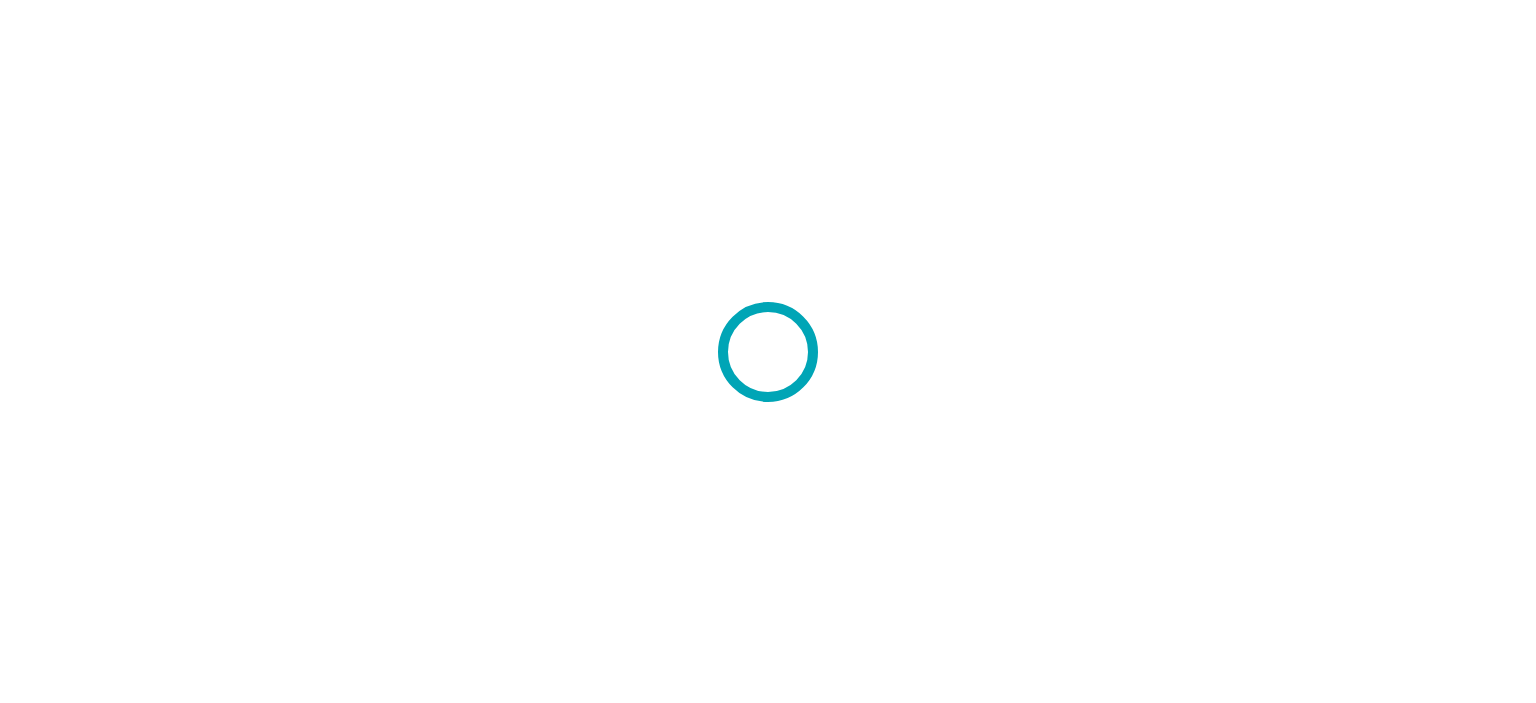 scroll, scrollTop: 0, scrollLeft: 0, axis: both 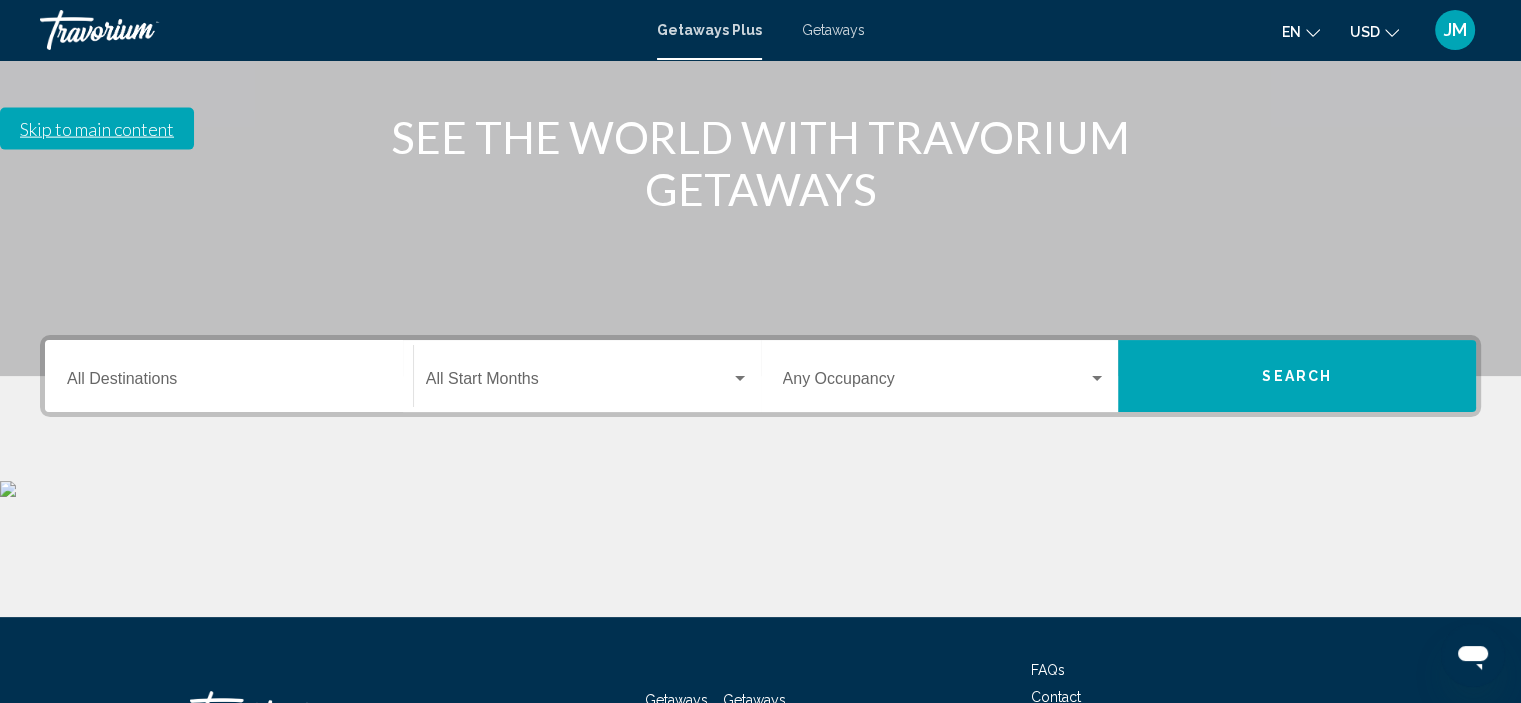click at bounding box center [1097, 379] 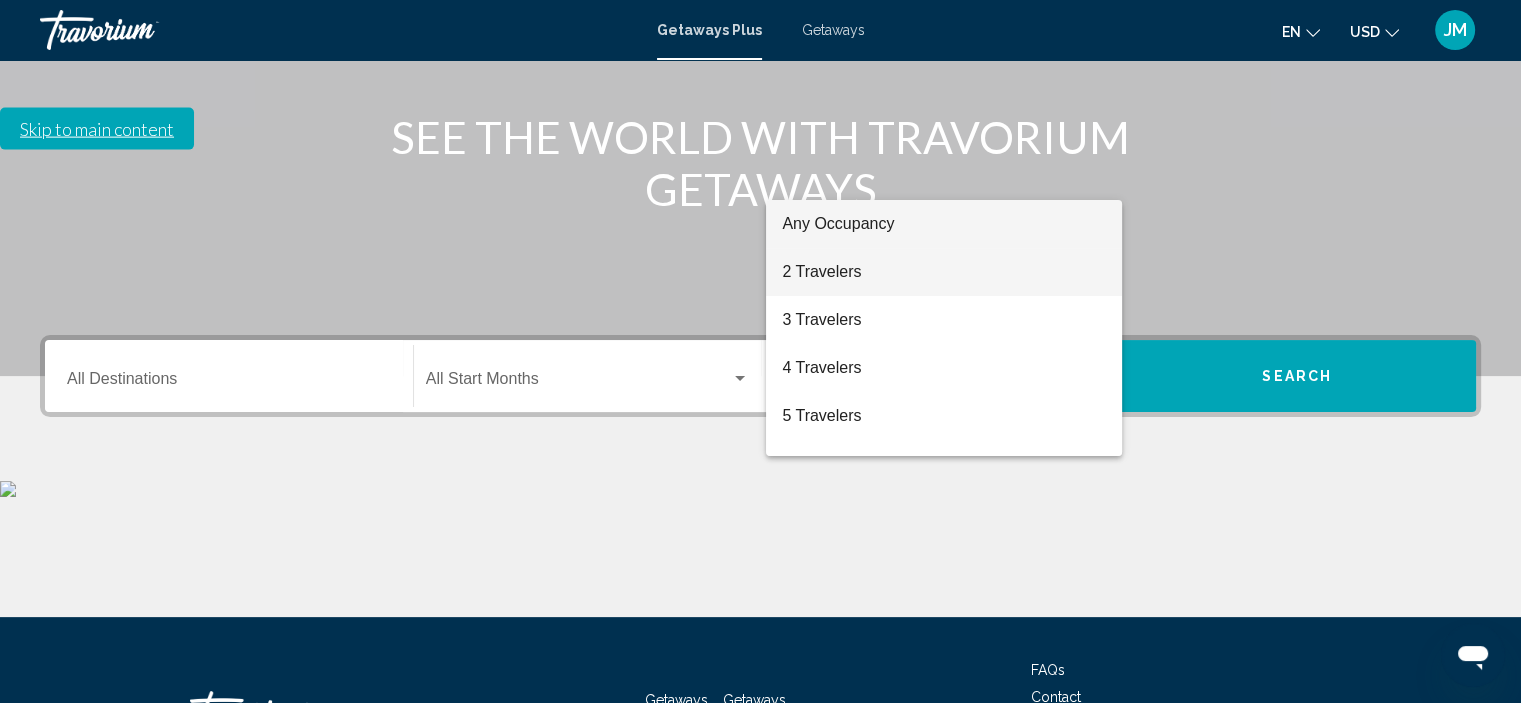 click on "2 Travelers" at bounding box center [944, 272] 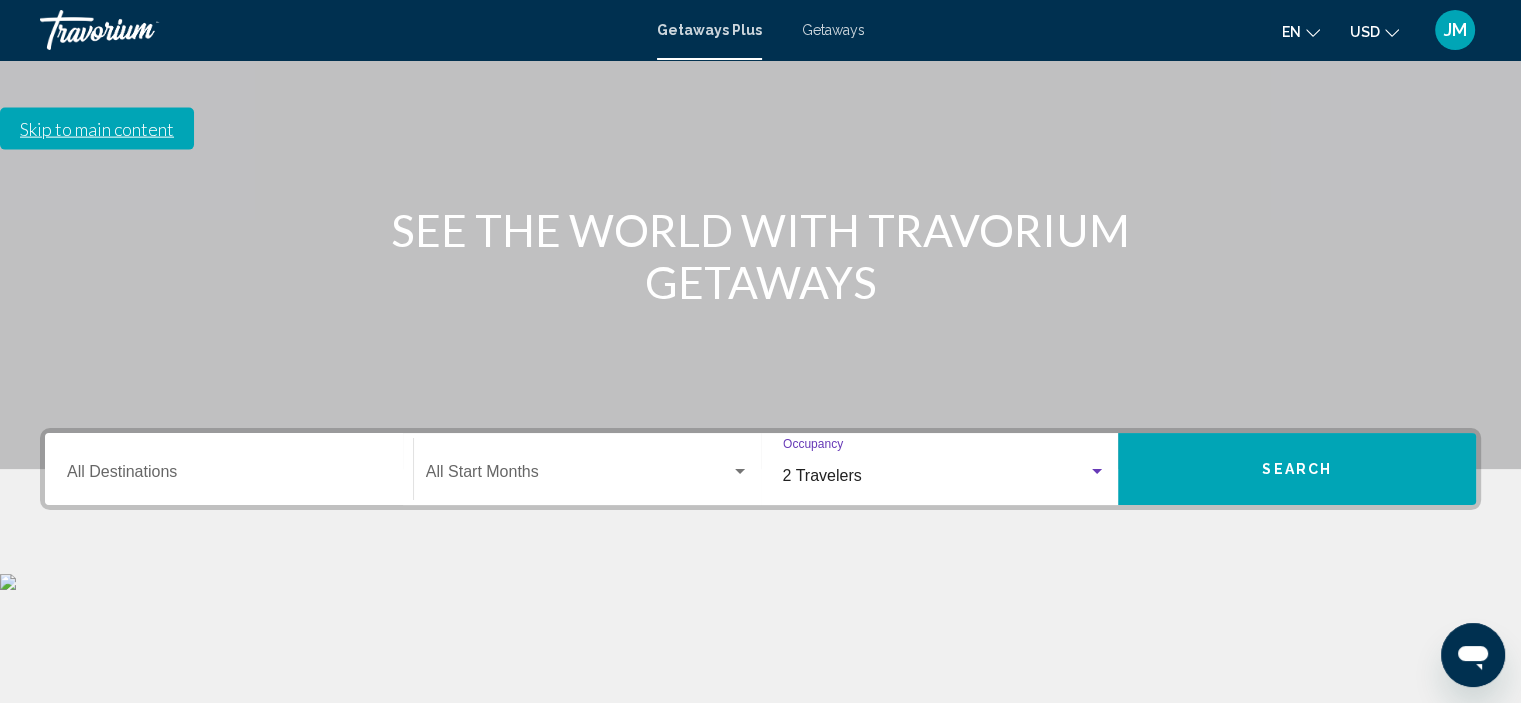 scroll, scrollTop: 282, scrollLeft: 0, axis: vertical 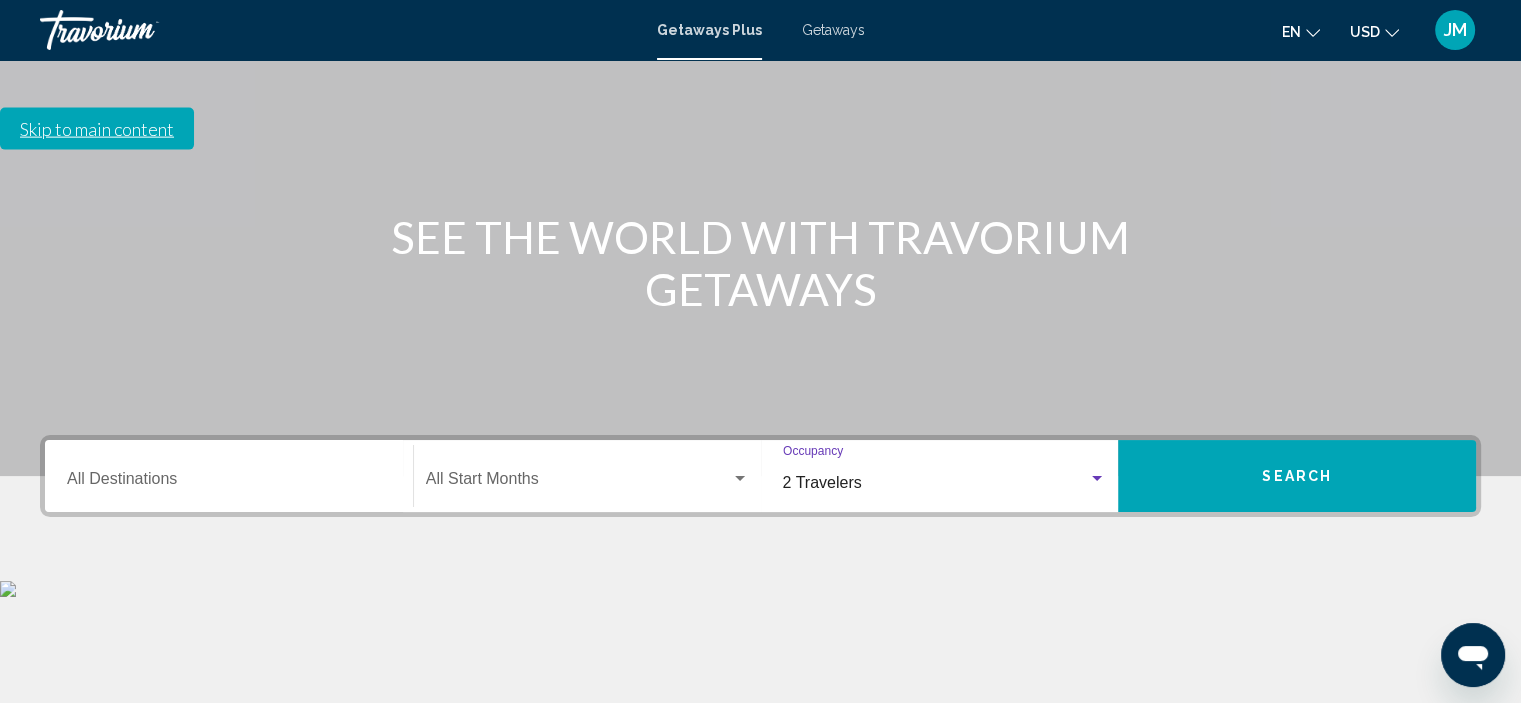 click on "Destination All Destinations" at bounding box center [229, 483] 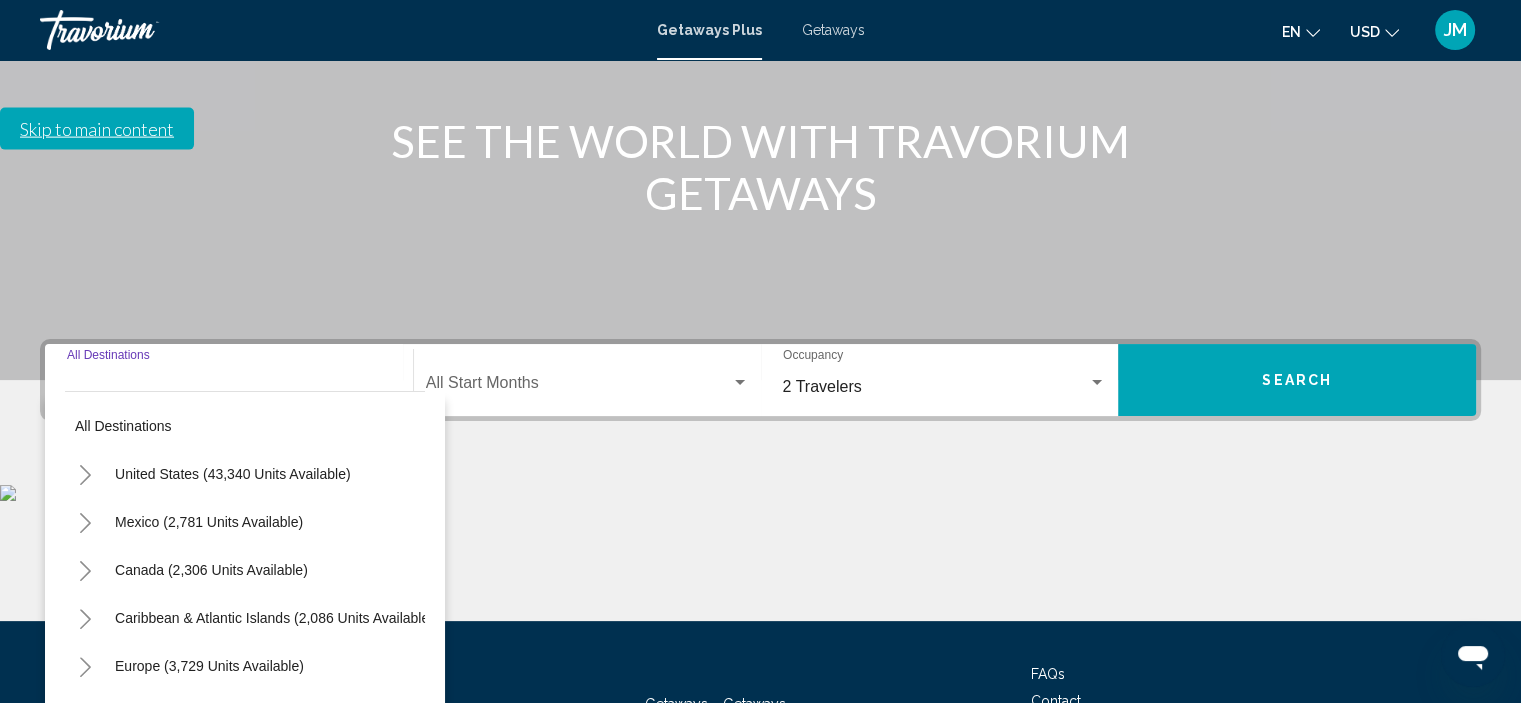scroll, scrollTop: 382, scrollLeft: 0, axis: vertical 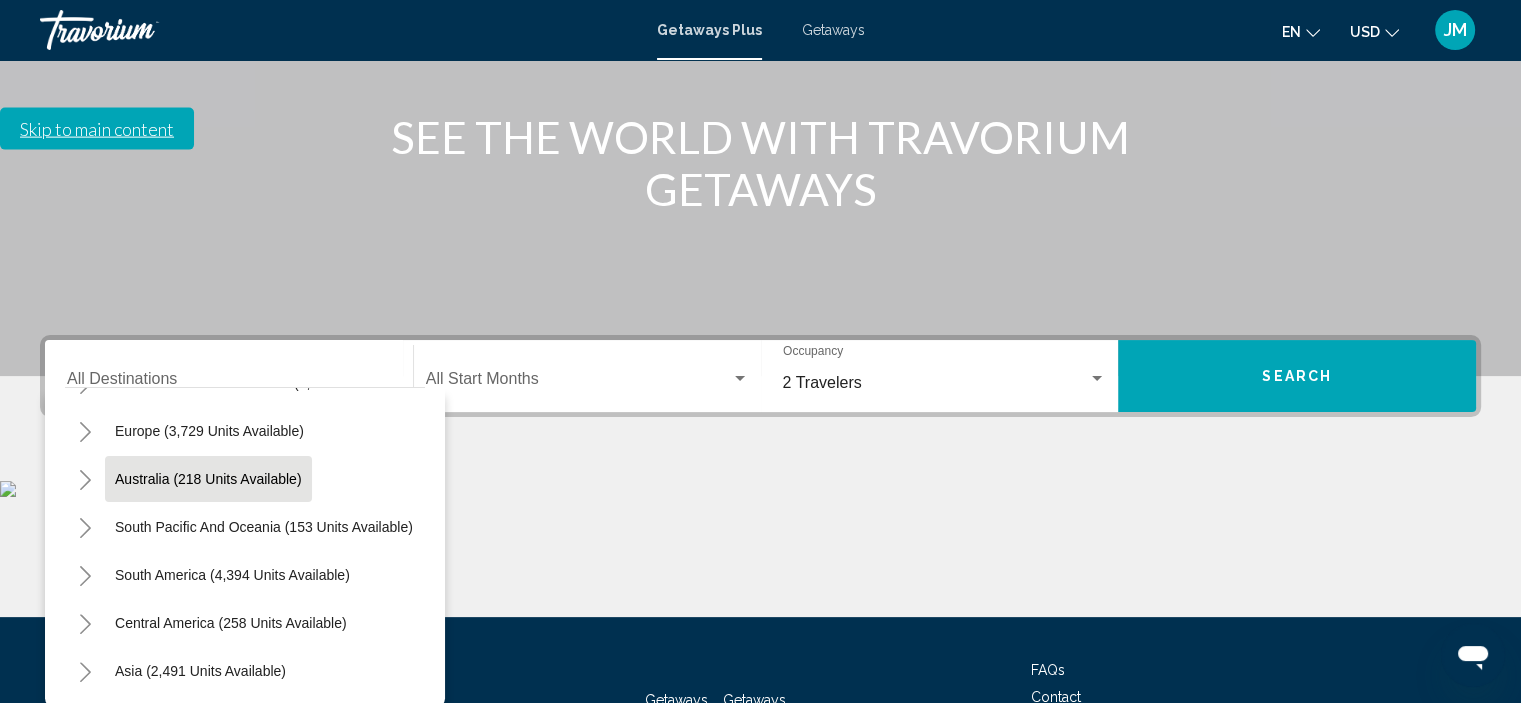 click on "Australia (218 units available)" at bounding box center [264, 527] 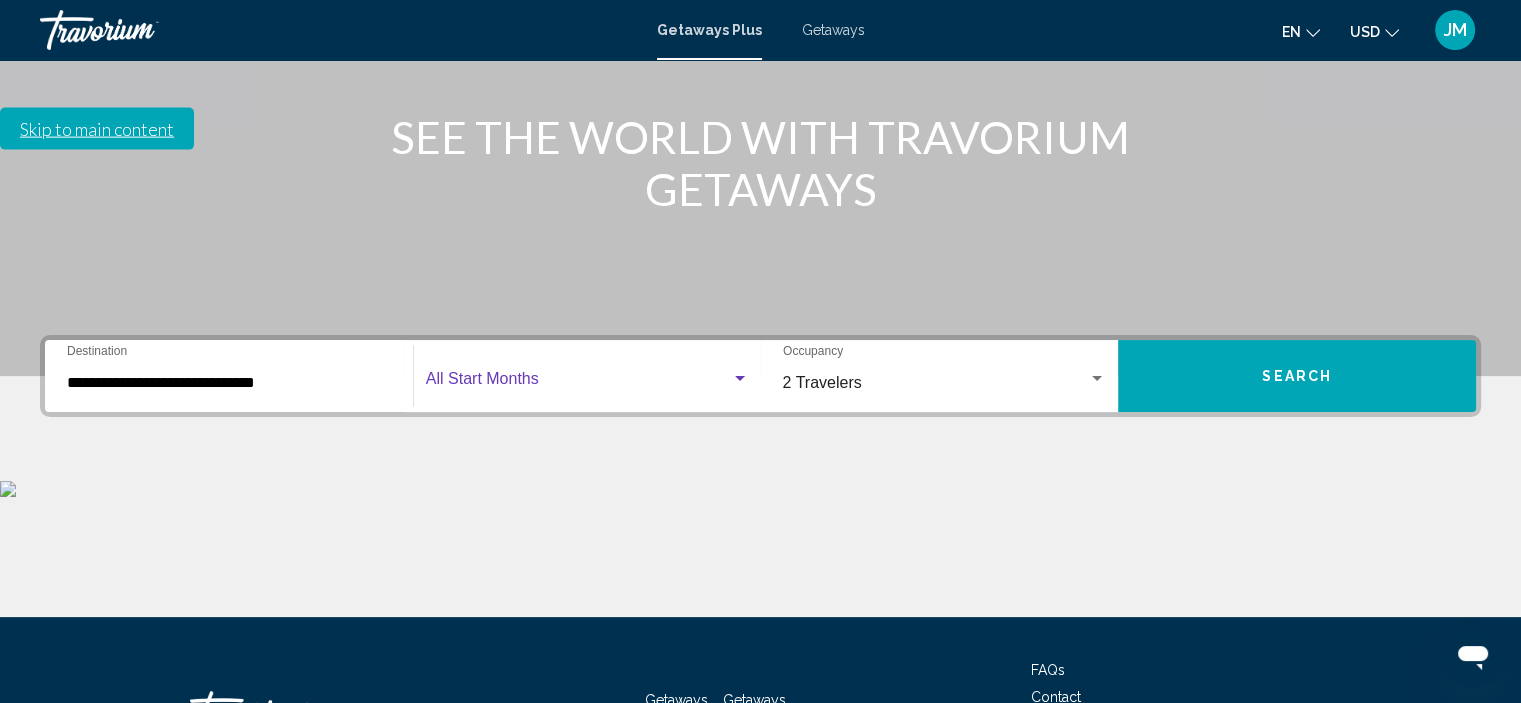 click at bounding box center [740, 378] 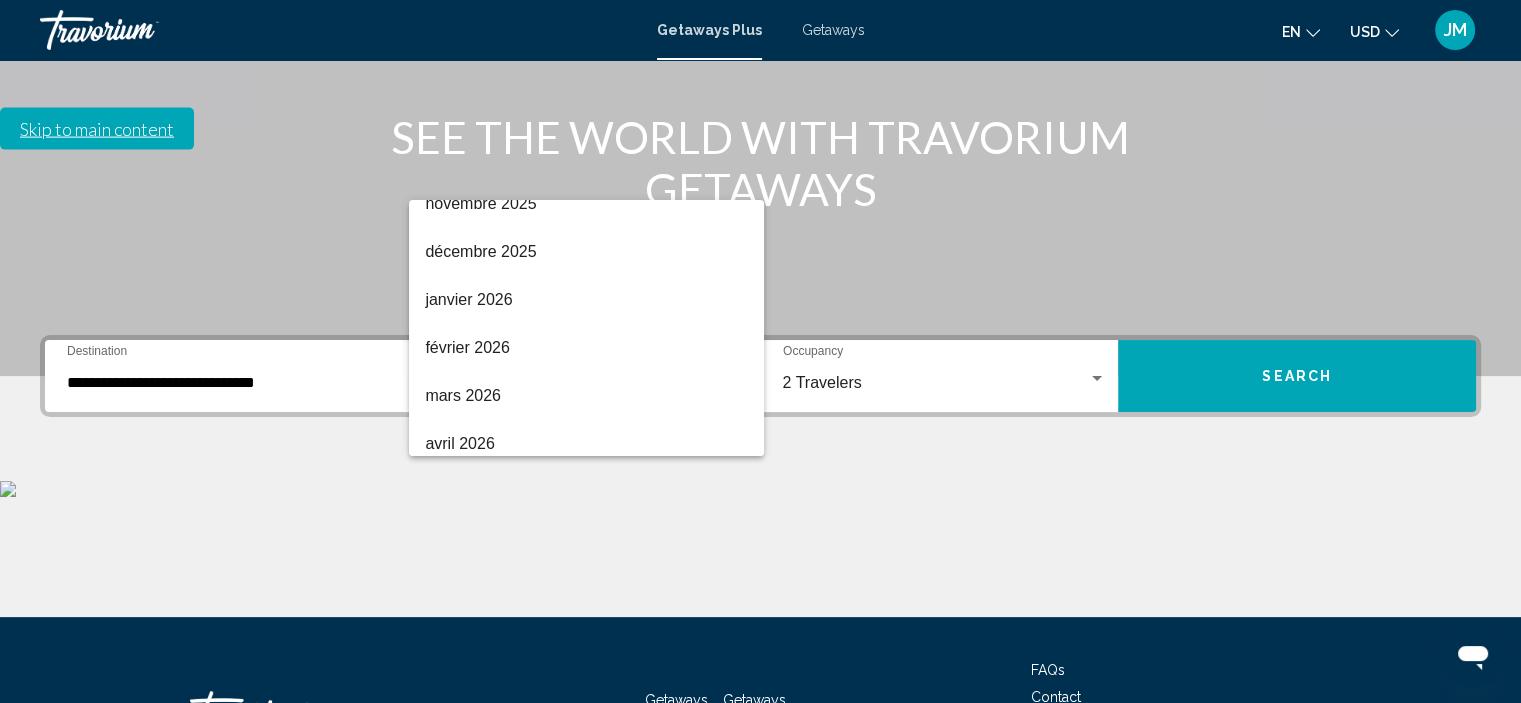 scroll, scrollTop: 300, scrollLeft: 0, axis: vertical 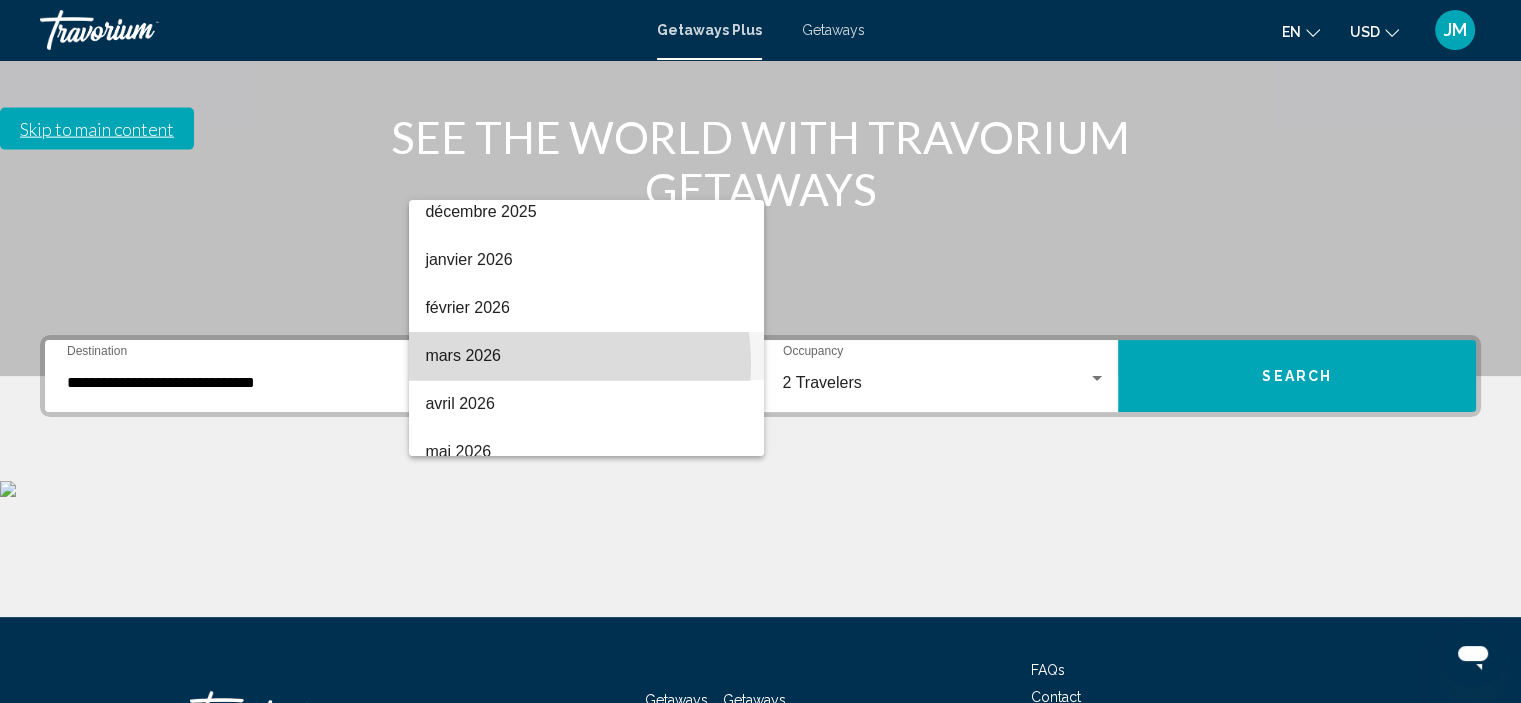click on "mars 2026" at bounding box center (586, 356) 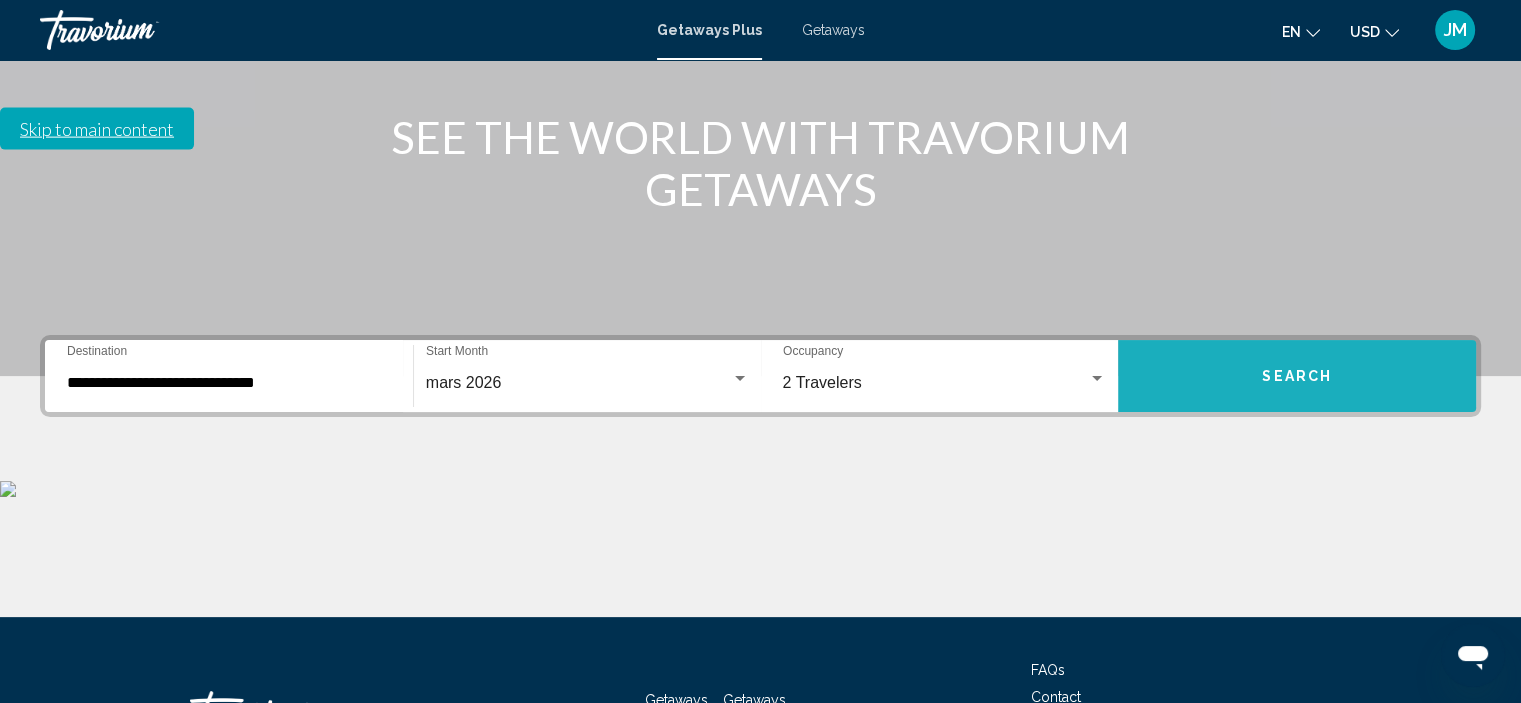 click on "Search" at bounding box center [1297, 377] 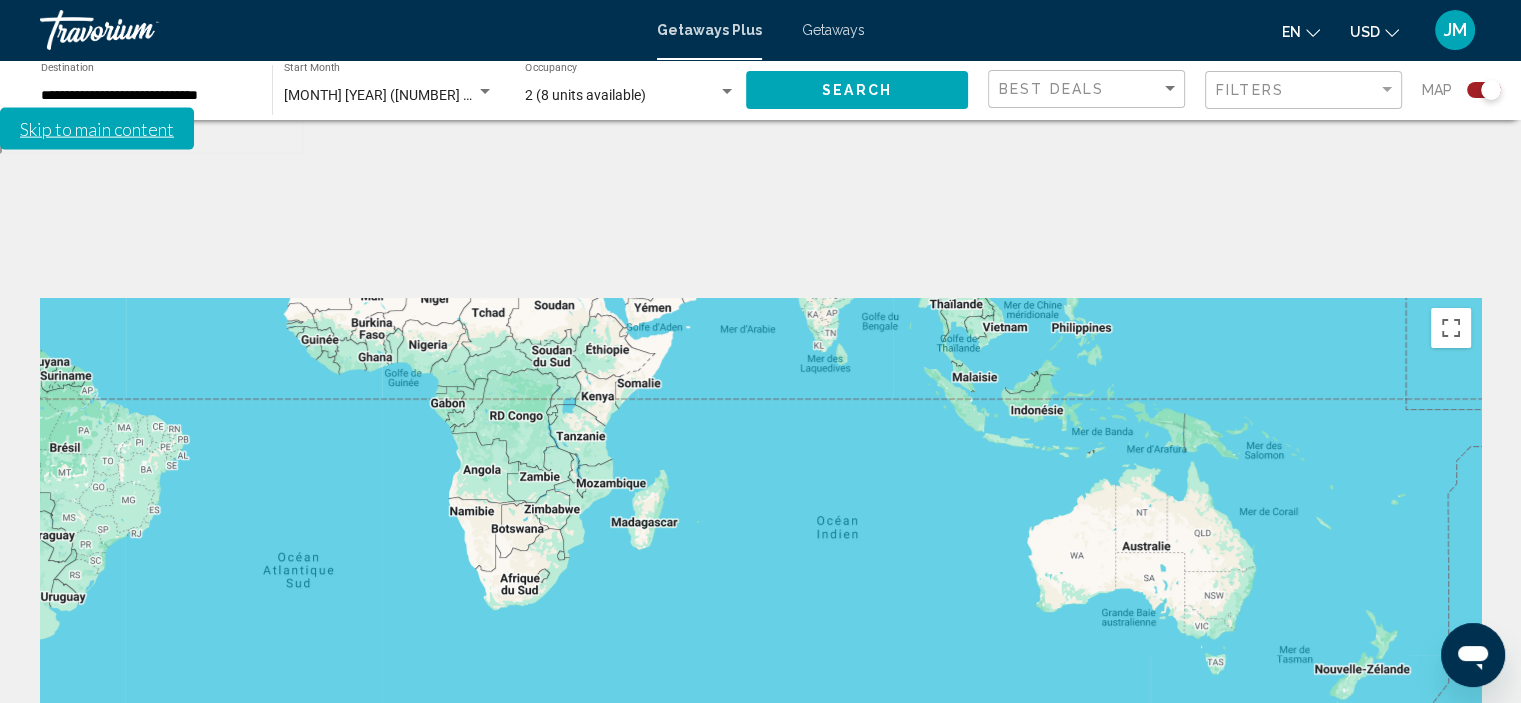 drag, startPoint x: 786, startPoint y: 403, endPoint x: 196, endPoint y: 43, distance: 691.15845 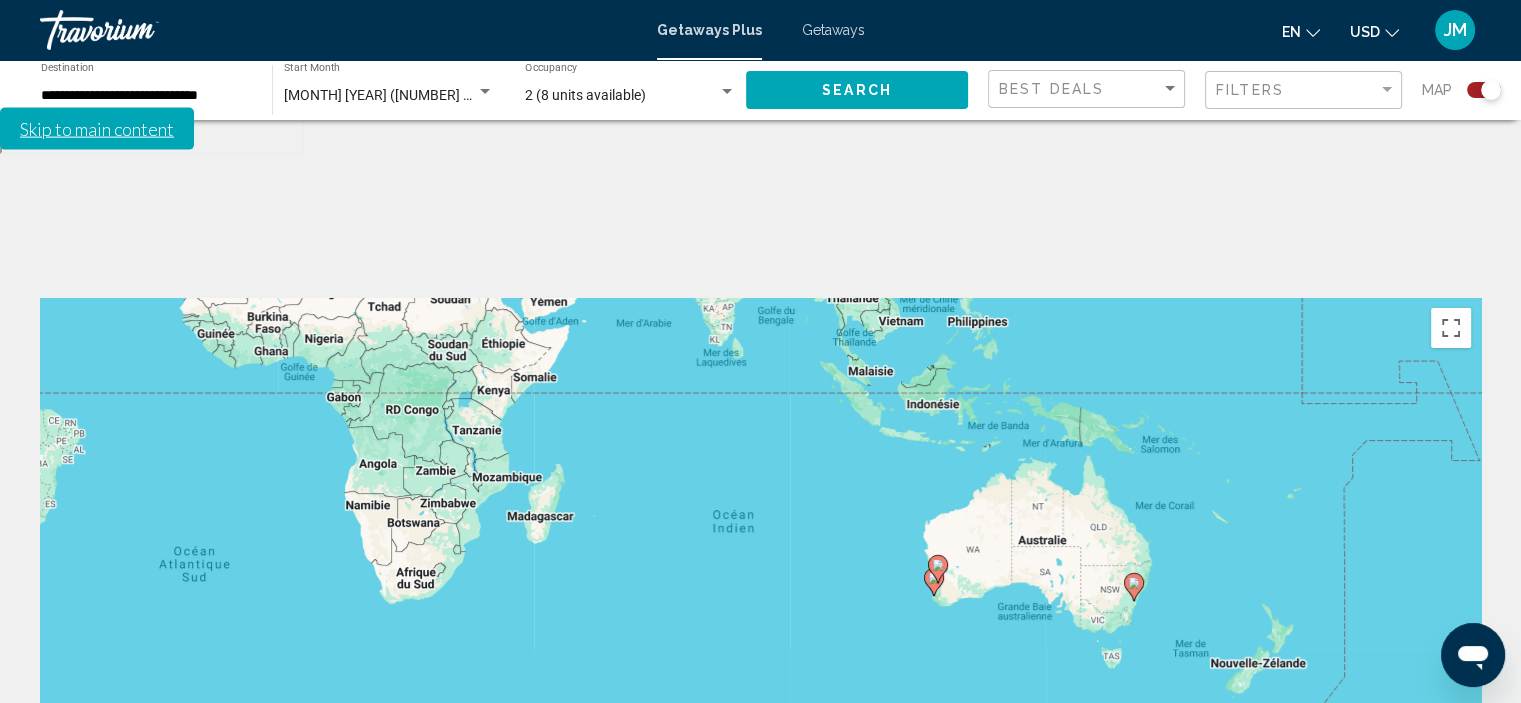 drag, startPoint x: 1108, startPoint y: 563, endPoint x: 1064, endPoint y: 541, distance: 49.193497 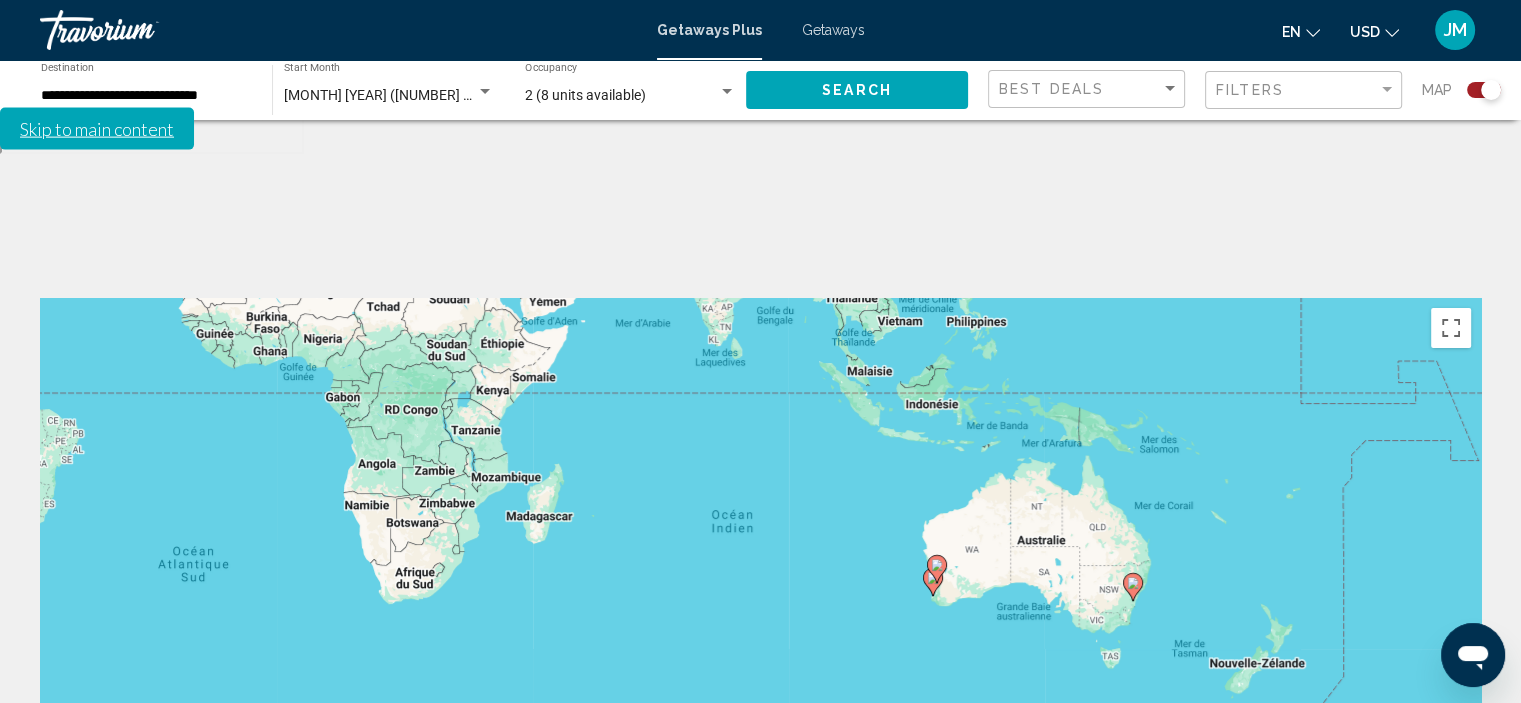 click 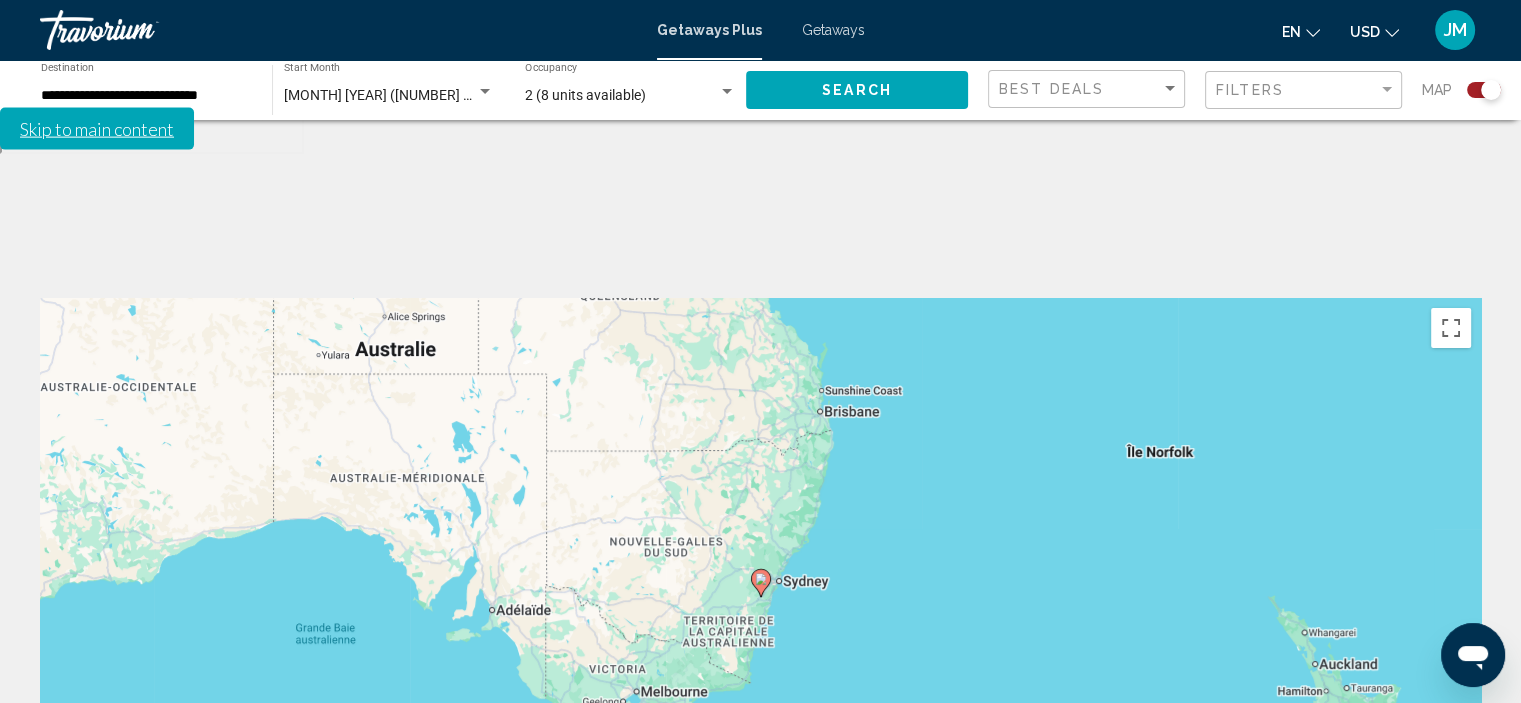click 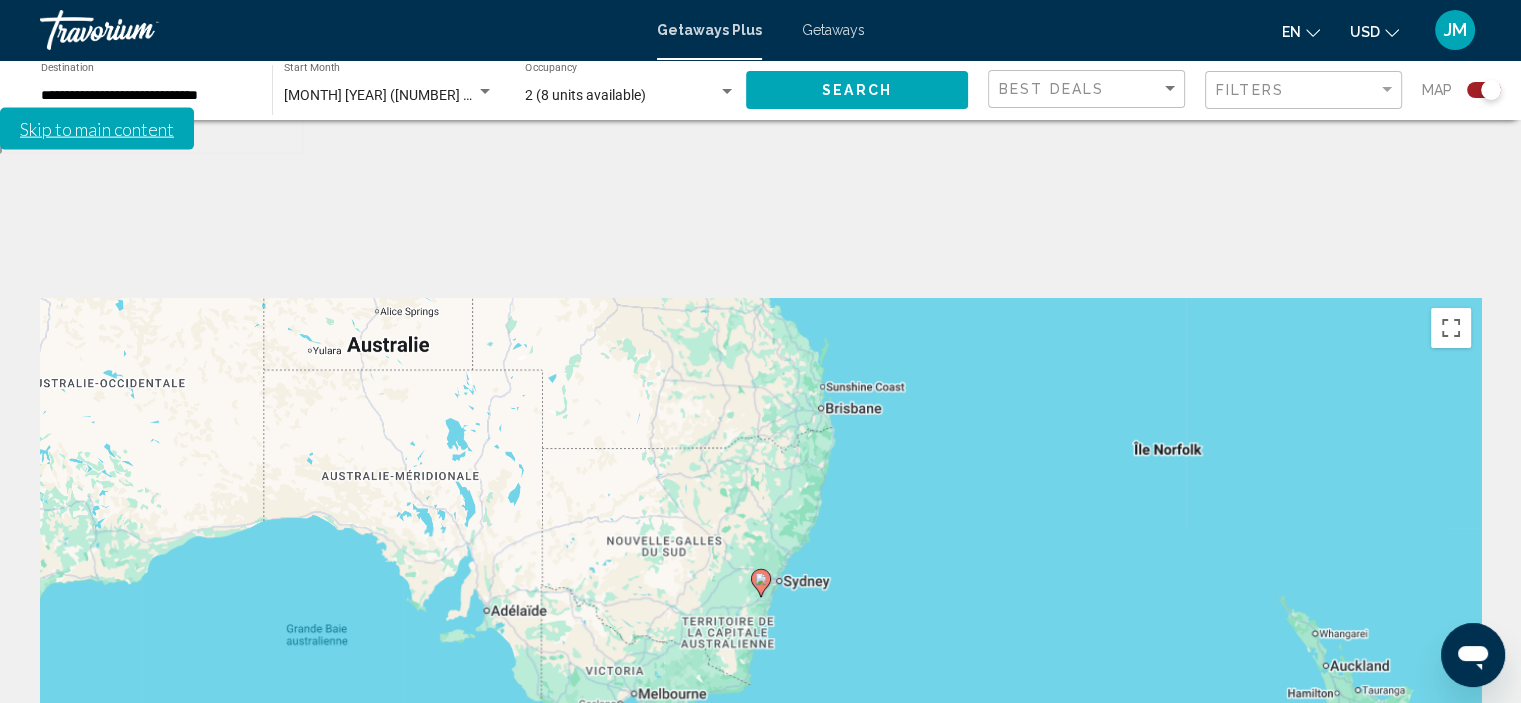type on "**********" 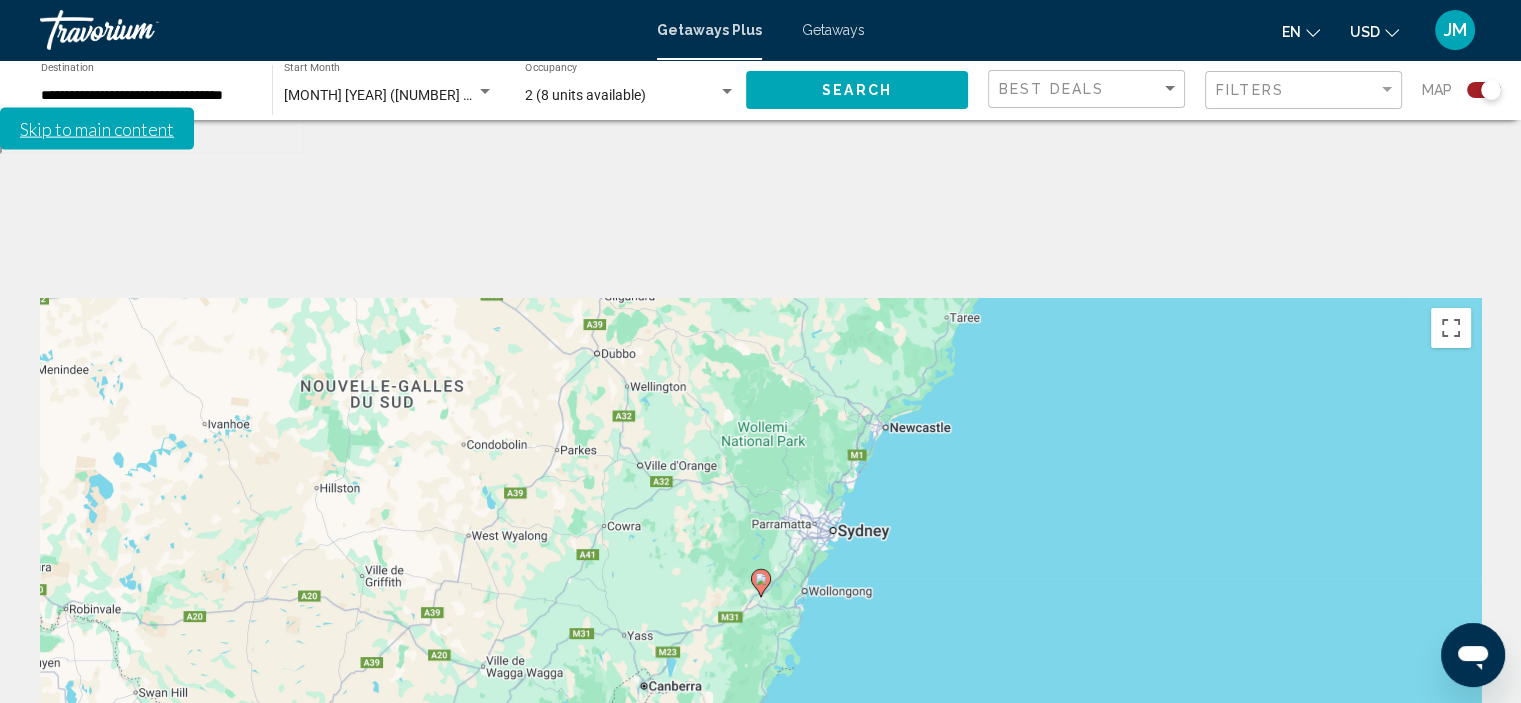 click 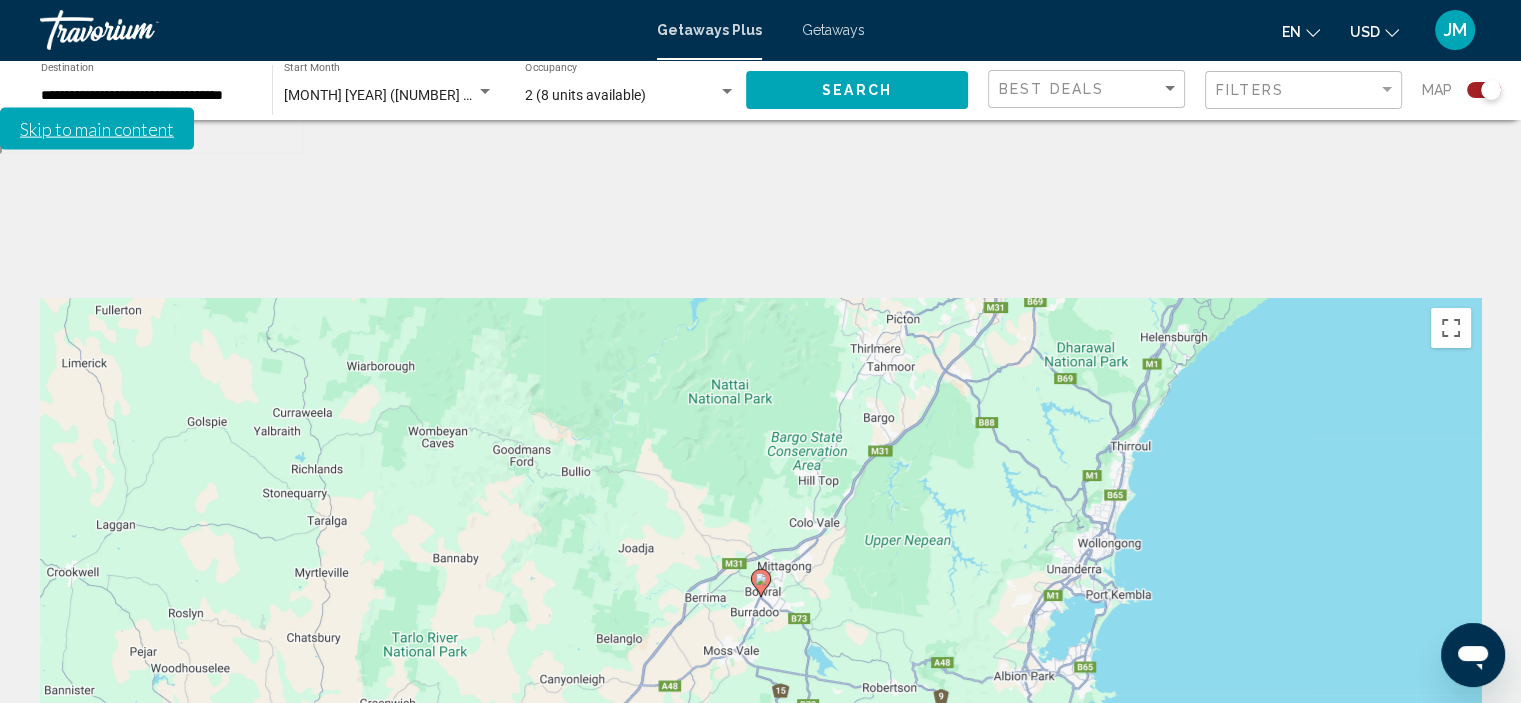 click 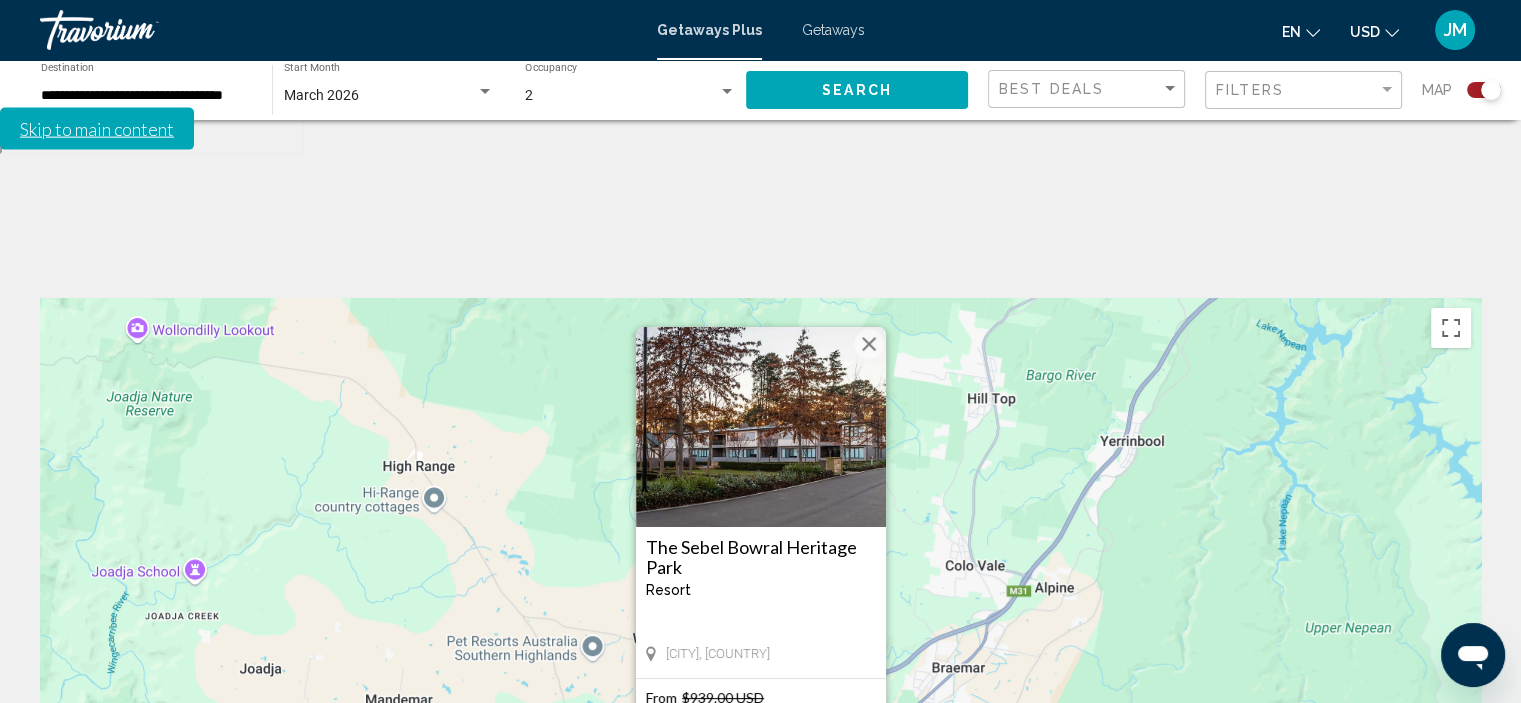 click on "View Resort" at bounding box center [760, 799] 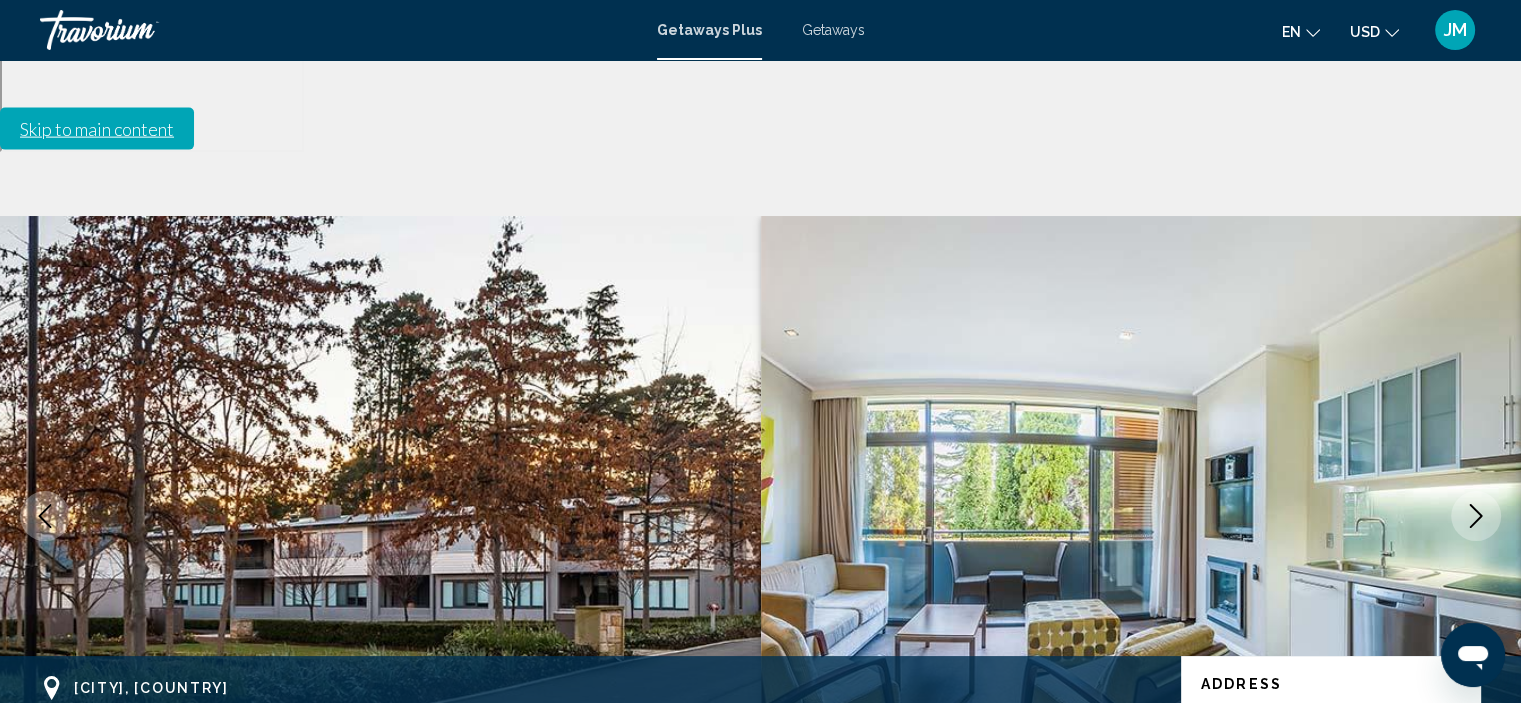 scroll, scrollTop: 0, scrollLeft: 0, axis: both 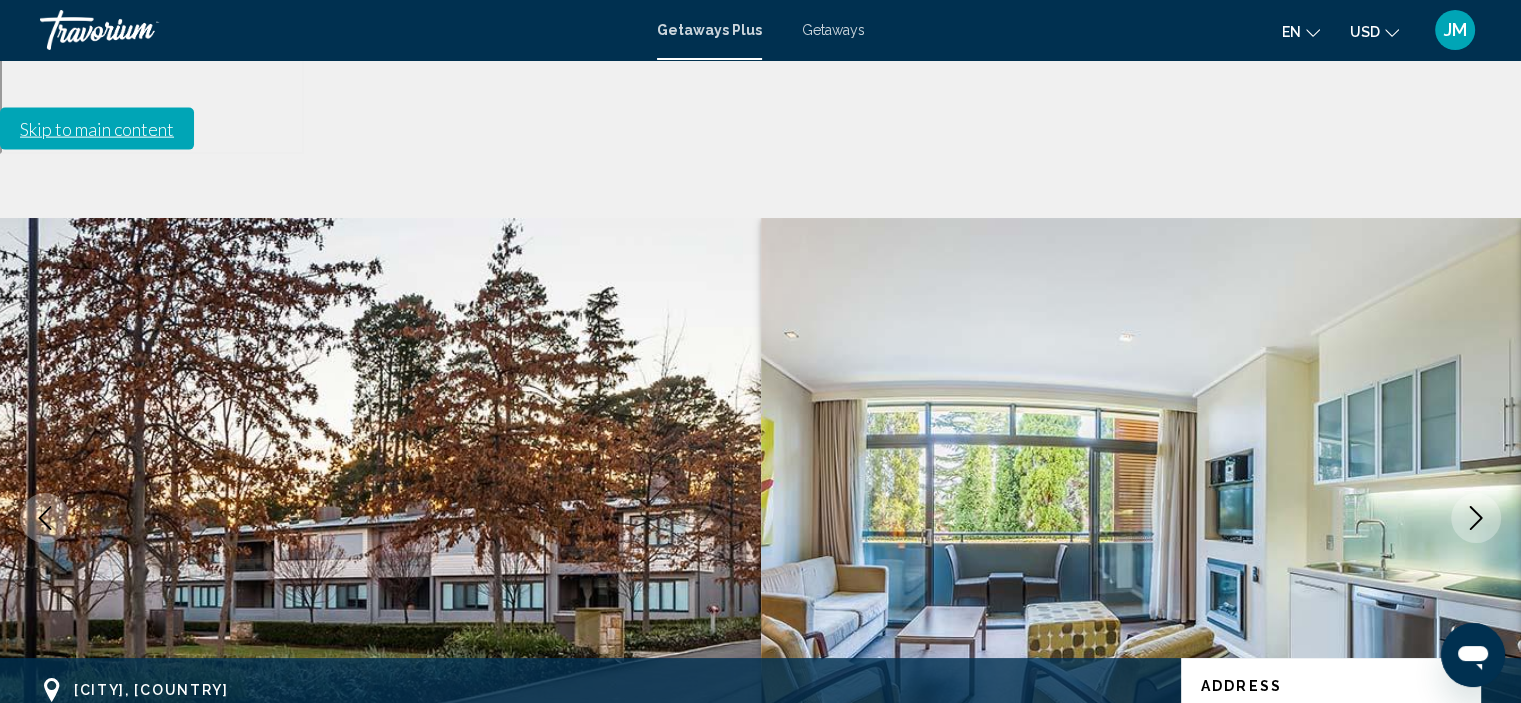 click 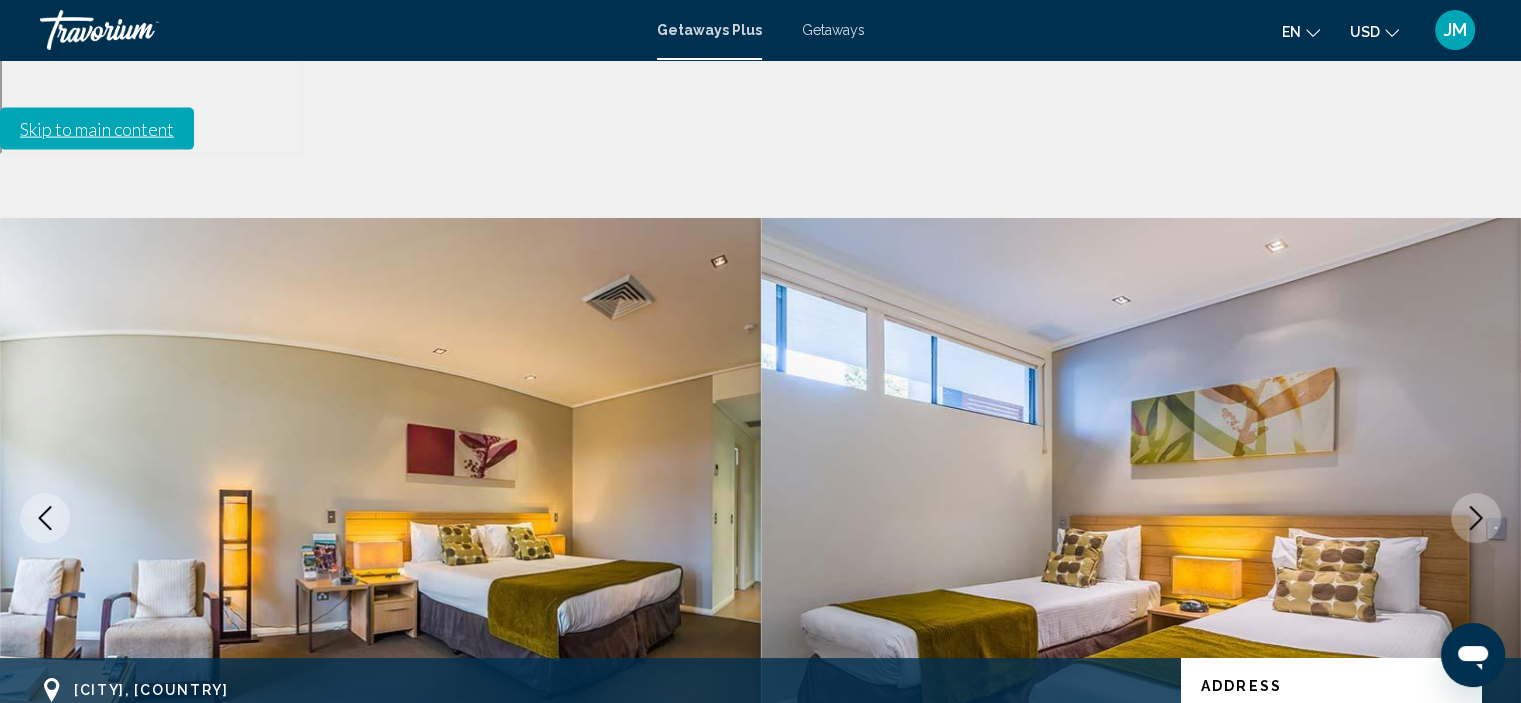 click 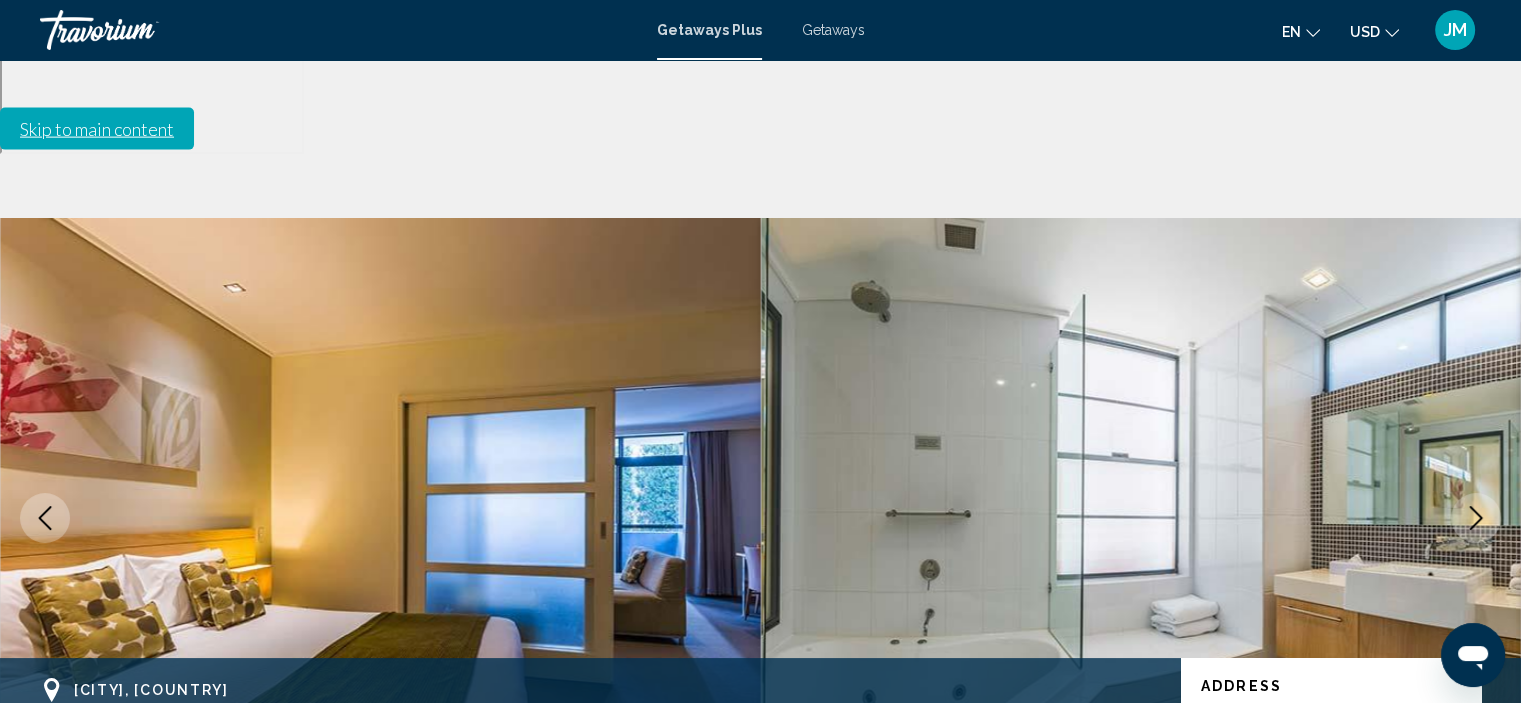 click 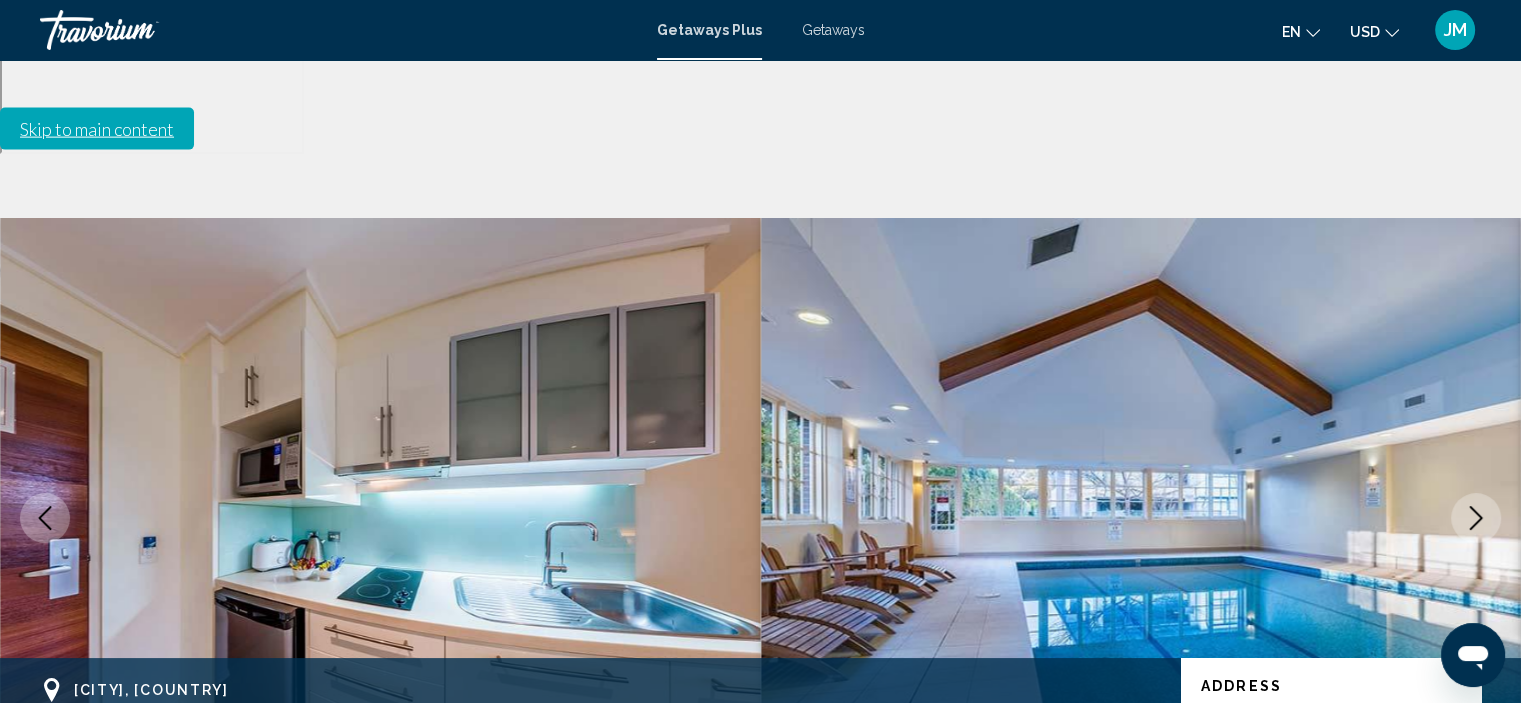click 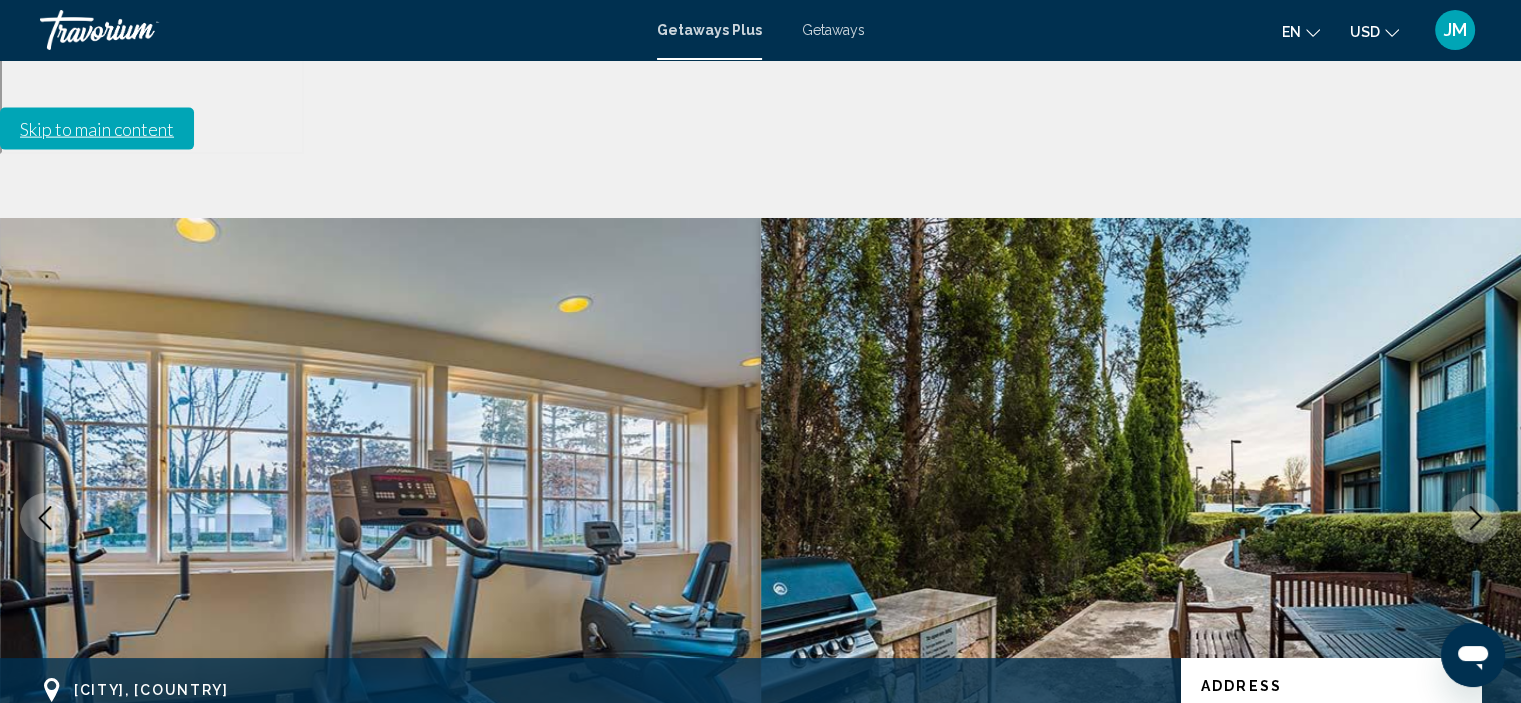 click 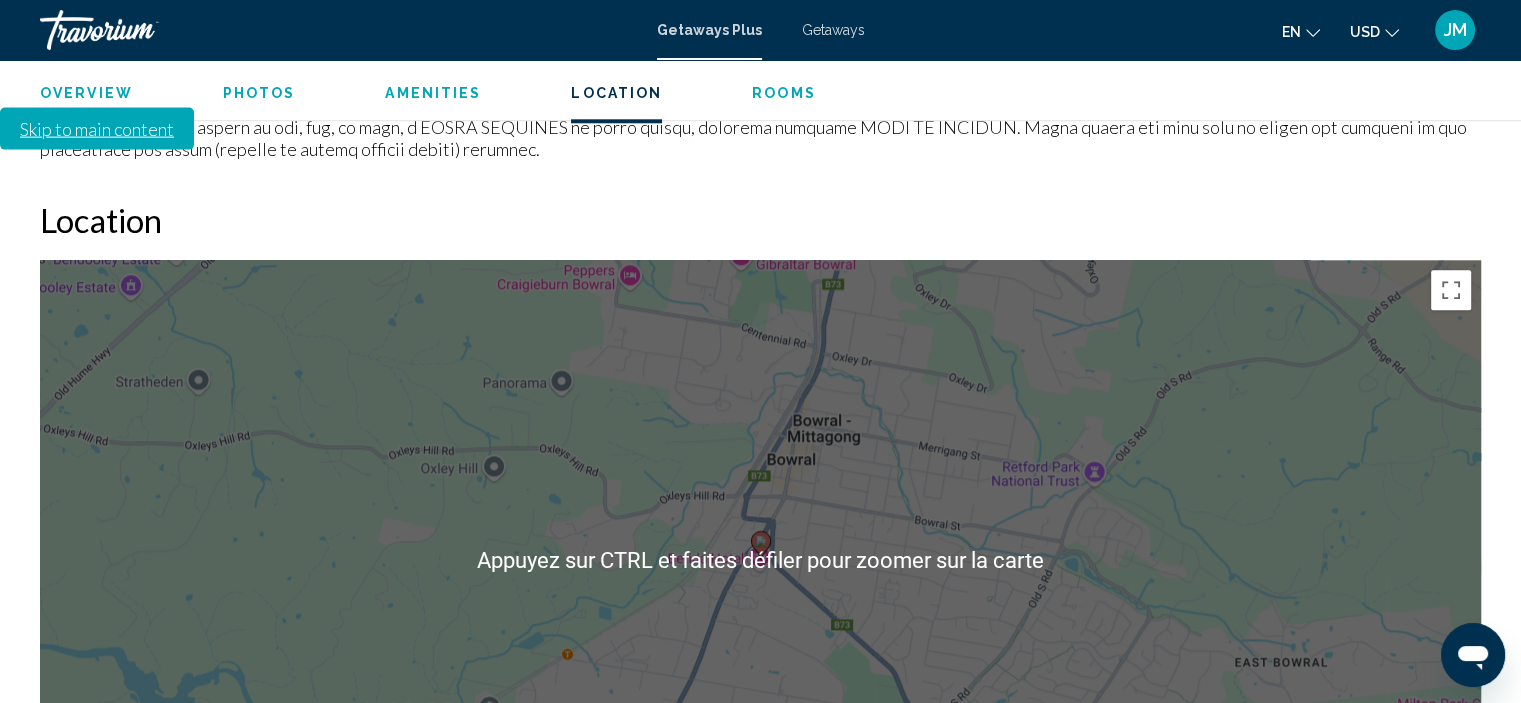 scroll, scrollTop: 2200, scrollLeft: 0, axis: vertical 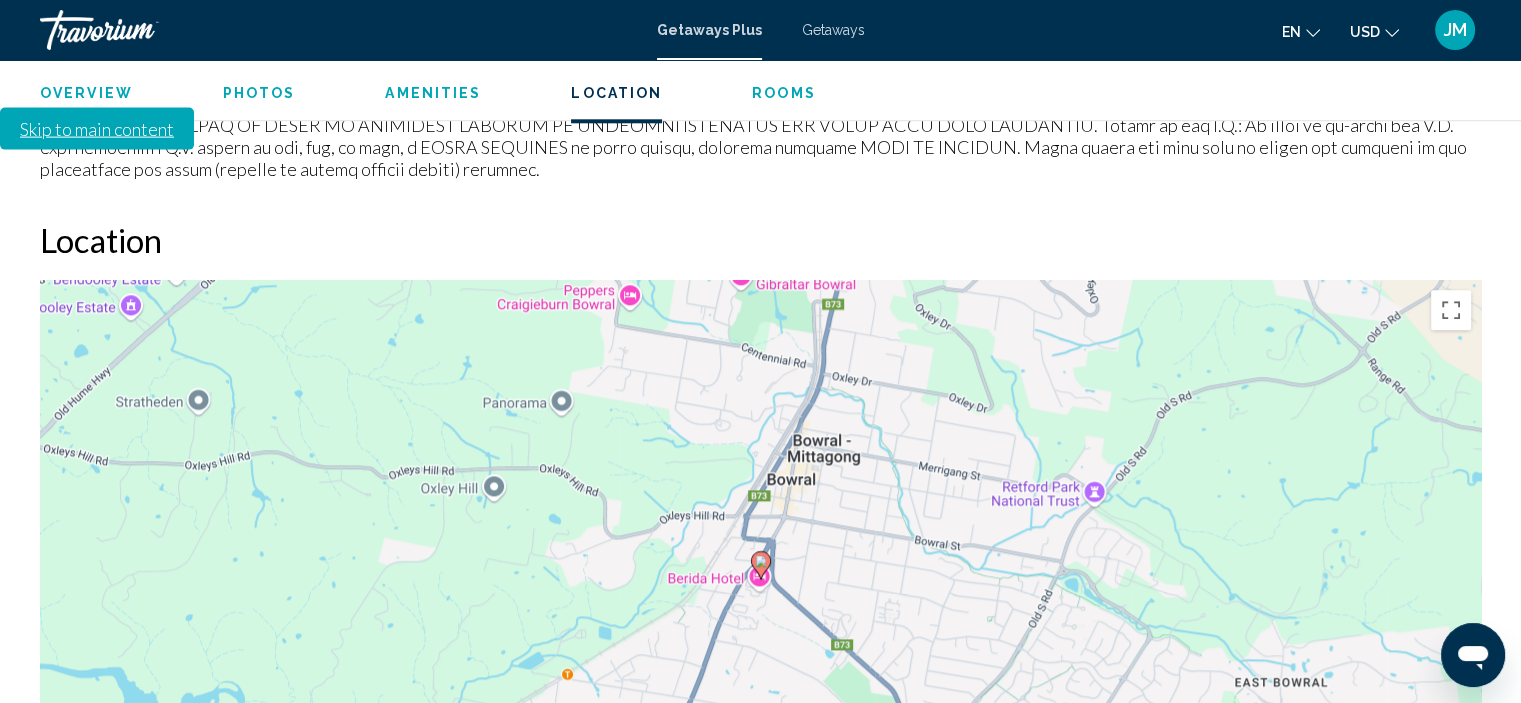 click on "Pour activer le glissement du marqueur avec le clavier, appuyez sur Alt+Entrée. Déplacez ensuite le marqueur à l'aide des touches fléchées. Pour terminer le glissement, appuyez sur la touche Entrée. Pour annuler, appuyez sur Échap." at bounding box center [760, 580] 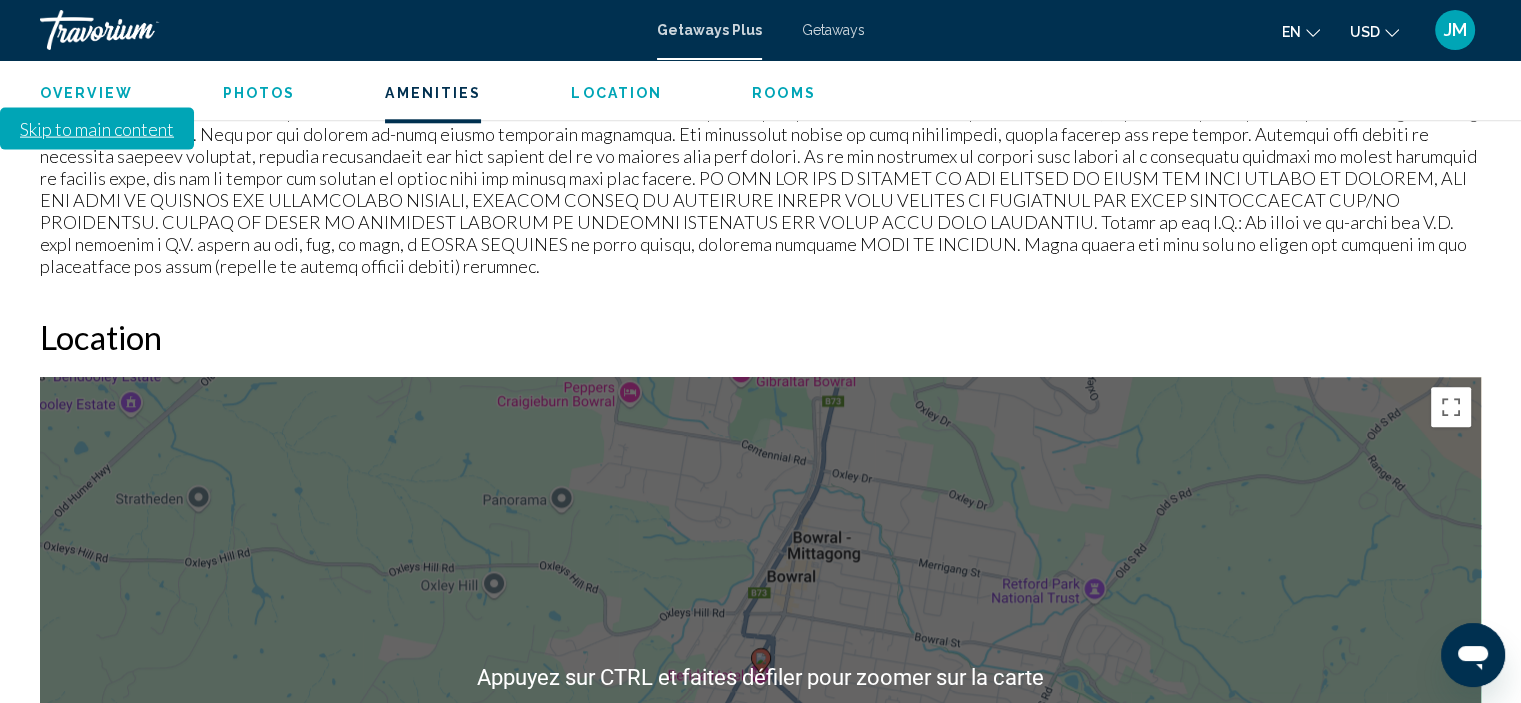 scroll, scrollTop: 2100, scrollLeft: 0, axis: vertical 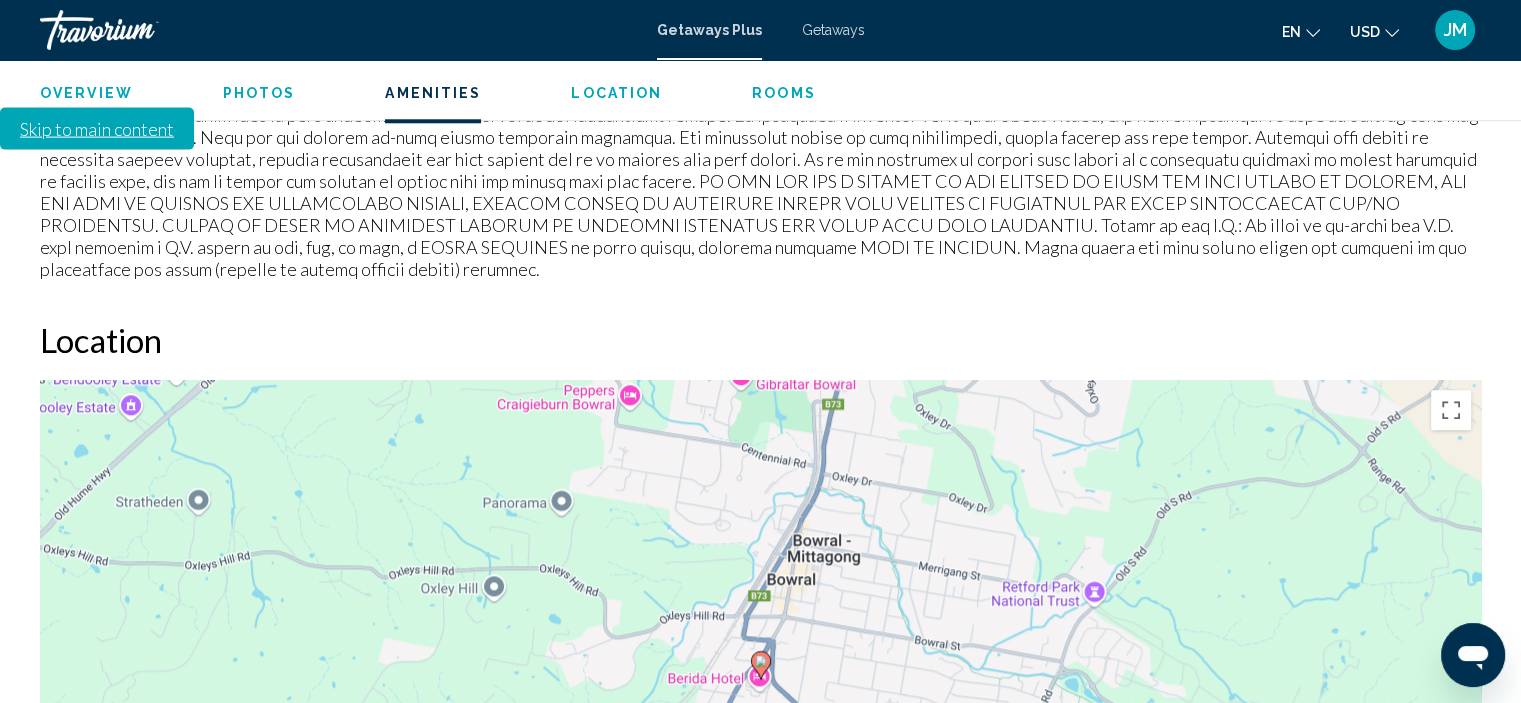 click on "Pour activer le glissement du marqueur avec le clavier, appuyez sur Alt+Entrée. Déplacez ensuite le marqueur à l'aide des touches fléchées. Pour terminer le glissement, appuyez sur la touche Entrée. Pour annuler, appuyez sur Échap." at bounding box center [760, 680] 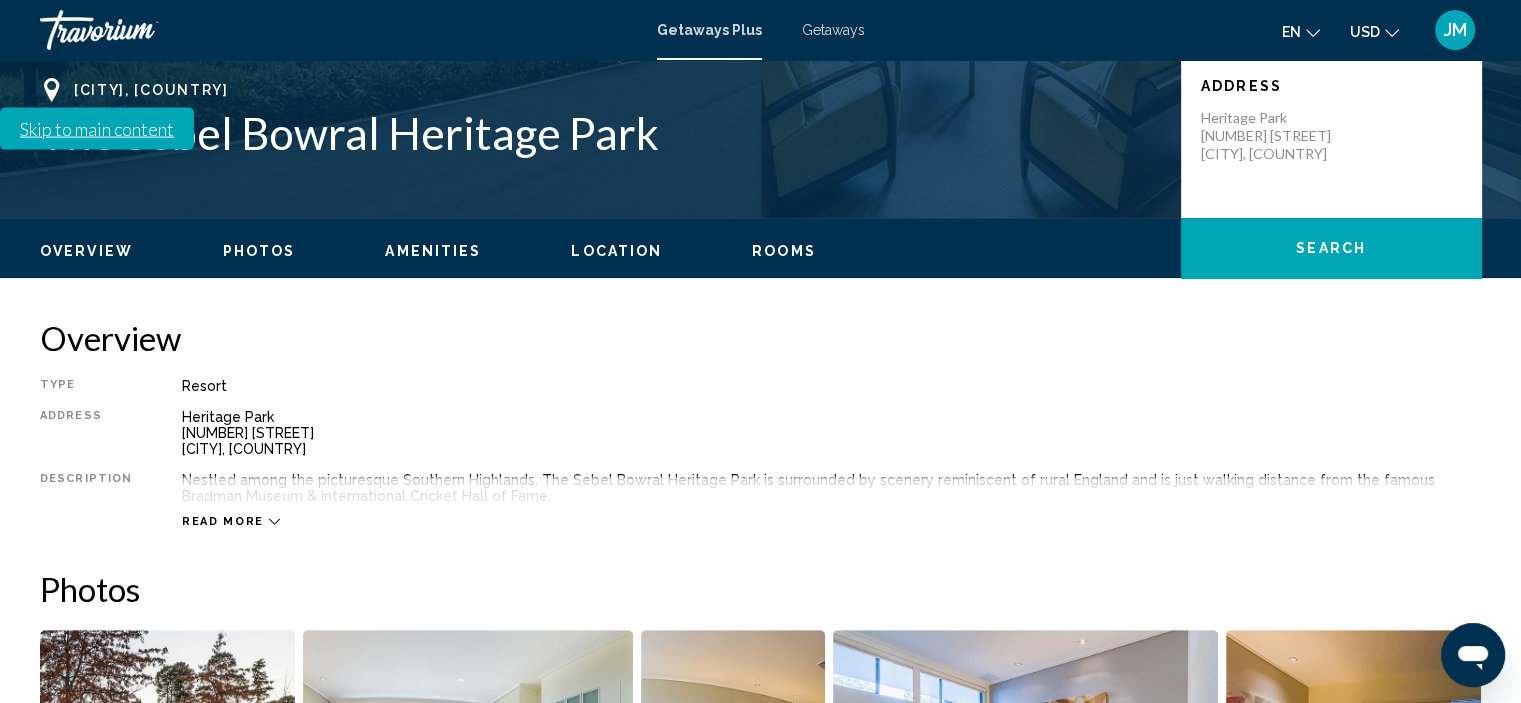 scroll, scrollTop: 0, scrollLeft: 0, axis: both 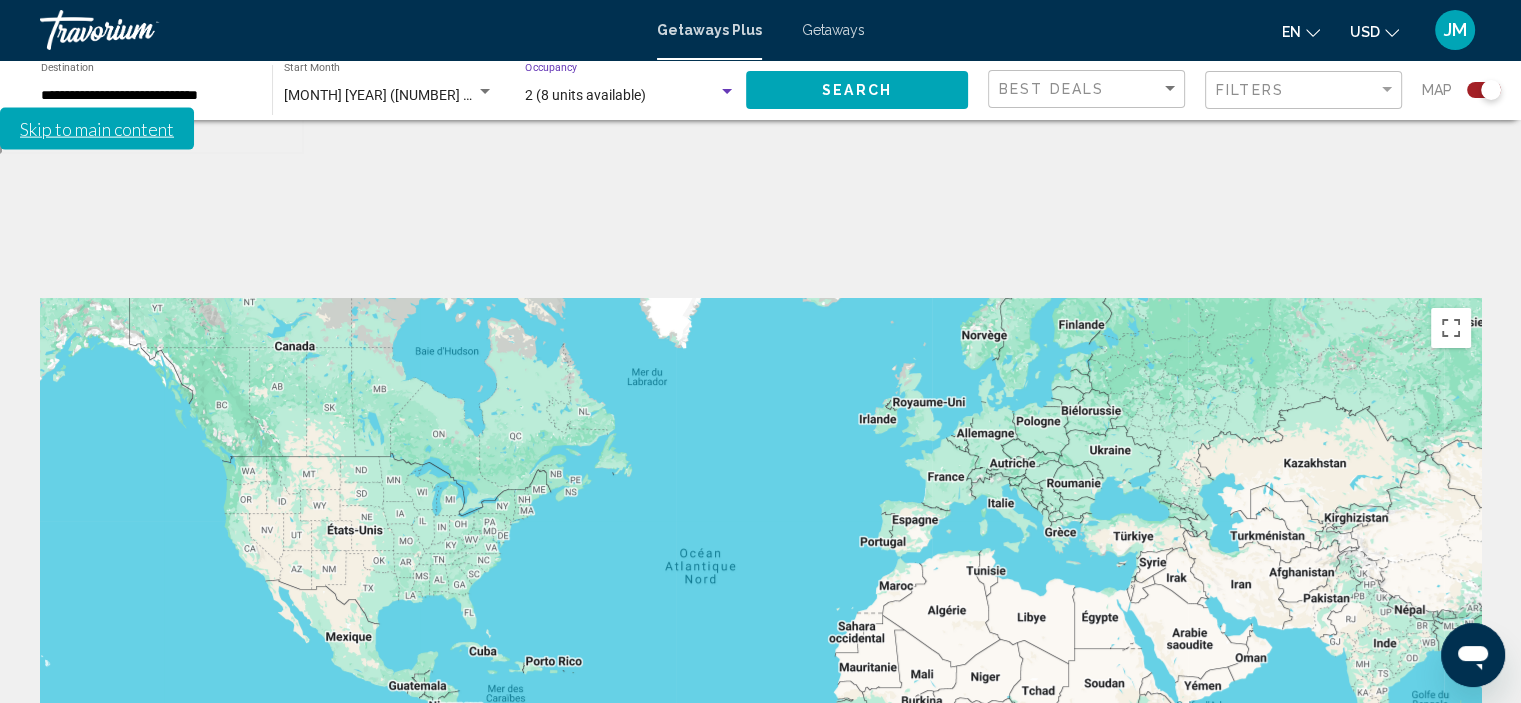 click on "2 (8 units available)" at bounding box center (585, 95) 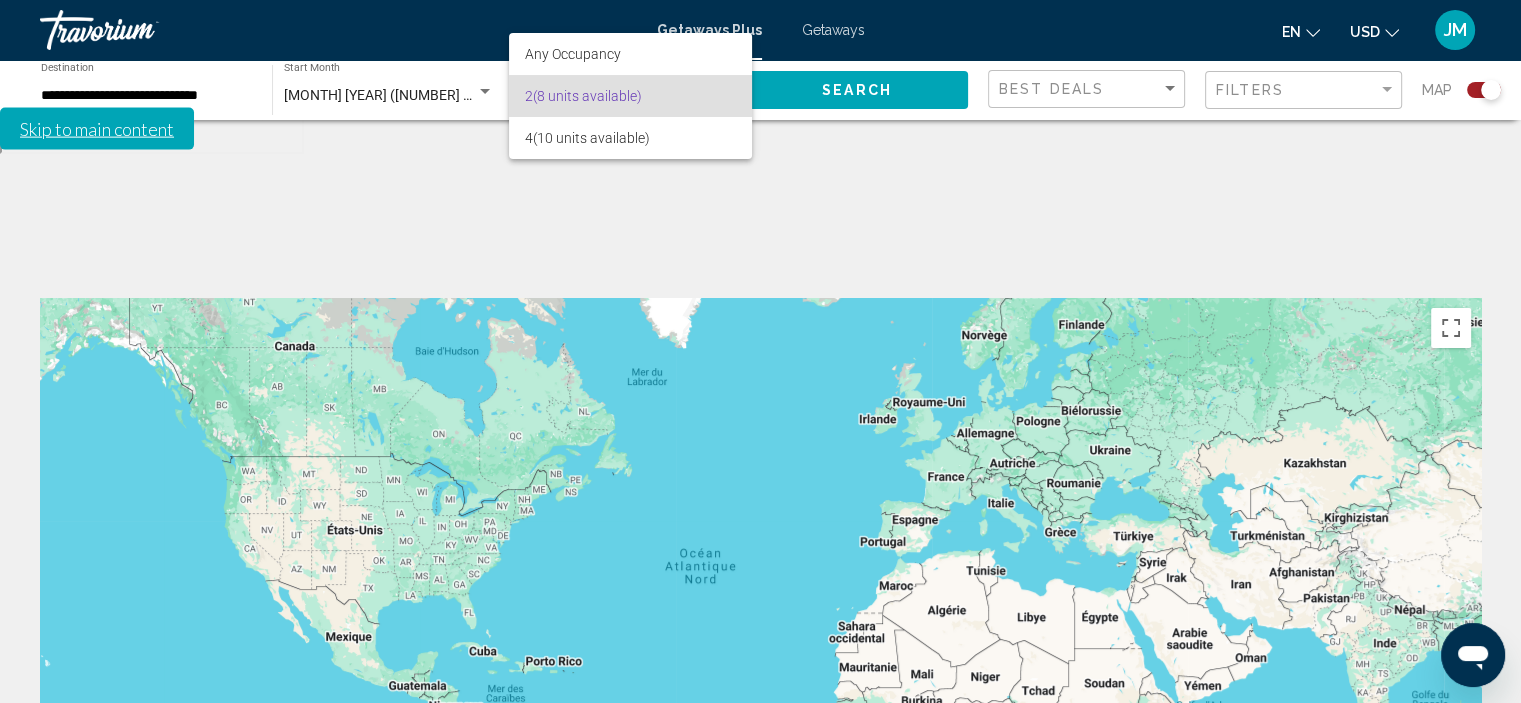 click on "2  (8 units available)" at bounding box center (630, 96) 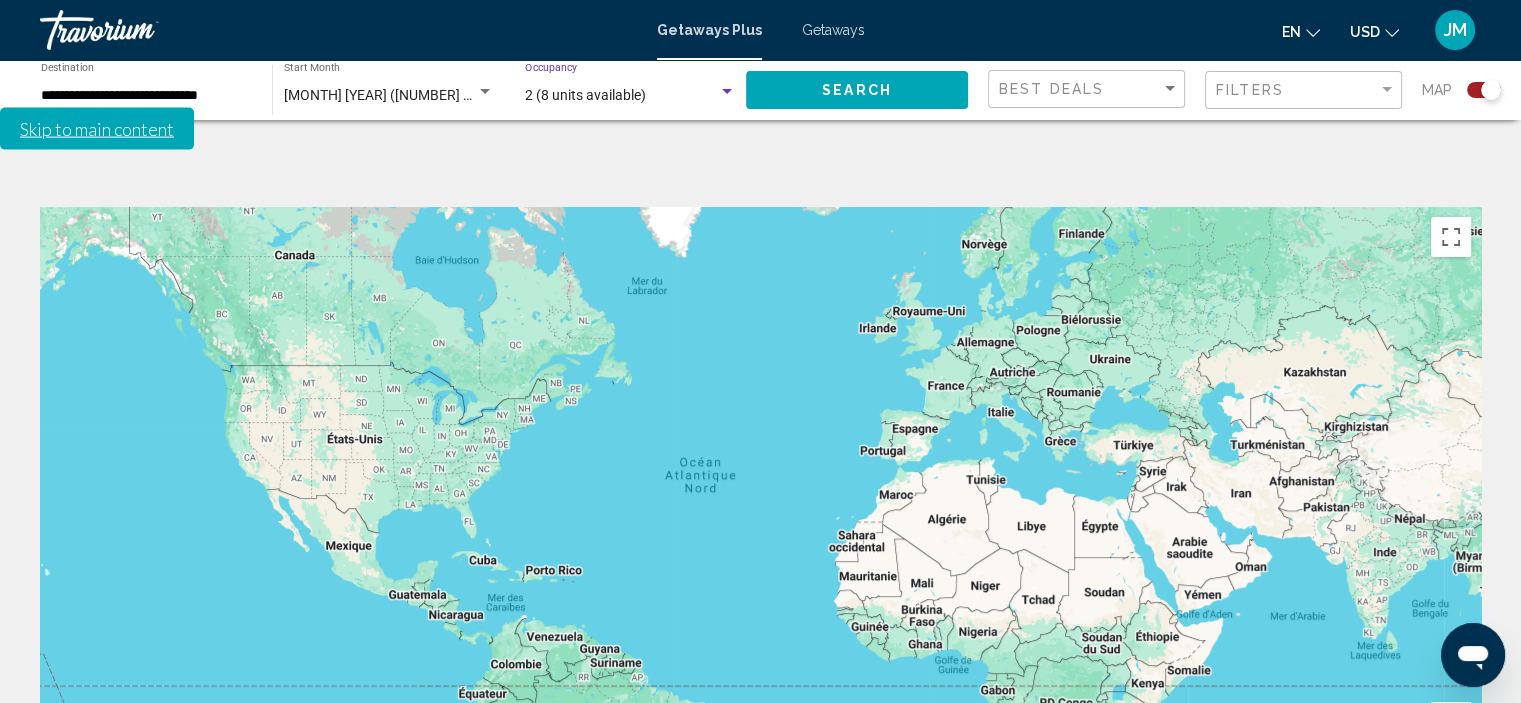 scroll, scrollTop: 100, scrollLeft: 0, axis: vertical 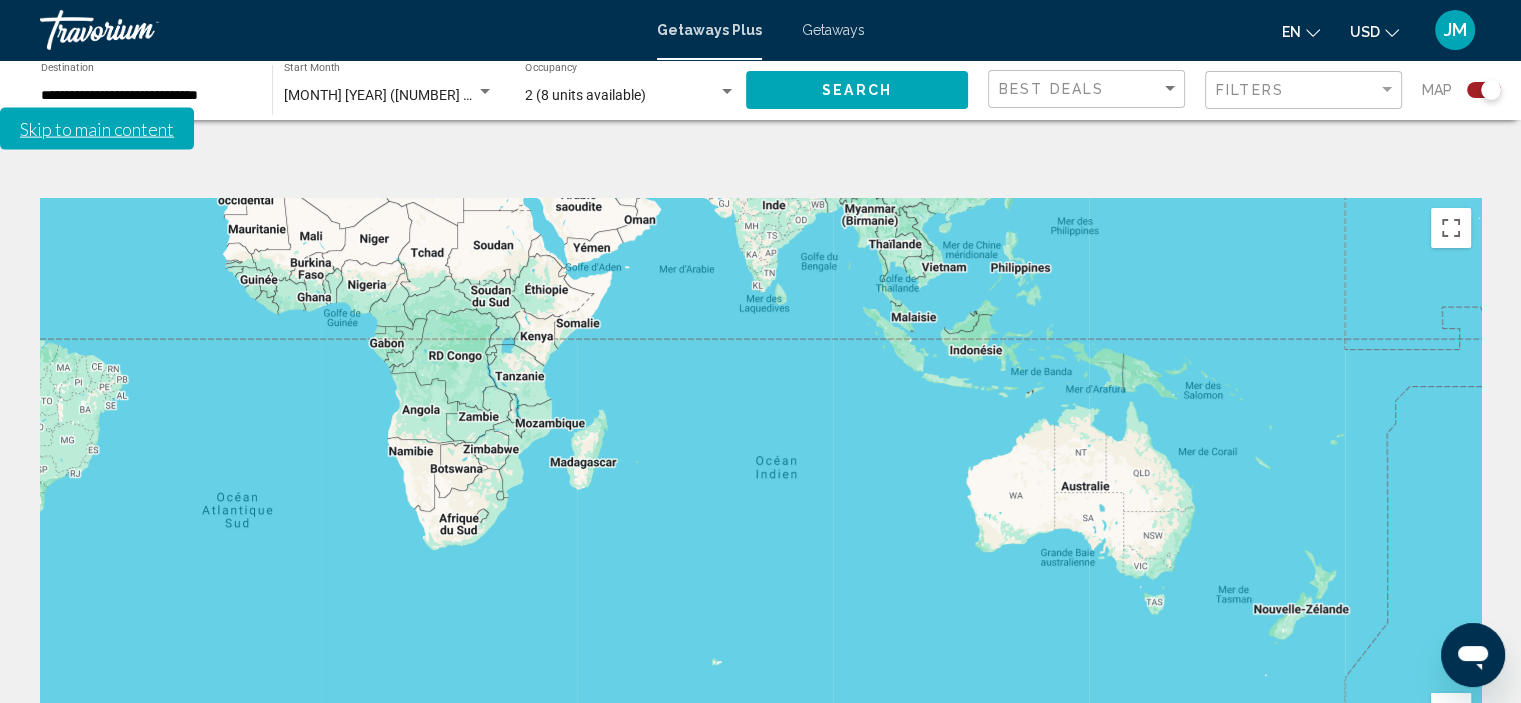 drag, startPoint x: 859, startPoint y: 566, endPoint x: 232, endPoint y: 235, distance: 709.00635 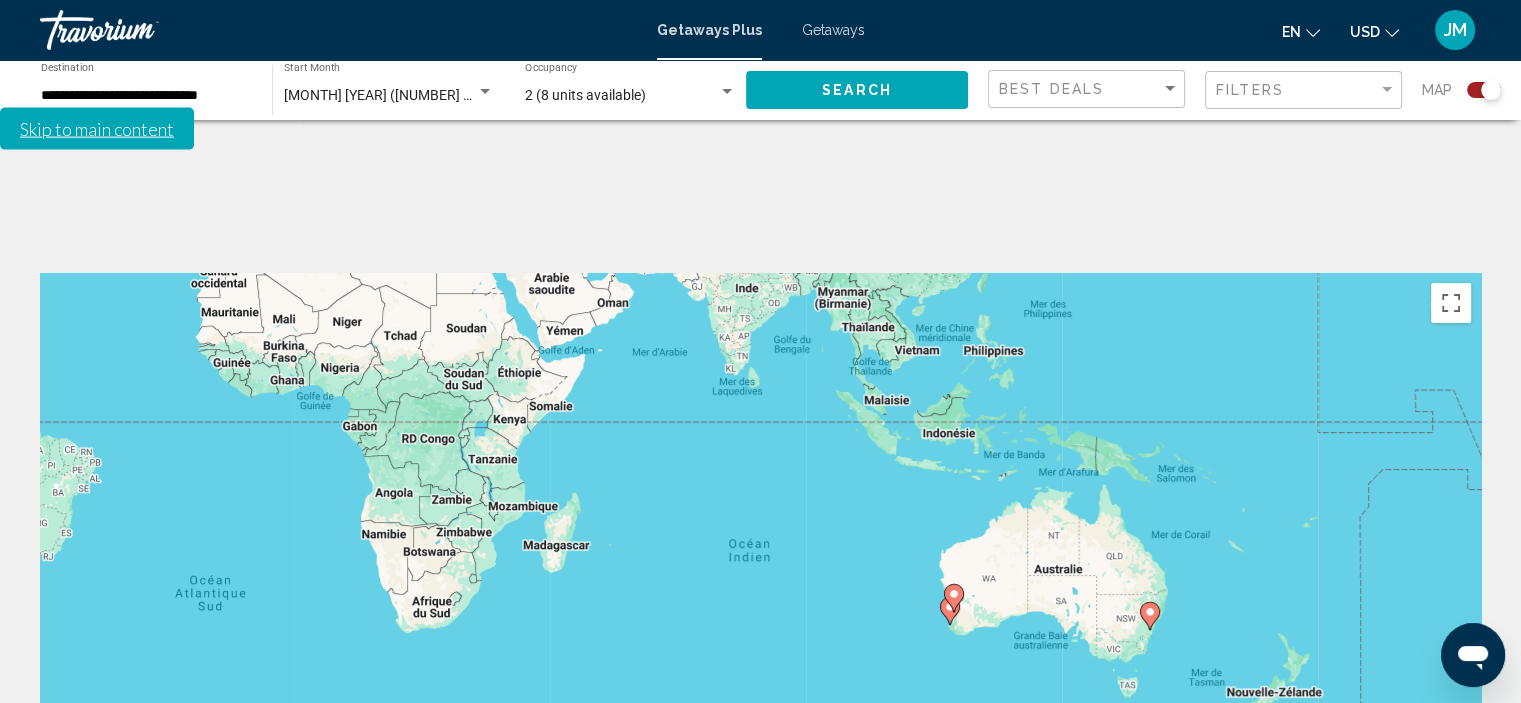 scroll, scrollTop: 0, scrollLeft: 0, axis: both 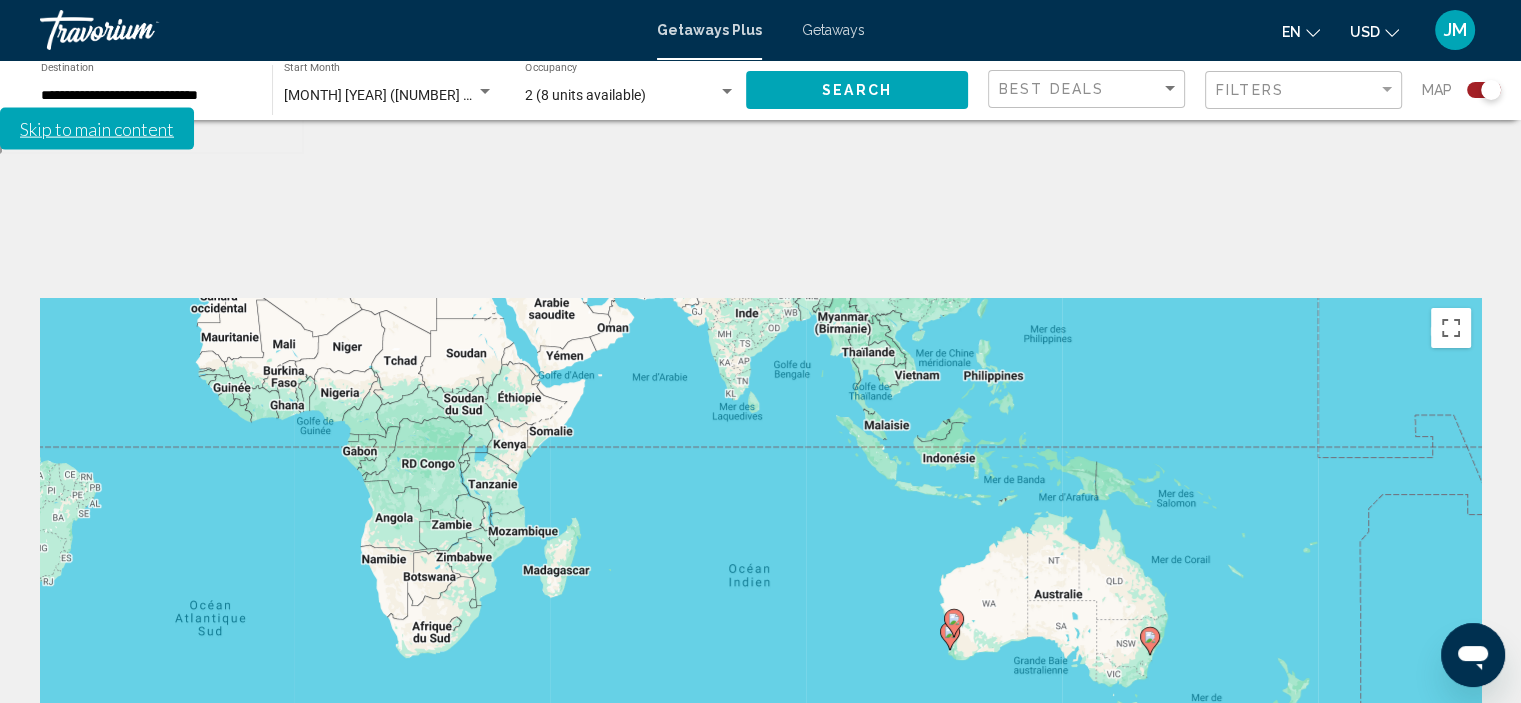 click on "Pour activer le glissement du marqueur avec le clavier, appuyez sur Alt+Entrée. Déplacez ensuite le marqueur à l'aide des touches fléchées. Pour terminer le glissement, appuyez sur la touche Entrée. Pour annuler, appuyez sur Échap." at bounding box center (760, 598) 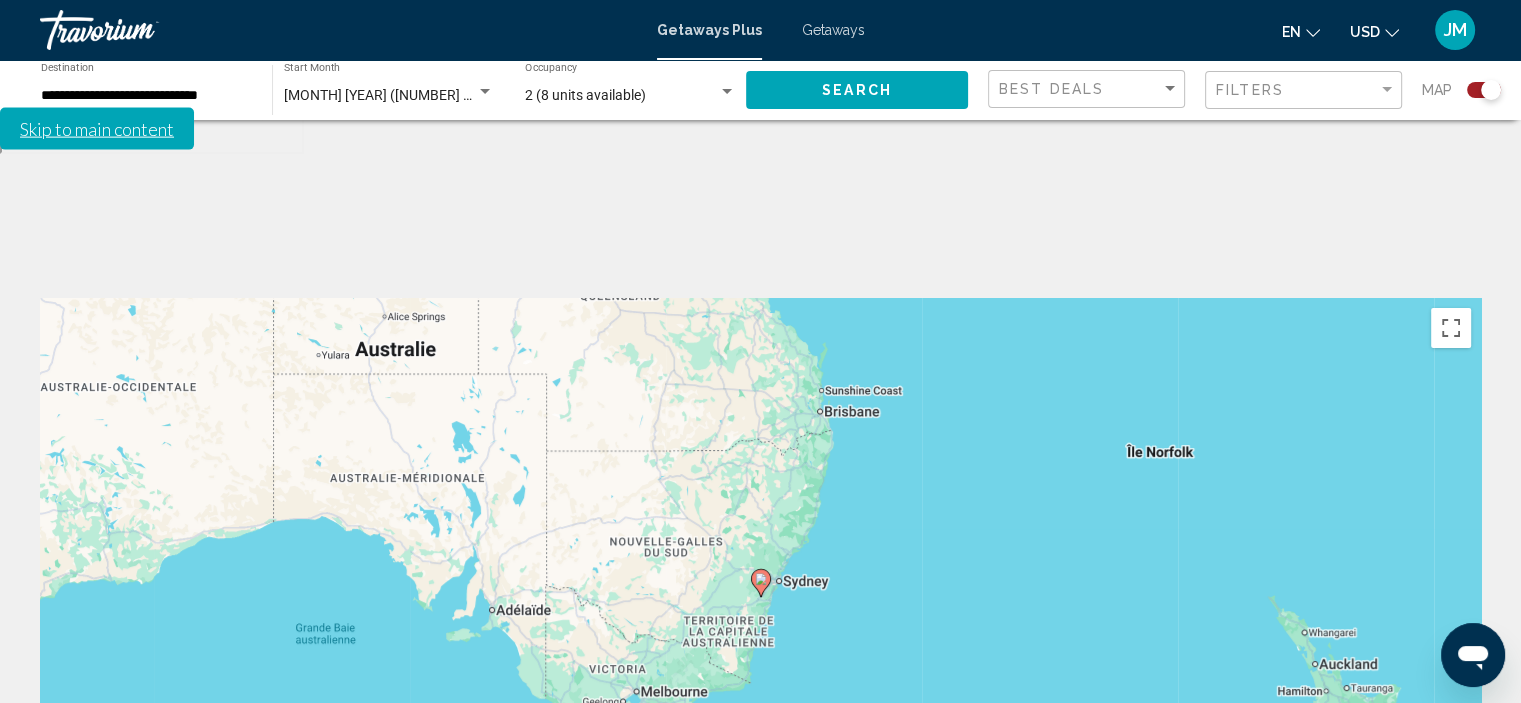 click on "Pour naviguer, utilisez les touches fléchées. Pour activer le glissement du marqueur avec le clavier, appuyez sur Alt+Entrée. Déplacez ensuite le marqueur à l'aide des touches fléchées. Pour terminer le glissement, appuyez sur la touche Entrée. Pour annuler, appuyez sur Échap." at bounding box center (760, 598) 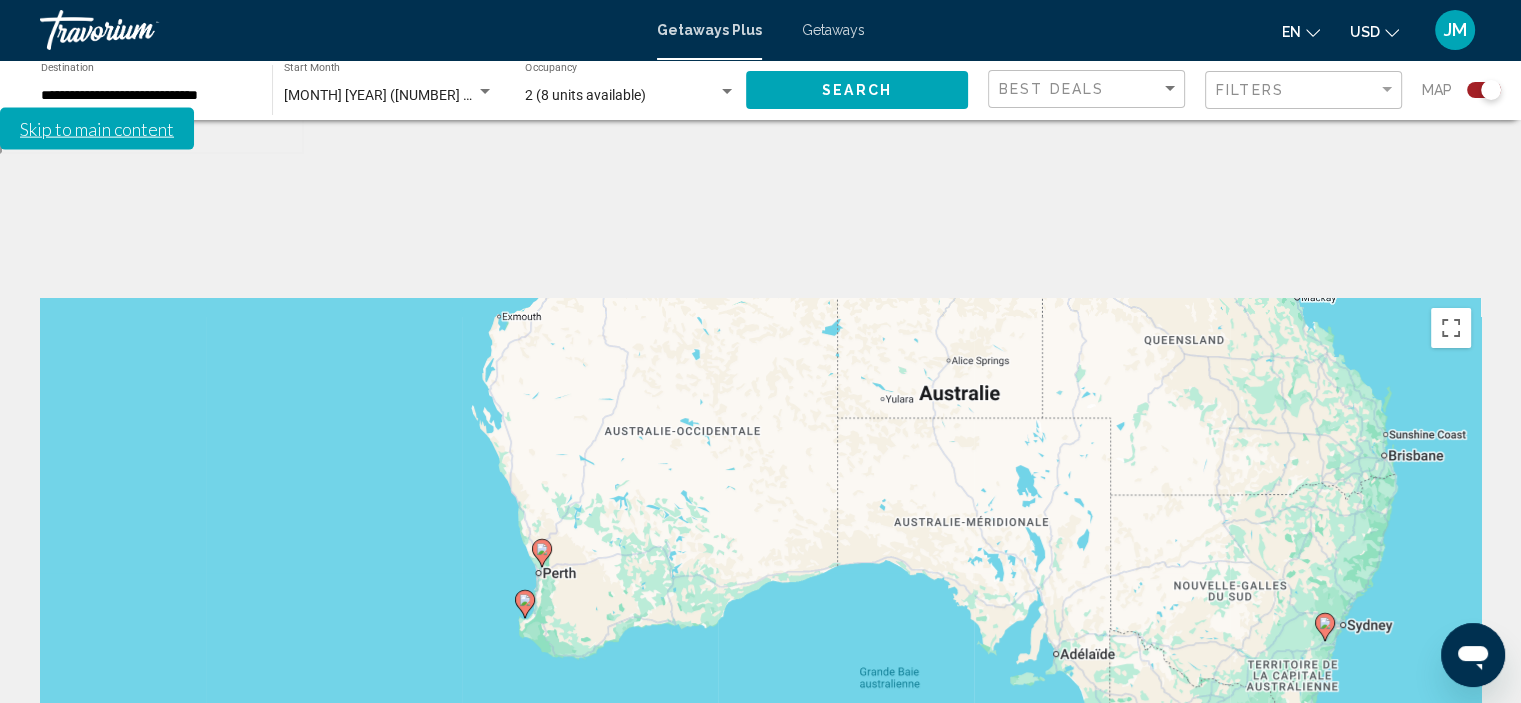 drag, startPoint x: 800, startPoint y: 577, endPoint x: 1366, endPoint y: 621, distance: 567.70764 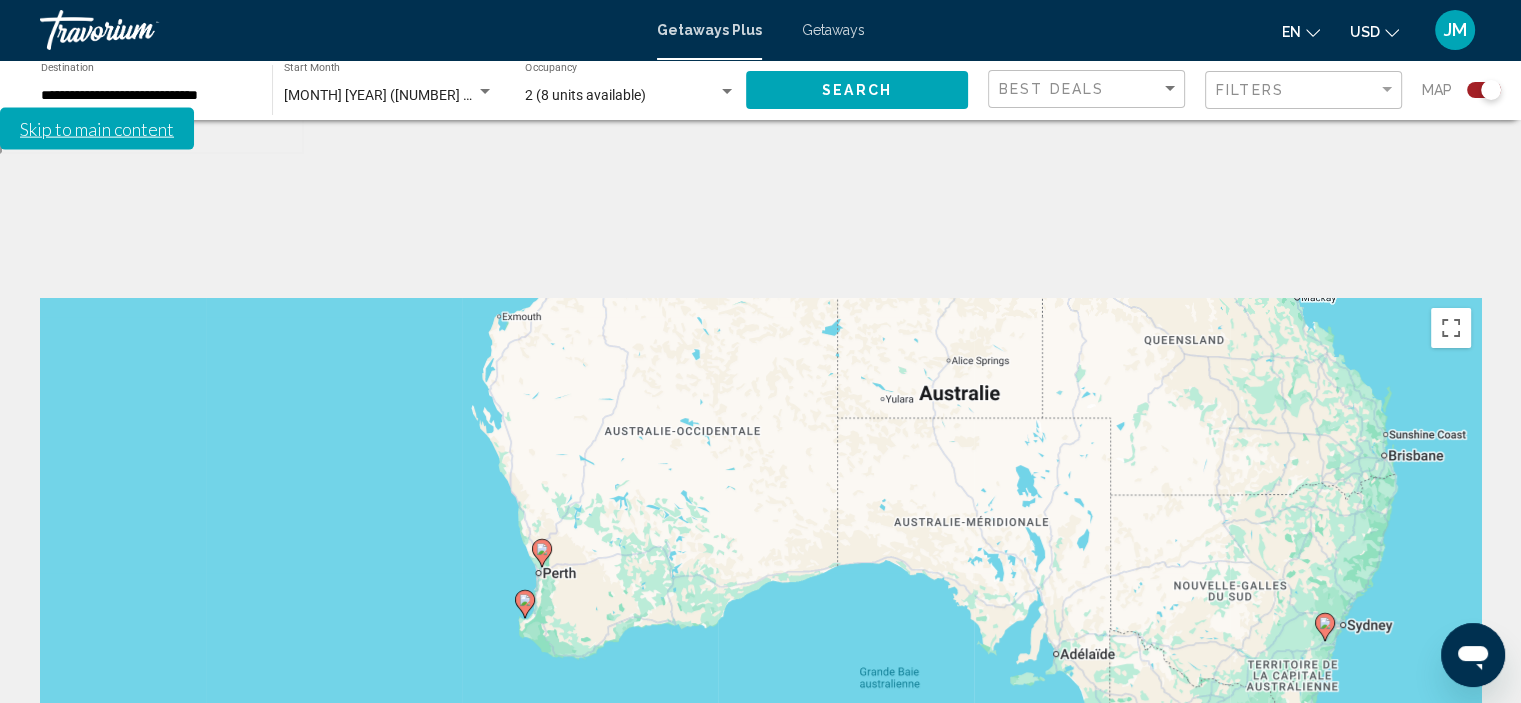 click 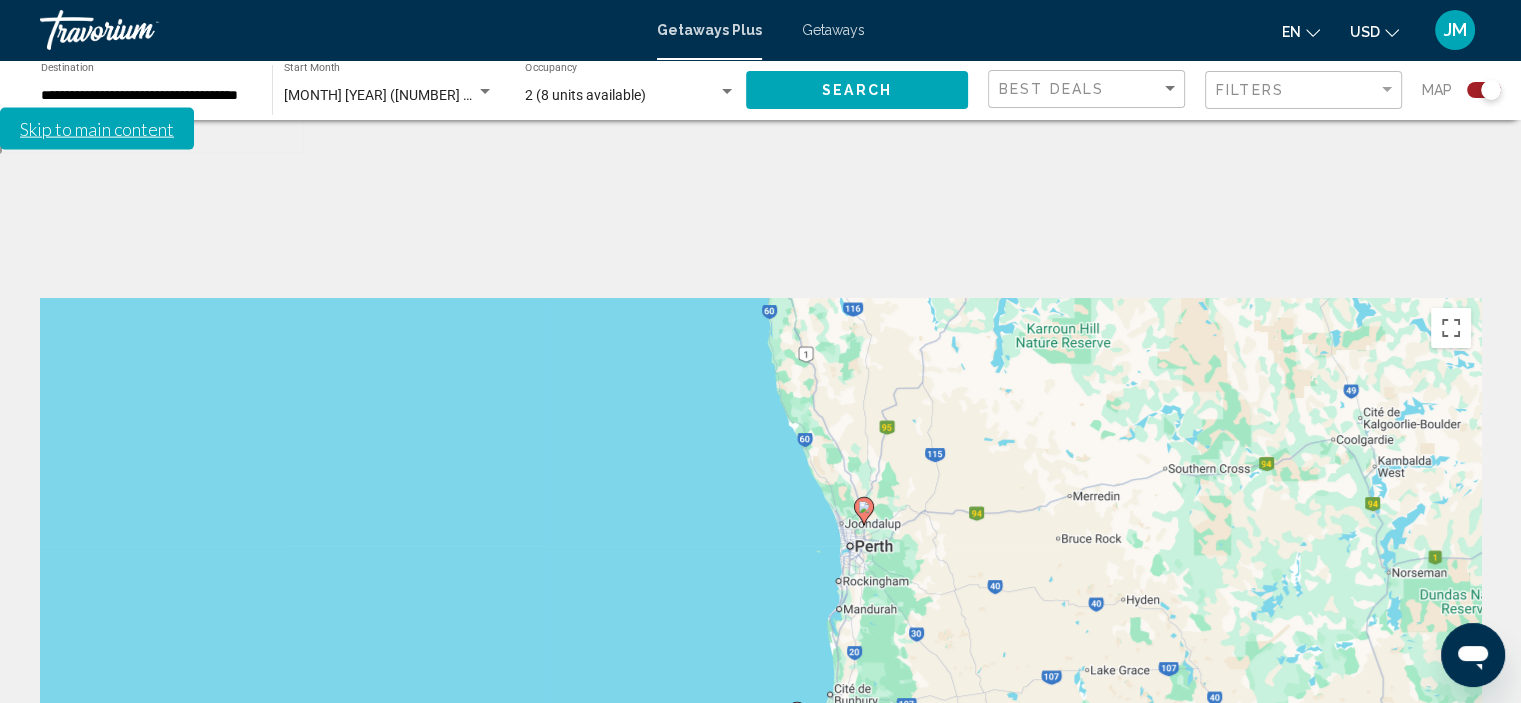 drag, startPoint x: 538, startPoint y: 395, endPoint x: 636, endPoint y: 315, distance: 126.50692 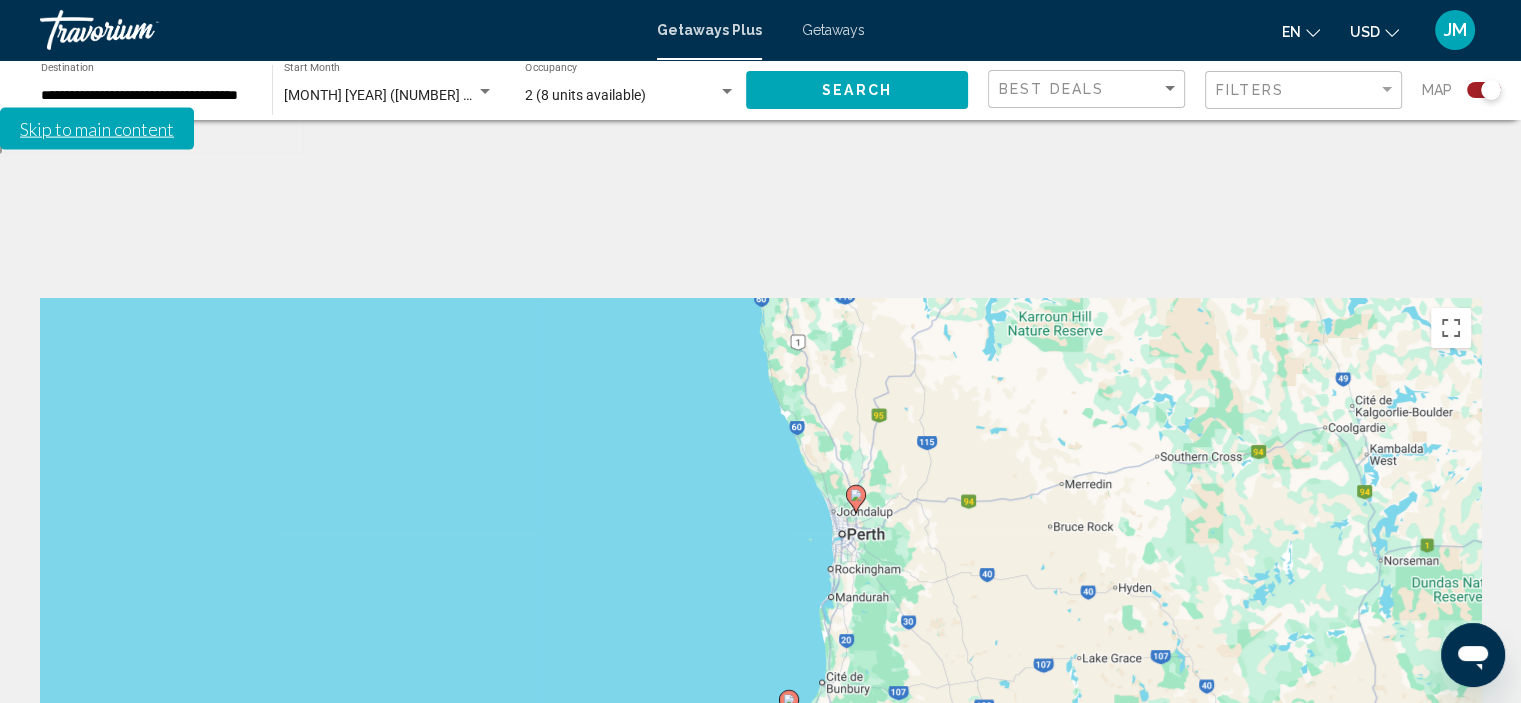 click 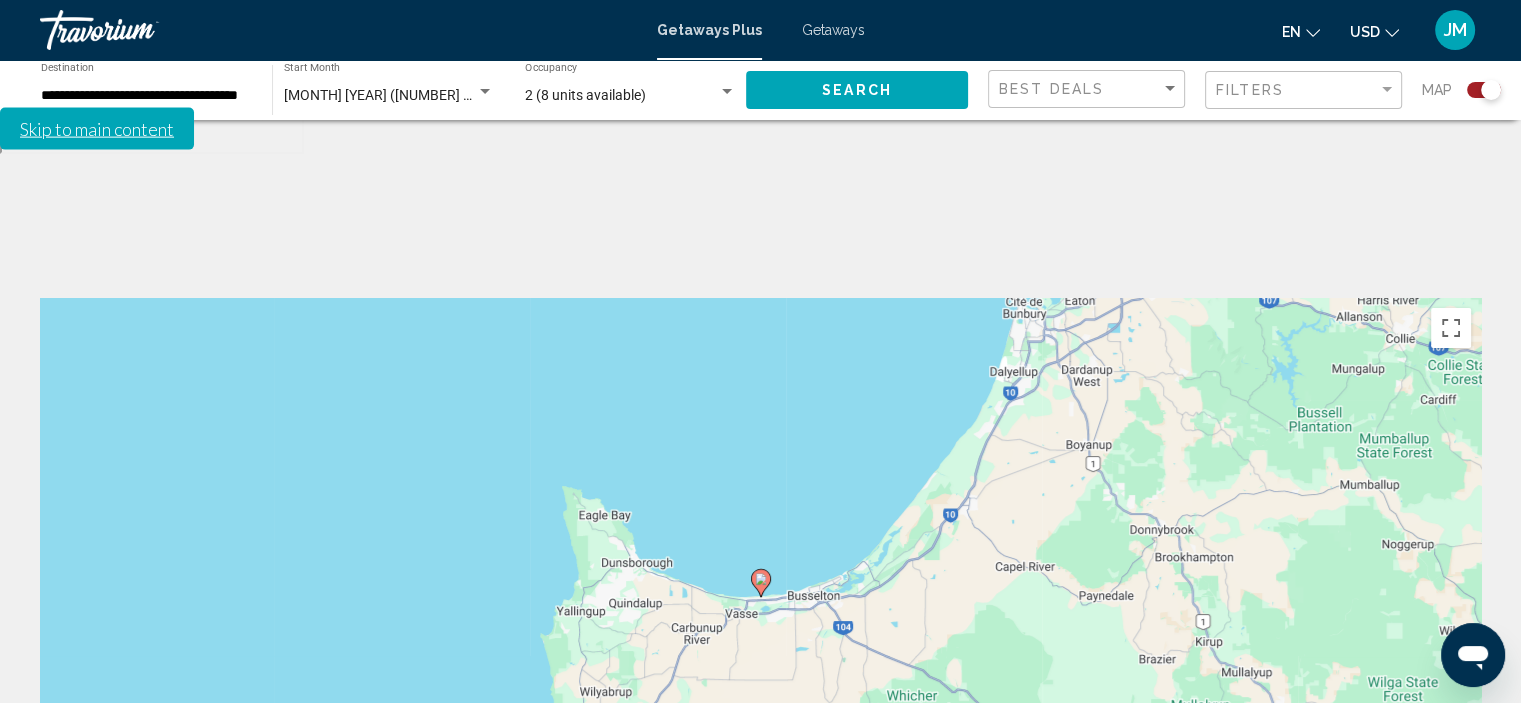 click 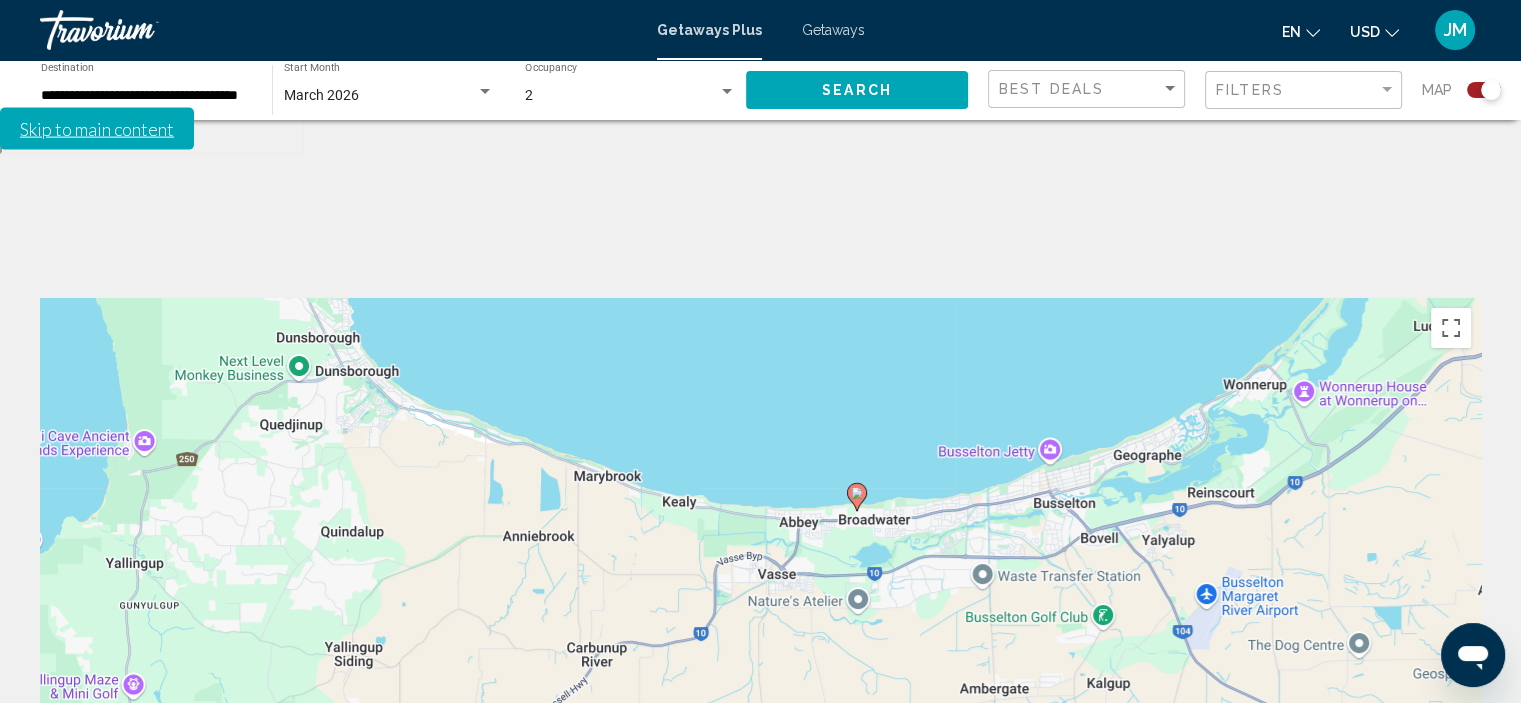 drag, startPoint x: 836, startPoint y: 504, endPoint x: 900, endPoint y: 168, distance: 342.04092 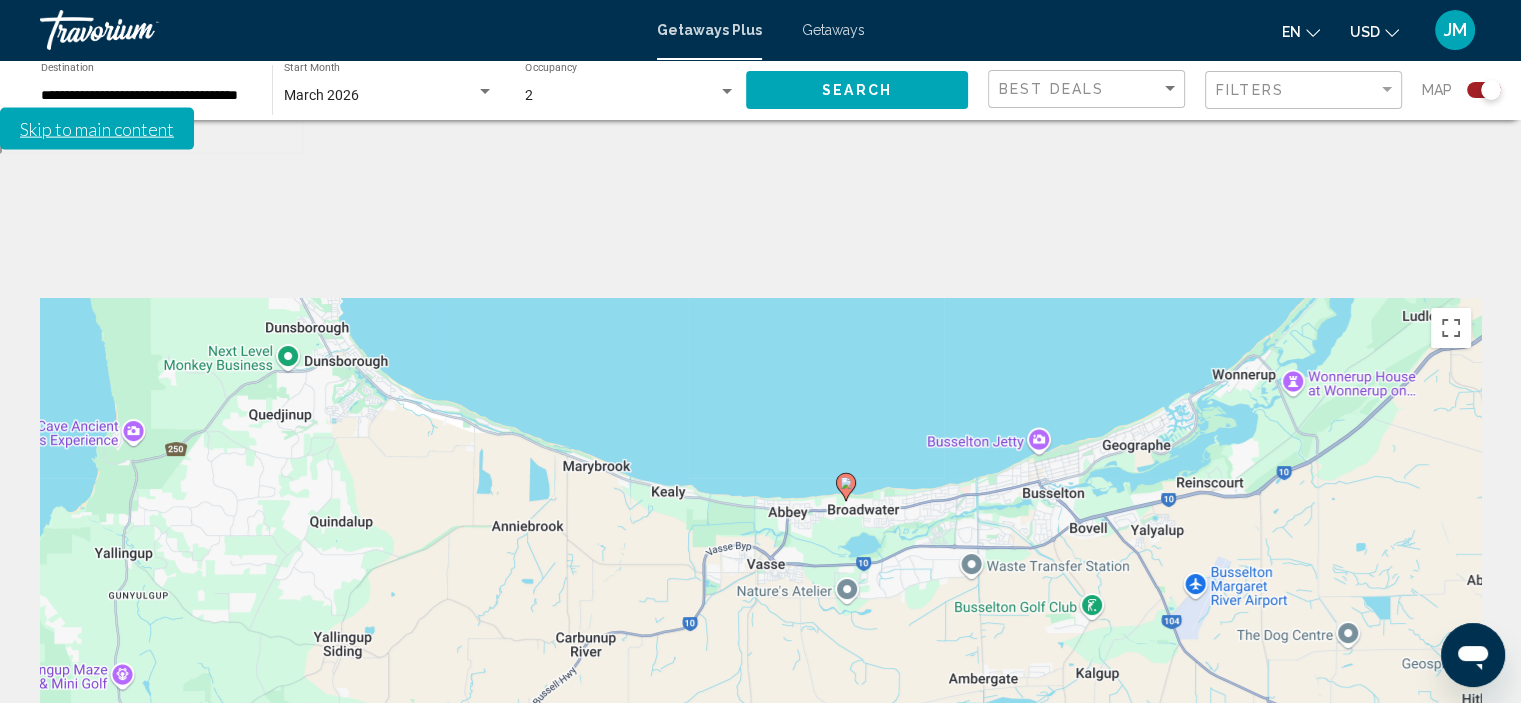 click 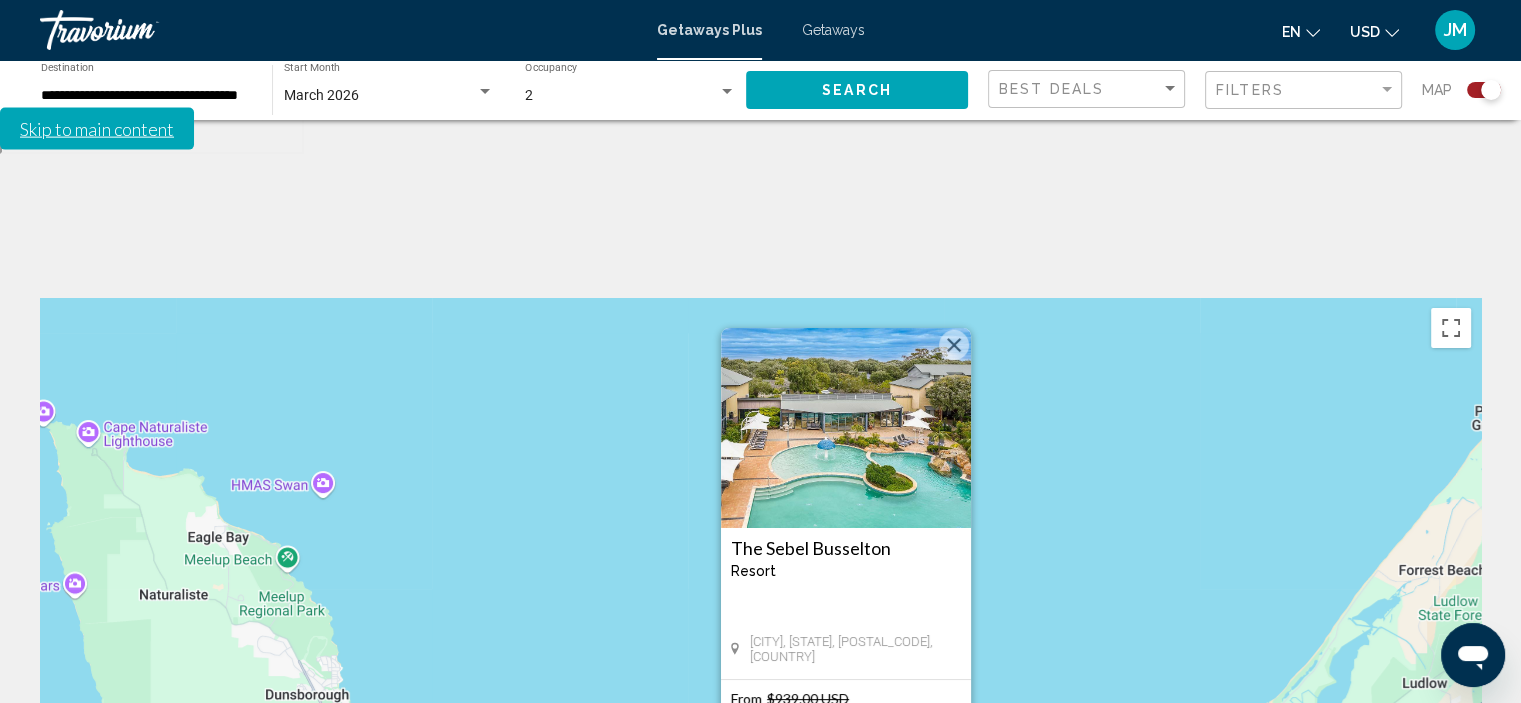 click on "View Resort" at bounding box center (845, 800) 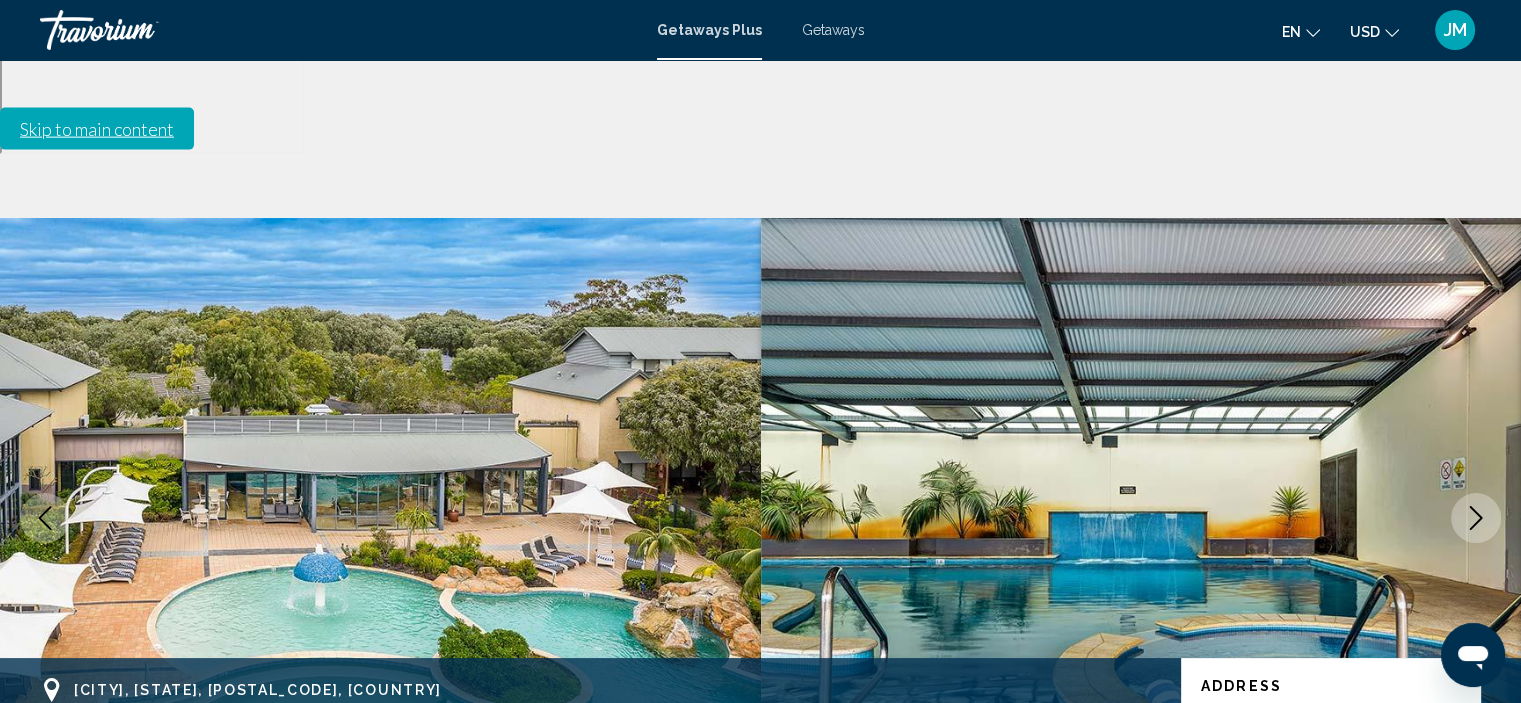 scroll, scrollTop: 8, scrollLeft: 0, axis: vertical 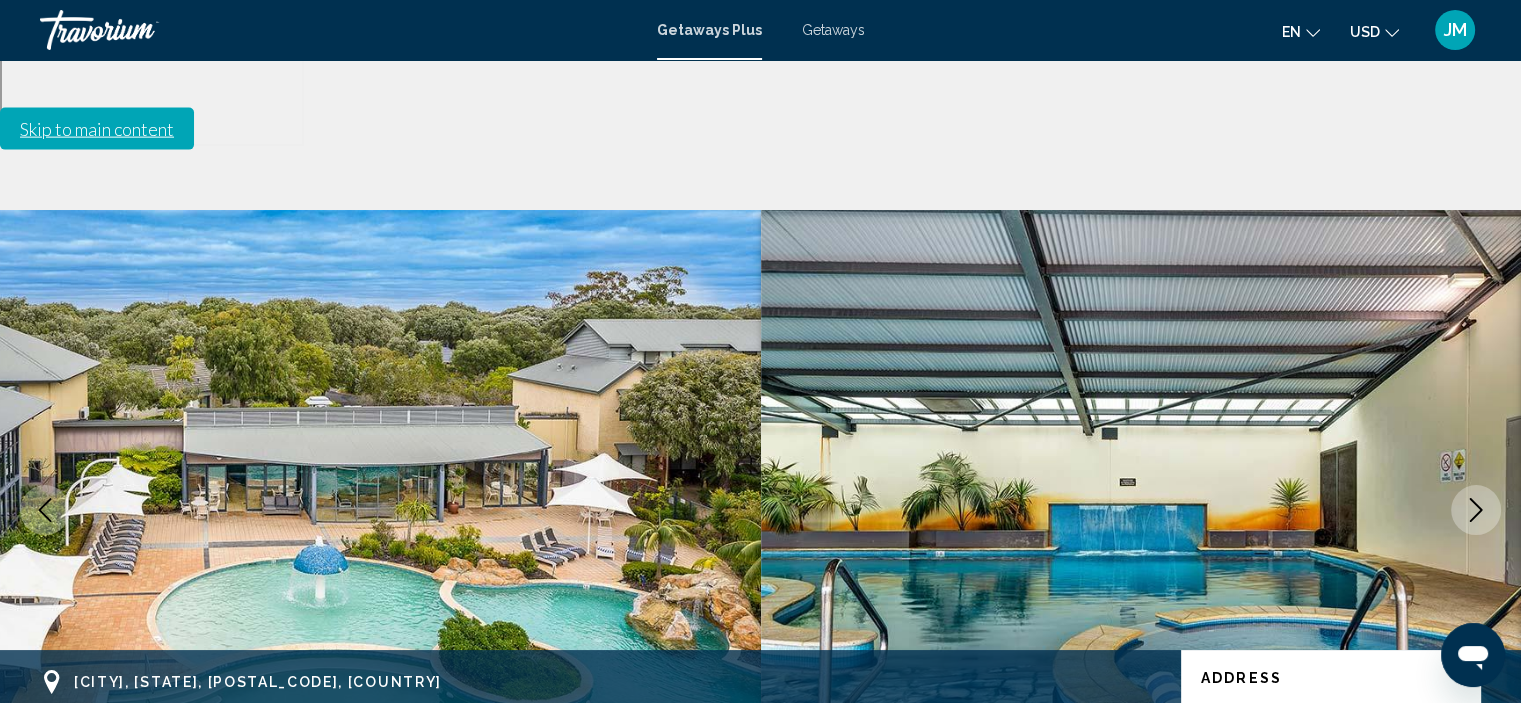 click 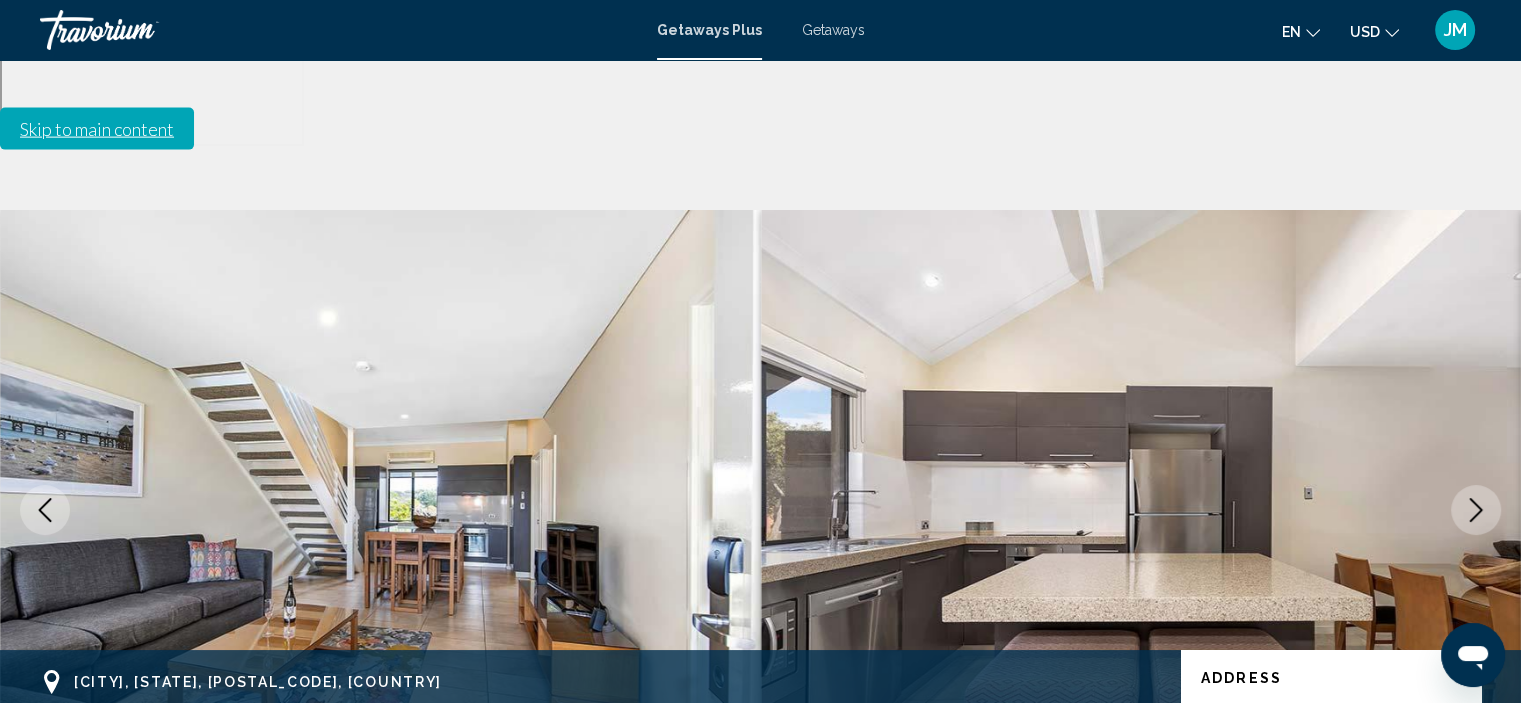 click 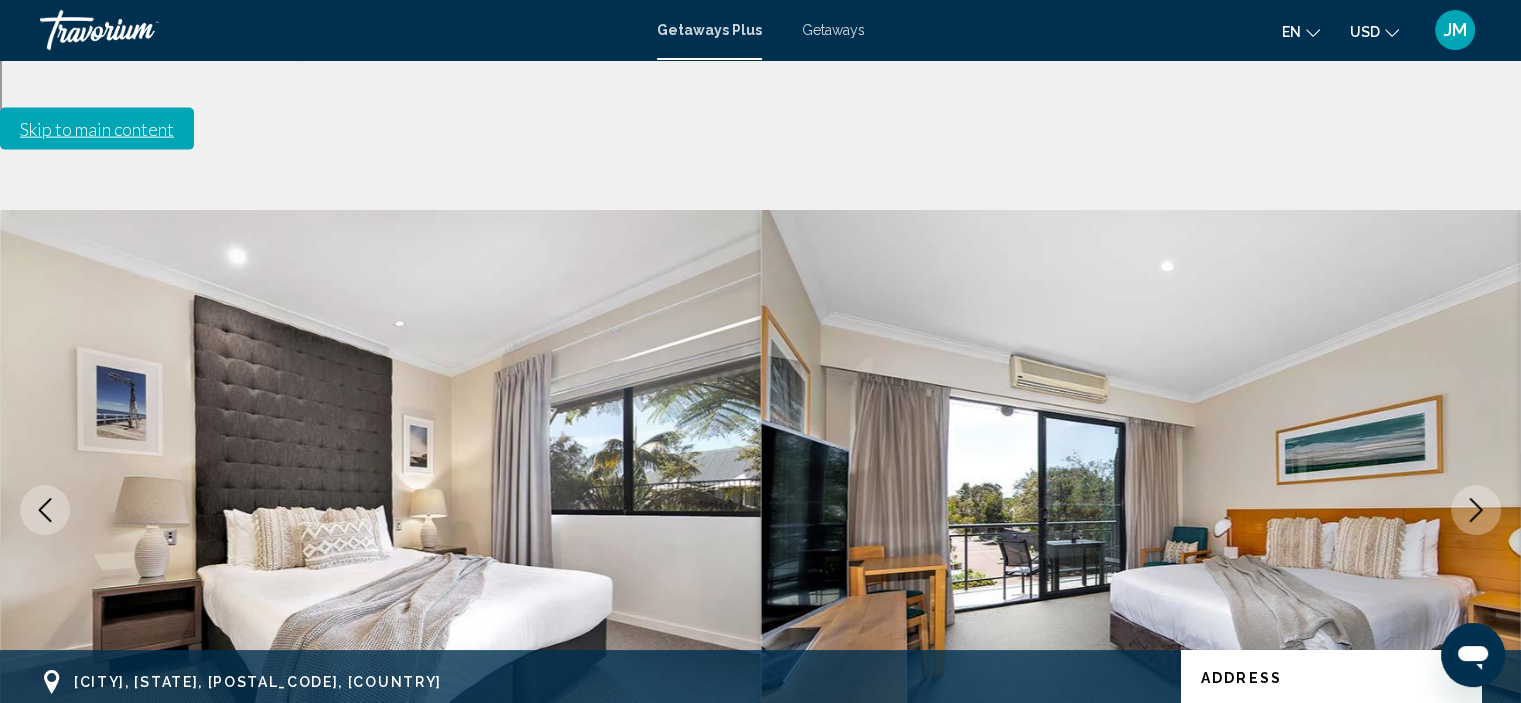 click 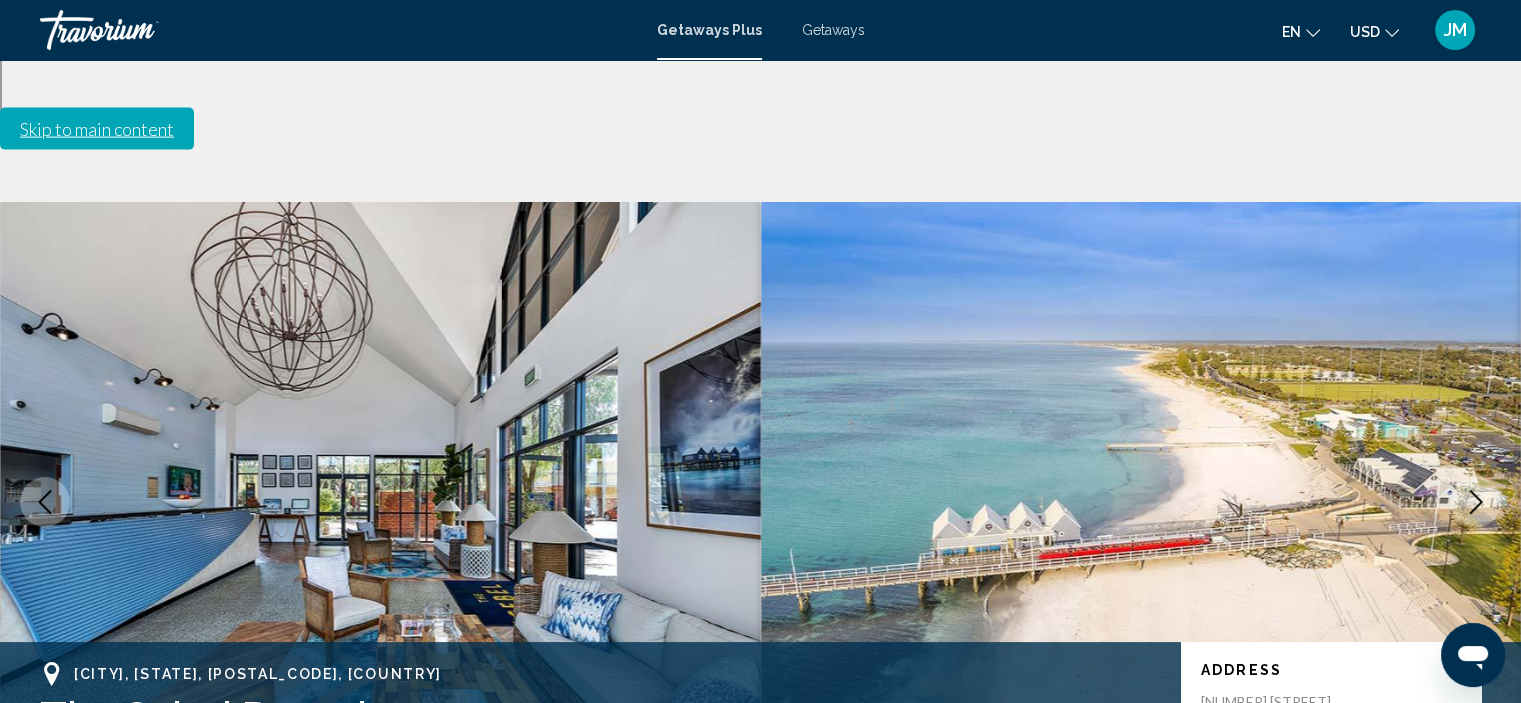 scroll, scrollTop: 0, scrollLeft: 0, axis: both 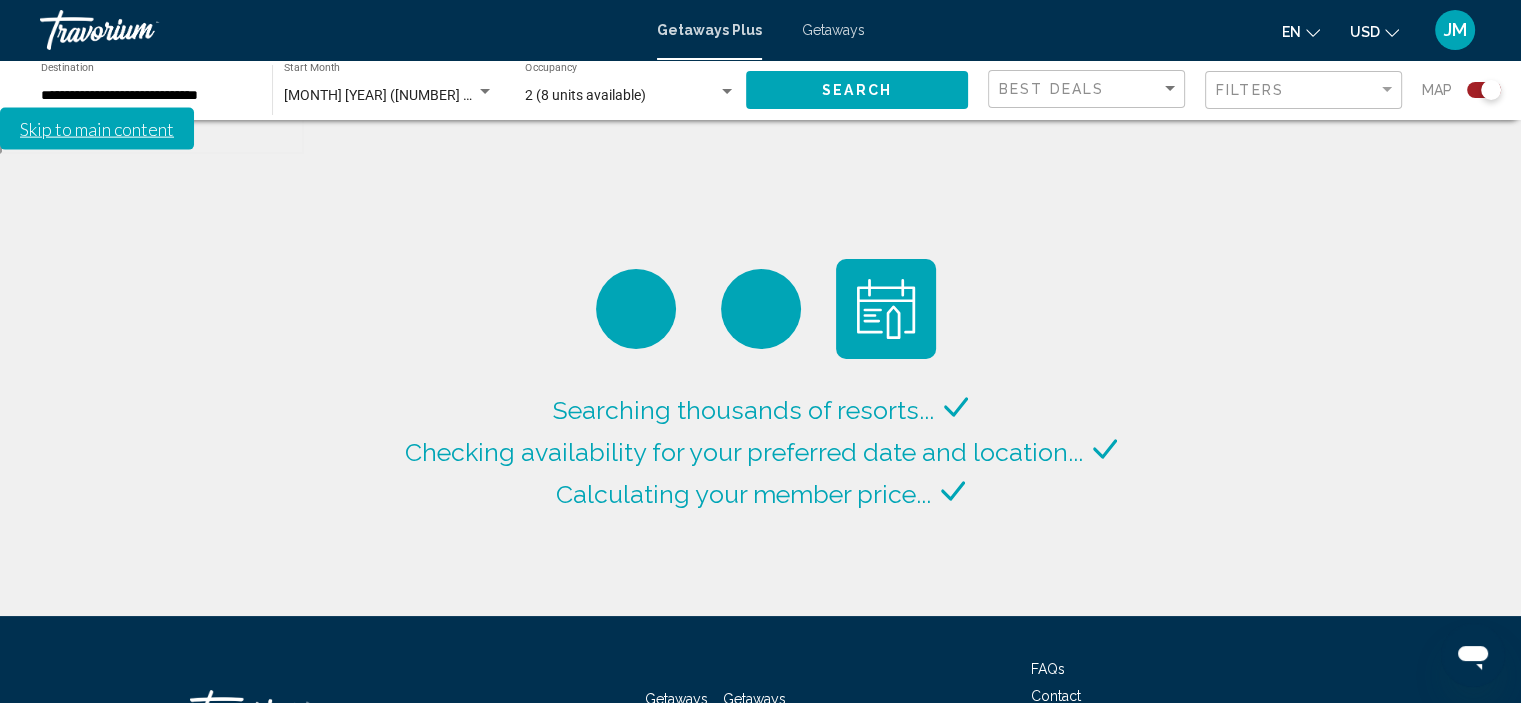click on "Getaways" at bounding box center (833, 30) 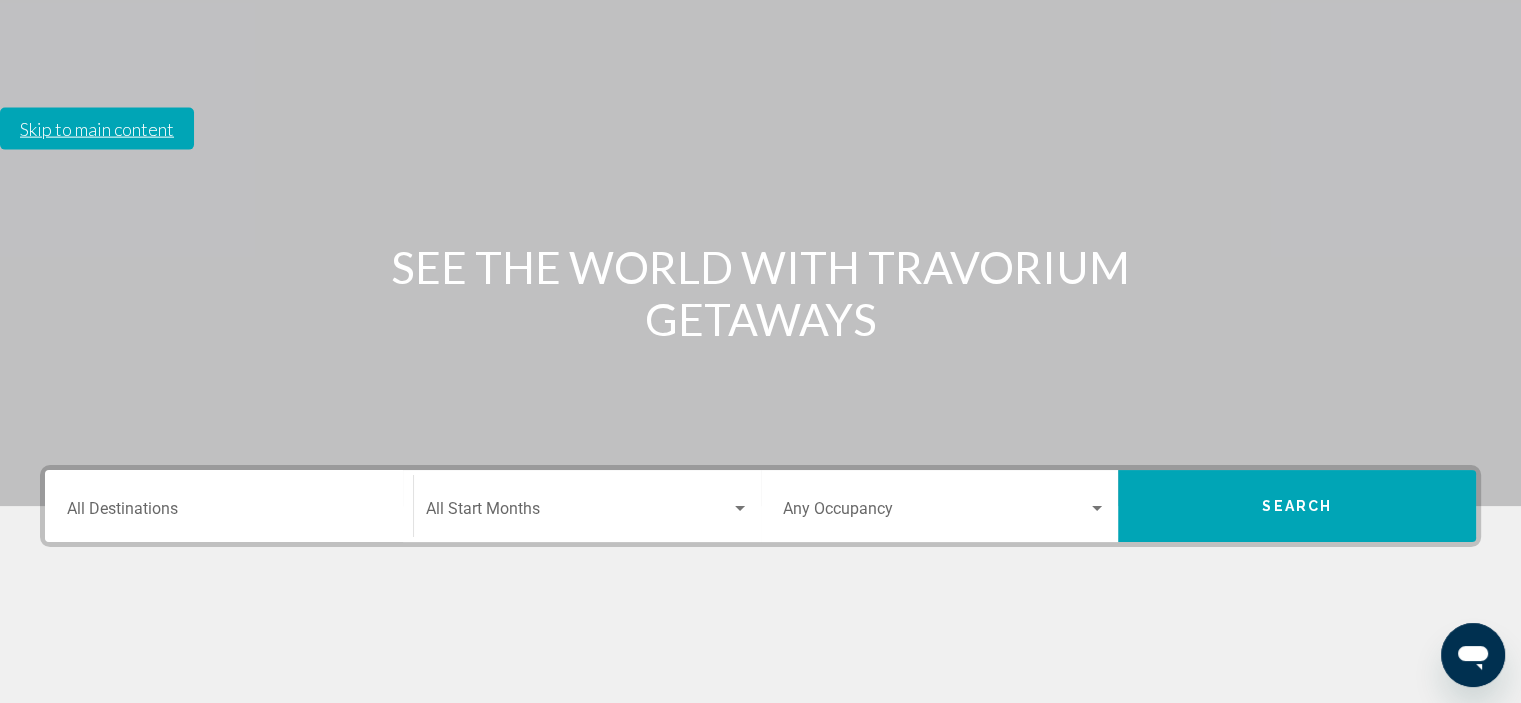 scroll, scrollTop: 300, scrollLeft: 0, axis: vertical 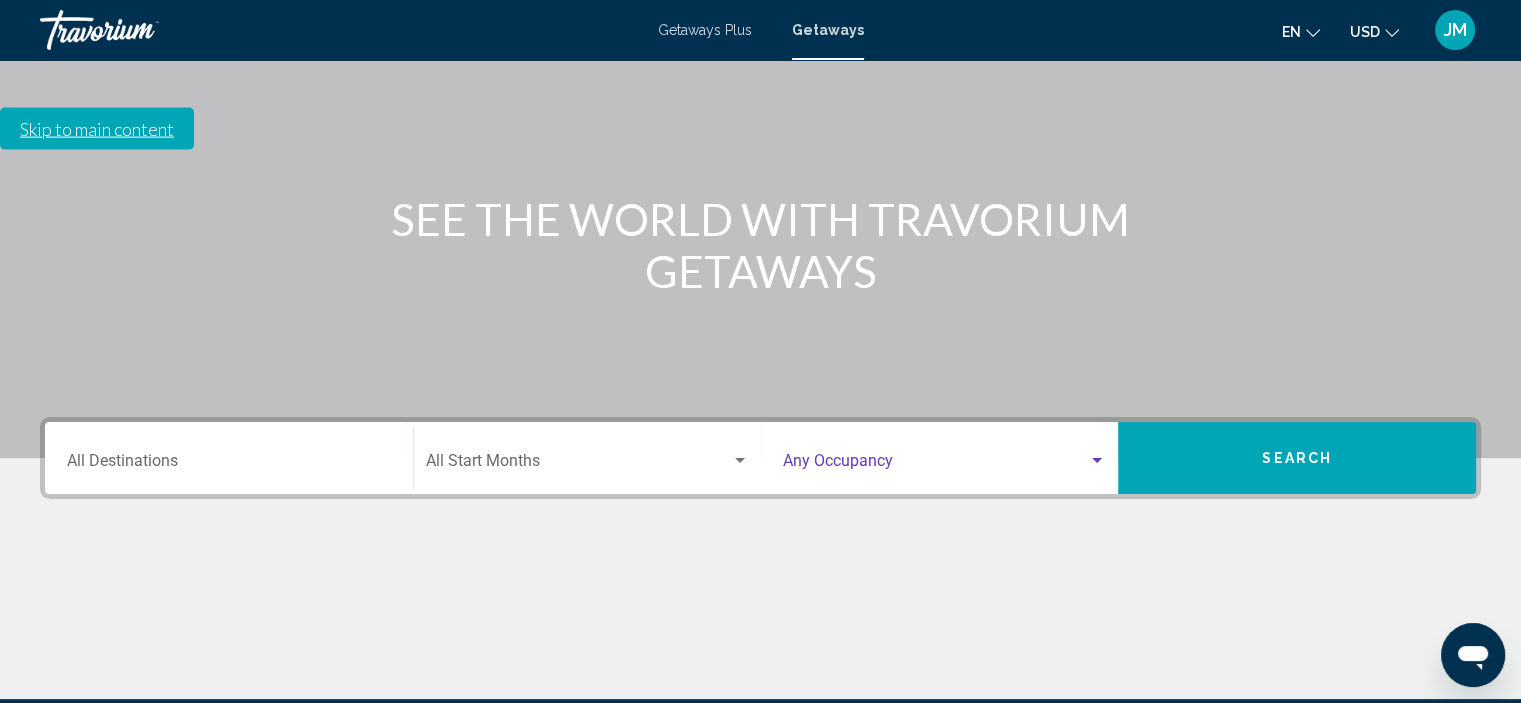 click at bounding box center [1097, 461] 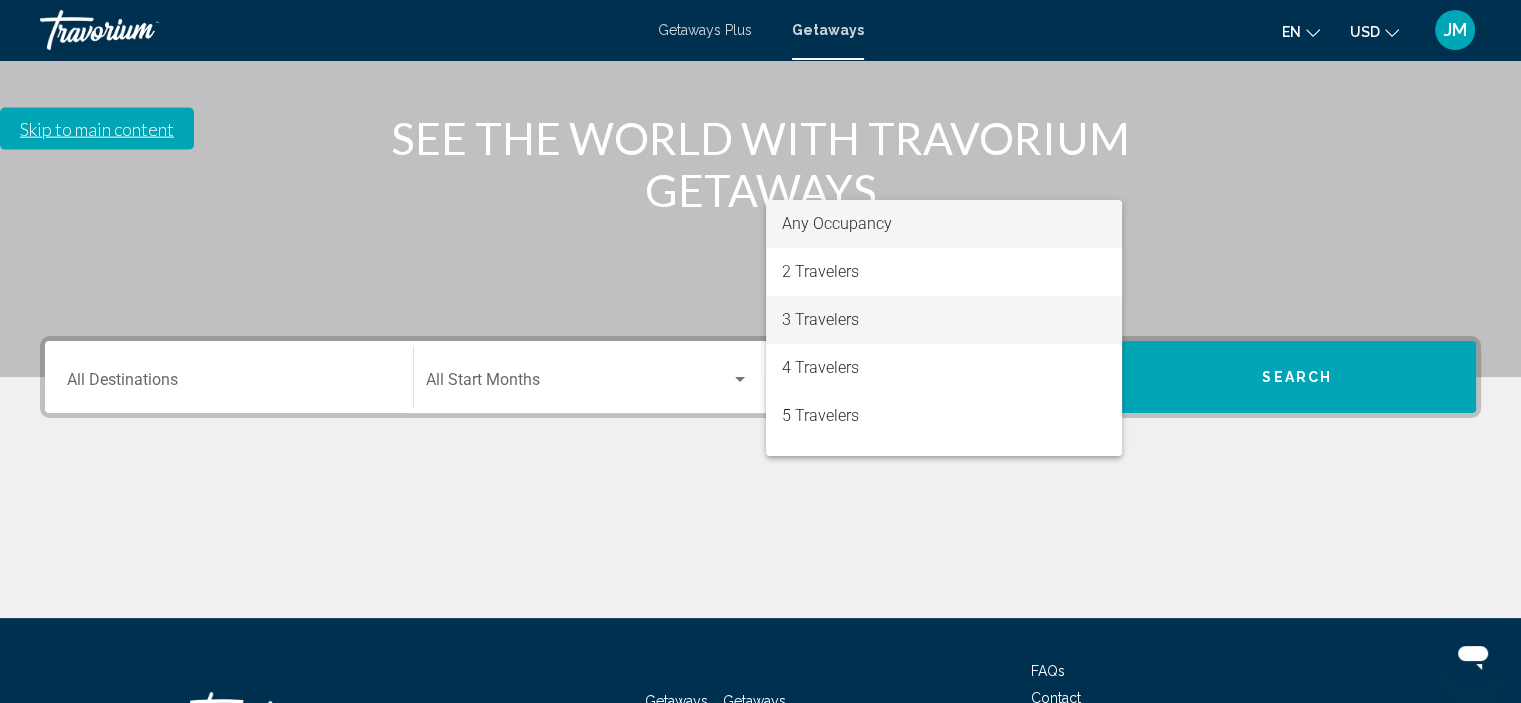 scroll, scrollTop: 382, scrollLeft: 0, axis: vertical 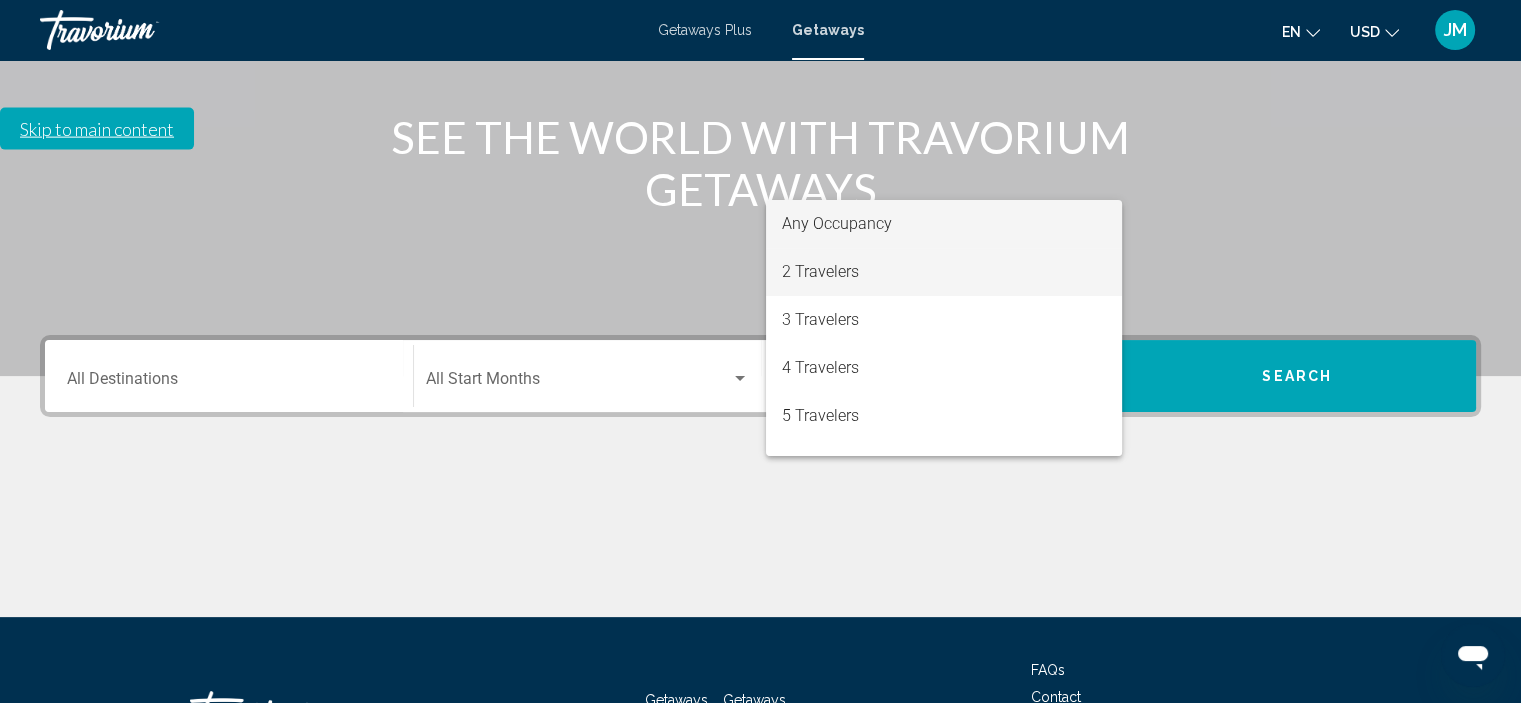click on "2 Travelers" at bounding box center (944, 272) 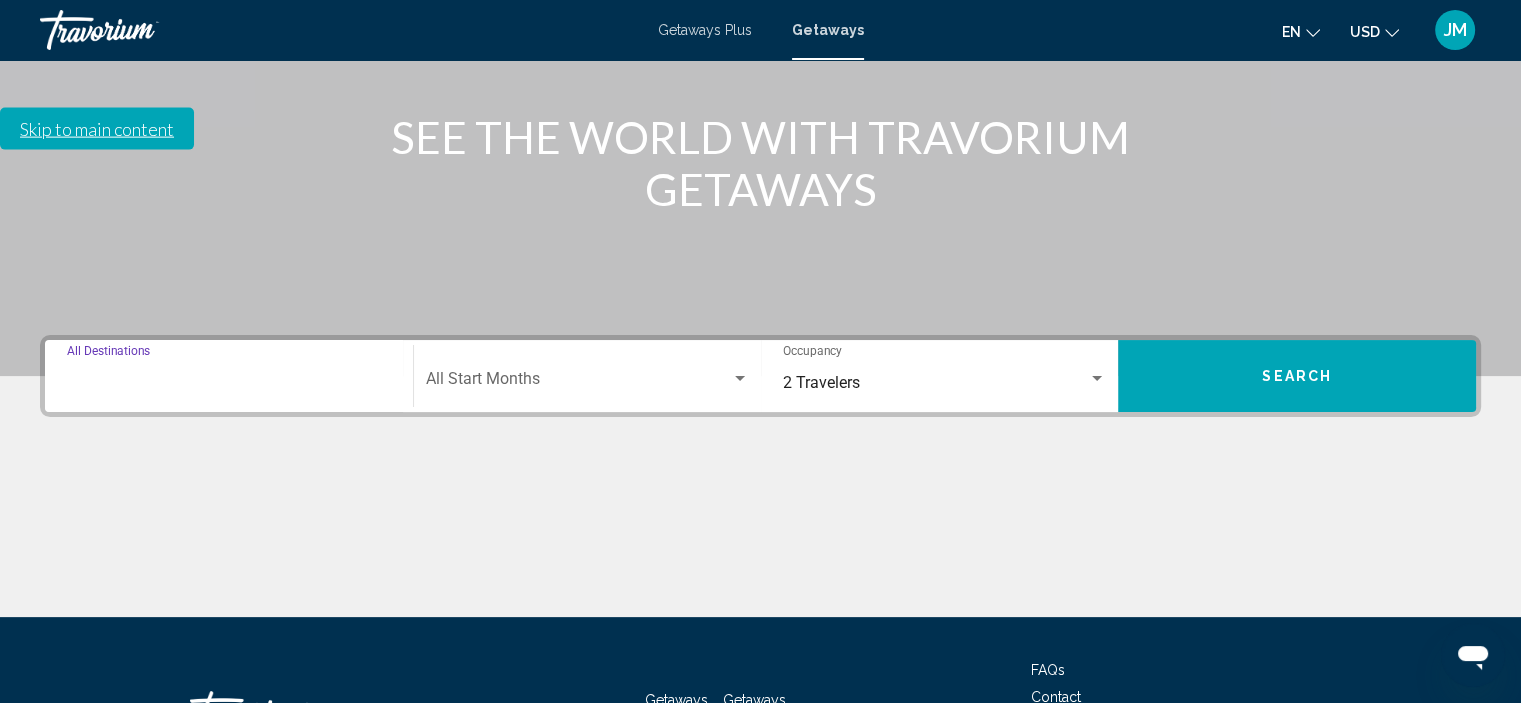 click on "Destination All Destinations" at bounding box center [229, 383] 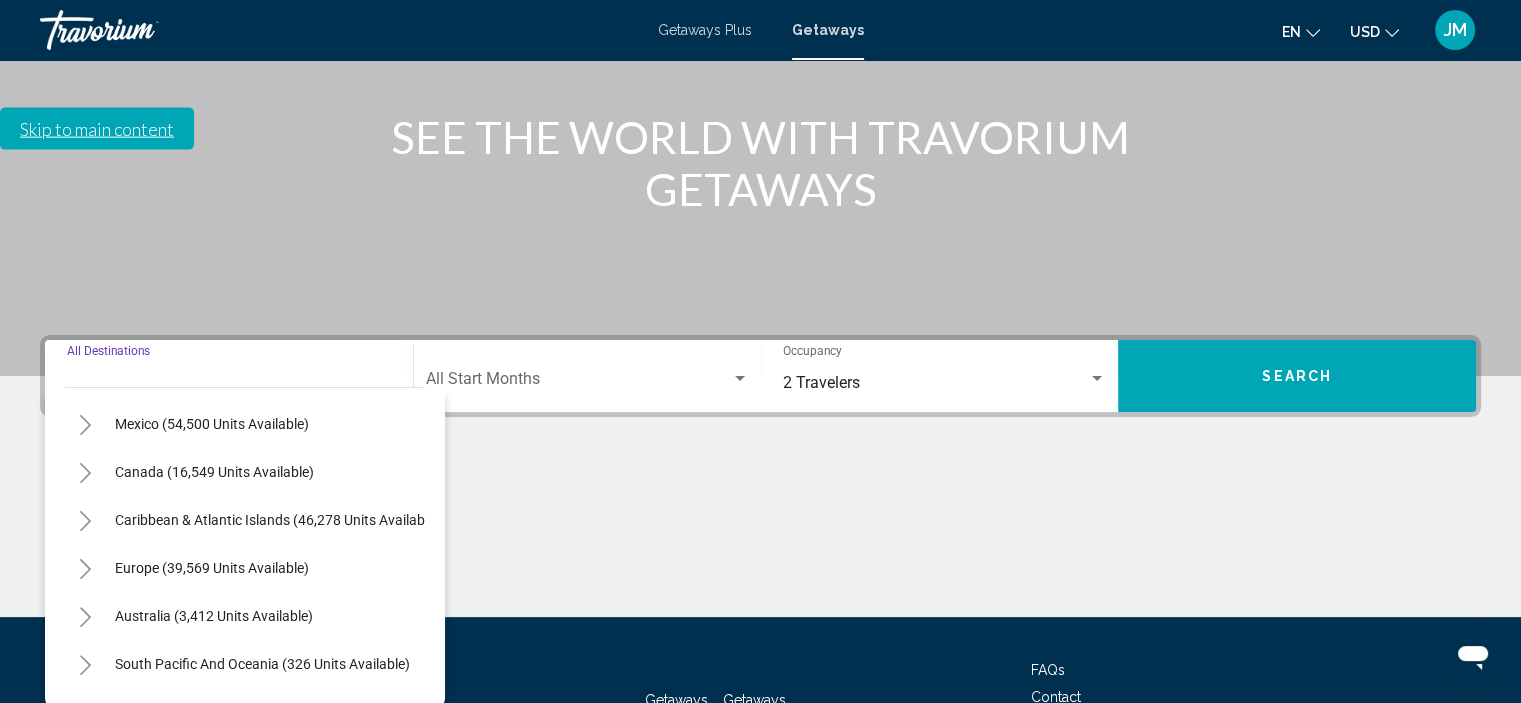 scroll, scrollTop: 100, scrollLeft: 0, axis: vertical 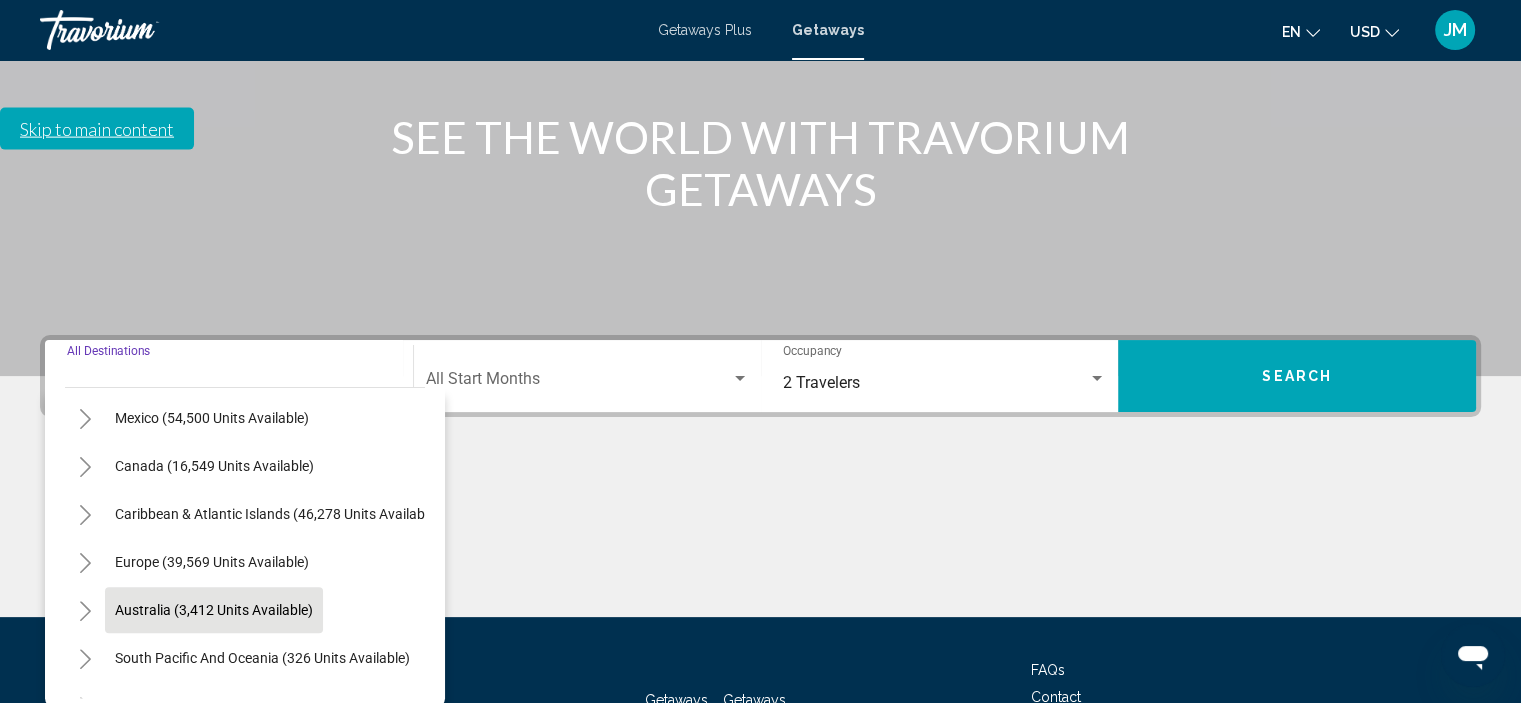 click on "Australia (3,412 units available)" at bounding box center (262, 658) 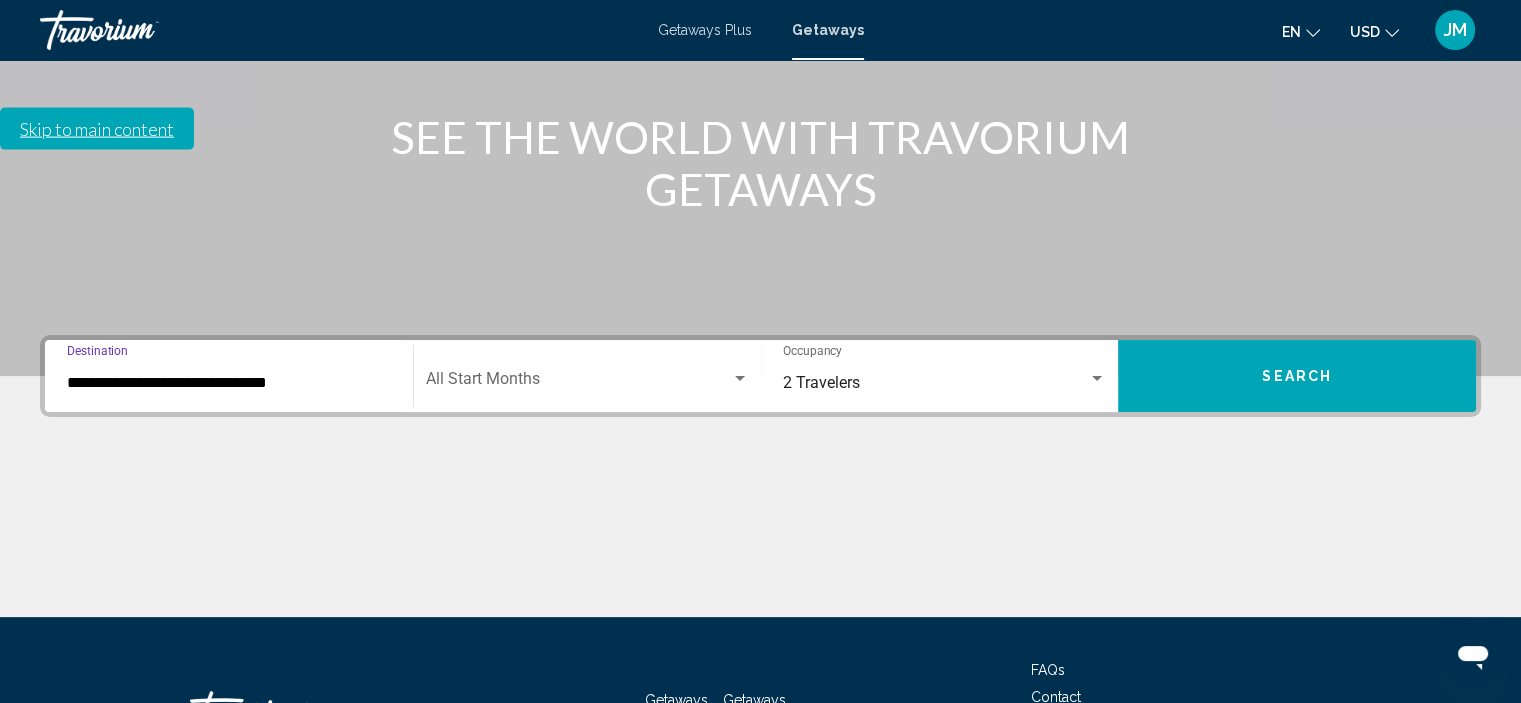 click on "Search" at bounding box center (1297, 376) 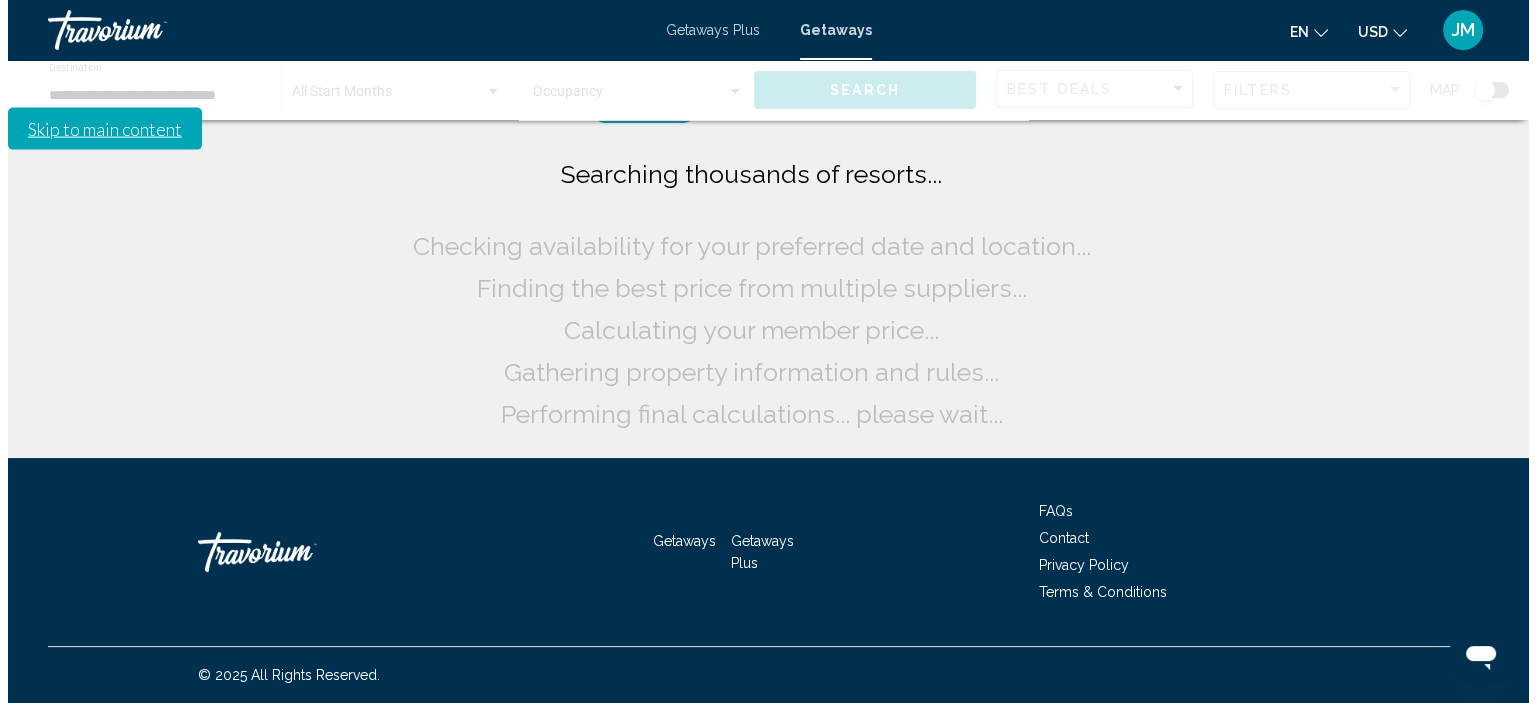 scroll, scrollTop: 0, scrollLeft: 0, axis: both 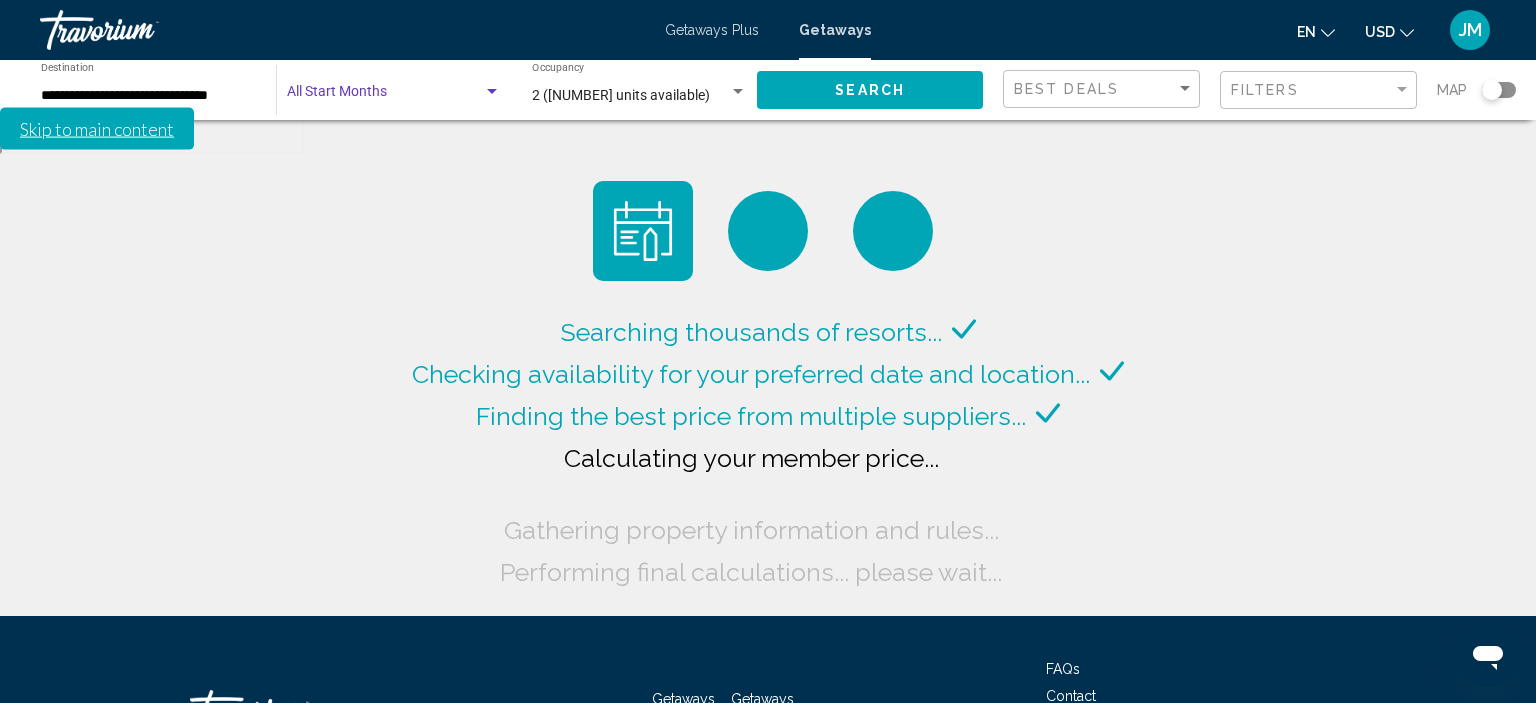 click at bounding box center (385, 96) 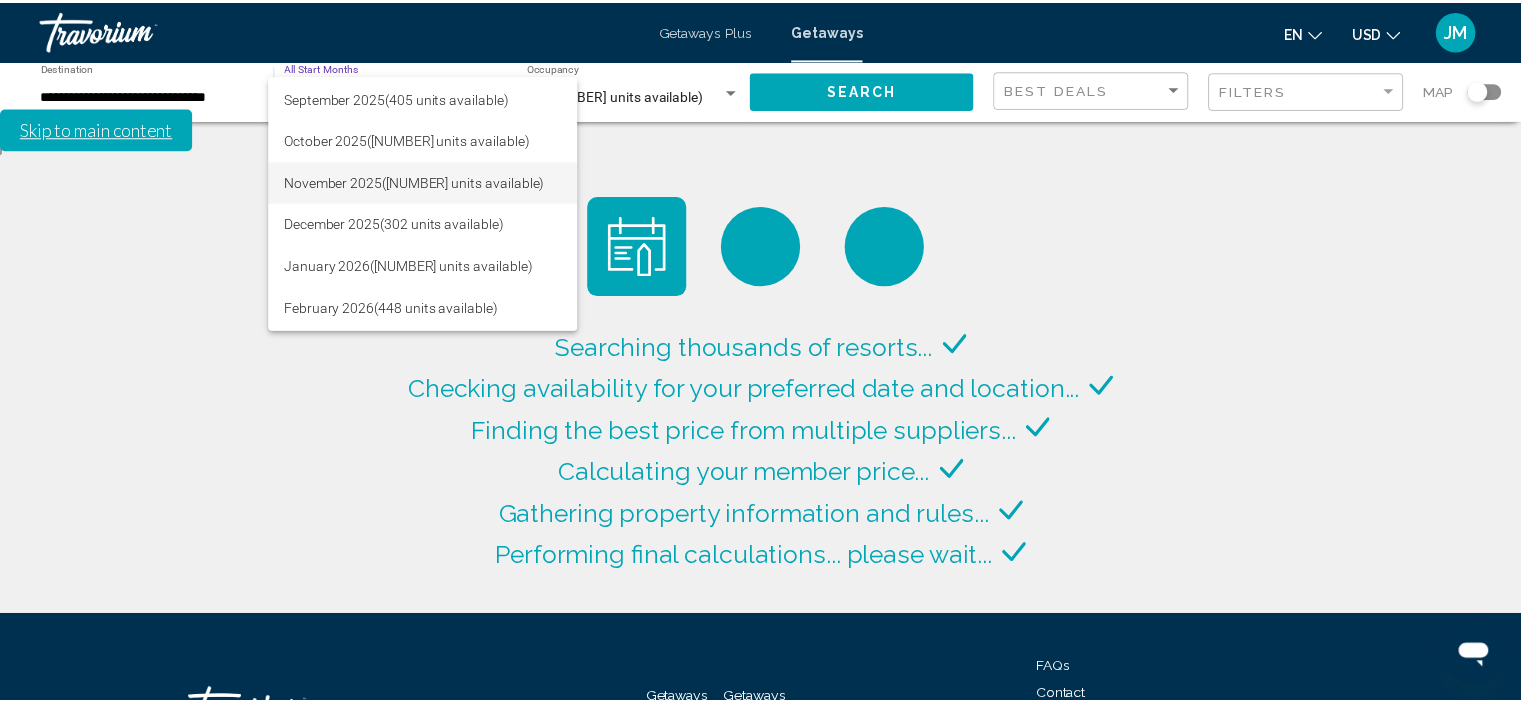 scroll, scrollTop: 289, scrollLeft: 0, axis: vertical 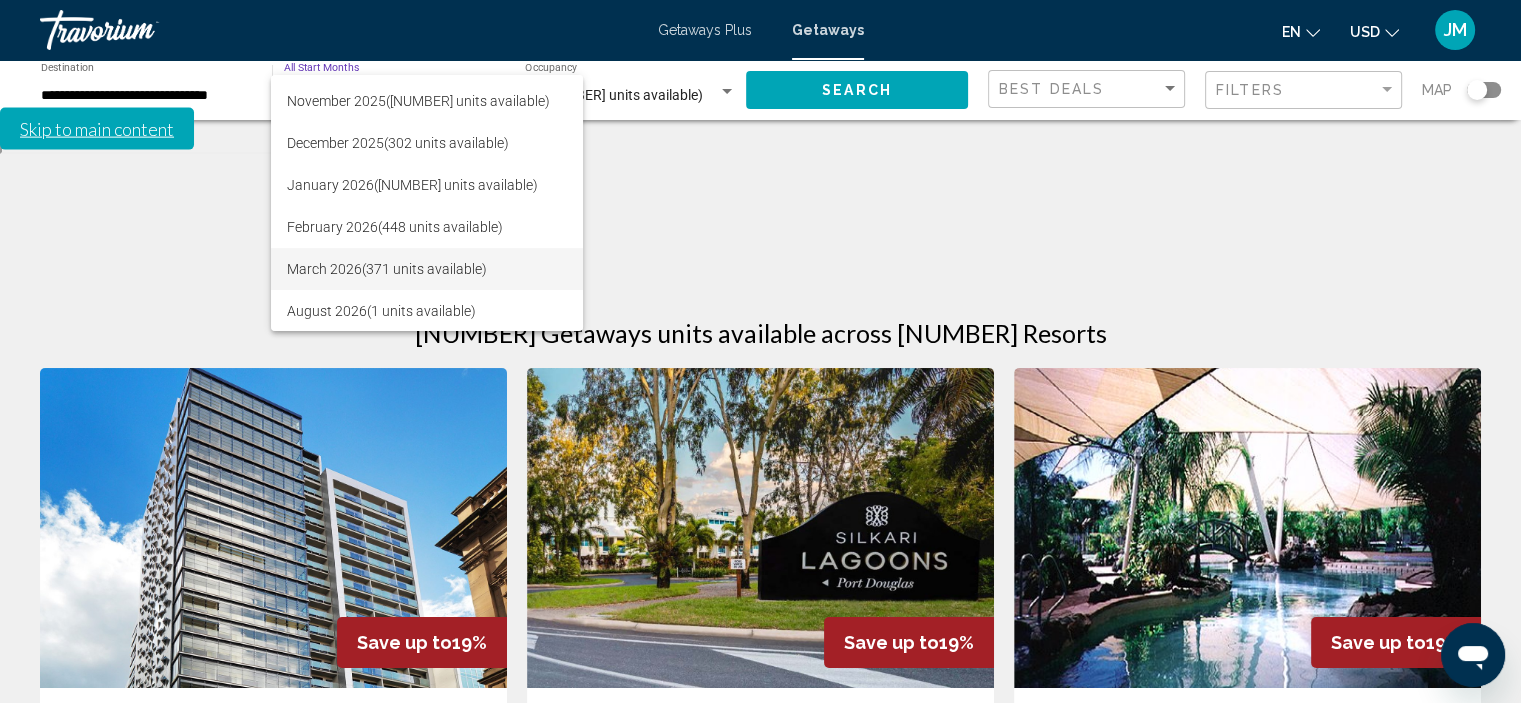 click on "March 2026  (371 units available)" at bounding box center (427, 269) 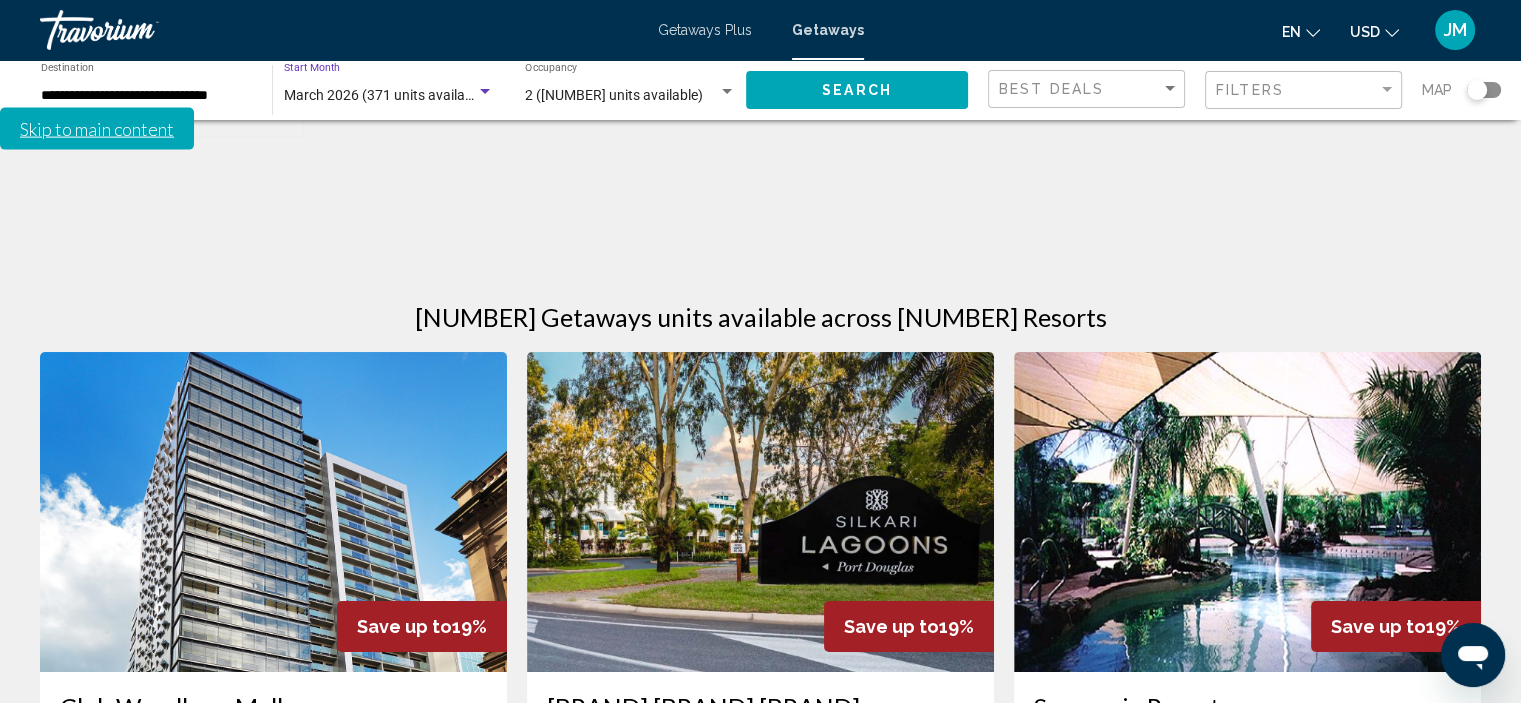 scroll, scrollTop: 0, scrollLeft: 0, axis: both 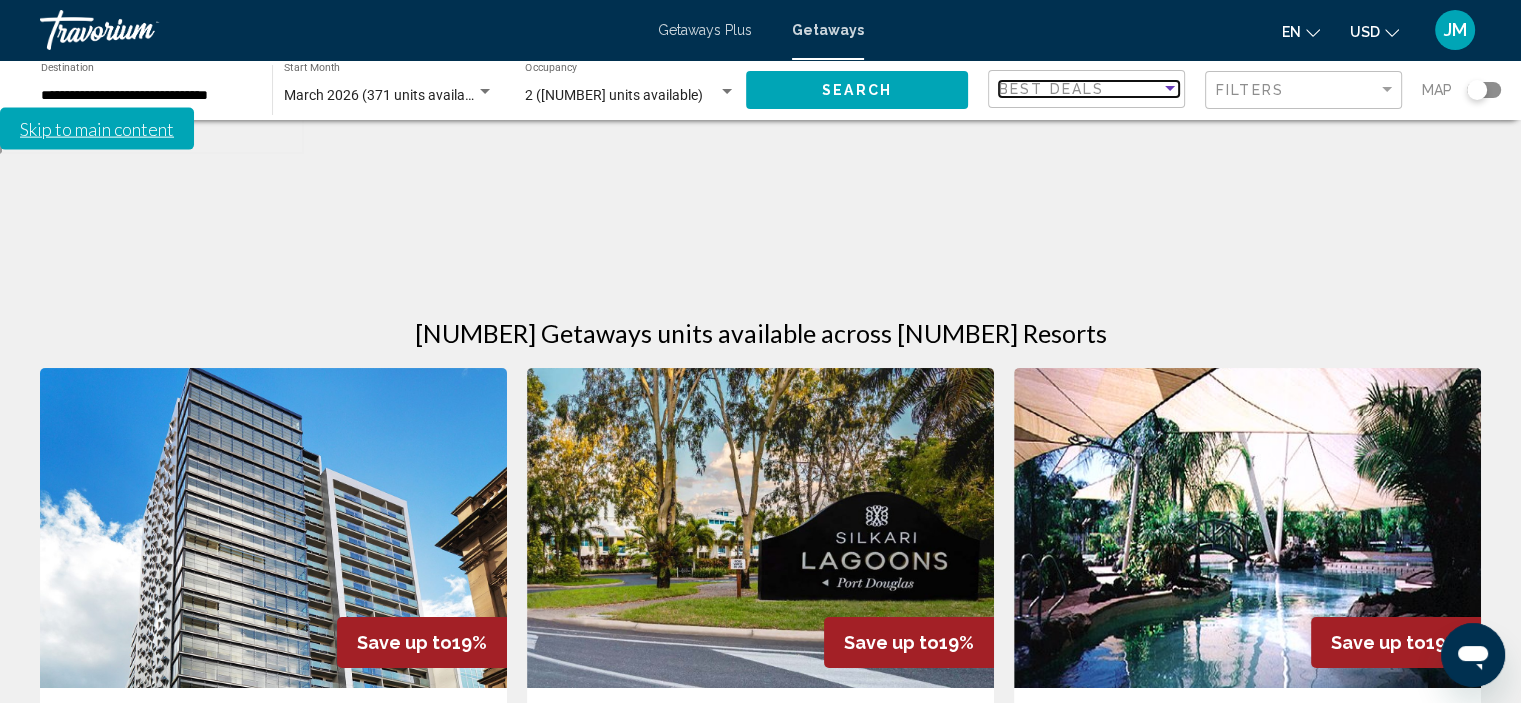 click at bounding box center (1170, 88) 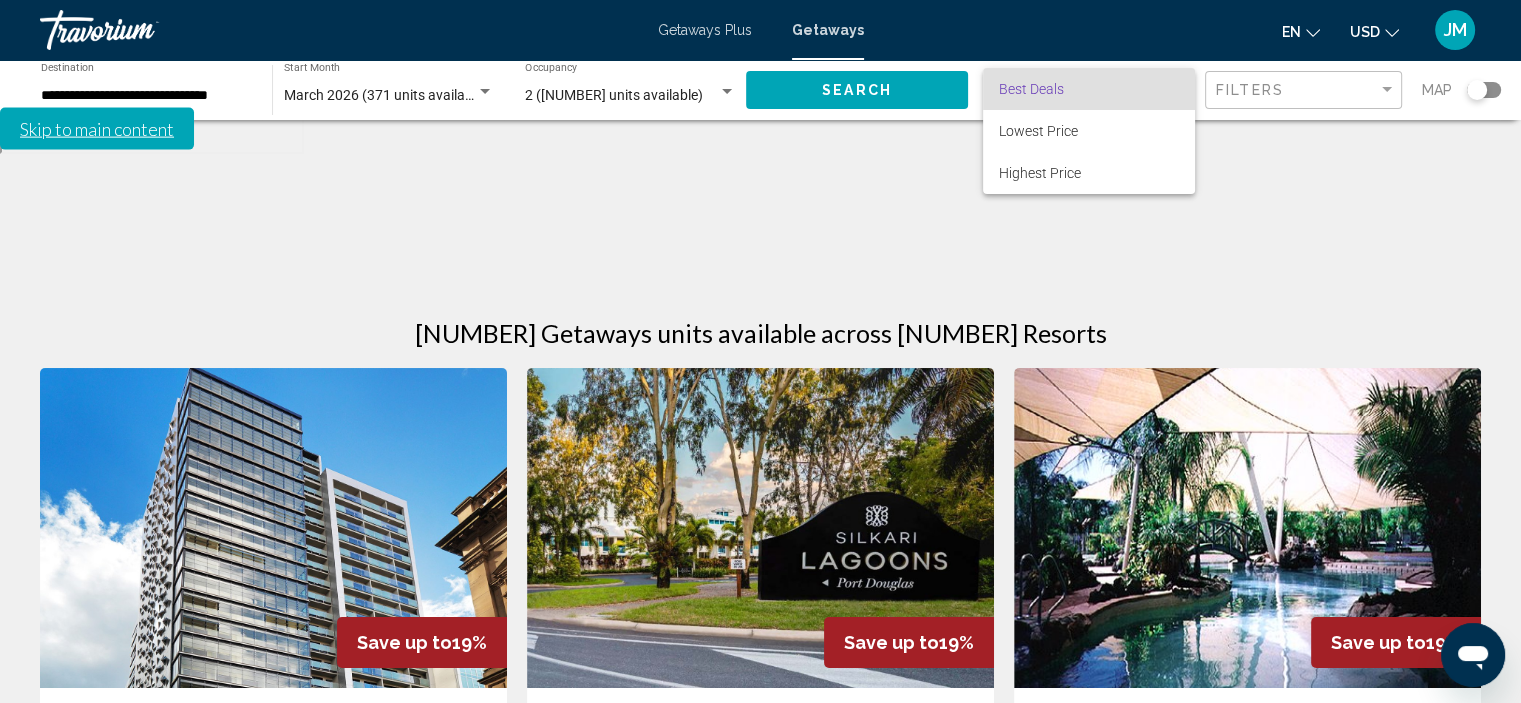 click at bounding box center (760, 351) 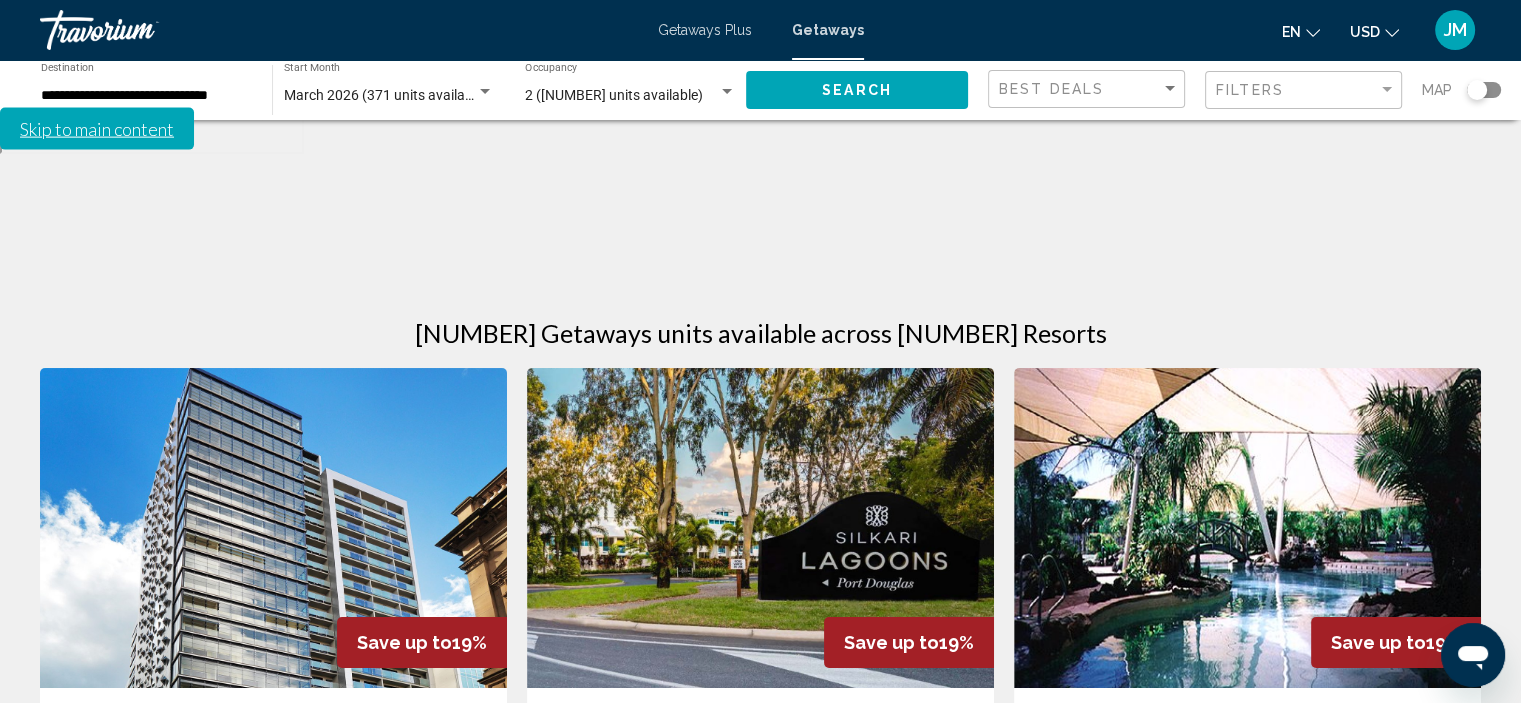 click on "Search" 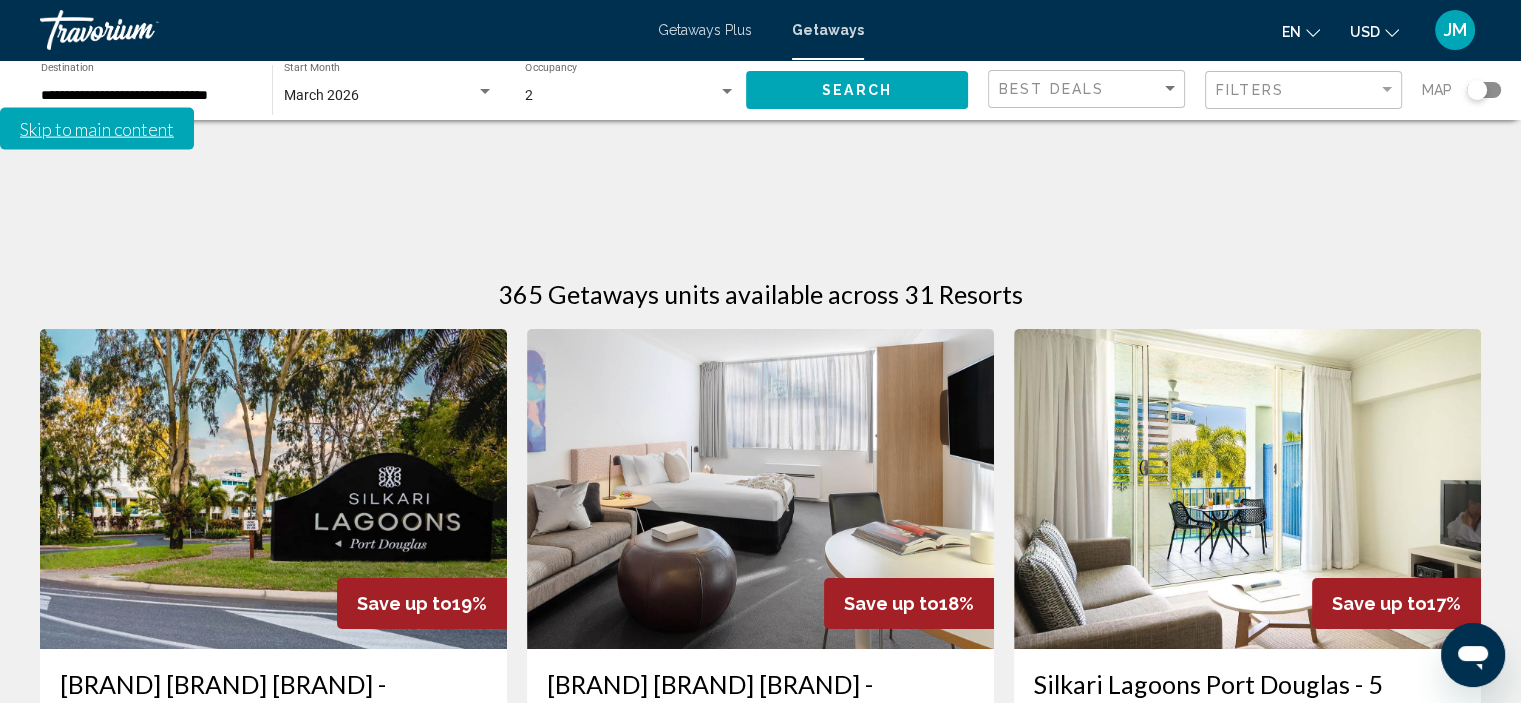 scroll, scrollTop: 0, scrollLeft: 0, axis: both 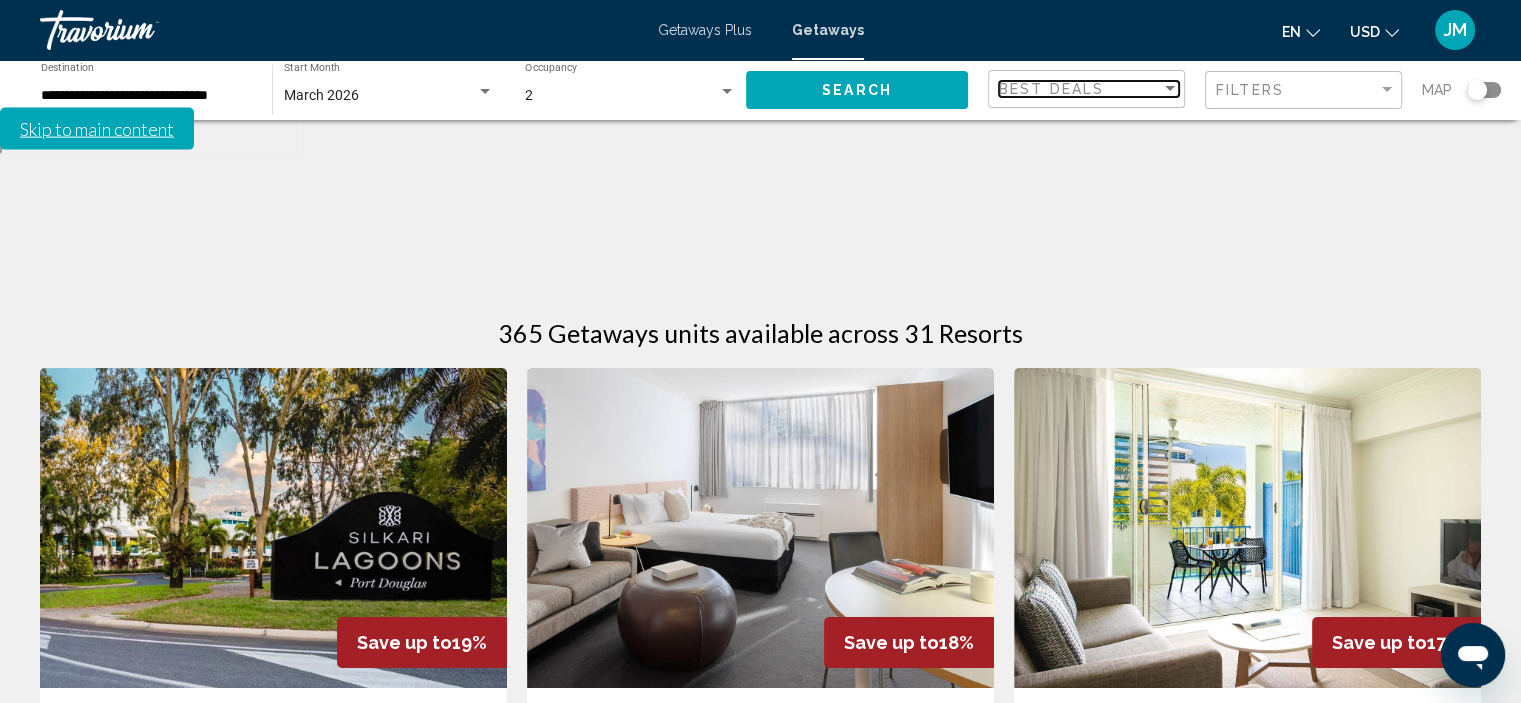 click on "Best Deals" at bounding box center [1080, 89] 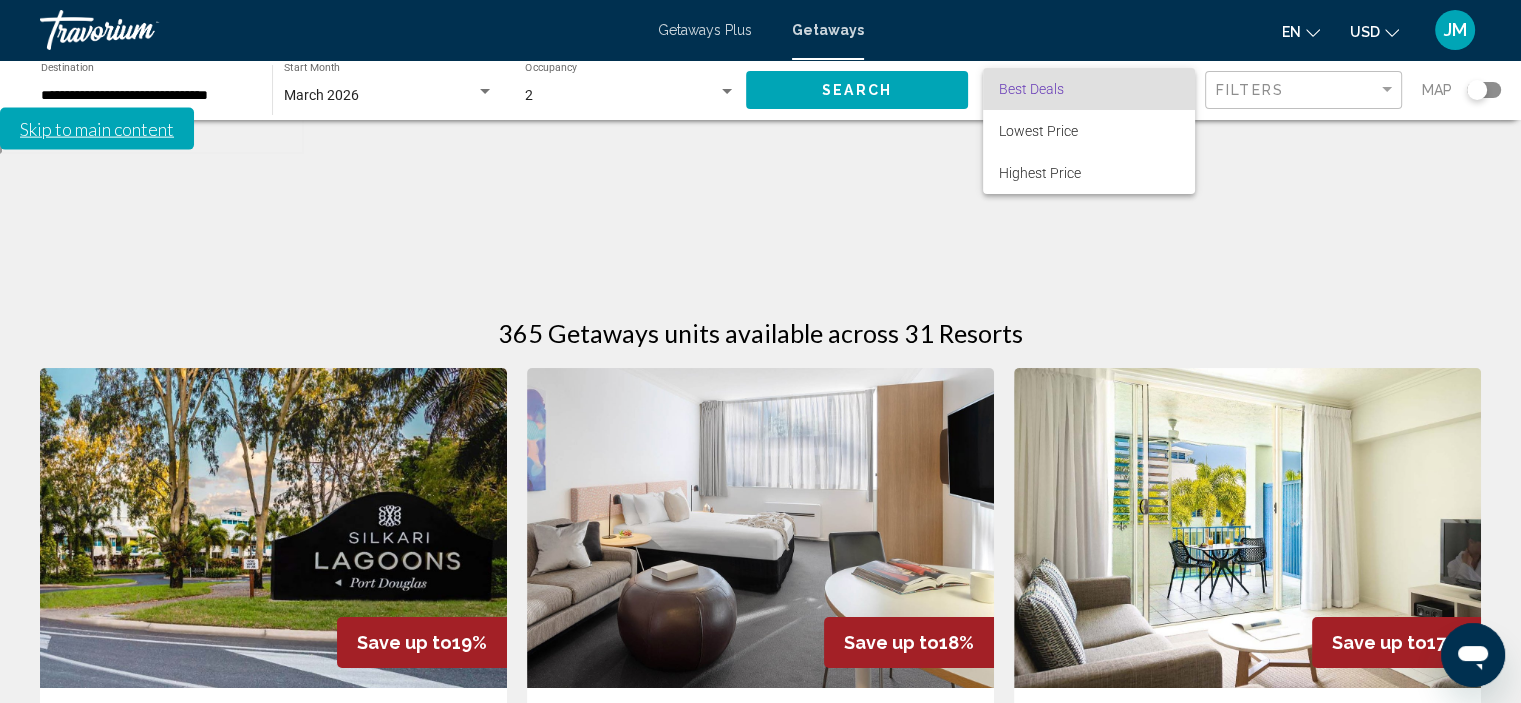 click at bounding box center (760, 351) 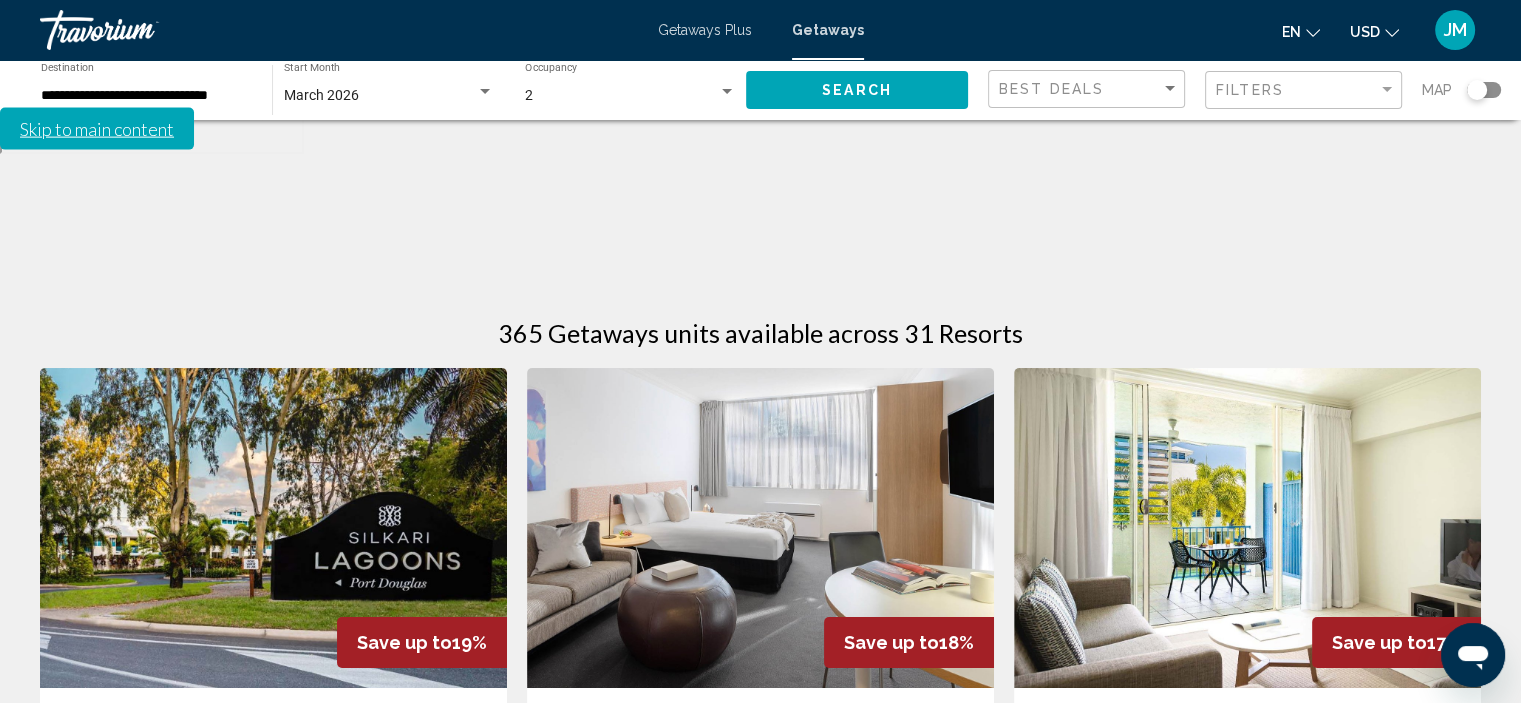 click 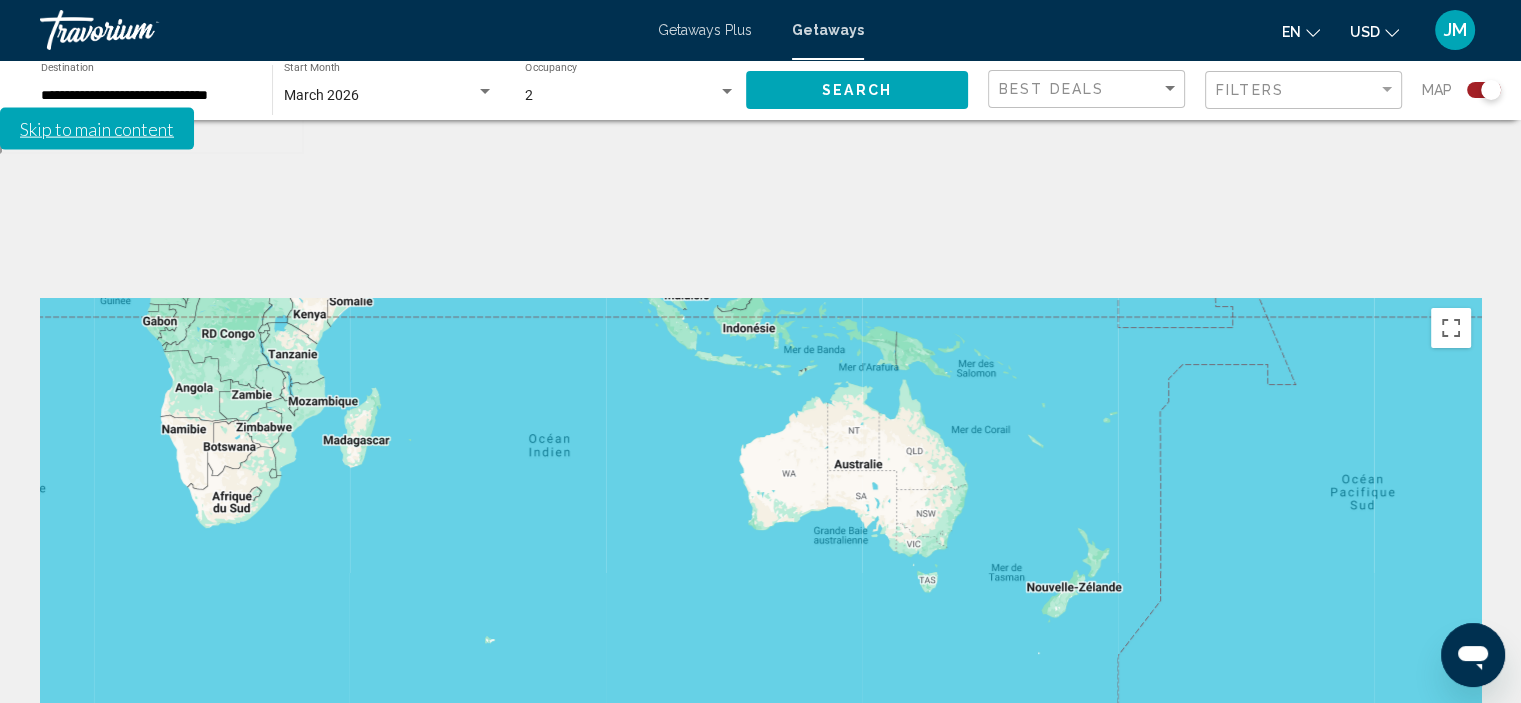 drag, startPoint x: 1344, startPoint y: 634, endPoint x: 508, endPoint y: 182, distance: 950.36835 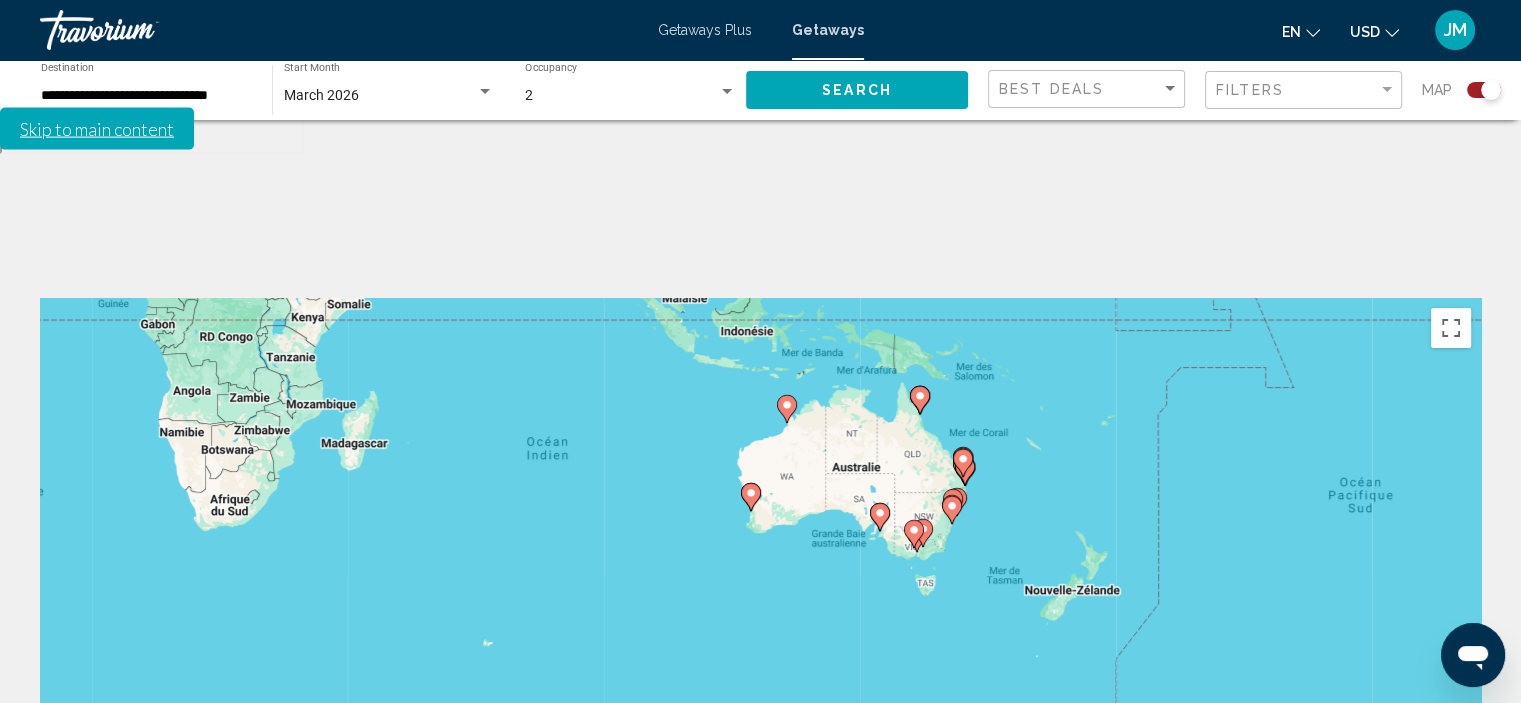 click on "Pour activer le glissement du marqueur avec le clavier, appuyez sur Alt+Entrée. Déplacez ensuite le marqueur à l'aide des touches fléchées. Pour terminer le glissement, appuyez sur la touche Entrée. Pour annuler, appuyez sur Échap." at bounding box center (760, 598) 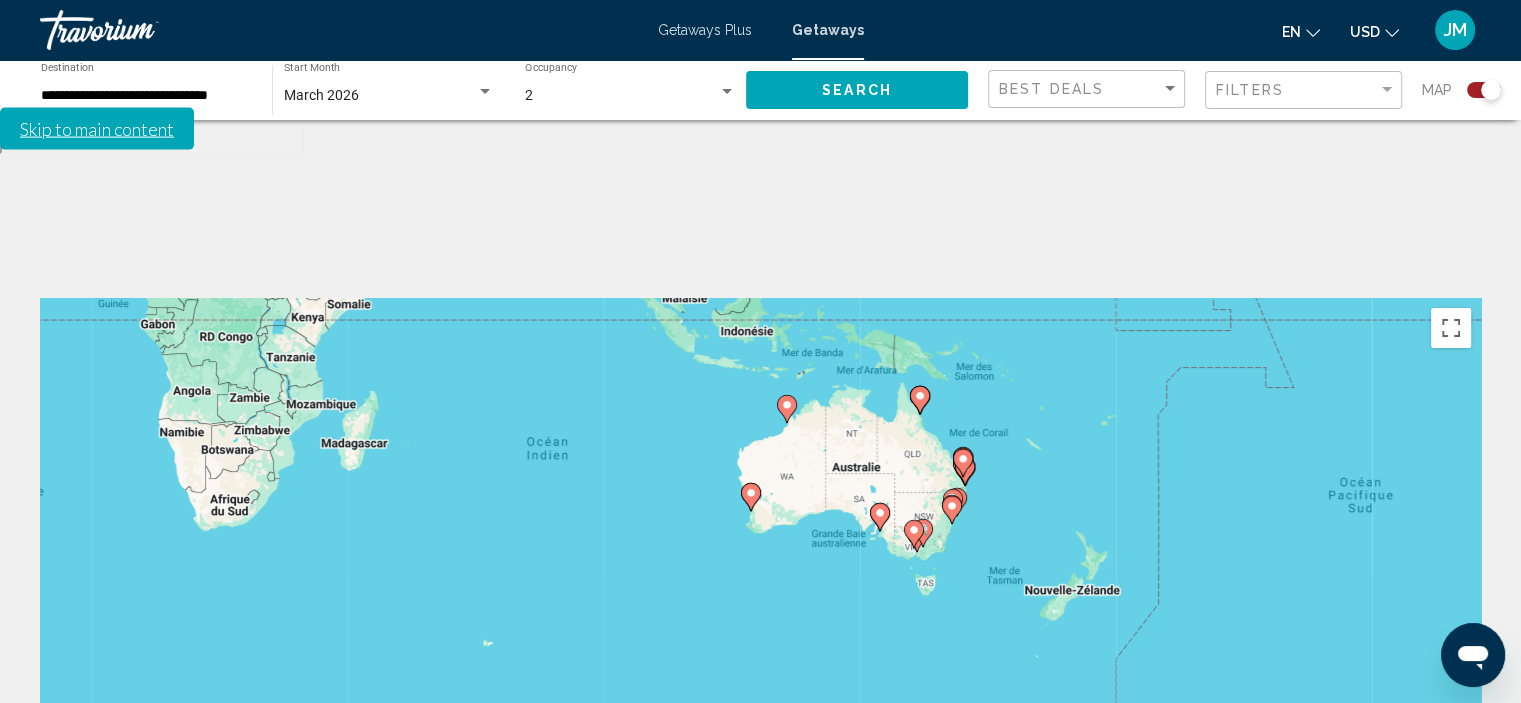 click at bounding box center [952, 510] 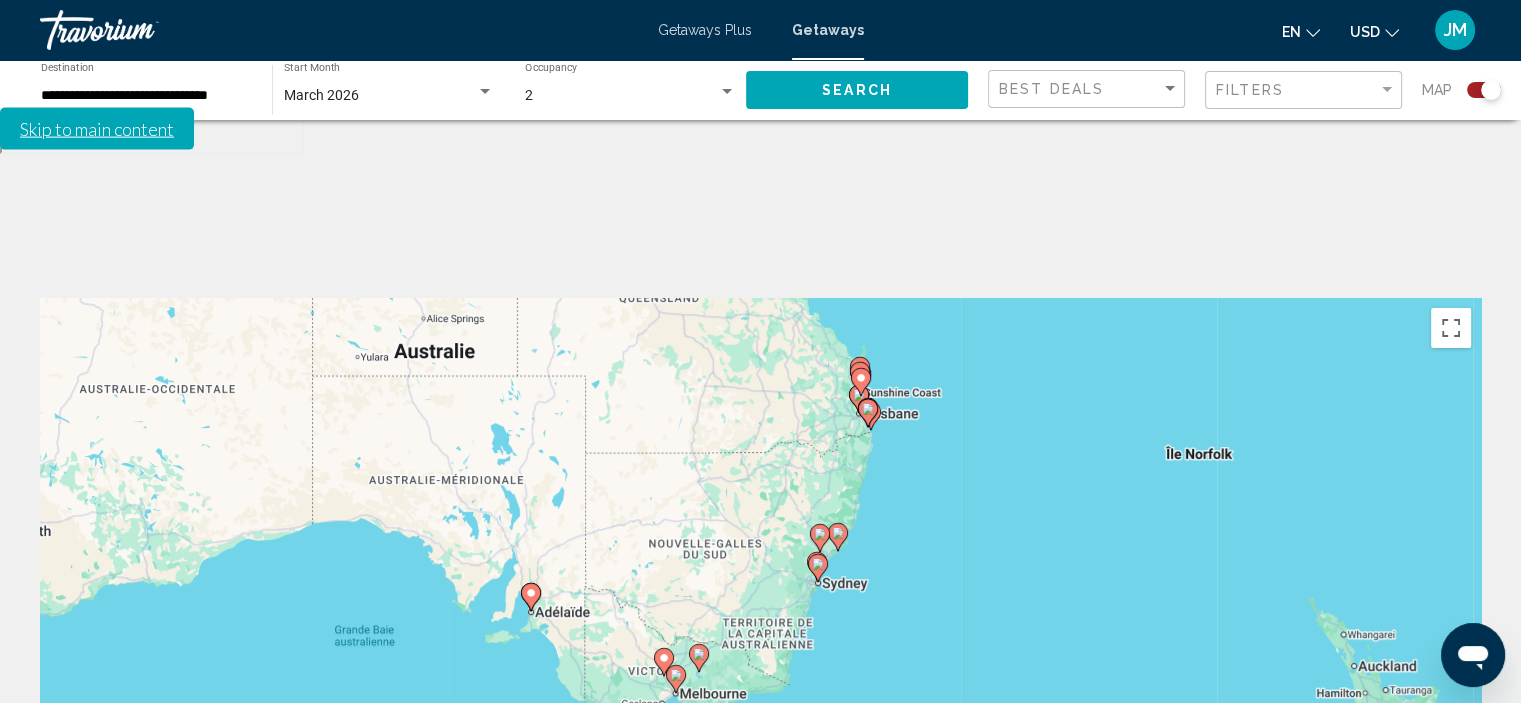 drag, startPoint x: 891, startPoint y: 387, endPoint x: 950, endPoint y: 373, distance: 60.63827 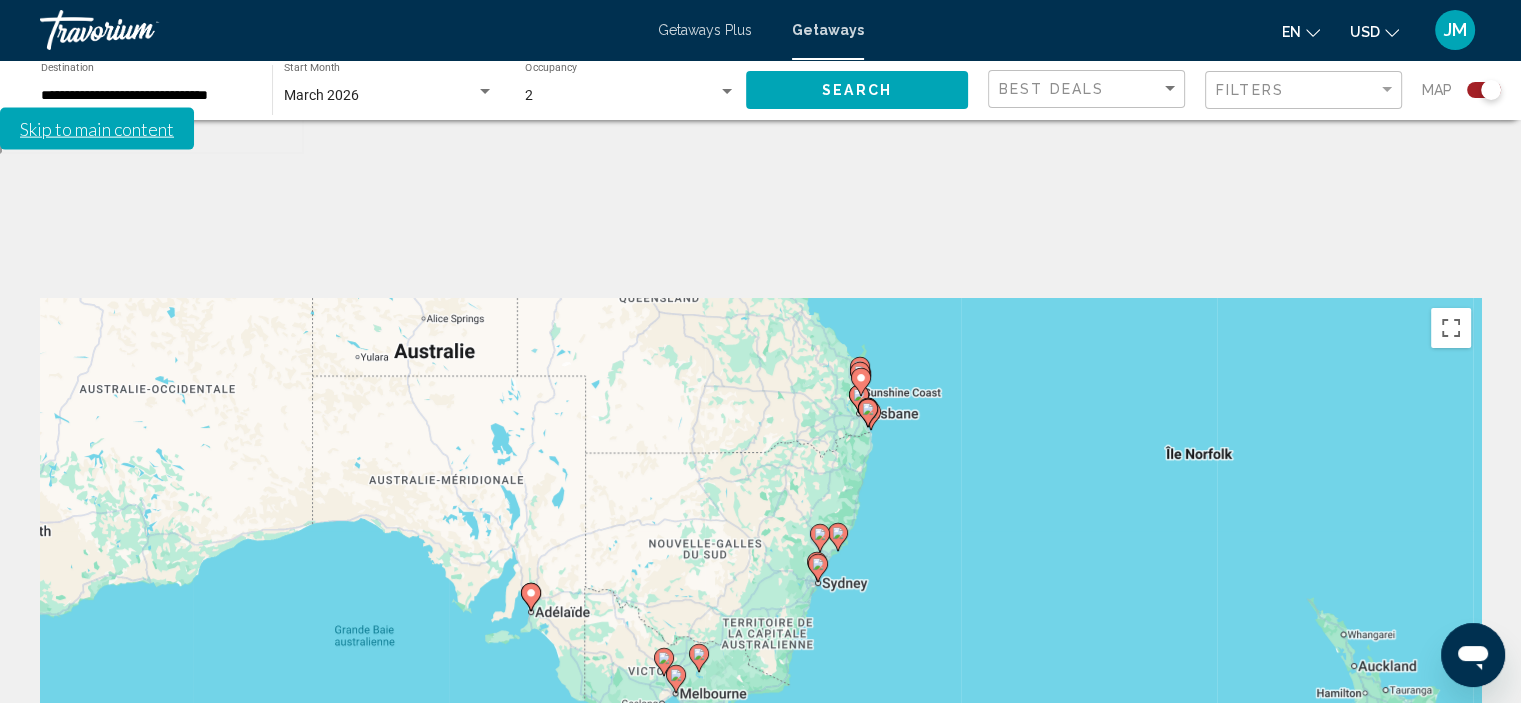 click on "Pour activer le glissement du marqueur avec le clavier, appuyez sur Alt+Entrée. Déplacez ensuite le marqueur à l'aide des touches fléchées. Pour terminer le glissement, appuyez sur la touche Entrée. Pour annuler, appuyez sur Échap." at bounding box center (760, 598) 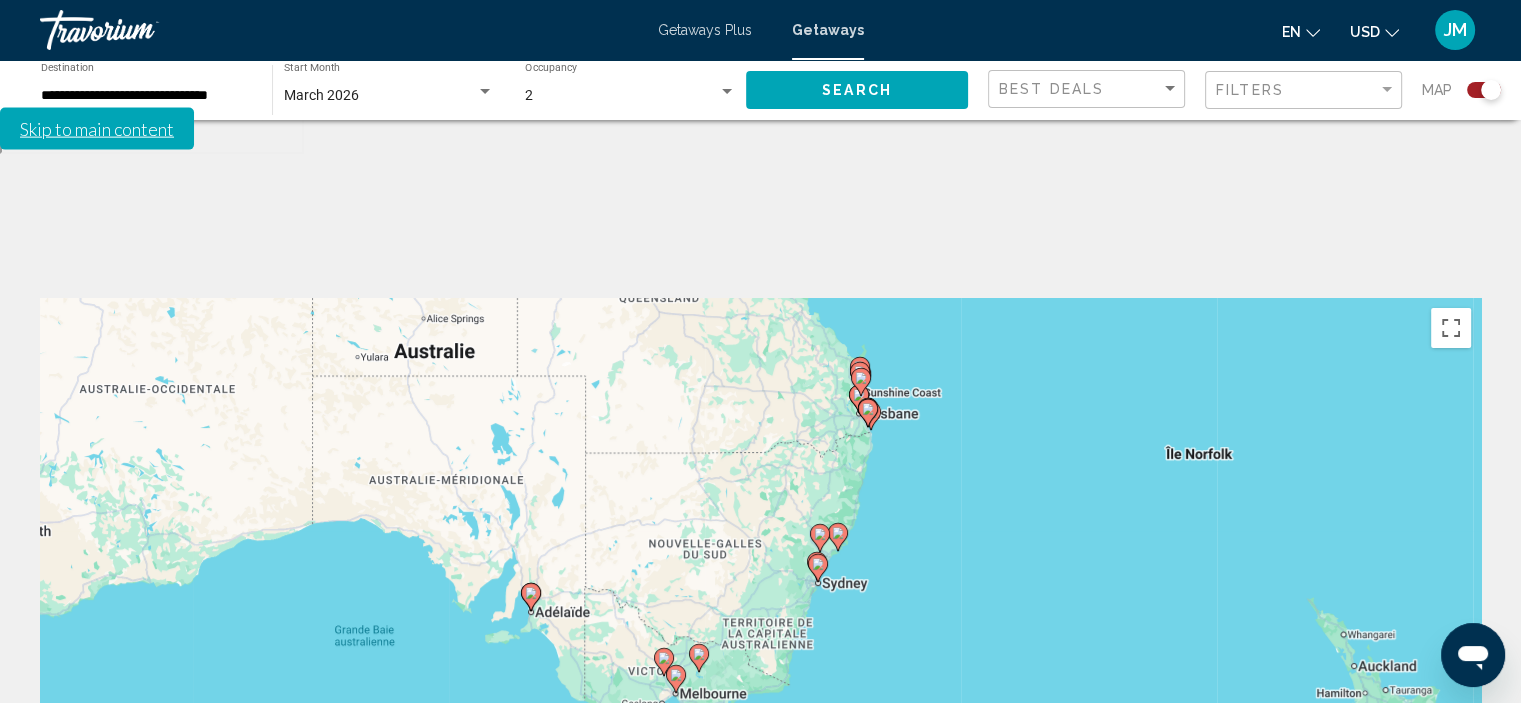 click 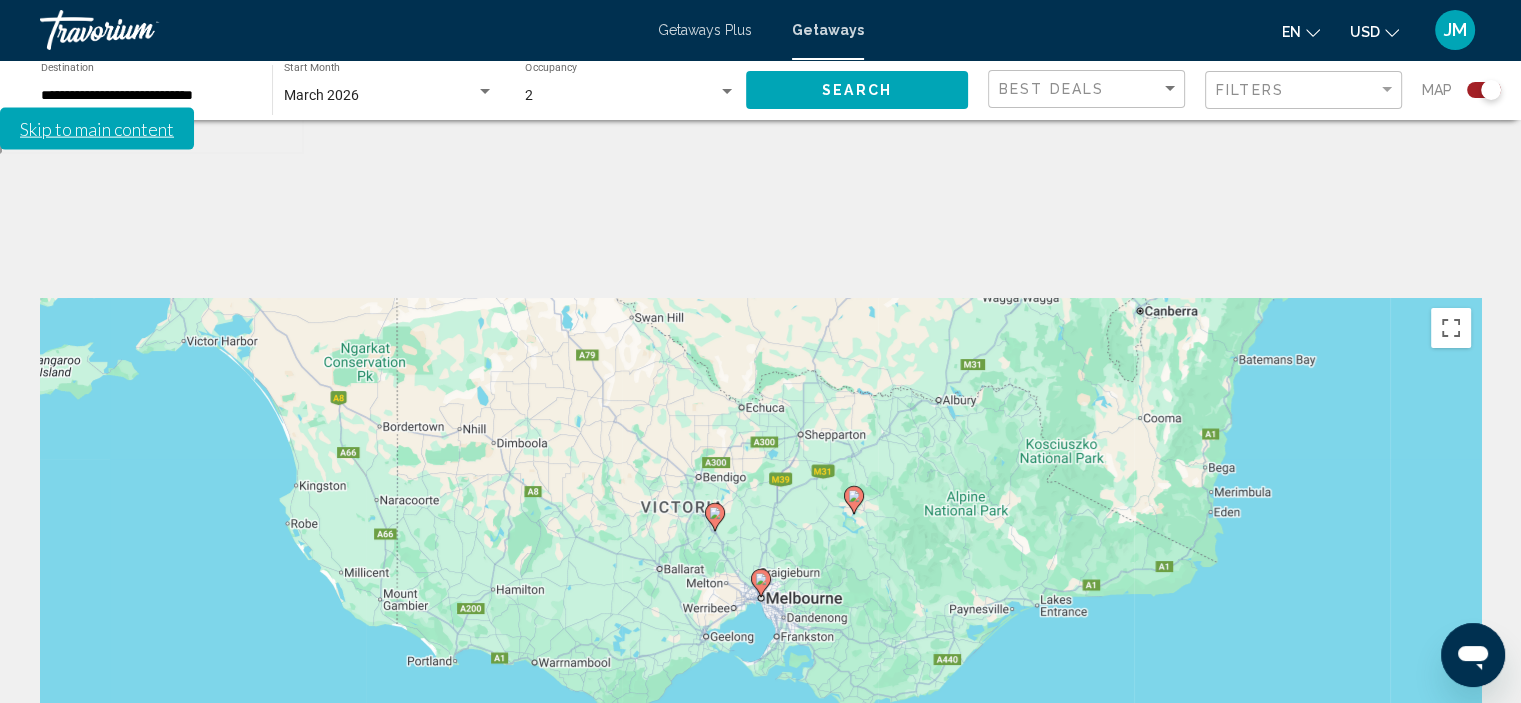 click 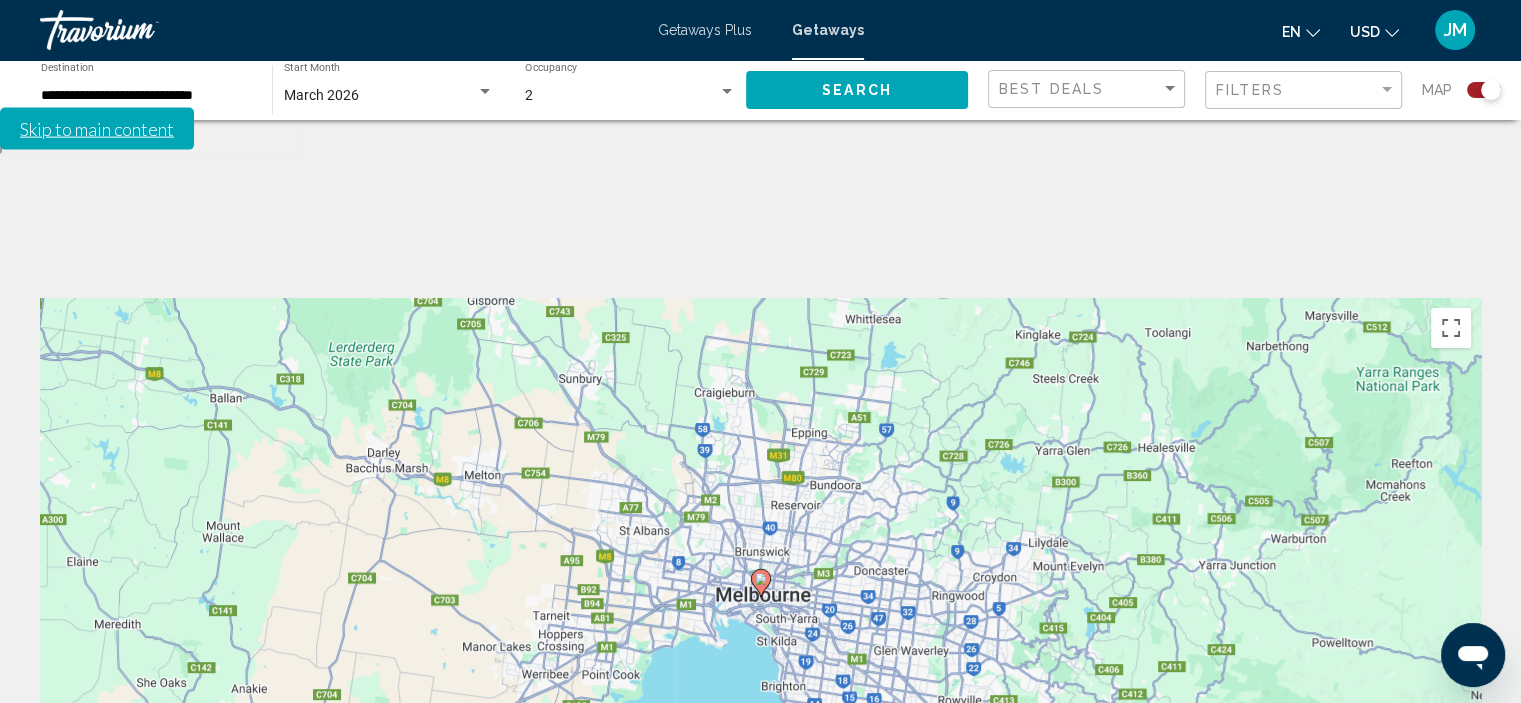 click 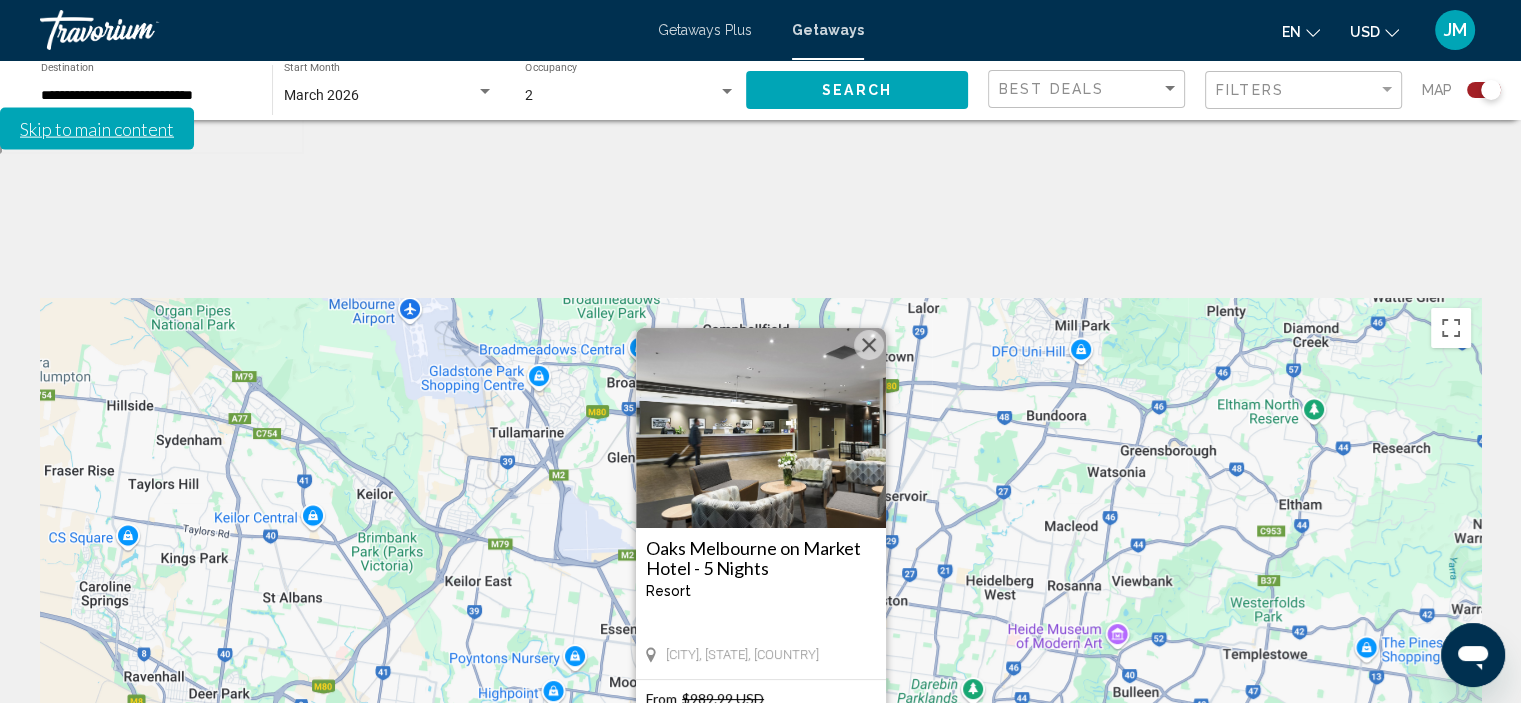 click on "View Resort" at bounding box center [760, 799] 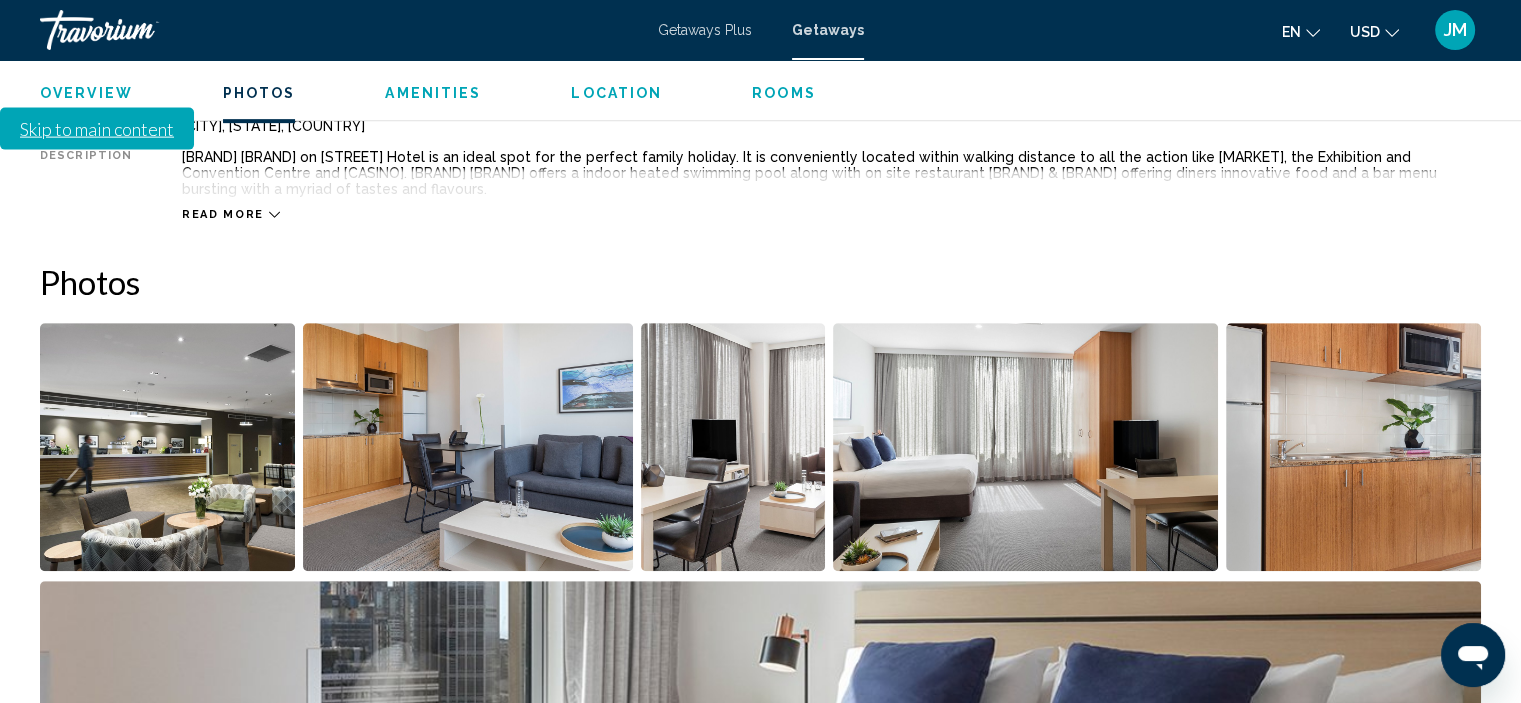 scroll, scrollTop: 408, scrollLeft: 0, axis: vertical 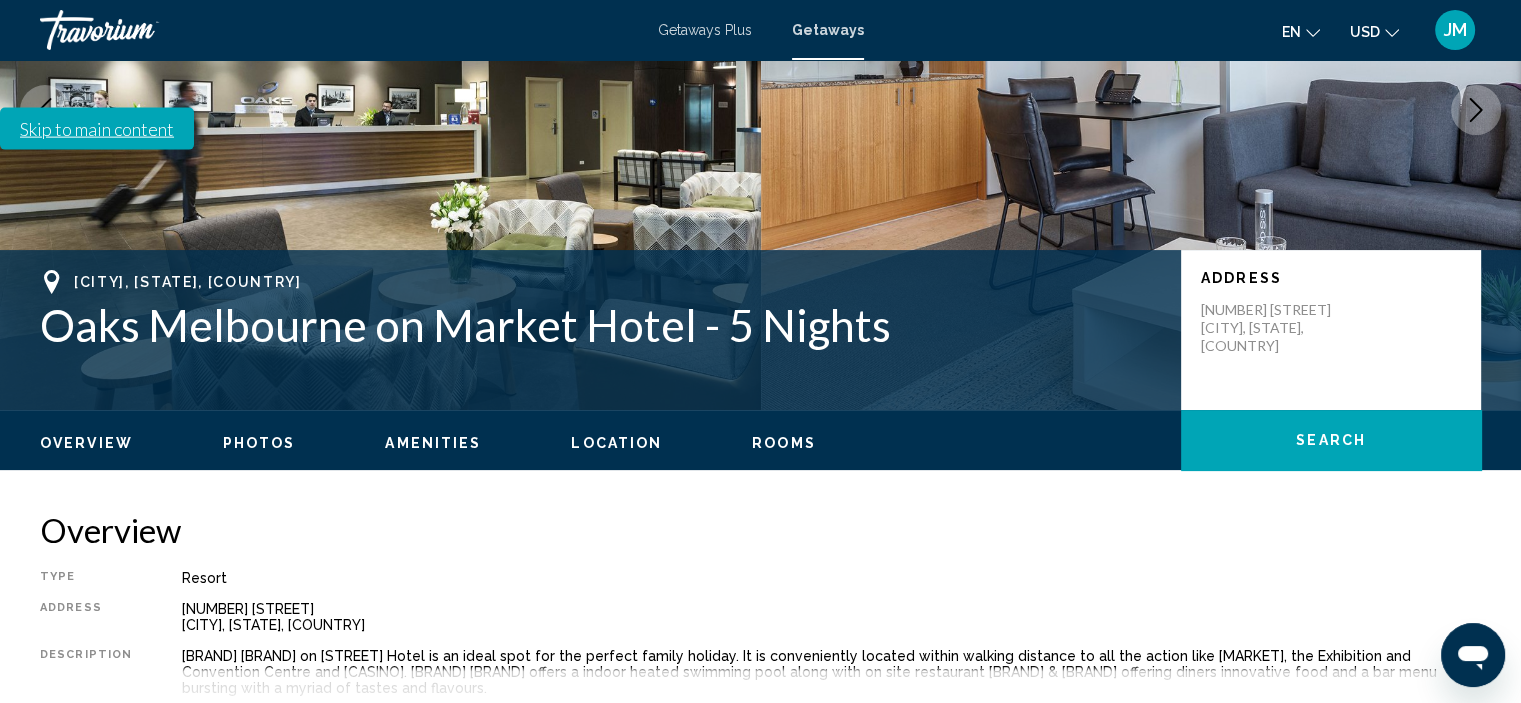 click 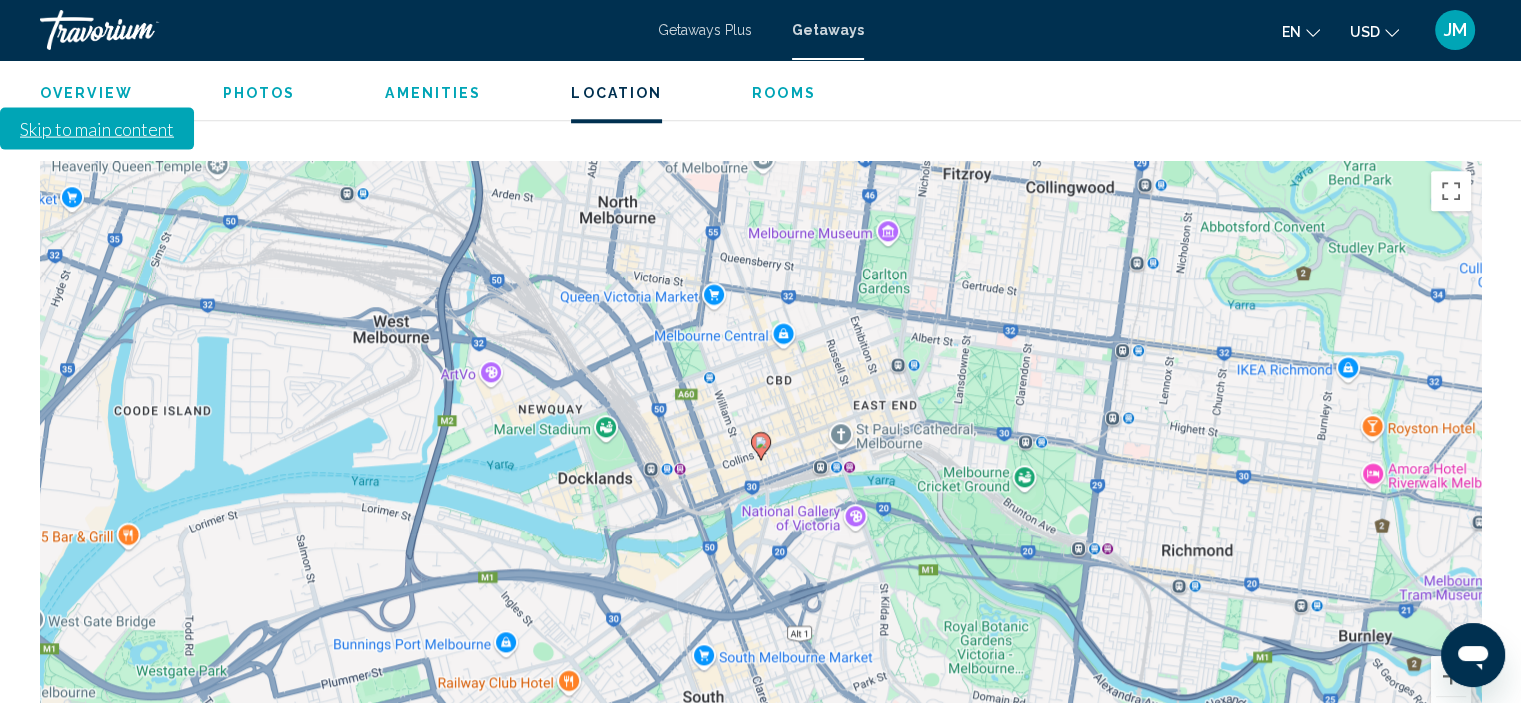 scroll, scrollTop: 1649, scrollLeft: 0, axis: vertical 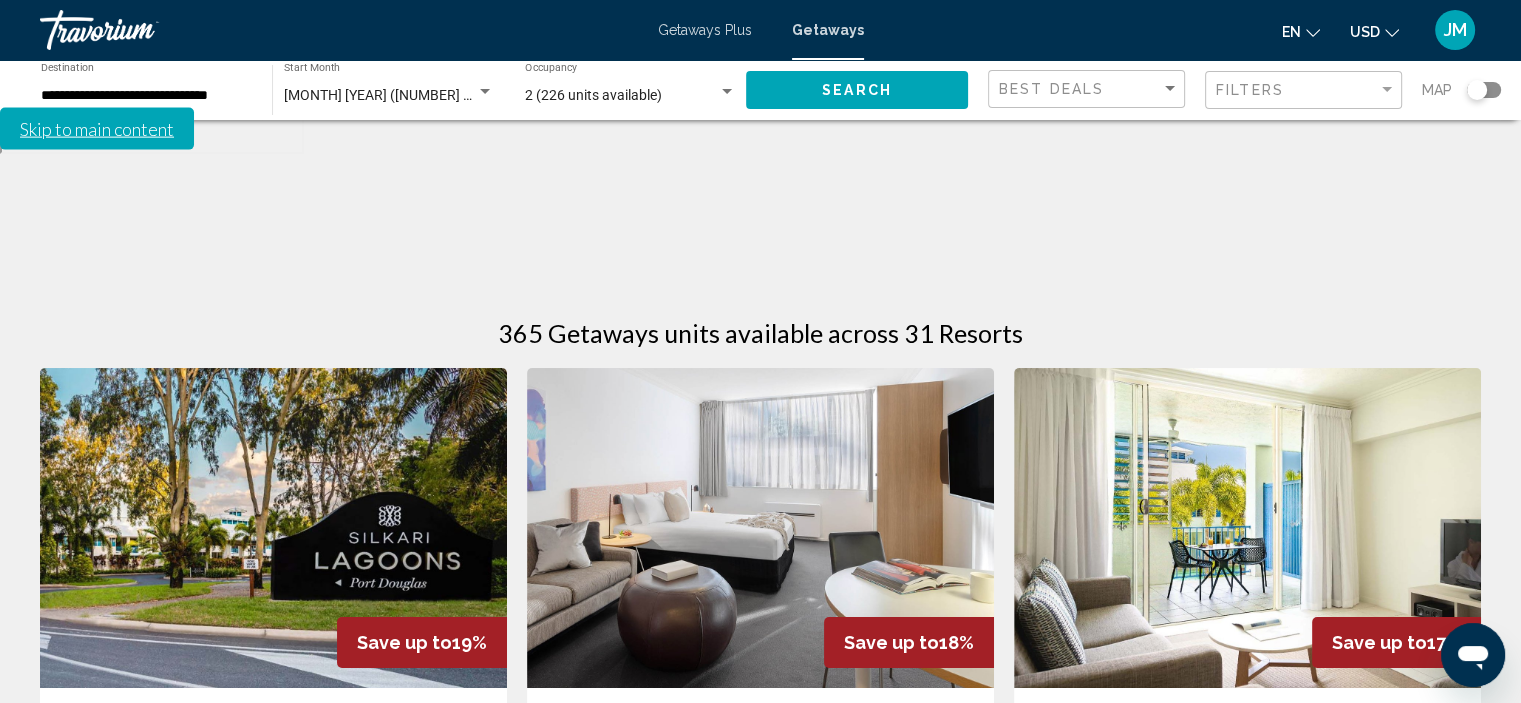click 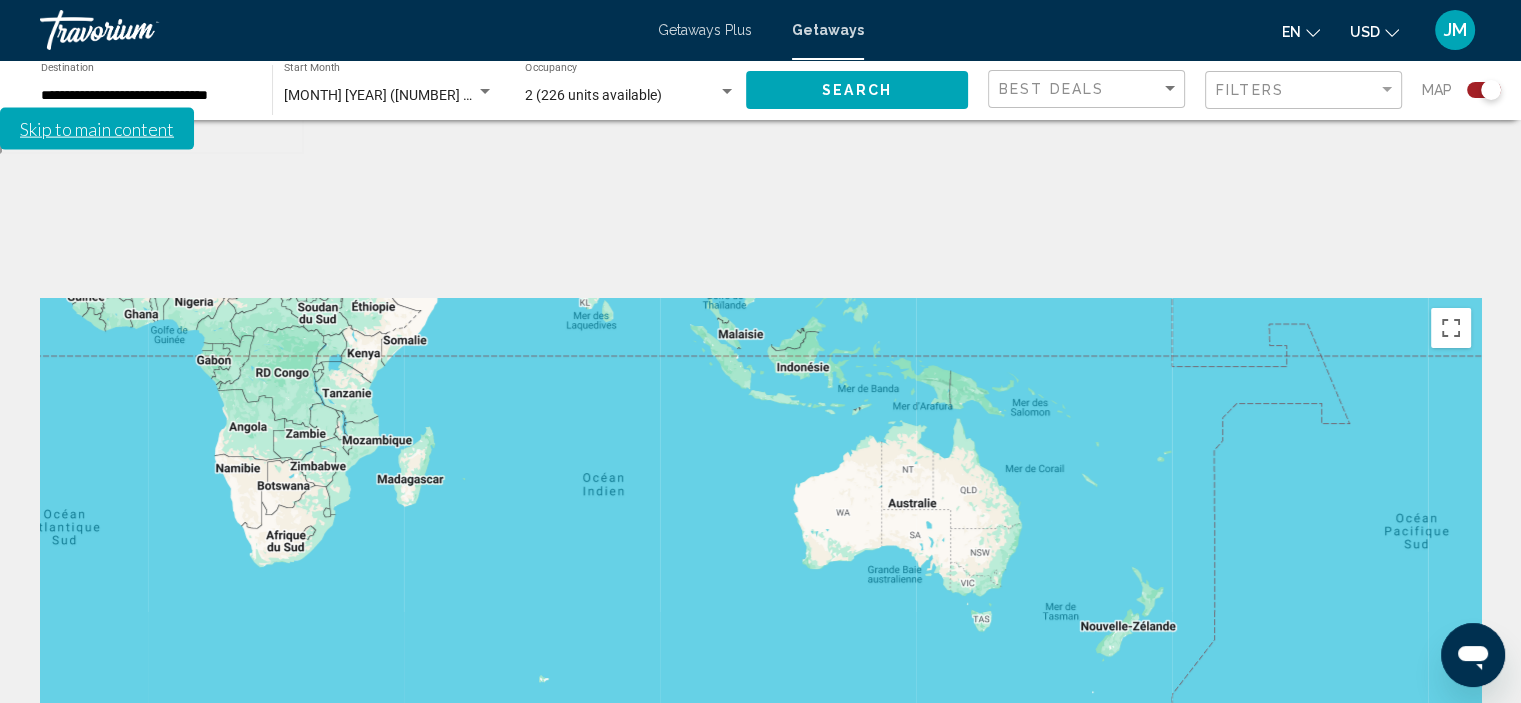 drag, startPoint x: 1285, startPoint y: 596, endPoint x: 503, endPoint y: 189, distance: 881.57416 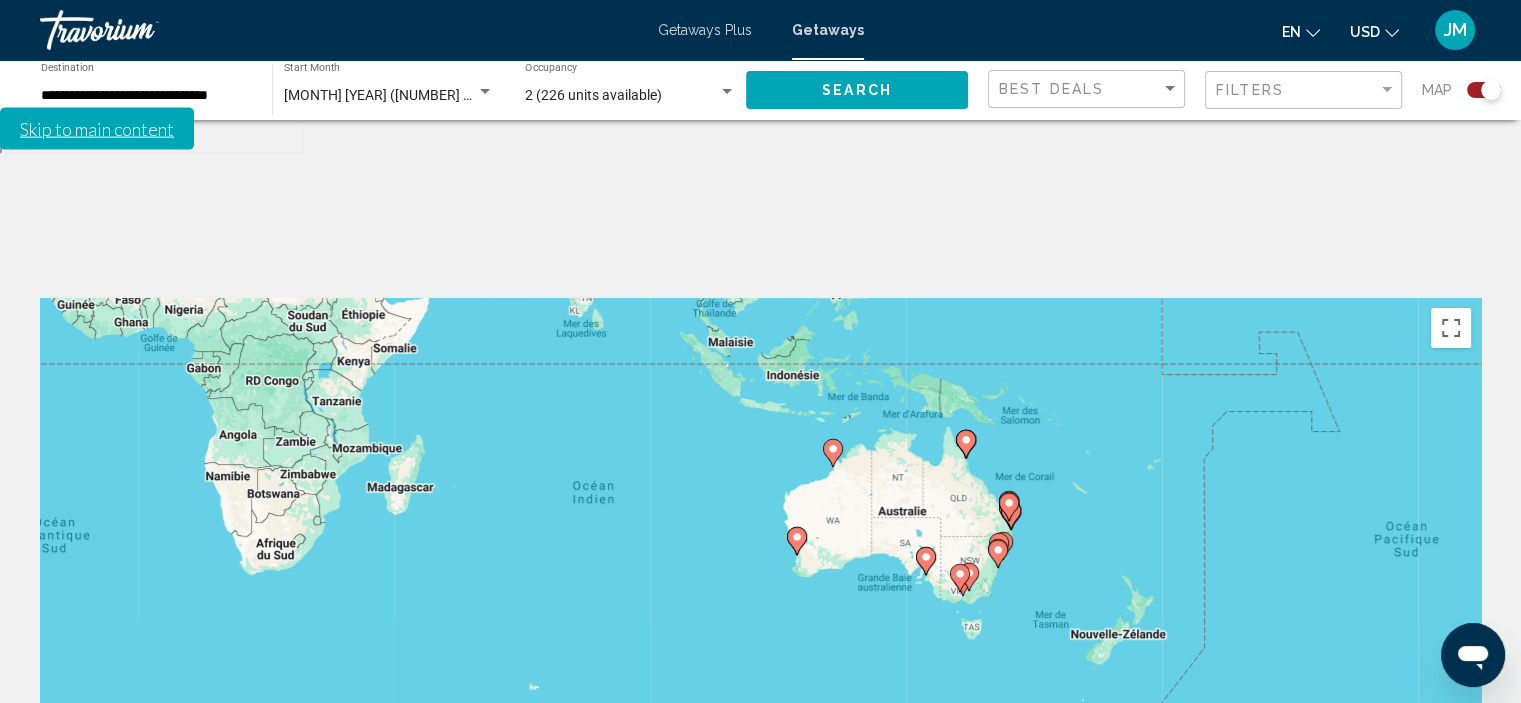 click 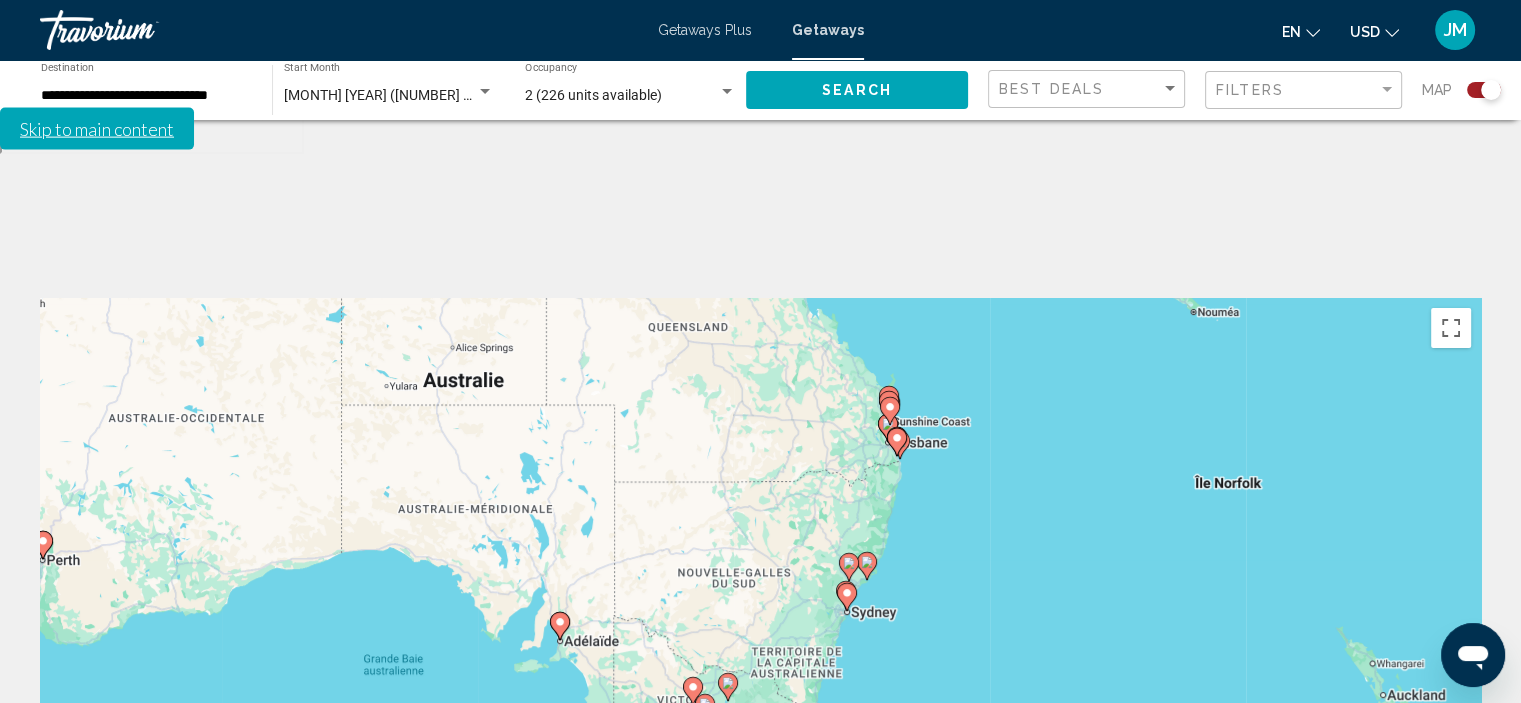 drag, startPoint x: 884, startPoint y: 482, endPoint x: 979, endPoint y: 500, distance: 96.69022 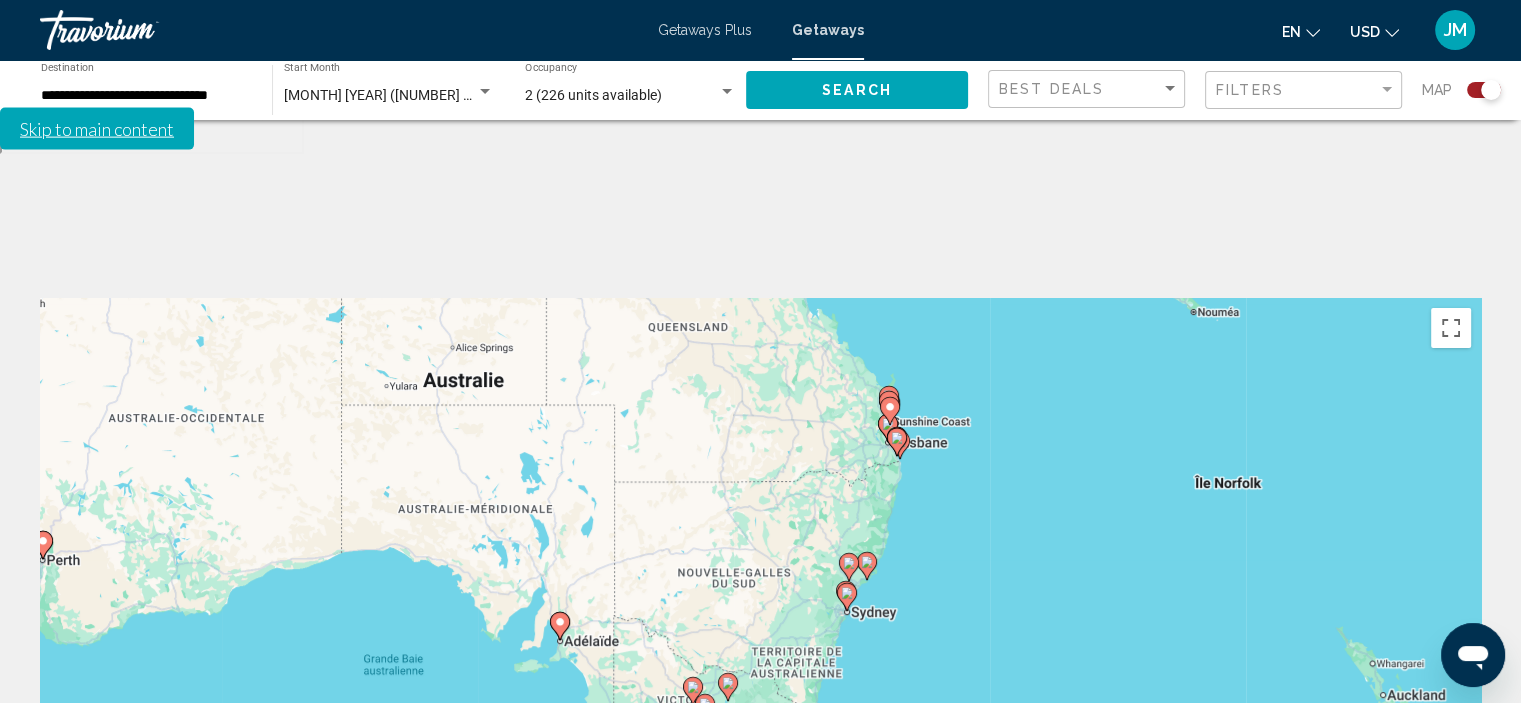 click on "Pour activer le glissement du marqueur avec le clavier, appuyez sur Alt+Entrée. Déplacez ensuite le marqueur à l'aide des touches fléchées. Pour terminer le glissement, appuyez sur la touche Entrée. Pour annuler, appuyez sur Échap." at bounding box center (760, 598) 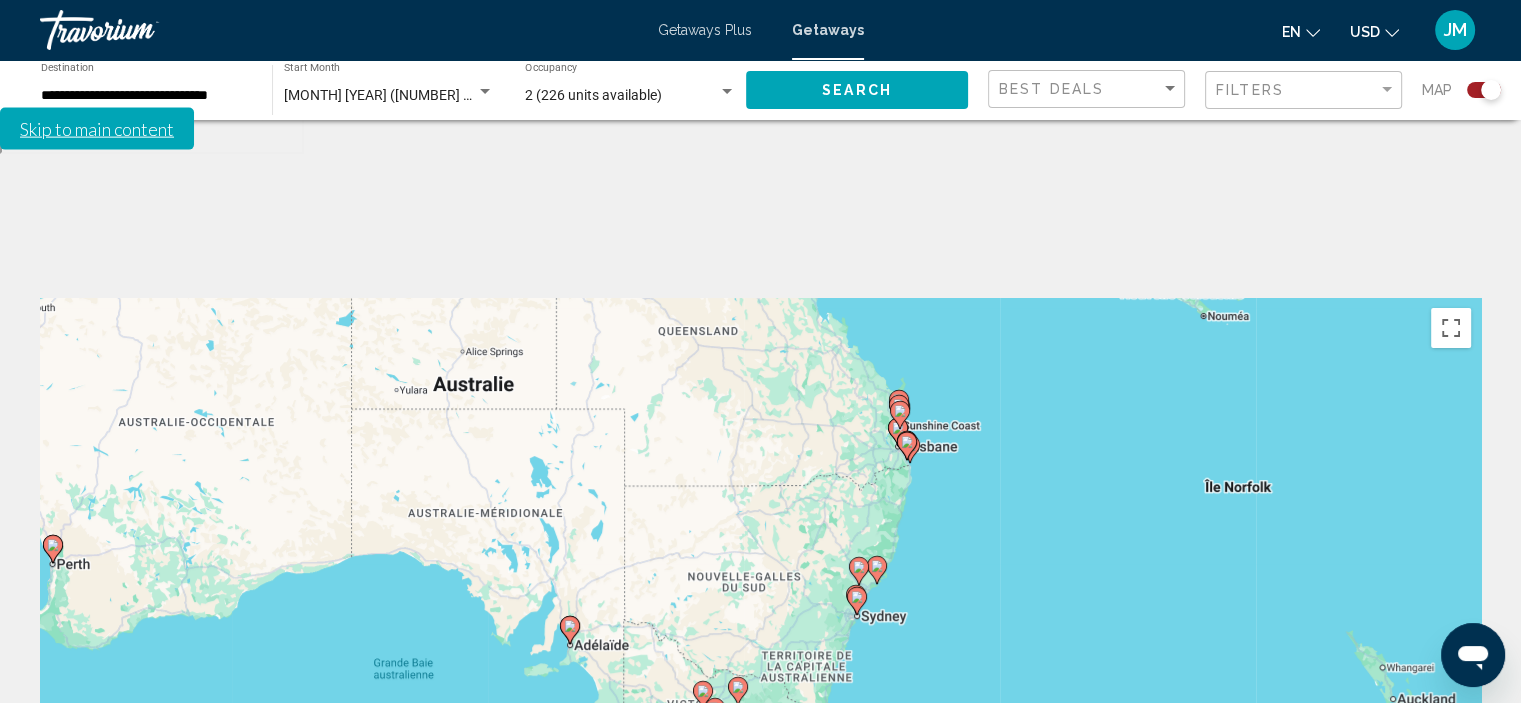 click 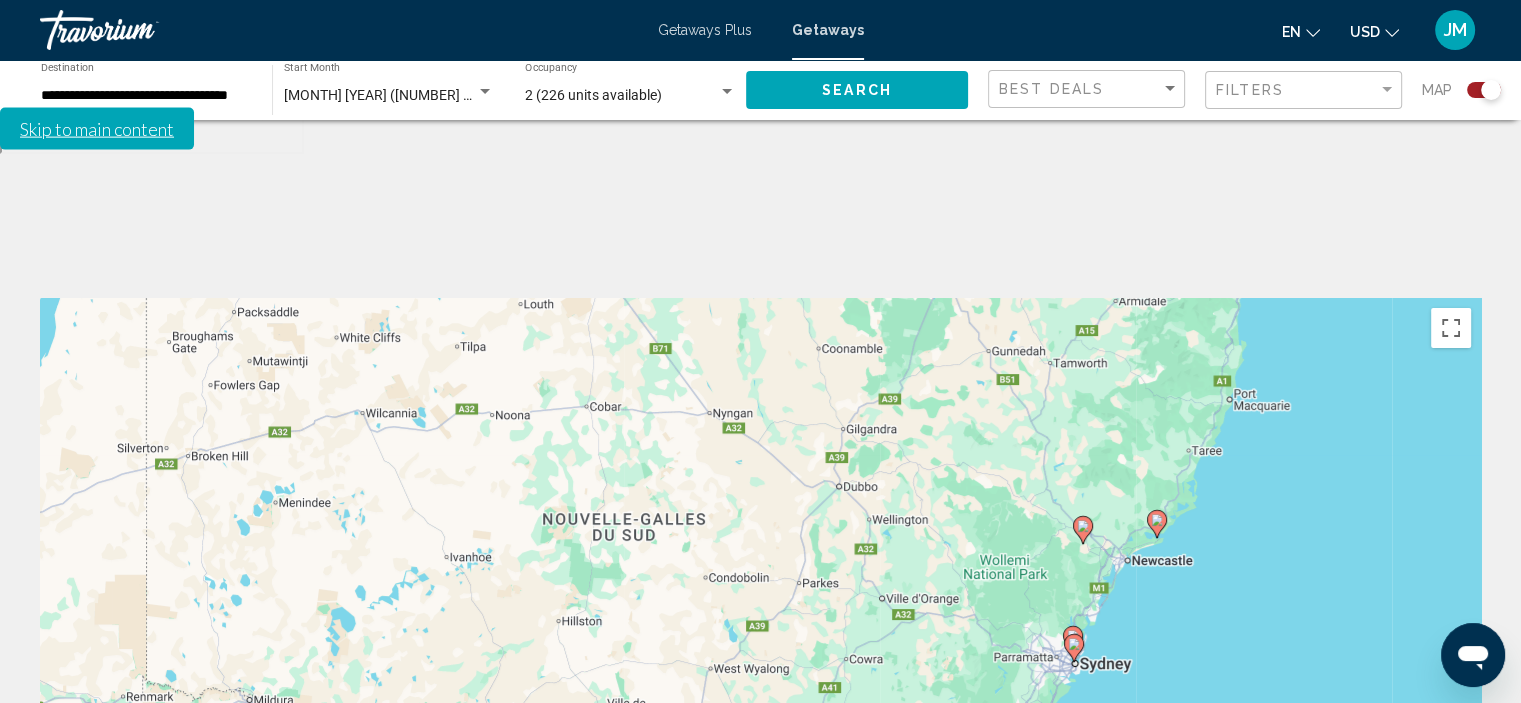 drag, startPoint x: 1298, startPoint y: 558, endPoint x: 1219, endPoint y: 552, distance: 79.22752 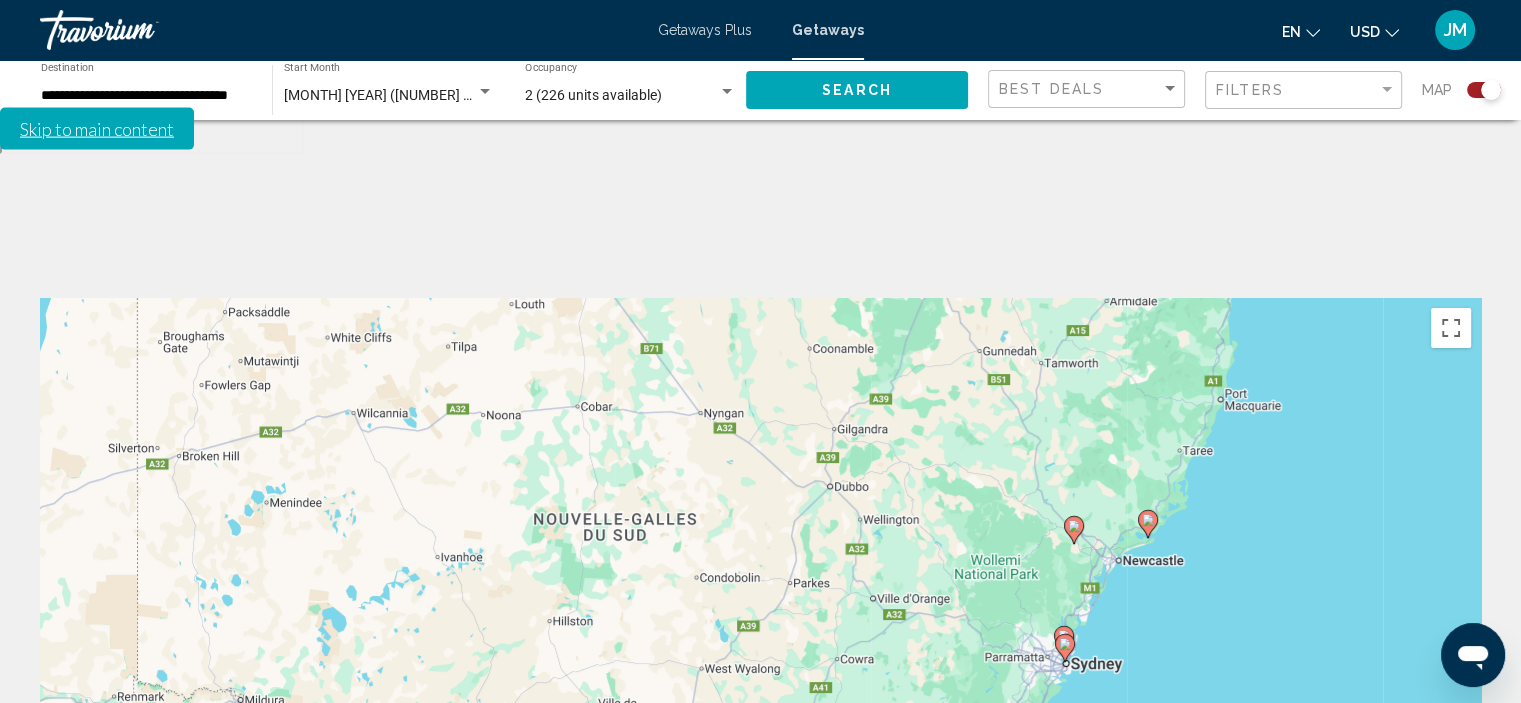 click 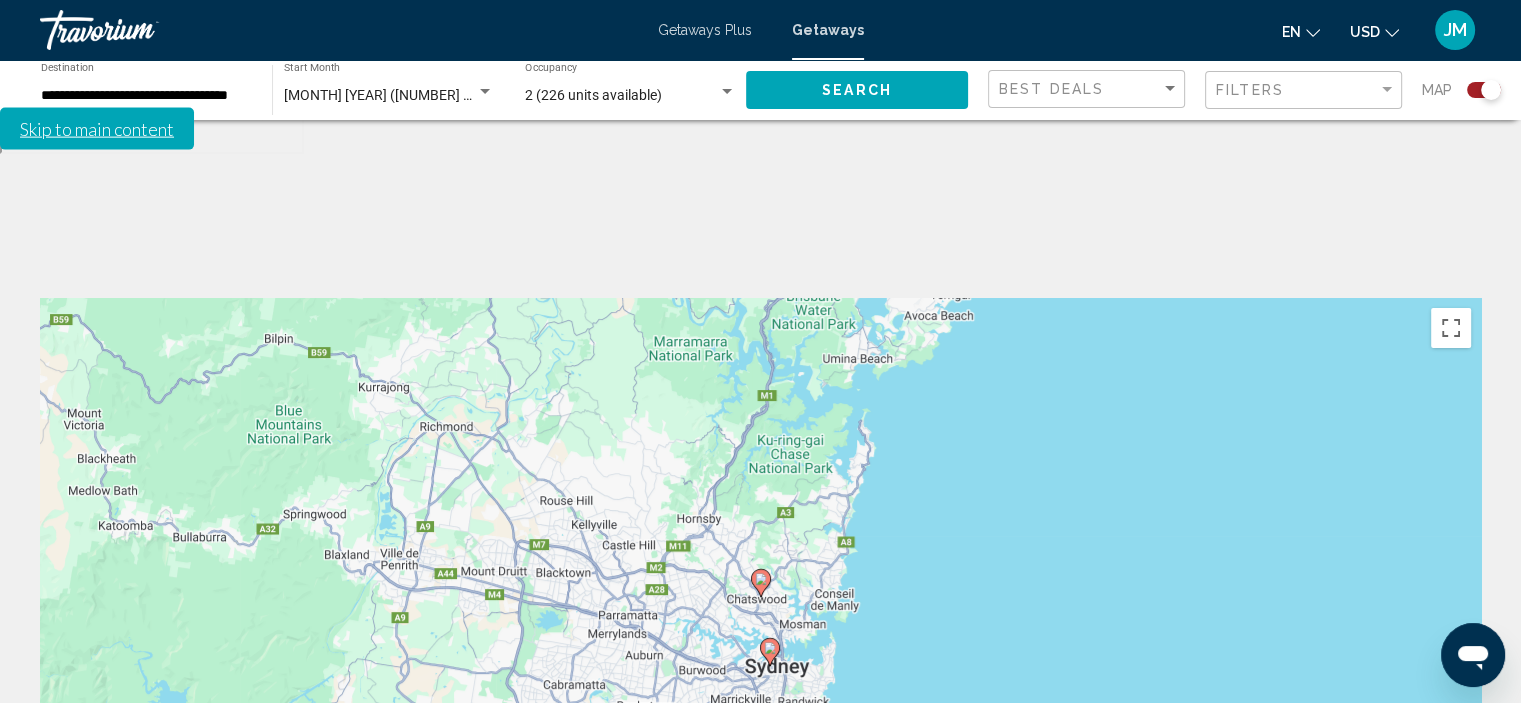 click 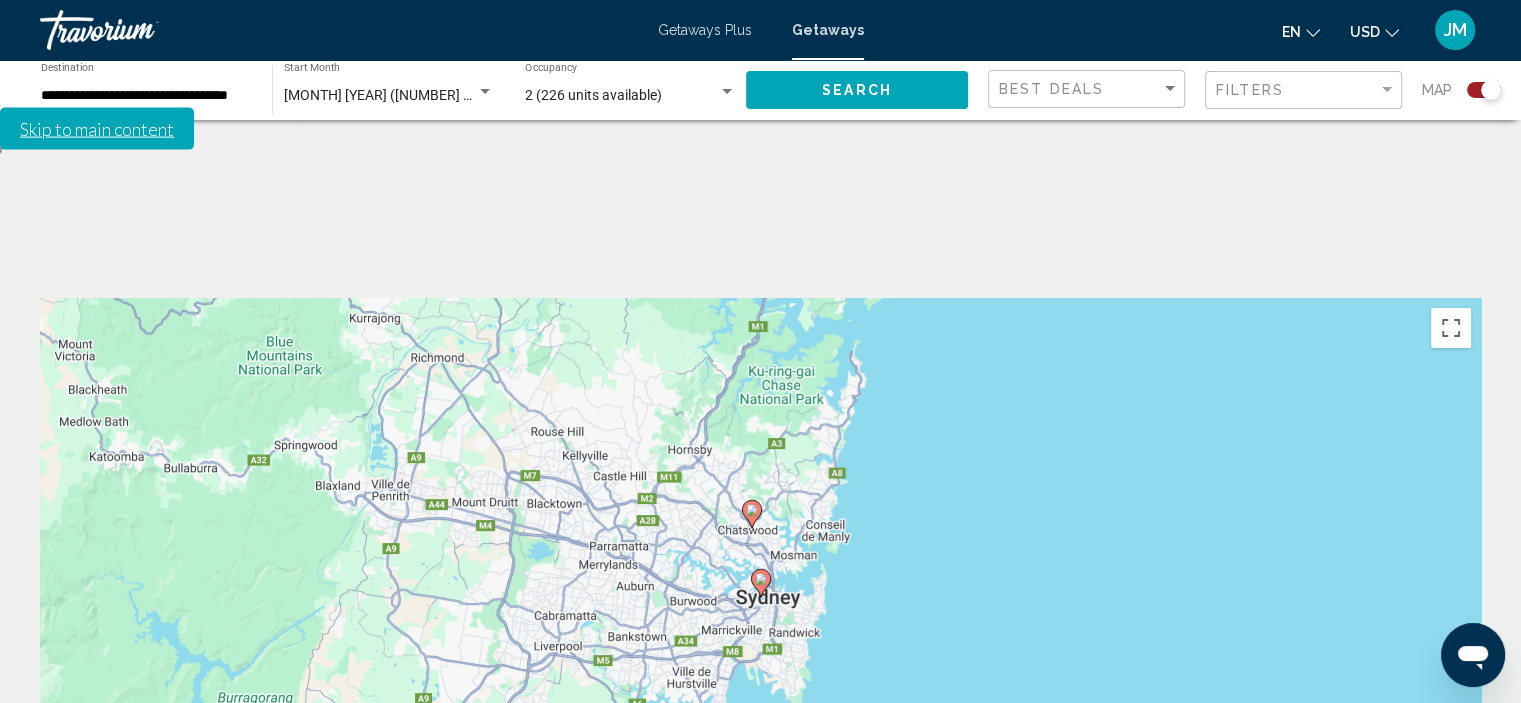 click 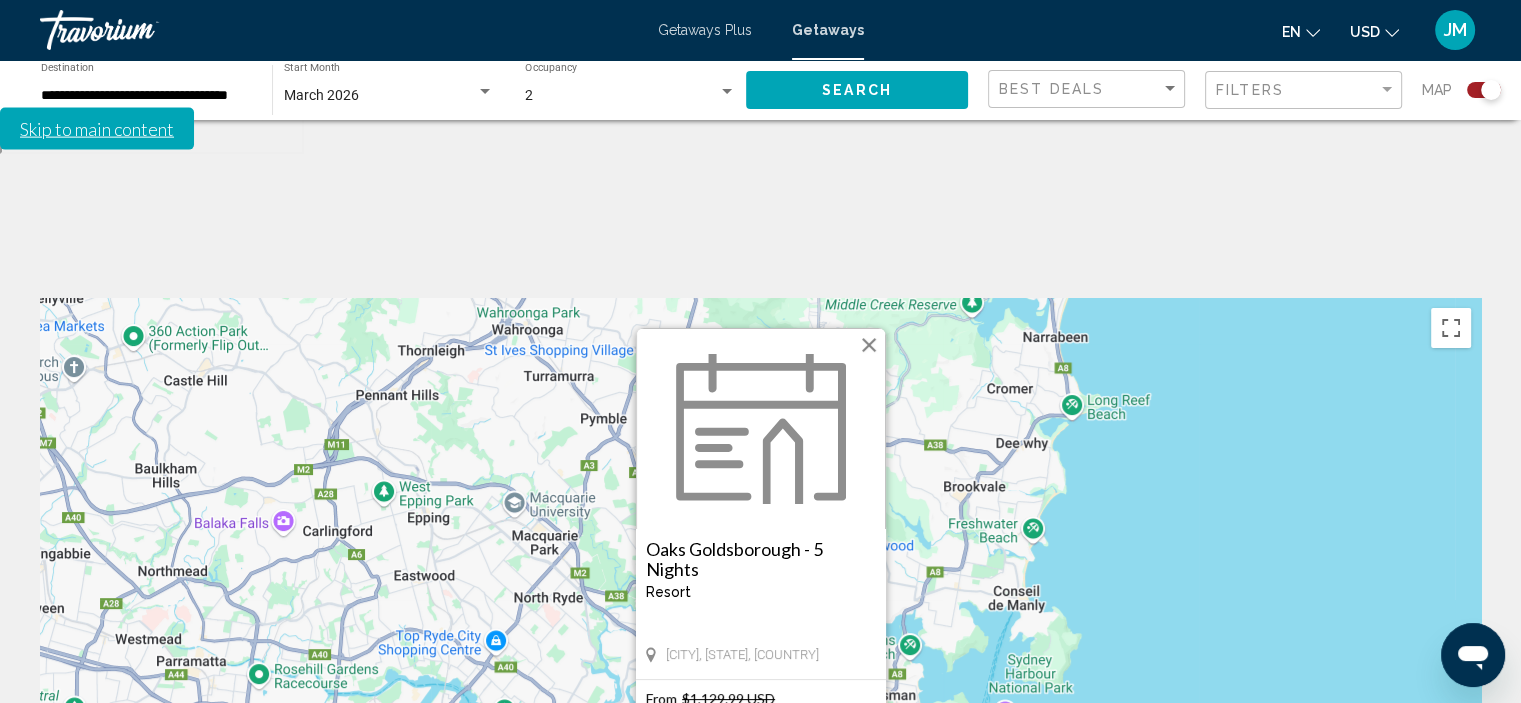 click on "View Resort" at bounding box center (761, 799) 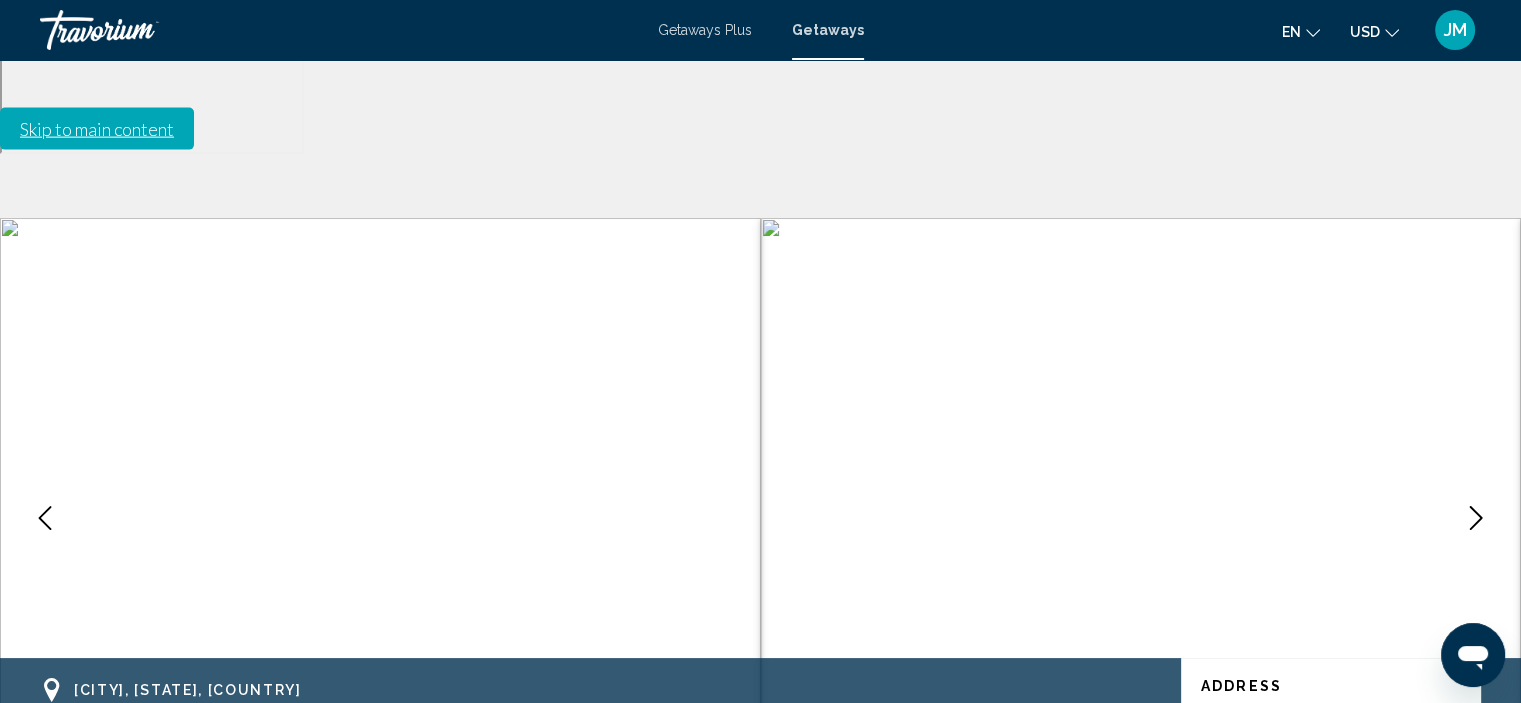 scroll, scrollTop: 8, scrollLeft: 0, axis: vertical 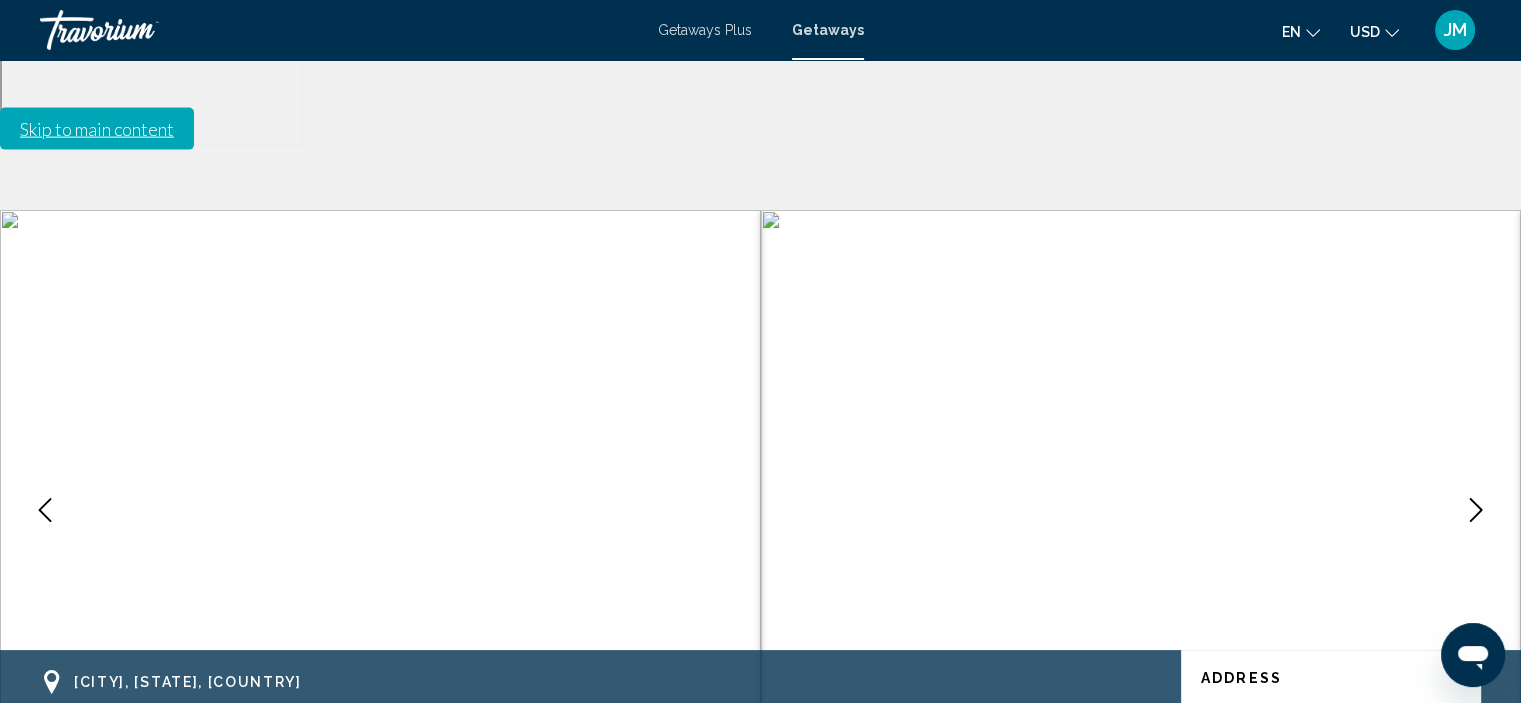 click 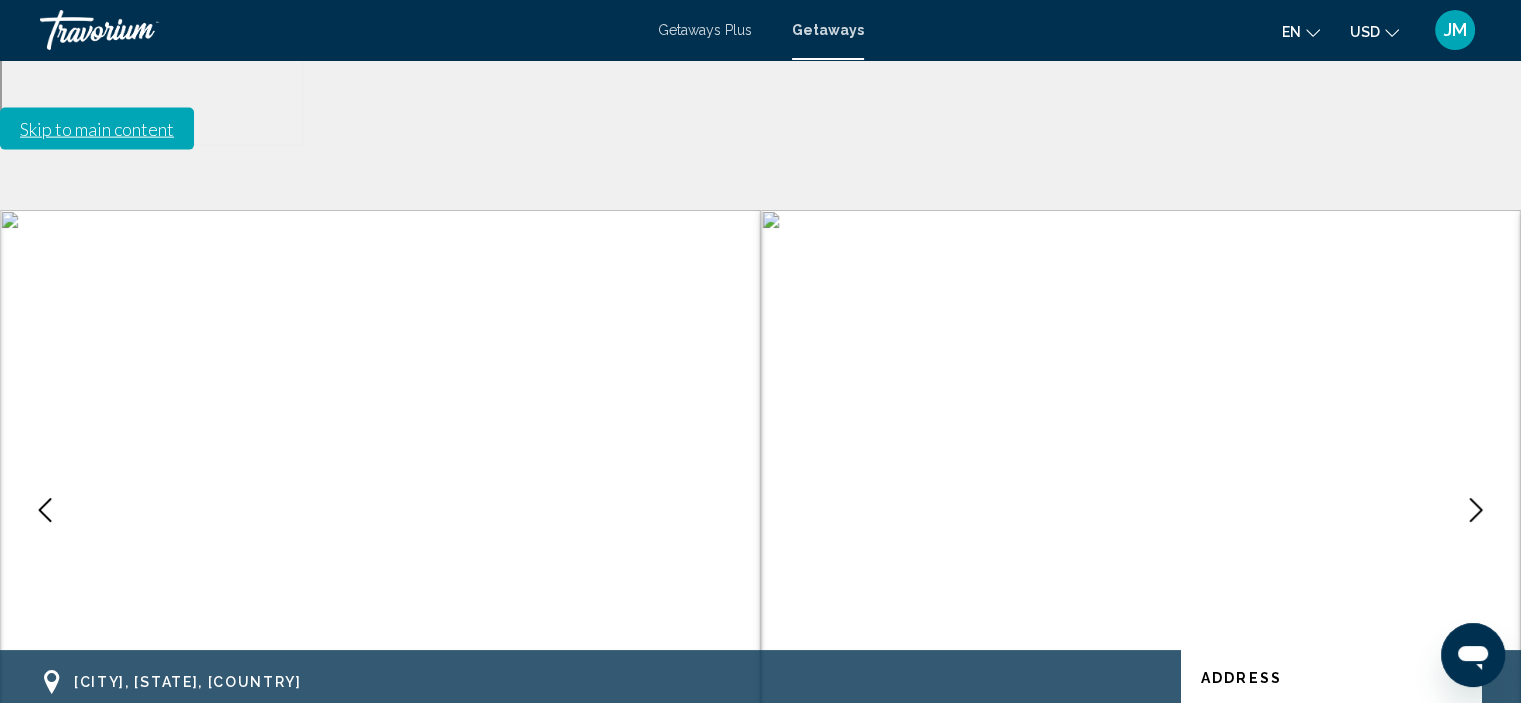 scroll, scrollTop: 0, scrollLeft: 0, axis: both 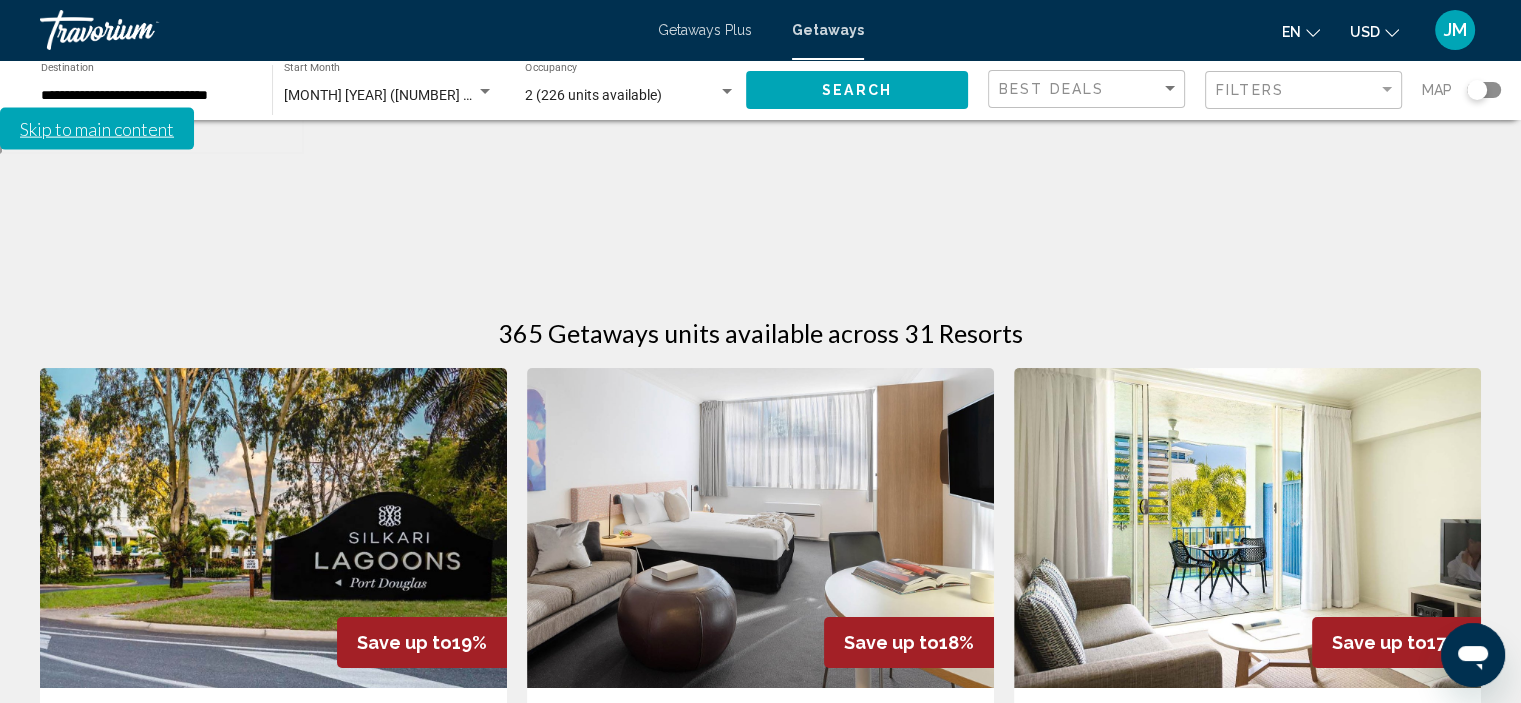 click 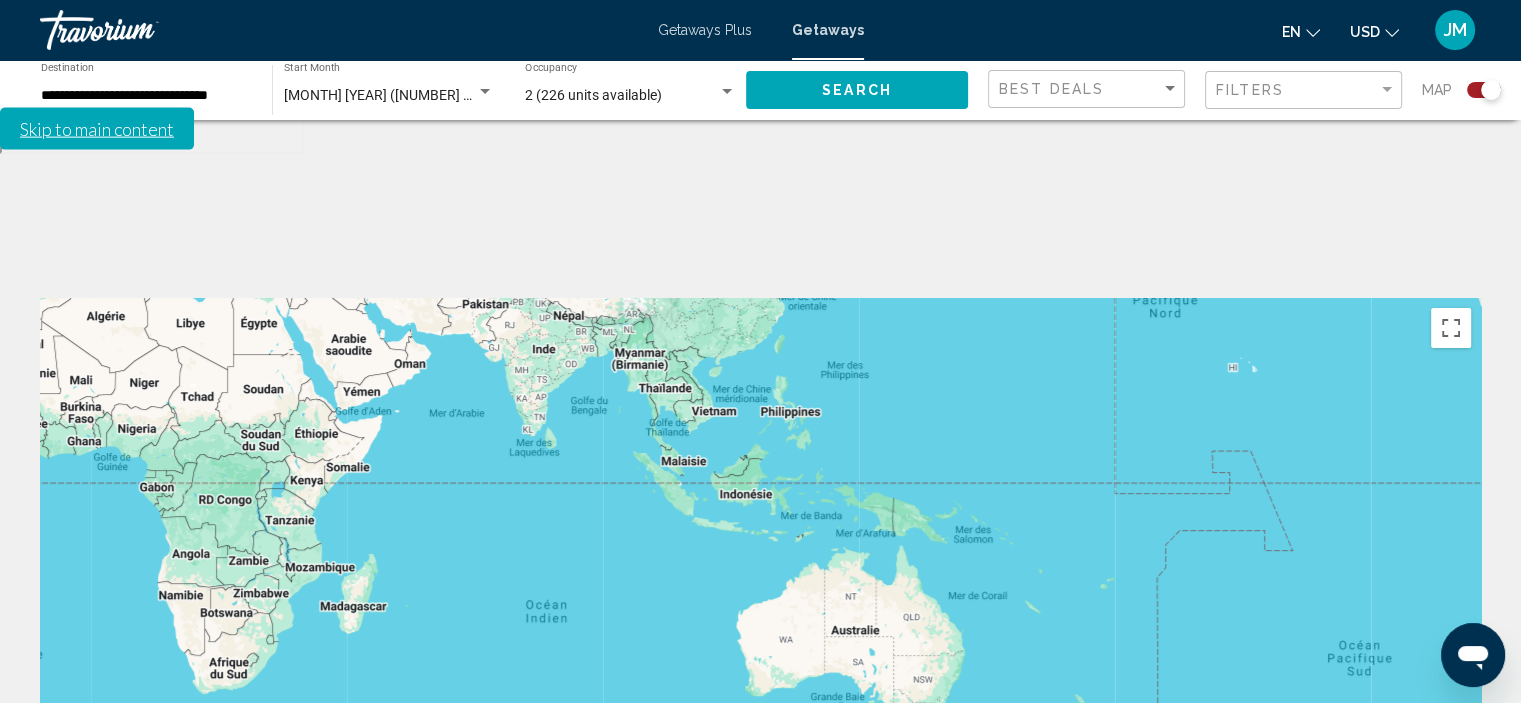 drag, startPoint x: 1305, startPoint y: 587, endPoint x: 461, endPoint y: 288, distance: 895.3977 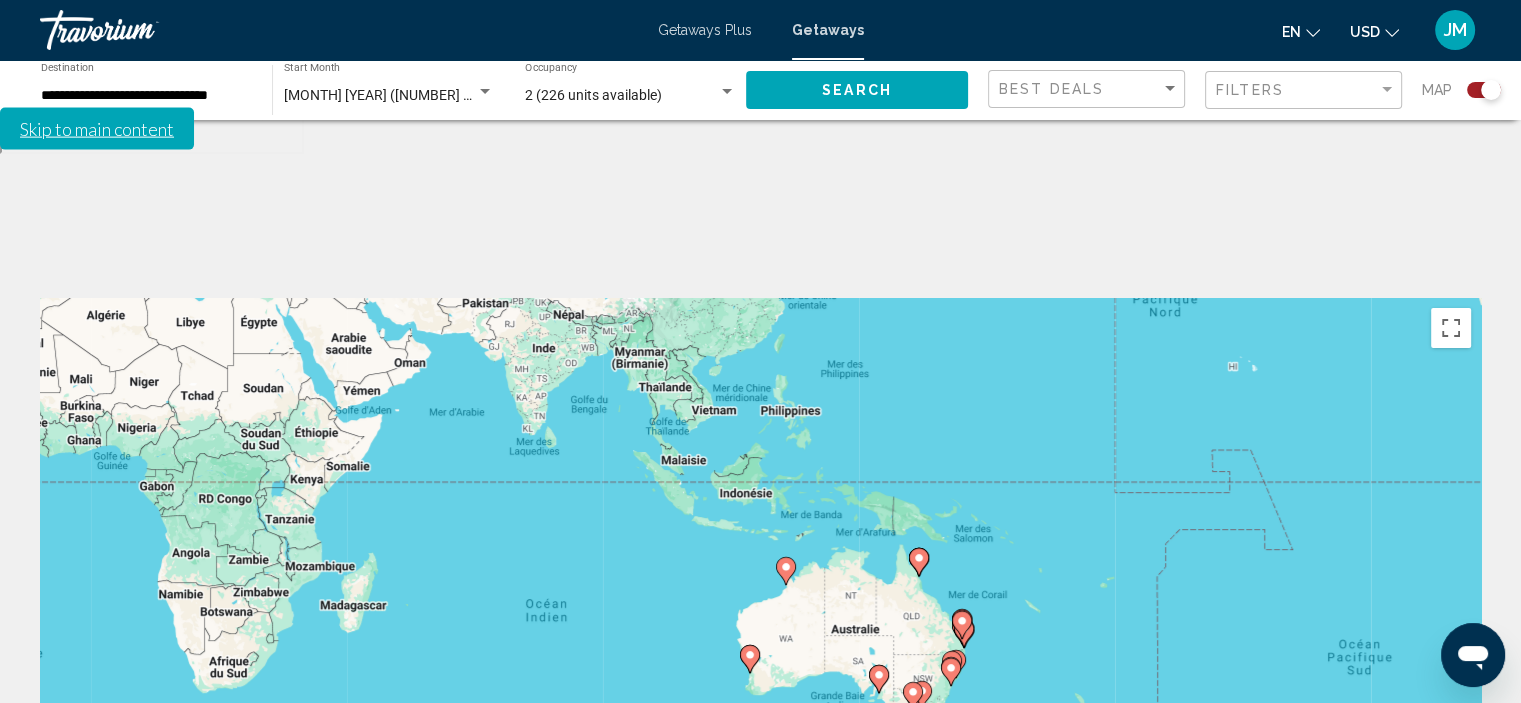 click on "Pour activer le glissement du marqueur avec le clavier, appuyez sur Alt+Entrée. Déplacez ensuite le marqueur à l'aide des touches fléchées. Pour terminer le glissement, appuyez sur la touche Entrée. Pour annuler, appuyez sur Échap." at bounding box center (760, 598) 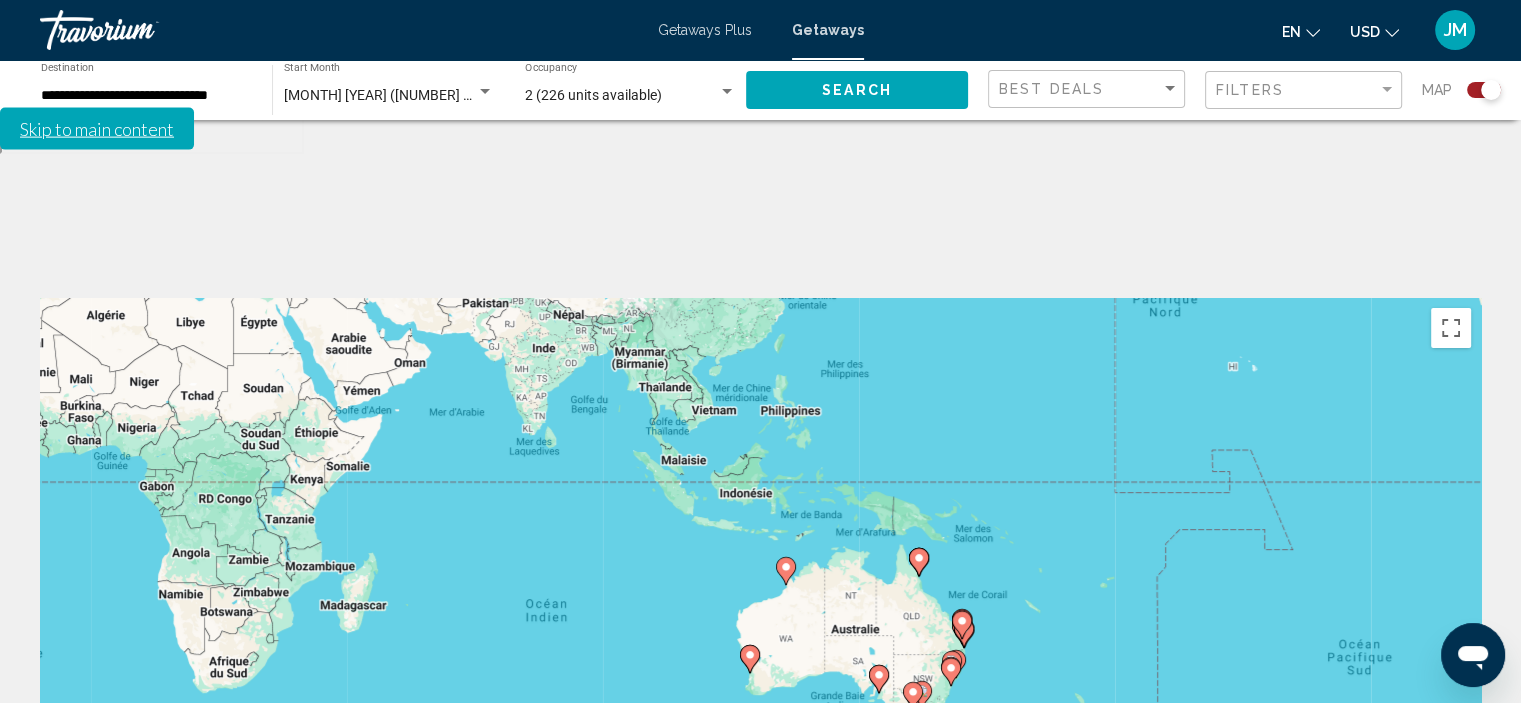 click 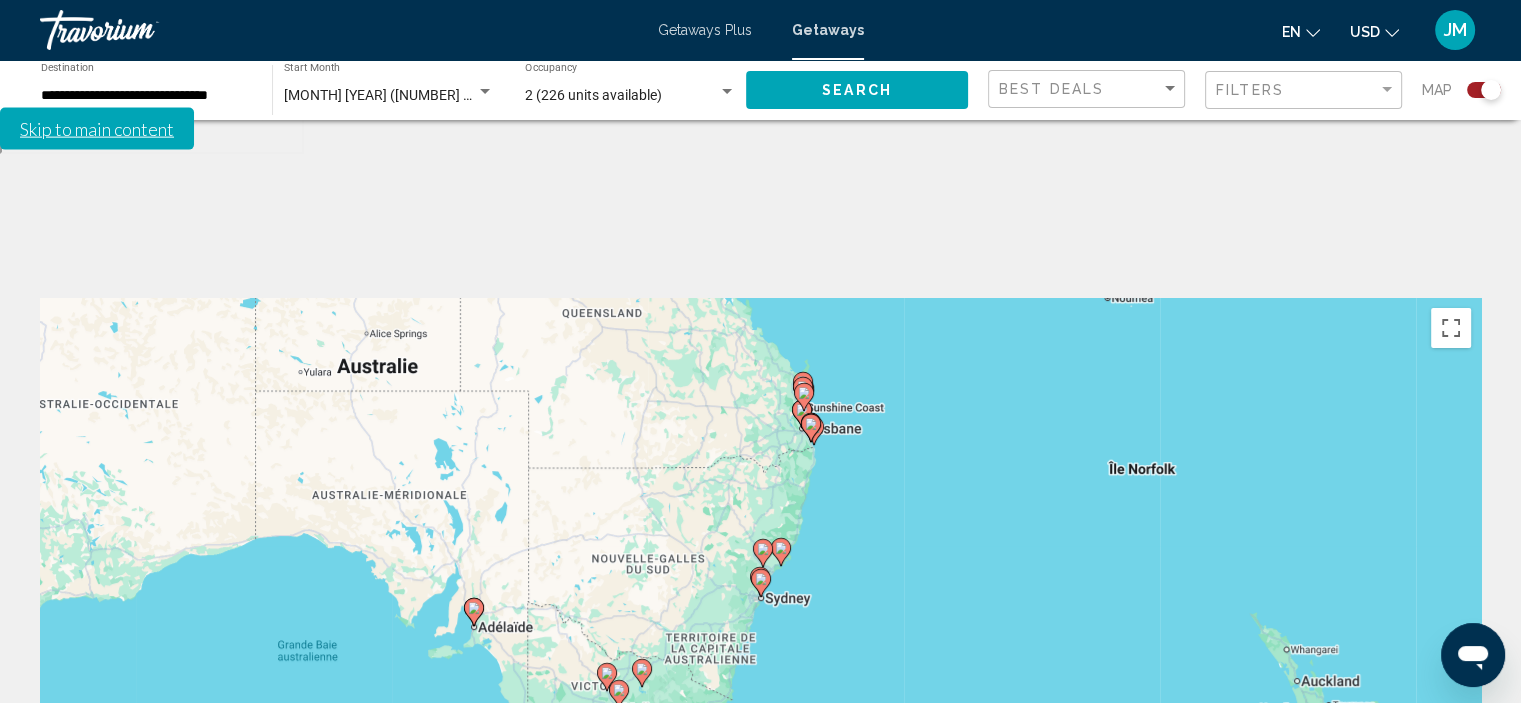 click on "Pour activer le glissement du marqueur avec le clavier, appuyez sur Alt+Entrée. Déplacez ensuite le marqueur à l'aide des touches fléchées. Pour terminer le glissement, appuyez sur la touche Entrée. Pour annuler, appuyez sur Échap." at bounding box center (760, 598) 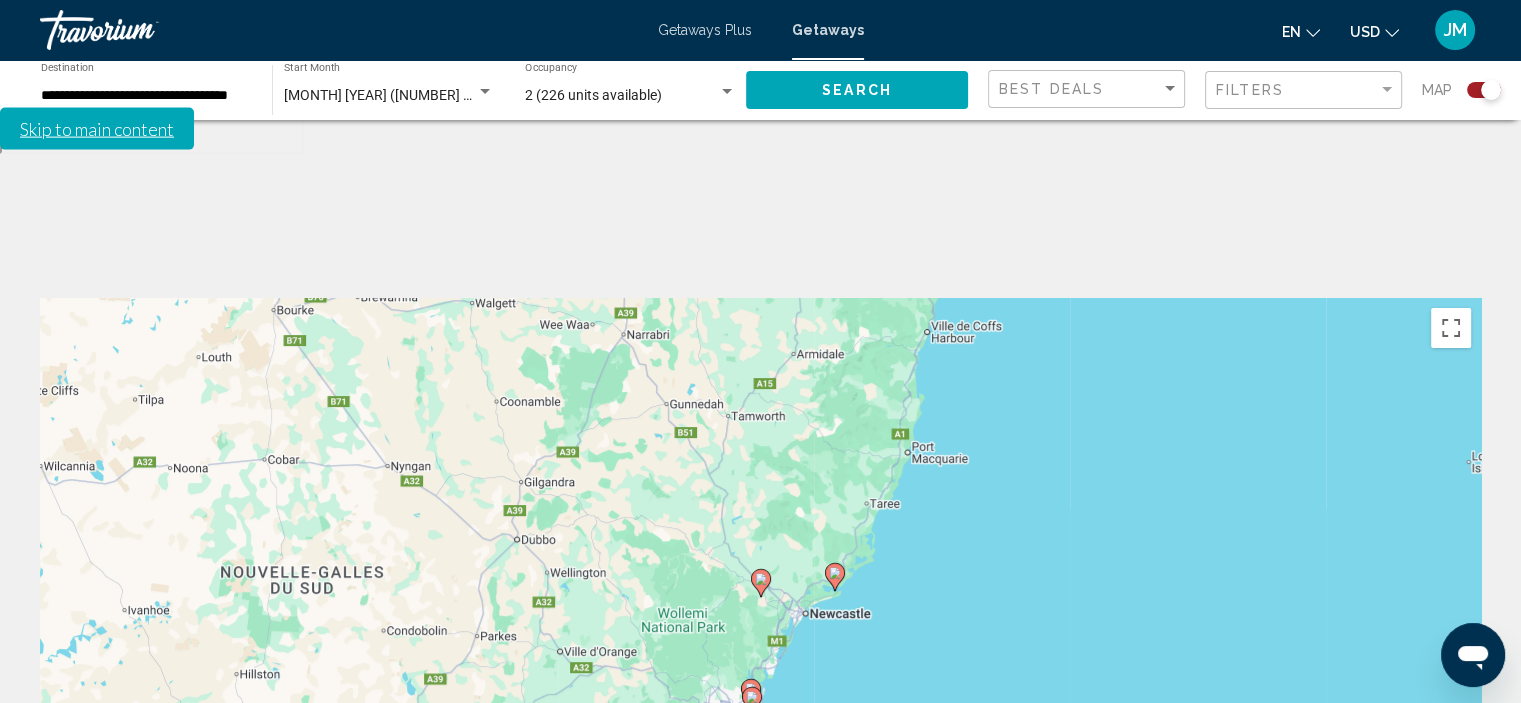 click 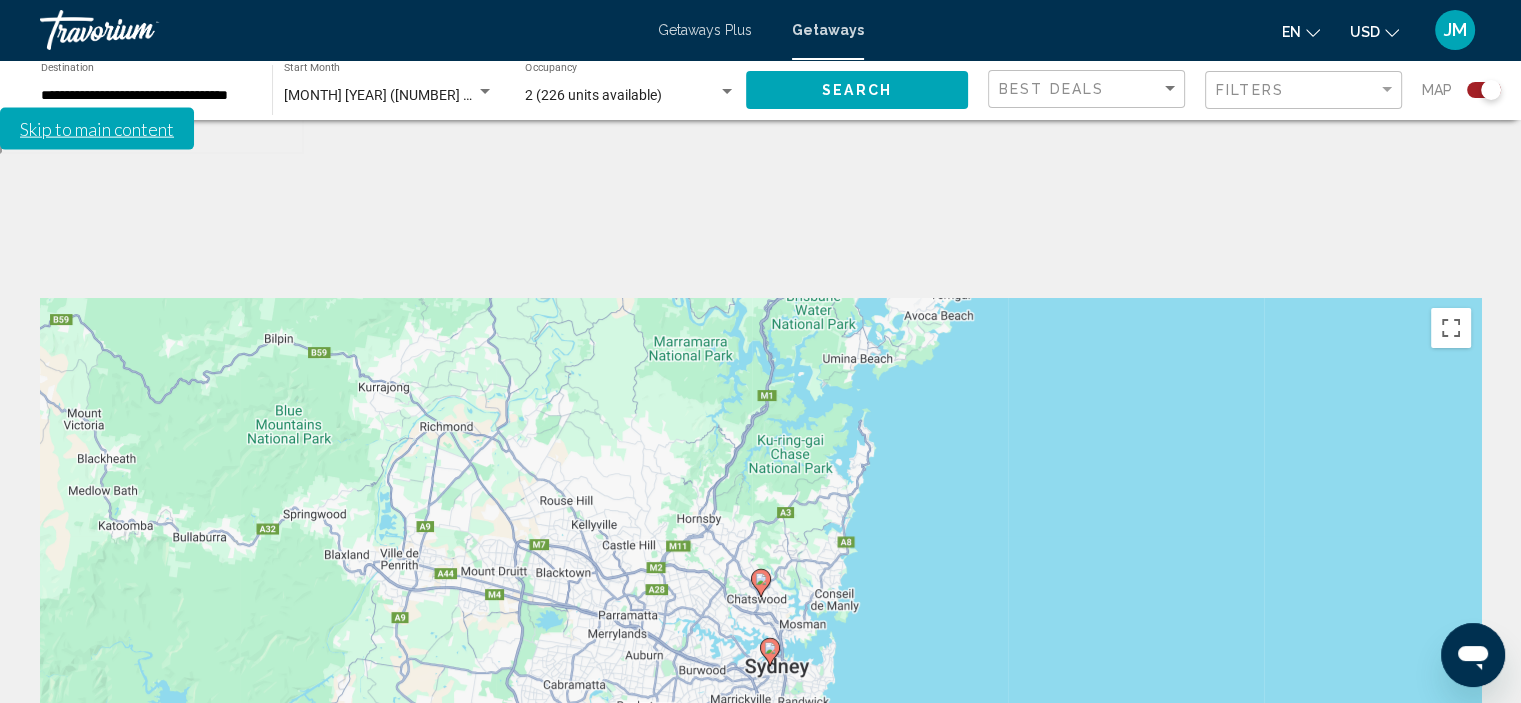 click 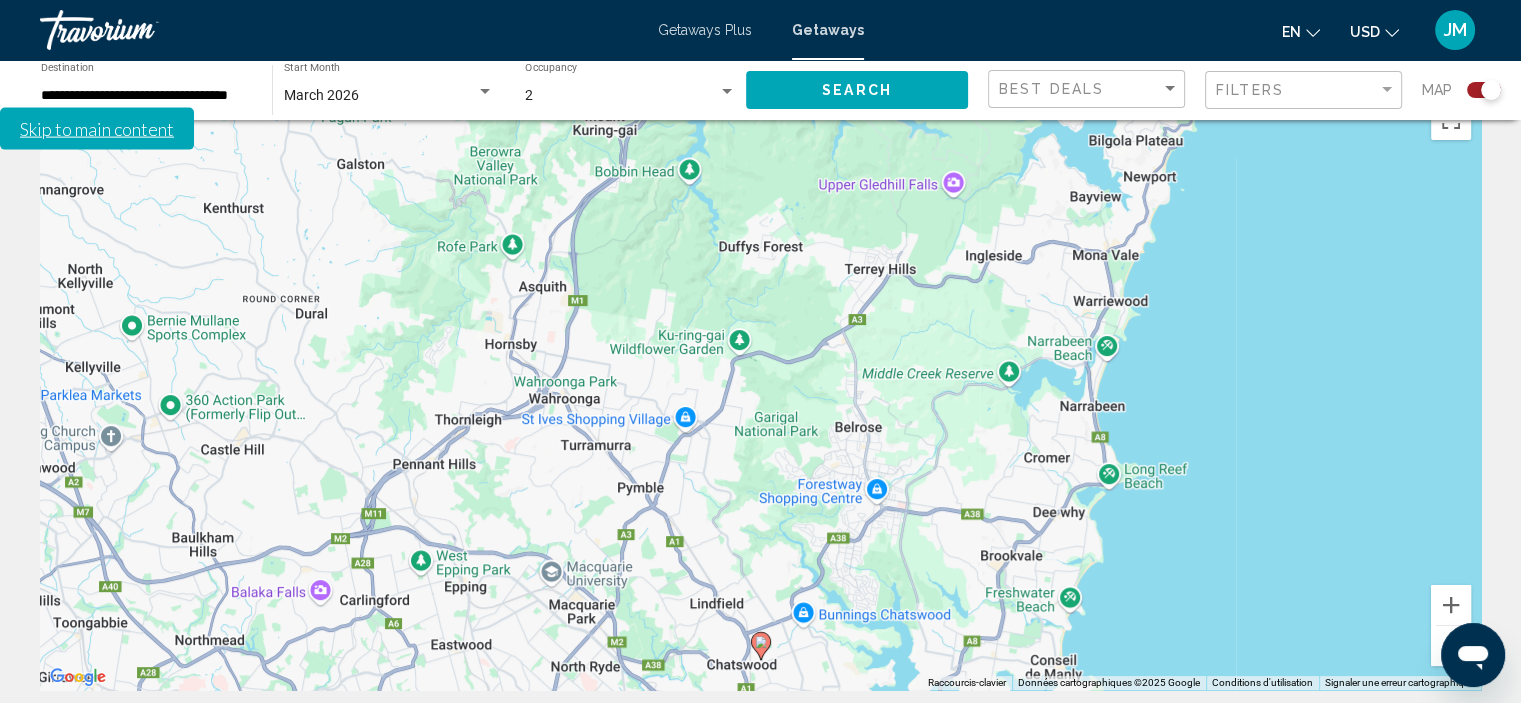 scroll, scrollTop: 300, scrollLeft: 0, axis: vertical 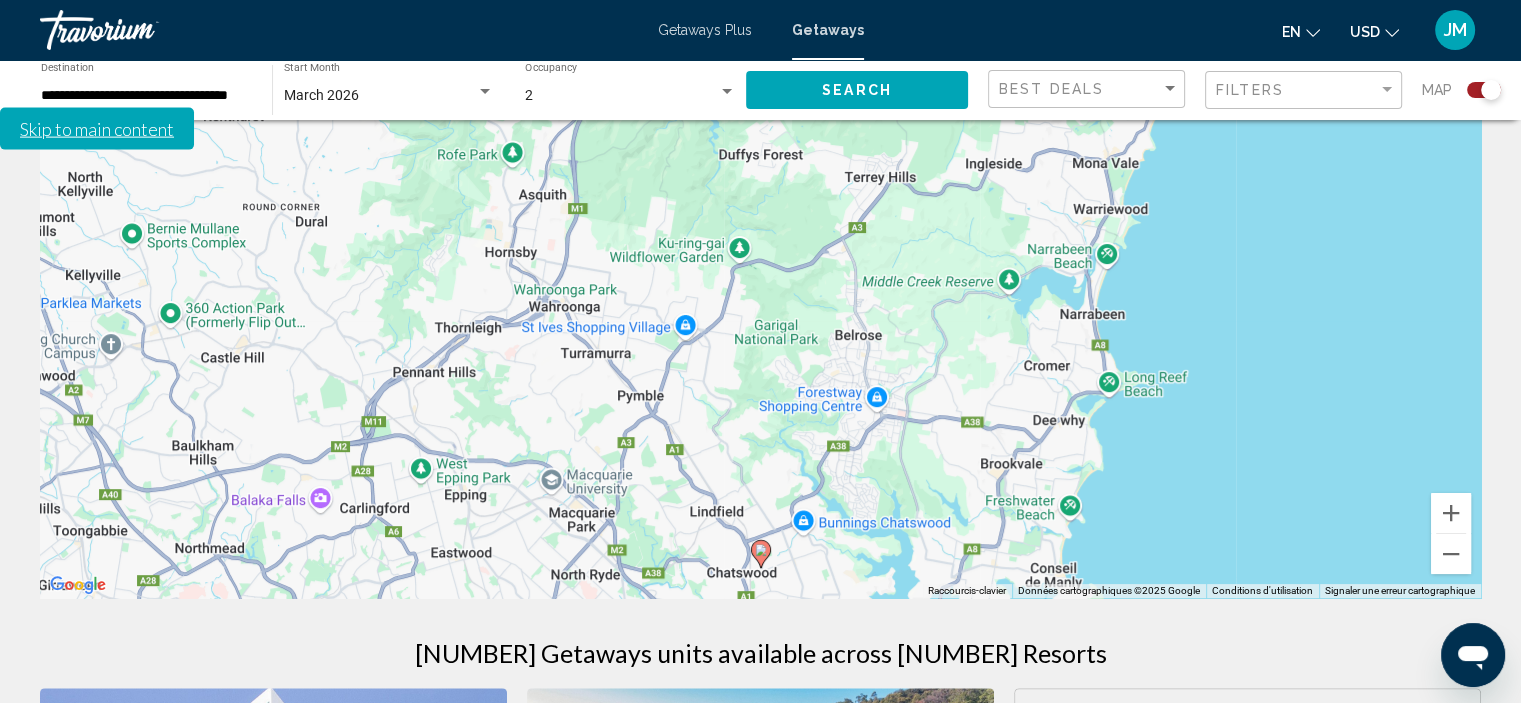 click 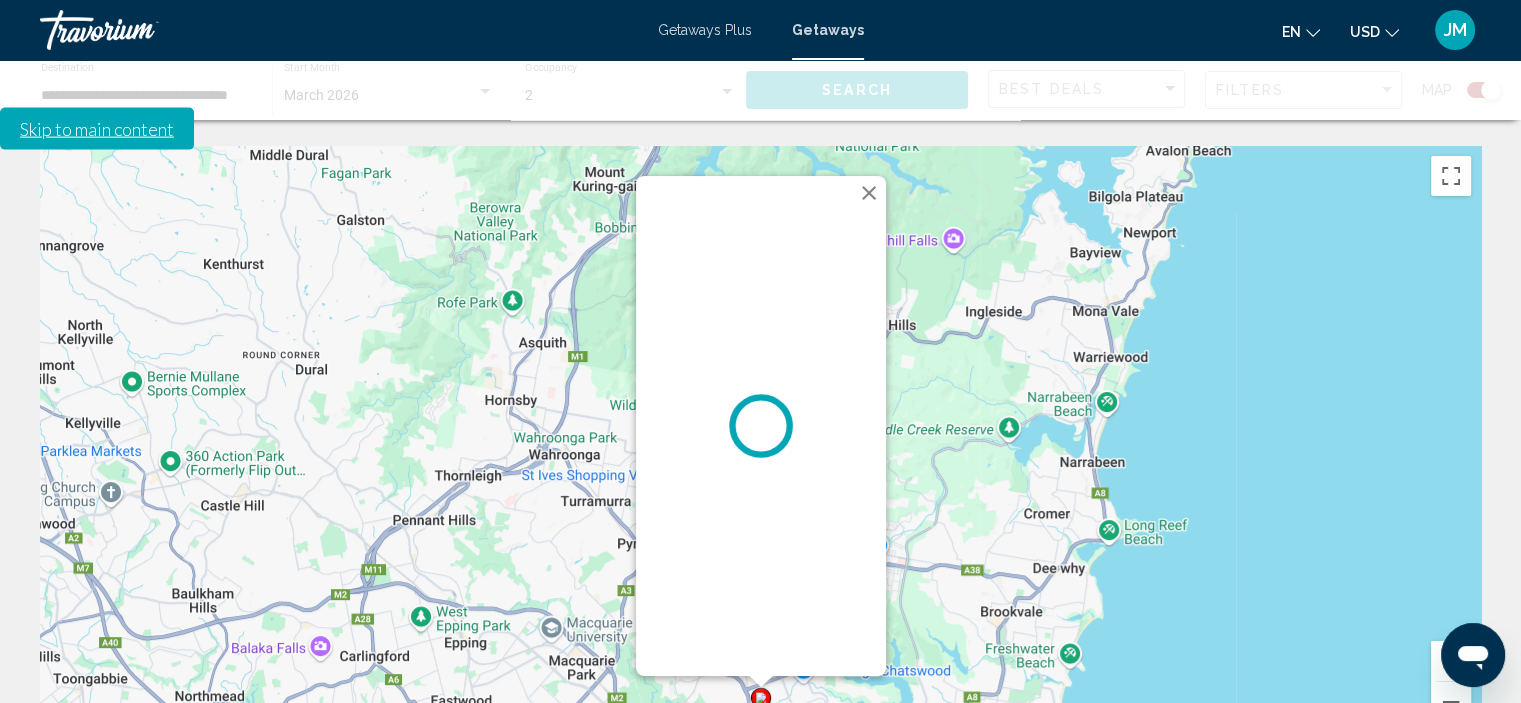 scroll, scrollTop: 0, scrollLeft: 0, axis: both 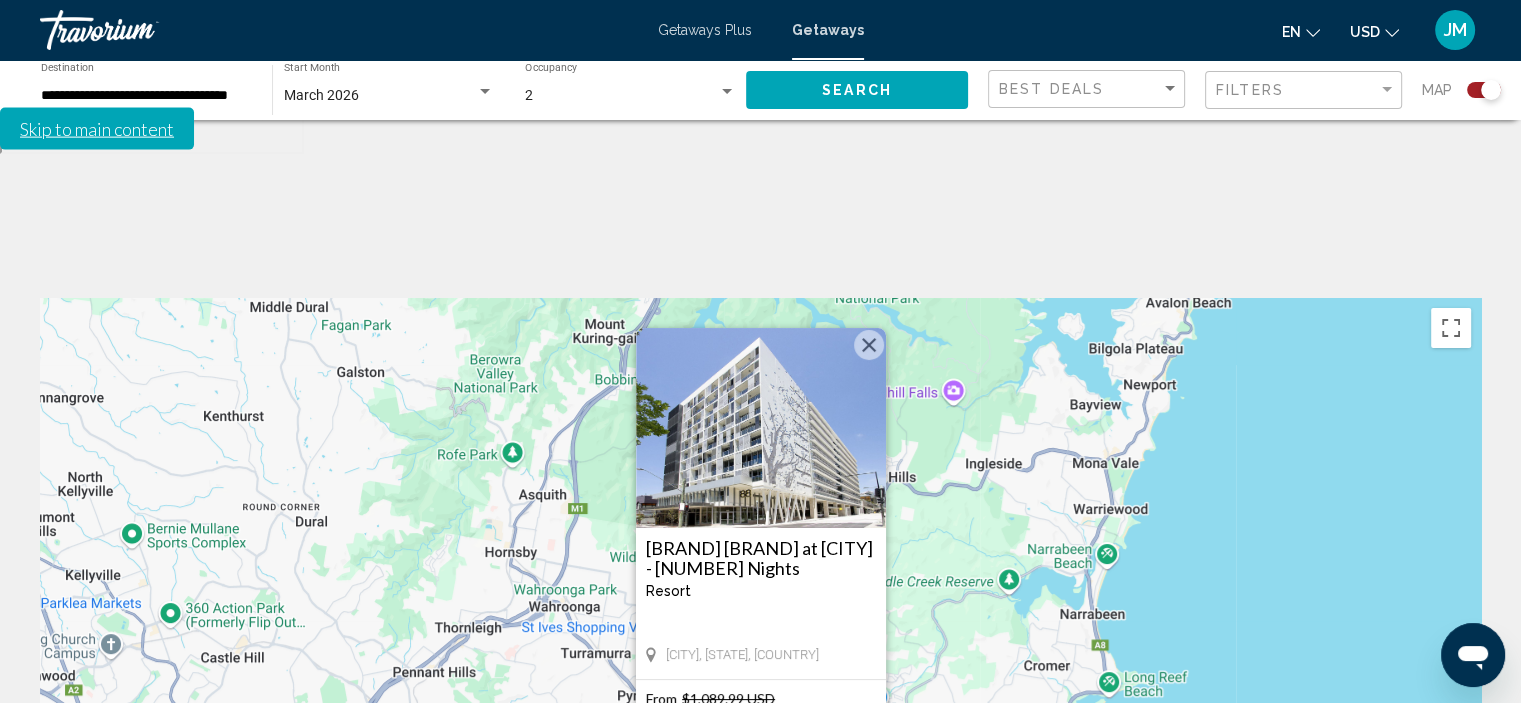 click on "View Resort" at bounding box center [760, 800] 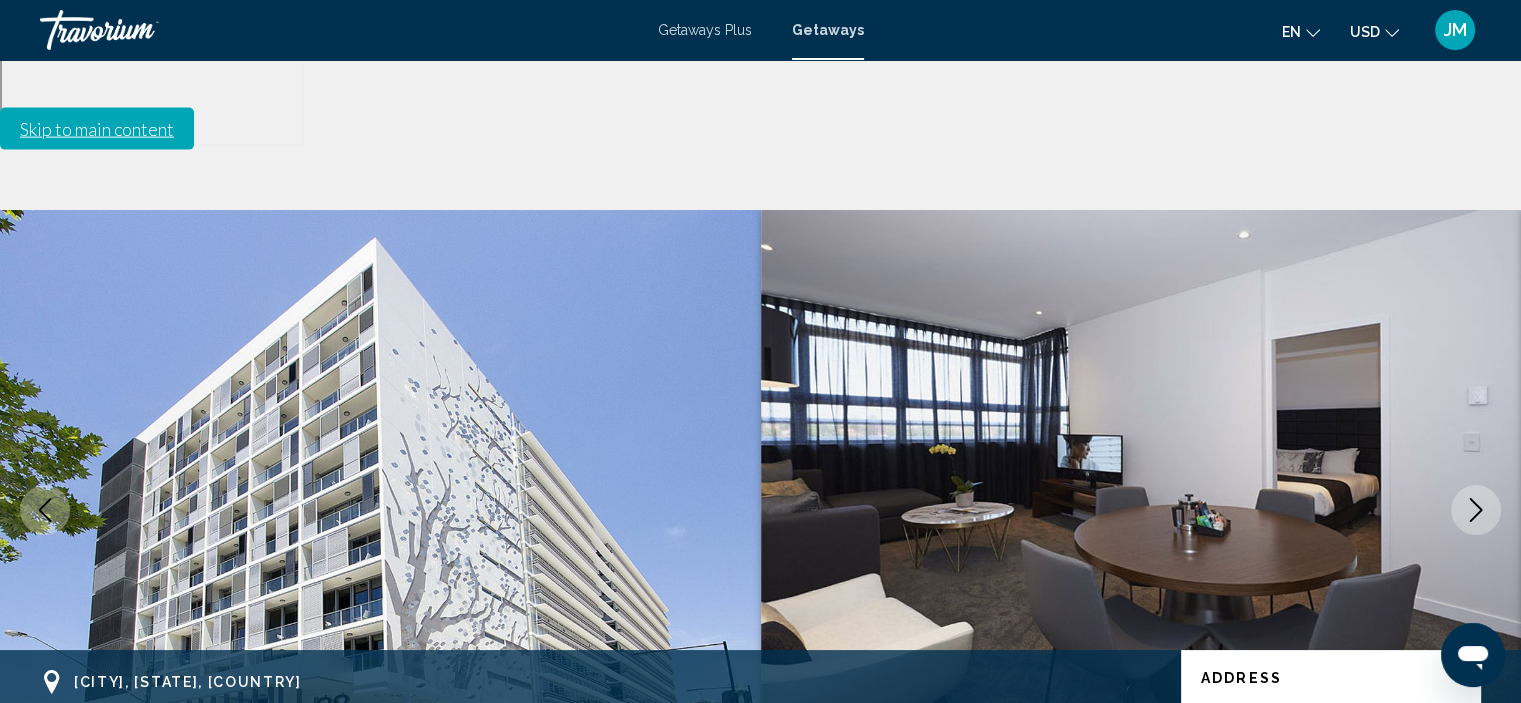 scroll, scrollTop: 0, scrollLeft: 0, axis: both 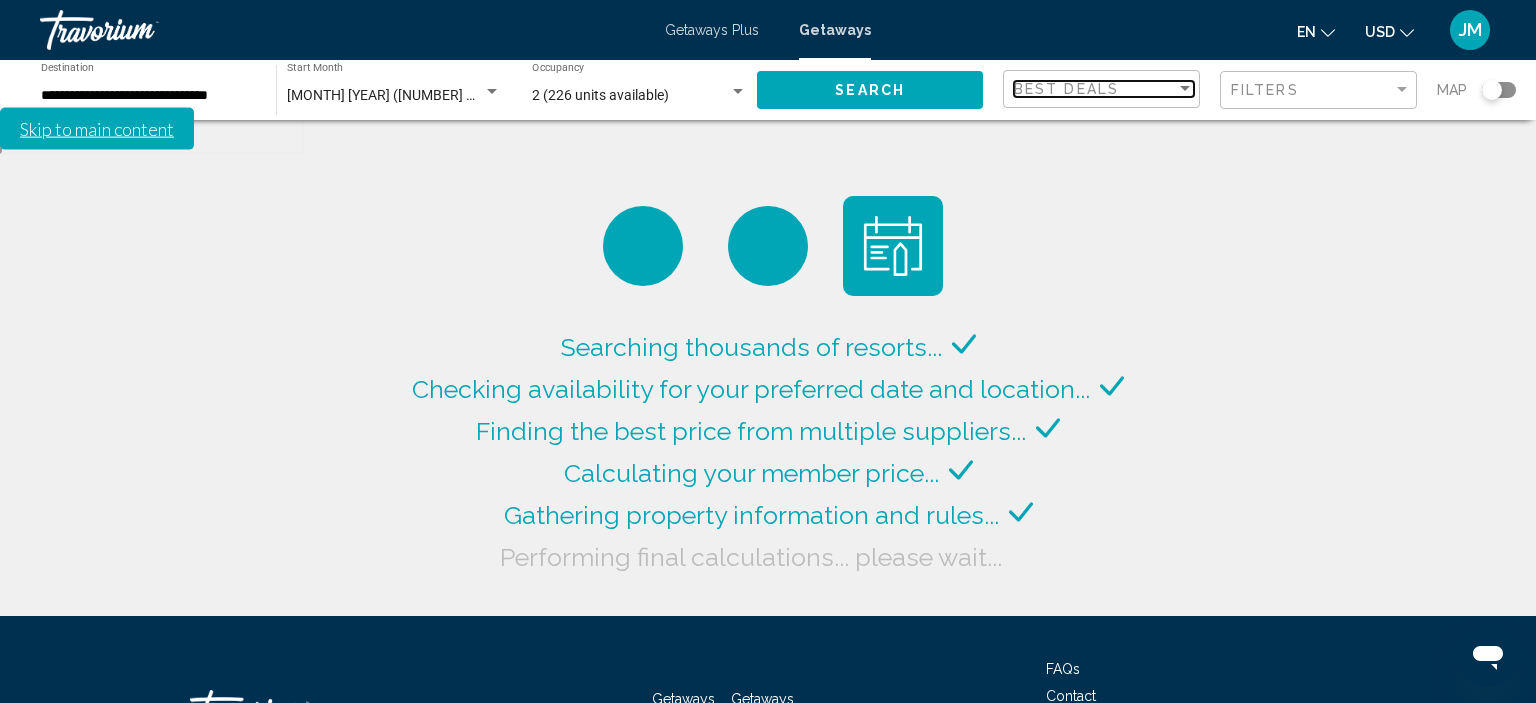 click at bounding box center (1185, 88) 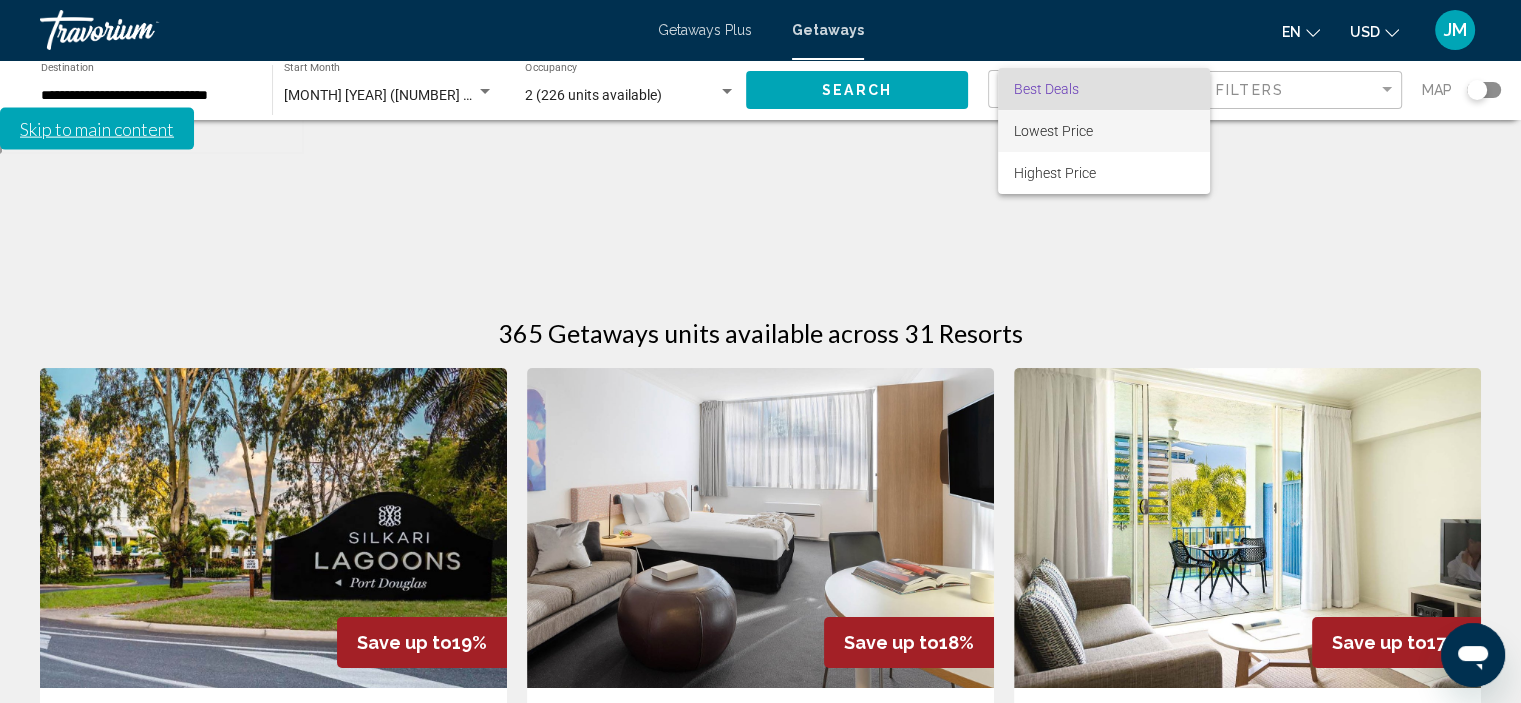click on "Lowest Price" at bounding box center (1104, 131) 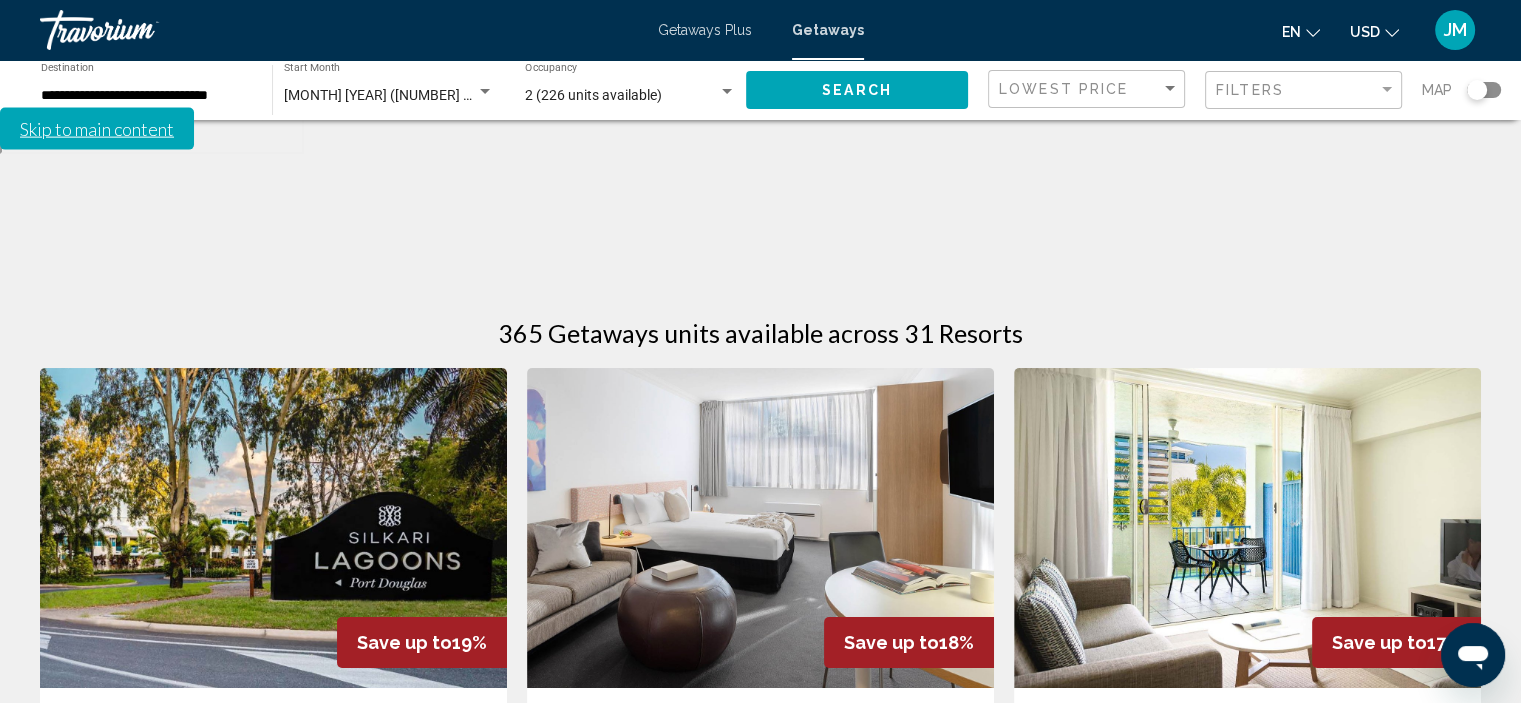 click 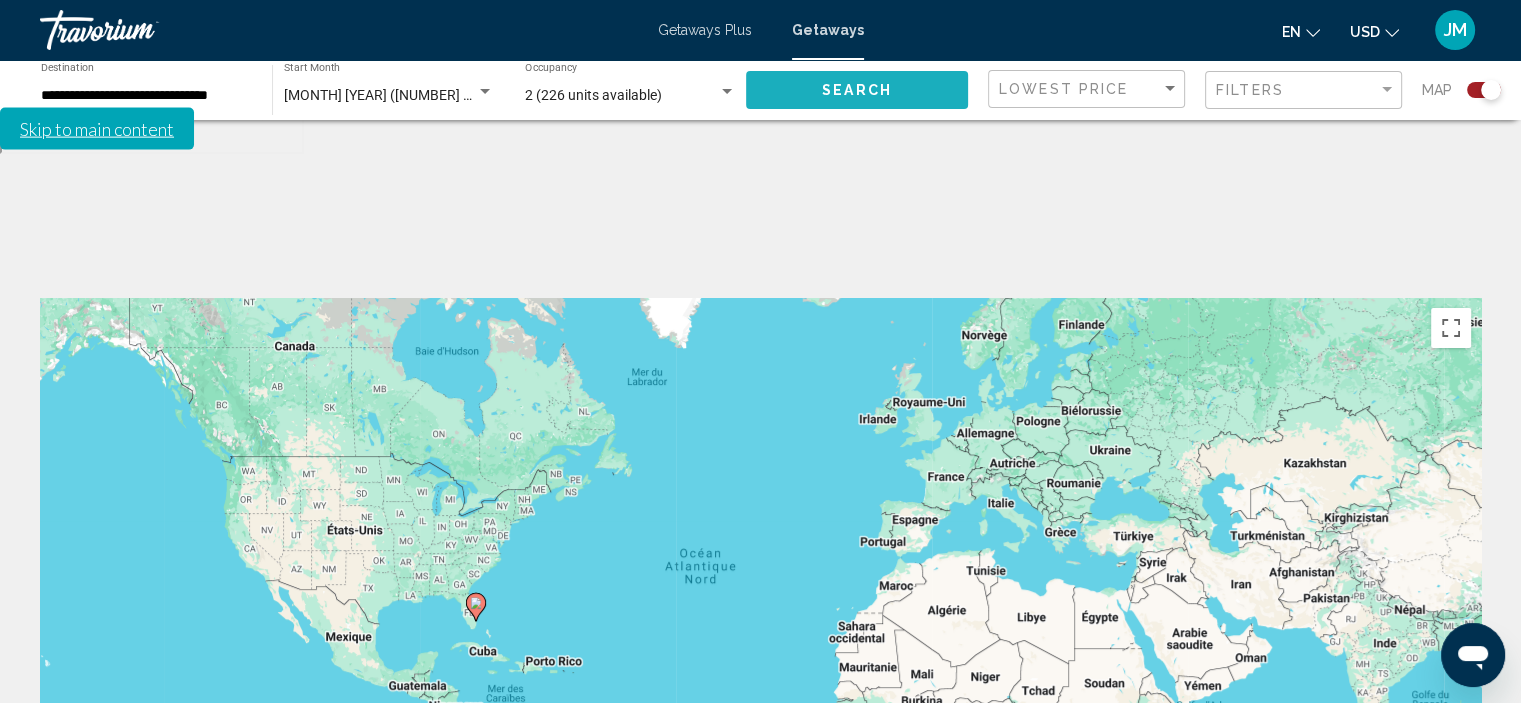 click on "Search" 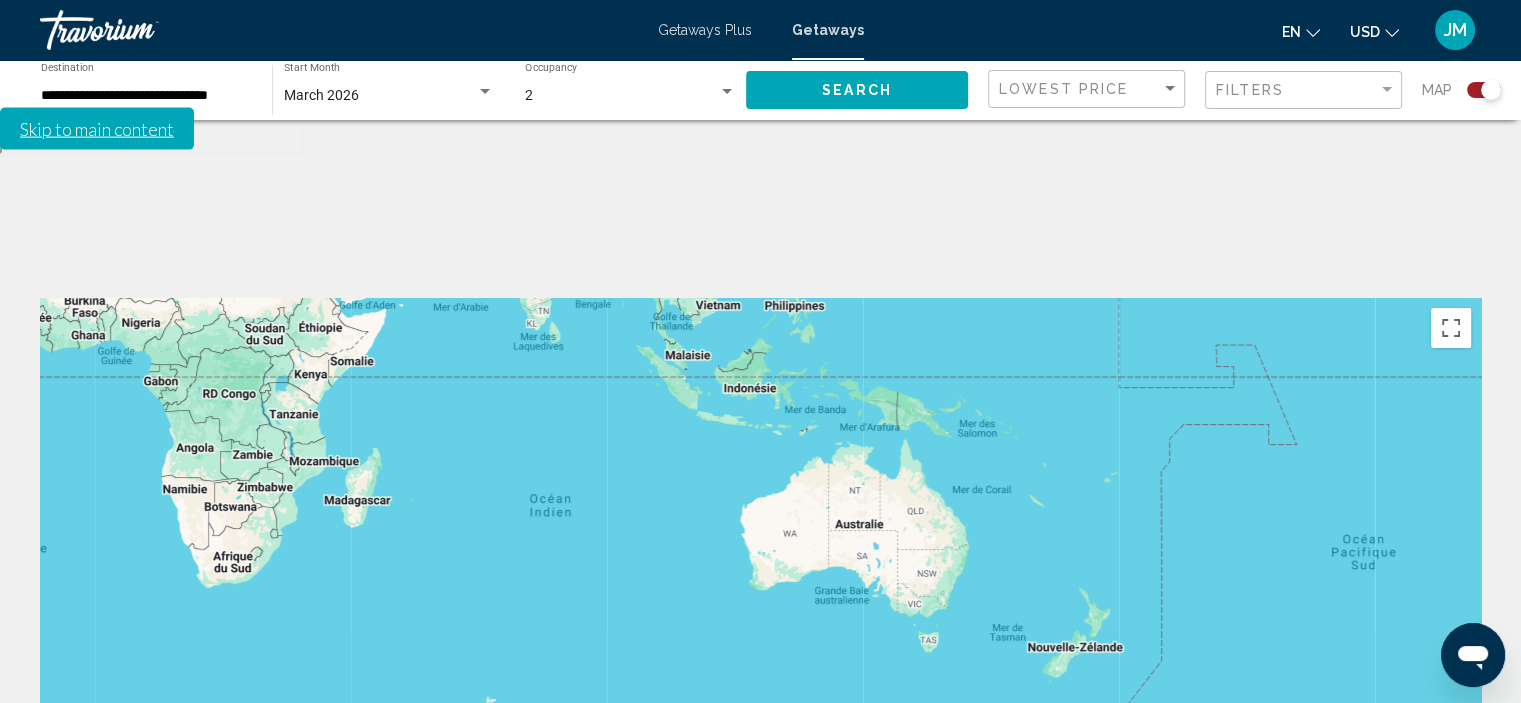 drag, startPoint x: 1274, startPoint y: 594, endPoint x: 436, endPoint y: 191, distance: 929.8672 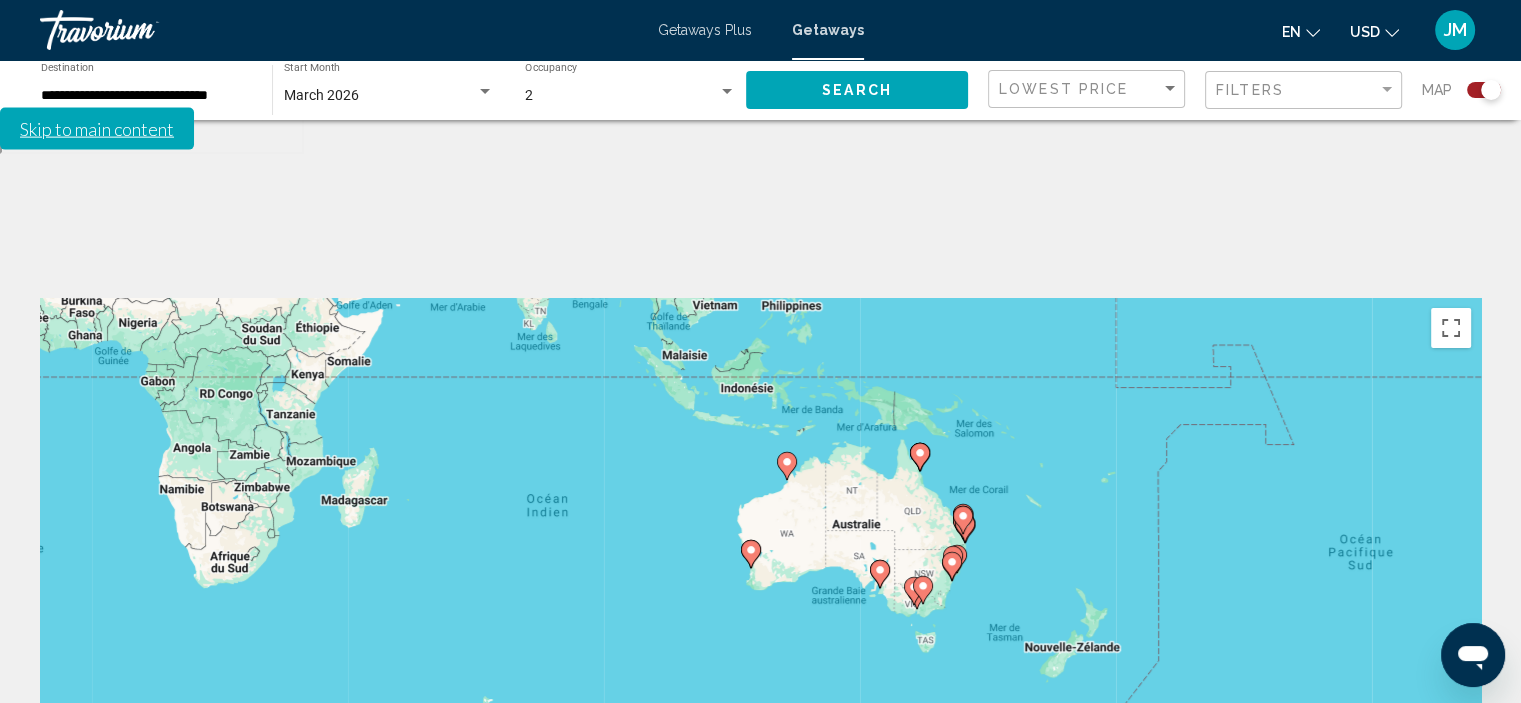 click on "Pour activer le glissement du marqueur avec le clavier, appuyez sur Alt+Entrée. Déplacez ensuite le marqueur à l'aide des touches fléchées. Pour terminer le glissement, appuyez sur la touche Entrée. Pour annuler, appuyez sur Échap." at bounding box center [760, 598] 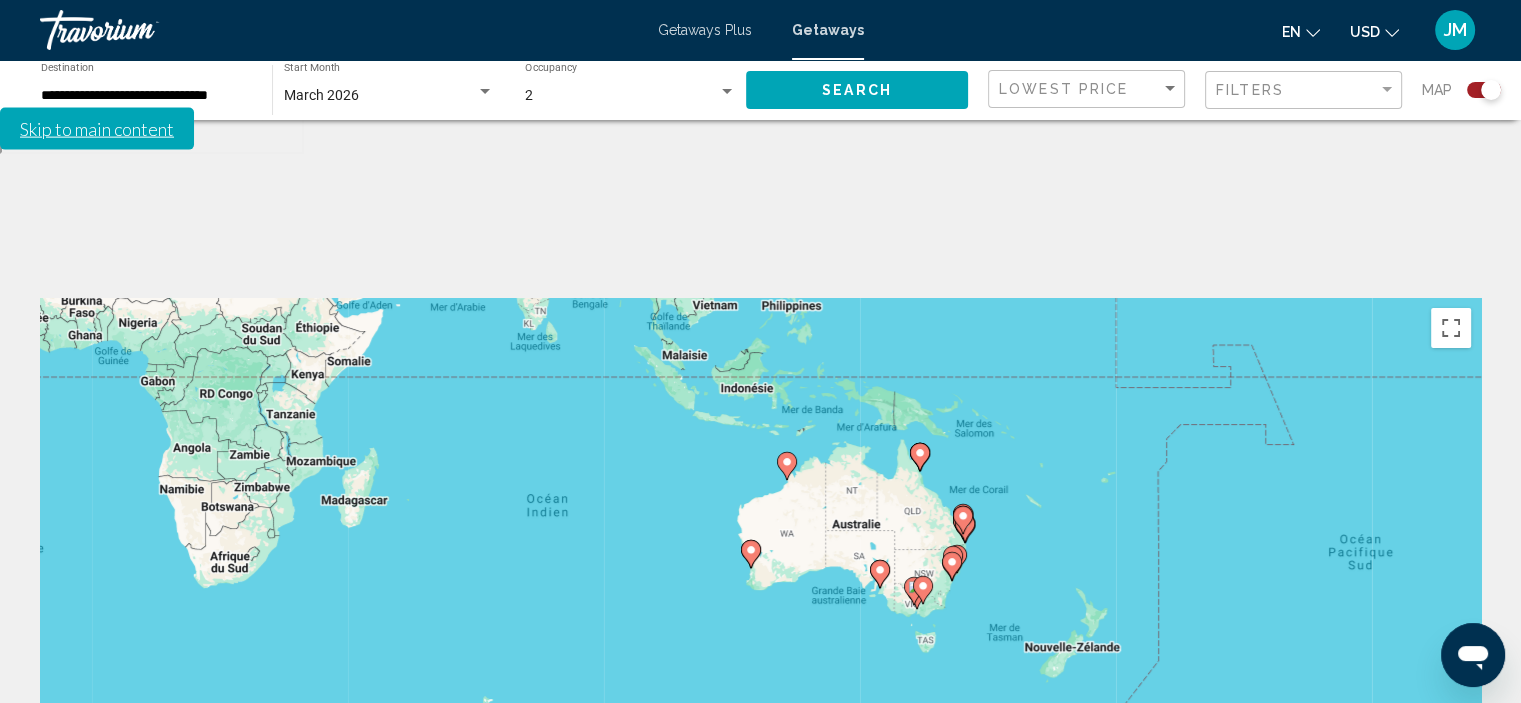 click 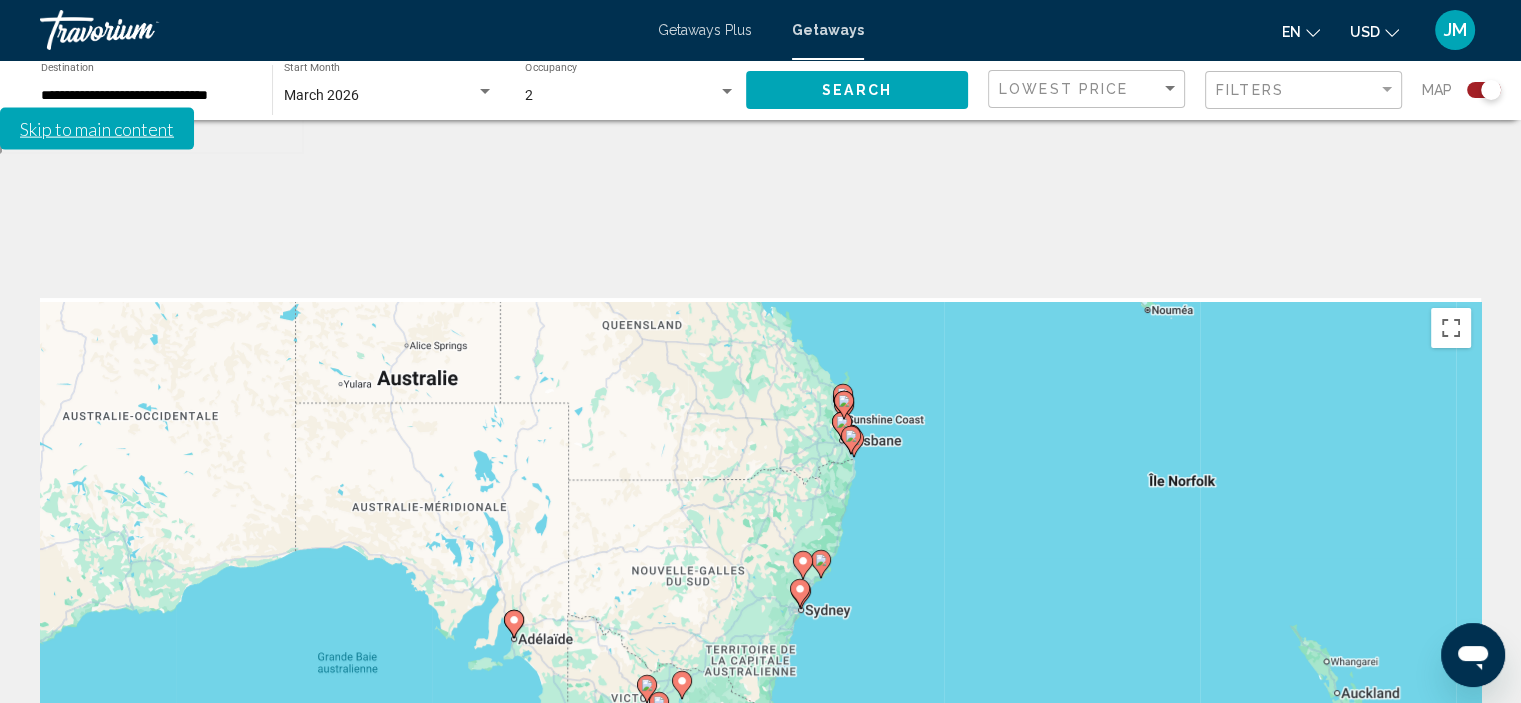drag, startPoint x: 877, startPoint y: 445, endPoint x: 952, endPoint y: 463, distance: 77.12976 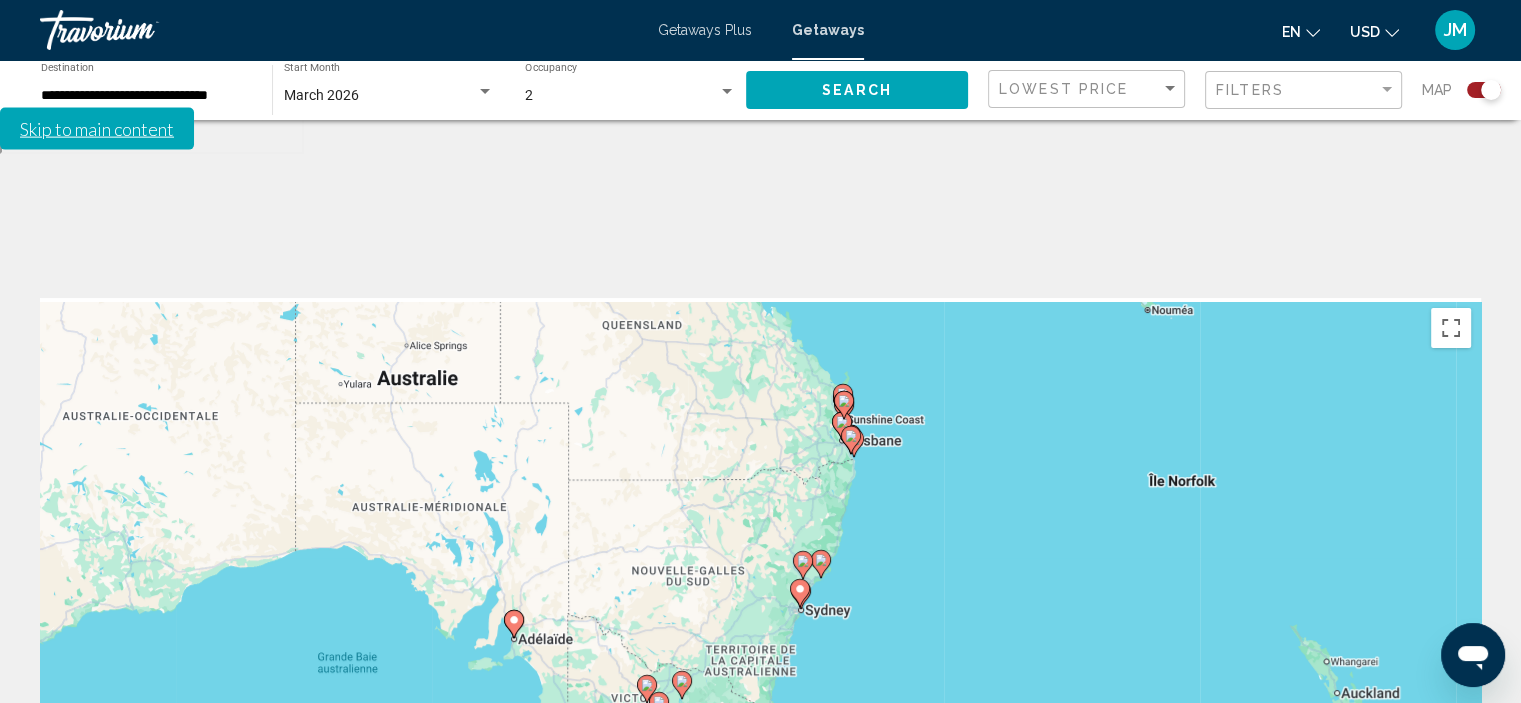 click on "Pour activer le glissement du marqueur avec le clavier, appuyez sur Alt+Entrée. Déplacez ensuite le marqueur à l'aide des touches fléchées. Pour terminer le glissement, appuyez sur la touche Entrée. Pour annuler, appuyez sur Échap." at bounding box center (760, 598) 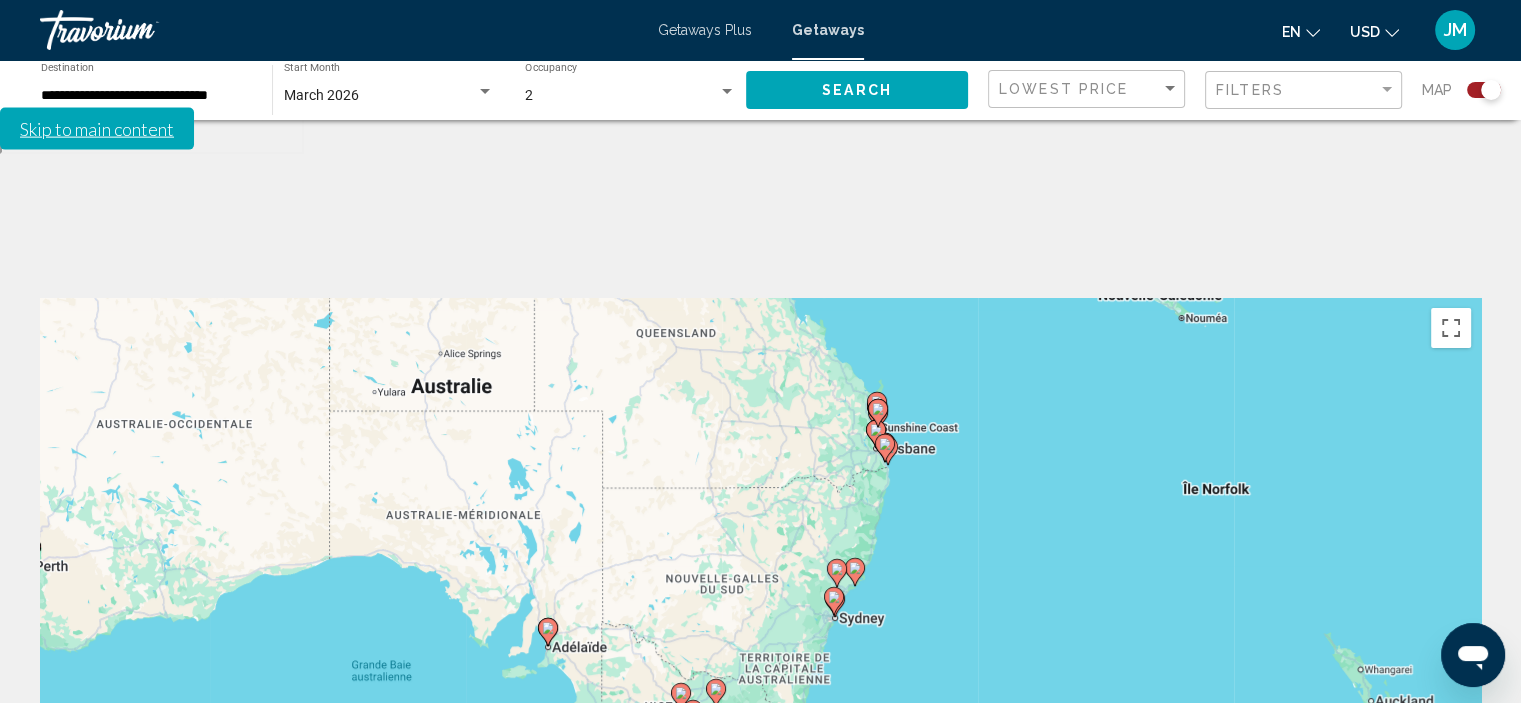 click at bounding box center (855, 572) 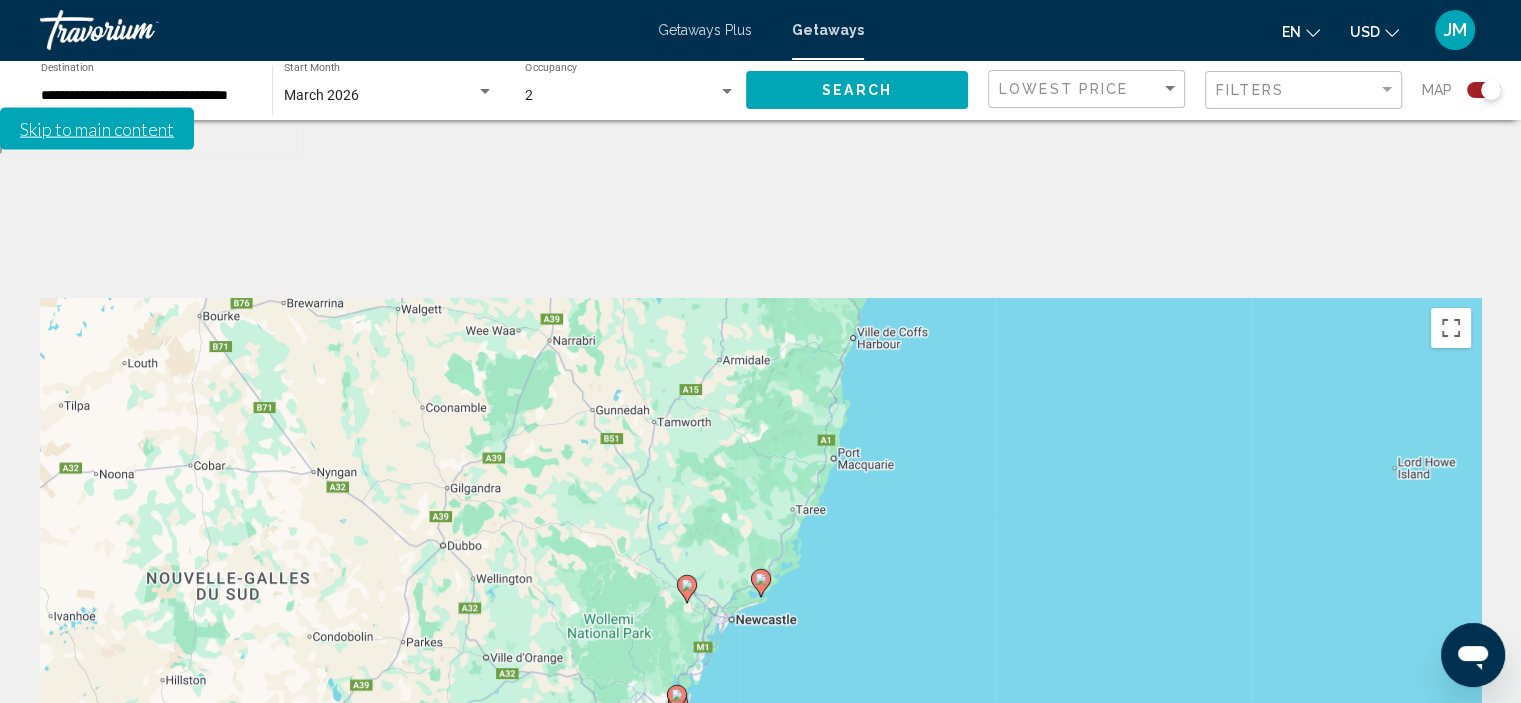 click 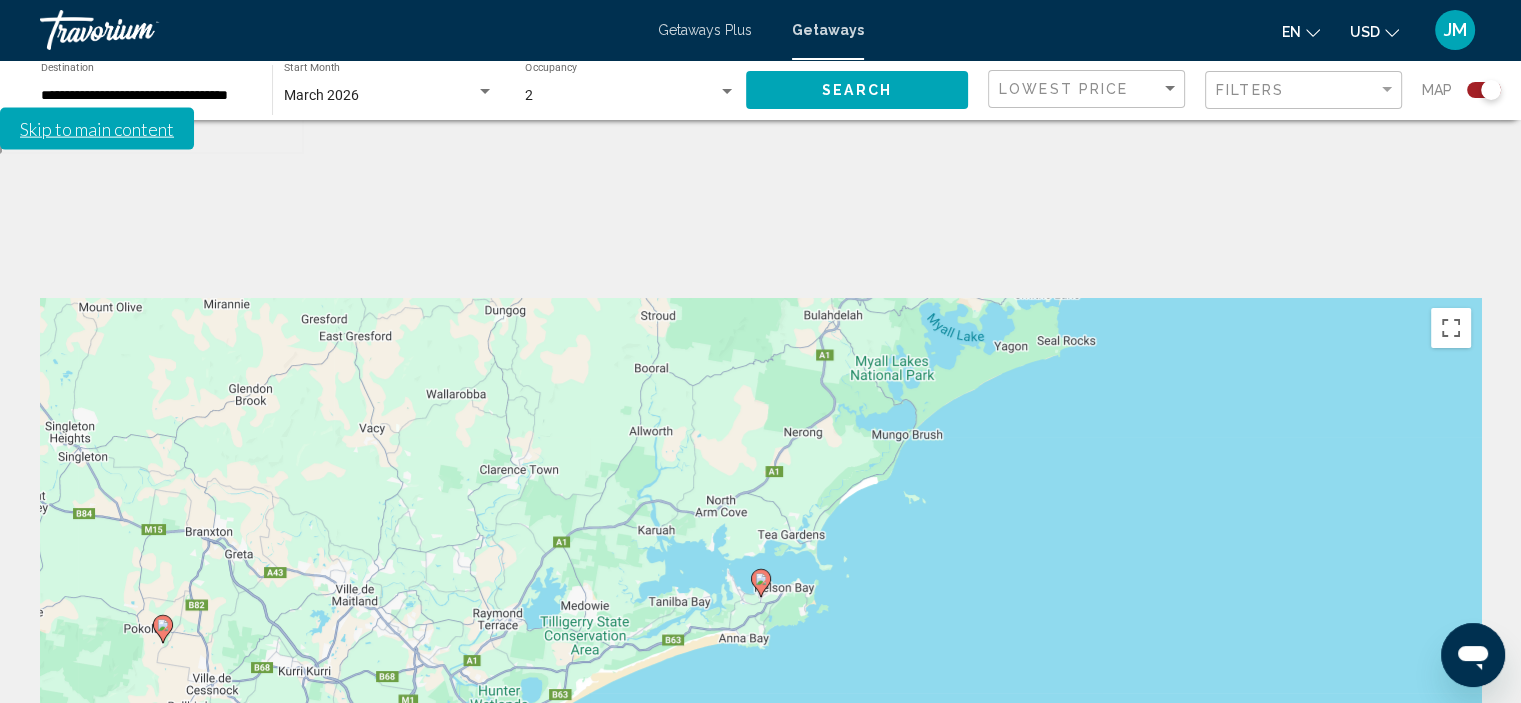 click 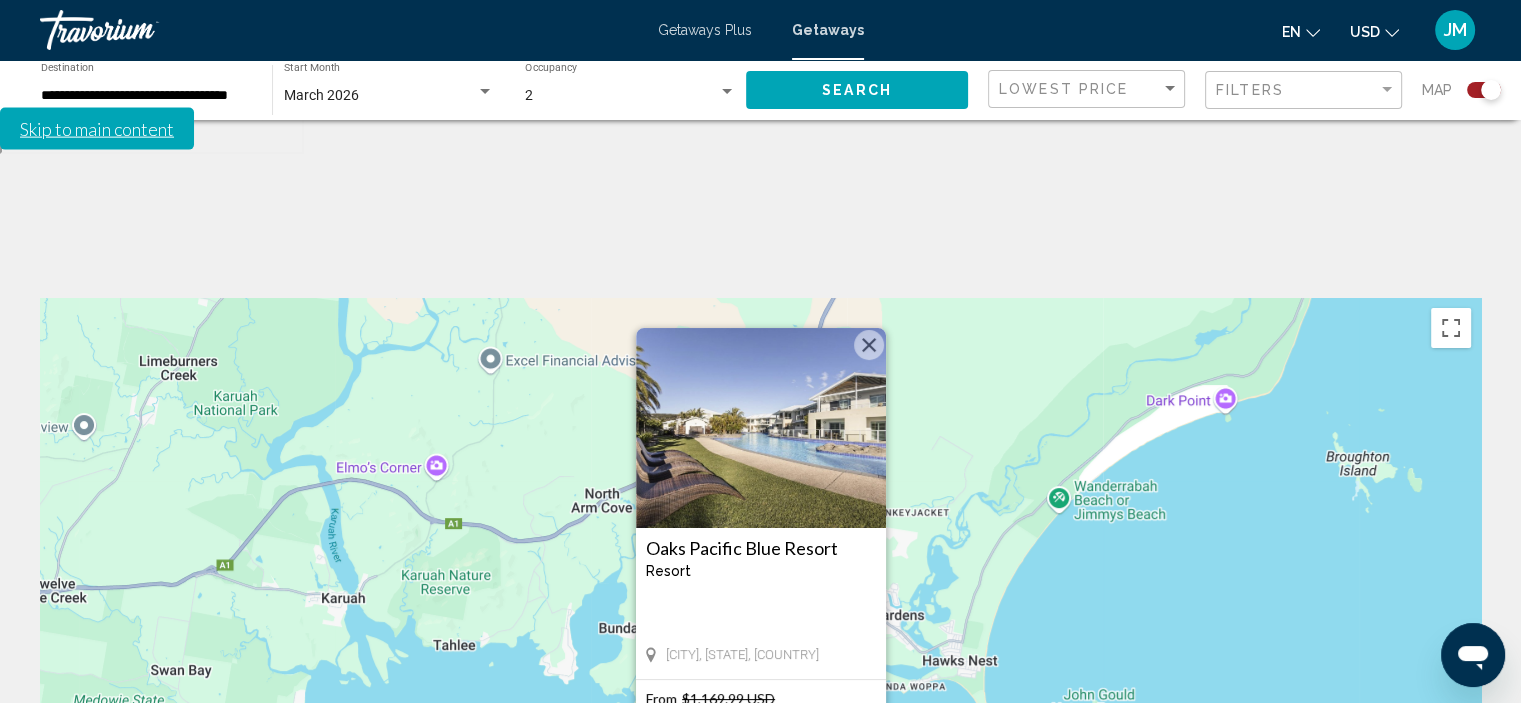 click on "View Resort" at bounding box center (760, 800) 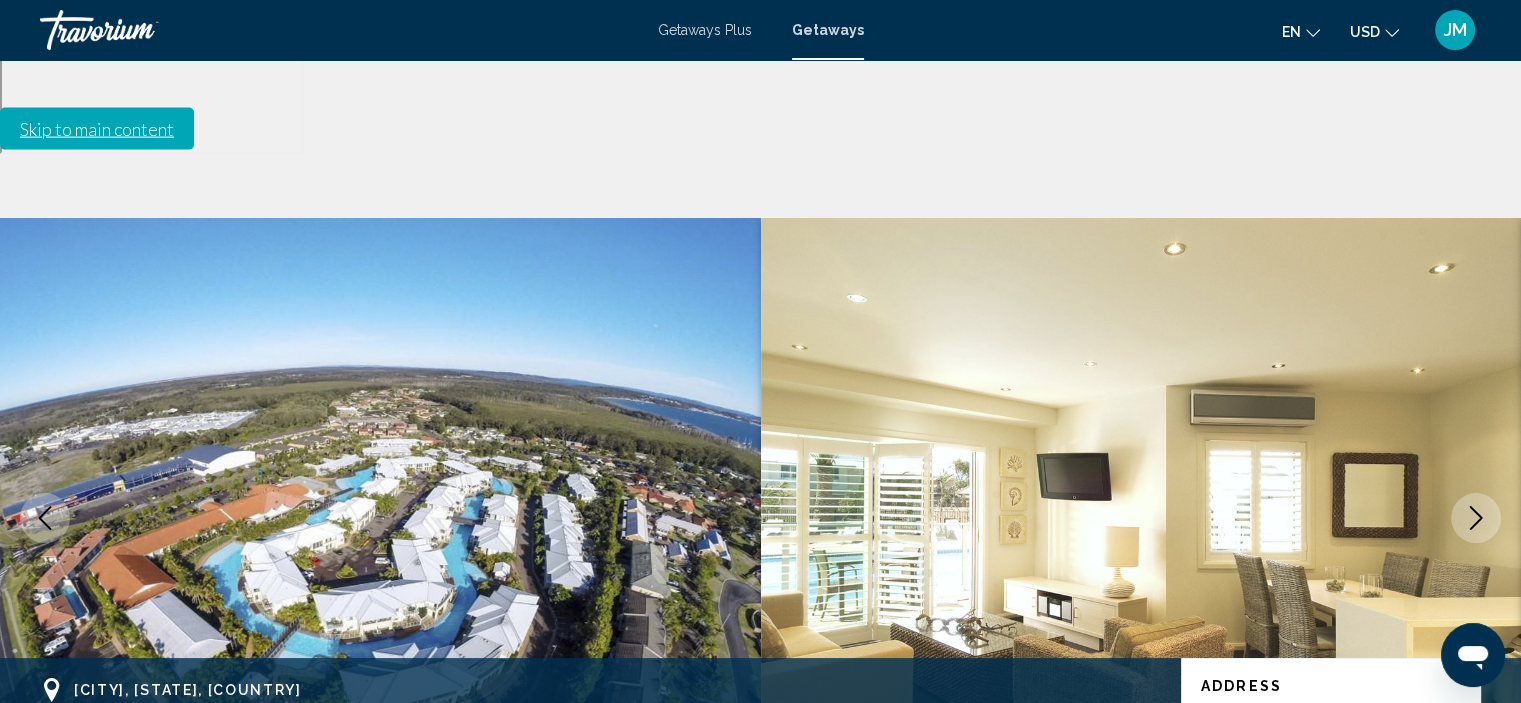 scroll, scrollTop: 8, scrollLeft: 0, axis: vertical 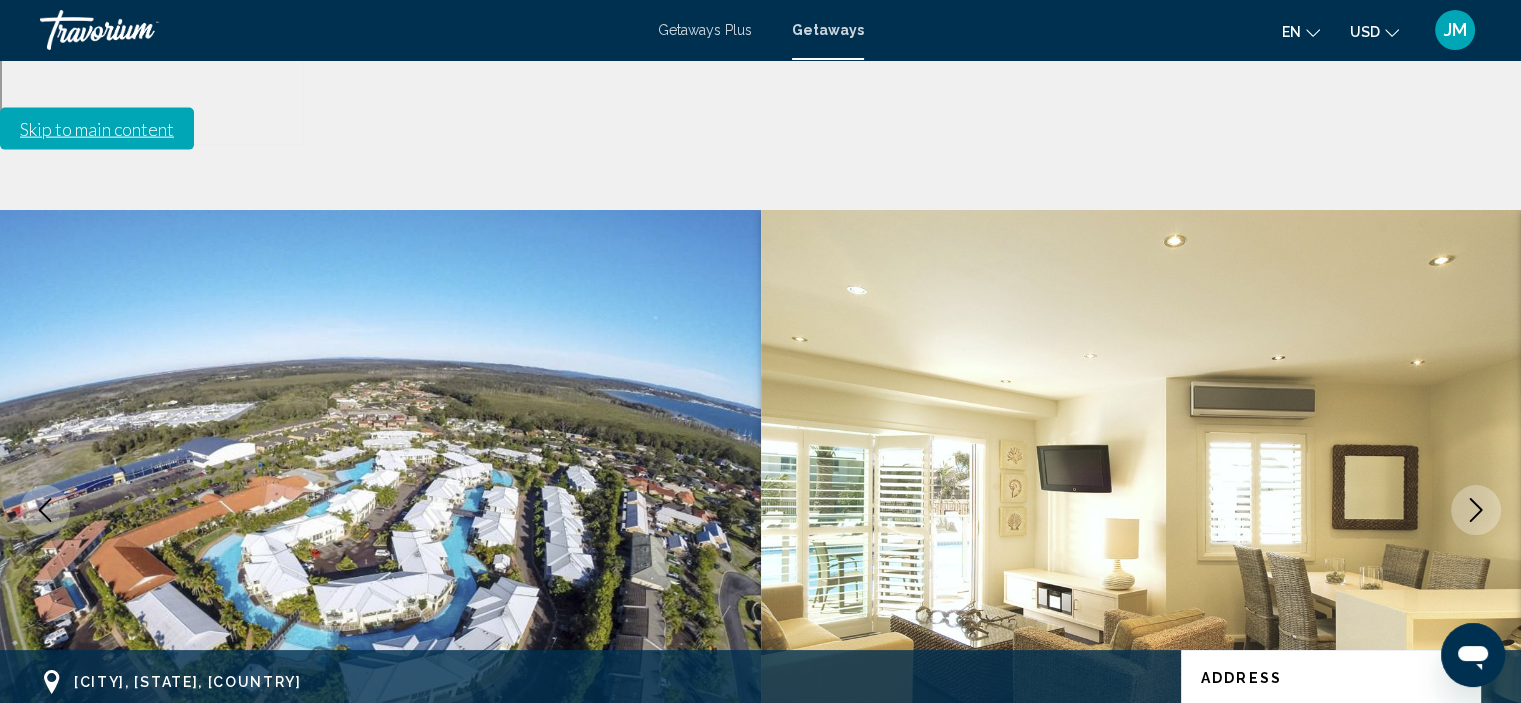 click 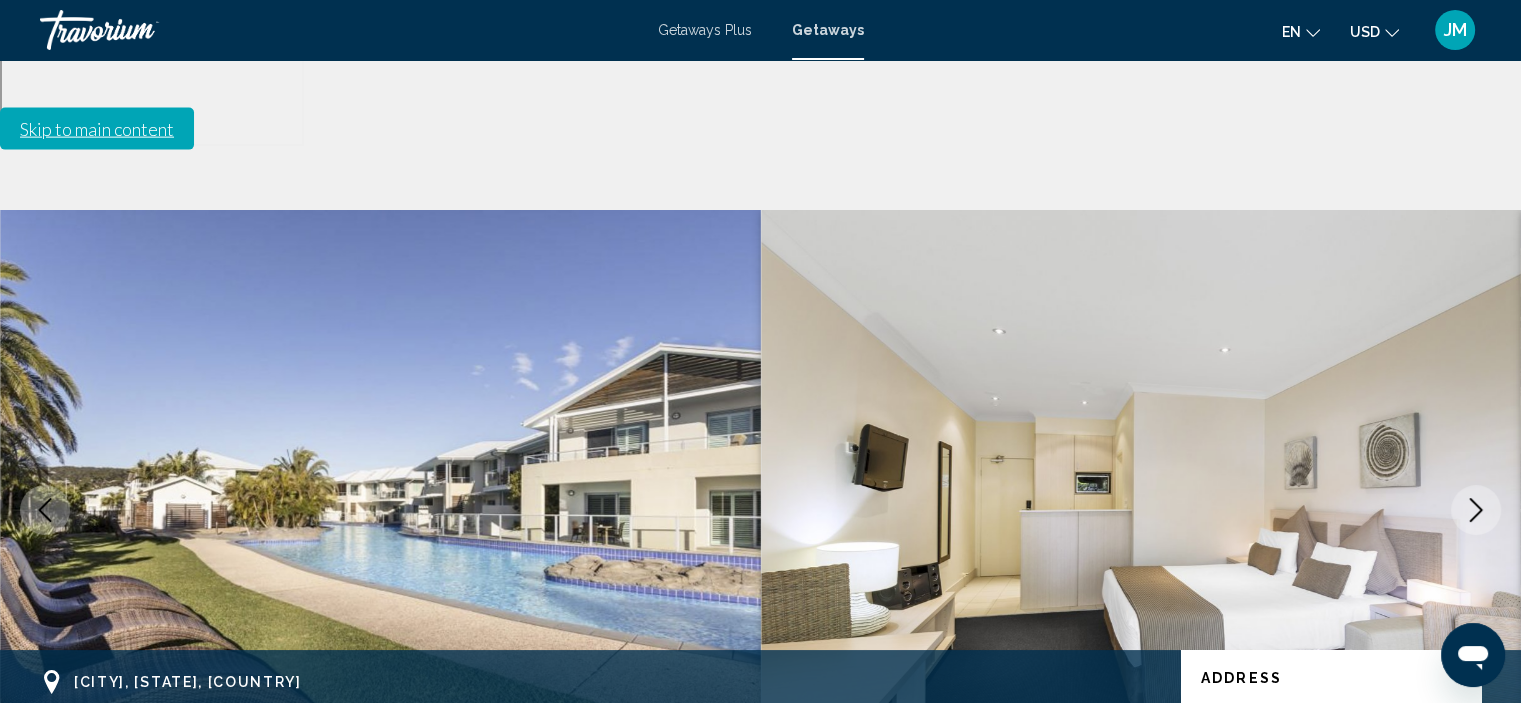 click 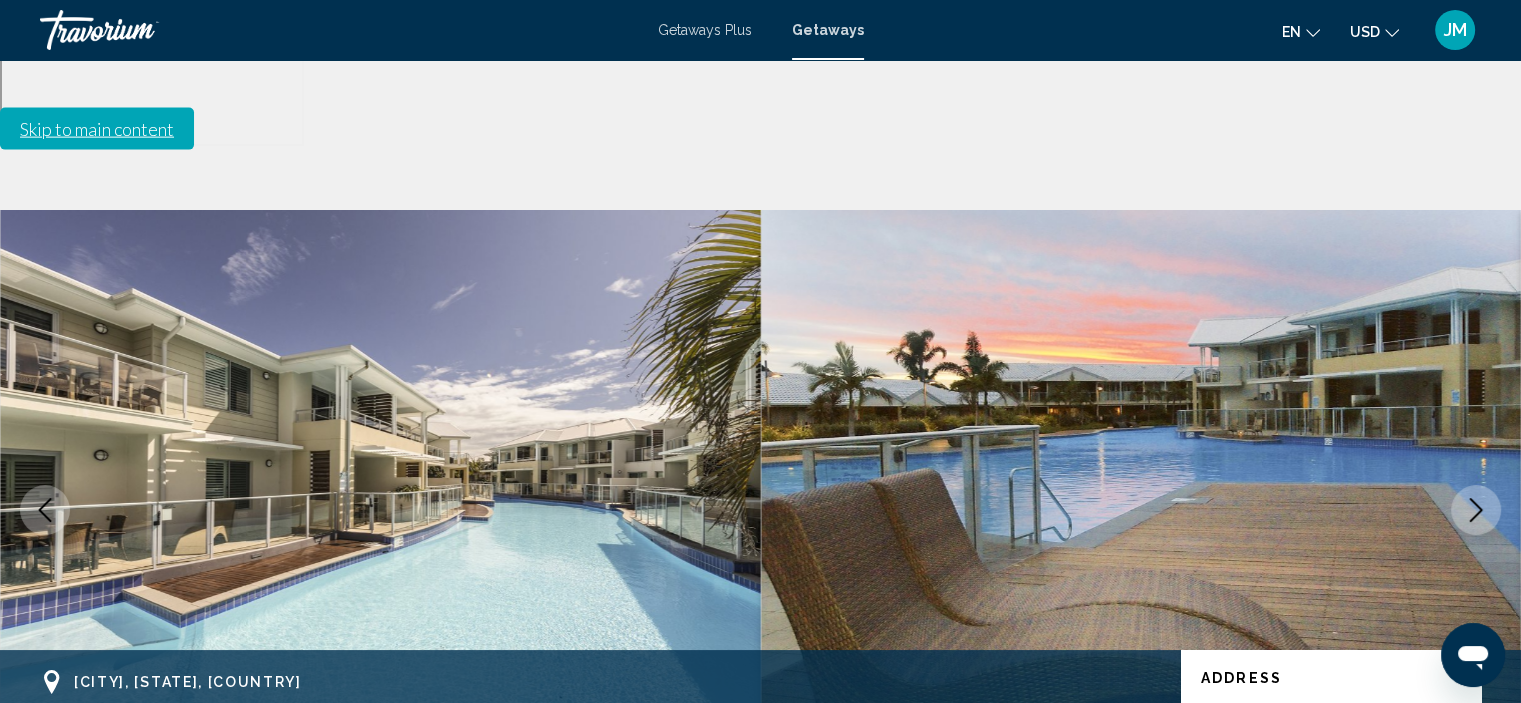 click 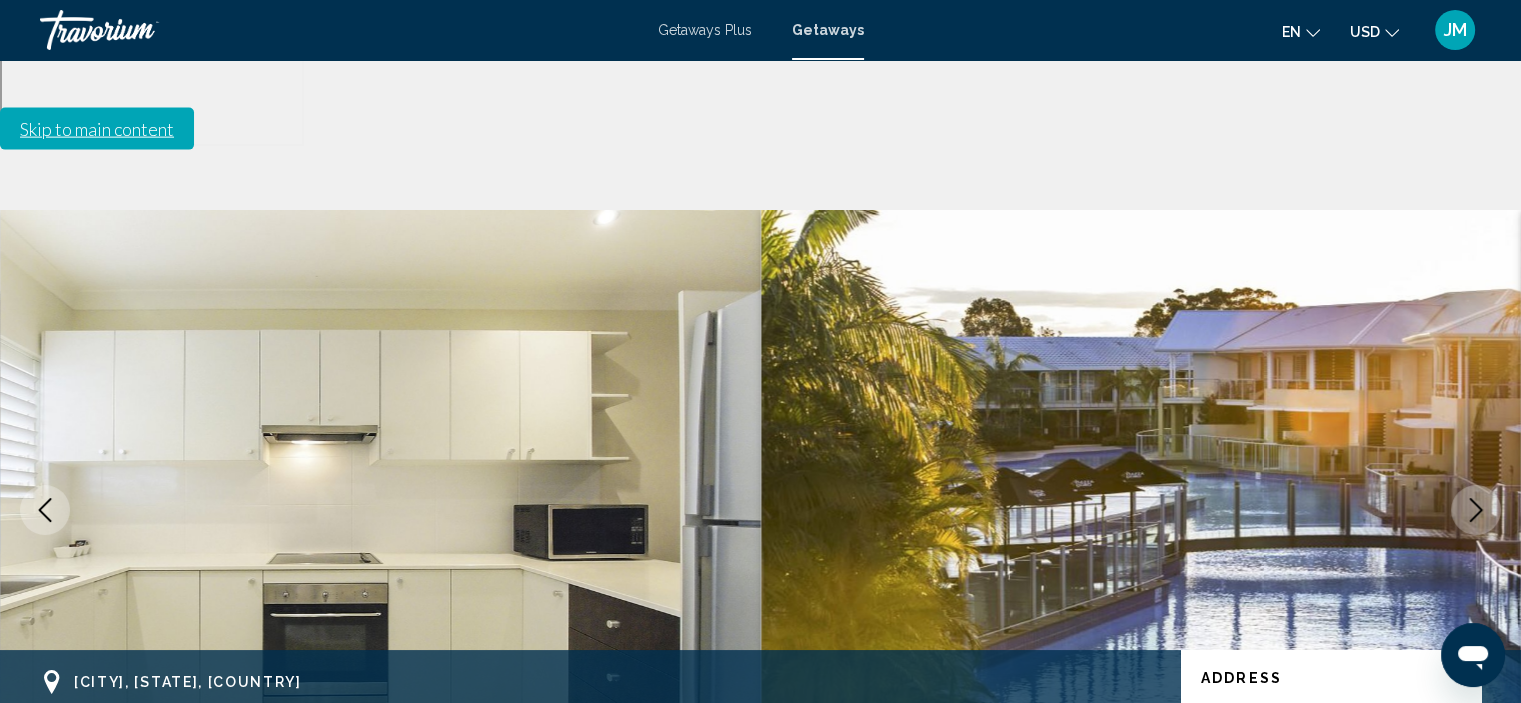 click 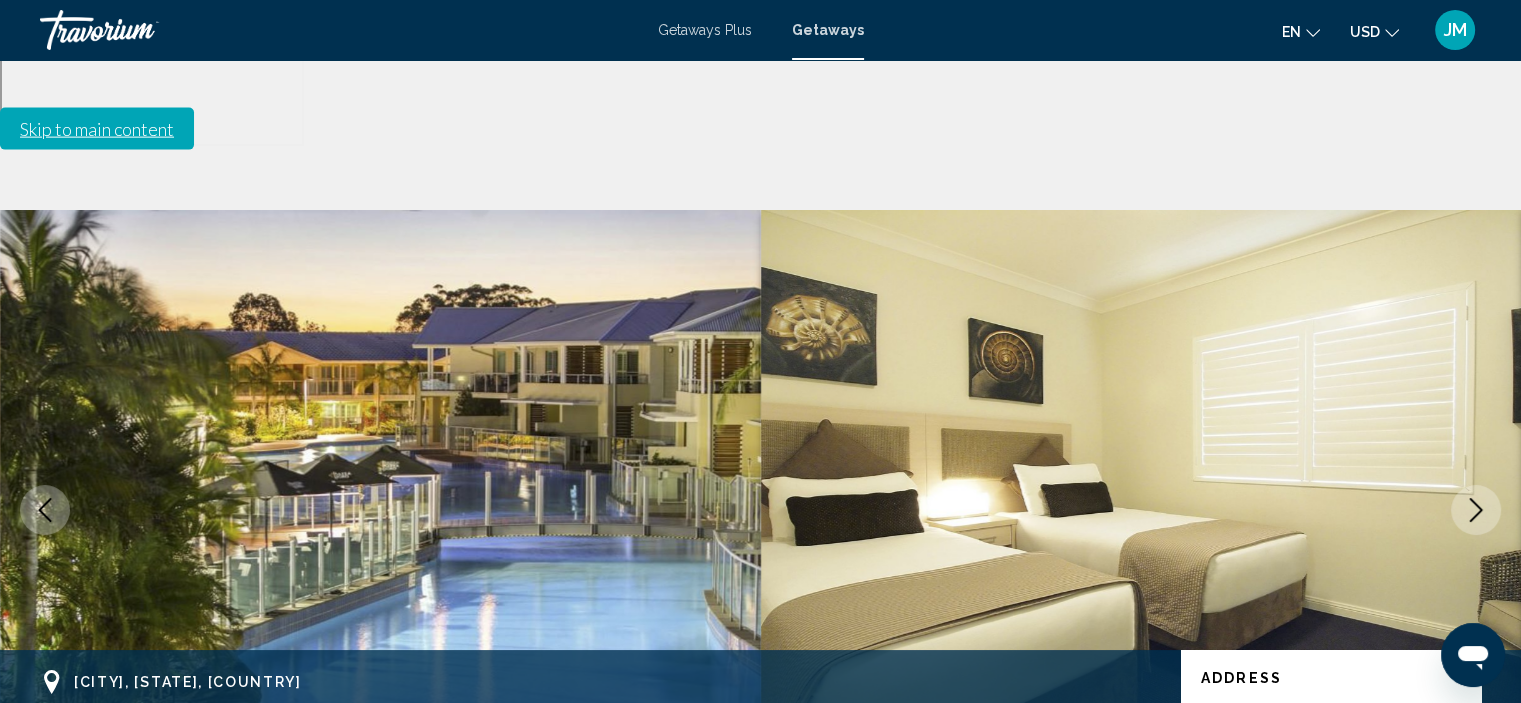 click 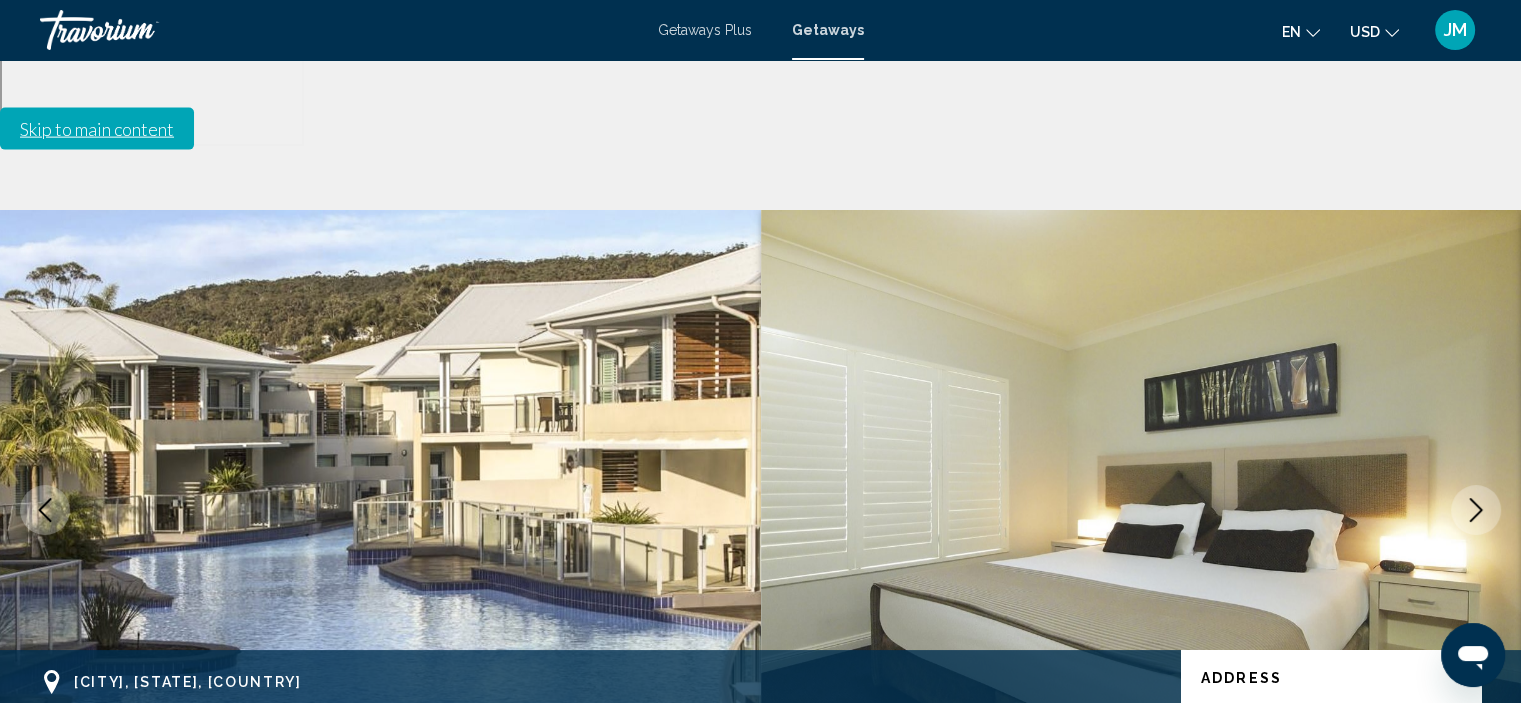 click 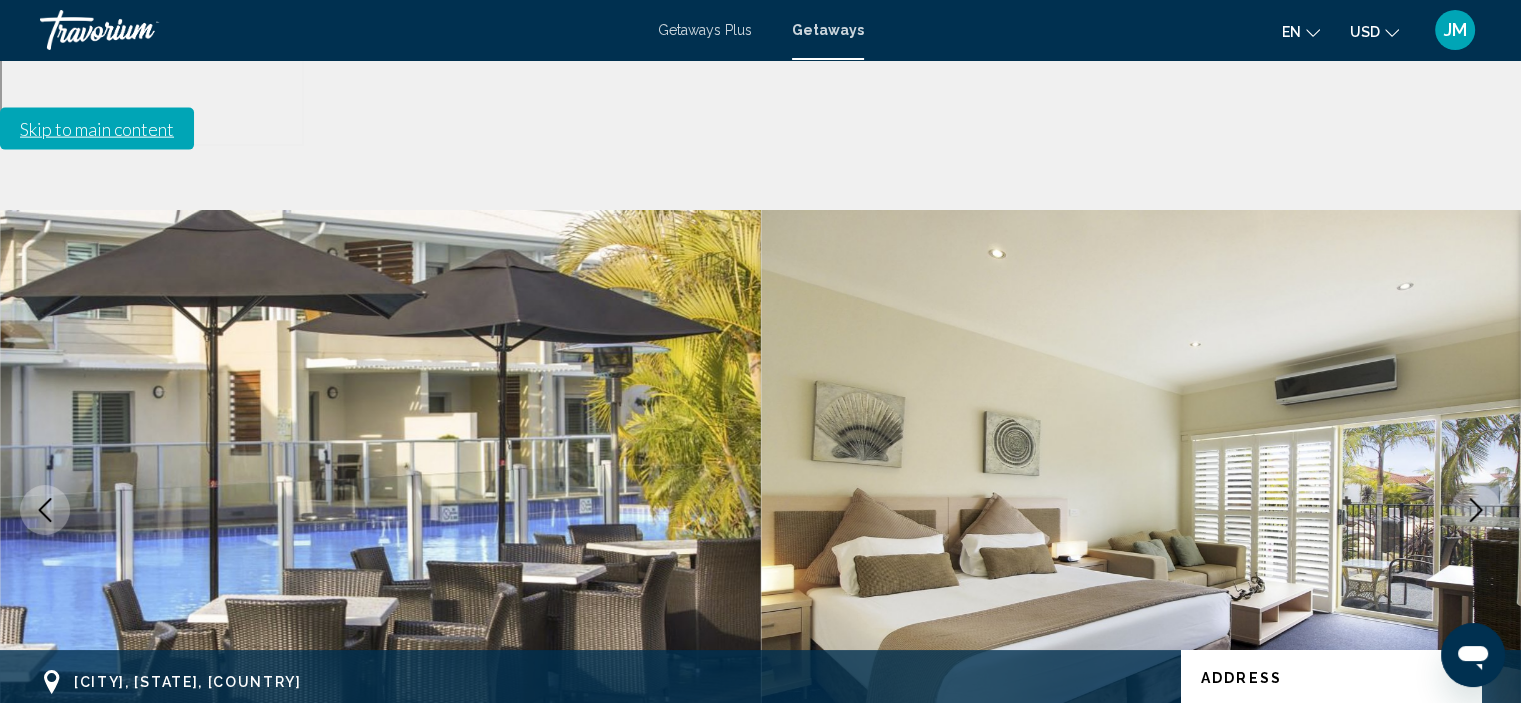 click 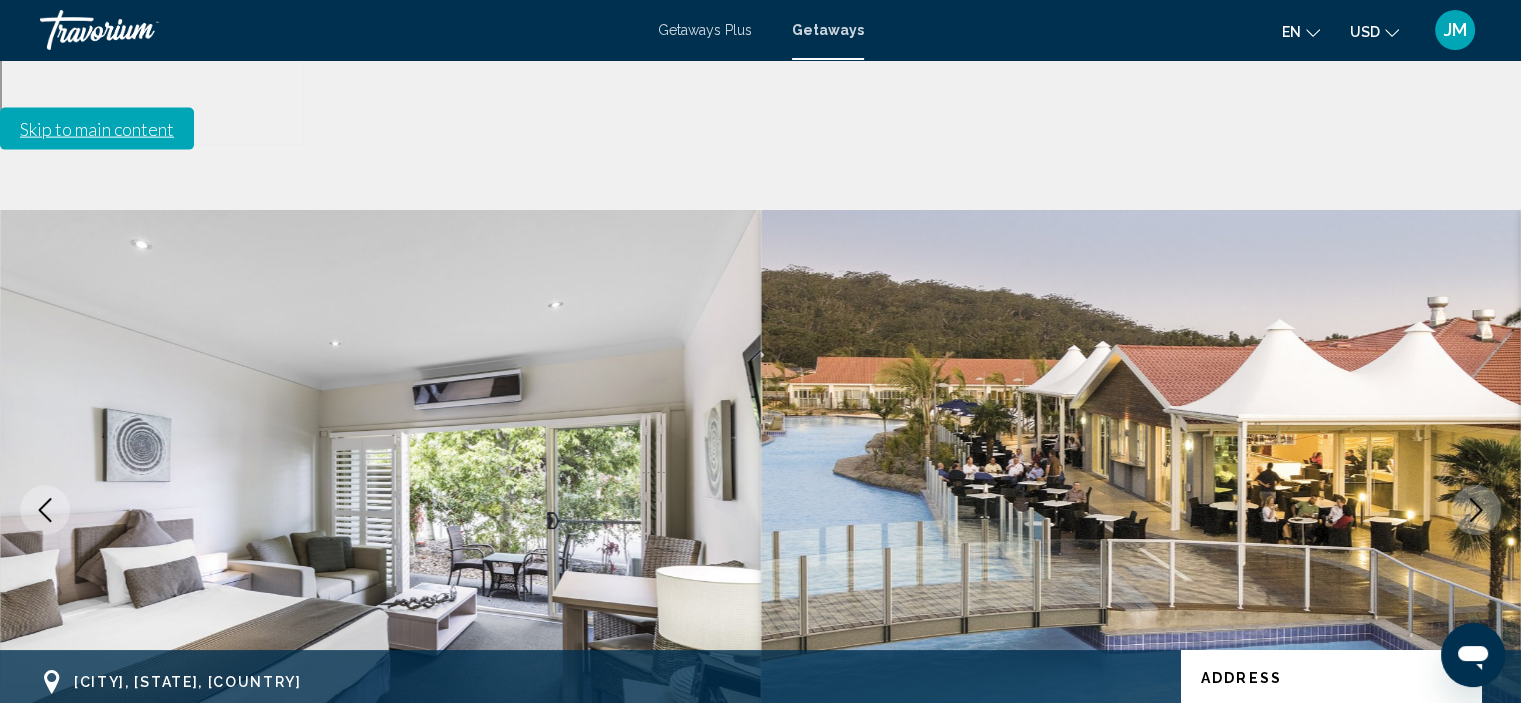 click 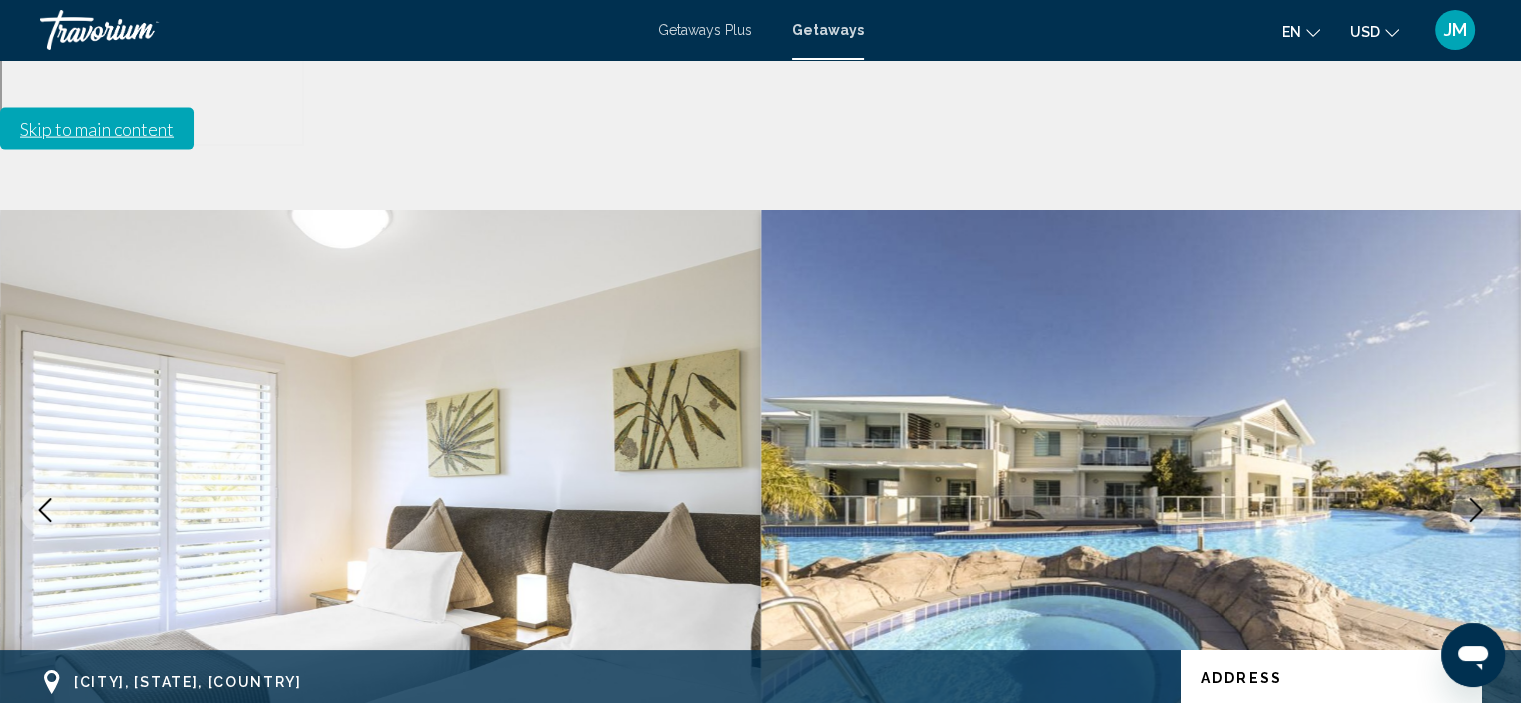 click 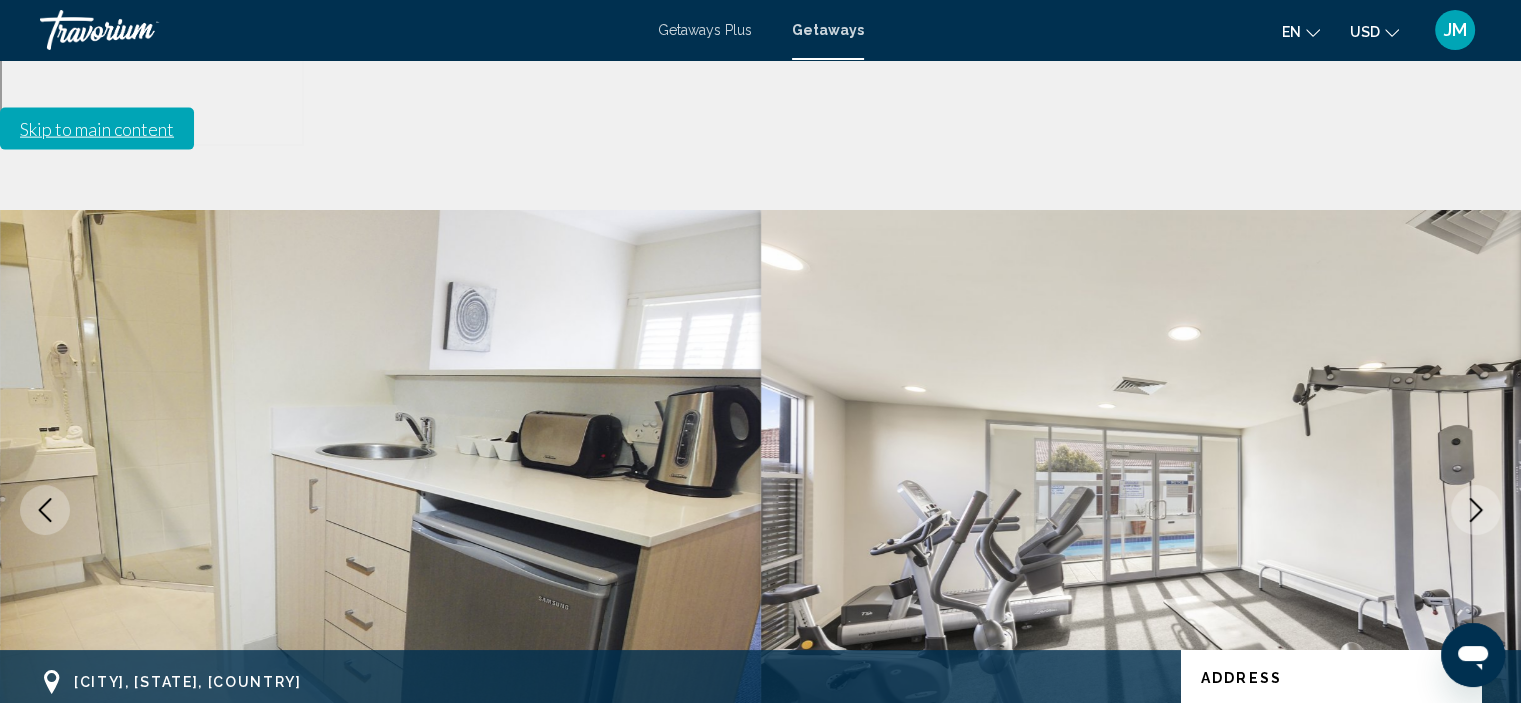 click 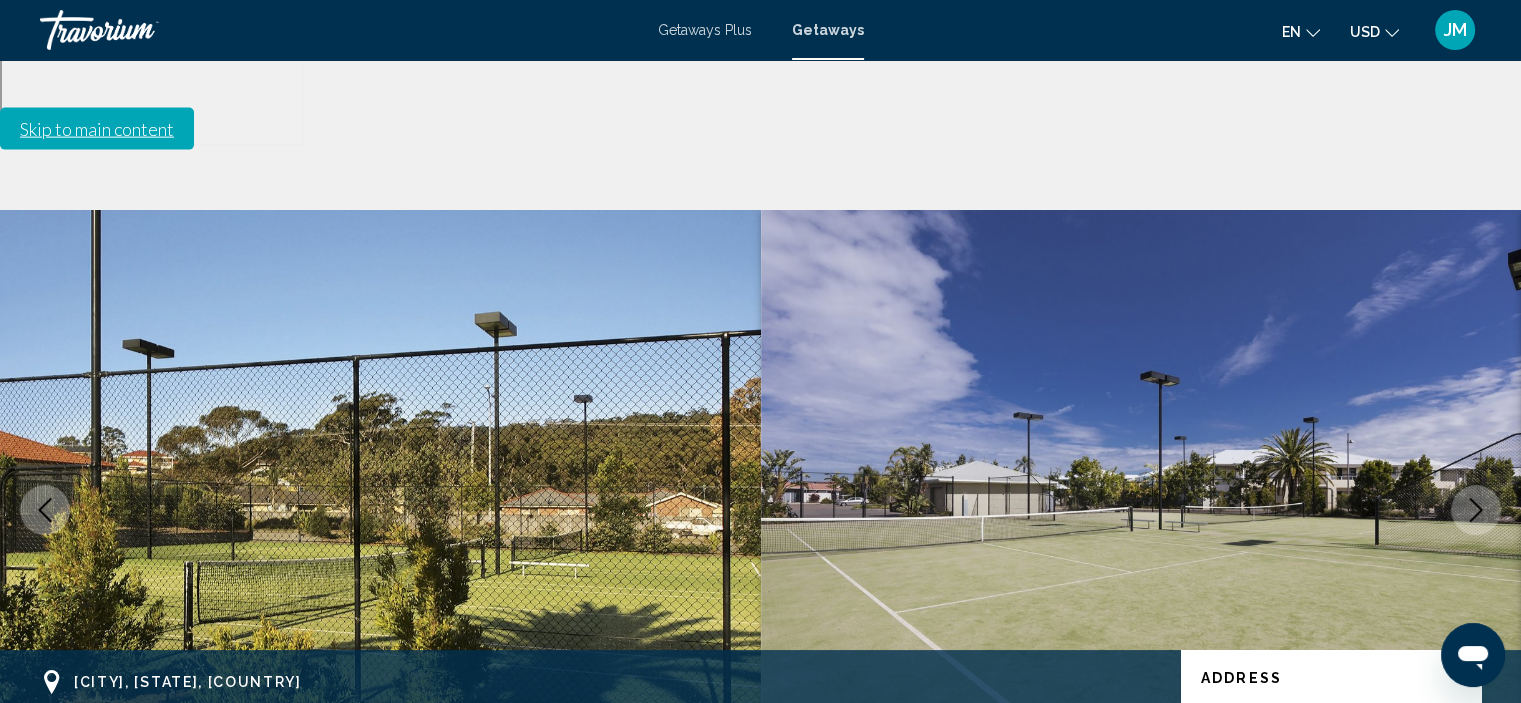 click 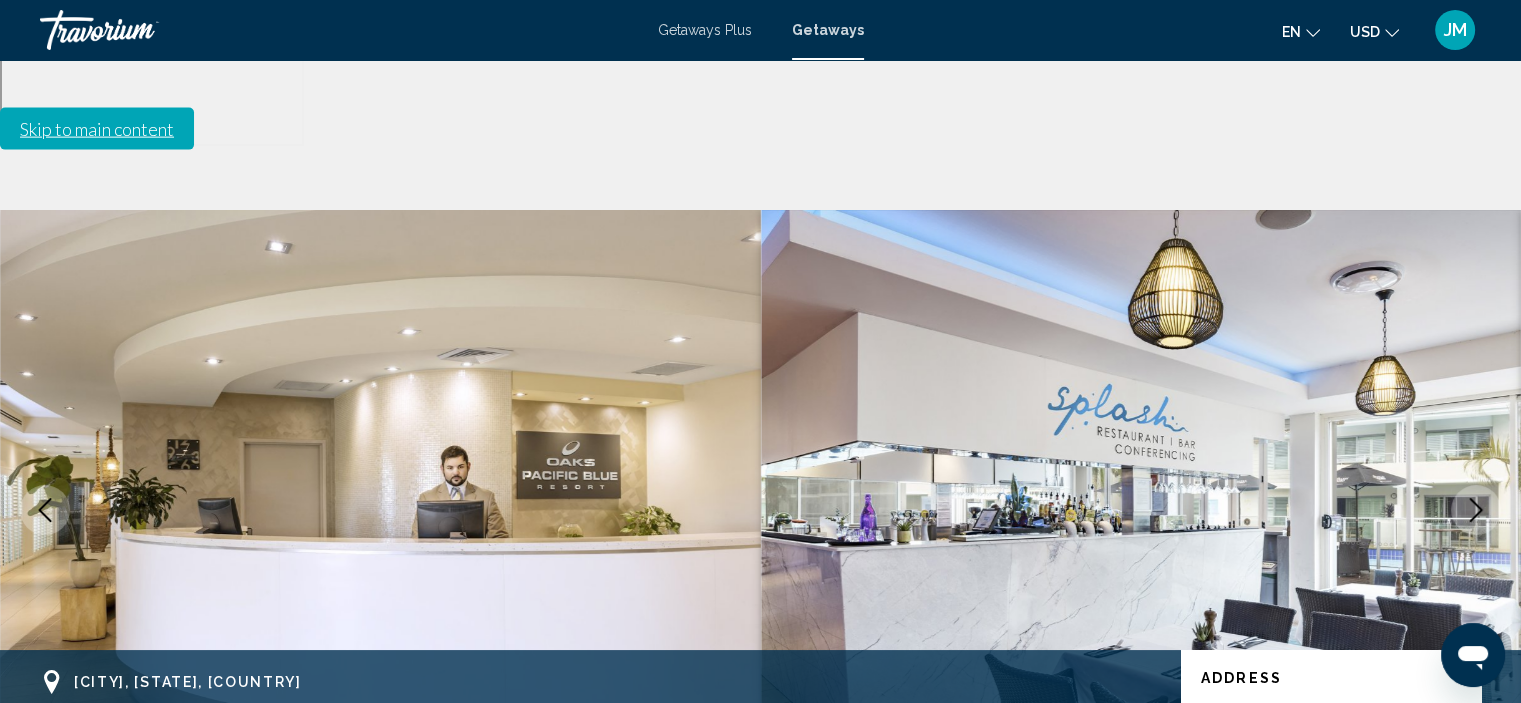 scroll, scrollTop: 0, scrollLeft: 0, axis: both 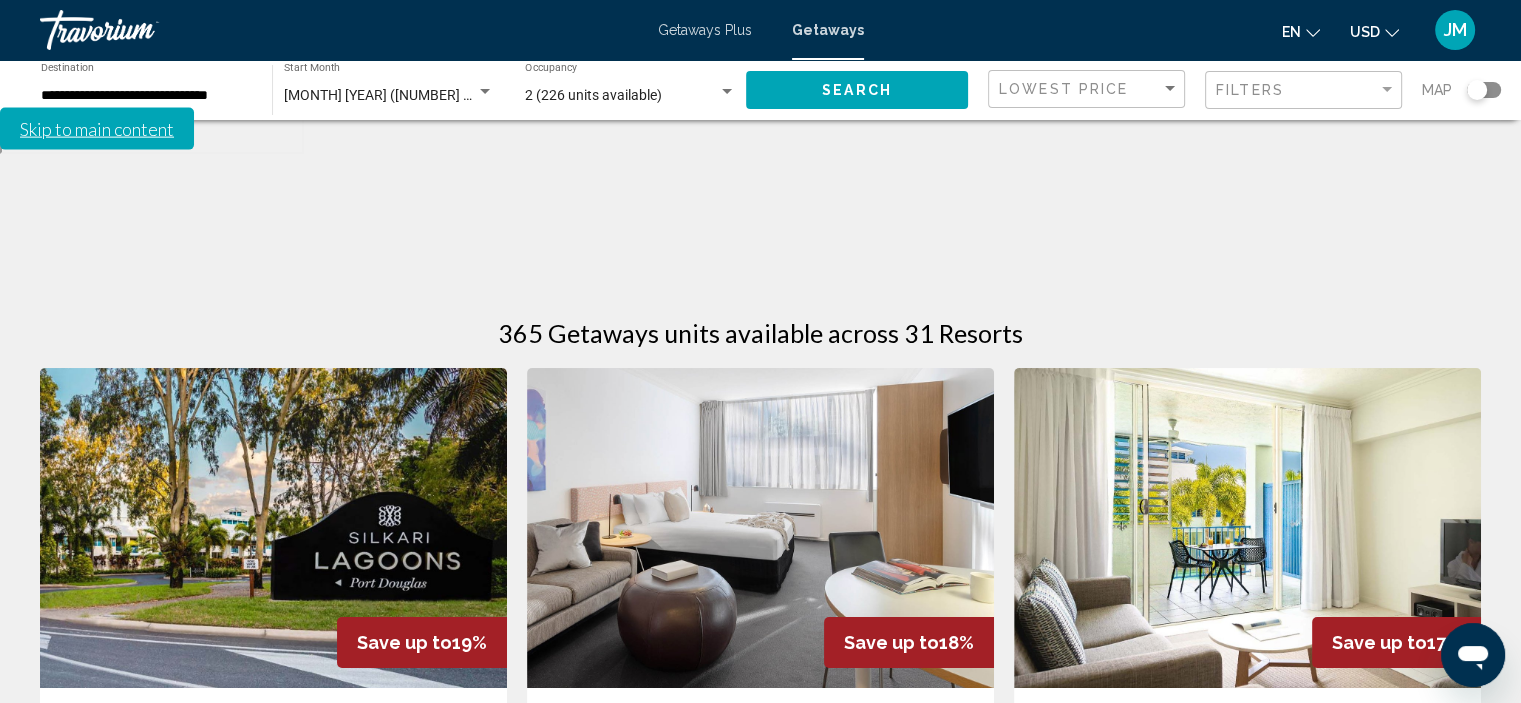 click 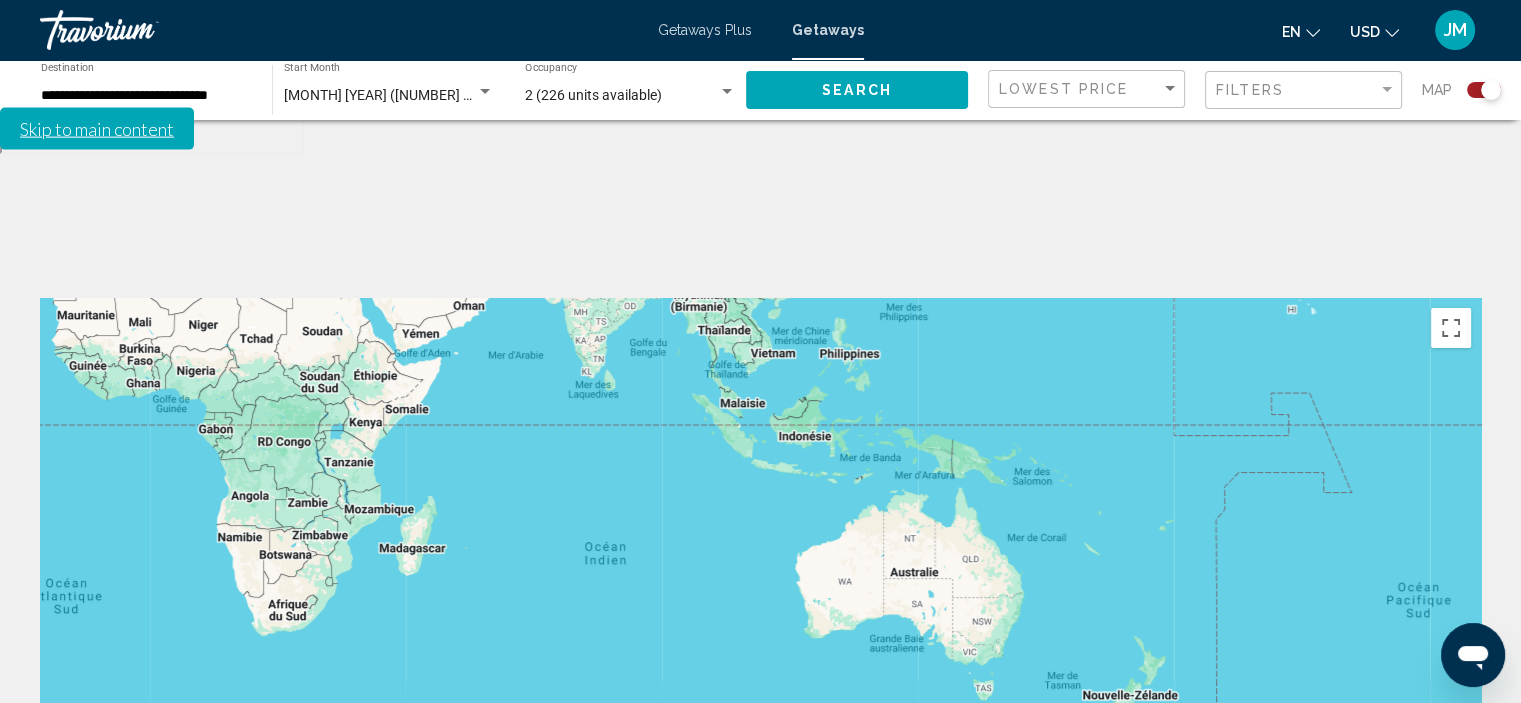 drag, startPoint x: 1252, startPoint y: 635, endPoint x: 481, endPoint y: 290, distance: 844.6692 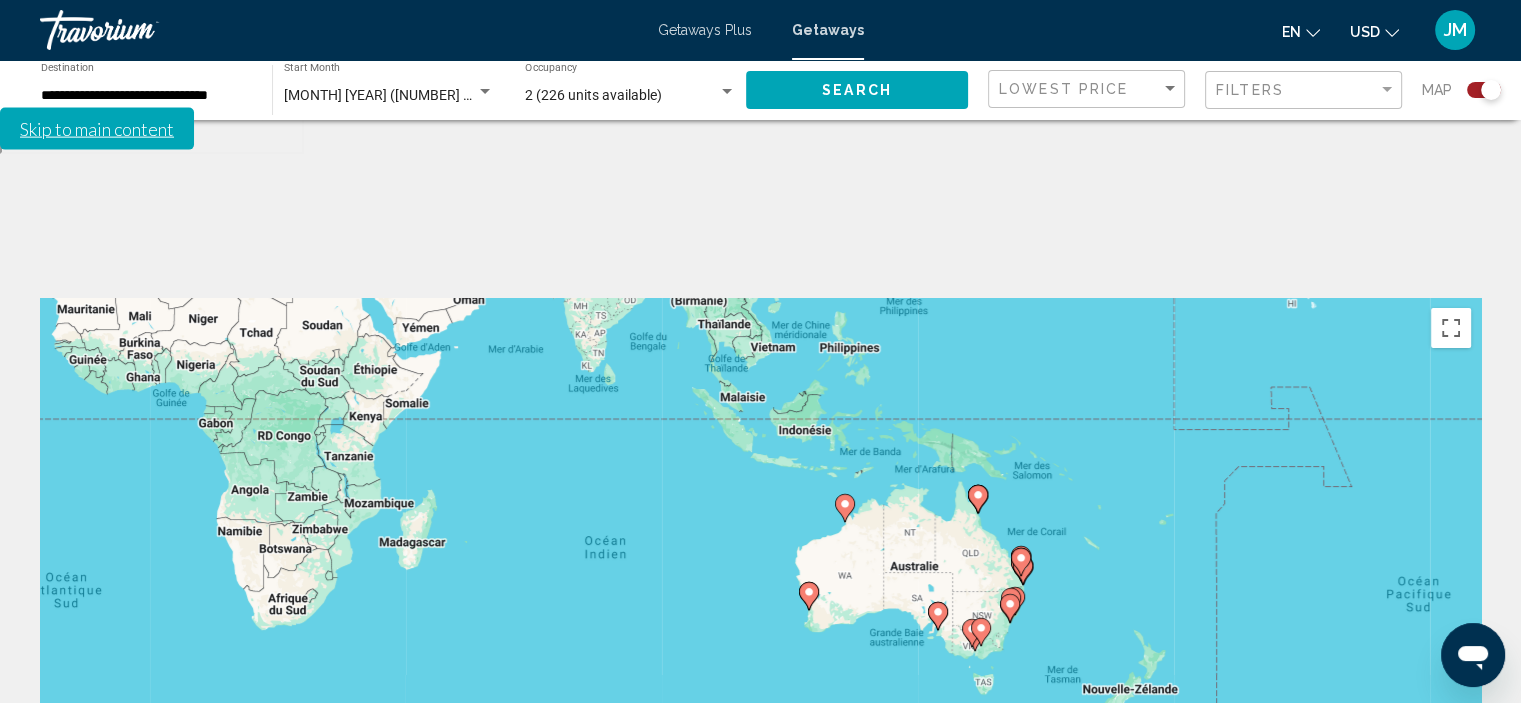 click on "Pour activer le glissement du marqueur avec le clavier, appuyez sur Alt+Entrée. Déplacez ensuite le marqueur à l'aide des touches fléchées. Pour terminer le glissement, appuyez sur la touche Entrée. Pour annuler, appuyez sur Échap." at bounding box center [760, 598] 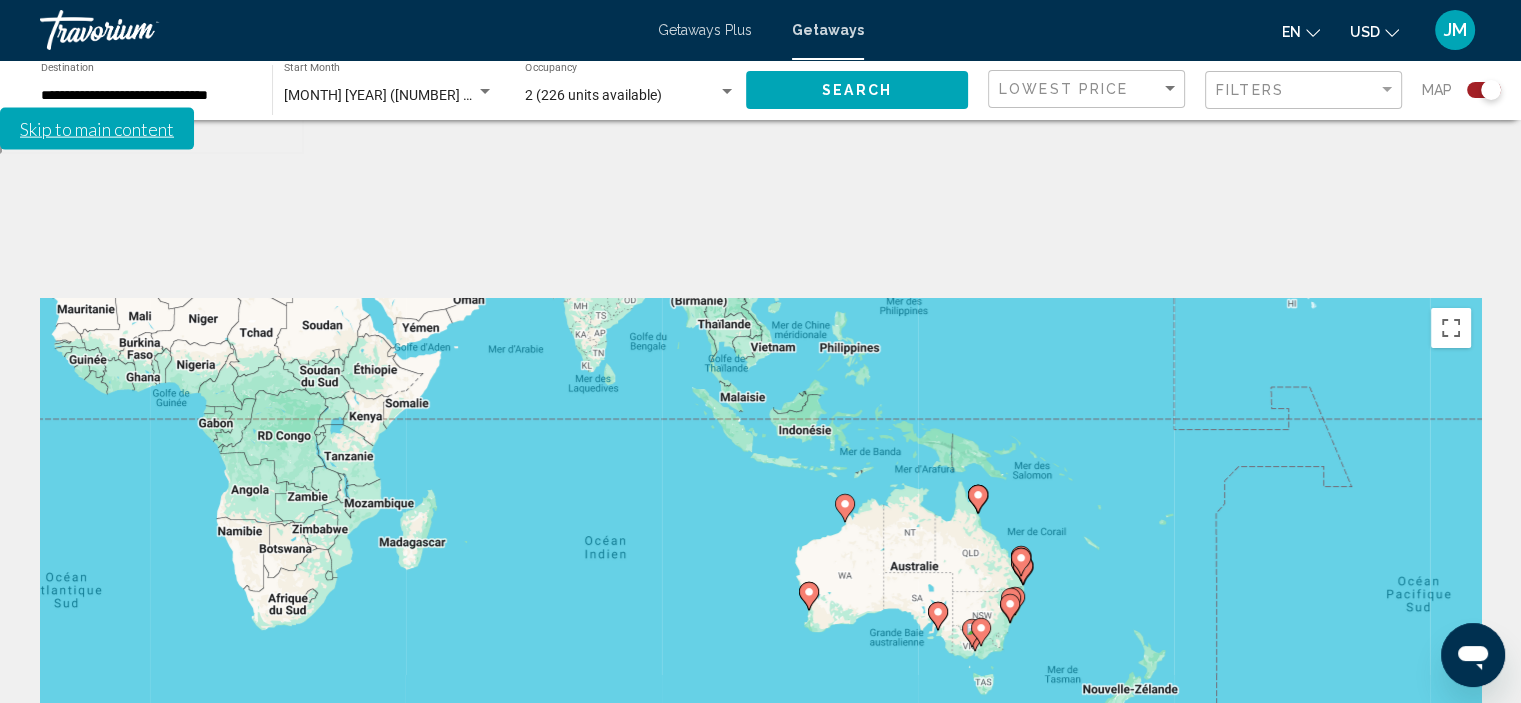 click on "Pour activer le glissement du marqueur avec le clavier, appuyez sur Alt+Entrée. Déplacez ensuite le marqueur à l'aide des touches fléchées. Pour terminer le glissement, appuyez sur la touche Entrée. Pour annuler, appuyez sur Échap." at bounding box center (760, 598) 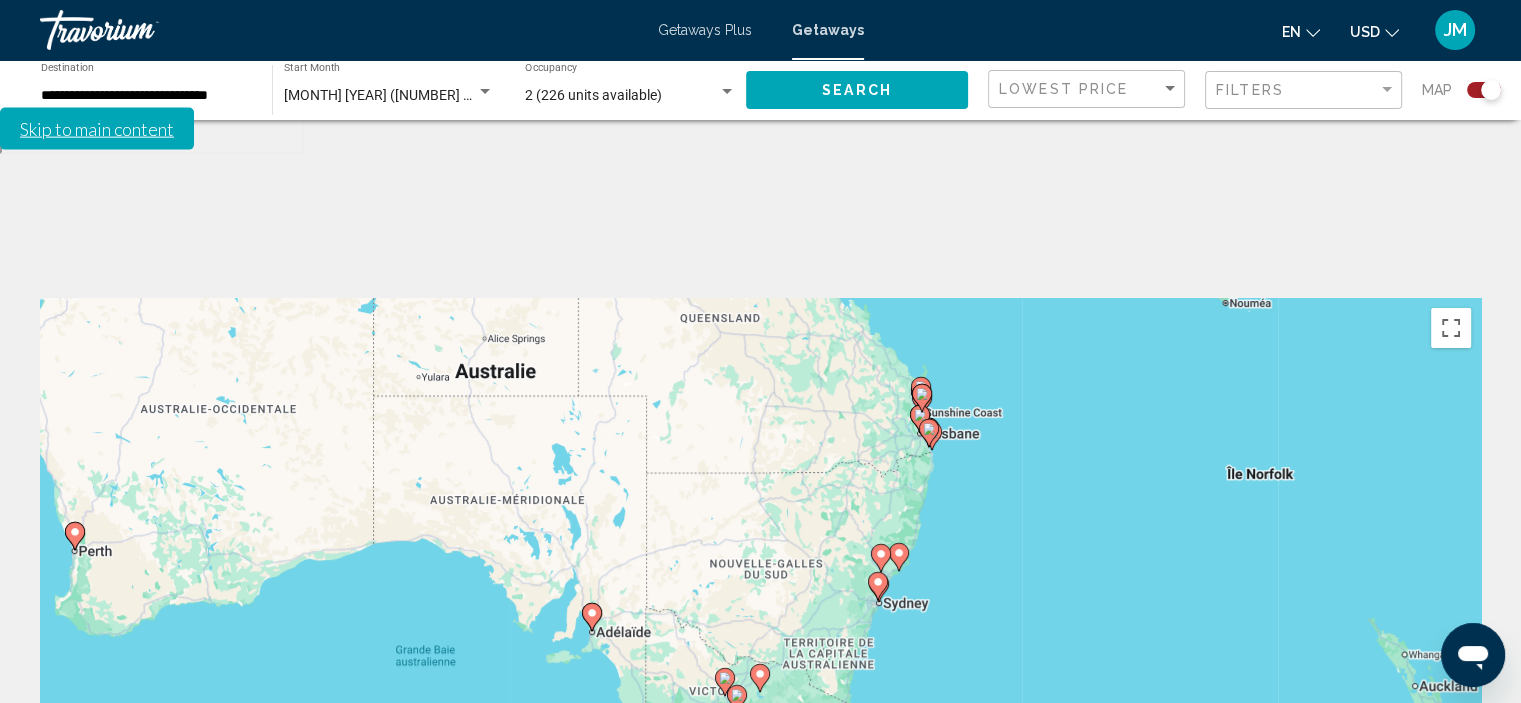 drag, startPoint x: 860, startPoint y: 510, endPoint x: 990, endPoint y: 515, distance: 130.09612 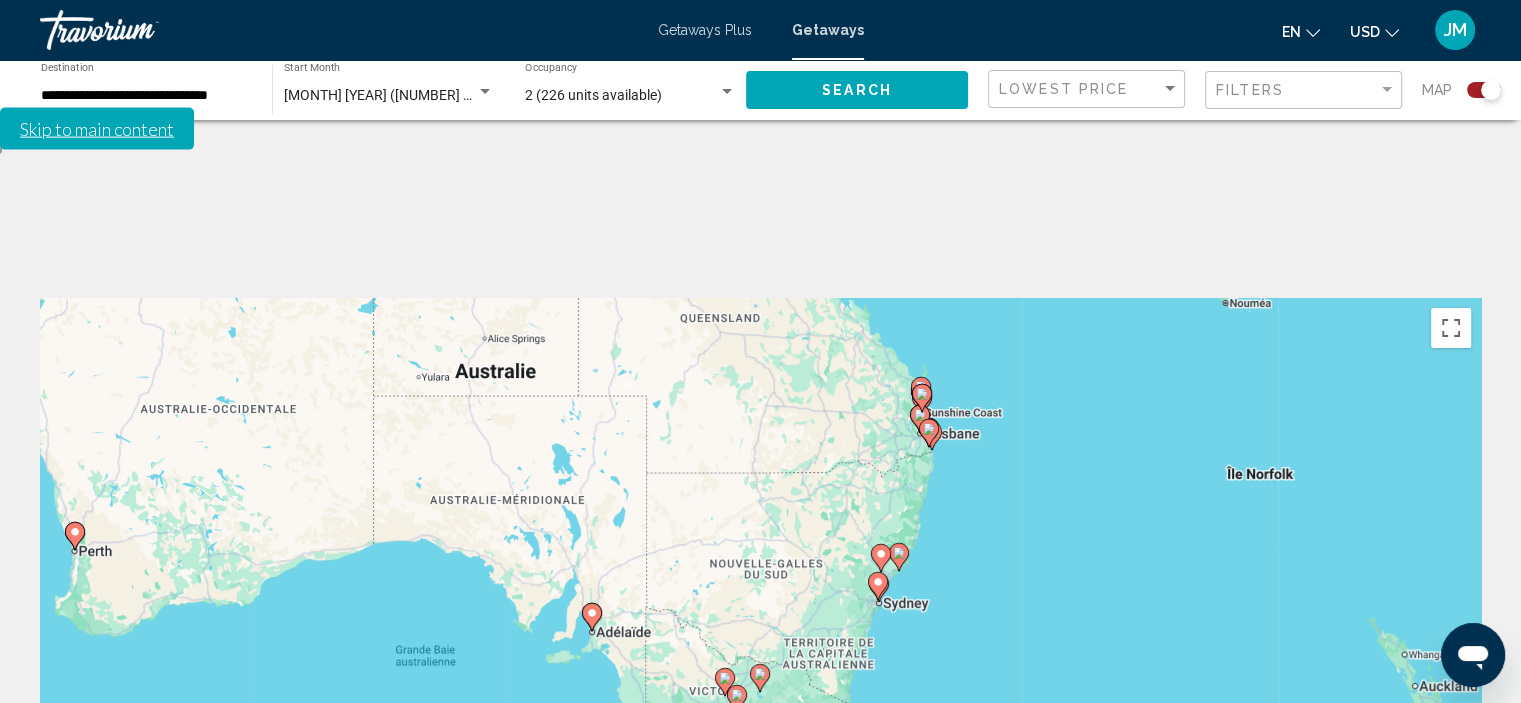 click on "Pour activer le glissement du marqueur avec le clavier, appuyez sur Alt+Entrée. Déplacez ensuite le marqueur à l'aide des touches fléchées. Pour terminer le glissement, appuyez sur la touche Entrée. Pour annuler, appuyez sur Échap." at bounding box center [760, 598] 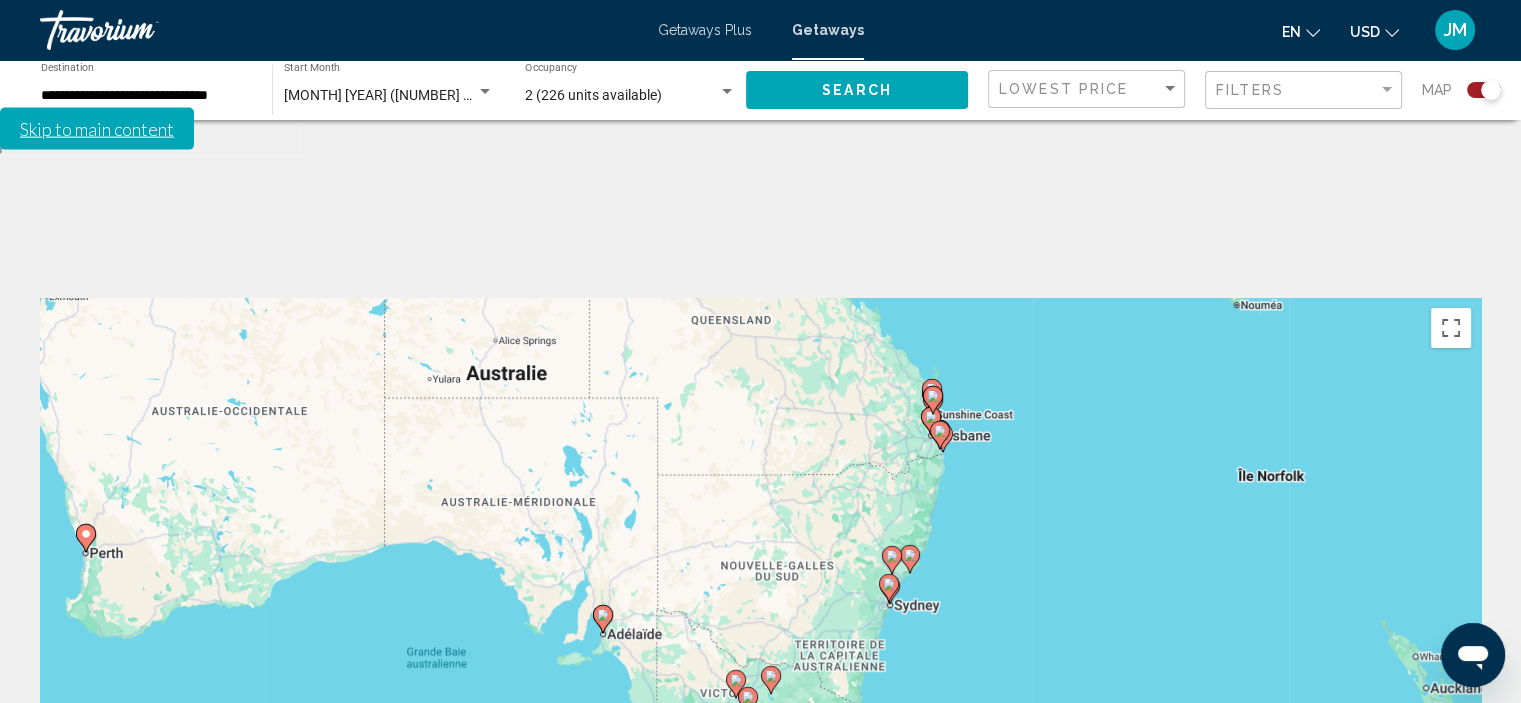 click at bounding box center (736, 684) 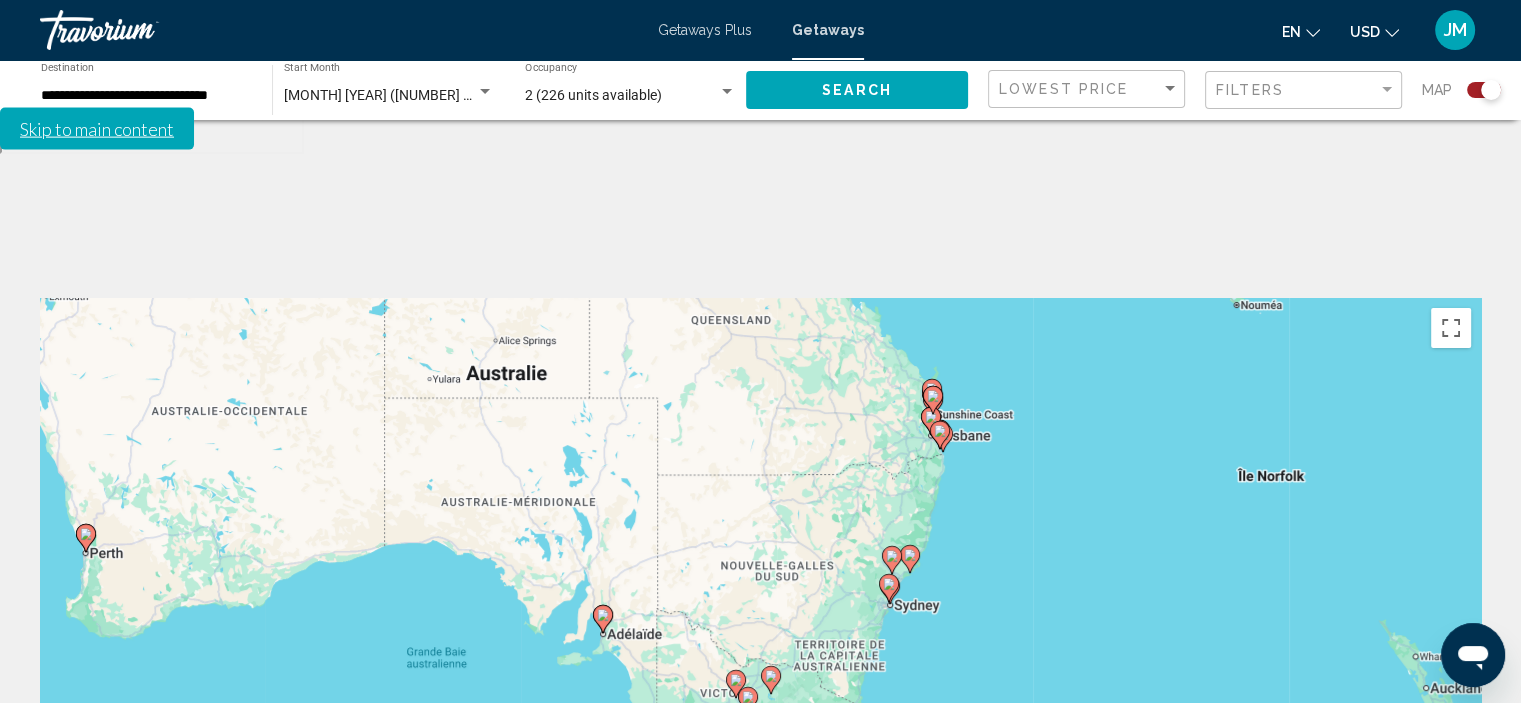 type on "**********" 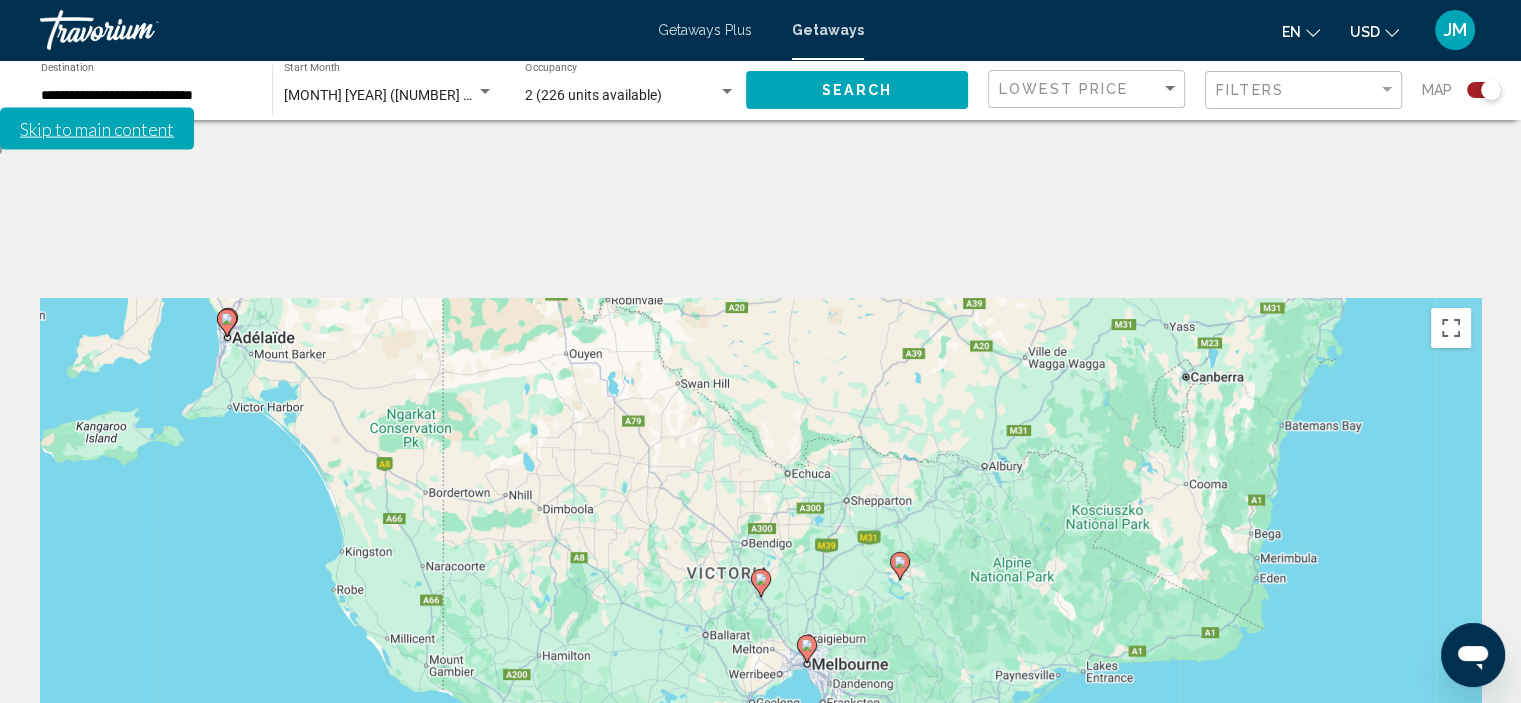 click 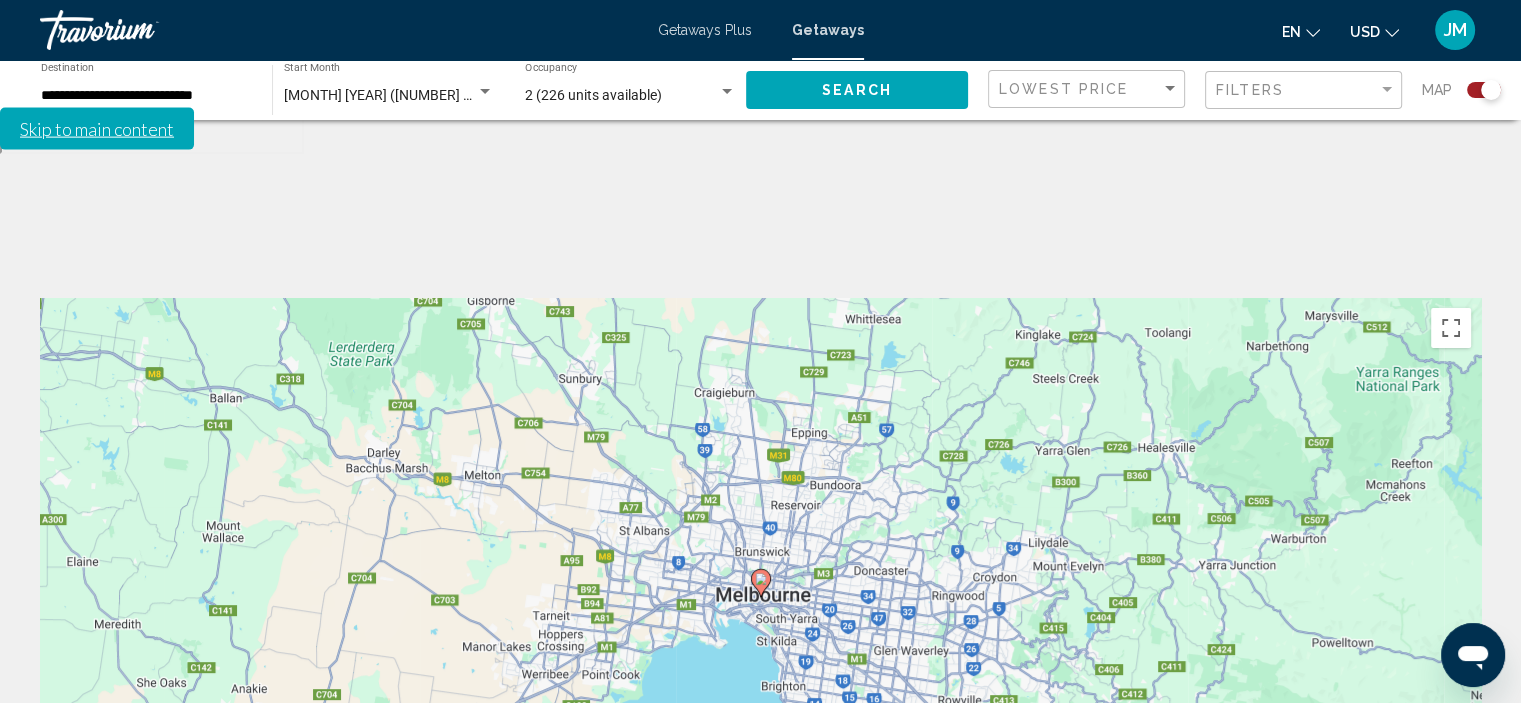 click 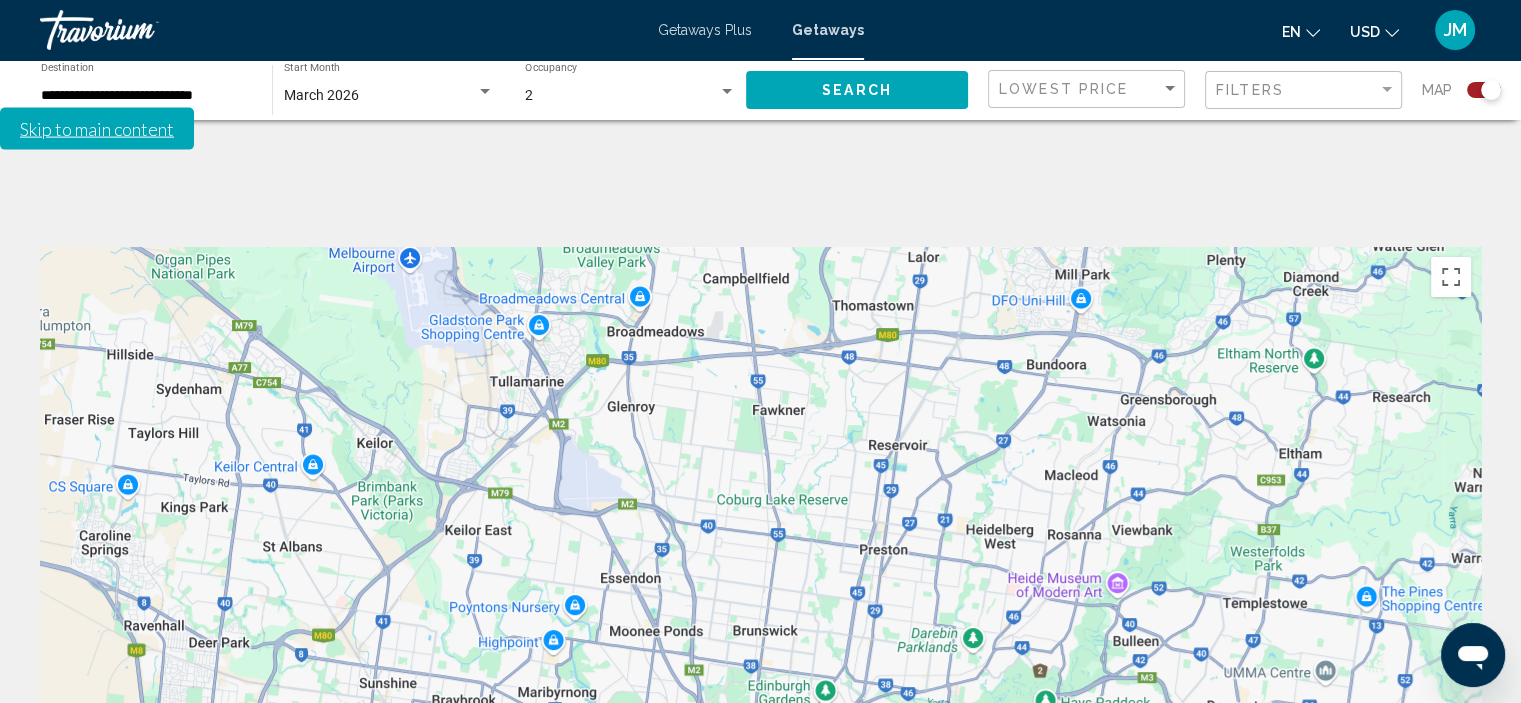 scroll, scrollTop: 0, scrollLeft: 0, axis: both 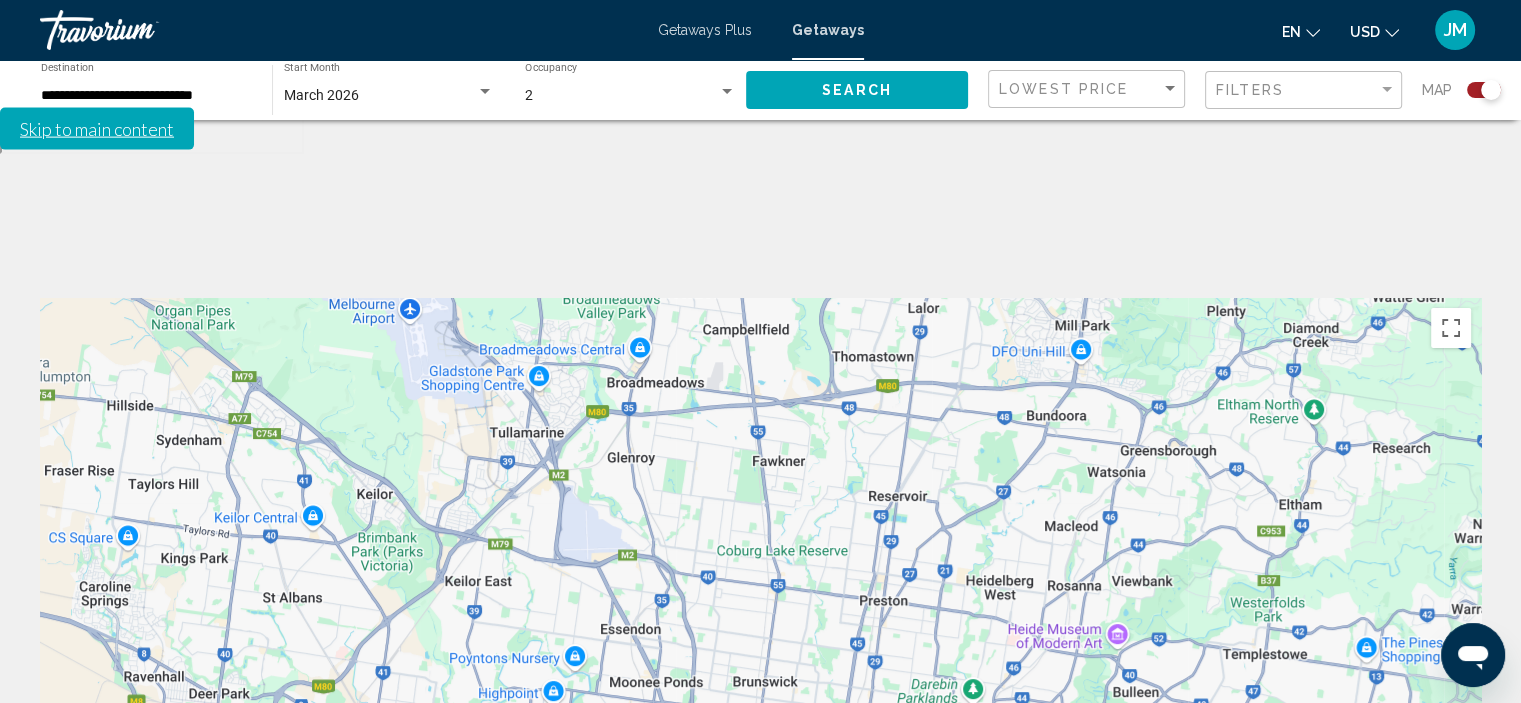 click 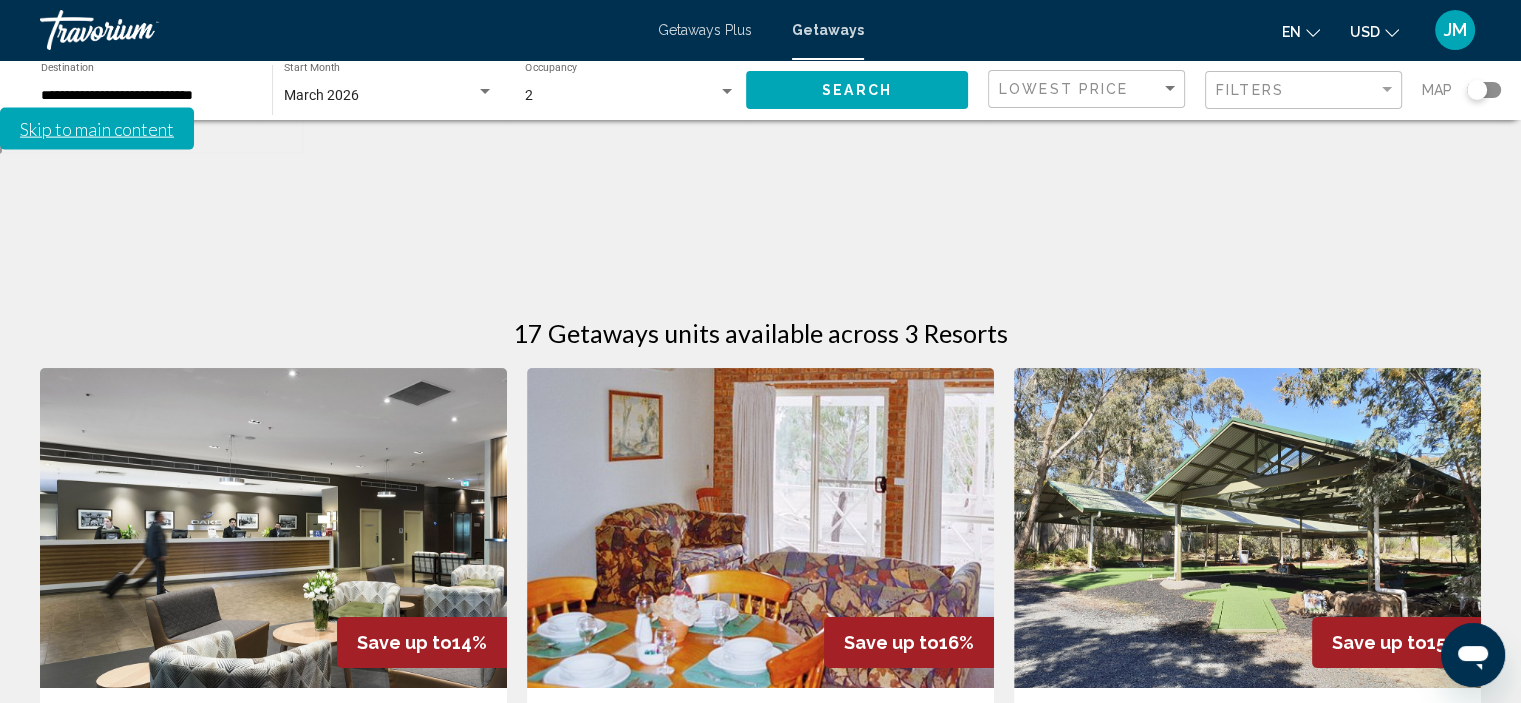 click 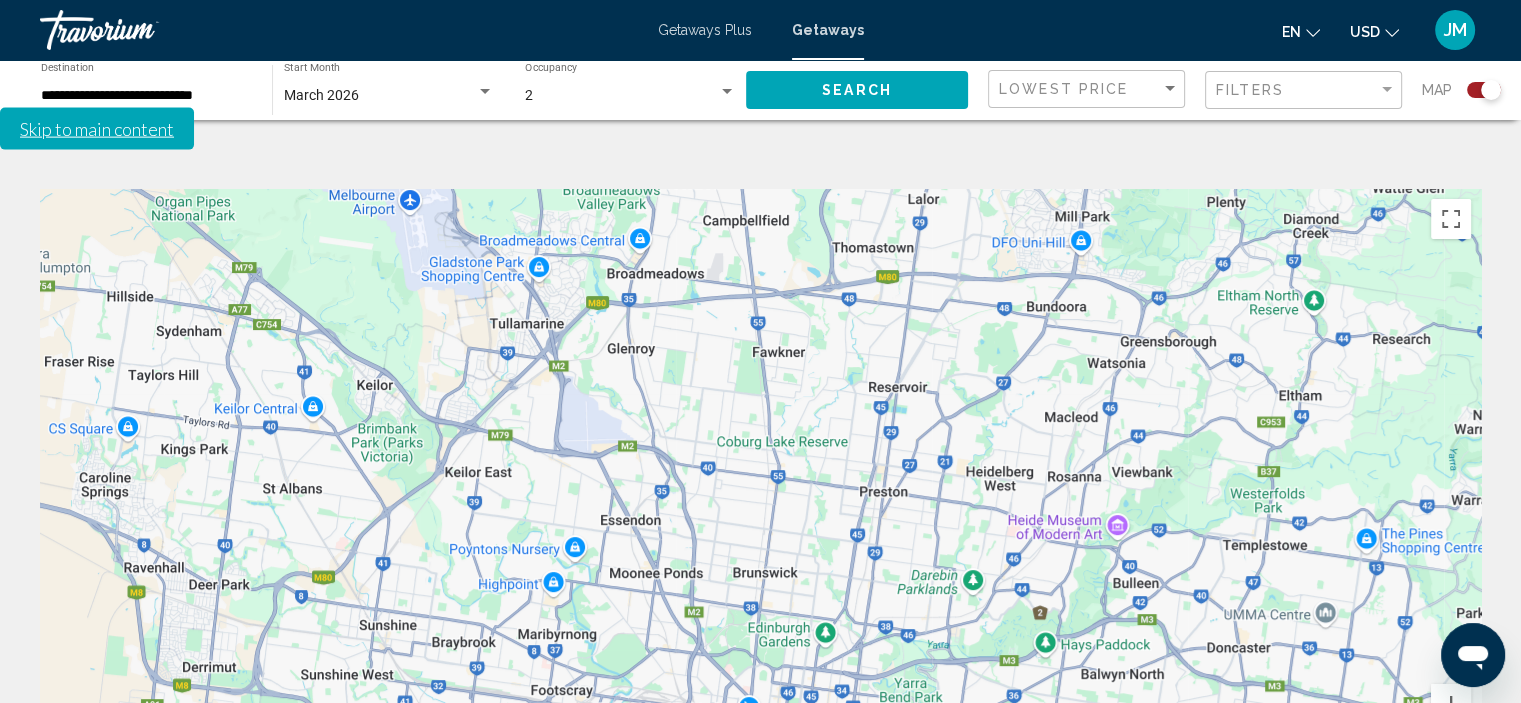scroll, scrollTop: 200, scrollLeft: 0, axis: vertical 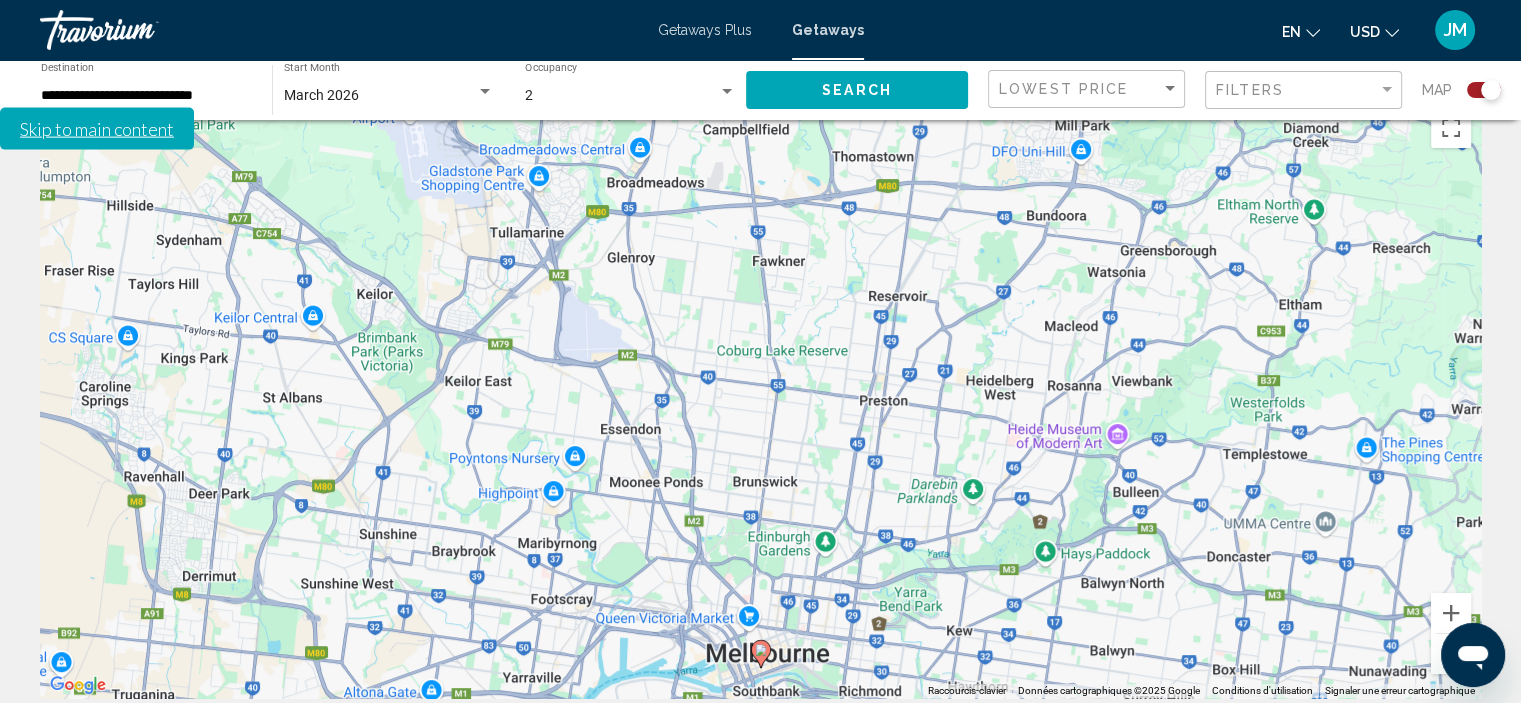click at bounding box center (1451, 654) 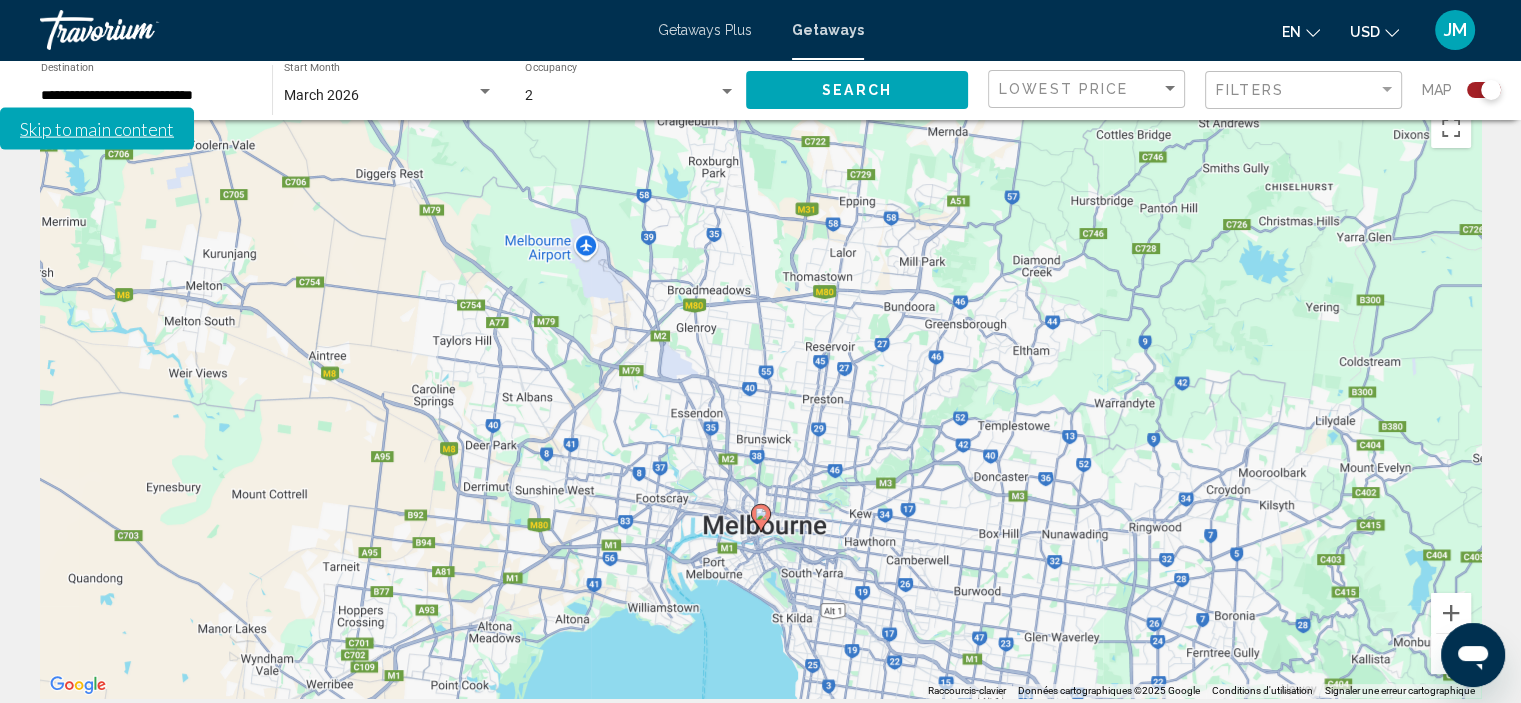 click at bounding box center [1451, 654] 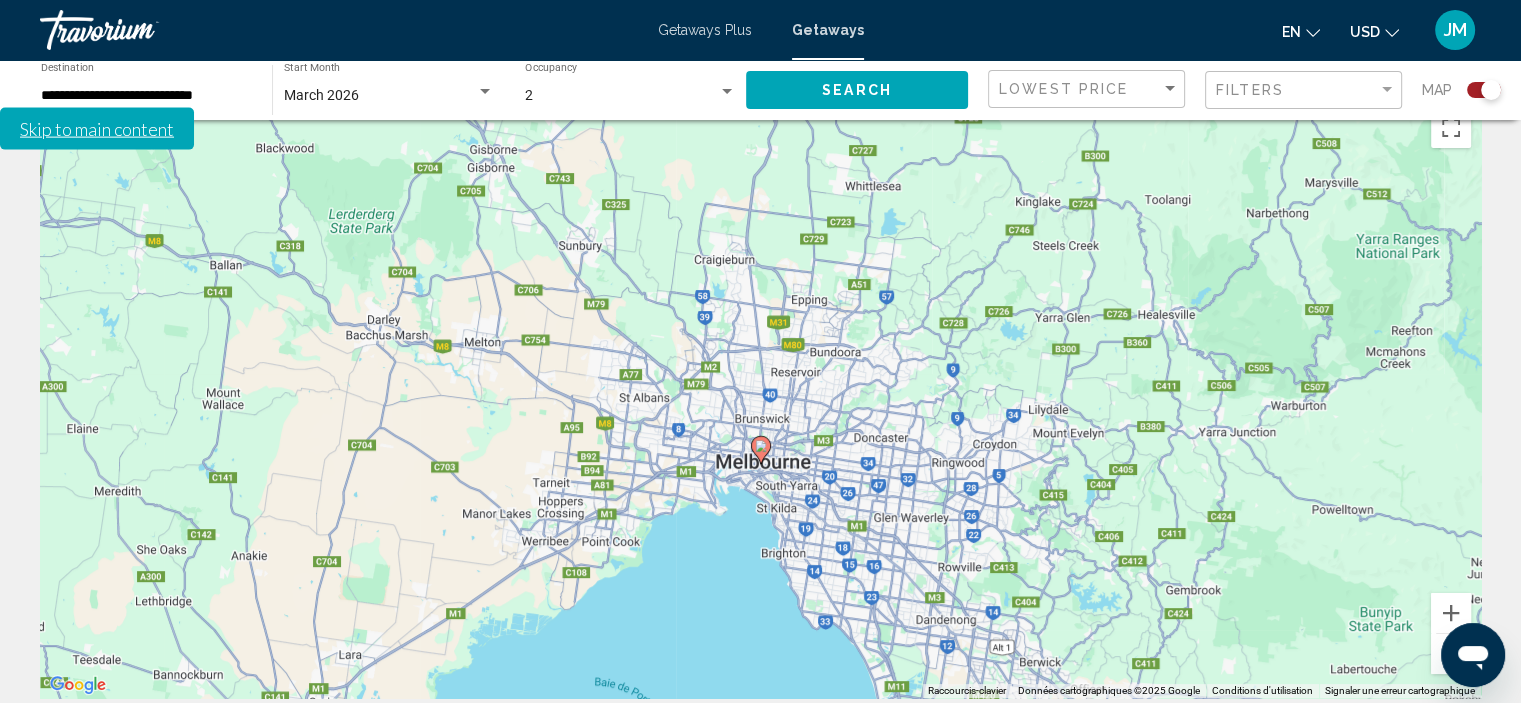 click at bounding box center (1451, 654) 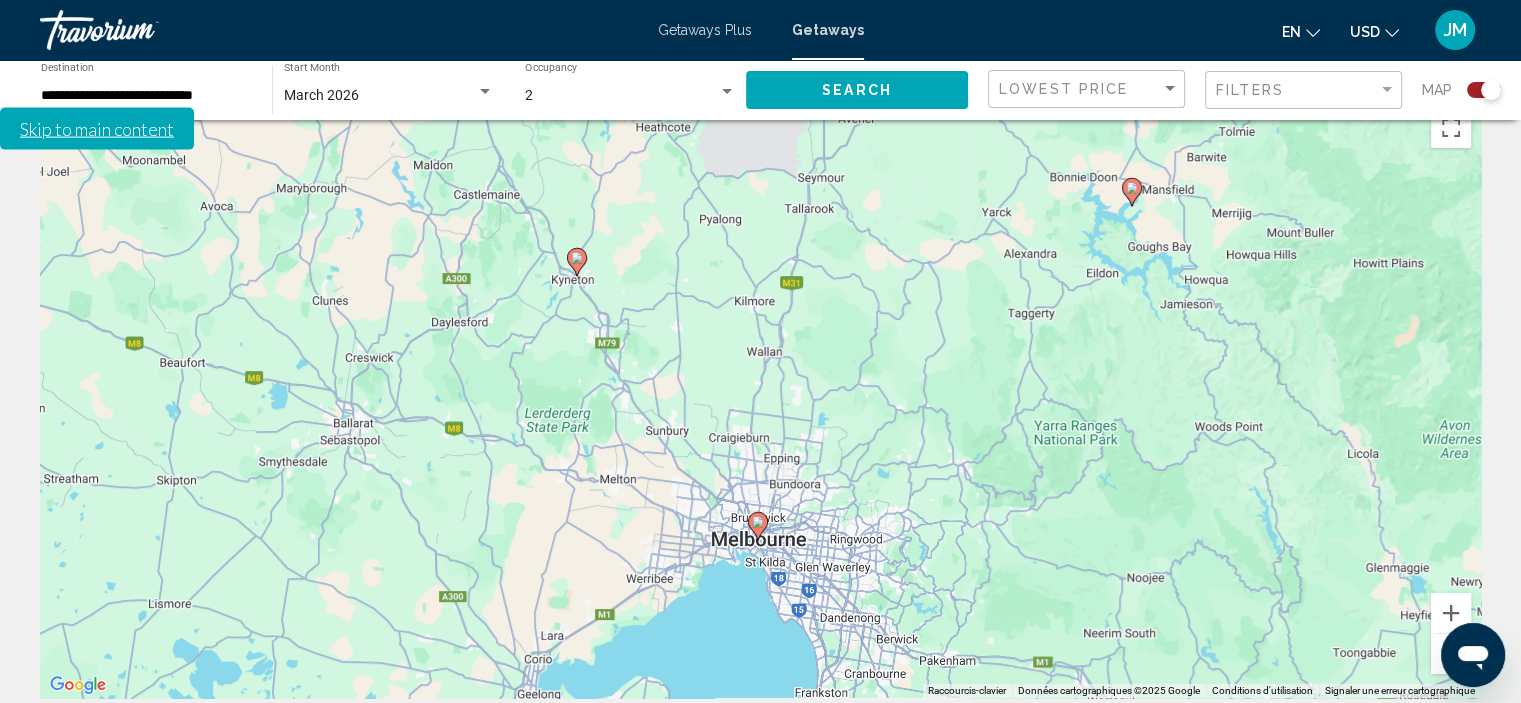 drag, startPoint x: 992, startPoint y: 312, endPoint x: 988, endPoint y: 424, distance: 112.0714 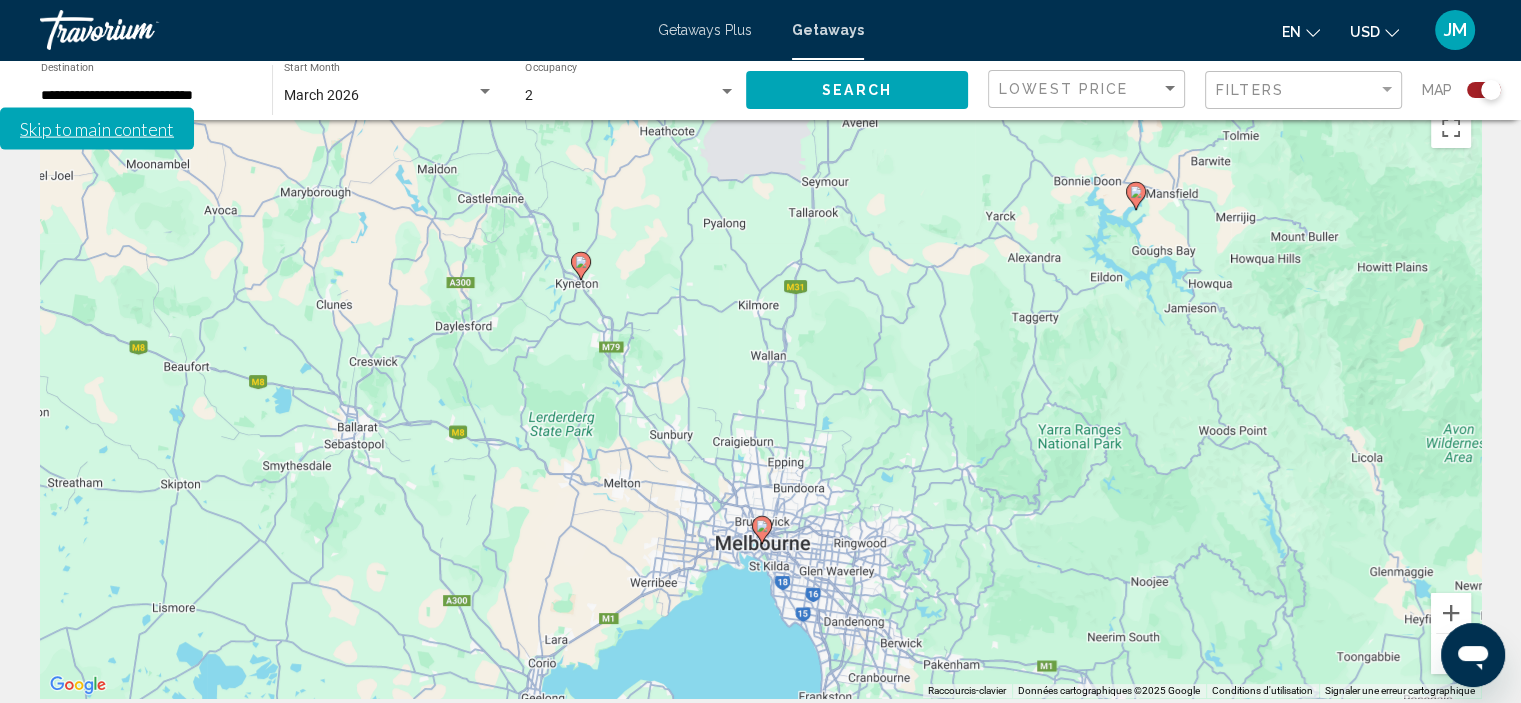 click at bounding box center [1451, 654] 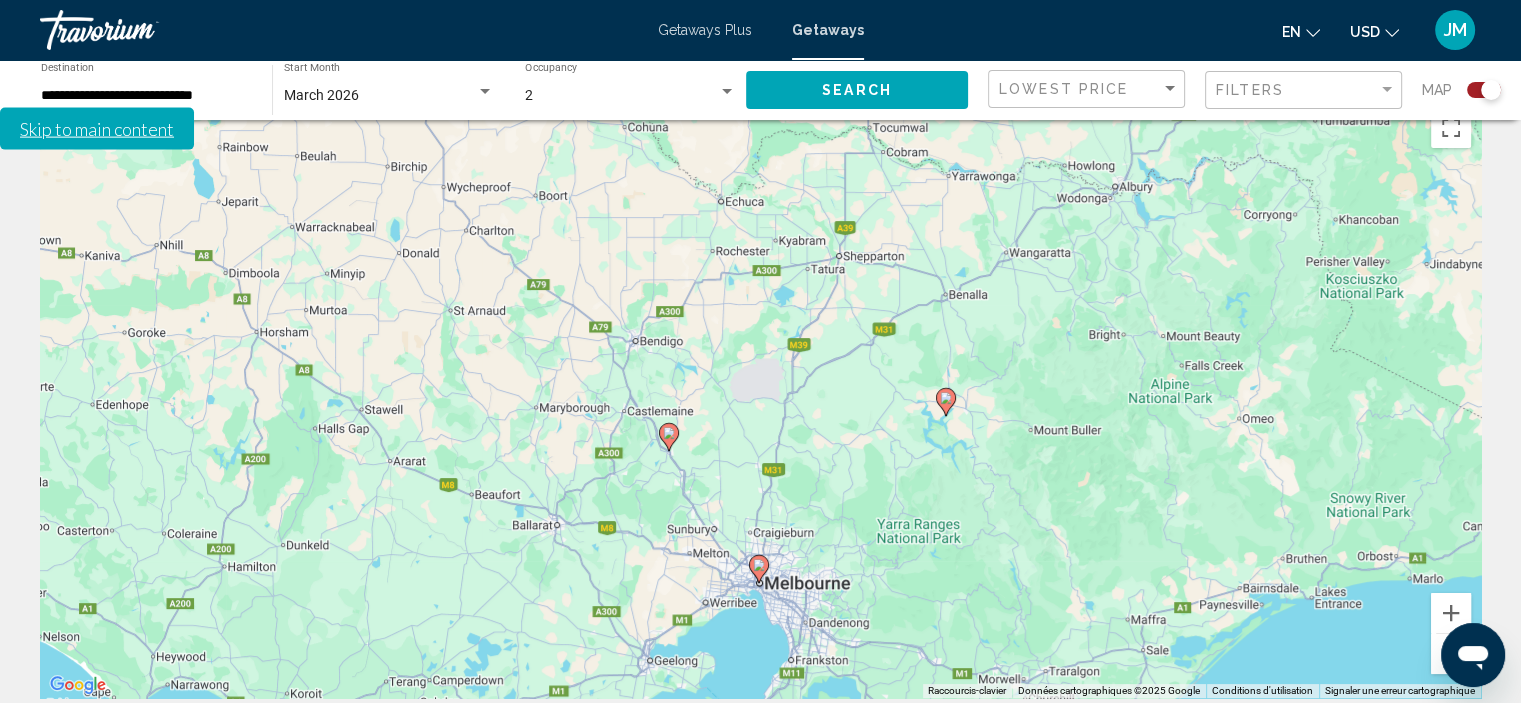 drag, startPoint x: 1116, startPoint y: 359, endPoint x: 1116, endPoint y: 464, distance: 105 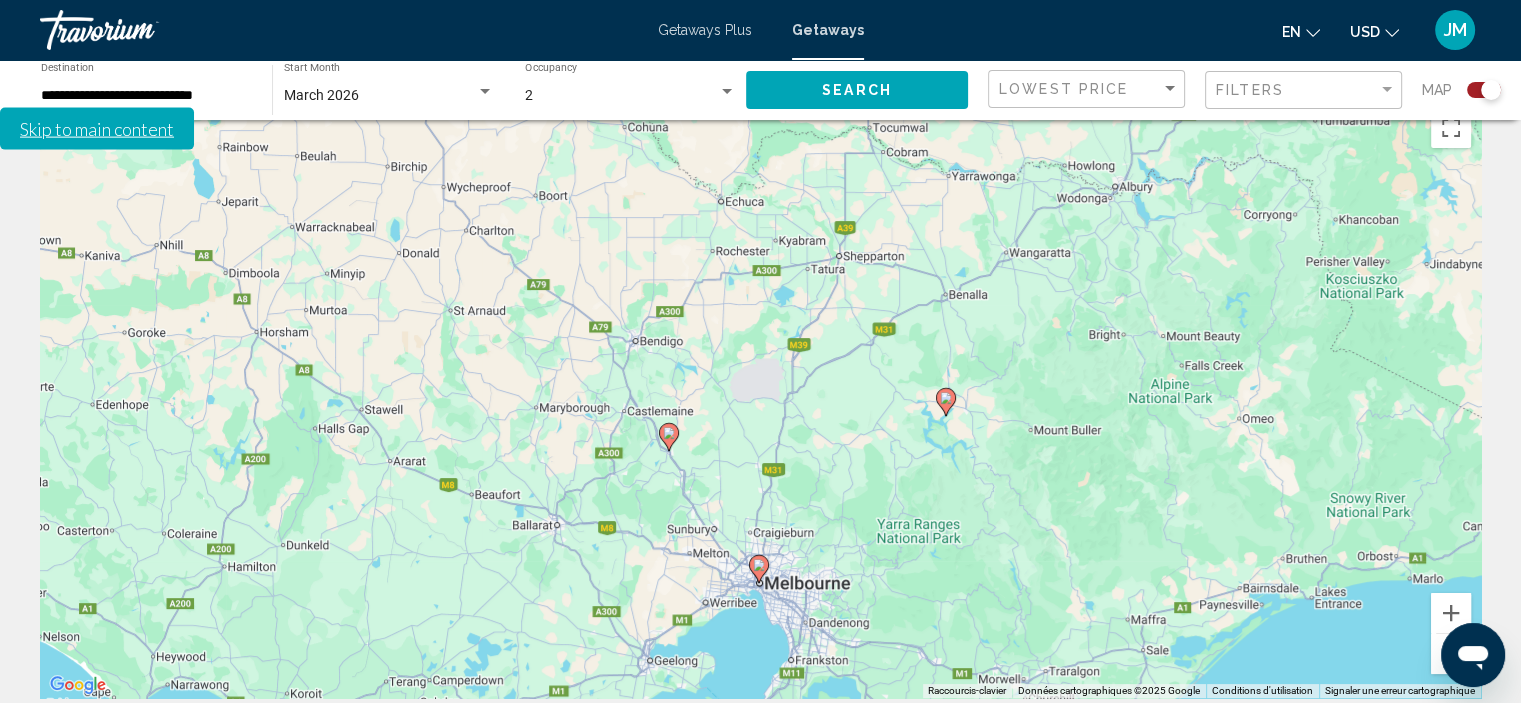 click 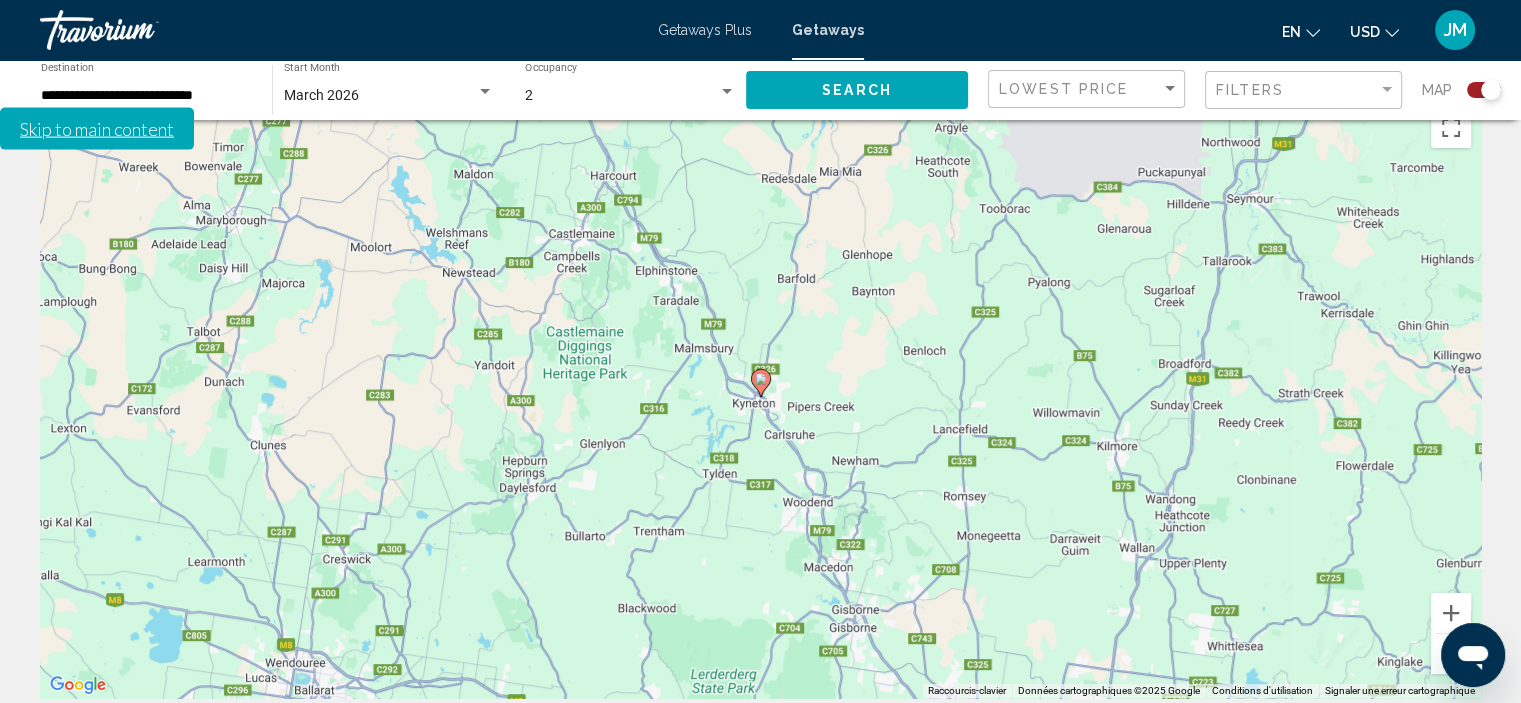 click 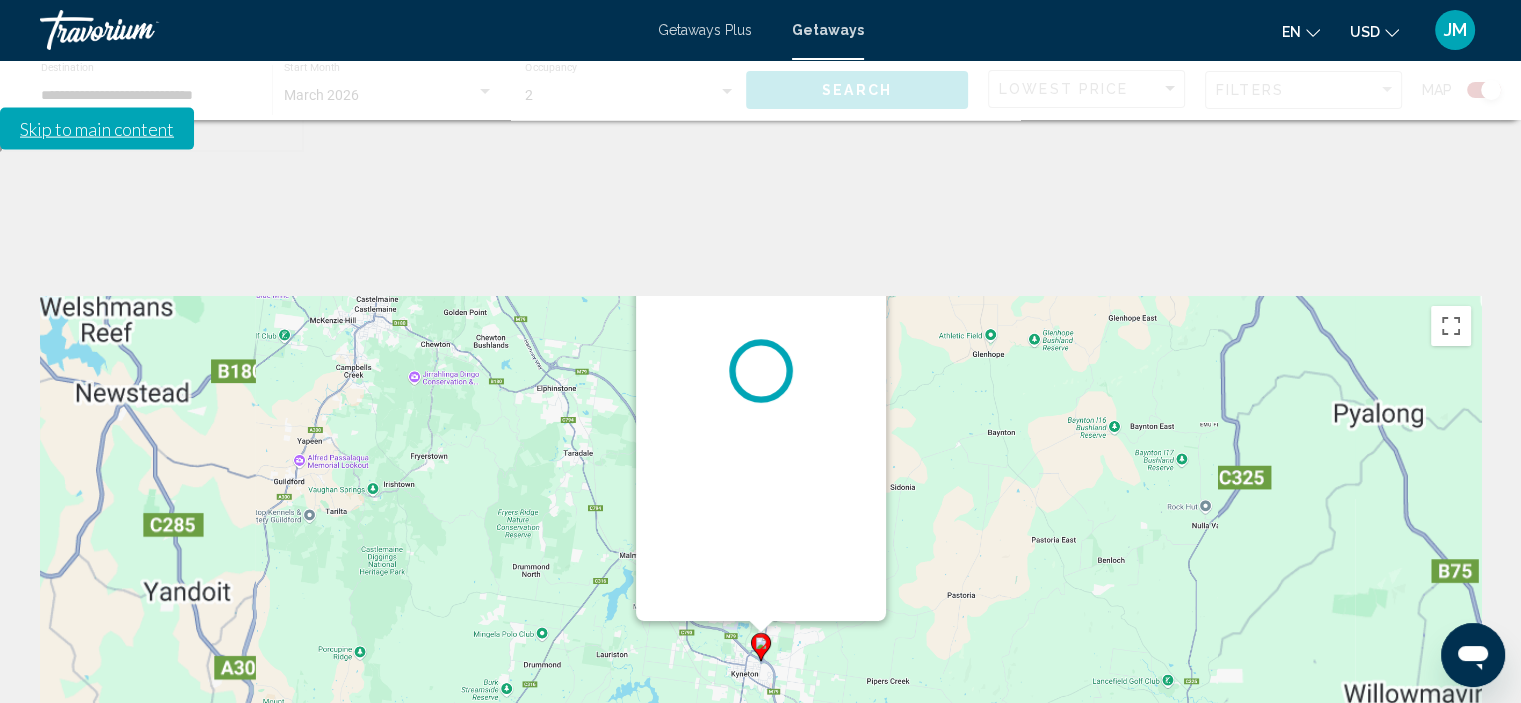 scroll, scrollTop: 0, scrollLeft: 0, axis: both 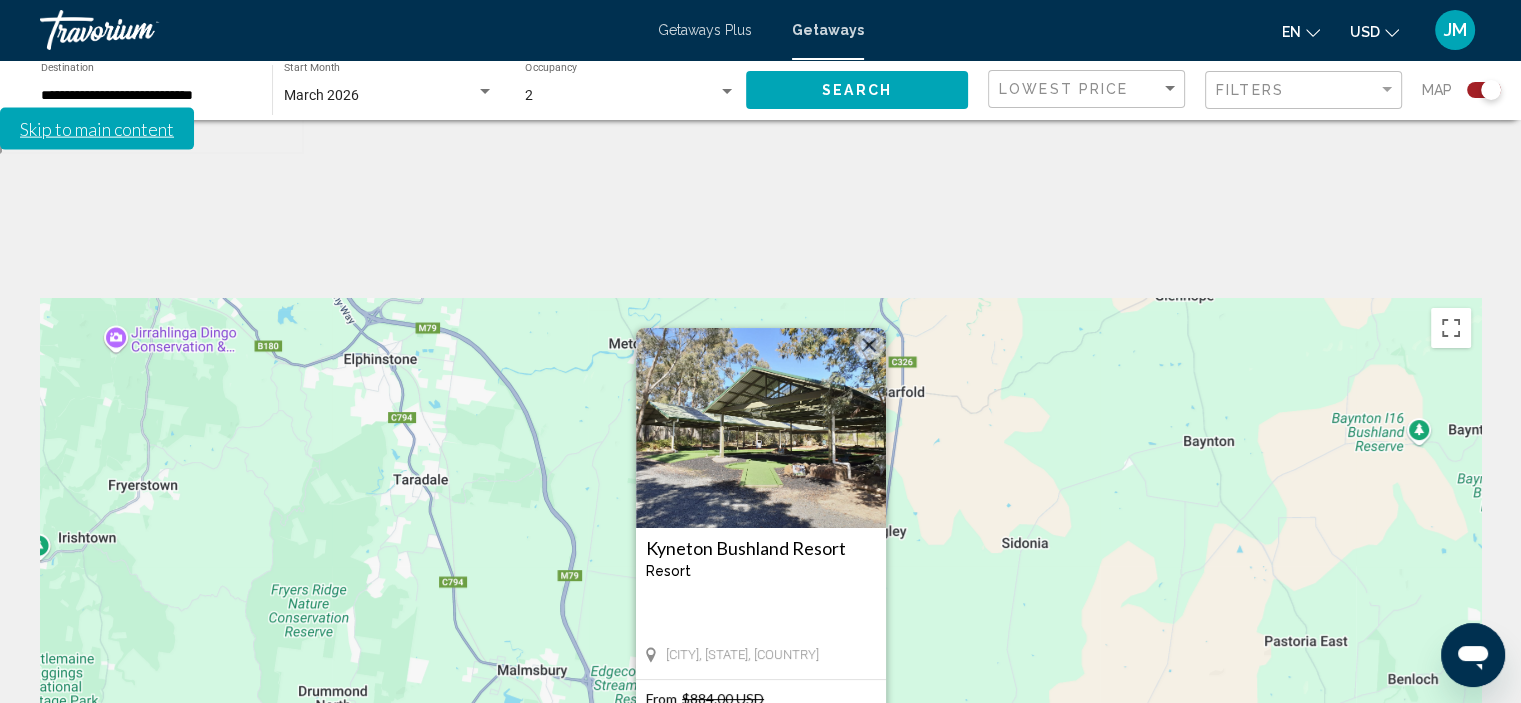 click on "View Resort" at bounding box center [760, 800] 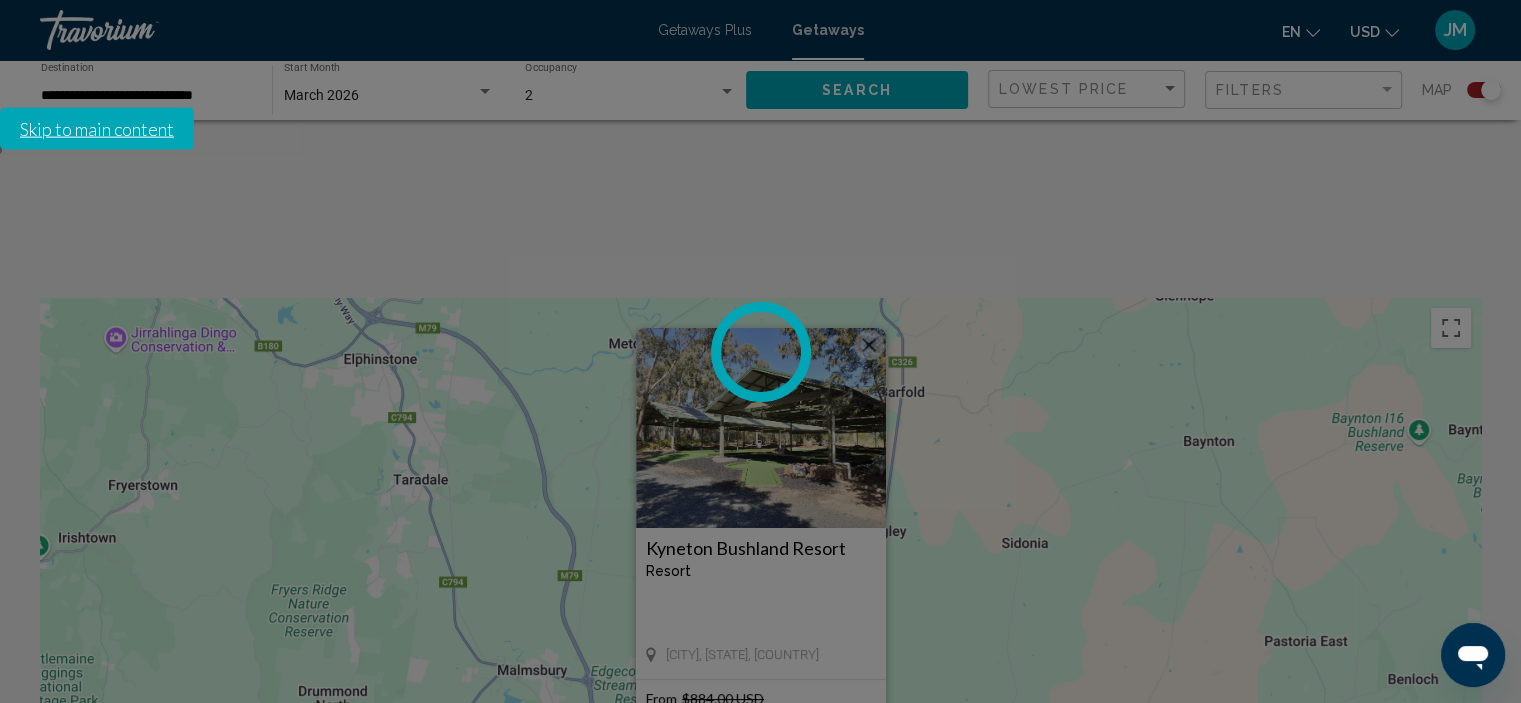 scroll, scrollTop: 8, scrollLeft: 0, axis: vertical 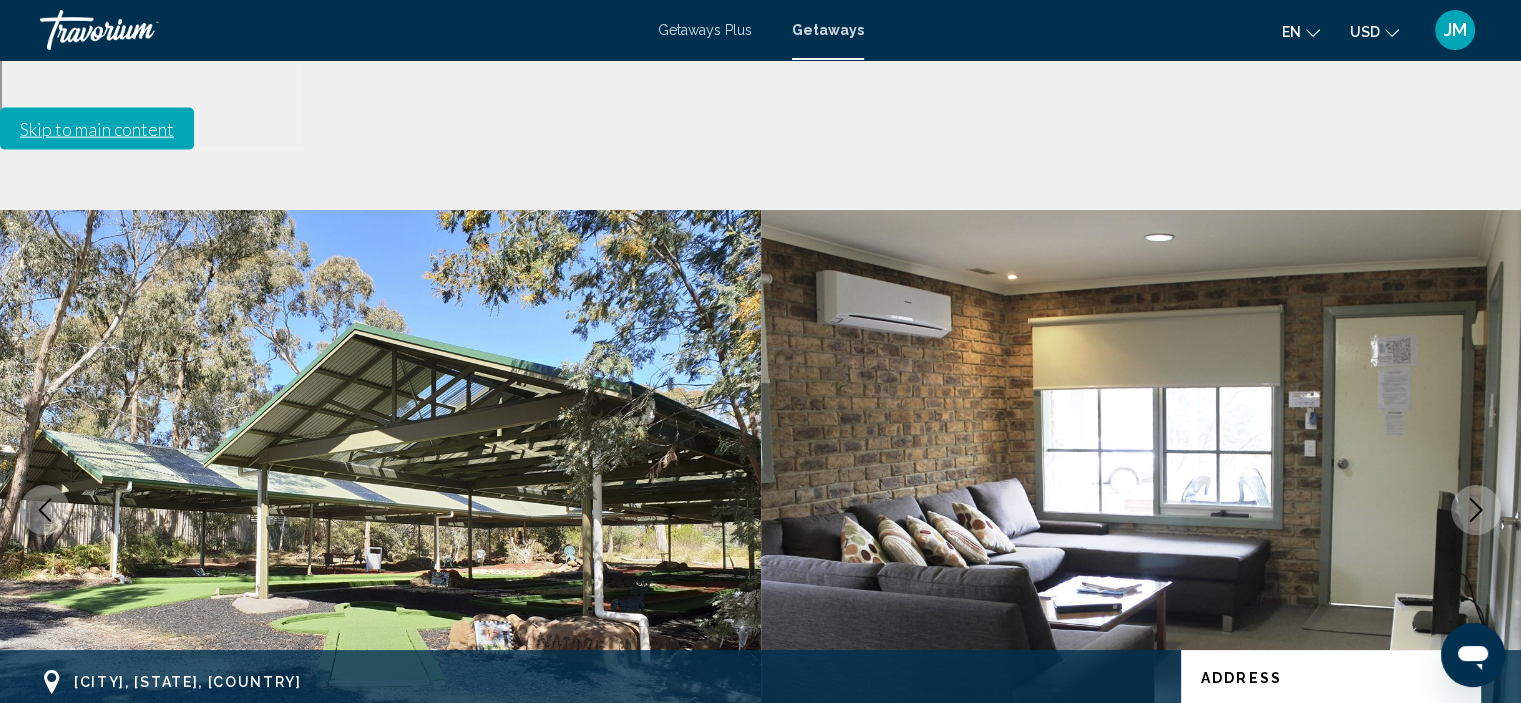 click 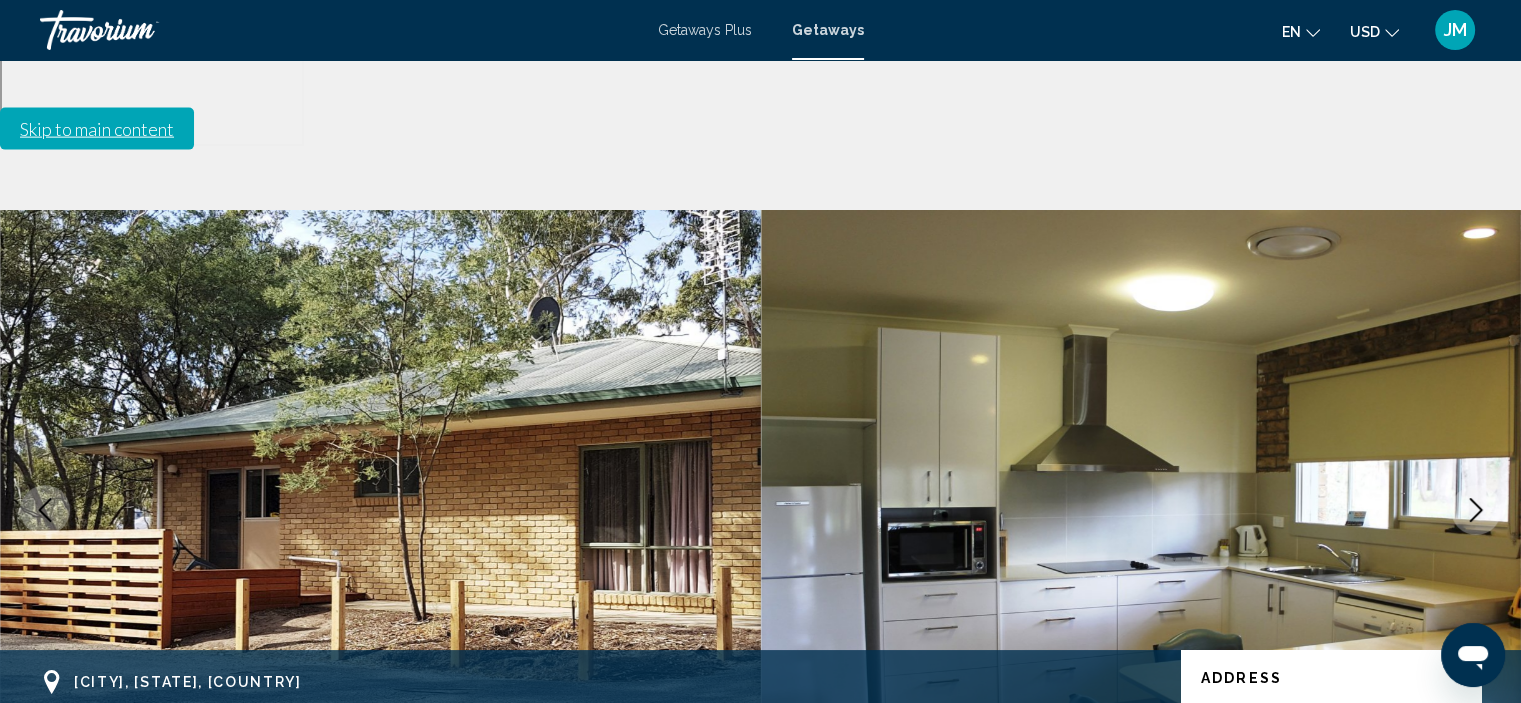 click 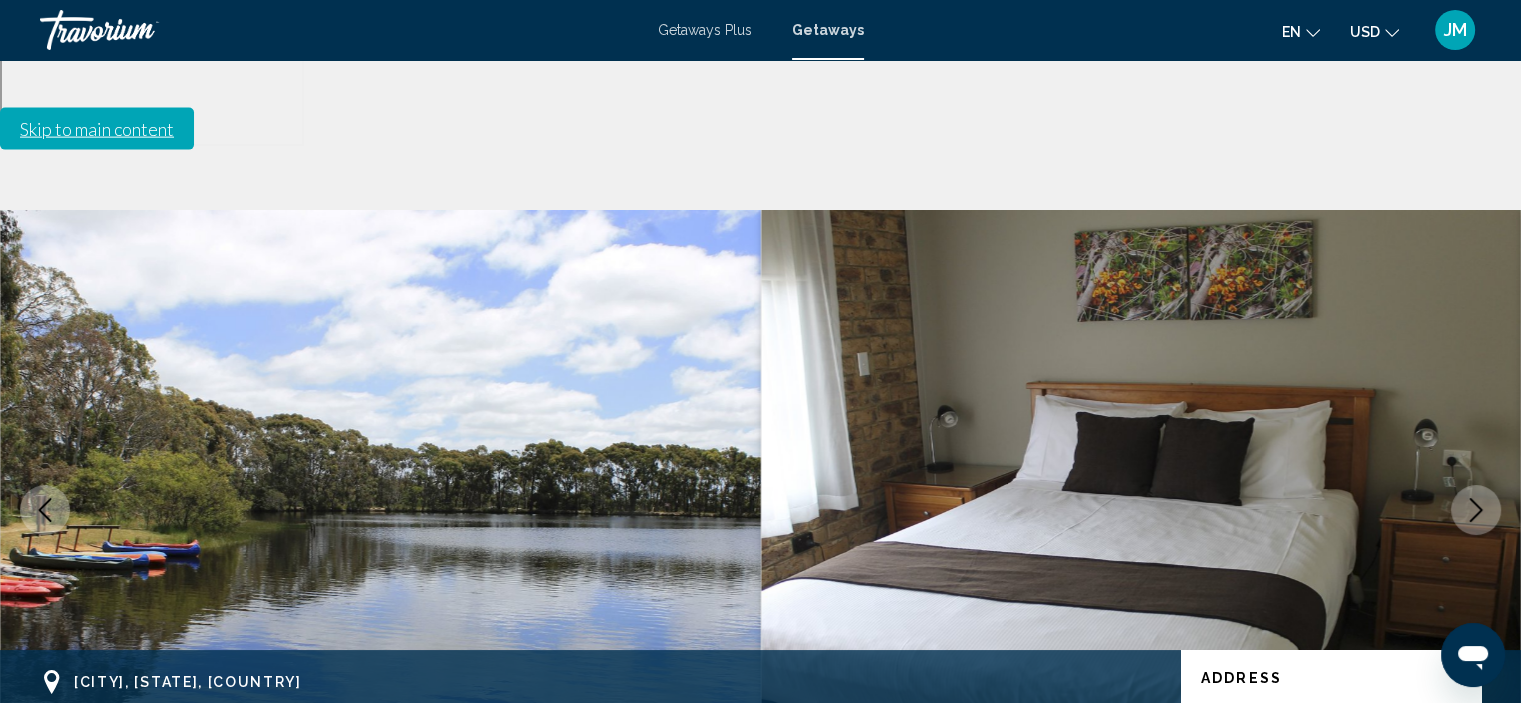 click 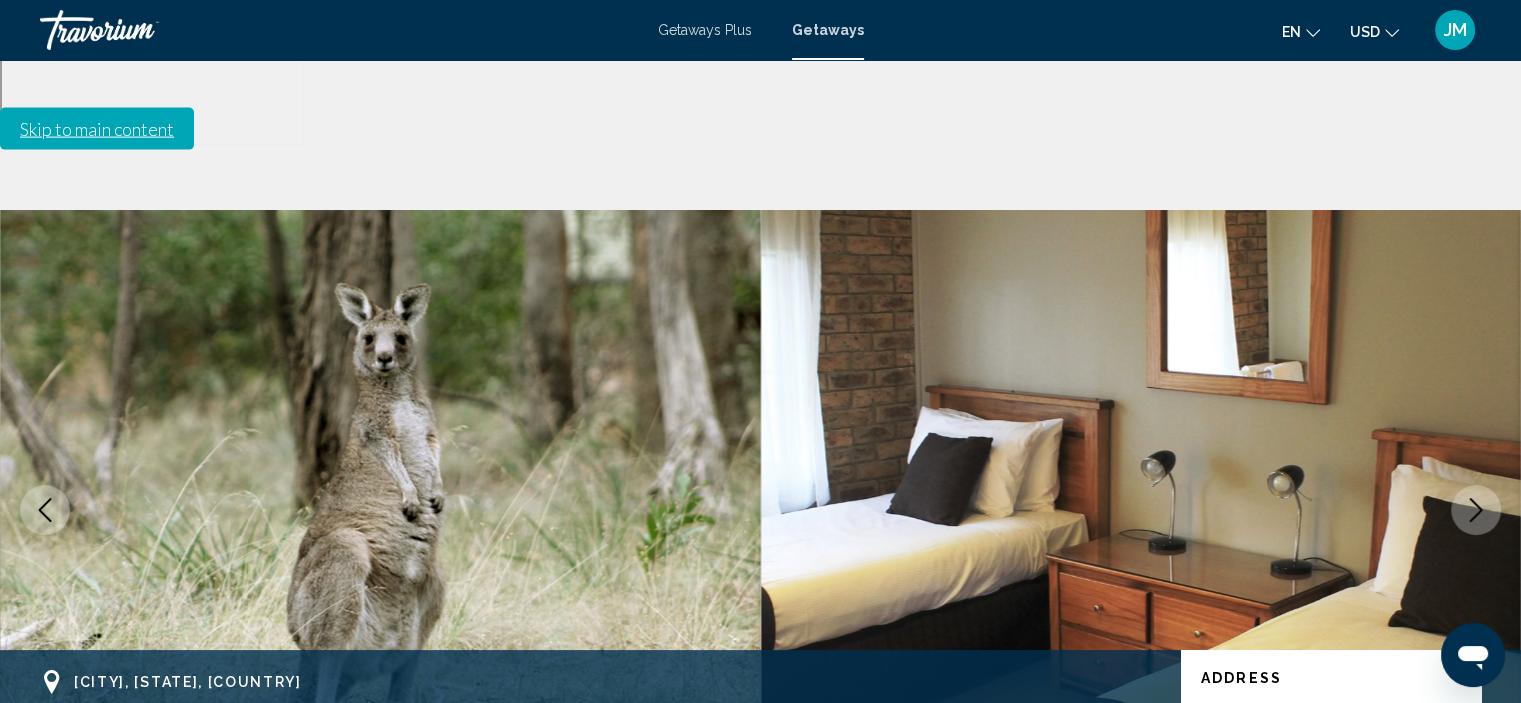 click 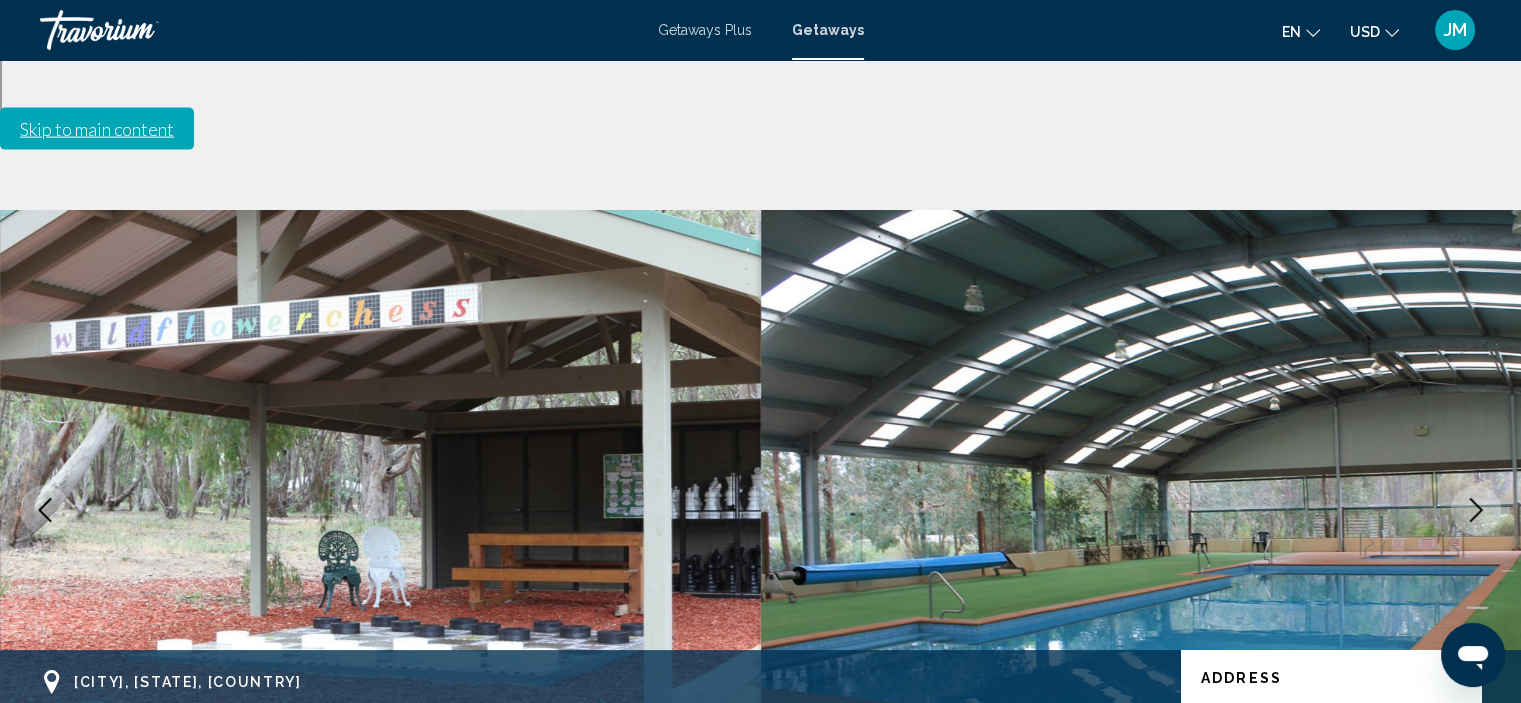 click 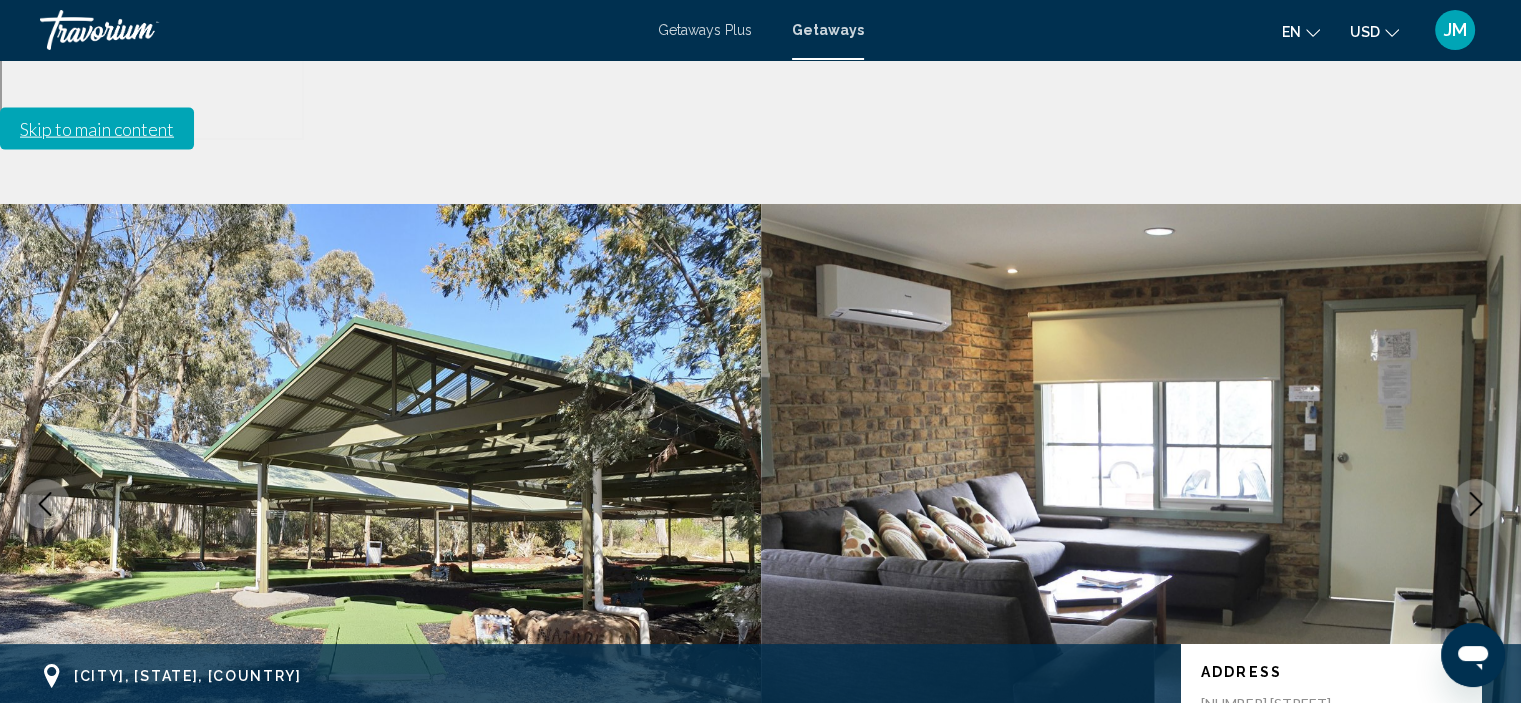 scroll, scrollTop: 0, scrollLeft: 0, axis: both 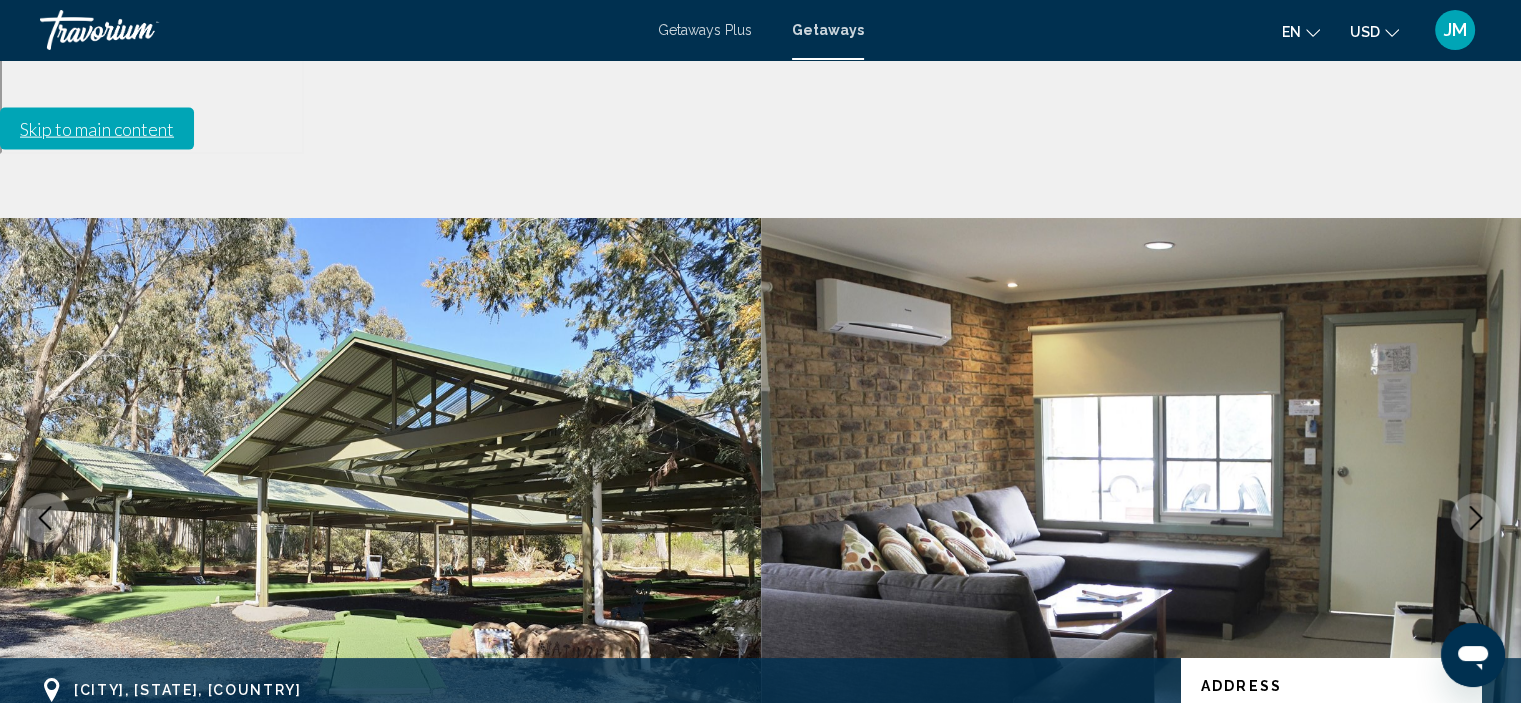 click at bounding box center [140, 30] 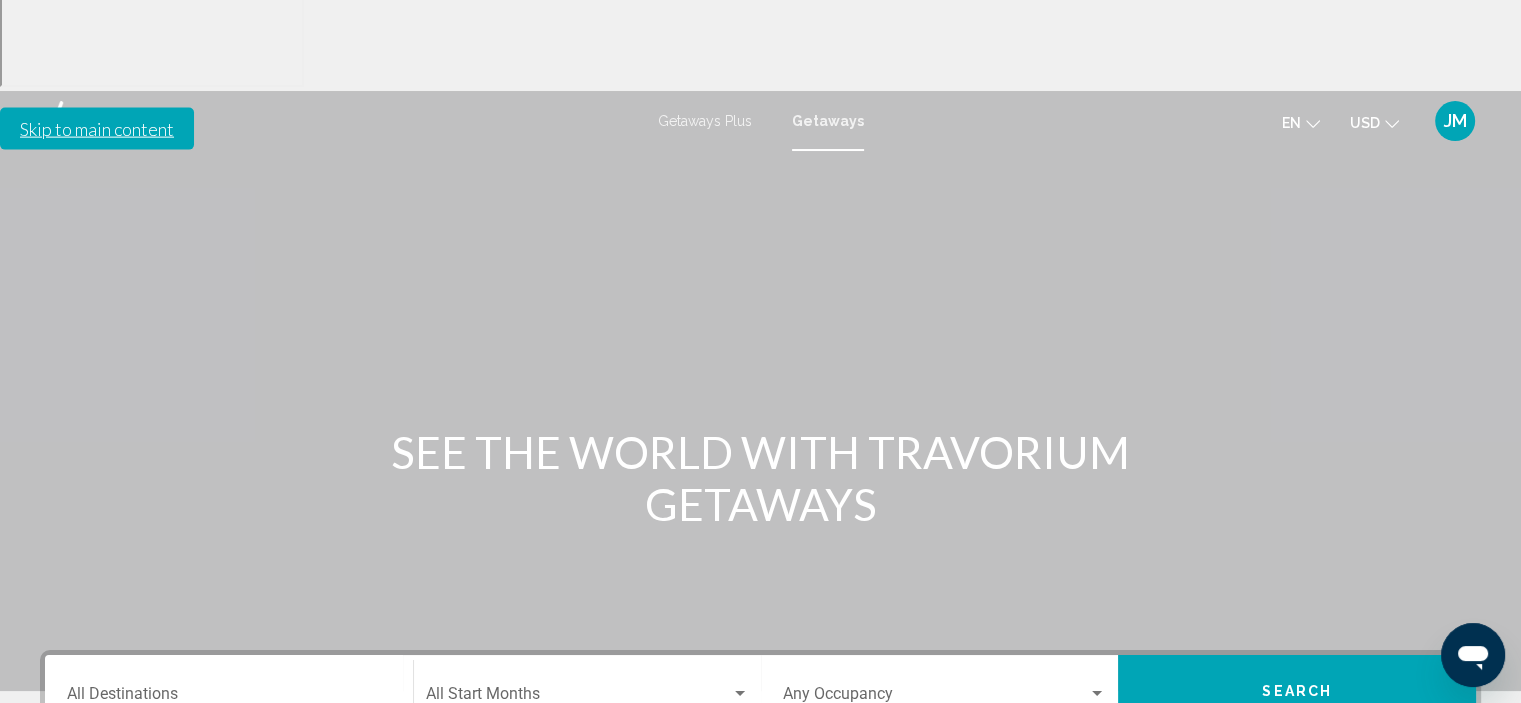 scroll, scrollTop: 382, scrollLeft: 0, axis: vertical 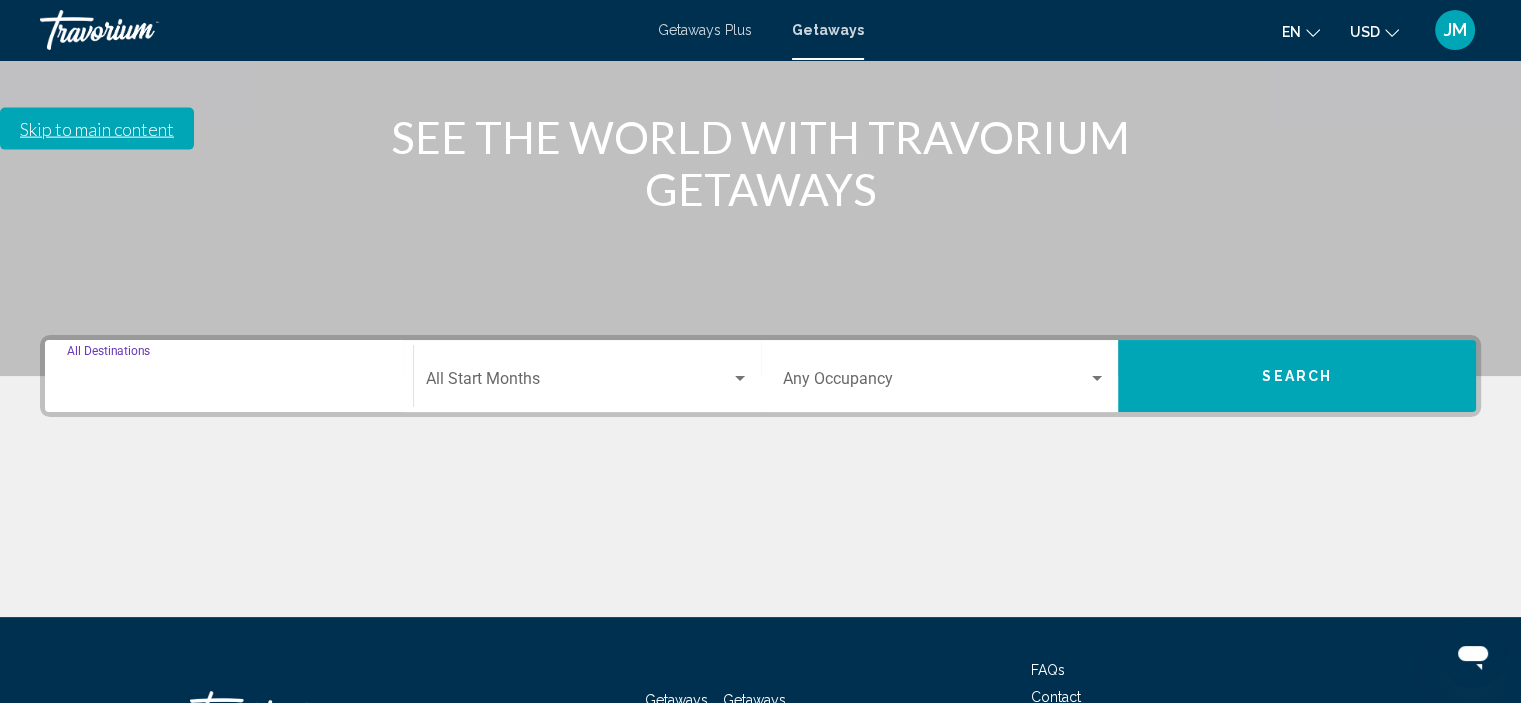 click on "Destination All Destinations" at bounding box center [229, 383] 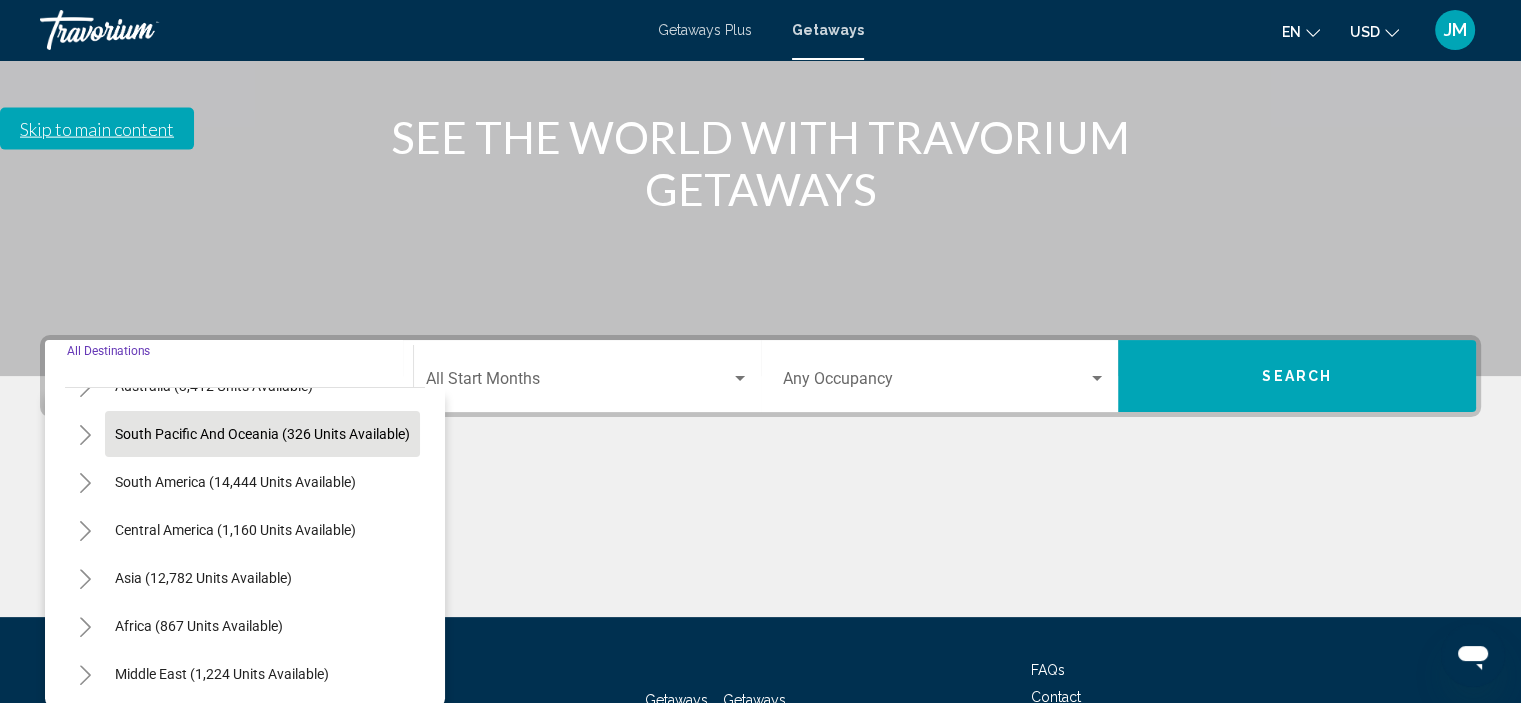 scroll, scrollTop: 339, scrollLeft: 0, axis: vertical 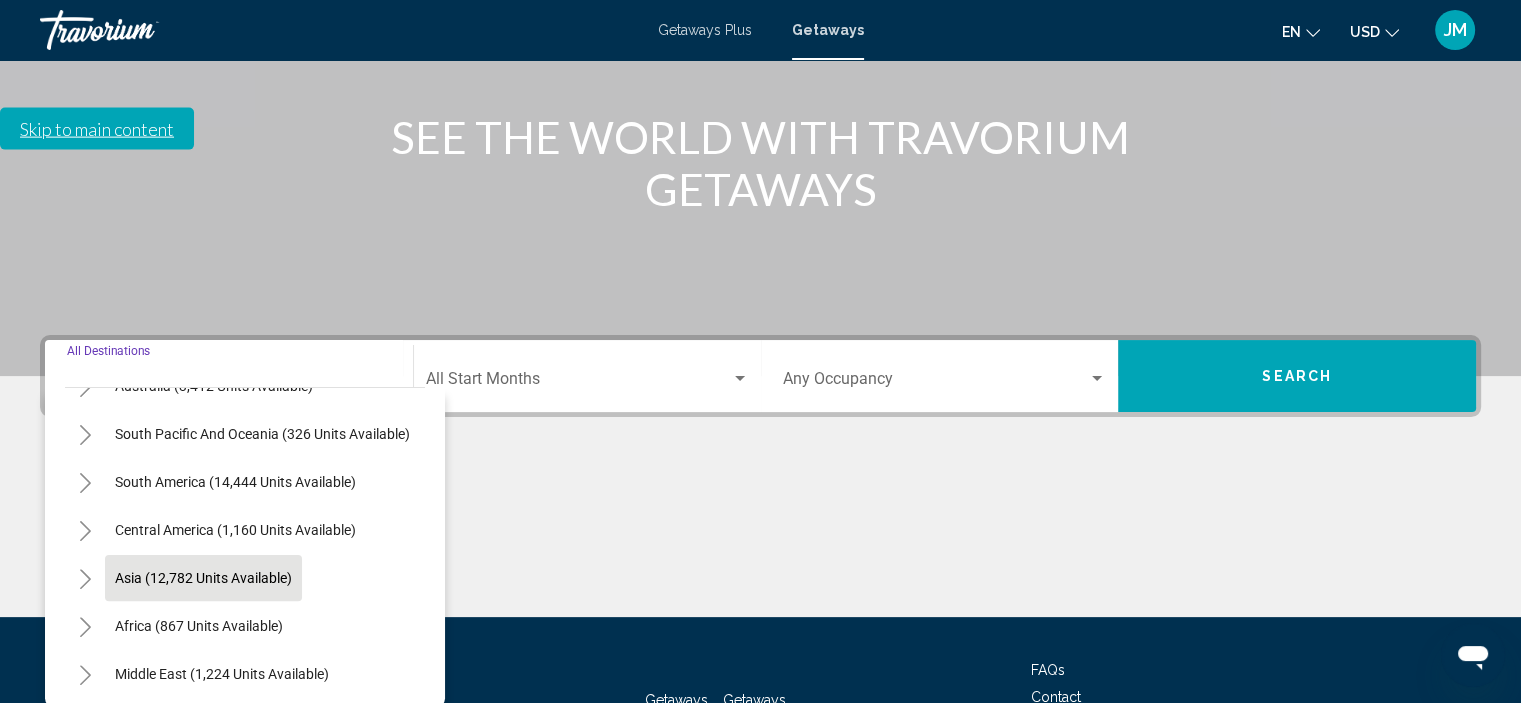 click on "Asia (12,782 units available)" at bounding box center [199, 626] 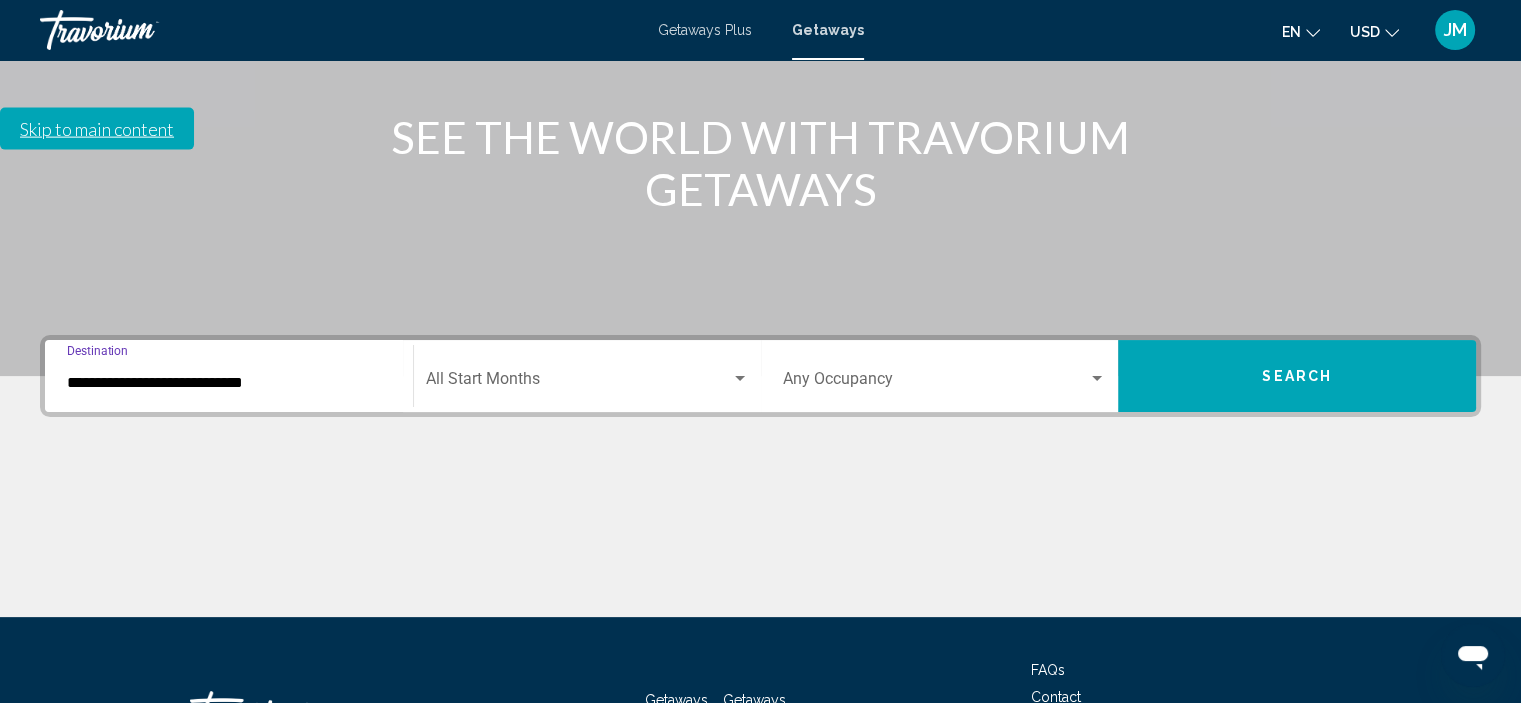 click at bounding box center [740, 379] 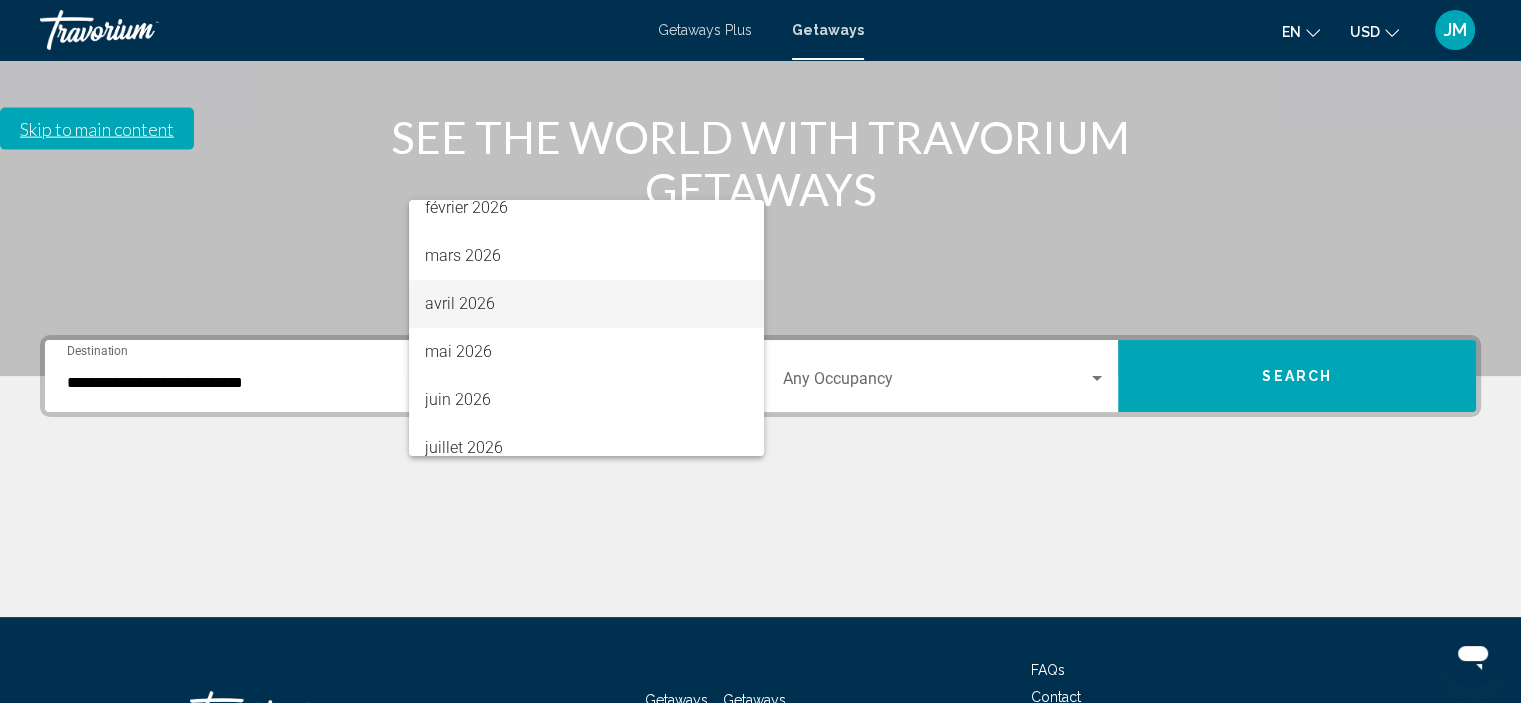 scroll, scrollTop: 416, scrollLeft: 0, axis: vertical 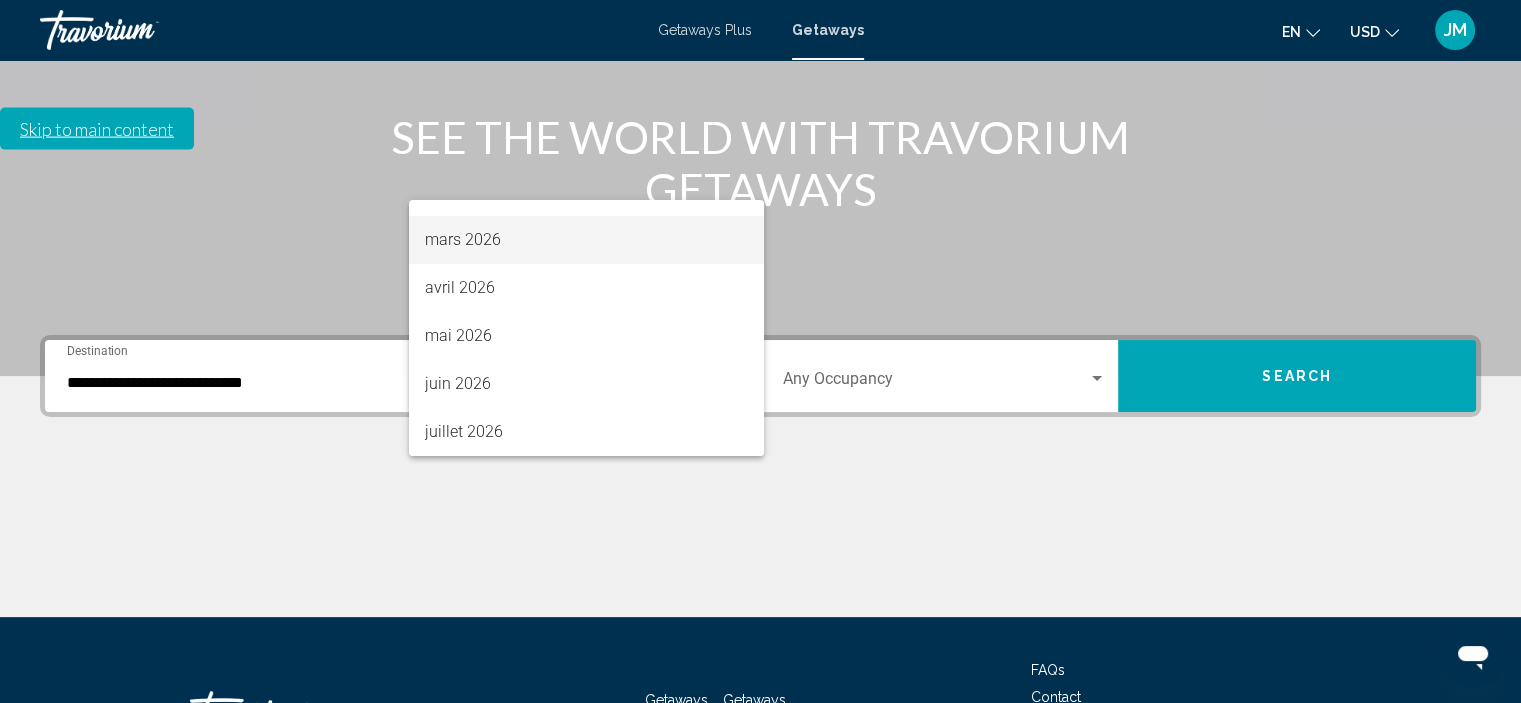 click on "mars 2026" at bounding box center (586, 240) 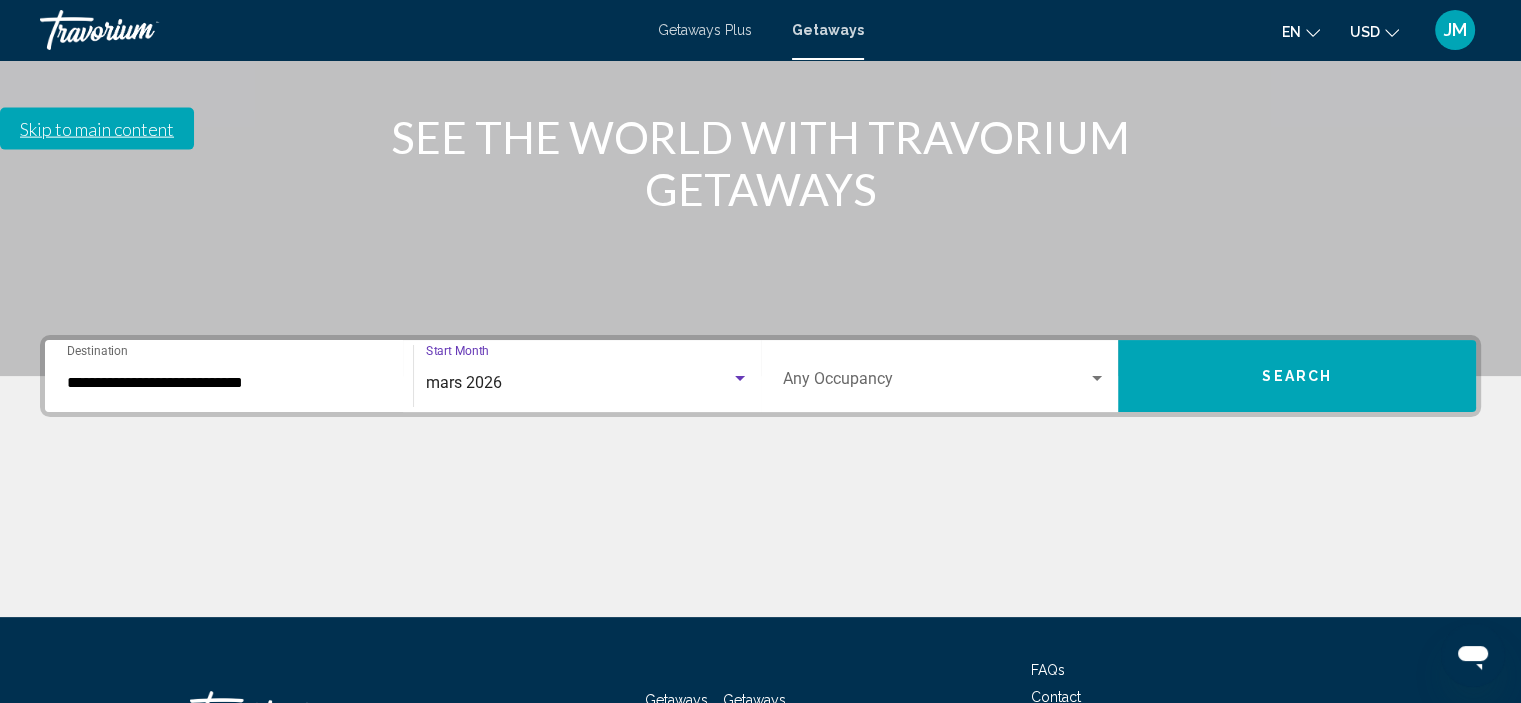click at bounding box center (1097, 379) 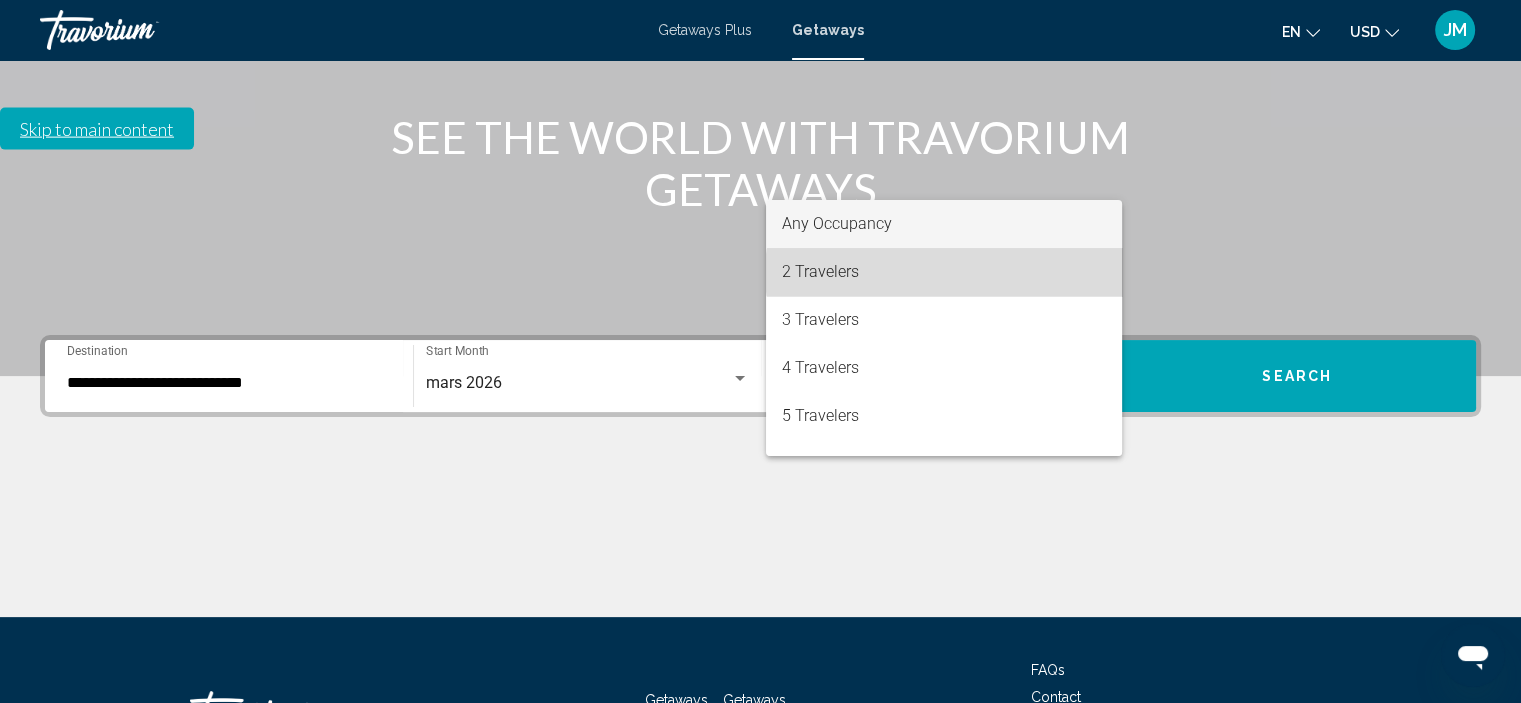 click on "2 Travelers" at bounding box center [944, 272] 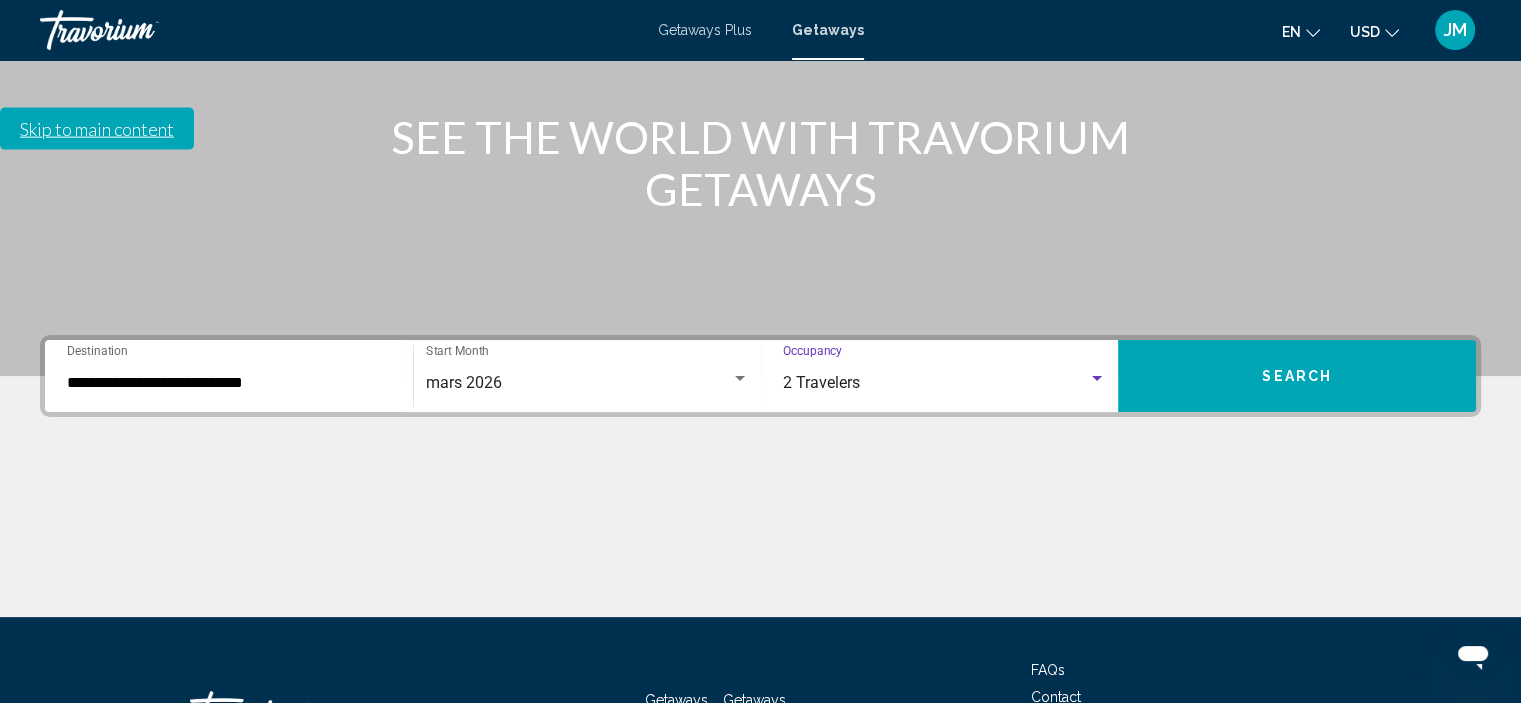 click on "Search" at bounding box center [1297, 376] 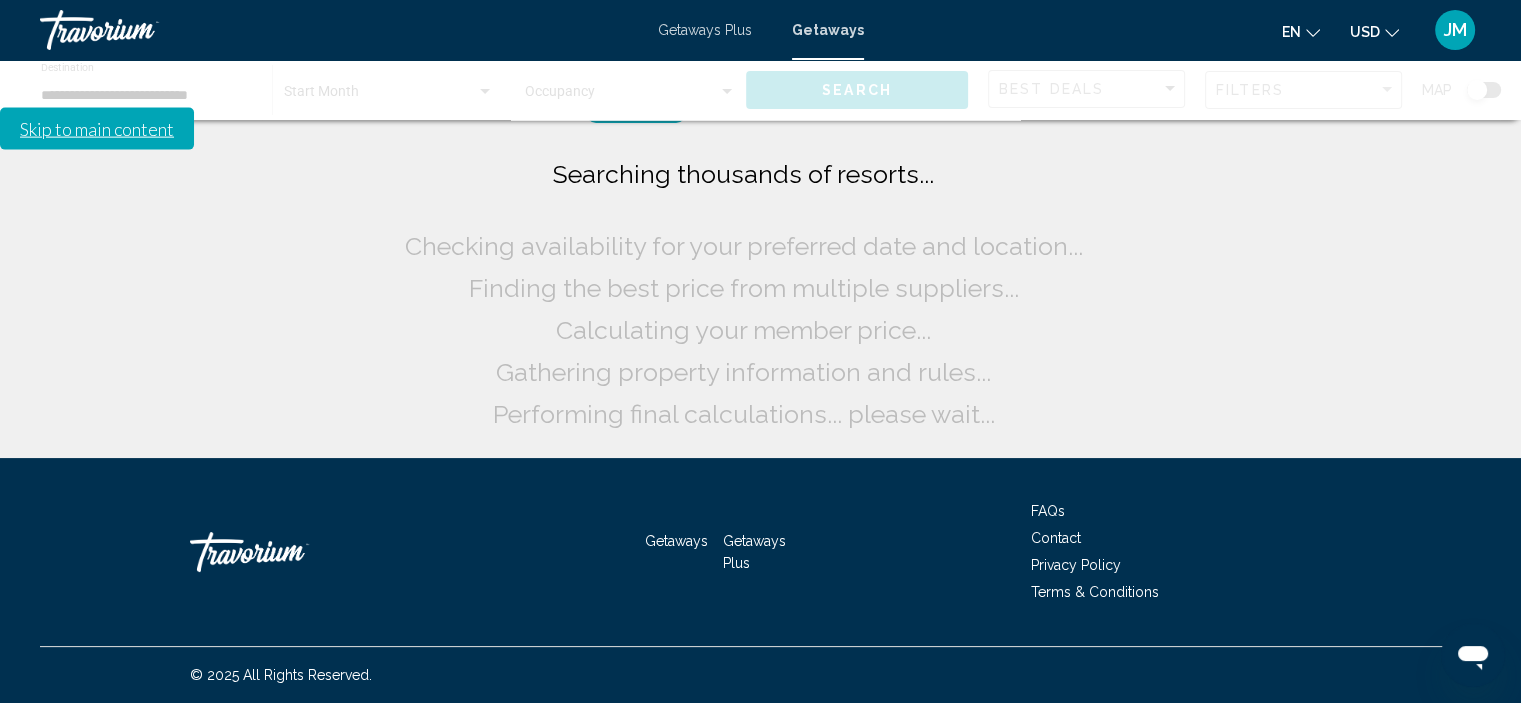 scroll, scrollTop: 0, scrollLeft: 0, axis: both 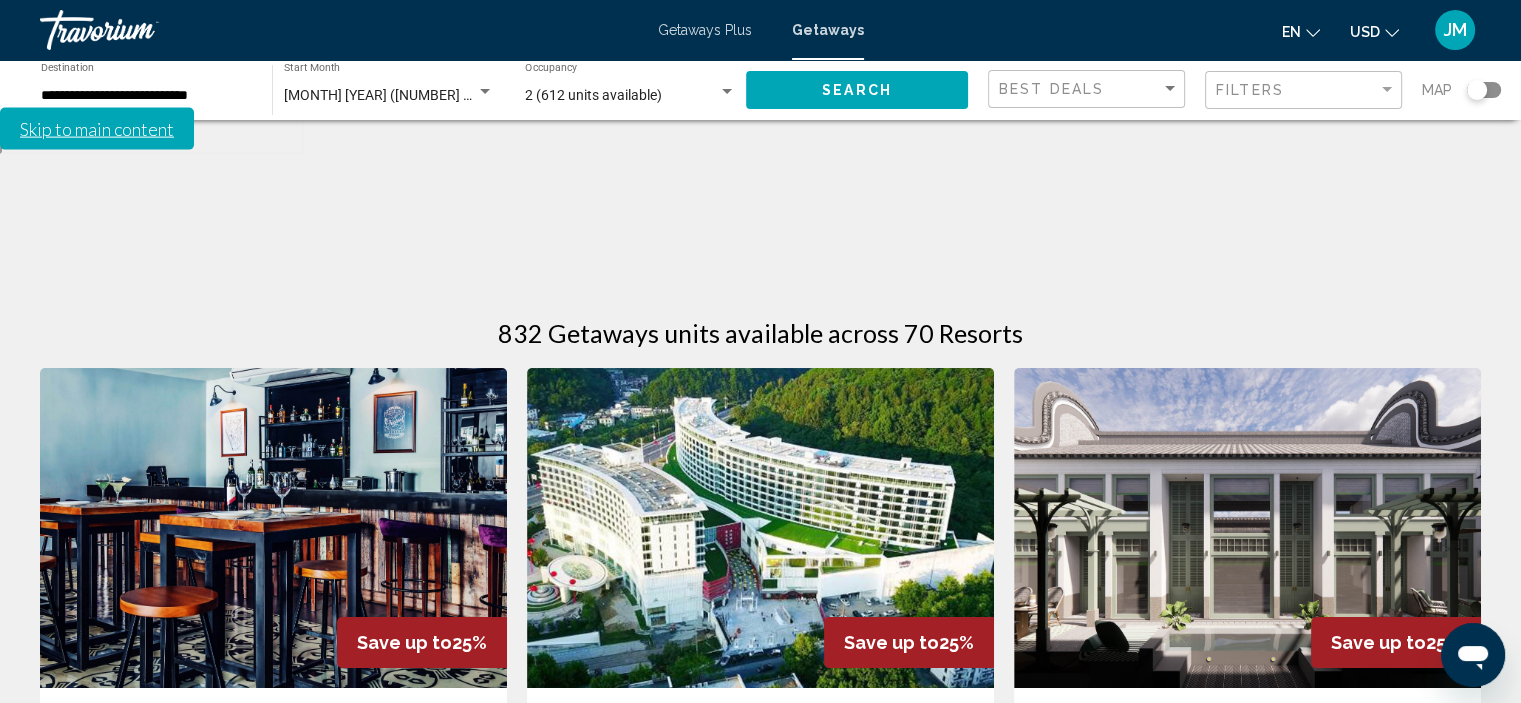 click 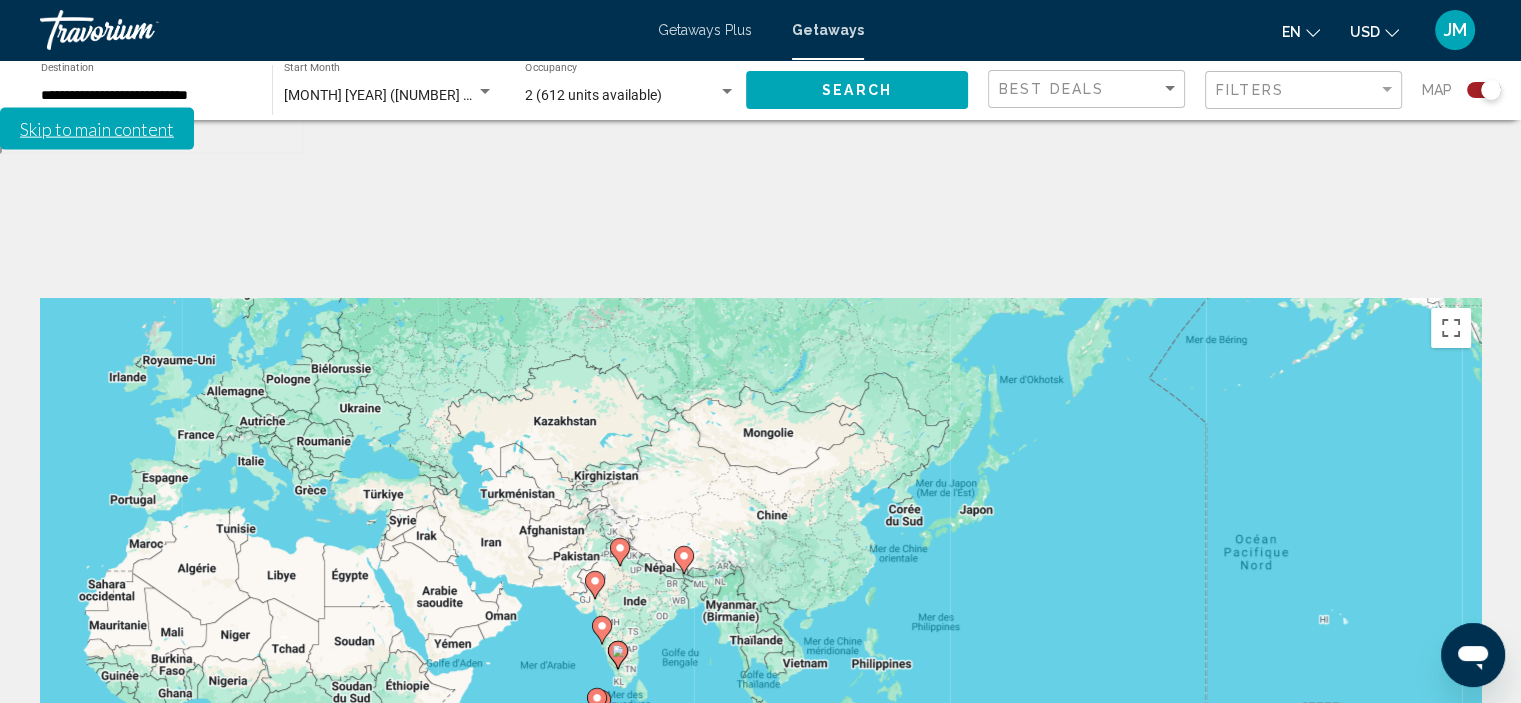 drag, startPoint x: 1244, startPoint y: 588, endPoint x: 494, endPoint y: 544, distance: 751.28955 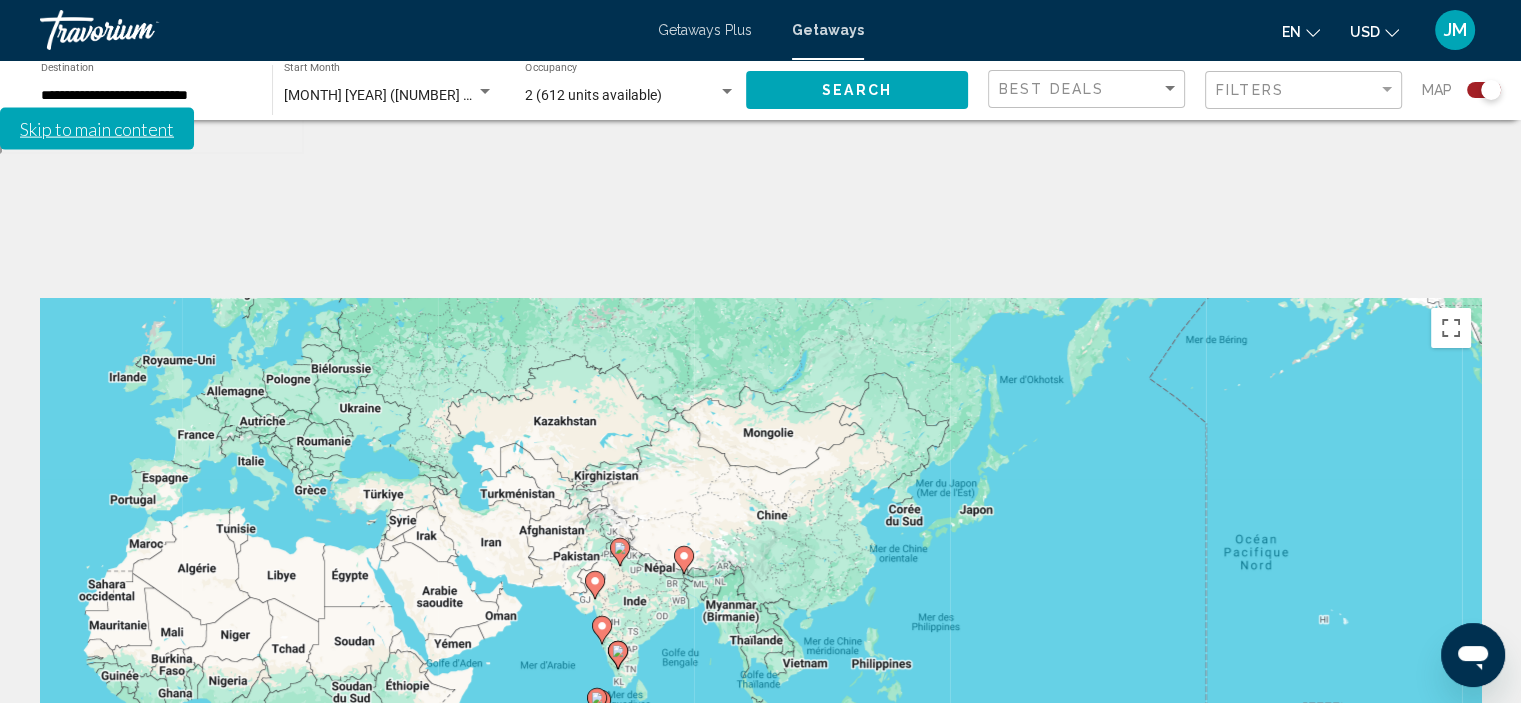click on "Pour activer le glissement du marqueur avec le clavier, appuyez sur Alt+Entrée. Déplacez ensuite le marqueur à l'aide des touches fléchées. Pour terminer le glissement, appuyez sur la touche Entrée. Pour annuler, appuyez sur Échap." at bounding box center [760, 598] 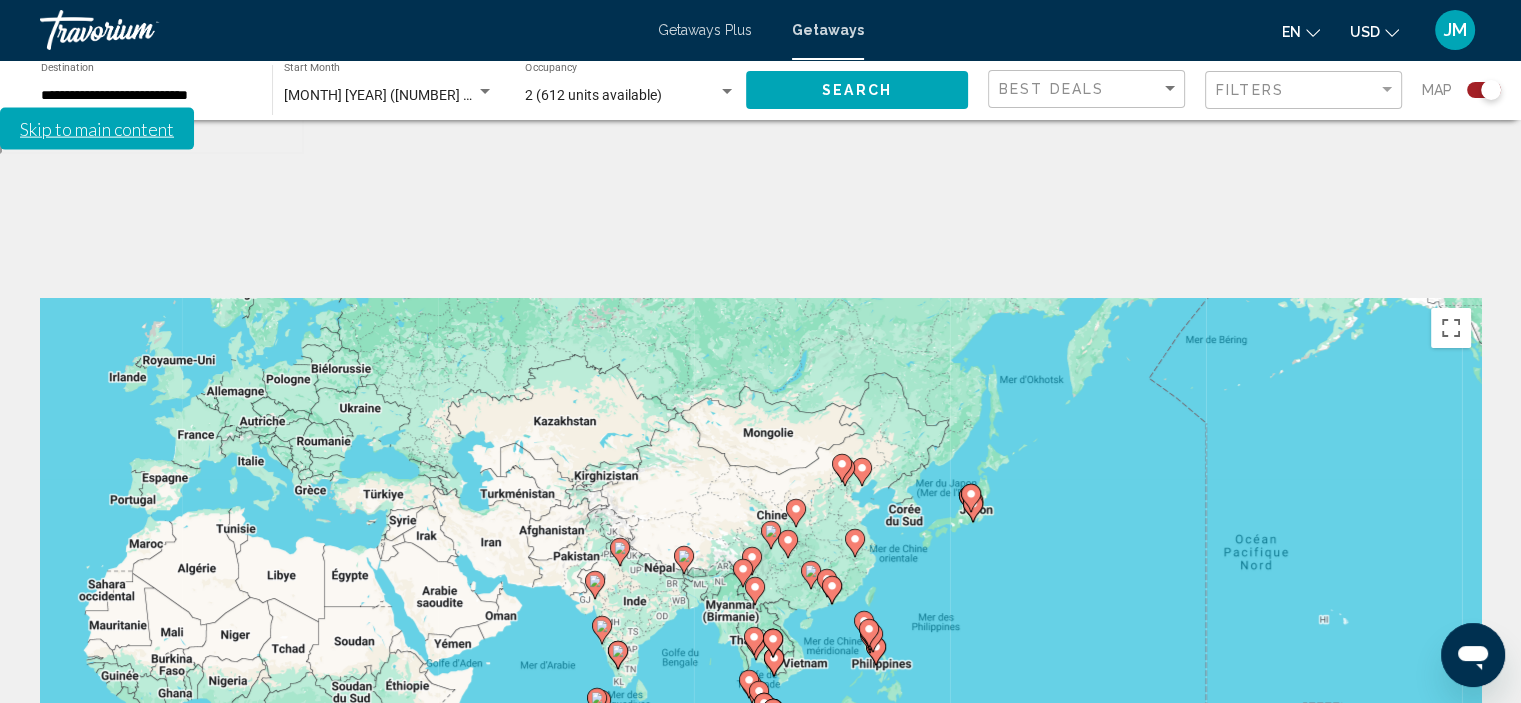 click at bounding box center (827, 583) 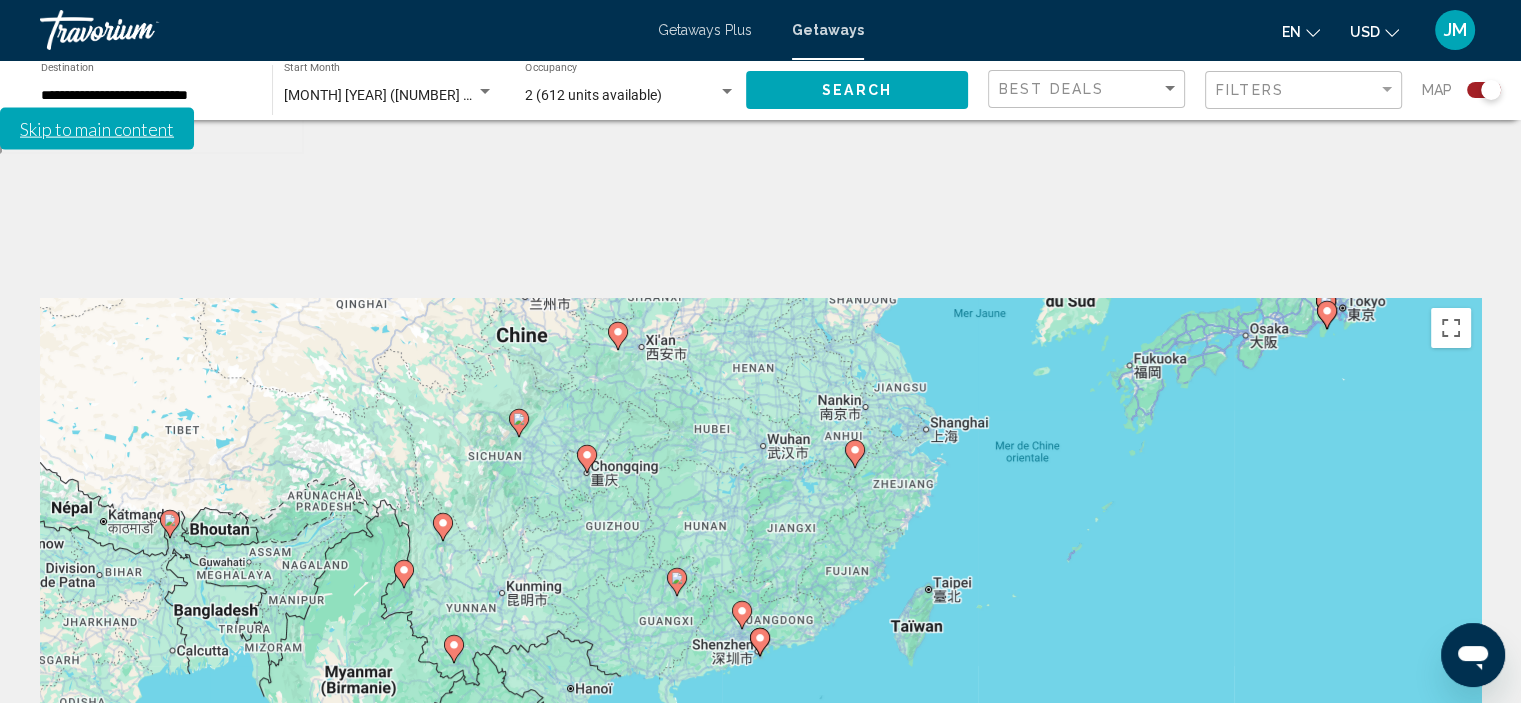 drag, startPoint x: 816, startPoint y: 496, endPoint x: 800, endPoint y: 534, distance: 41.231056 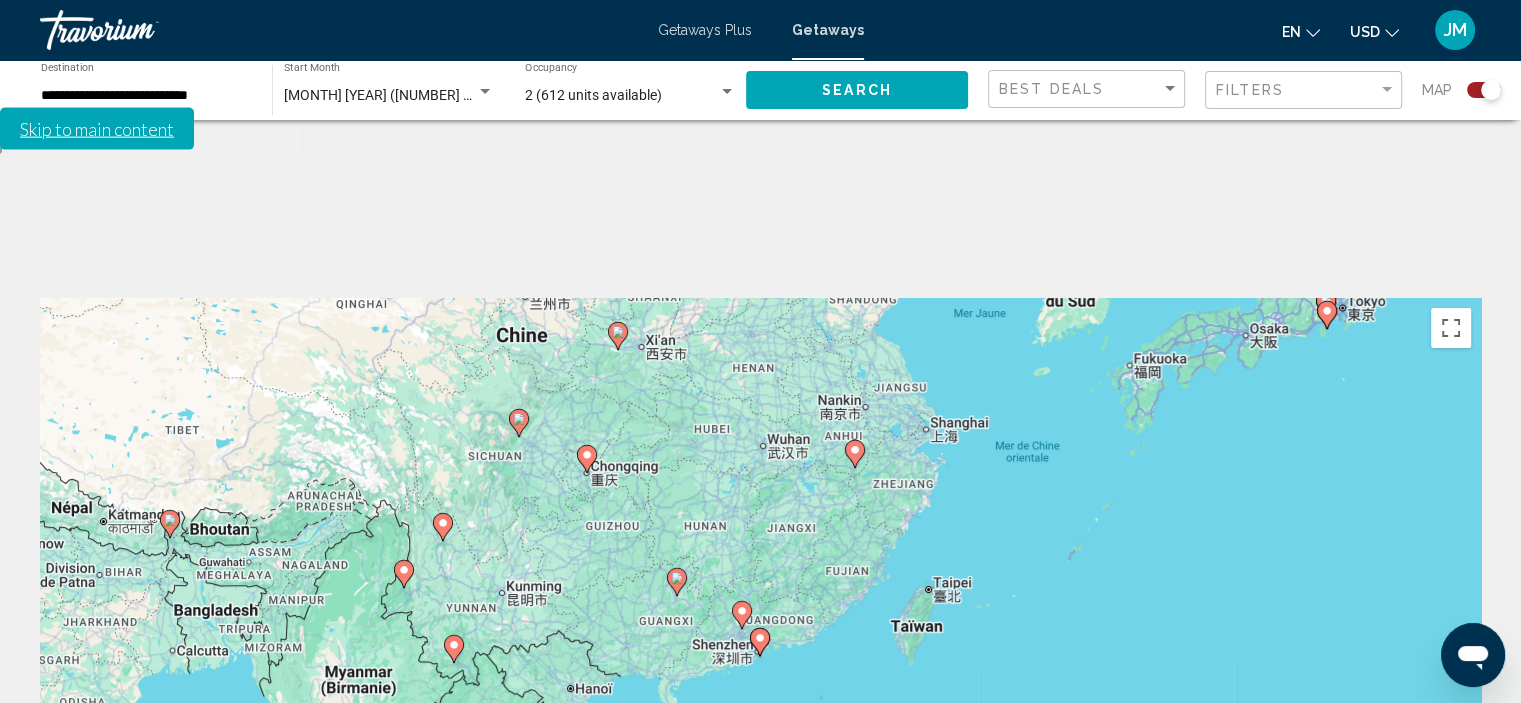 click on "Pour activer le glissement du marqueur avec le clavier, appuyez sur Alt+Entrée. Déplacez ensuite le marqueur à l'aide des touches fléchées. Pour terminer le glissement, appuyez sur la touche Entrée. Pour annuler, appuyez sur Échap." at bounding box center (760, 598) 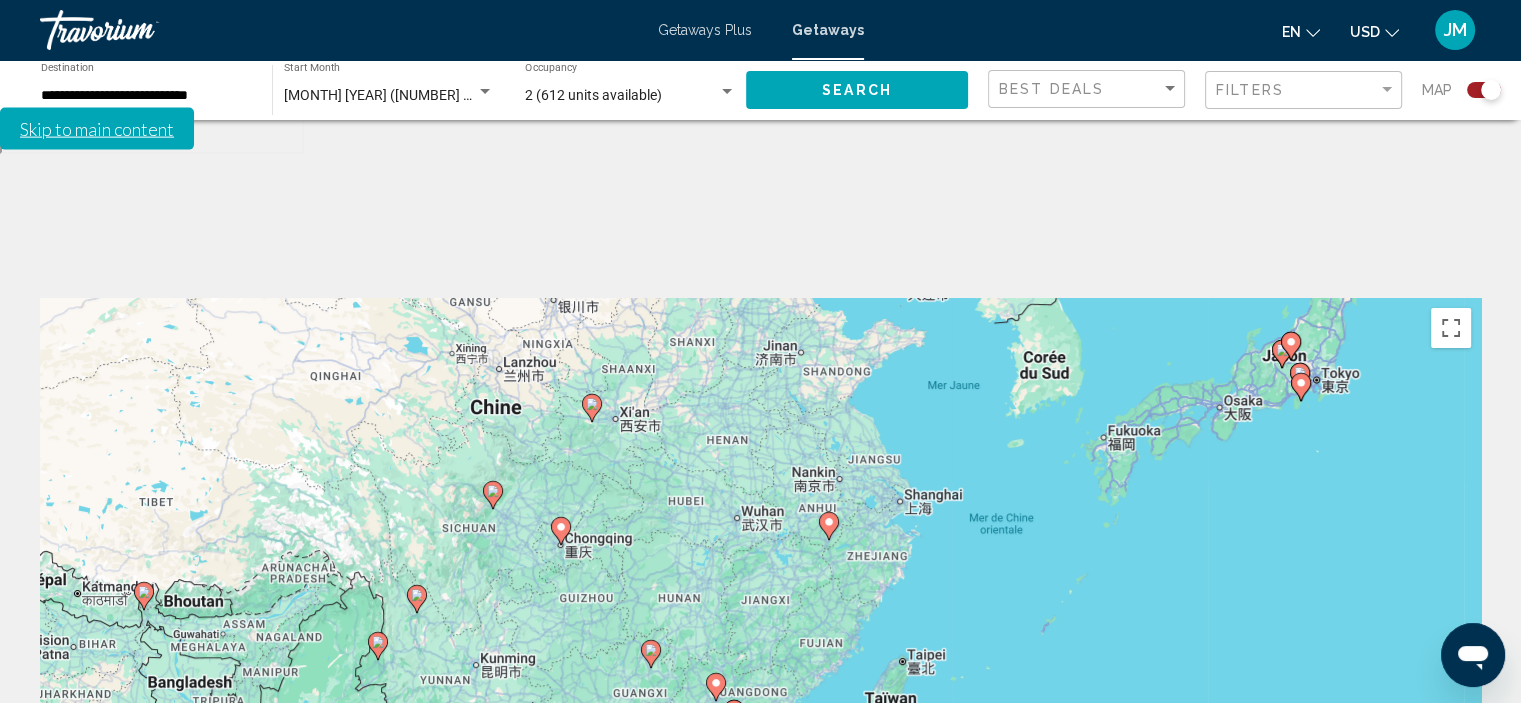 drag, startPoint x: 958, startPoint y: 366, endPoint x: 872, endPoint y: 401, distance: 92.84934 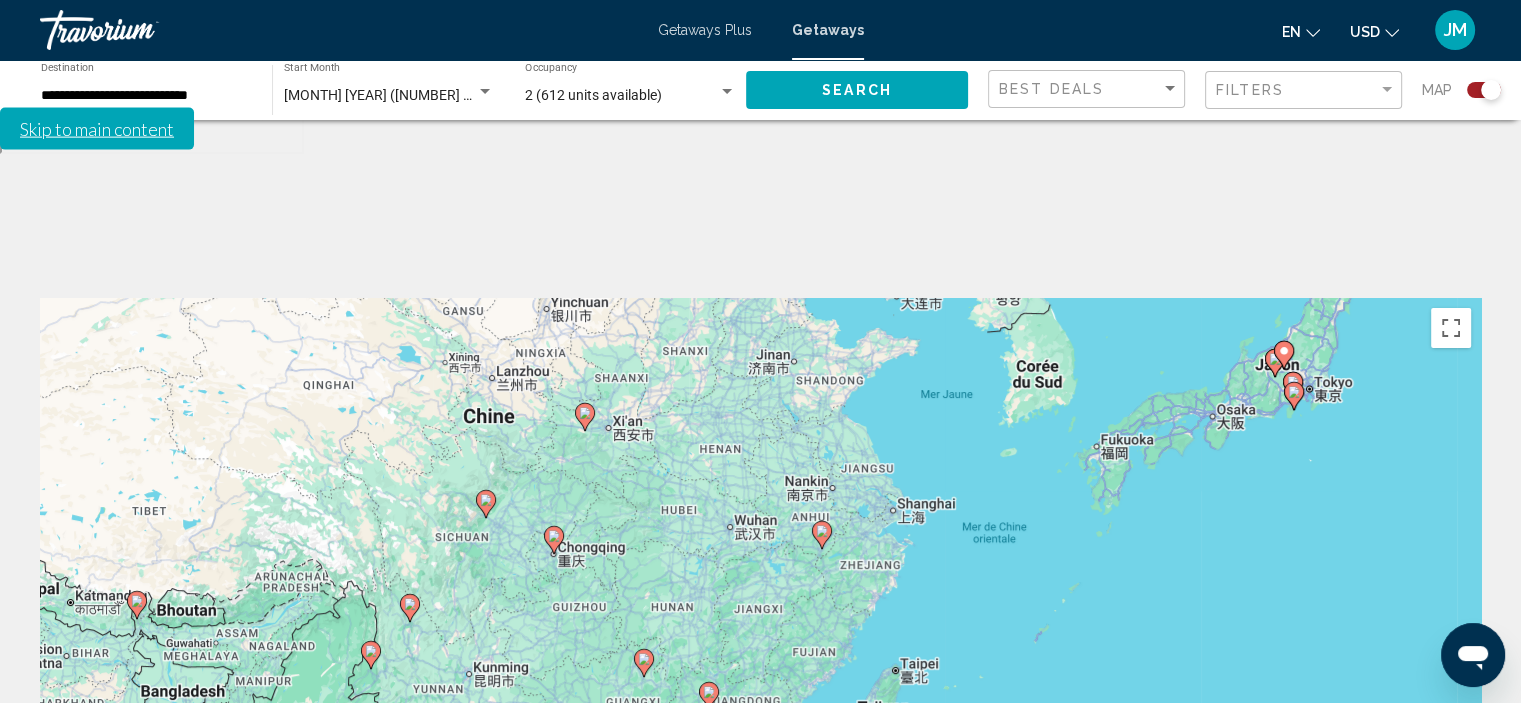 click 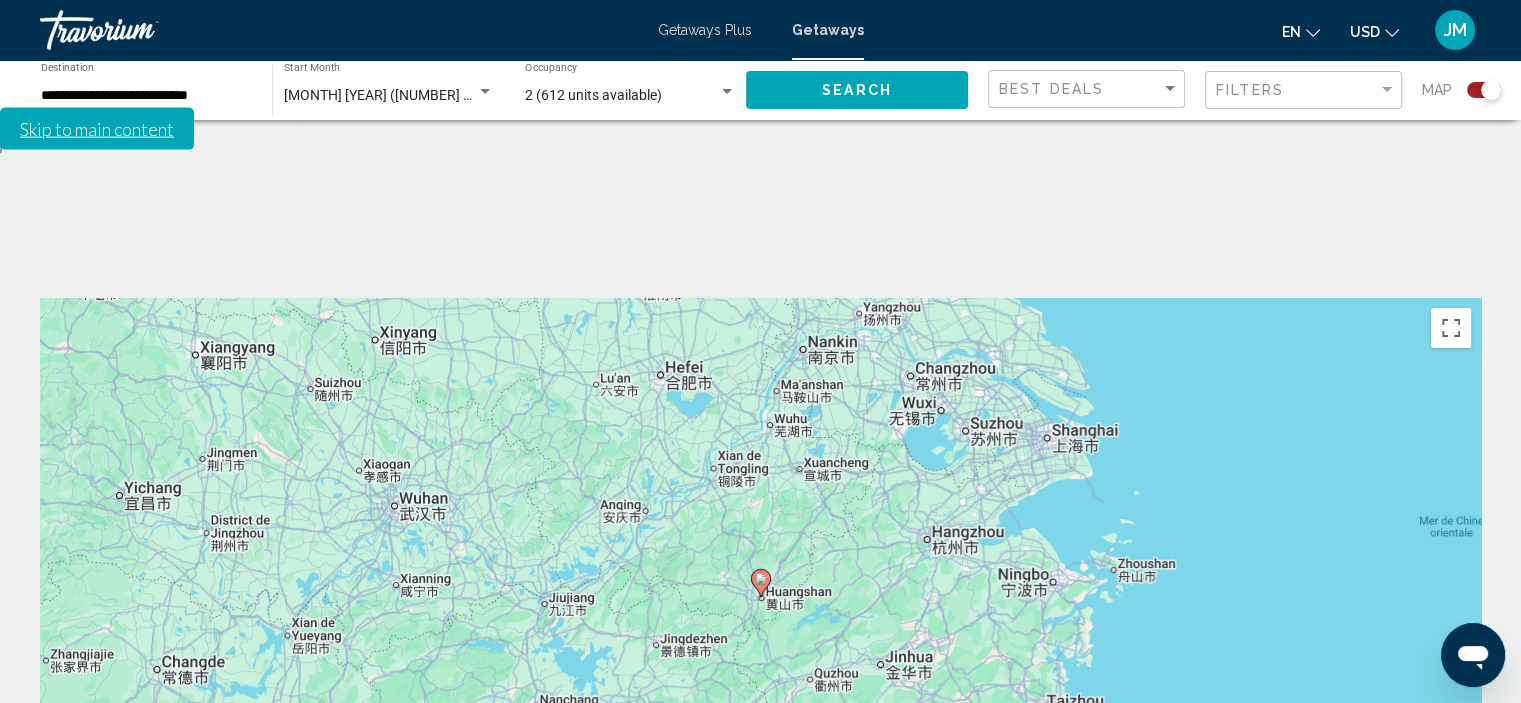 click 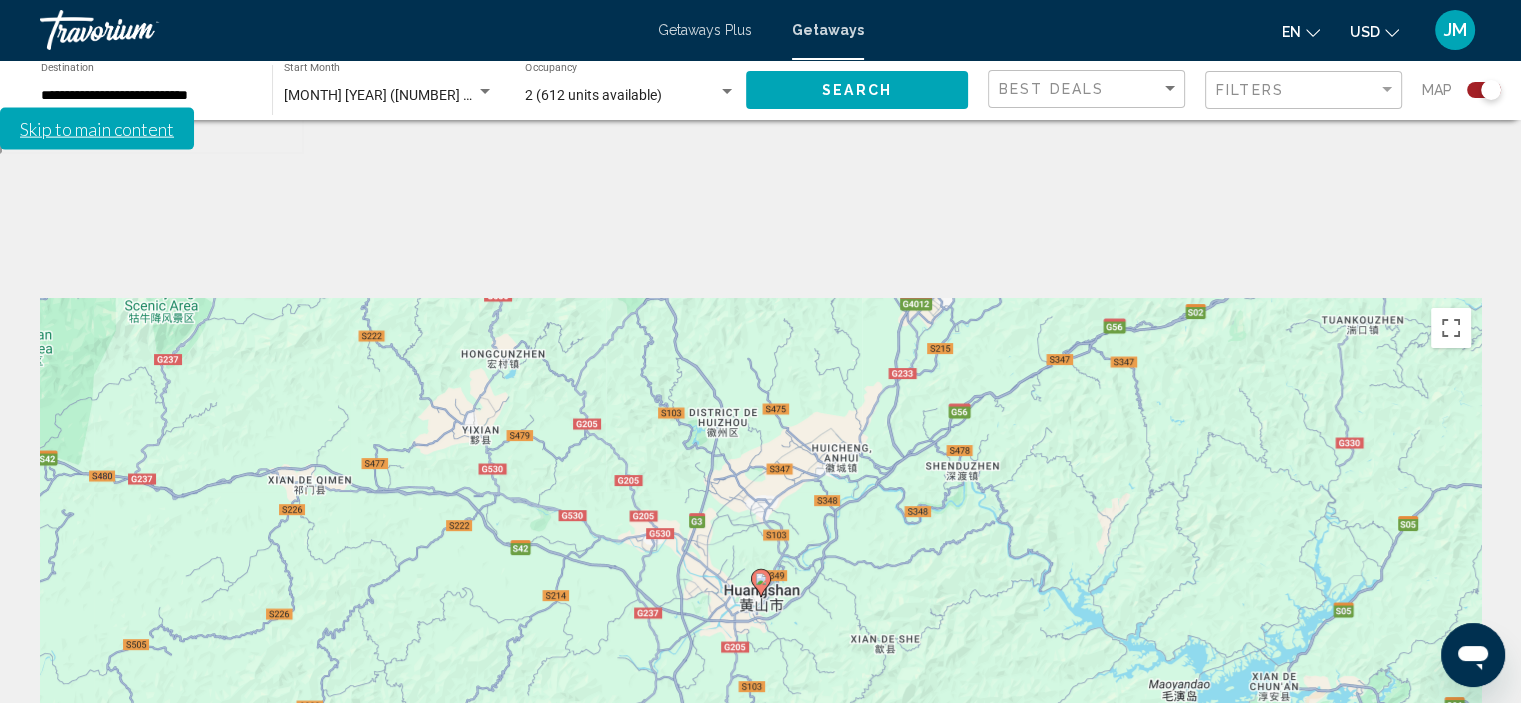 click 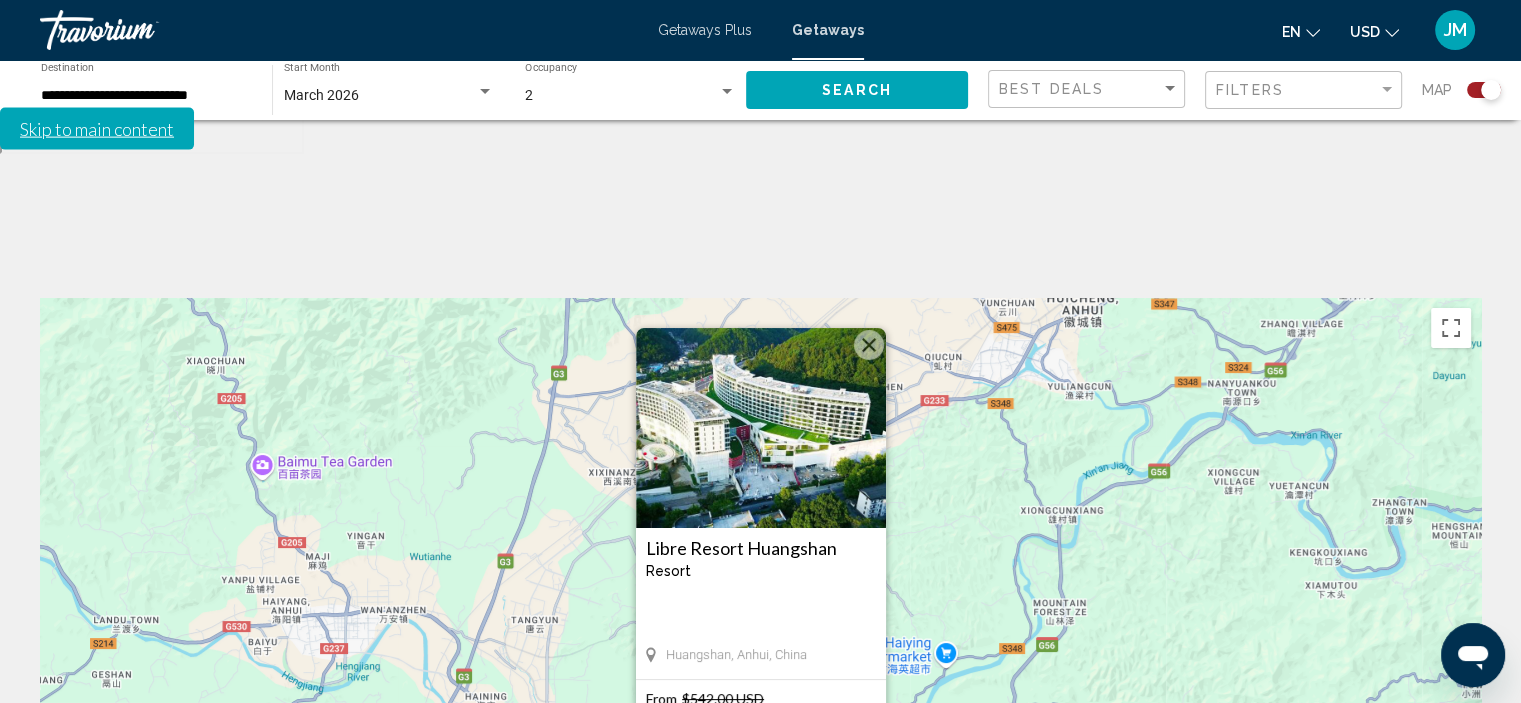 click on "View Resort" at bounding box center [760, 800] 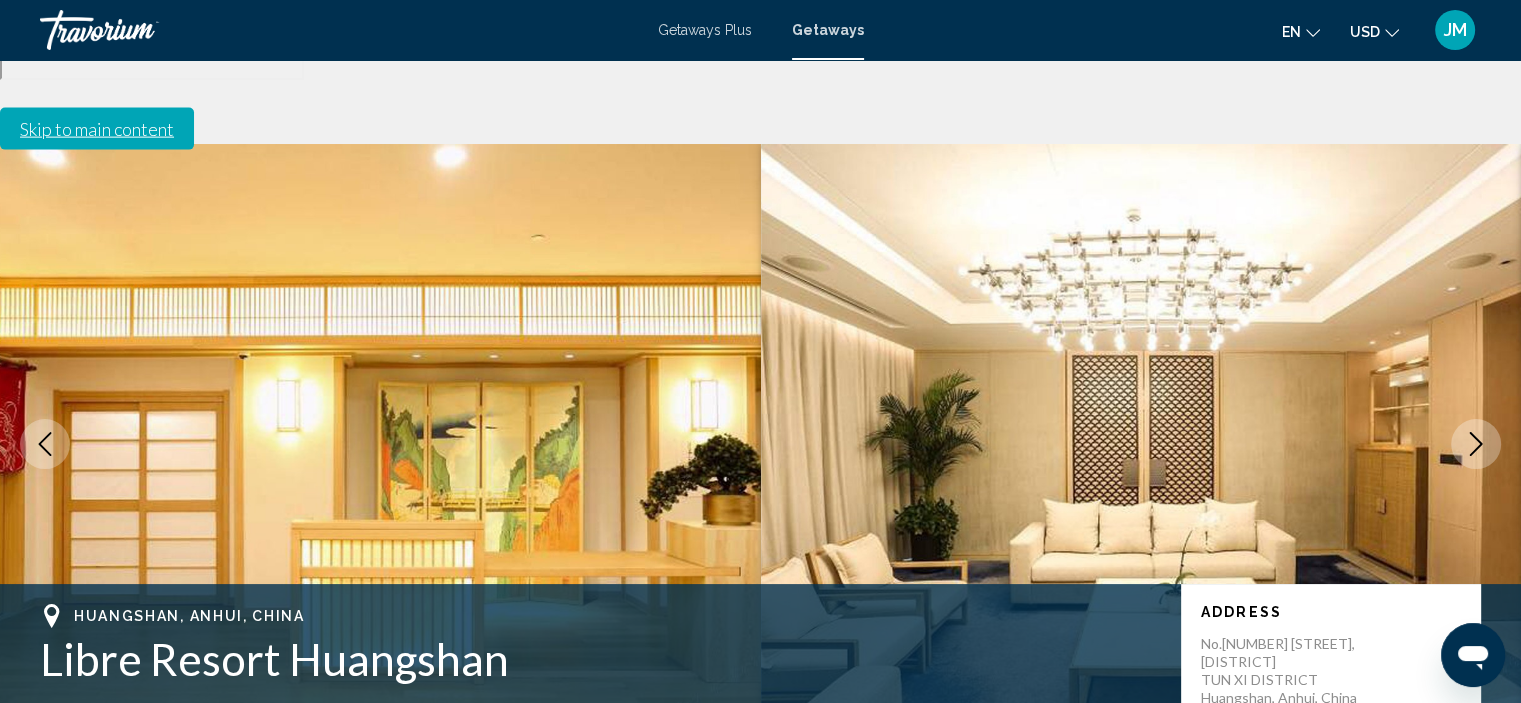 scroll, scrollTop: 8, scrollLeft: 0, axis: vertical 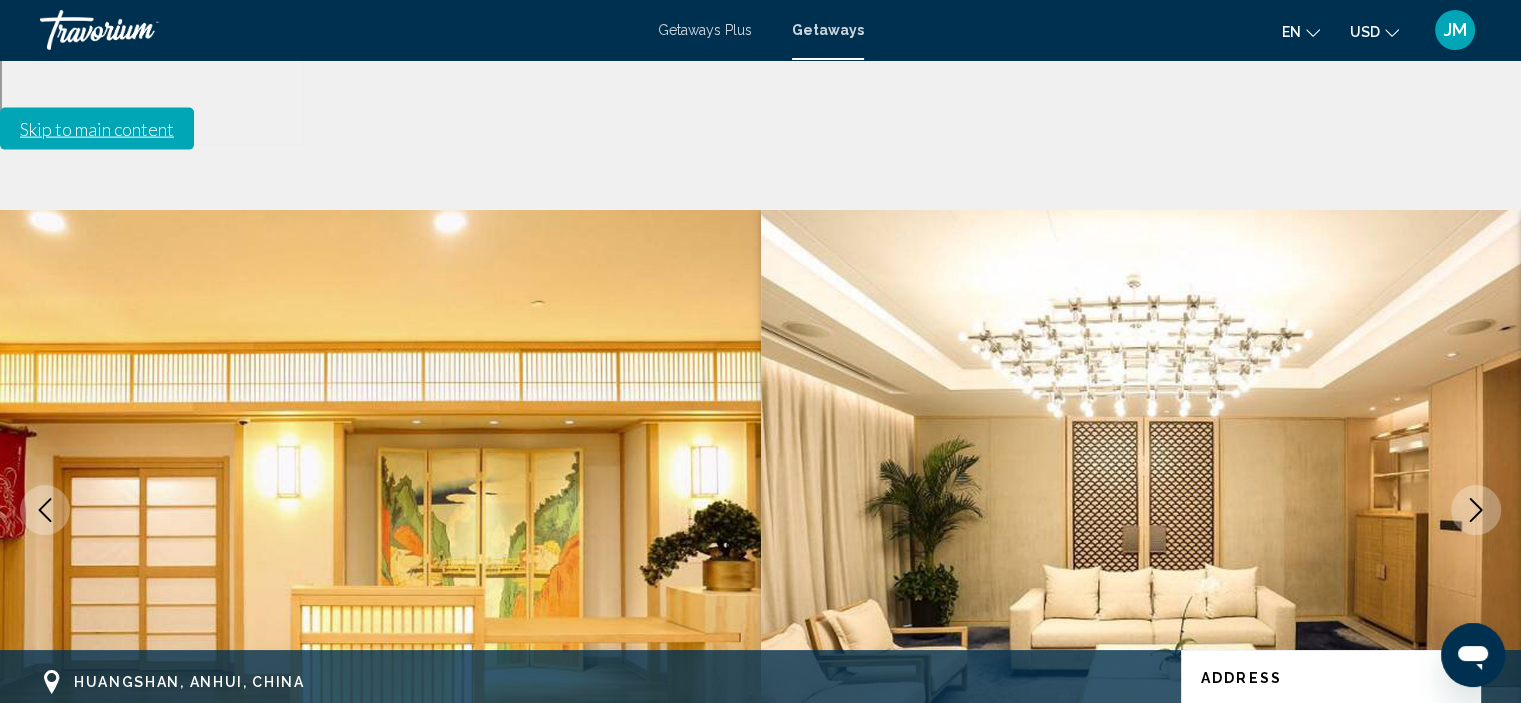 click 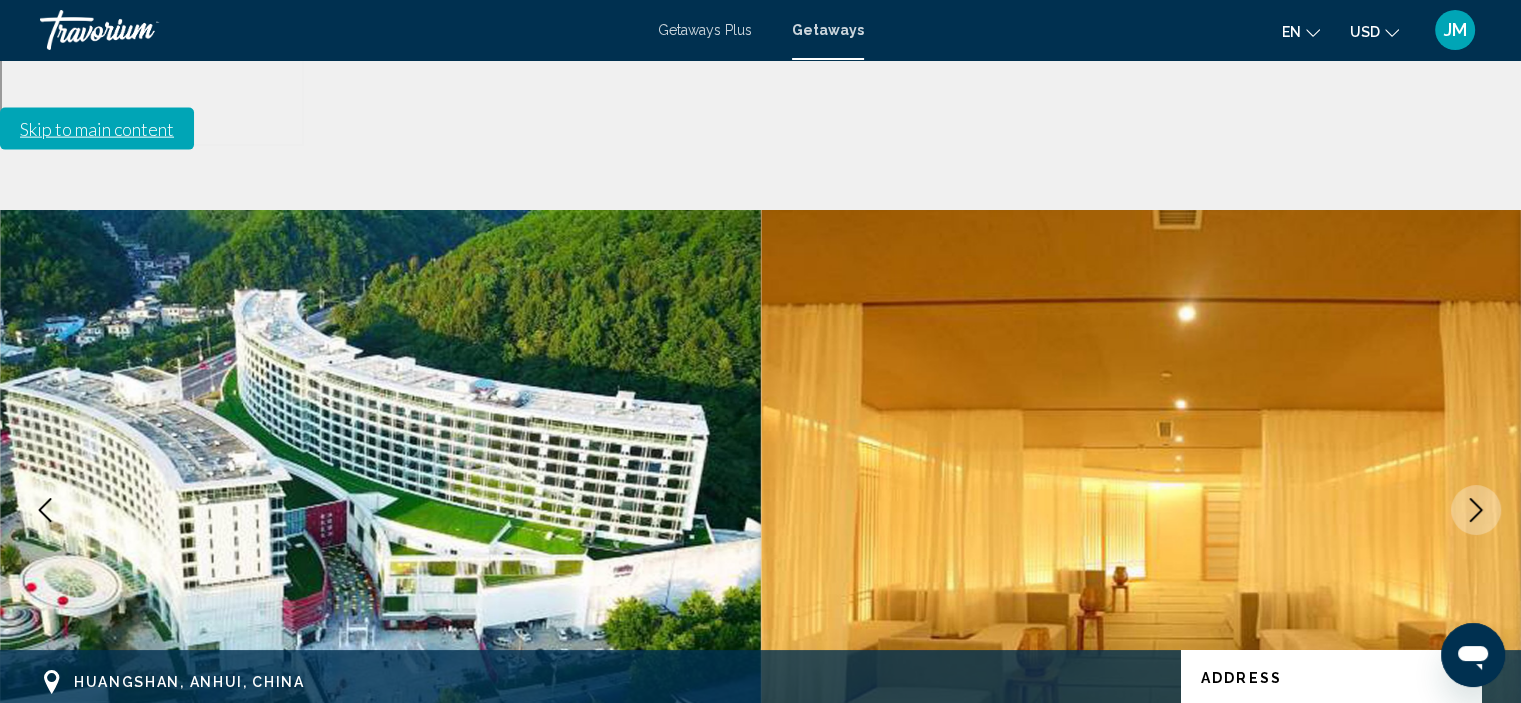 click 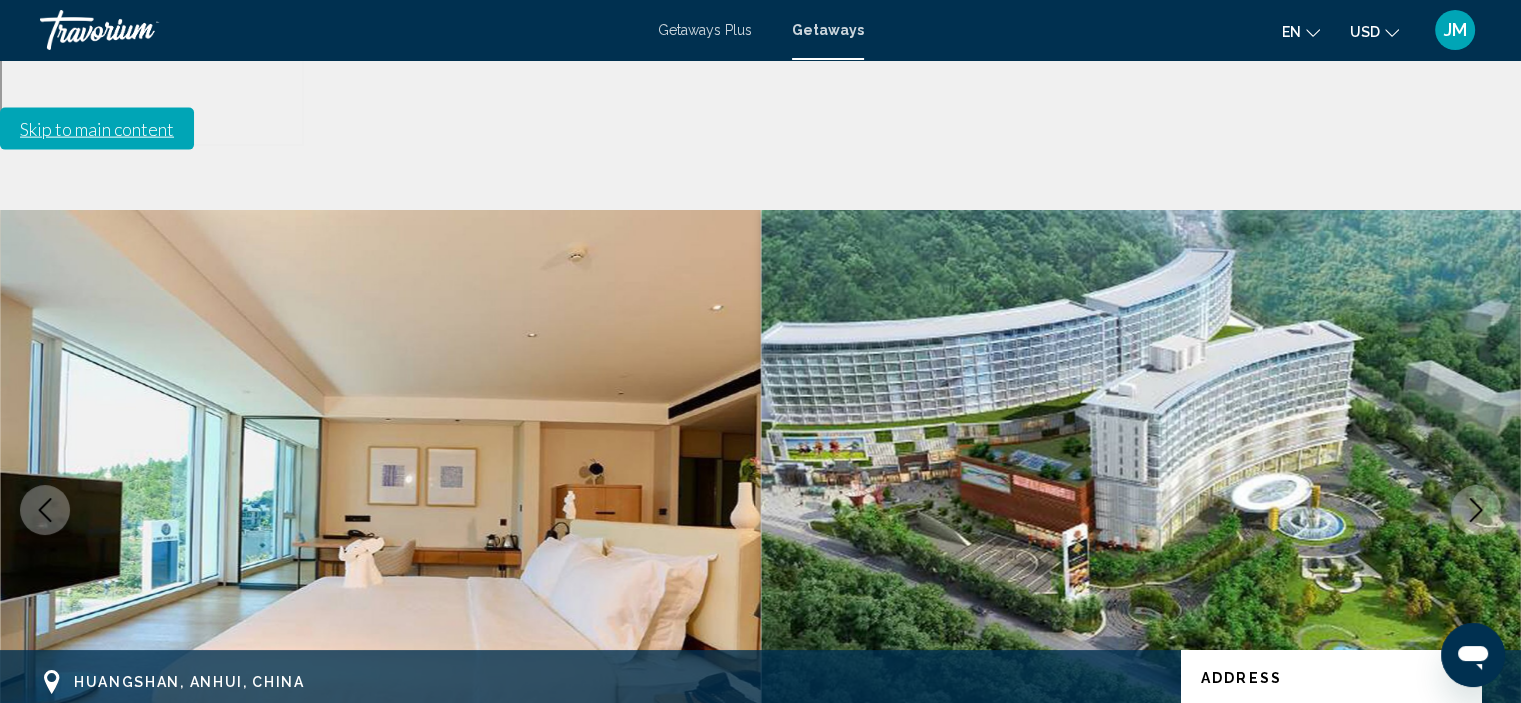 click 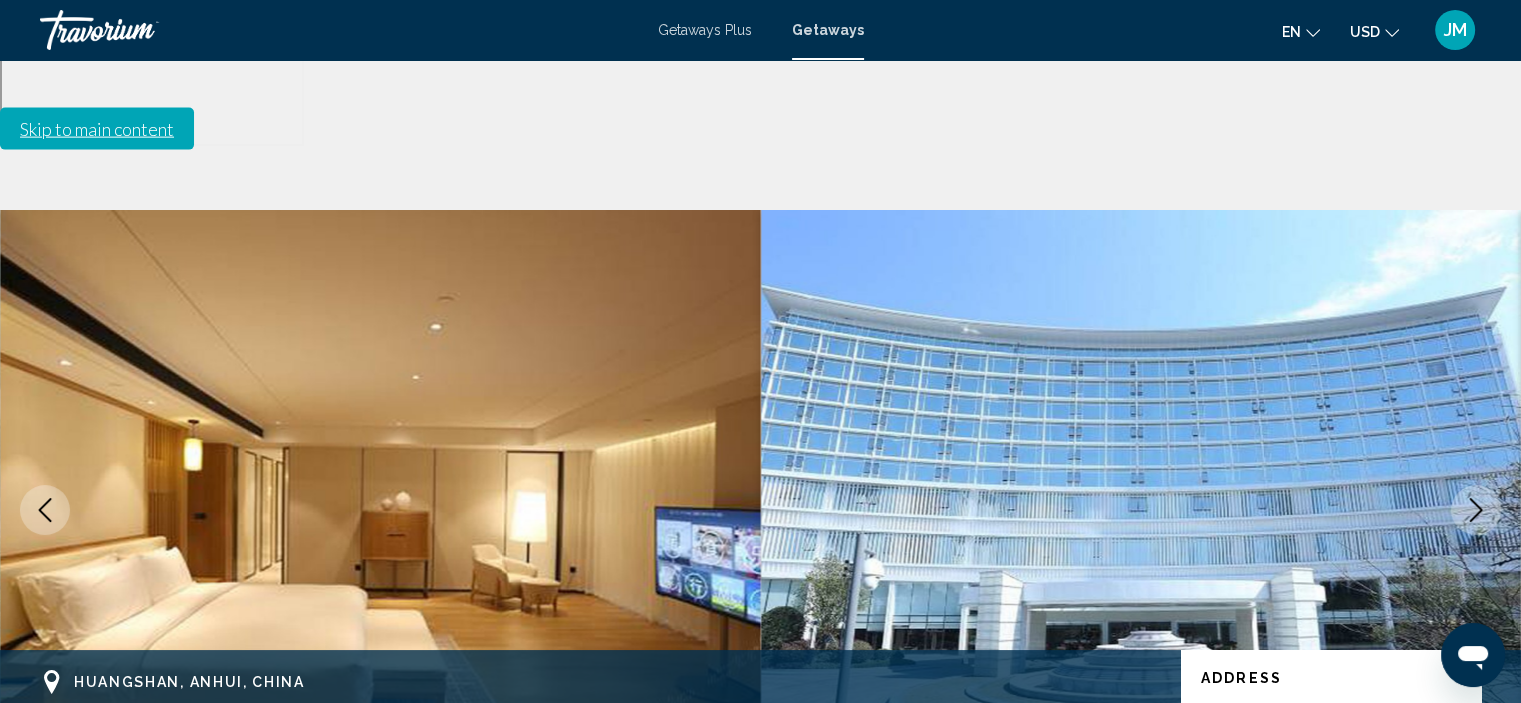 click 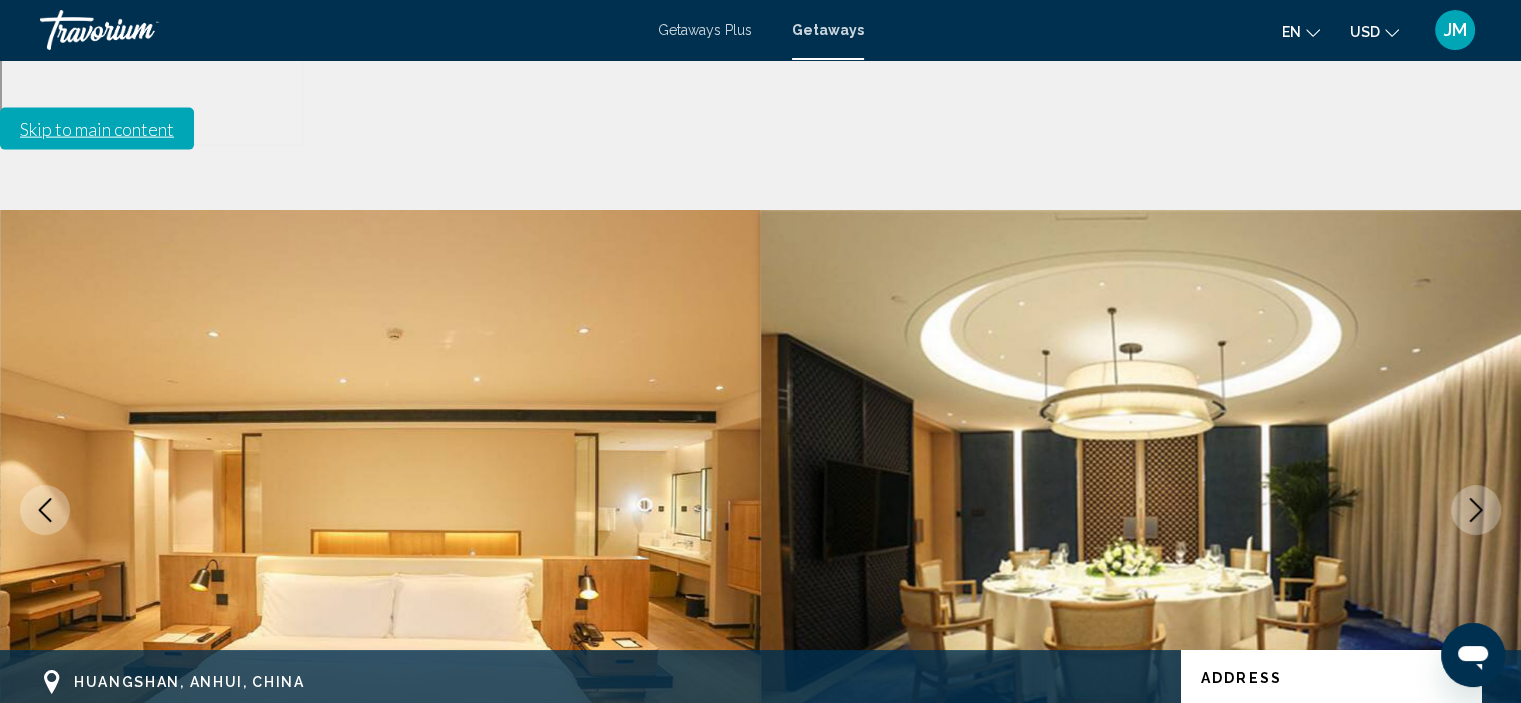 click 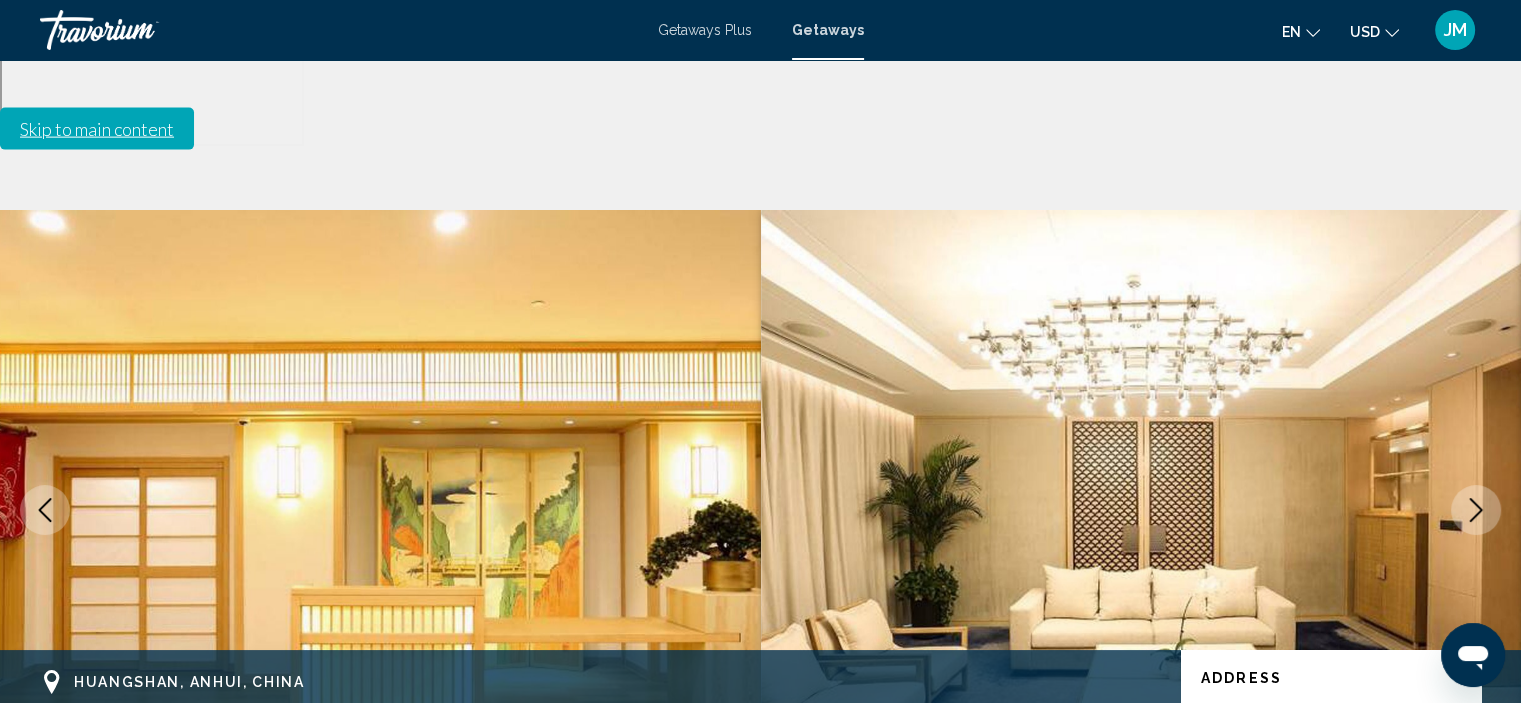 click 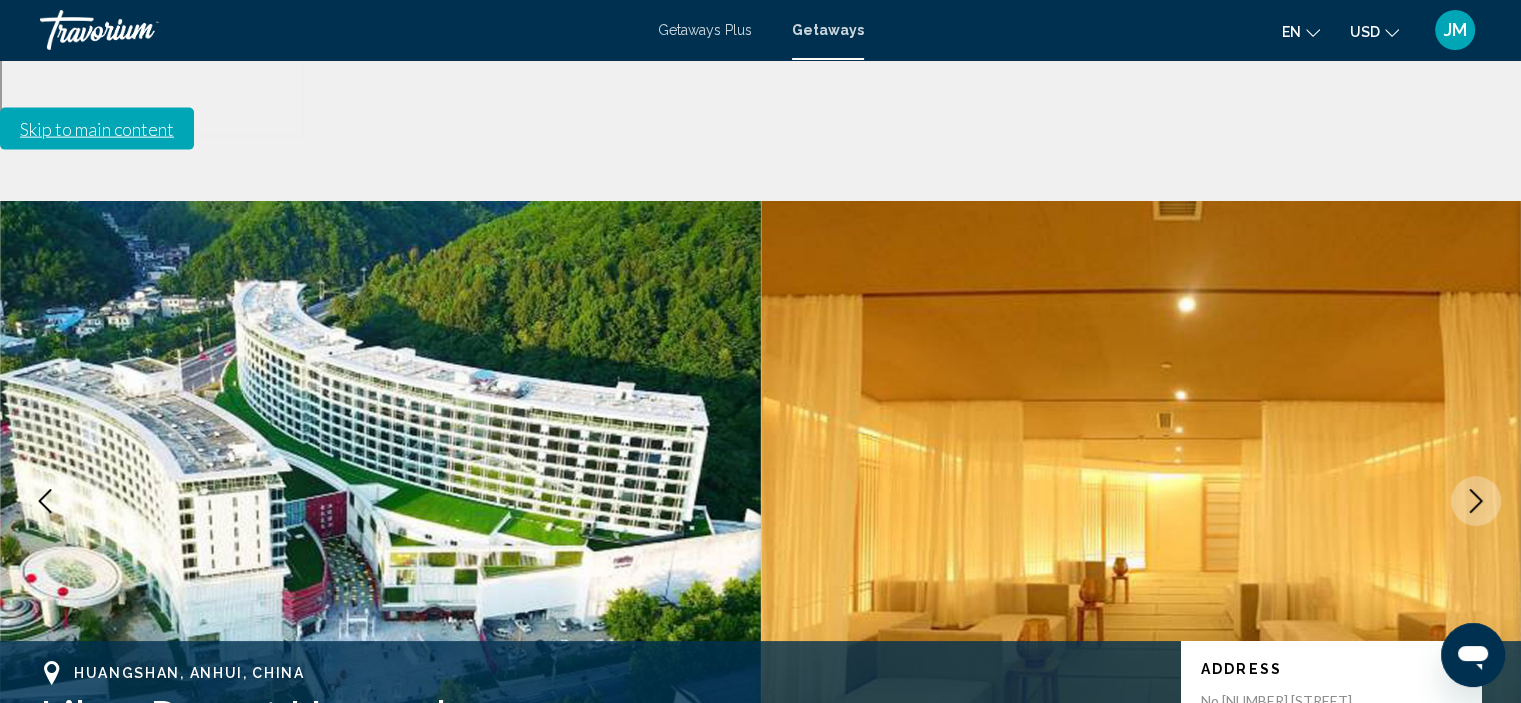 scroll, scrollTop: 0, scrollLeft: 0, axis: both 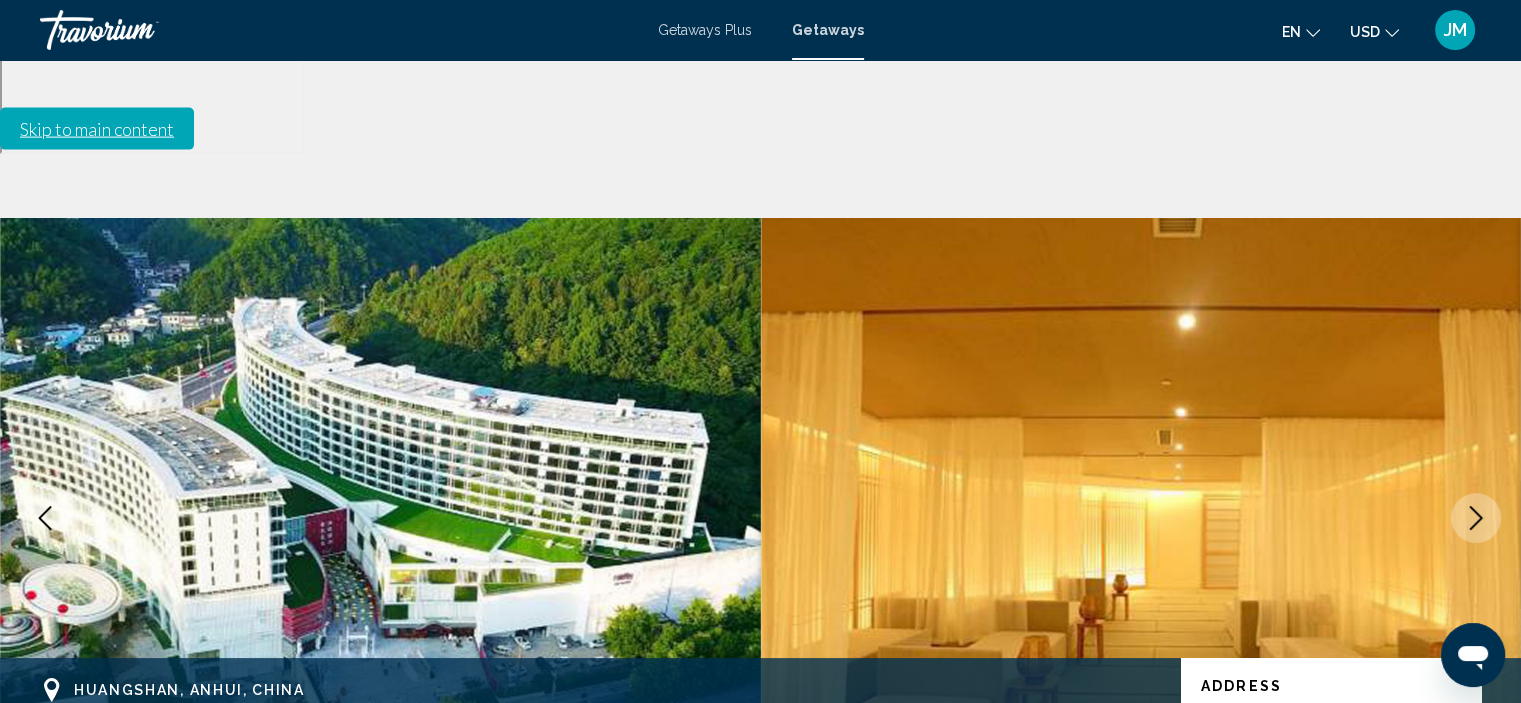 click 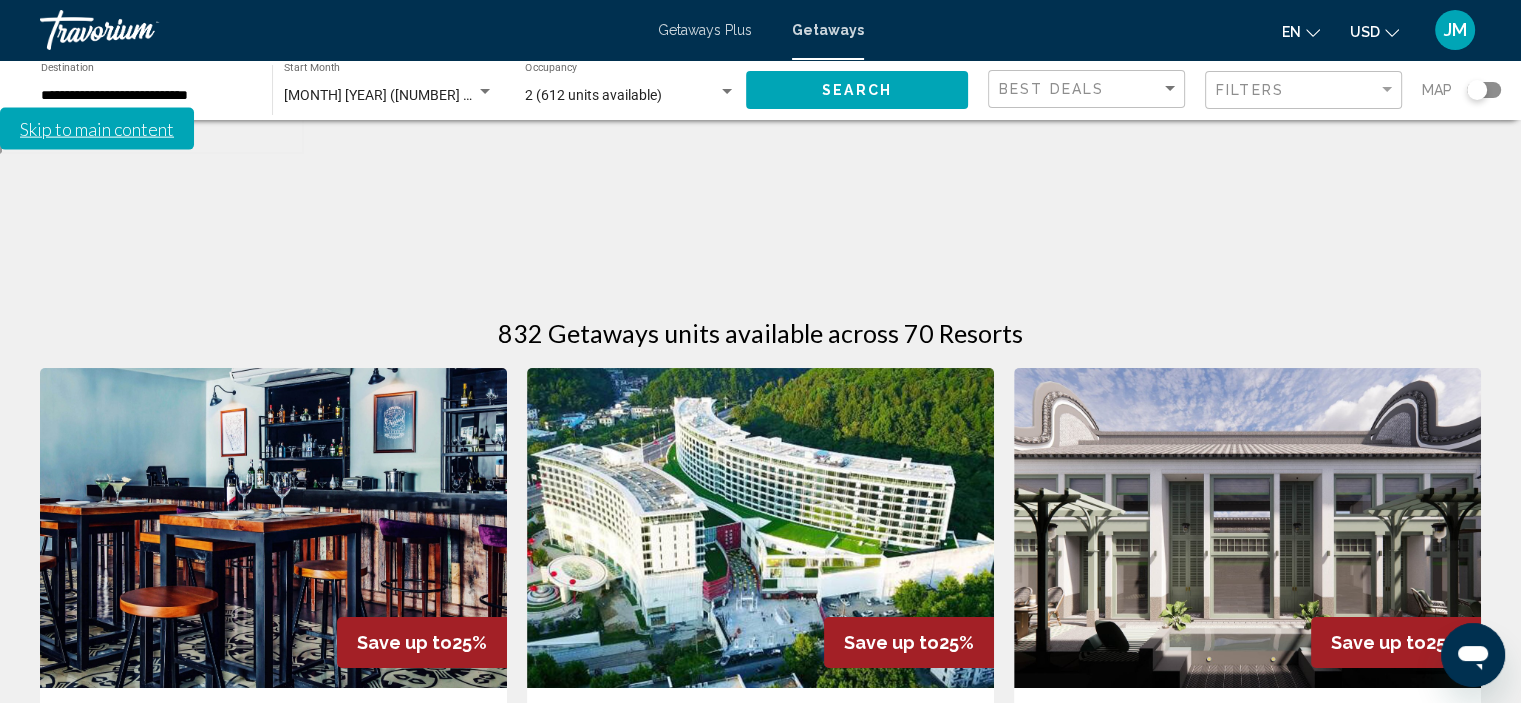 click 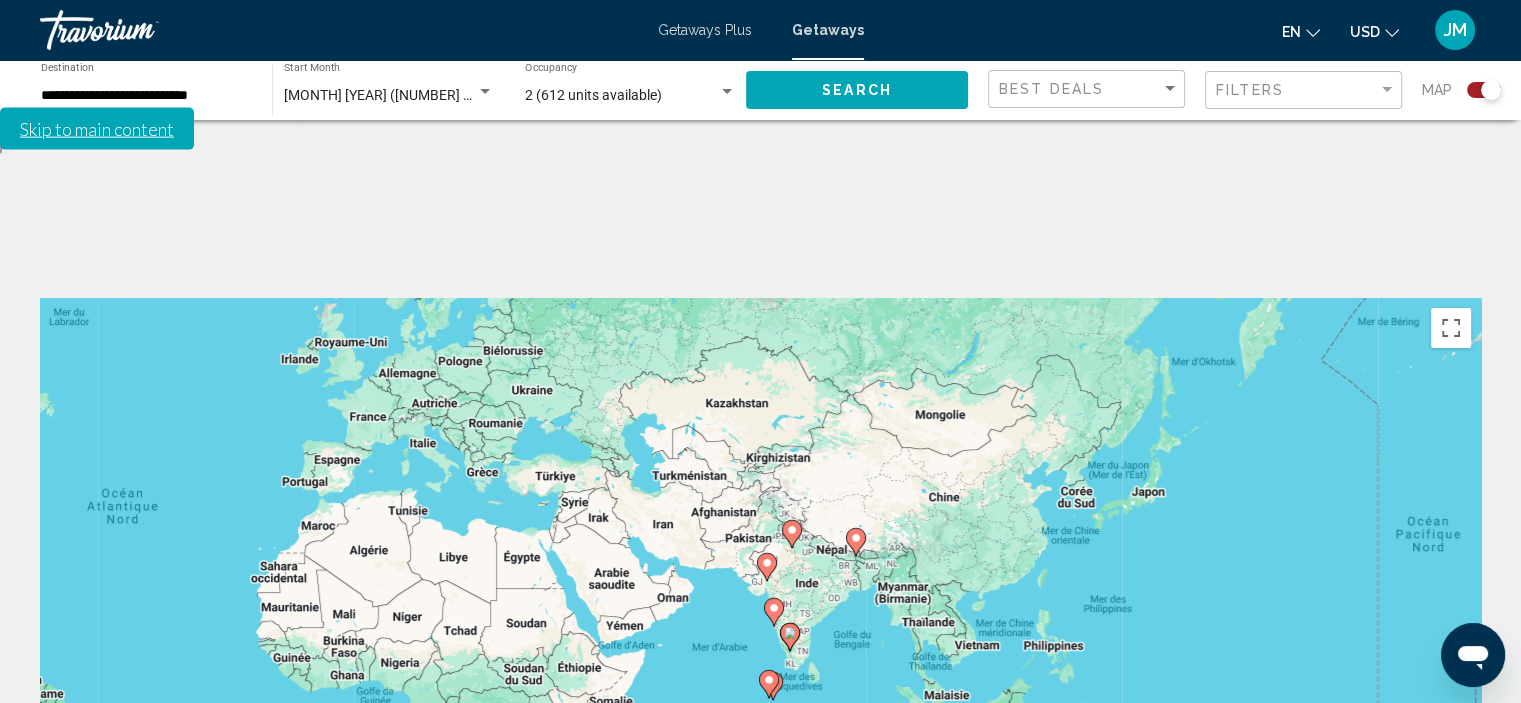 drag, startPoint x: 1403, startPoint y: 615, endPoint x: 824, endPoint y: 555, distance: 582.1005 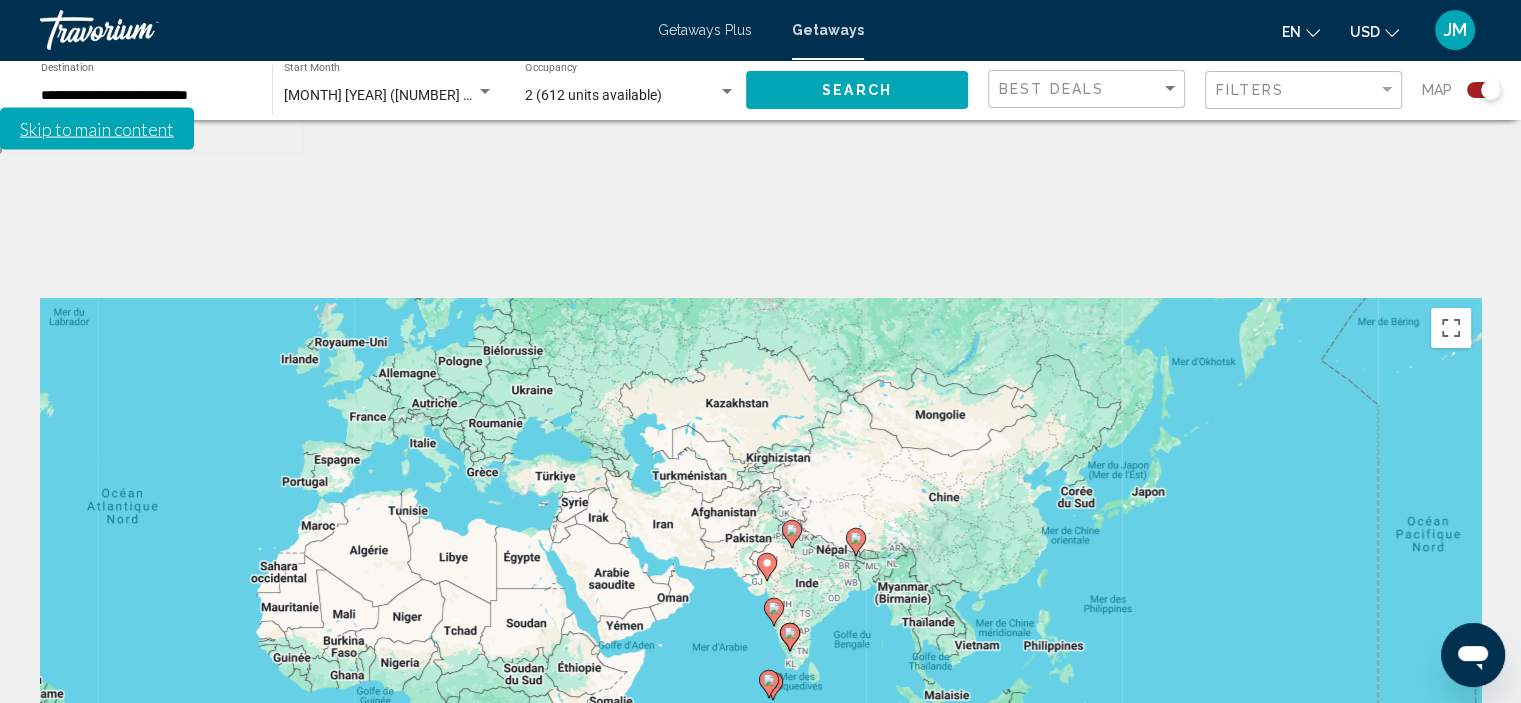 click on "Pour activer le glissement du marqueur avec le clavier, appuyez sur Alt+Entrée. Déplacez ensuite le marqueur à l'aide des touches fléchées. Pour terminer le glissement, appuyez sur la touche Entrée. Pour annuler, appuyez sur Échap." at bounding box center [760, 598] 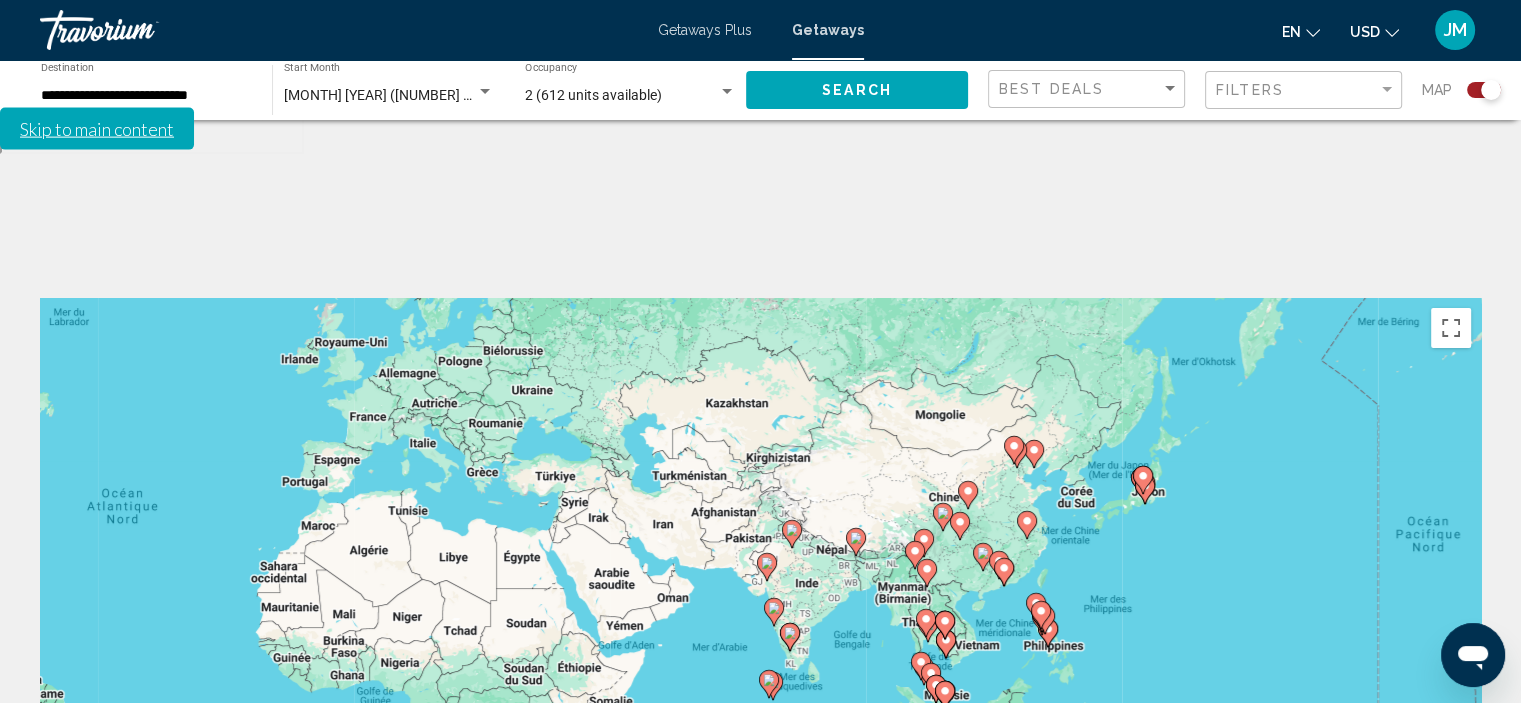 click on "Pour activer le glissement du marqueur avec le clavier, appuyez sur Alt+Entrée. Déplacez ensuite le marqueur à l'aide des touches fléchées. Pour terminer le glissement, appuyez sur la touche Entrée. Pour annuler, appuyez sur Échap." at bounding box center [760, 598] 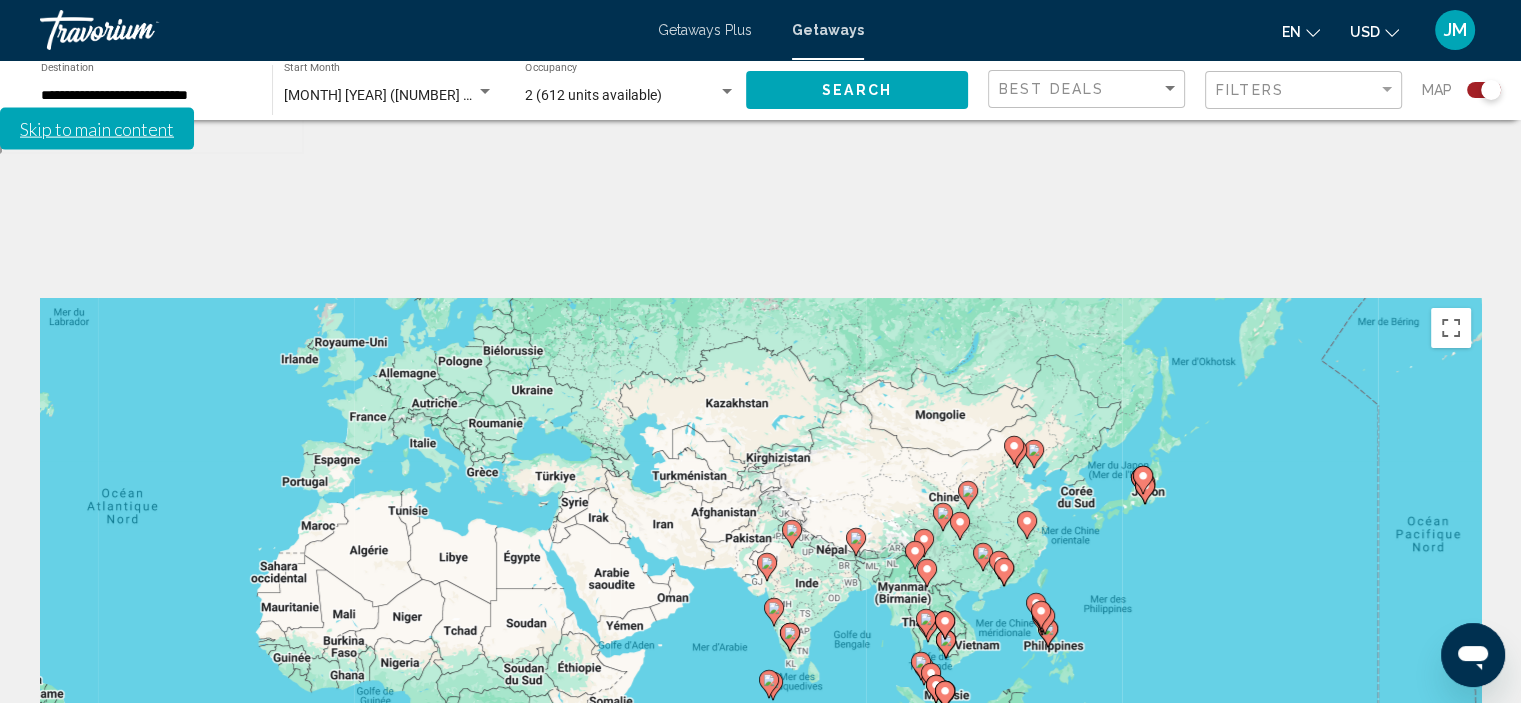 click on "Pour activer le glissement du marqueur avec le clavier, appuyez sur Alt+Entrée. Déplacez ensuite le marqueur à l'aide des touches fléchées. Pour terminer le glissement, appuyez sur la touche Entrée. Pour annuler, appuyez sur Échap." at bounding box center (760, 598) 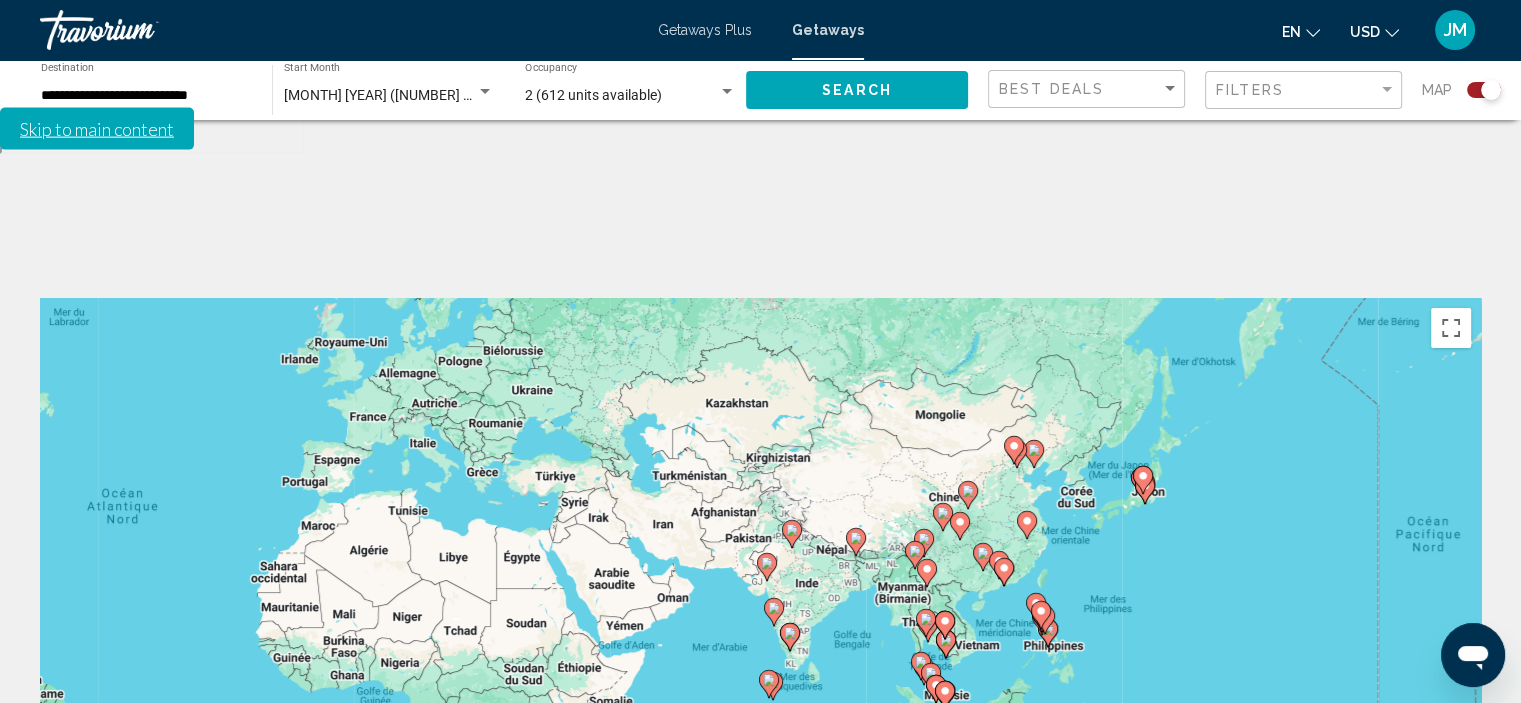 click on "Pour activer le glissement du marqueur avec le clavier, appuyez sur Alt+Entrée. Déplacez ensuite le marqueur à l'aide des touches fléchées. Pour terminer le glissement, appuyez sur la touche Entrée. Pour annuler, appuyez sur Échap." at bounding box center (760, 598) 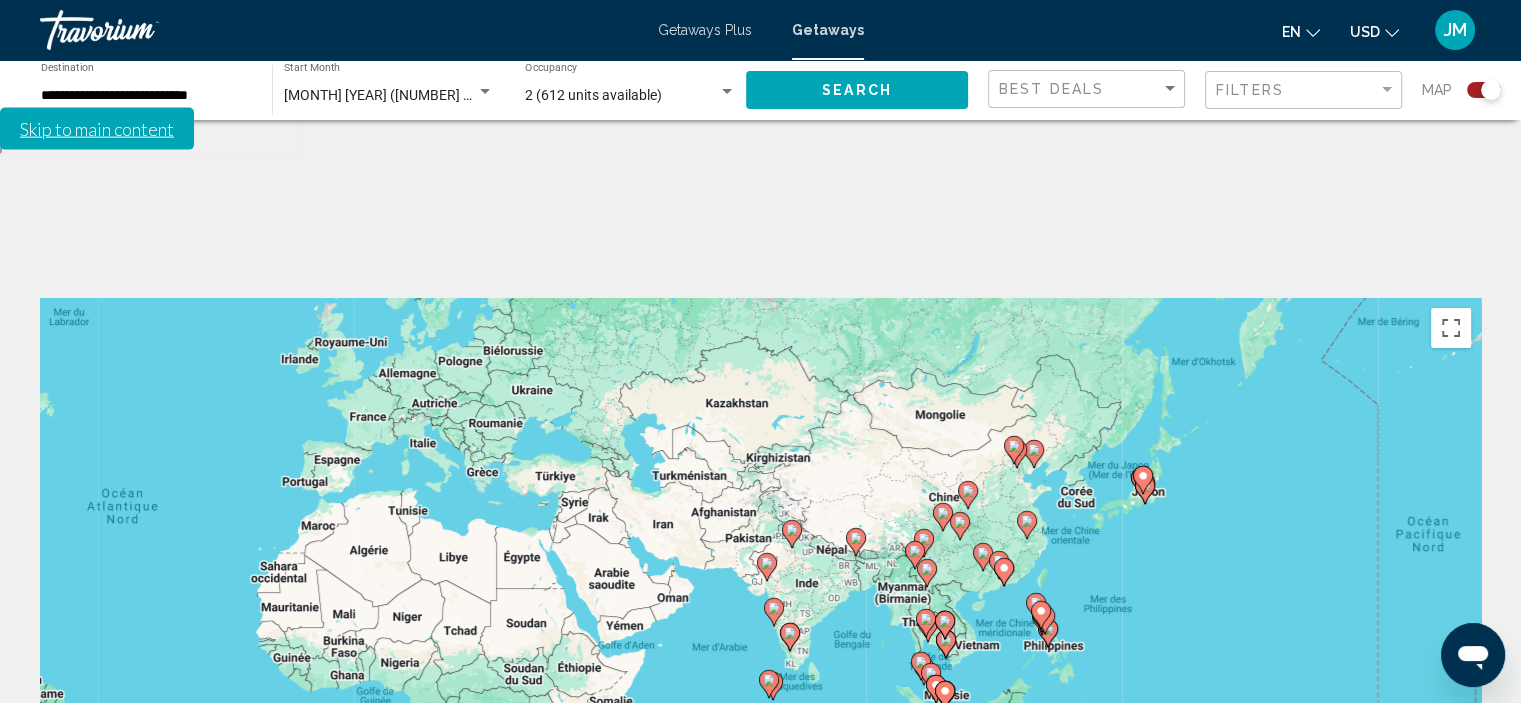 click at bounding box center [1027, 525] 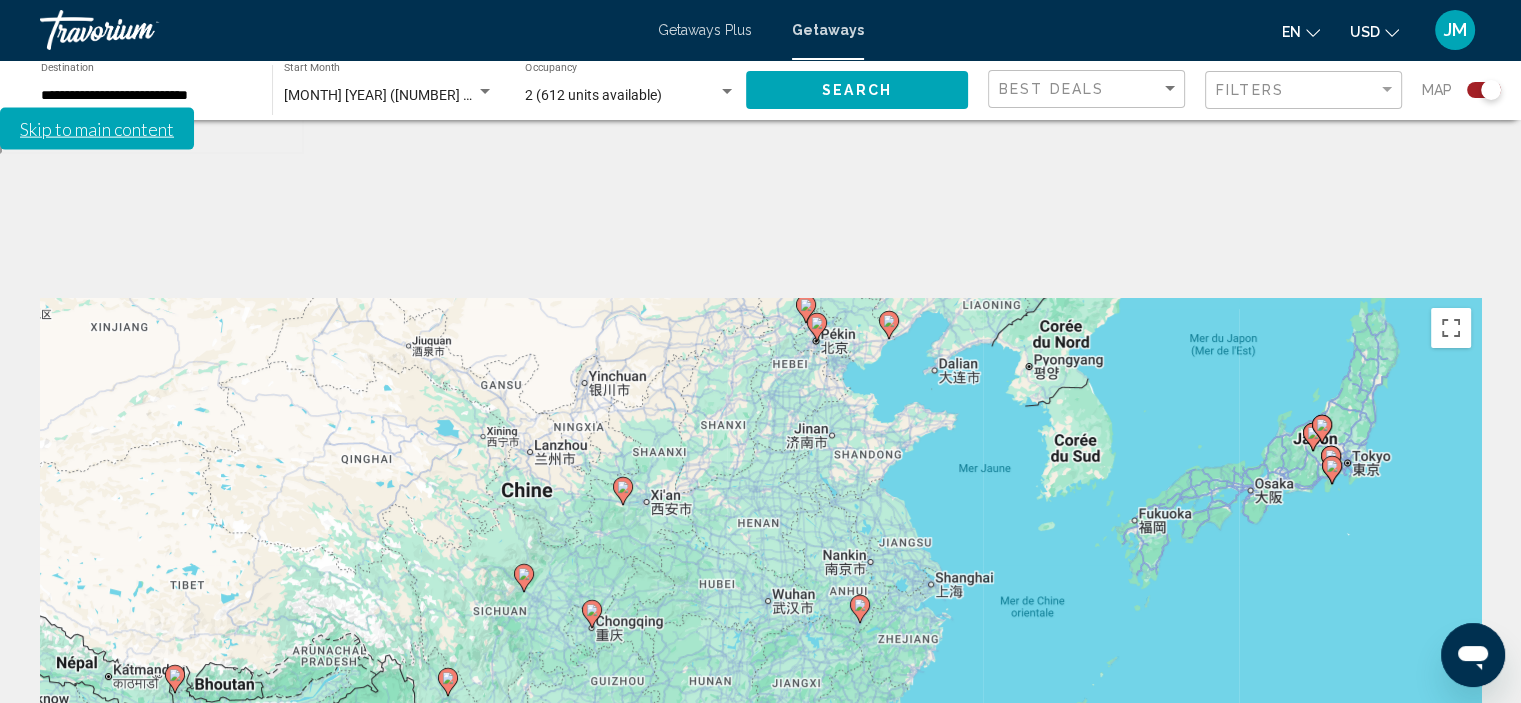 drag, startPoint x: 891, startPoint y: 503, endPoint x: 991, endPoint y: 527, distance: 102.83968 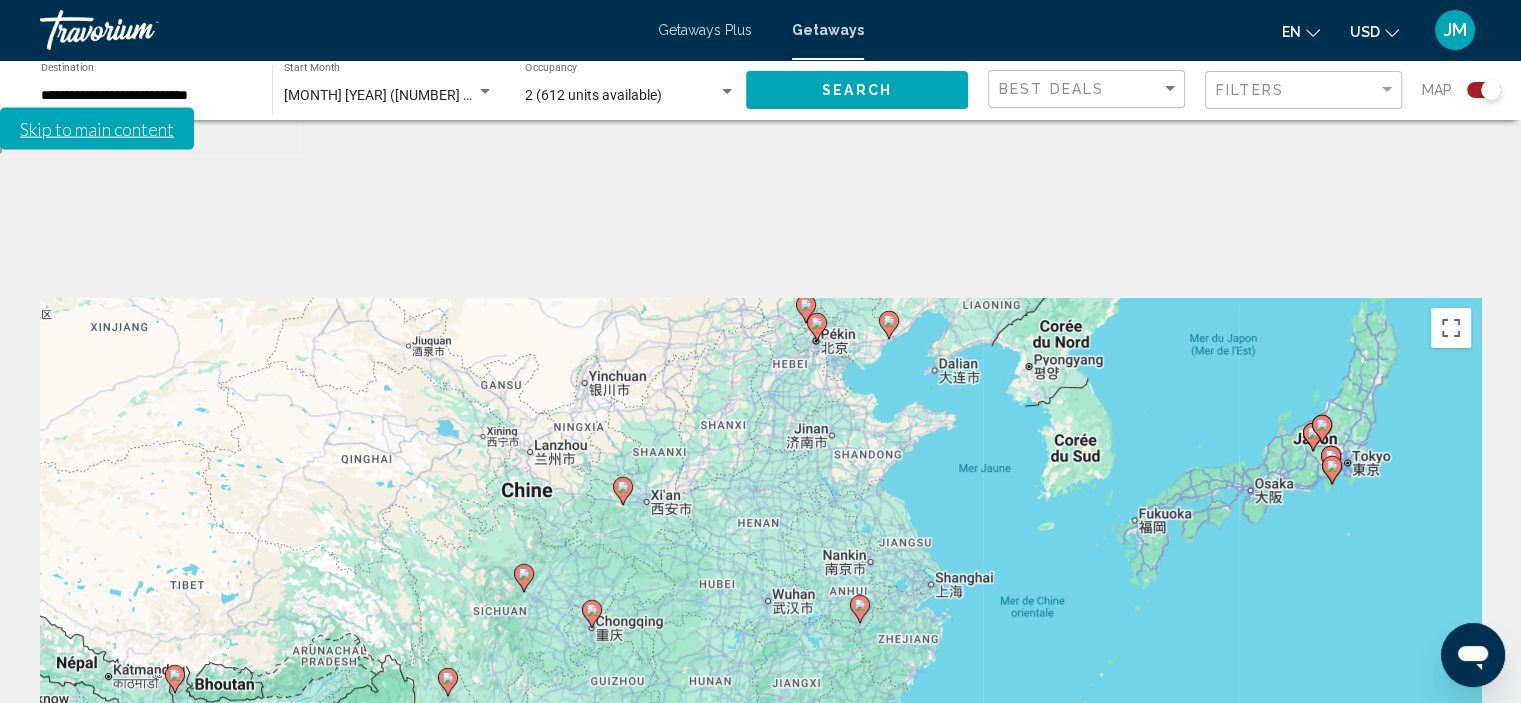 click on "Pour activer le glissement du marqueur avec le clavier, appuyez sur Alt+Entrée. Déplacez ensuite le marqueur à l'aide des touches fléchées. Pour terminer le glissement, appuyez sur la touche Entrée. Pour annuler, appuyez sur Échap." at bounding box center (760, 598) 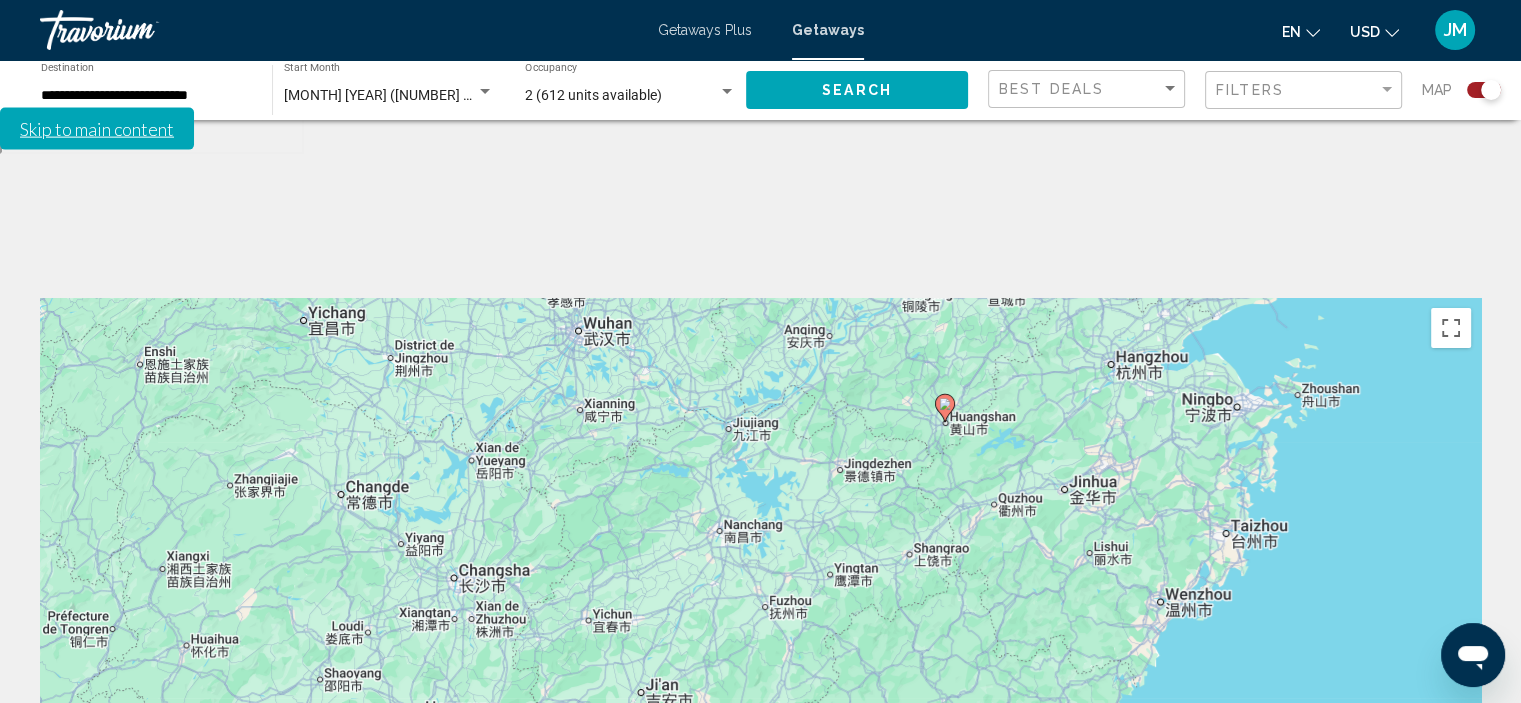drag, startPoint x: 1008, startPoint y: 540, endPoint x: 805, endPoint y: 280, distance: 329.8621 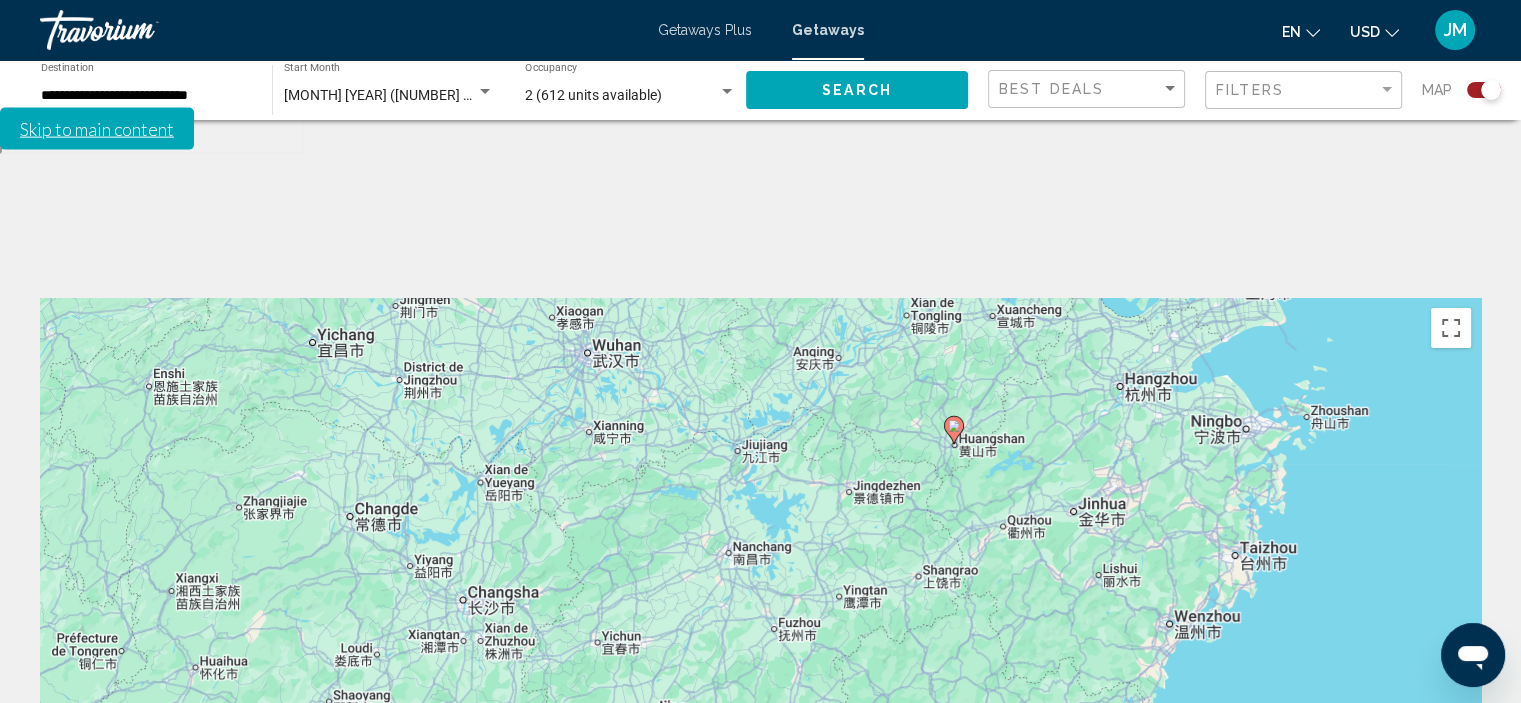 click at bounding box center [1451, 854] 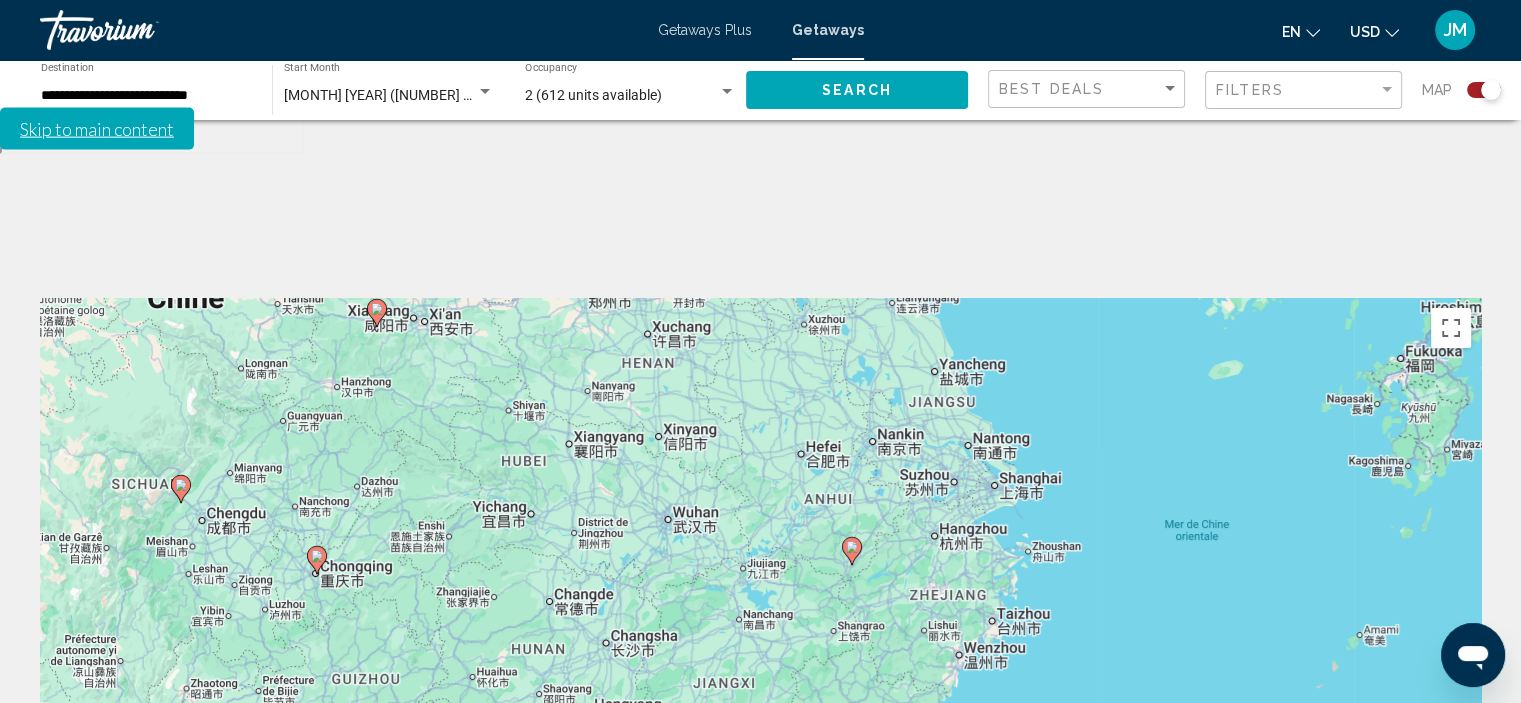 drag, startPoint x: 1181, startPoint y: 460, endPoint x: 1175, endPoint y: 507, distance: 47.38143 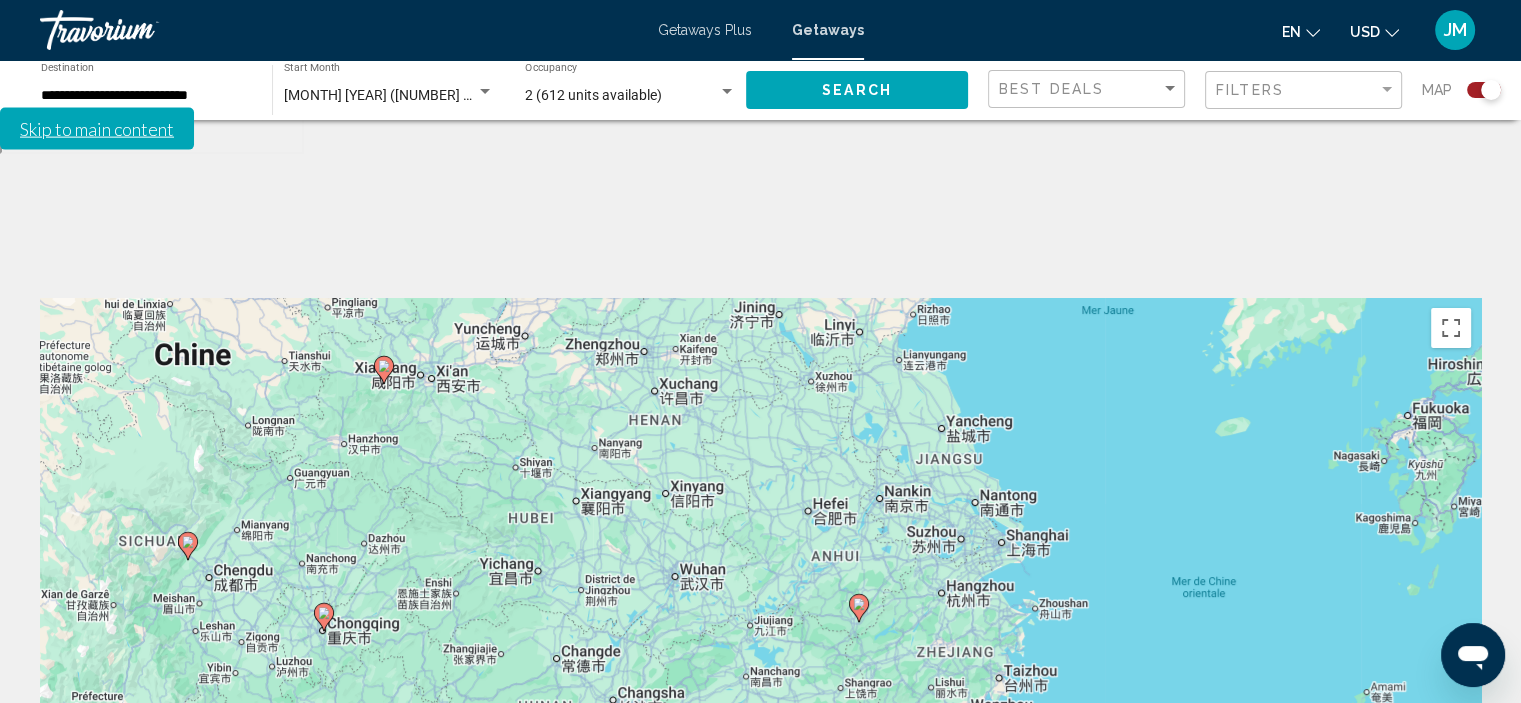 drag, startPoint x: 1248, startPoint y: 564, endPoint x: 1255, endPoint y: 623, distance: 59.413803 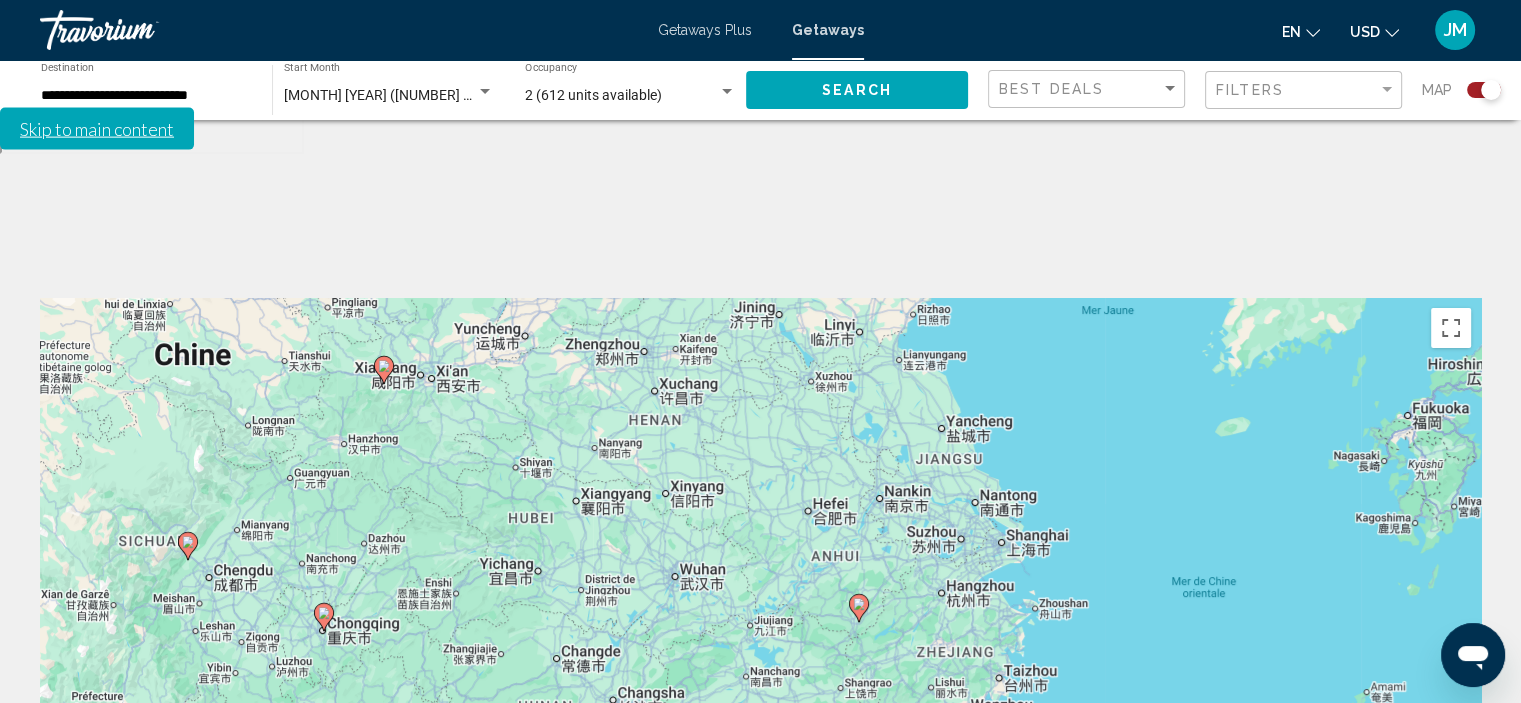 click at bounding box center [1451, 854] 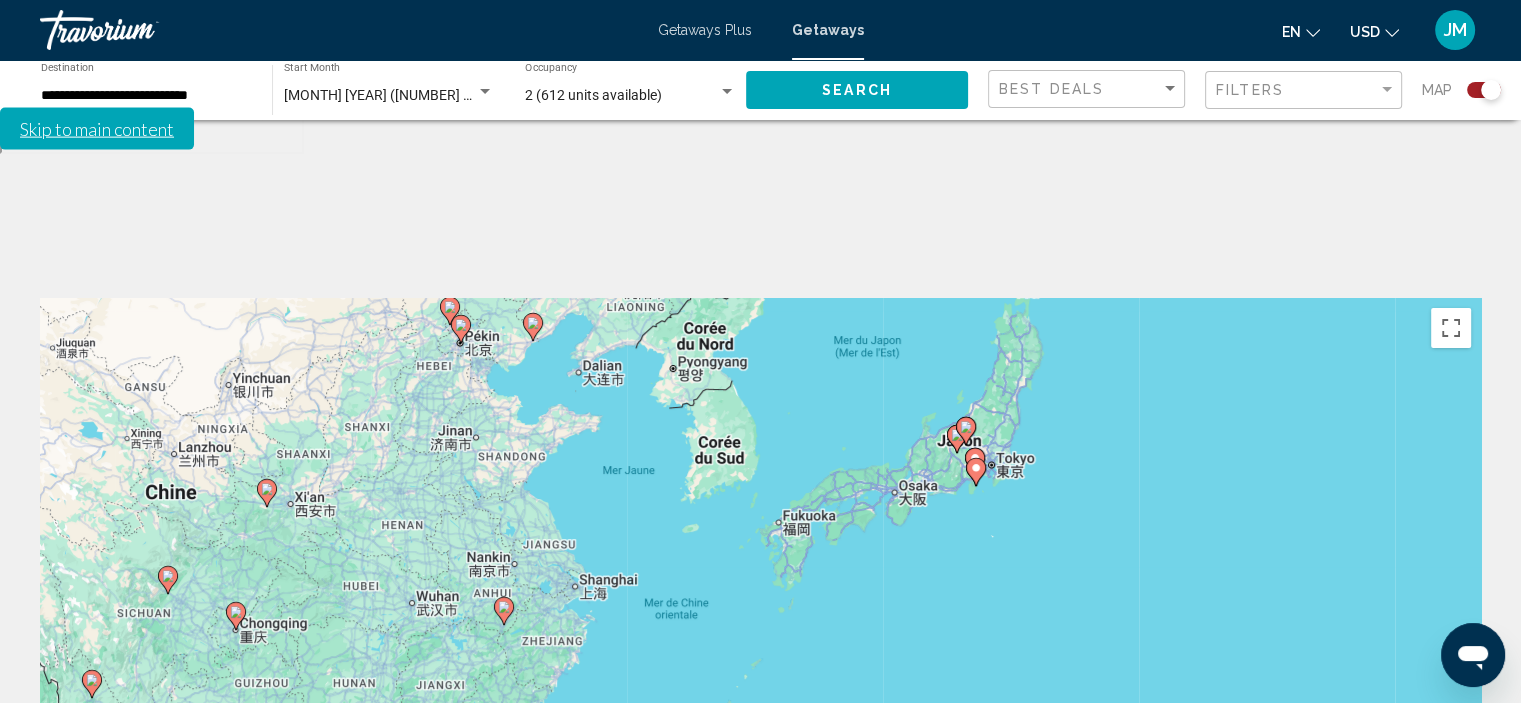 drag, startPoint x: 1108, startPoint y: 491, endPoint x: 916, endPoint y: 451, distance: 196.1224 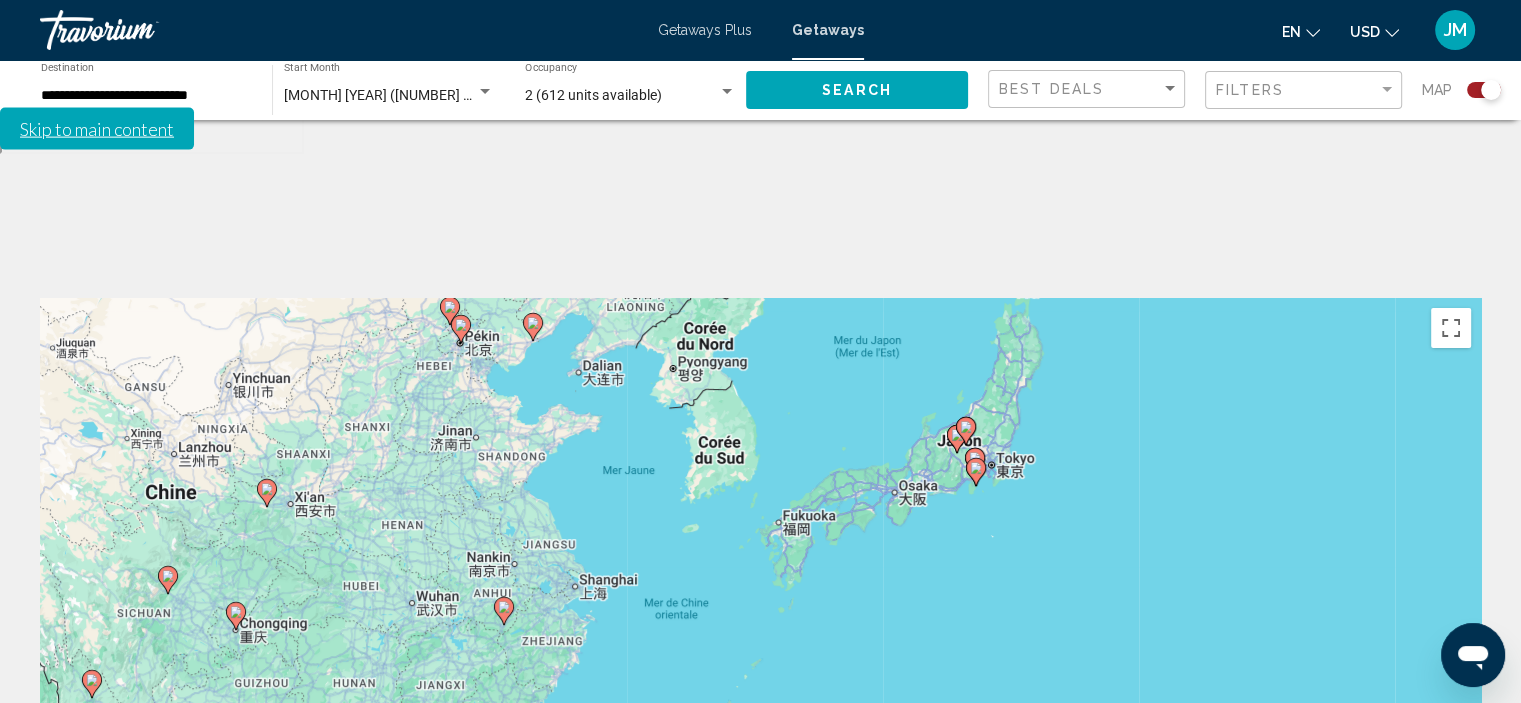 click on "Pour activer le glissement du marqueur avec le clavier, appuyez sur Alt+Entrée. Déplacez ensuite le marqueur à l'aide des touches fléchées. Pour terminer le glissement, appuyez sur la touche Entrée. Pour annuler, appuyez sur Échap." at bounding box center [760, 598] 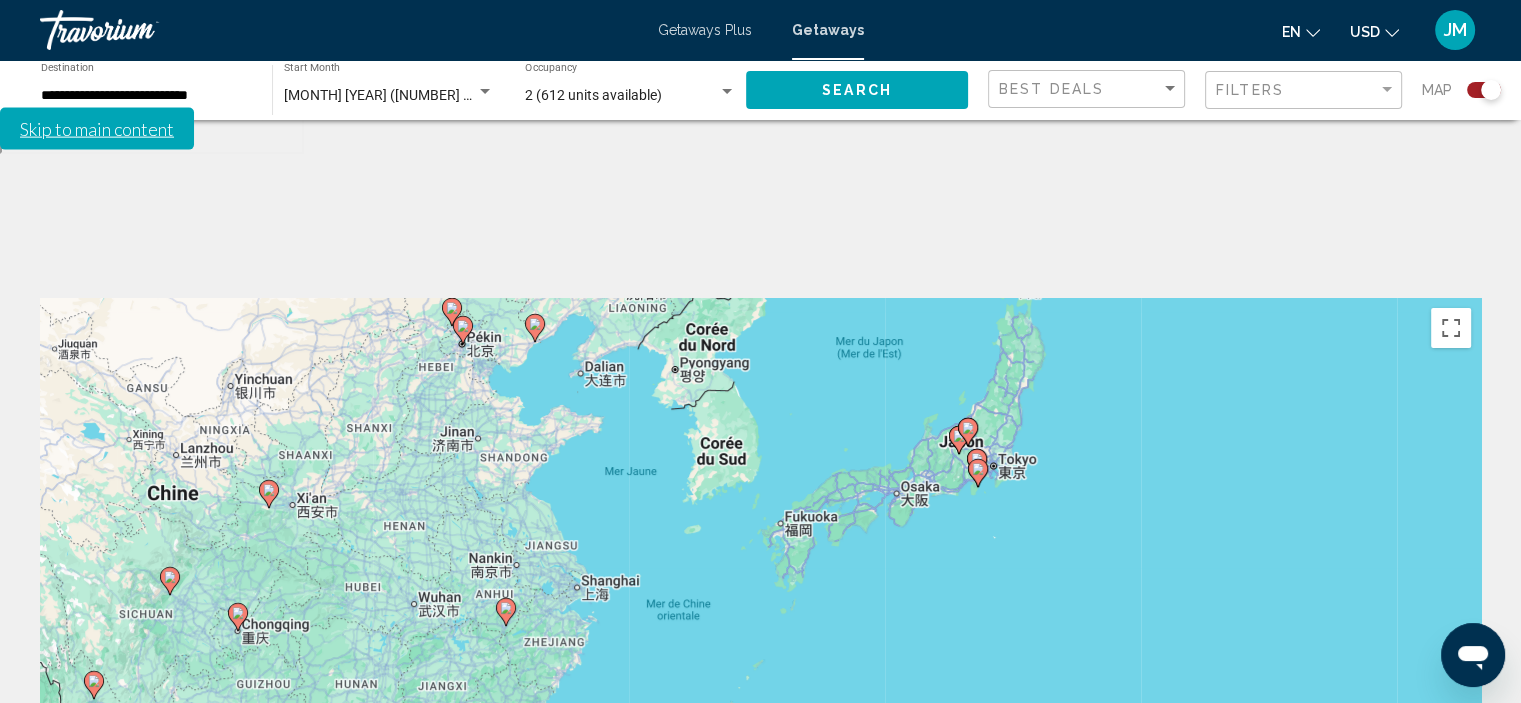 click on "Pour activer le glissement du marqueur avec le clavier, appuyez sur Alt+Entrée. Déplacez ensuite le marqueur à l'aide des touches fléchées. Pour terminer le glissement, appuyez sur la touche Entrée. Pour annuler, appuyez sur Échap." at bounding box center (760, 598) 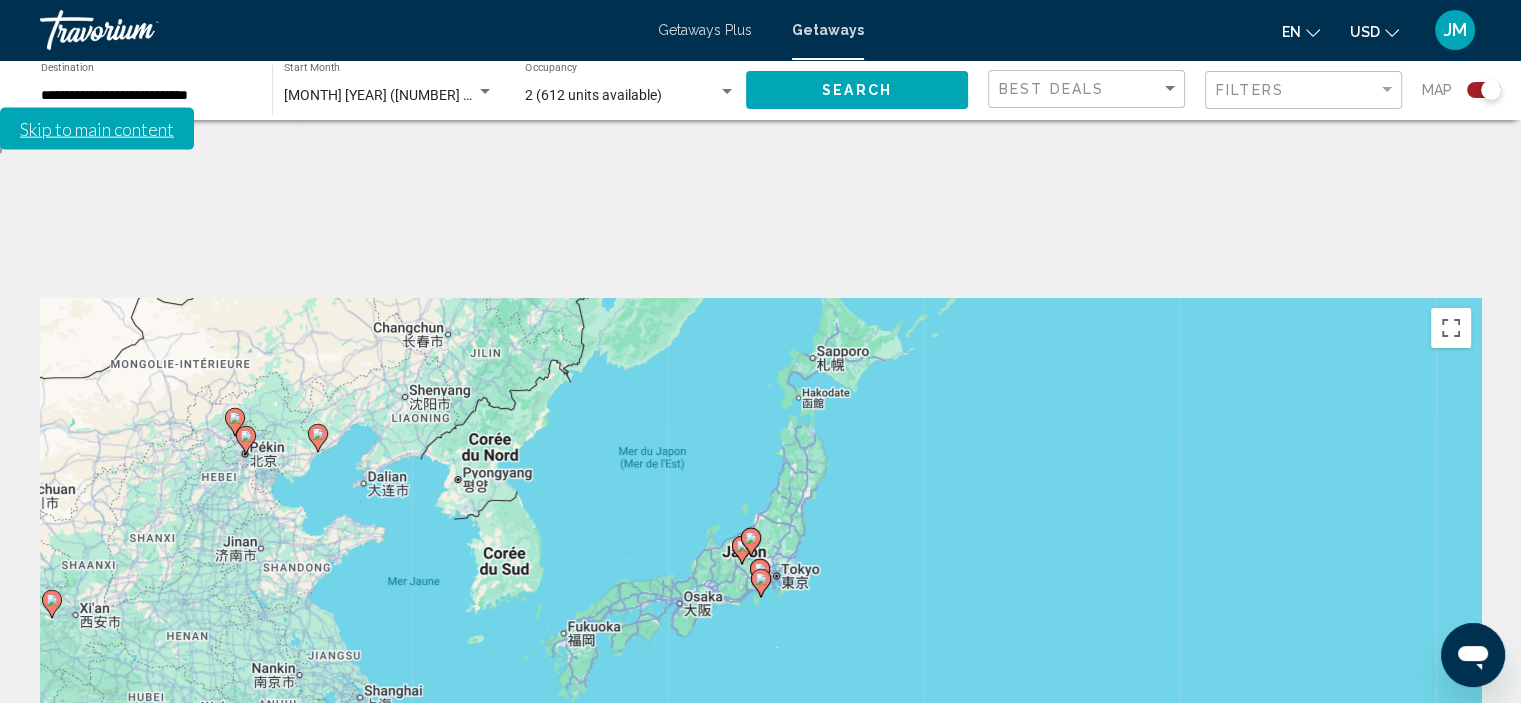click at bounding box center (761, 583) 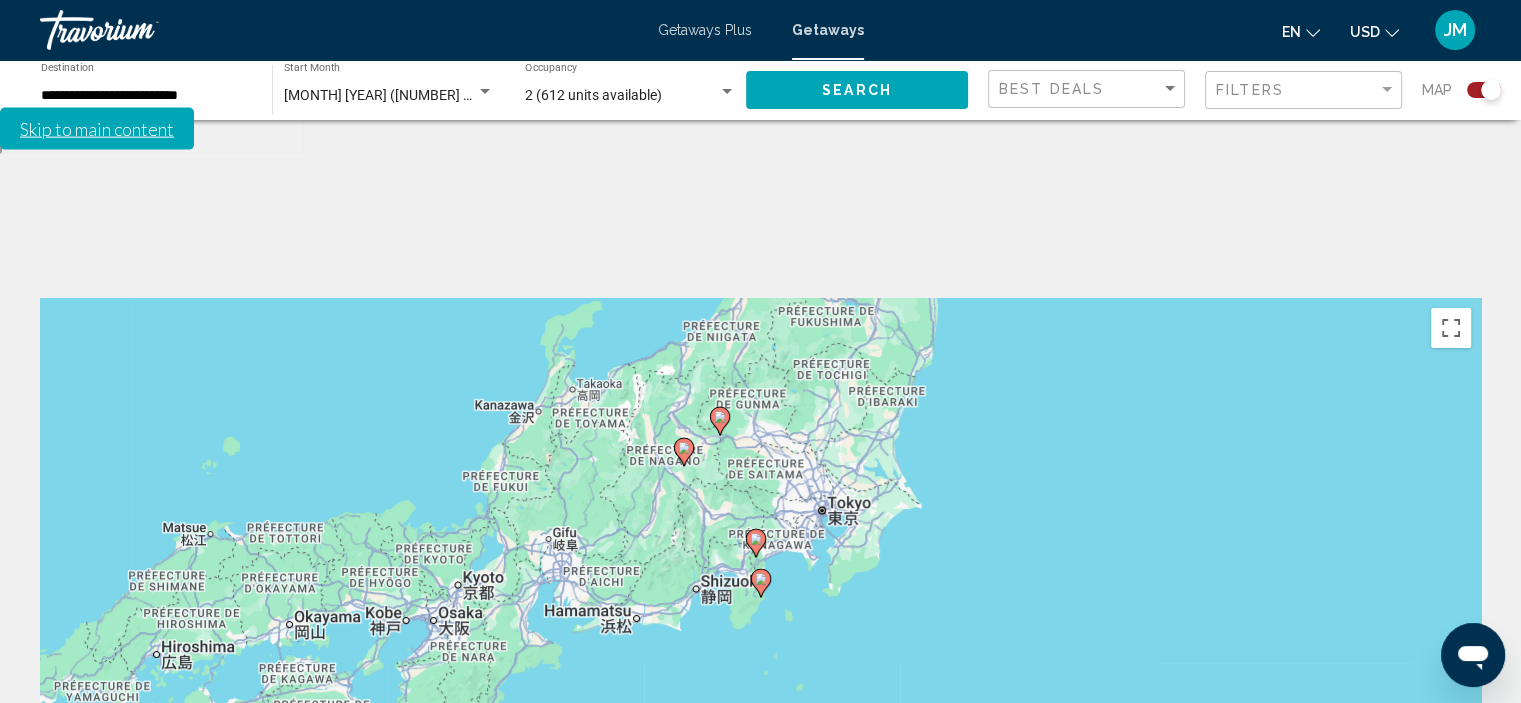 click 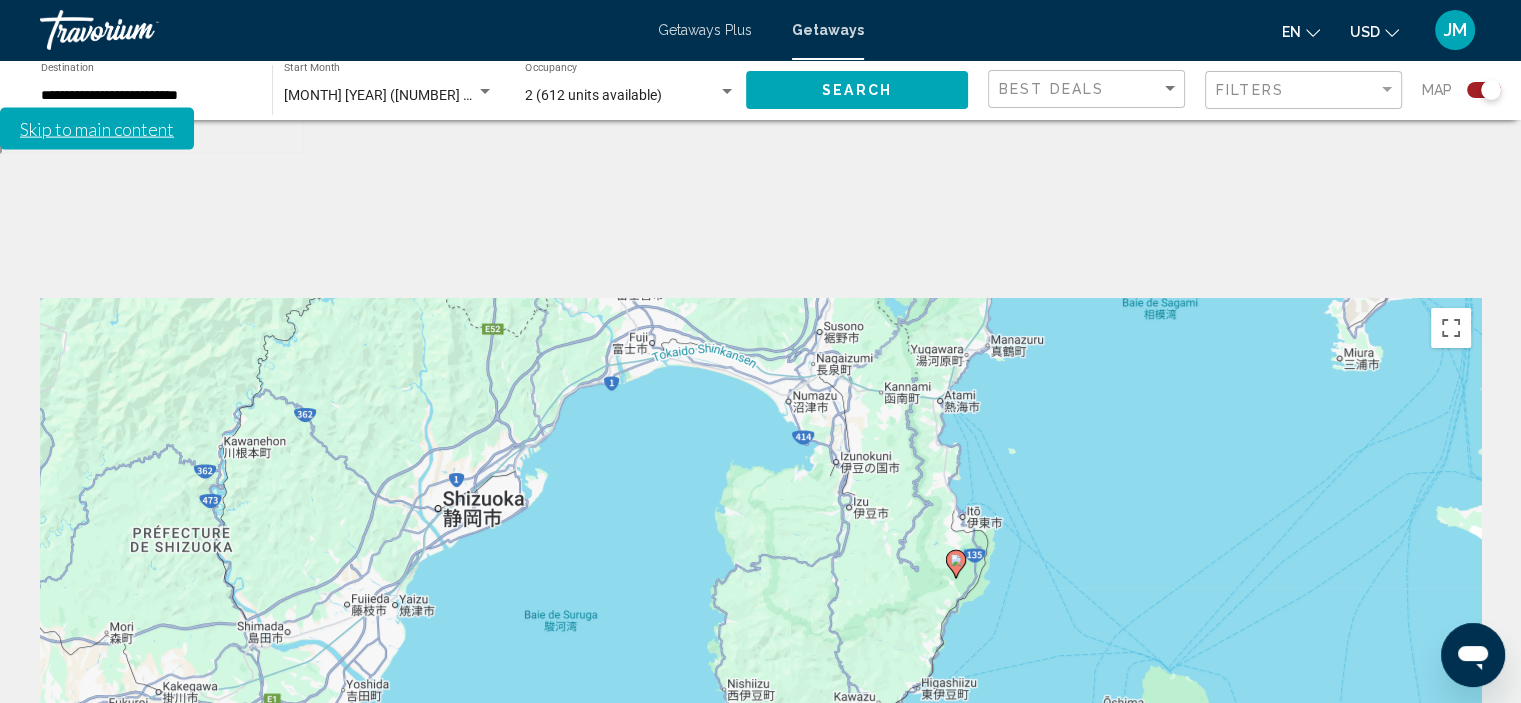 drag, startPoint x: 959, startPoint y: 432, endPoint x: 1151, endPoint y: 339, distance: 213.33775 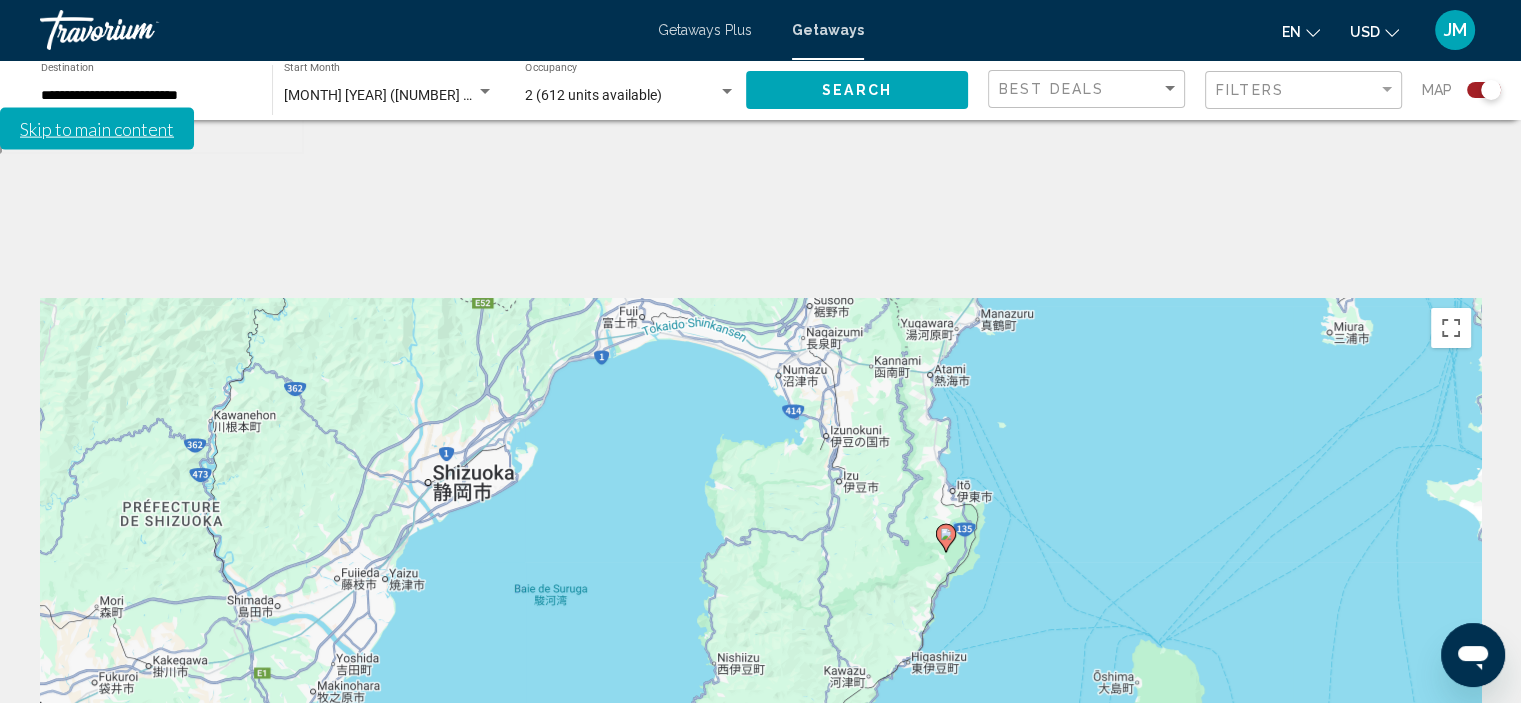 click 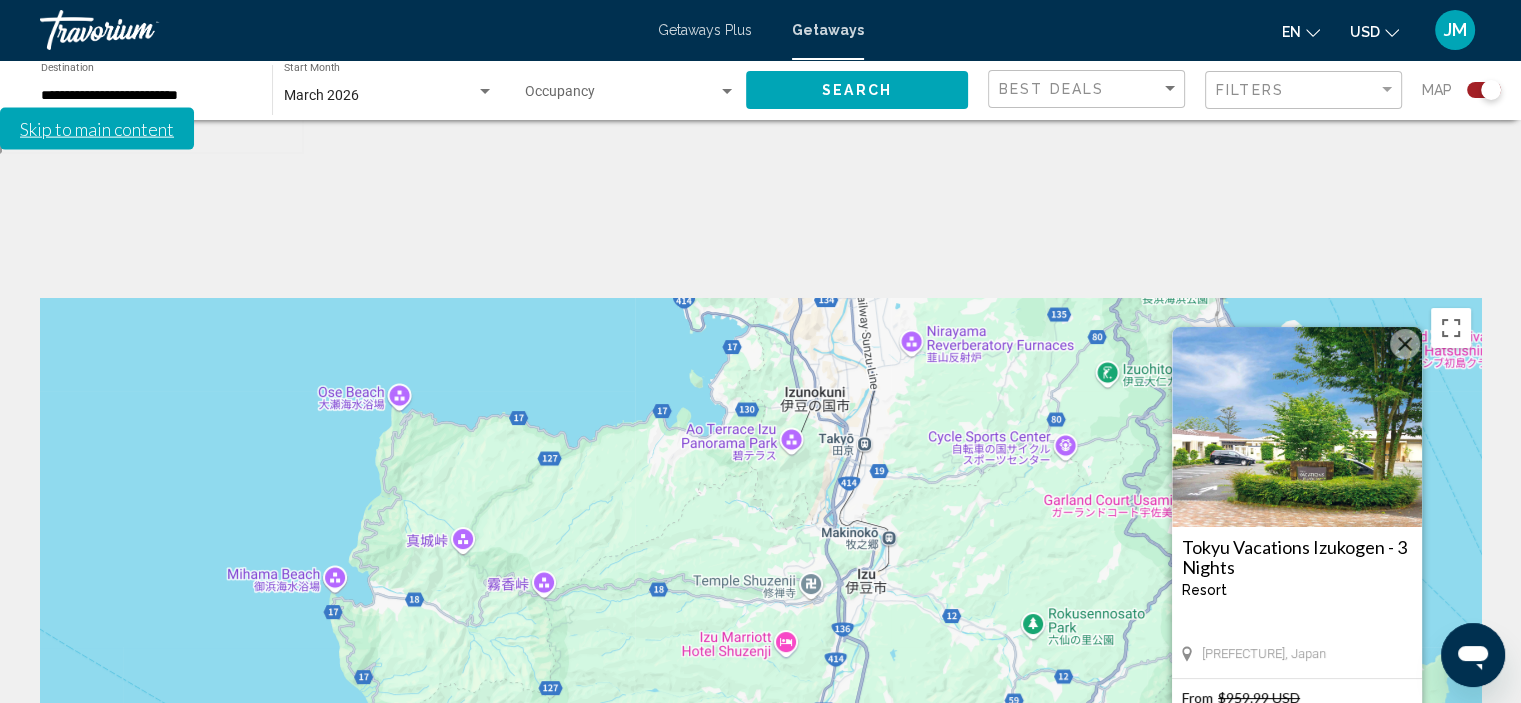 click on "View Resort" at bounding box center [1296, 799] 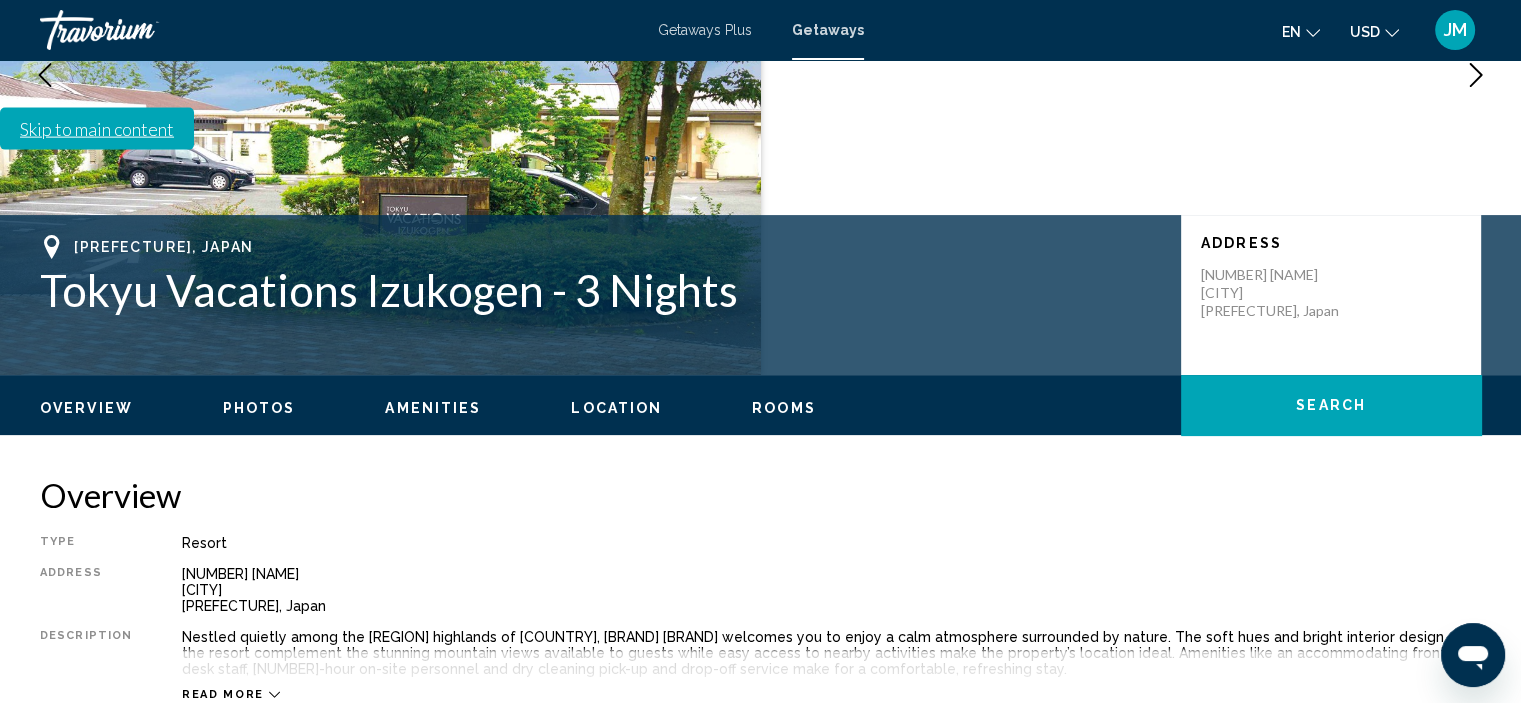 scroll, scrollTop: 500, scrollLeft: 0, axis: vertical 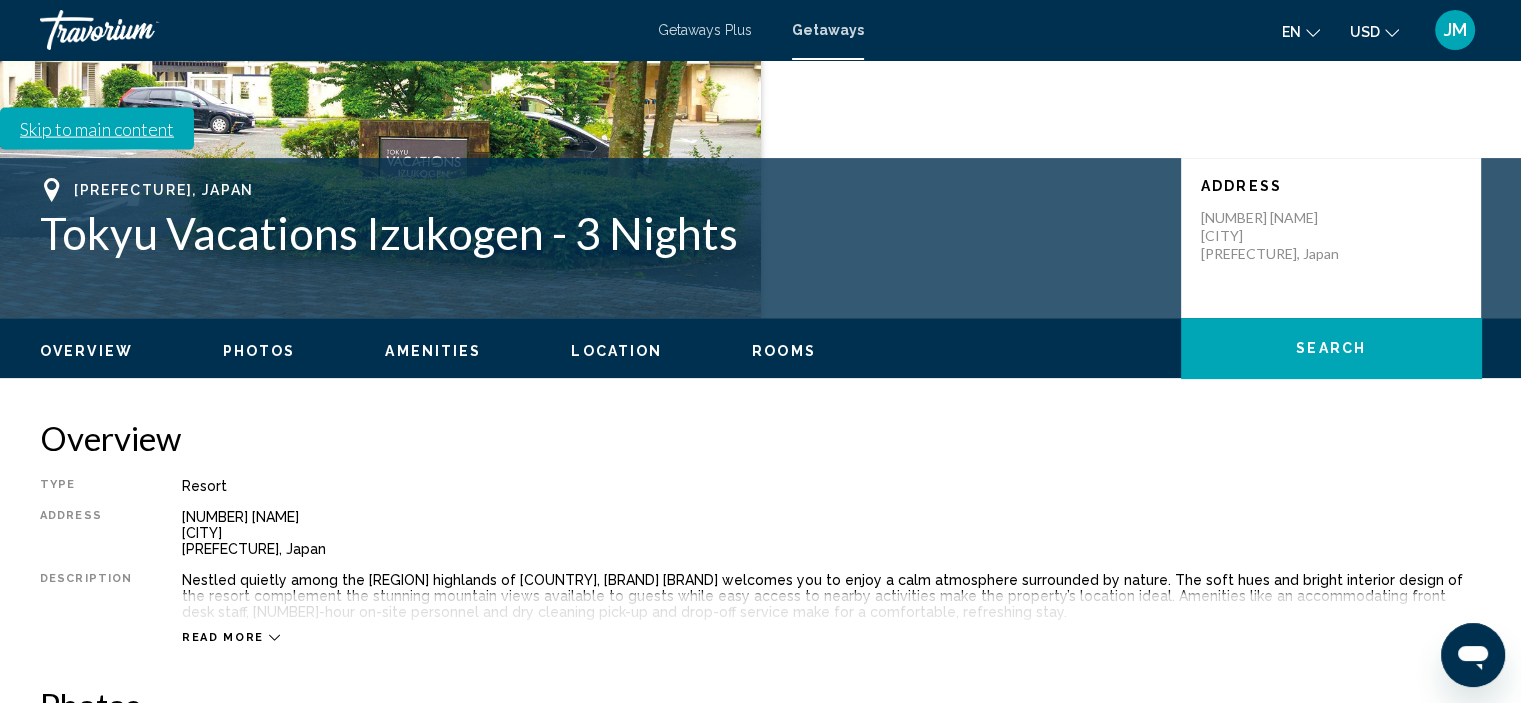 click on "Photos" at bounding box center (259, 351) 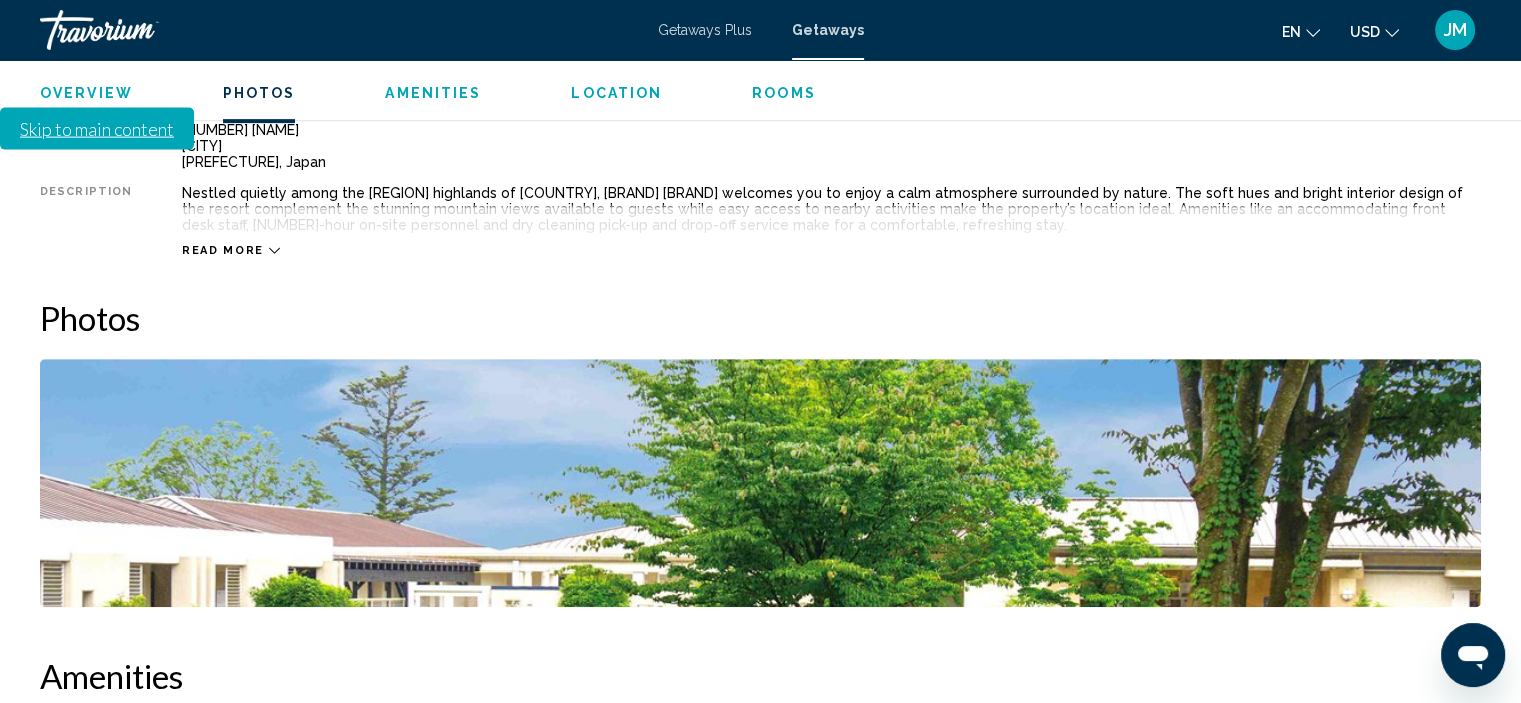 scroll, scrollTop: 907, scrollLeft: 0, axis: vertical 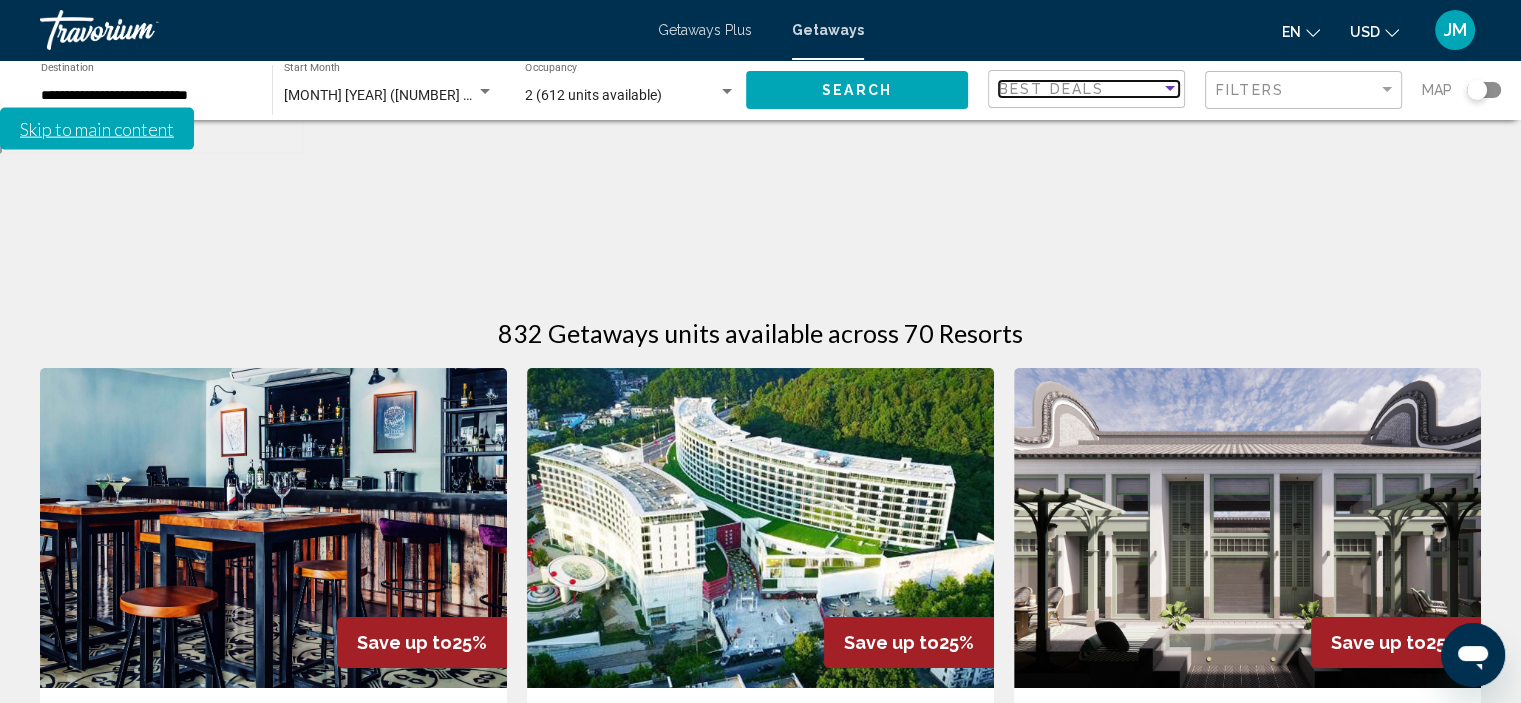 click on "Best Deals" at bounding box center [1080, 89] 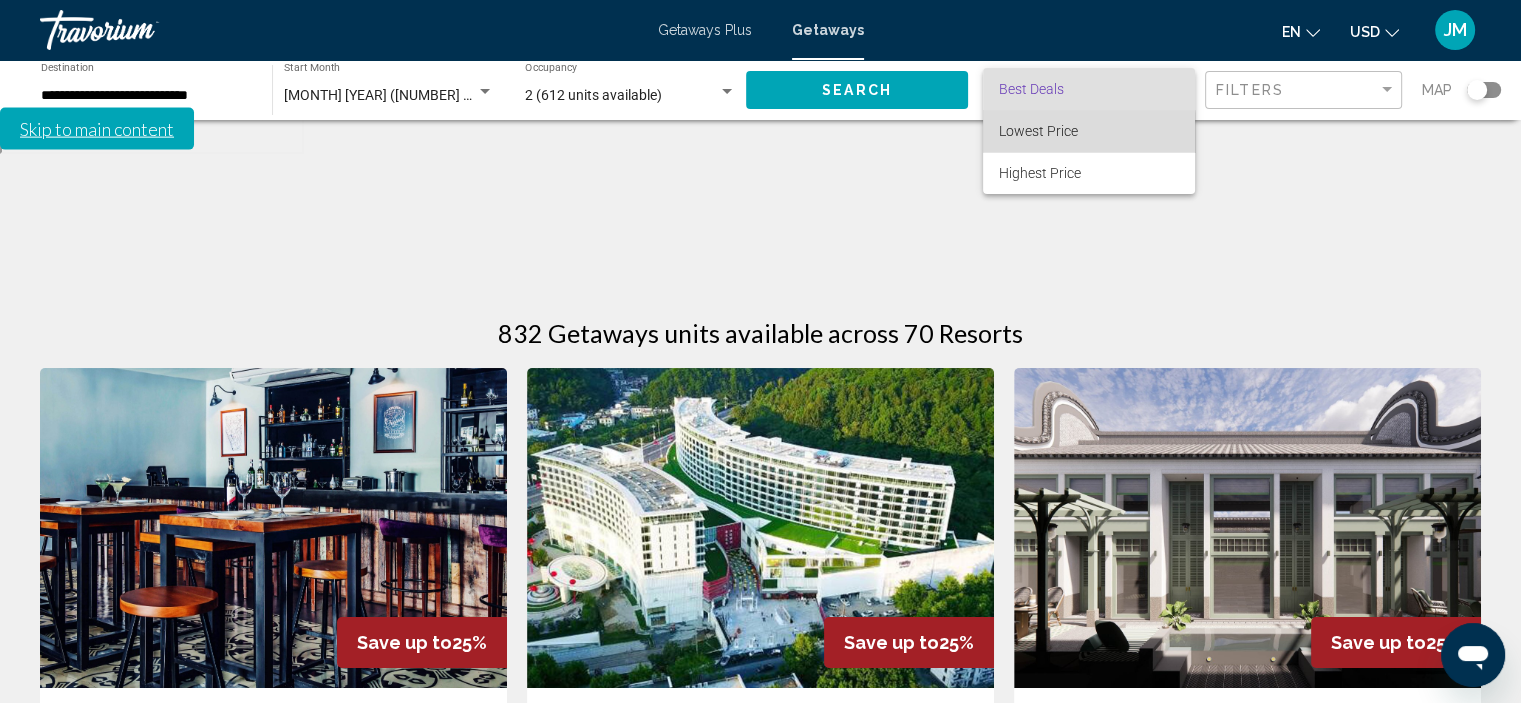 click on "Lowest Price" at bounding box center (1089, 131) 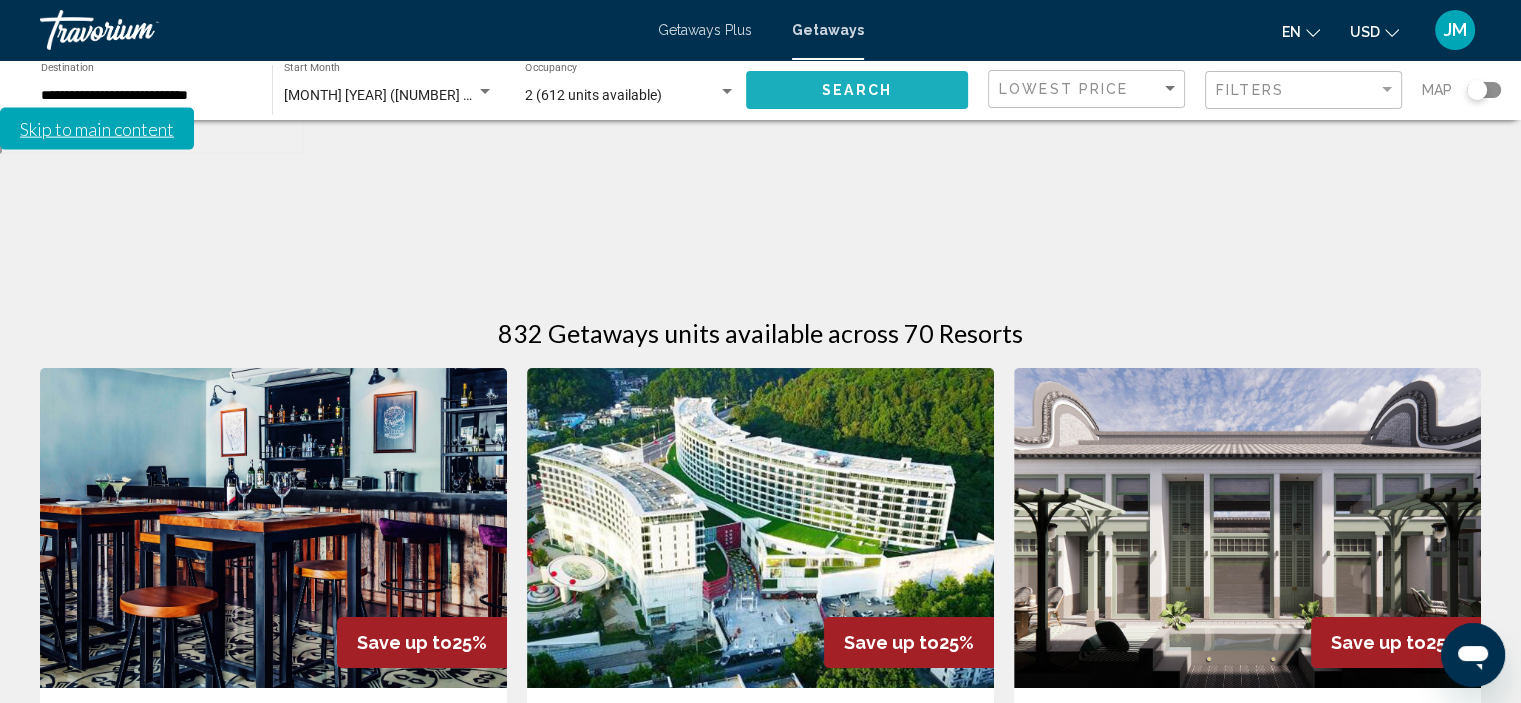 click on "Search" 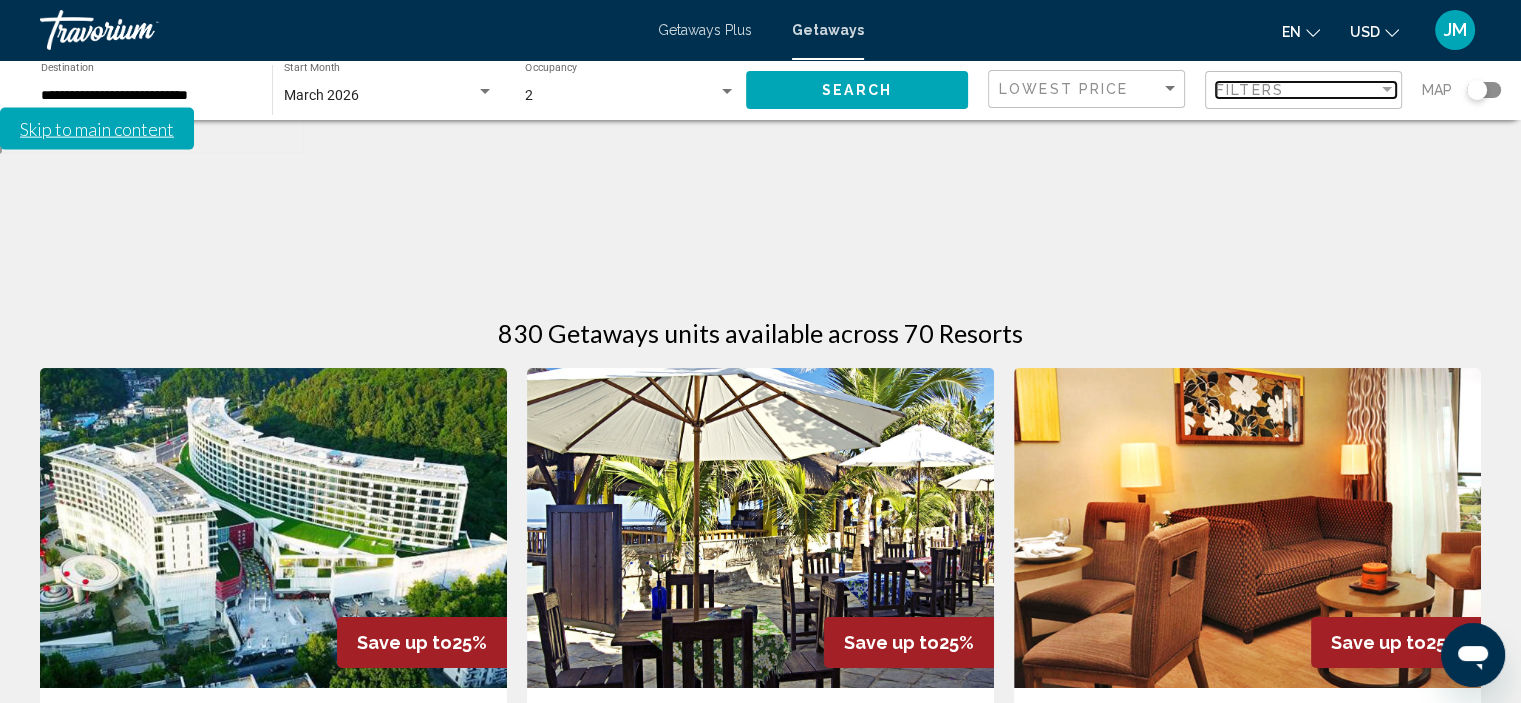 click on "Filters" at bounding box center (1250, 90) 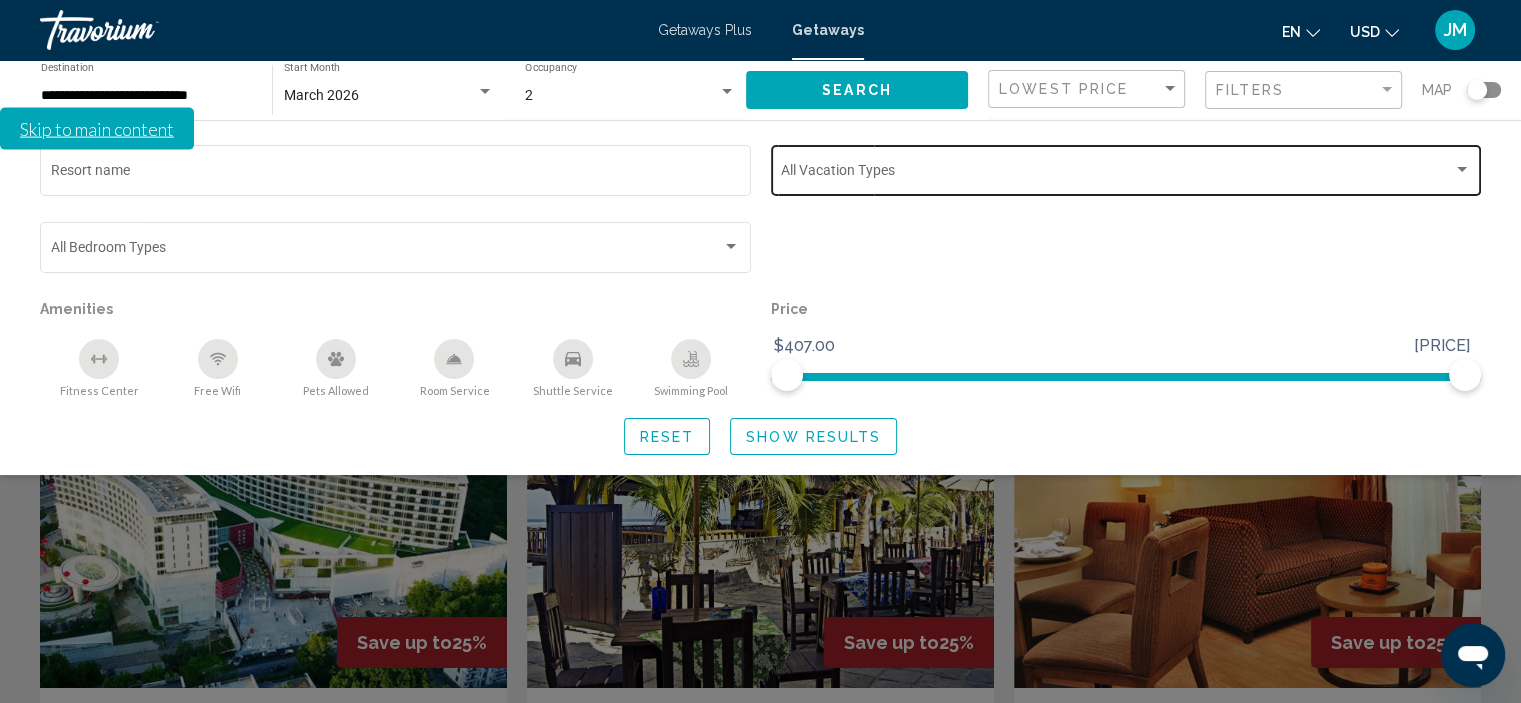 click on "Vacation Types All Vacation Types" 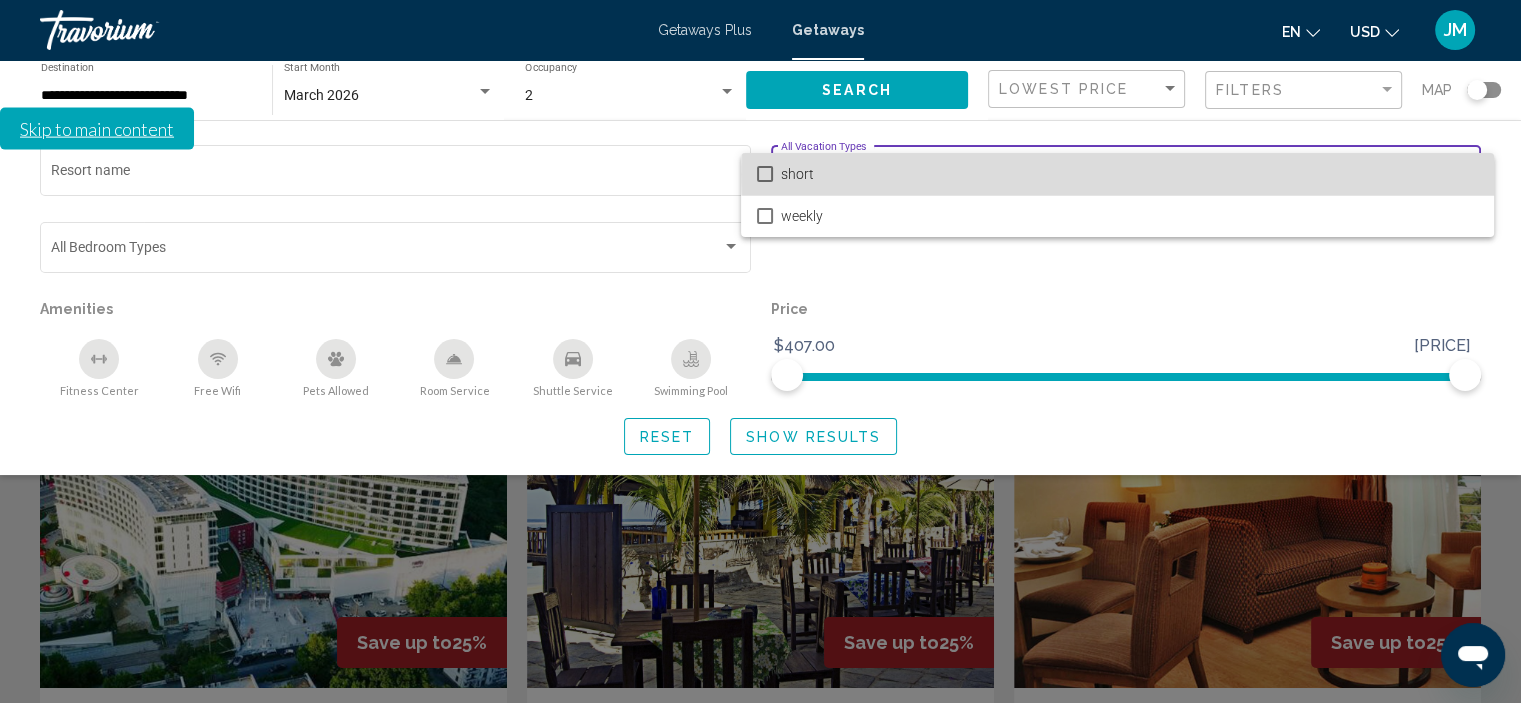 click on "short" at bounding box center (1129, 174) 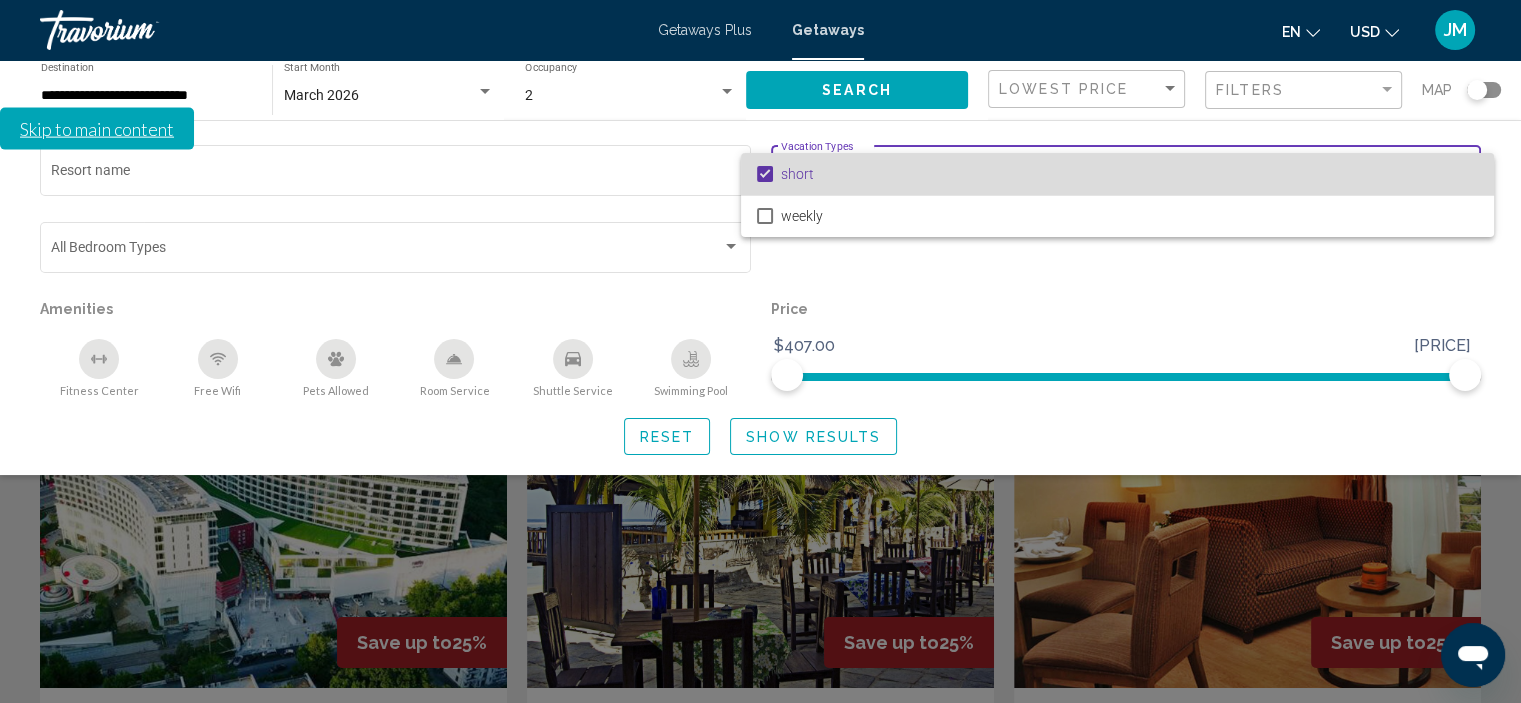 click at bounding box center (765, 174) 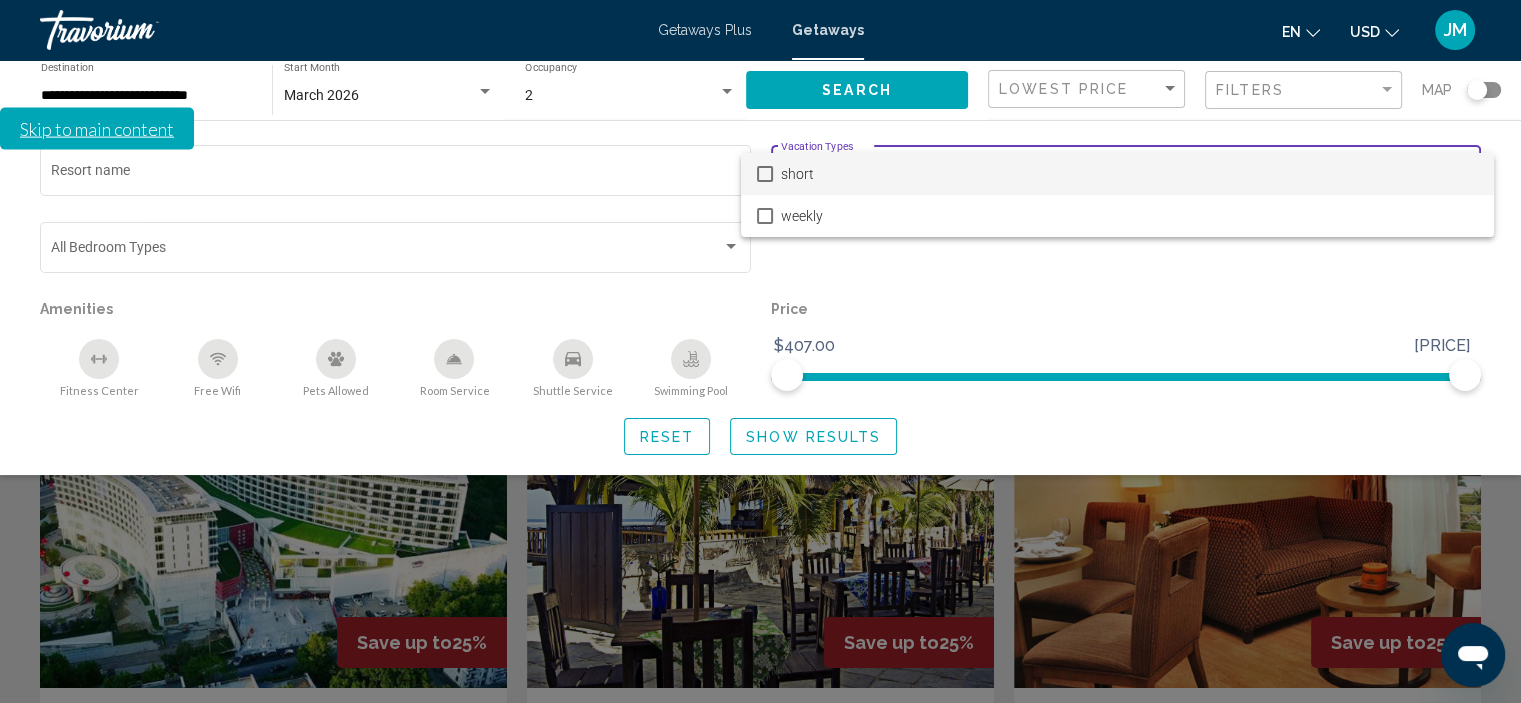 click at bounding box center [760, 351] 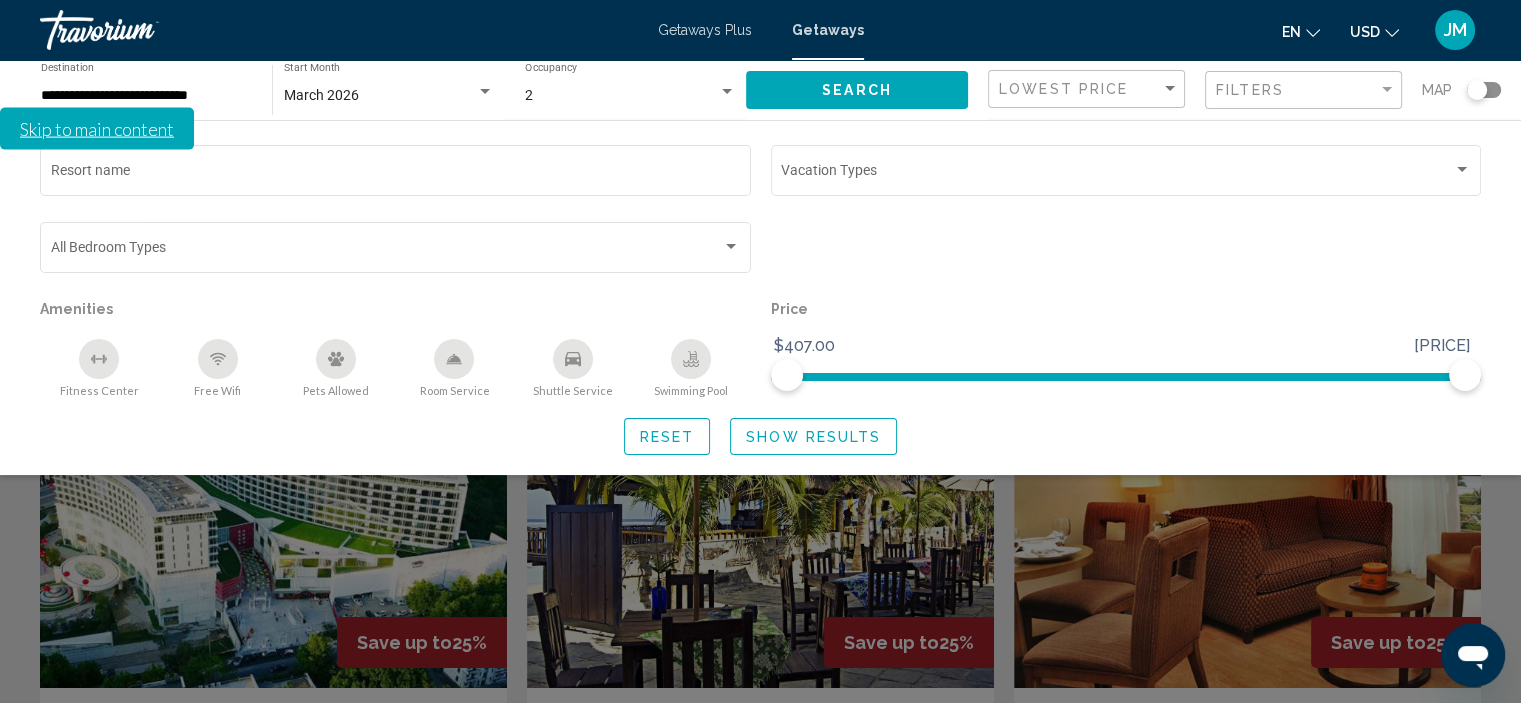 click 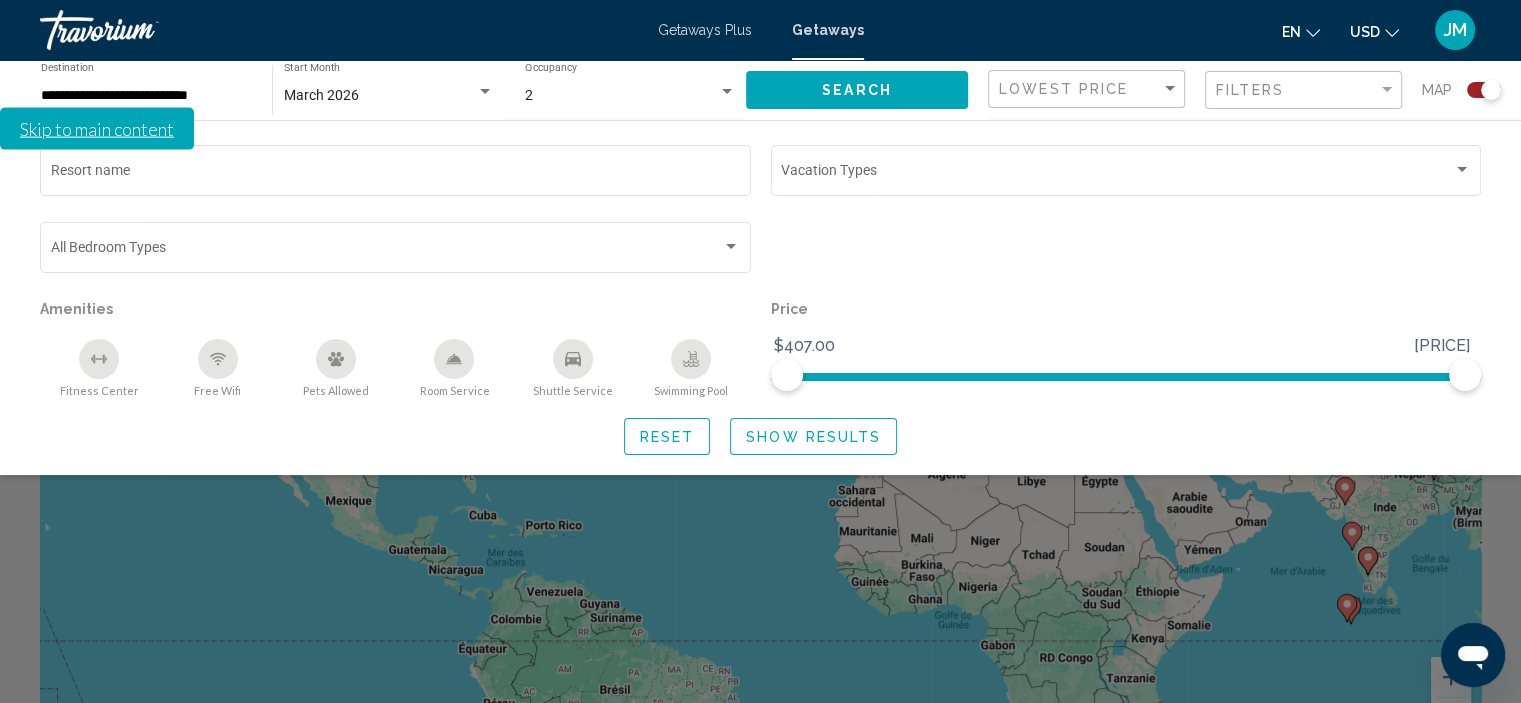 scroll, scrollTop: 300, scrollLeft: 0, axis: vertical 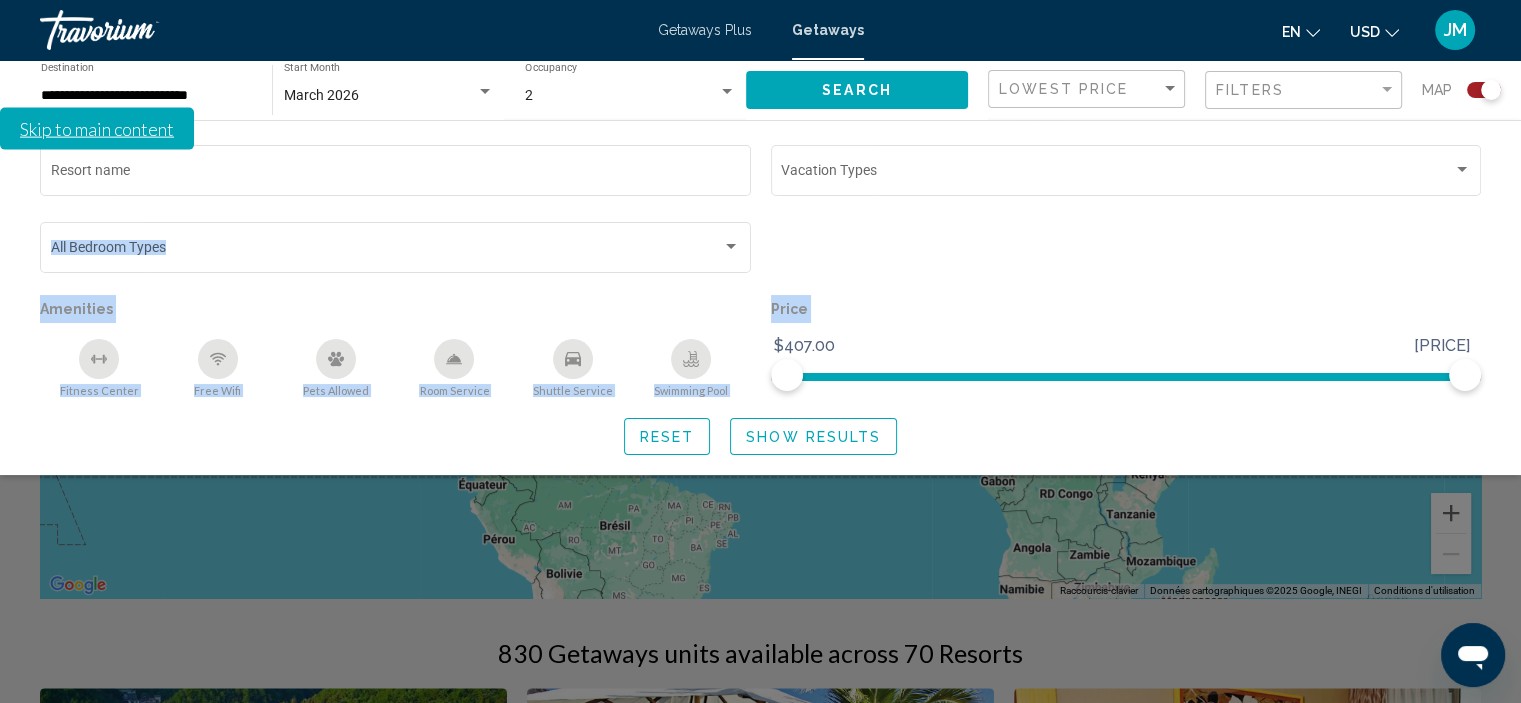 drag, startPoint x: 1077, startPoint y: 408, endPoint x: 1082, endPoint y: 198, distance: 210.05951 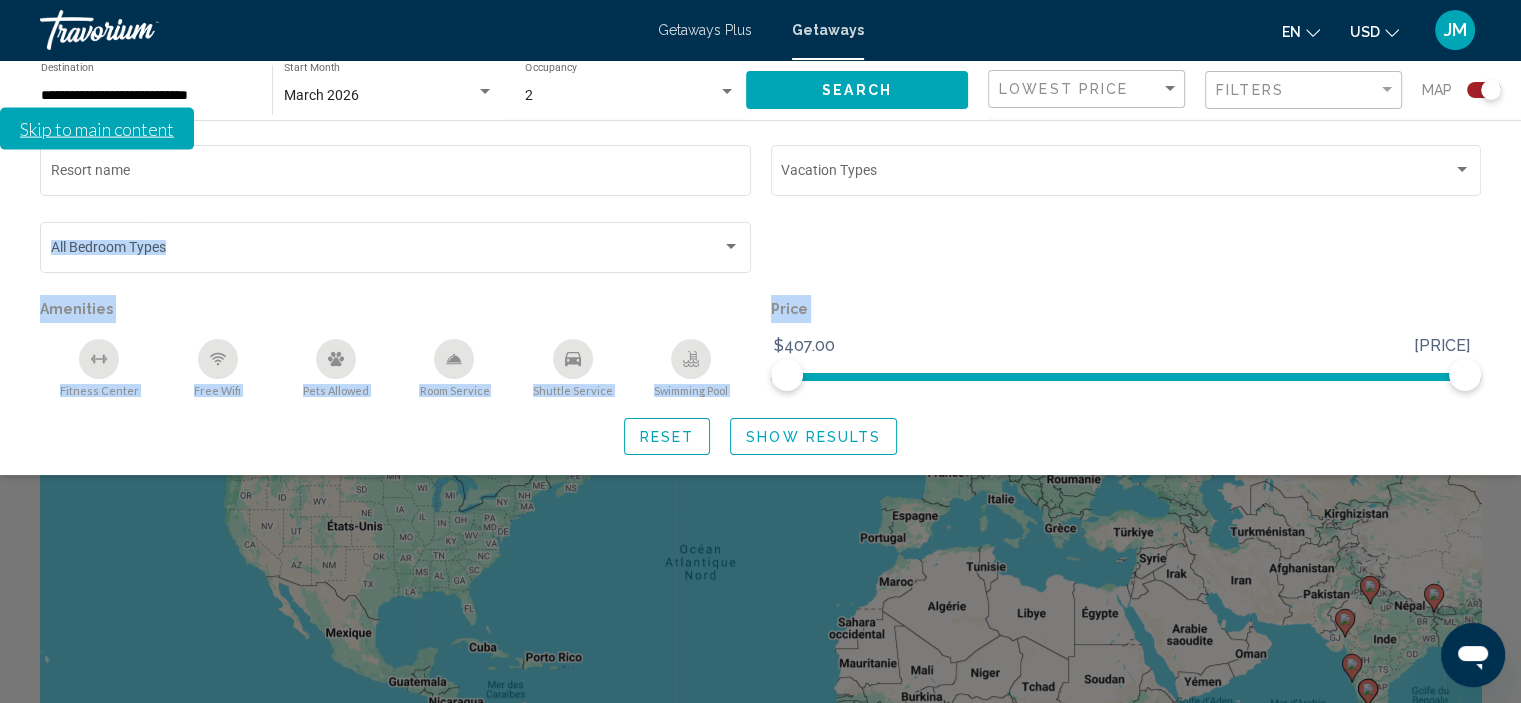 scroll, scrollTop: 0, scrollLeft: 0, axis: both 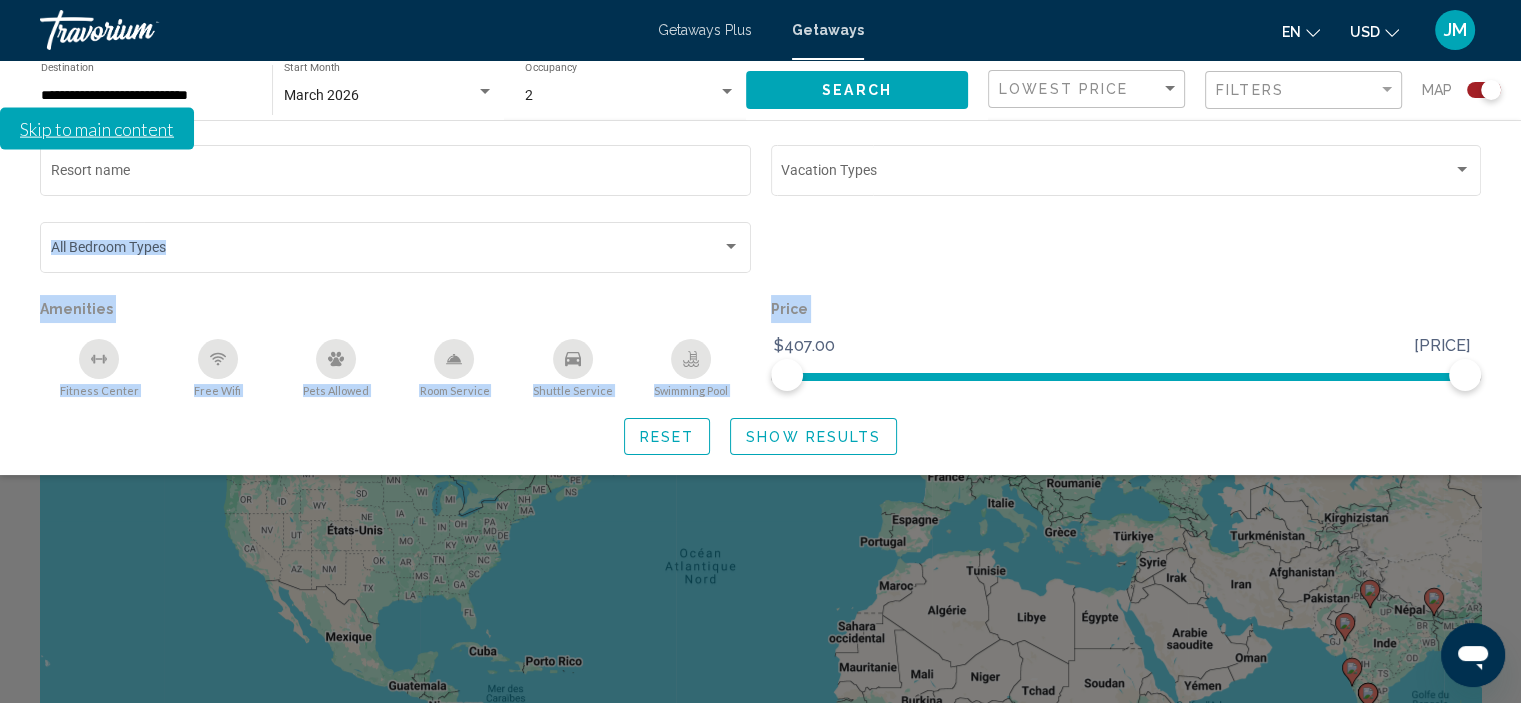 click on "Price" 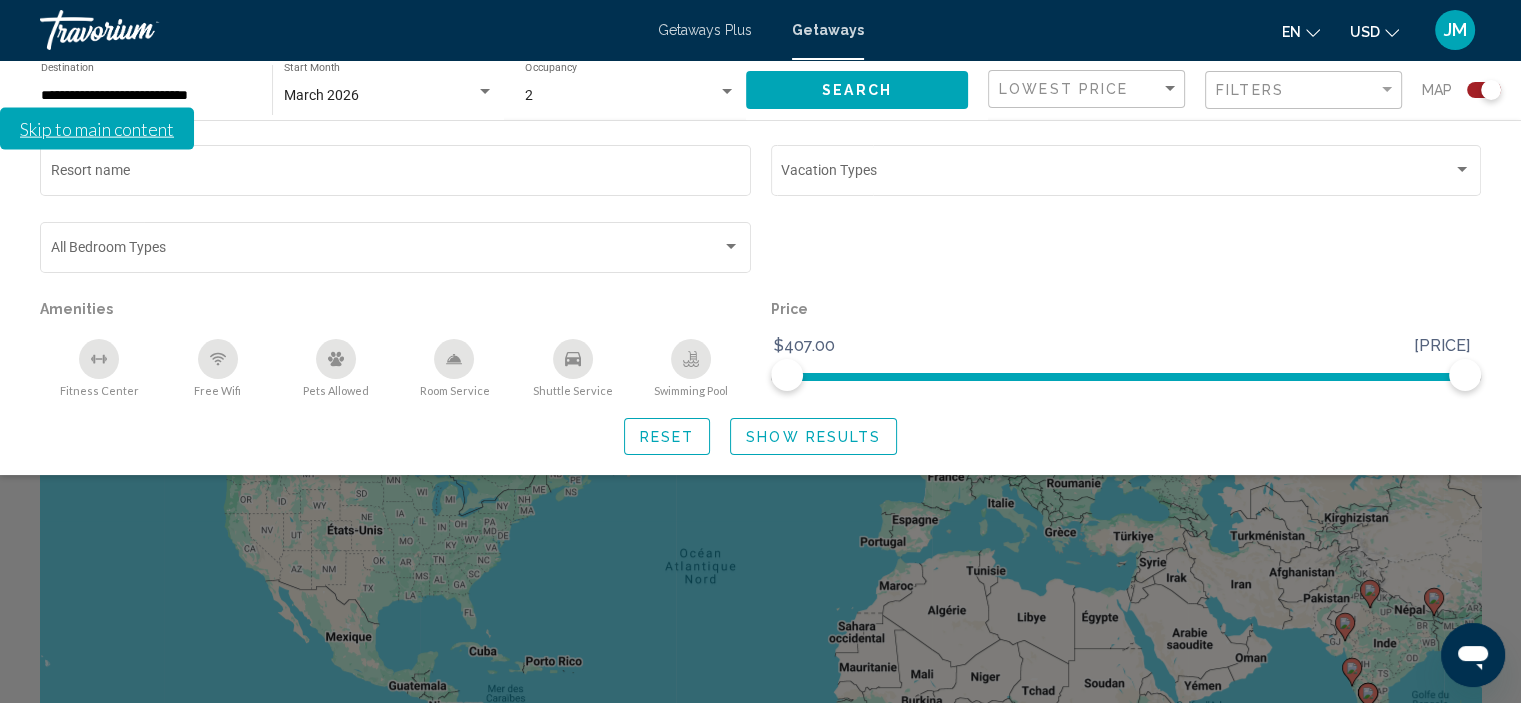 click 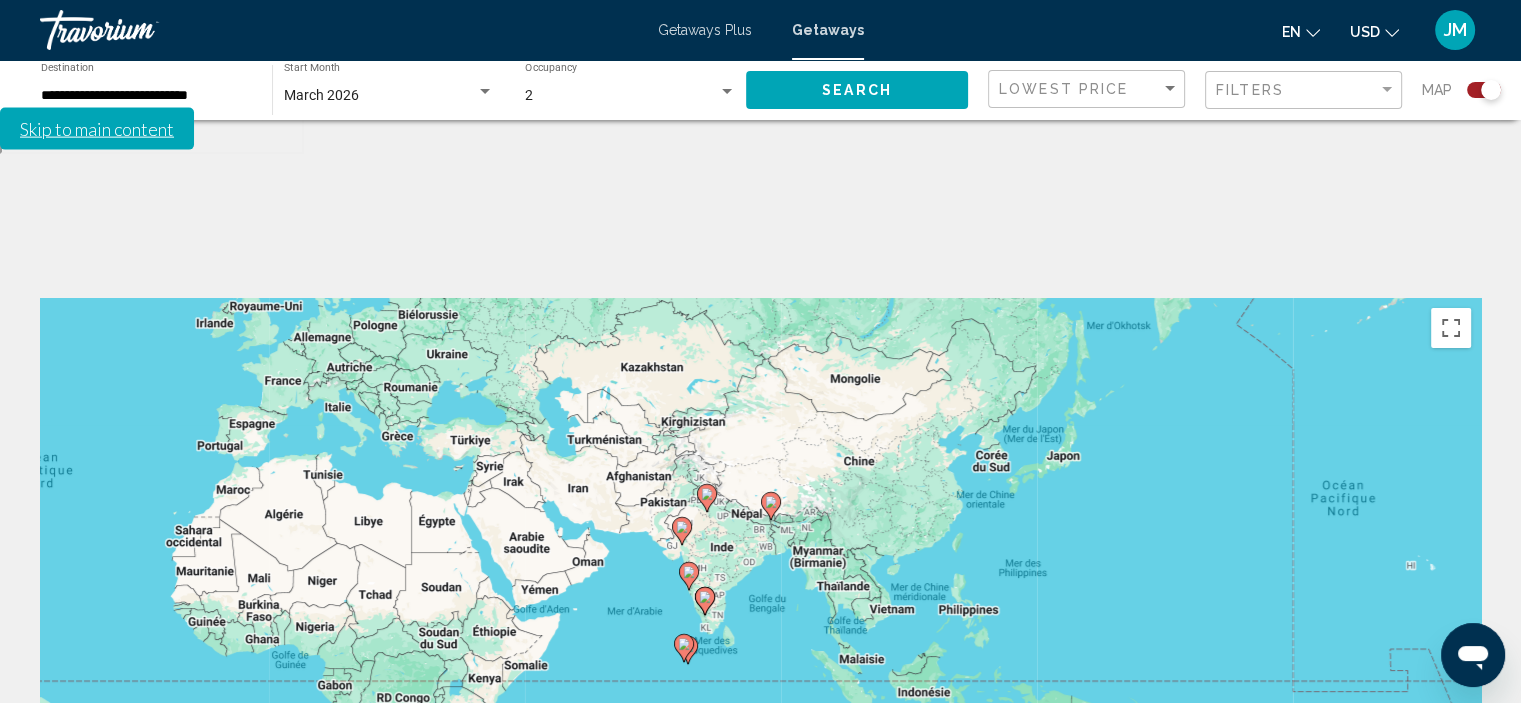 drag, startPoint x: 1296, startPoint y: 639, endPoint x: 628, endPoint y: 542, distance: 675.0059 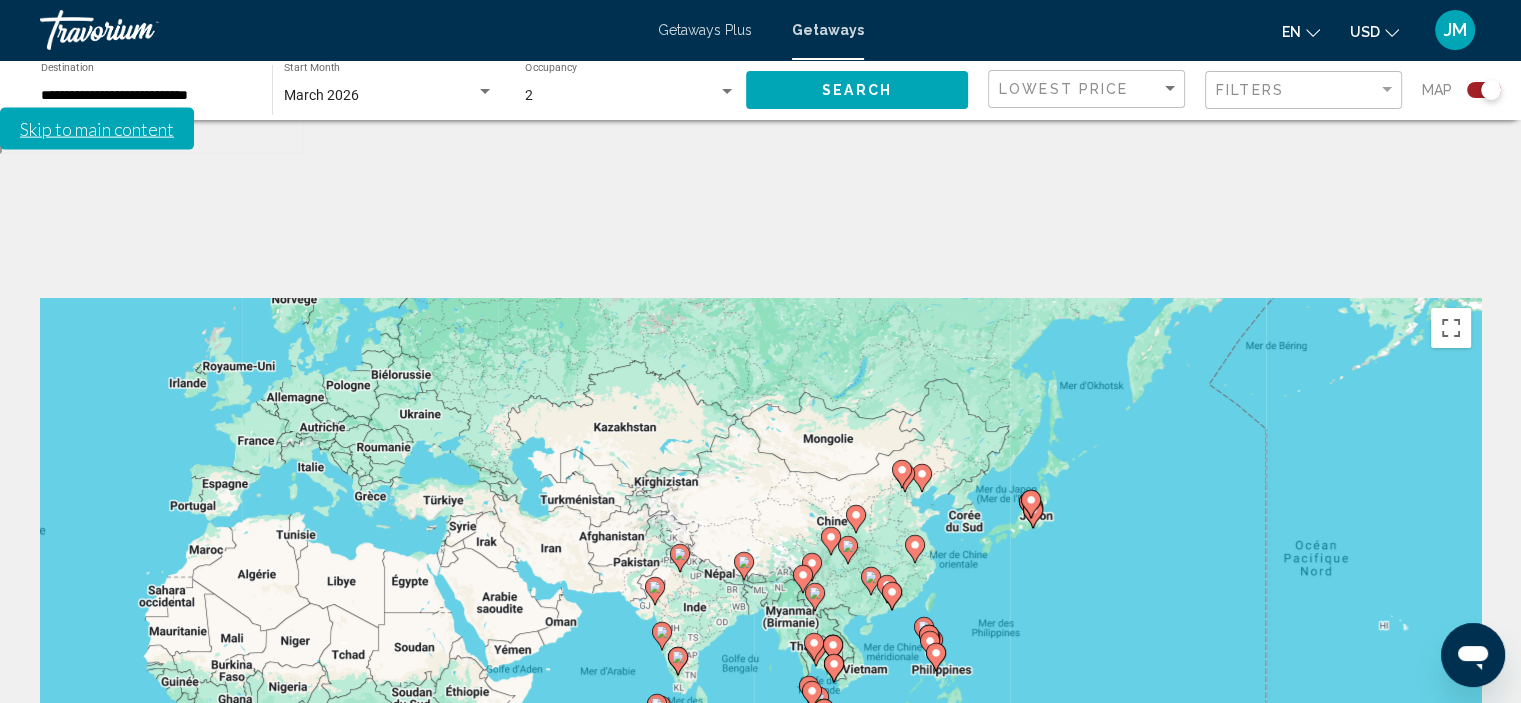 drag, startPoint x: 1128, startPoint y: 364, endPoint x: 1095, endPoint y: 441, distance: 83.773506 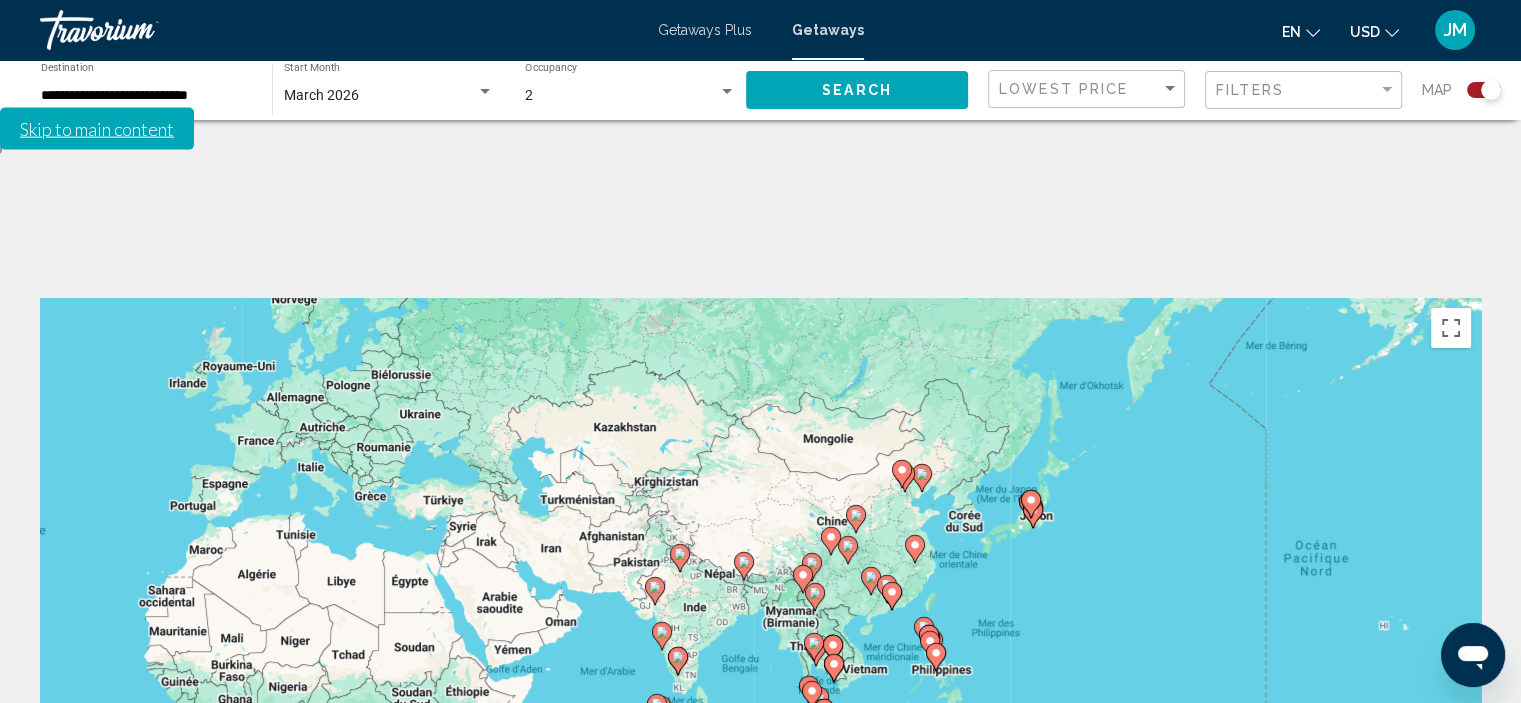 click on "Pour activer le glissement du marqueur avec le clavier, appuyez sur Alt+Entrée. Déplacez ensuite le marqueur à l'aide des touches fléchées. Pour terminer le glissement, appuyez sur la touche Entrée. Pour annuler, appuyez sur Échap." at bounding box center (760, 598) 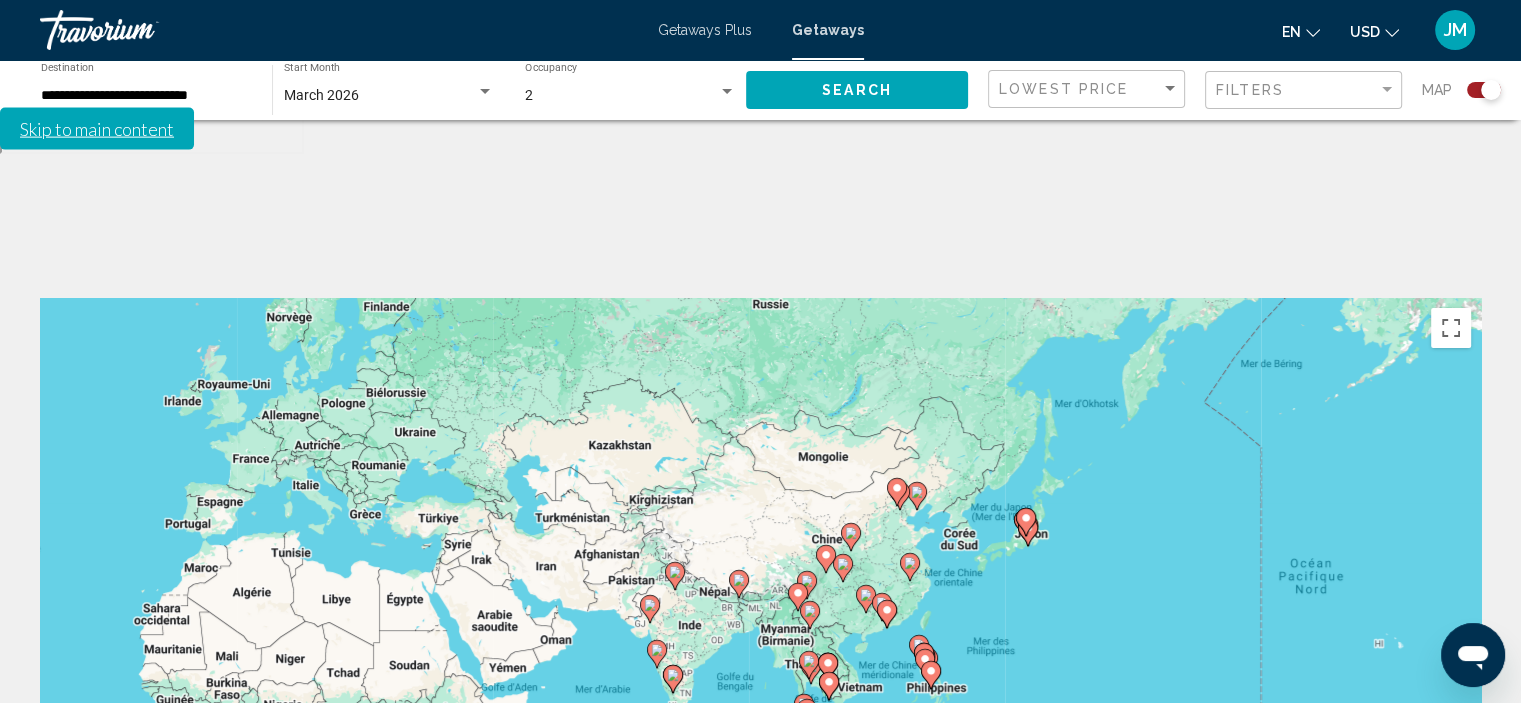 click on "Pour activer le glissement du marqueur avec le clavier, appuyez sur Alt+Entrée. Déplacez ensuite le marqueur à l'aide des touches fléchées. Pour terminer le glissement, appuyez sur la touche Entrée. Pour annuler, appuyez sur Échap." at bounding box center [760, 598] 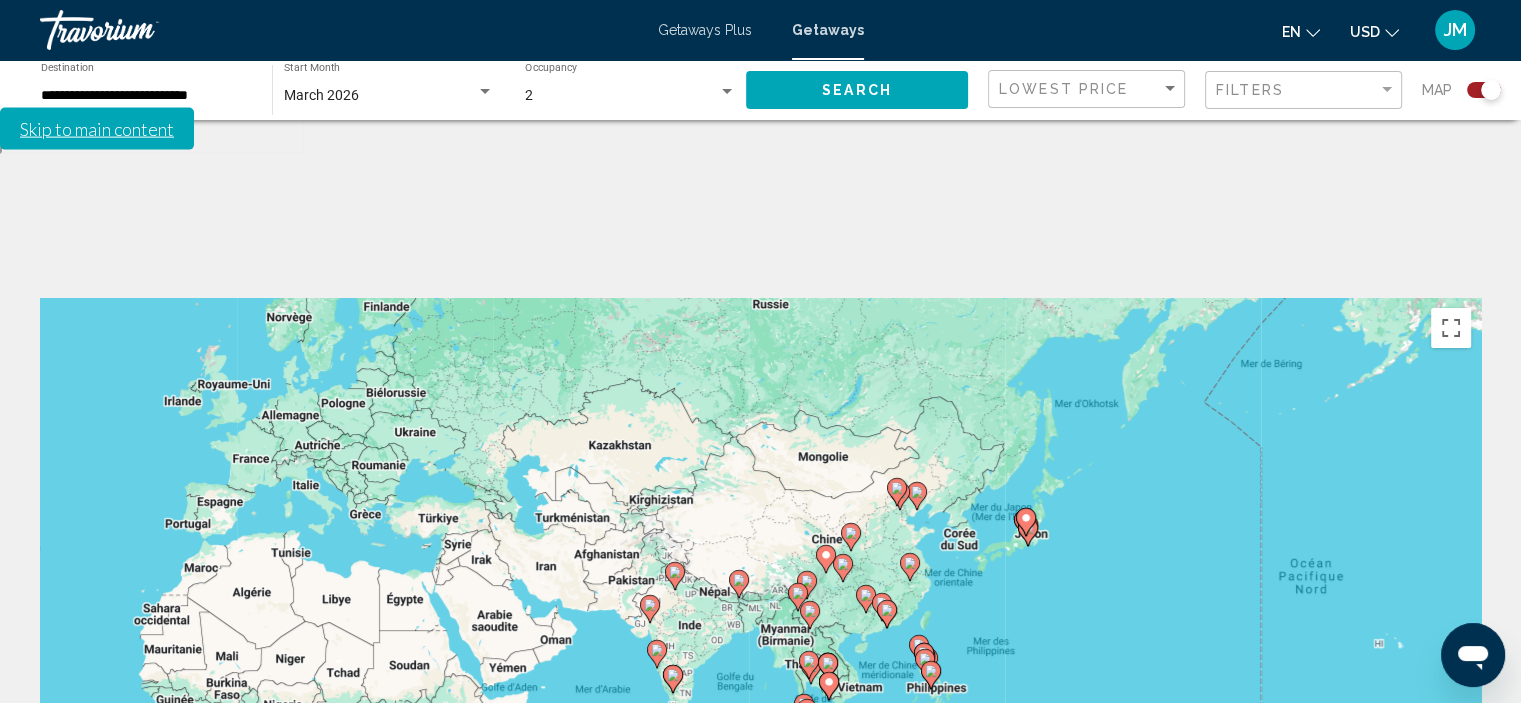click at bounding box center (1026, 522) 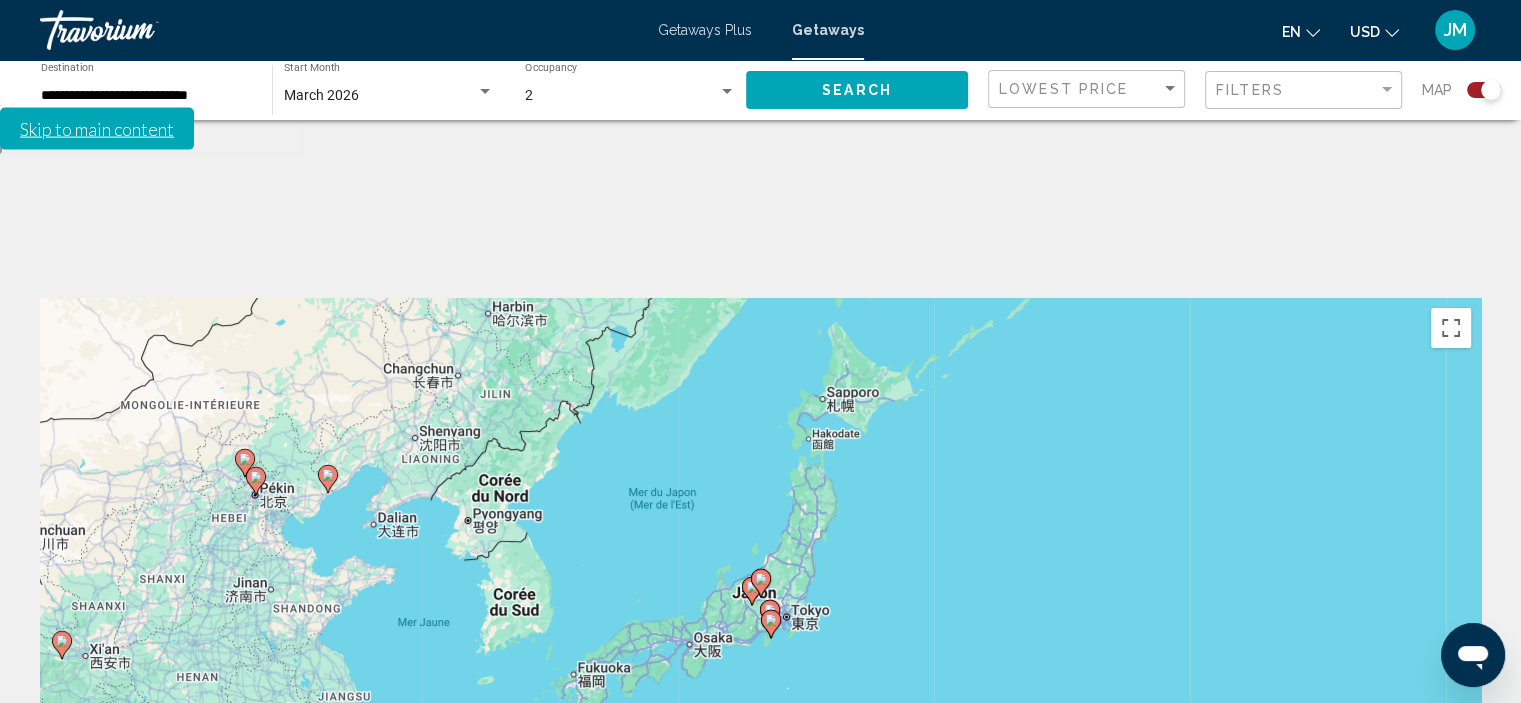 click on "Pour naviguer, utilisez les touches fléchées. Pour activer le glissement du marqueur avec le clavier, appuyez sur Alt+Entrée. Déplacez ensuite le marqueur à l'aide des touches fléchées. Pour terminer le glissement, appuyez sur la touche Entrée. Pour annuler, appuyez sur Échap." at bounding box center (760, 598) 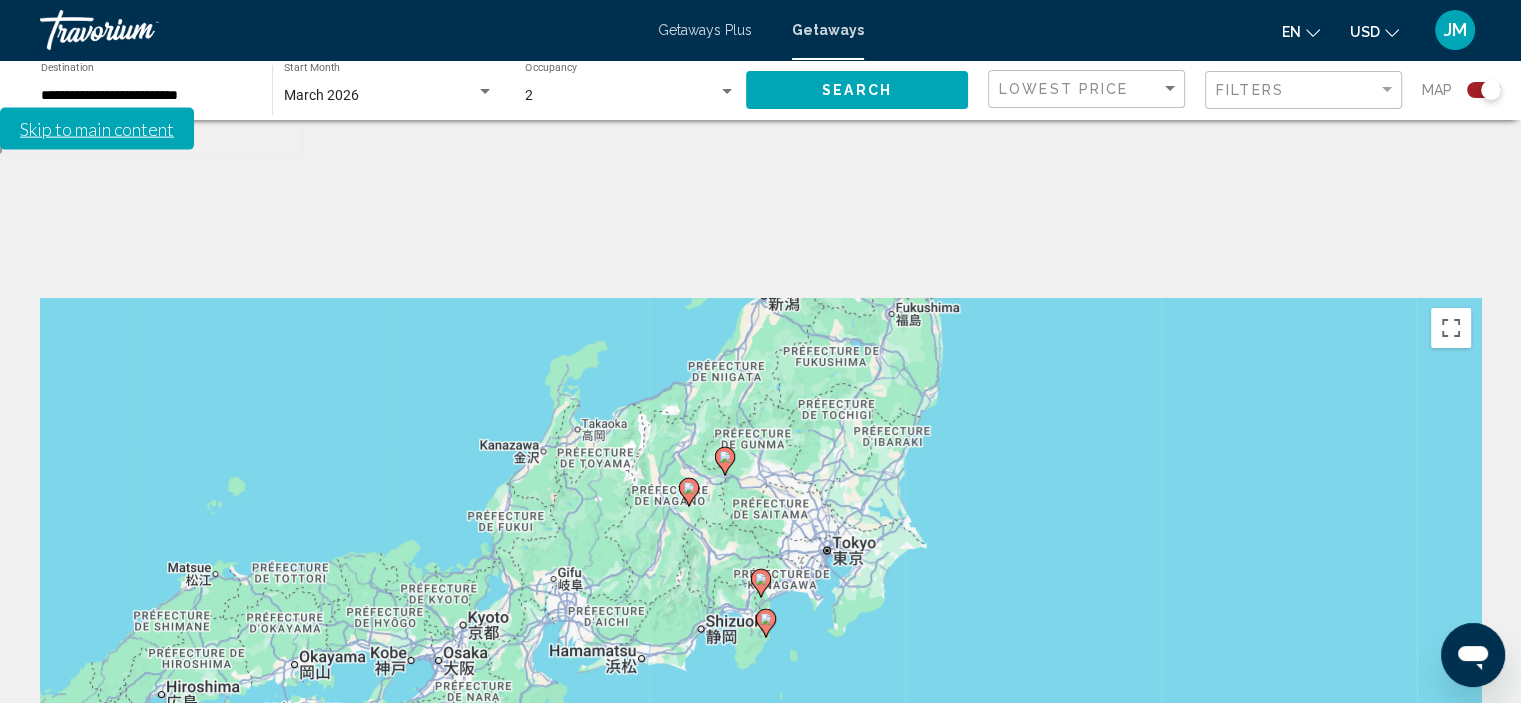 click 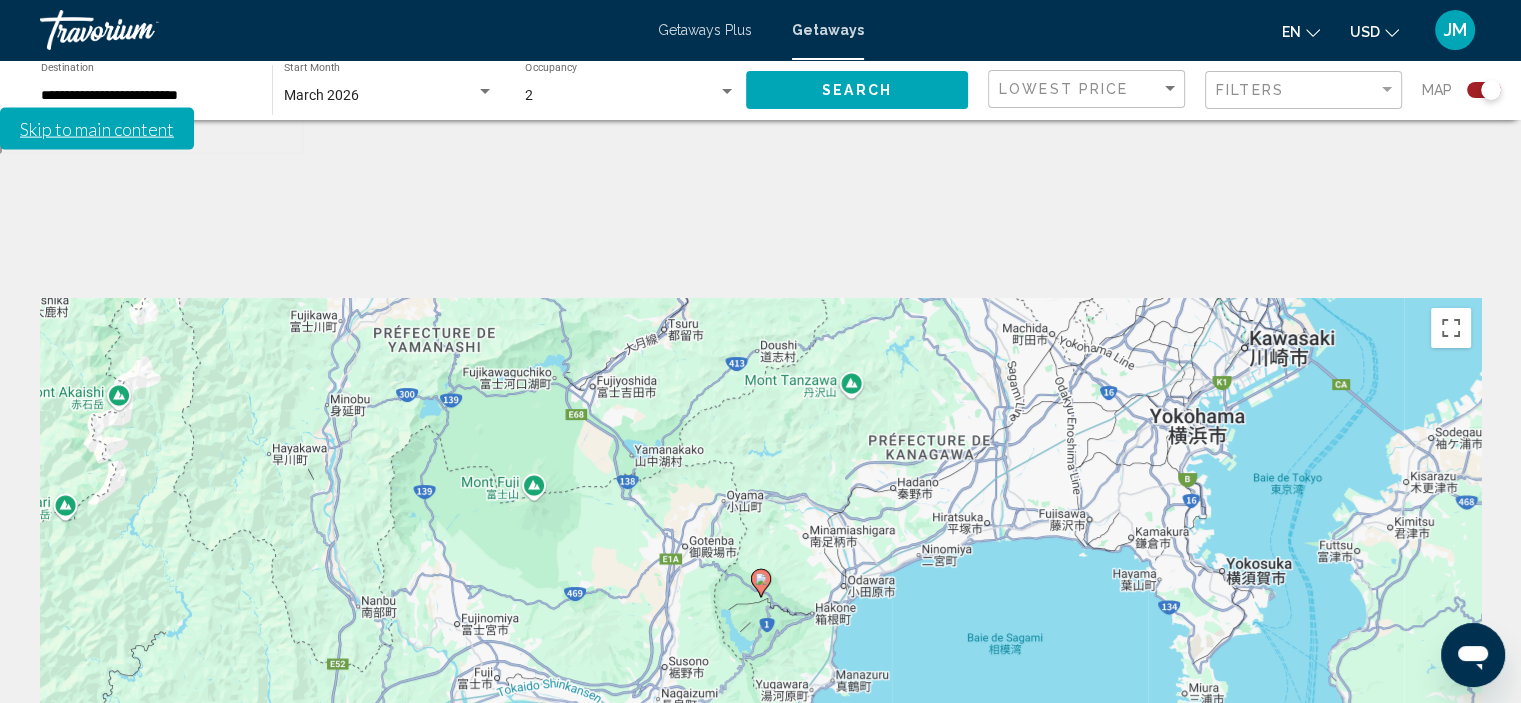 click 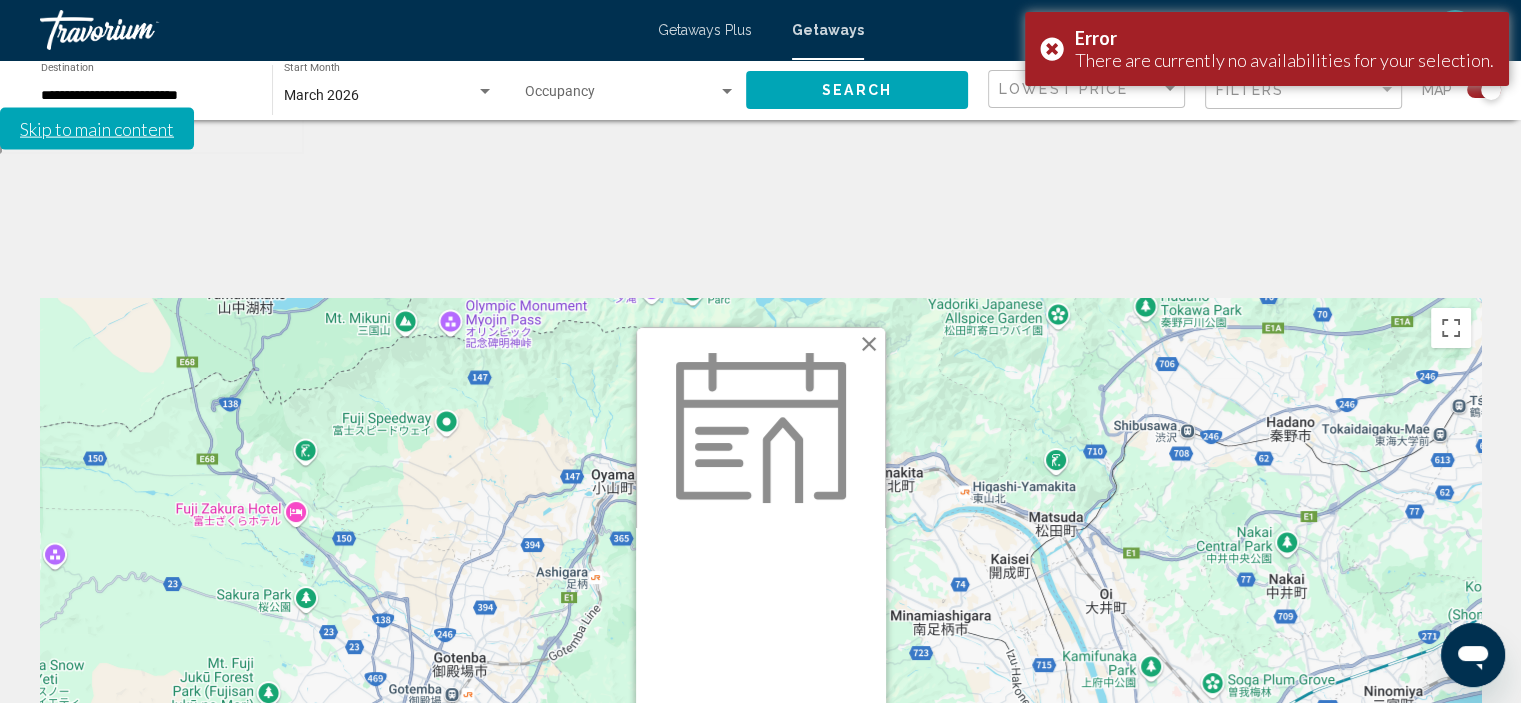click at bounding box center [1451, 854] 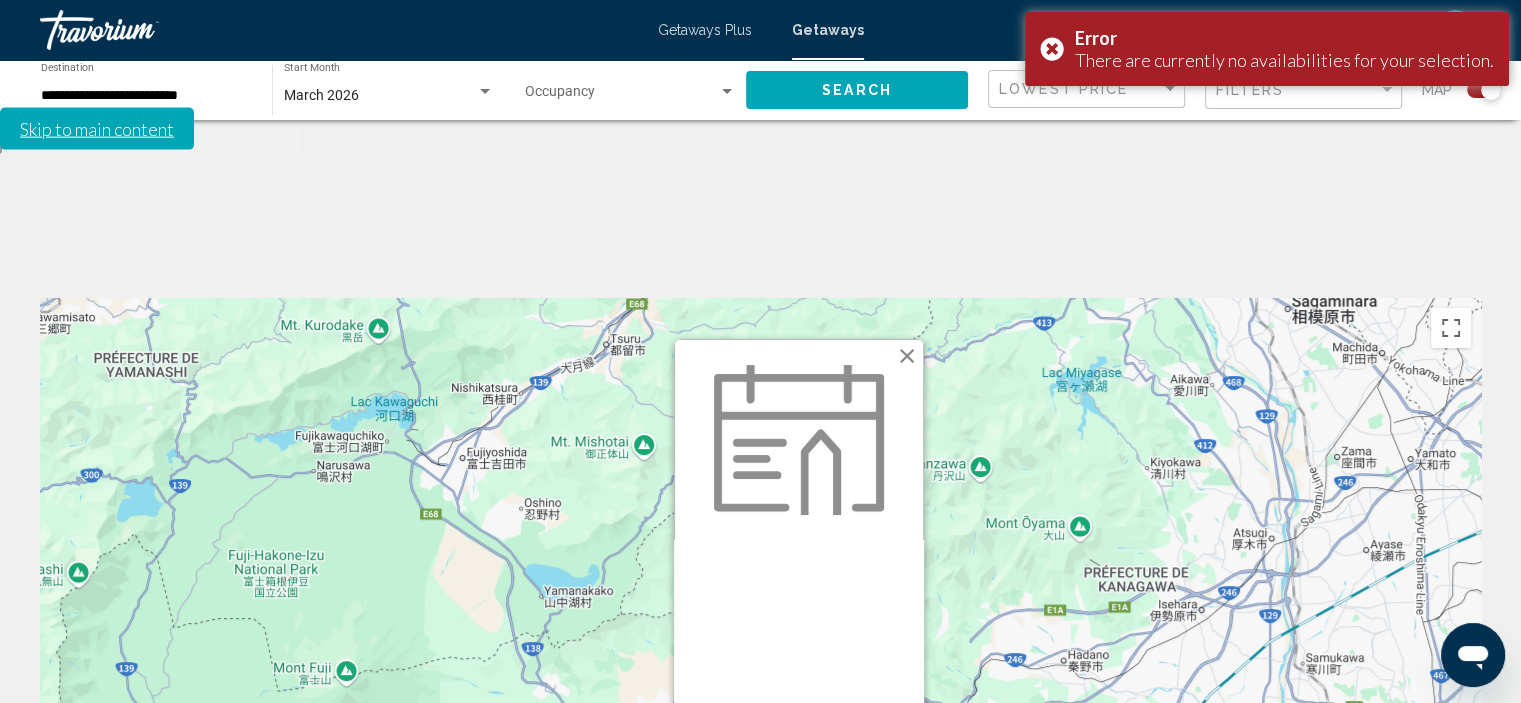 drag, startPoint x: 1072, startPoint y: 565, endPoint x: 1110, endPoint y: 715, distance: 154.7385 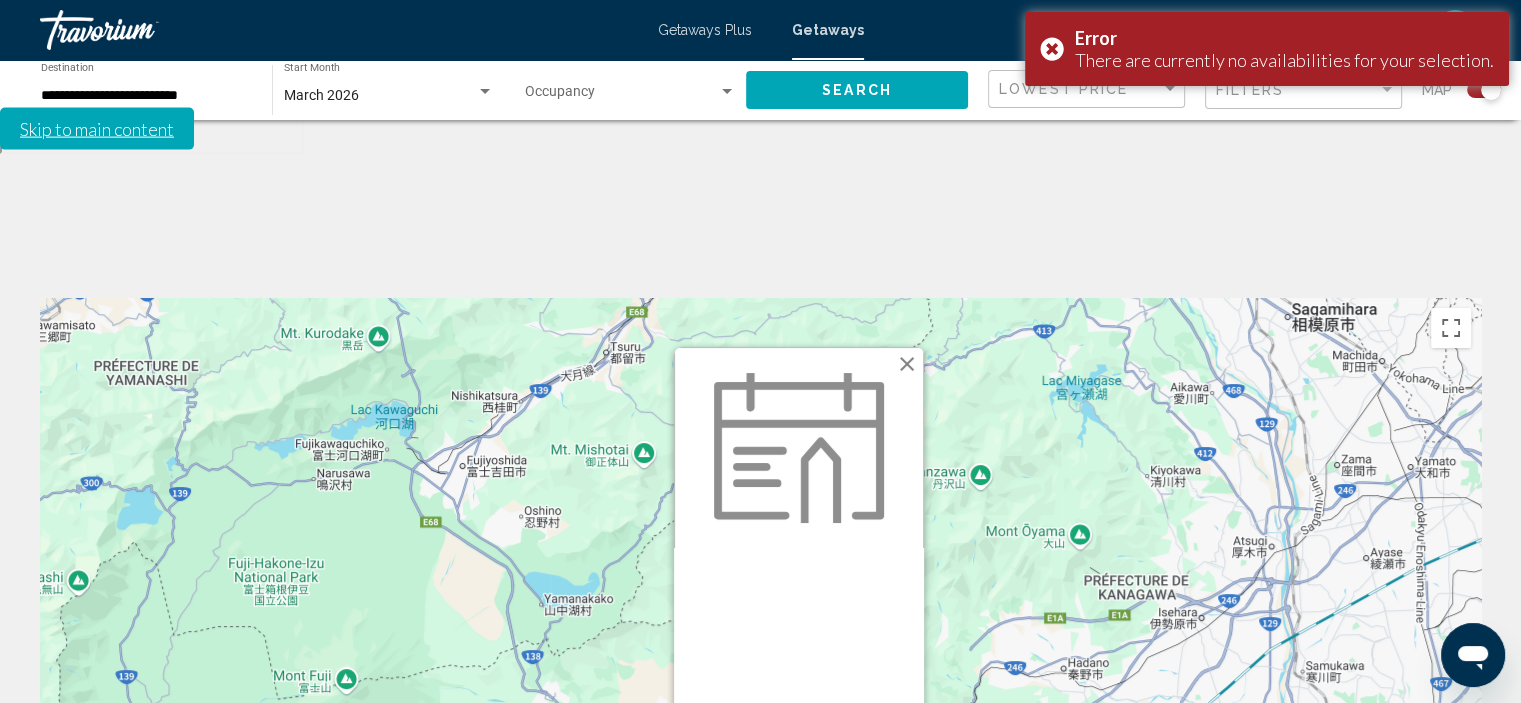 click at bounding box center [907, 364] 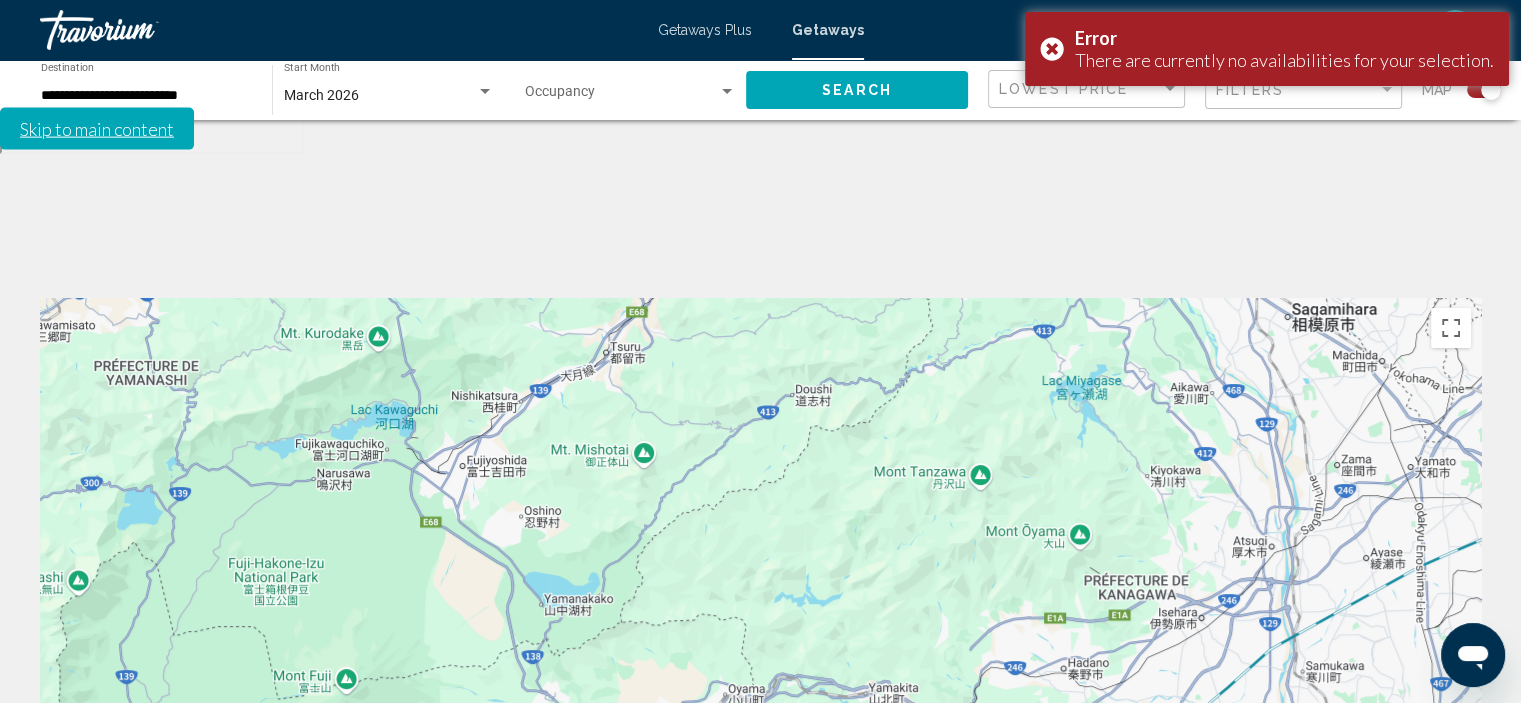 click at bounding box center [1451, 854] 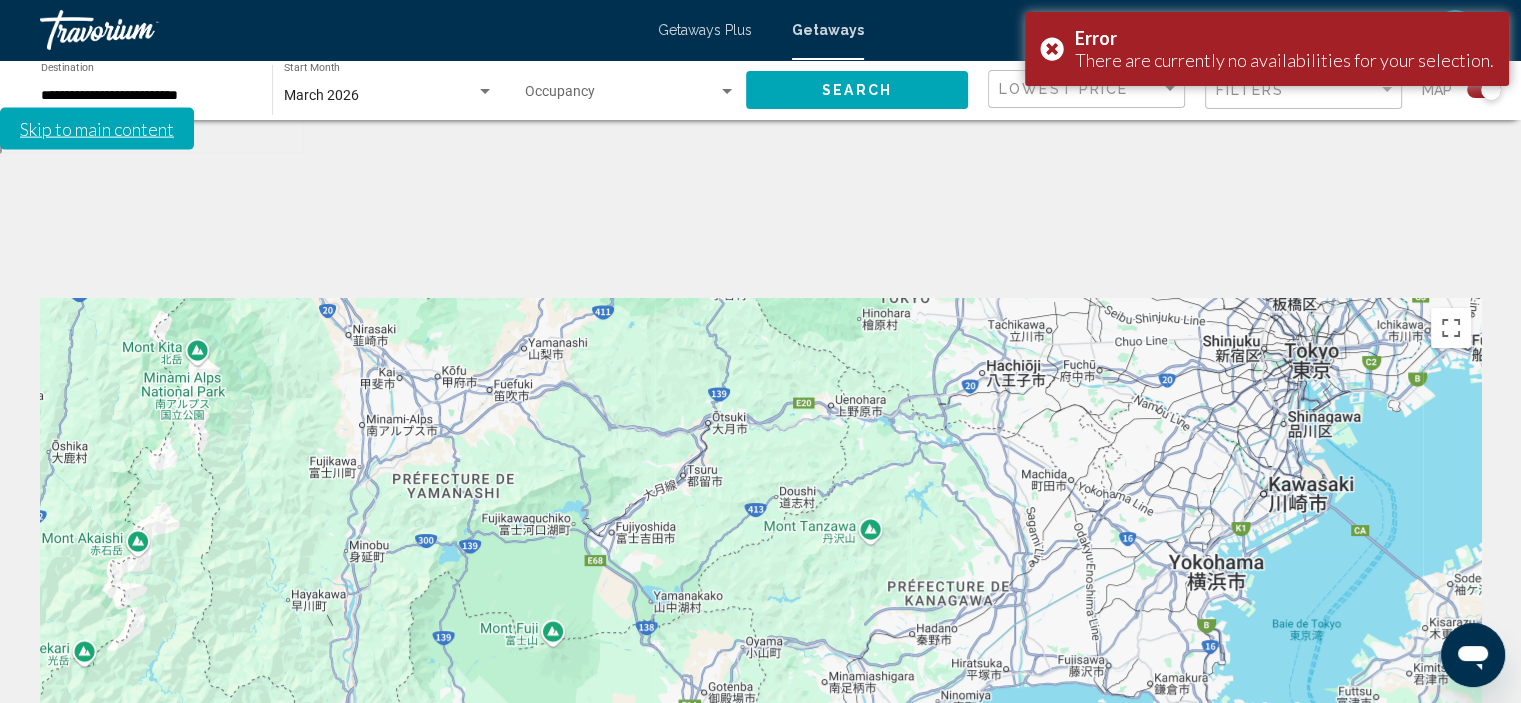 click at bounding box center [1451, 854] 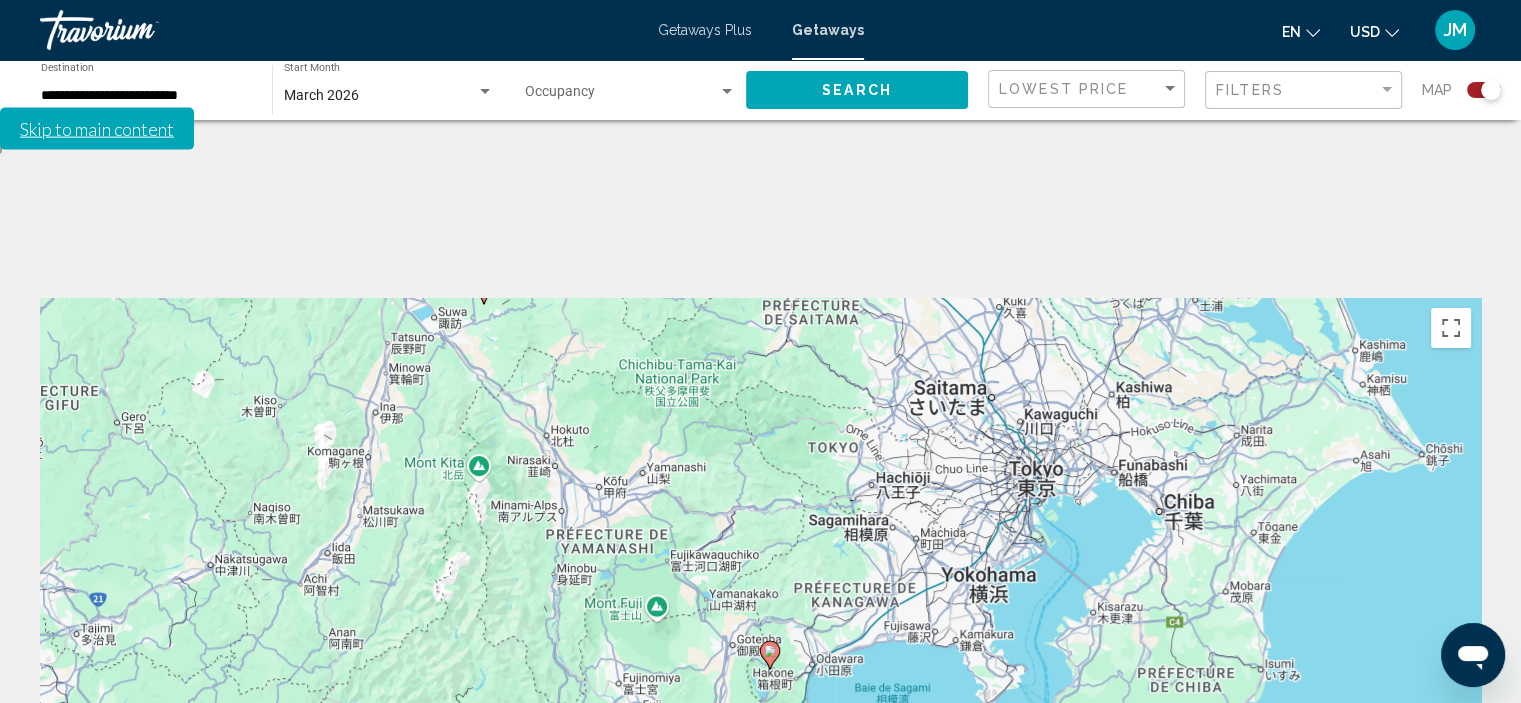 click at bounding box center [1451, 854] 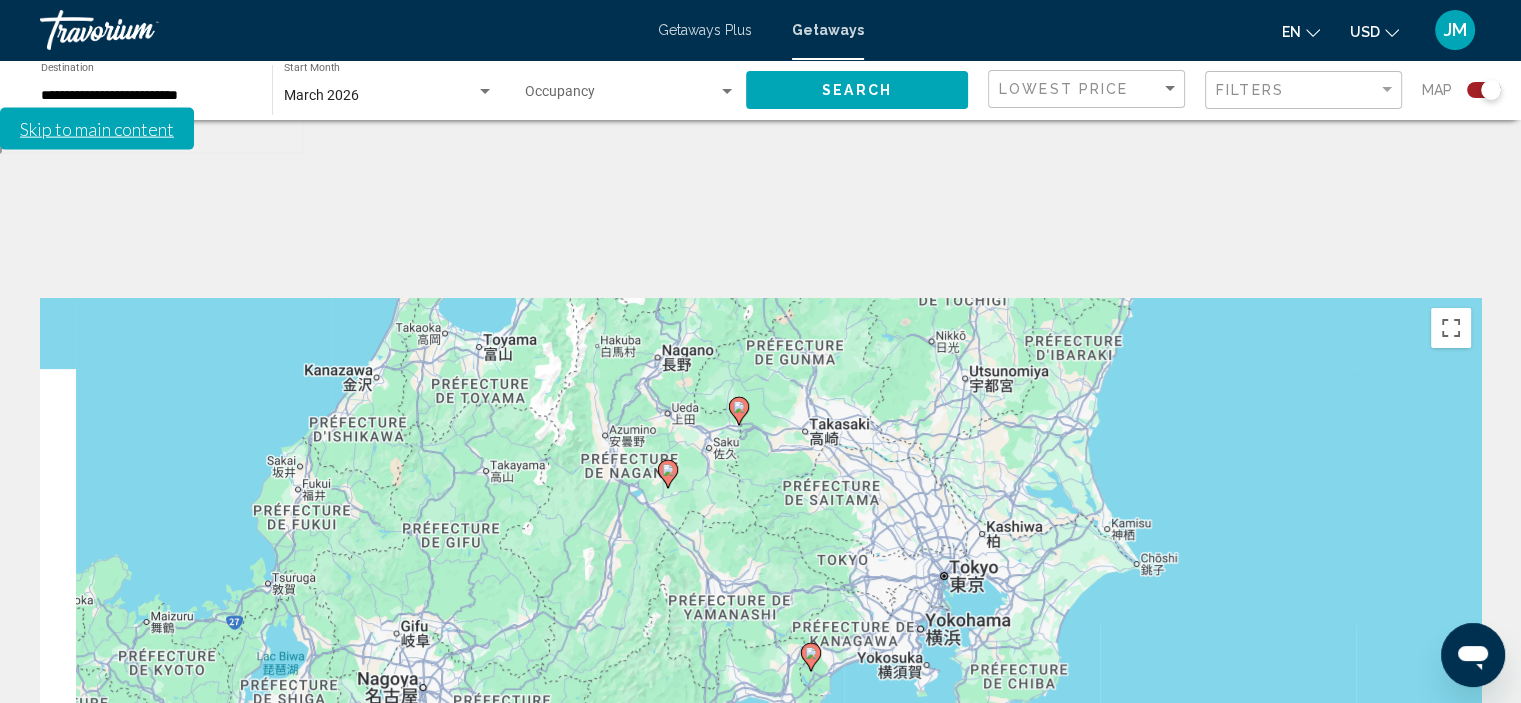 drag, startPoint x: 1083, startPoint y: 615, endPoint x: 1138, endPoint y: 663, distance: 73 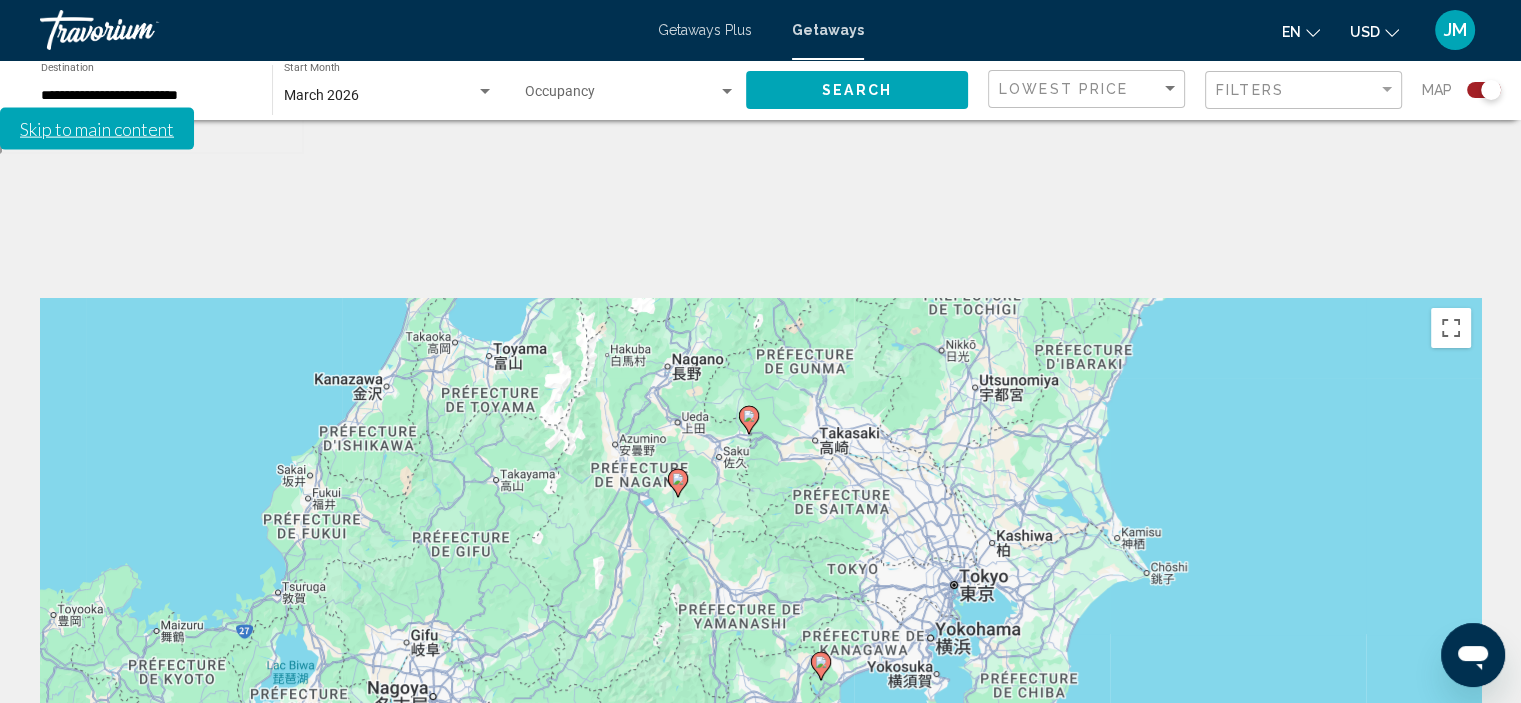 click at bounding box center [1451, 854] 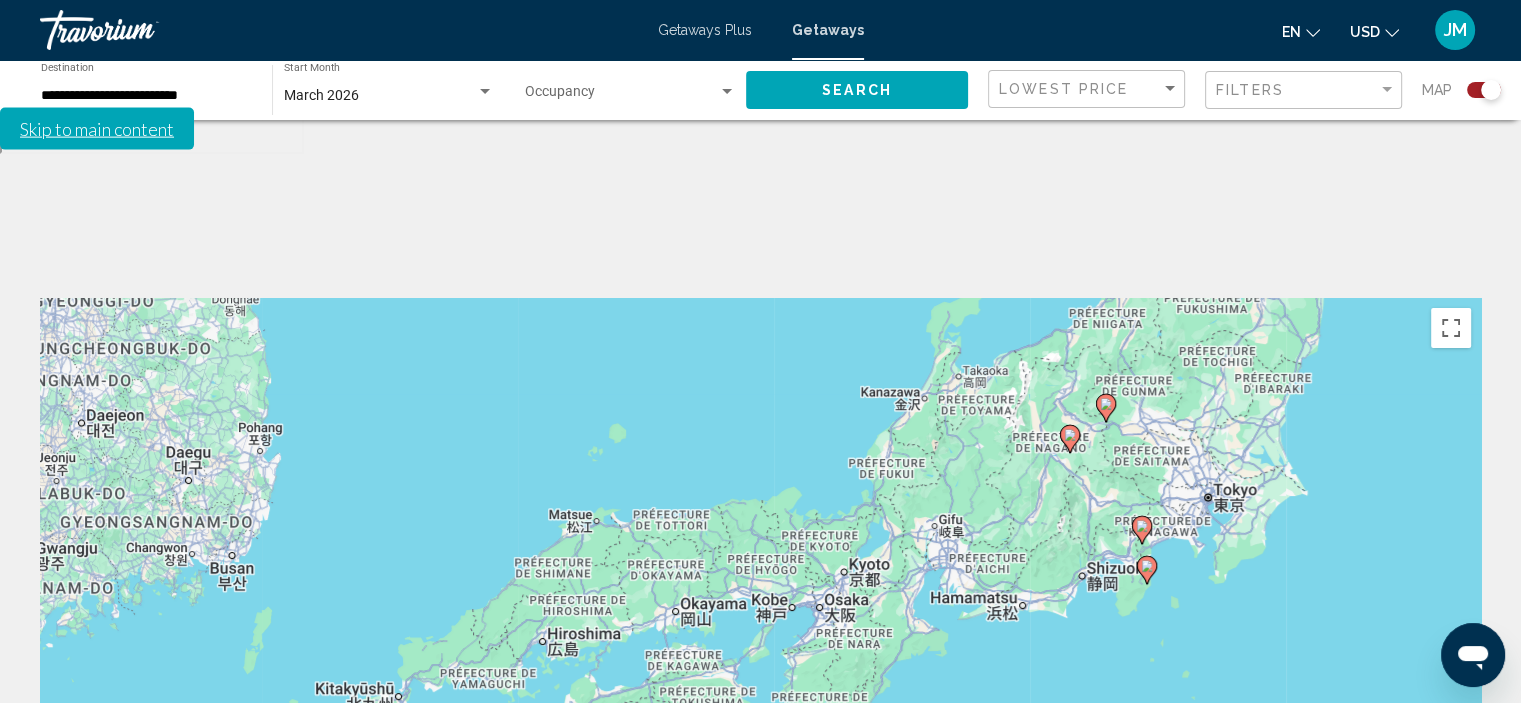 drag, startPoint x: 1154, startPoint y: 603, endPoint x: 1508, endPoint y: 508, distance: 366.52557 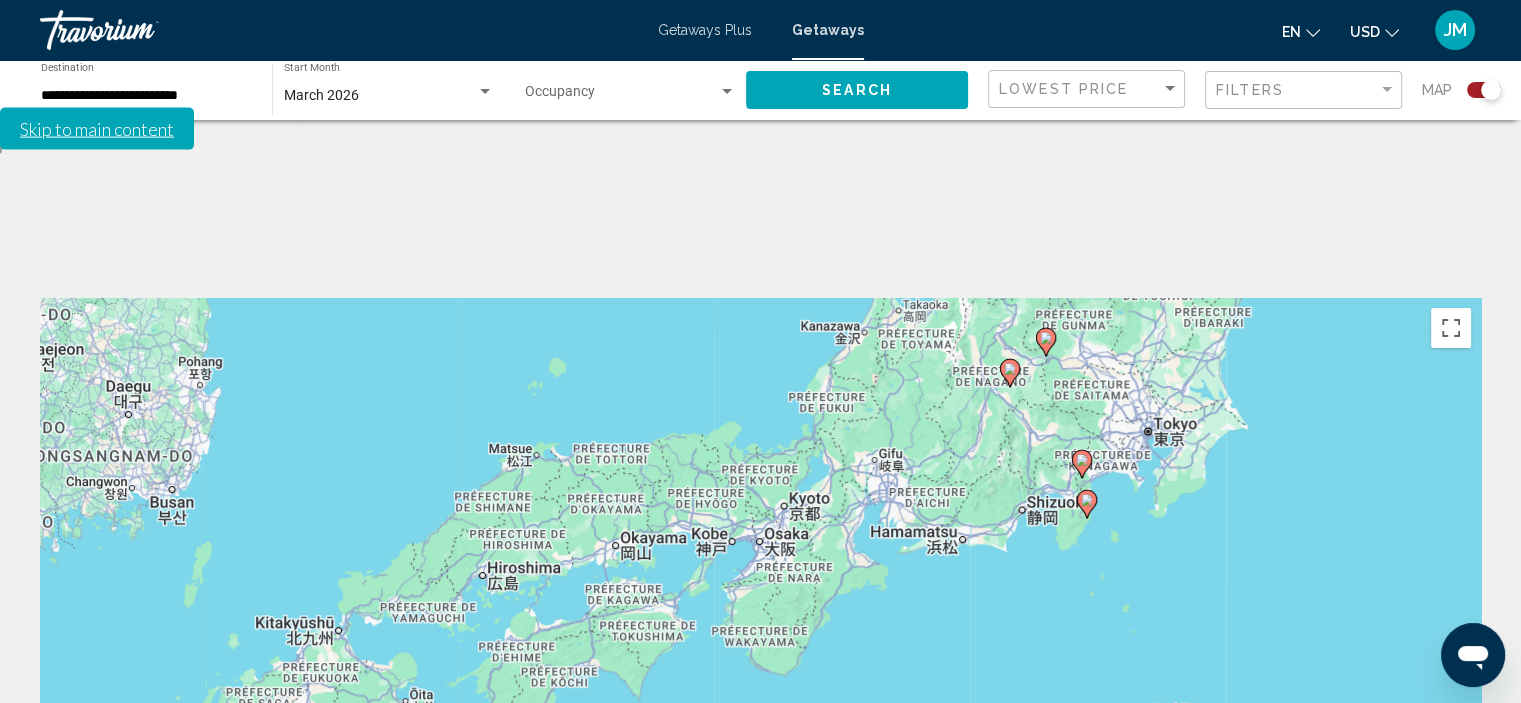drag, startPoint x: 1086, startPoint y: 587, endPoint x: 1024, endPoint y: 522, distance: 89.827614 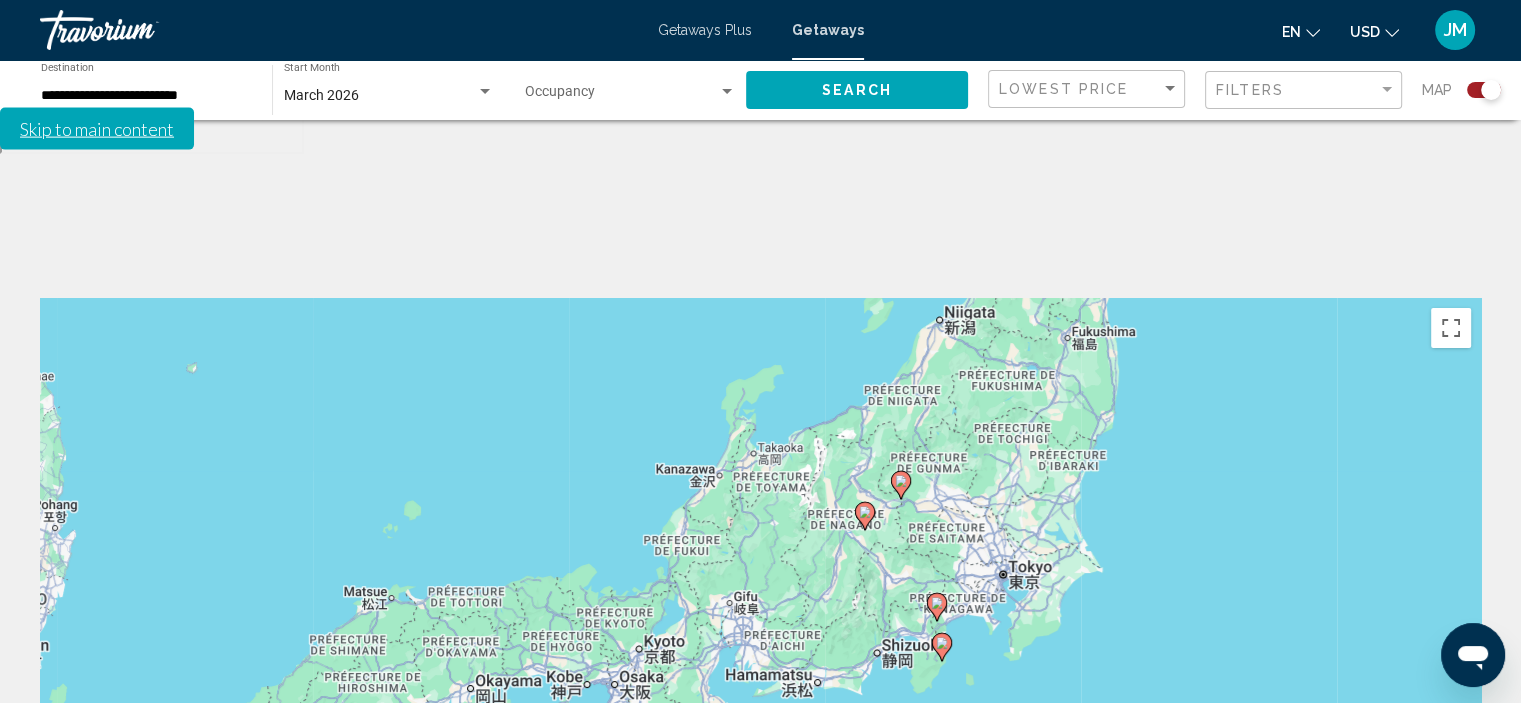 drag, startPoint x: 1071, startPoint y: 504, endPoint x: 927, endPoint y: 648, distance: 203.64676 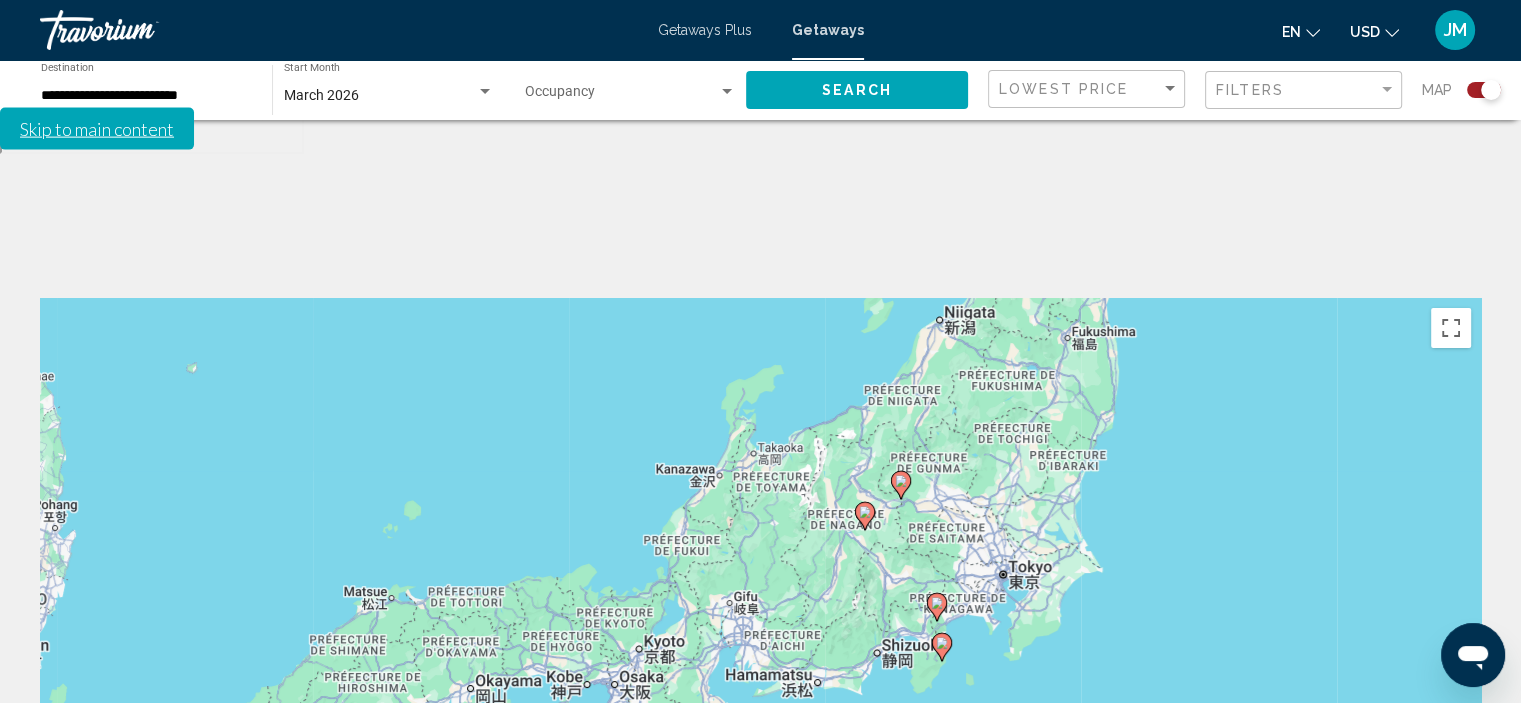 click 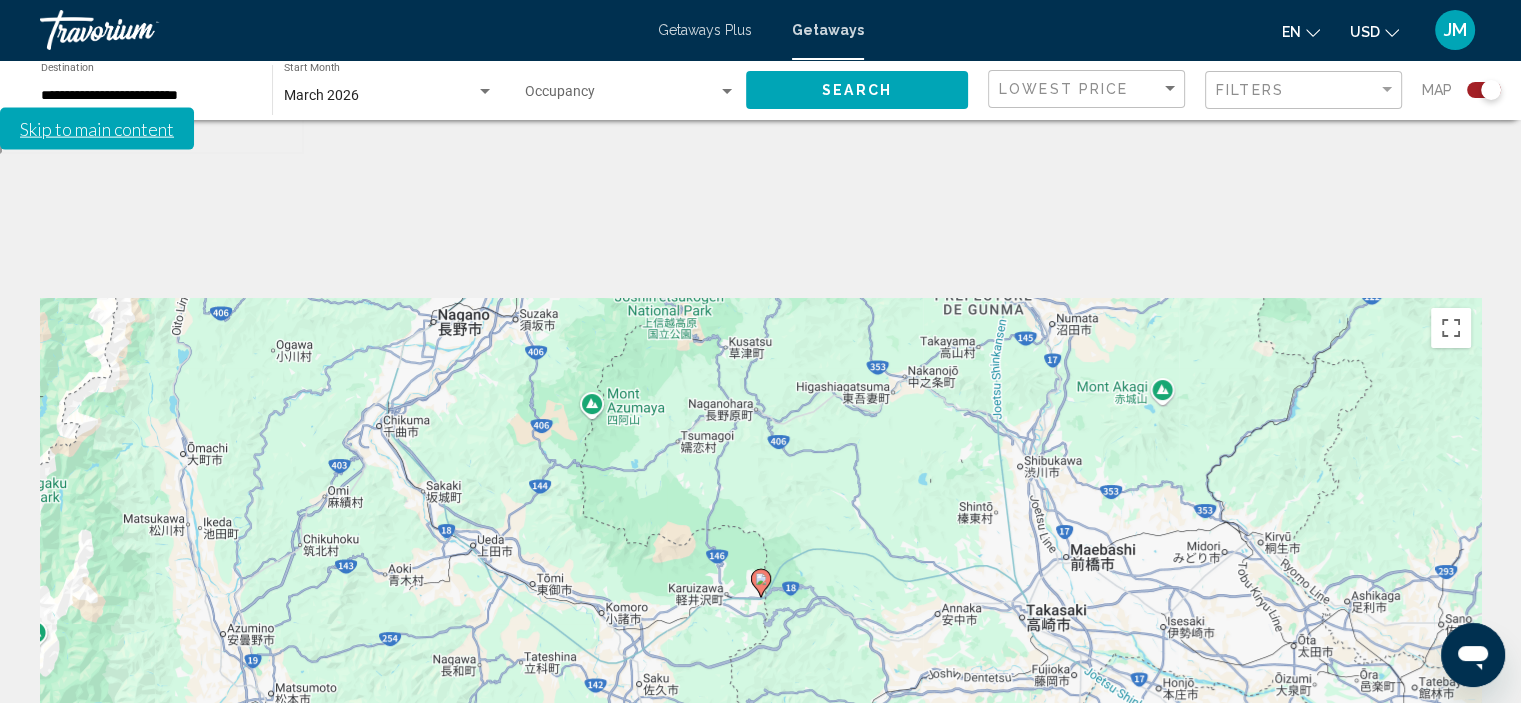 click 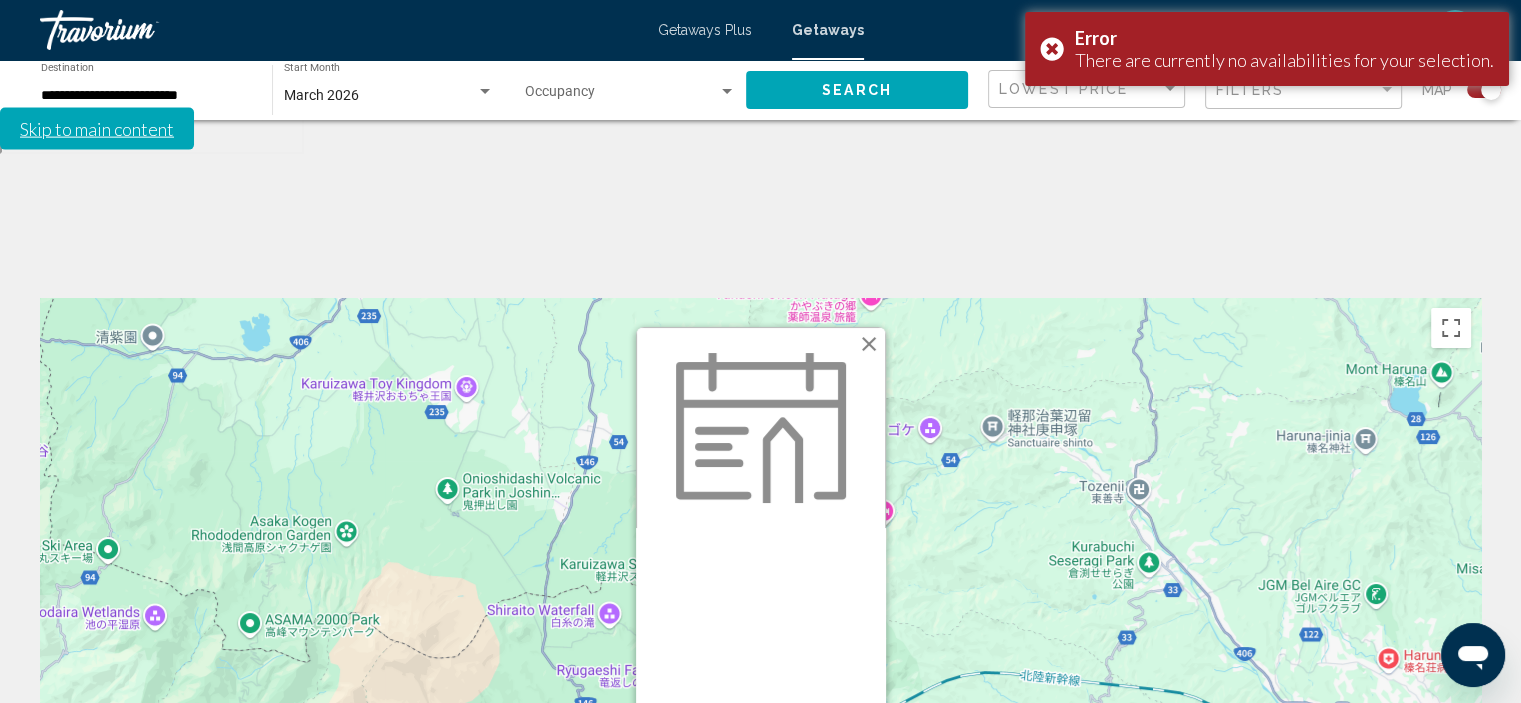 click on "View Resort" at bounding box center [760, 799] 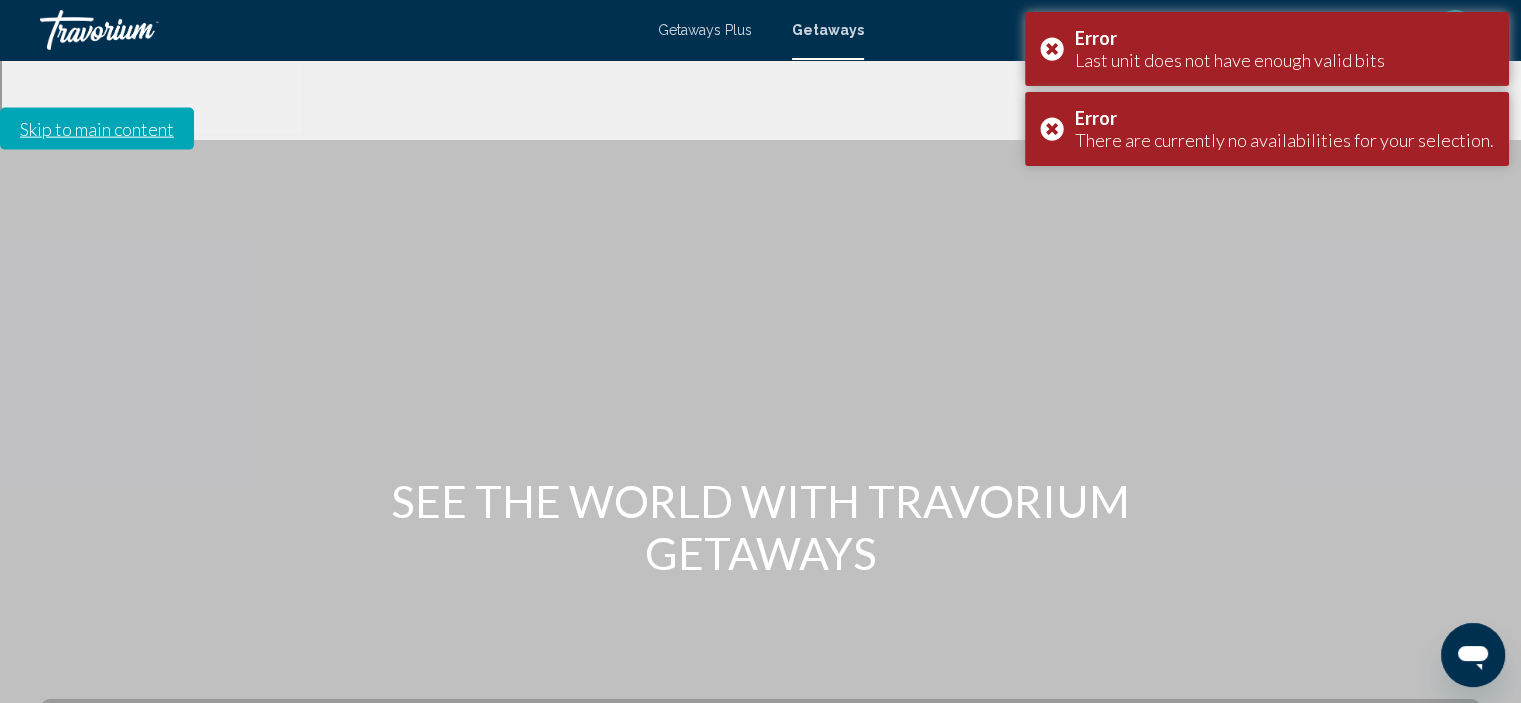 scroll, scrollTop: 0, scrollLeft: 0, axis: both 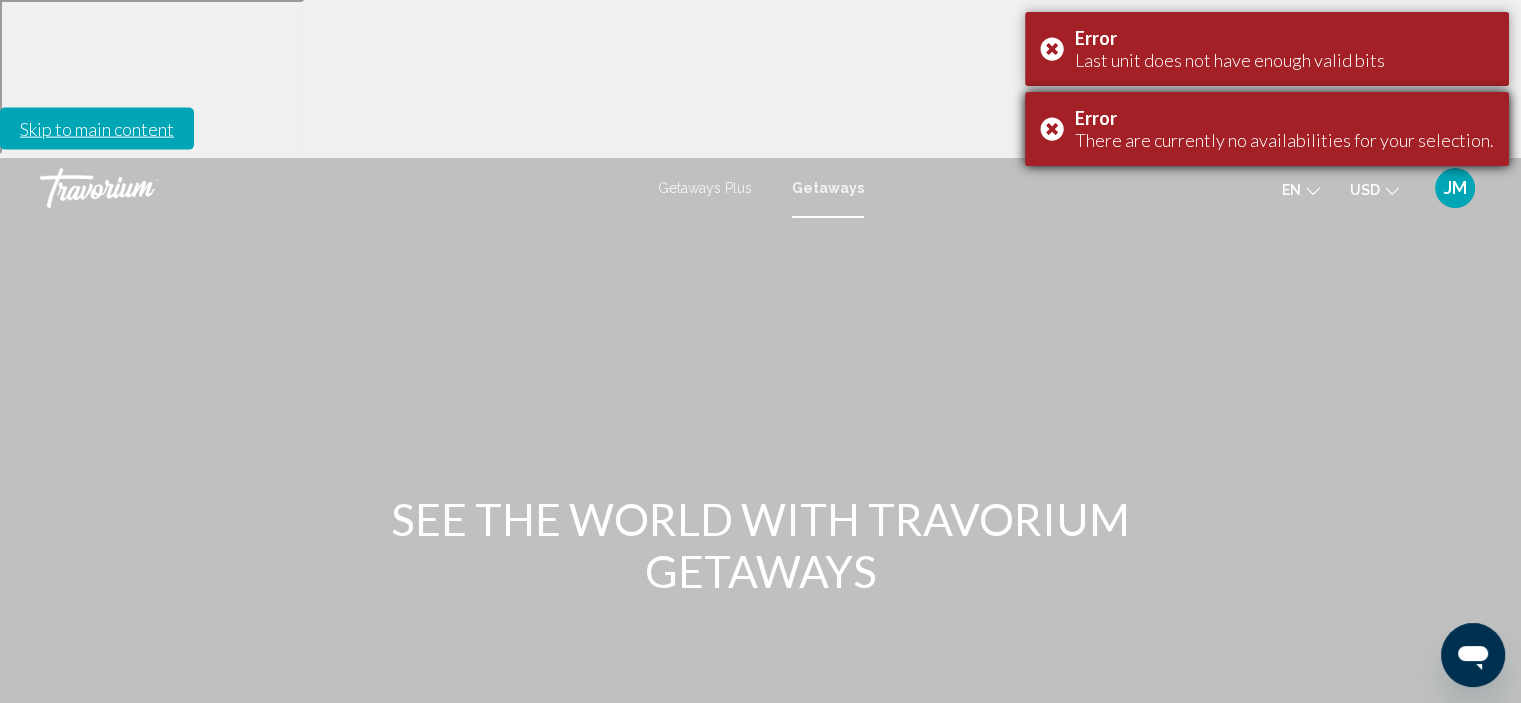 click on "Error   There are currently no availabilities for your selection." at bounding box center (1267, 129) 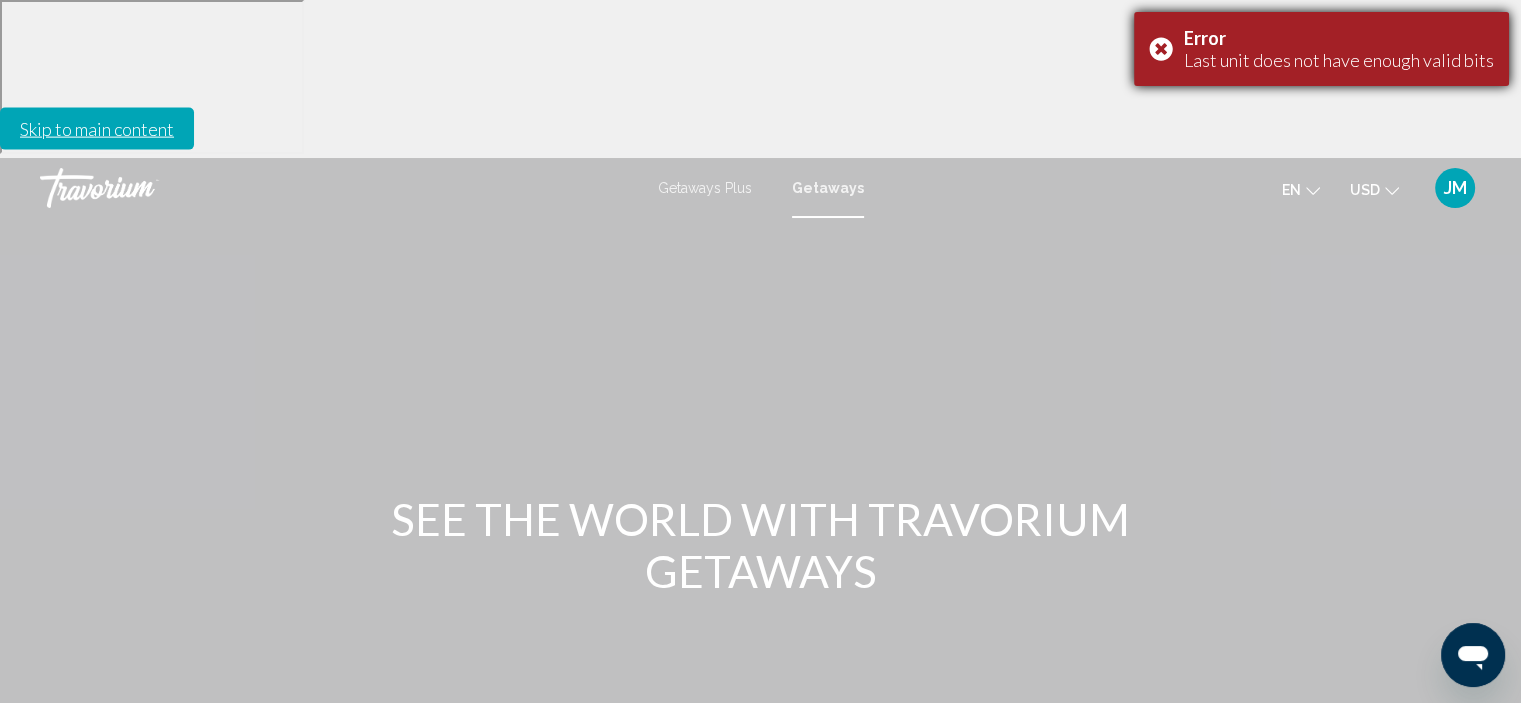 click on "Error   Last unit does not have enough valid bits" at bounding box center [1321, 49] 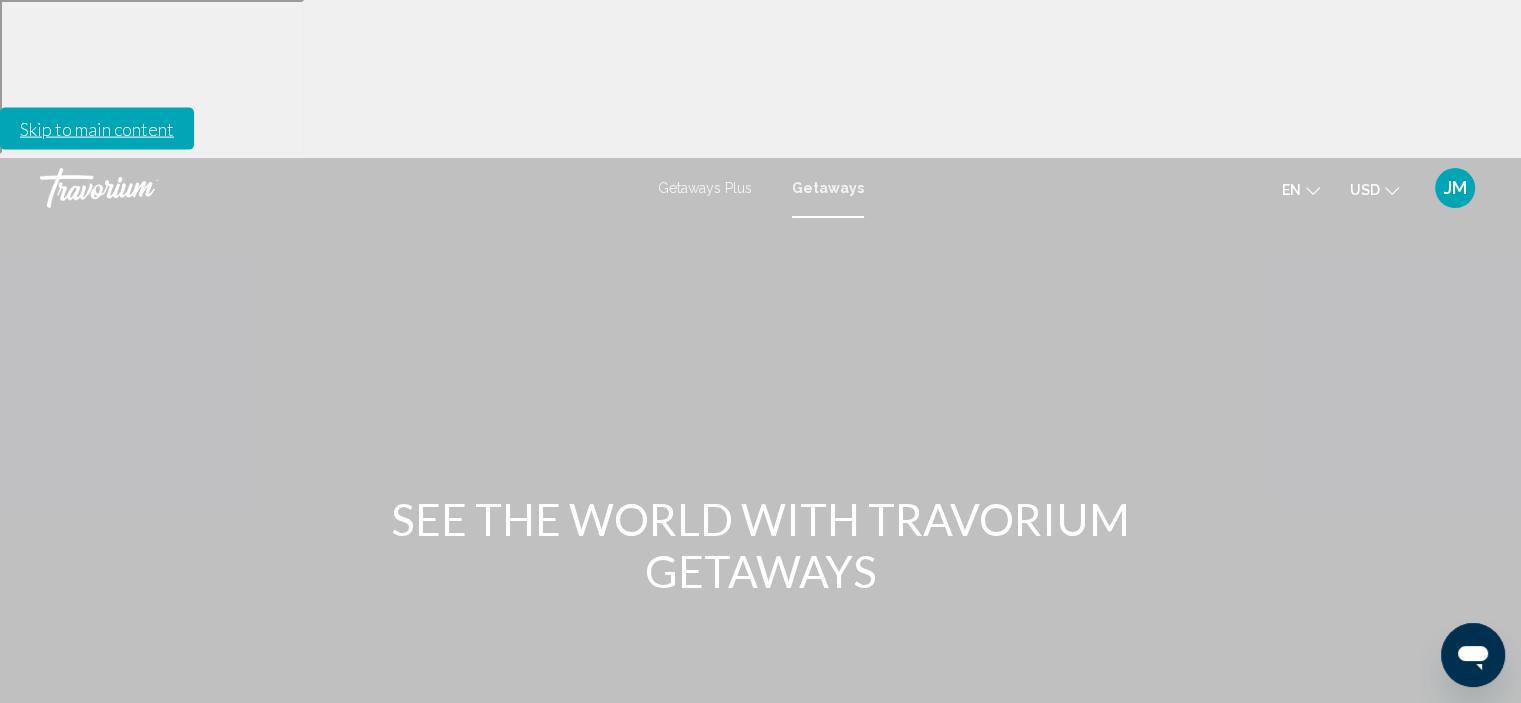 click on "Destination All Destinations" at bounding box center [229, 758] 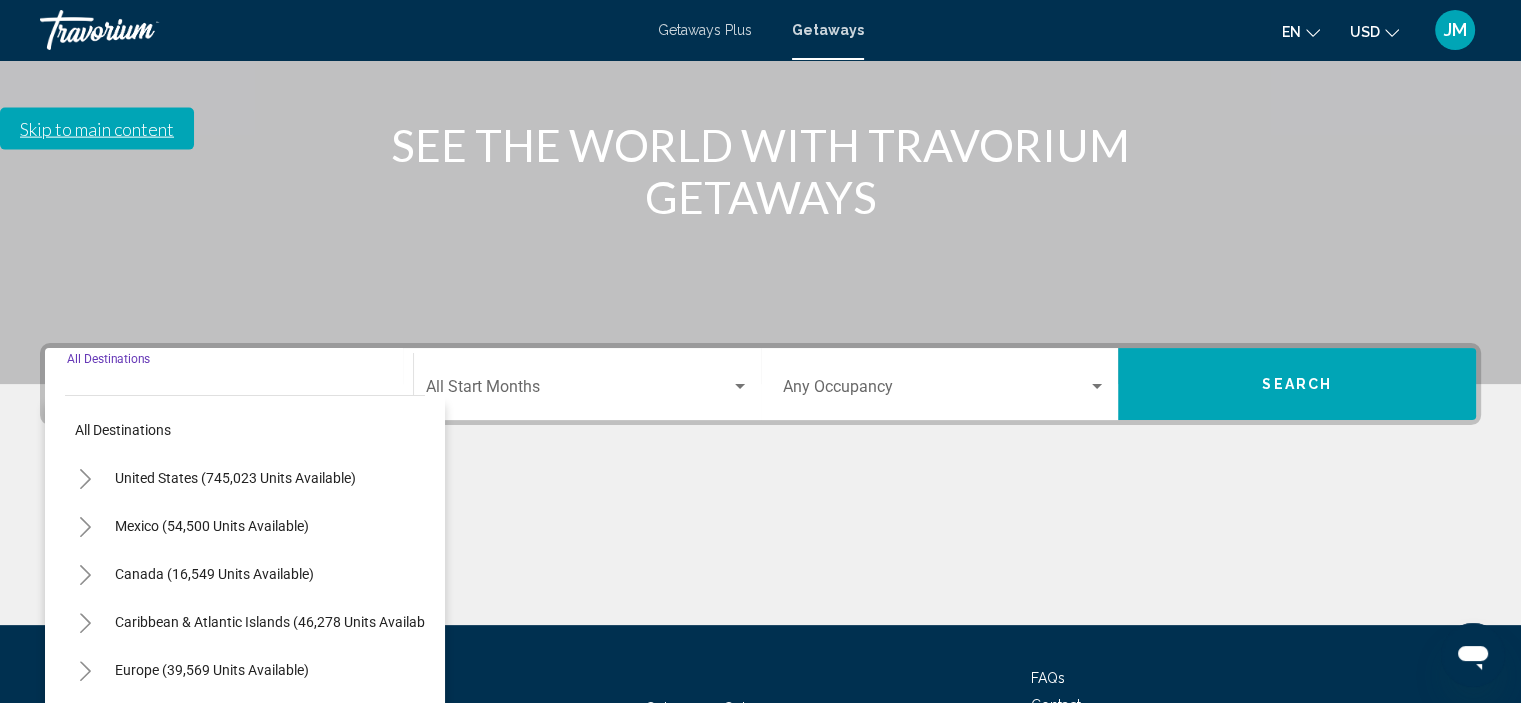 scroll, scrollTop: 382, scrollLeft: 0, axis: vertical 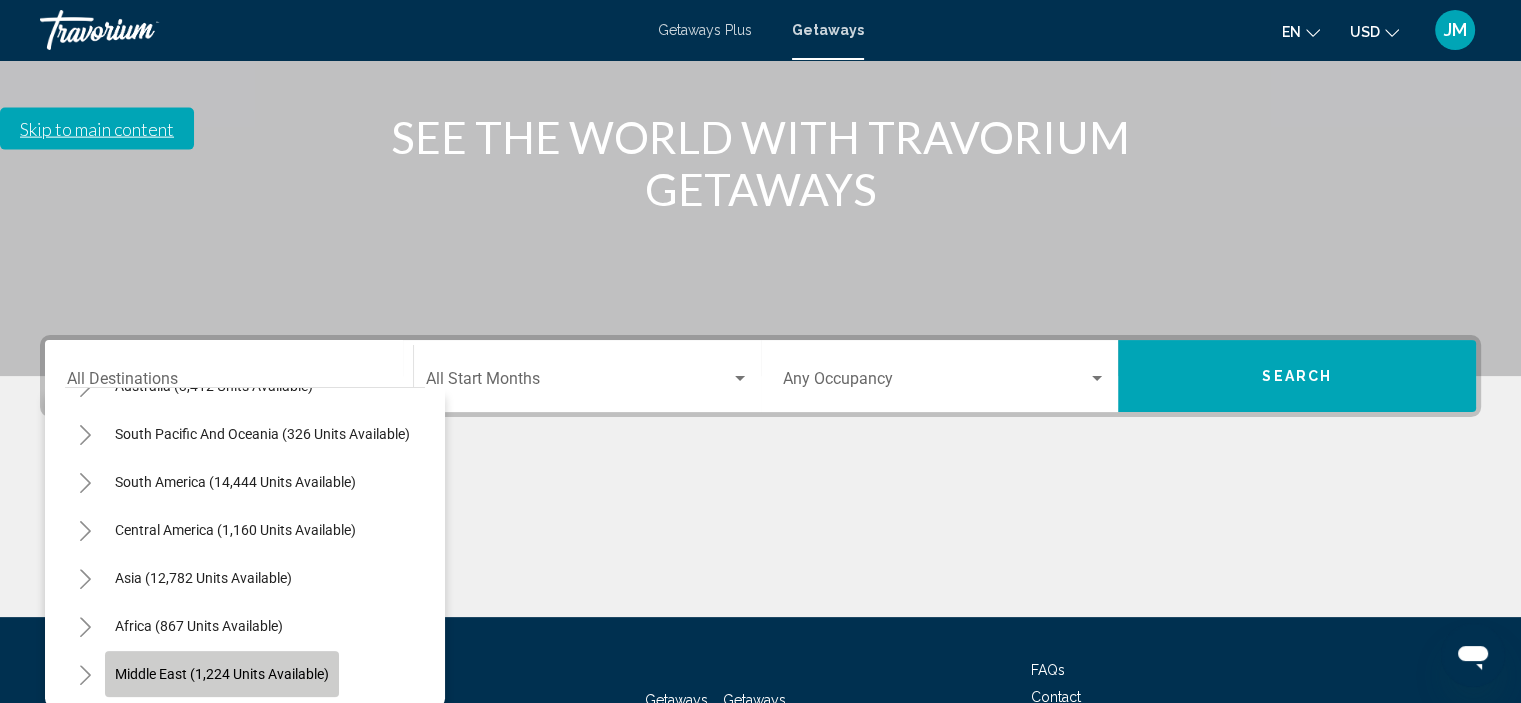 click on "Middle East (1,224 units available)" 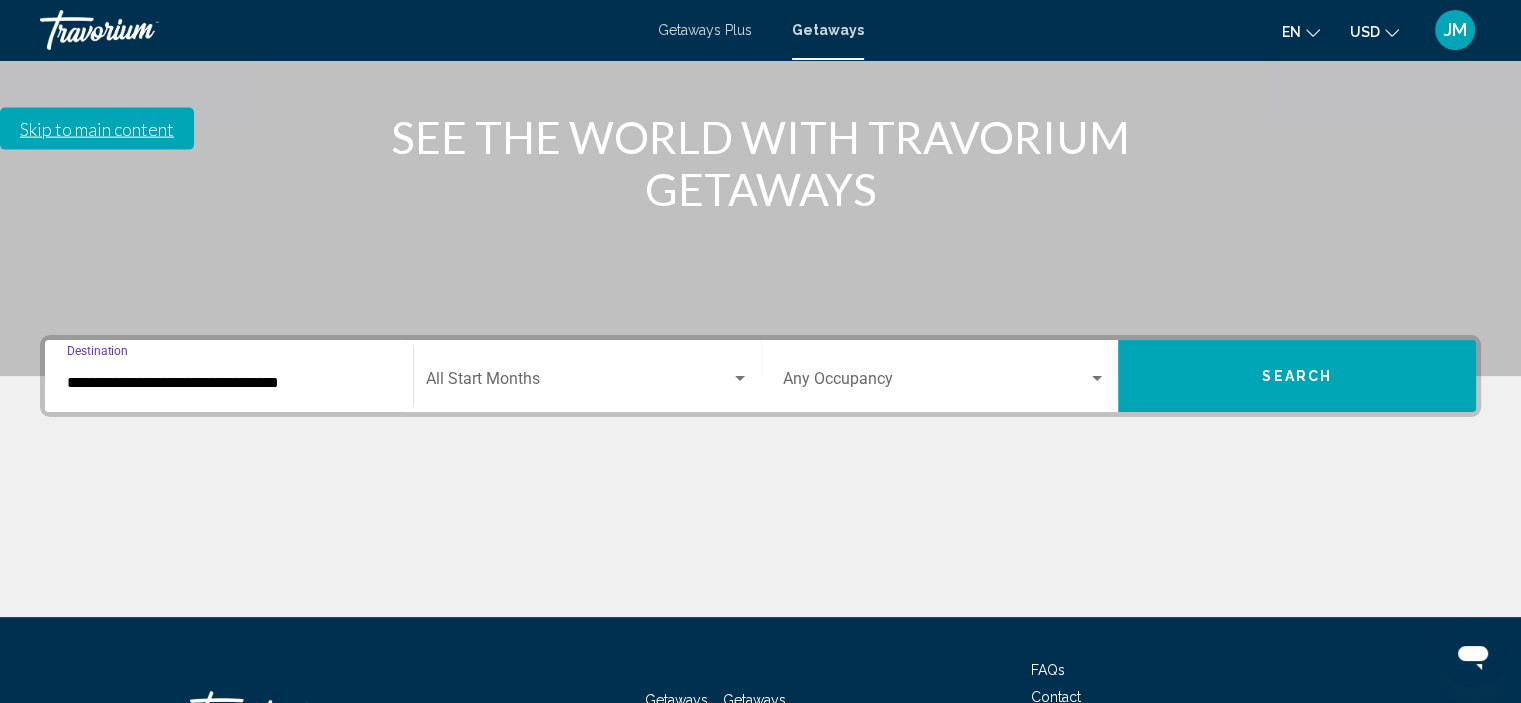 click at bounding box center [740, 379] 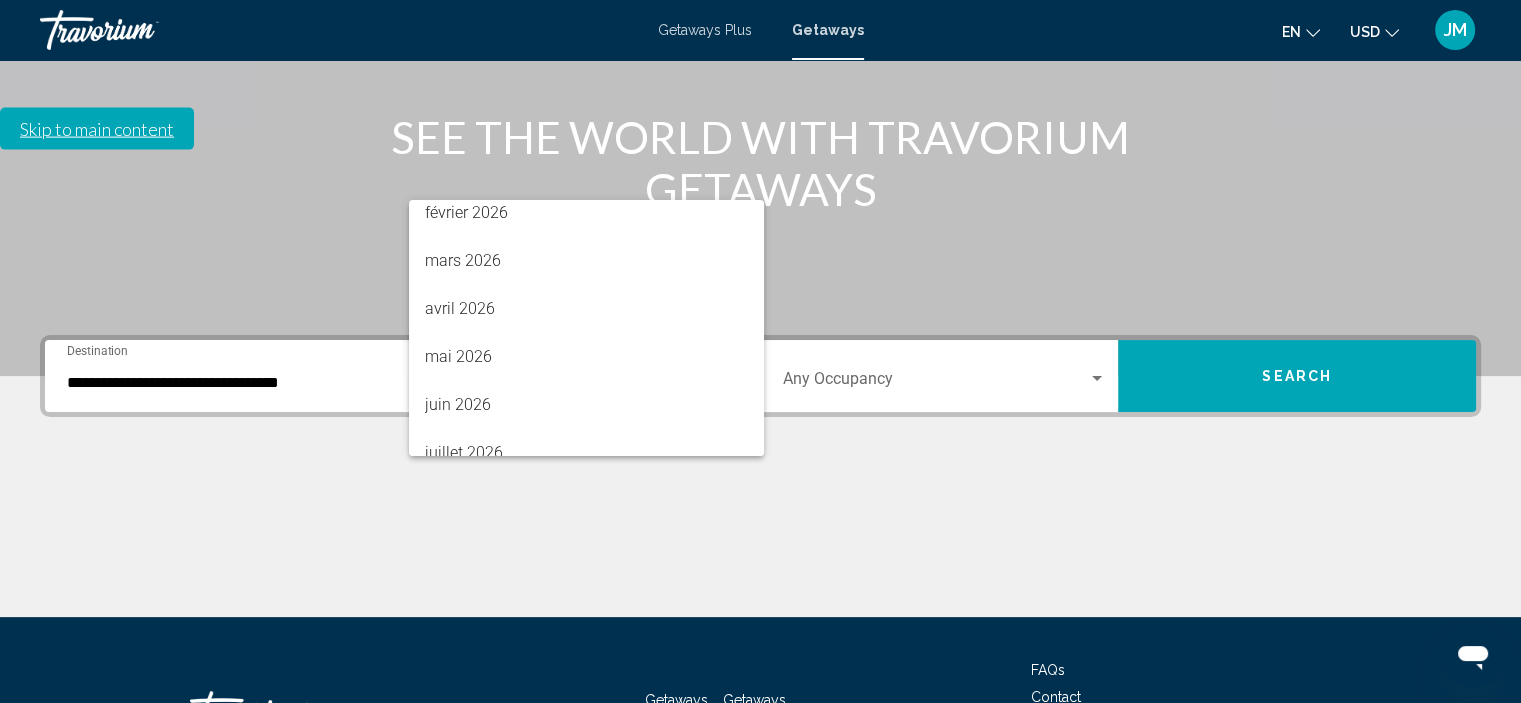 scroll, scrollTop: 400, scrollLeft: 0, axis: vertical 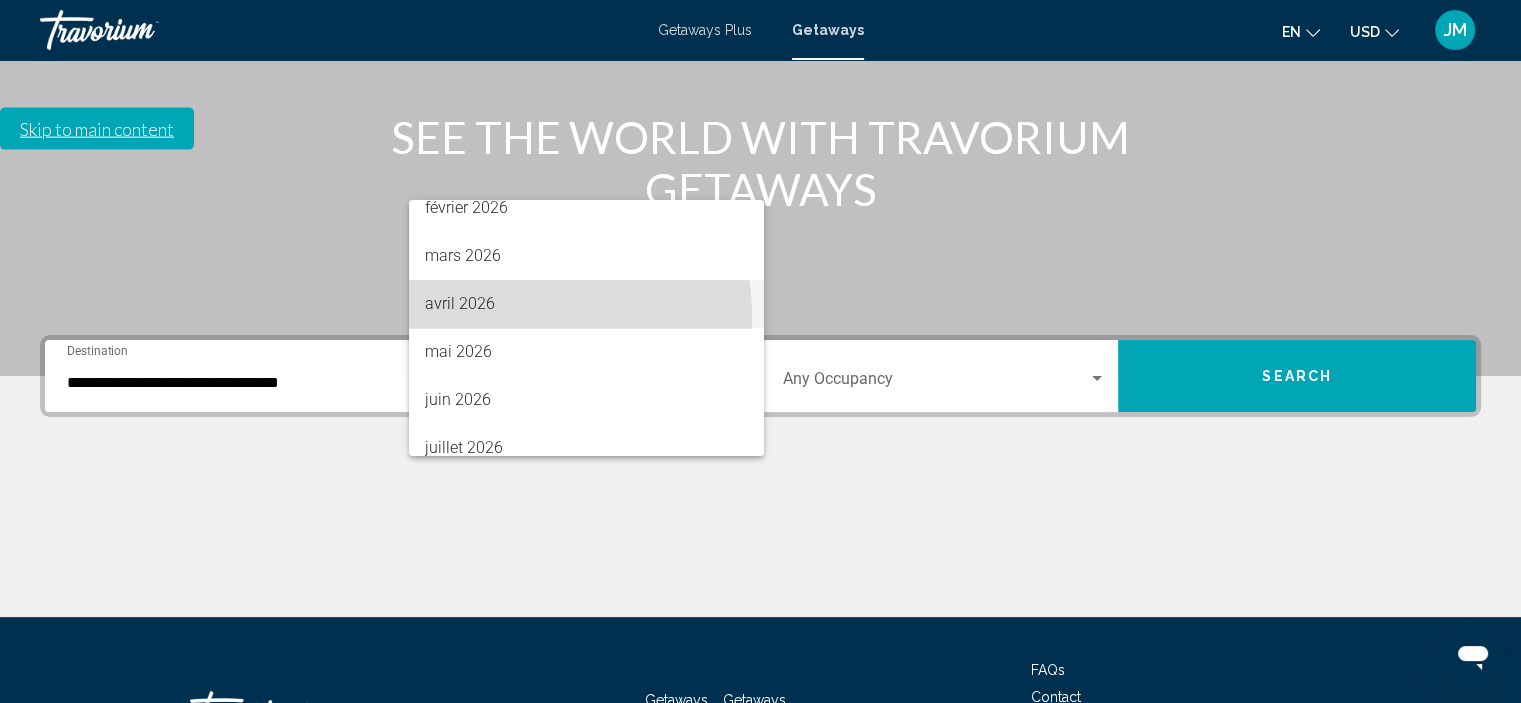 click on "avril 2026" at bounding box center [586, 304] 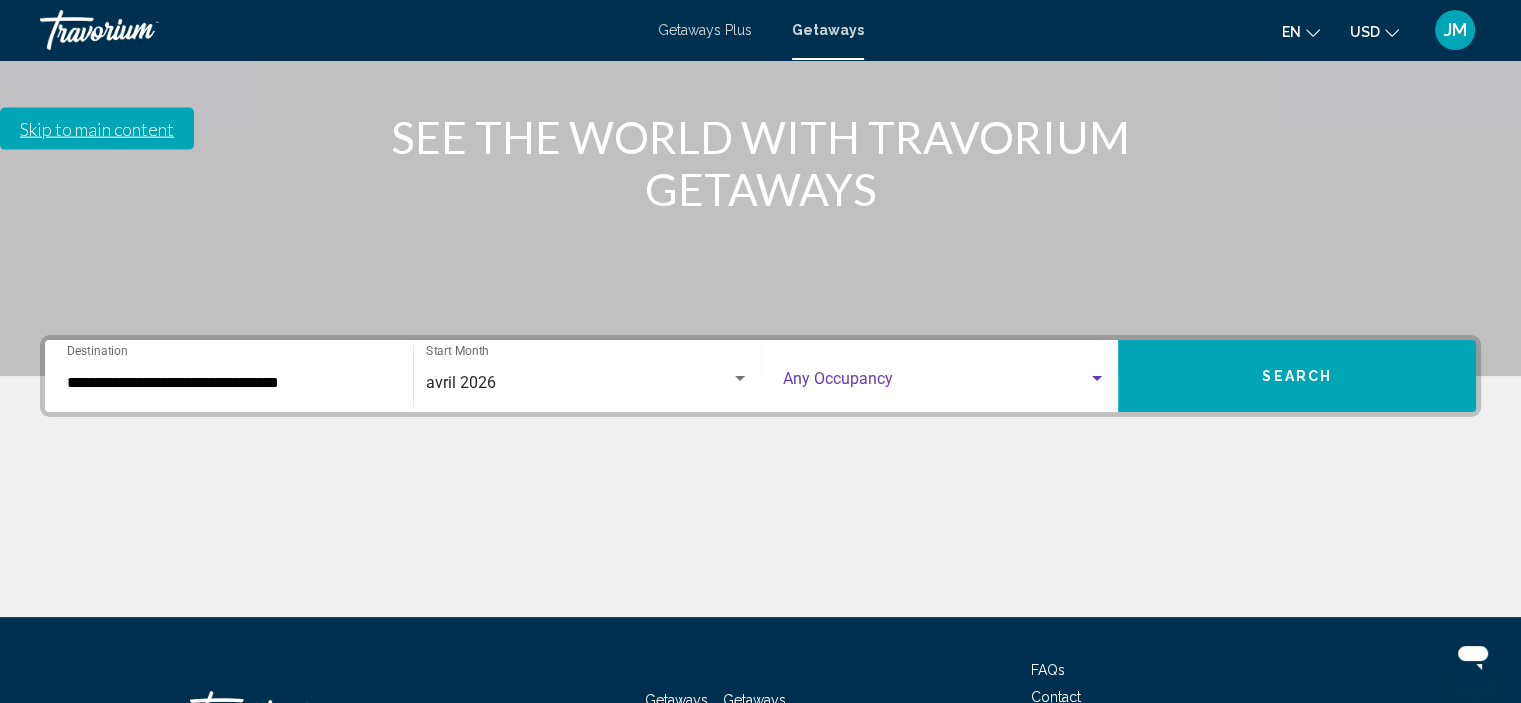 click at bounding box center [1097, 379] 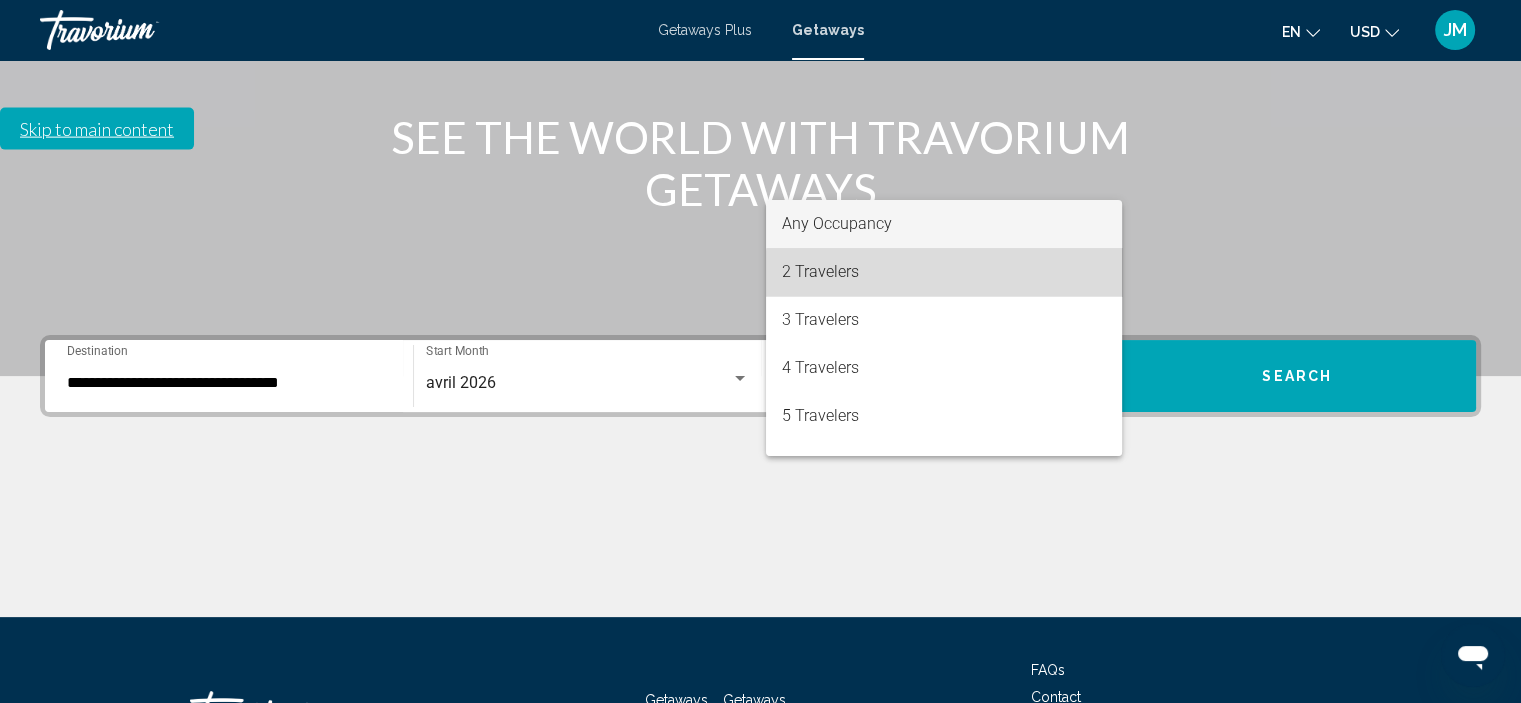 click on "2 Travelers" at bounding box center [944, 272] 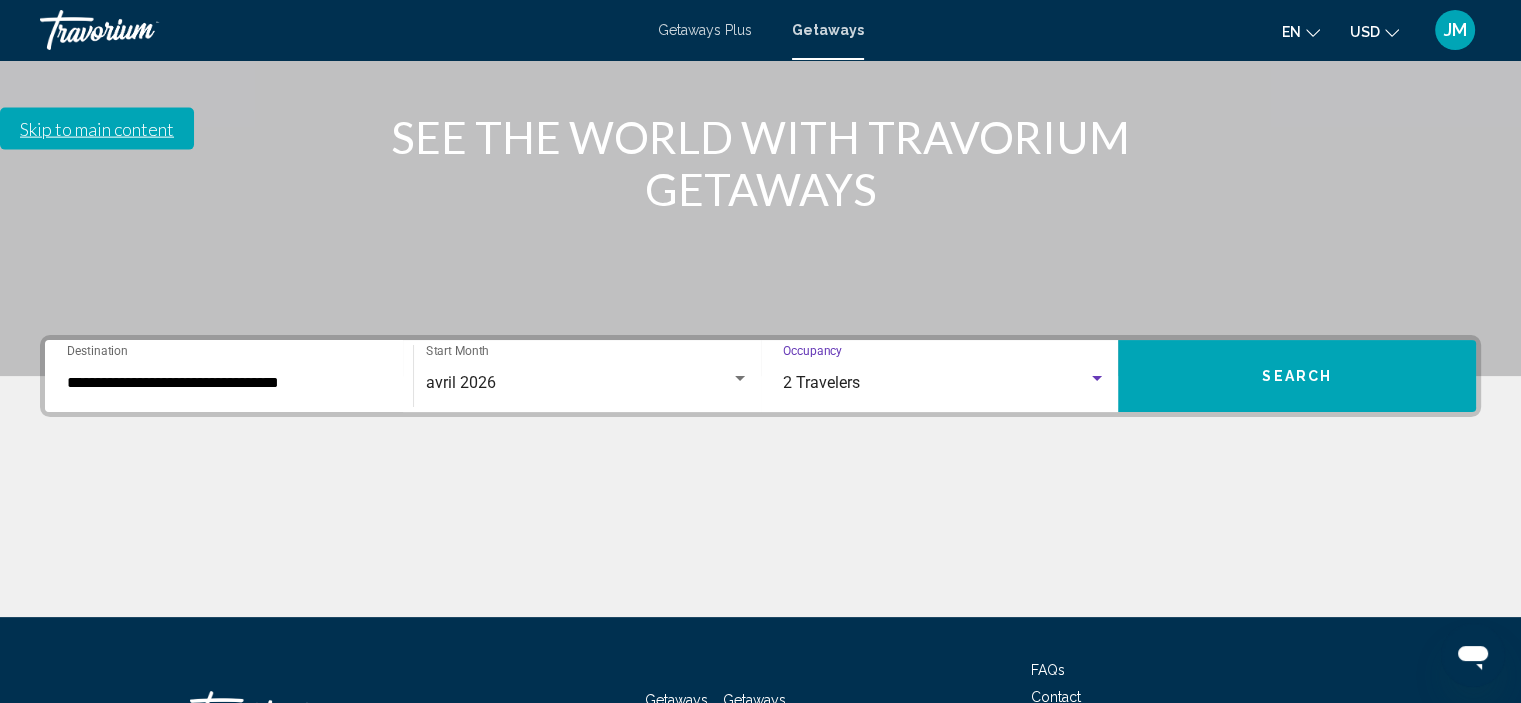 click on "Search" at bounding box center (1297, 377) 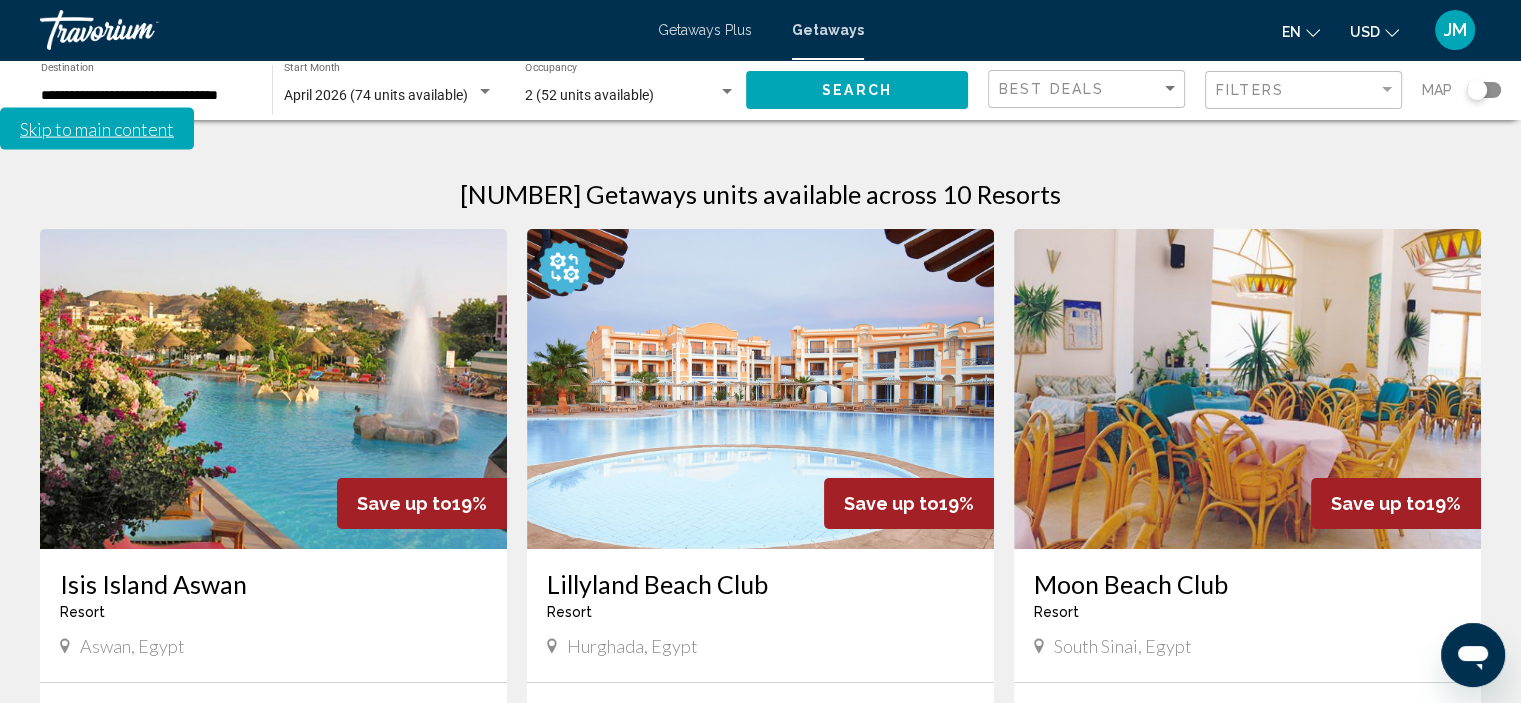 scroll, scrollTop: 200, scrollLeft: 0, axis: vertical 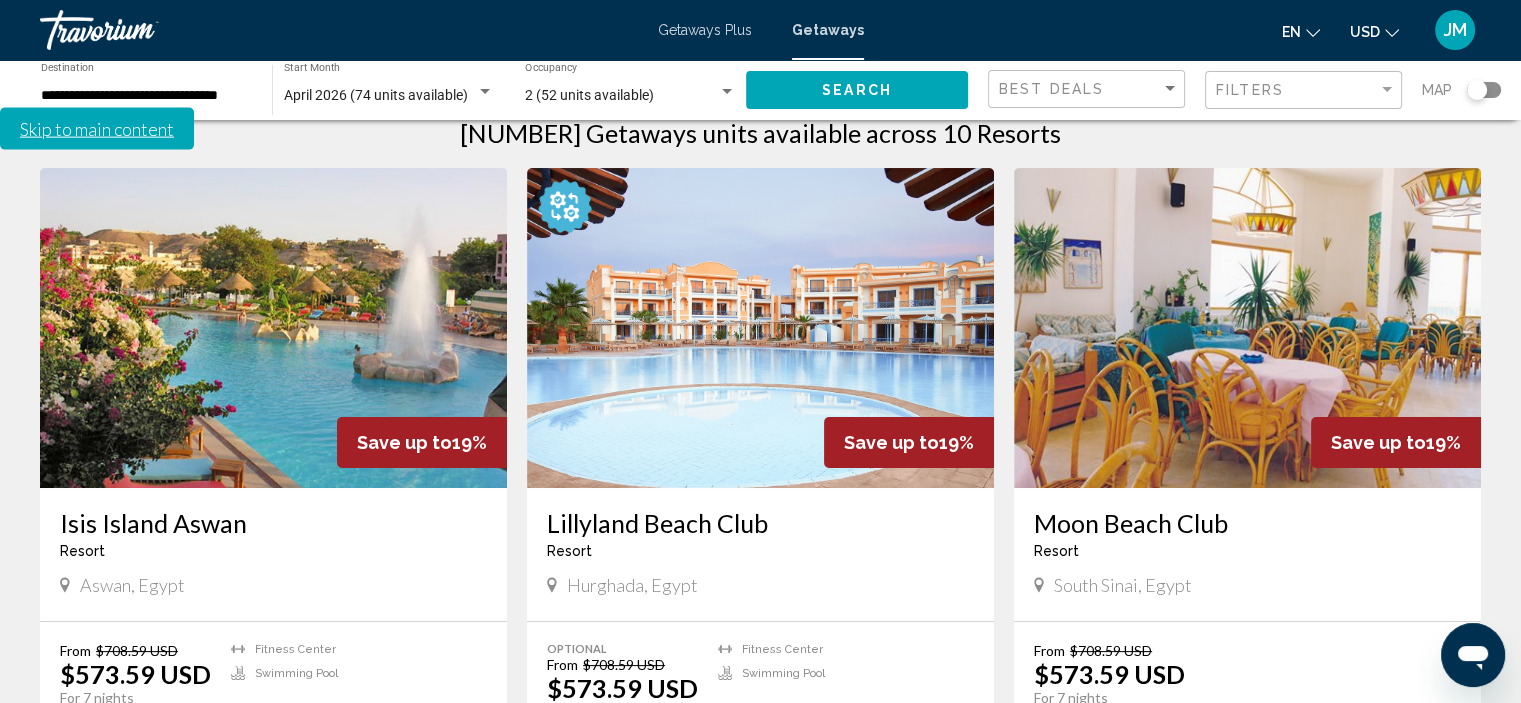 click 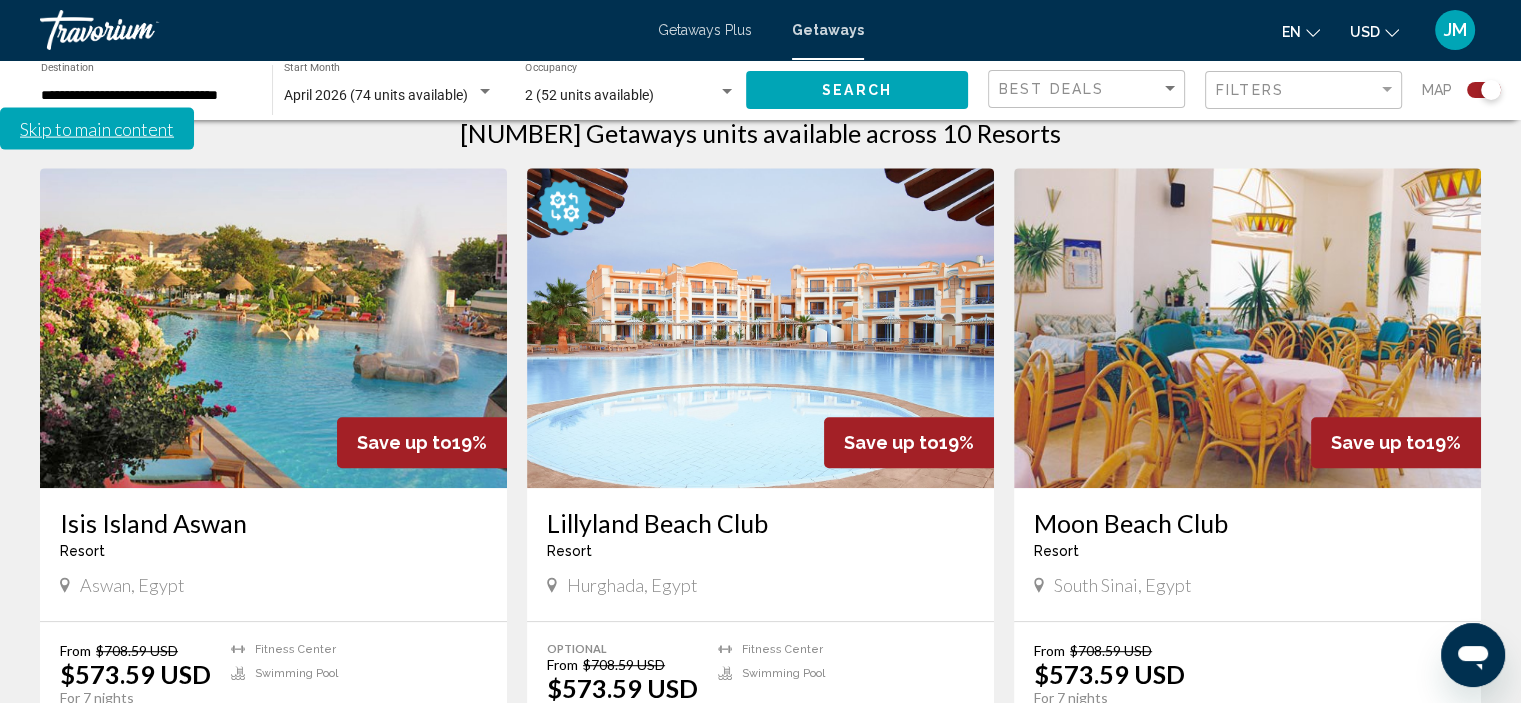 click 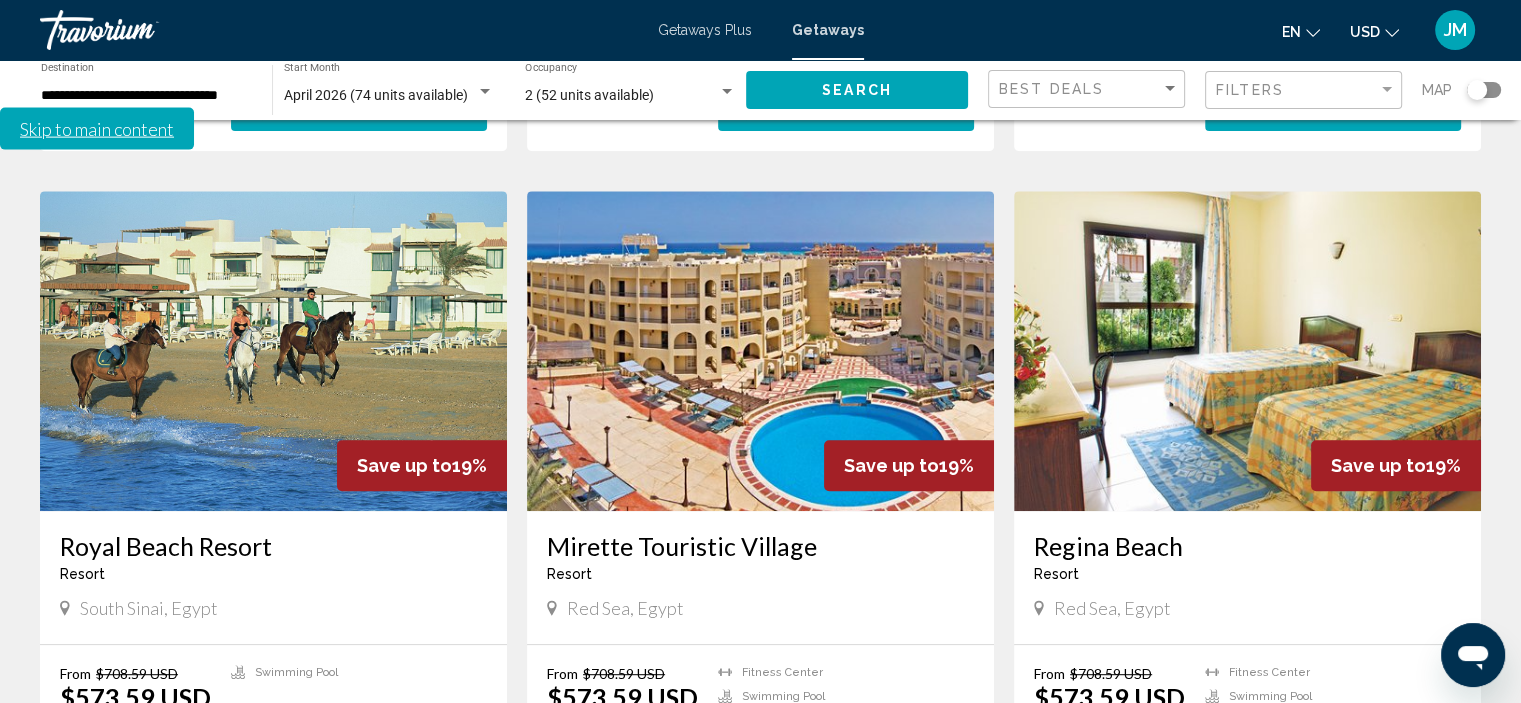 scroll, scrollTop: 200, scrollLeft: 0, axis: vertical 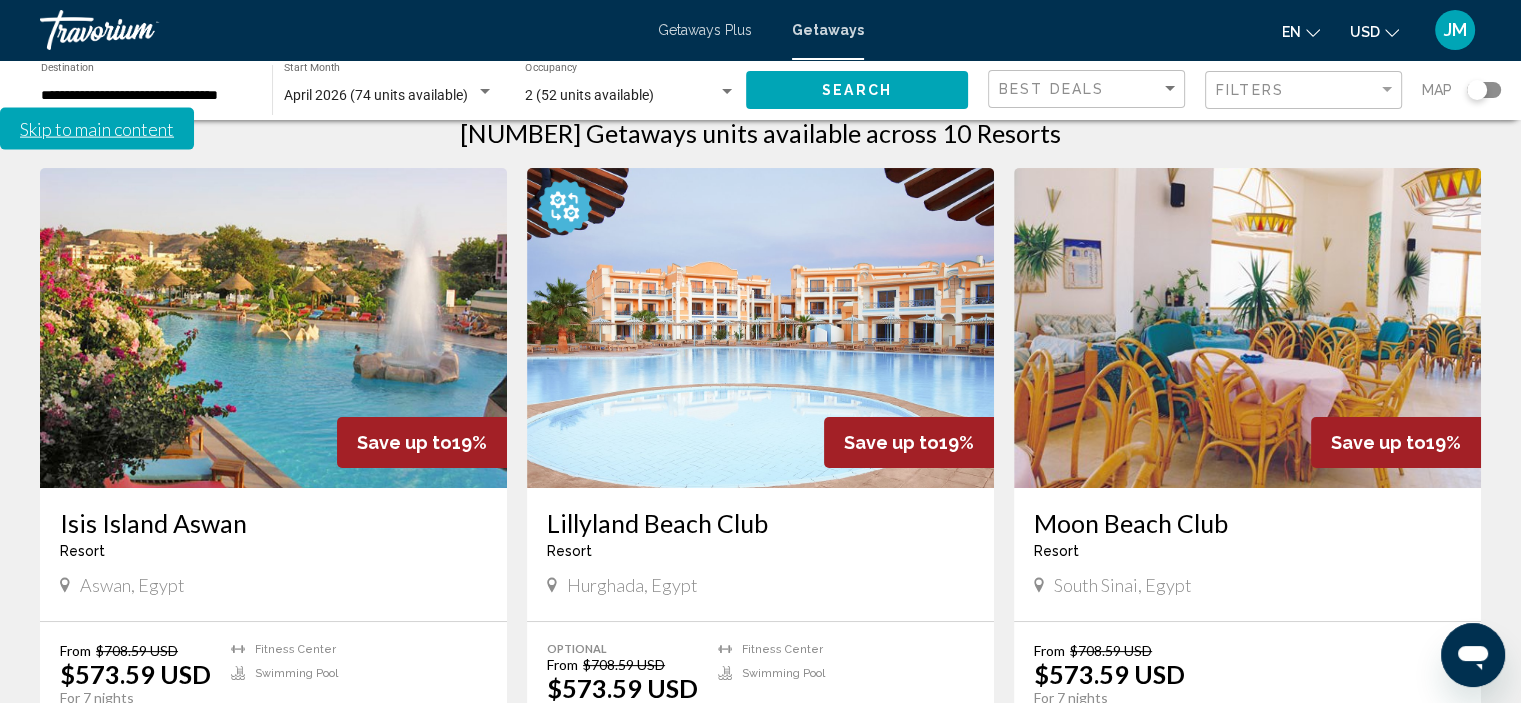 click 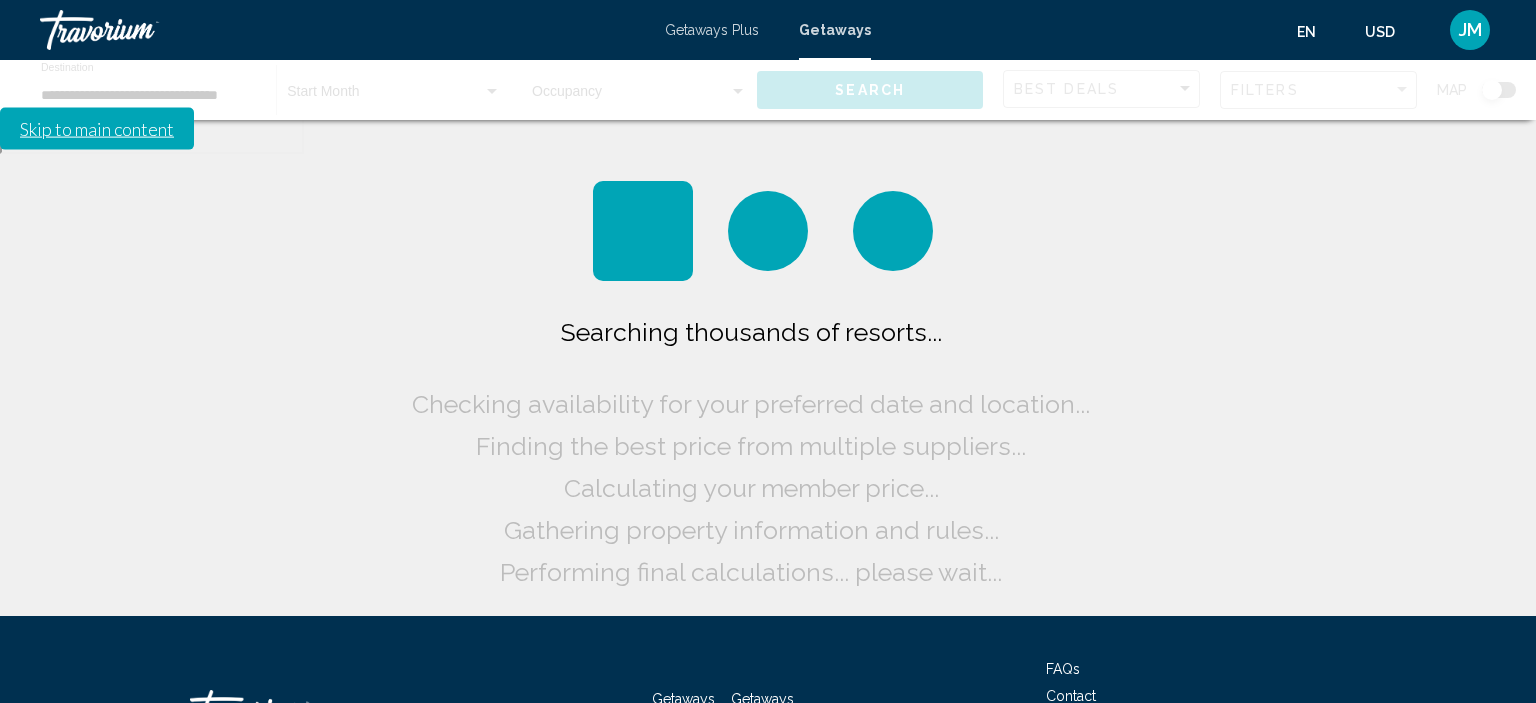 scroll, scrollTop: 0, scrollLeft: 0, axis: both 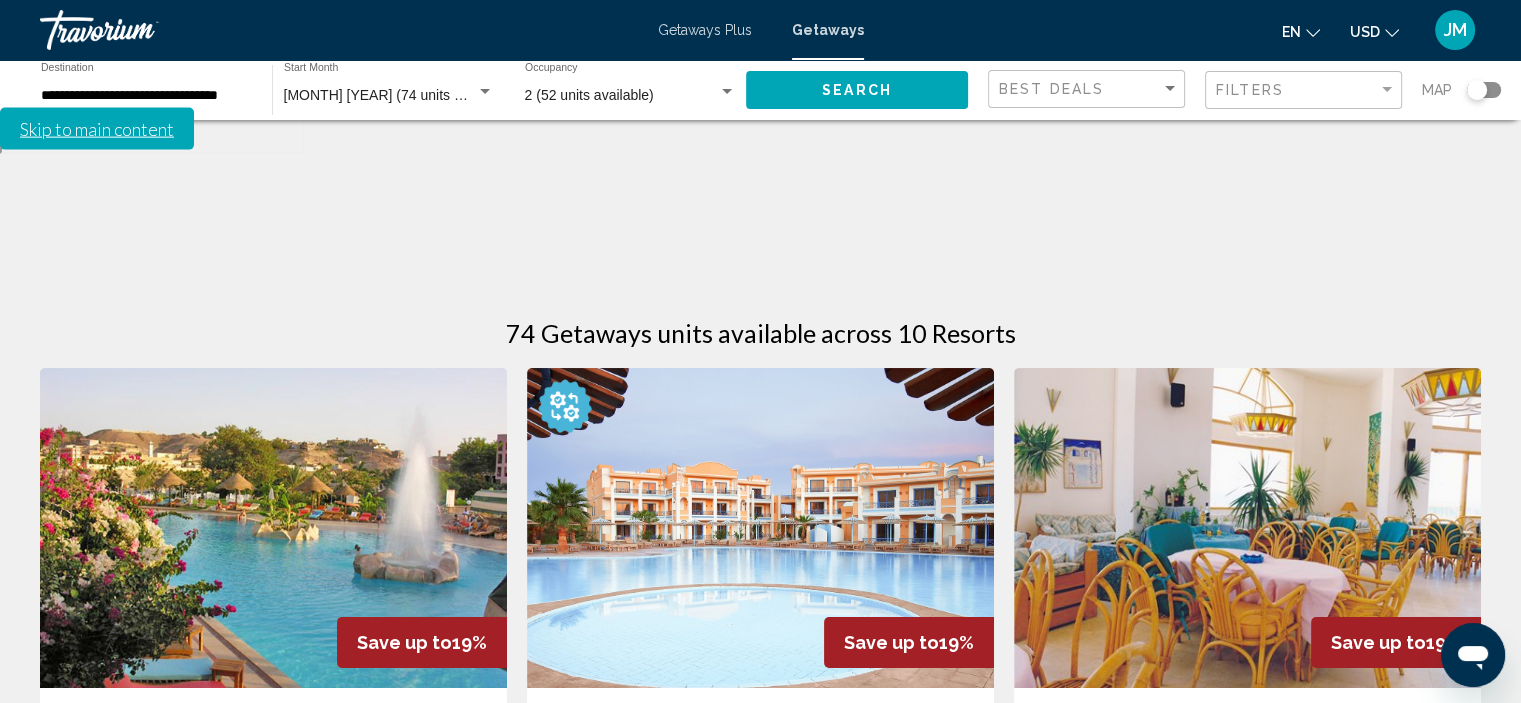 click 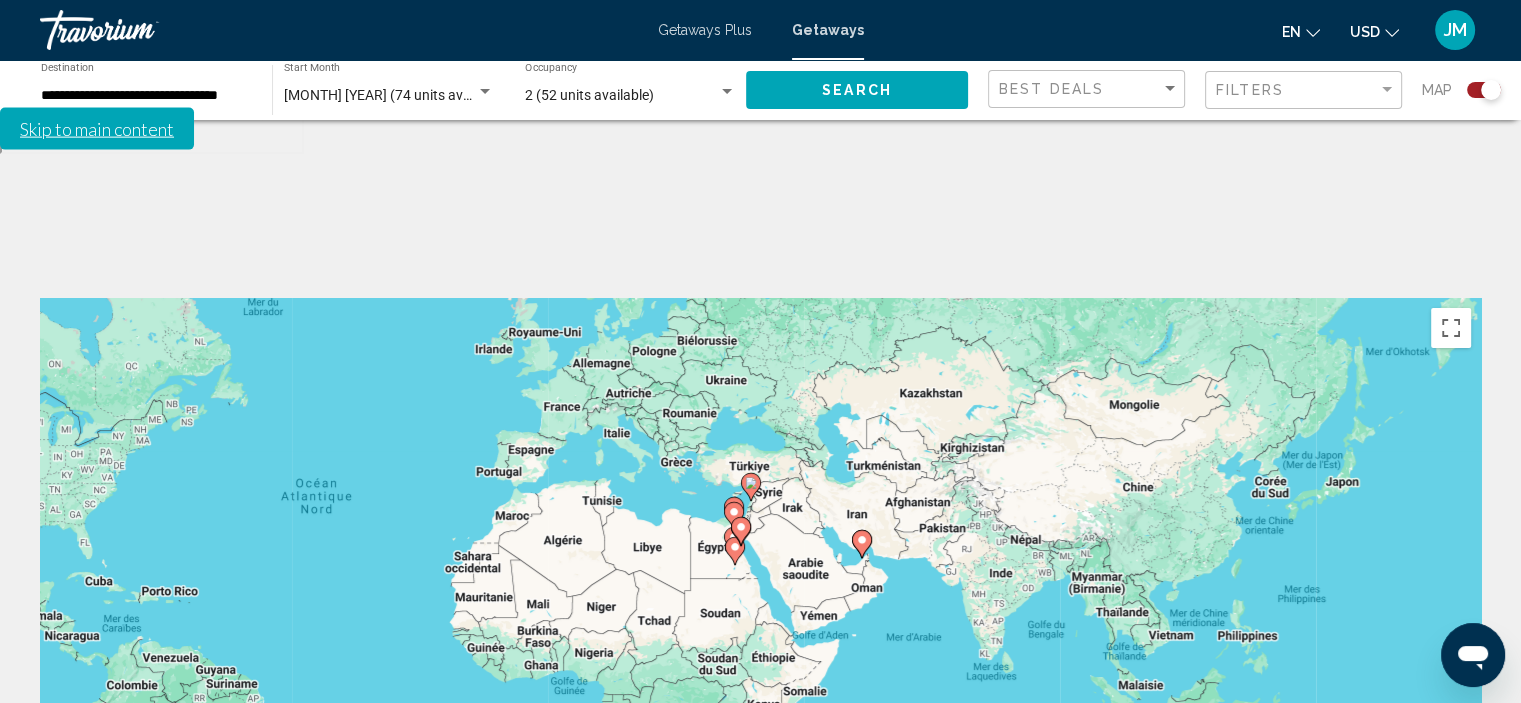 drag, startPoint x: 1303, startPoint y: 567, endPoint x: 913, endPoint y: 499, distance: 395.88382 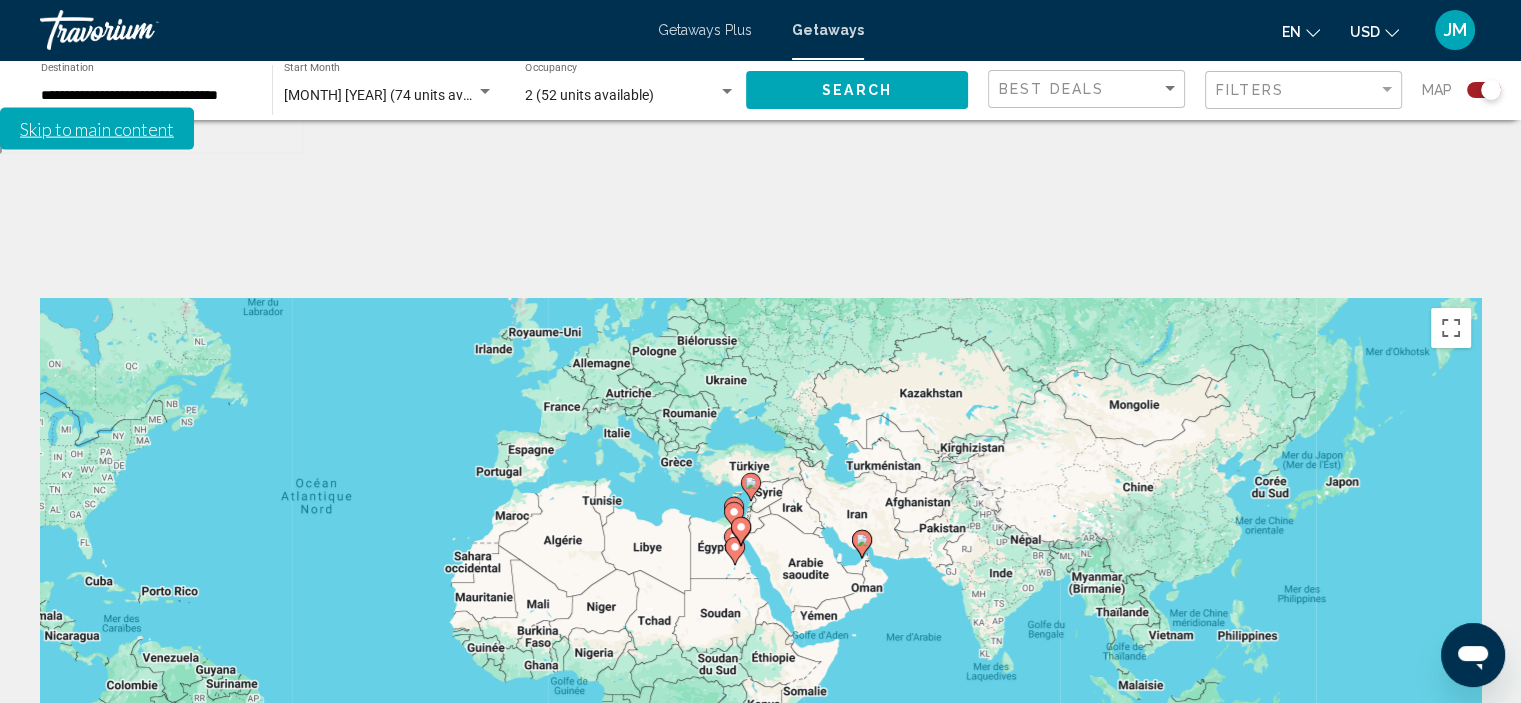 click on "Pour activer le glissement du marqueur avec le clavier, appuyez sur Alt+Entrée. Déplacez ensuite le marqueur à l'aide des touches fléchées. Pour terminer le glissement, appuyez sur la touche Entrée. Pour annuler, appuyez sur Échap." at bounding box center [760, 598] 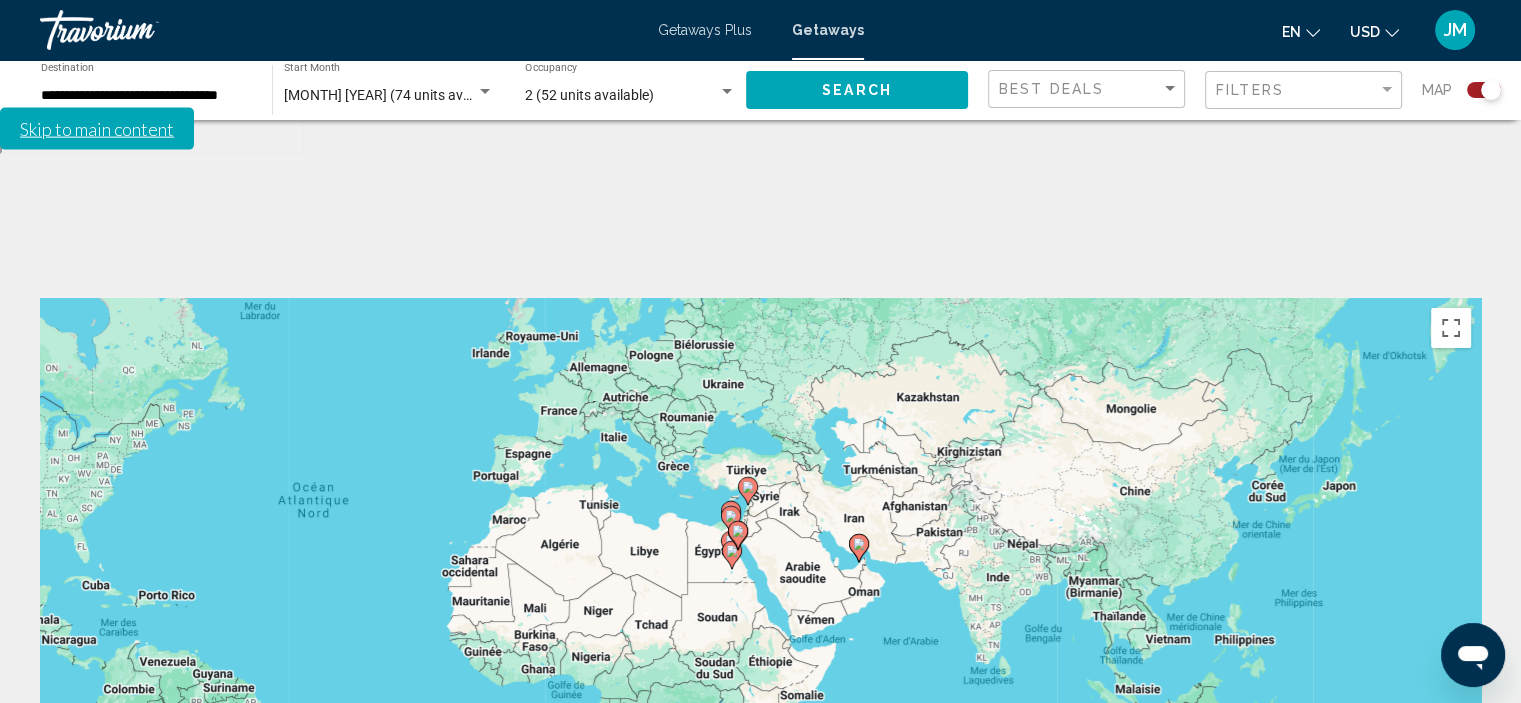 click on "Pour activer le glissement du marqueur avec le clavier, appuyez sur Alt+Entrée. Déplacez ensuite le marqueur à l'aide des touches fléchées. Pour terminer le glissement, appuyez sur la touche Entrée. Pour annuler, appuyez sur Échap." at bounding box center (760, 598) 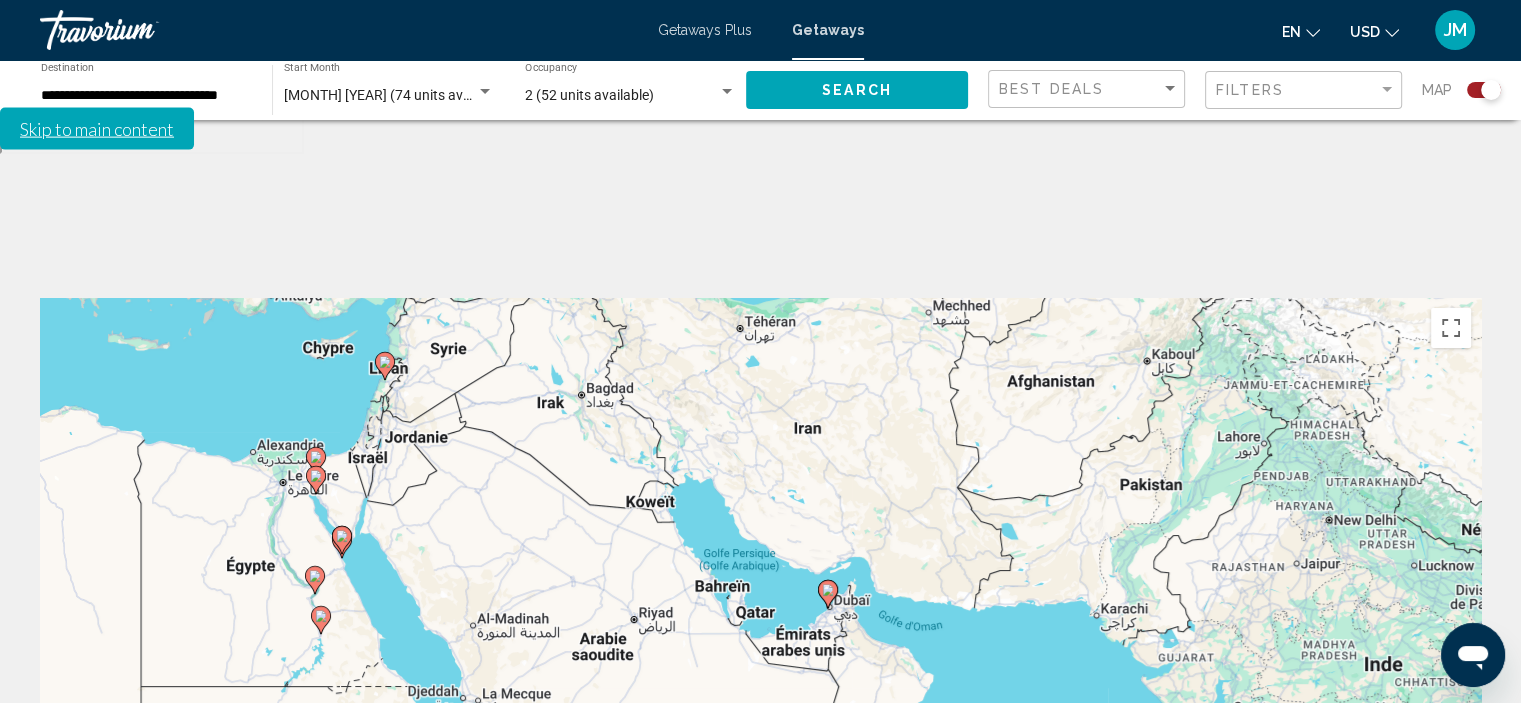drag, startPoint x: 864, startPoint y: 463, endPoint x: 933, endPoint y: 477, distance: 70.40597 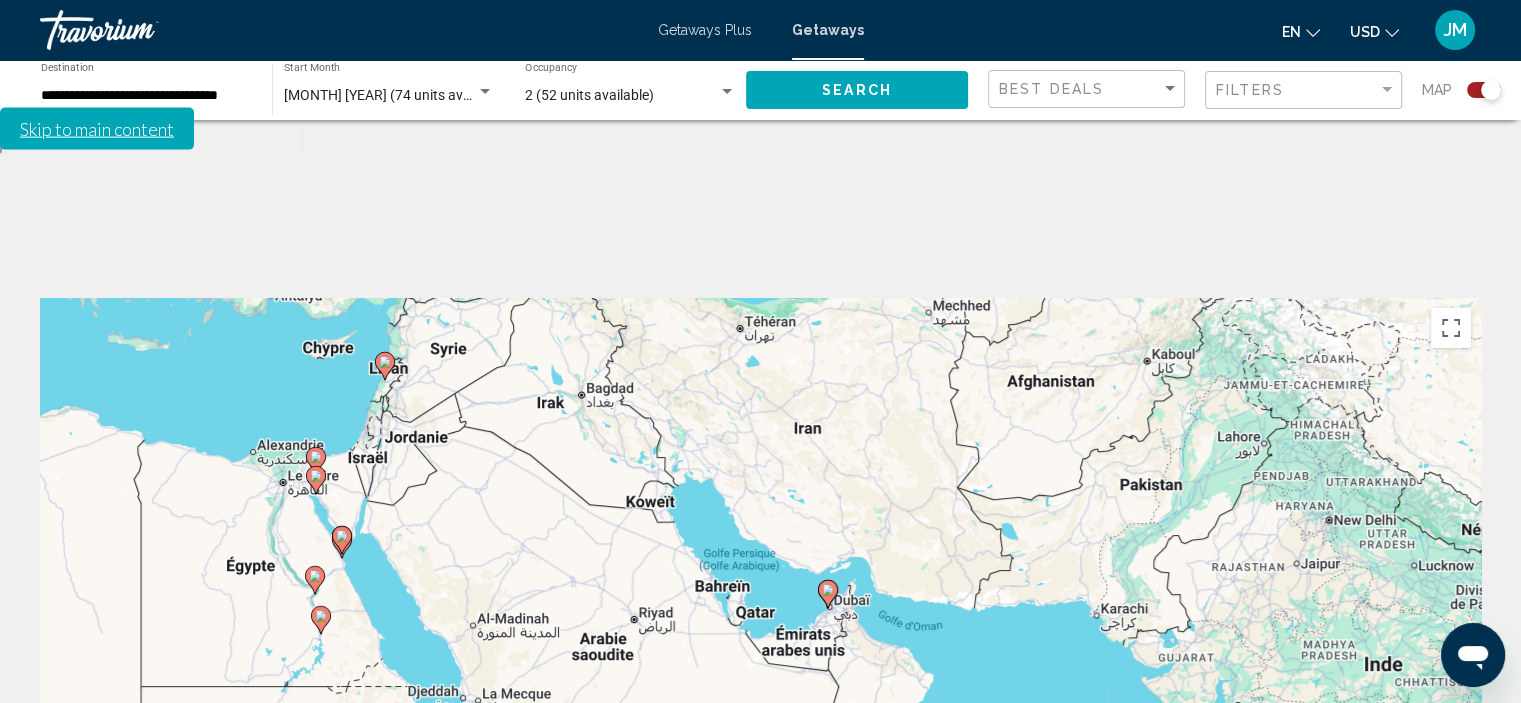 click on "Pour activer le glissement du marqueur avec le clavier, appuyez sur Alt+Entrée. Déplacez ensuite le marqueur à l'aide des touches fléchées. Pour terminer le glissement, appuyez sur la touche Entrée. Pour annuler, appuyez sur Échap." at bounding box center (760, 598) 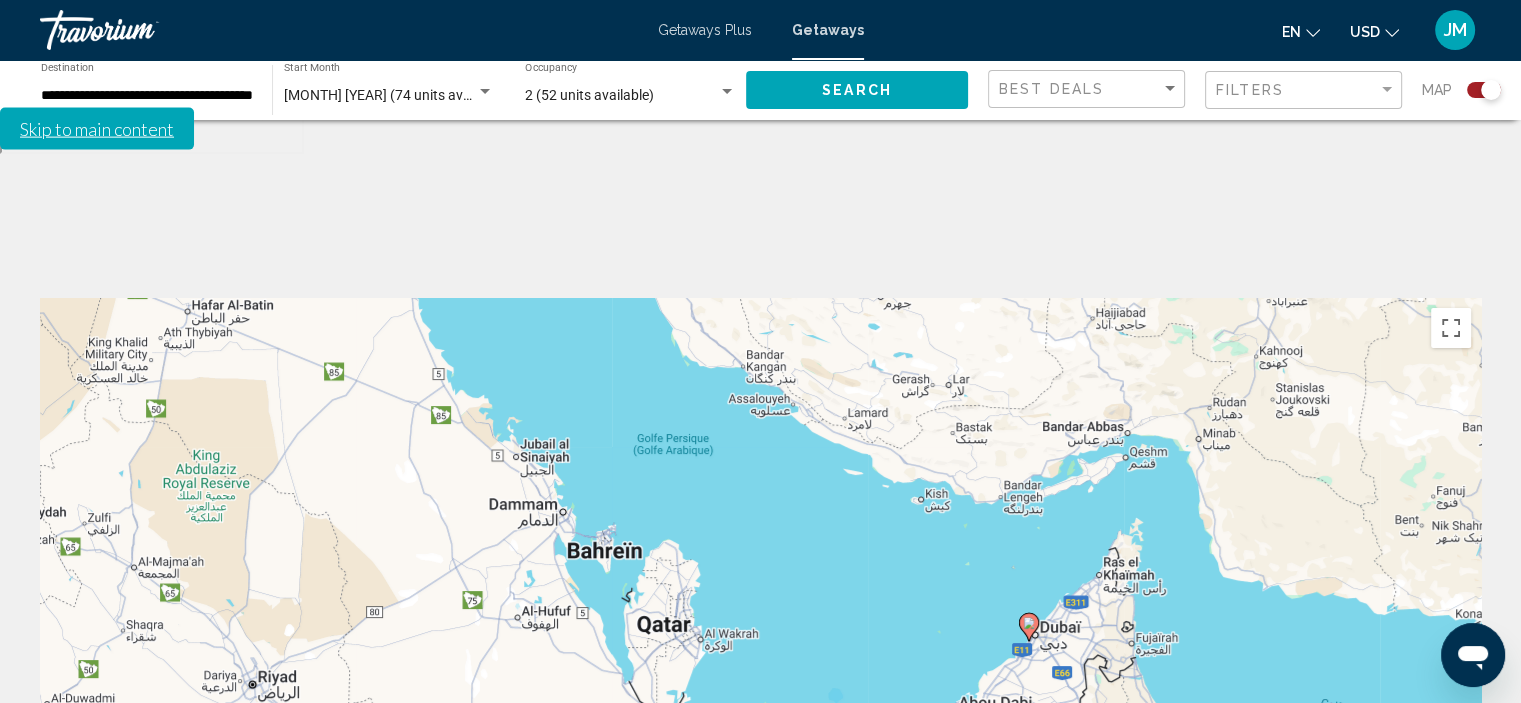 click 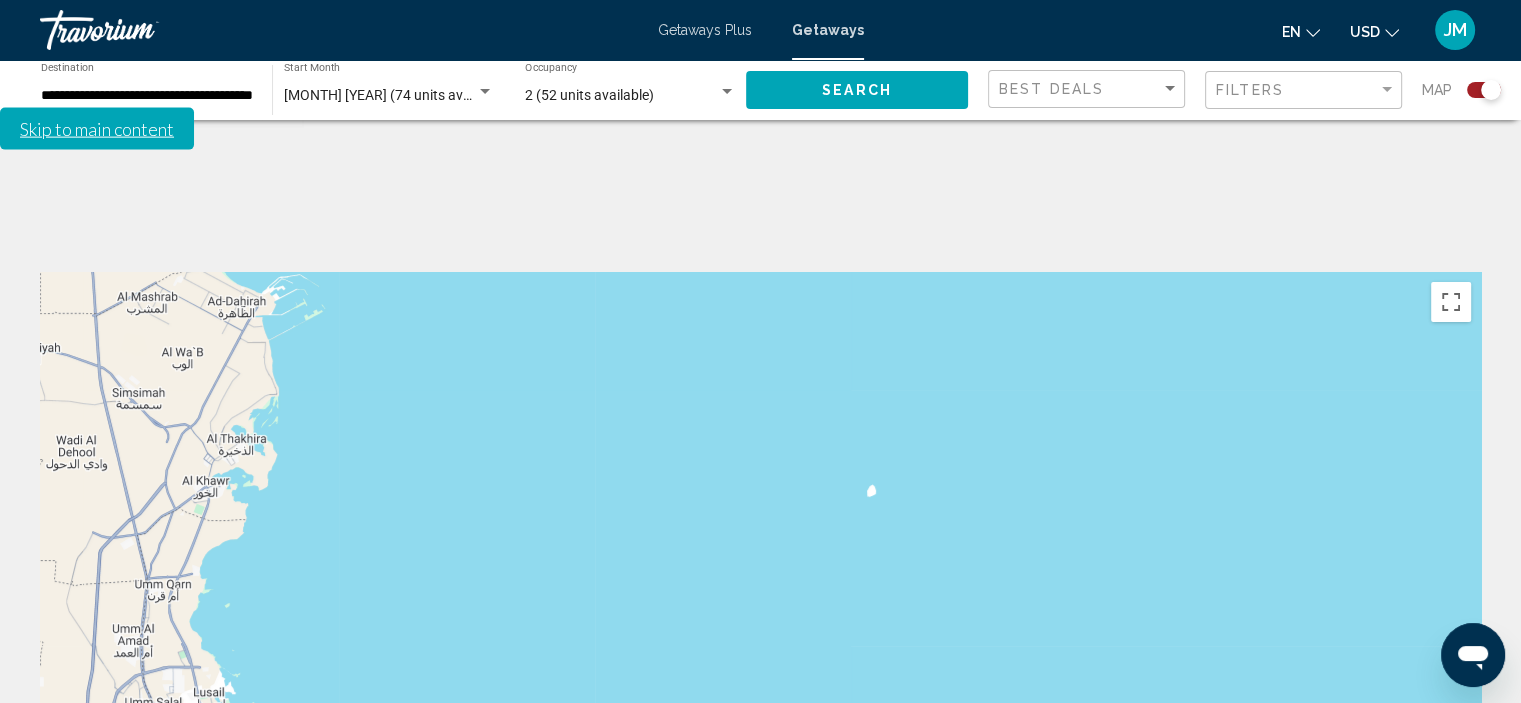 scroll, scrollTop: 0, scrollLeft: 0, axis: both 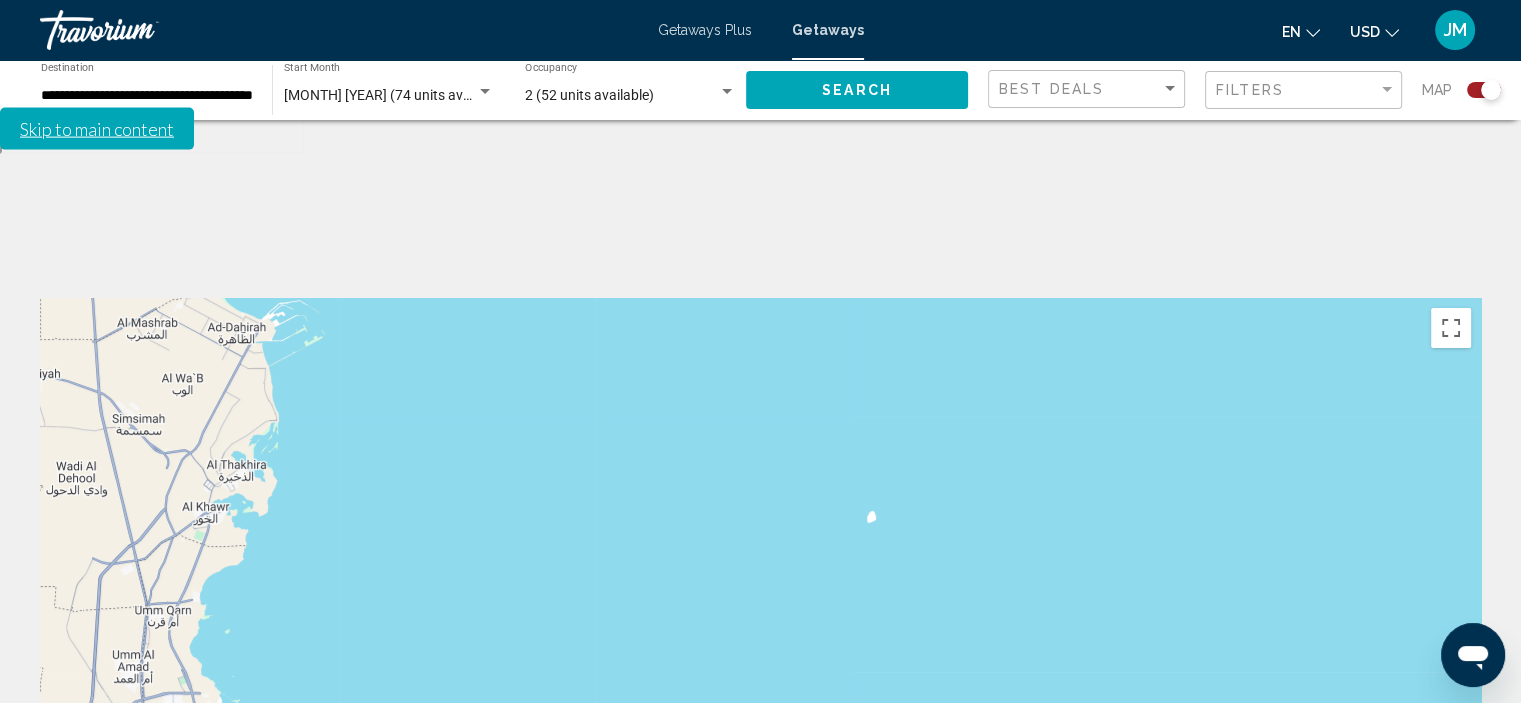 click at bounding box center [1451, 854] 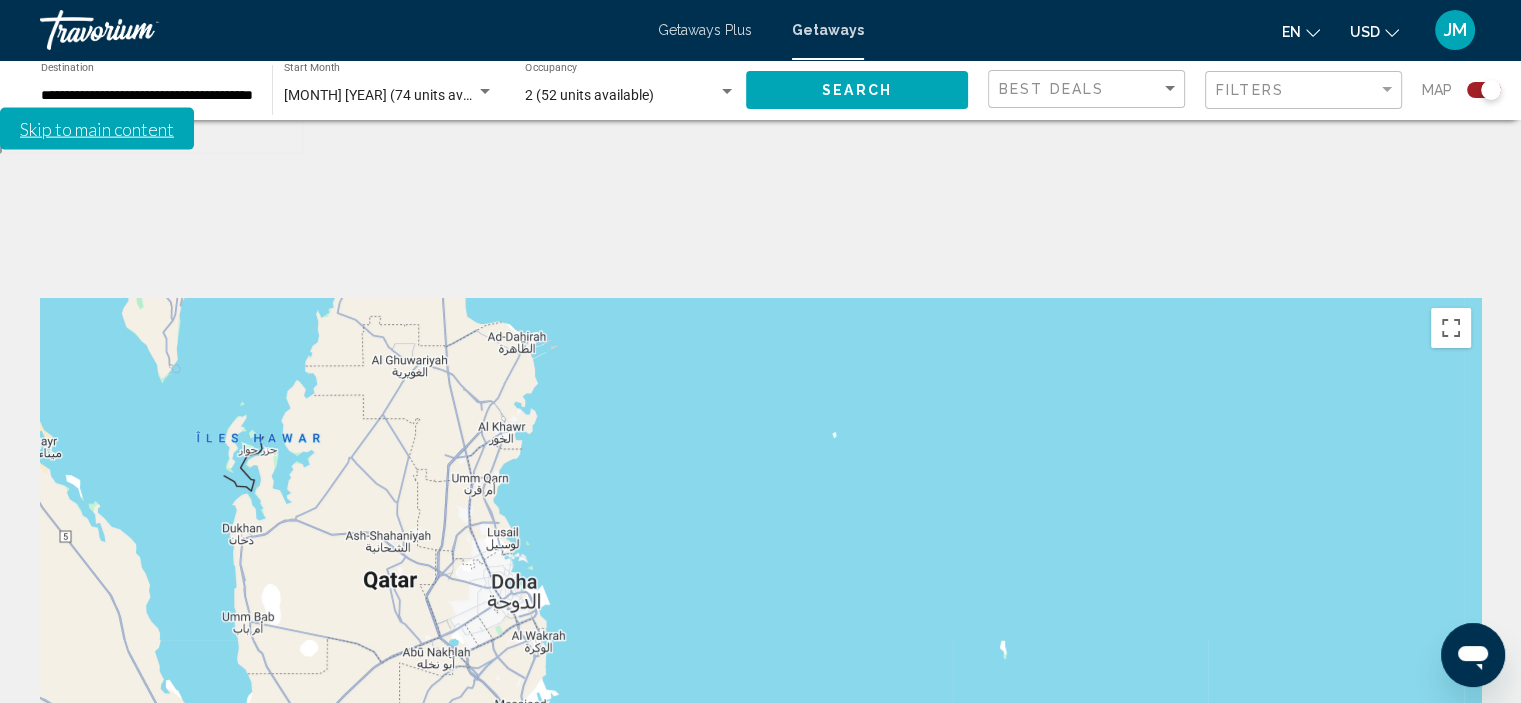 drag, startPoint x: 1053, startPoint y: 508, endPoint x: 1014, endPoint y: 362, distance: 151.11916 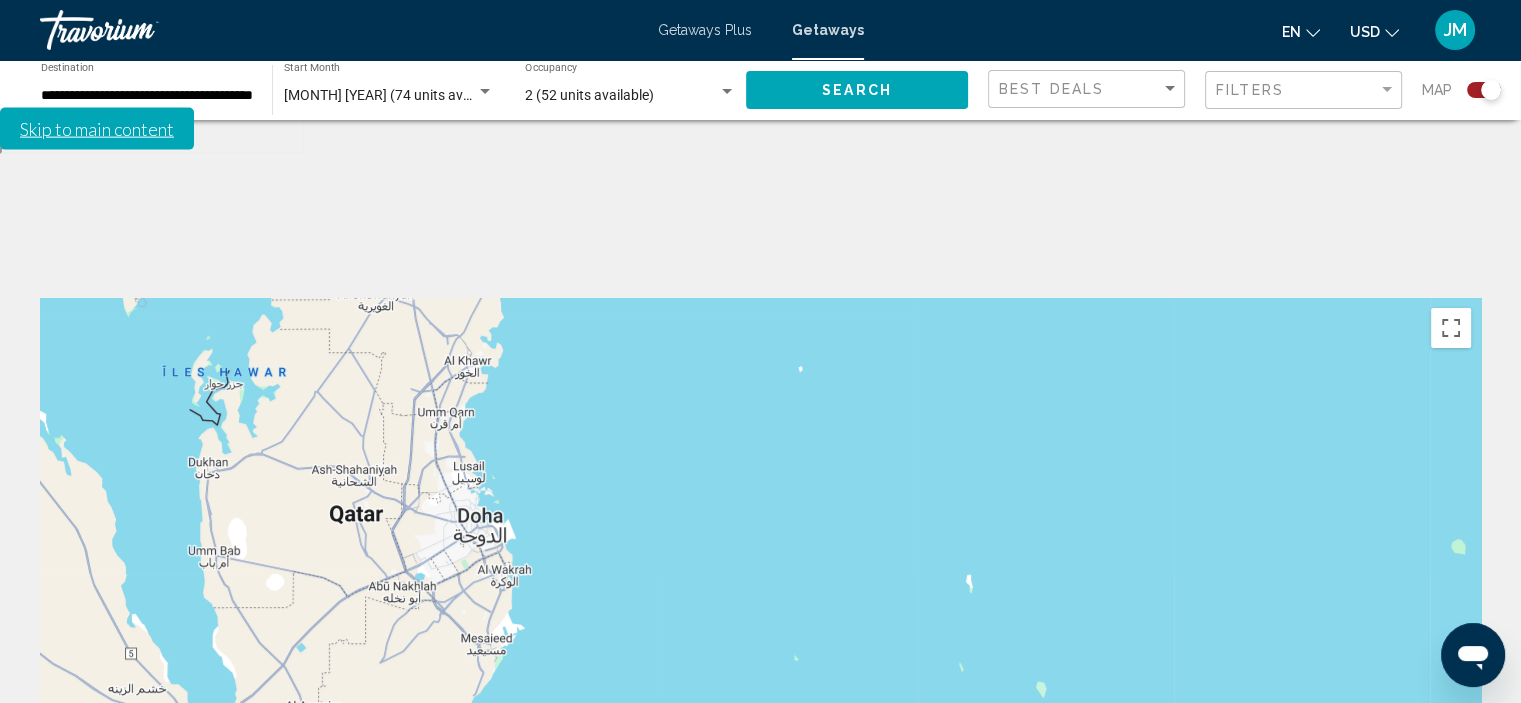 click at bounding box center [1451, 854] 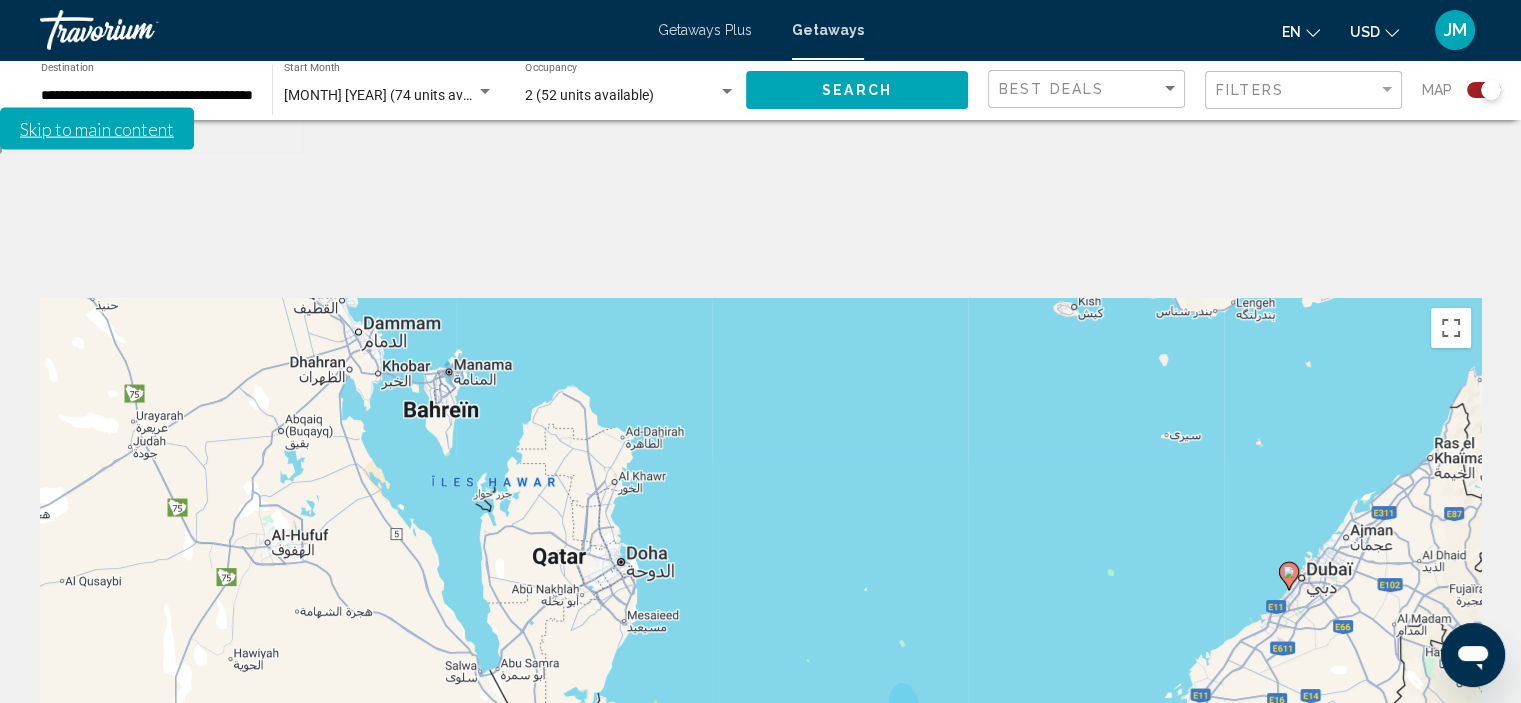click 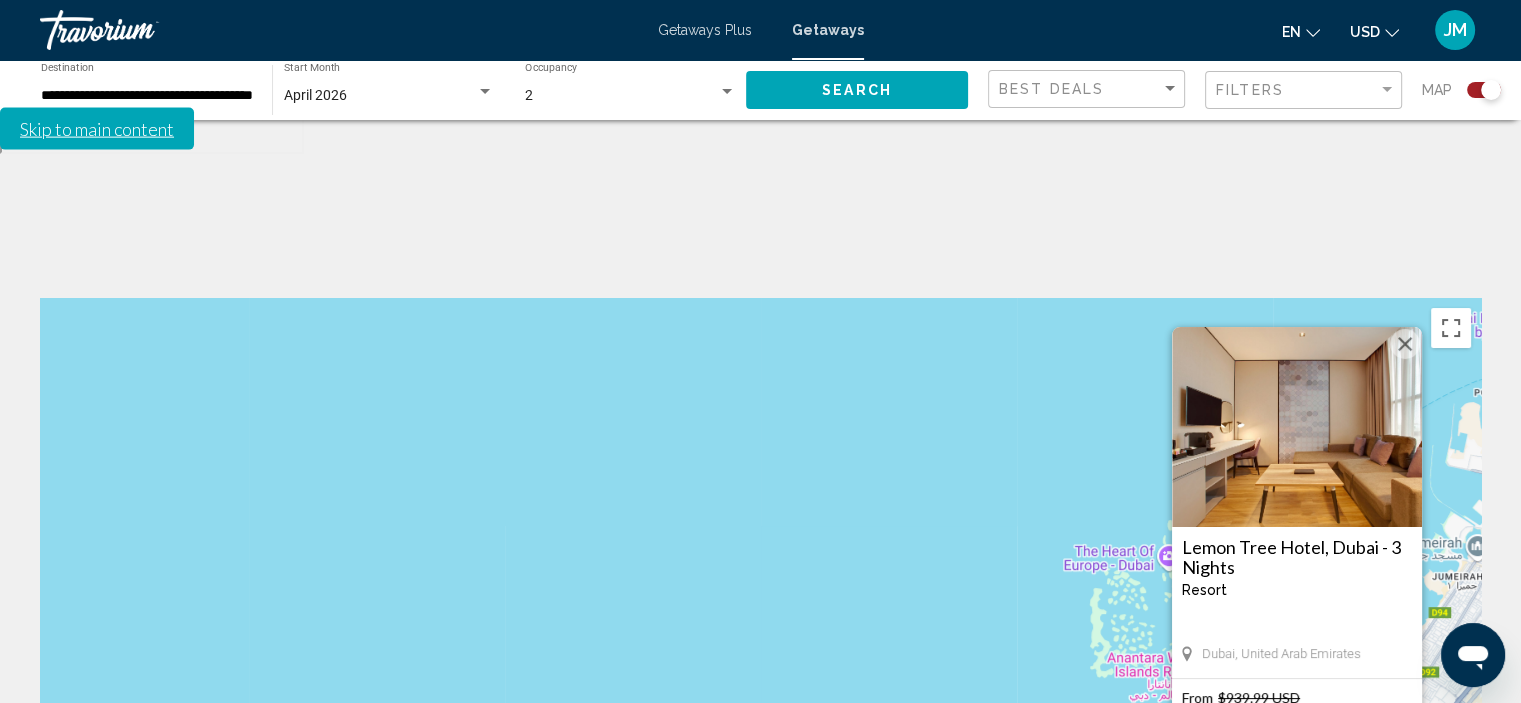 click on "View Resort" at bounding box center [1296, 799] 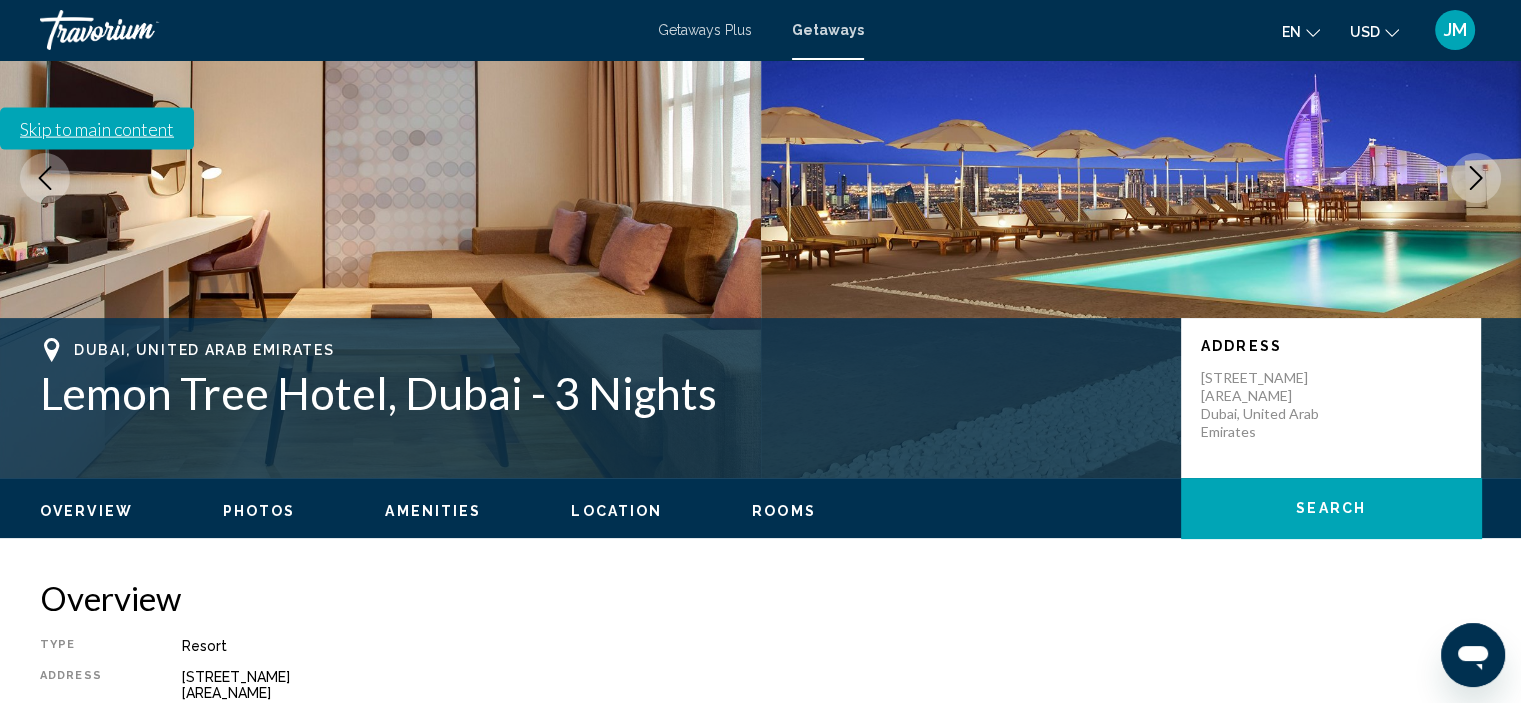 scroll, scrollTop: 8, scrollLeft: 0, axis: vertical 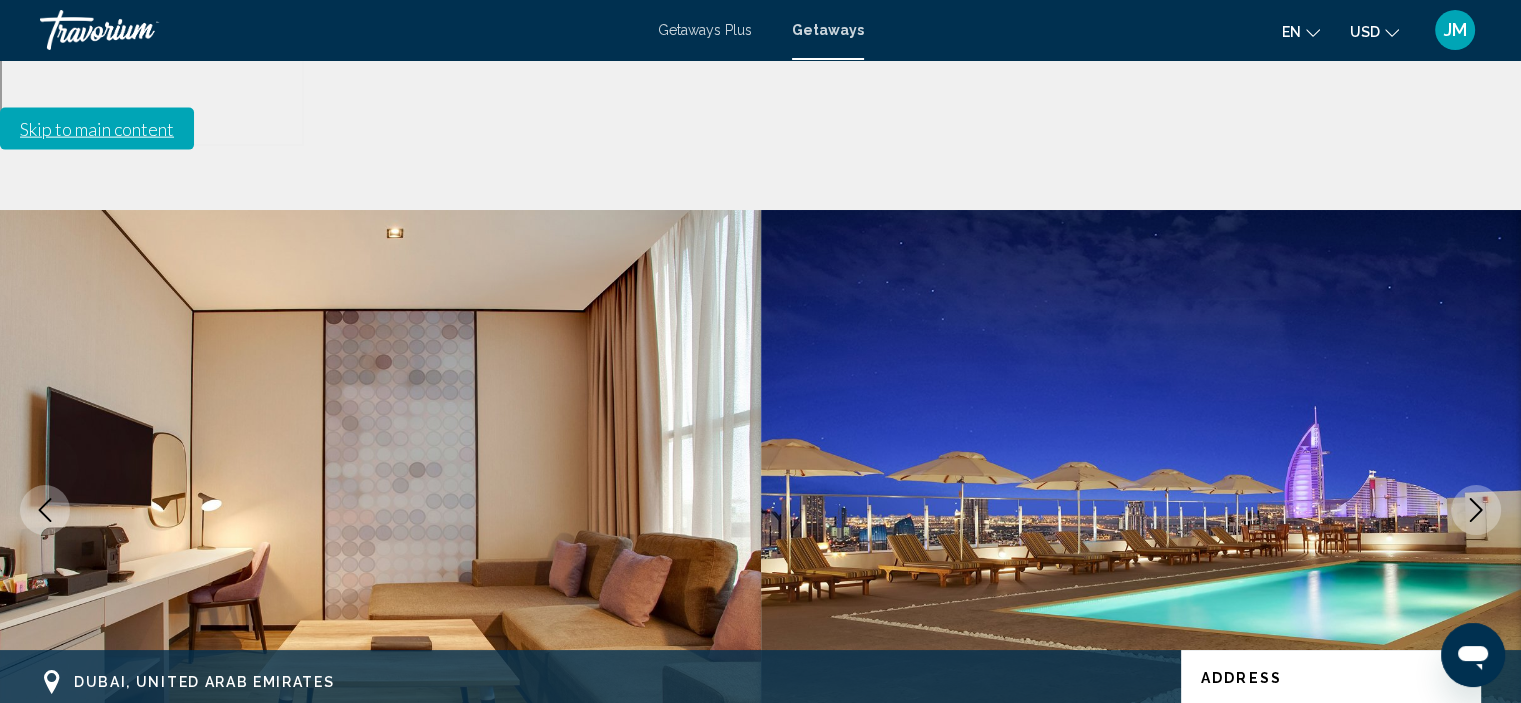 click 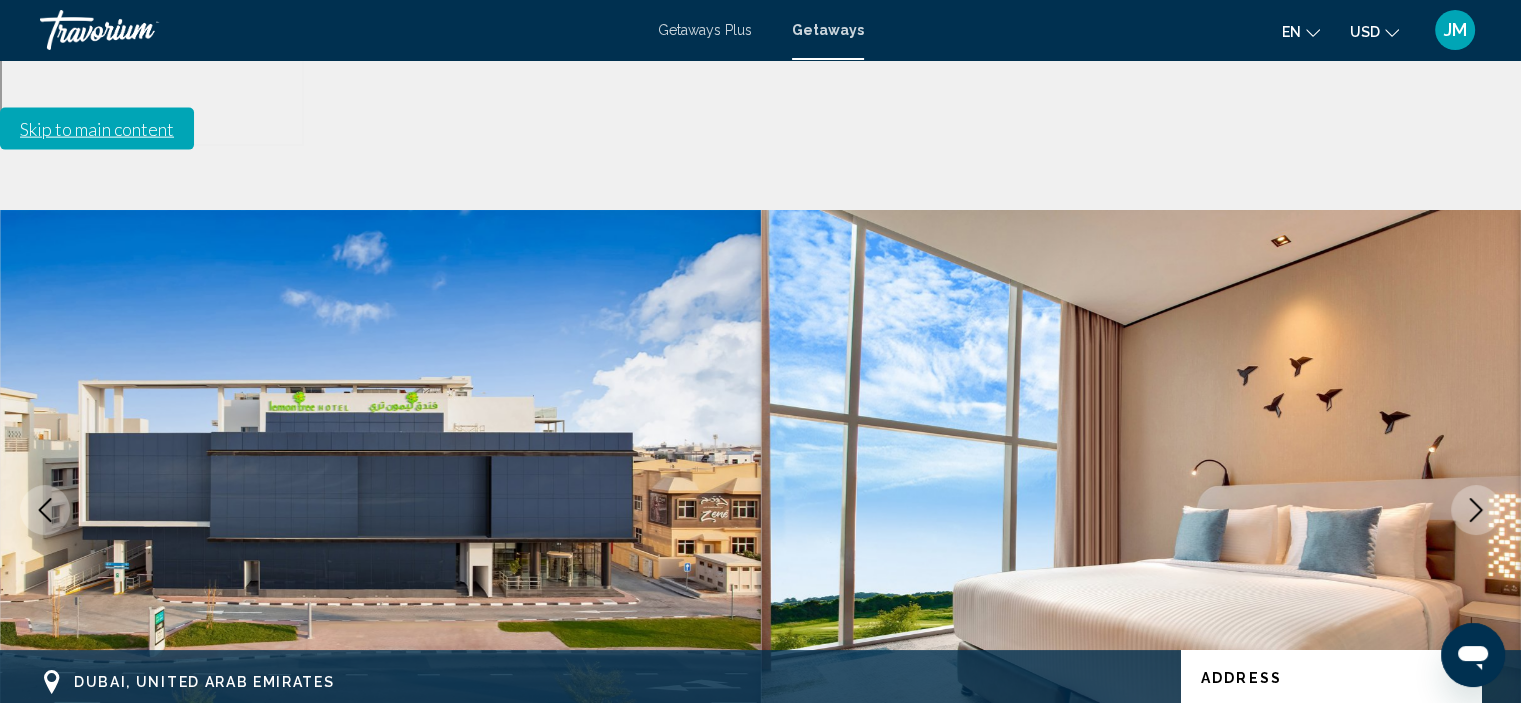 click 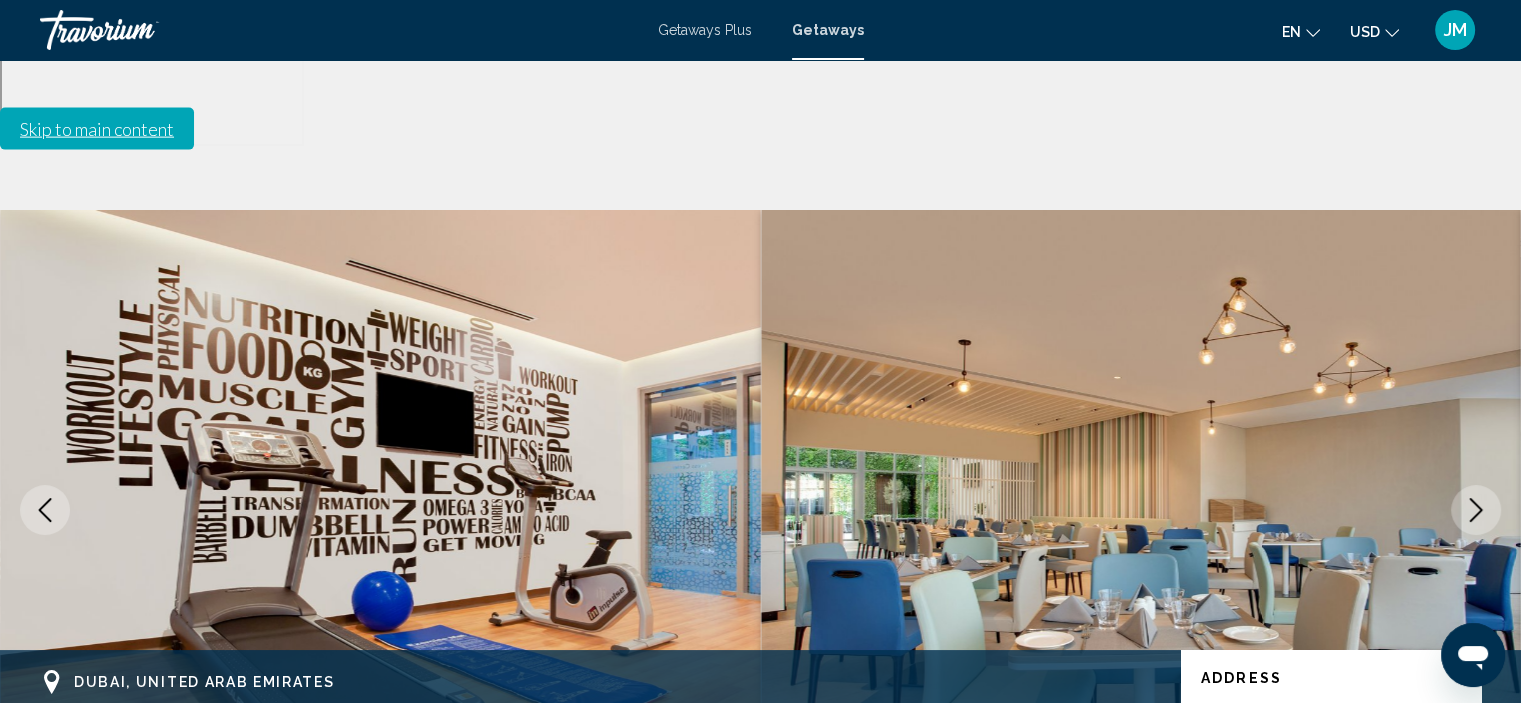 click 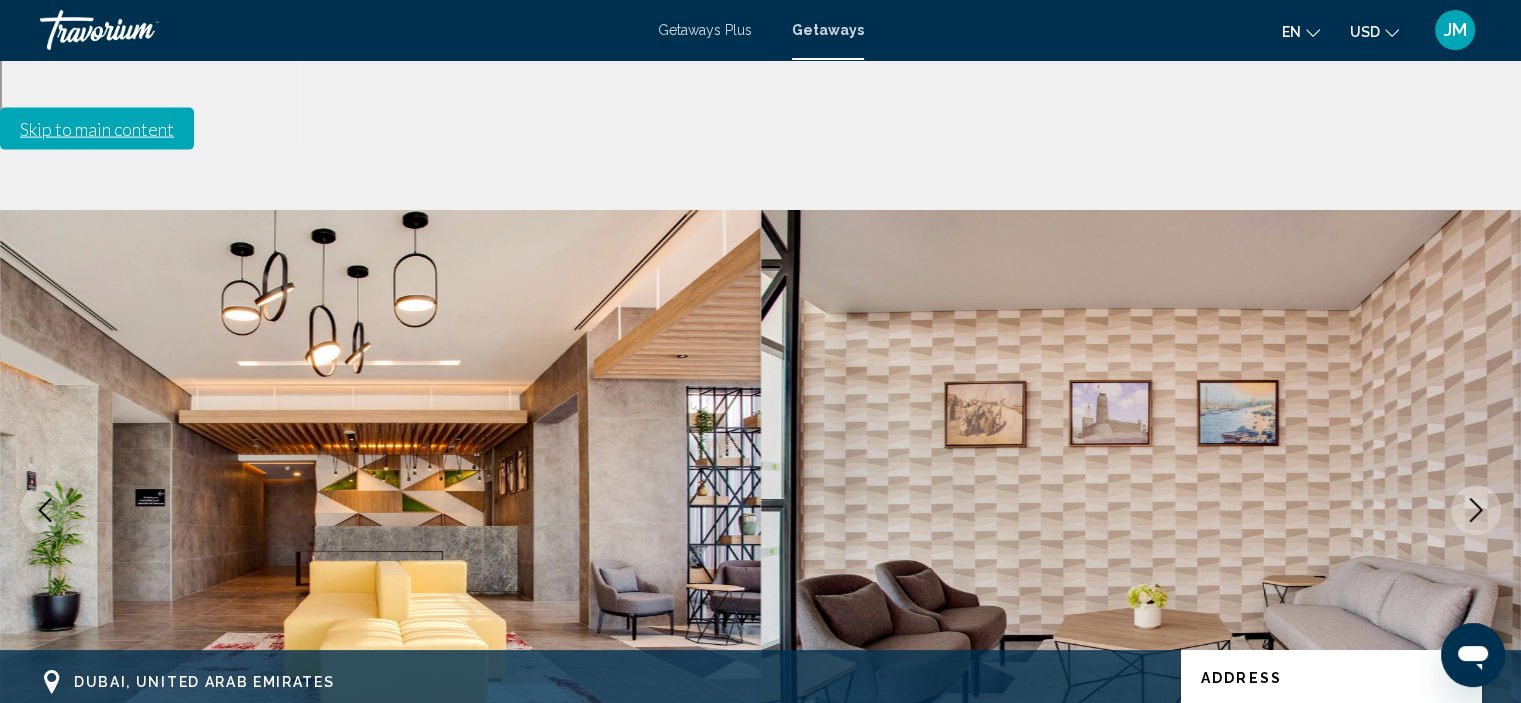 click 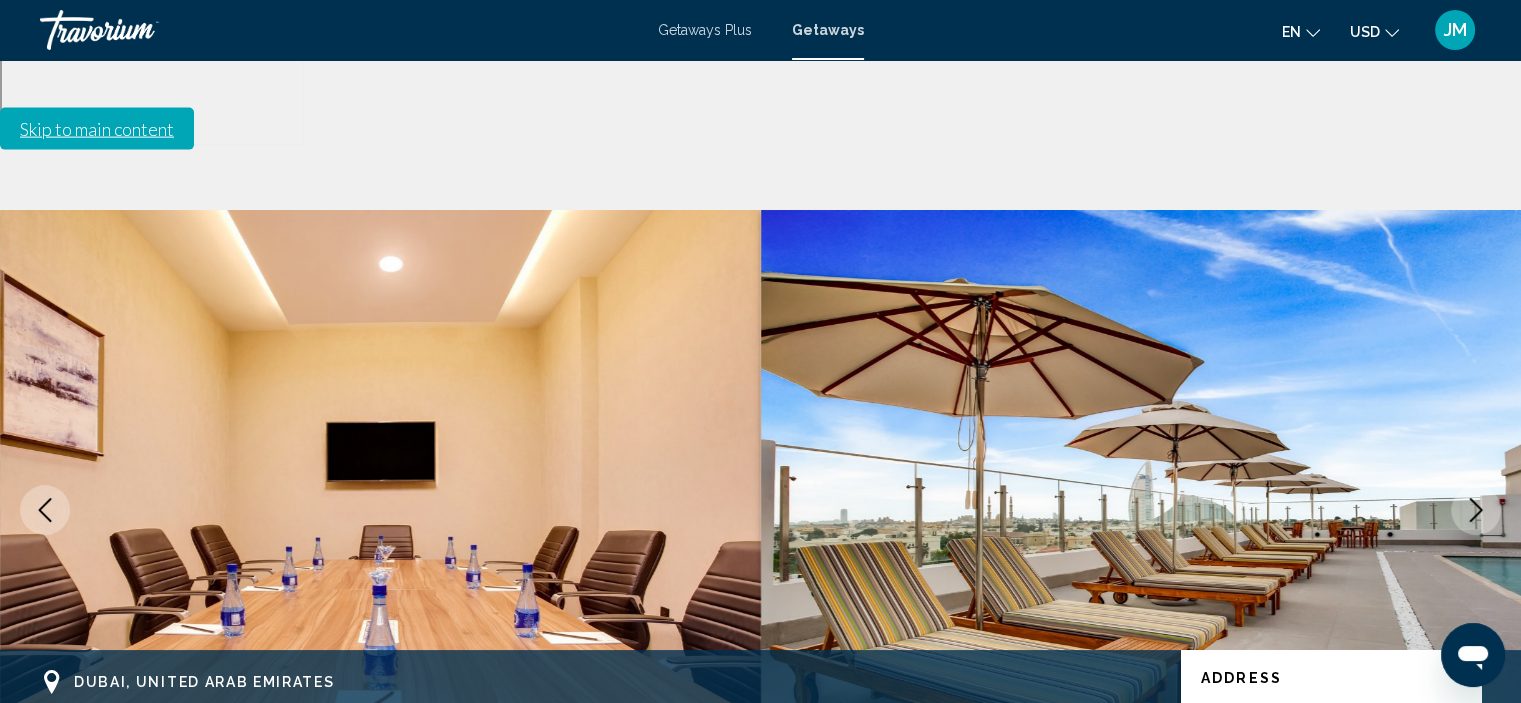click 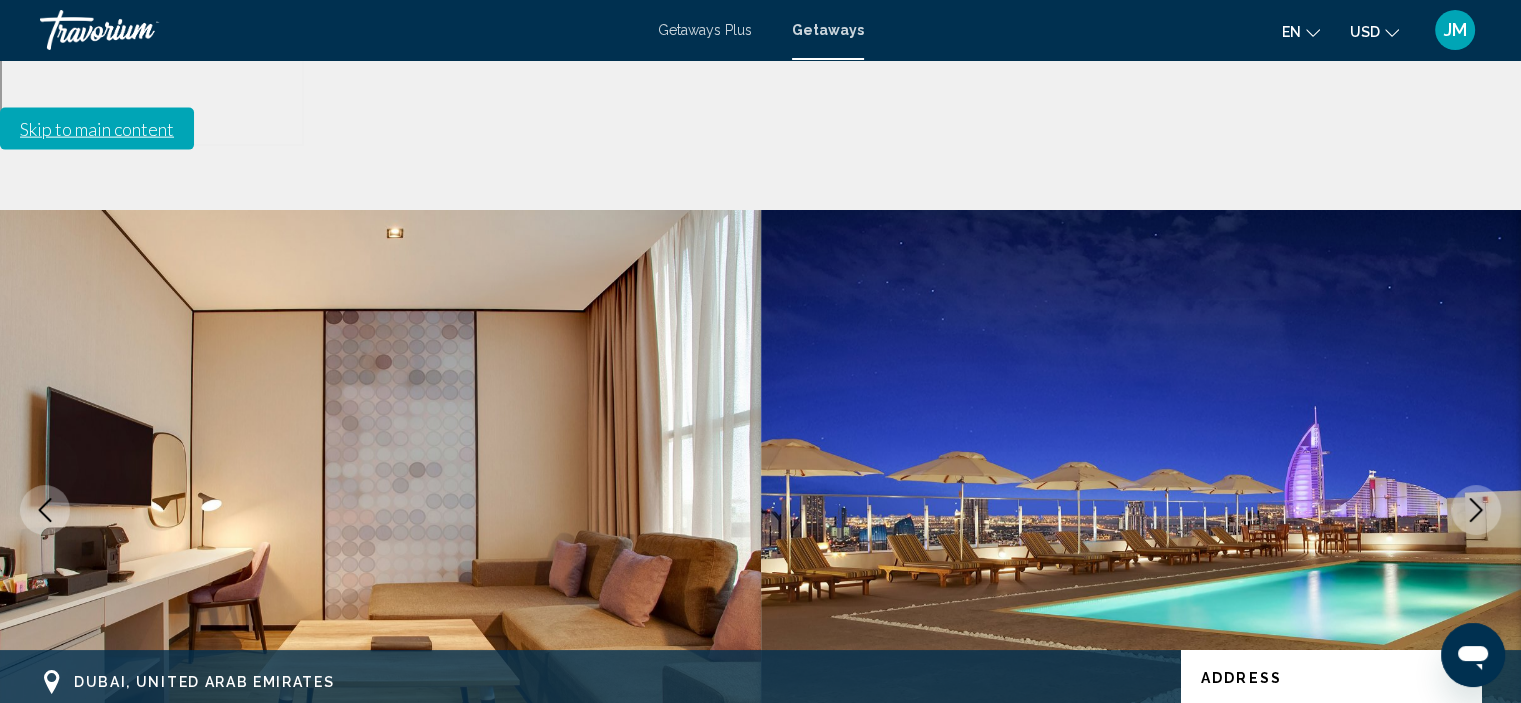 click 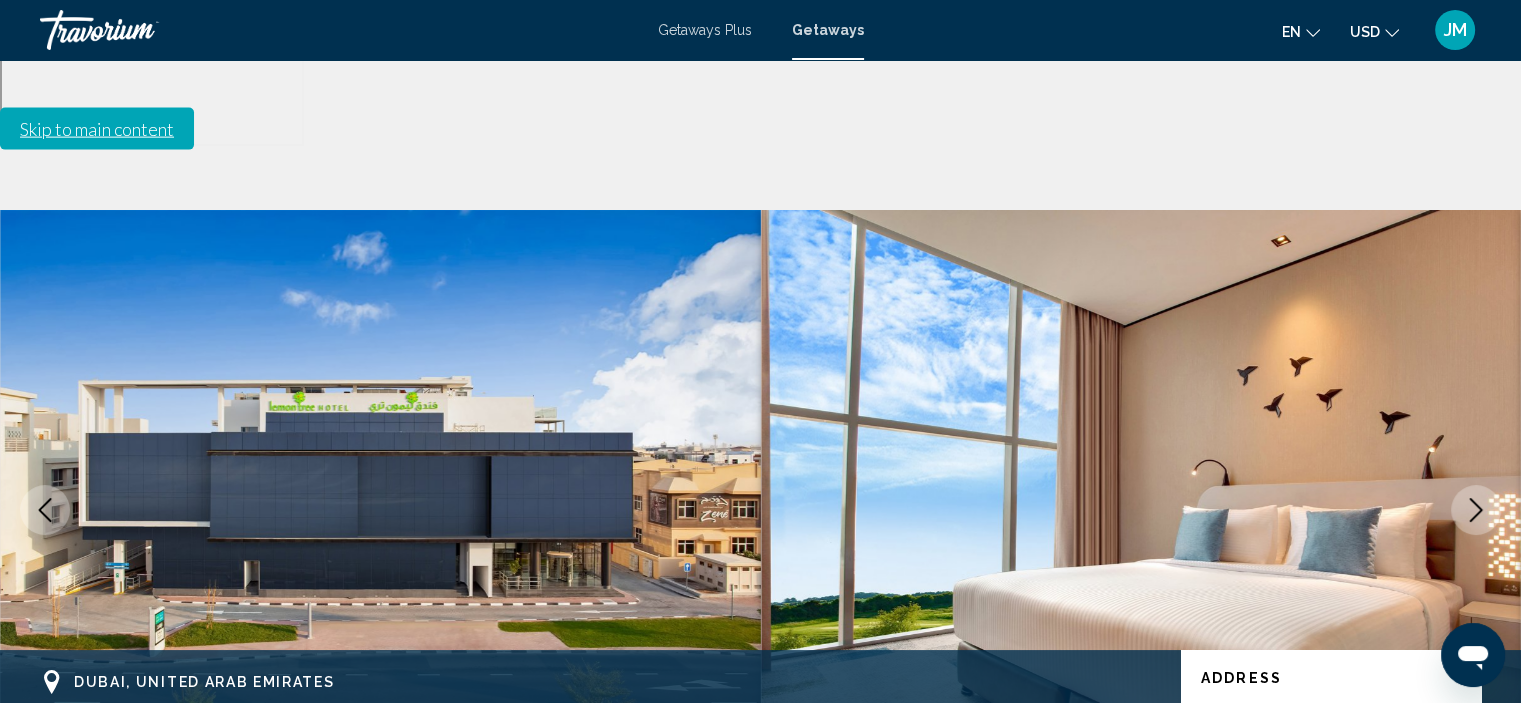 click on "Getaways Plus" at bounding box center [705, 30] 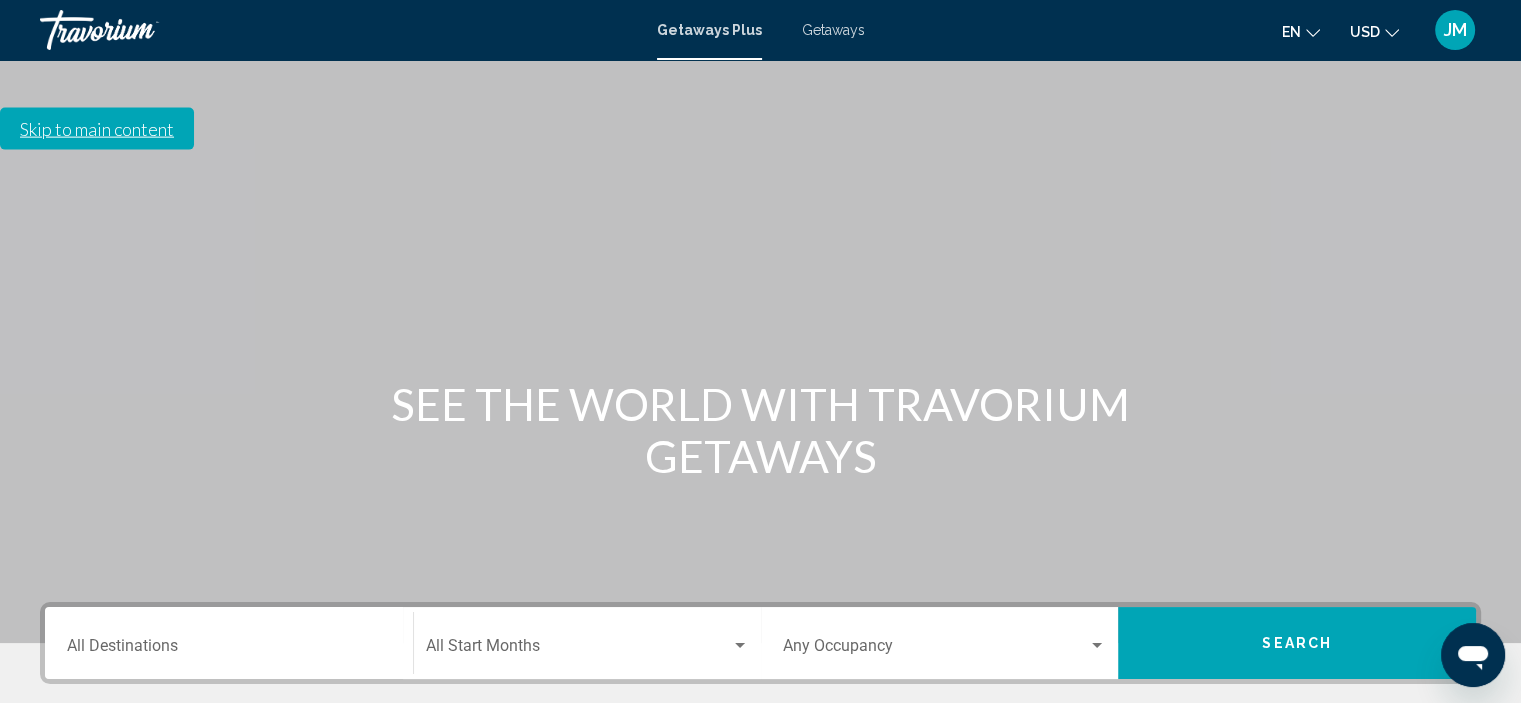 scroll, scrollTop: 300, scrollLeft: 0, axis: vertical 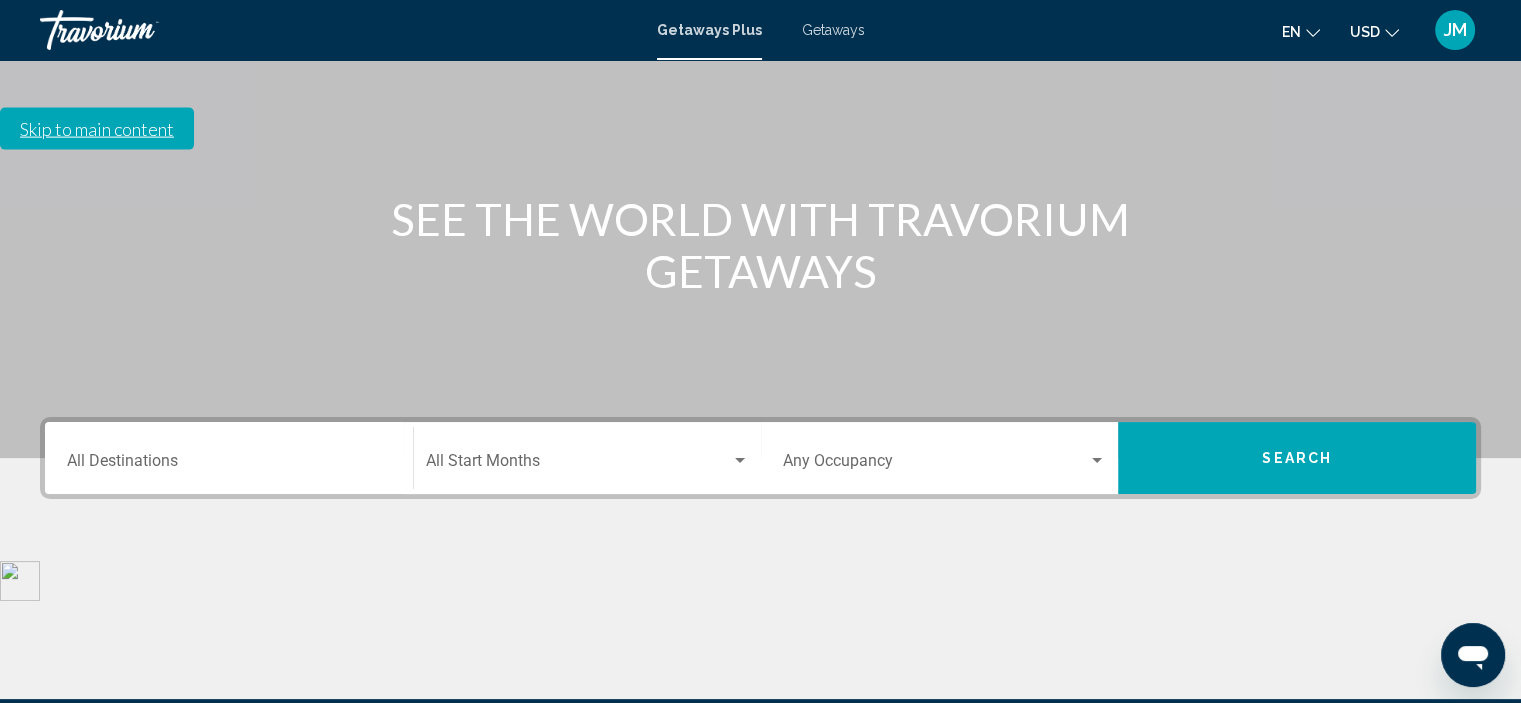 click on "Destination All Destinations" at bounding box center [229, 458] 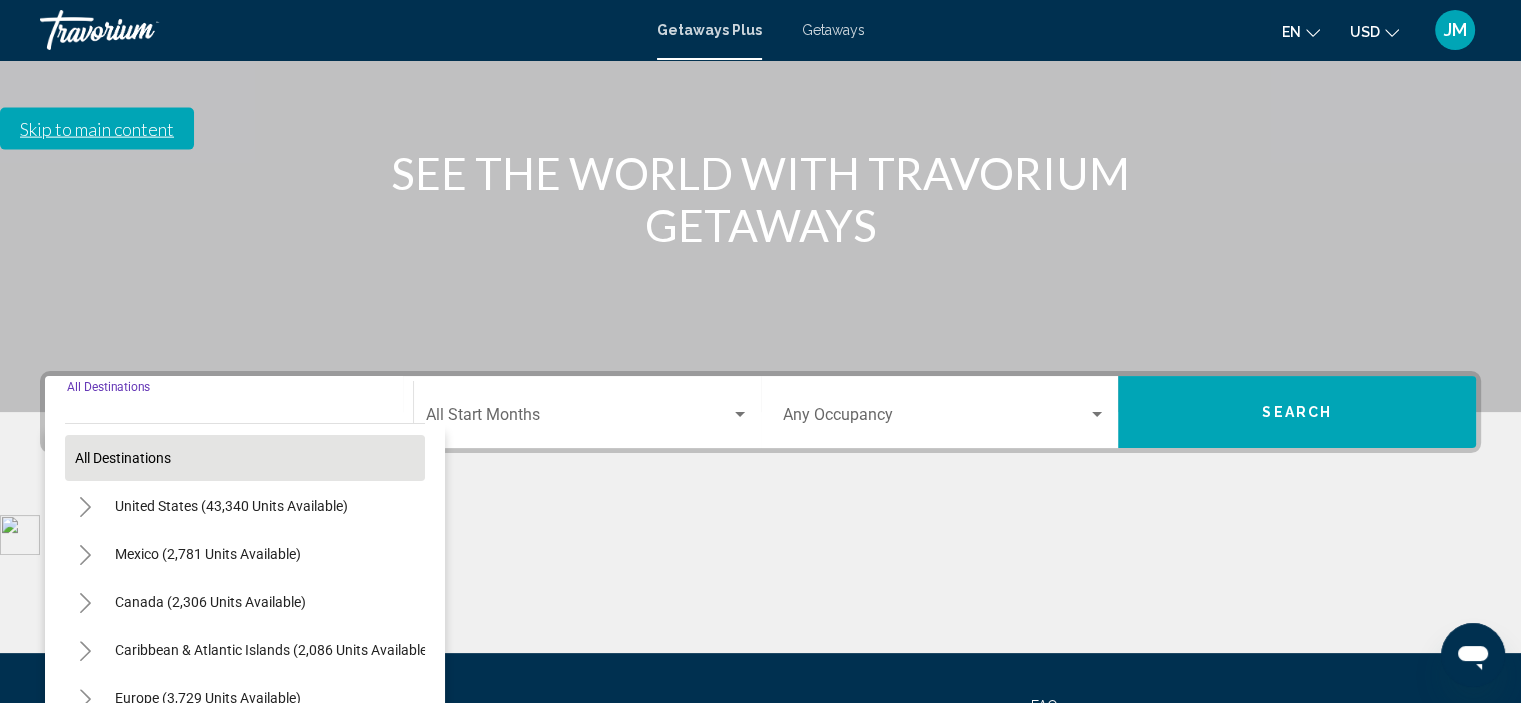 scroll, scrollTop: 382, scrollLeft: 0, axis: vertical 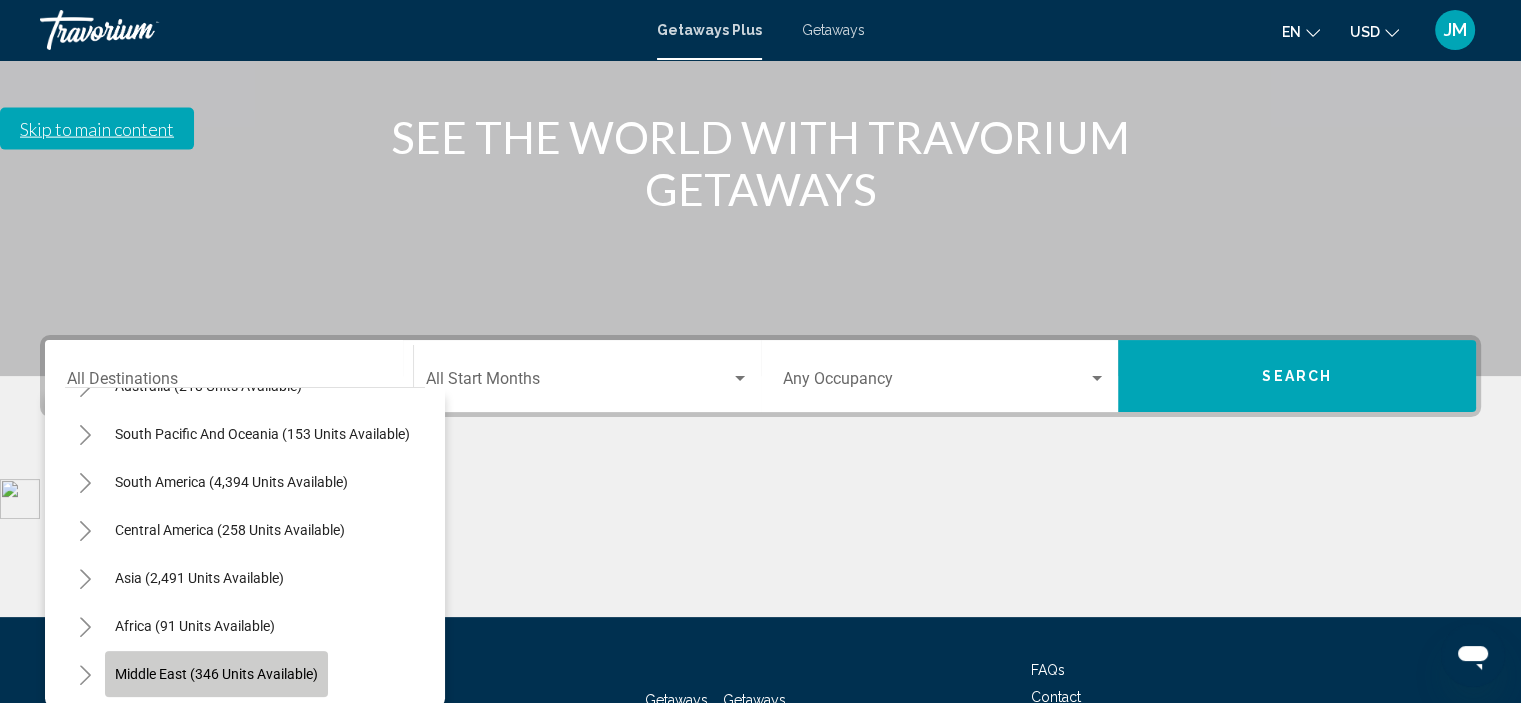 click on "Middle East (346 units available)" 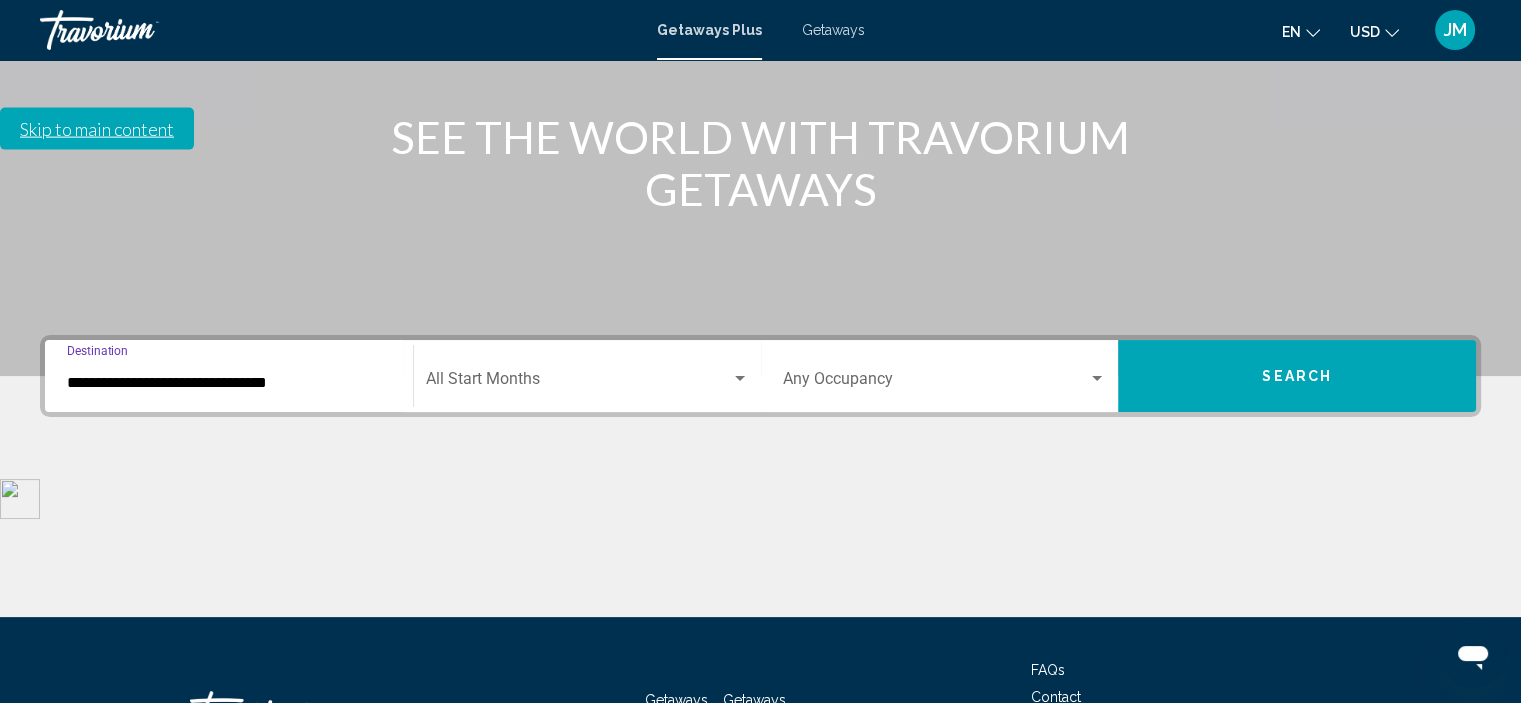 click on "Start Month All Start Months" 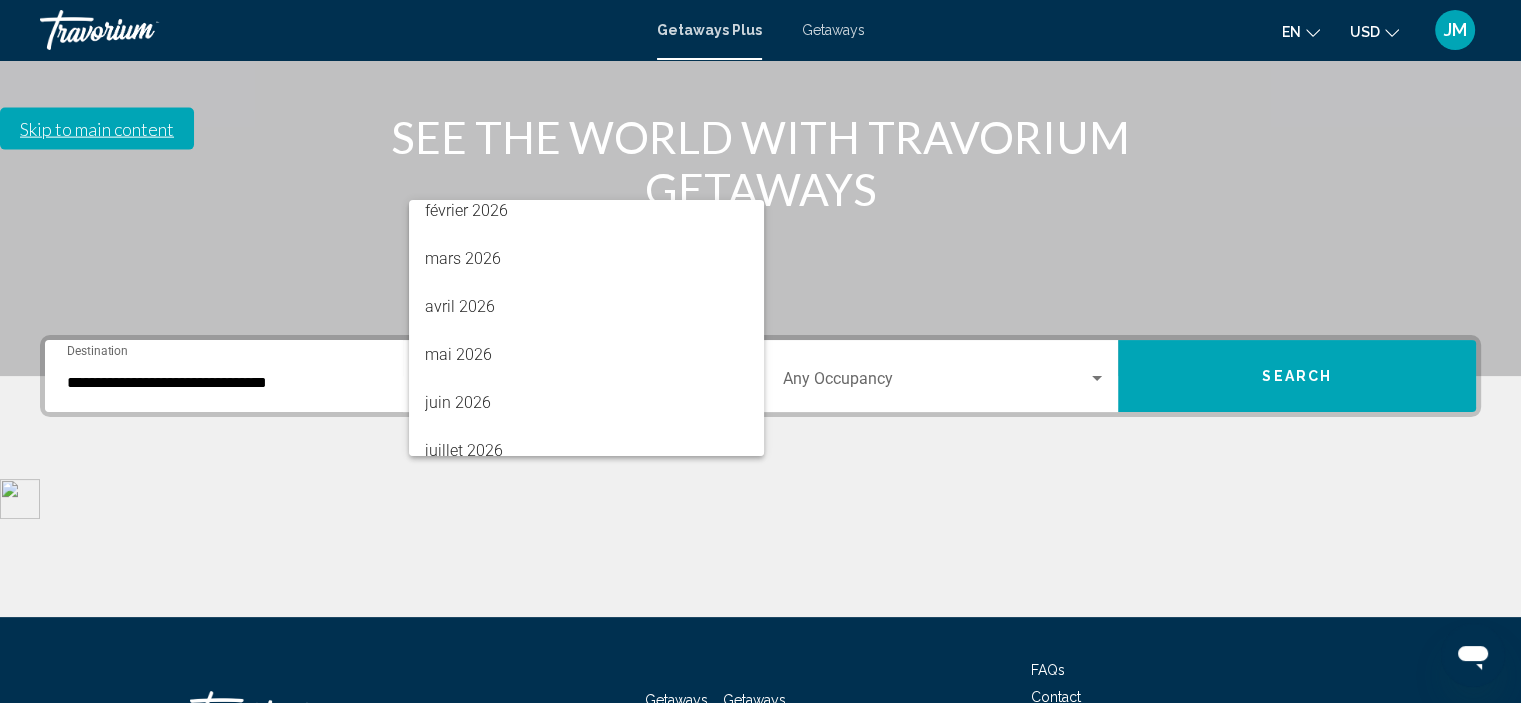 scroll, scrollTop: 416, scrollLeft: 0, axis: vertical 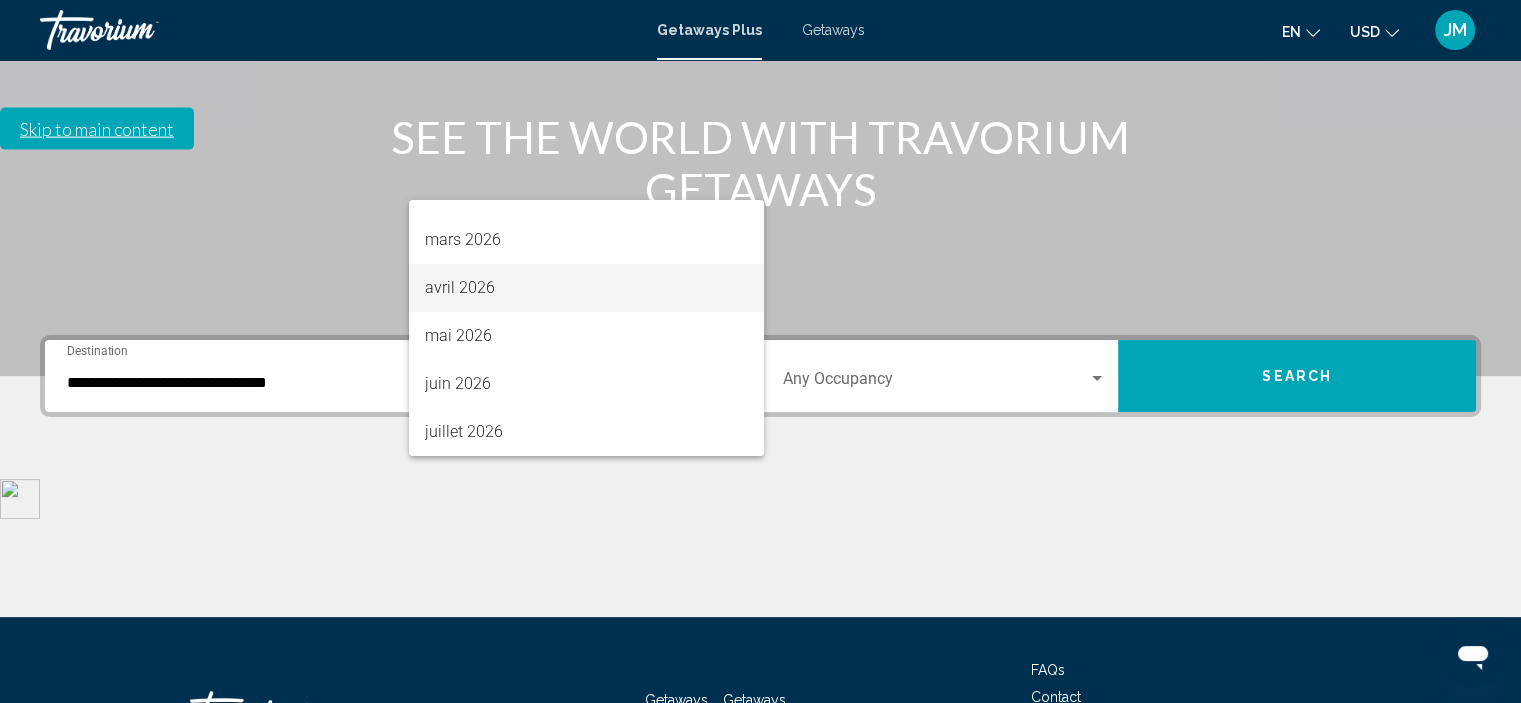 click on "avril 2026" at bounding box center (586, 288) 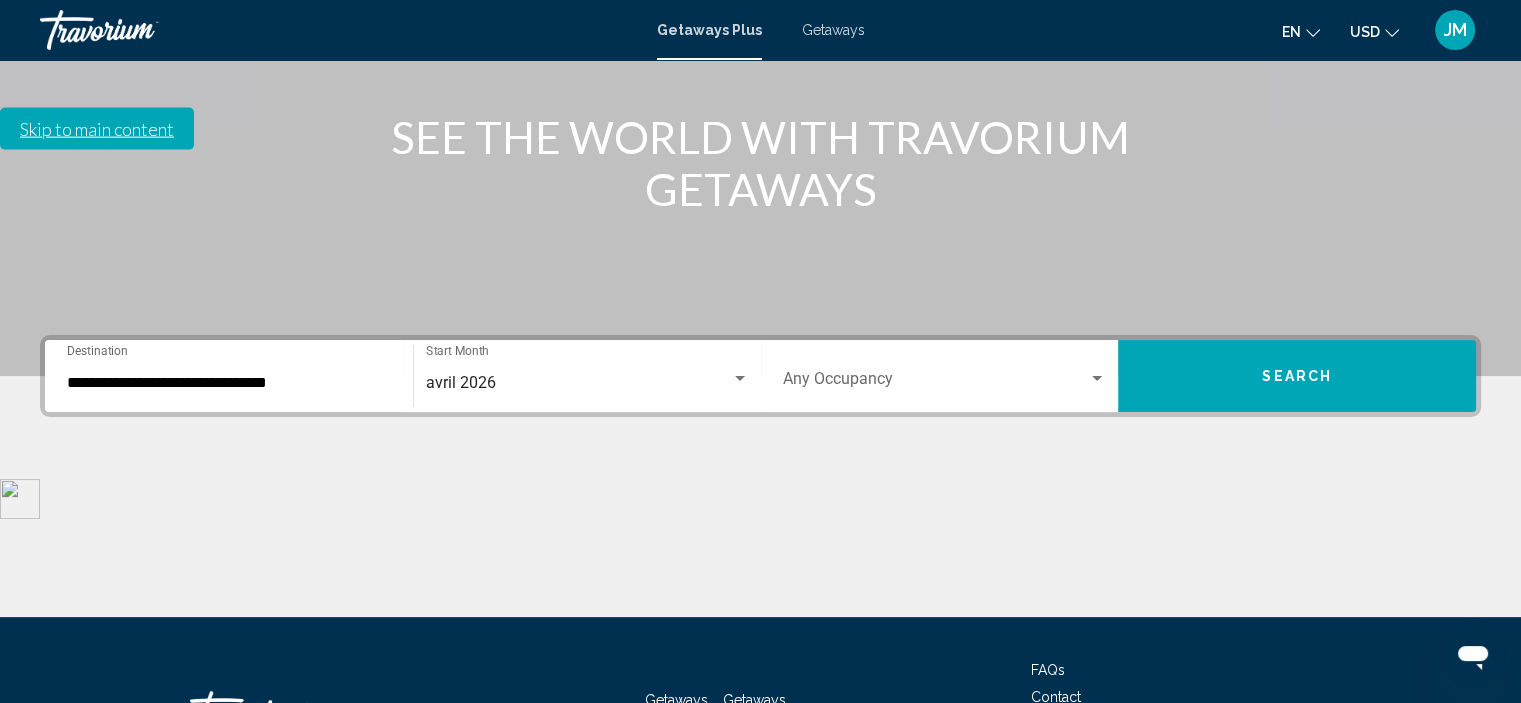 click on "Occupancy Any Occupancy" at bounding box center (945, 376) 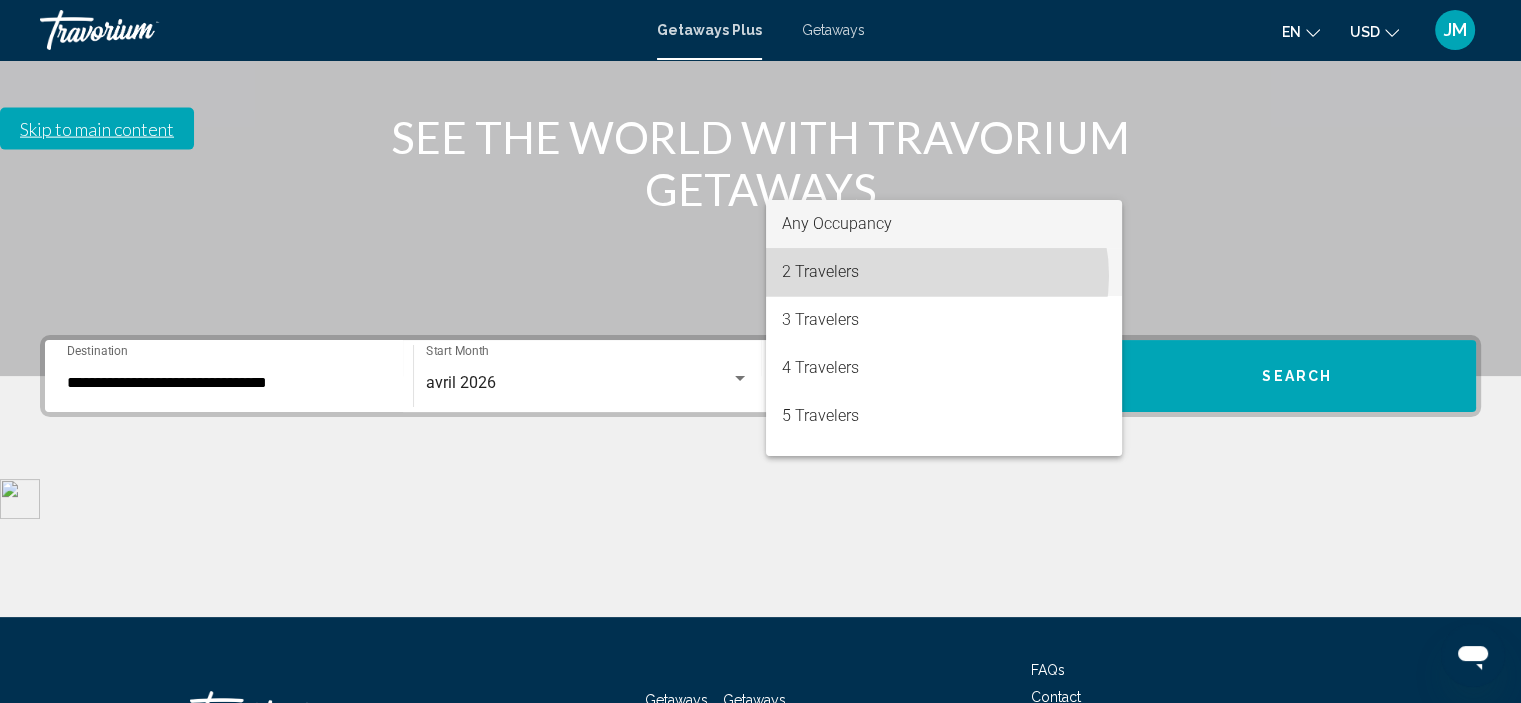 click on "2 Travelers" at bounding box center (944, 272) 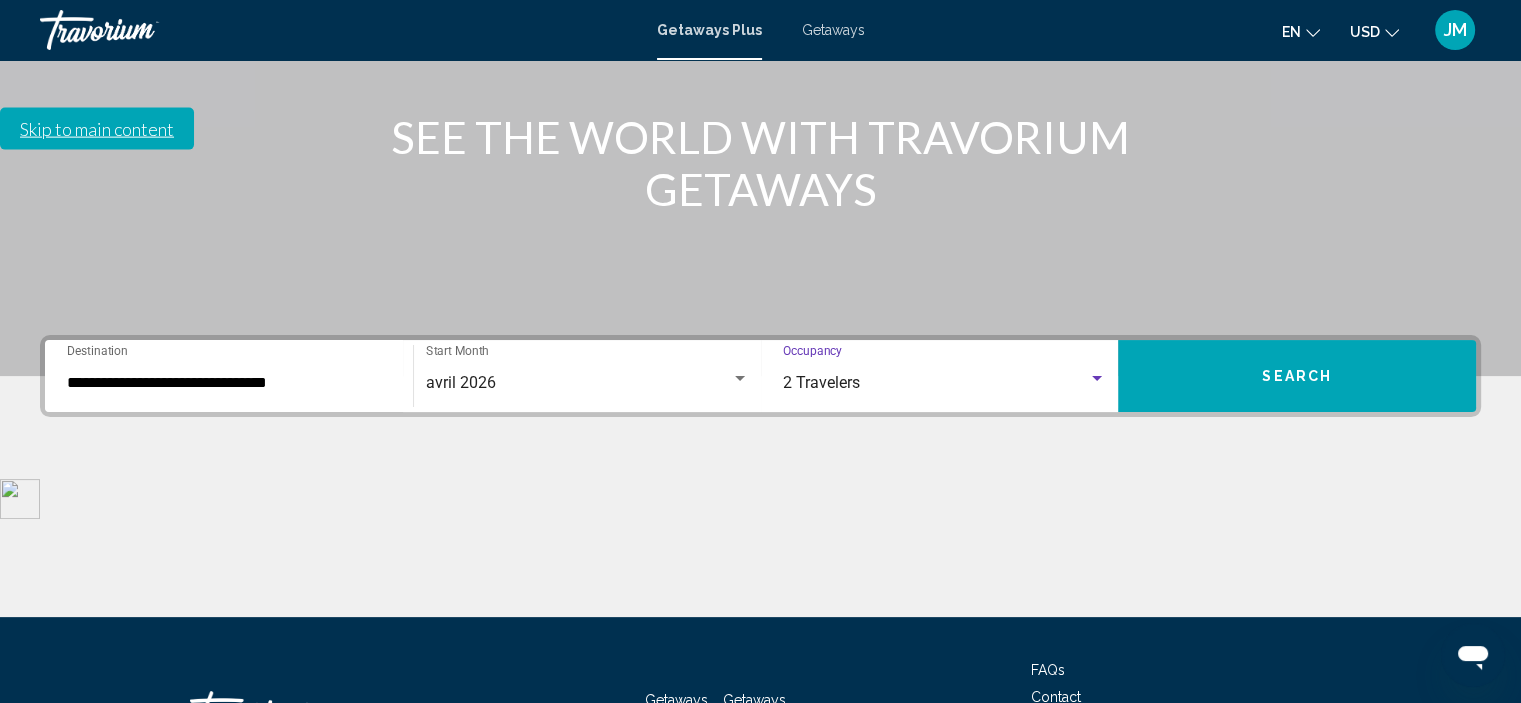 click on "Search" at bounding box center (1297, 376) 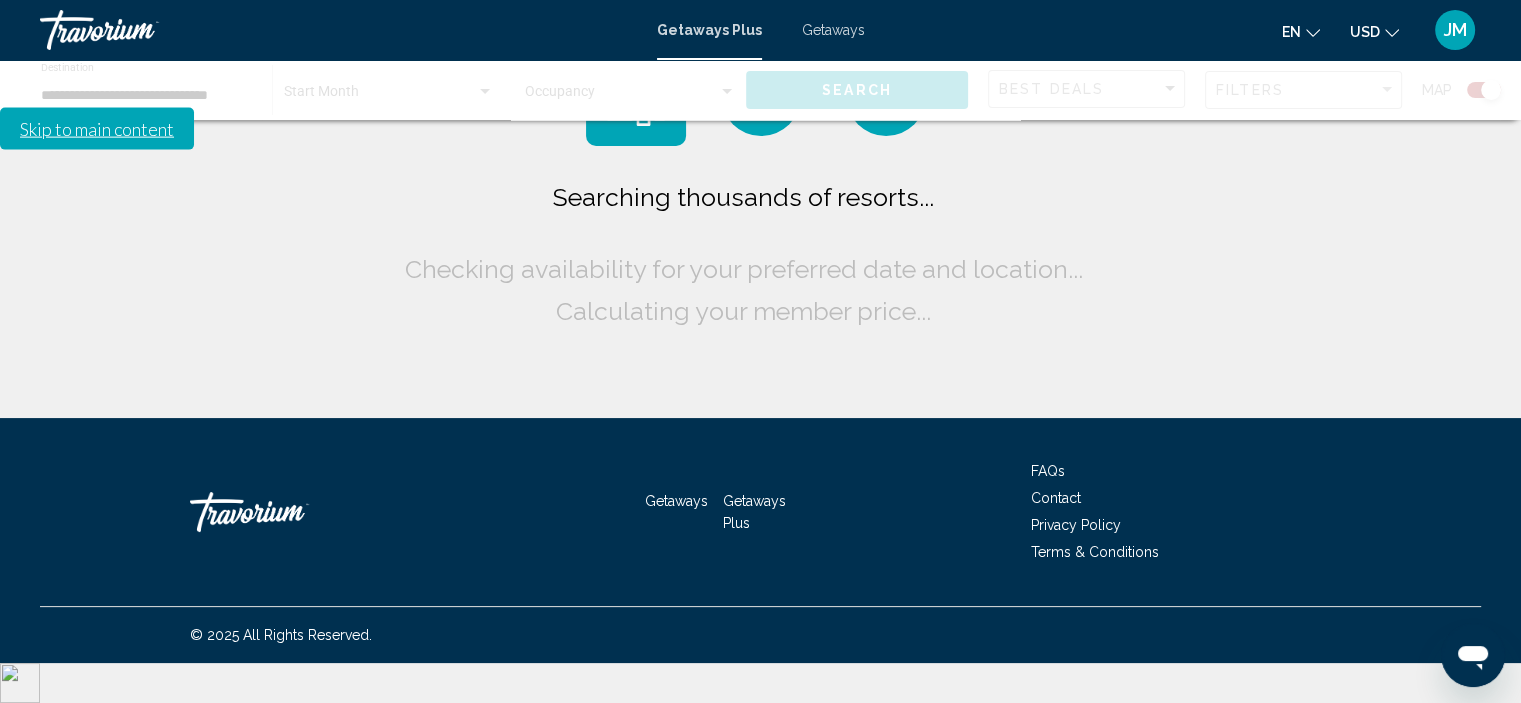 scroll, scrollTop: 0, scrollLeft: 0, axis: both 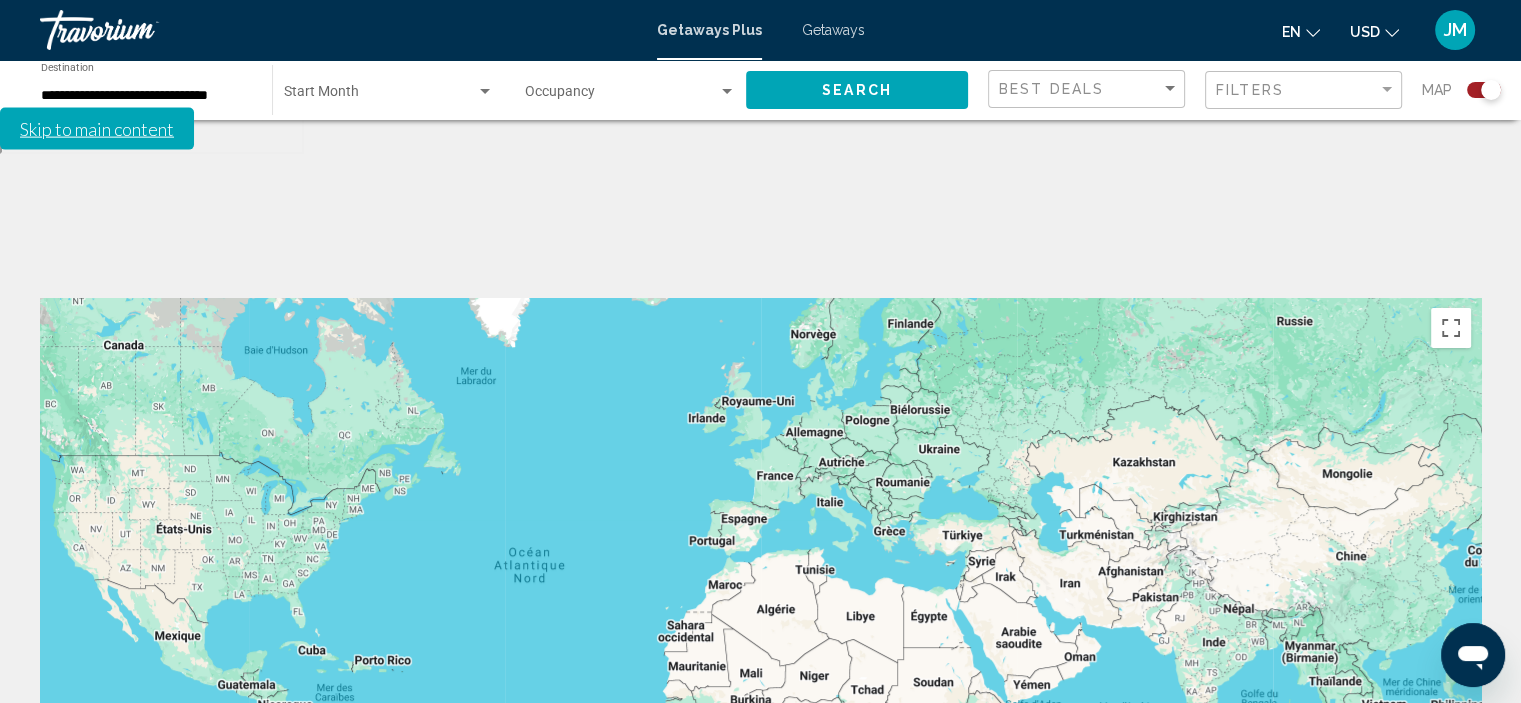 drag, startPoint x: 1297, startPoint y: 653, endPoint x: 1127, endPoint y: 650, distance: 170.02647 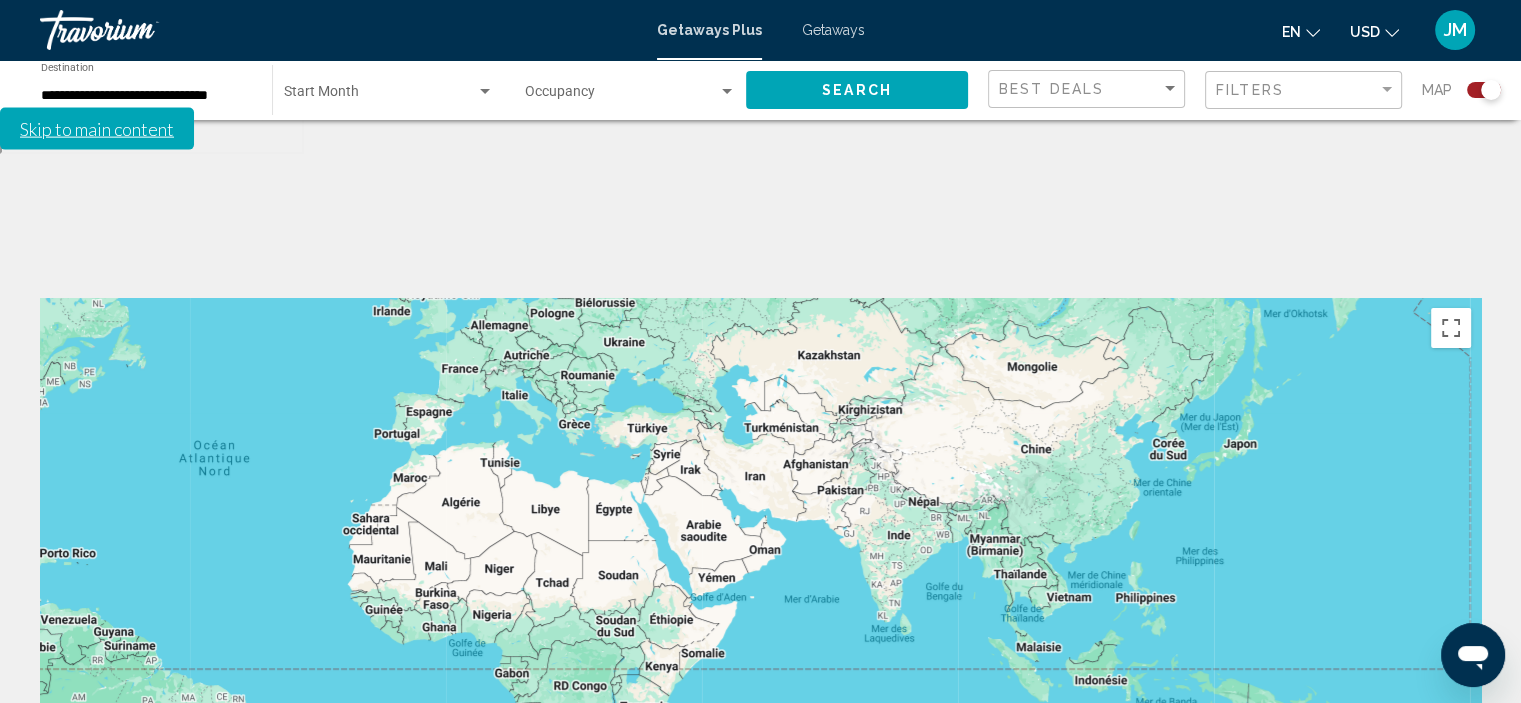 drag, startPoint x: 1221, startPoint y: 608, endPoint x: 903, endPoint y: 497, distance: 336.81598 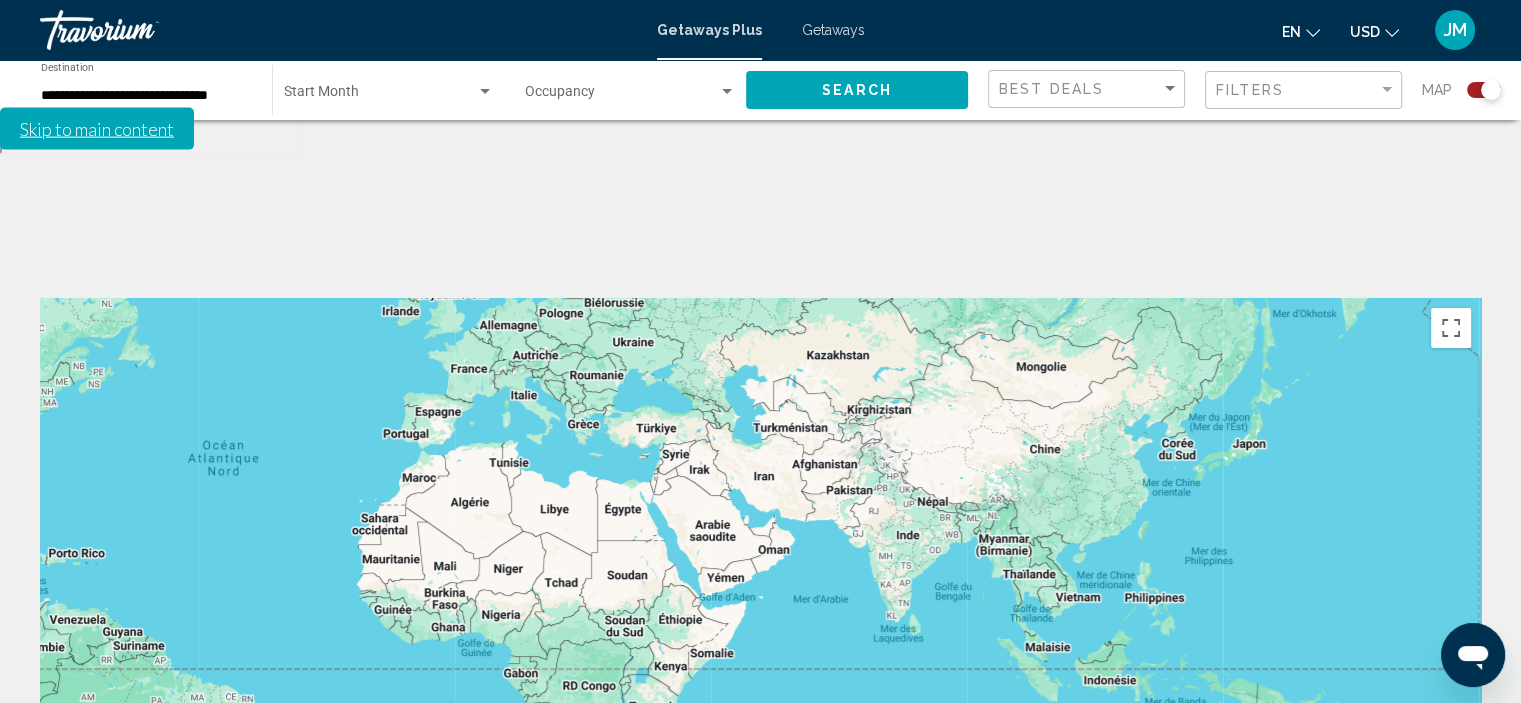 click on "Getaways" at bounding box center [833, 30] 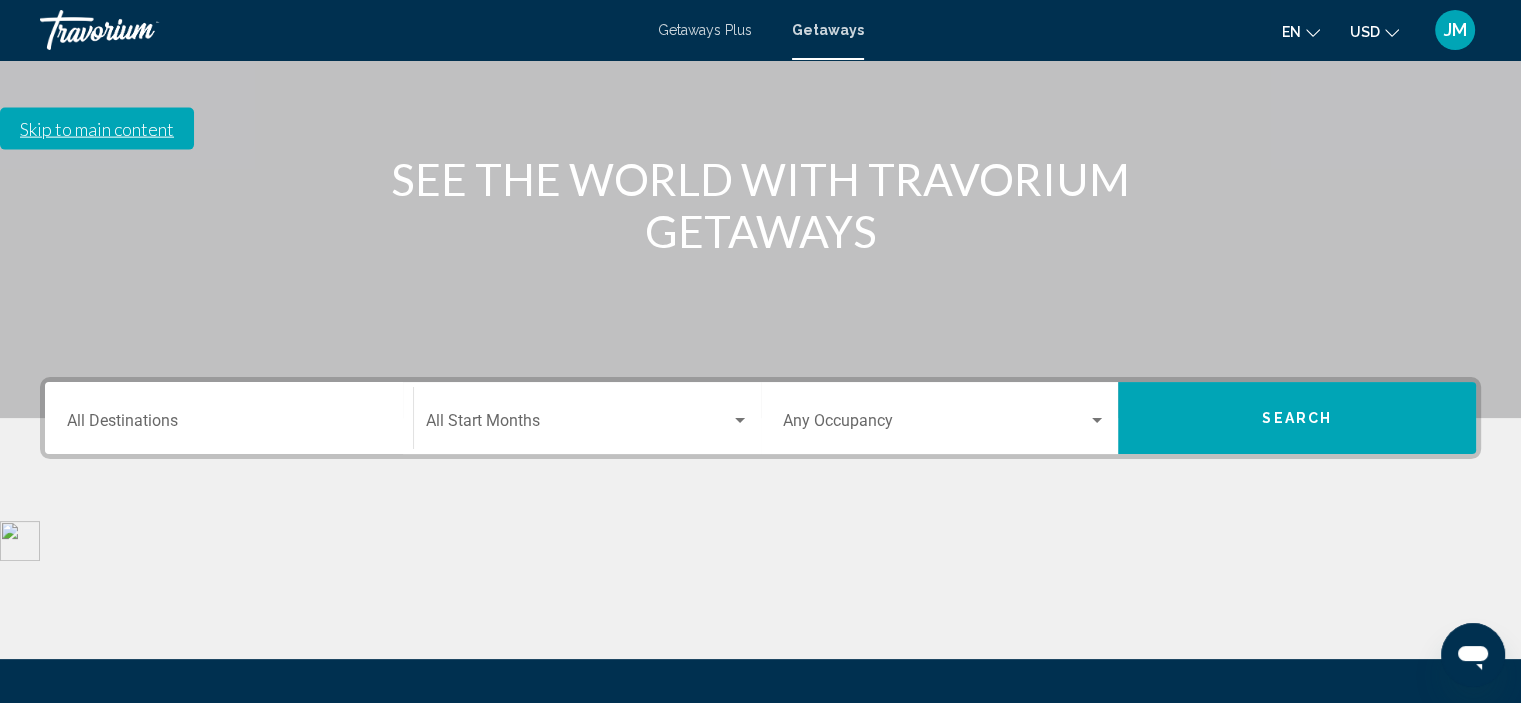 scroll, scrollTop: 382, scrollLeft: 0, axis: vertical 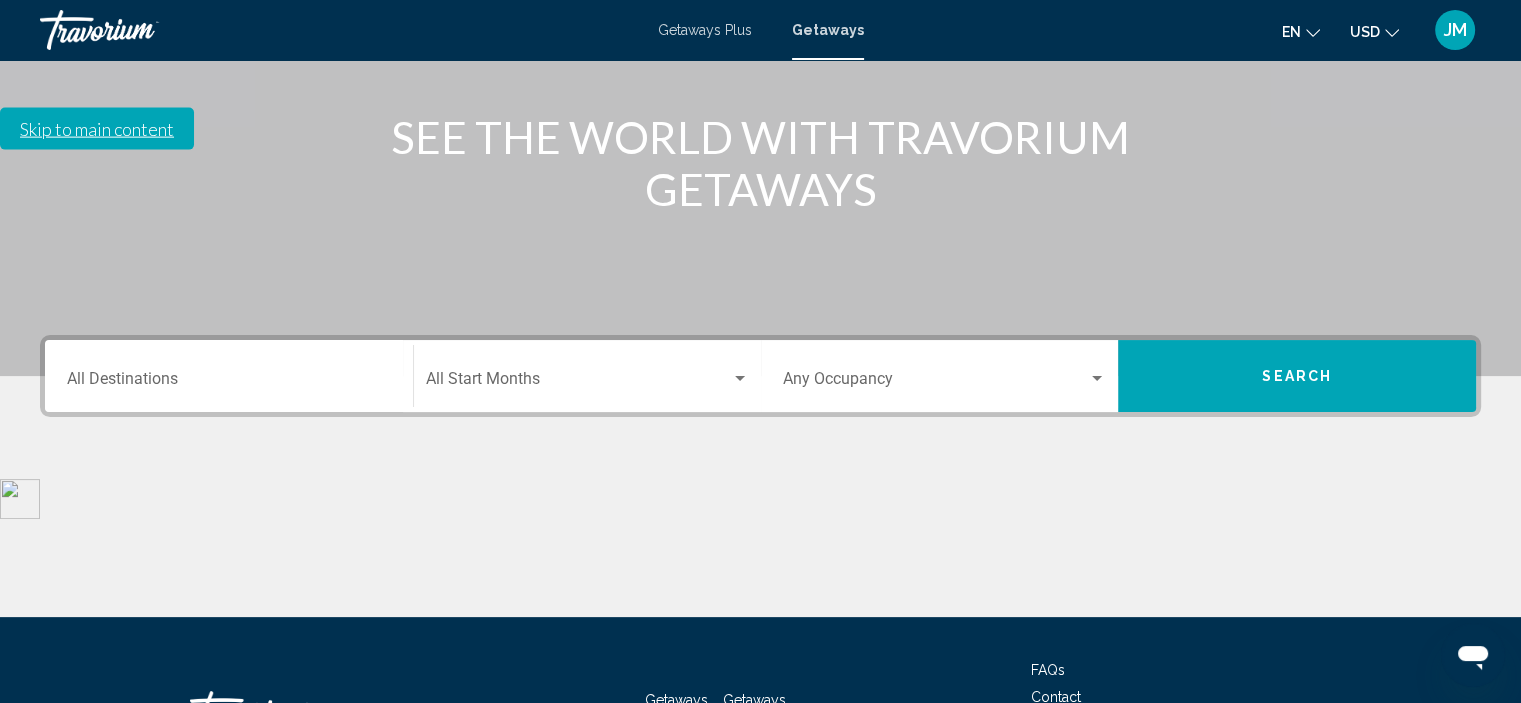 click on "Destination All Destinations" at bounding box center [229, 376] 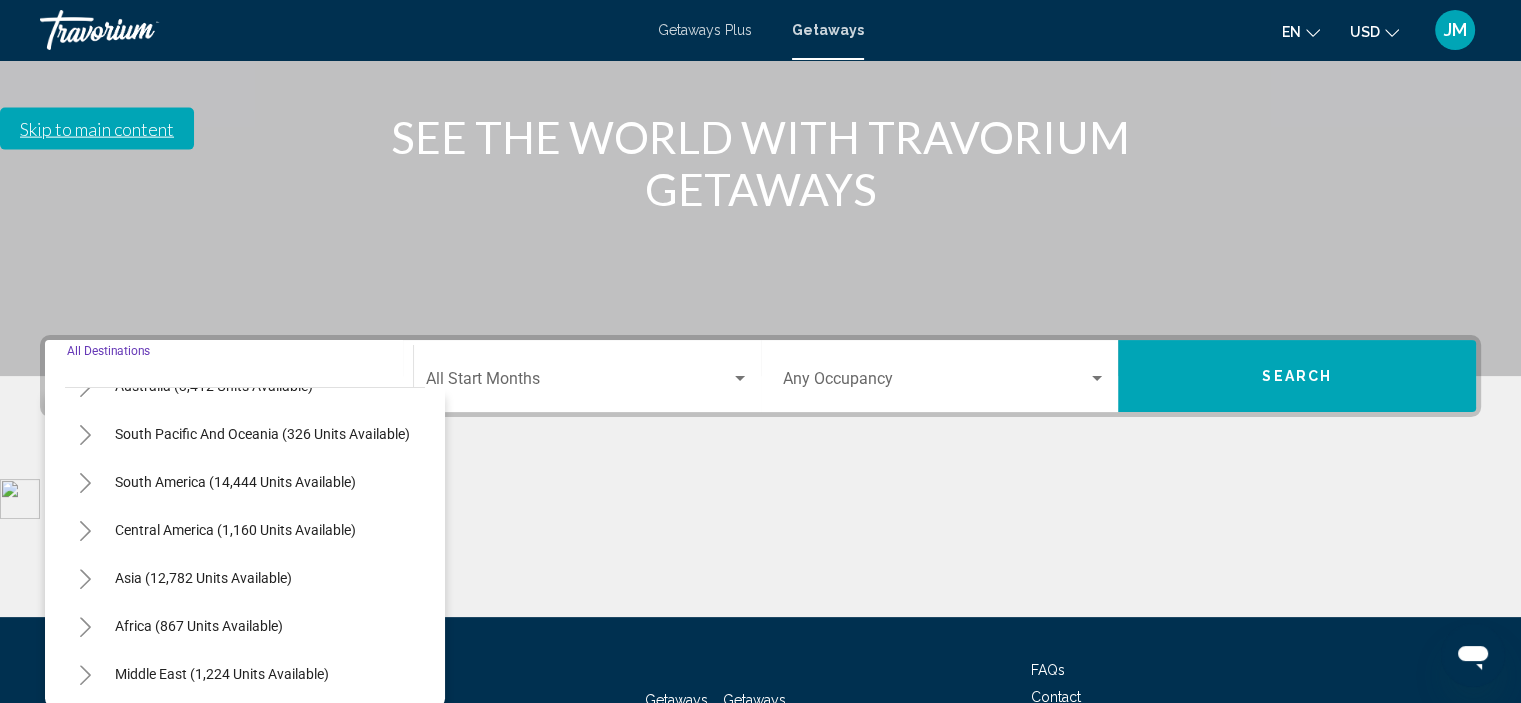 scroll, scrollTop: 339, scrollLeft: 0, axis: vertical 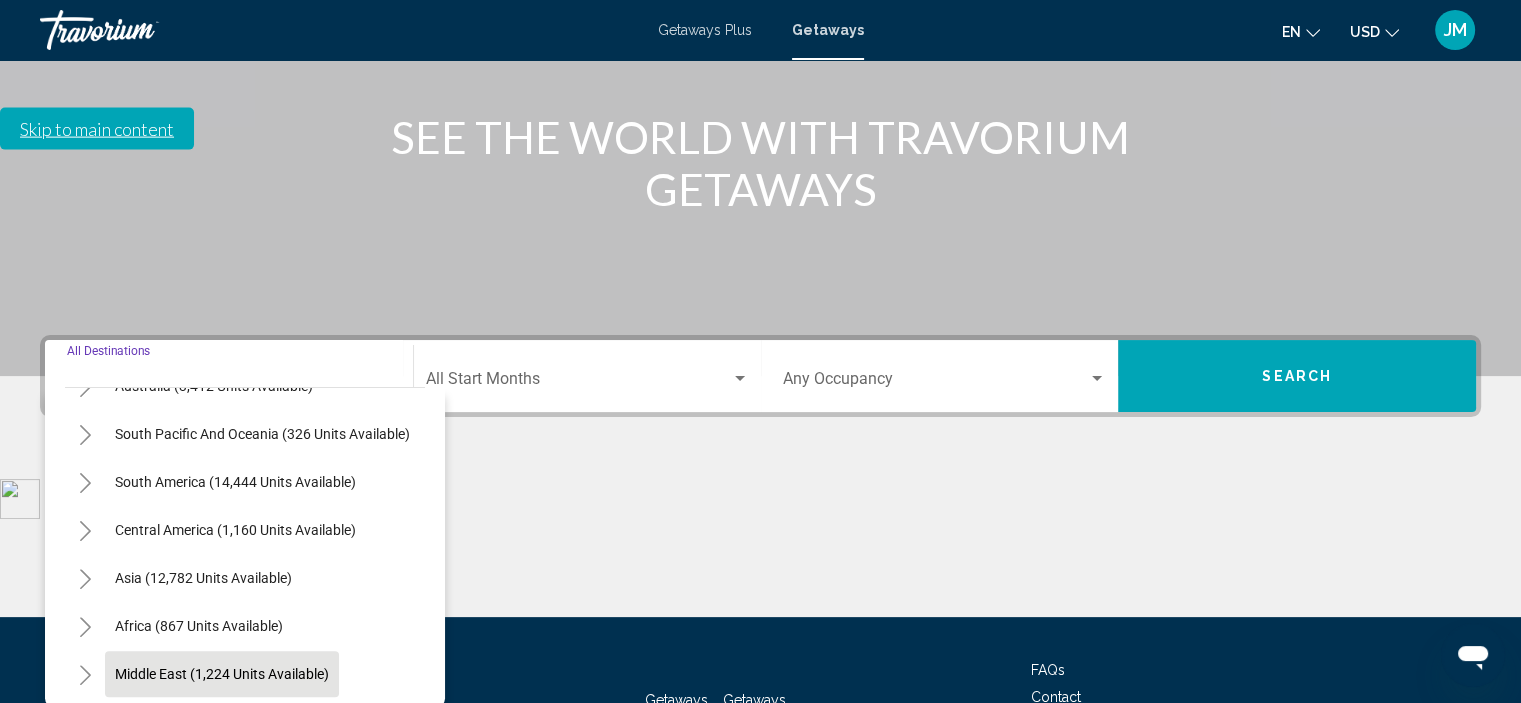 click on "Middle East (1,224 units available)" 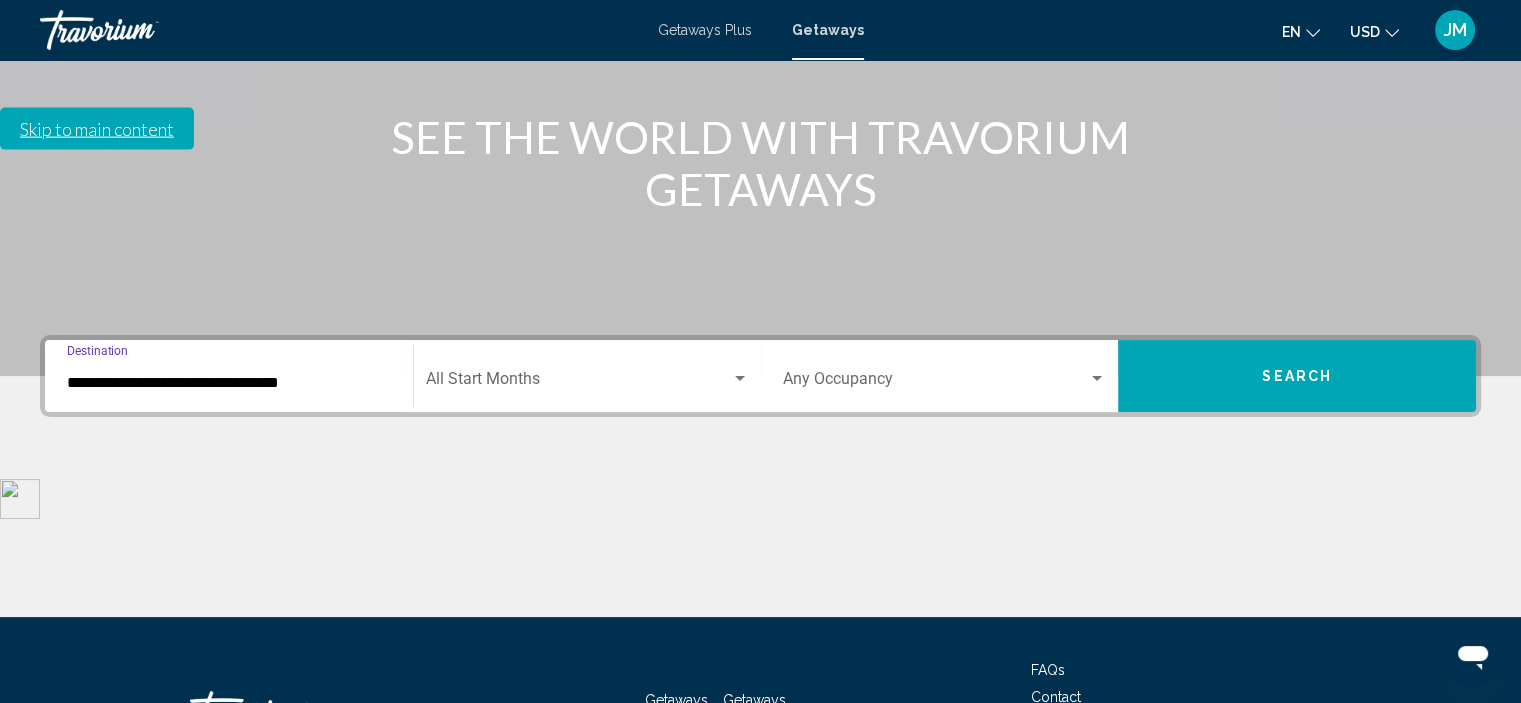 click on "Start Month All Start Months" 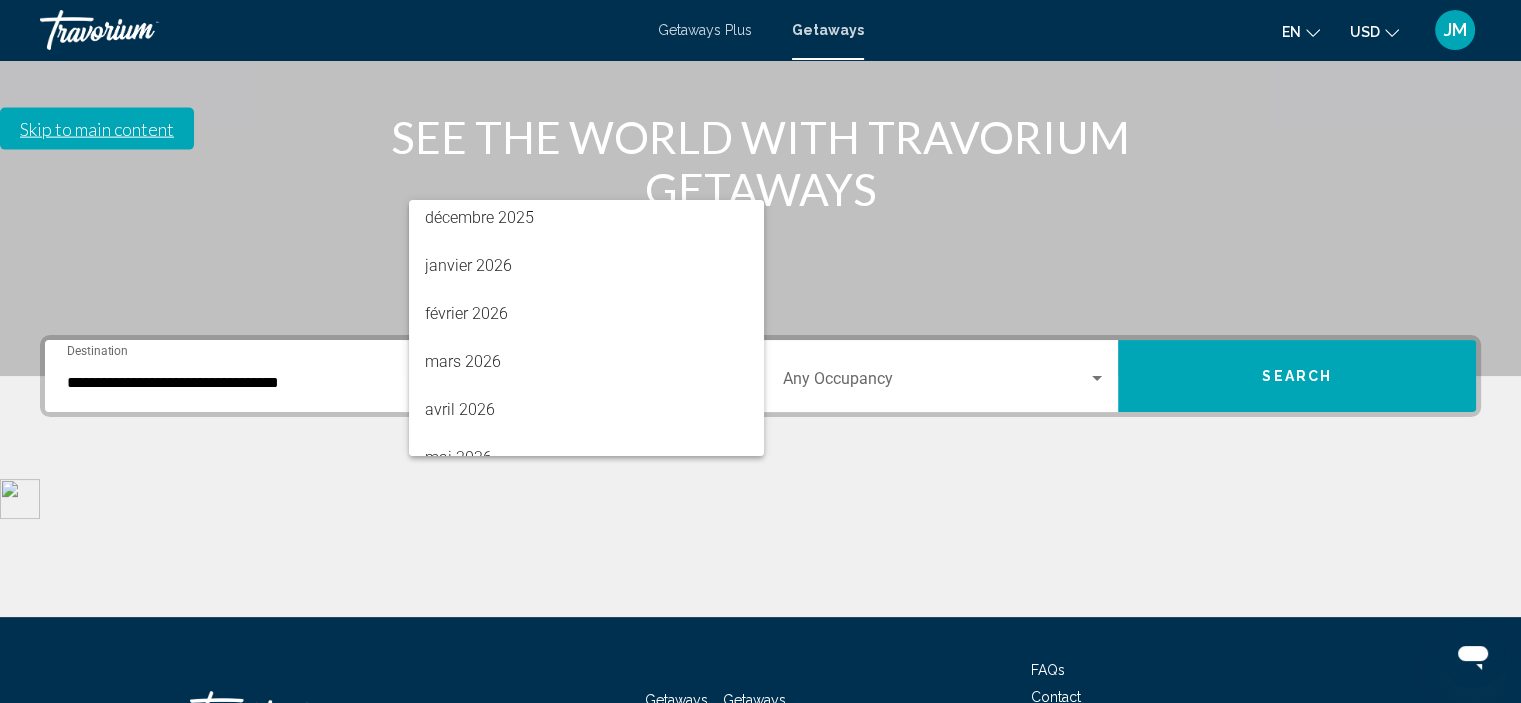 scroll, scrollTop: 300, scrollLeft: 0, axis: vertical 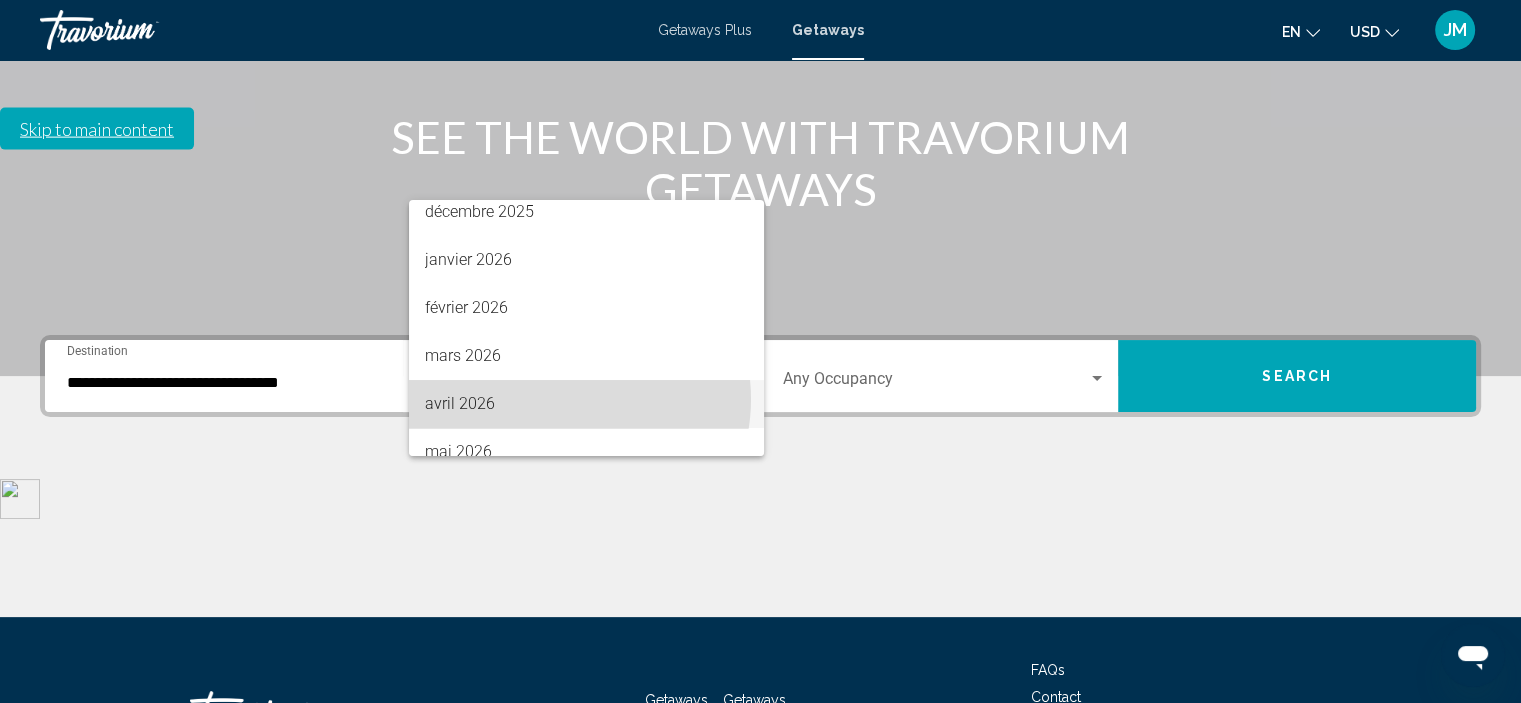 click on "avril 2026" at bounding box center [586, 404] 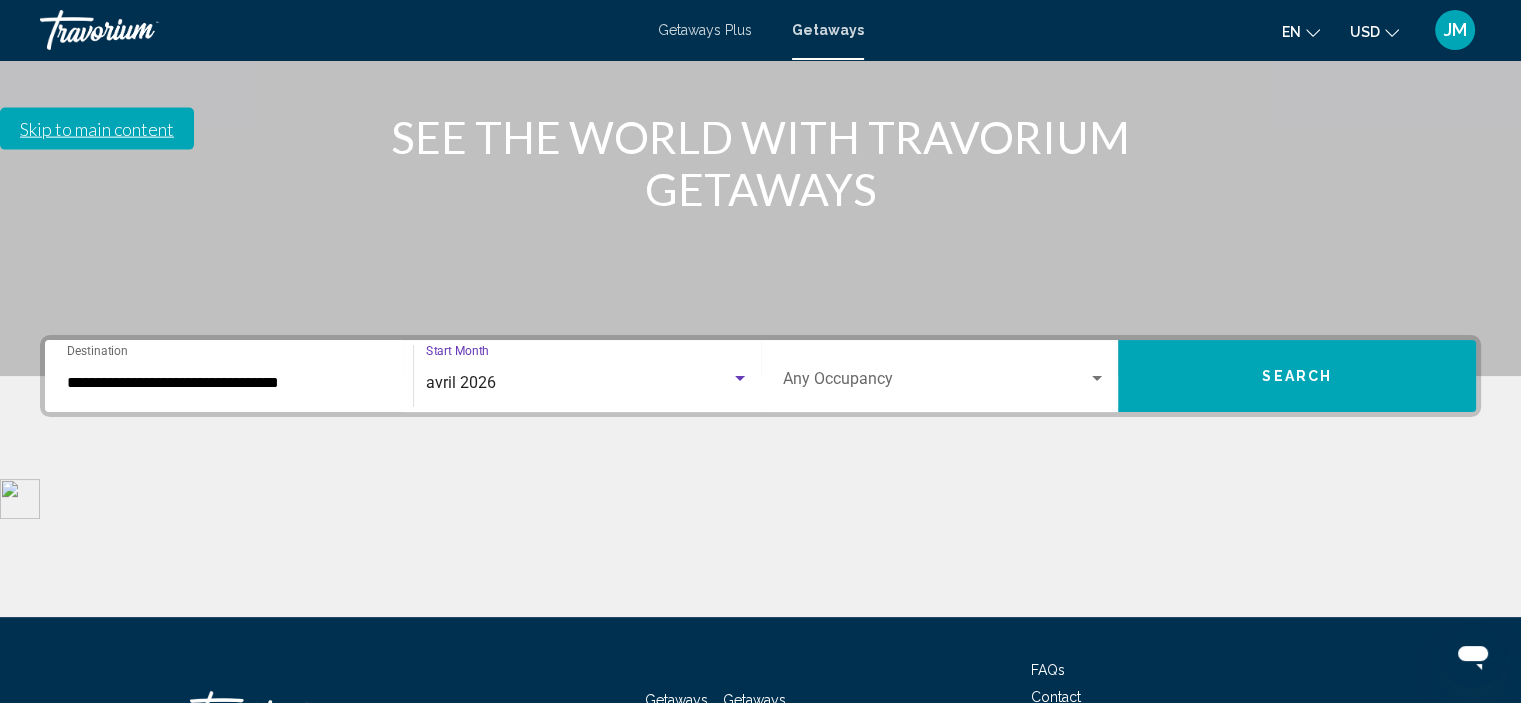 click at bounding box center [936, 383] 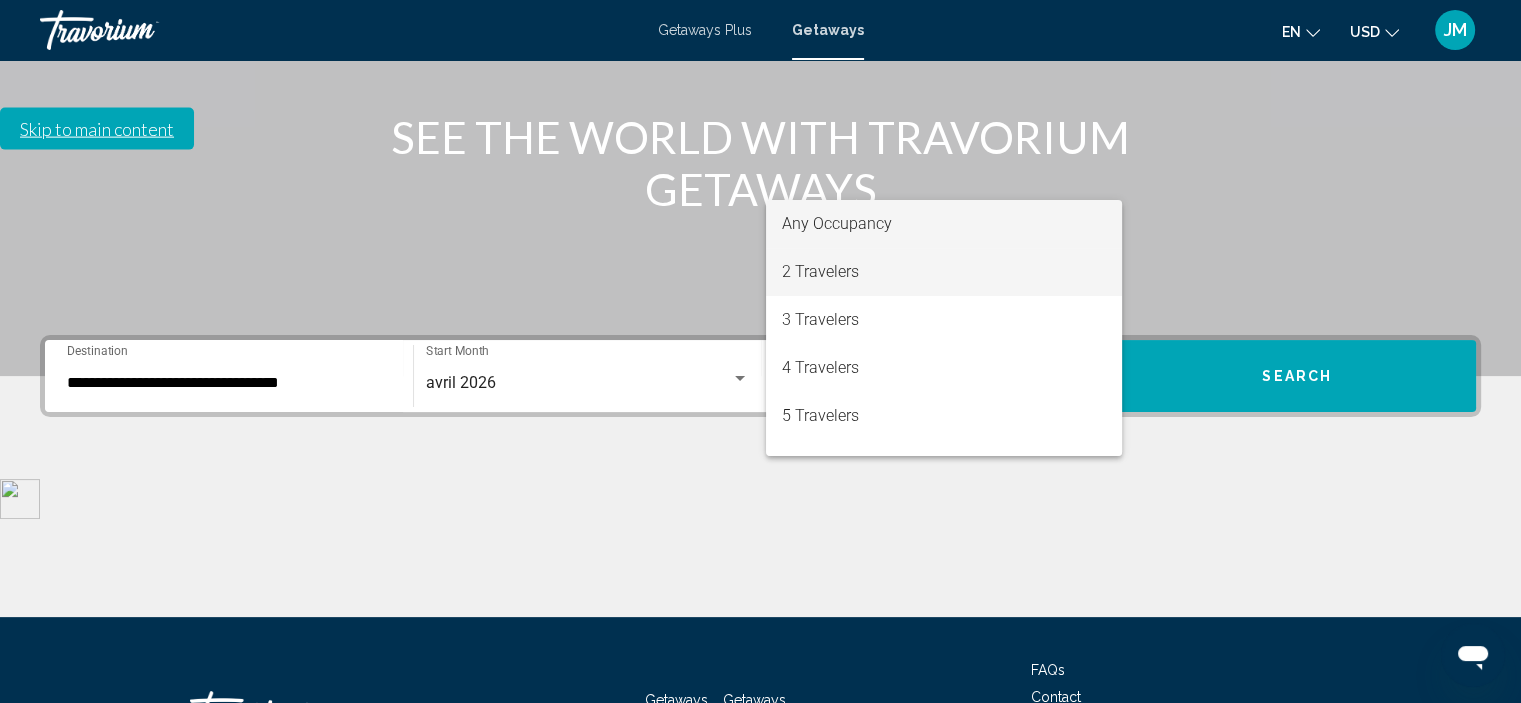 click on "2 Travelers" at bounding box center (944, 272) 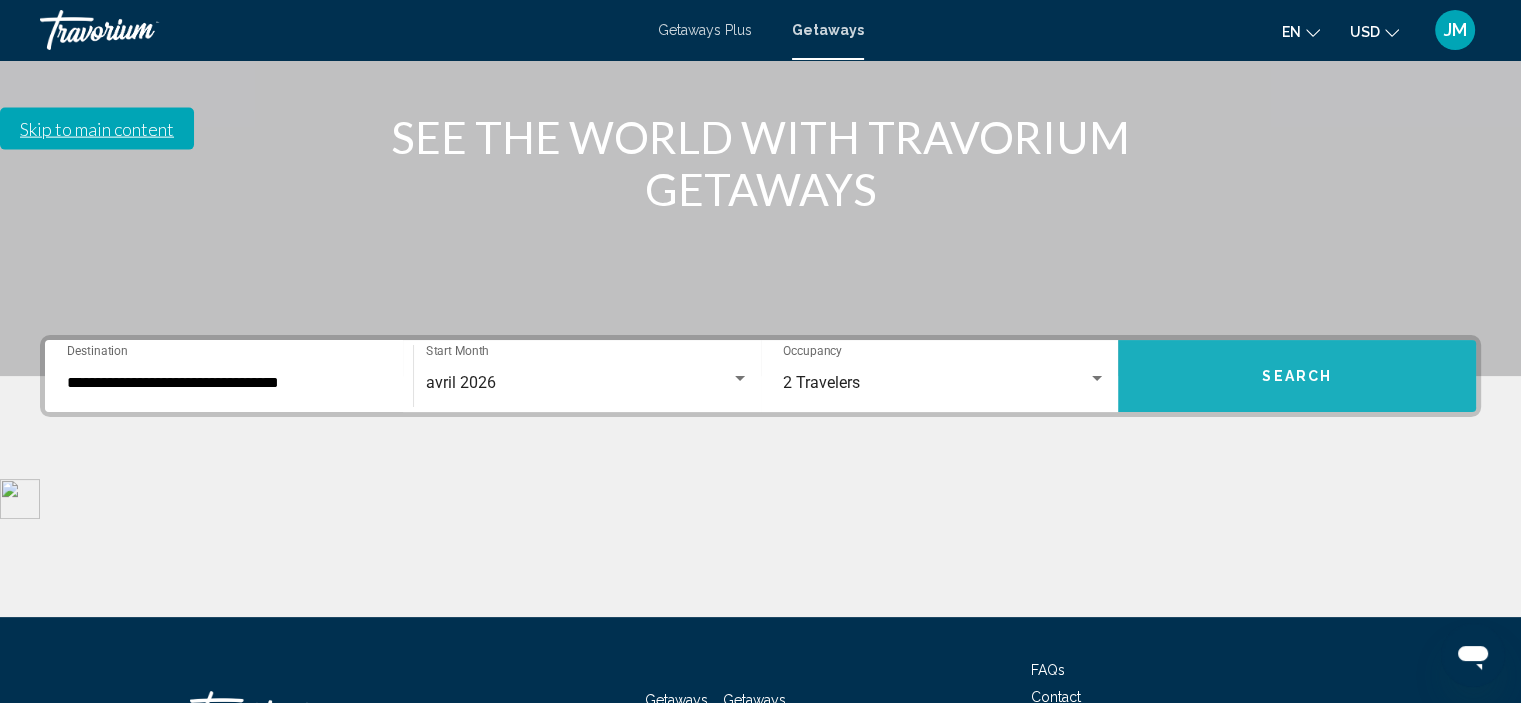 click on "Search" at bounding box center [1297, 376] 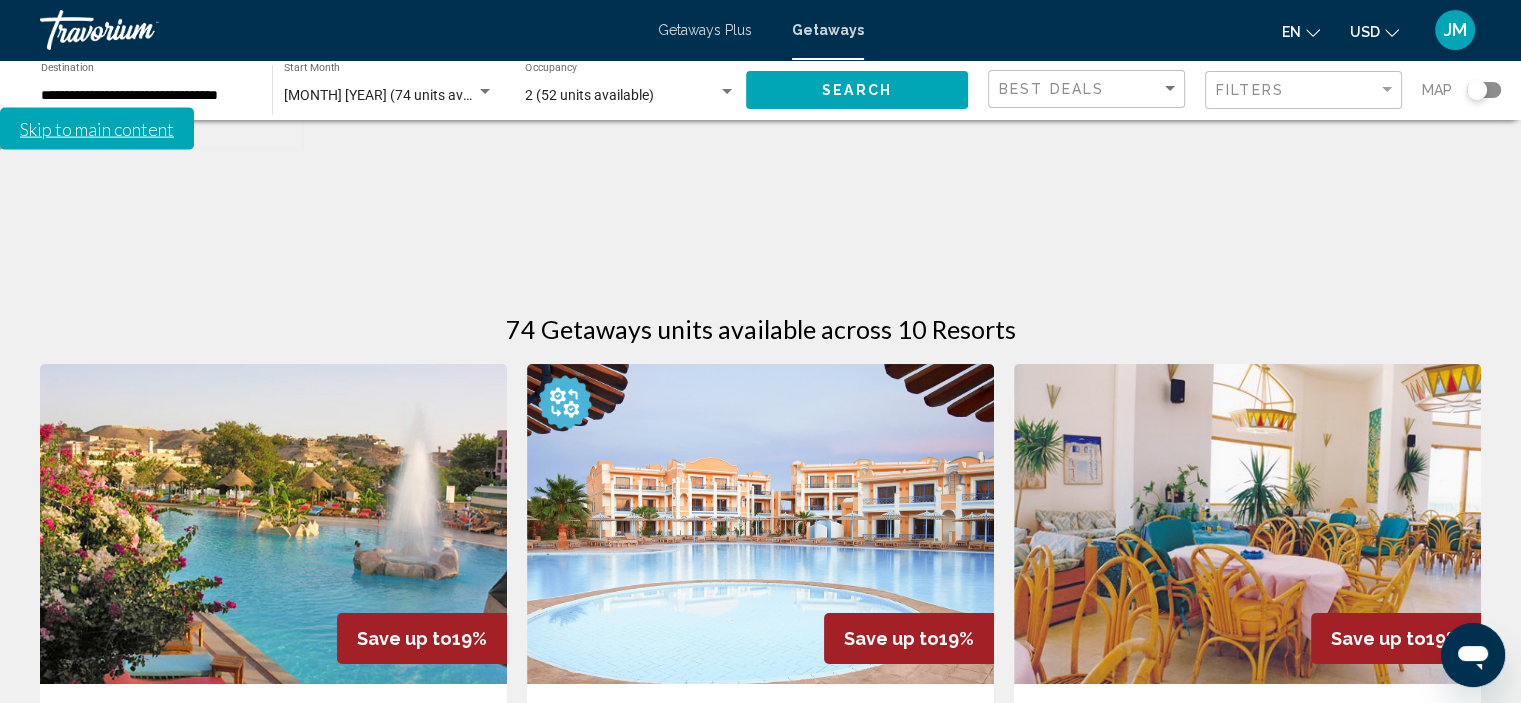 scroll, scrollTop: 0, scrollLeft: 0, axis: both 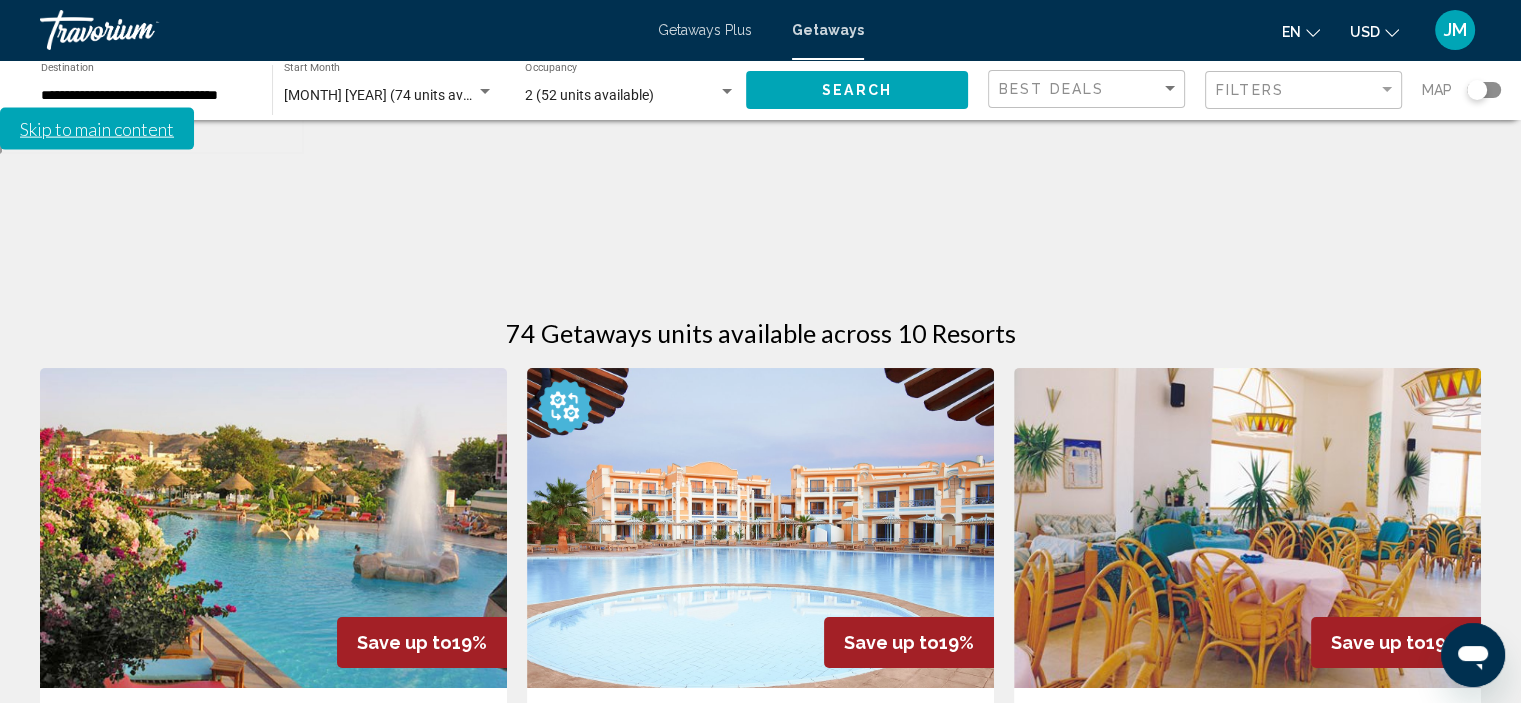 click 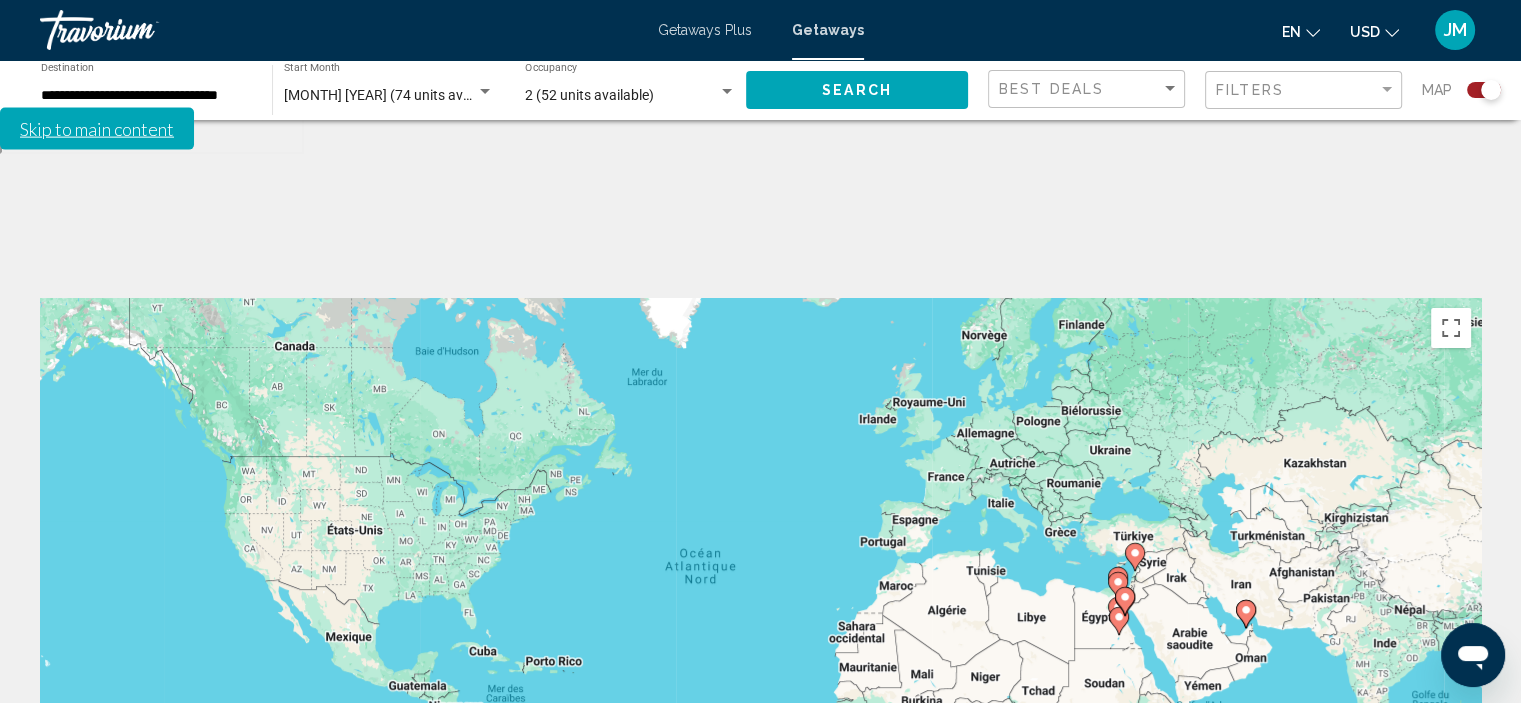 click on "Pour activer le glissement du marqueur avec le clavier, appuyez sur Alt+Entrée. Déplacez ensuite le marqueur à l'aide des touches fléchées. Pour terminer le glissement, appuyez sur la touche Entrée. Pour annuler, appuyez sur Échap." at bounding box center (760, 598) 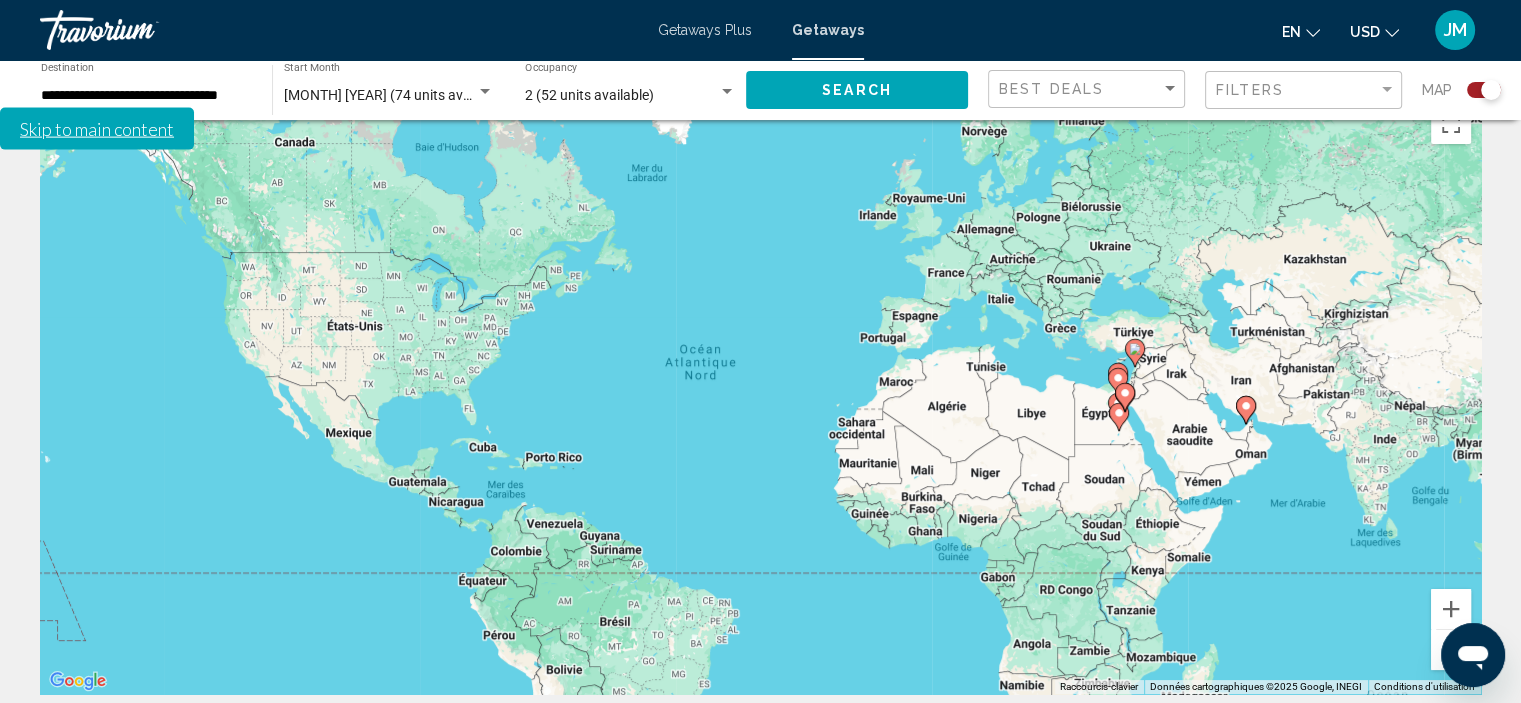 scroll, scrollTop: 200, scrollLeft: 0, axis: vertical 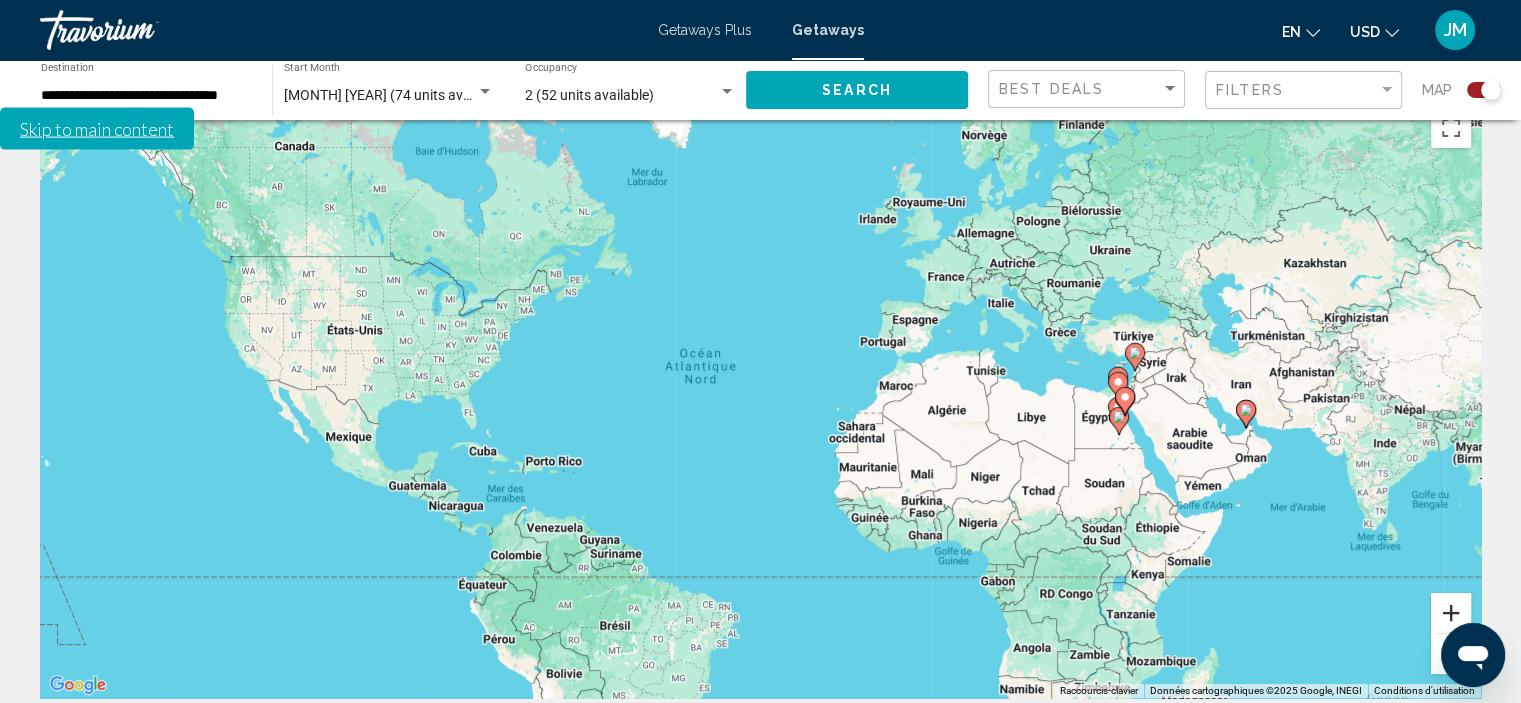 click at bounding box center [1451, 613] 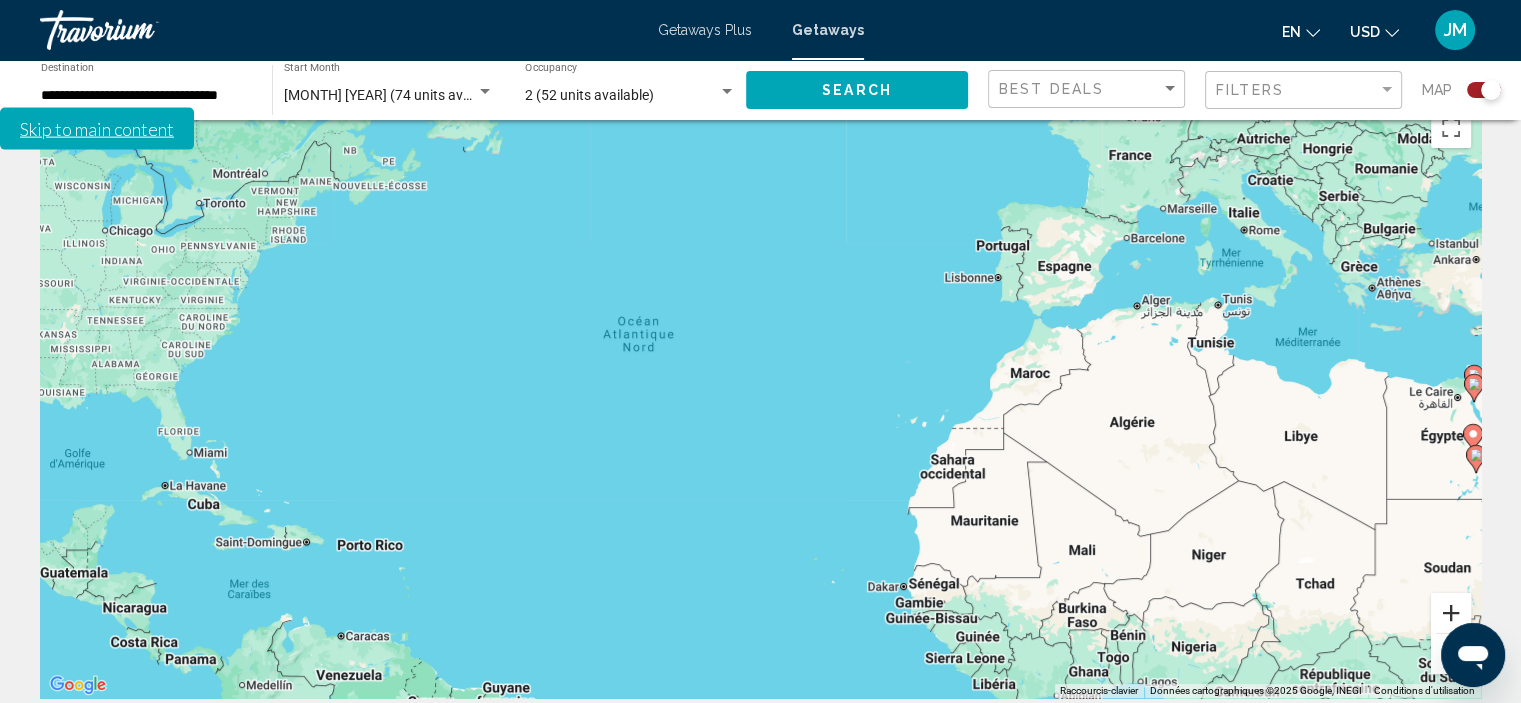 click at bounding box center [1451, 613] 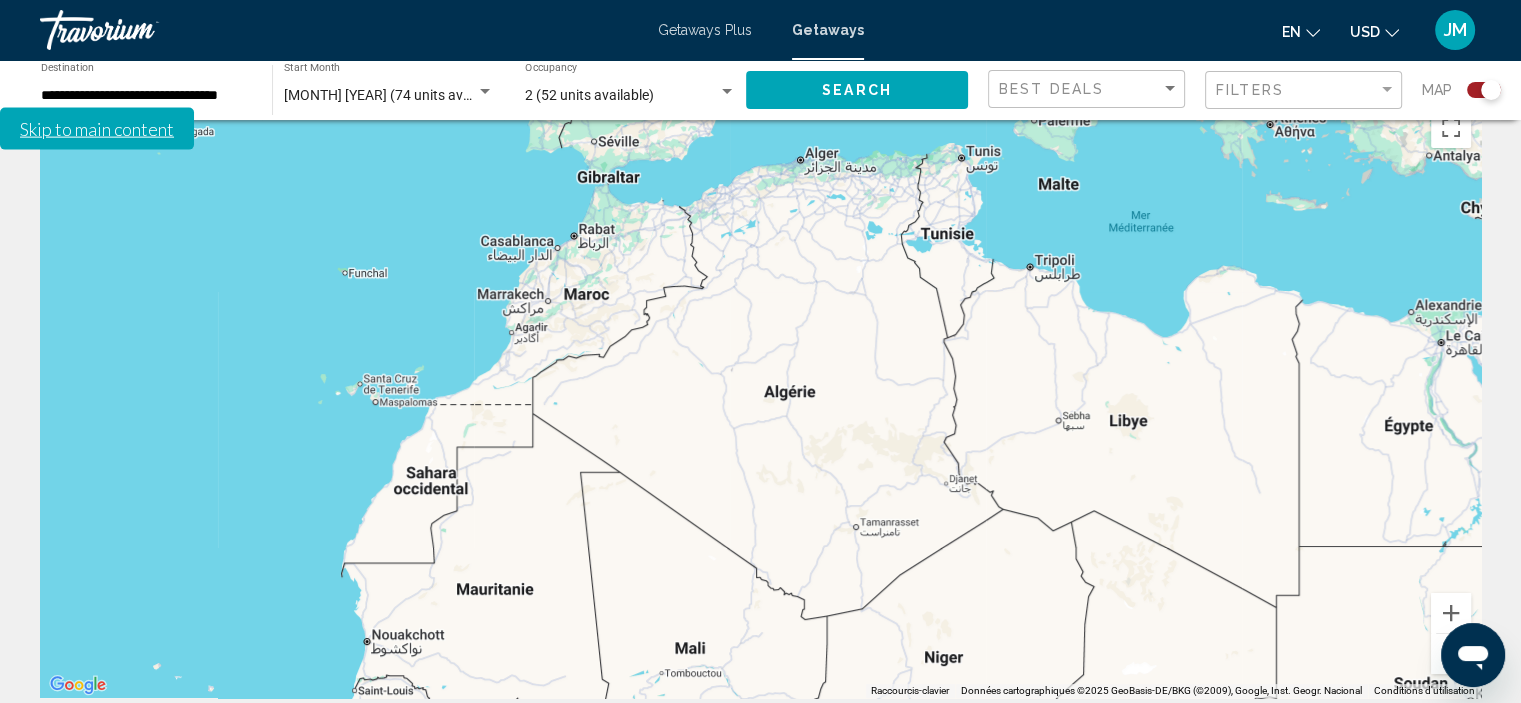 drag, startPoint x: 1344, startPoint y: 374, endPoint x: 498, endPoint y: 311, distance: 848.3425 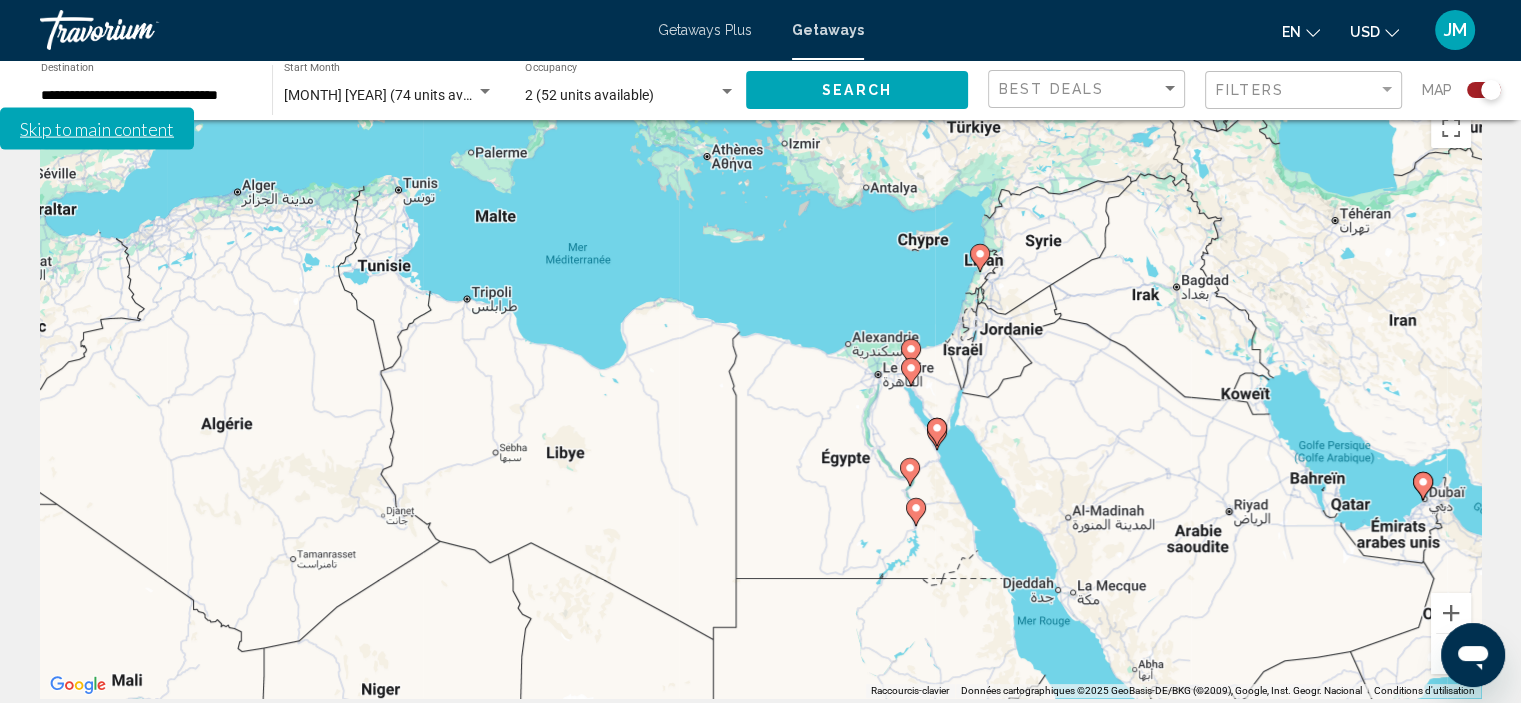 drag, startPoint x: 1000, startPoint y: 339, endPoint x: 815, endPoint y: 407, distance: 197.1015 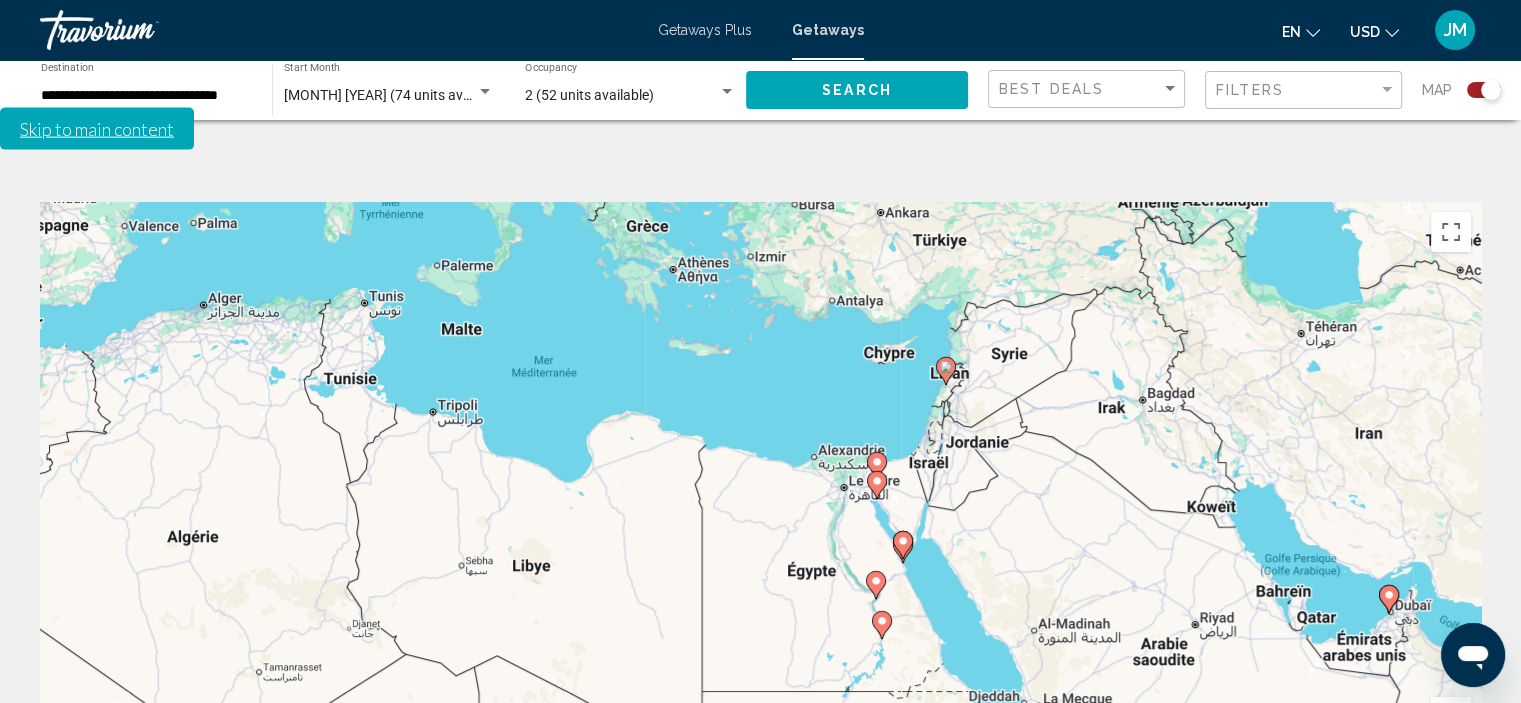 scroll, scrollTop: 100, scrollLeft: 0, axis: vertical 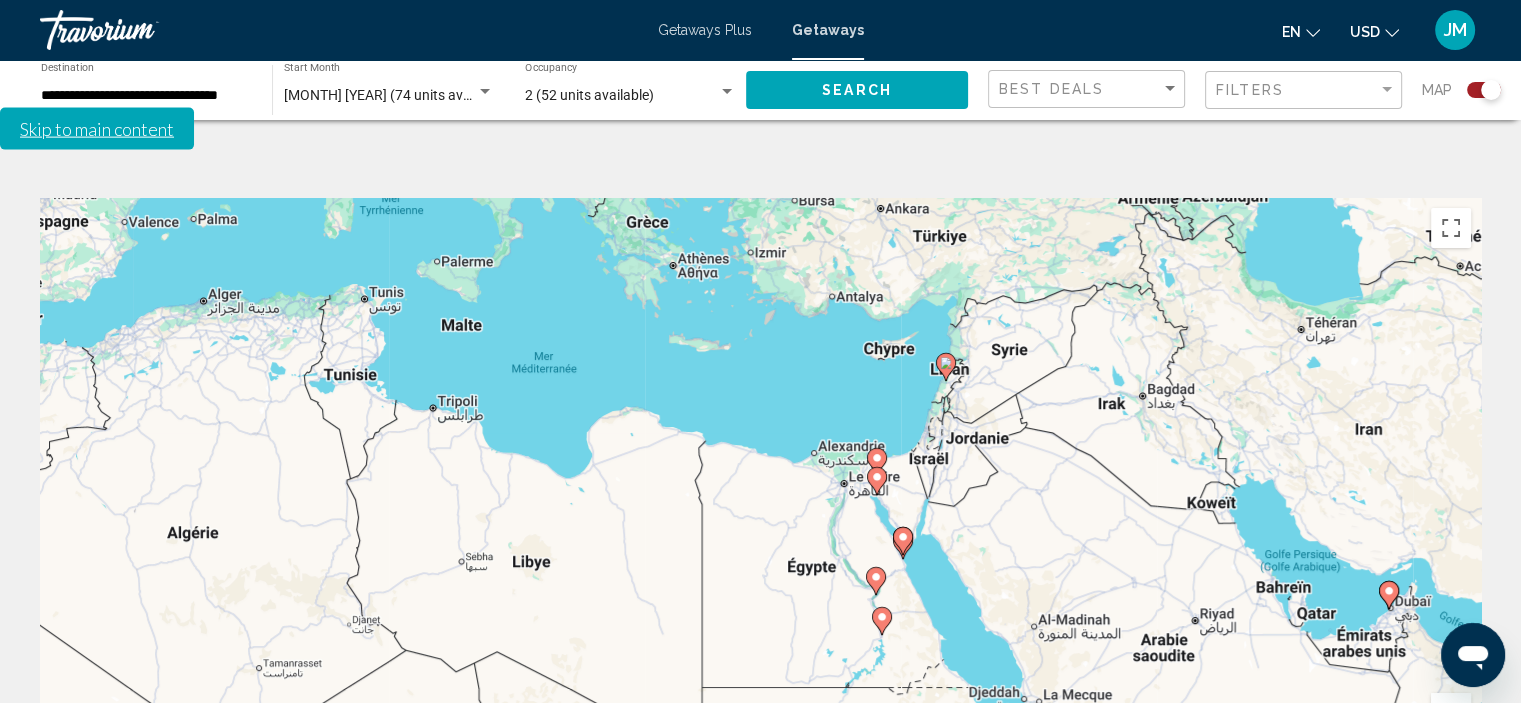 click at bounding box center [1451, 713] 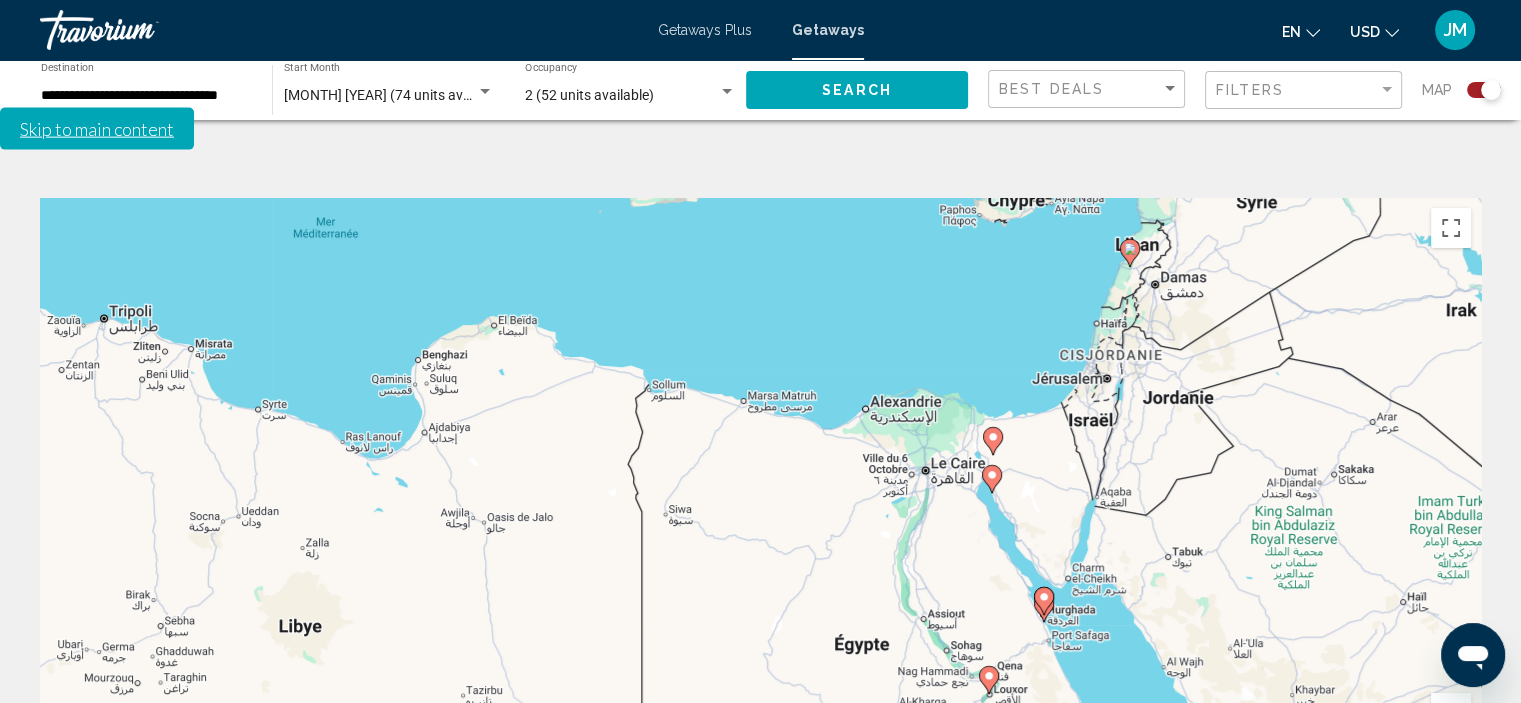 click at bounding box center [1451, 713] 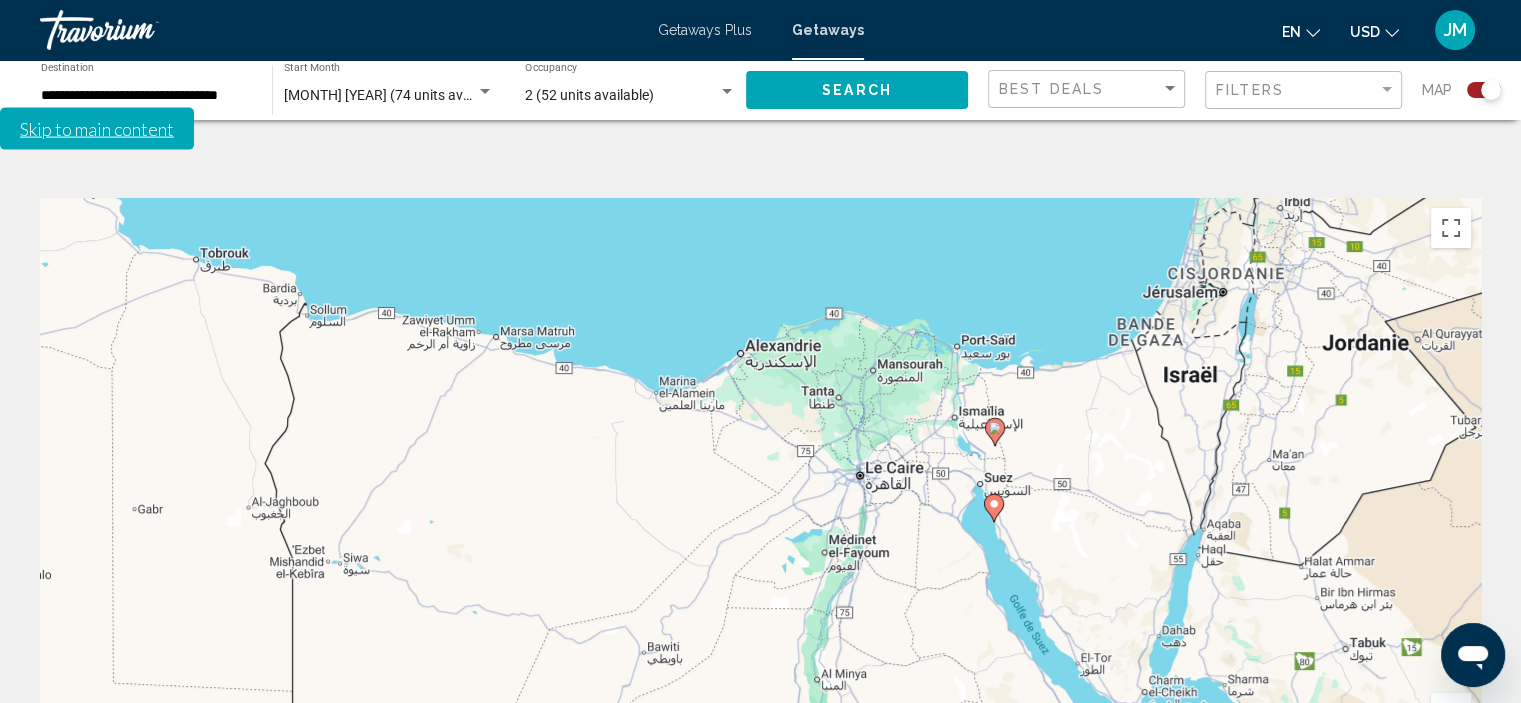 drag, startPoint x: 1175, startPoint y: 415, endPoint x: 942, endPoint y: 449, distance: 235.46762 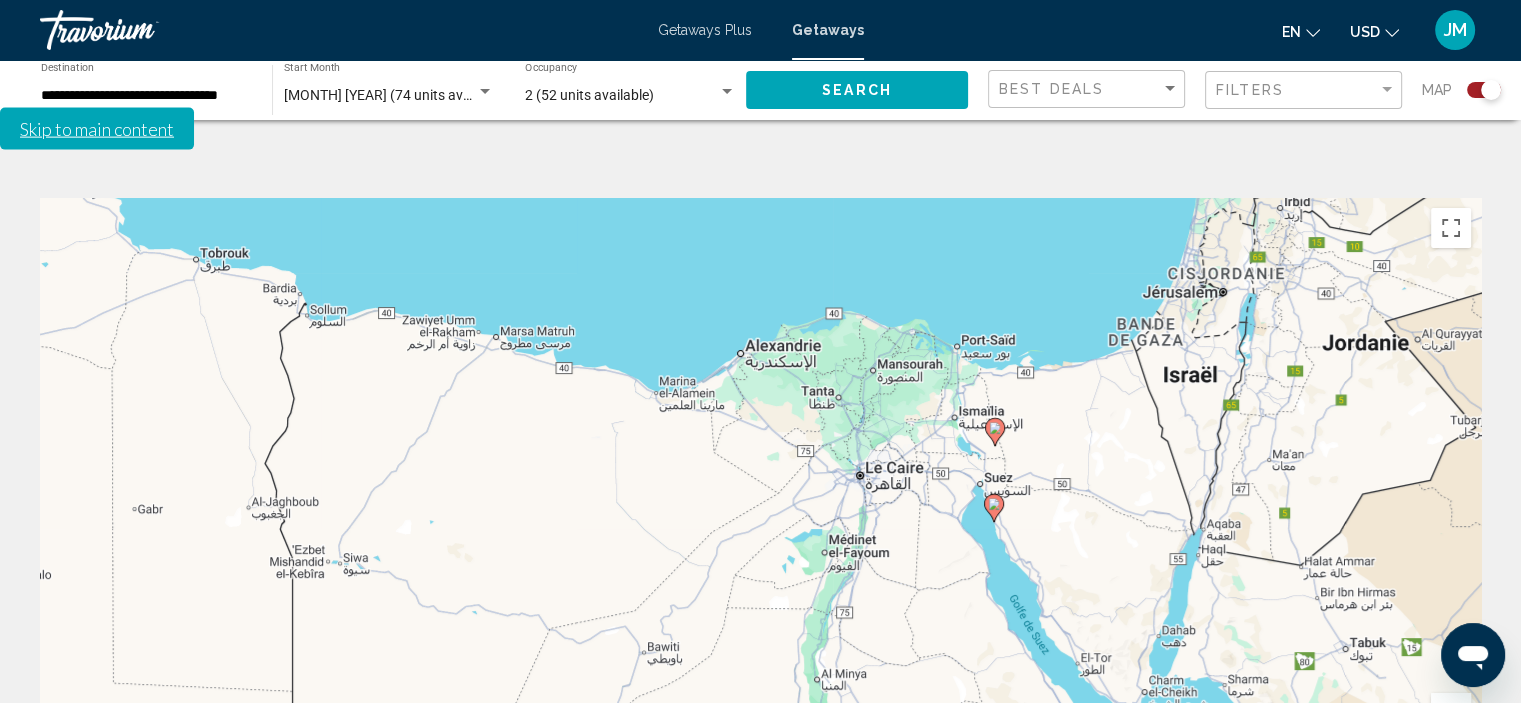 click on "Pour activer le glissement du marqueur avec le clavier, appuyez sur Alt+Entrée. Déplacez ensuite le marqueur à l'aide des touches fléchées. Pour terminer le glissement, appuyez sur la touche Entrée. Pour annuler, appuyez sur Échap." at bounding box center [760, 498] 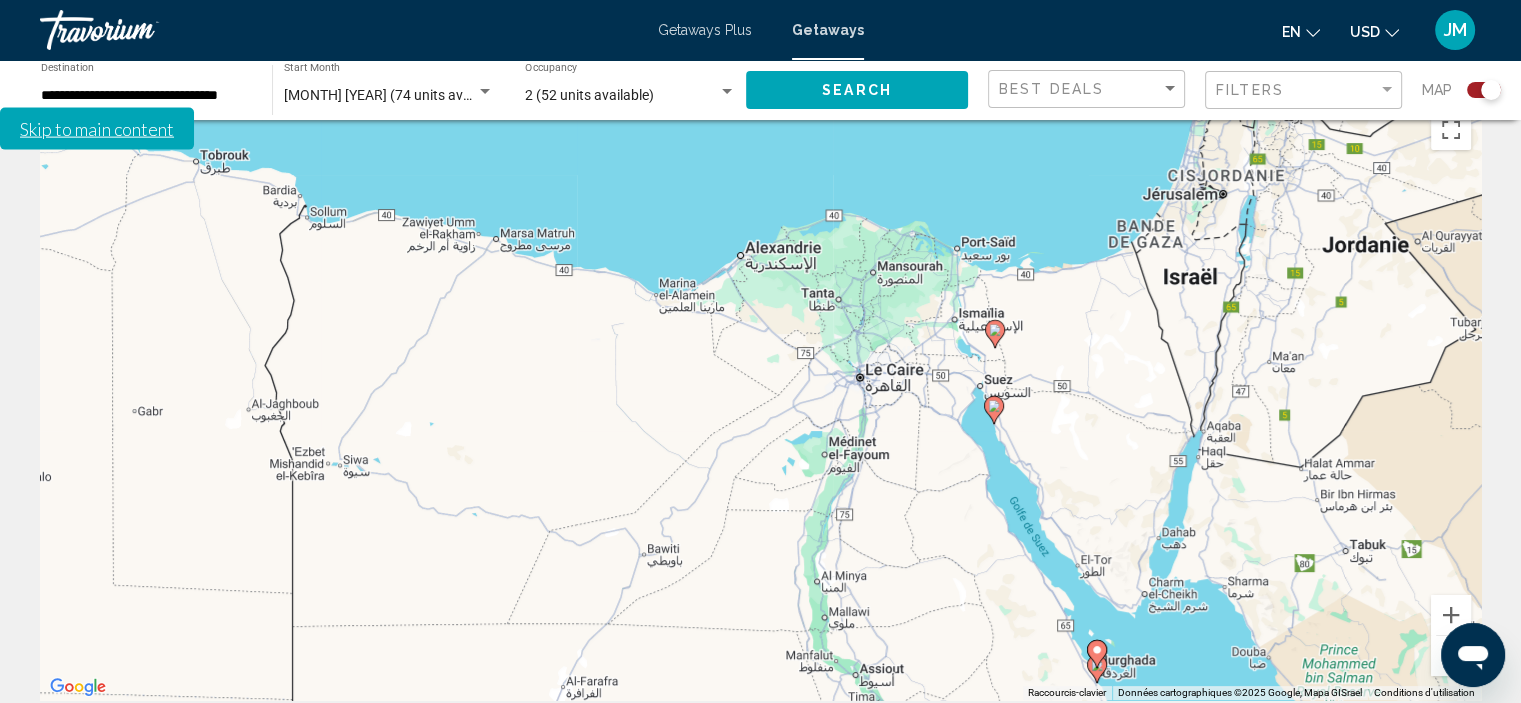 scroll, scrollTop: 200, scrollLeft: 0, axis: vertical 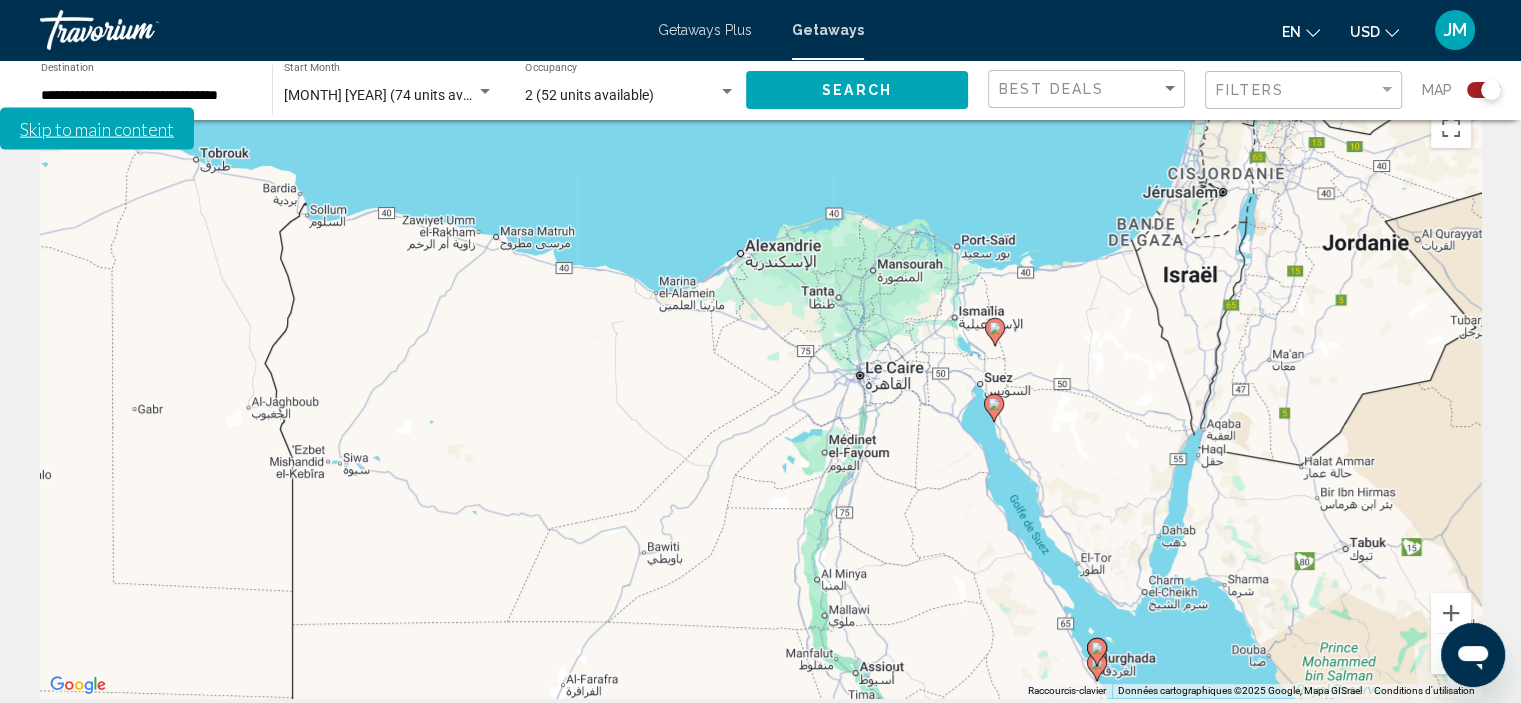 click at bounding box center (1451, 654) 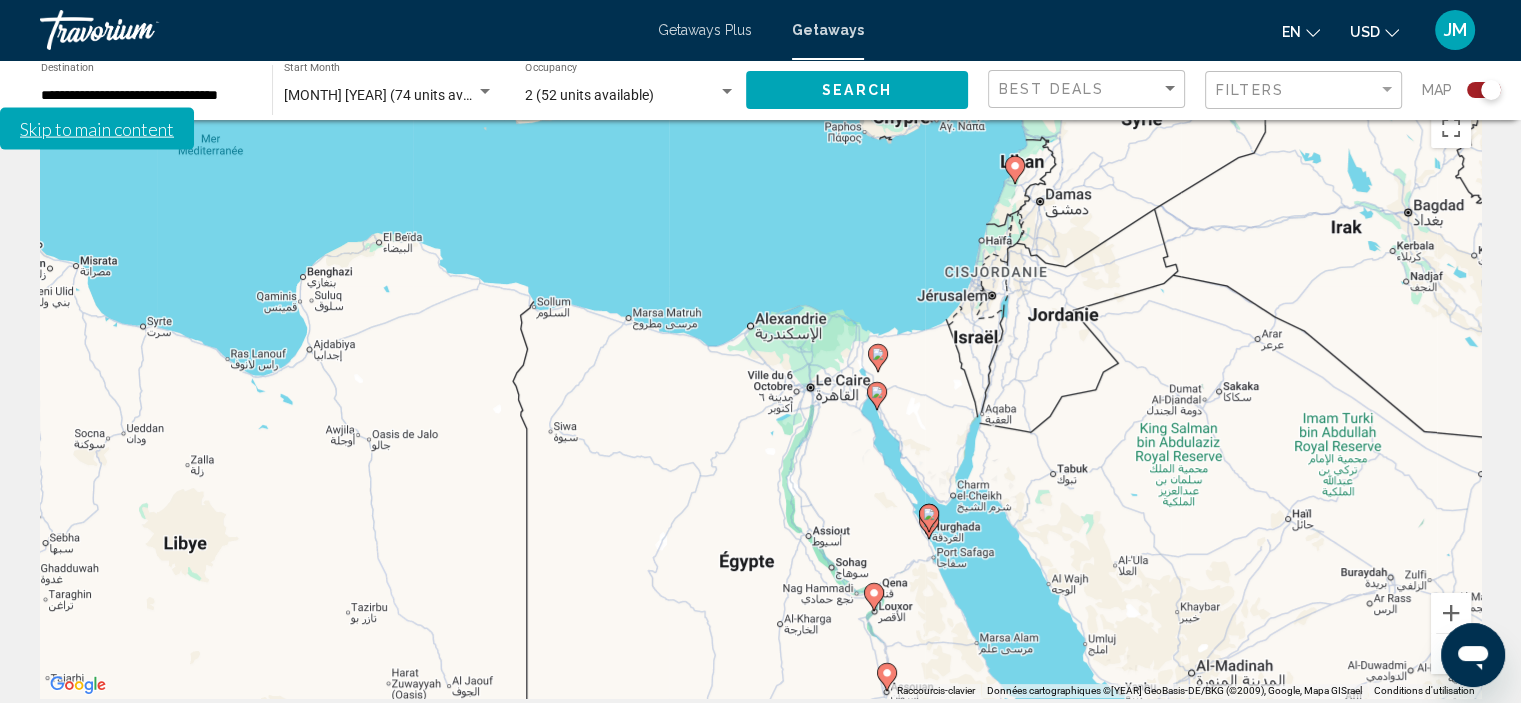 click at bounding box center (1451, 654) 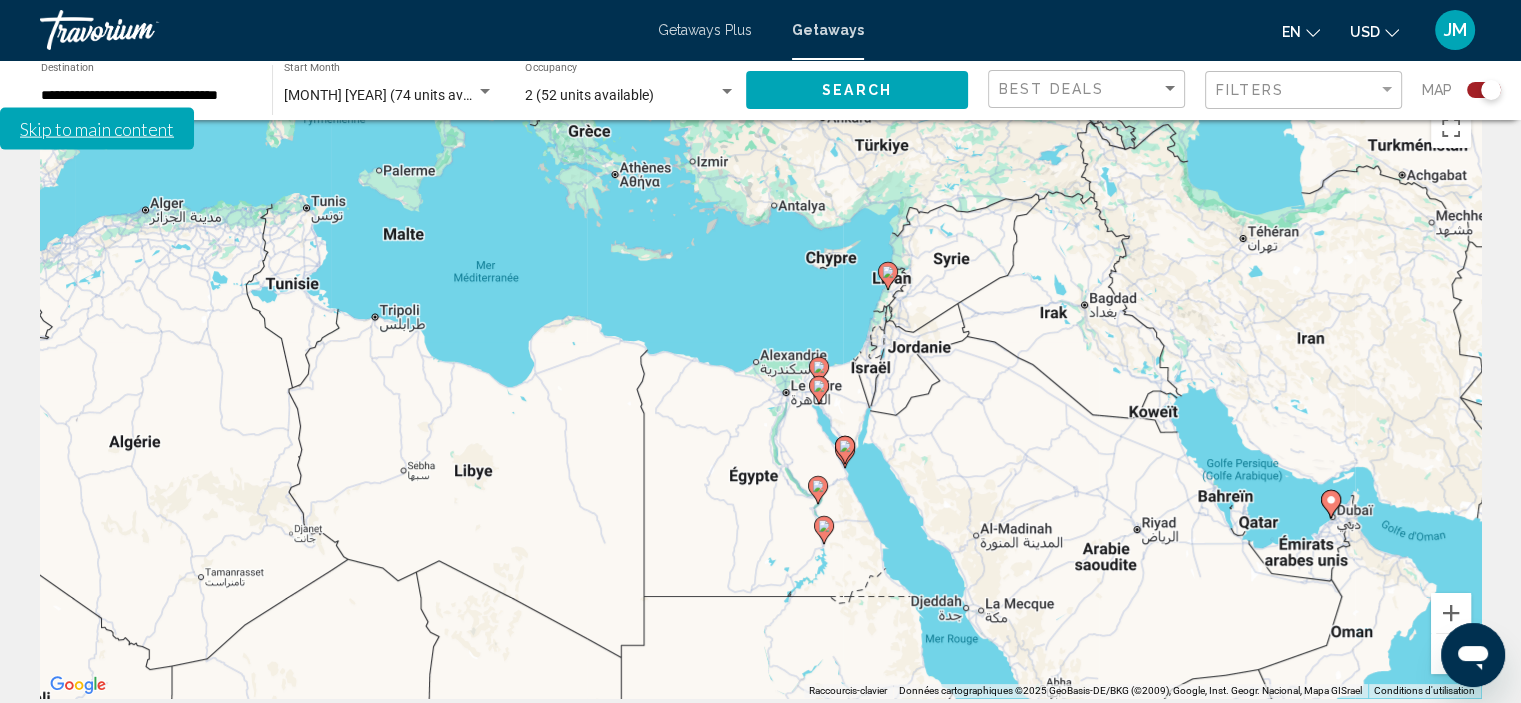 click 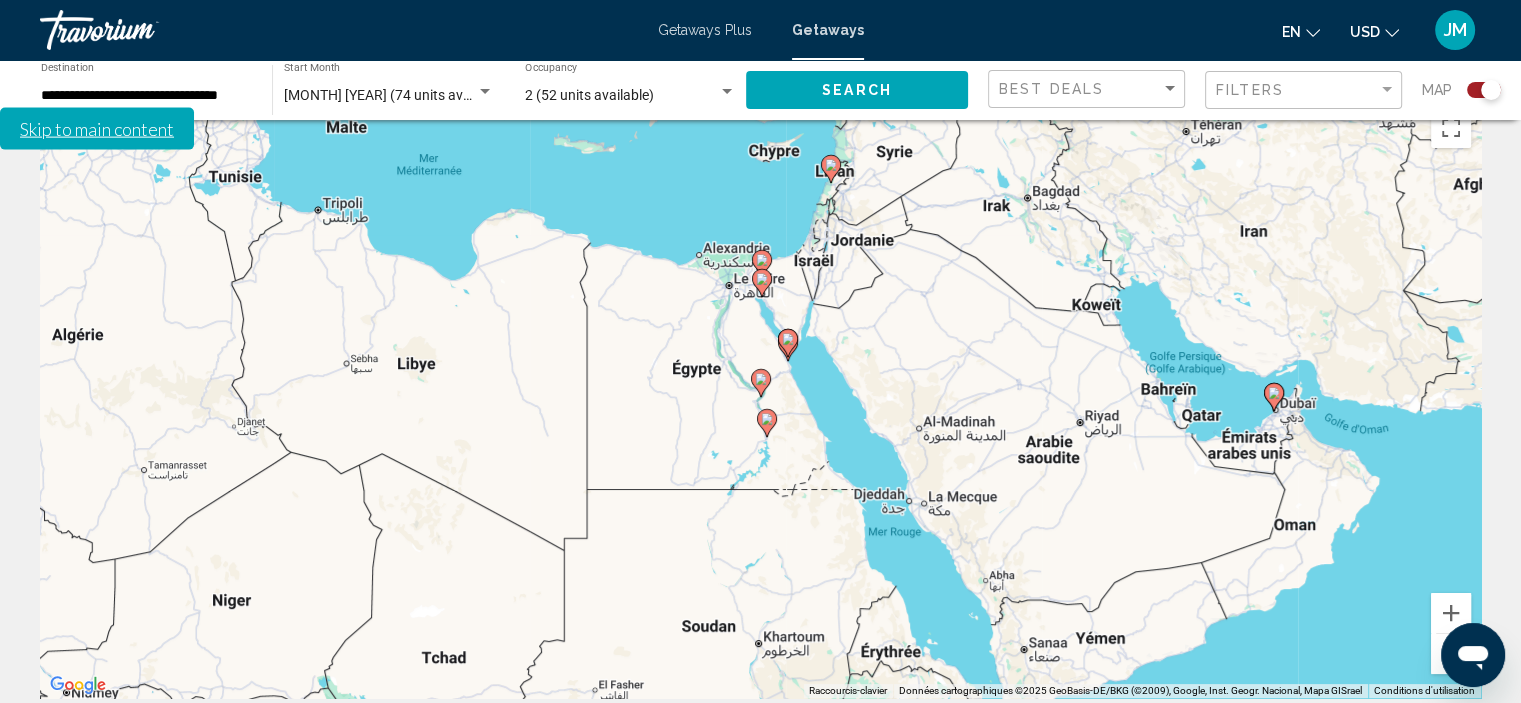 click 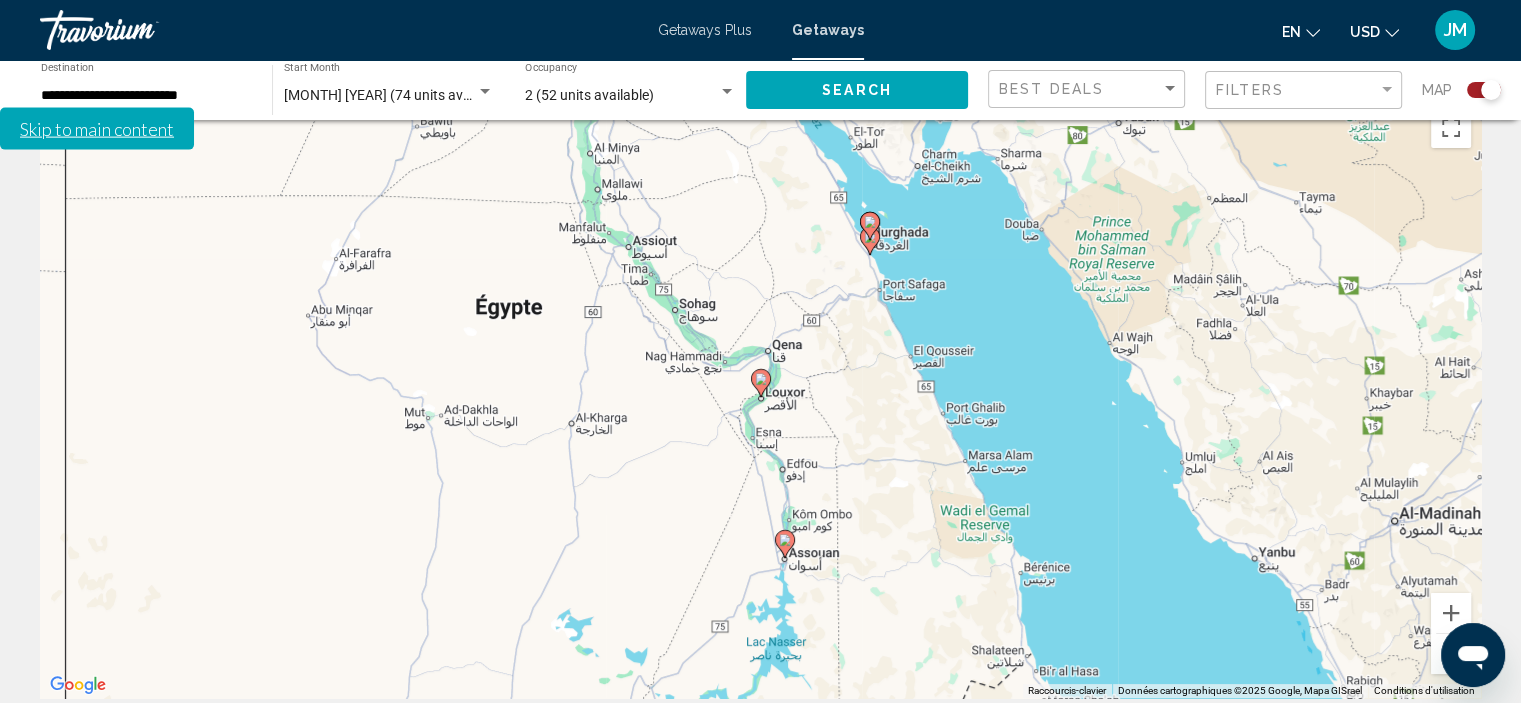 click 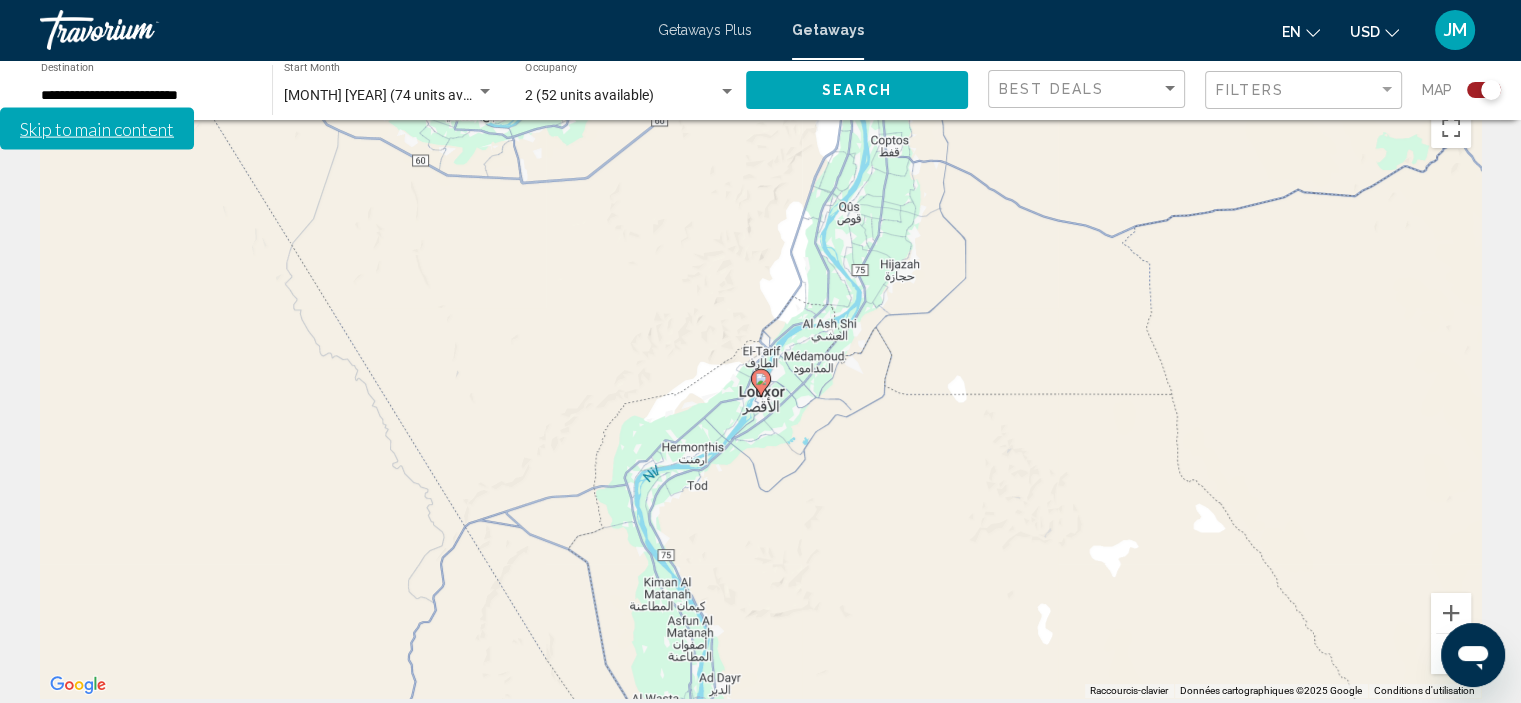 click 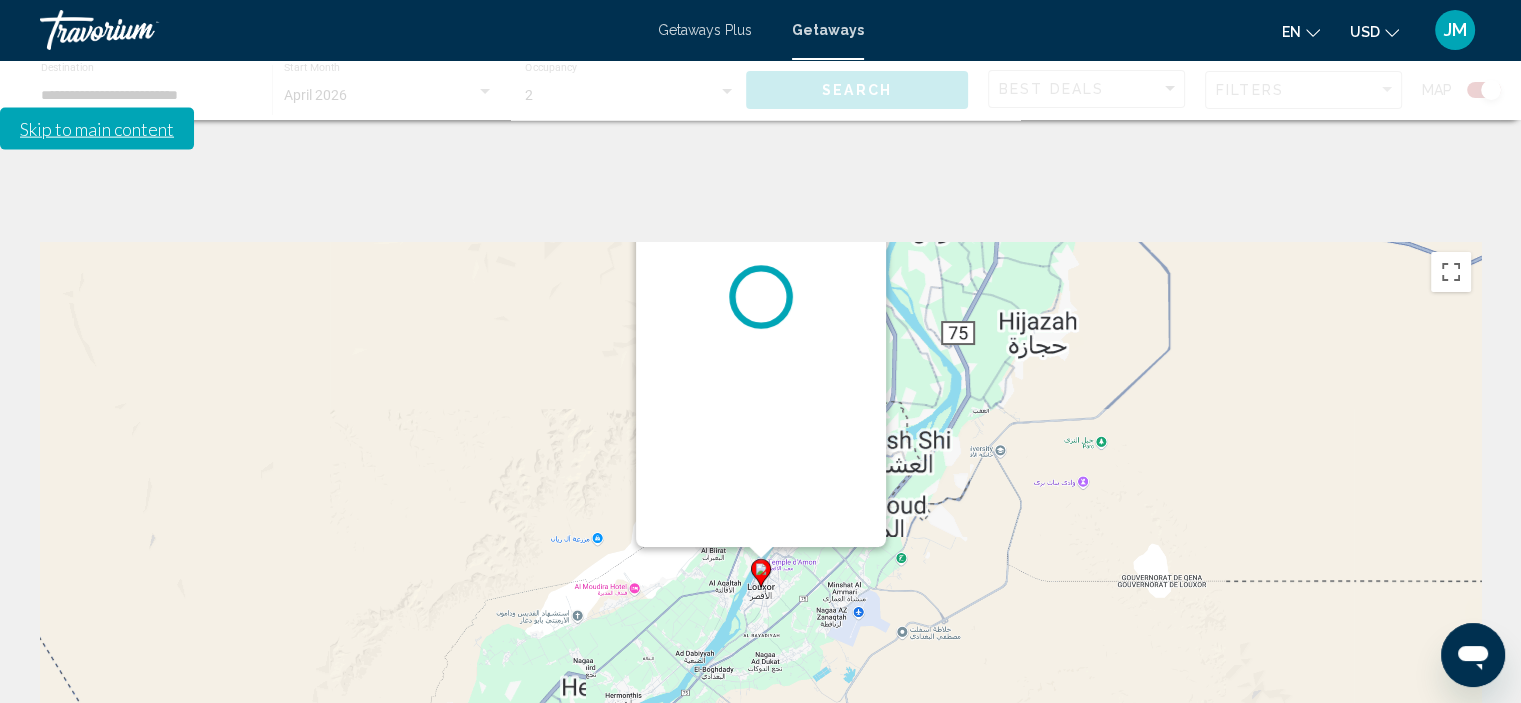 scroll, scrollTop: 0, scrollLeft: 0, axis: both 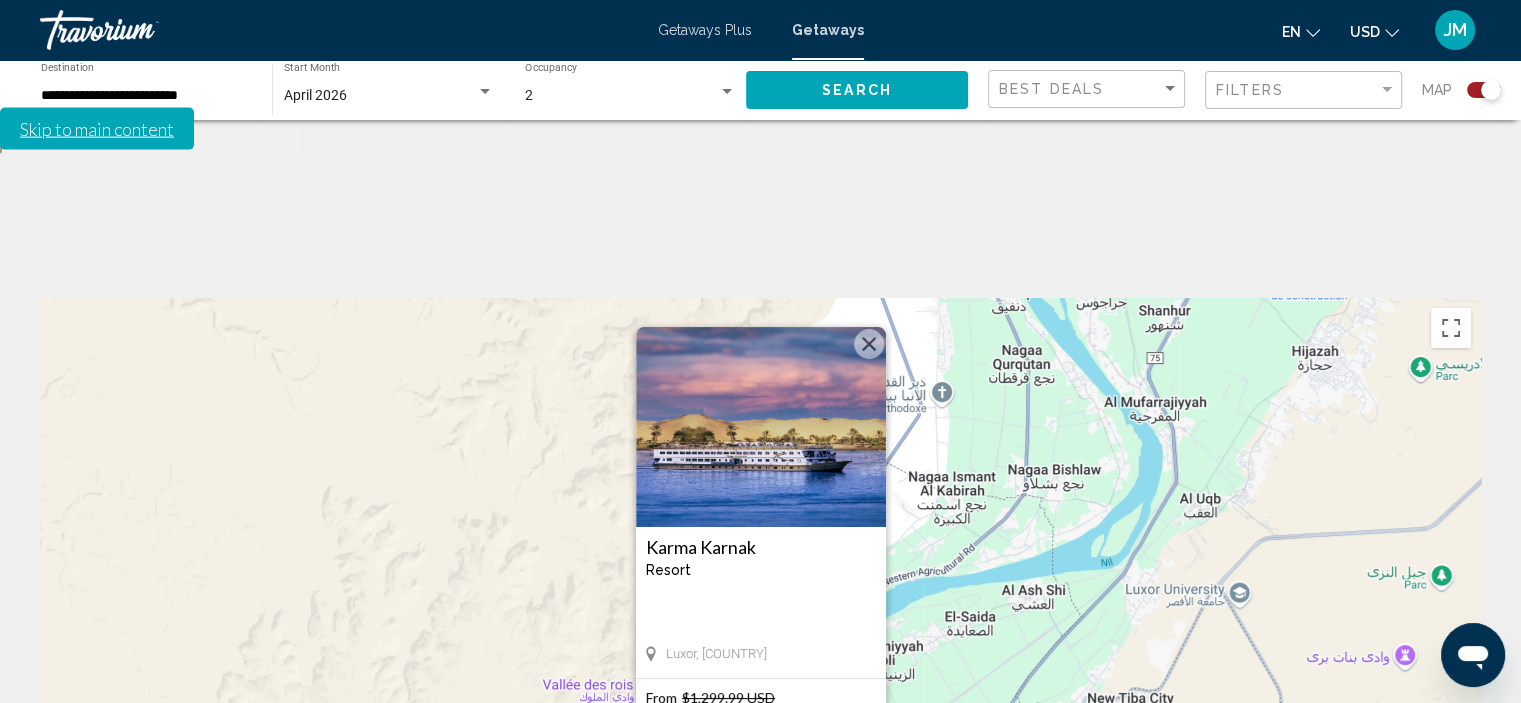 click on "View Resort" at bounding box center (760, 799) 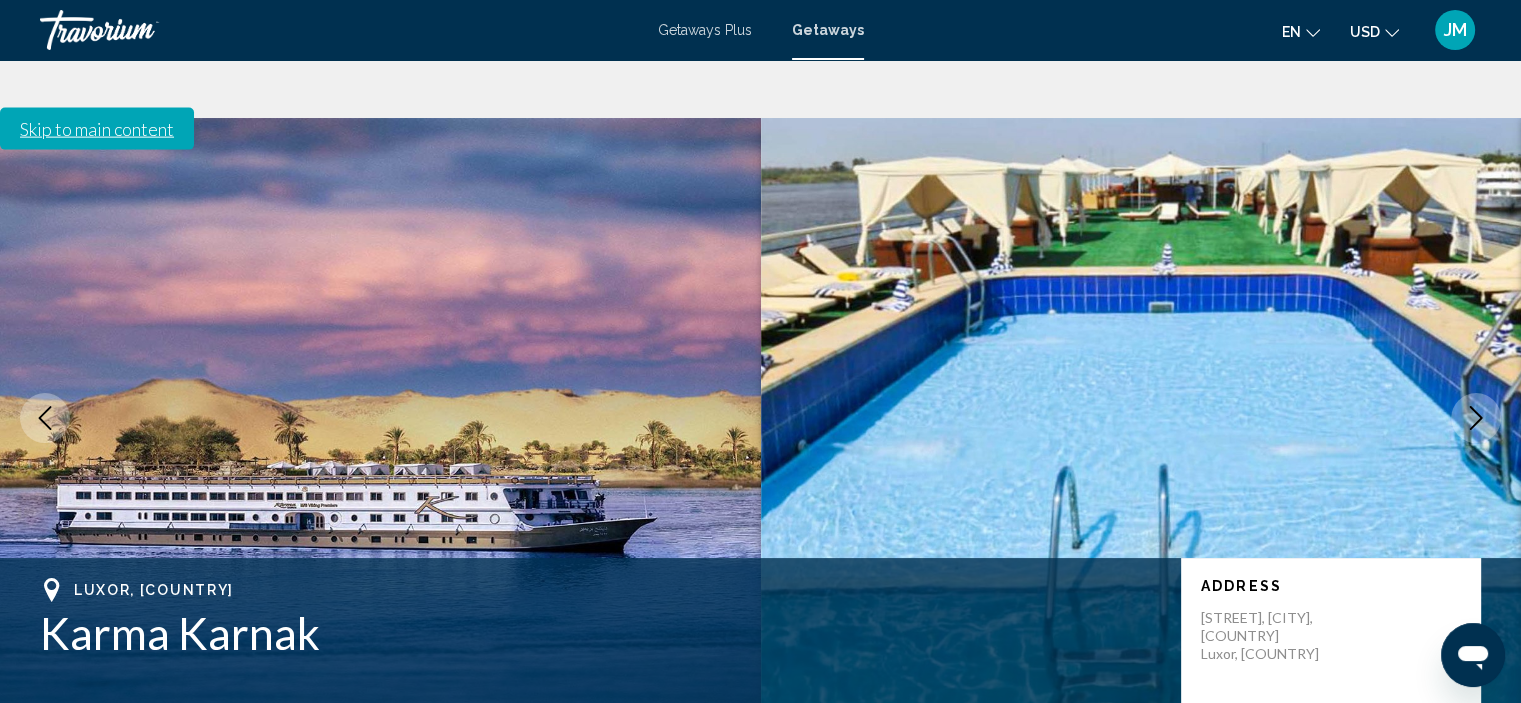 scroll, scrollTop: 108, scrollLeft: 0, axis: vertical 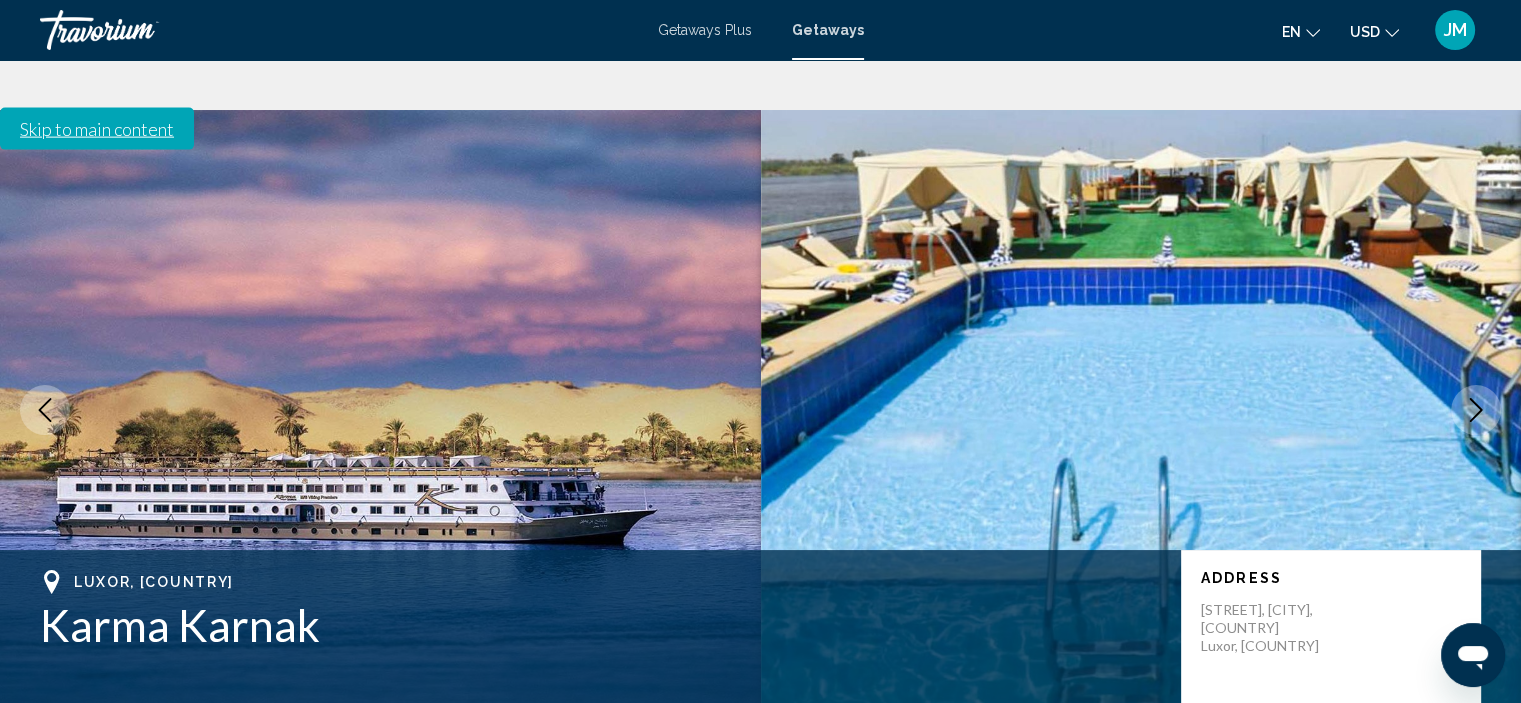 click 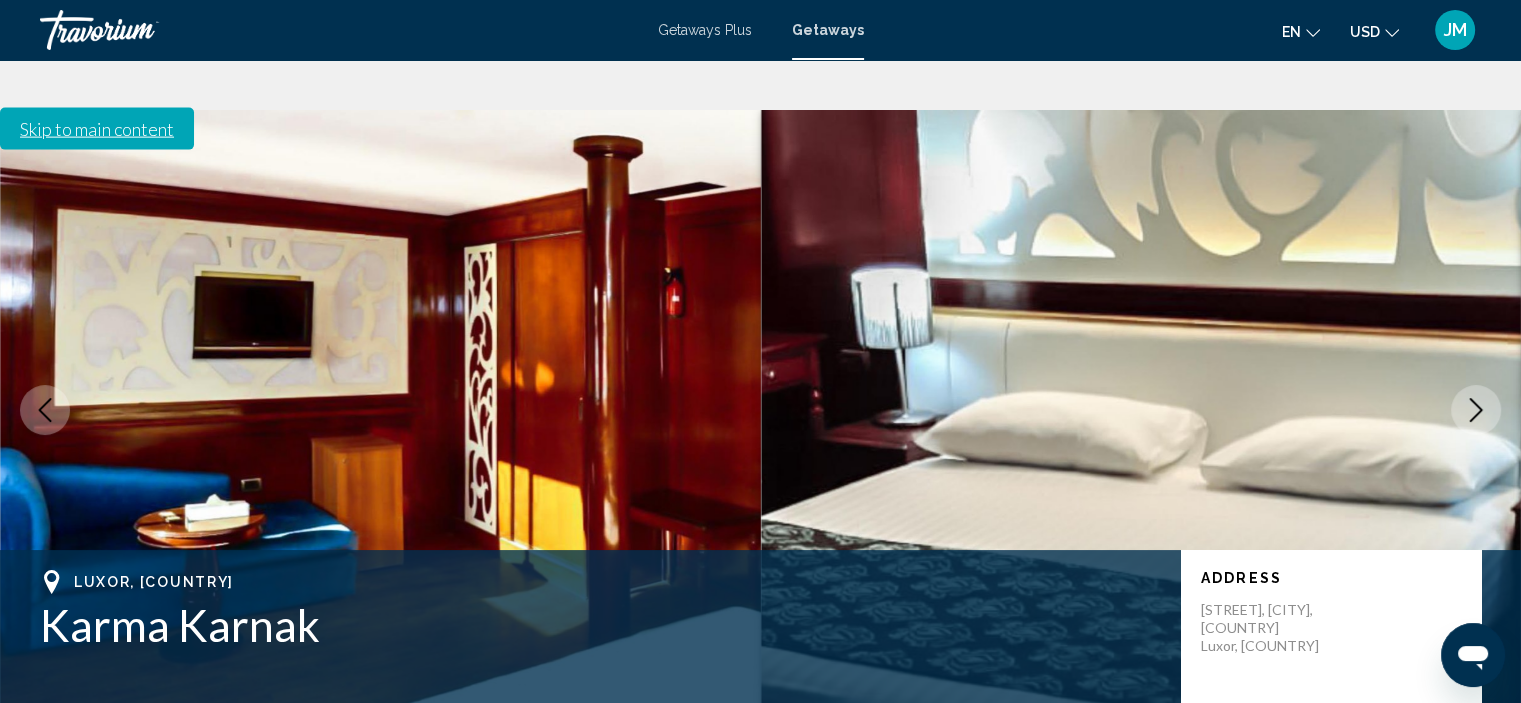 click 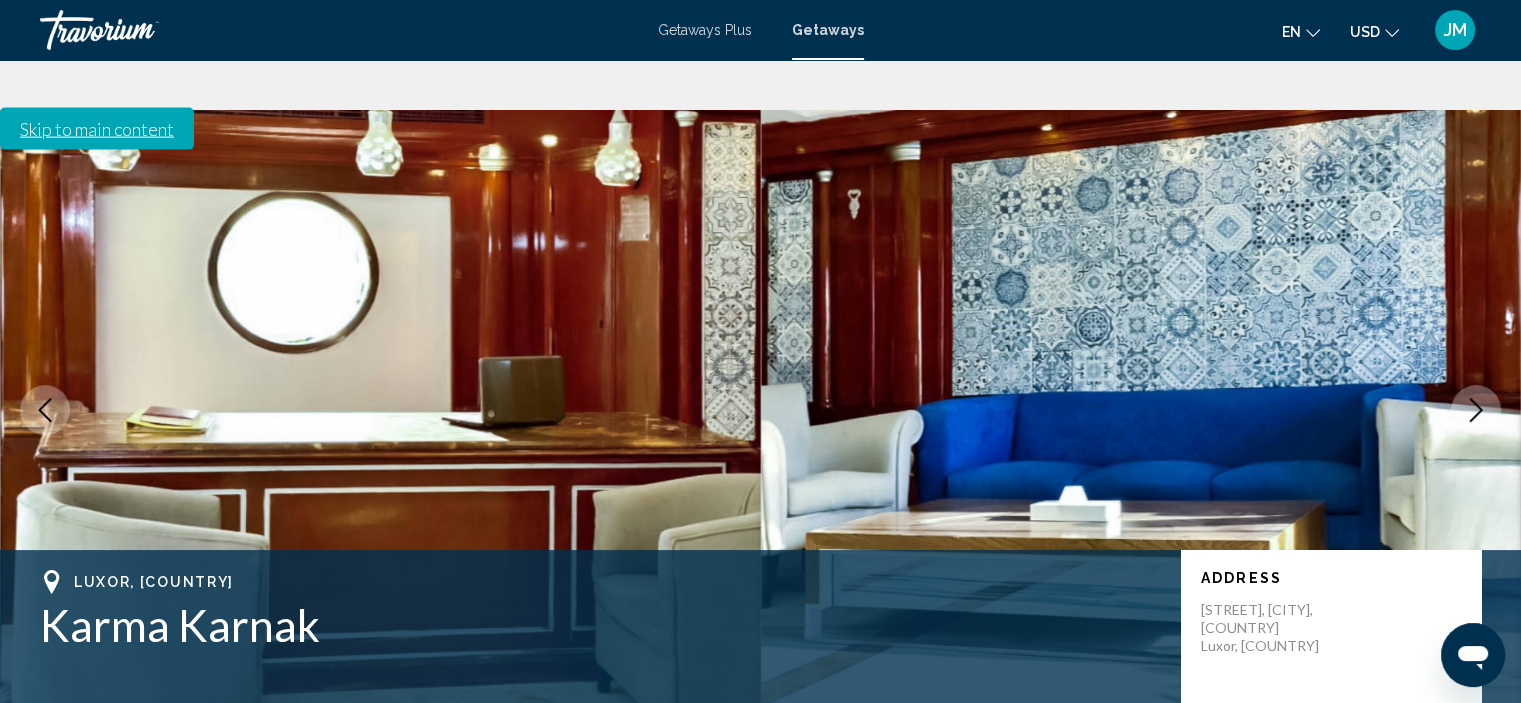 click 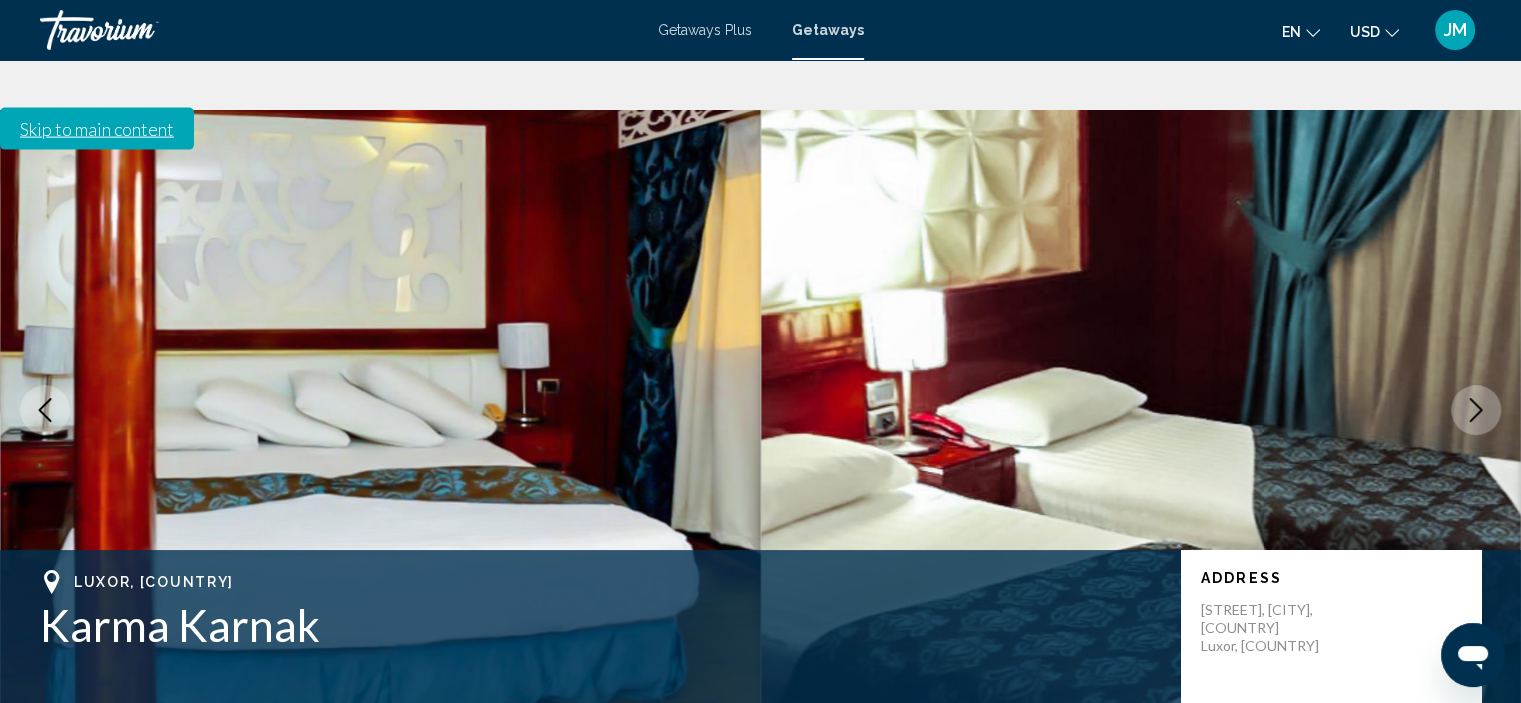 click 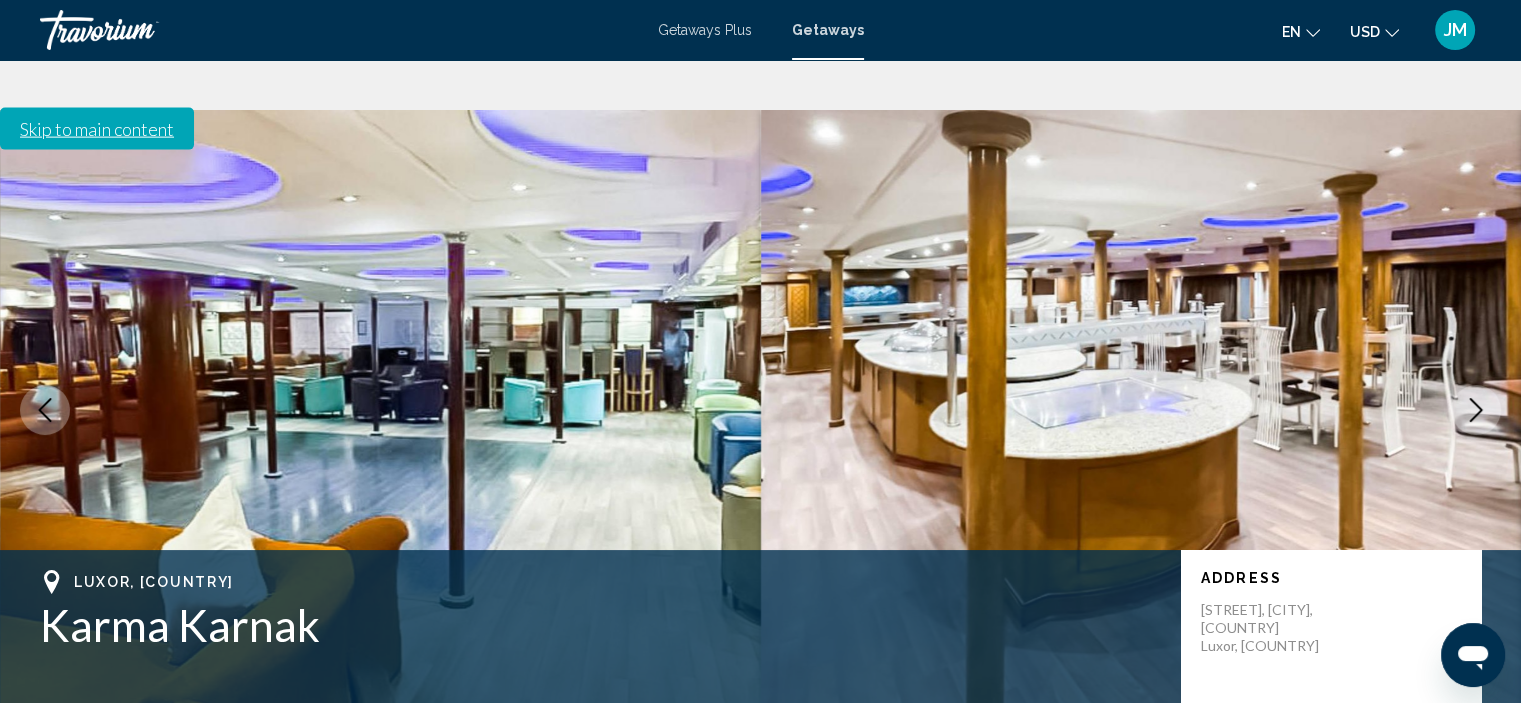click 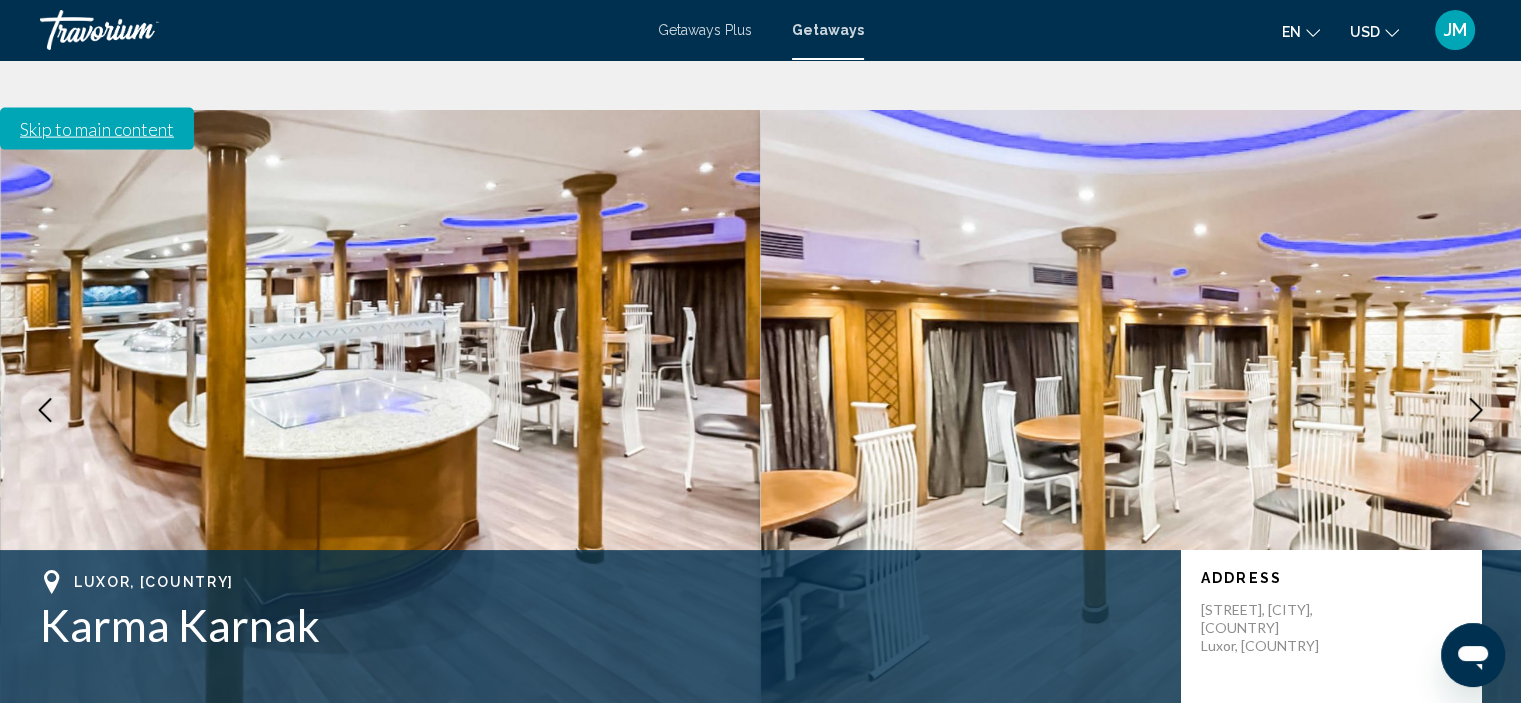click 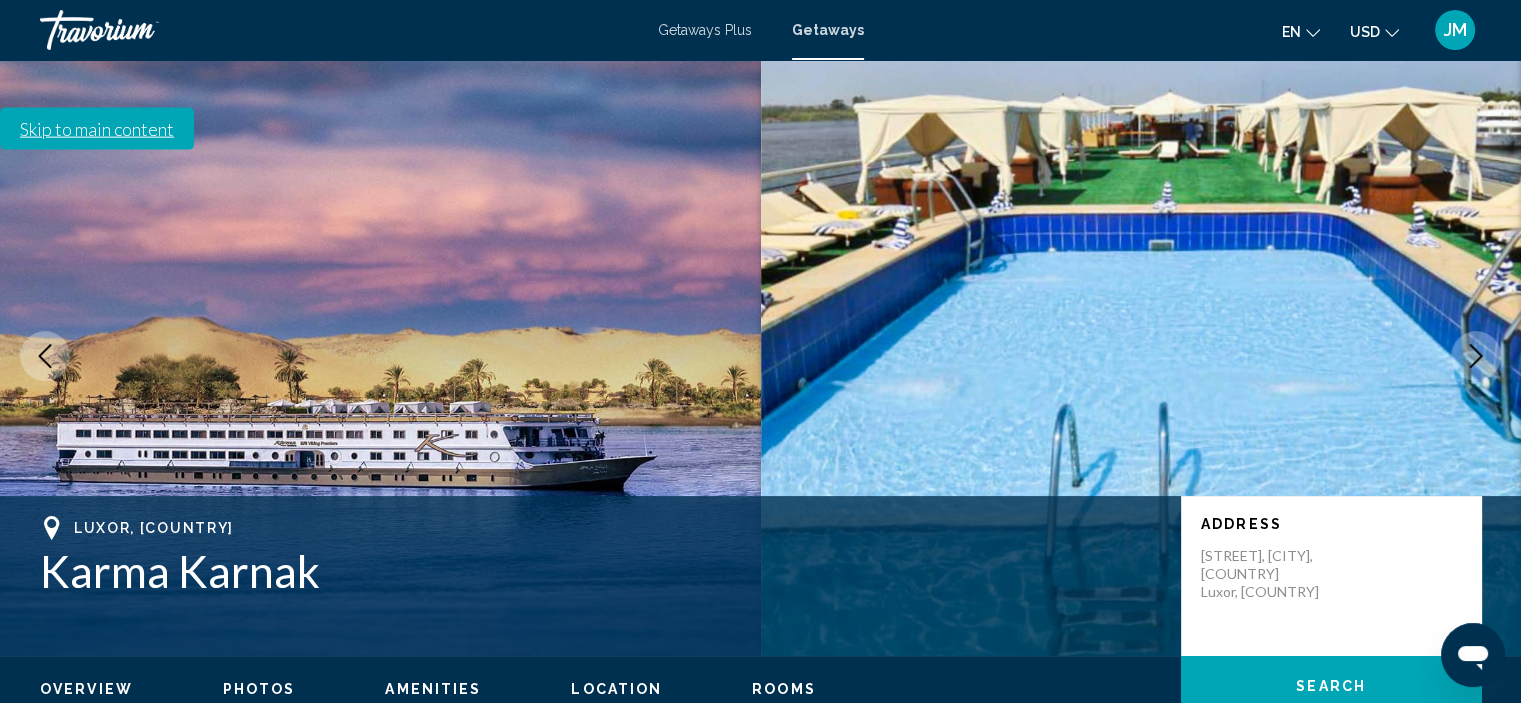 scroll, scrollTop: 308, scrollLeft: 0, axis: vertical 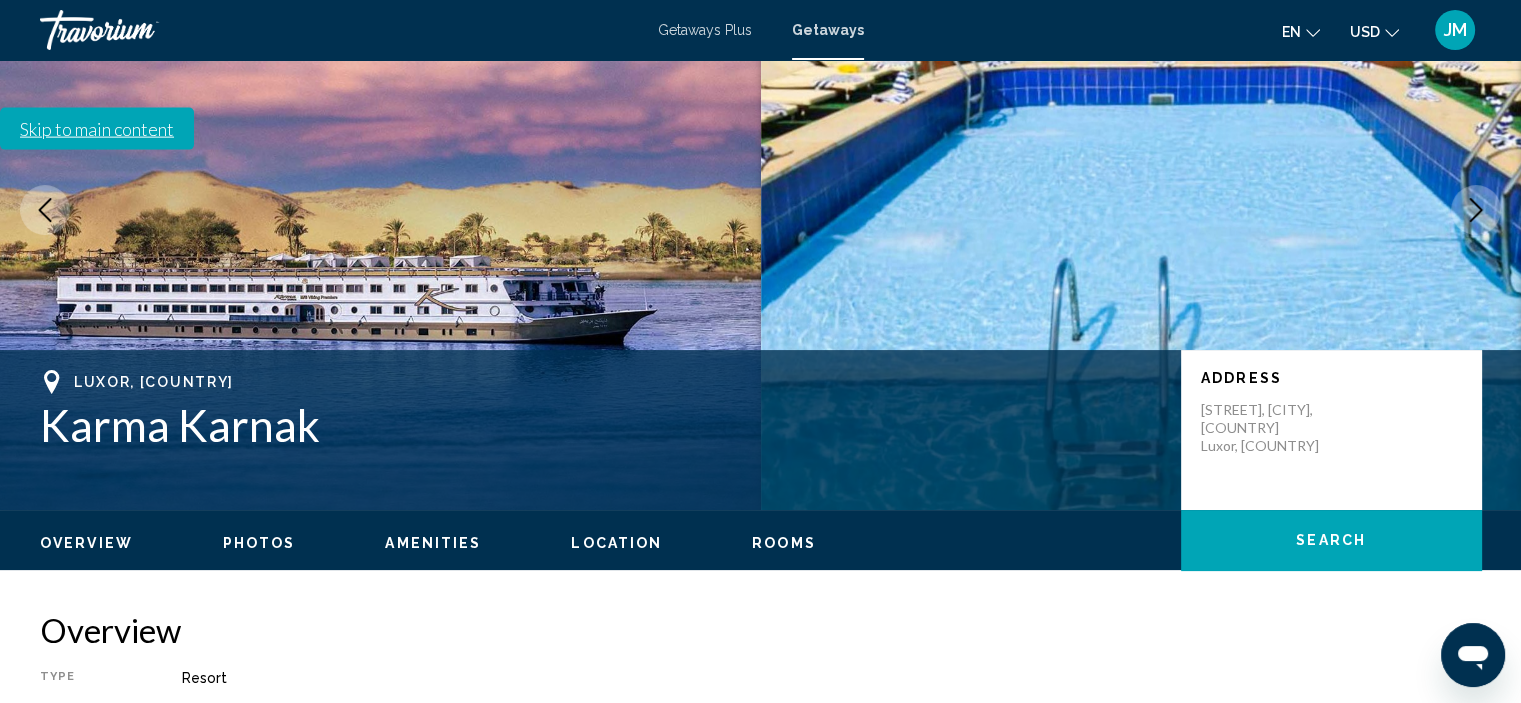 click on "Amenities" at bounding box center (433, 543) 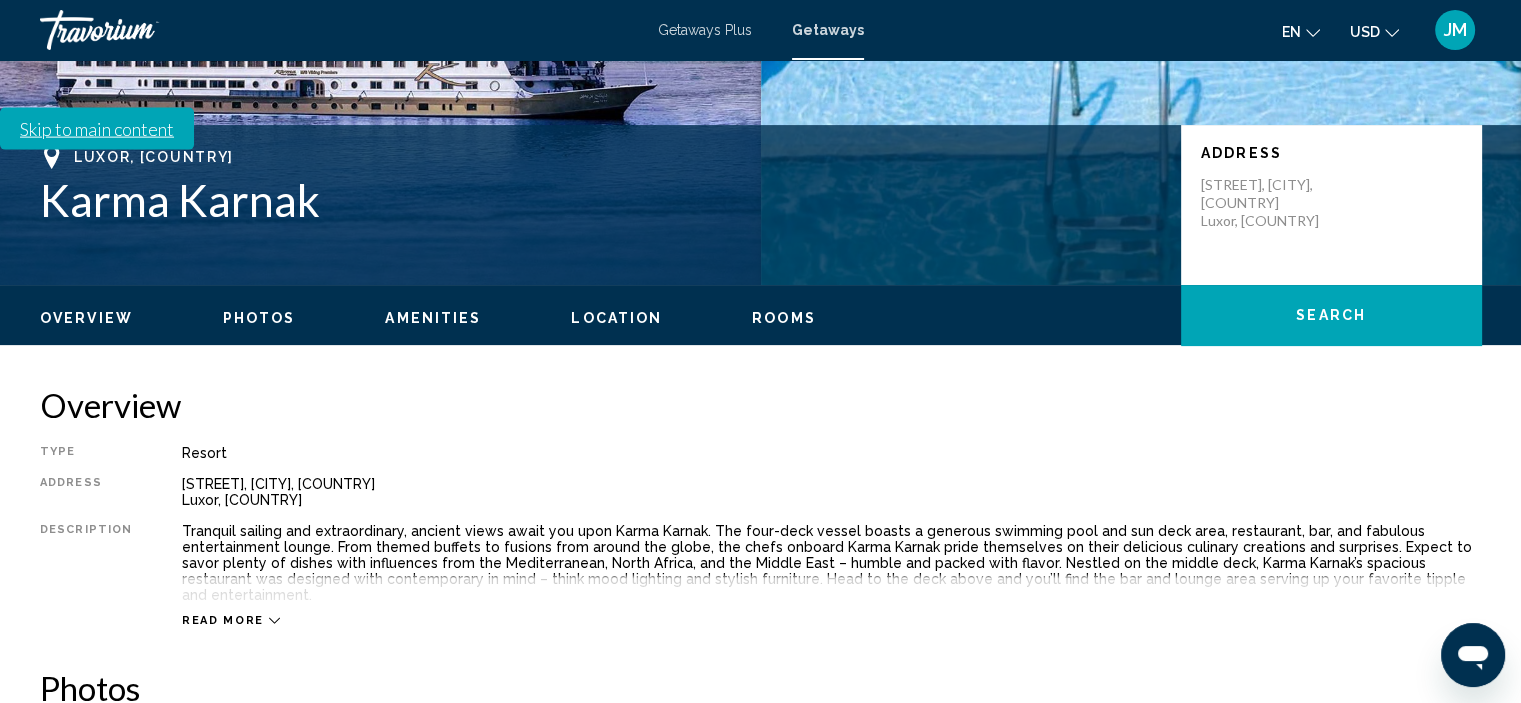 scroll, scrollTop: 523, scrollLeft: 0, axis: vertical 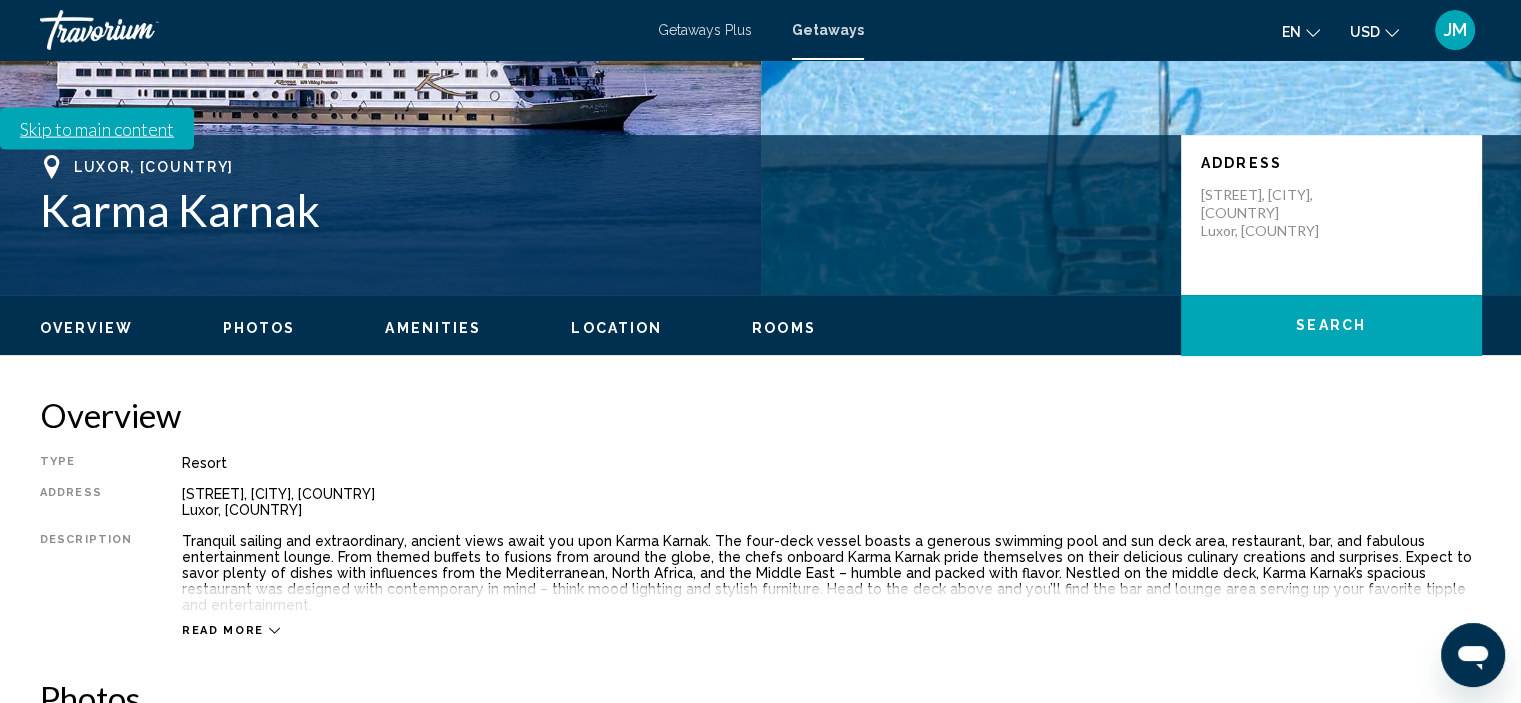 click on "Read more" at bounding box center [223, 630] 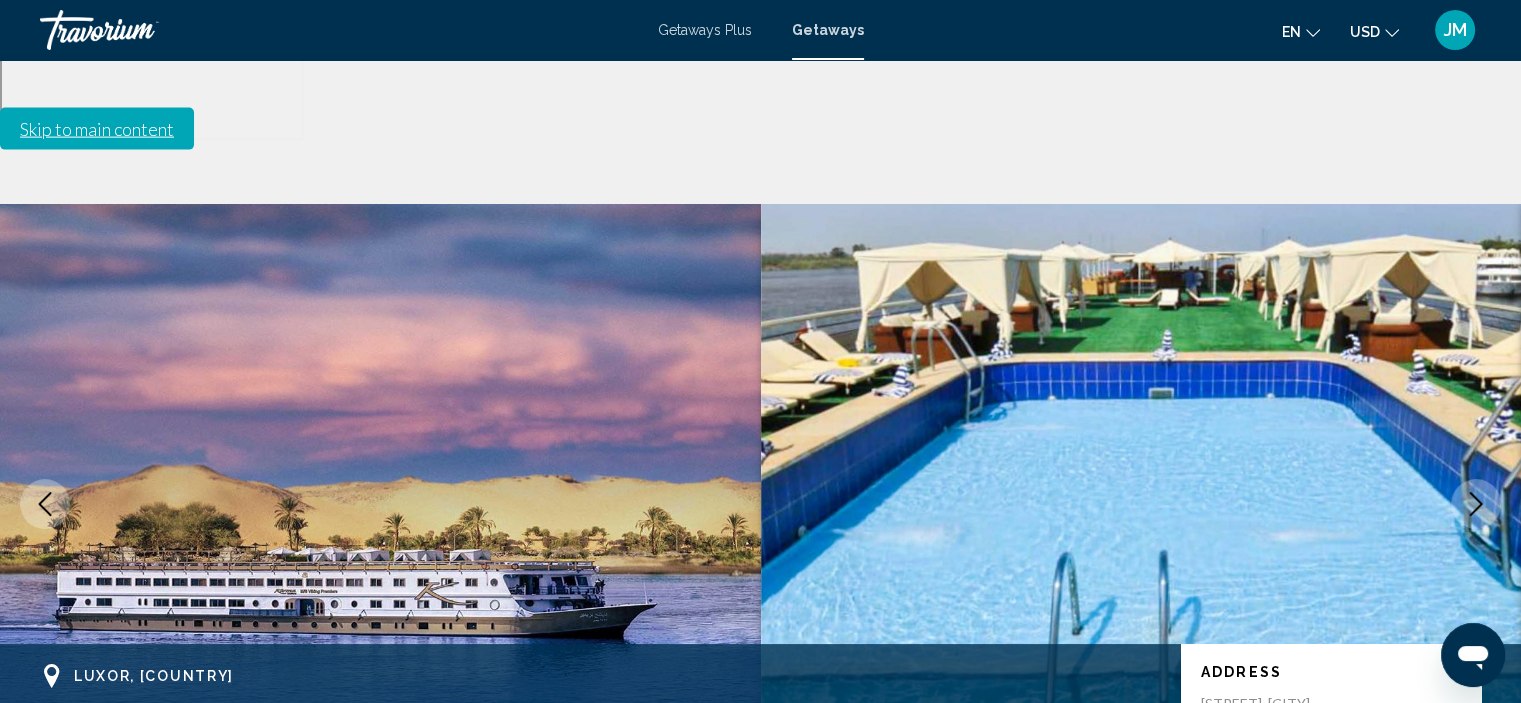 scroll, scrollTop: 0, scrollLeft: 0, axis: both 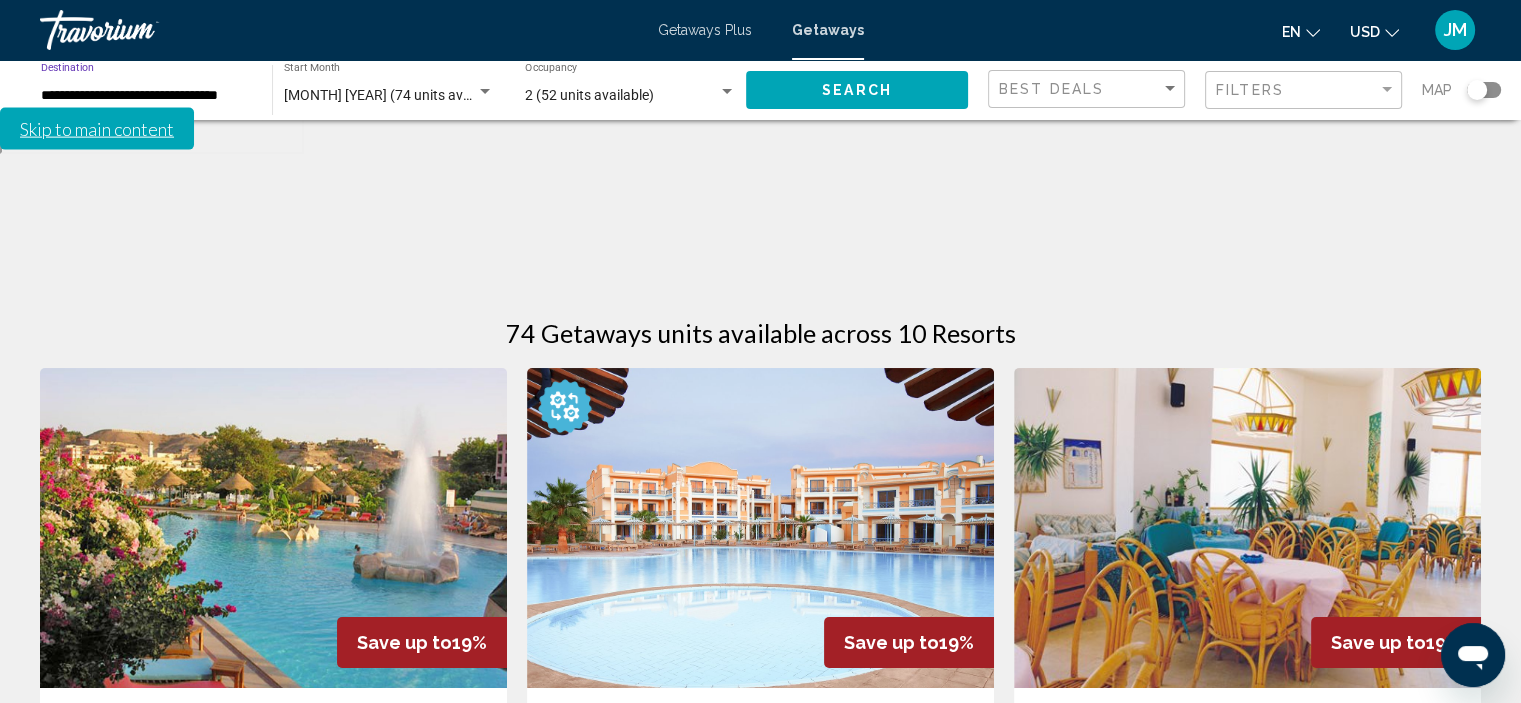 click on "**********" at bounding box center [146, 96] 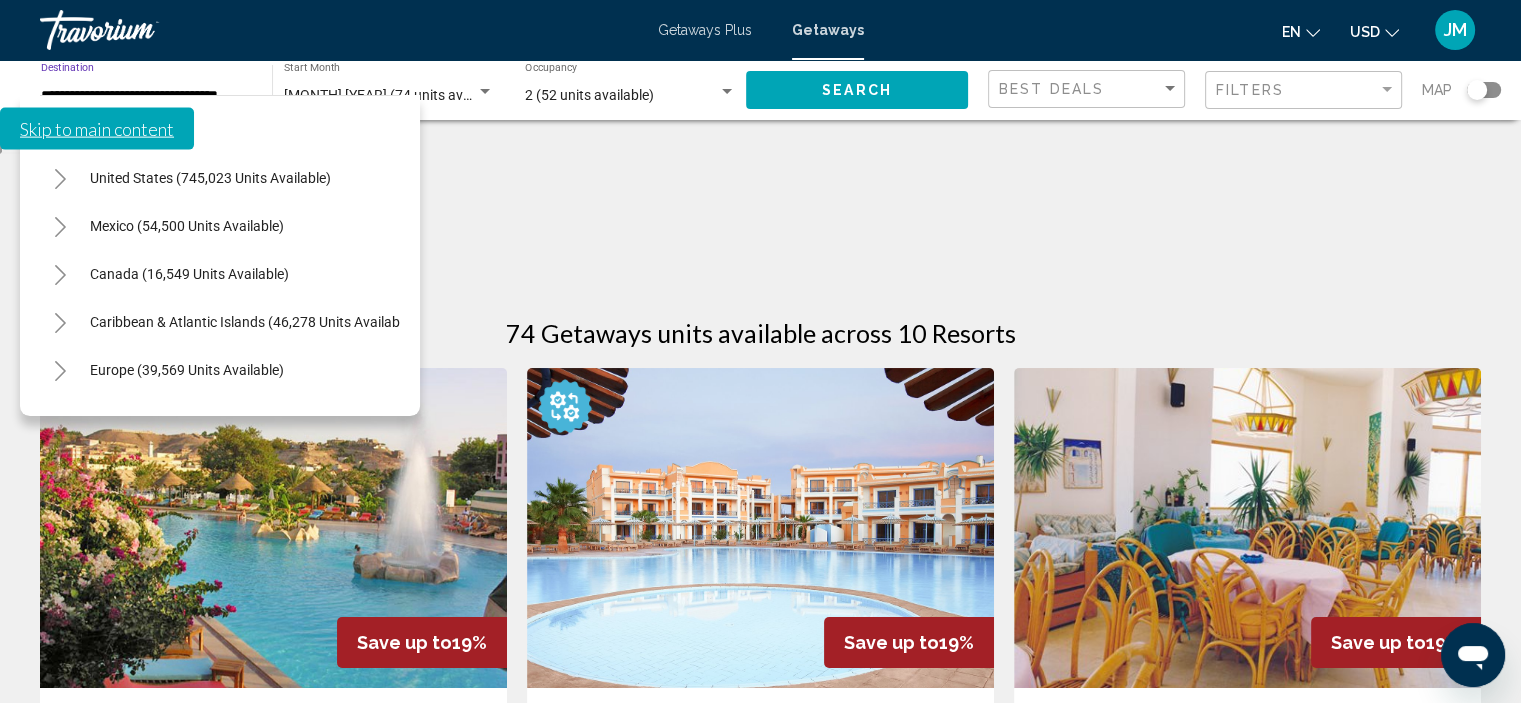 scroll, scrollTop: 462, scrollLeft: 0, axis: vertical 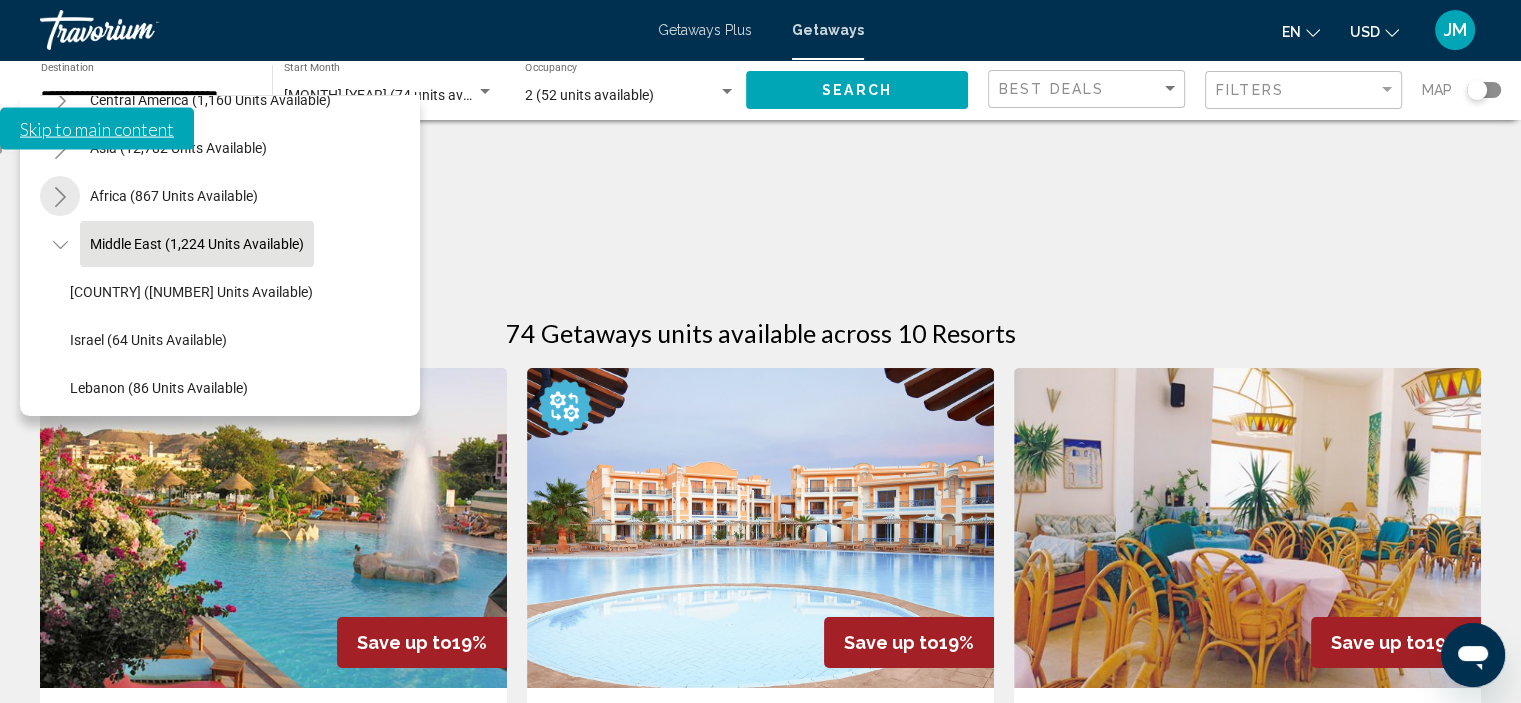 click 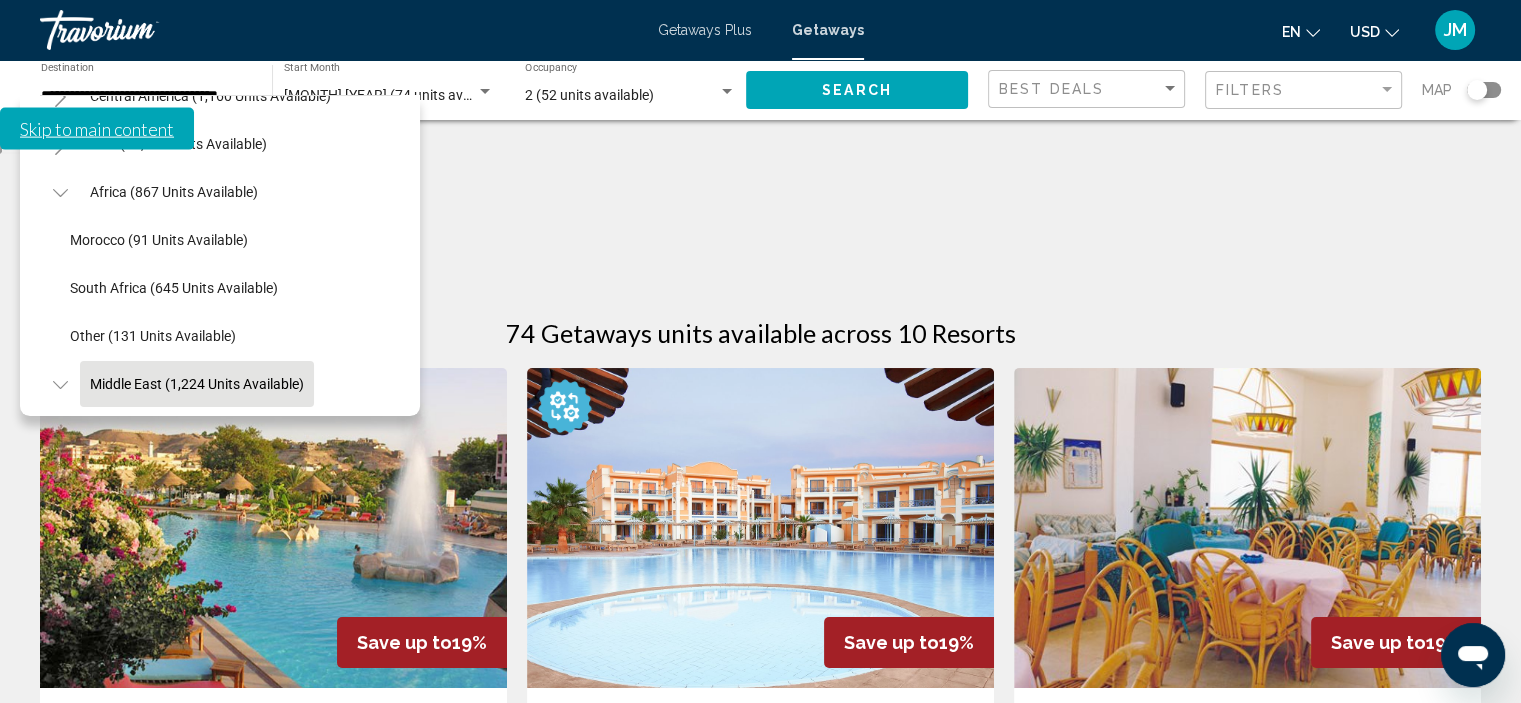 scroll, scrollTop: 462, scrollLeft: 0, axis: vertical 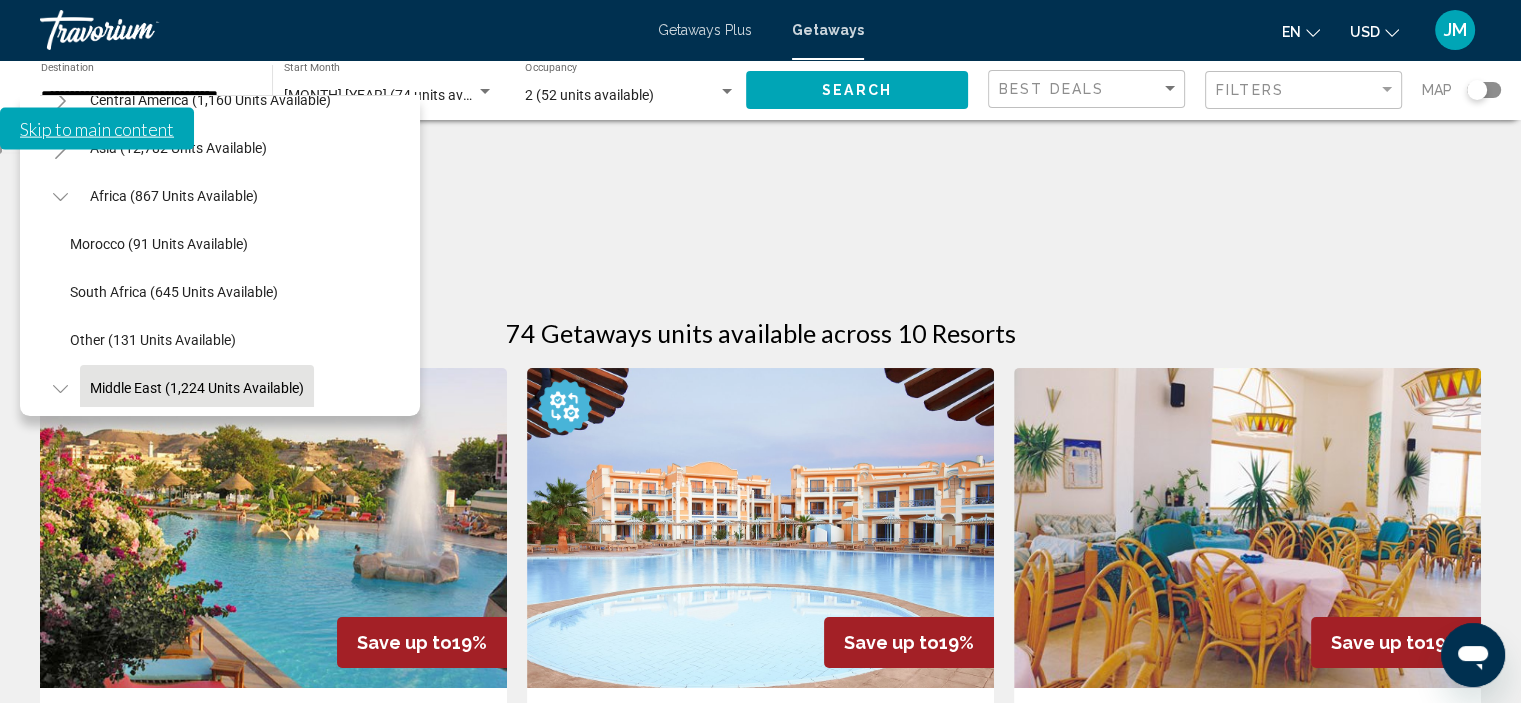 click 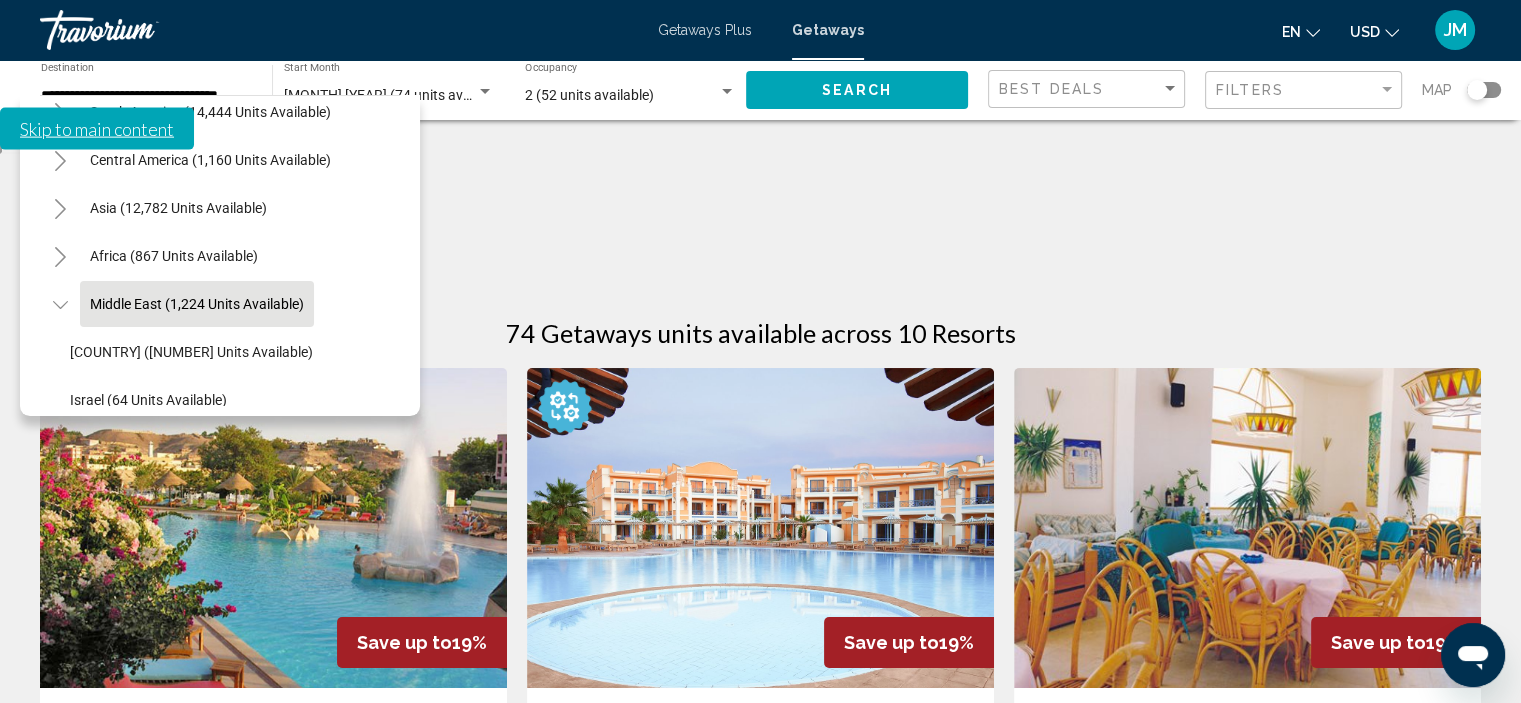 scroll, scrollTop: 400, scrollLeft: 0, axis: vertical 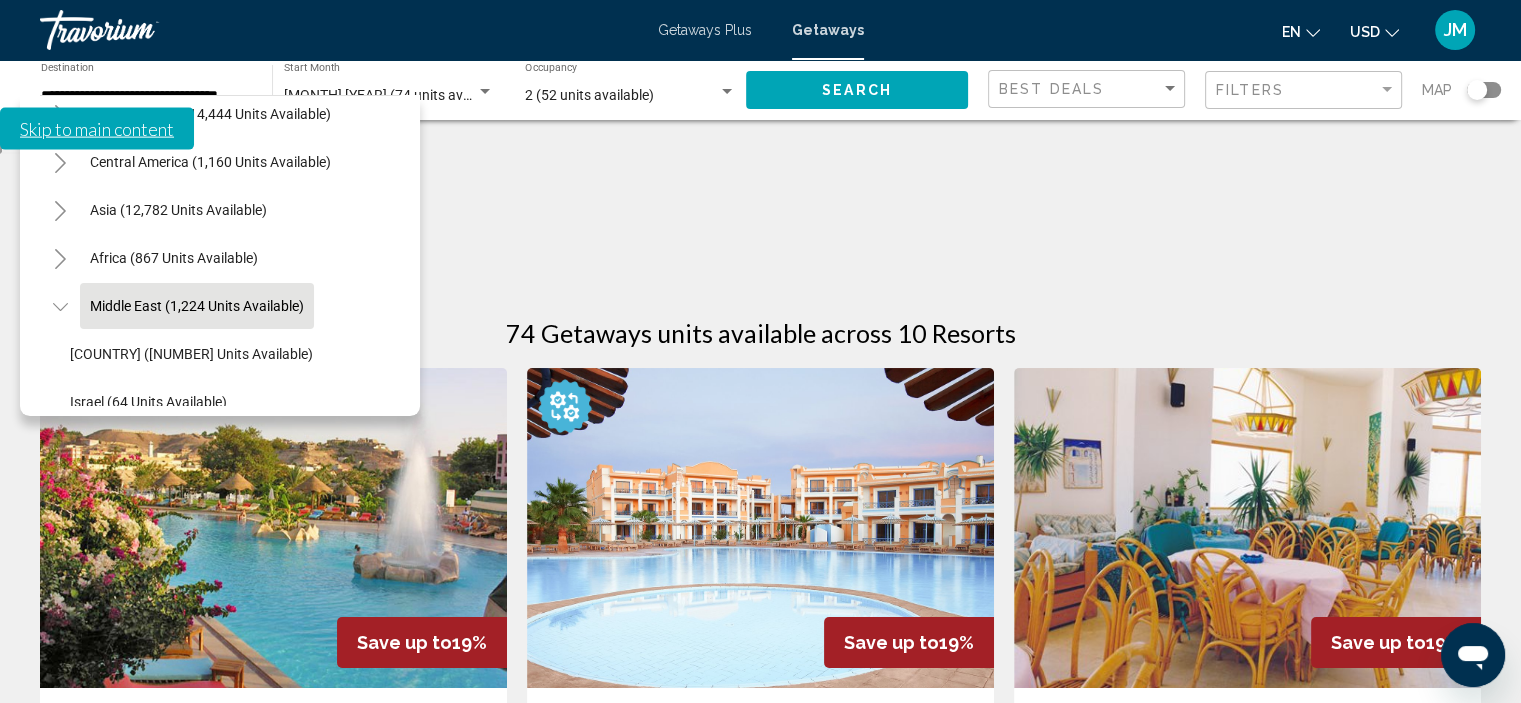 click 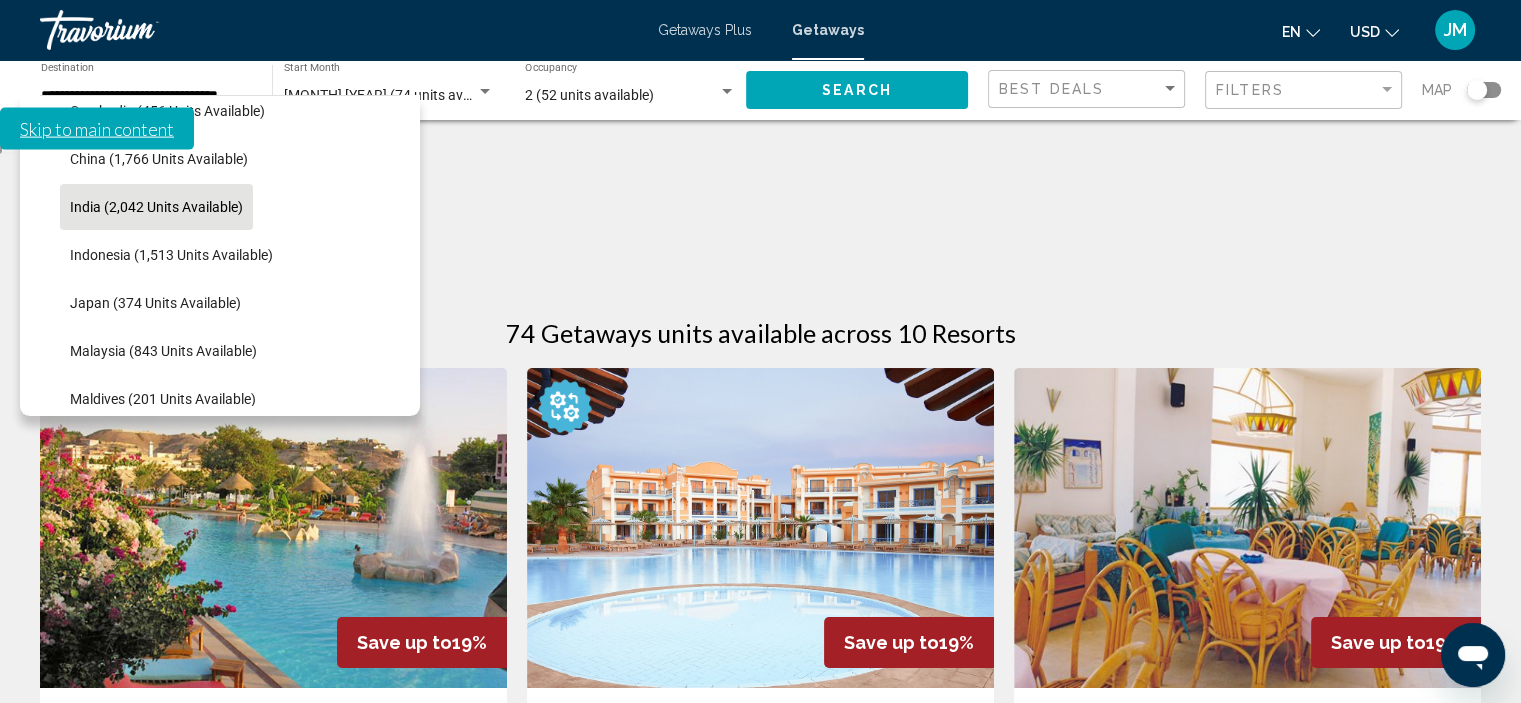scroll, scrollTop: 600, scrollLeft: 0, axis: vertical 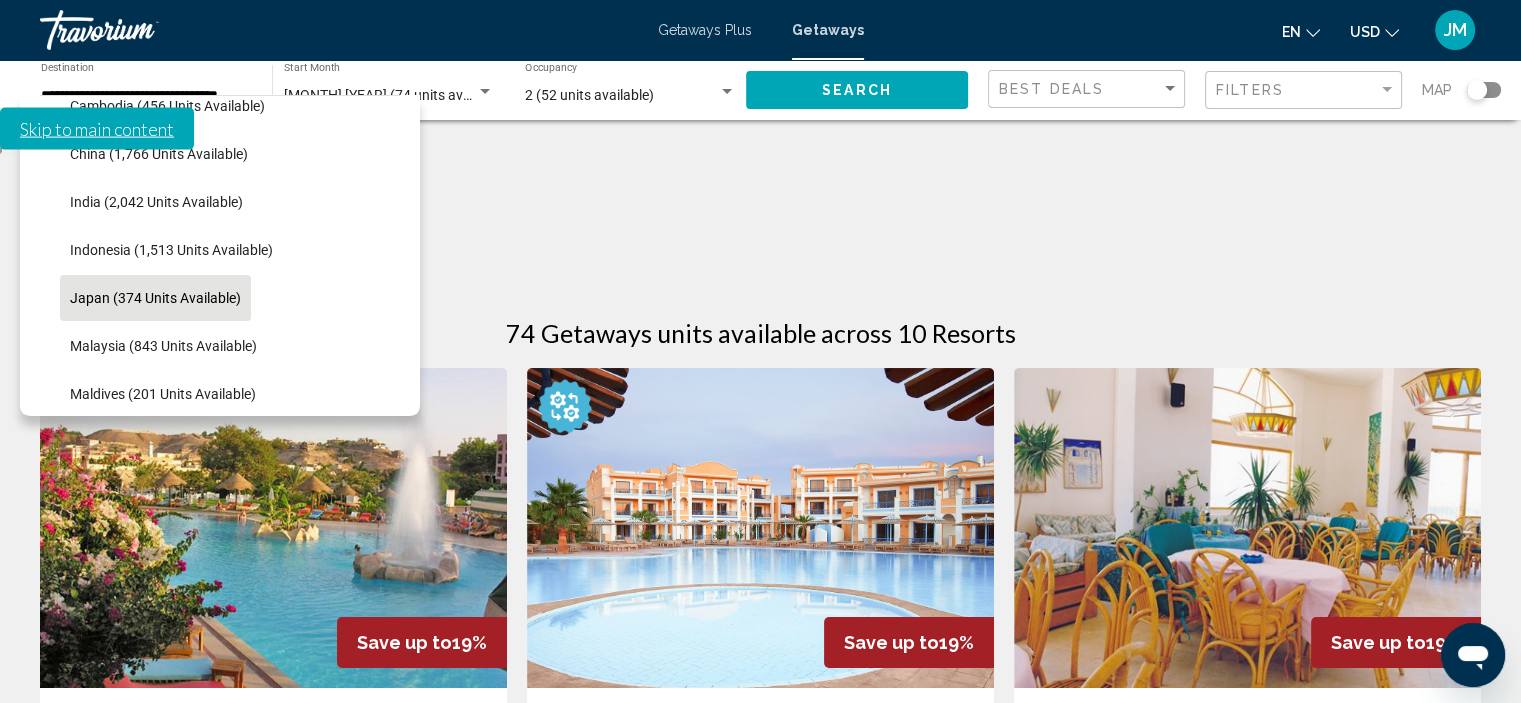 click on "Japan (374 units available)" 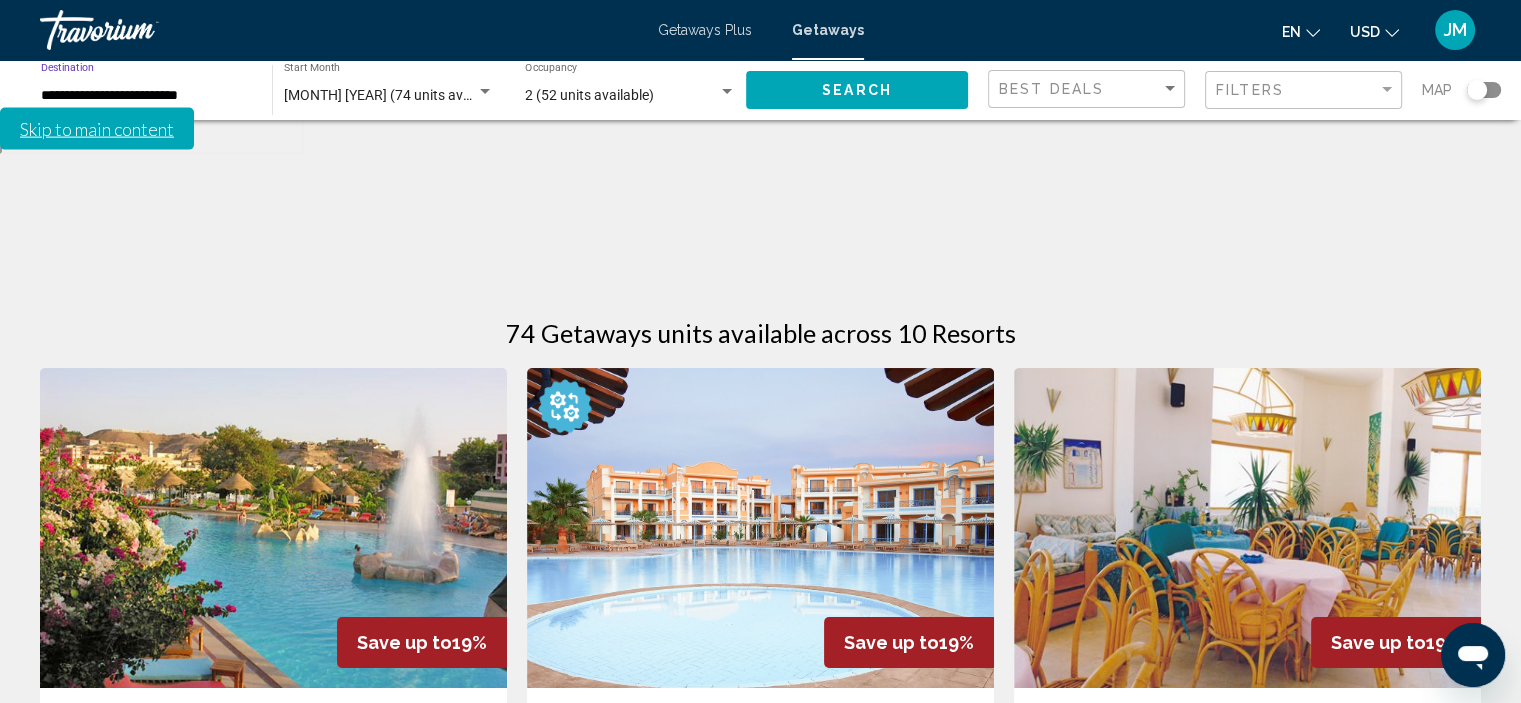 click at bounding box center [485, 92] 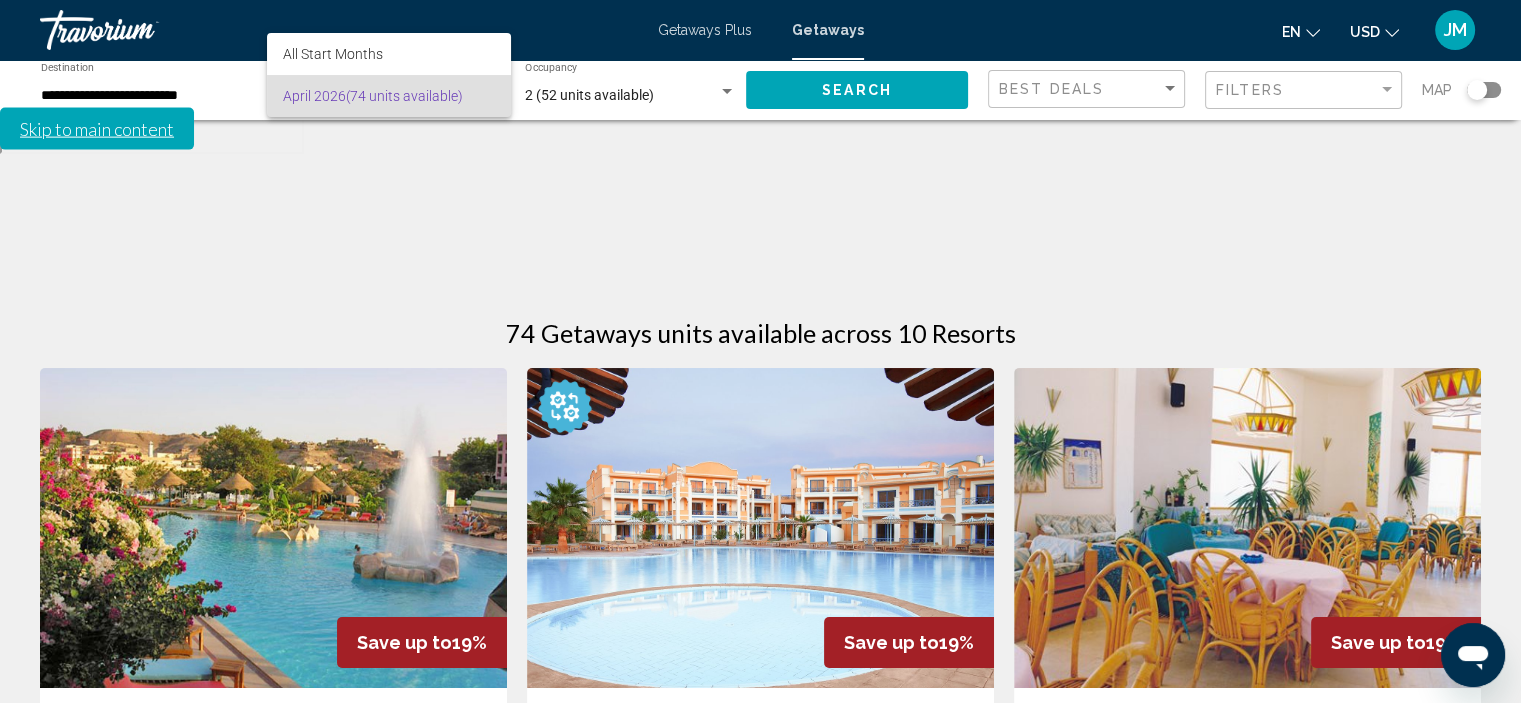 click on "April 2026  (74 units available)" at bounding box center (389, 96) 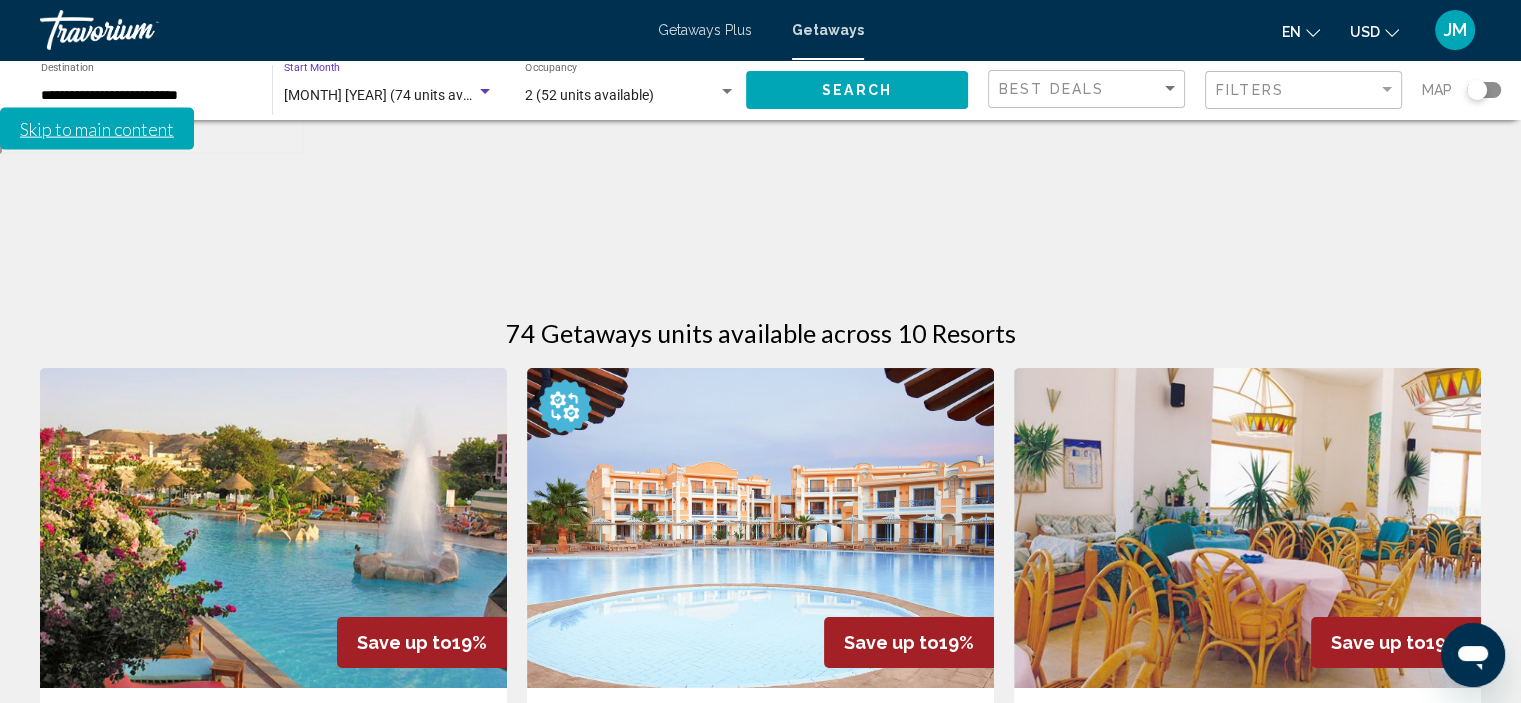 click on "April 2026 (74 units available)" at bounding box center [396, 95] 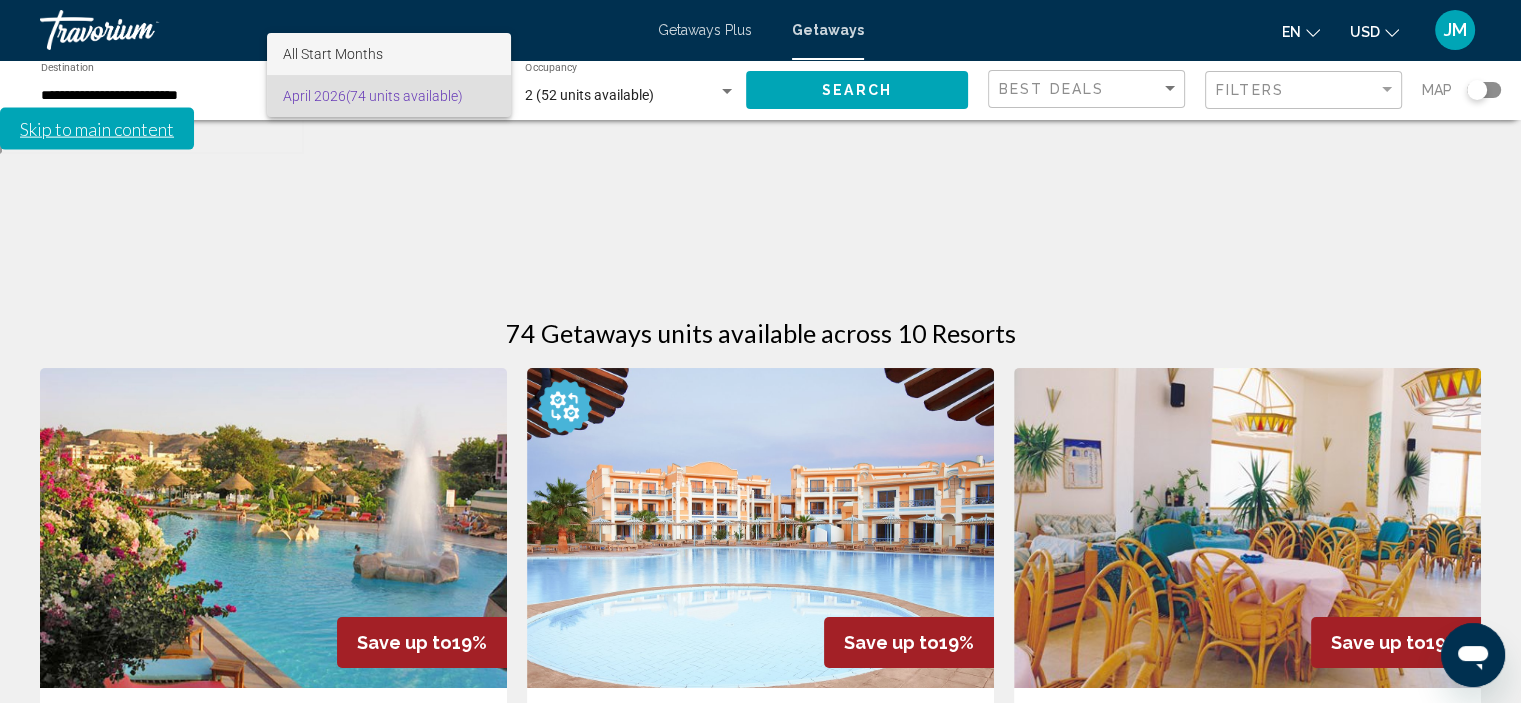click on "All Start Months" at bounding box center [389, 54] 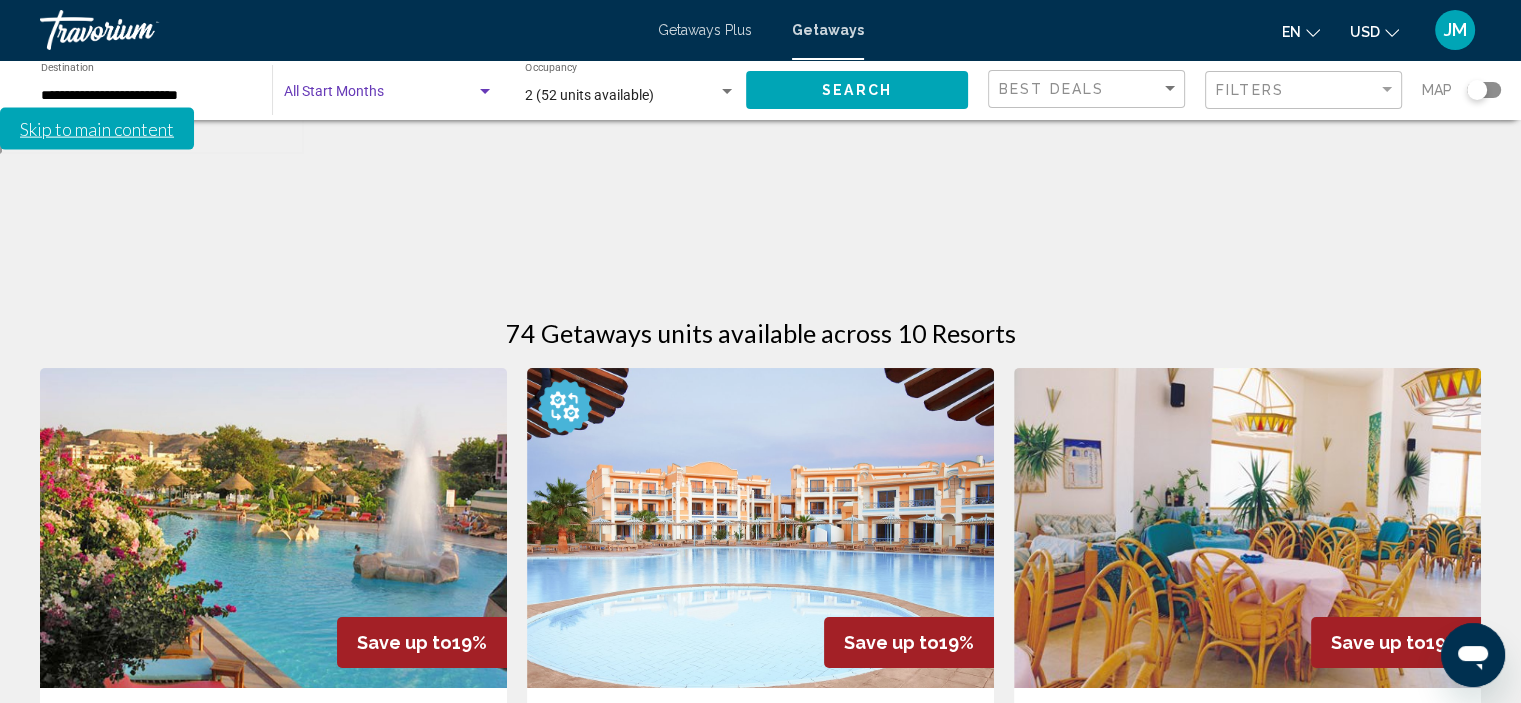 click at bounding box center [380, 96] 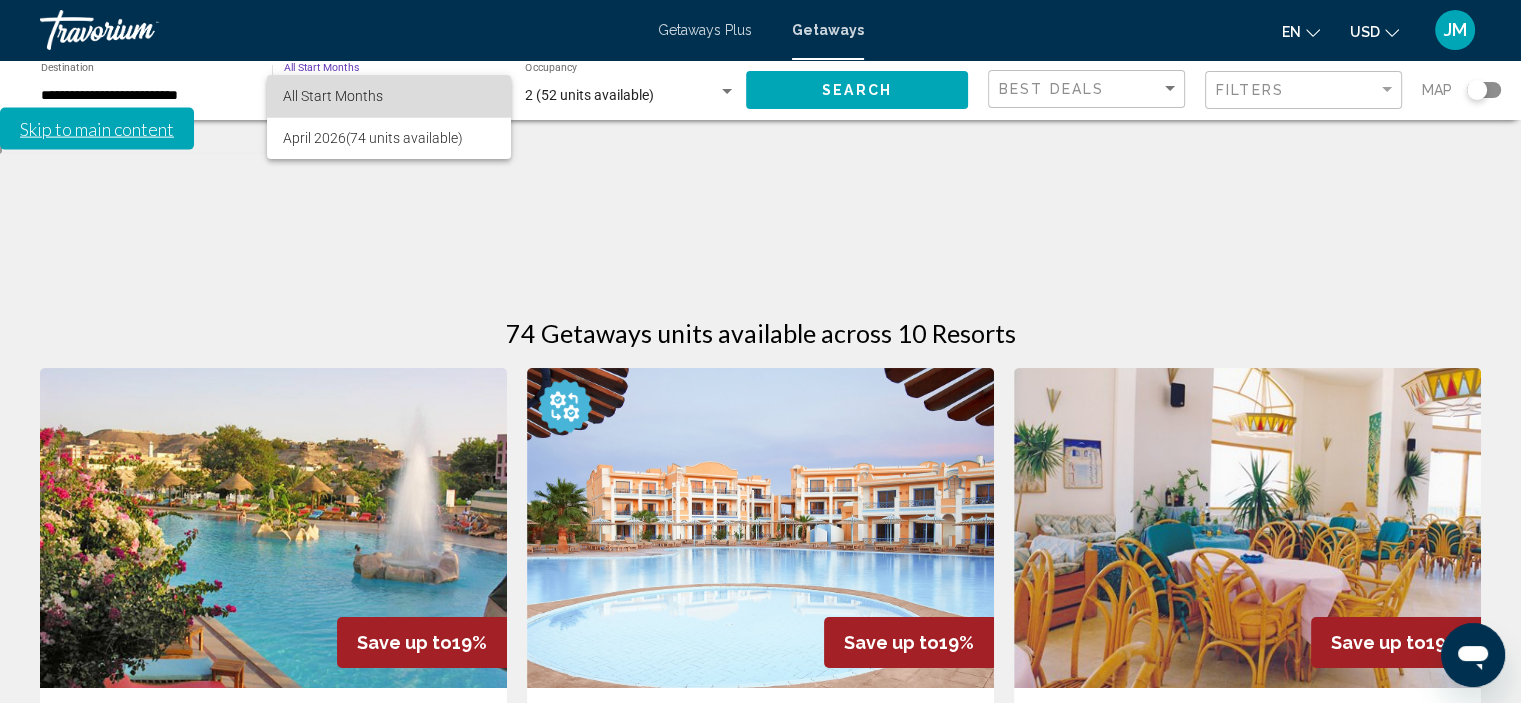 click on "All Start Months" at bounding box center [333, 96] 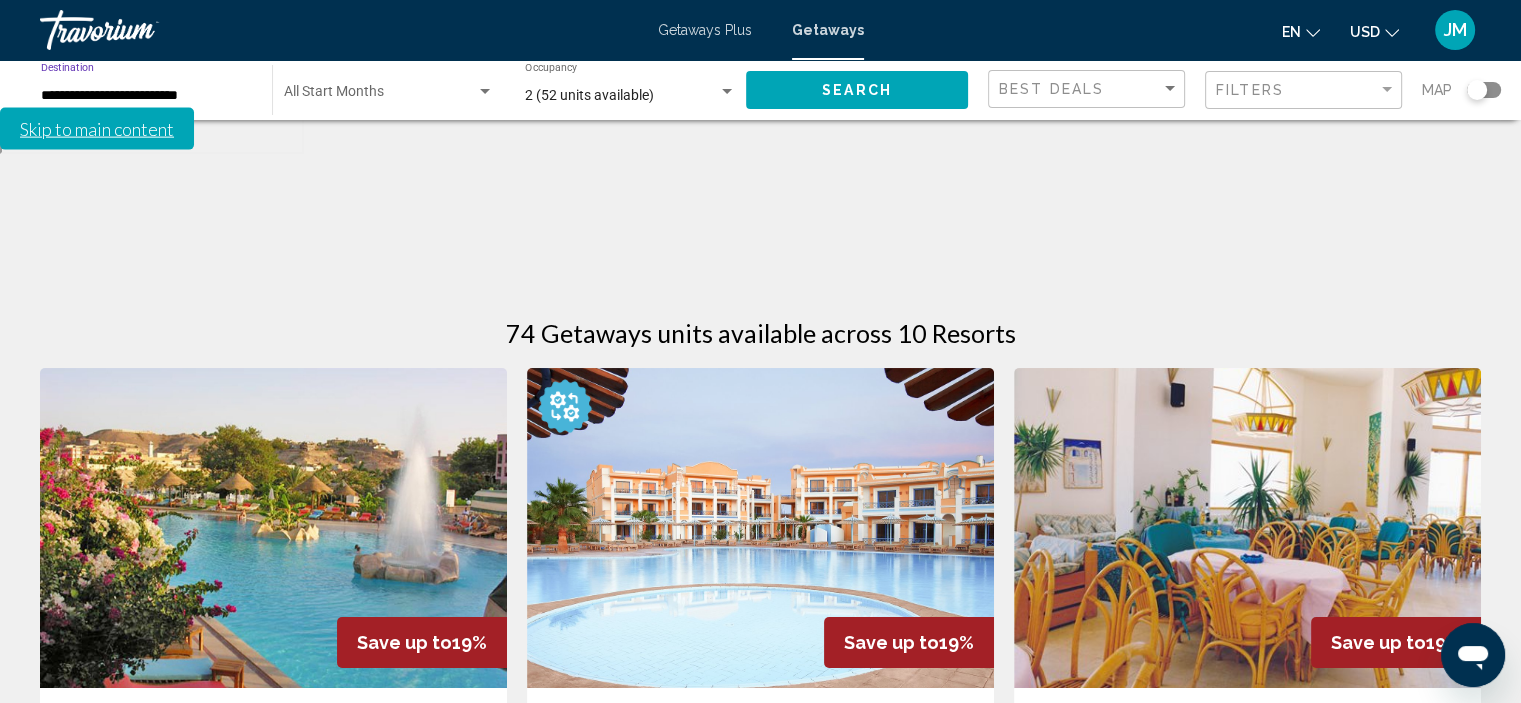 click on "**********" at bounding box center [146, 96] 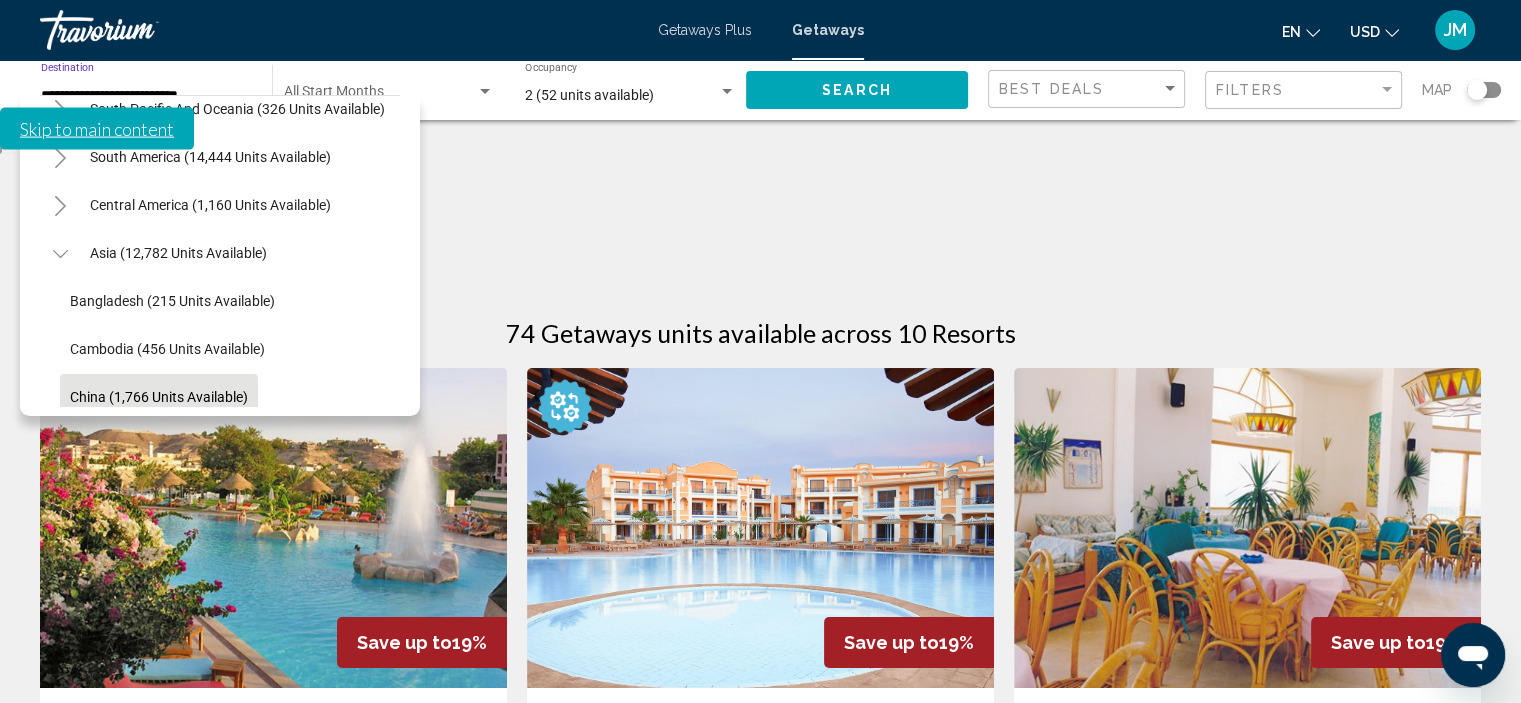 scroll, scrollTop: 354, scrollLeft: 0, axis: vertical 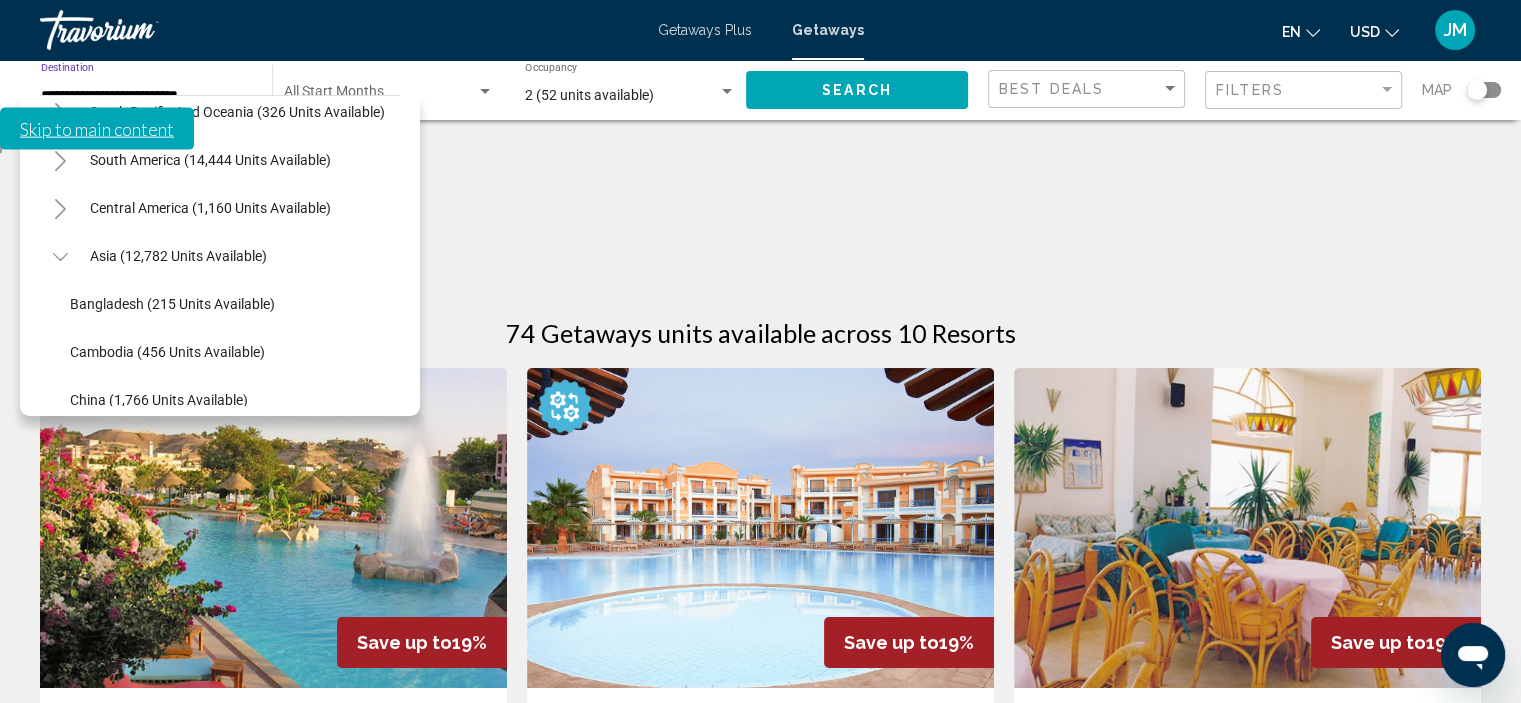 click 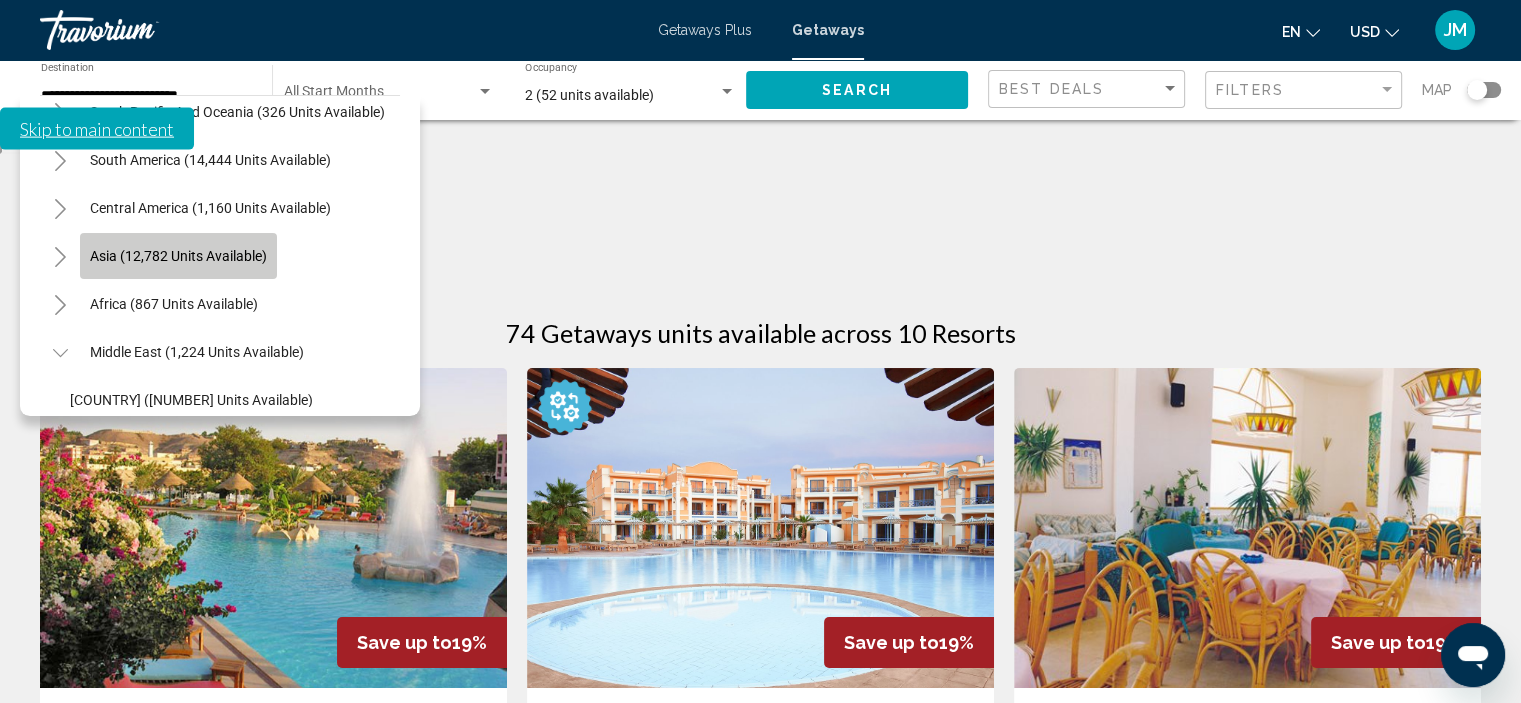 click on "Asia (12,782 units available)" 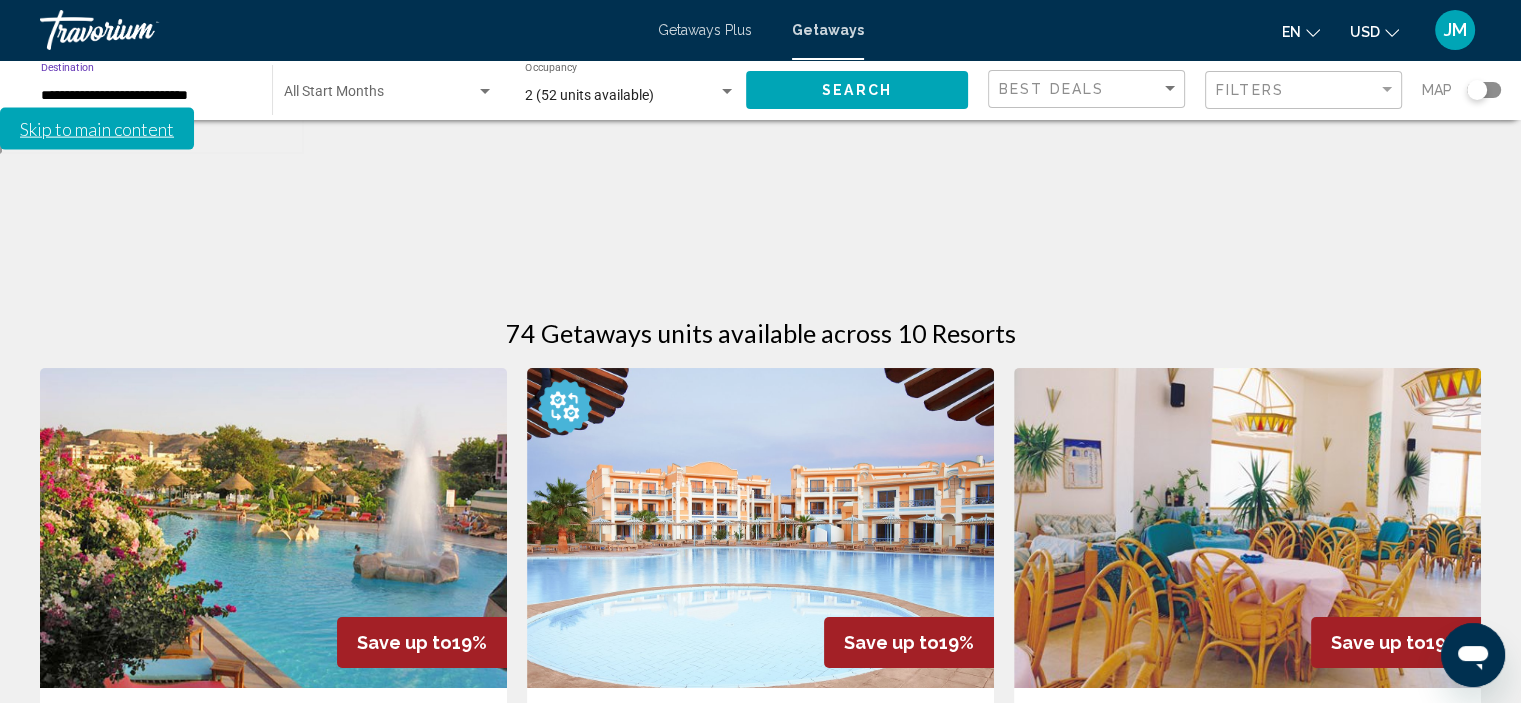 click on "Start Month All Start Months" 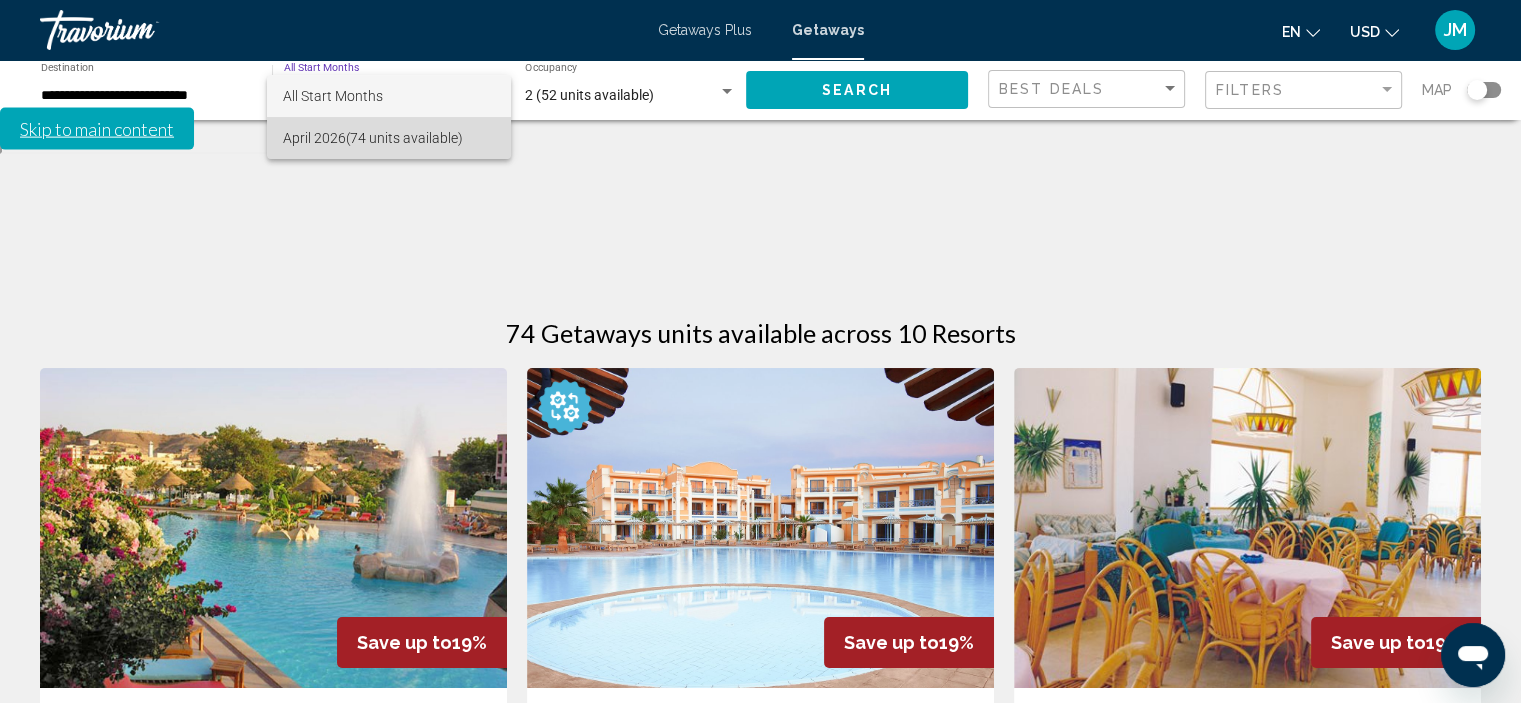 click on "April 2026  (74 units available)" at bounding box center (389, 138) 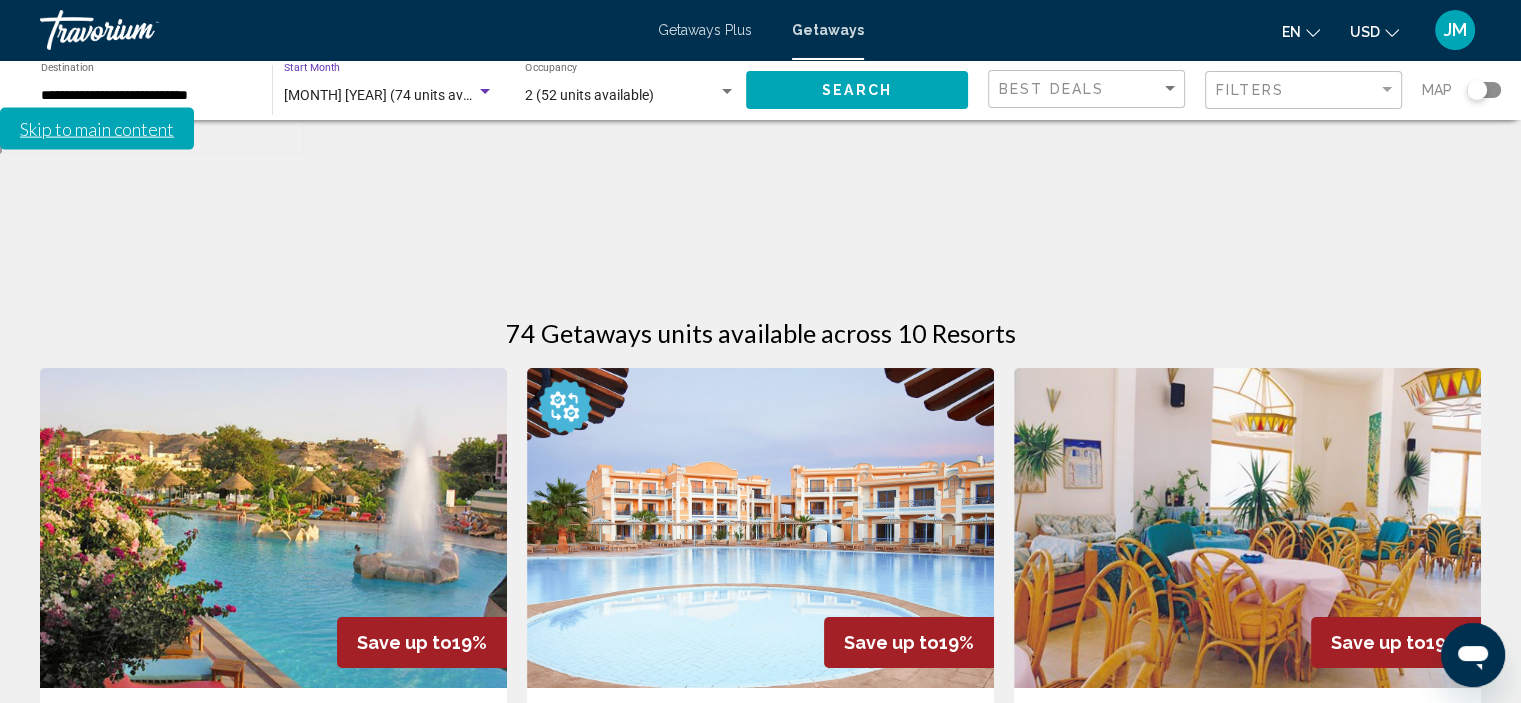 click on "**********" at bounding box center [146, 96] 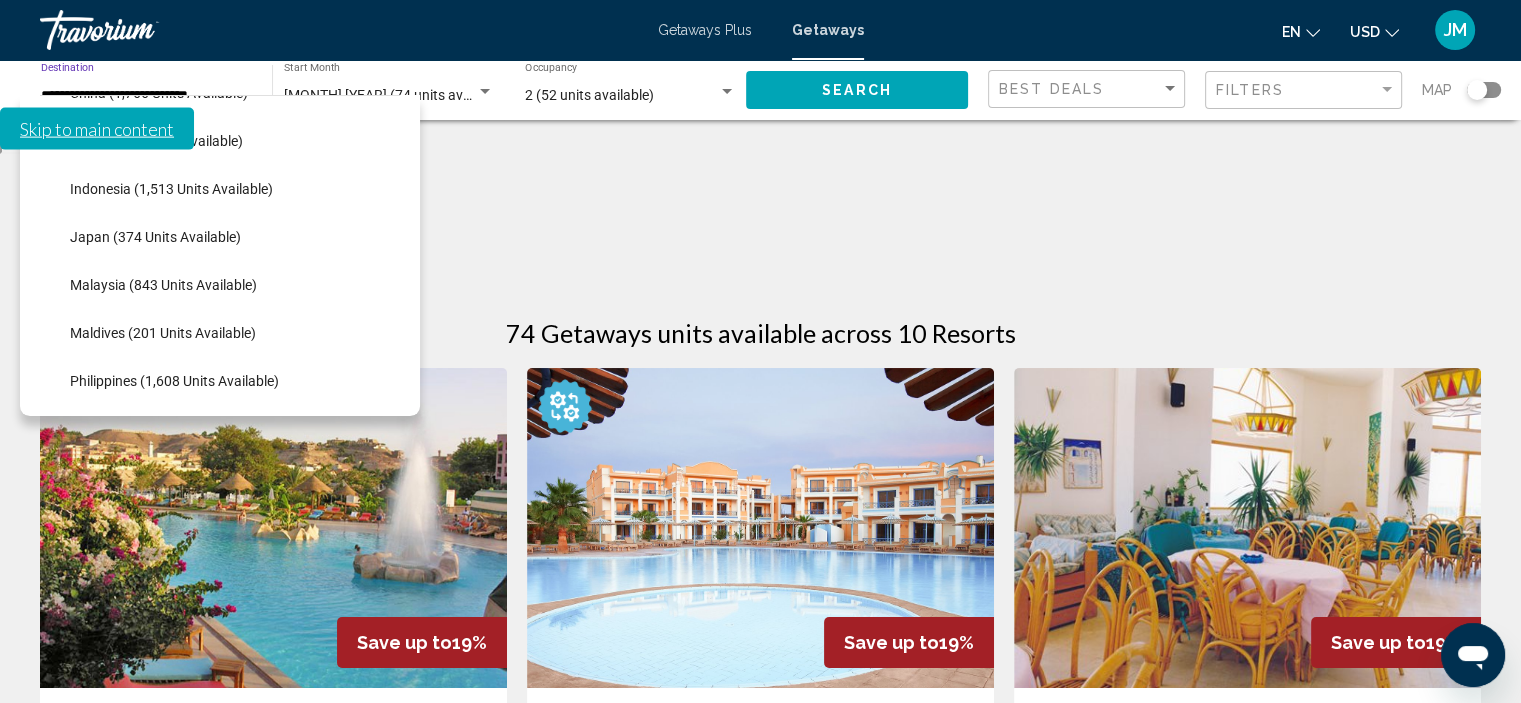 scroll, scrollTop: 666, scrollLeft: 0, axis: vertical 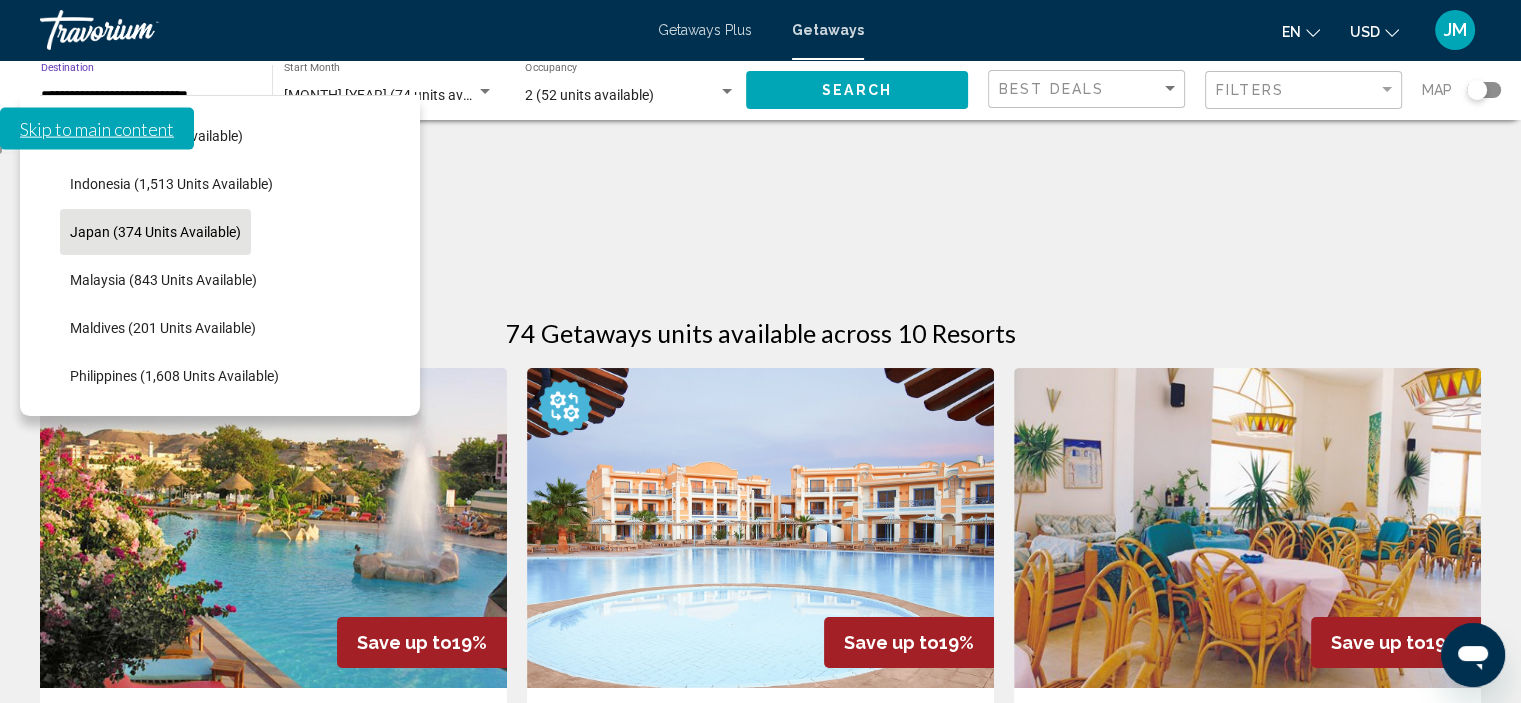 click on "Japan (374 units available)" 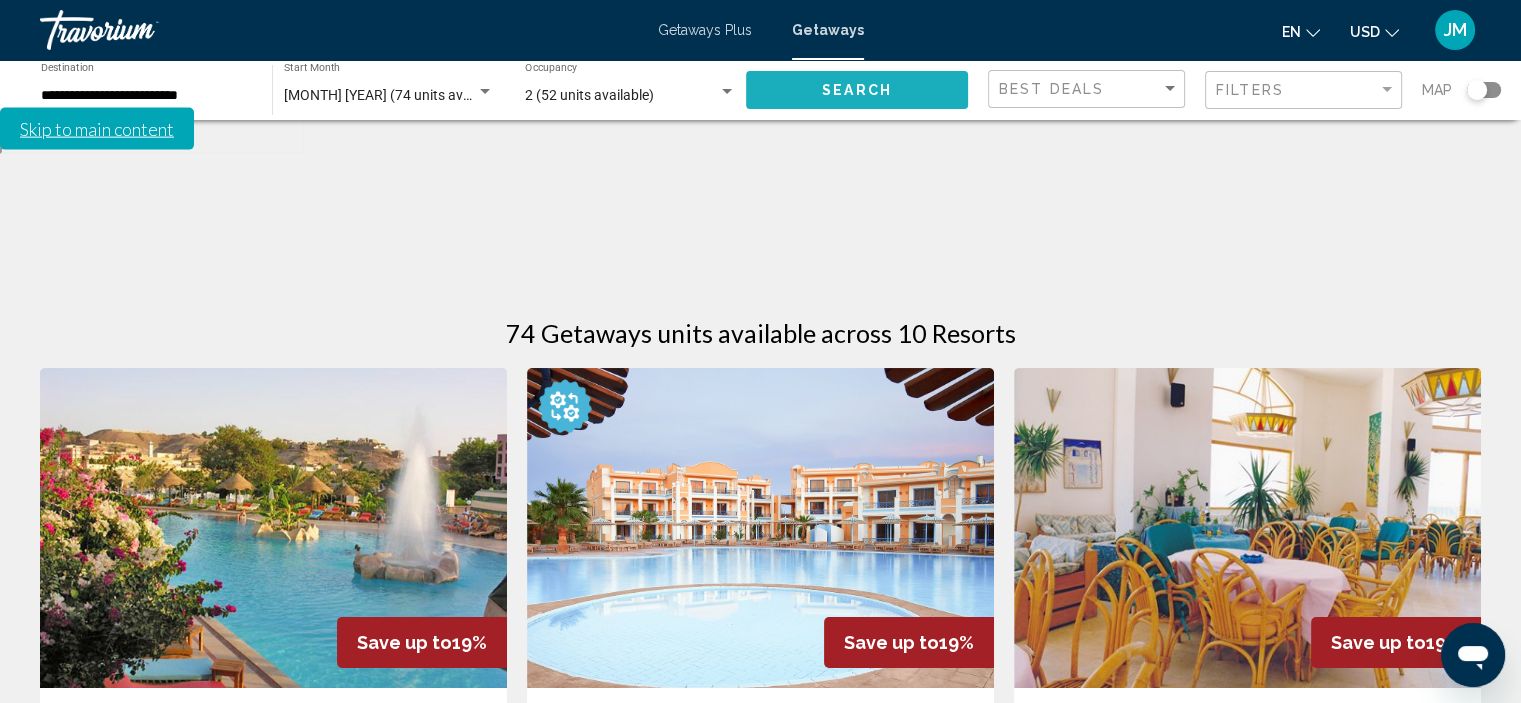 click on "Search" 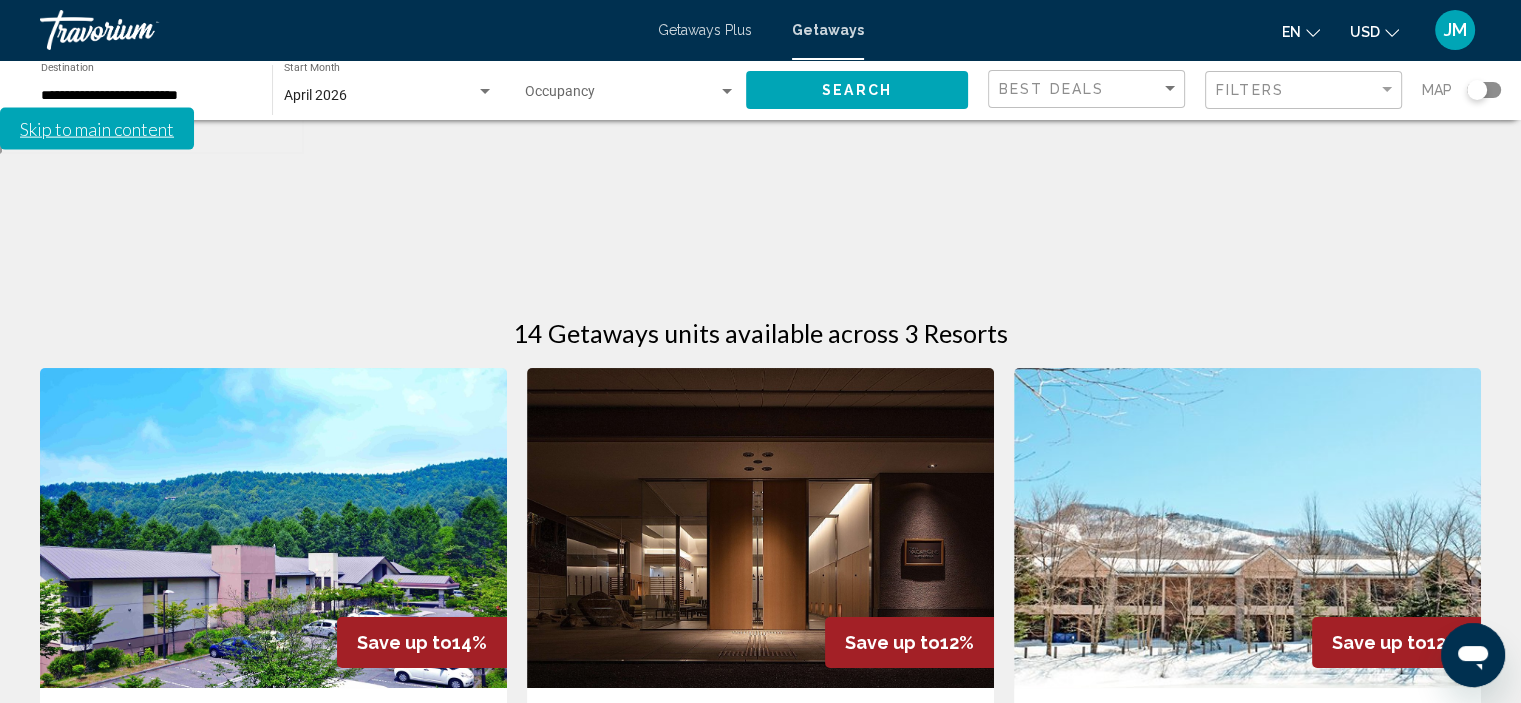 click at bounding box center (485, 92) 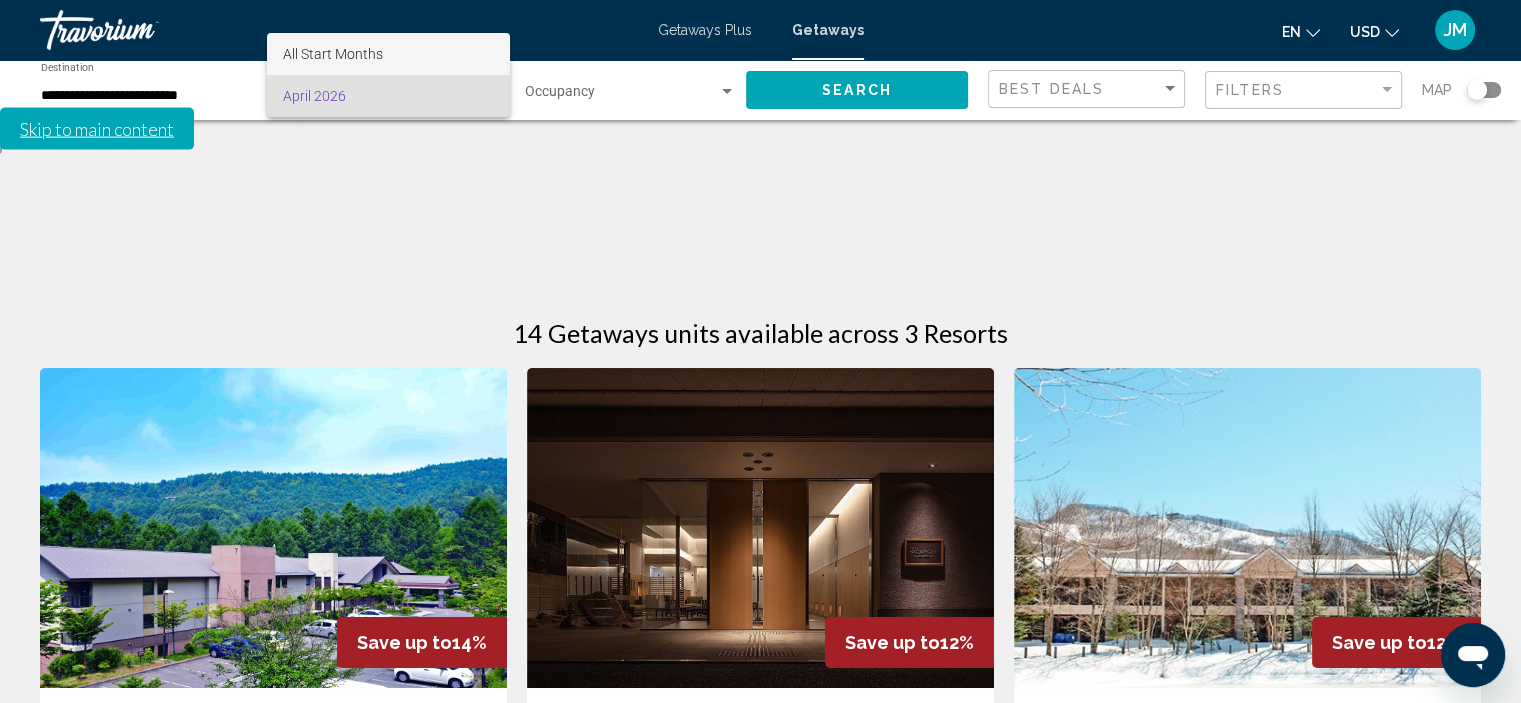 click on "All Start Months" at bounding box center [333, 54] 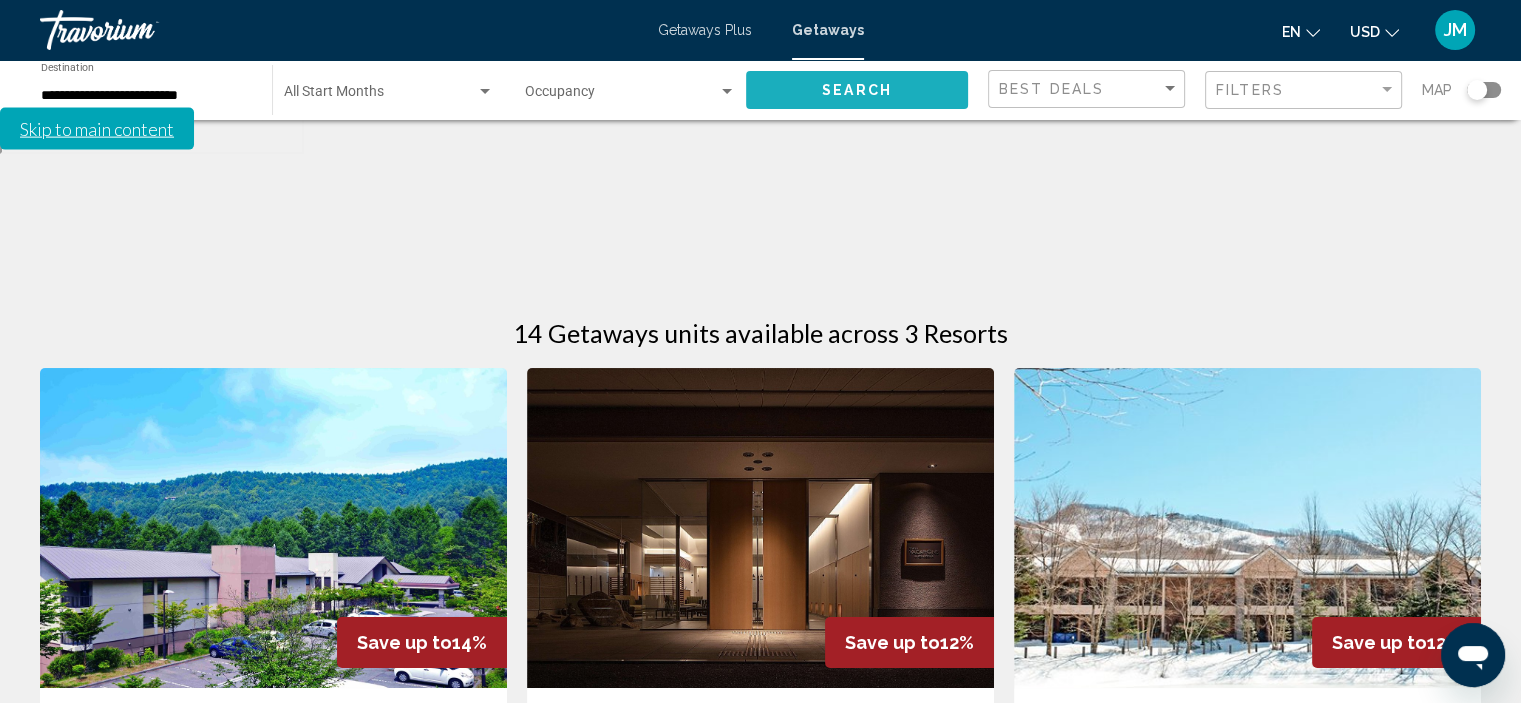 click on "Search" 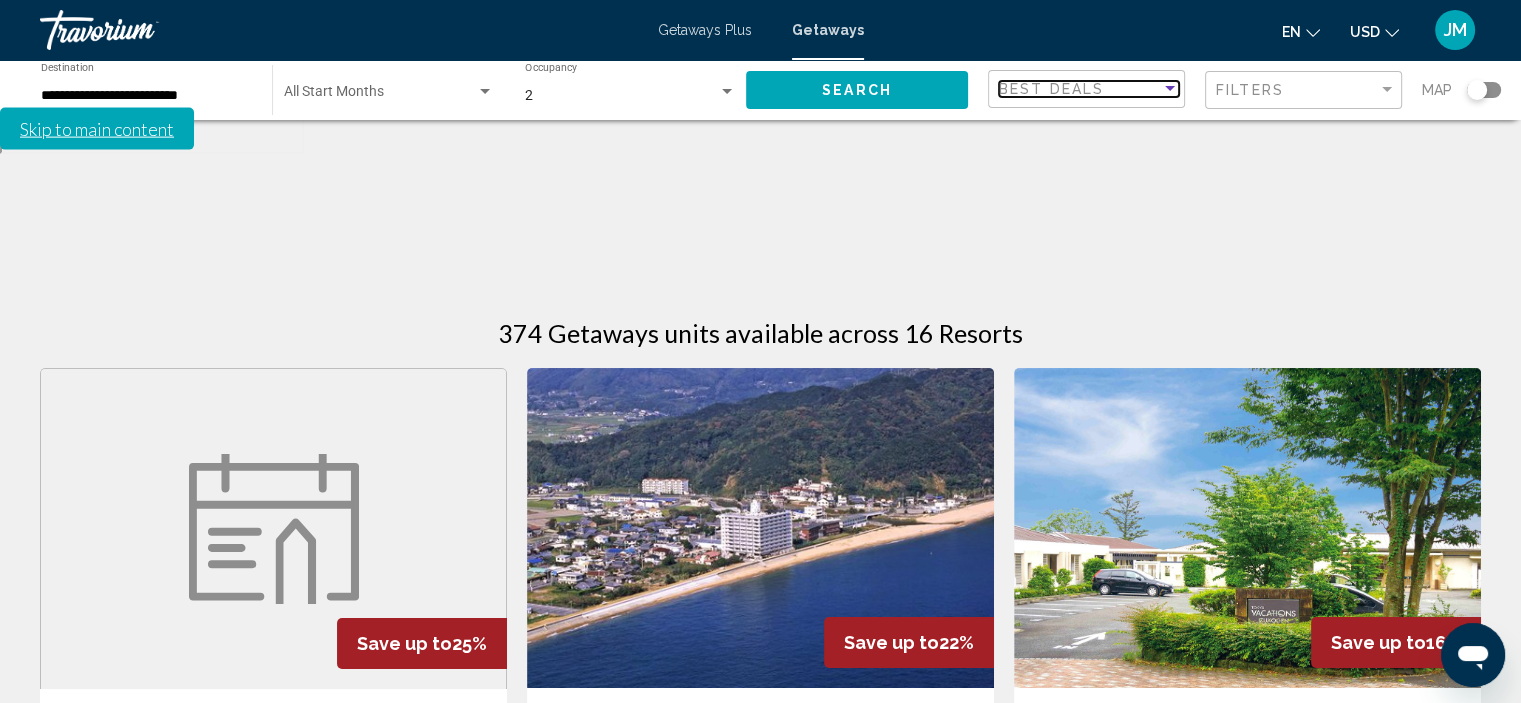 click on "Best Deals" at bounding box center (1051, 89) 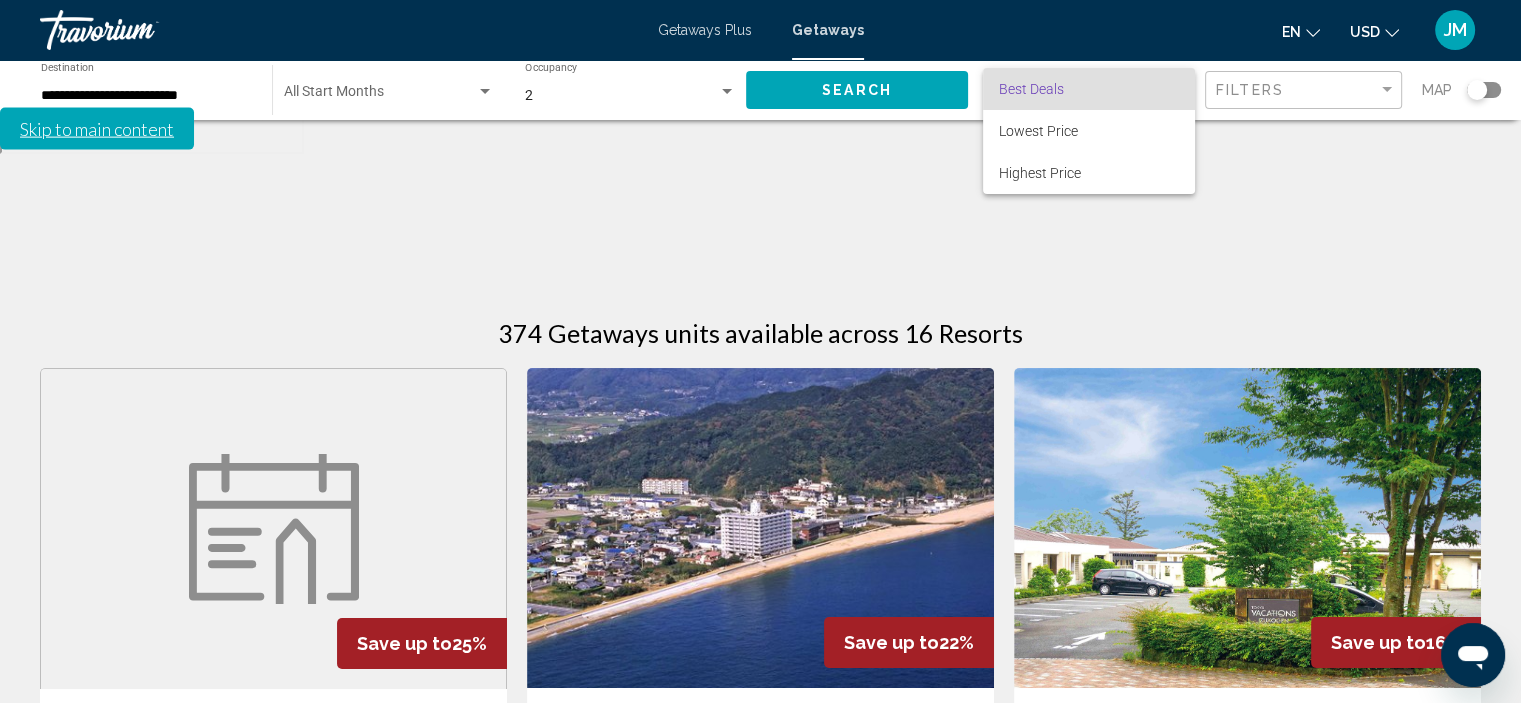 click on "Best Deals" at bounding box center [1031, 89] 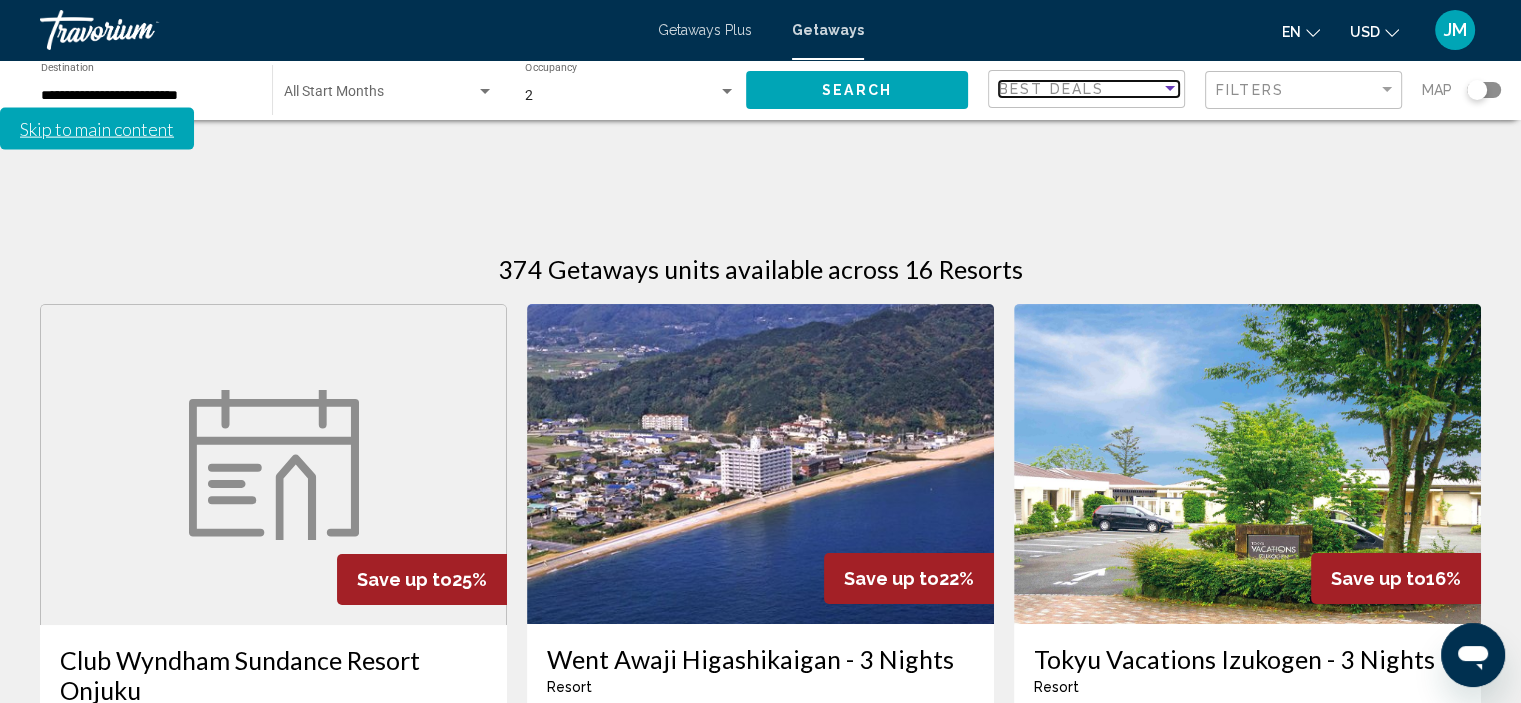 scroll, scrollTop: 0, scrollLeft: 0, axis: both 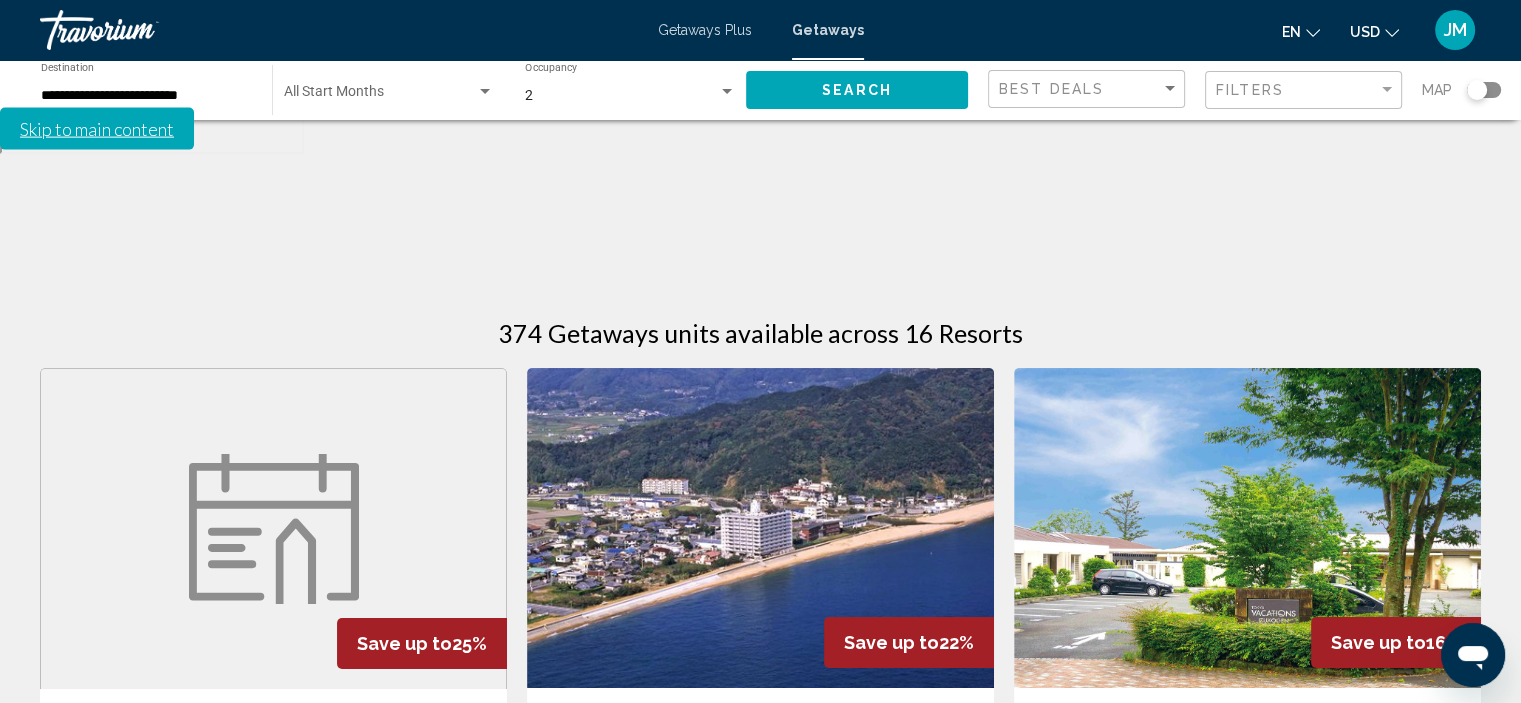 click on "Filters" 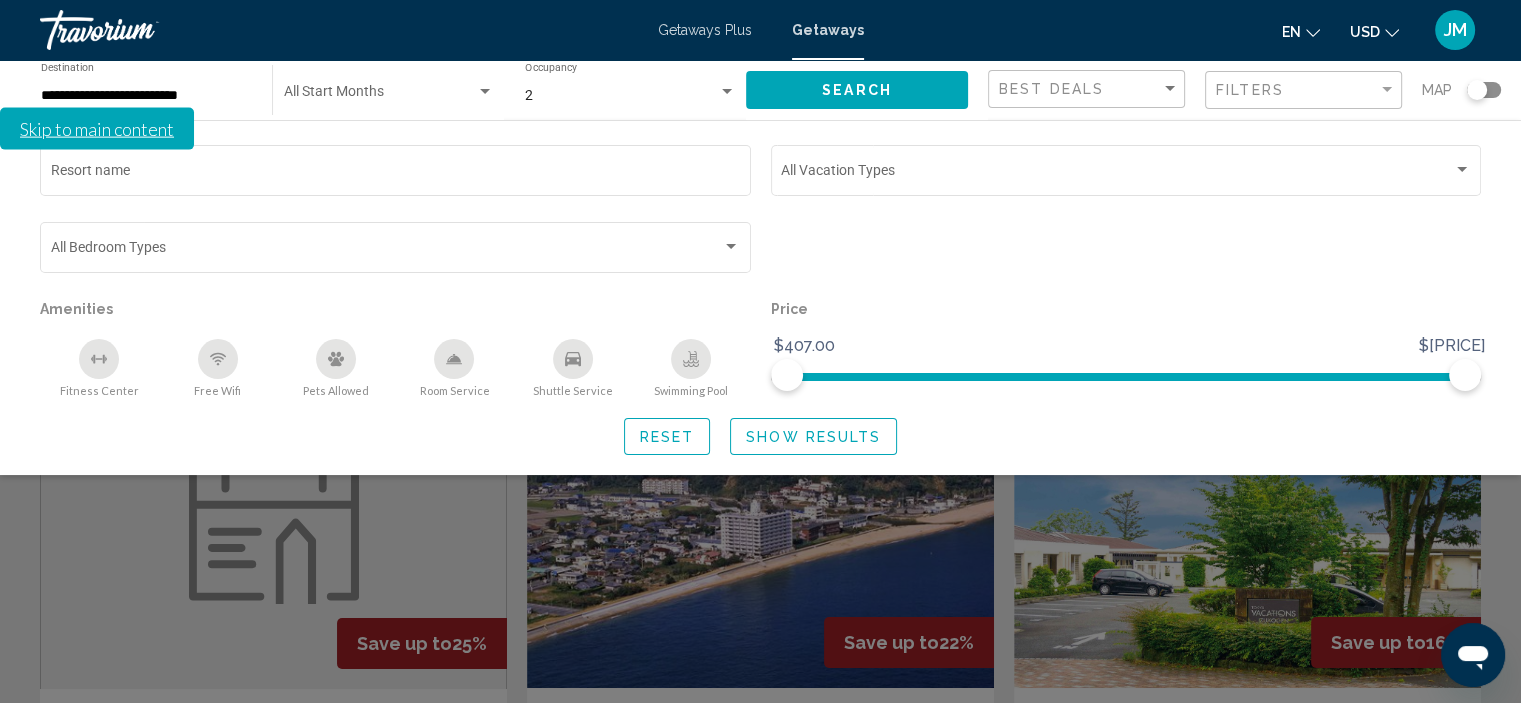 click on "Filters" 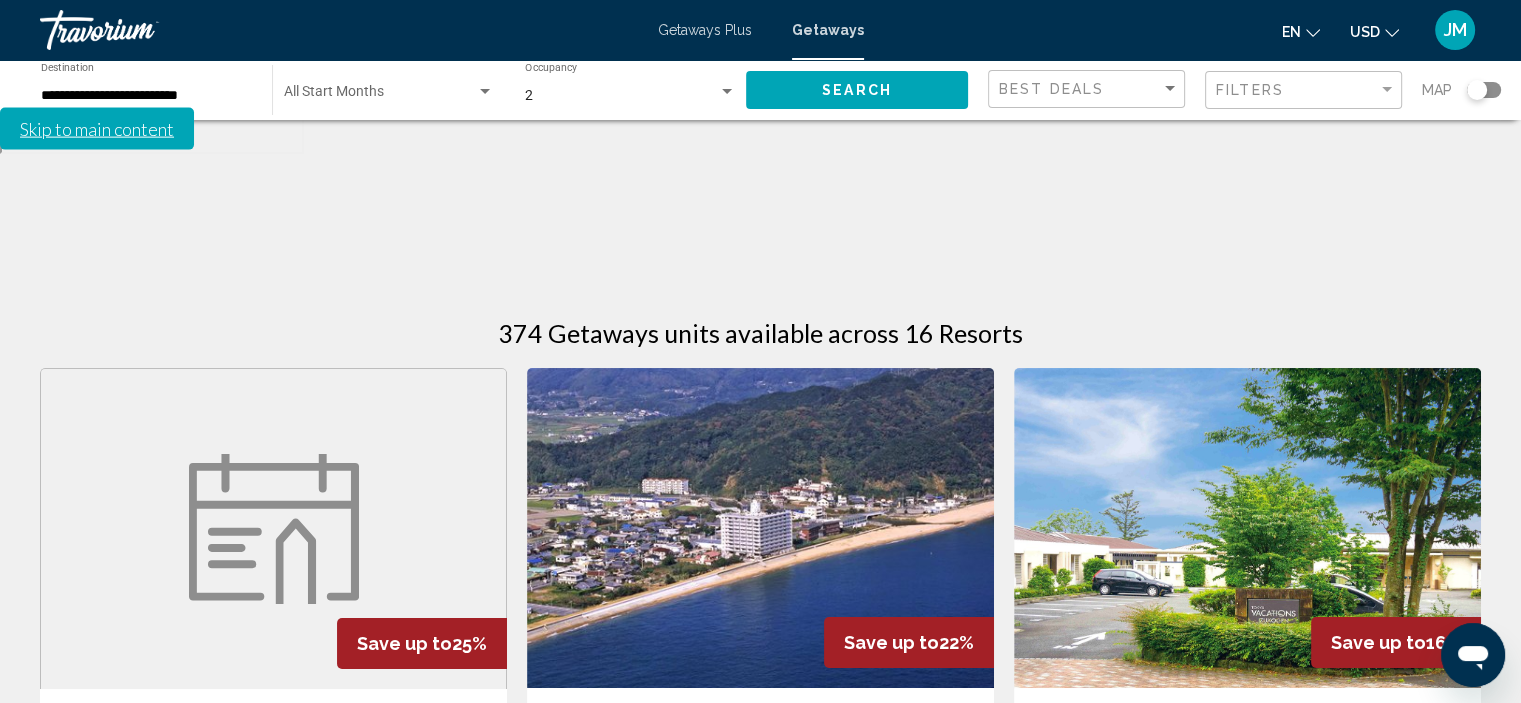 click at bounding box center [380, 96] 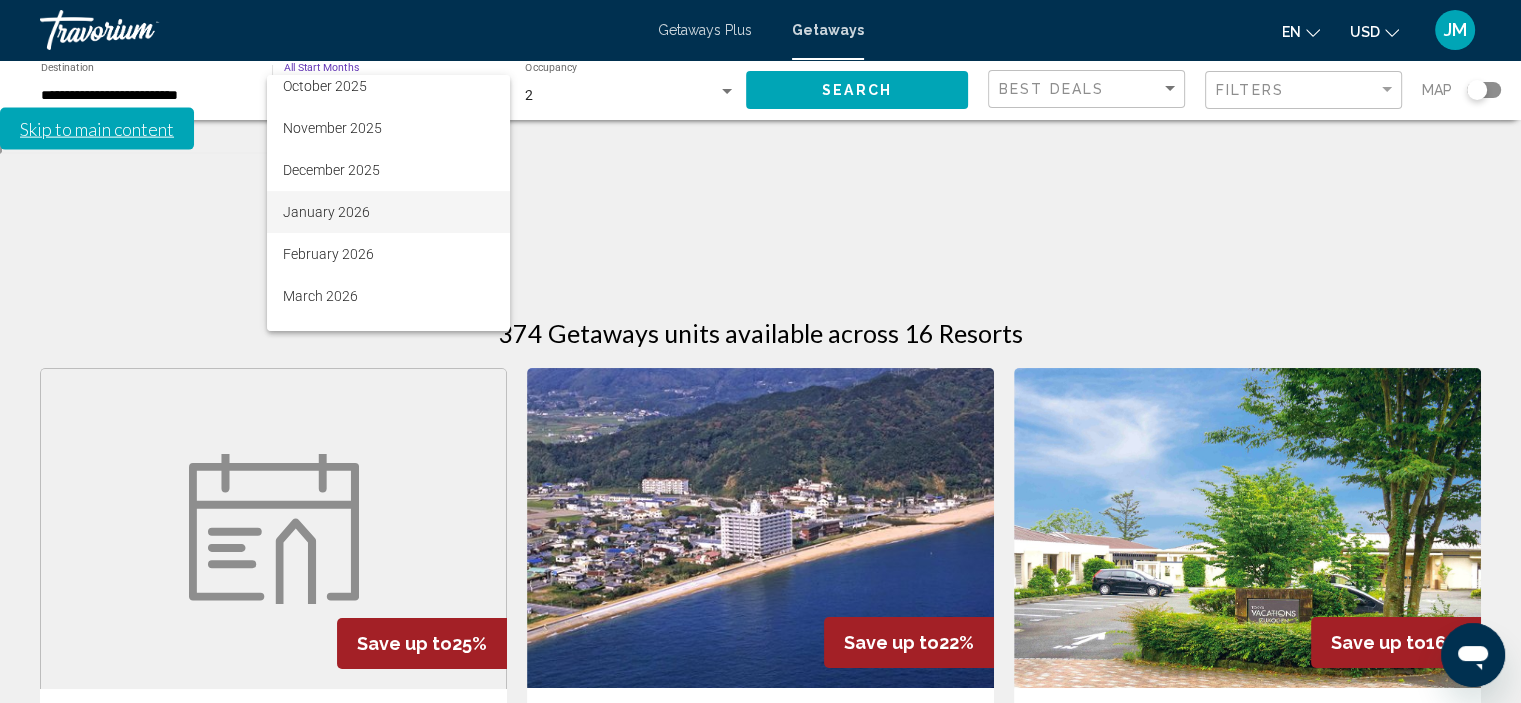 scroll, scrollTop: 200, scrollLeft: 0, axis: vertical 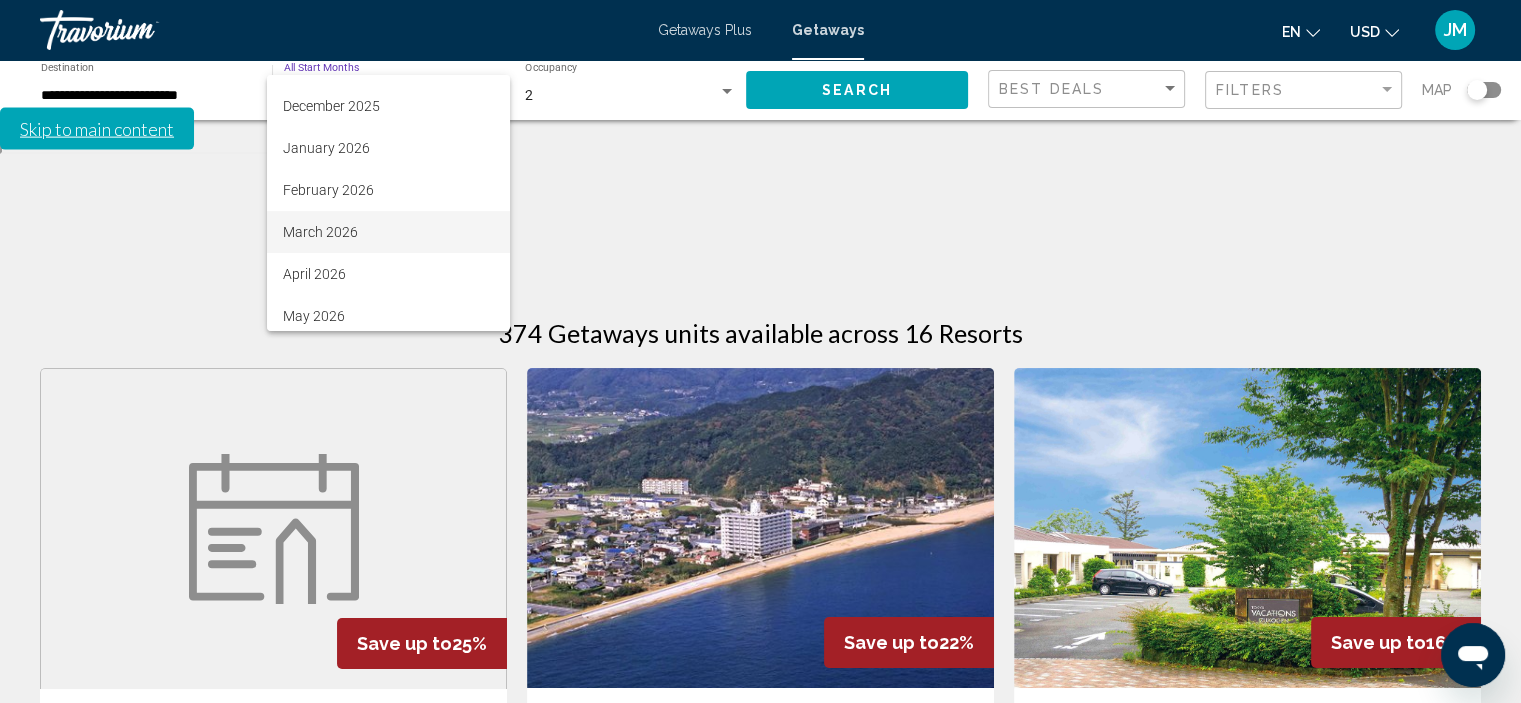 click on "March 2026" at bounding box center (388, 232) 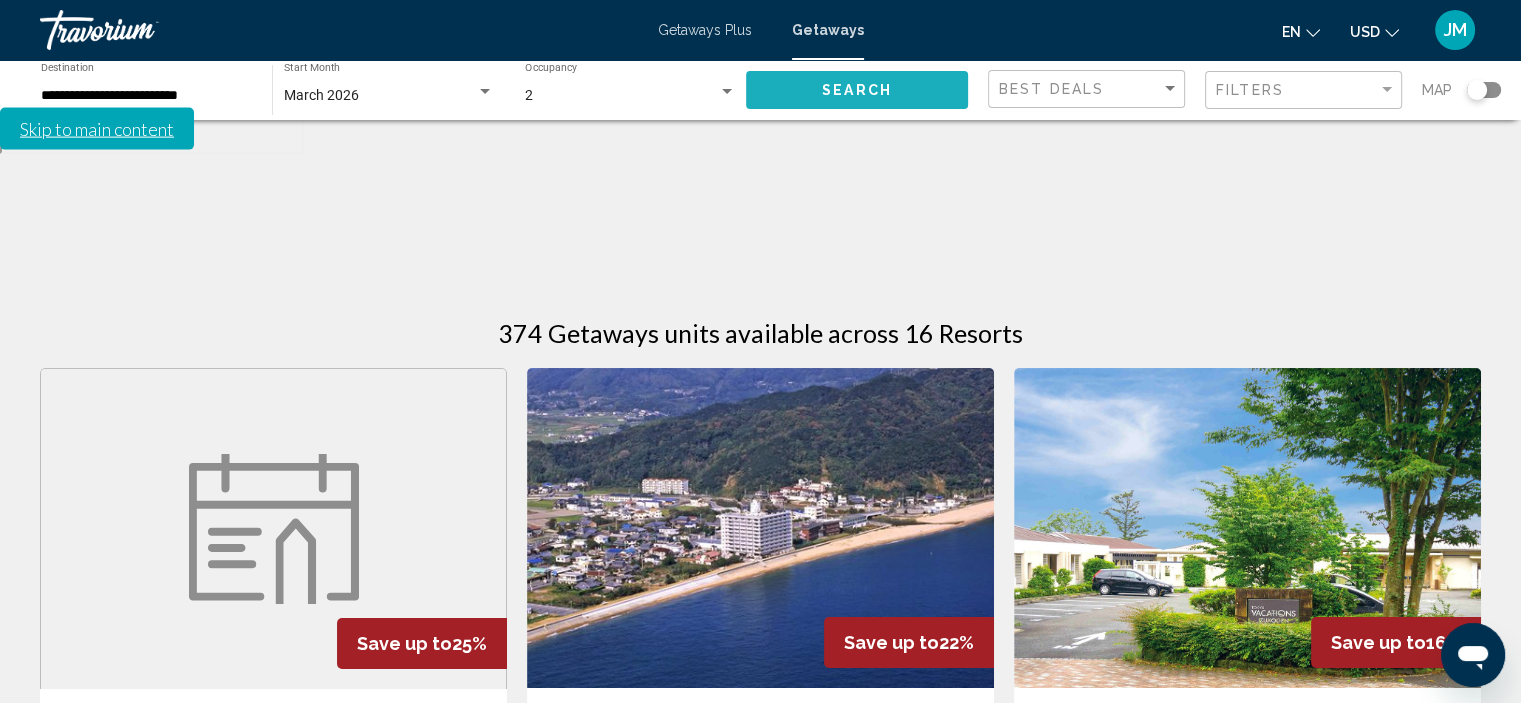 click on "Search" 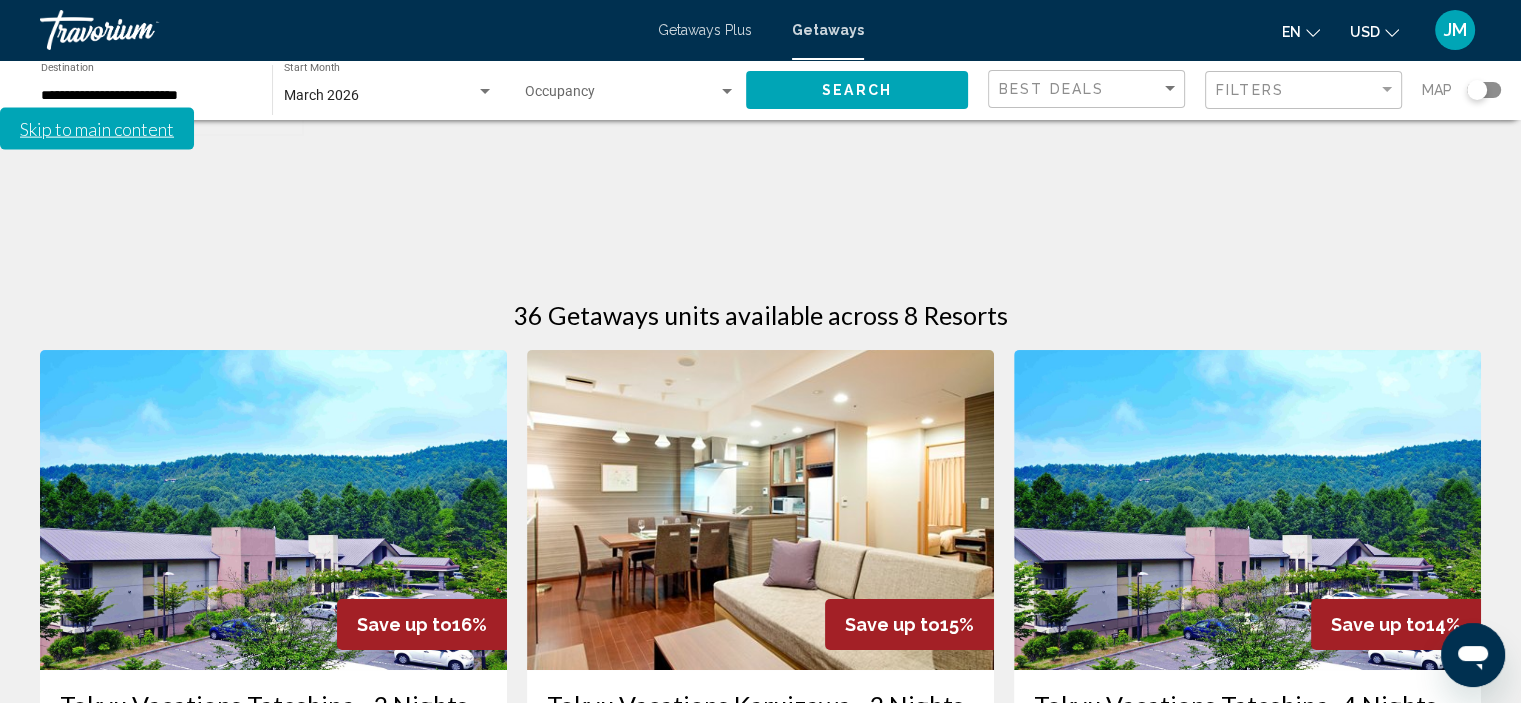 scroll, scrollTop: 0, scrollLeft: 0, axis: both 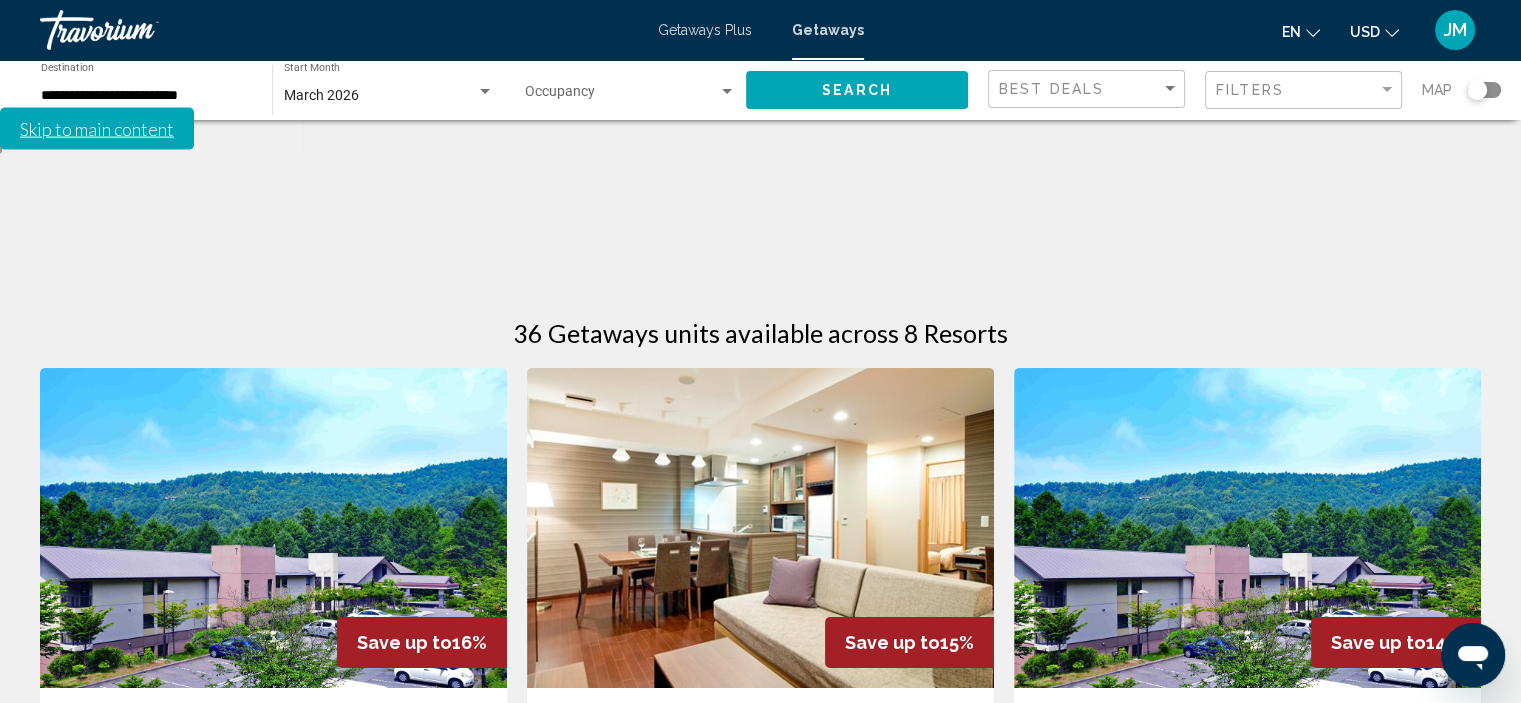 click on "**********" at bounding box center (146, 96) 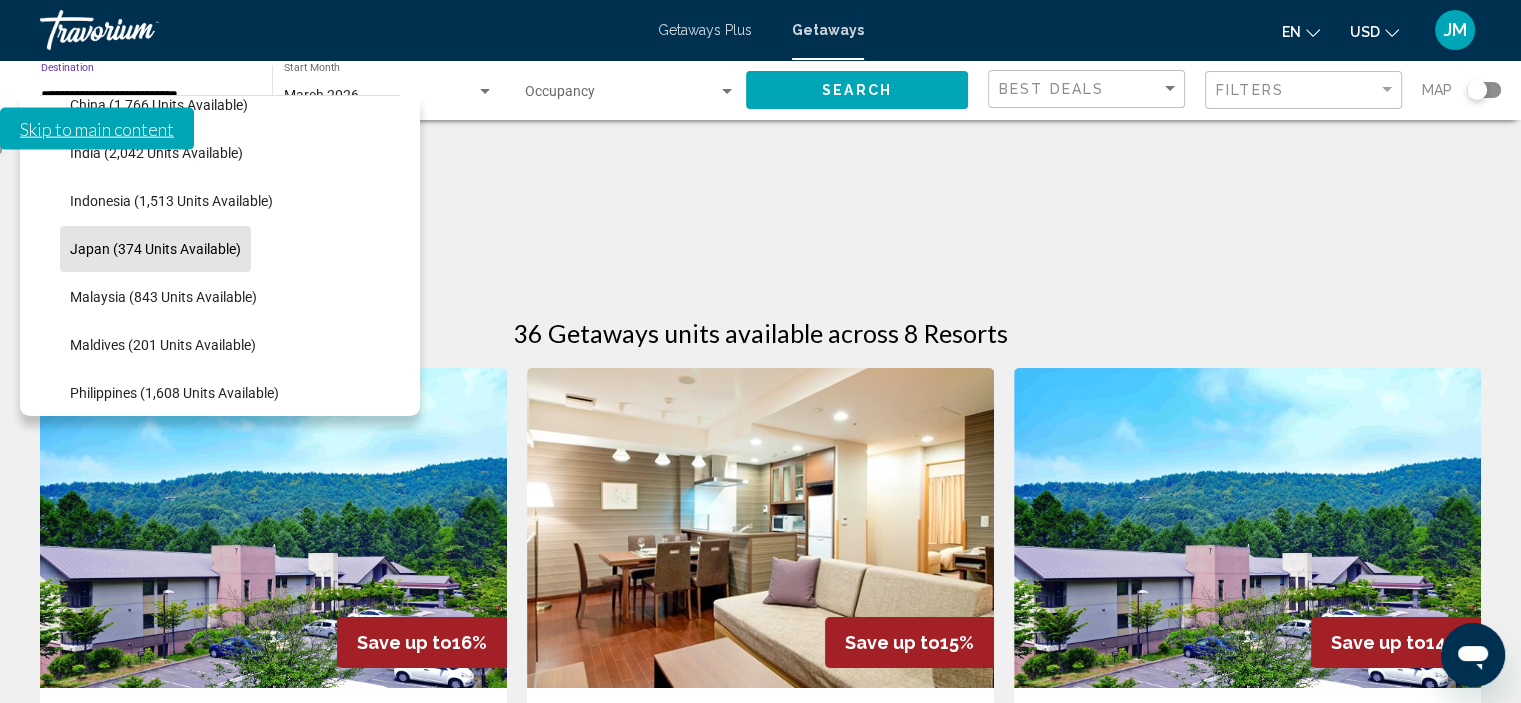 scroll, scrollTop: 654, scrollLeft: 0, axis: vertical 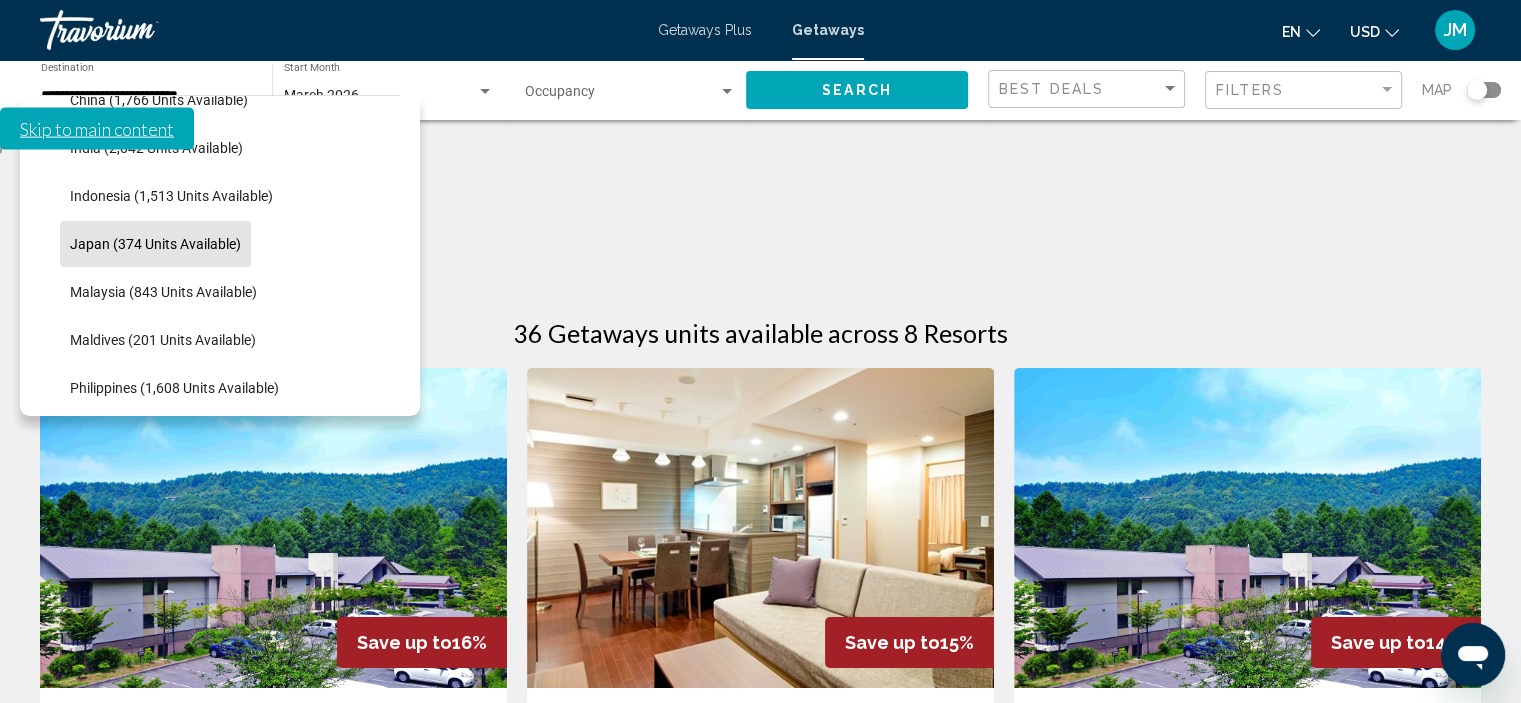 drag, startPoint x: 1188, startPoint y: 176, endPoint x: 1181, endPoint y: 184, distance: 10.630146 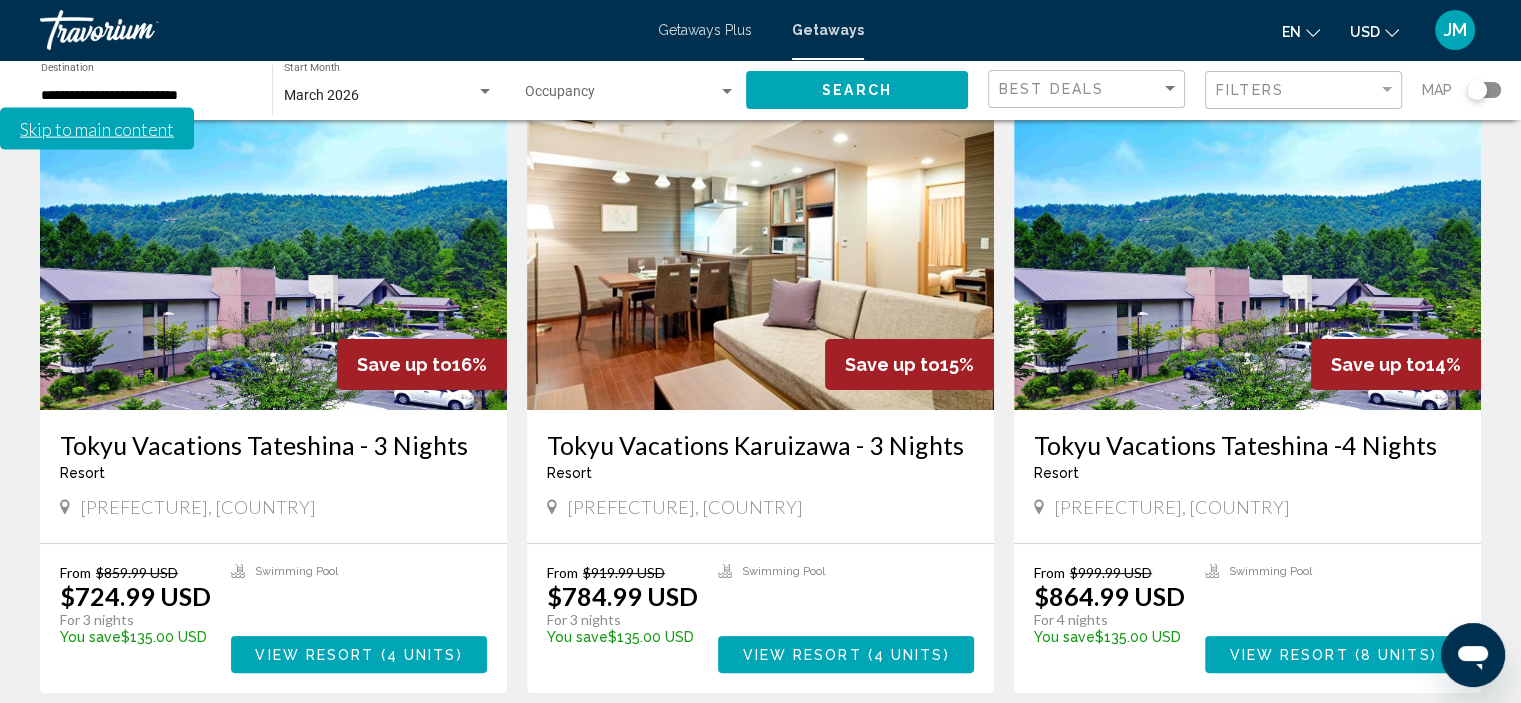 scroll, scrollTop: 300, scrollLeft: 0, axis: vertical 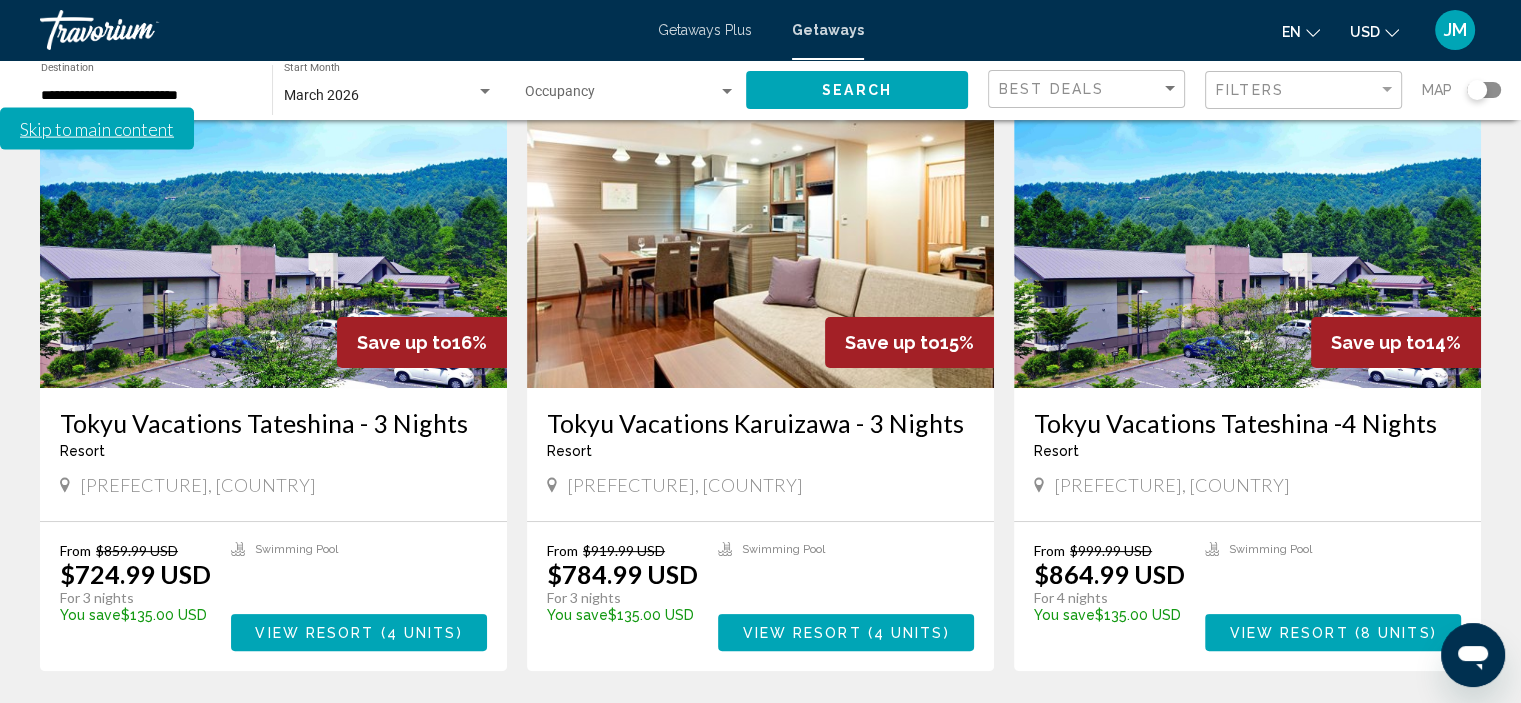 click on "$864.99 USD" at bounding box center [1109, 574] 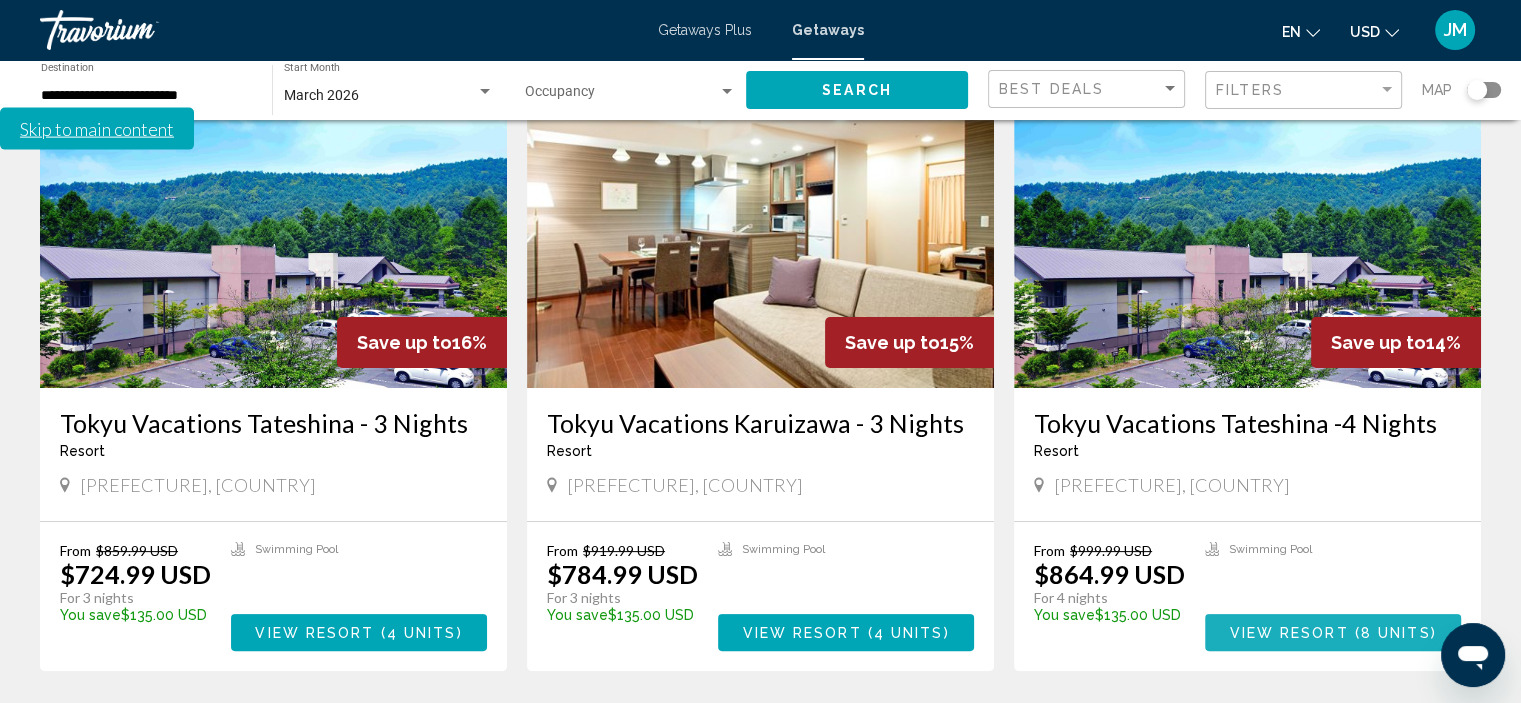 click on "View Resort" at bounding box center [1288, 633] 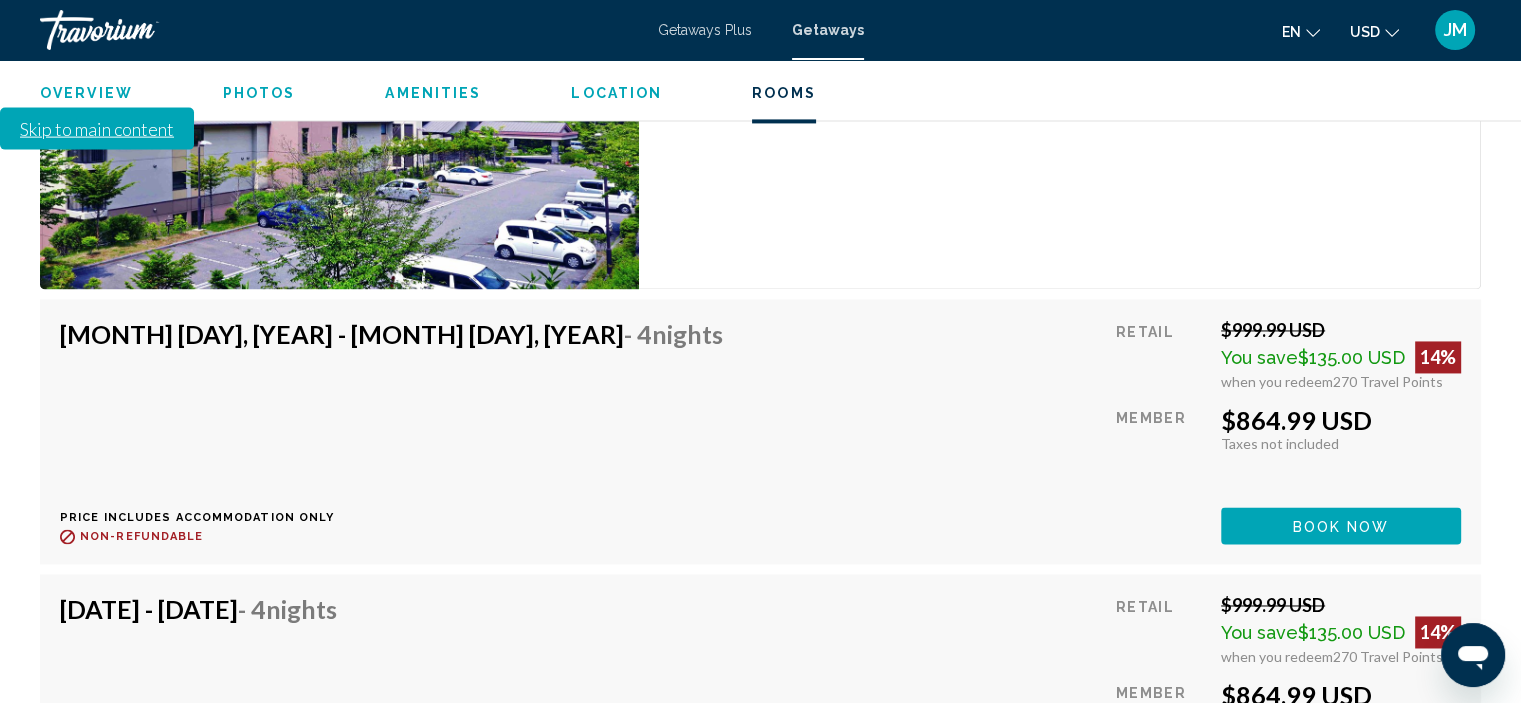 scroll, scrollTop: 3008, scrollLeft: 0, axis: vertical 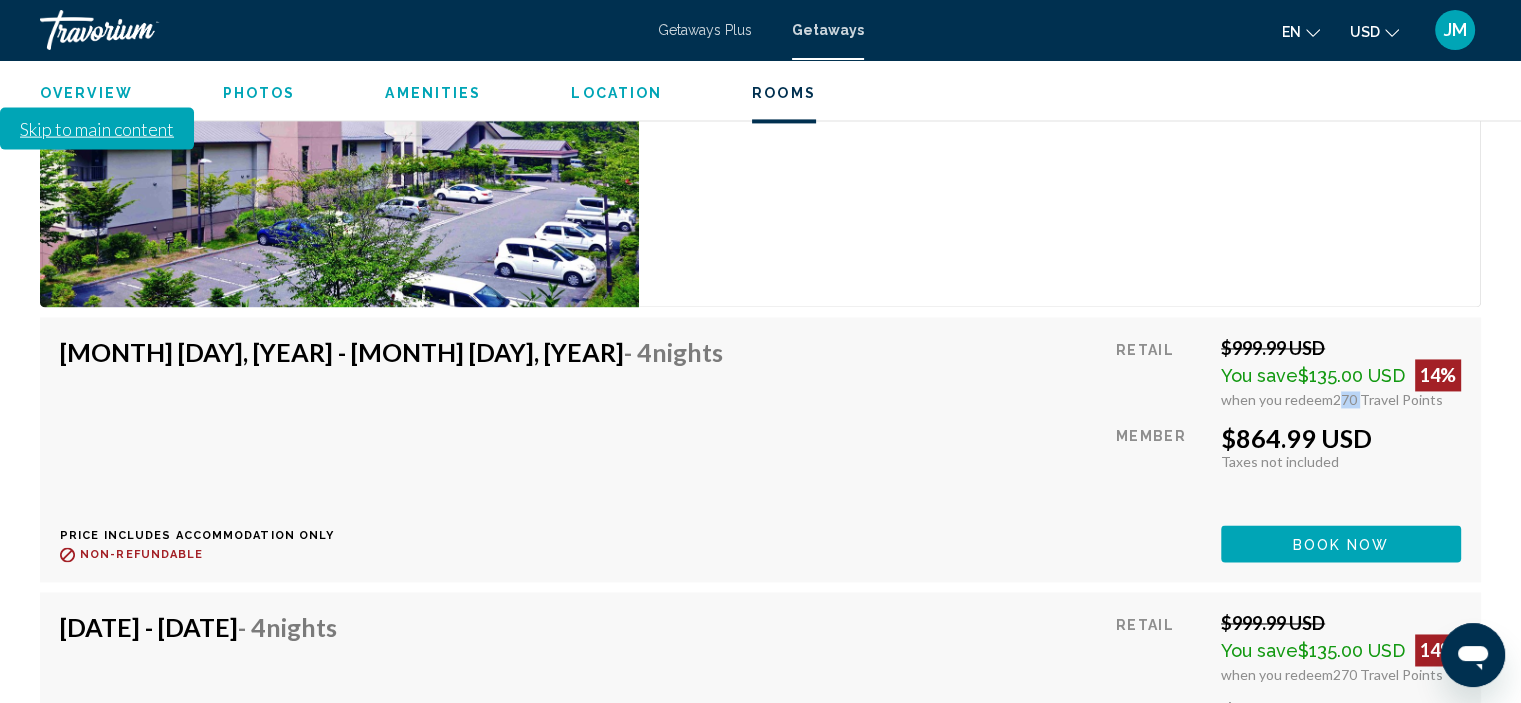 drag, startPoint x: 1332, startPoint y: 243, endPoint x: 1357, endPoint y: 239, distance: 25.317978 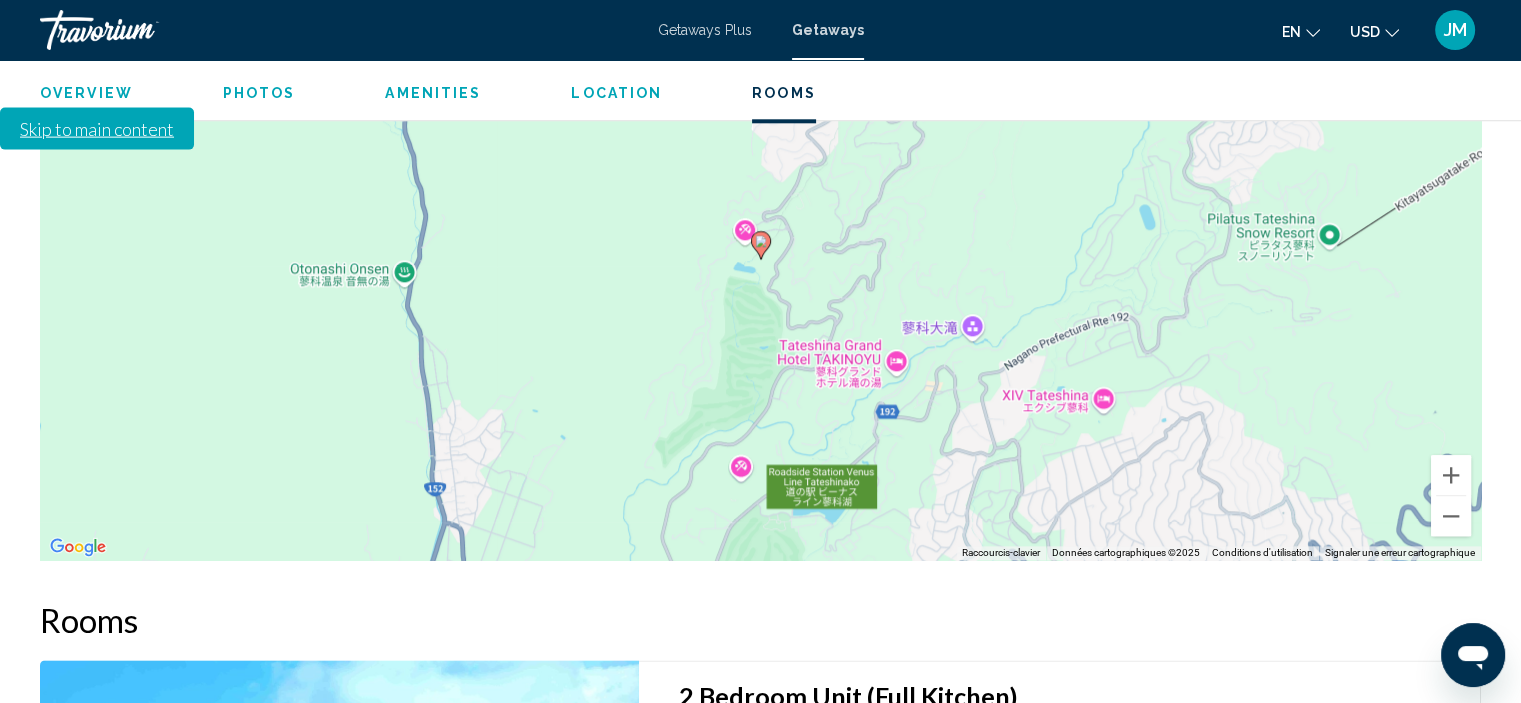 scroll, scrollTop: 2108, scrollLeft: 0, axis: vertical 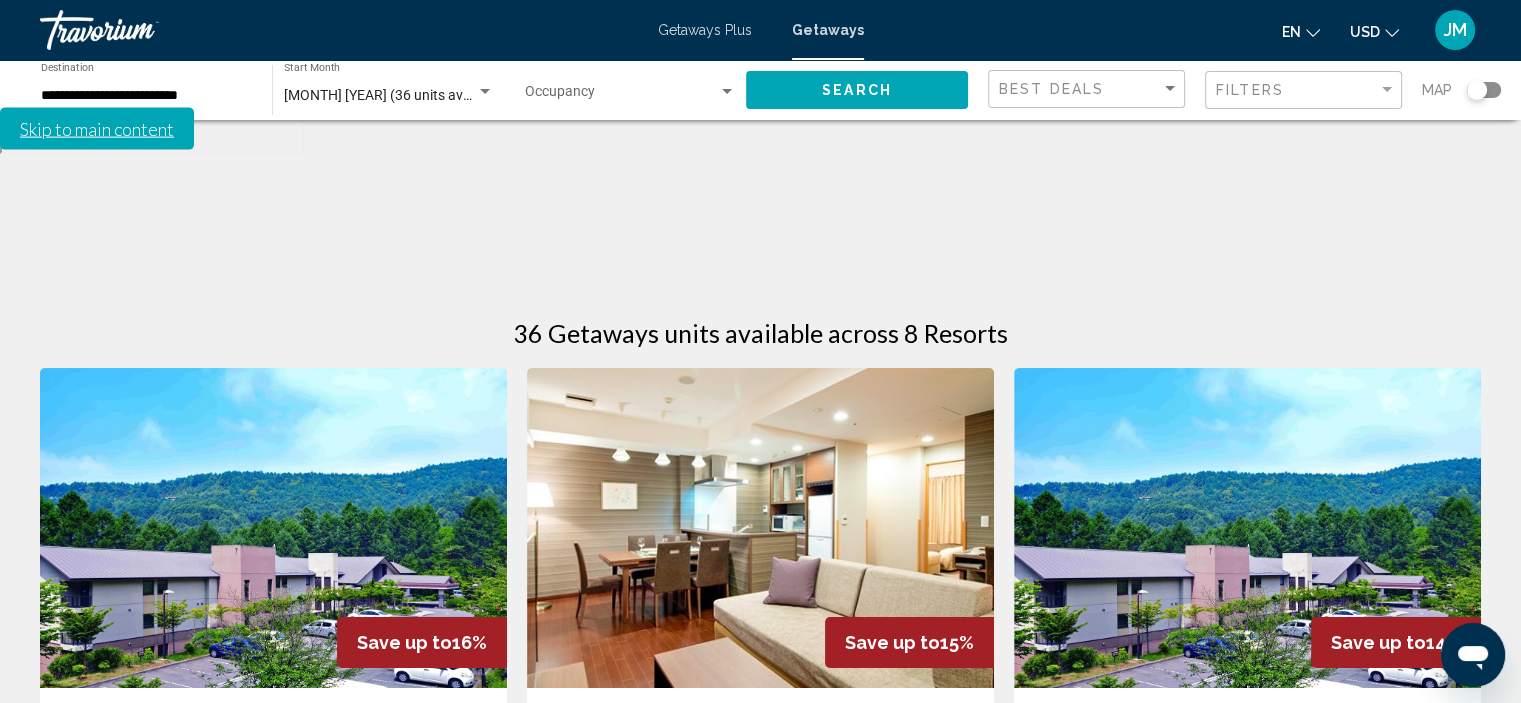 click 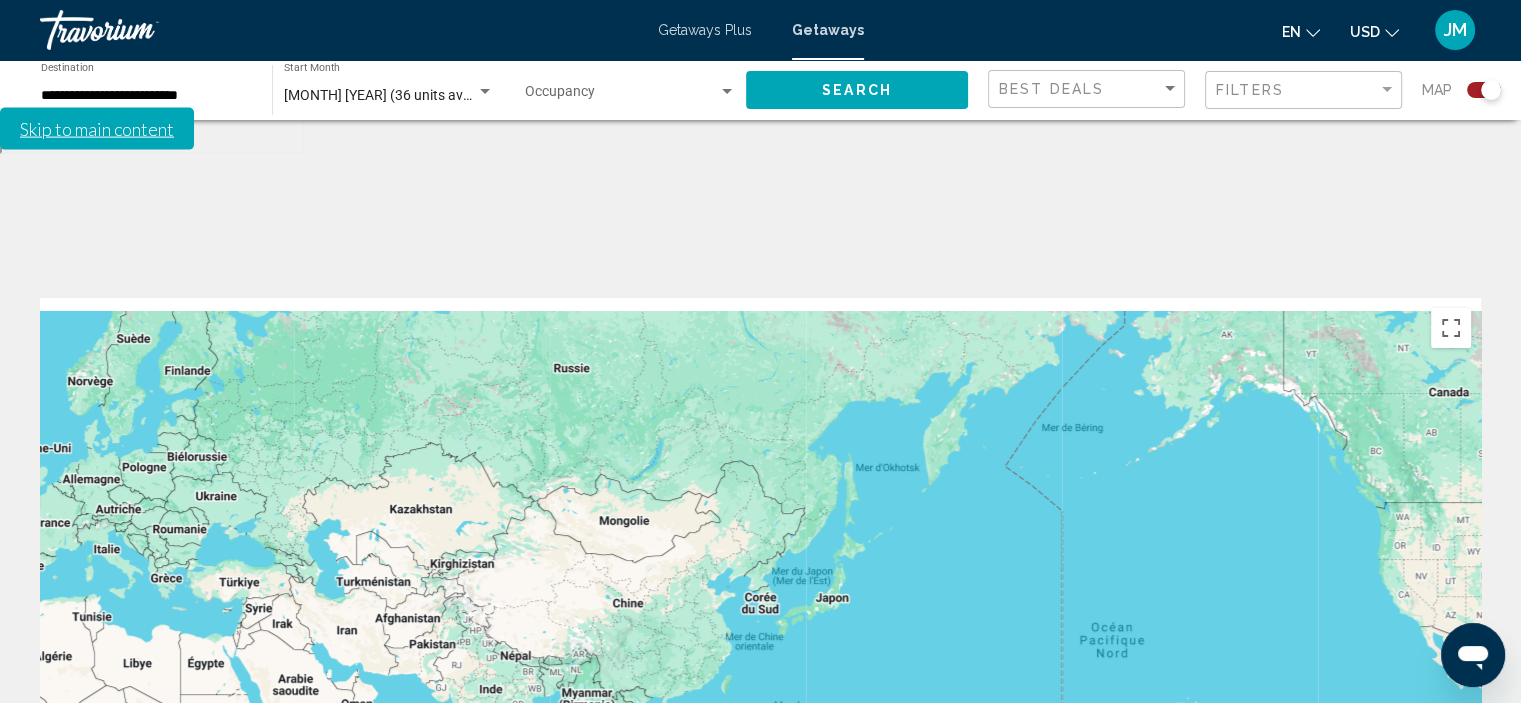 drag, startPoint x: 1324, startPoint y: 615, endPoint x: 431, endPoint y: 711, distance: 898.1453 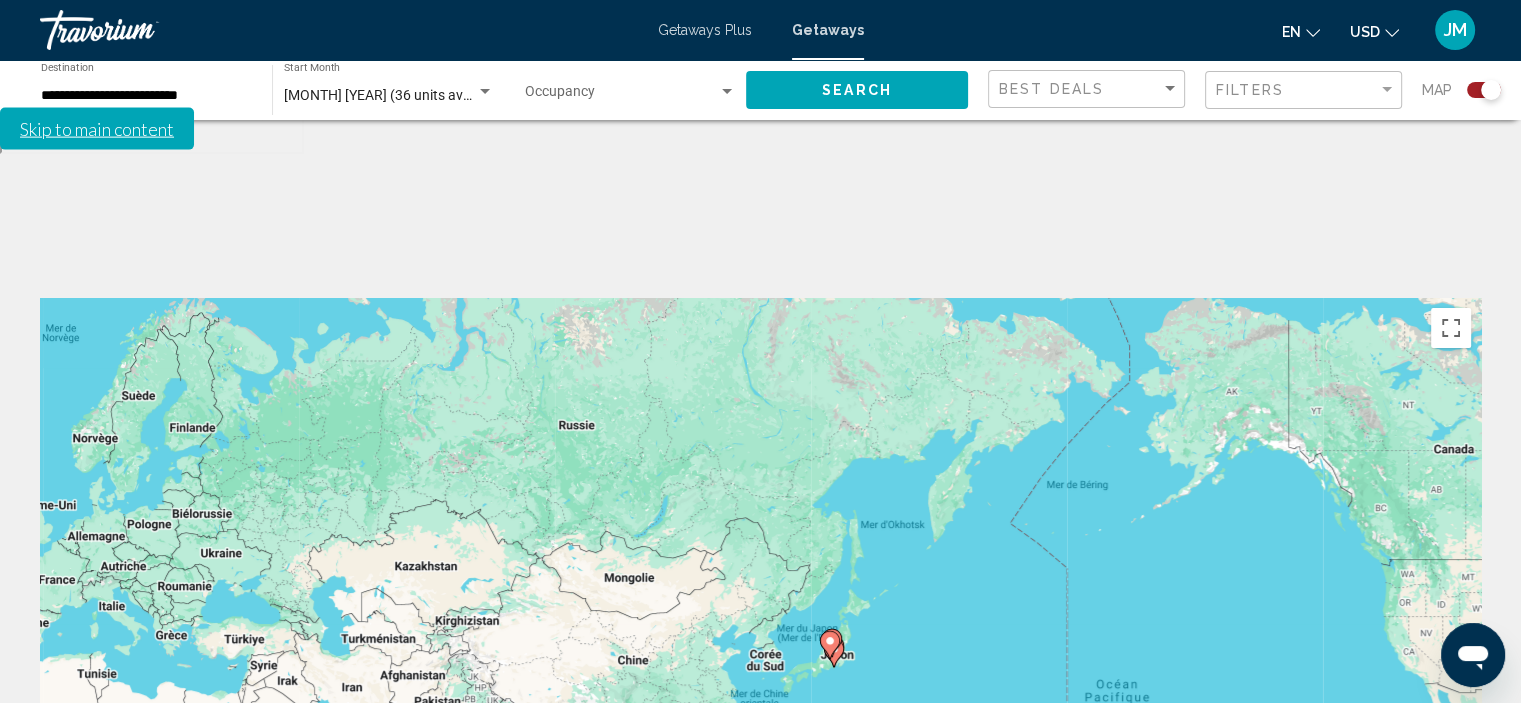 click on "Pour activer le glissement du marqueur avec le clavier, appuyez sur Alt+Entrée. Déplacez ensuite le marqueur à l'aide des touches fléchées. Pour terminer le glissement, appuyez sur la touche Entrée. Pour annuler, appuyez sur Échap." at bounding box center [760, 598] 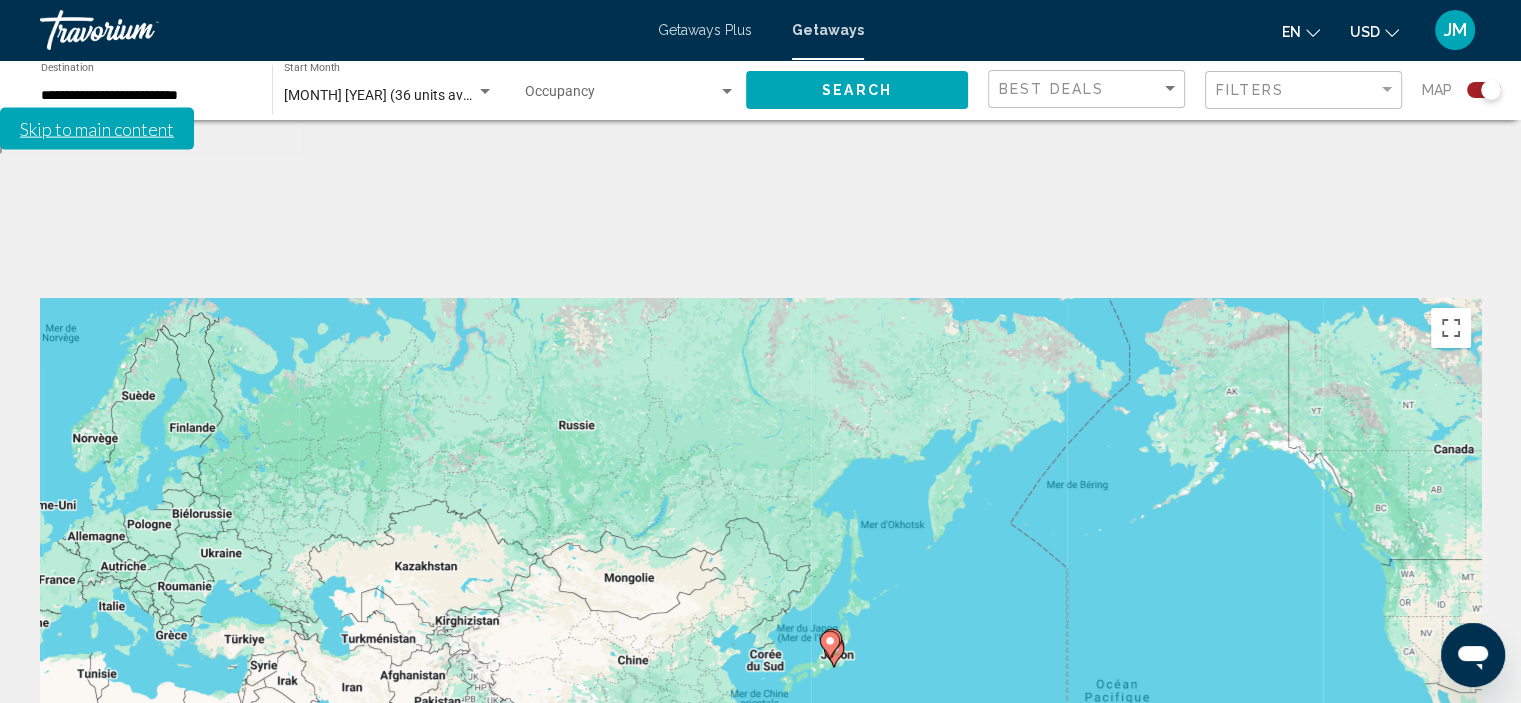 click 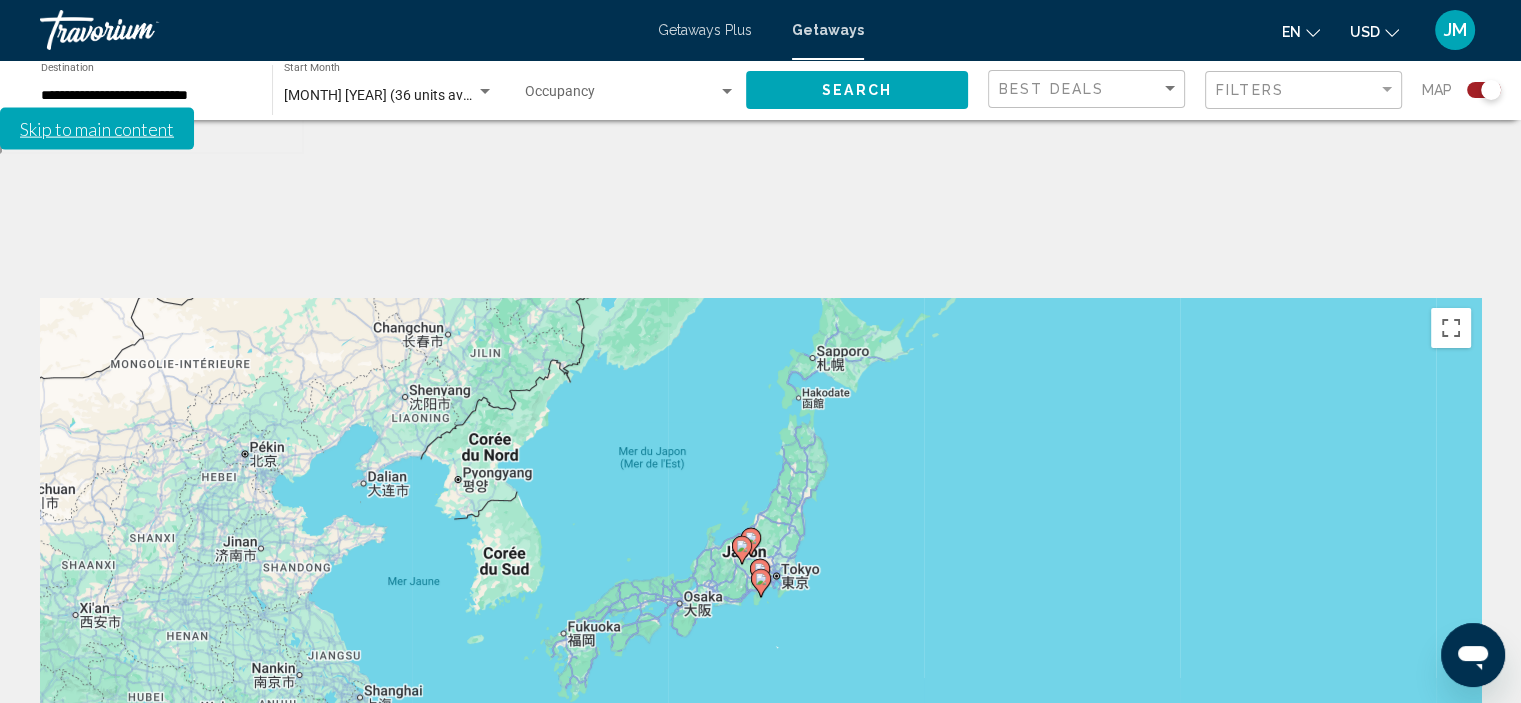 click on "Pour naviguer, utilisez les touches fléchées. Pour activer le glissement du marqueur avec le clavier, appuyez sur Alt+Entrée. Déplacez ensuite le marqueur à l'aide des touches fléchées. Pour terminer le glissement, appuyez sur la touche Entrée. Pour annuler, appuyez sur Échap." at bounding box center (760, 598) 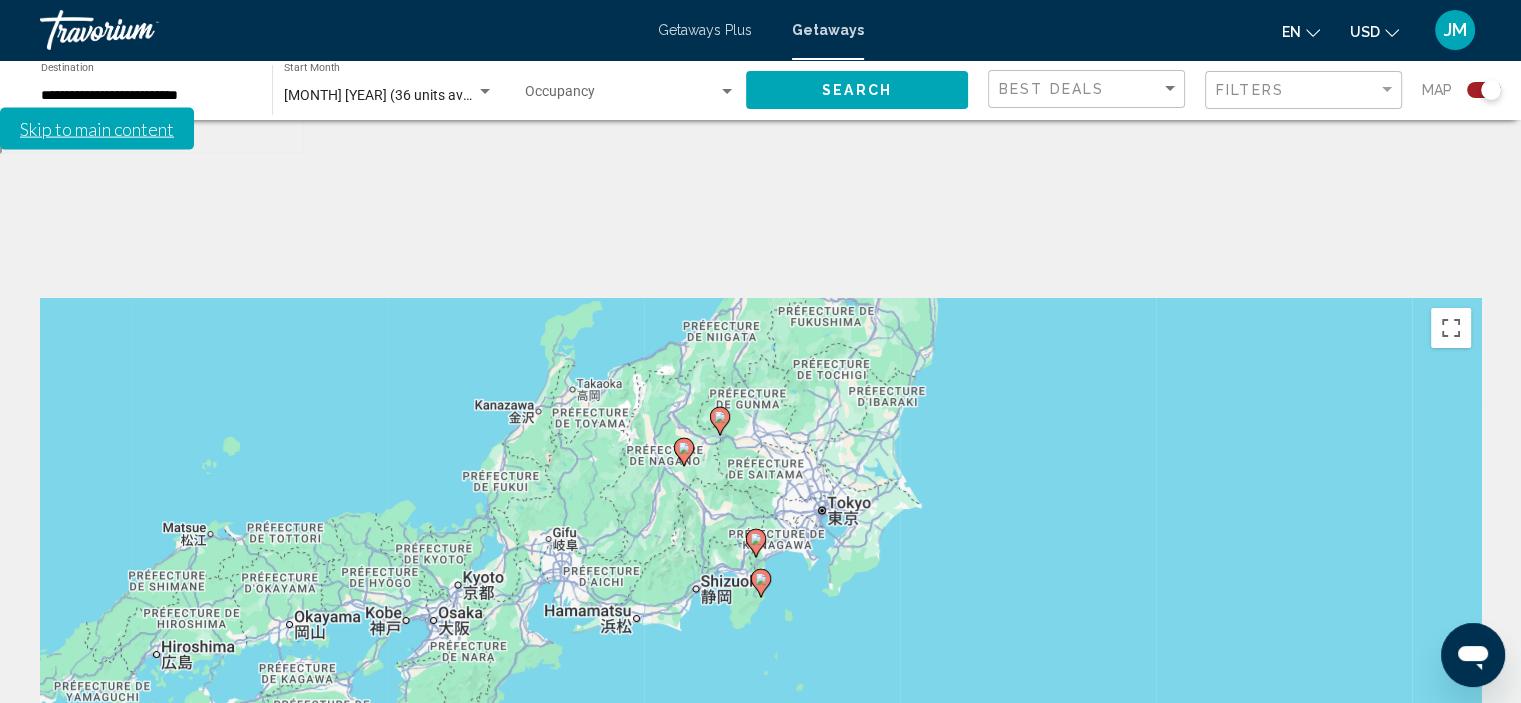click 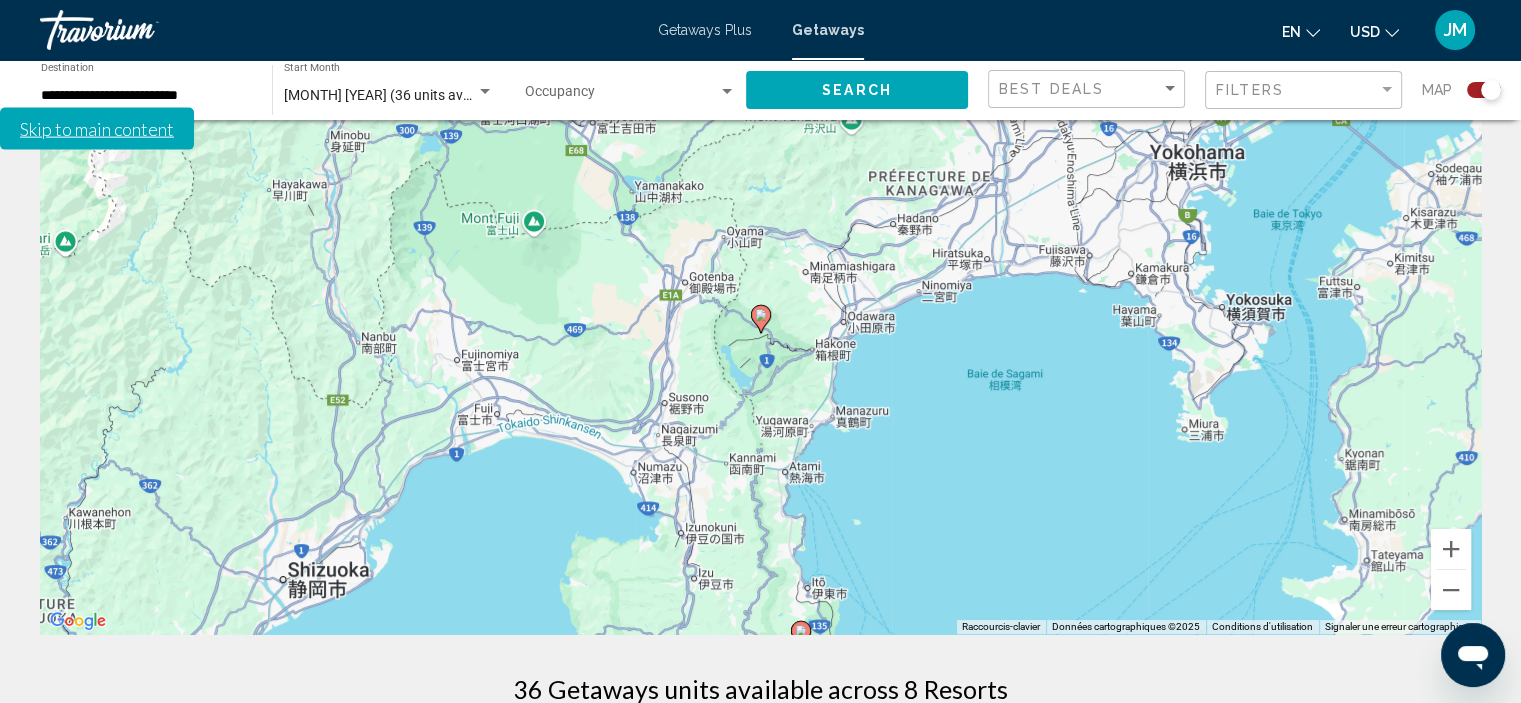 scroll, scrollTop: 300, scrollLeft: 0, axis: vertical 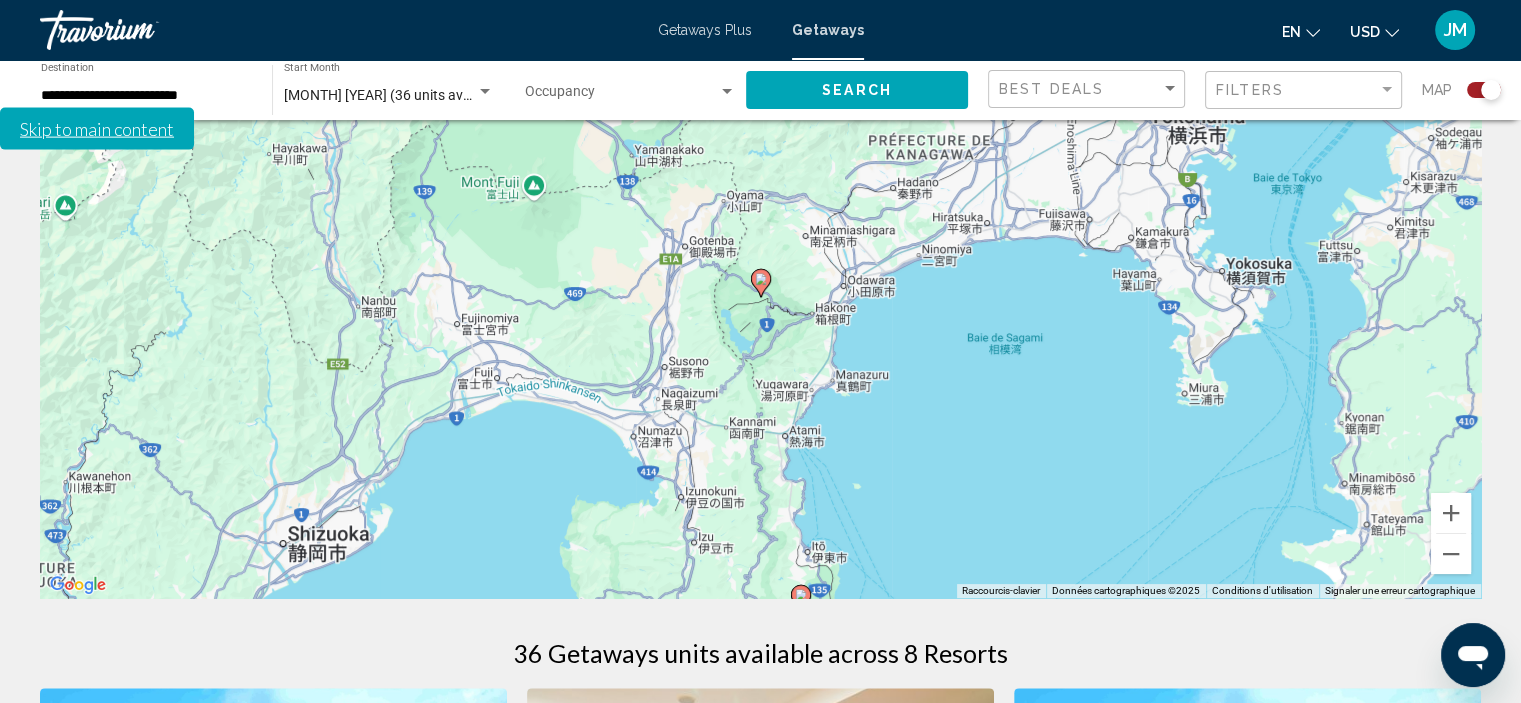 click 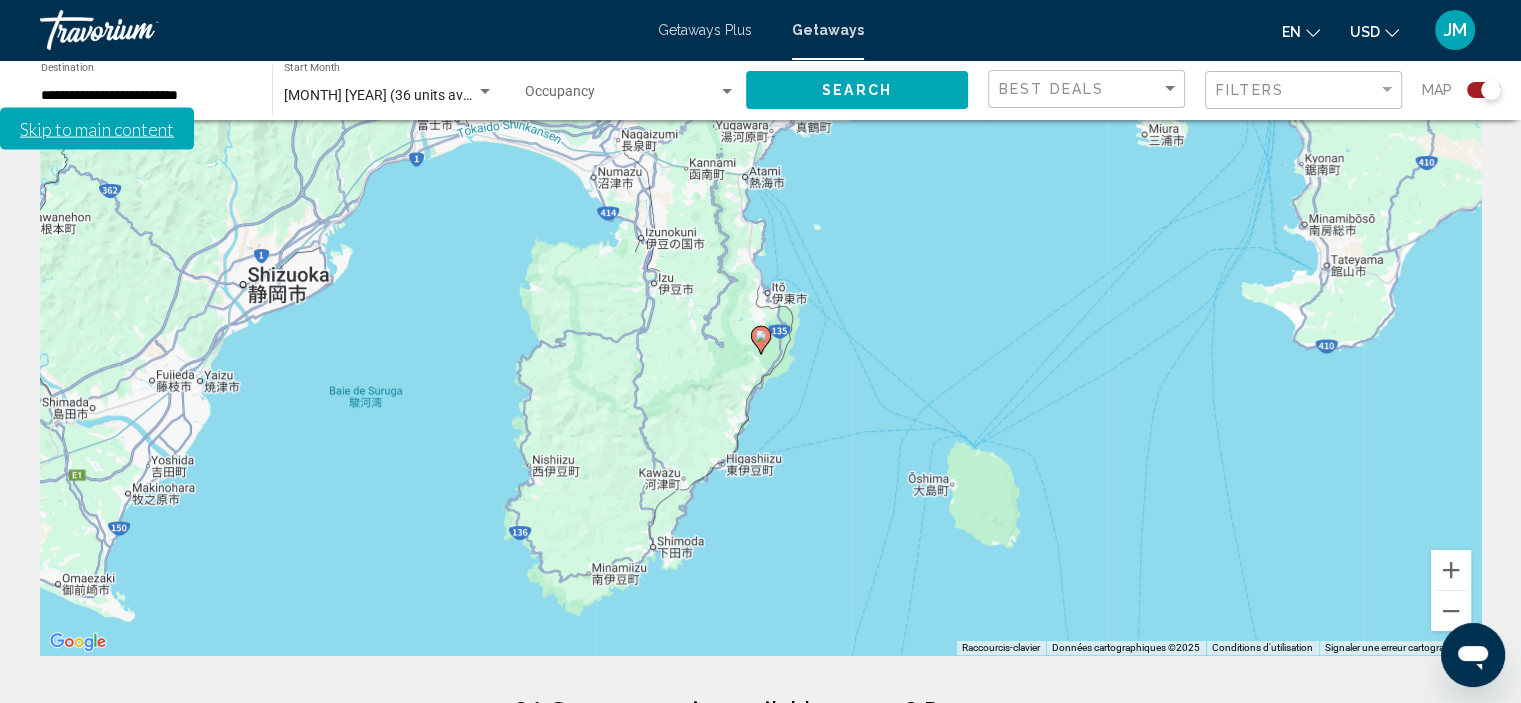 scroll, scrollTop: 100, scrollLeft: 0, axis: vertical 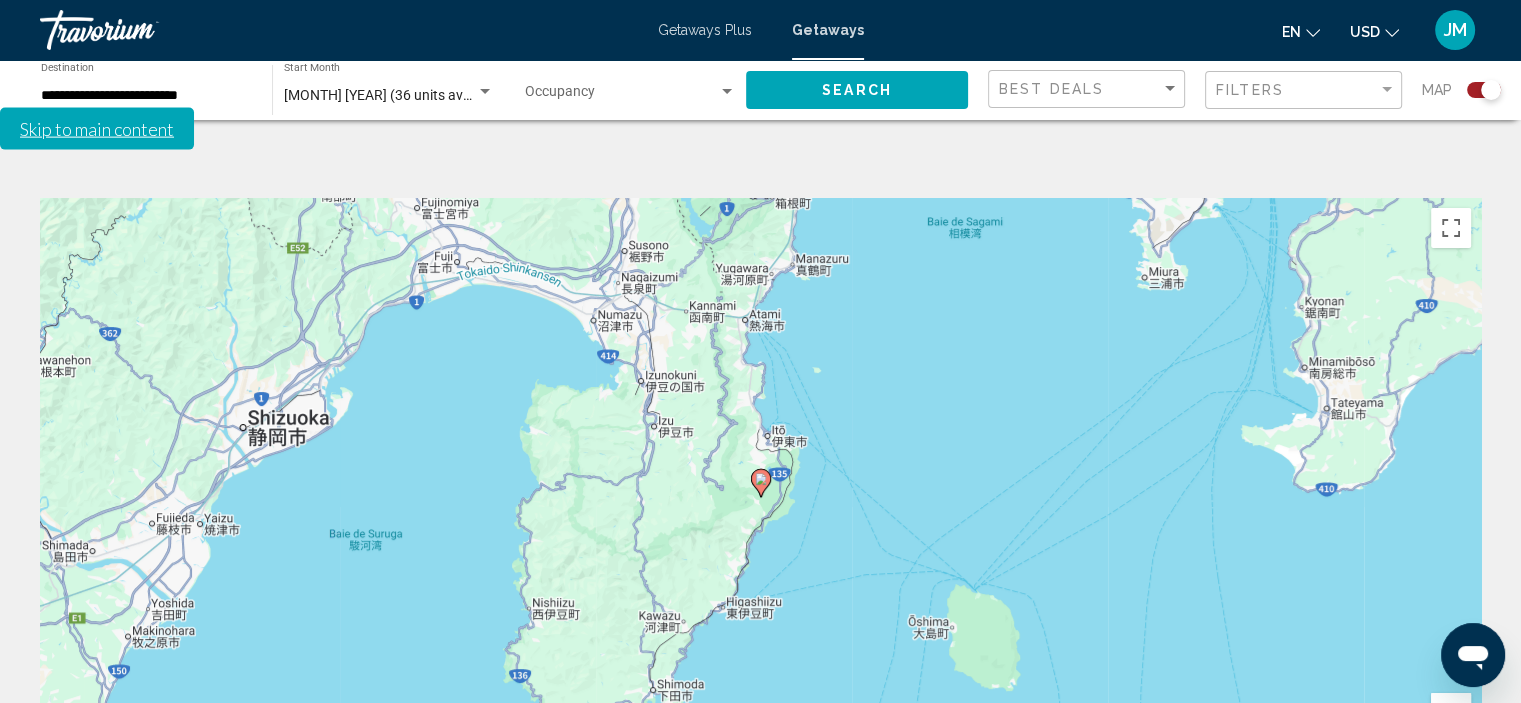 click 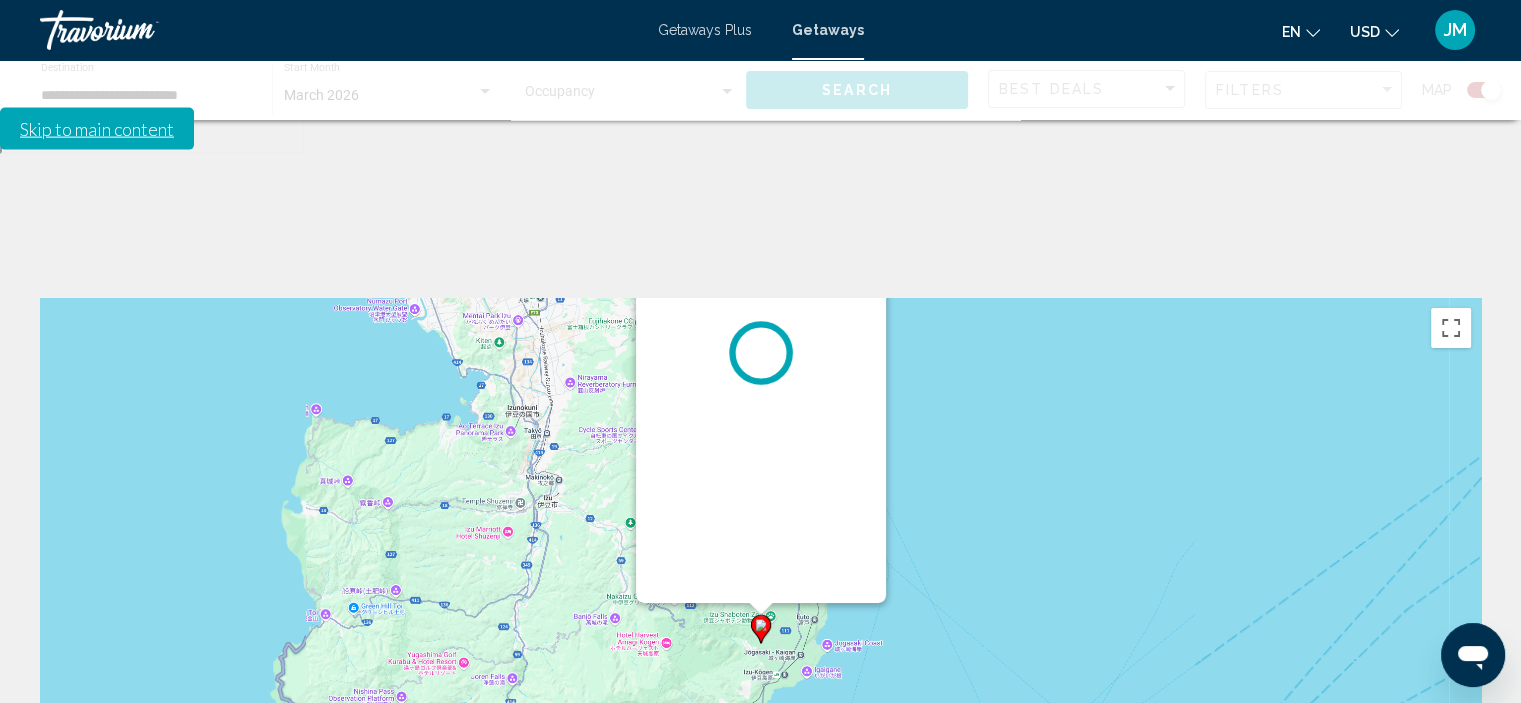 scroll, scrollTop: 0, scrollLeft: 0, axis: both 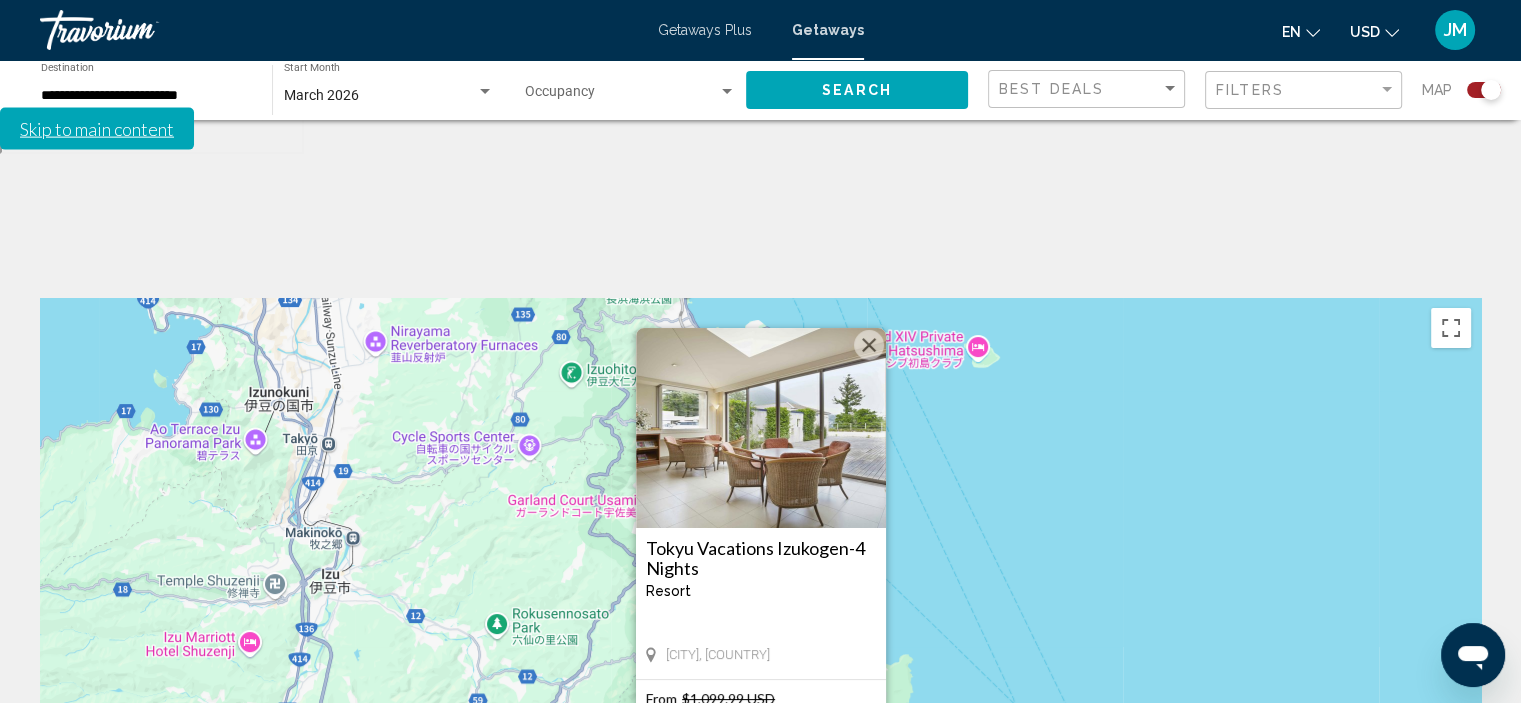 click on "View Resort" at bounding box center (760, 800) 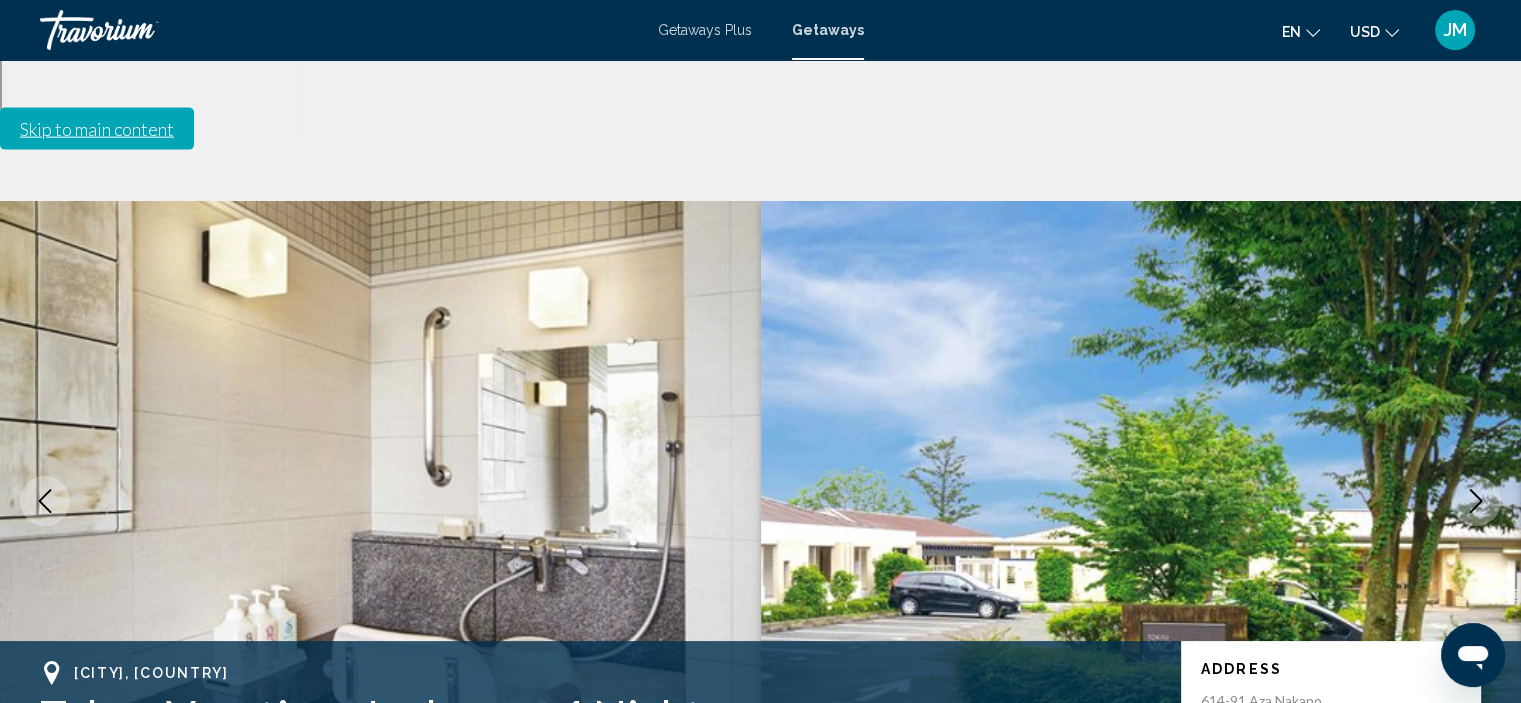 scroll, scrollTop: 0, scrollLeft: 0, axis: both 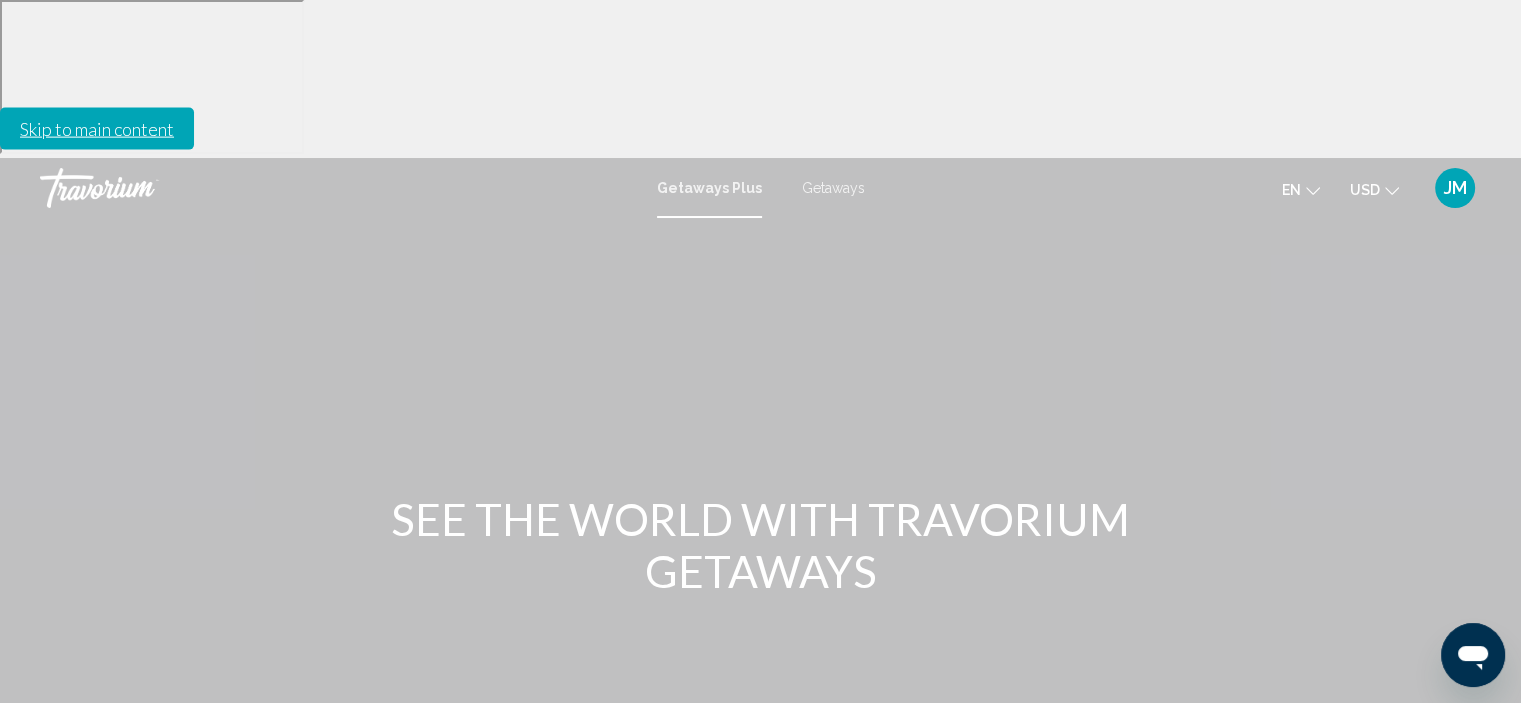 click on "Destination All Destinations" at bounding box center [229, 765] 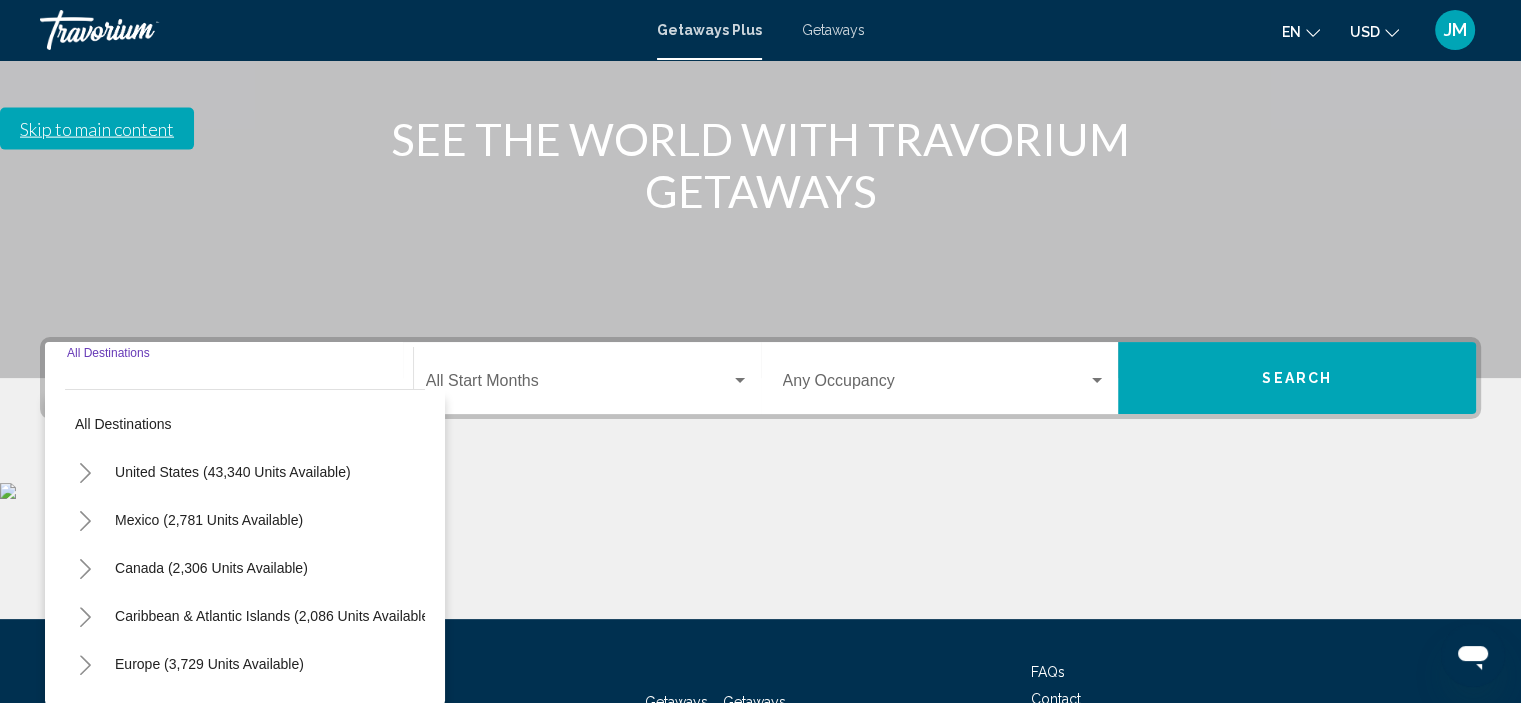 scroll, scrollTop: 382, scrollLeft: 0, axis: vertical 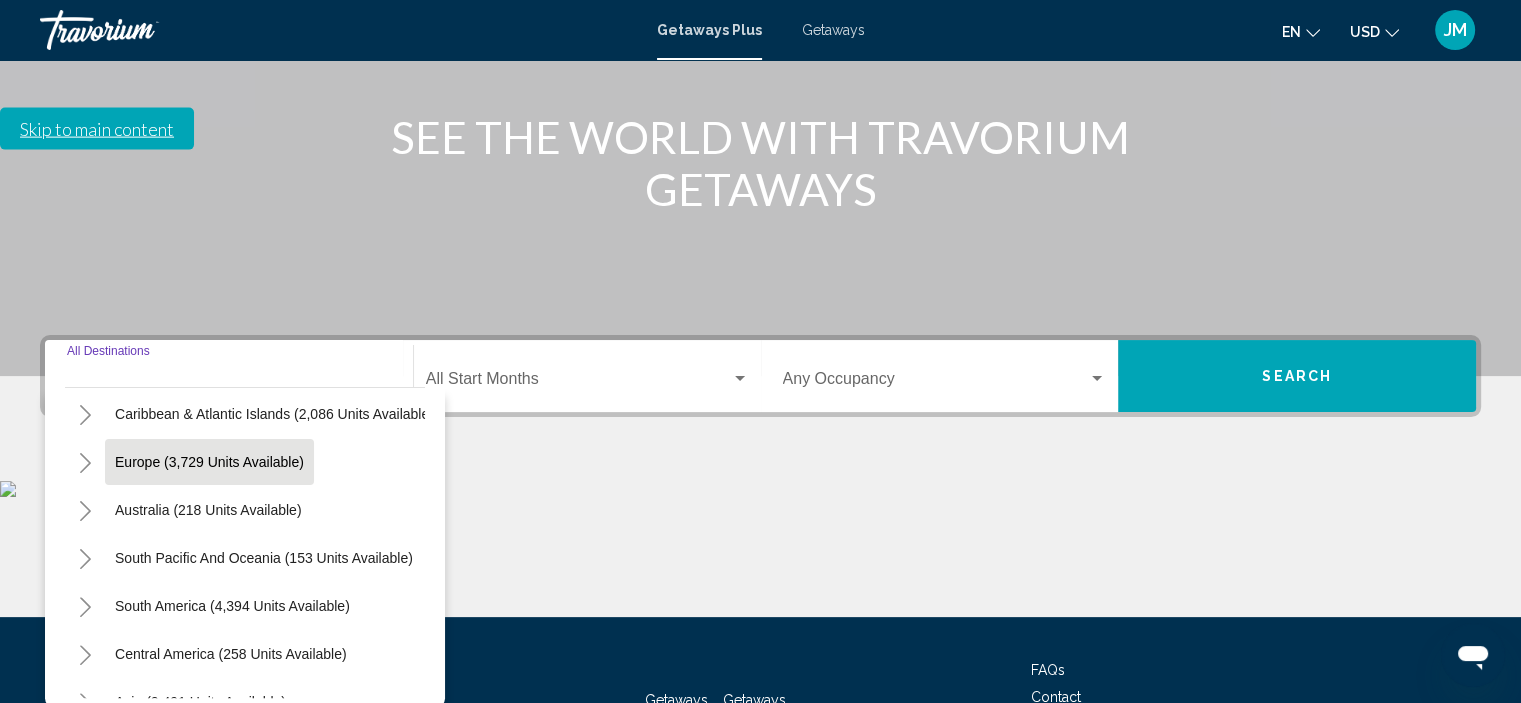 click on "Europe (3,729 units available)" at bounding box center [208, 510] 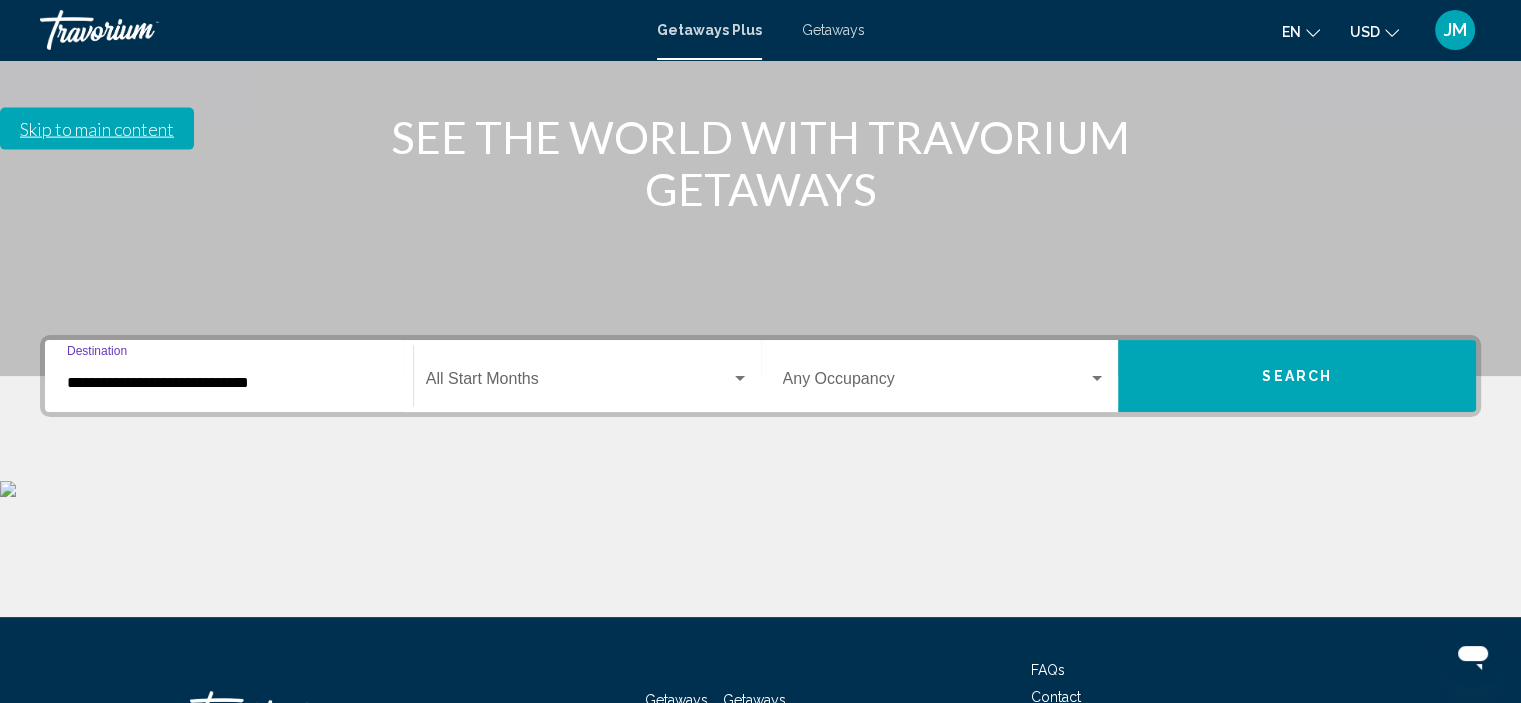 click on "**********" at bounding box center [229, 383] 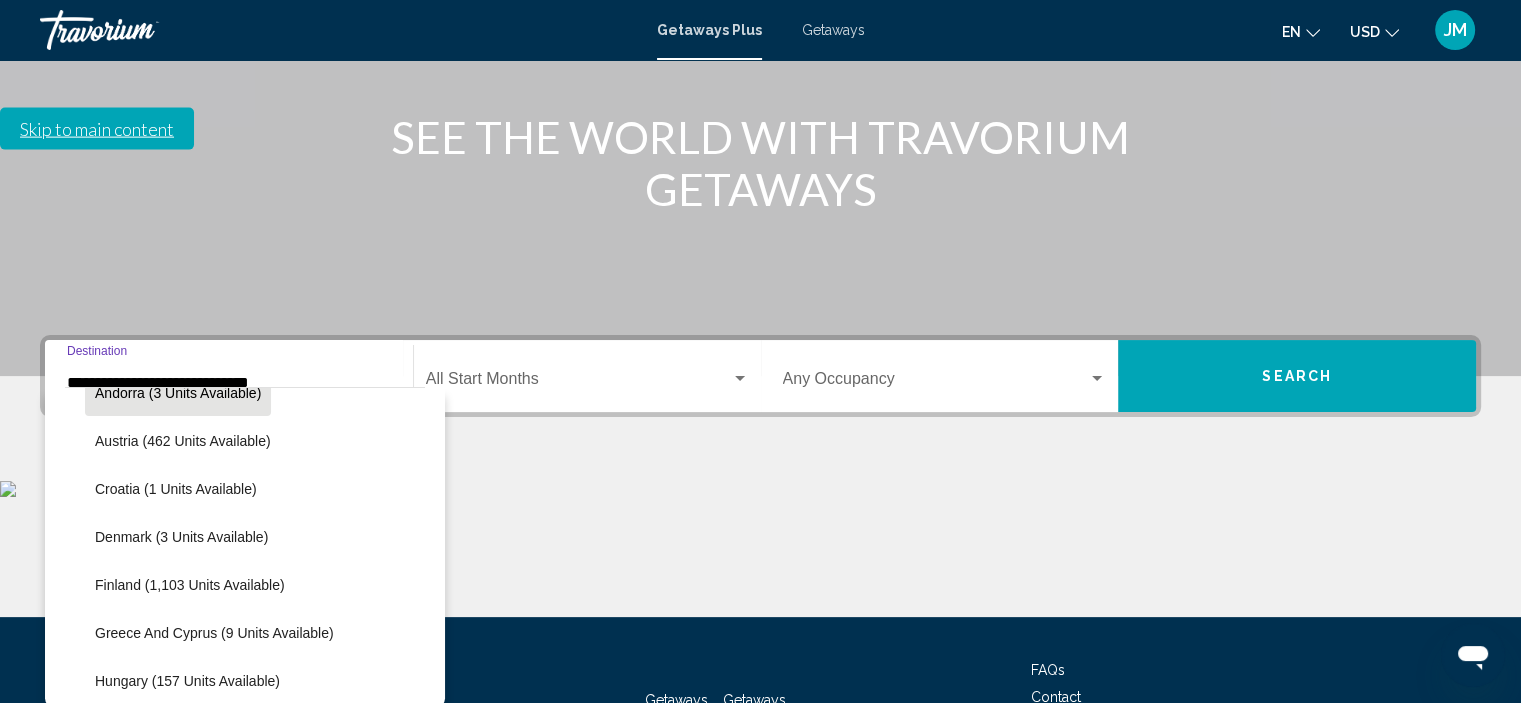 scroll, scrollTop: 326, scrollLeft: 0, axis: vertical 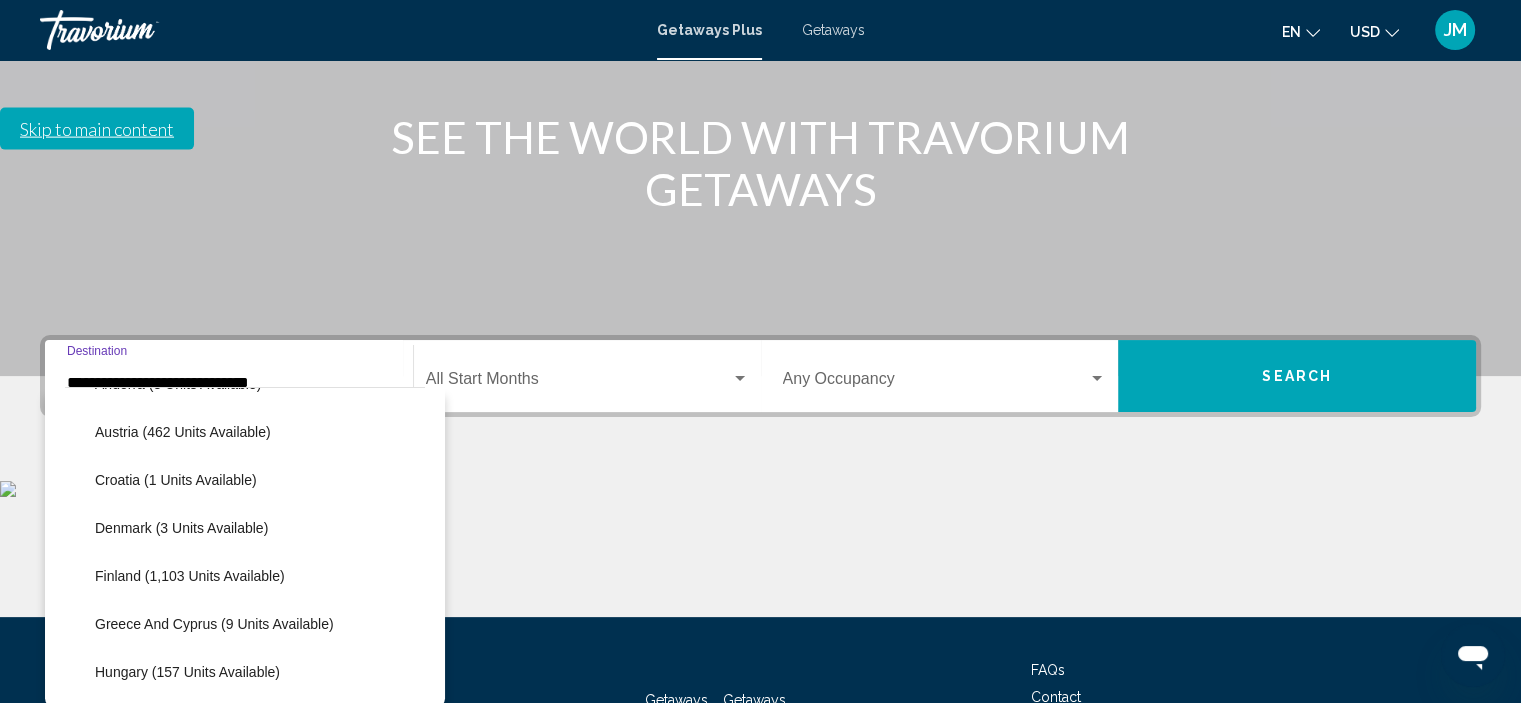 click at bounding box center [740, 379] 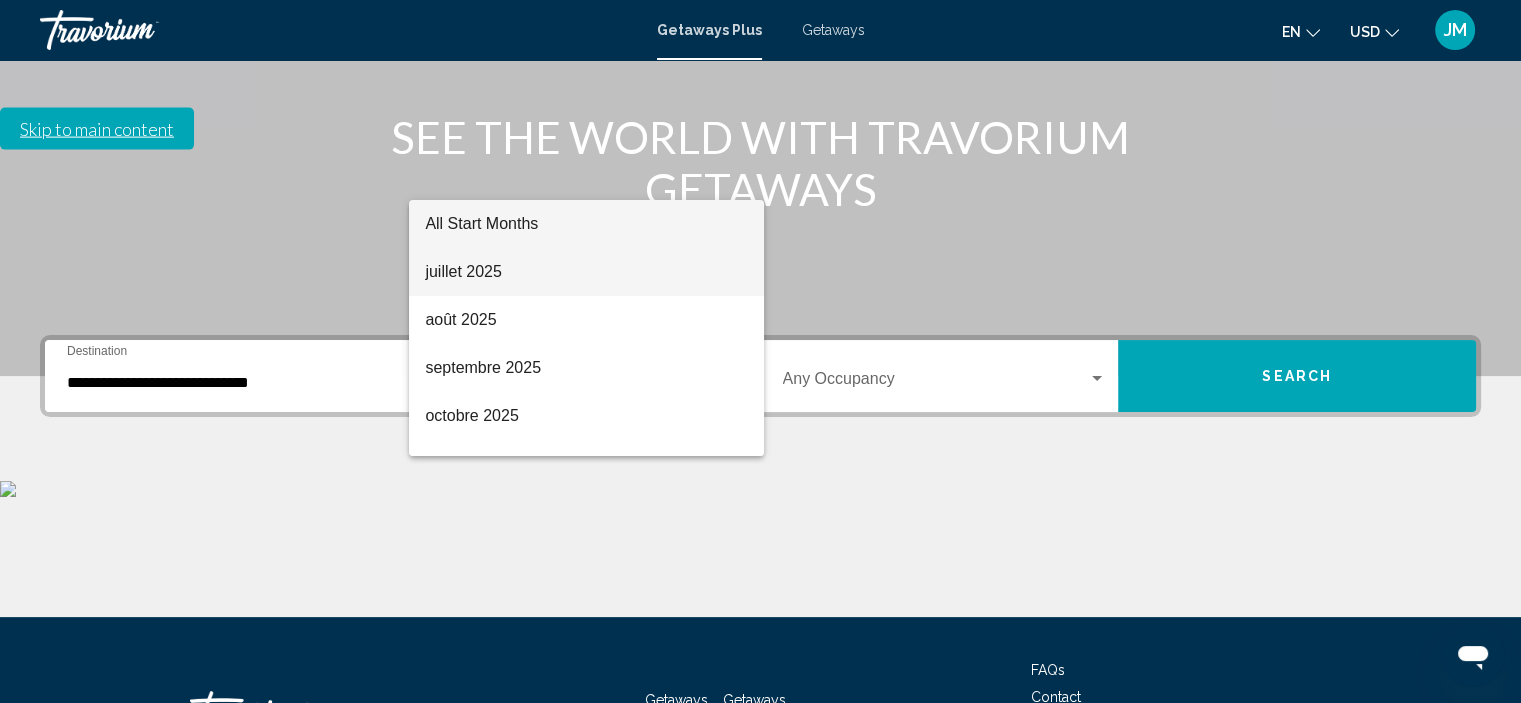 click on "juillet 2025" at bounding box center [586, 272] 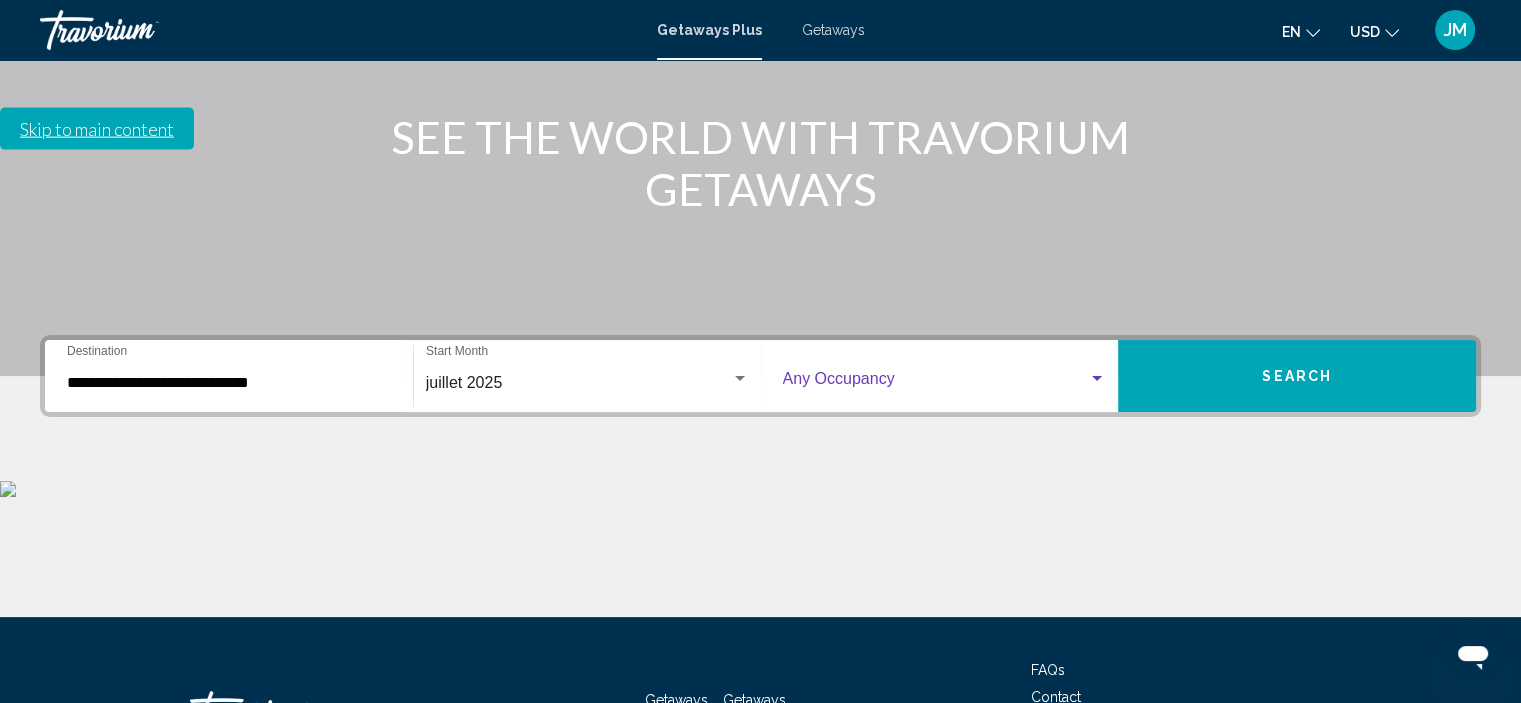 click at bounding box center (936, 383) 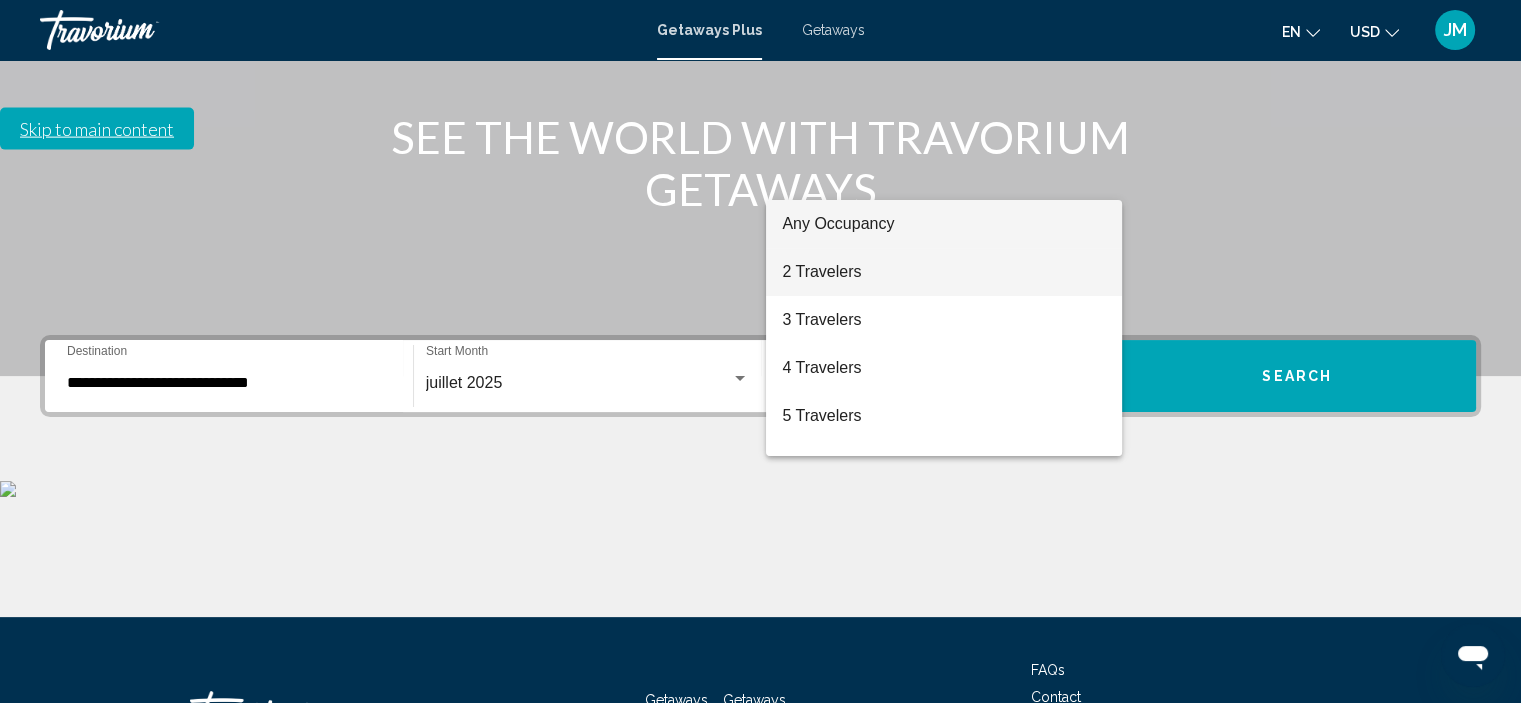 click on "2 Travelers" at bounding box center [944, 272] 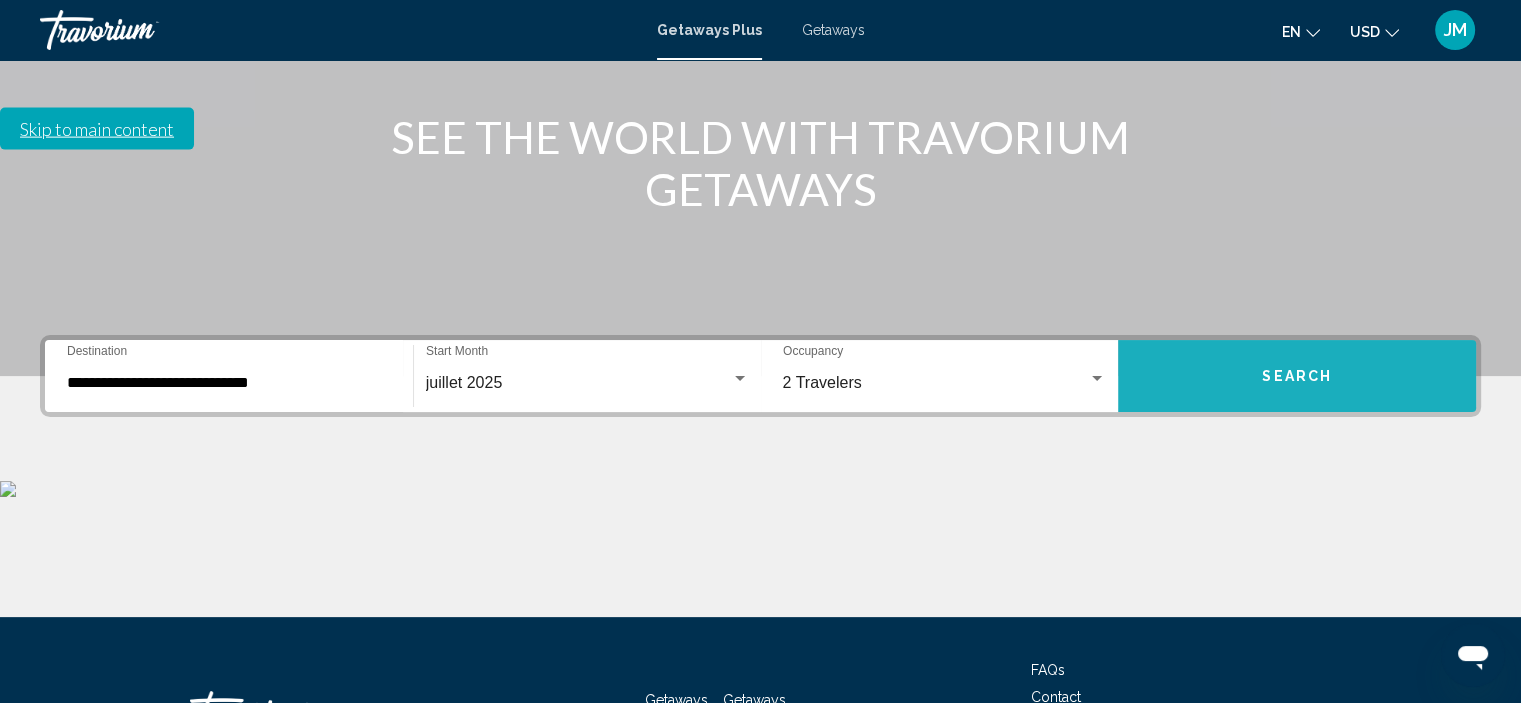click on "Search" at bounding box center (1297, 376) 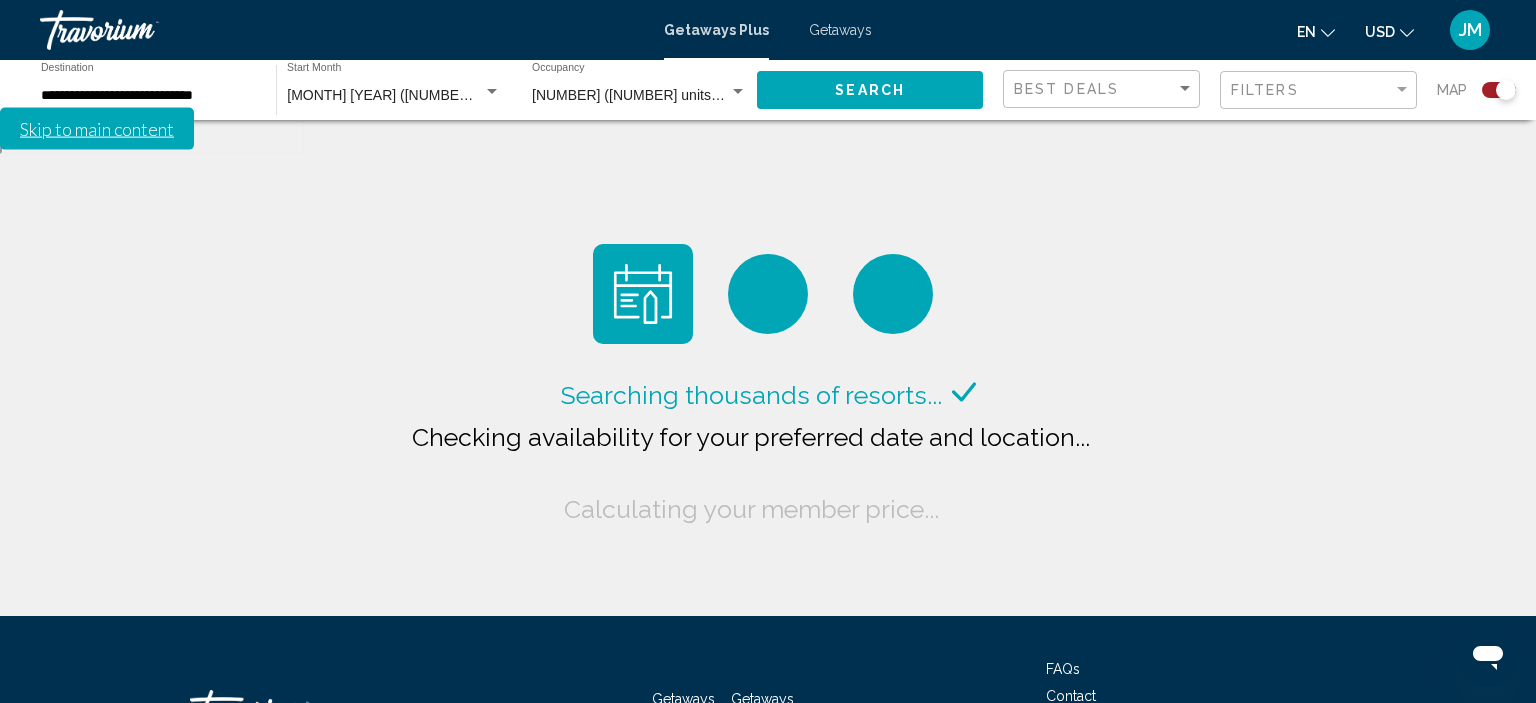 click on "July 2025 (196 units available) Start Month All Start Months" 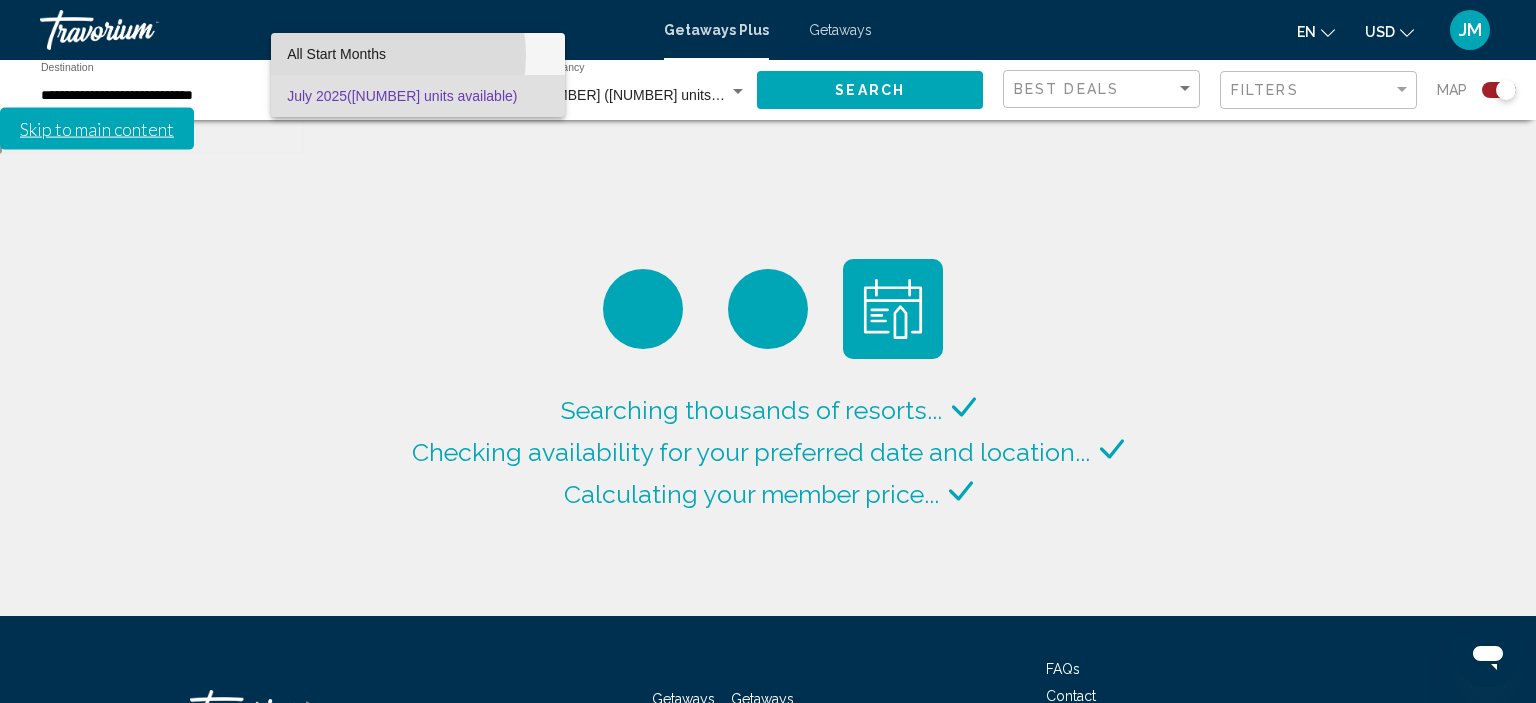 click on "All Start Months" at bounding box center (336, 54) 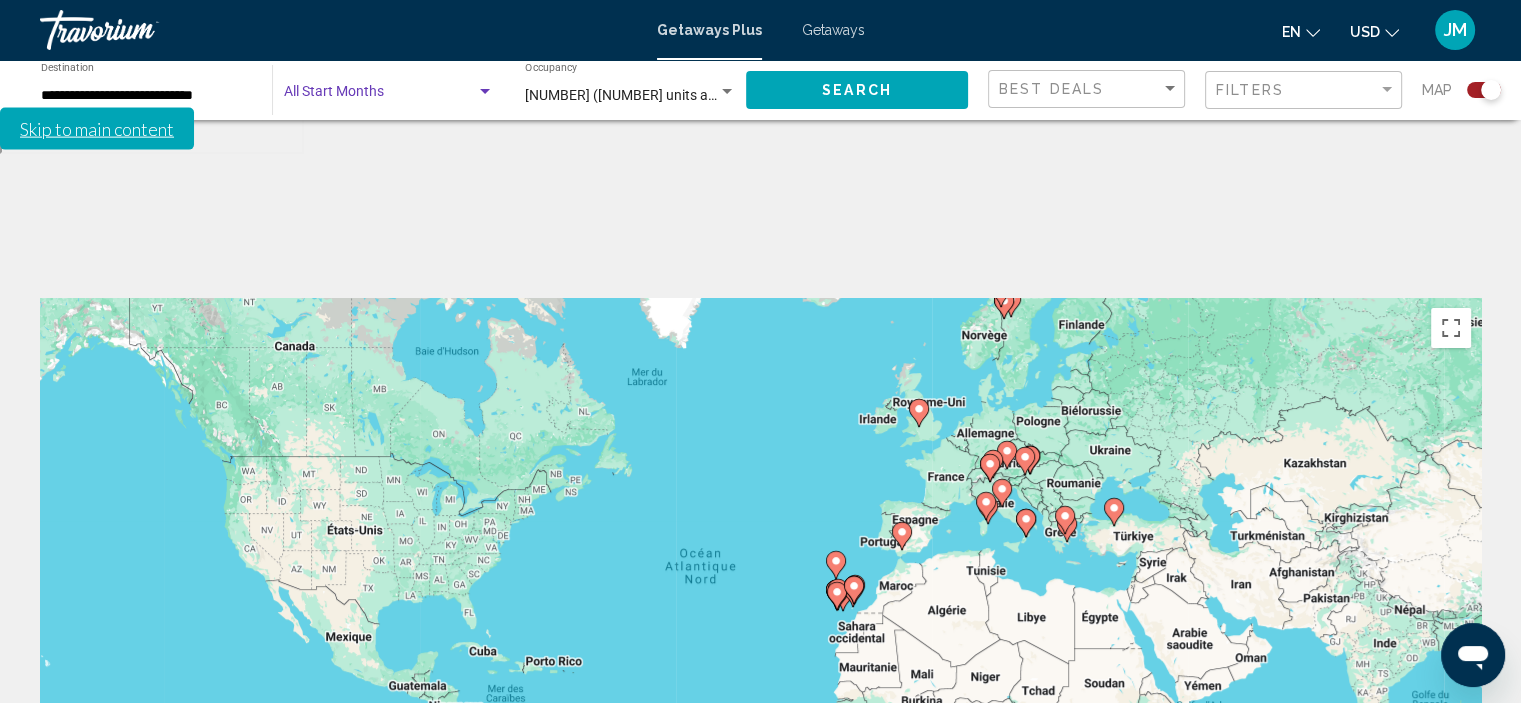 click on "Start Month All Start Months" 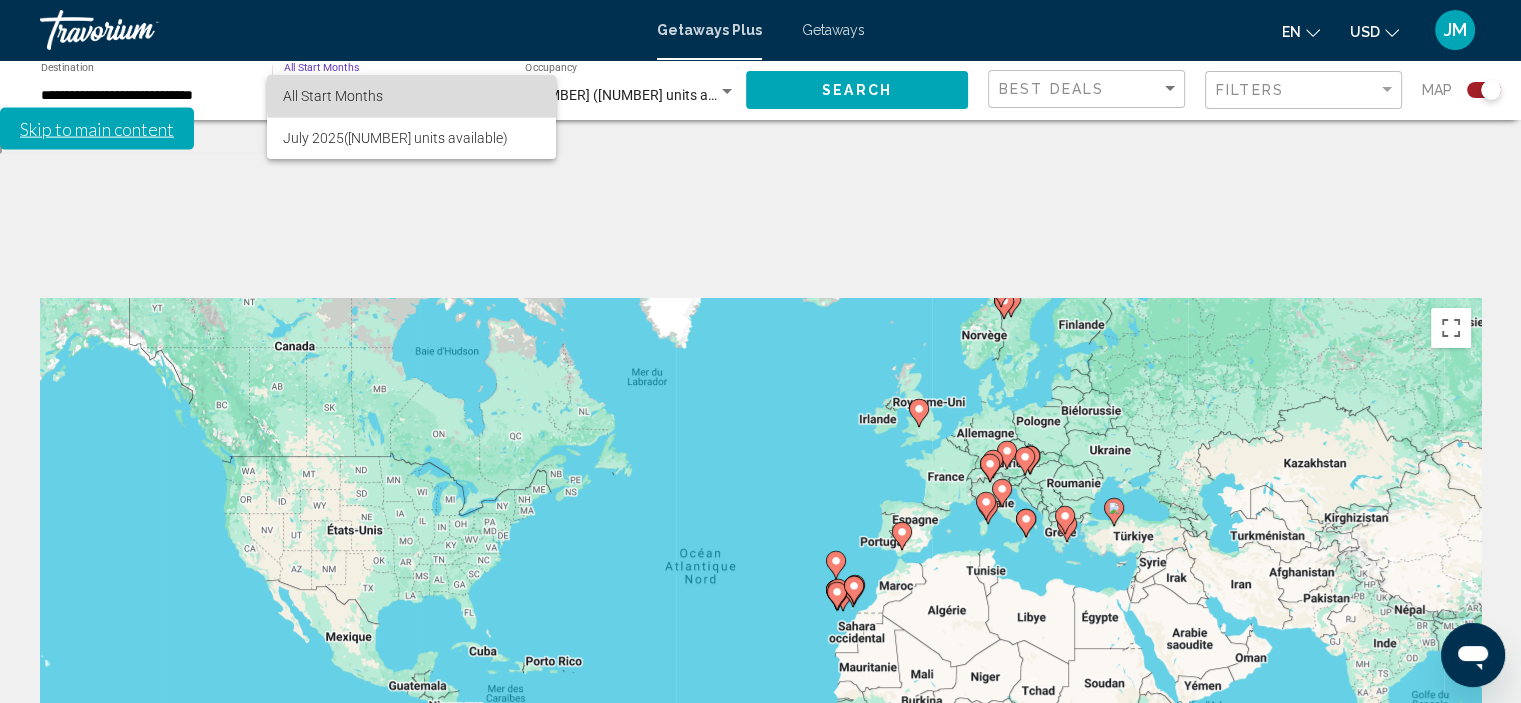 click on "All Start Months" at bounding box center (411, 96) 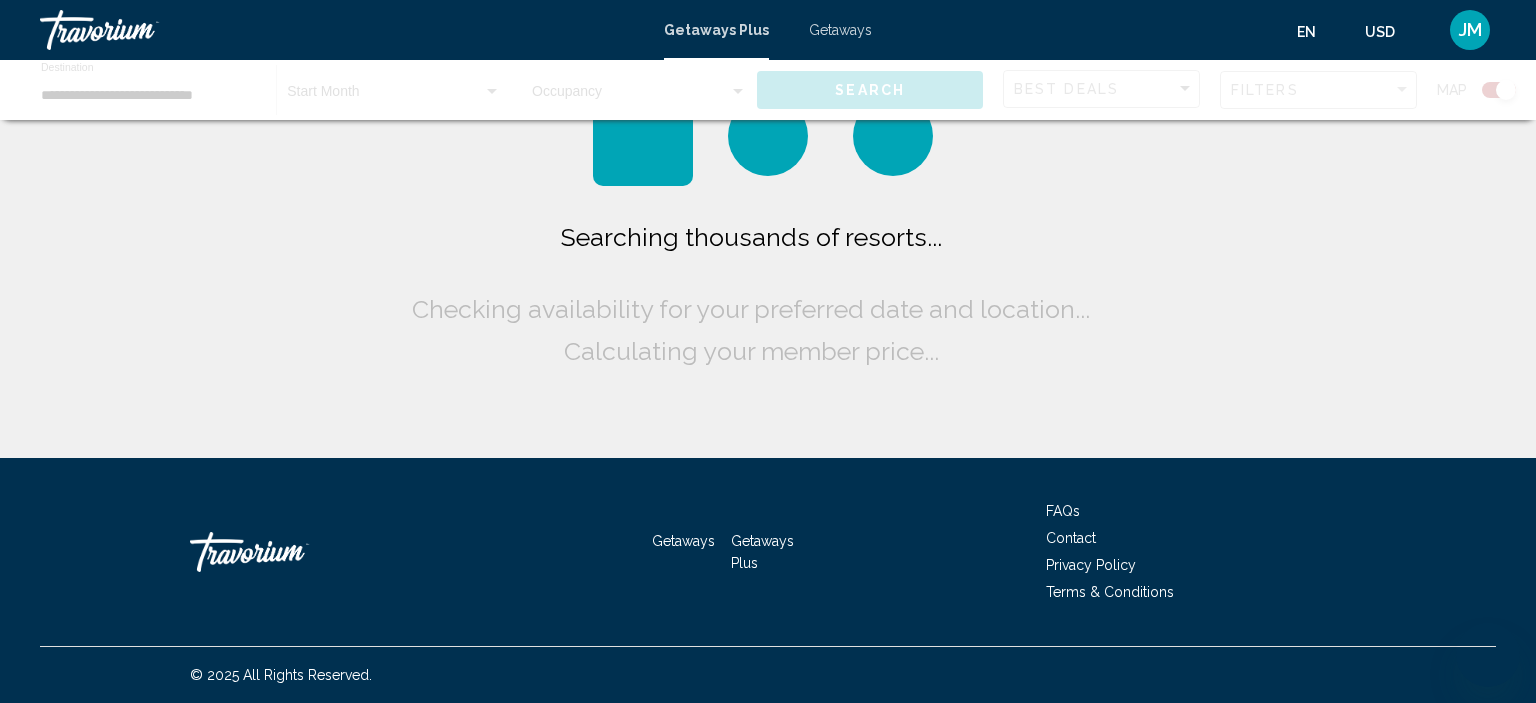 scroll, scrollTop: 0, scrollLeft: 0, axis: both 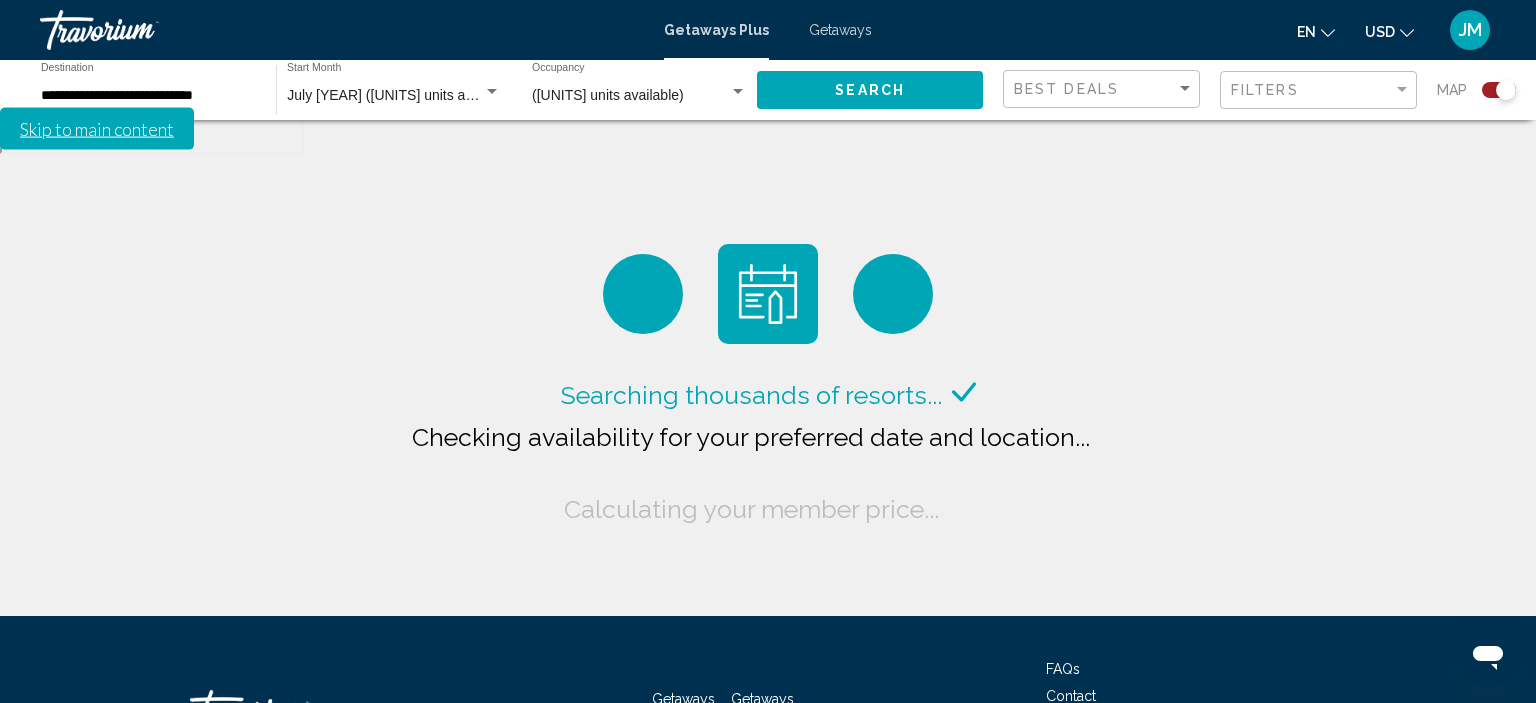 click on "July [YEAR] ([UNITS] units available)" at bounding box center (402, 95) 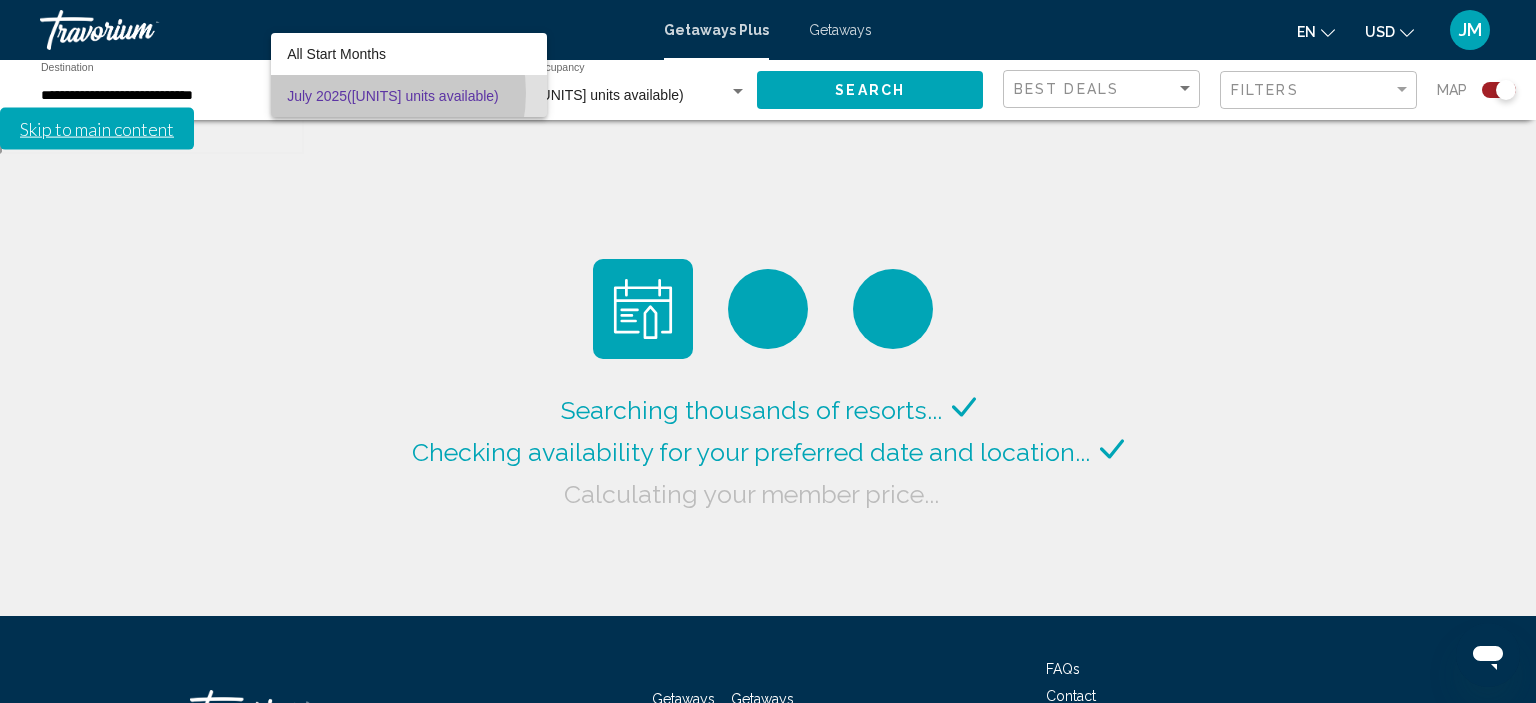 click on "July [YEAR] ([UNITS] units available)" at bounding box center [409, 96] 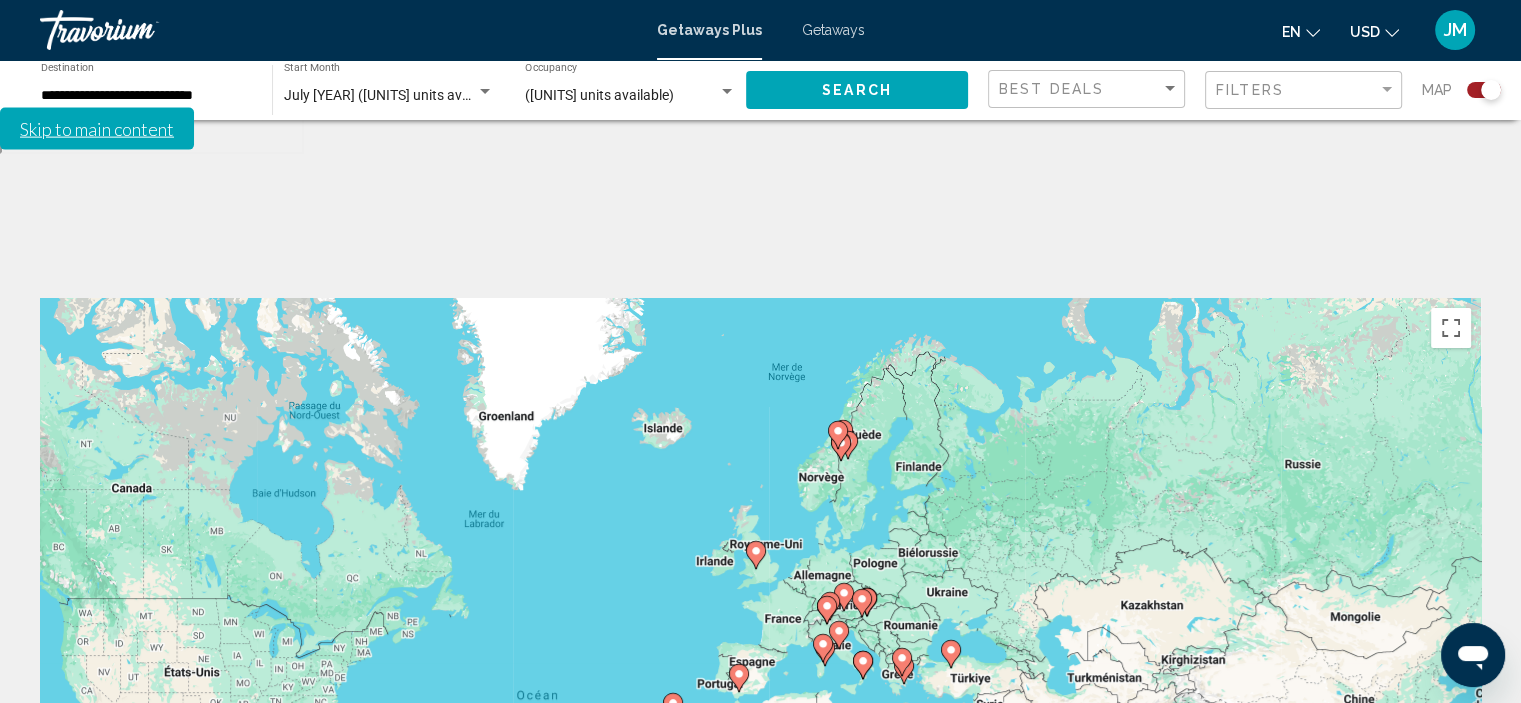 drag, startPoint x: 853, startPoint y: 320, endPoint x: 687, endPoint y: 465, distance: 220.41098 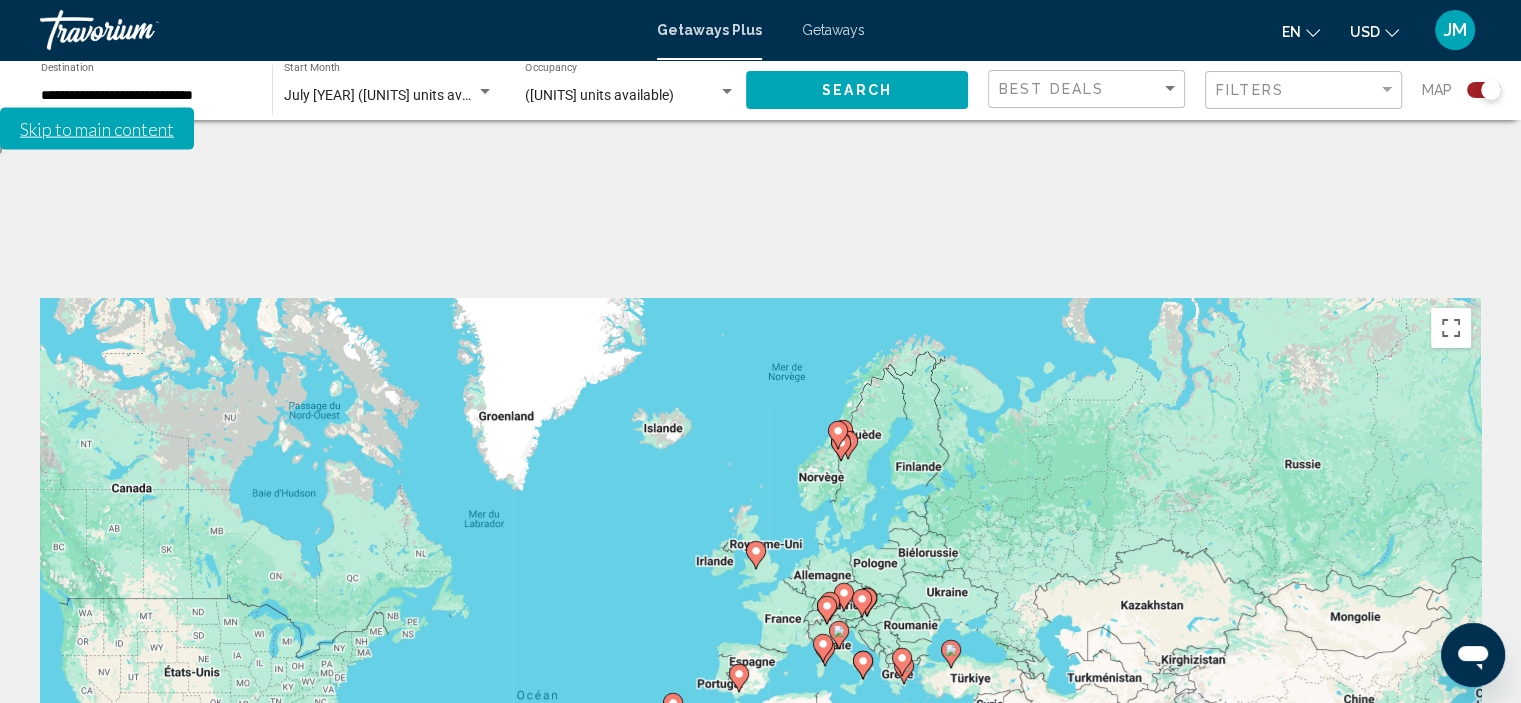 click on "Pour activer le glissement du marqueur avec le clavier, appuyez sur Alt+Entrée. Déplacez ensuite le marqueur à l'aide des touches fléchées. Pour terminer le glissement, appuyez sur la touche Entrée. Pour annuler, appuyez sur Échap." at bounding box center (760, 598) 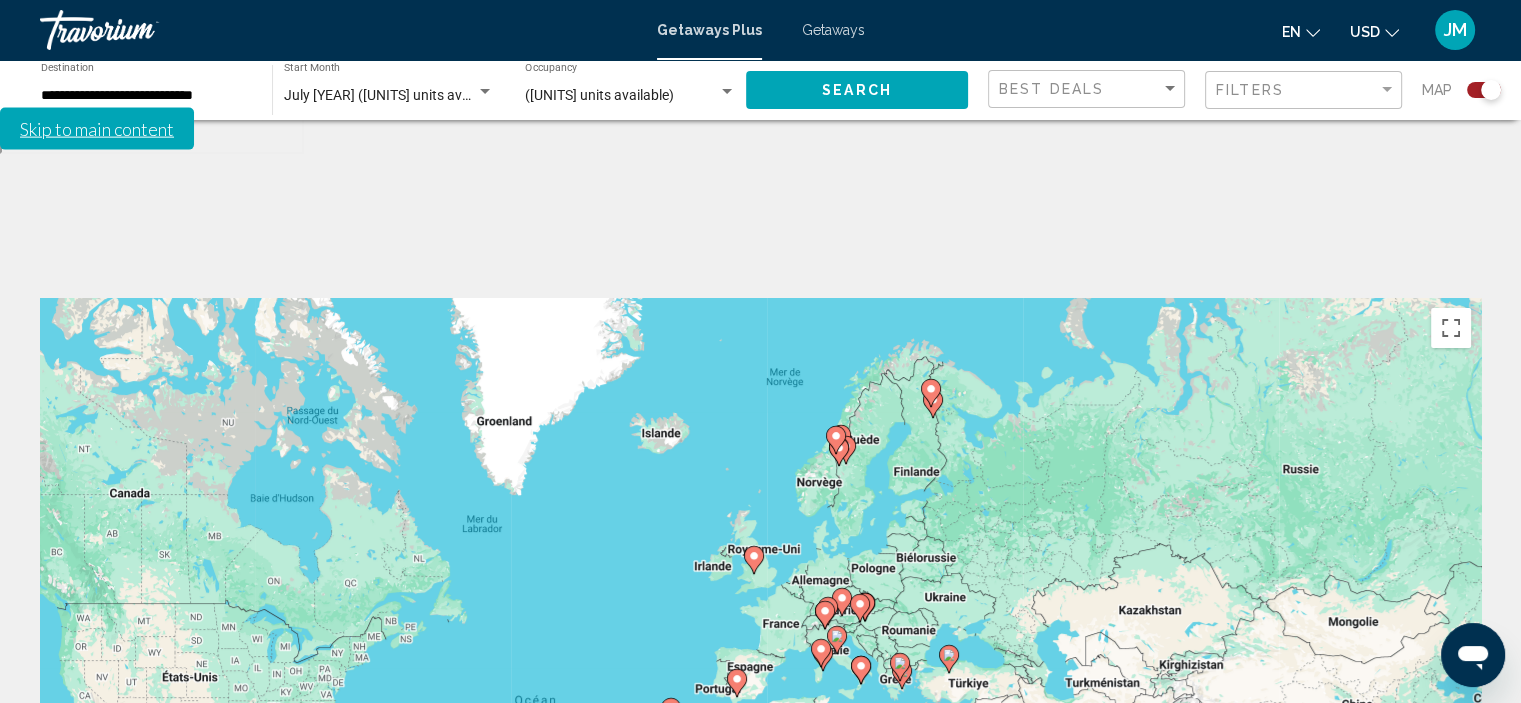 click on "July 2025 (196 units available) Start Month All Start Months" 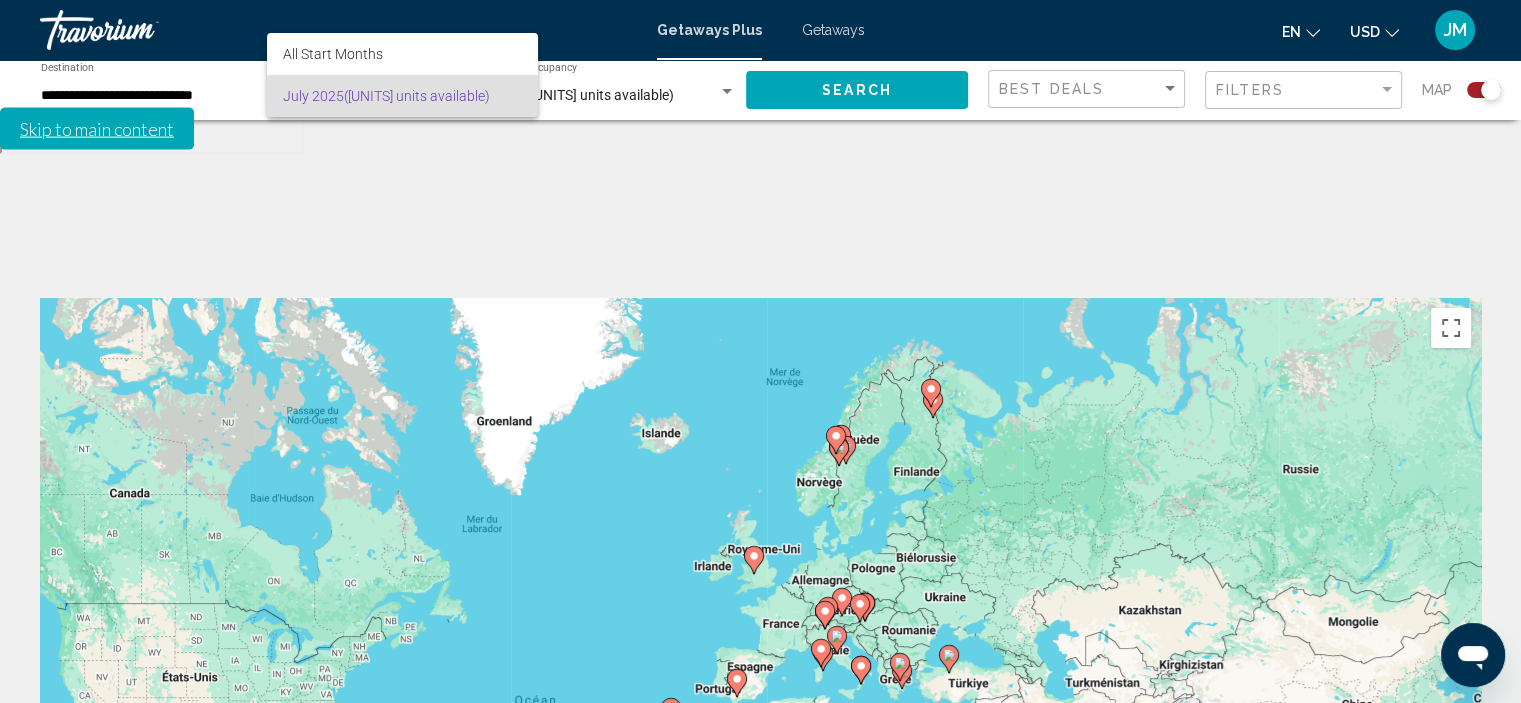 click on "July 2025  (196 units available)" at bounding box center (402, 96) 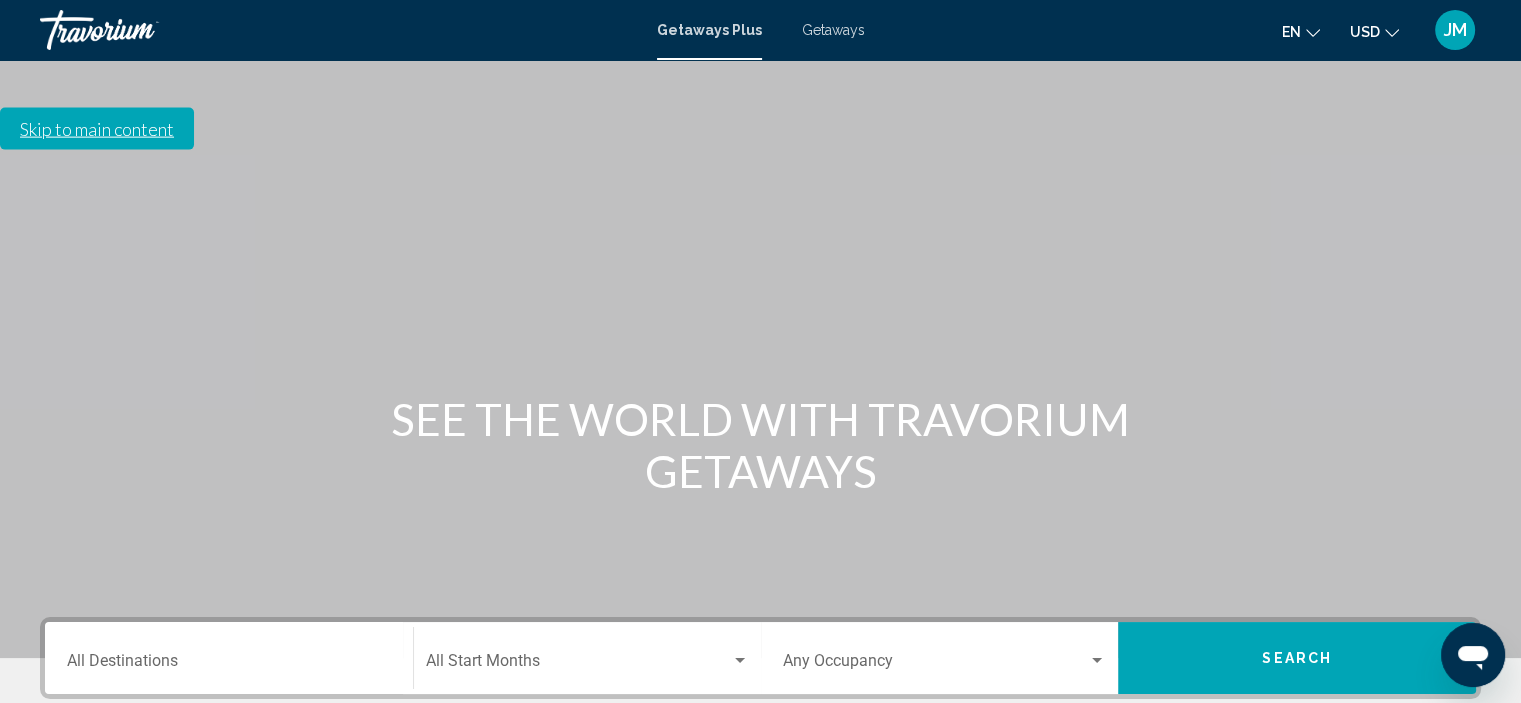 click on "Destination All Destinations" at bounding box center (229, 665) 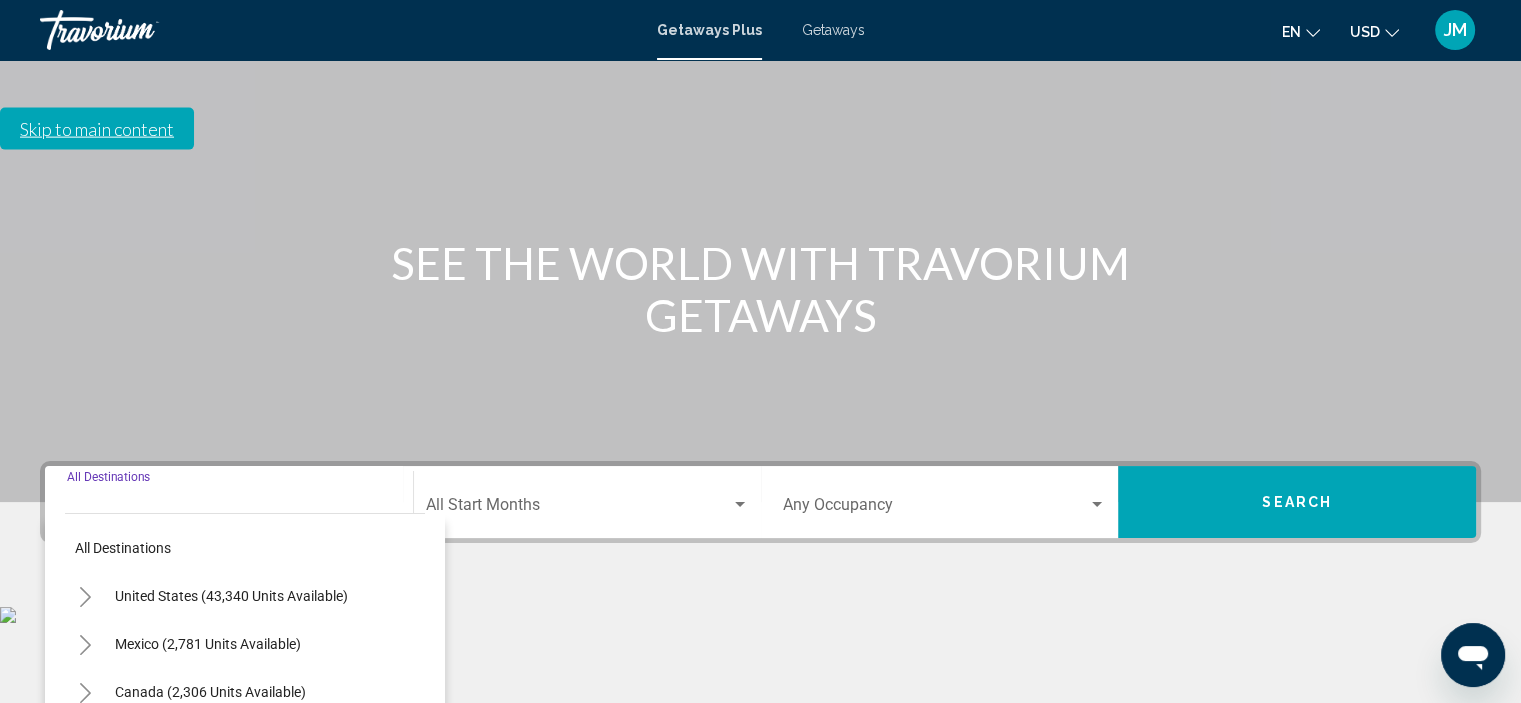 scroll, scrollTop: 382, scrollLeft: 0, axis: vertical 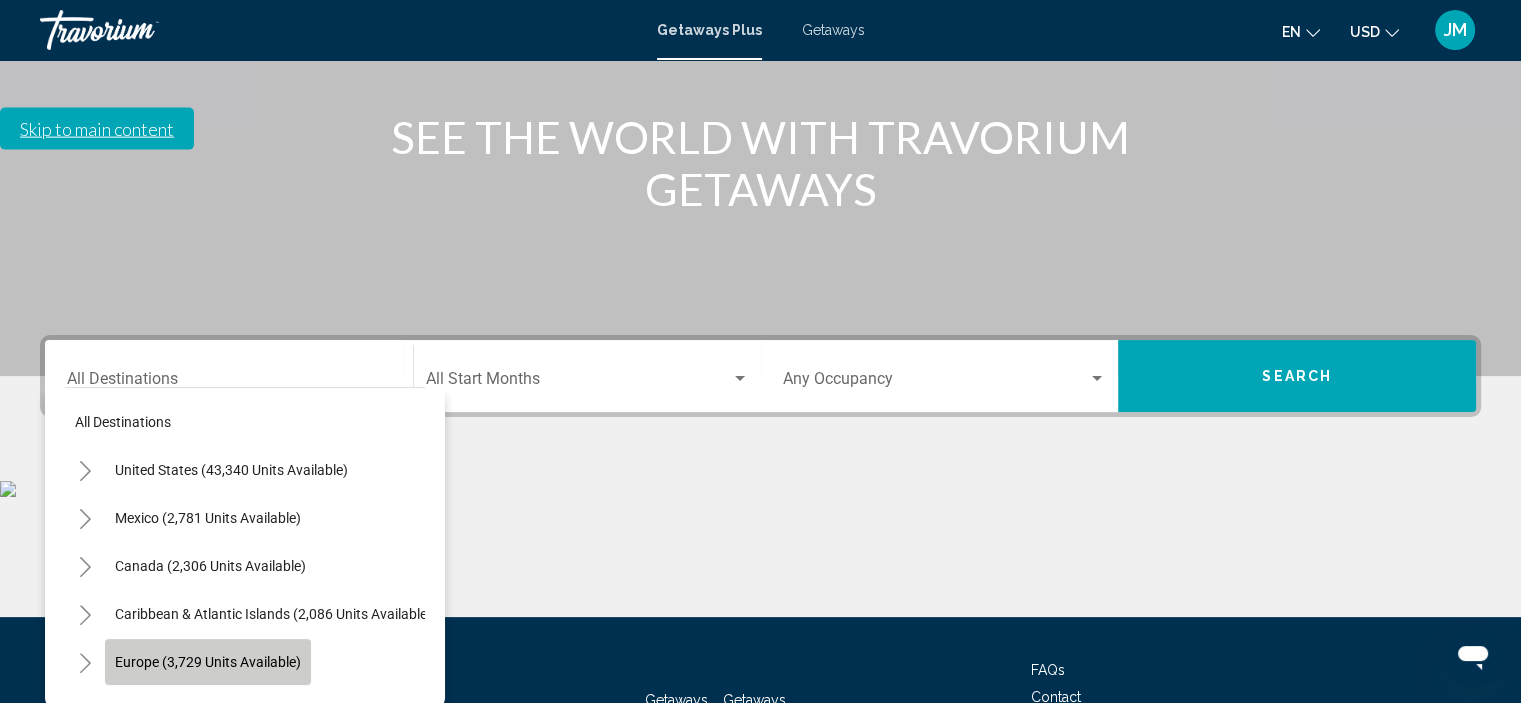 click on "Europe (3,729 units available)" 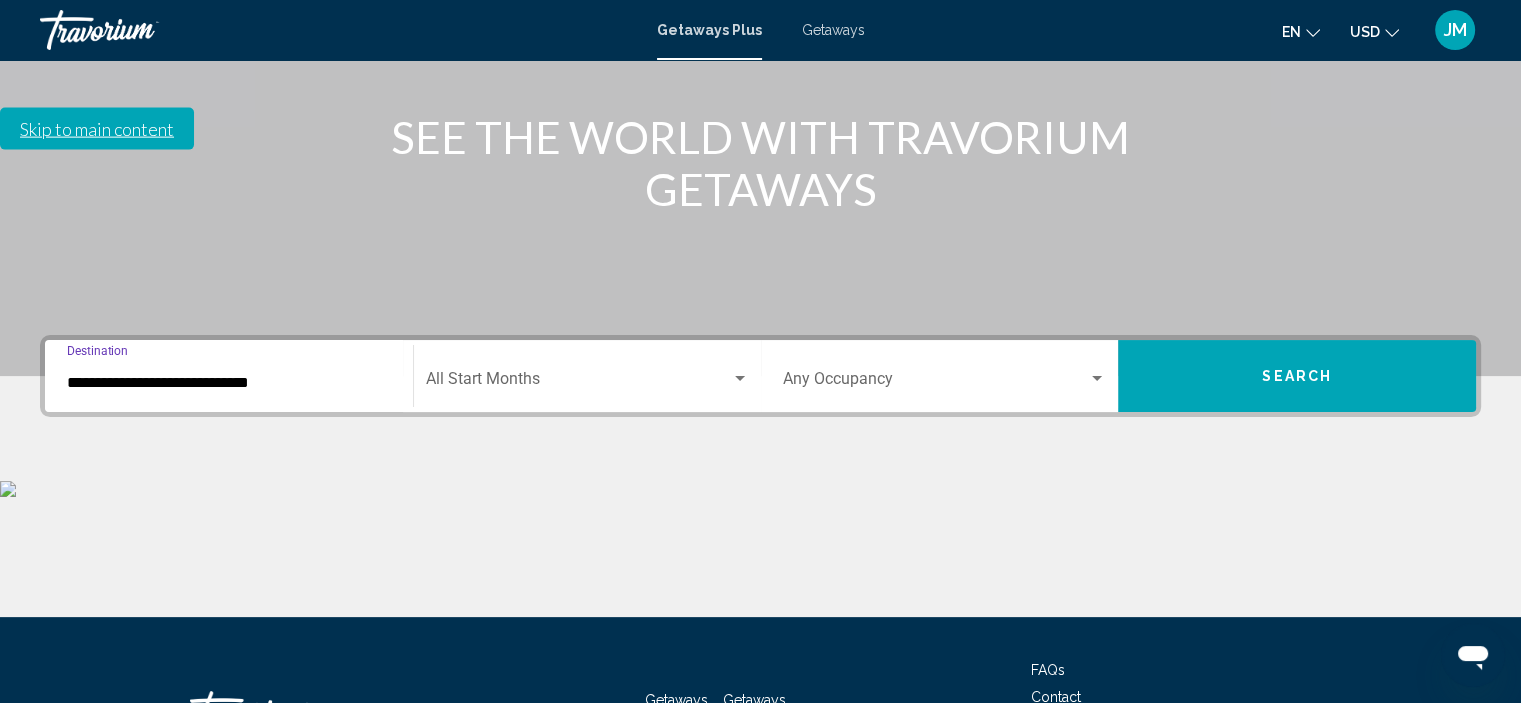 click on "**********" at bounding box center [229, 383] 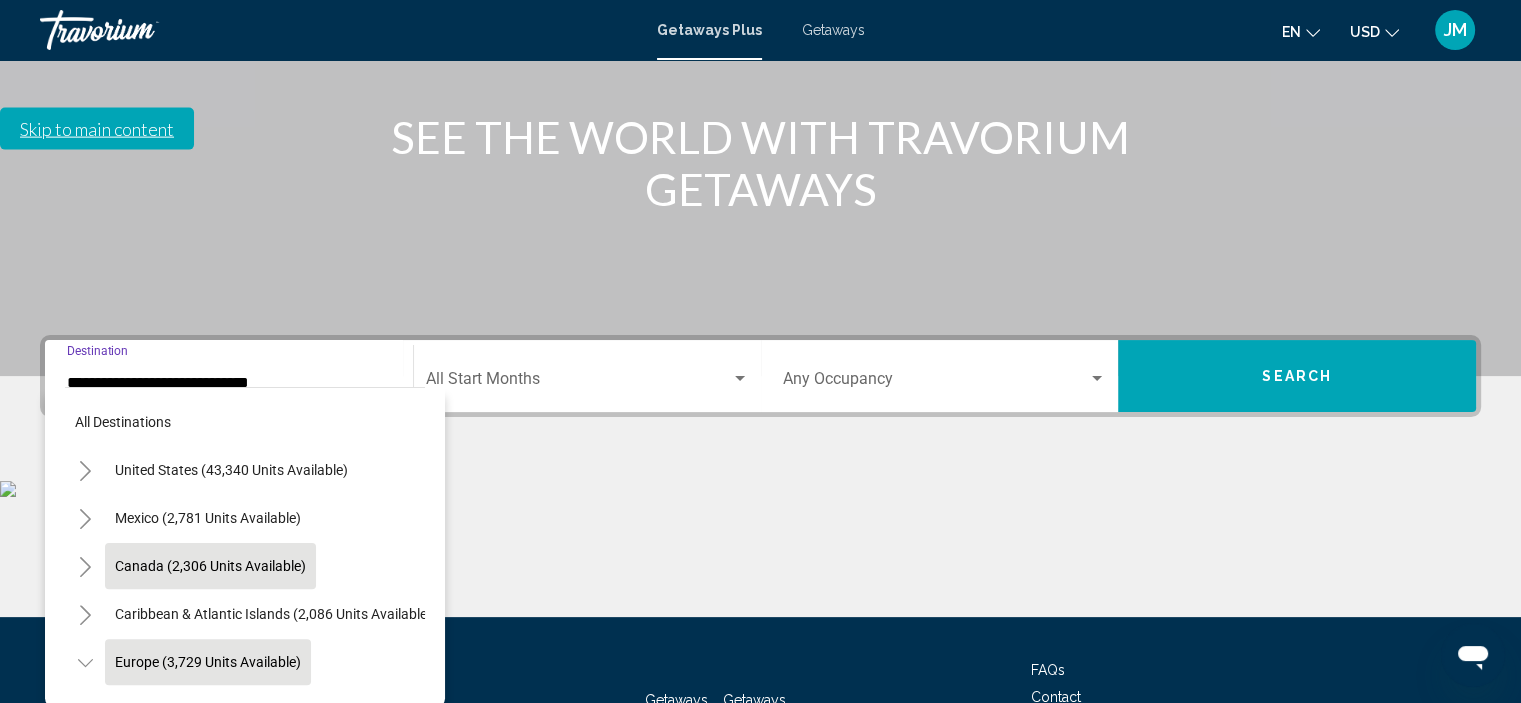 scroll, scrollTop: 126, scrollLeft: 0, axis: vertical 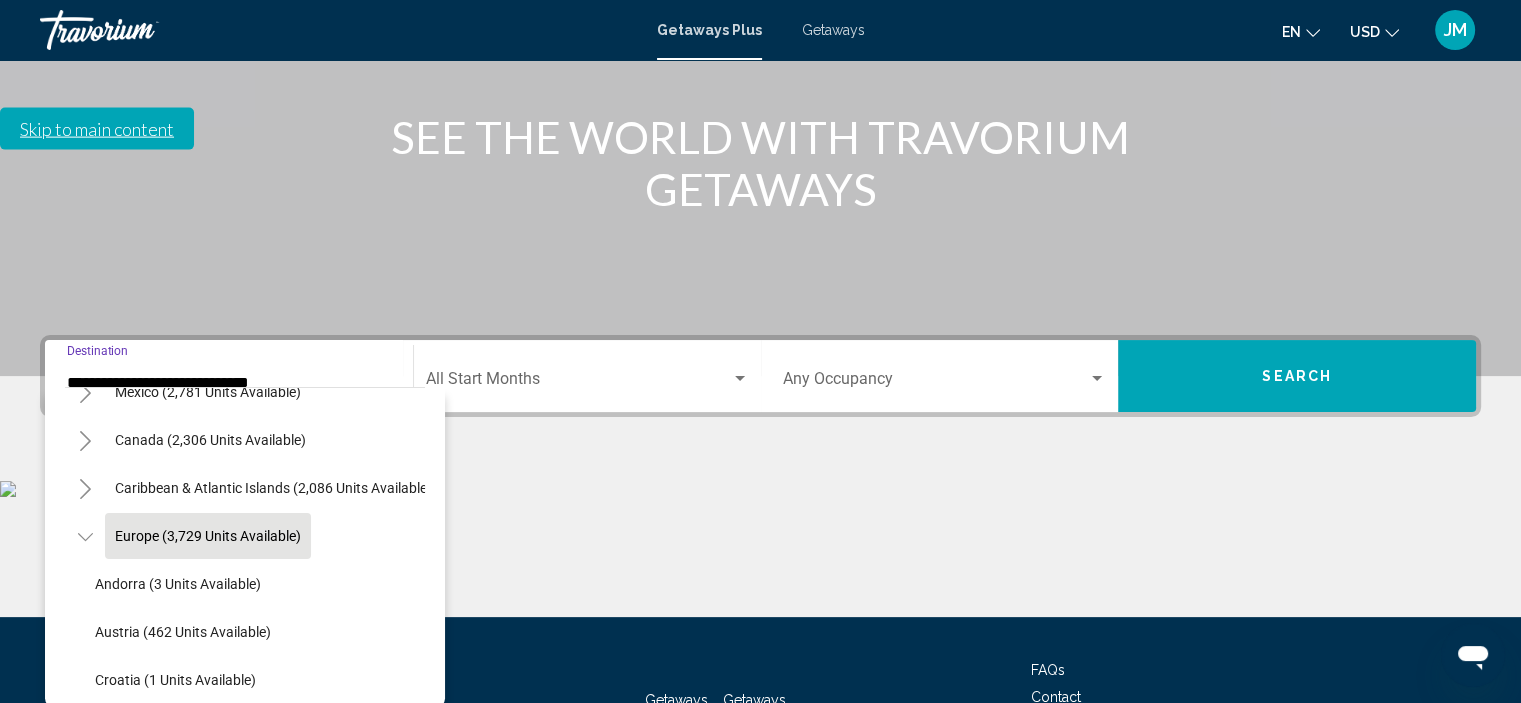 click on "Europe (3,729 units available)" 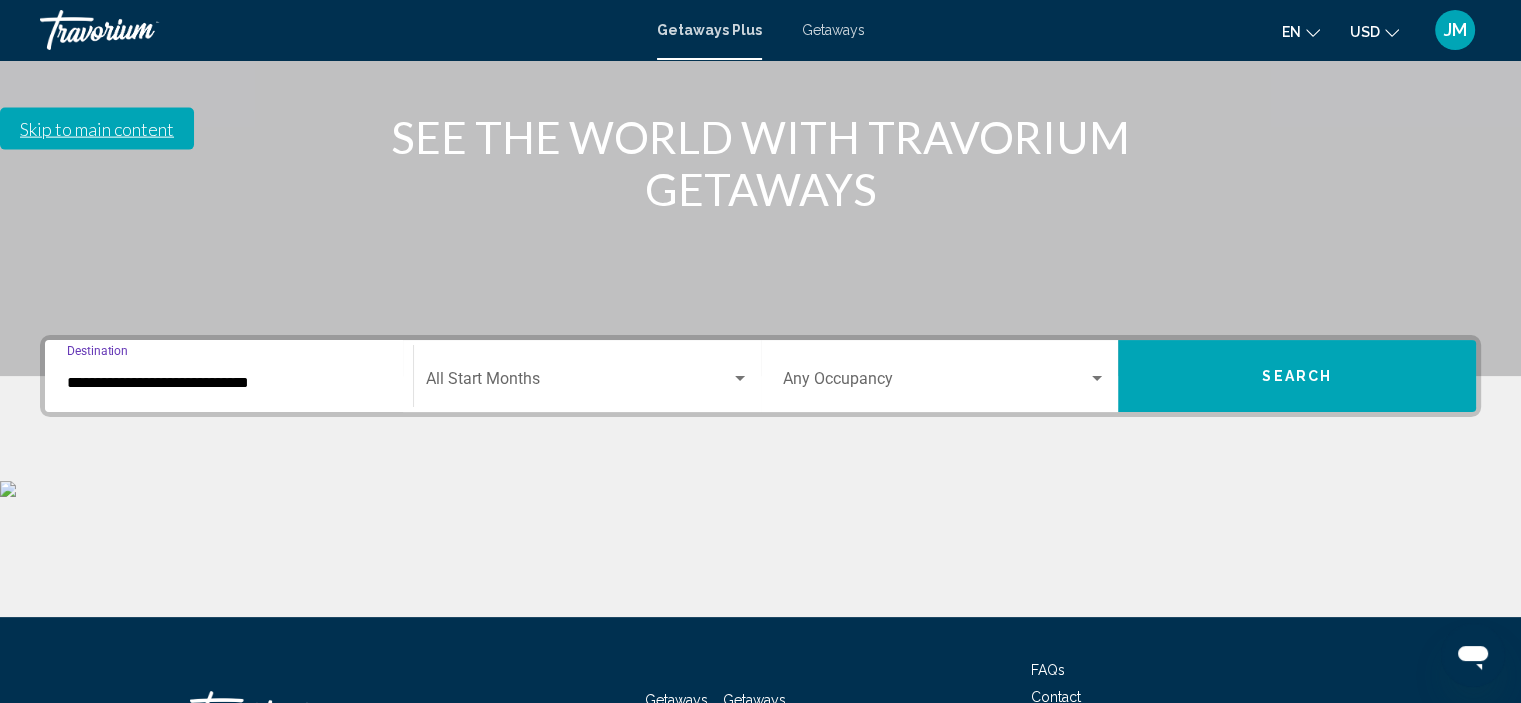 click at bounding box center (578, 383) 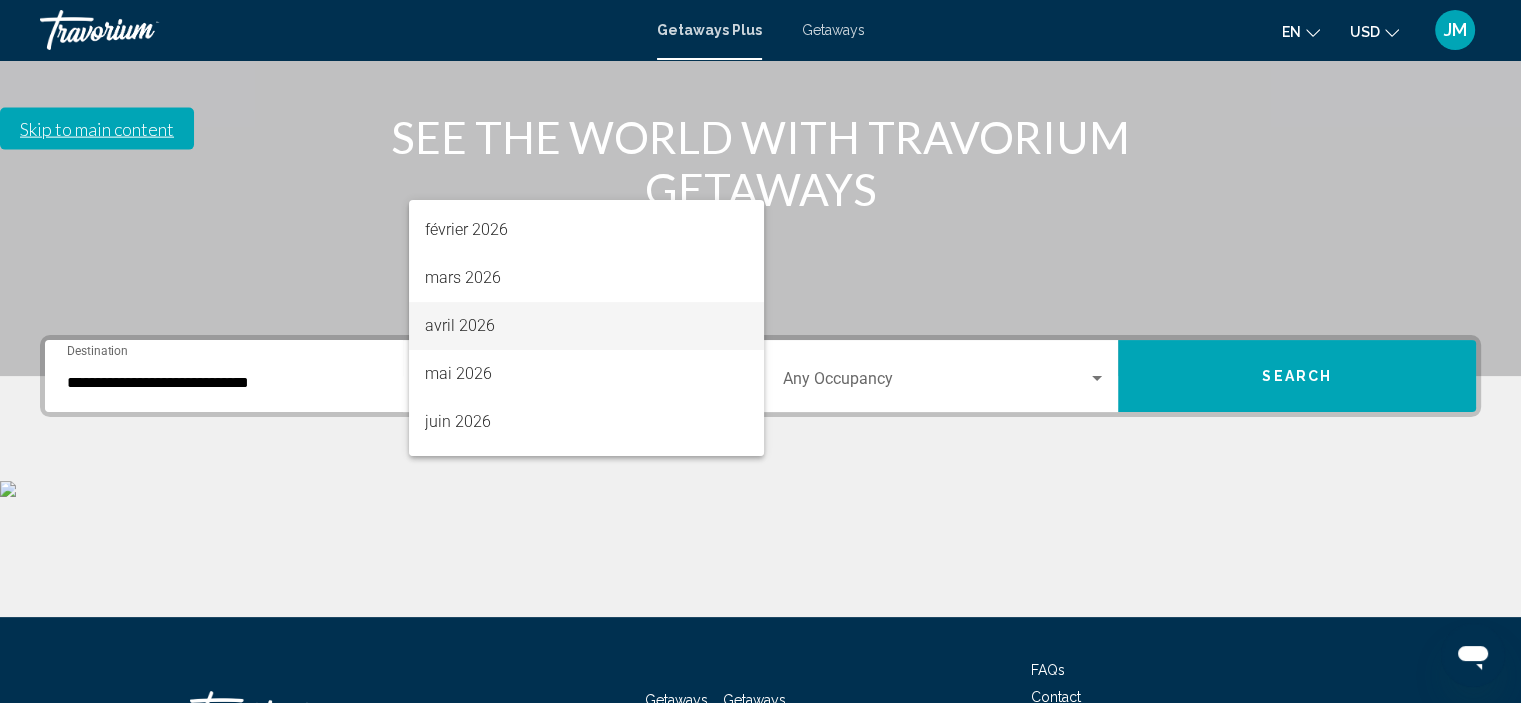 scroll, scrollTop: 416, scrollLeft: 0, axis: vertical 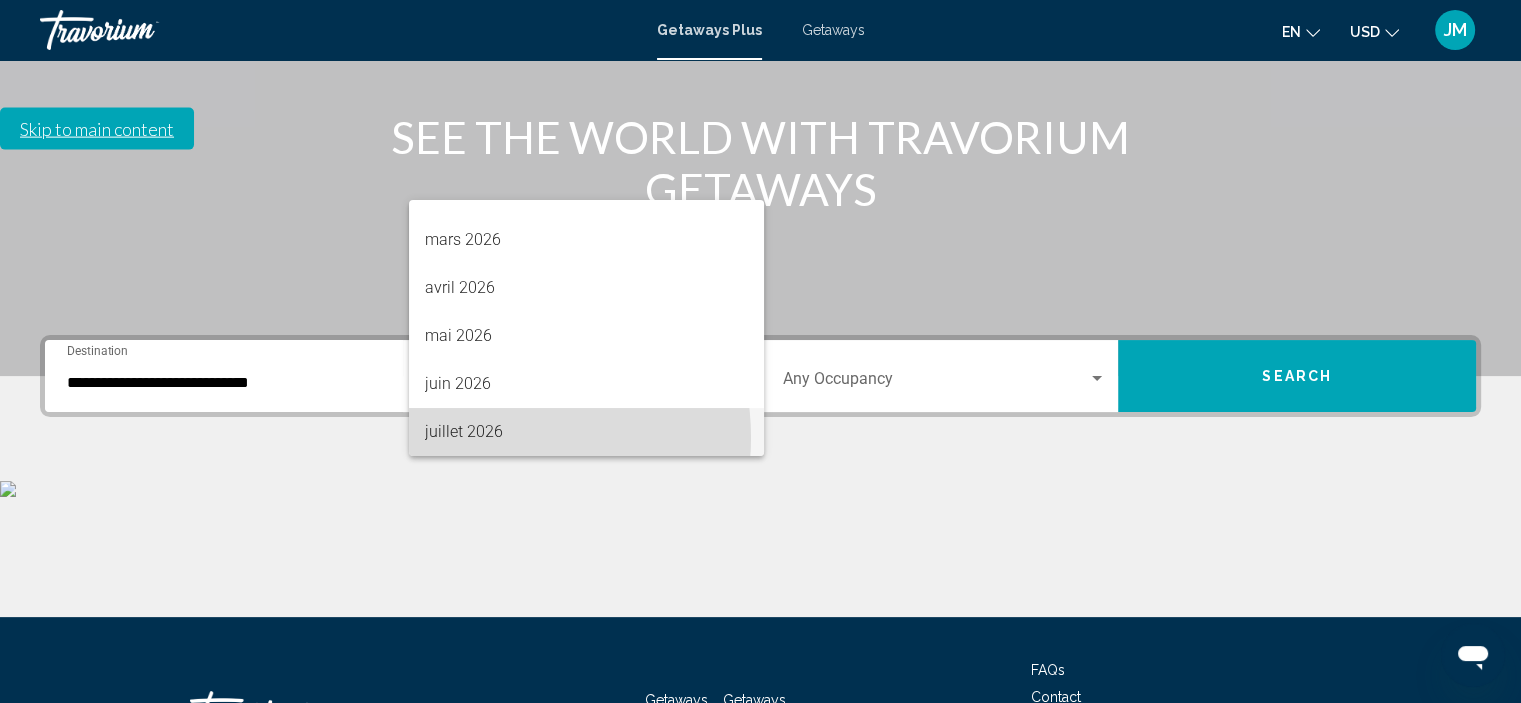 click on "juillet 2026" at bounding box center [586, 432] 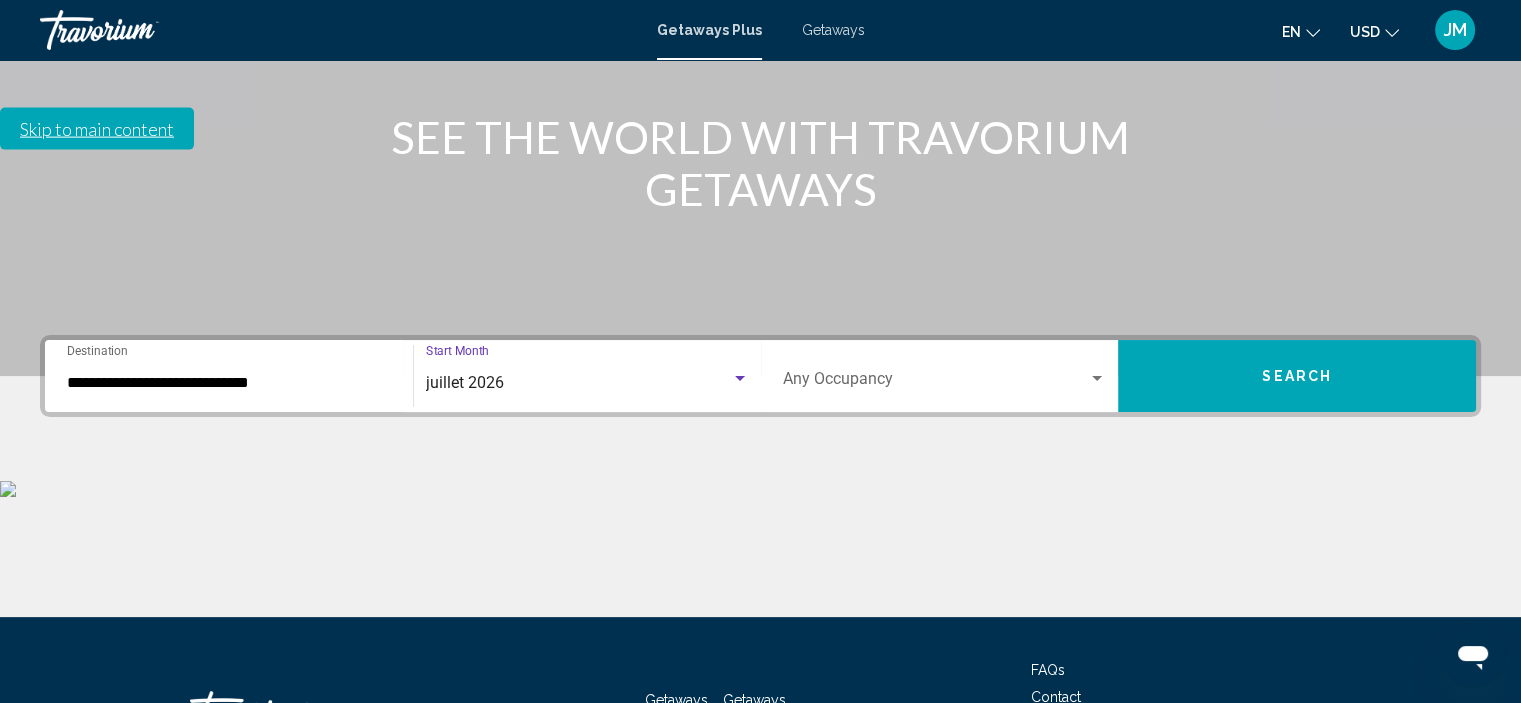 click on "Occupancy Any Occupancy" at bounding box center [945, 376] 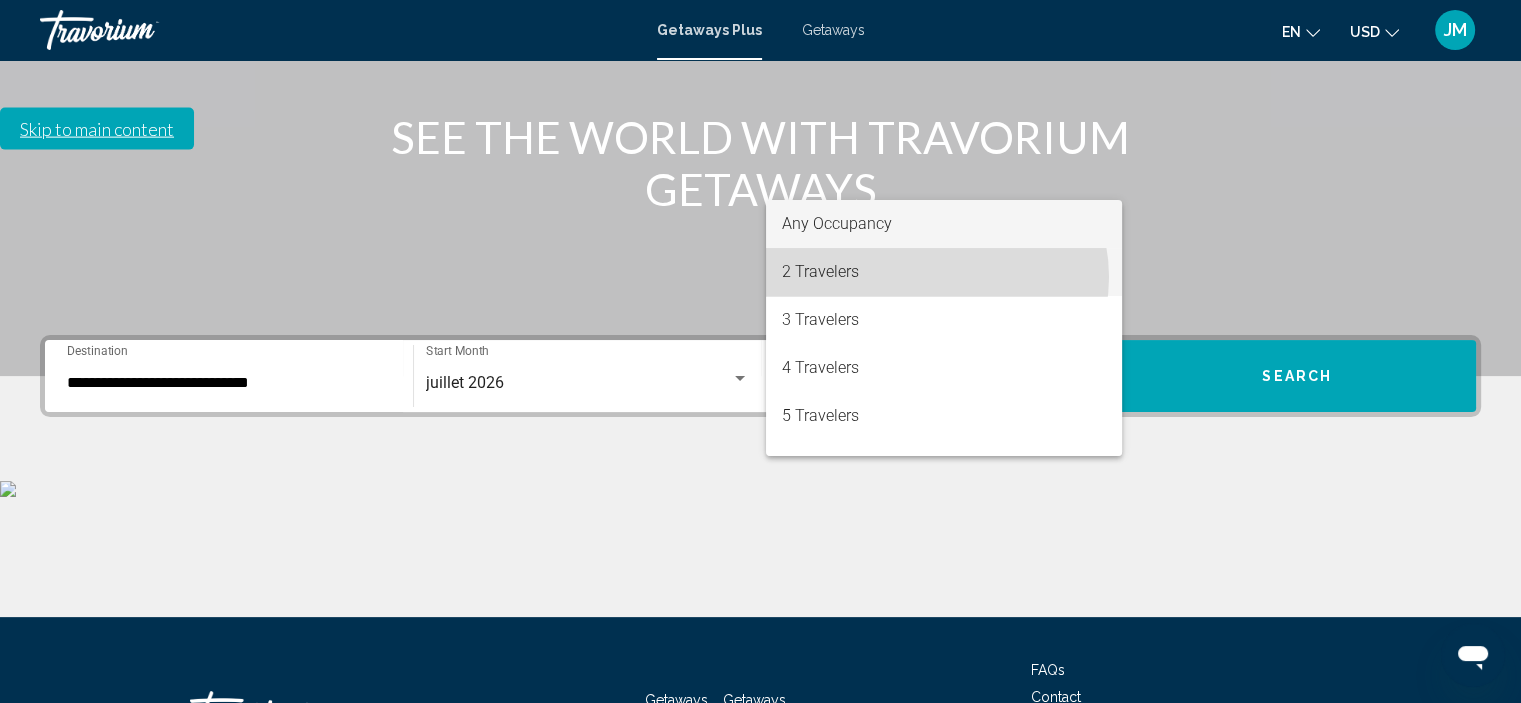 click on "2 Travelers" at bounding box center [944, 272] 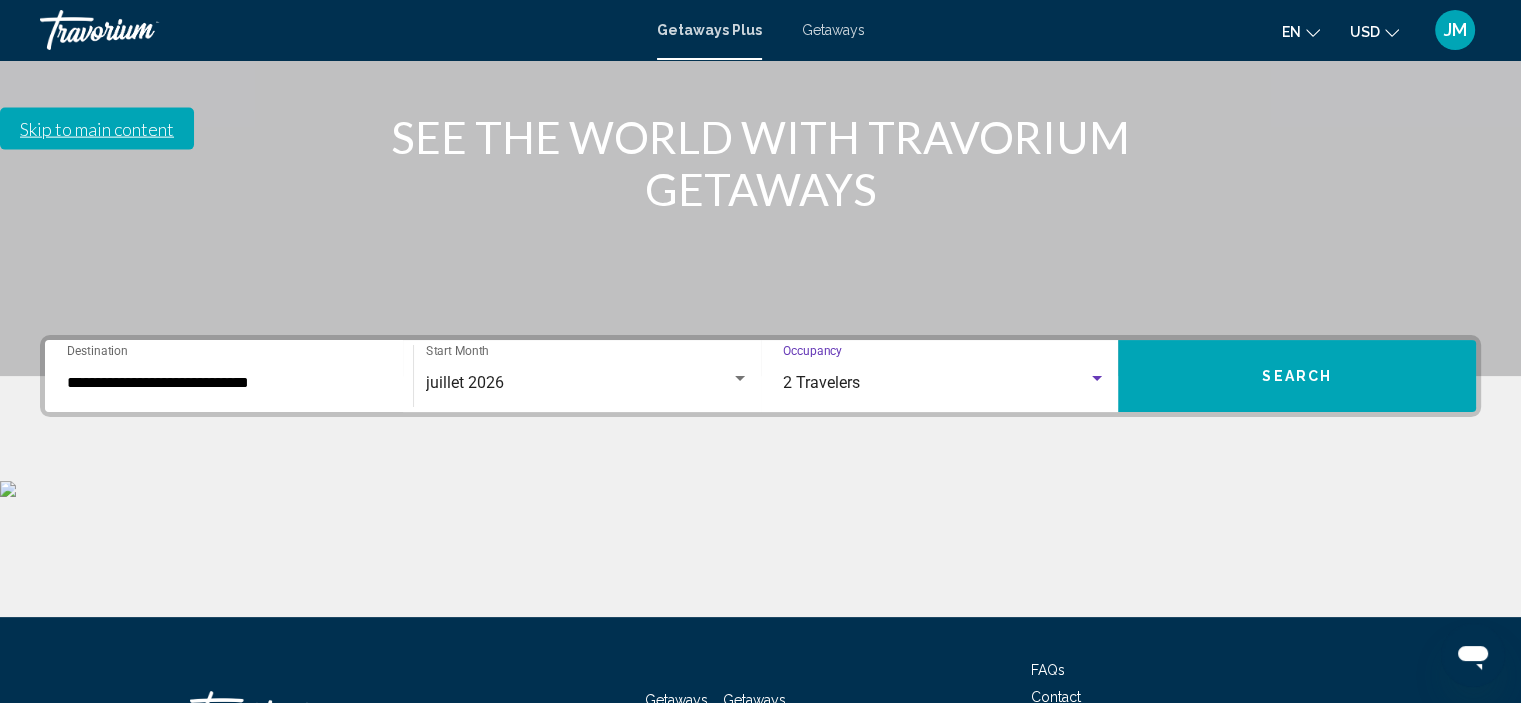 click on "Search" at bounding box center (1297, 376) 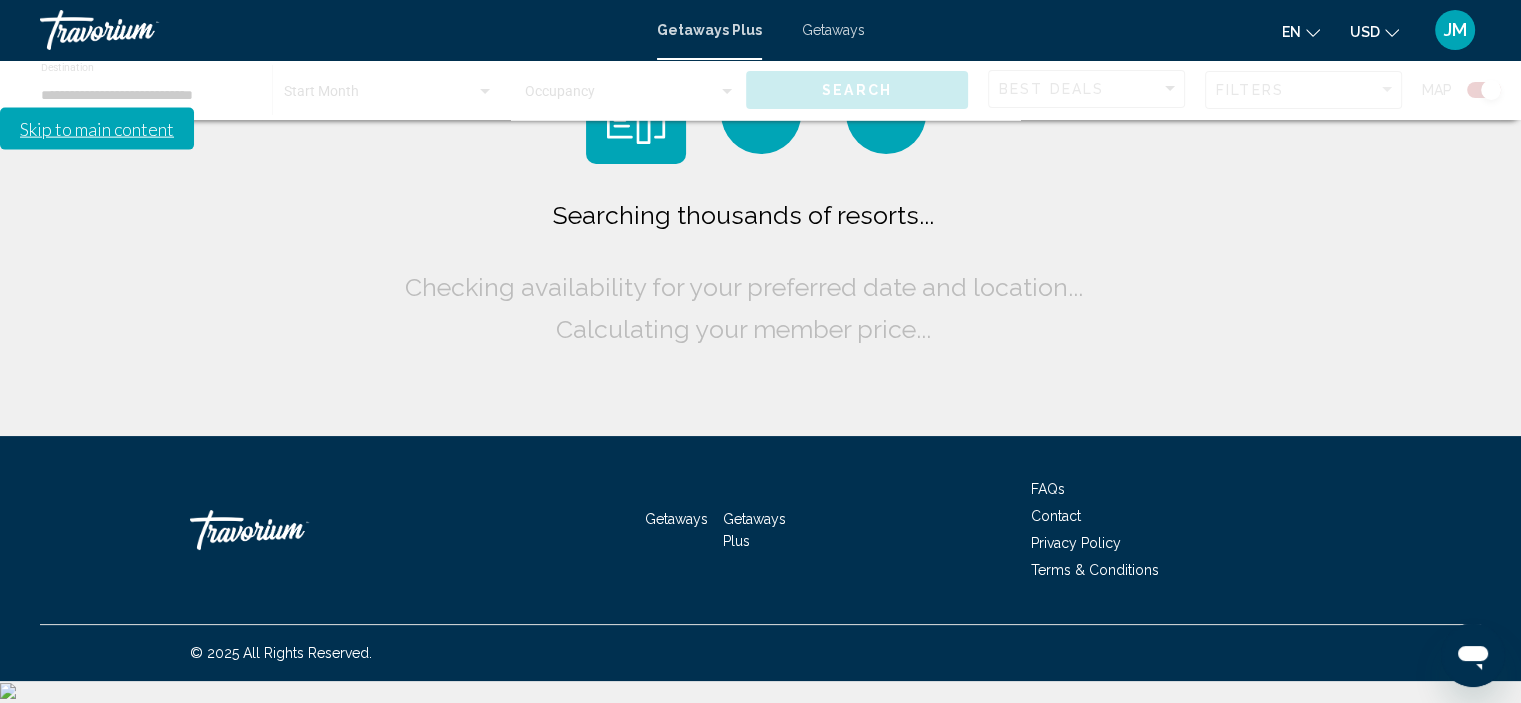 scroll, scrollTop: 0, scrollLeft: 0, axis: both 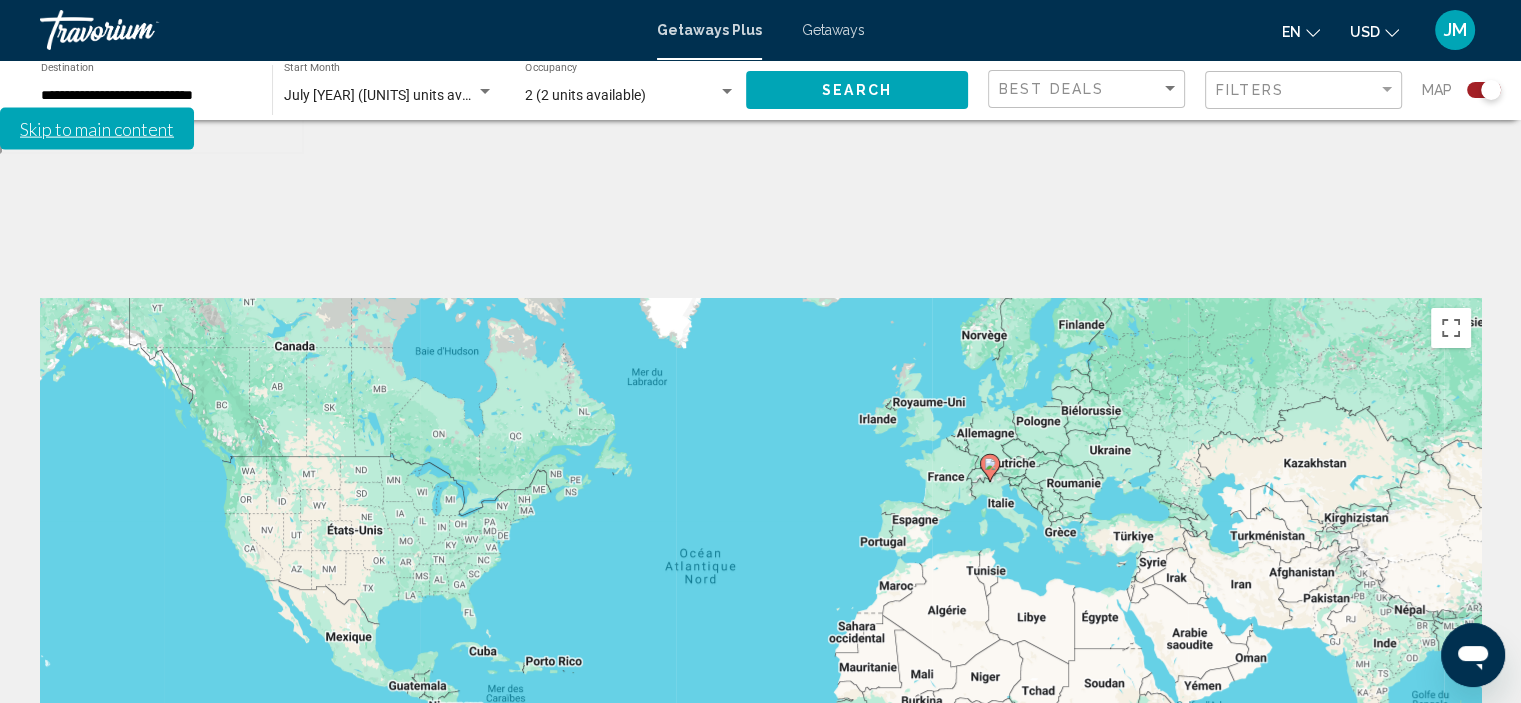 click on "Pour activer le glissement du marqueur avec le clavier, appuyez sur Alt+Entrée. Déplacez ensuite le marqueur à l'aide des touches fléchées. Pour terminer le glissement, appuyez sur la touche Entrée. Pour annuler, appuyez sur Échap." at bounding box center (760, 598) 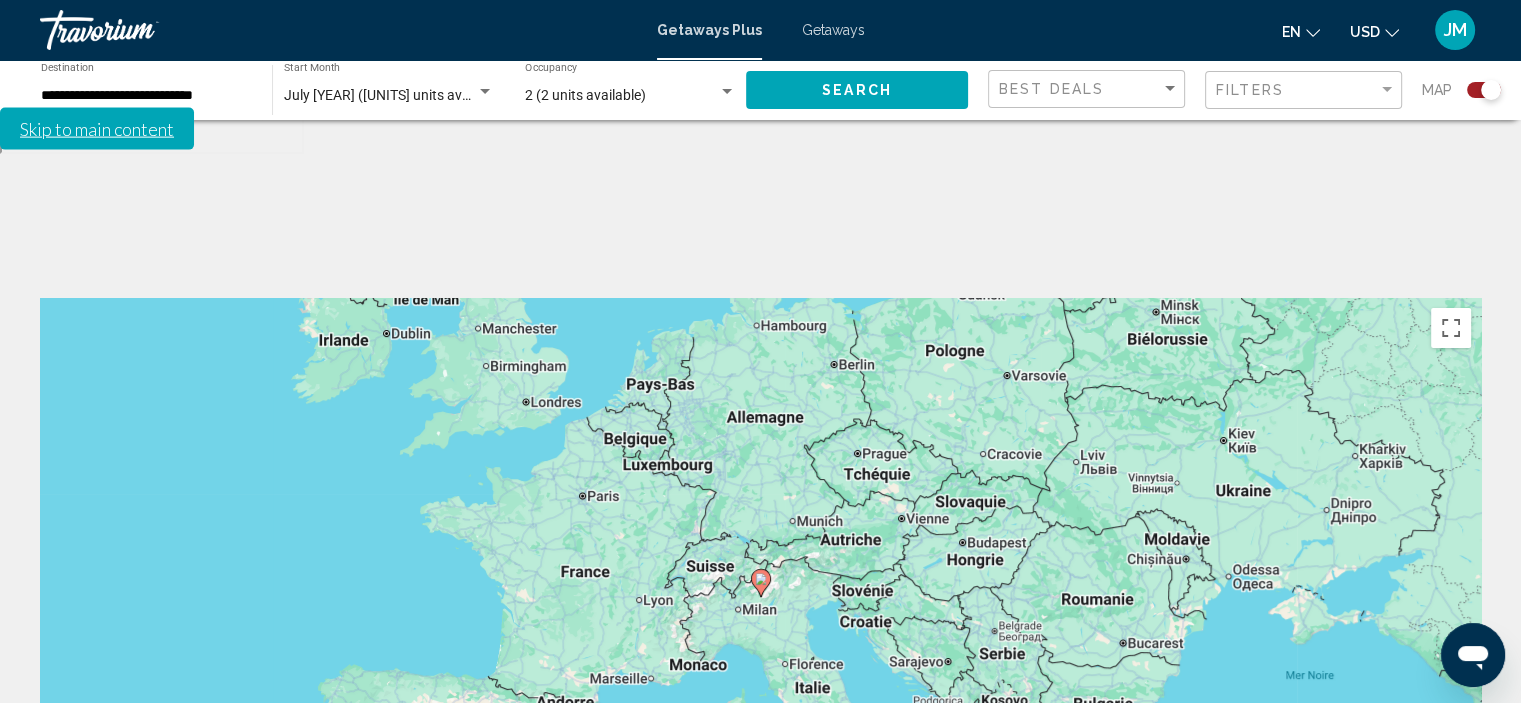 click 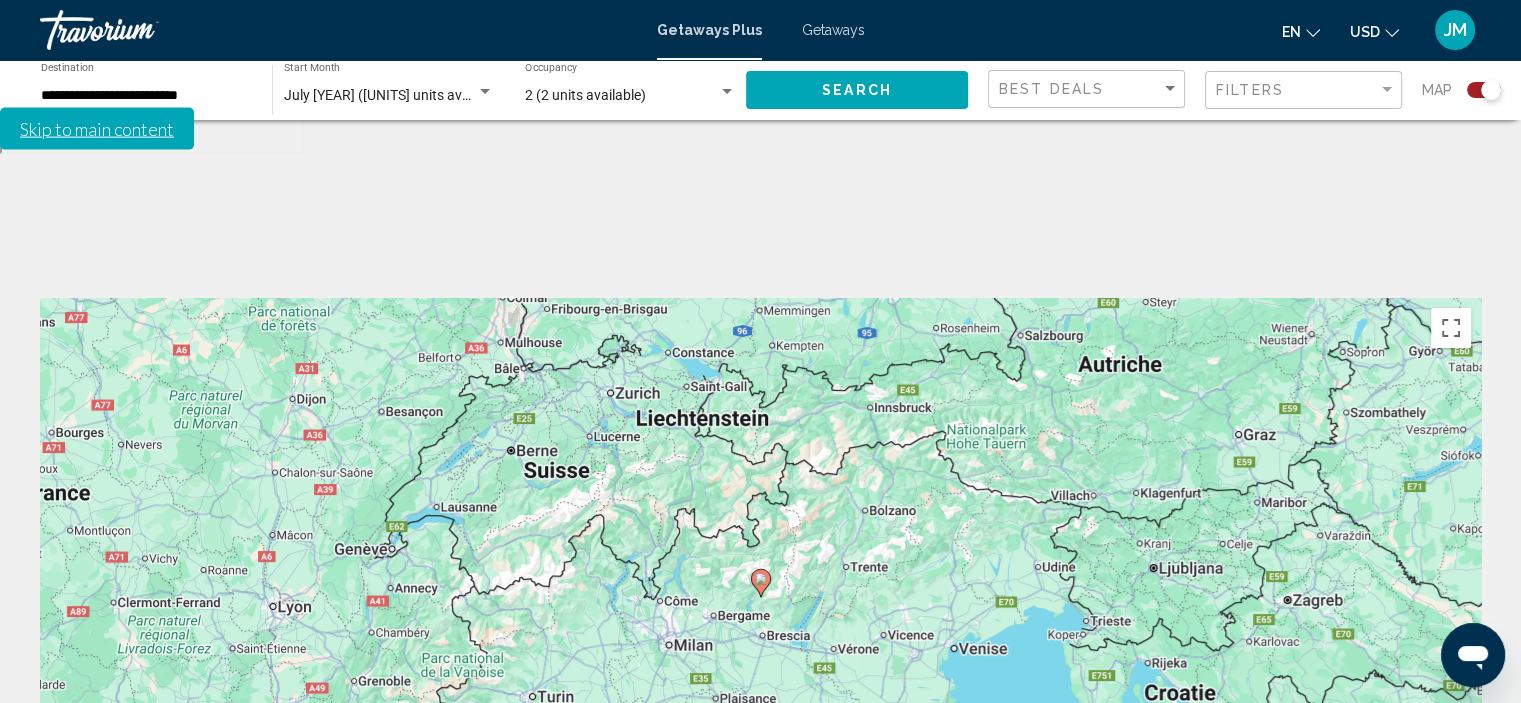 click 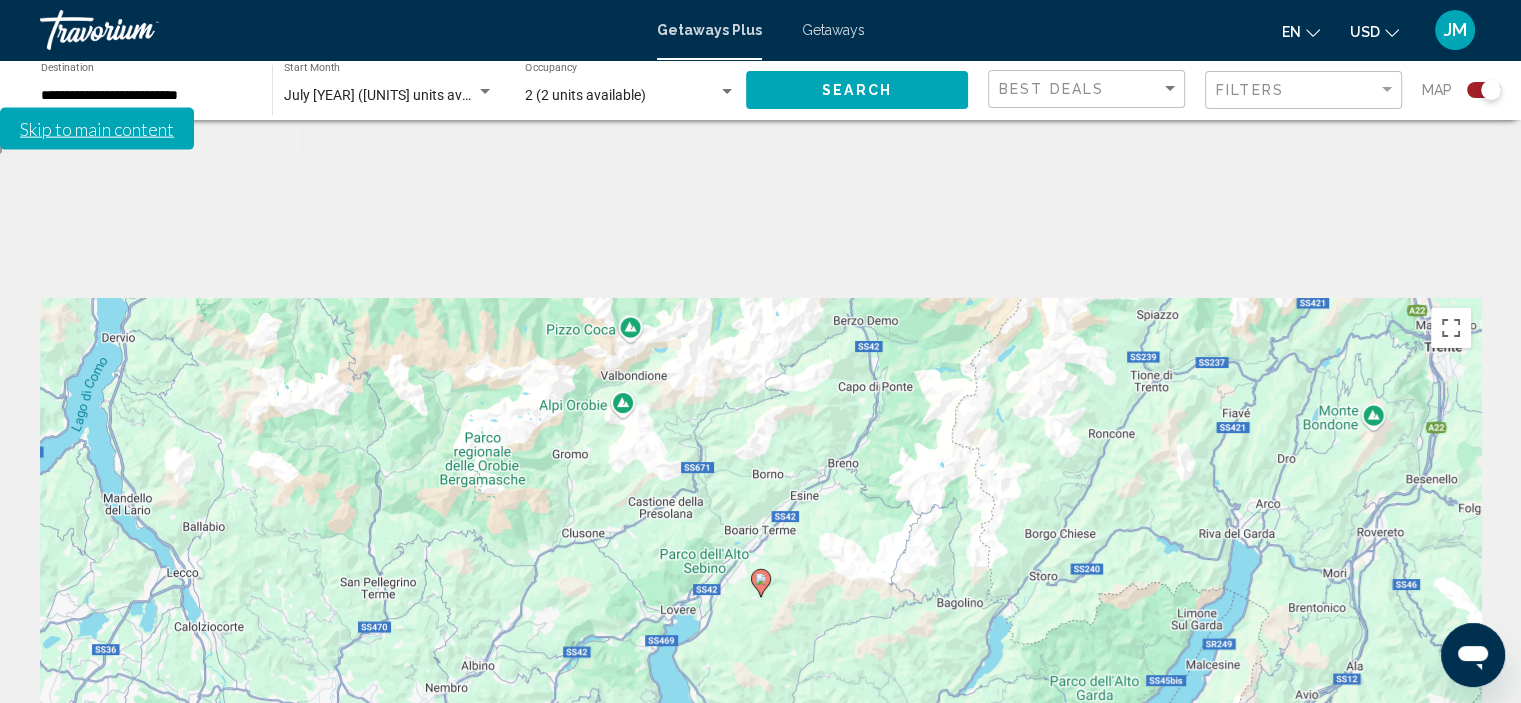 click 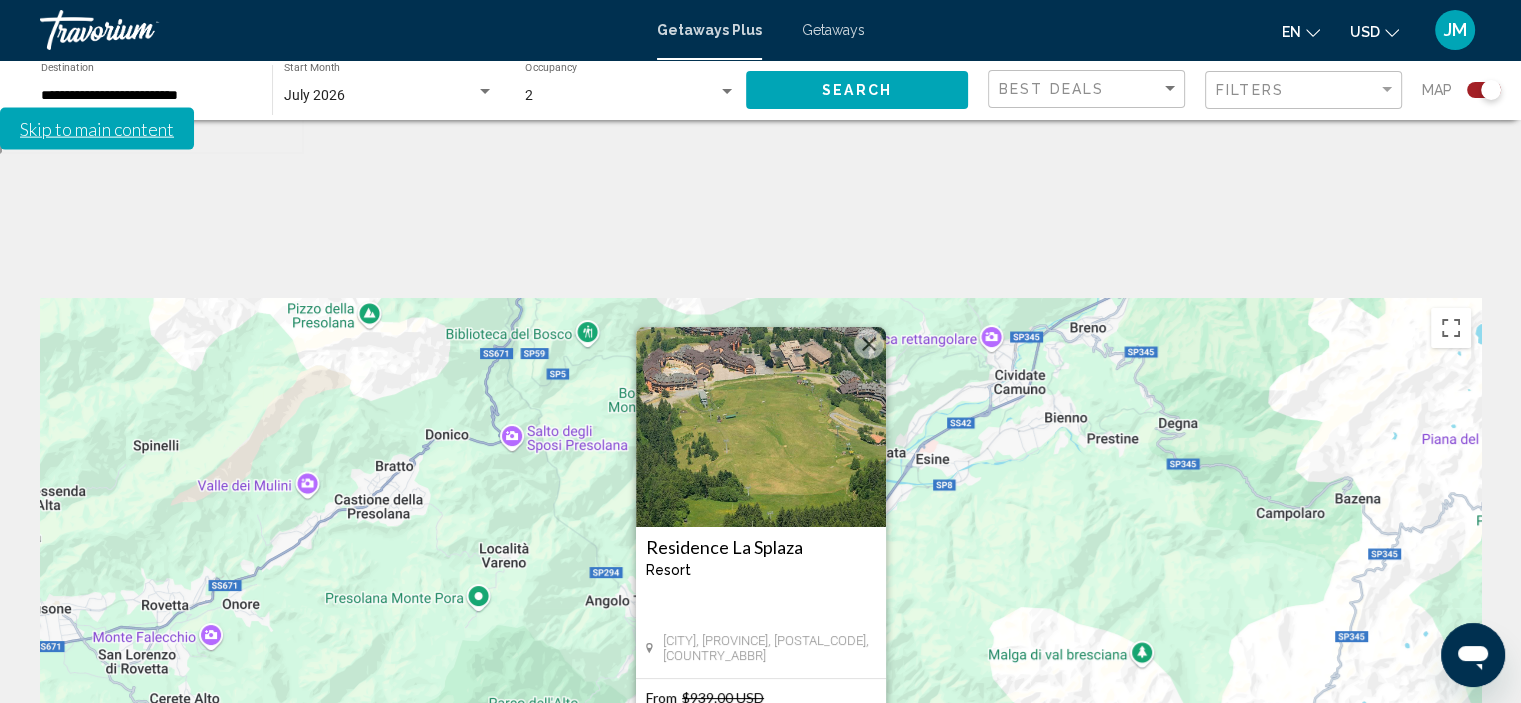 click on "View Resort" at bounding box center [760, 799] 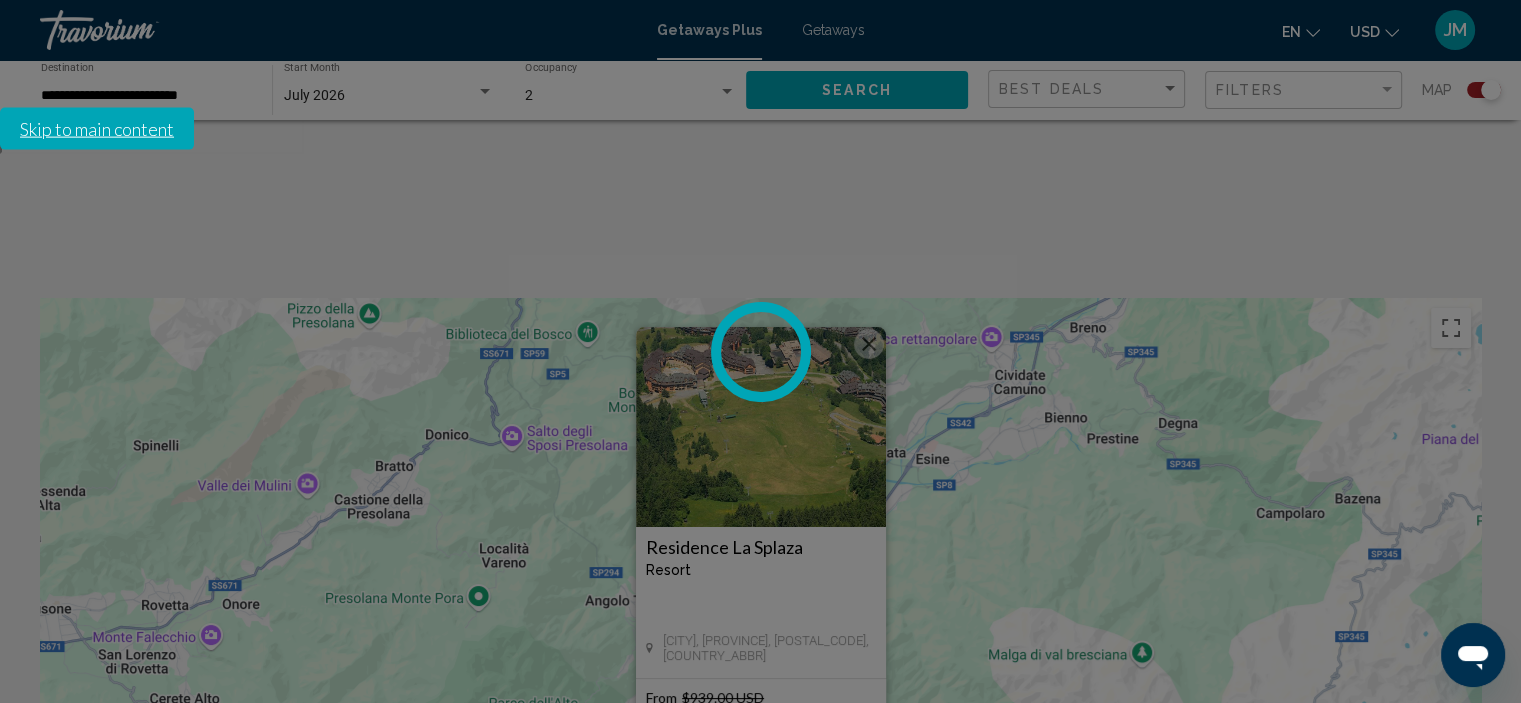 scroll, scrollTop: 8, scrollLeft: 0, axis: vertical 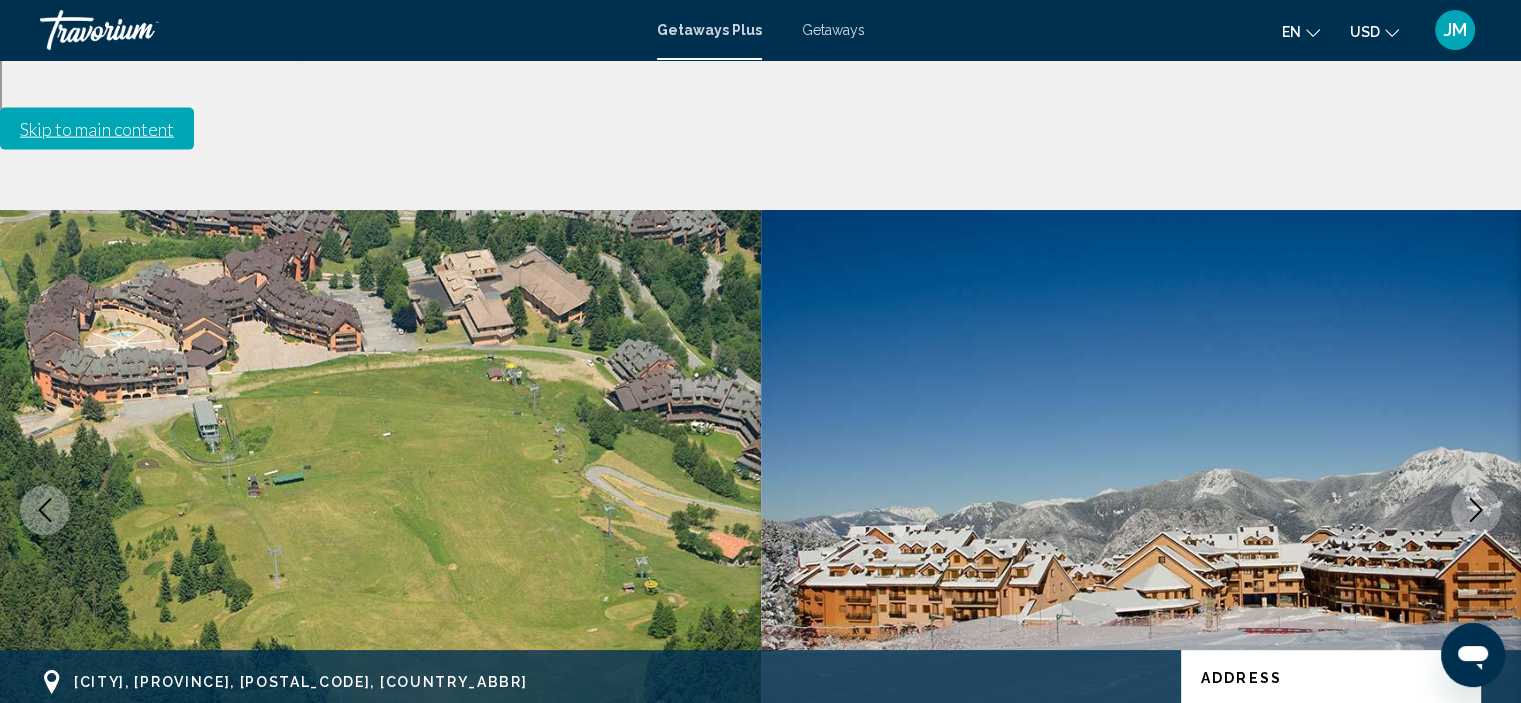 click 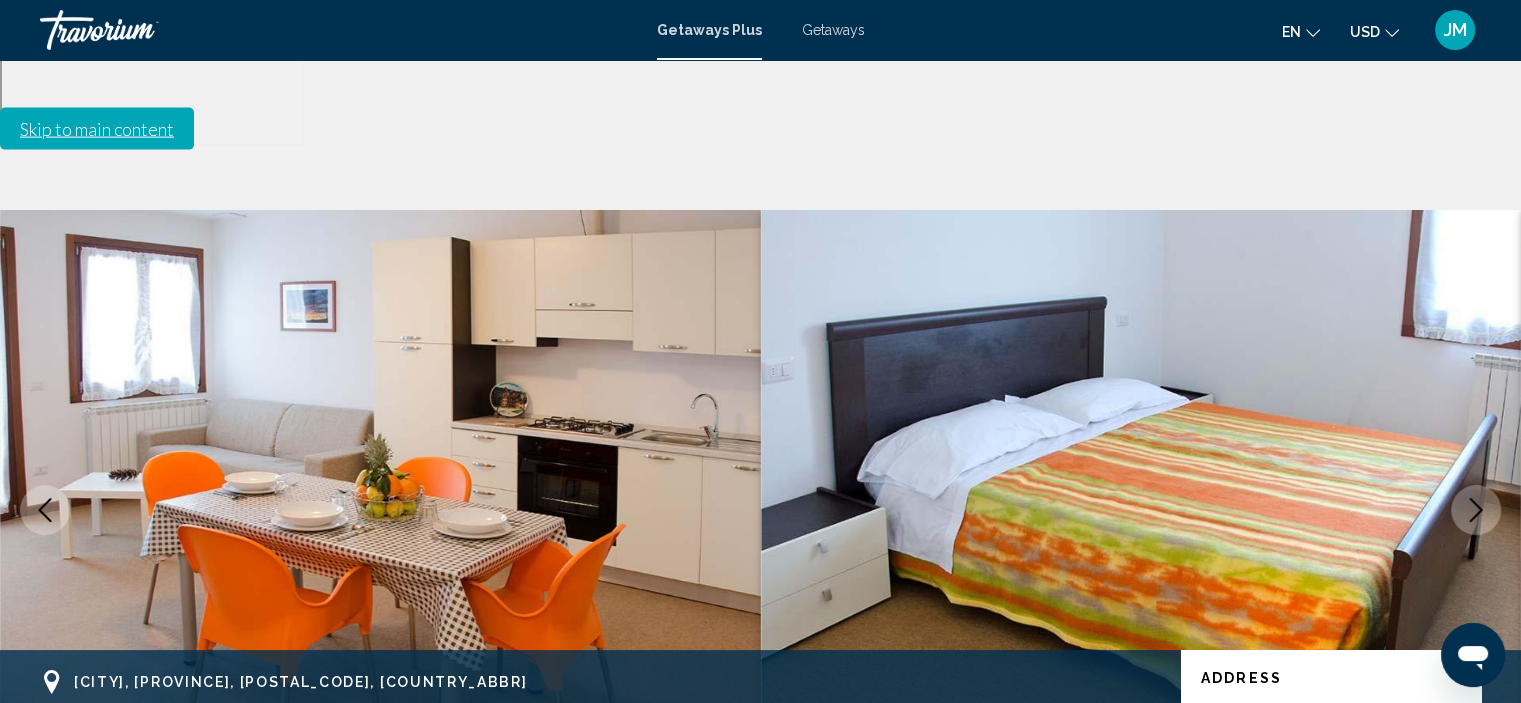 click 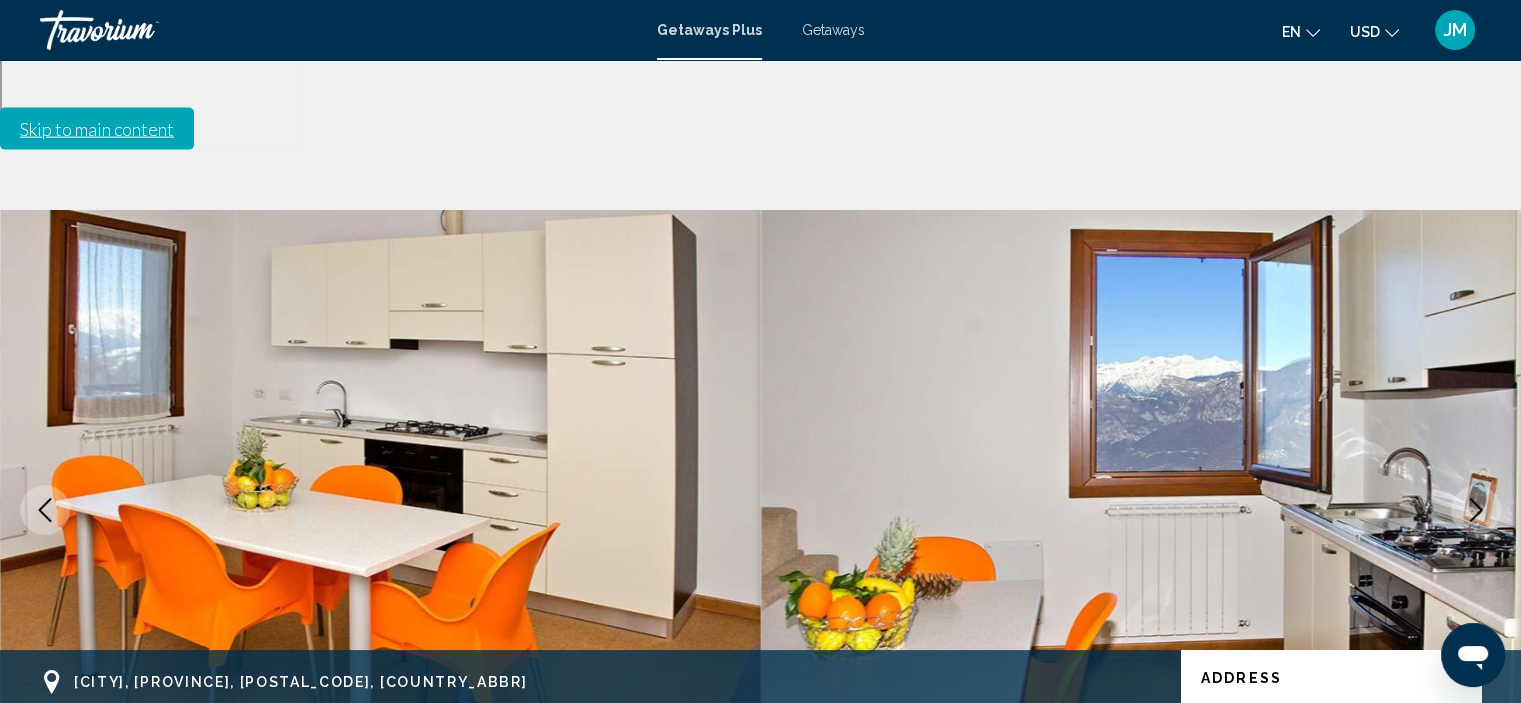 click 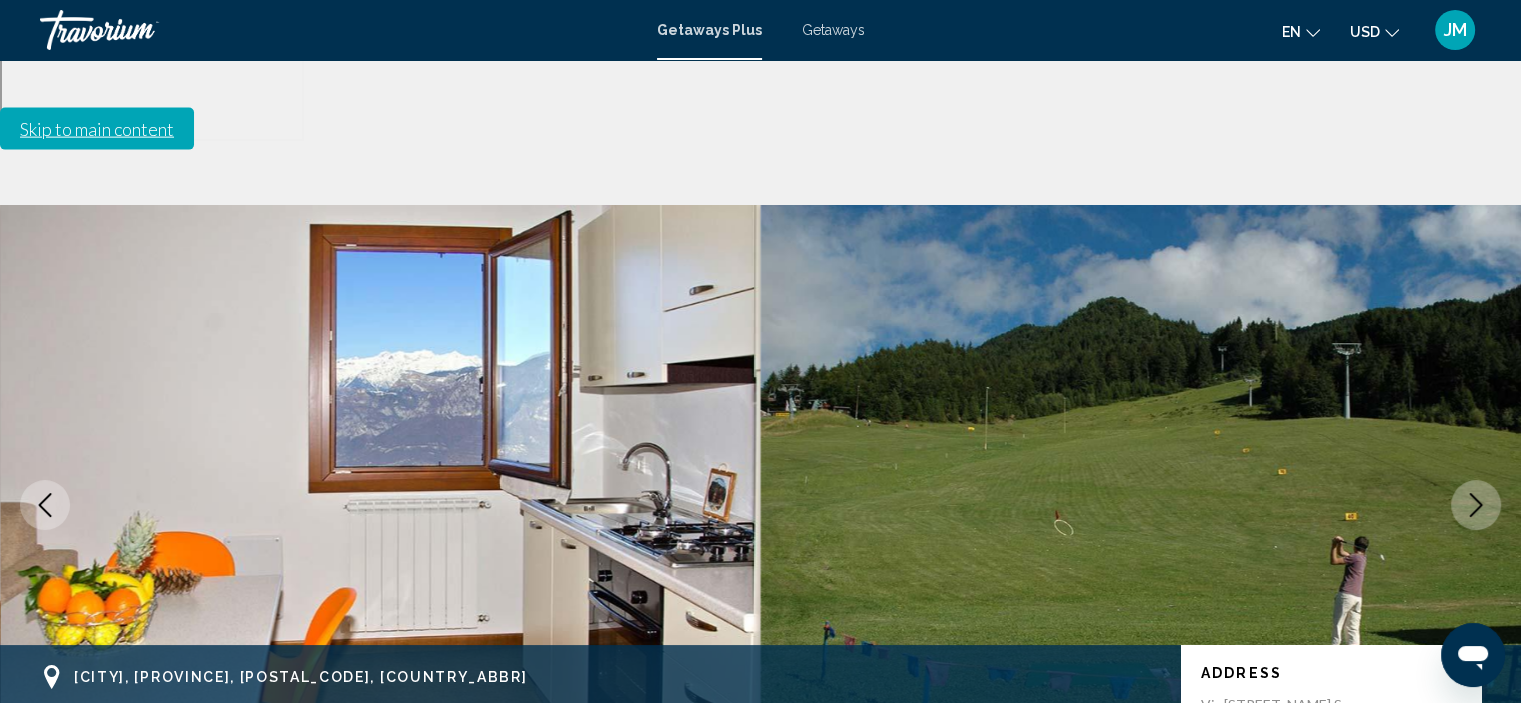 scroll, scrollTop: 0, scrollLeft: 0, axis: both 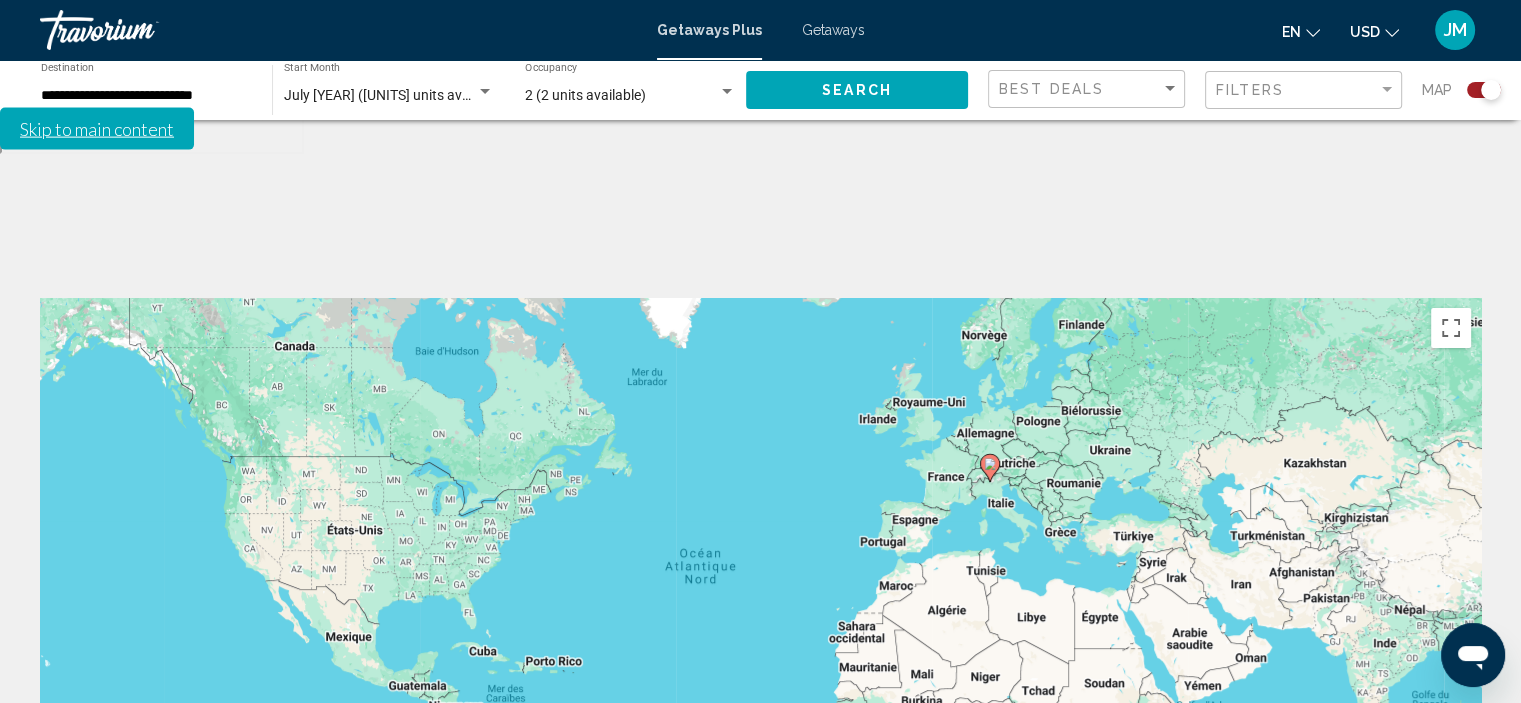 click on "July 2026 (9 units available)" at bounding box center (395, 95) 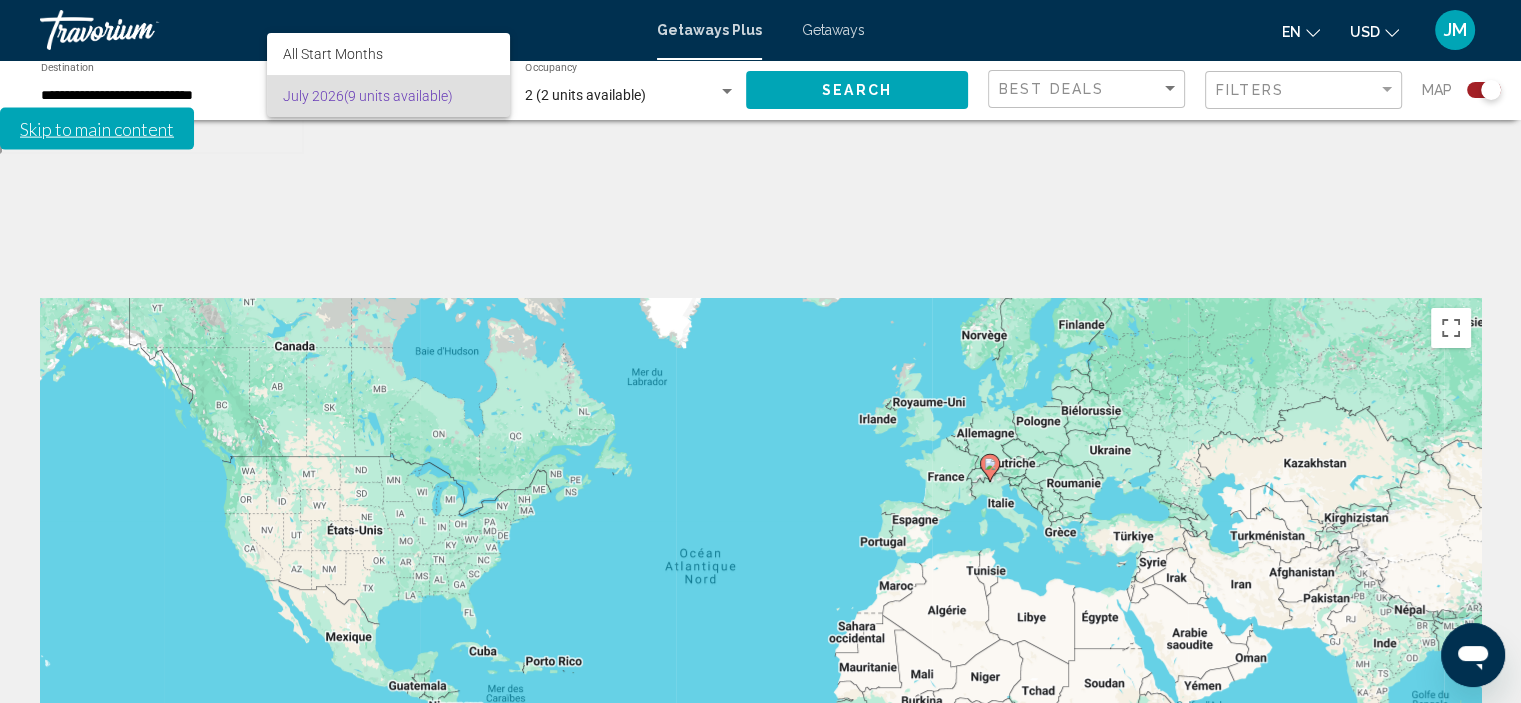click on "July 2026  (9 units available)" at bounding box center (388, 96) 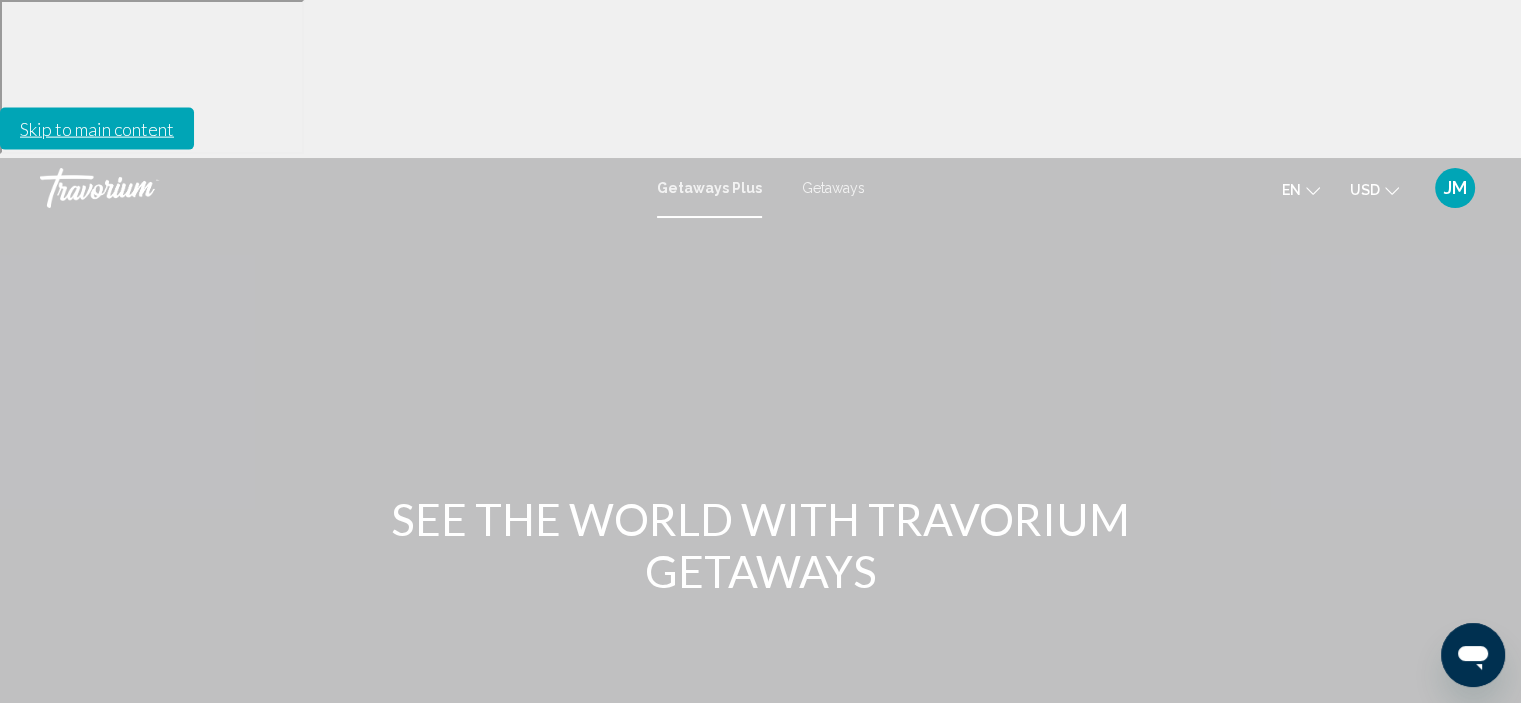 click on "Destination All Destinations" at bounding box center (229, 765) 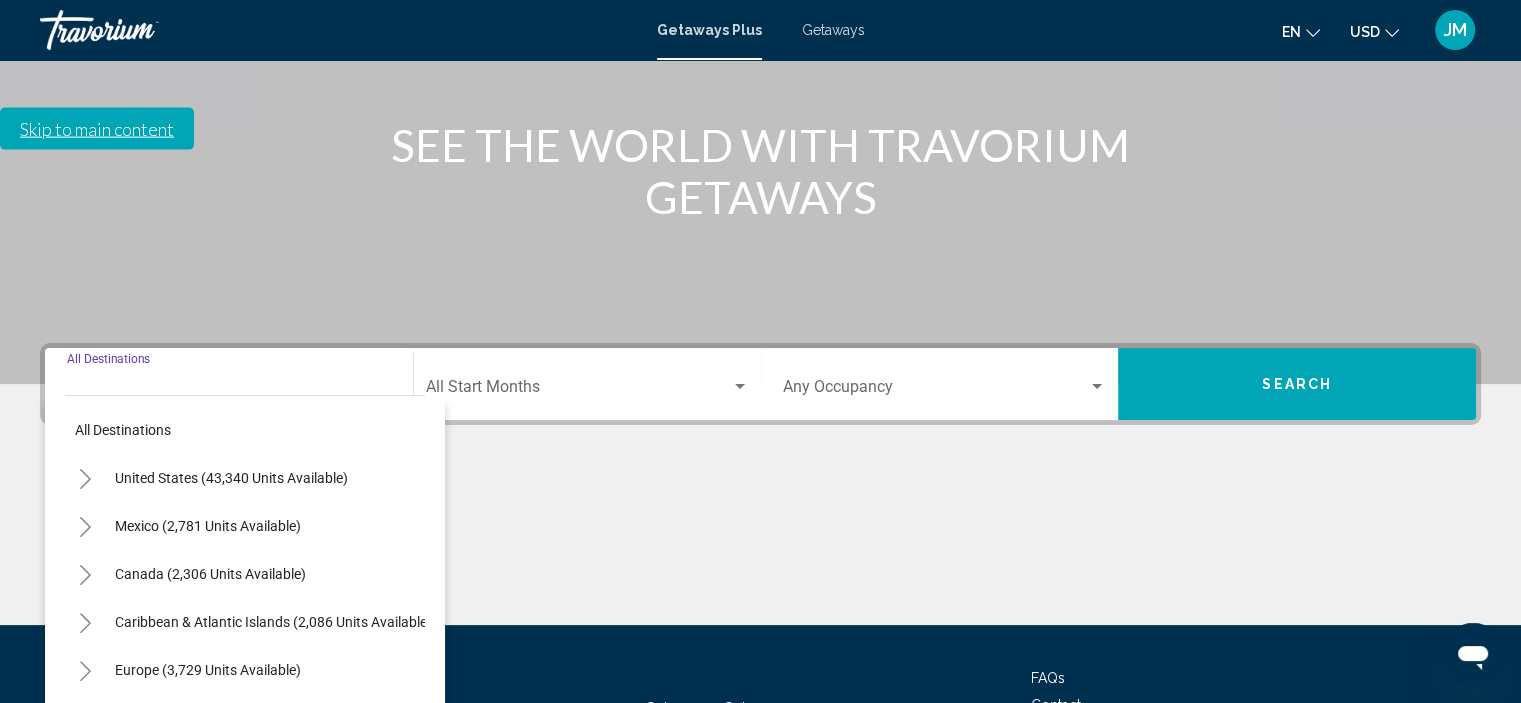 scroll, scrollTop: 382, scrollLeft: 0, axis: vertical 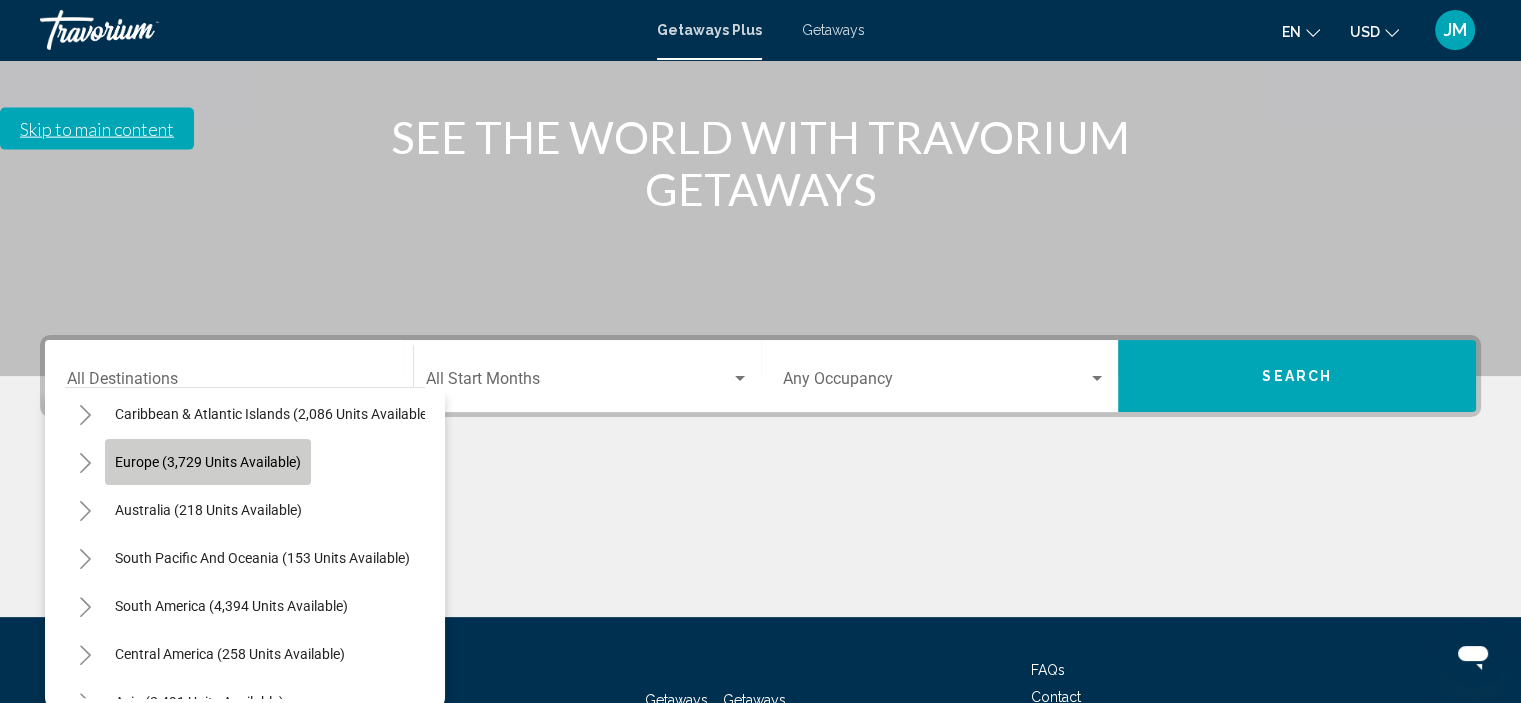 click on "Europe (3,729 units available)" 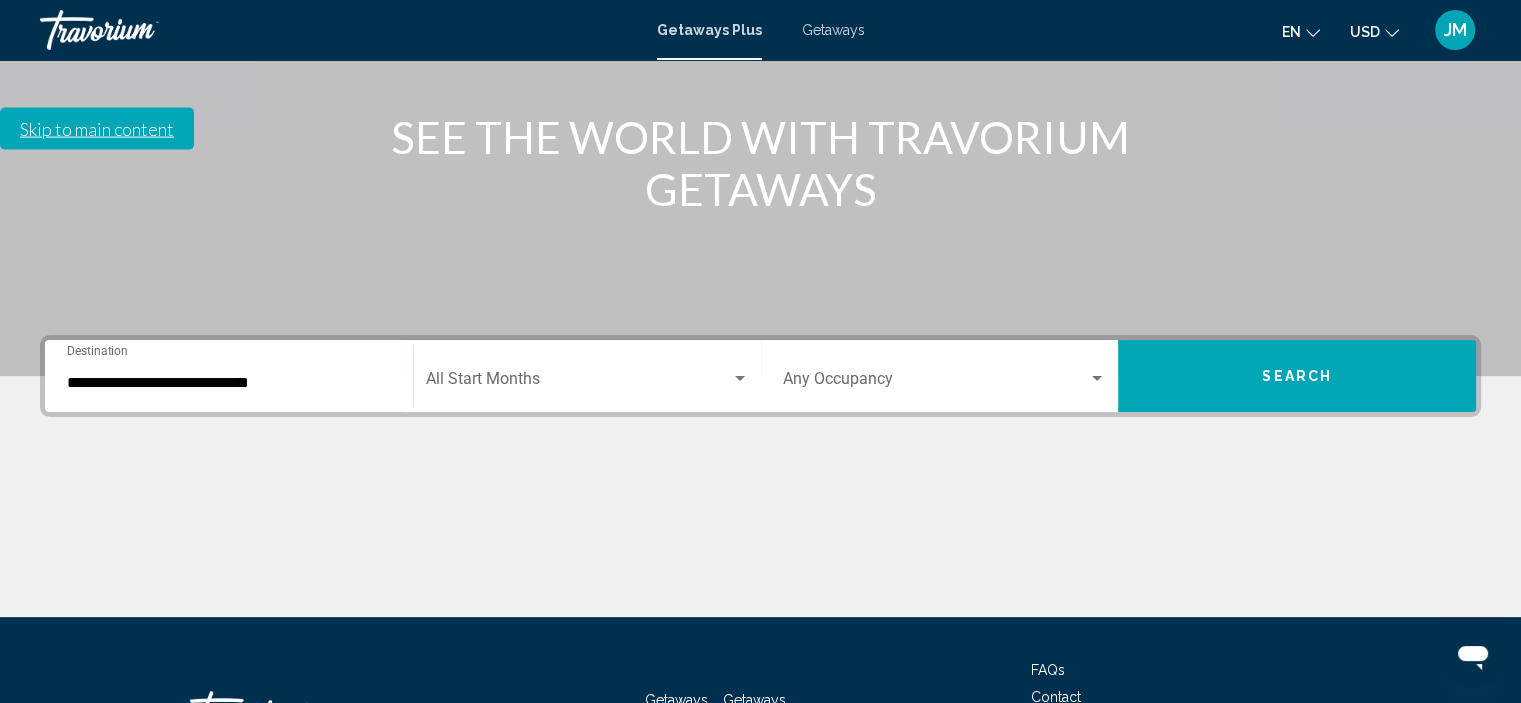 click on "Start Month All Start Months" 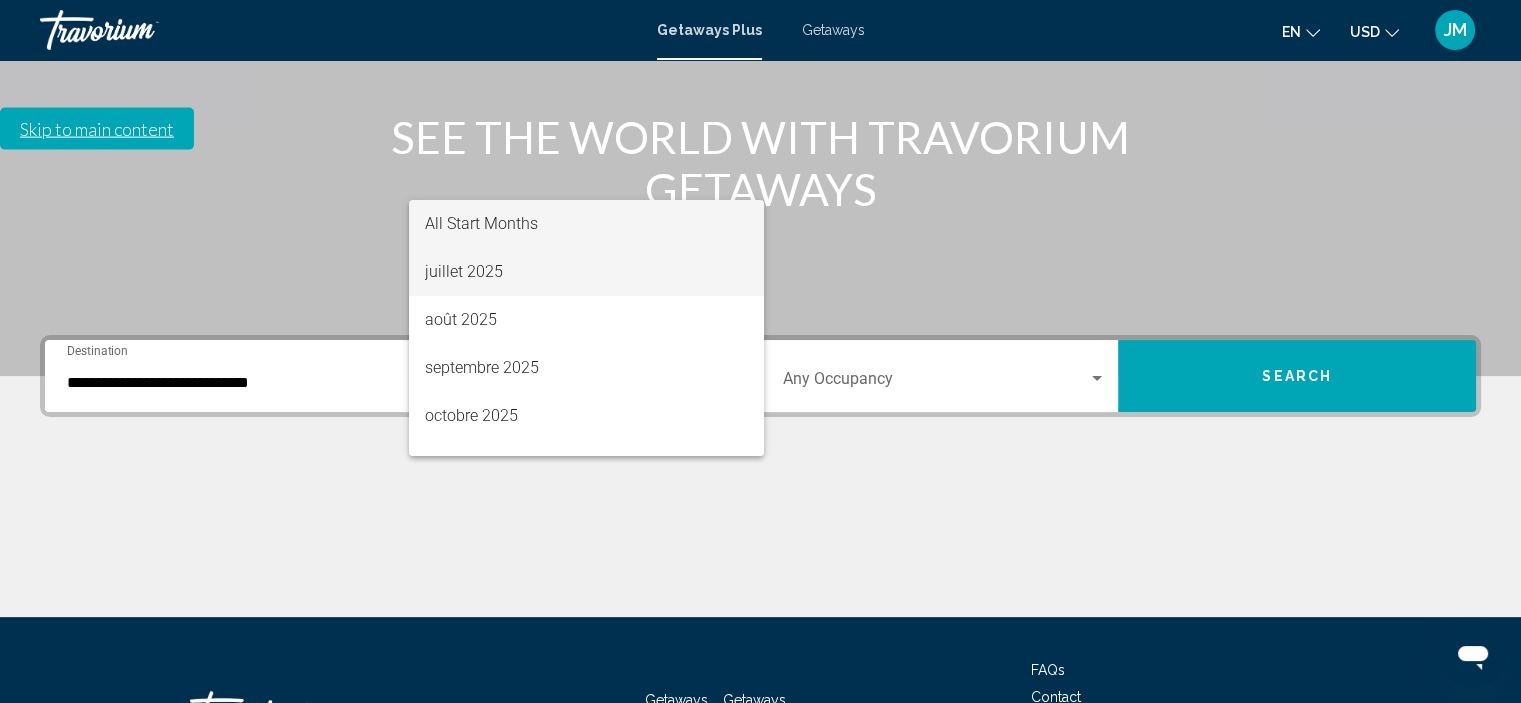 click on "juillet 2025" at bounding box center [586, 272] 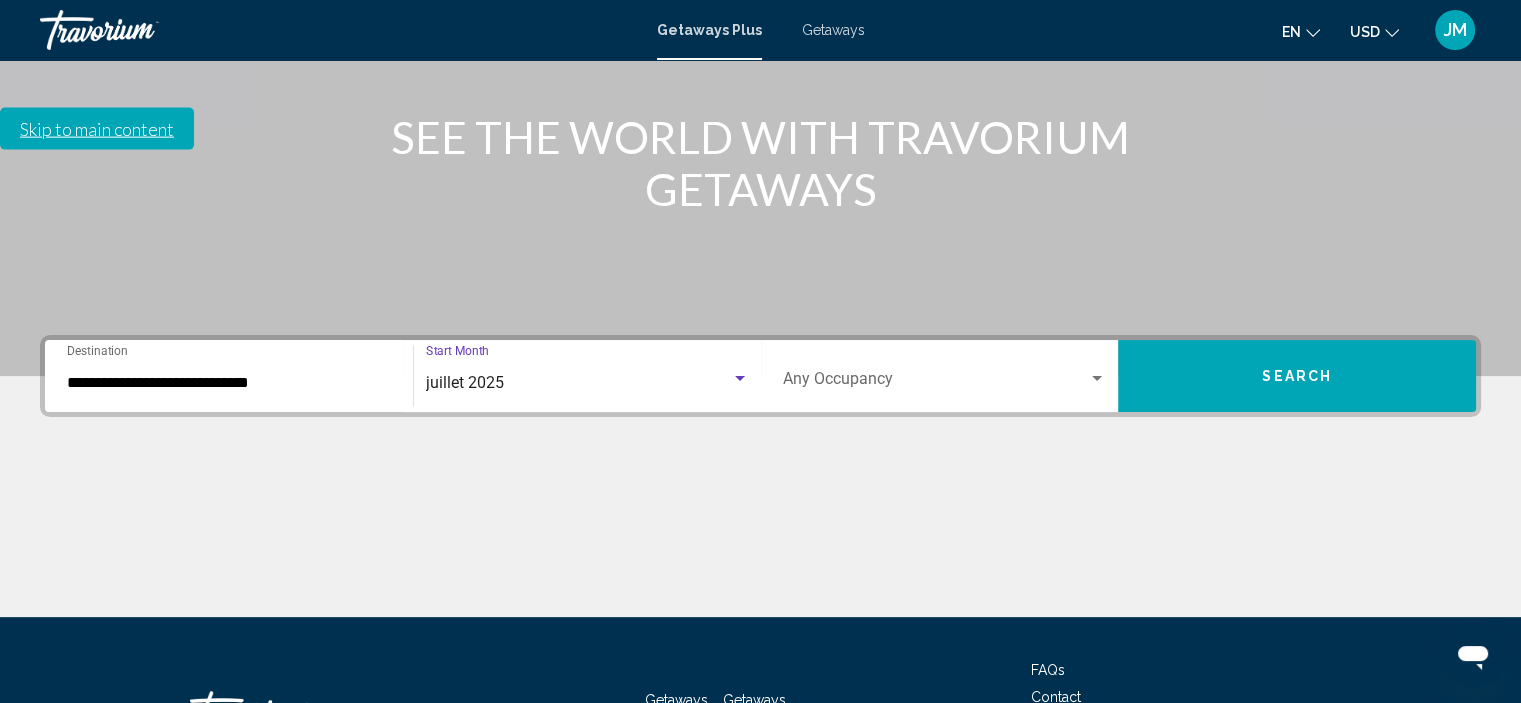 click at bounding box center (936, 383) 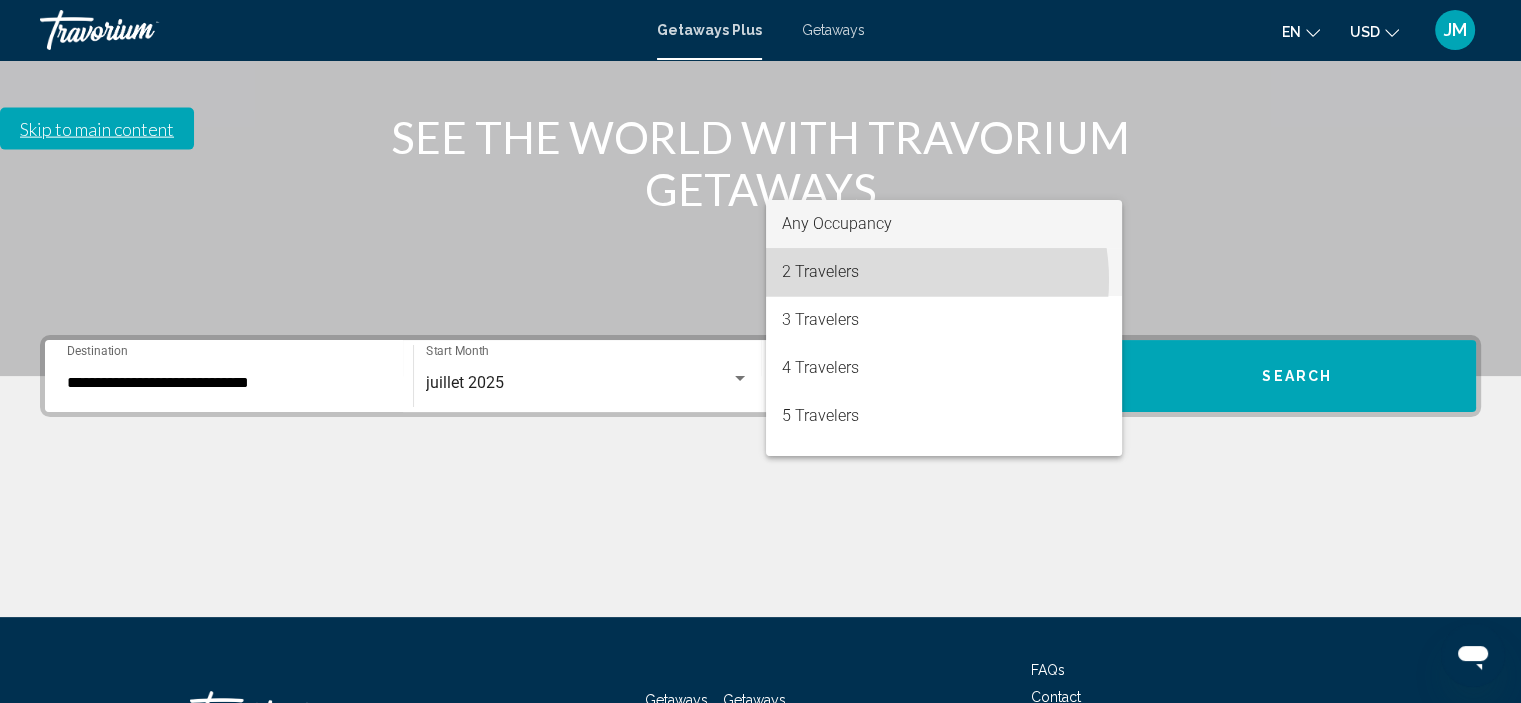 click on "2 Travelers" at bounding box center (944, 272) 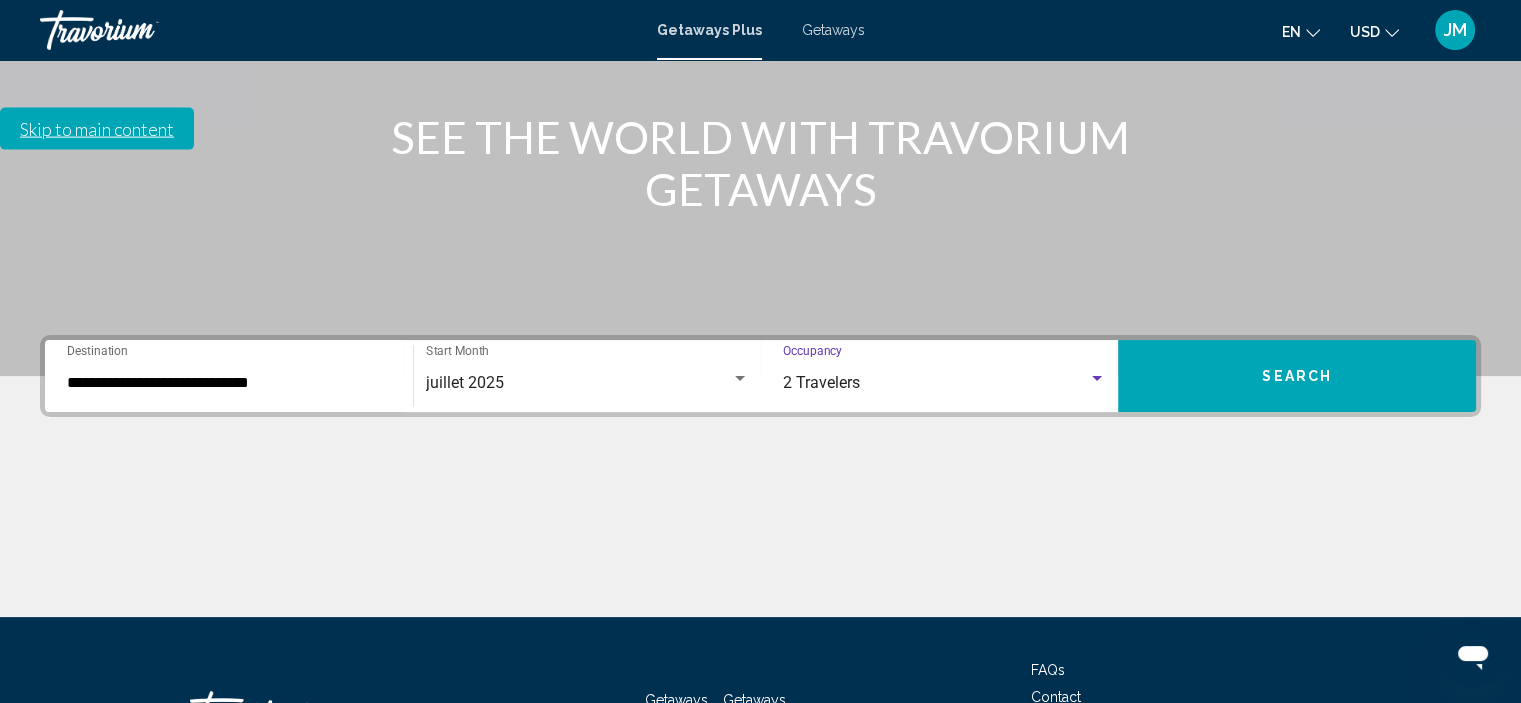 click on "Search" at bounding box center [1297, 377] 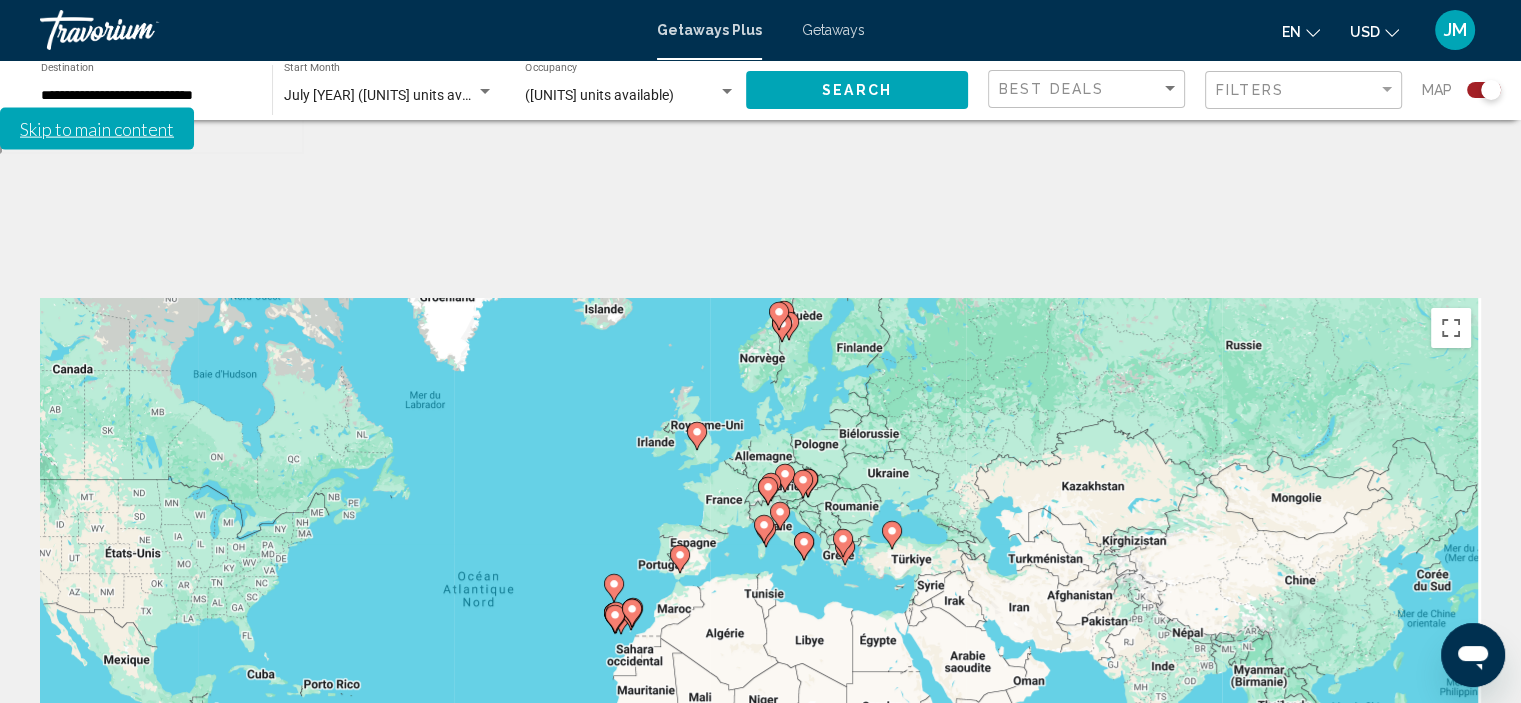 drag, startPoint x: 1048, startPoint y: 443, endPoint x: 794, endPoint y: 449, distance: 254.07086 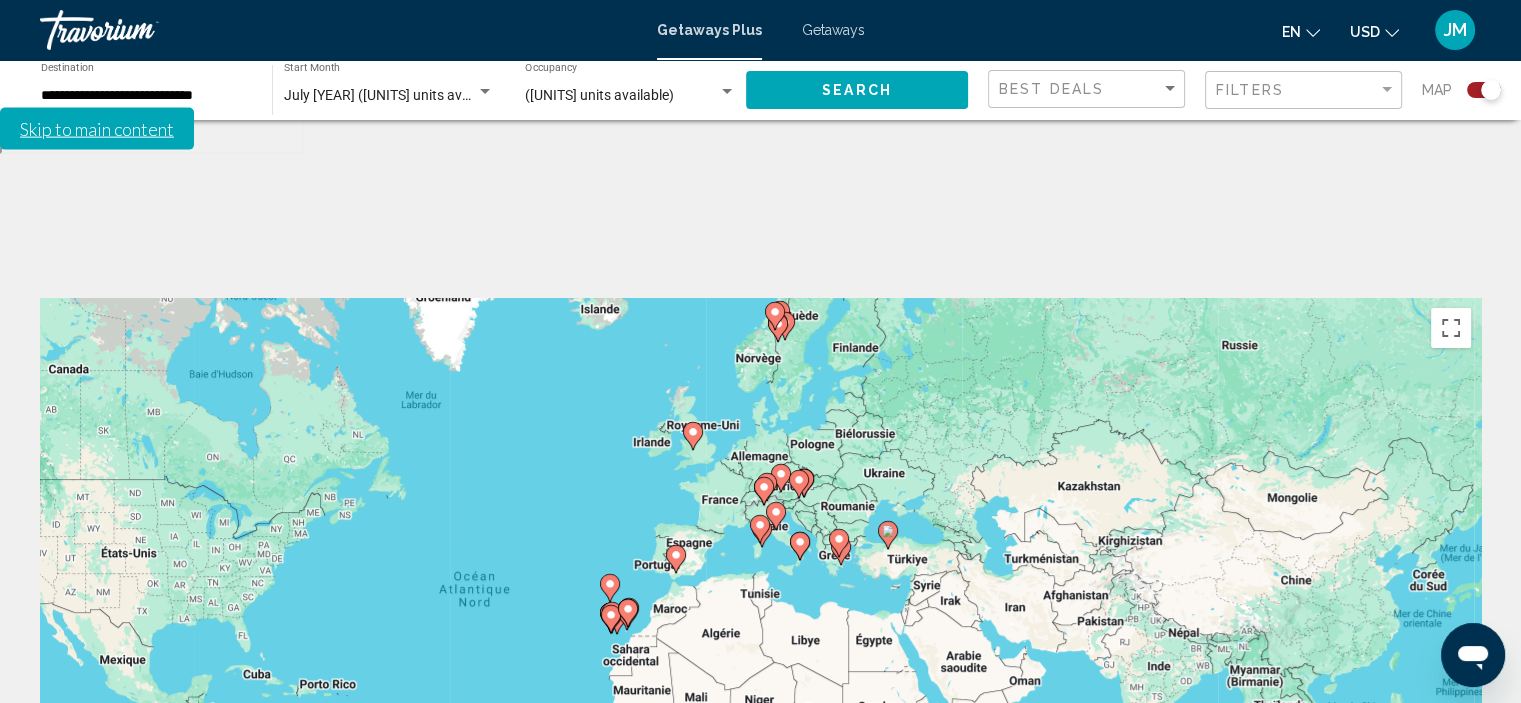 click on "Pour activer le glissement du marqueur avec le clavier, appuyez sur Alt+Entrée. Déplacez ensuite le marqueur à l'aide des touches fléchées. Pour terminer le glissement, appuyez sur la touche Entrée. Pour annuler, appuyez sur Échap." at bounding box center (760, 598) 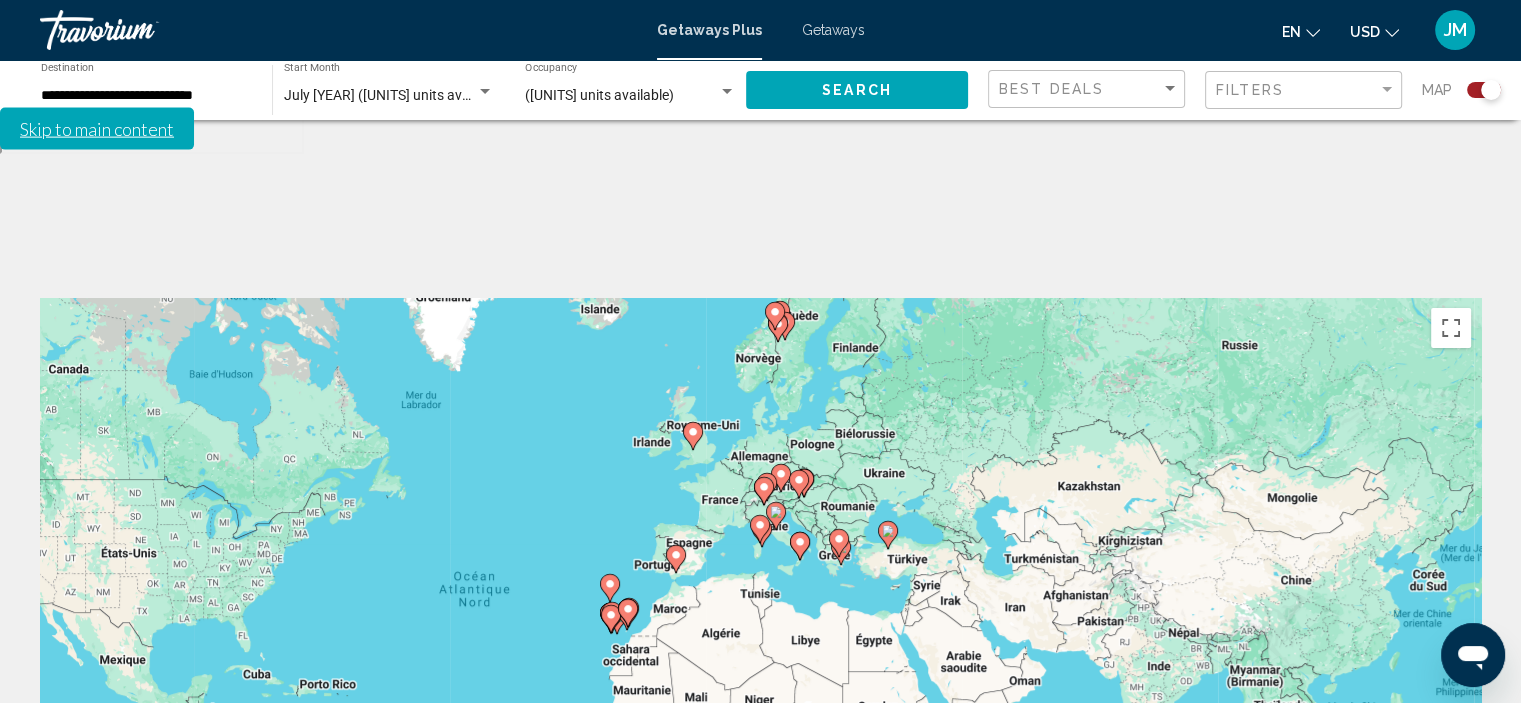 click on "Pour activer le glissement du marqueur avec le clavier, appuyez sur Alt+Entrée. Déplacez ensuite le marqueur à l'aide des touches fléchées. Pour terminer le glissement, appuyez sur la touche Entrée. Pour annuler, appuyez sur Échap." at bounding box center [760, 598] 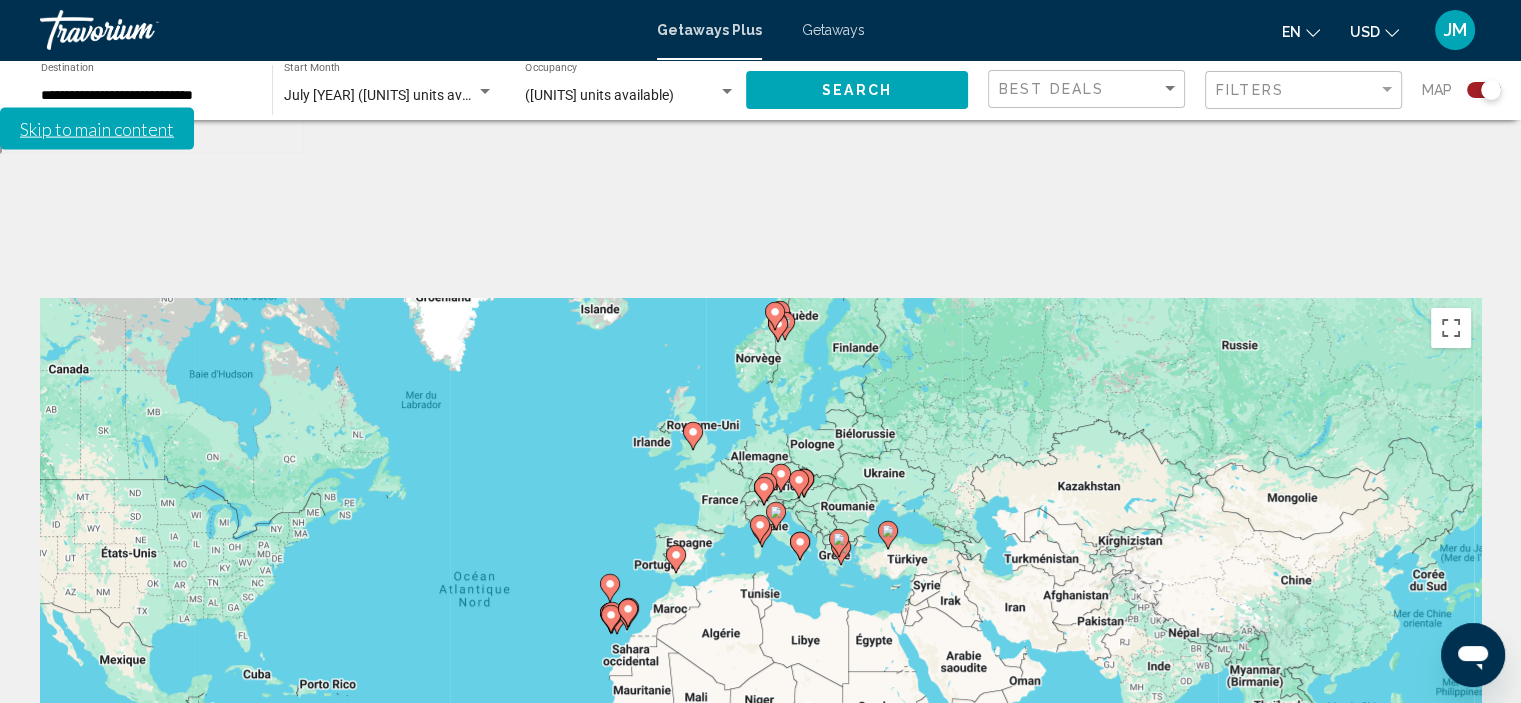 click on "Pour activer le glissement du marqueur avec le clavier, appuyez sur Alt+Entrée. Déplacez ensuite le marqueur à l'aide des touches fléchées. Pour terminer le glissement, appuyez sur la touche Entrée. Pour annuler, appuyez sur Échap." at bounding box center [760, 598] 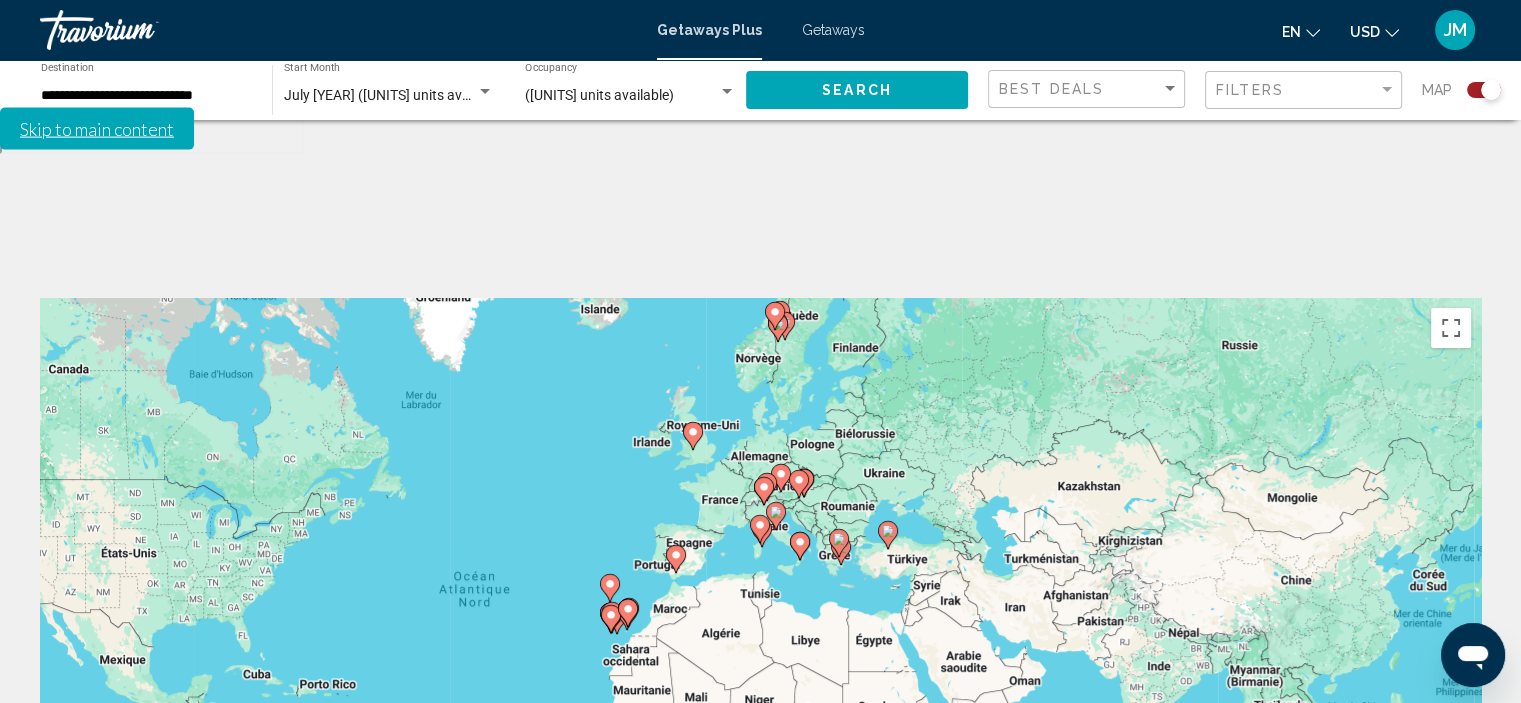 click at bounding box center [1451, 813] 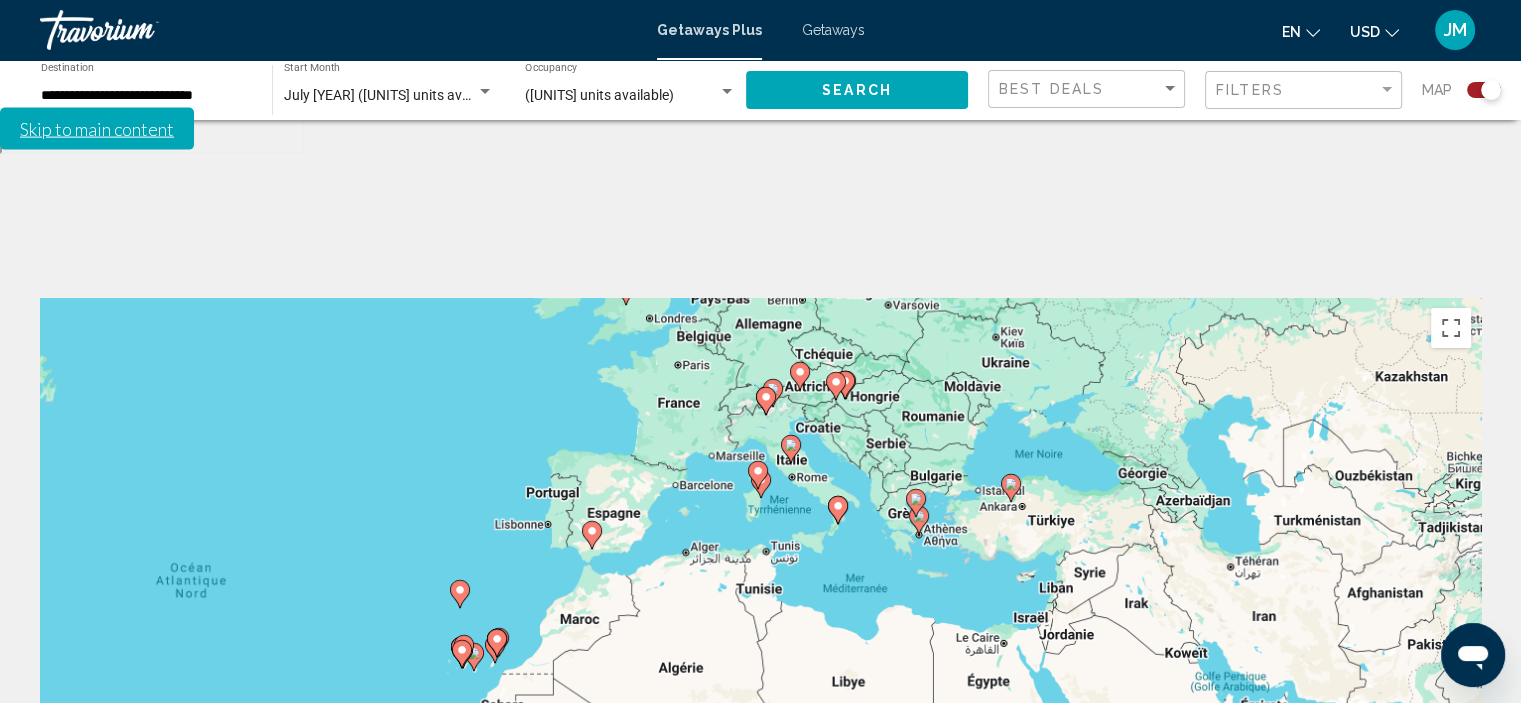 click at bounding box center (1451, 813) 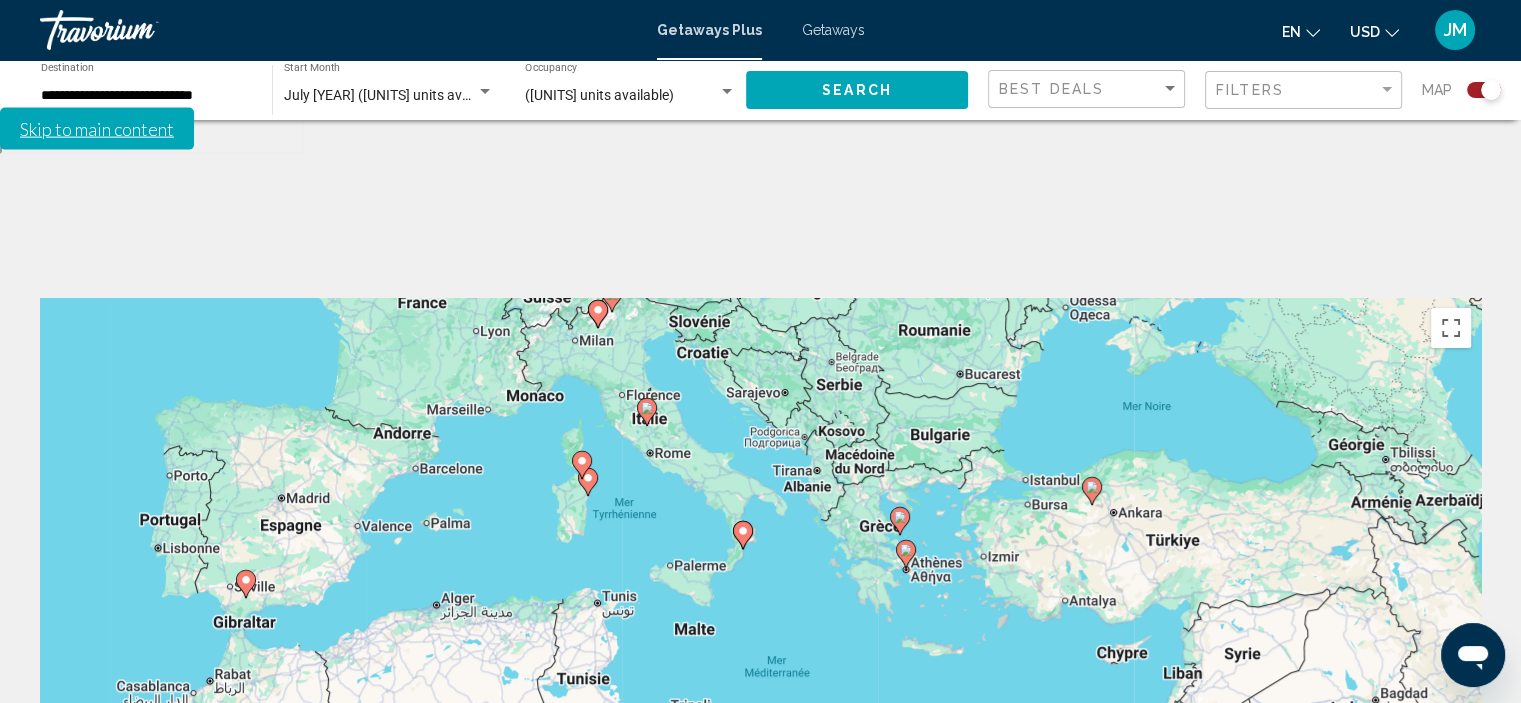 drag, startPoint x: 913, startPoint y: 396, endPoint x: 740, endPoint y: 495, distance: 199.32385 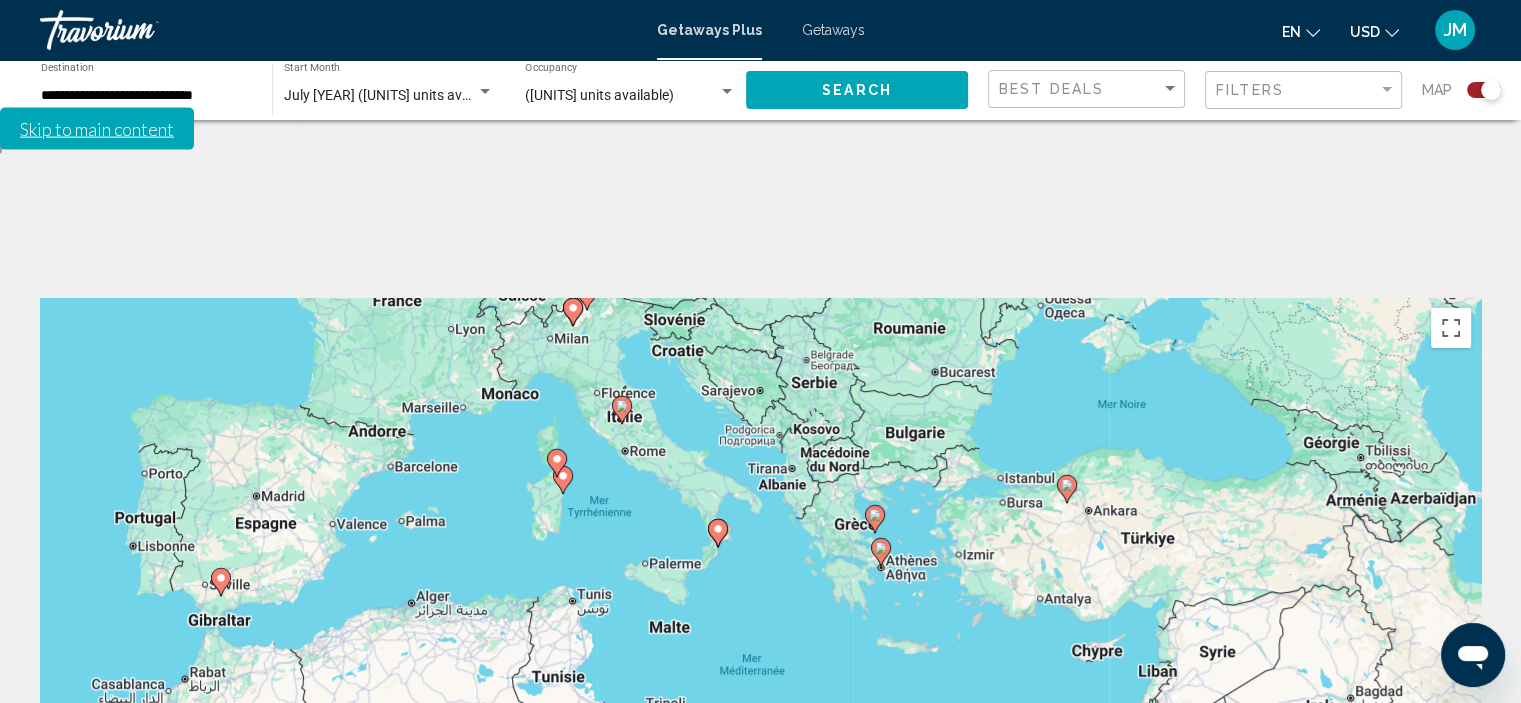 drag, startPoint x: 1363, startPoint y: 662, endPoint x: 1344, endPoint y: 660, distance: 19.104973 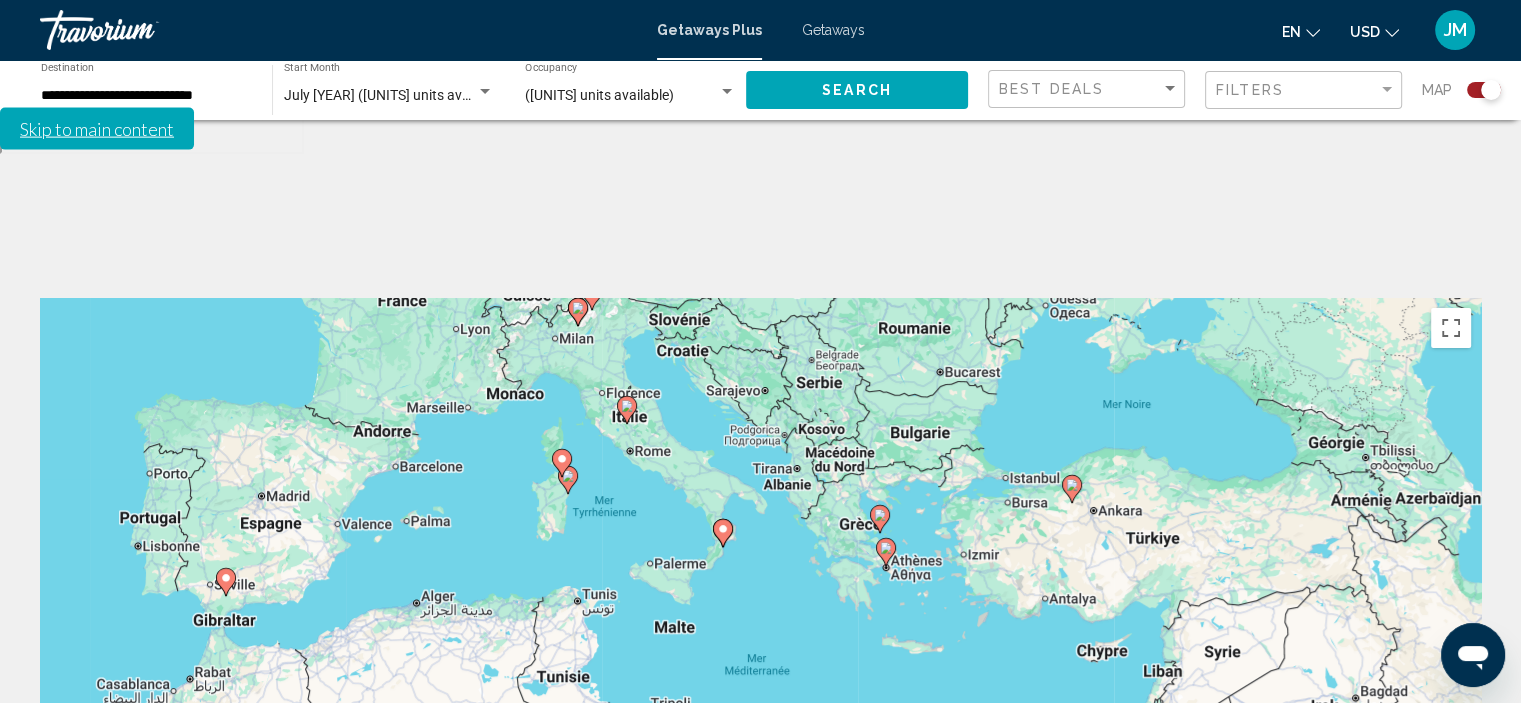 click at bounding box center [1451, 813] 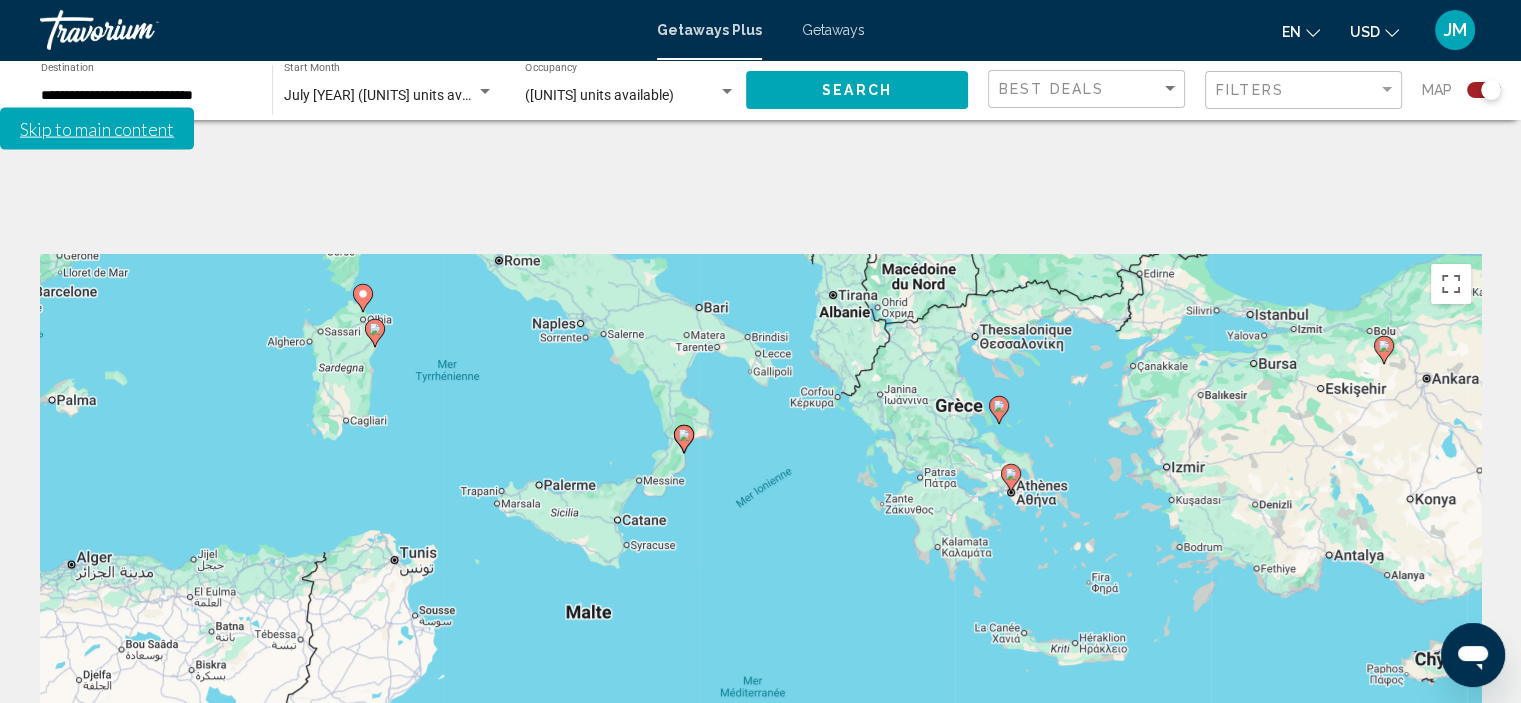 scroll, scrollTop: 0, scrollLeft: 0, axis: both 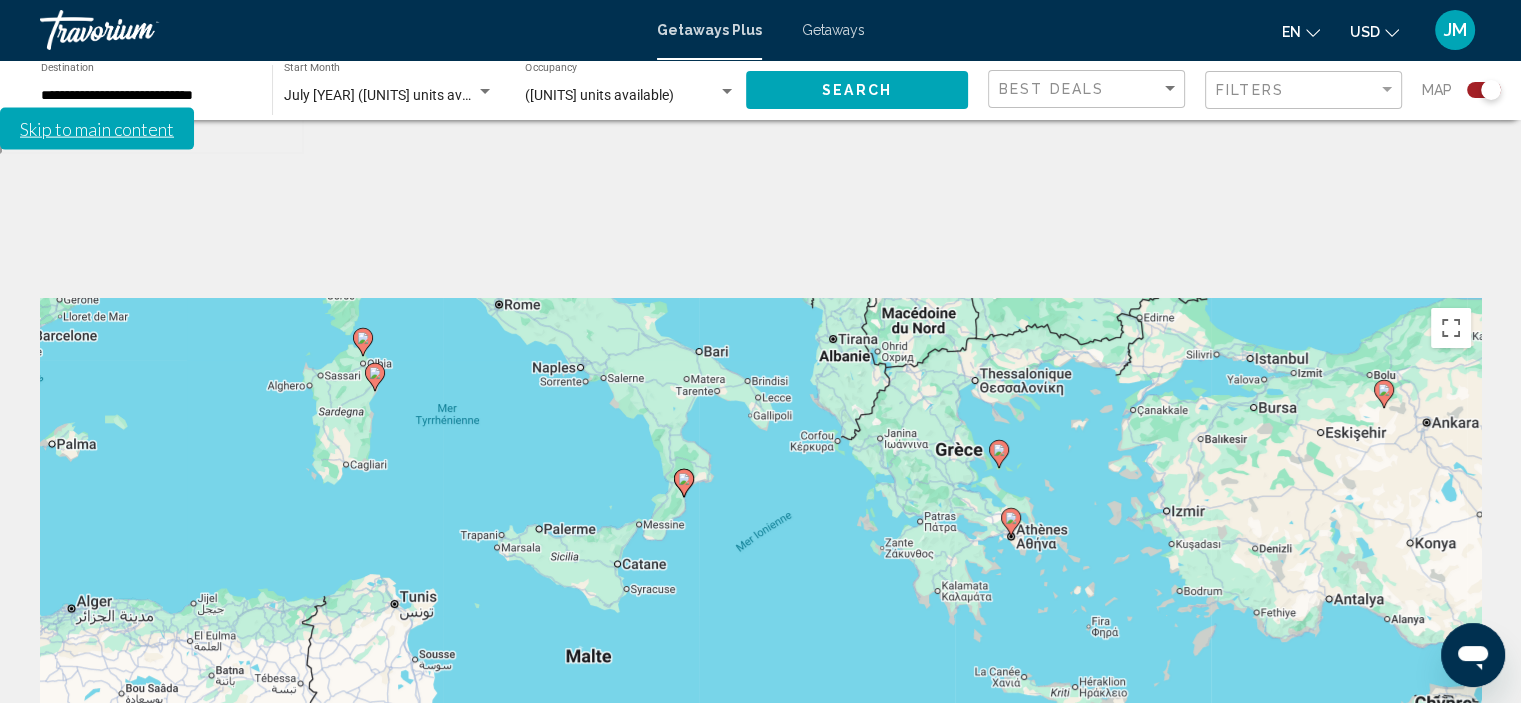 click at bounding box center [1451, 854] 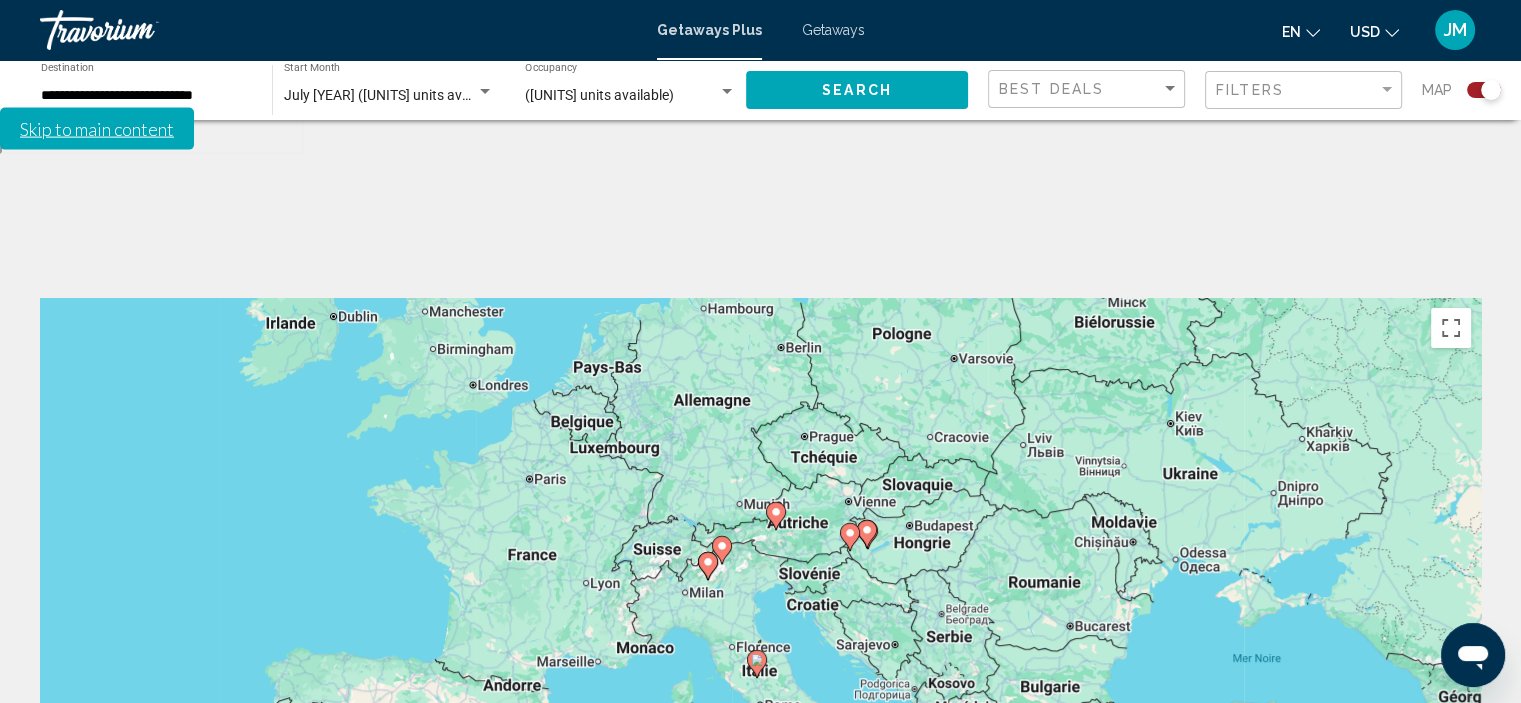 drag, startPoint x: 793, startPoint y: 463, endPoint x: 924, endPoint y: 715, distance: 284.01584 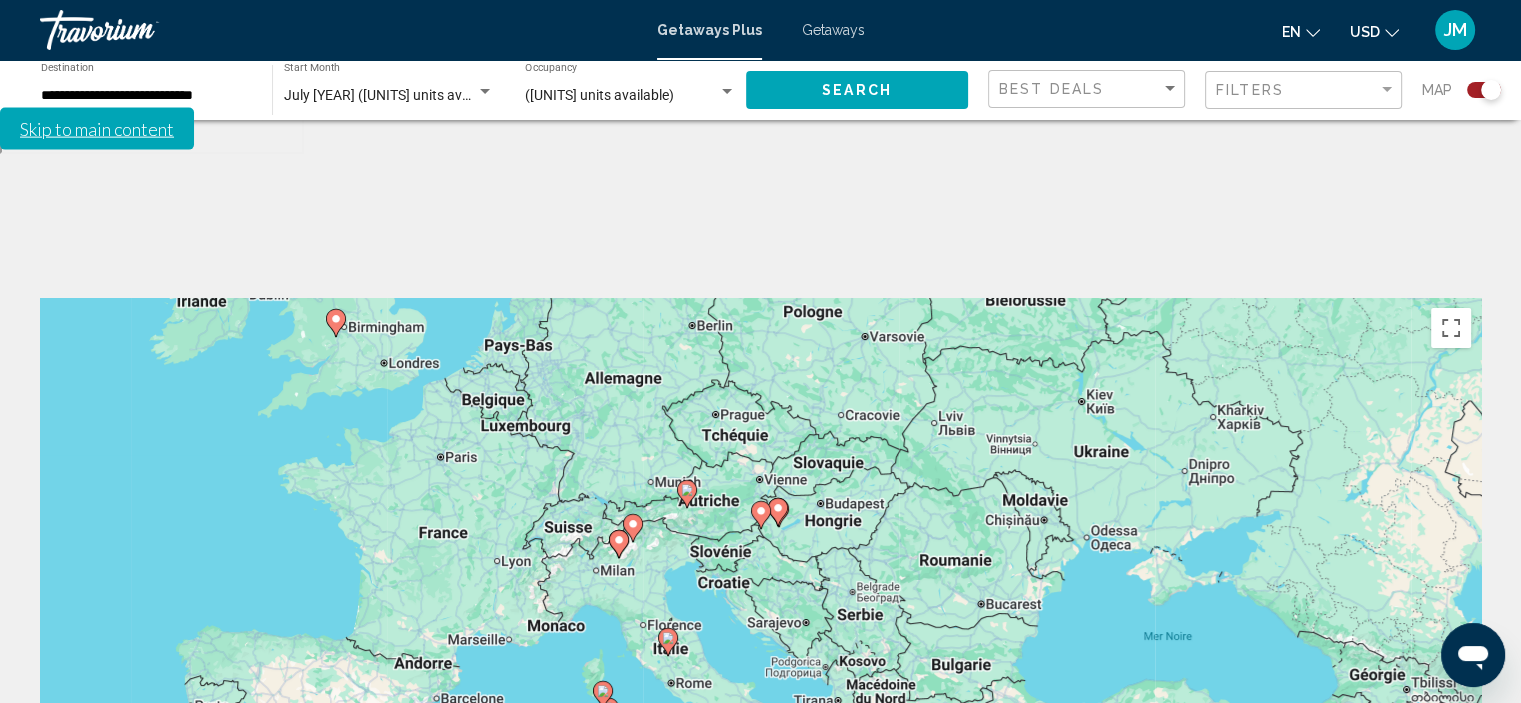 drag, startPoint x: 851, startPoint y: 370, endPoint x: 752, endPoint y: 363, distance: 99.24717 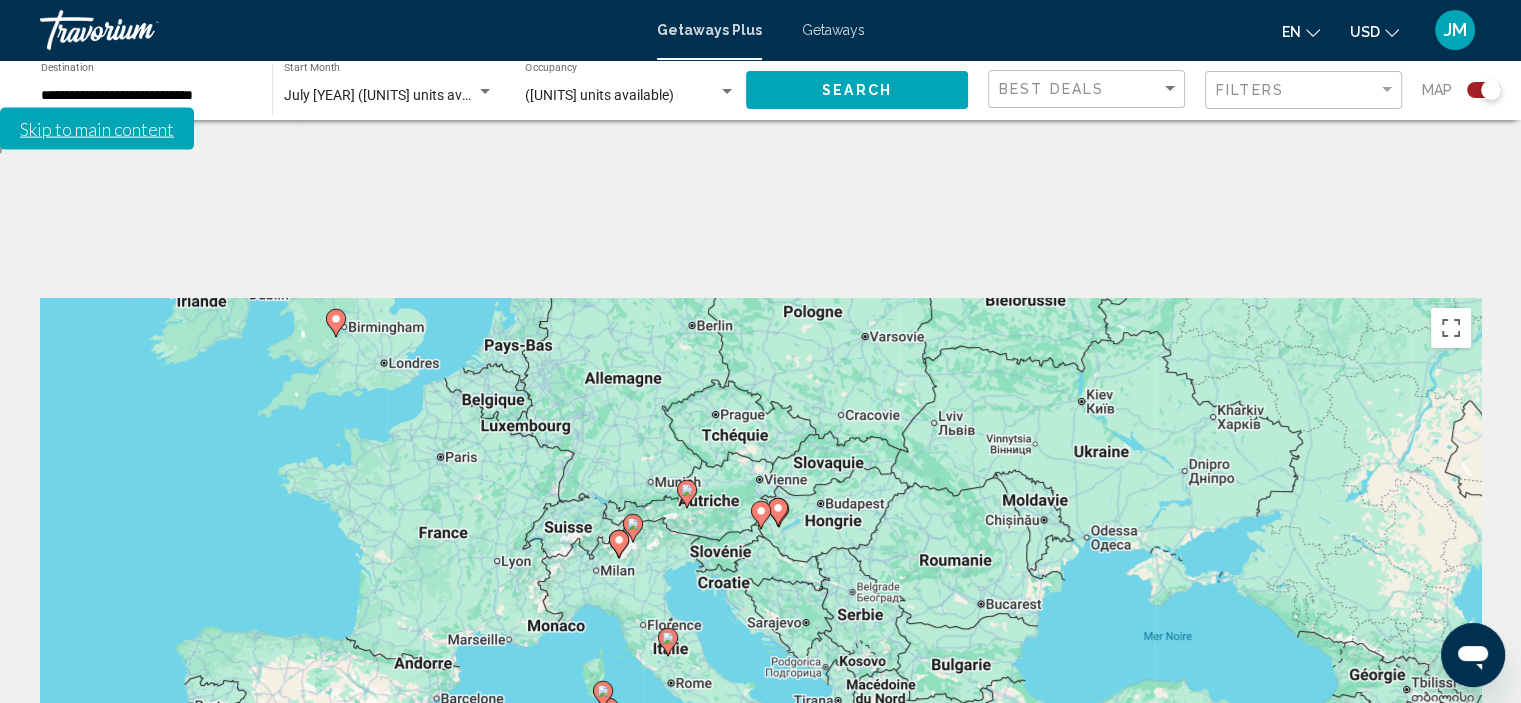 click at bounding box center [761, 515] 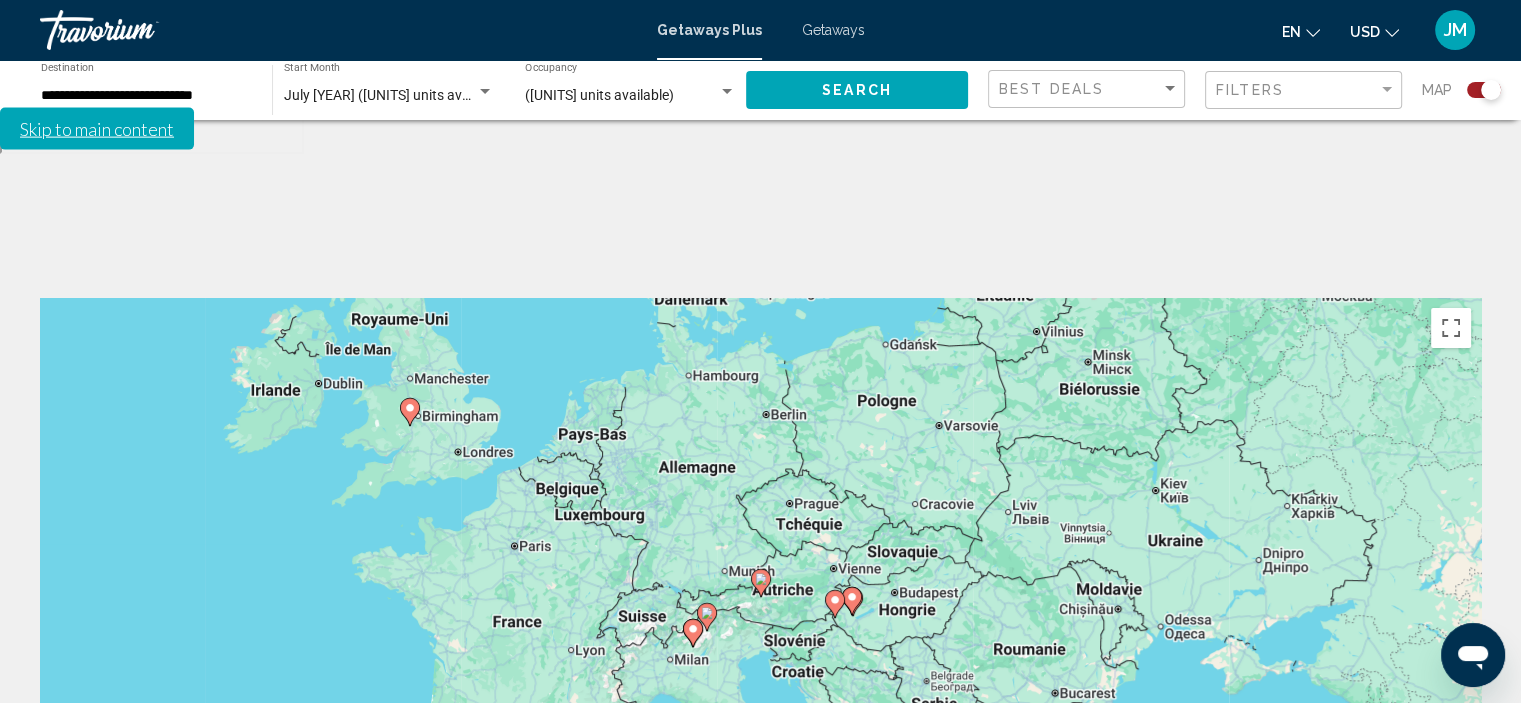 click 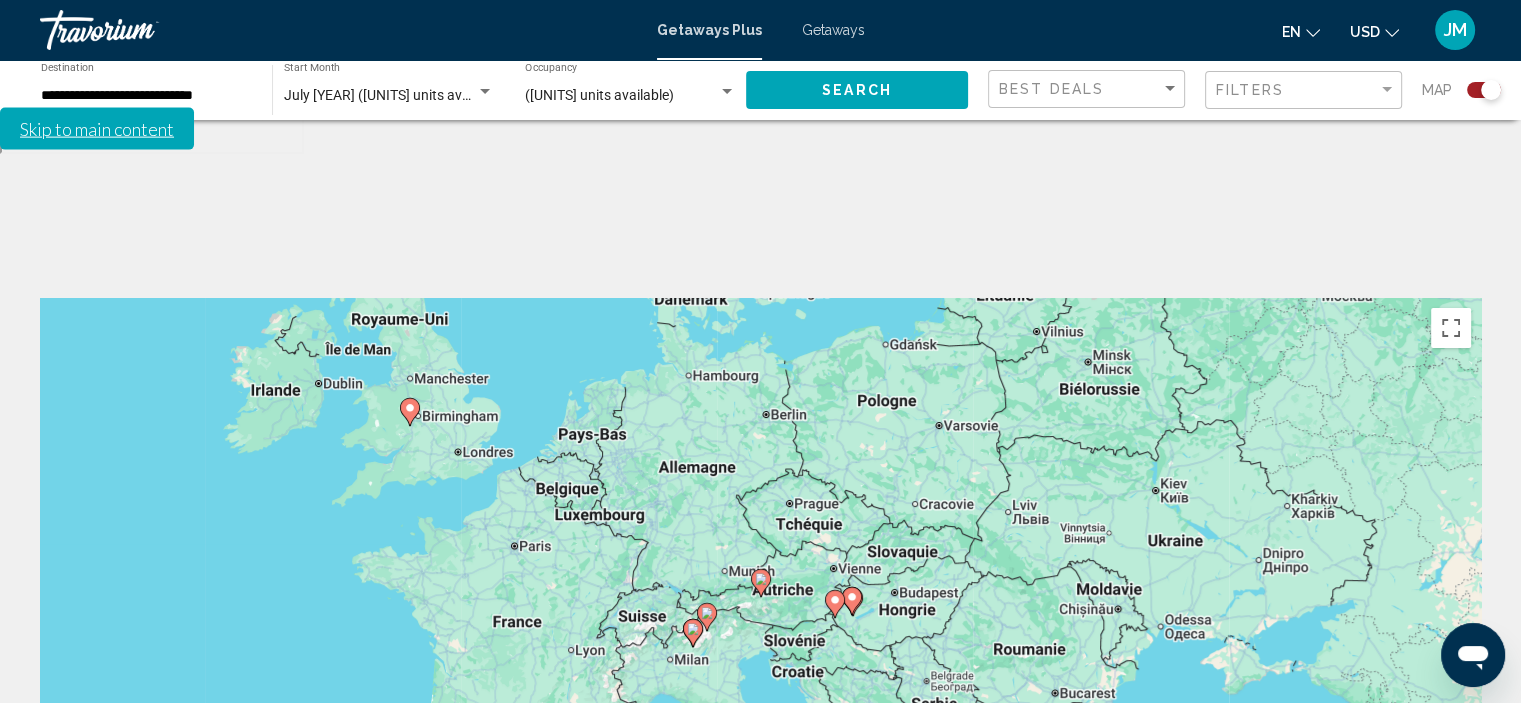 type on "**********" 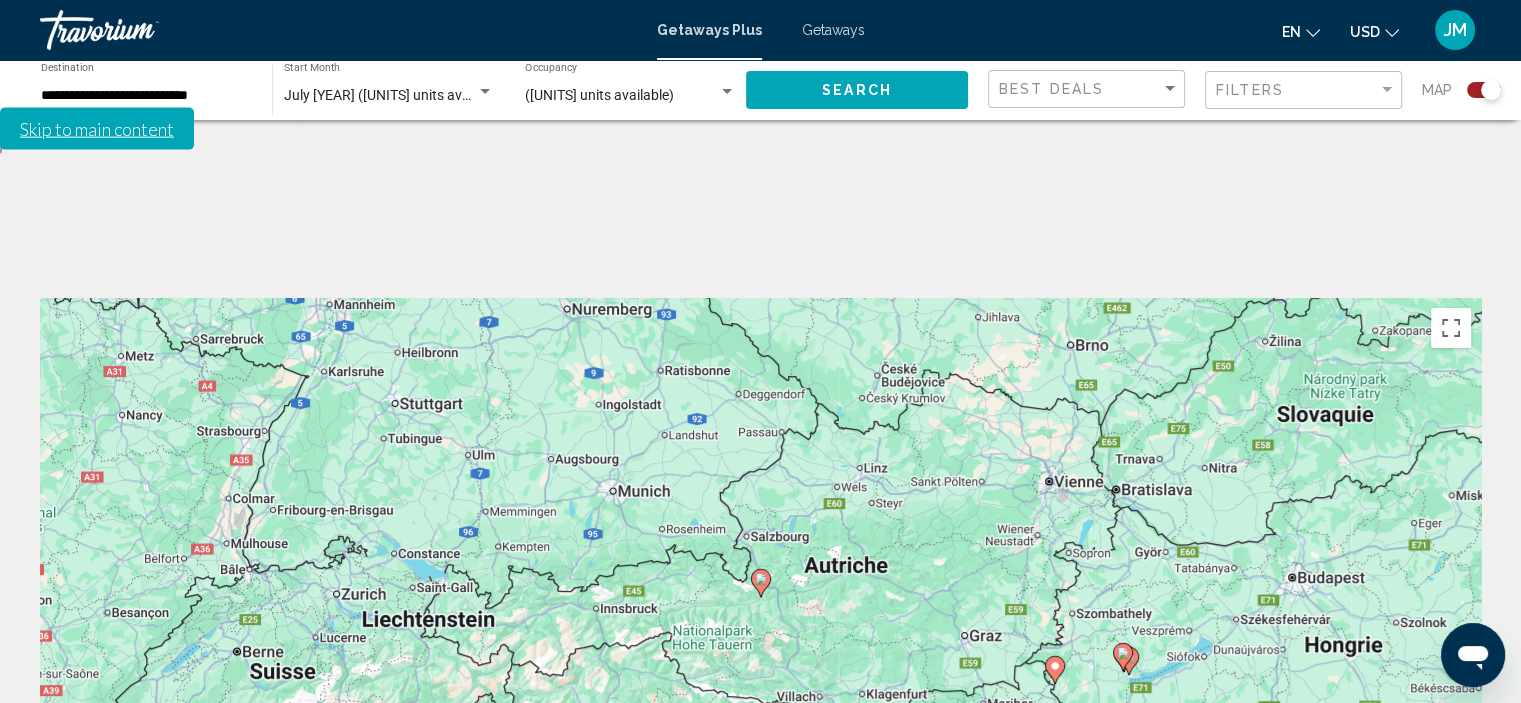 click 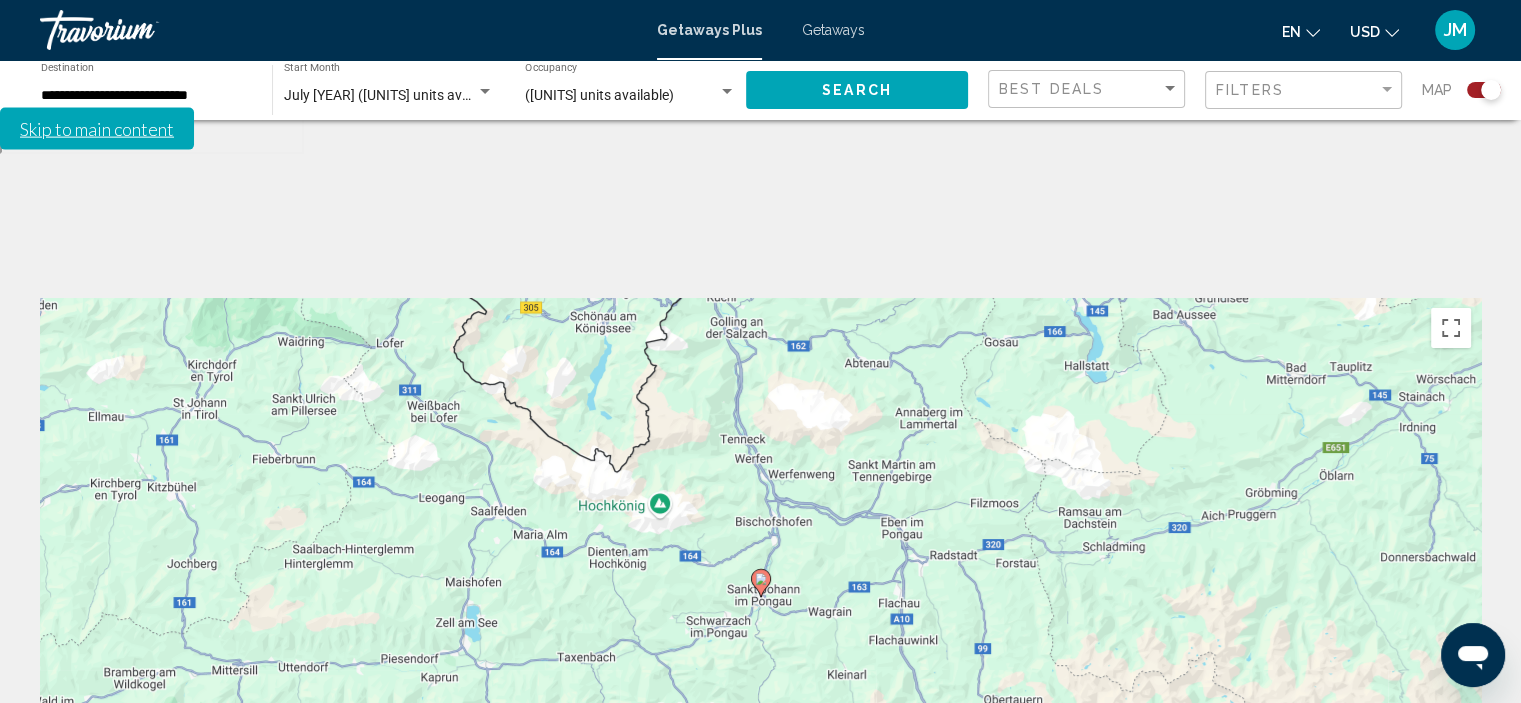 click 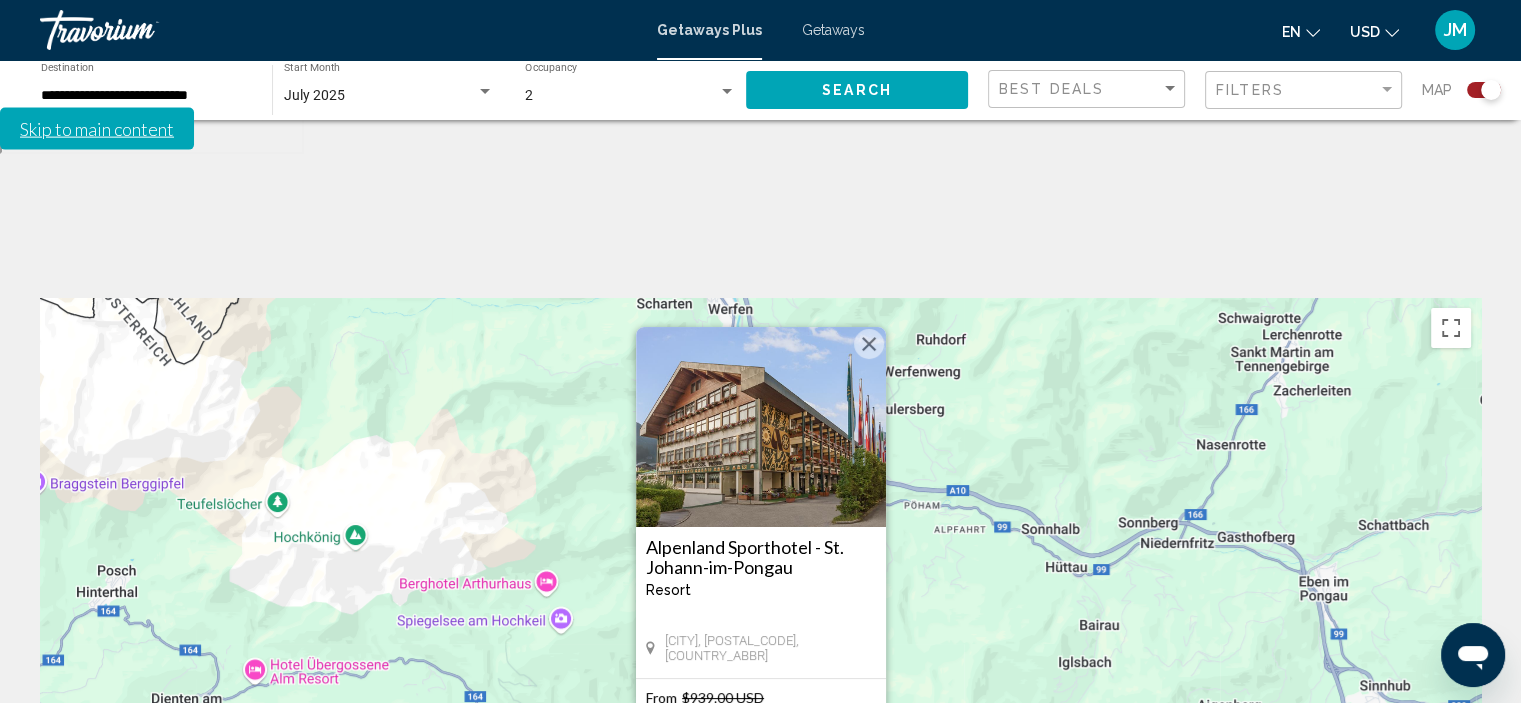 click on "View Resort" at bounding box center [760, 799] 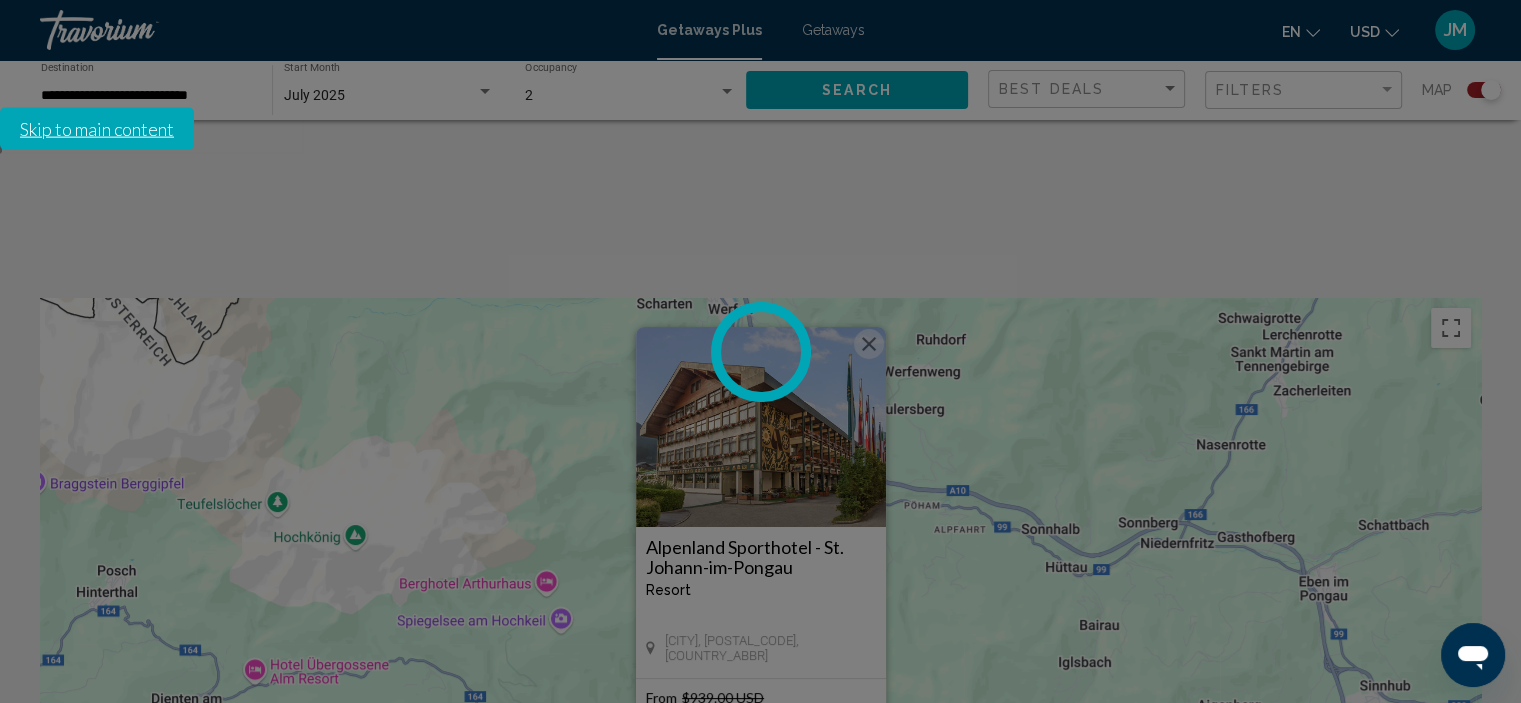 scroll, scrollTop: 8, scrollLeft: 0, axis: vertical 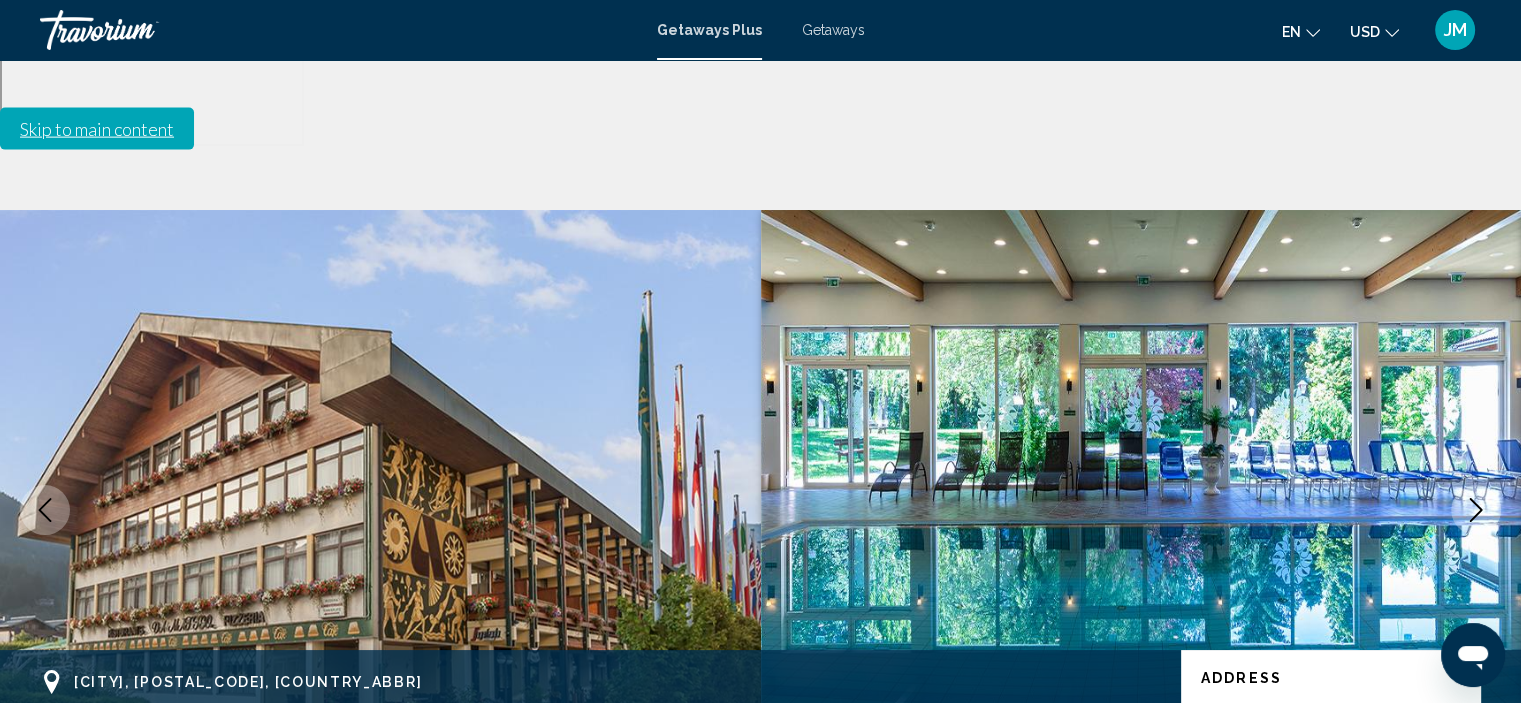 click 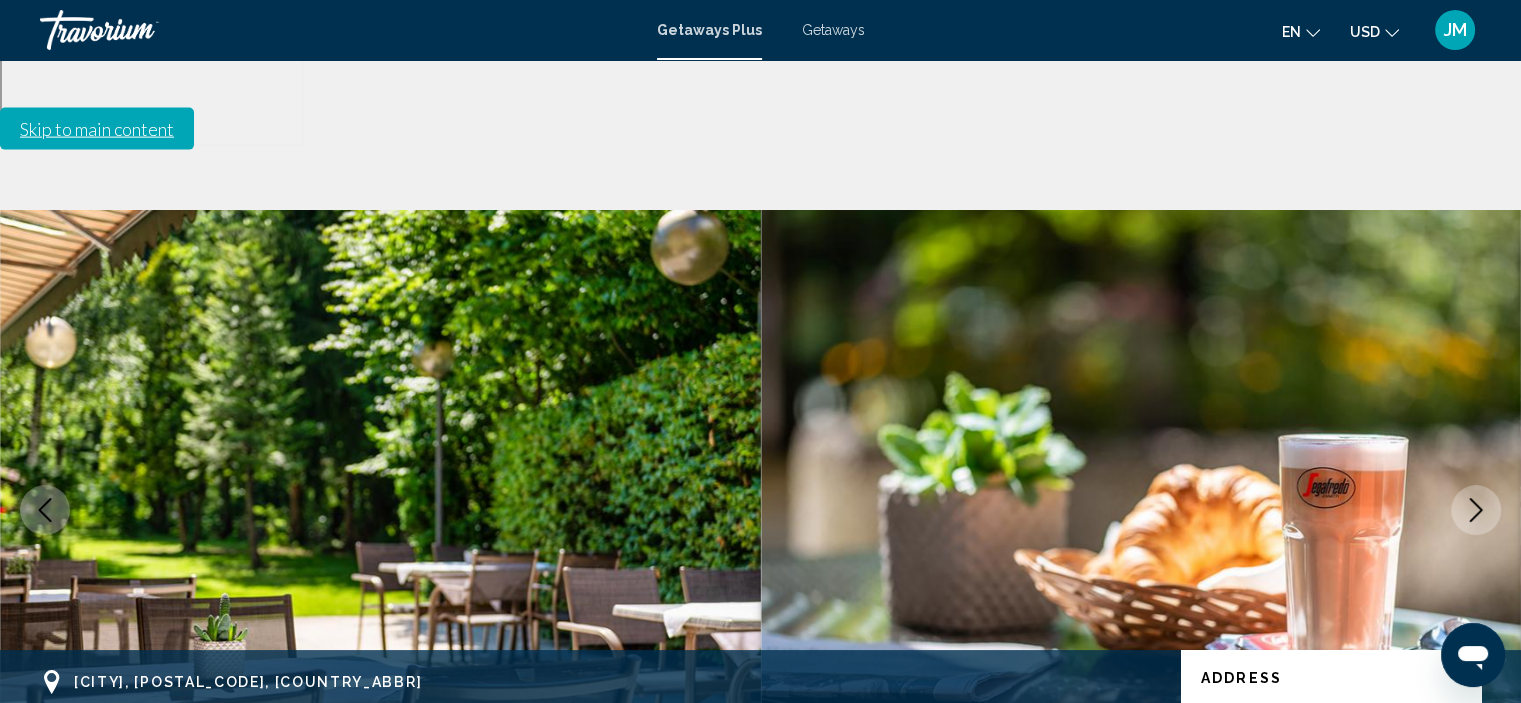 click 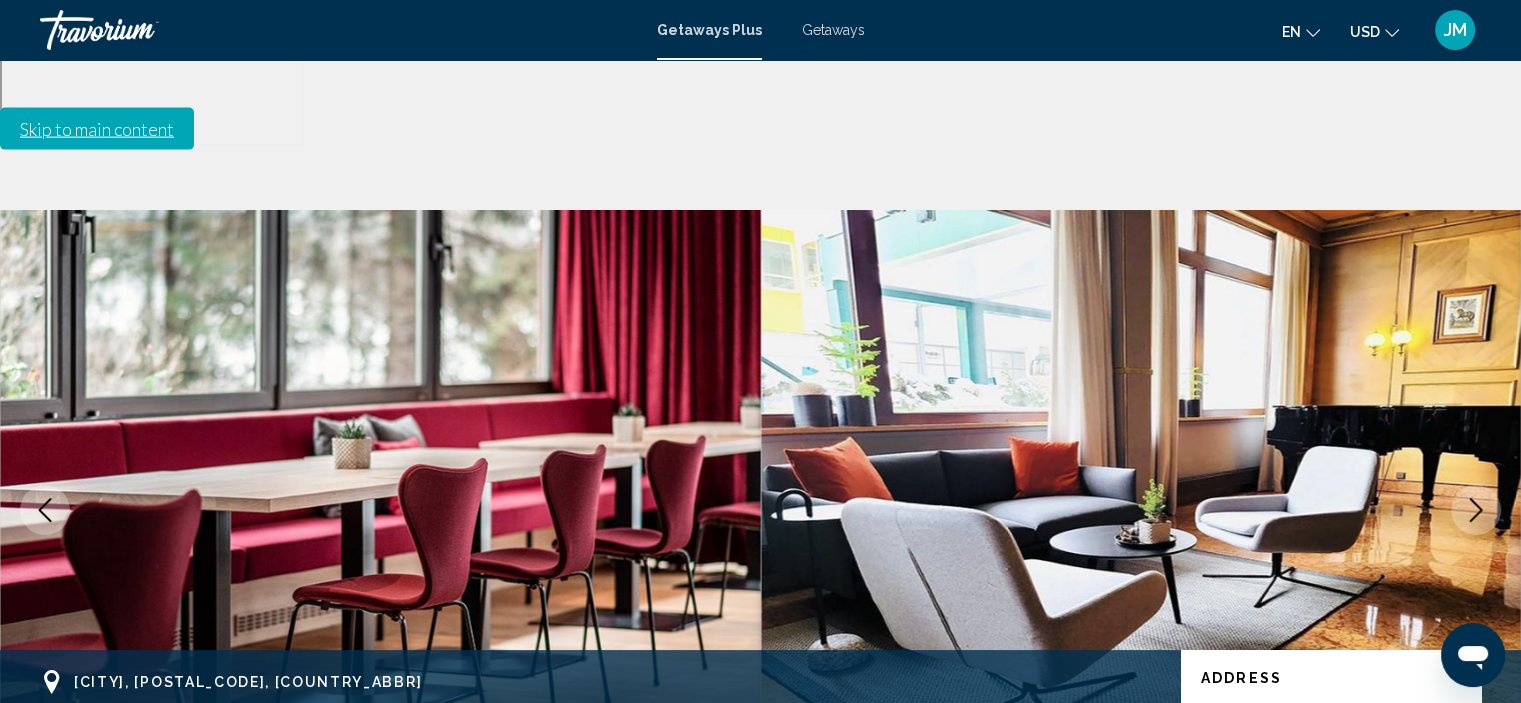 click 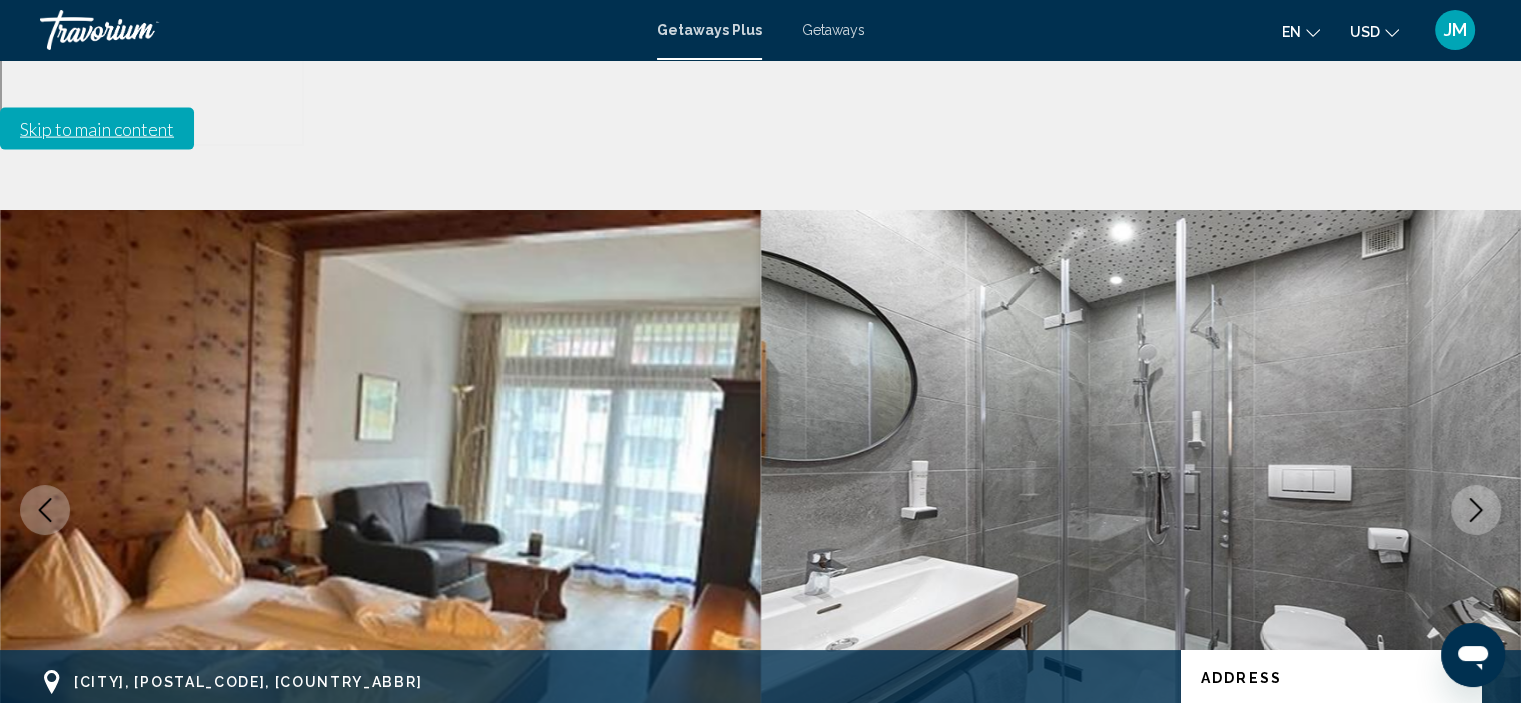 click 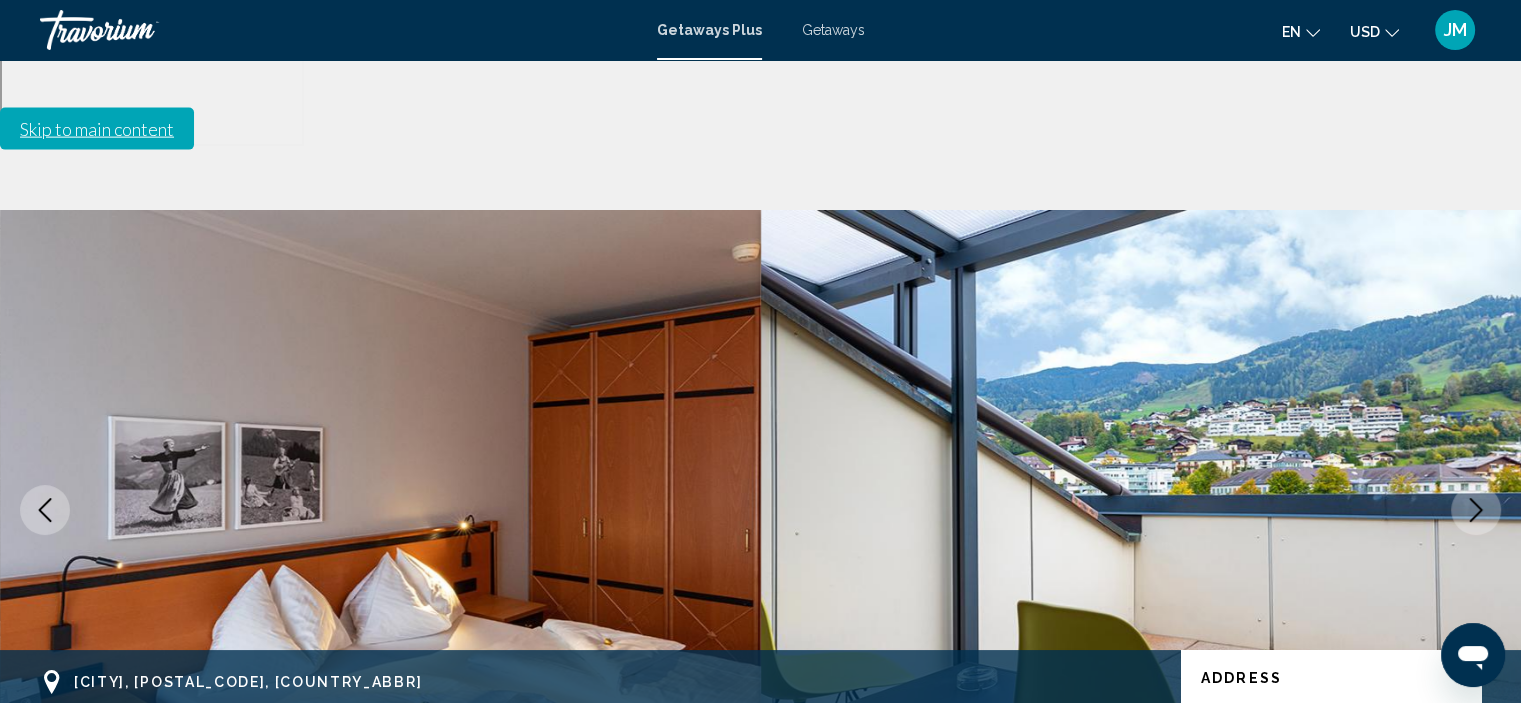 click 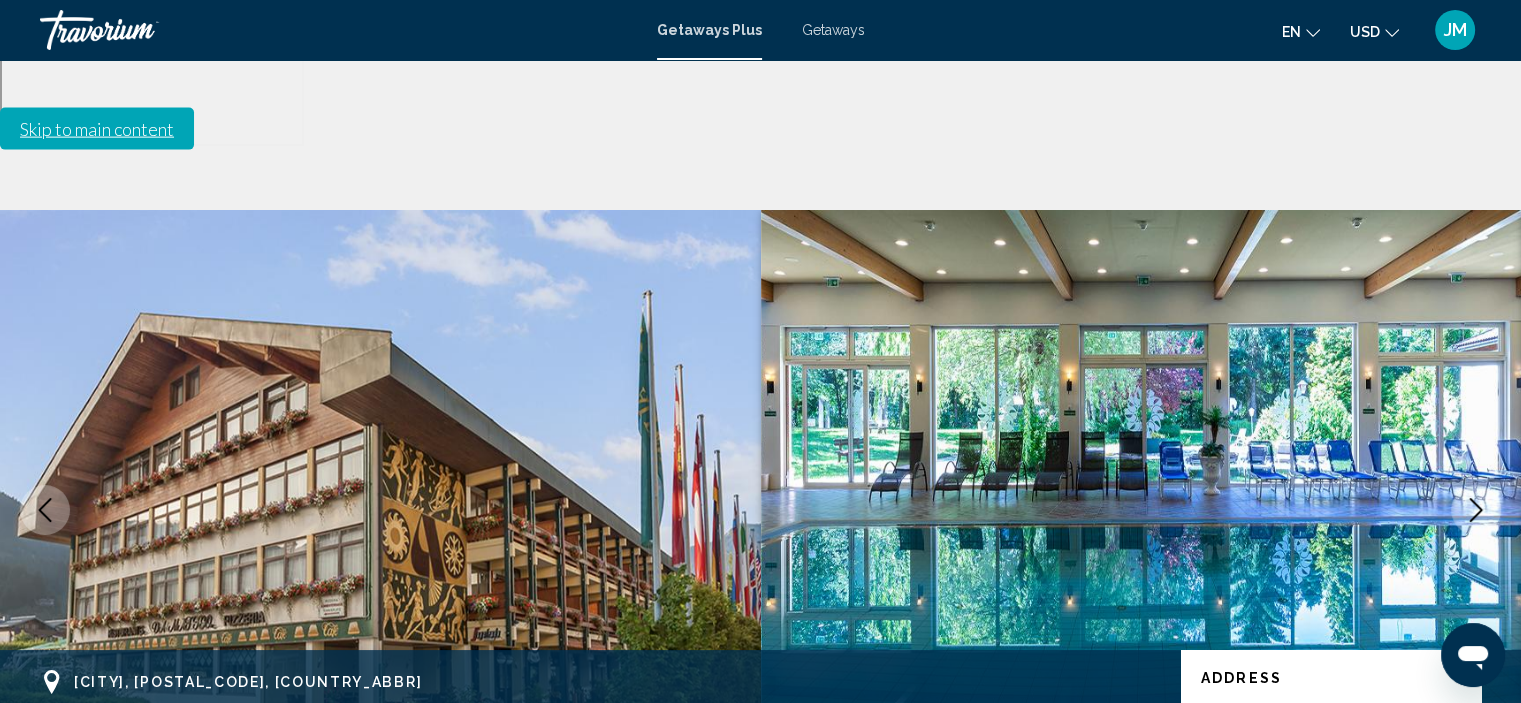 scroll, scrollTop: 0, scrollLeft: 0, axis: both 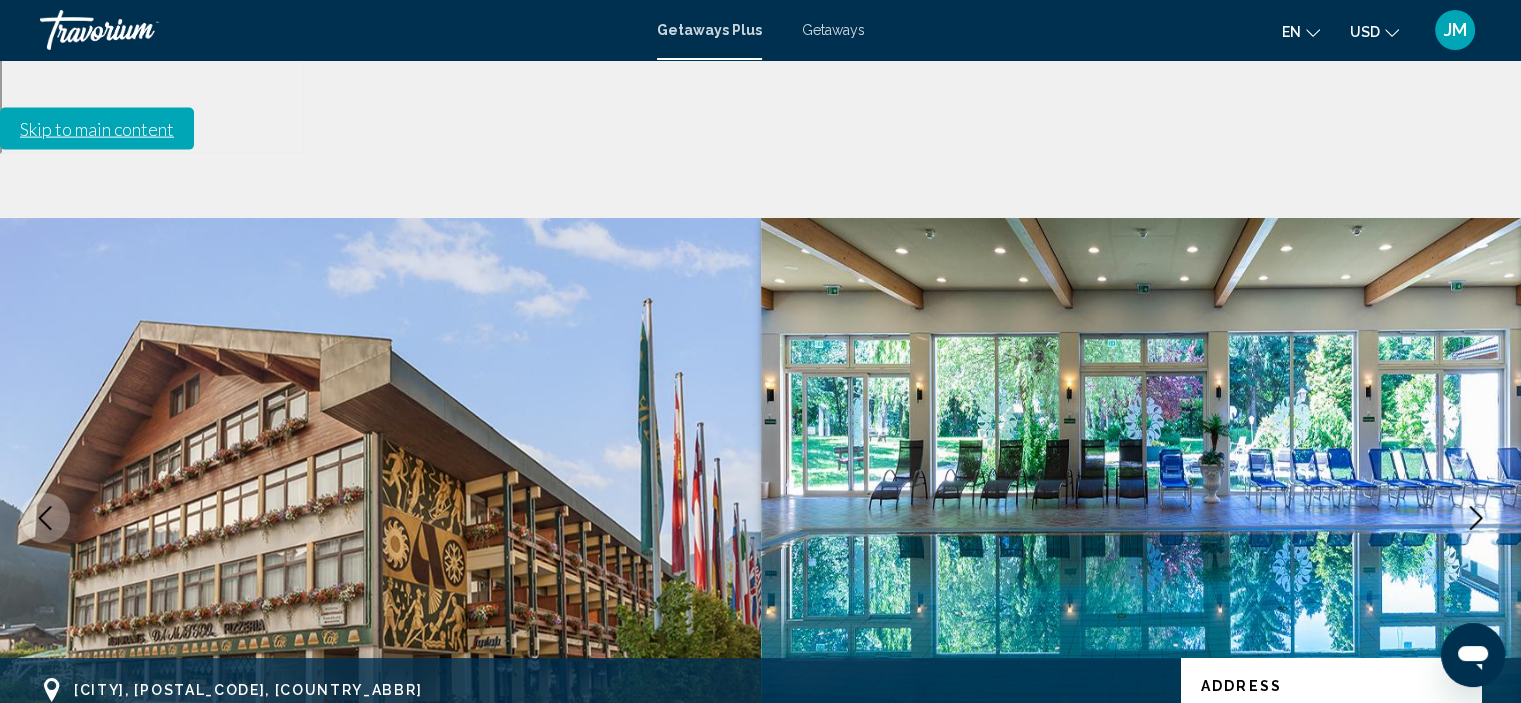 click 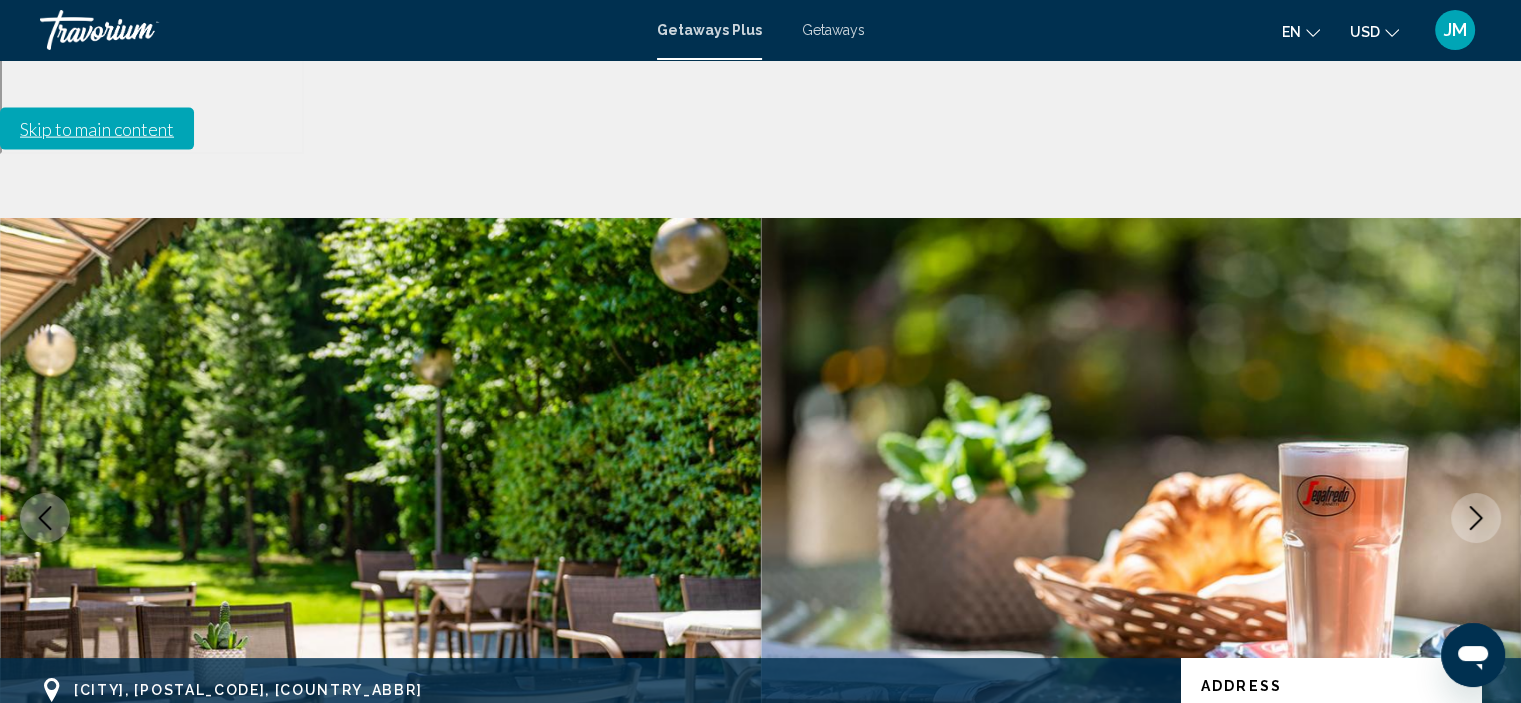click 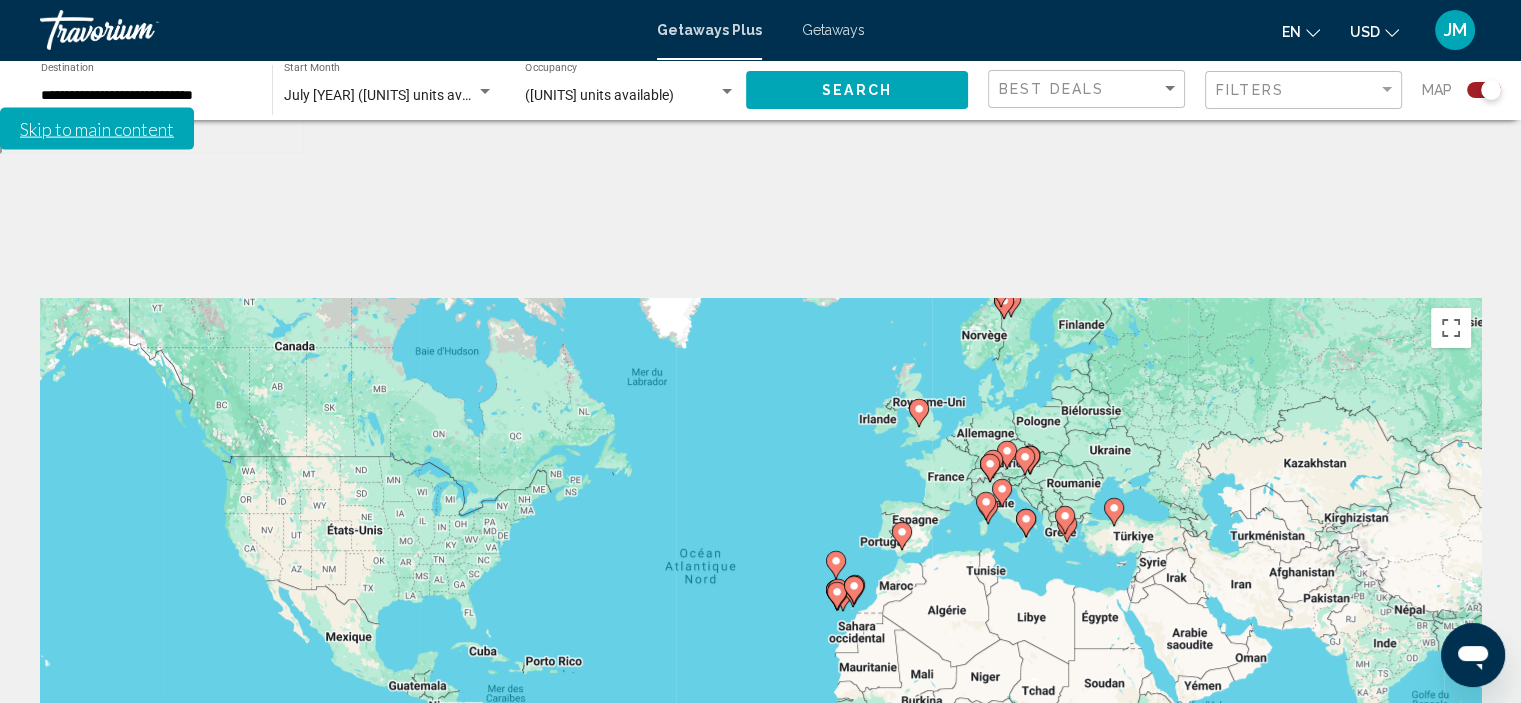 click at bounding box center (1451, 813) 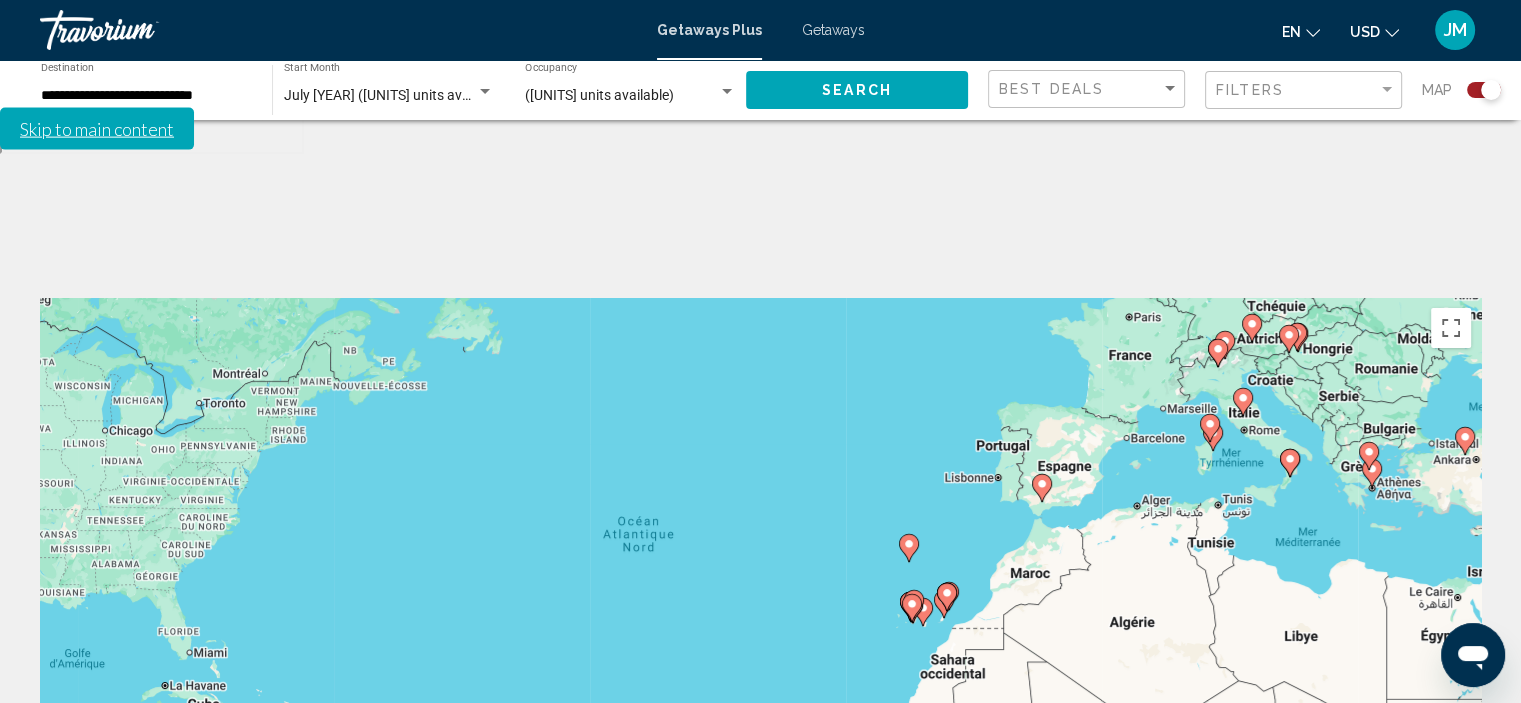 click at bounding box center (1451, 813) 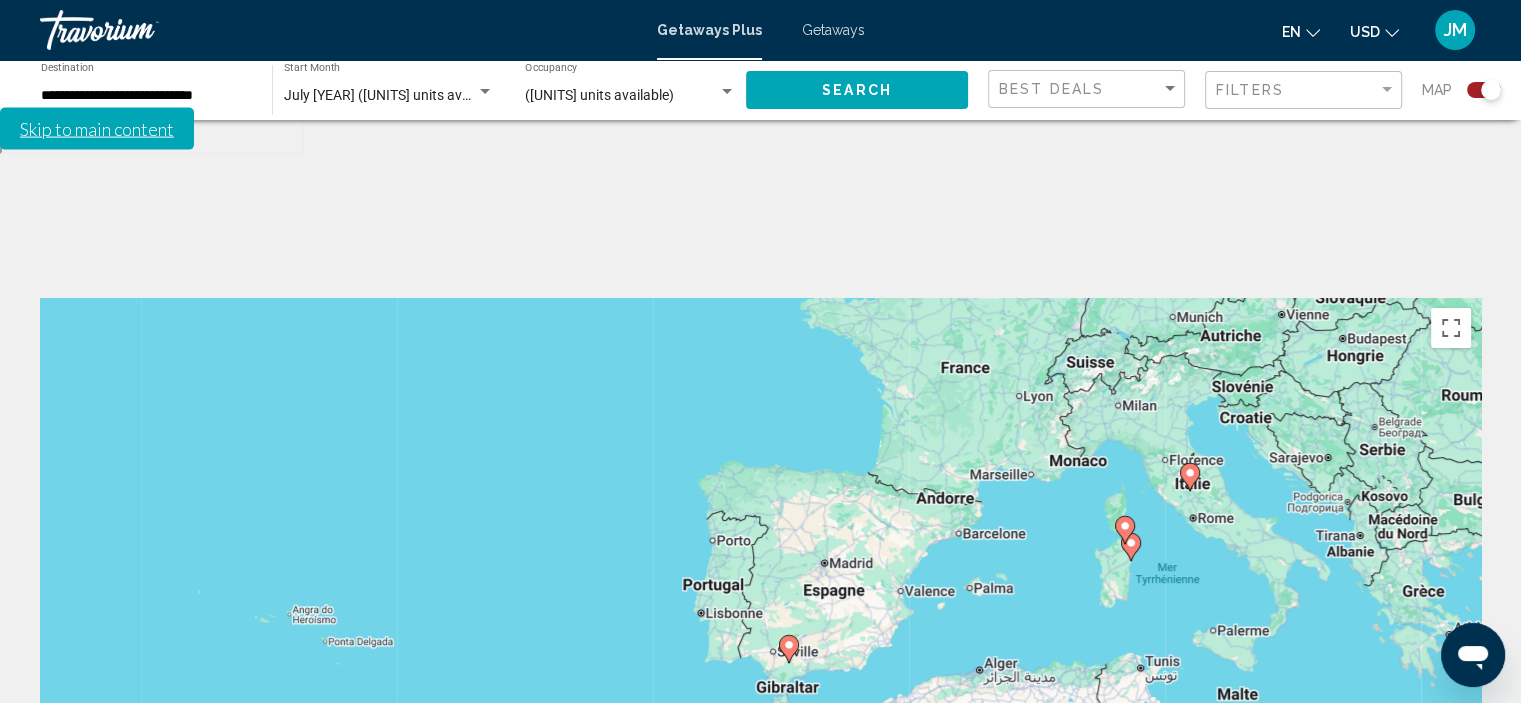 drag, startPoint x: 1408, startPoint y: 327, endPoint x: 840, endPoint y: 587, distance: 624.67914 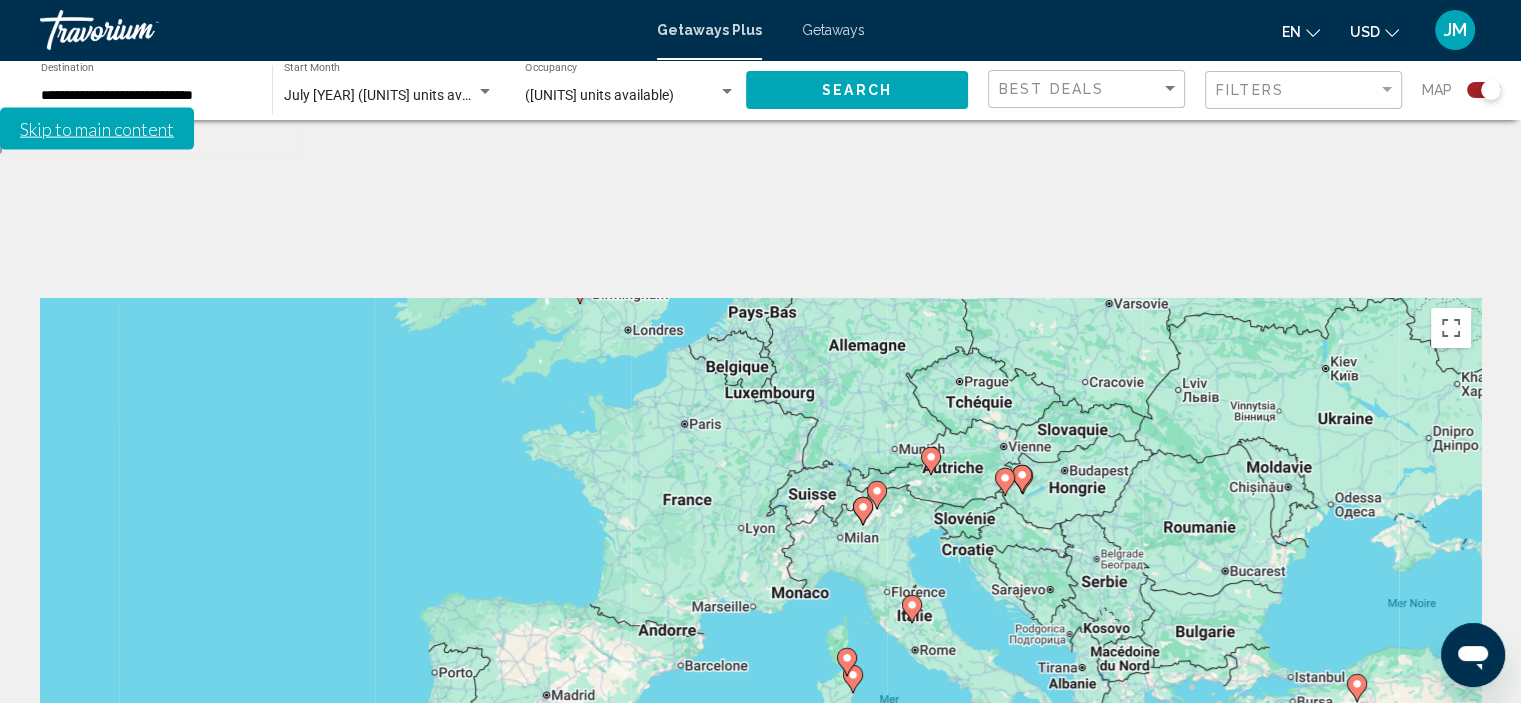 drag, startPoint x: 933, startPoint y: 451, endPoint x: 700, endPoint y: 577, distance: 264.88678 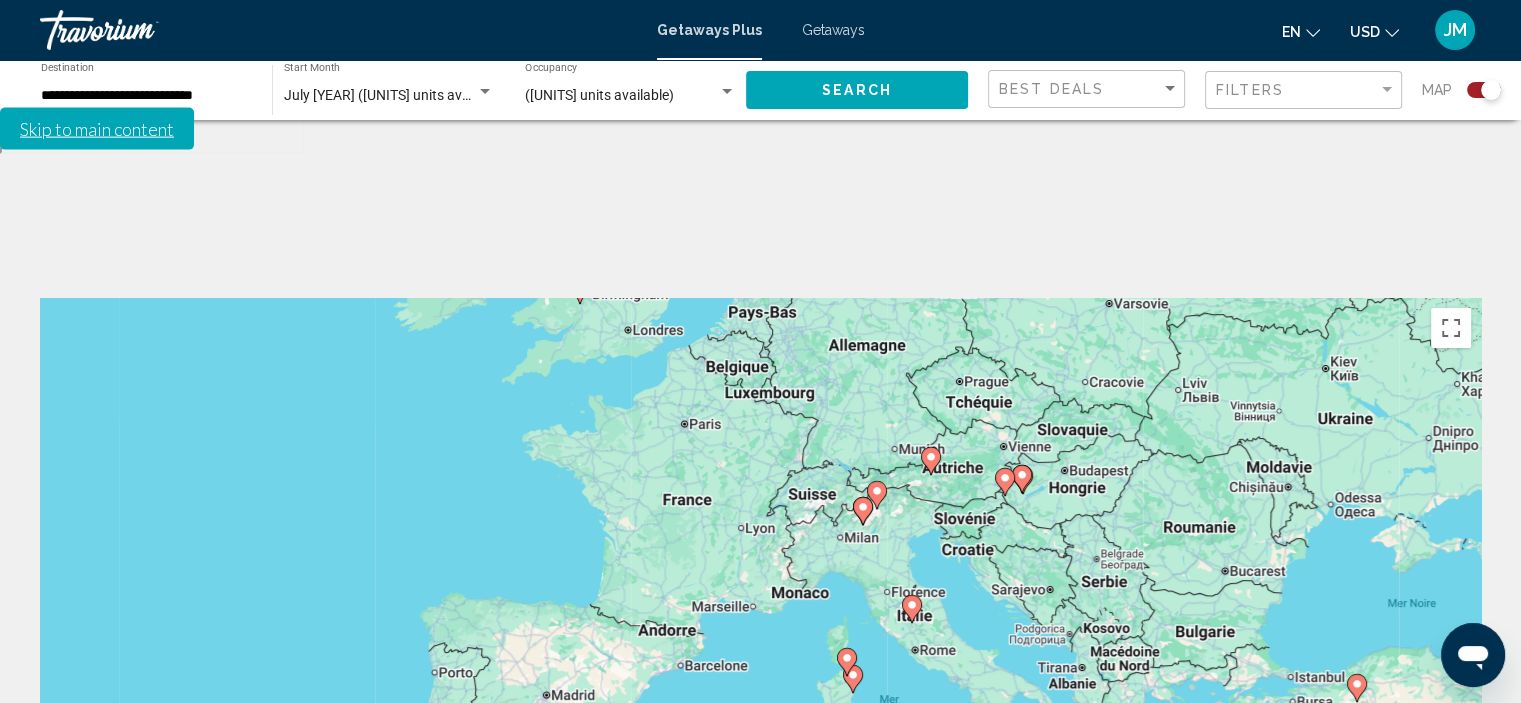 click 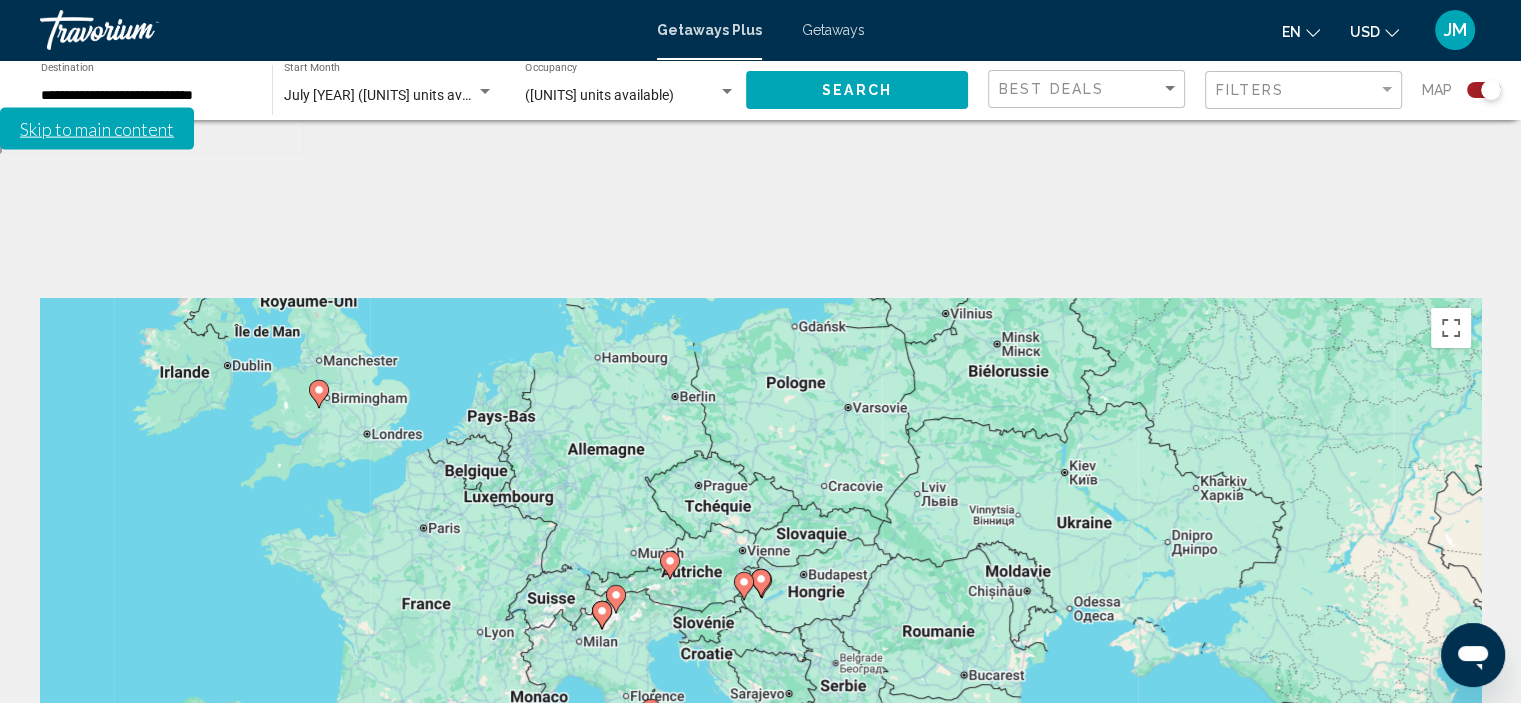 click 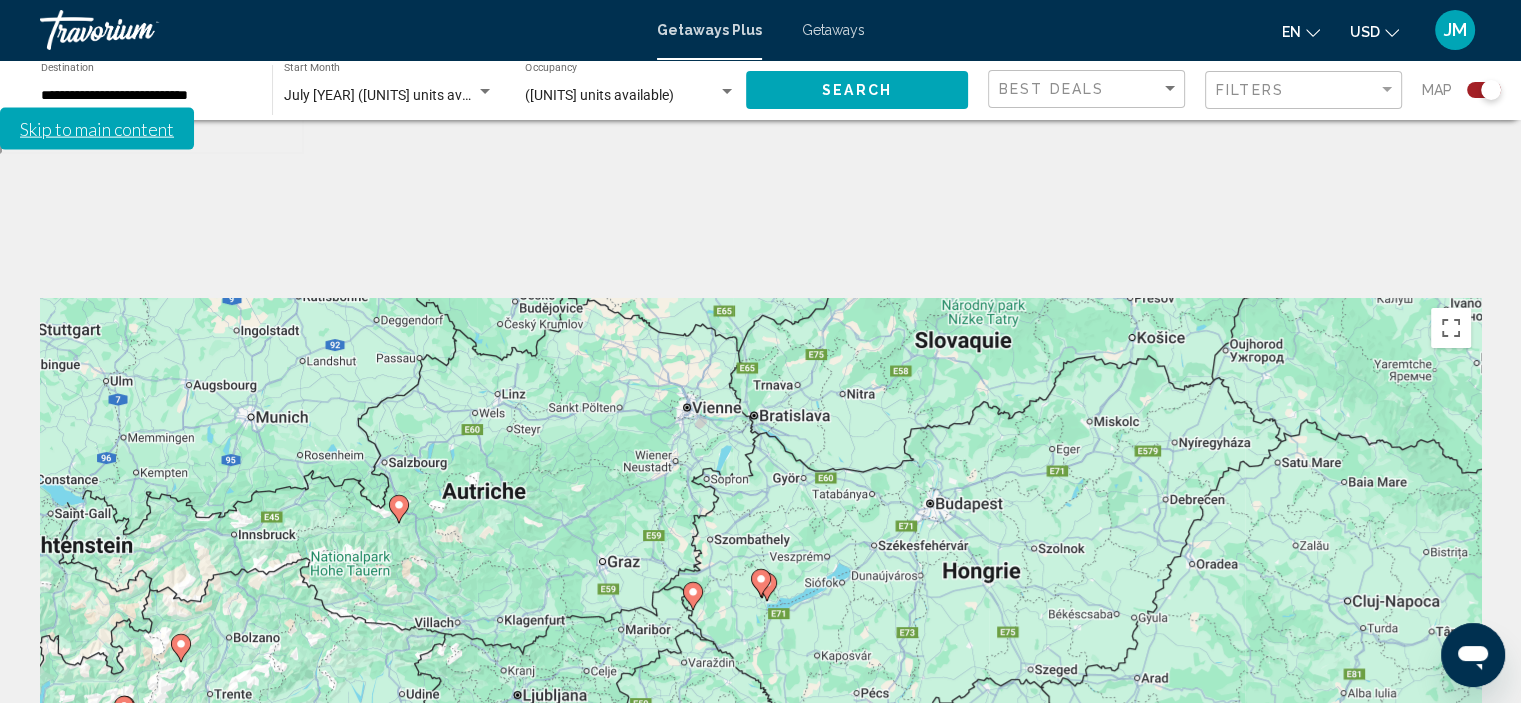 click 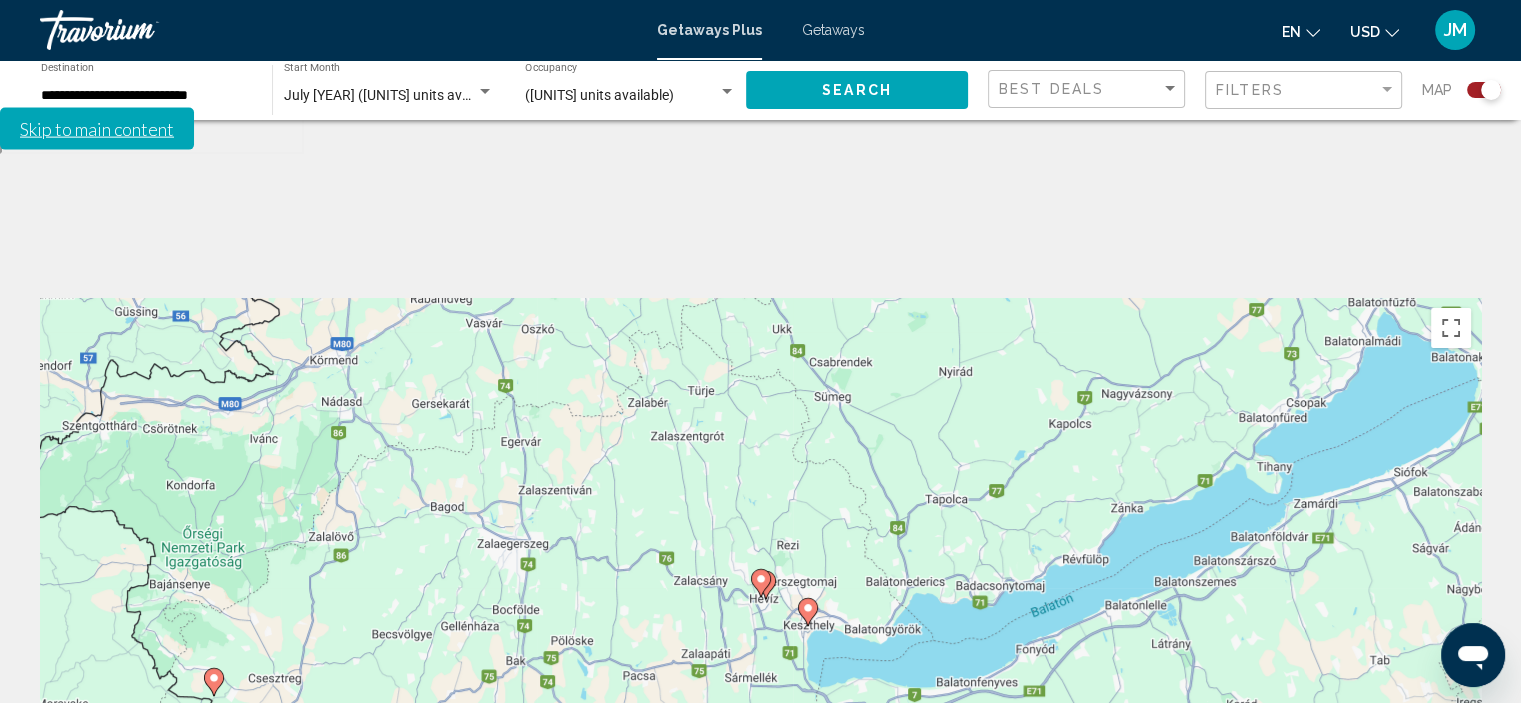 click 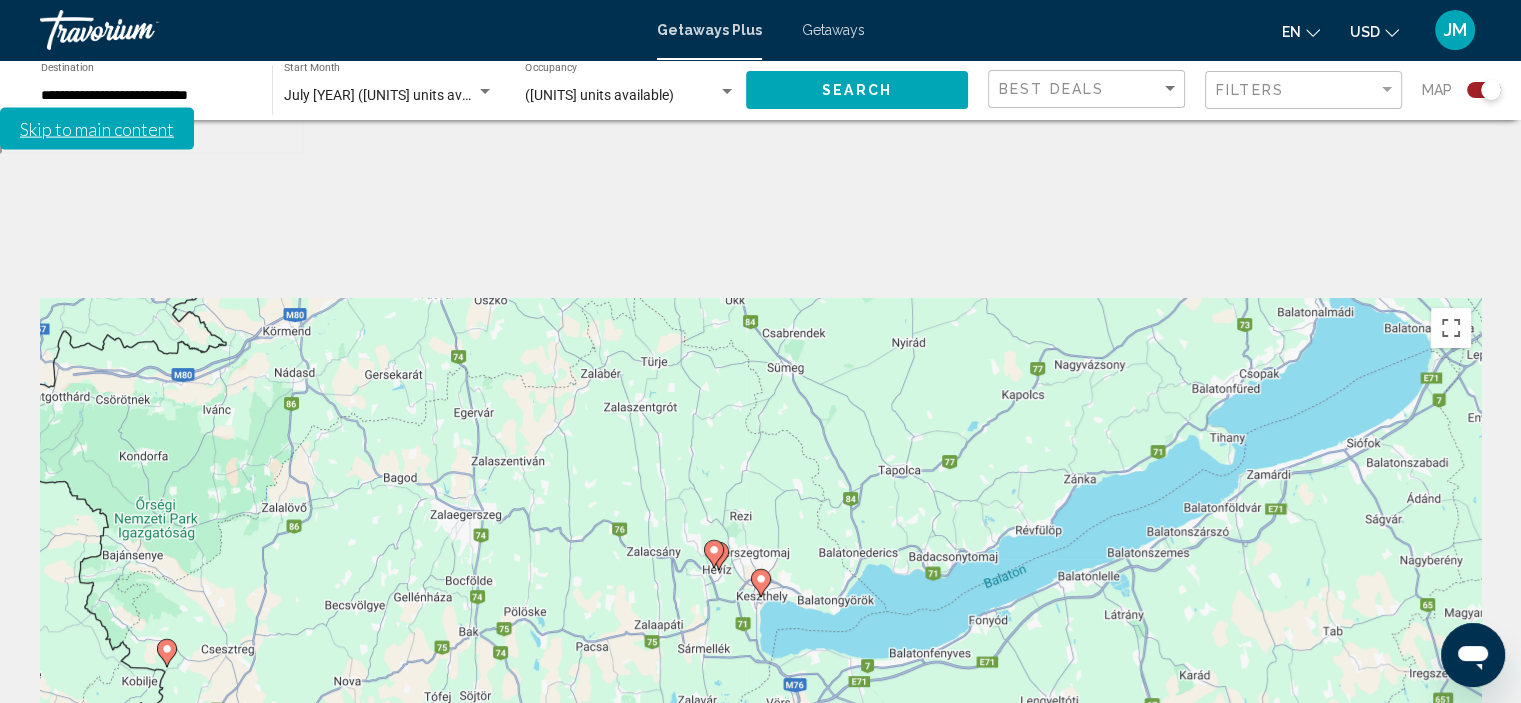 click 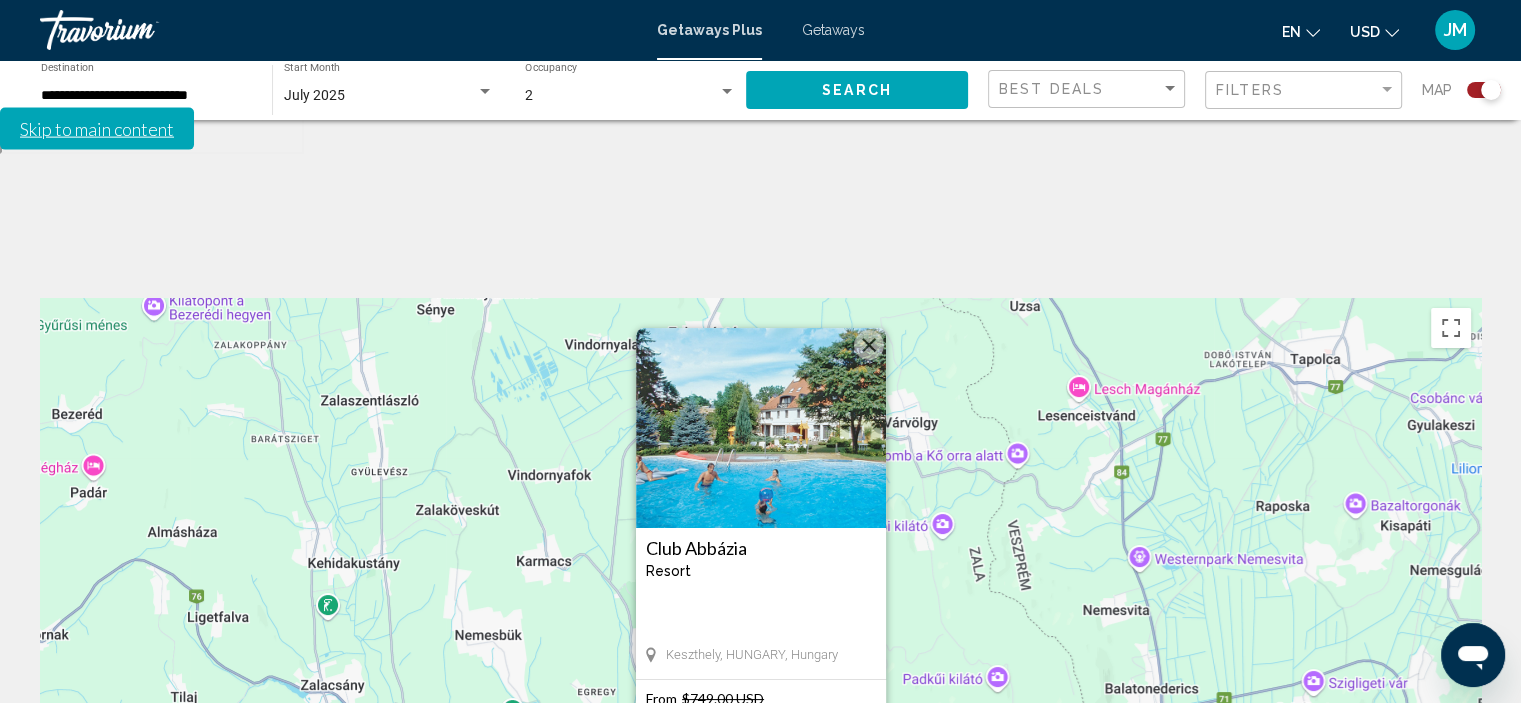 click 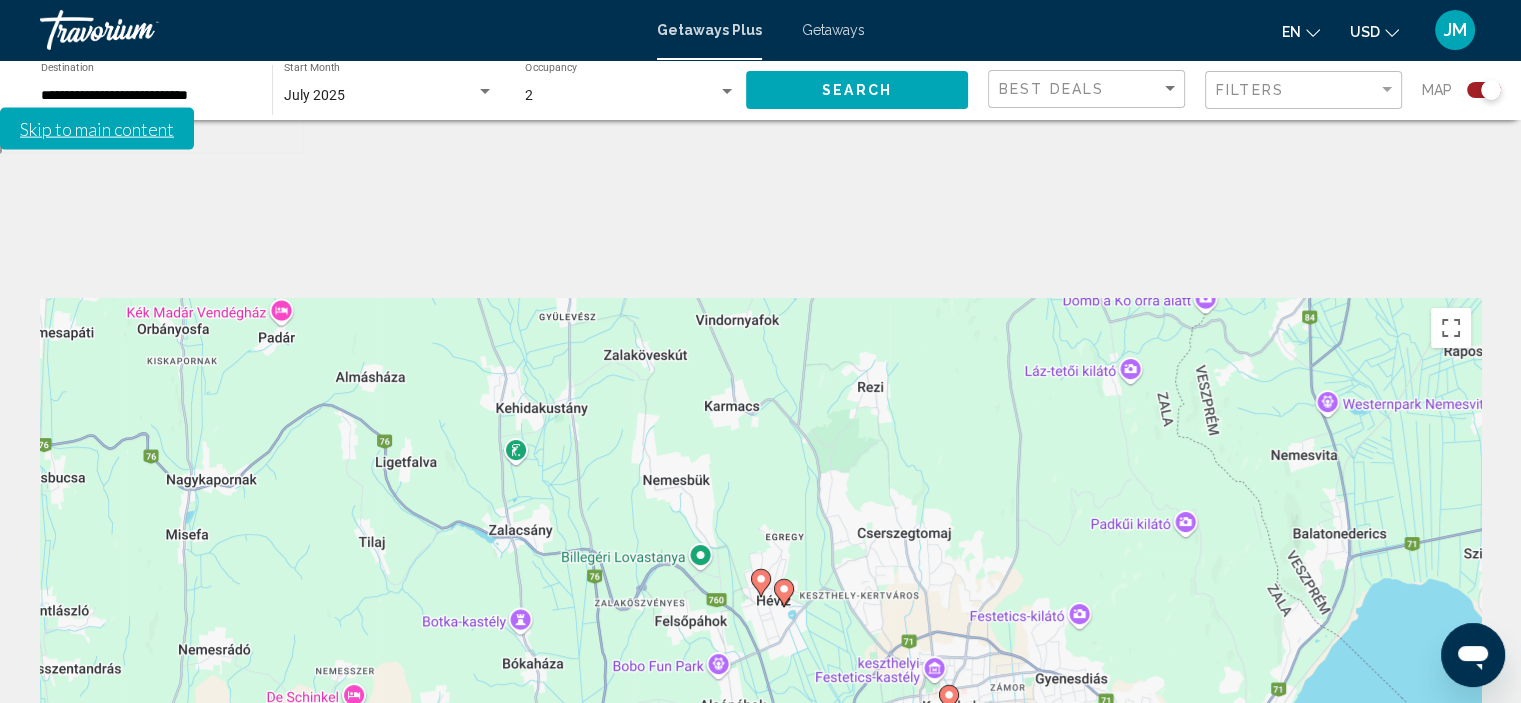 click 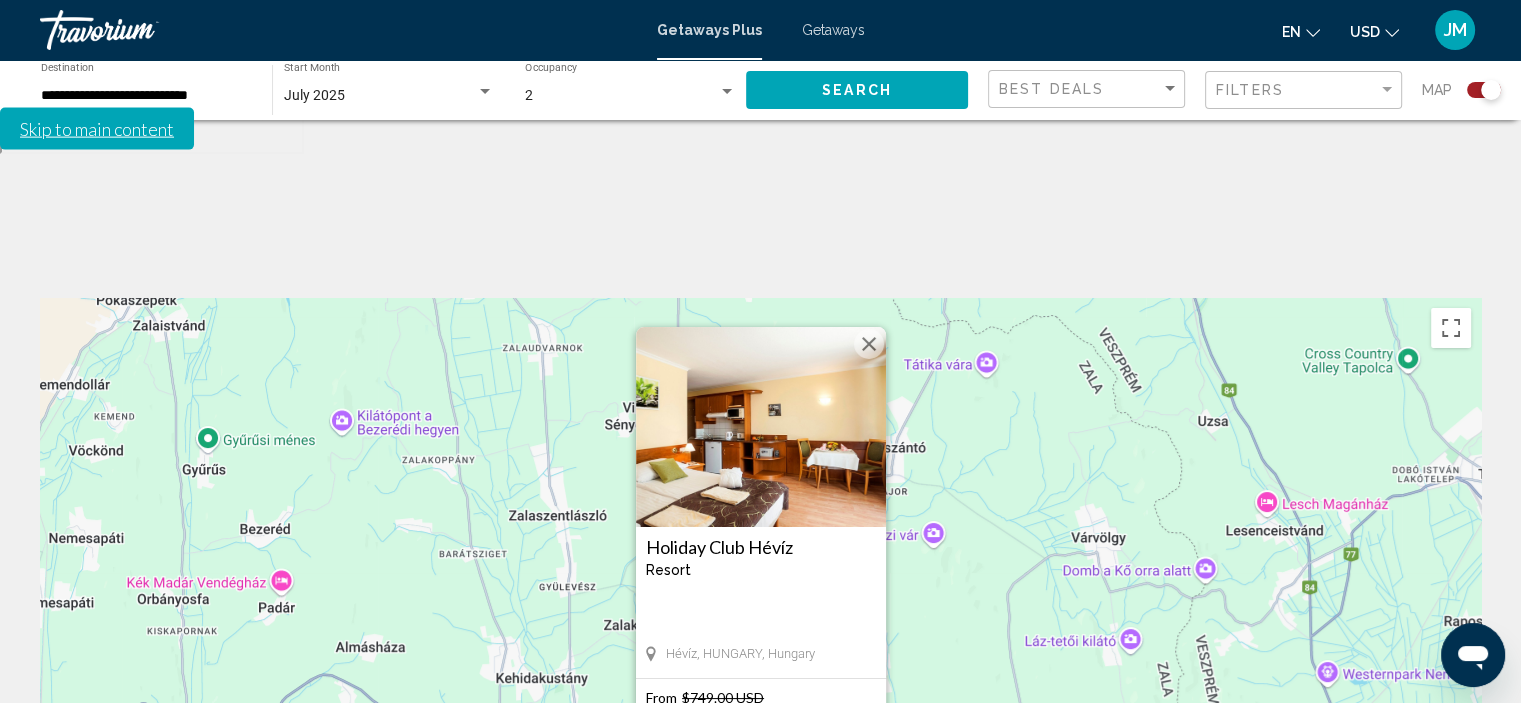 click at bounding box center (869, 344) 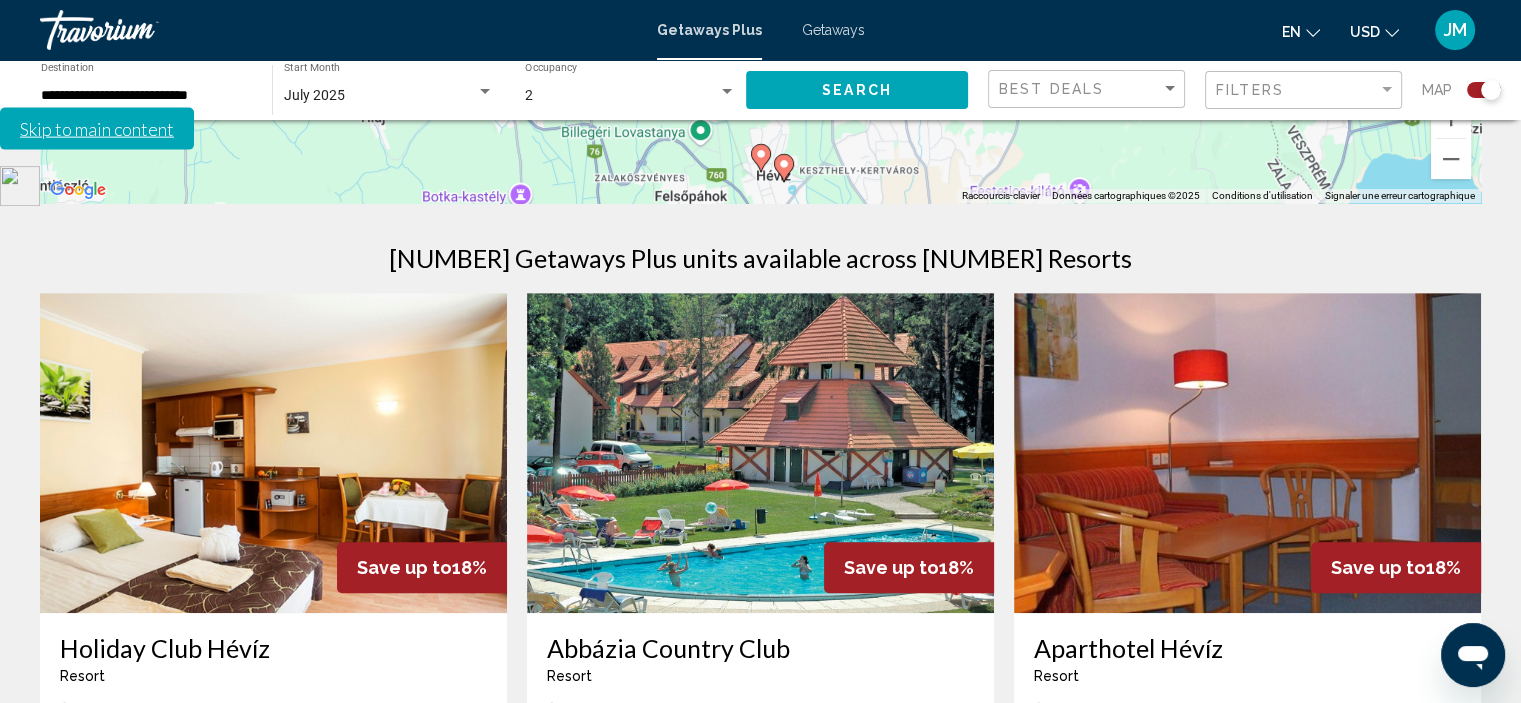scroll, scrollTop: 700, scrollLeft: 0, axis: vertical 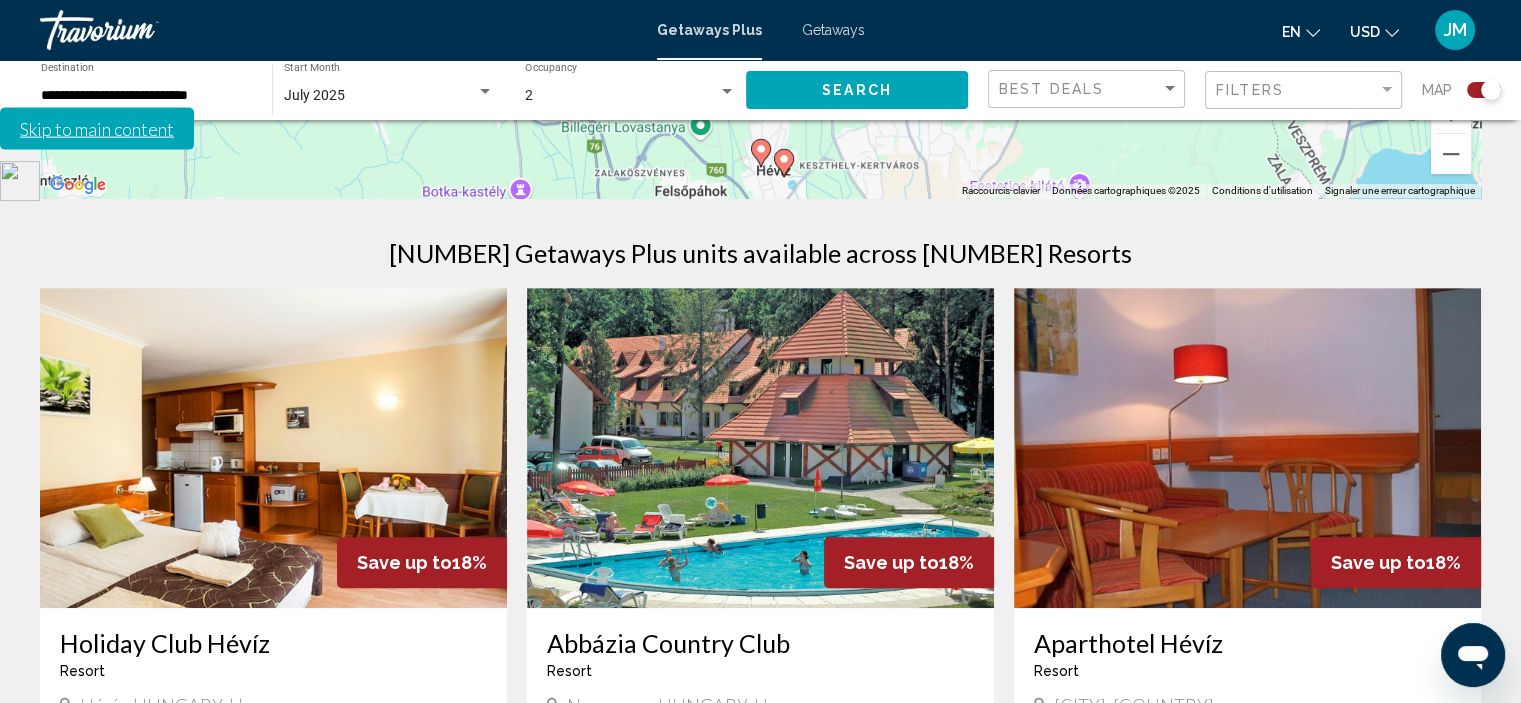 click at bounding box center [760, 448] 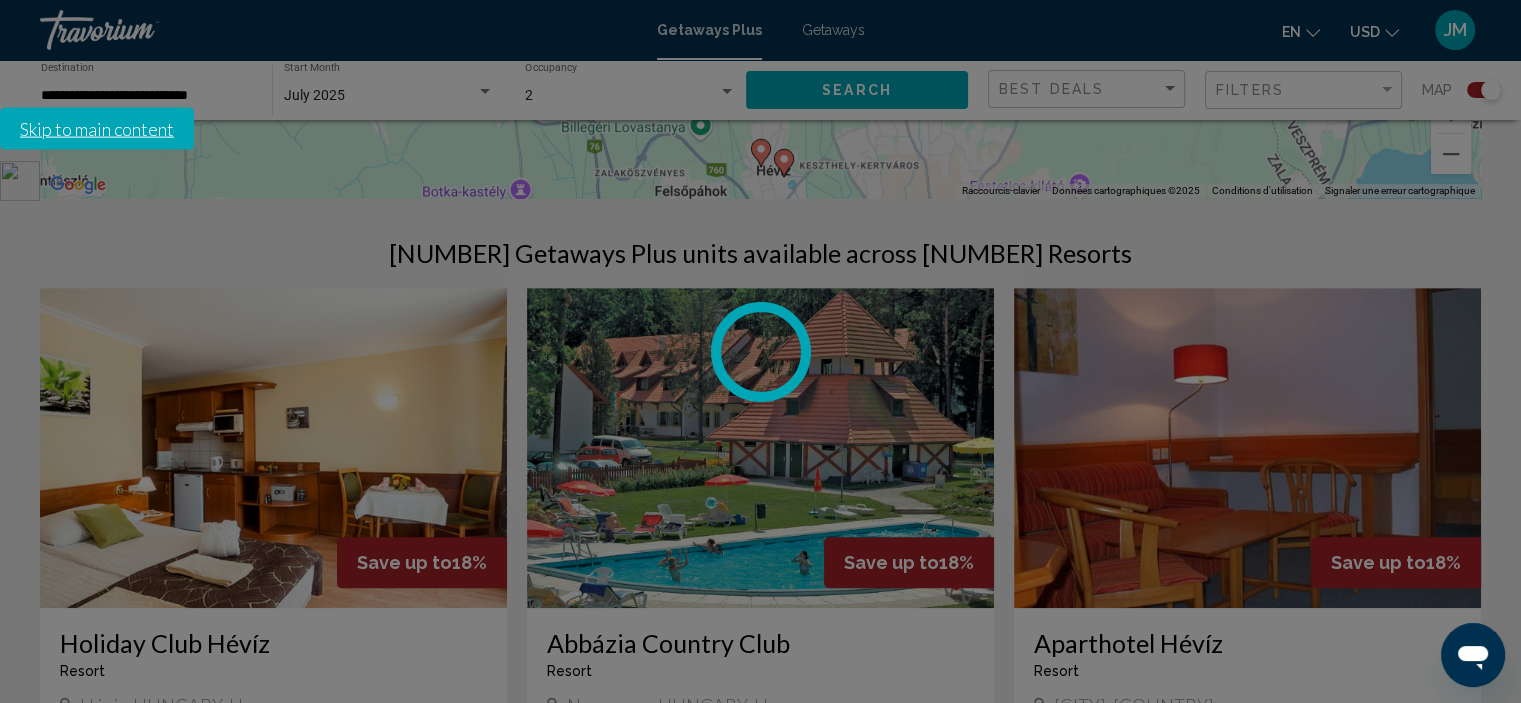 scroll, scrollTop: 8, scrollLeft: 0, axis: vertical 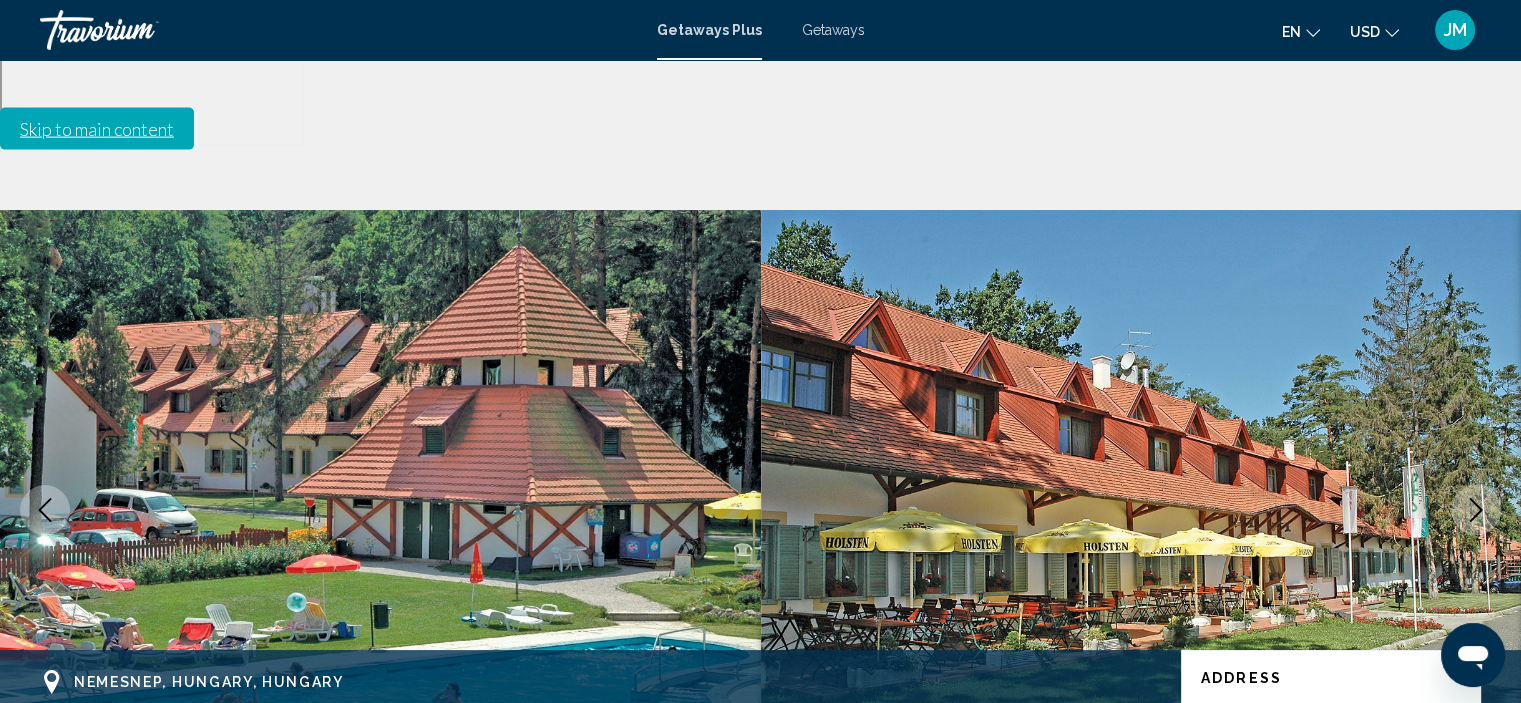 click 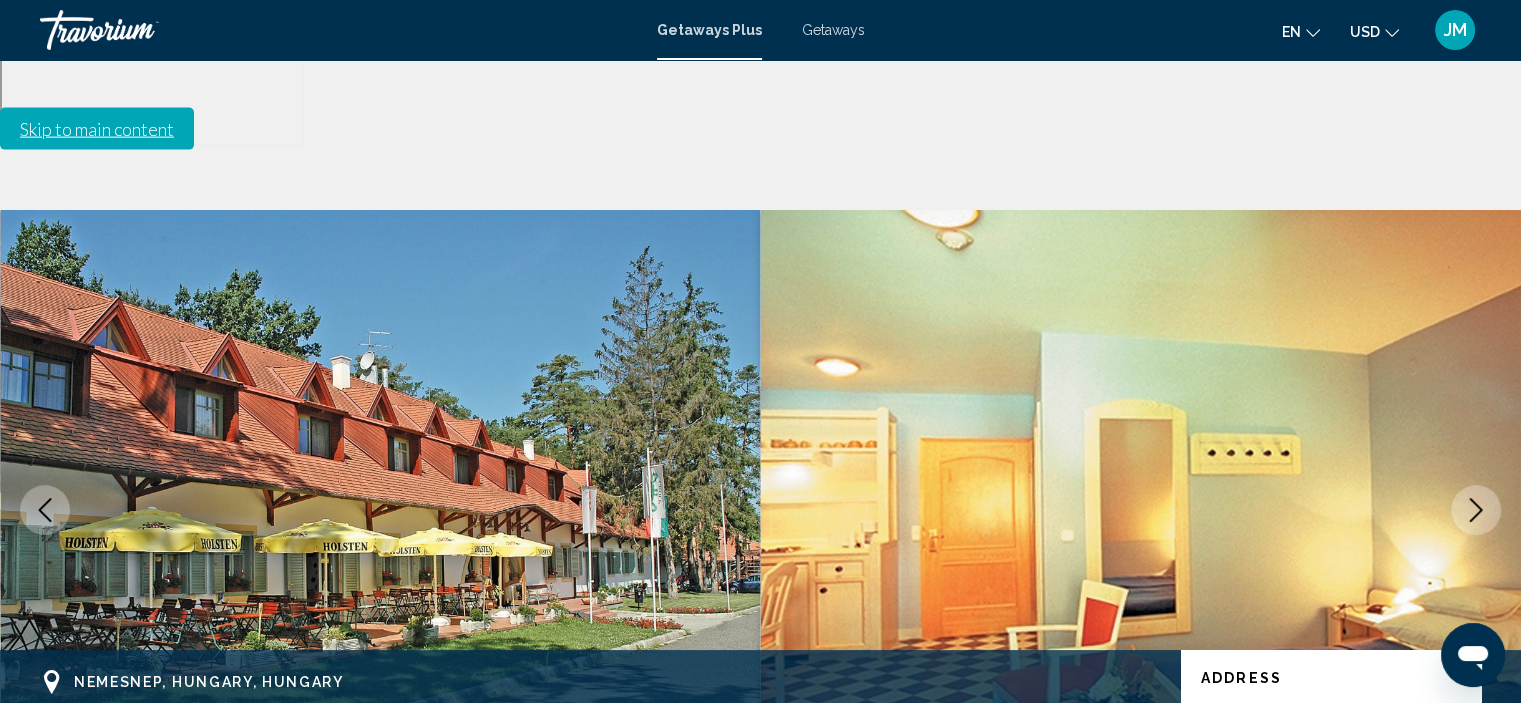 click 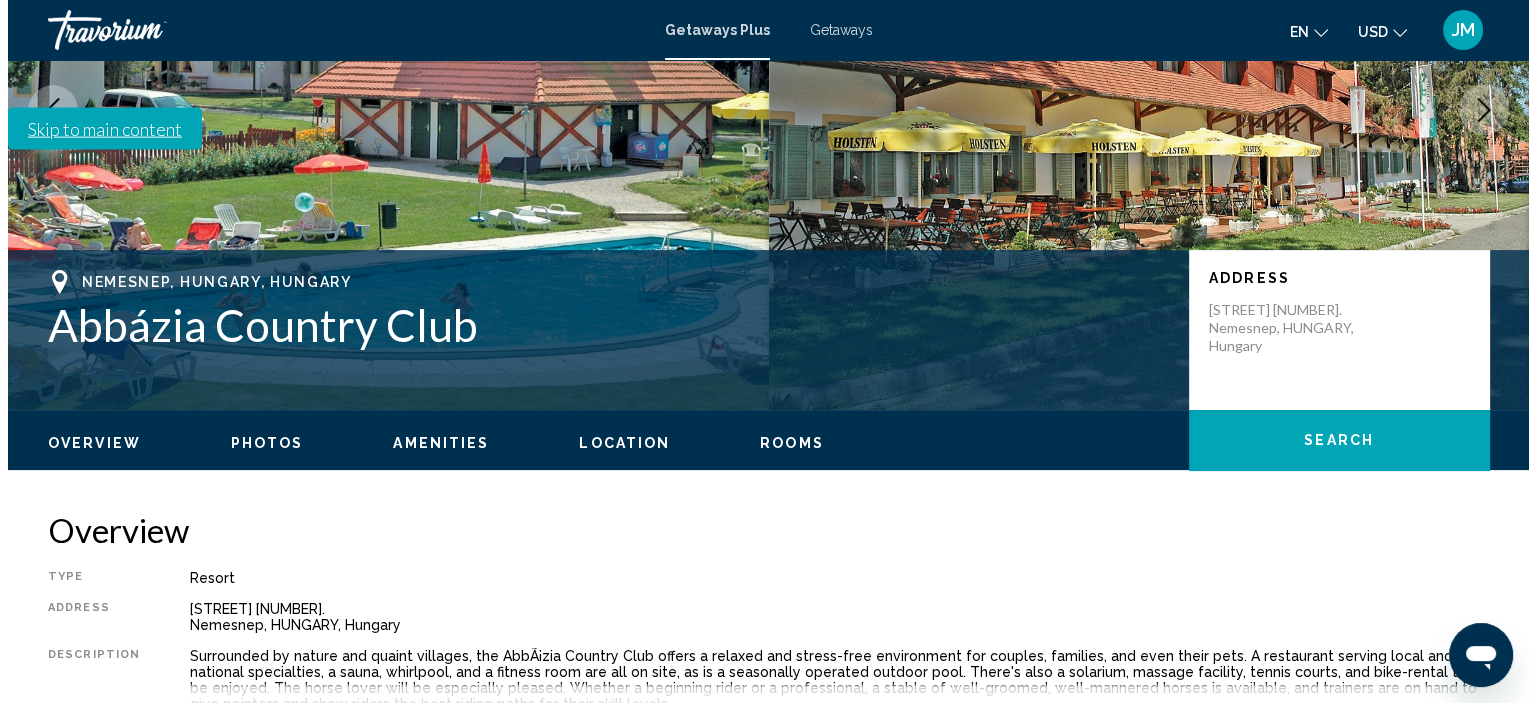 scroll, scrollTop: 0, scrollLeft: 0, axis: both 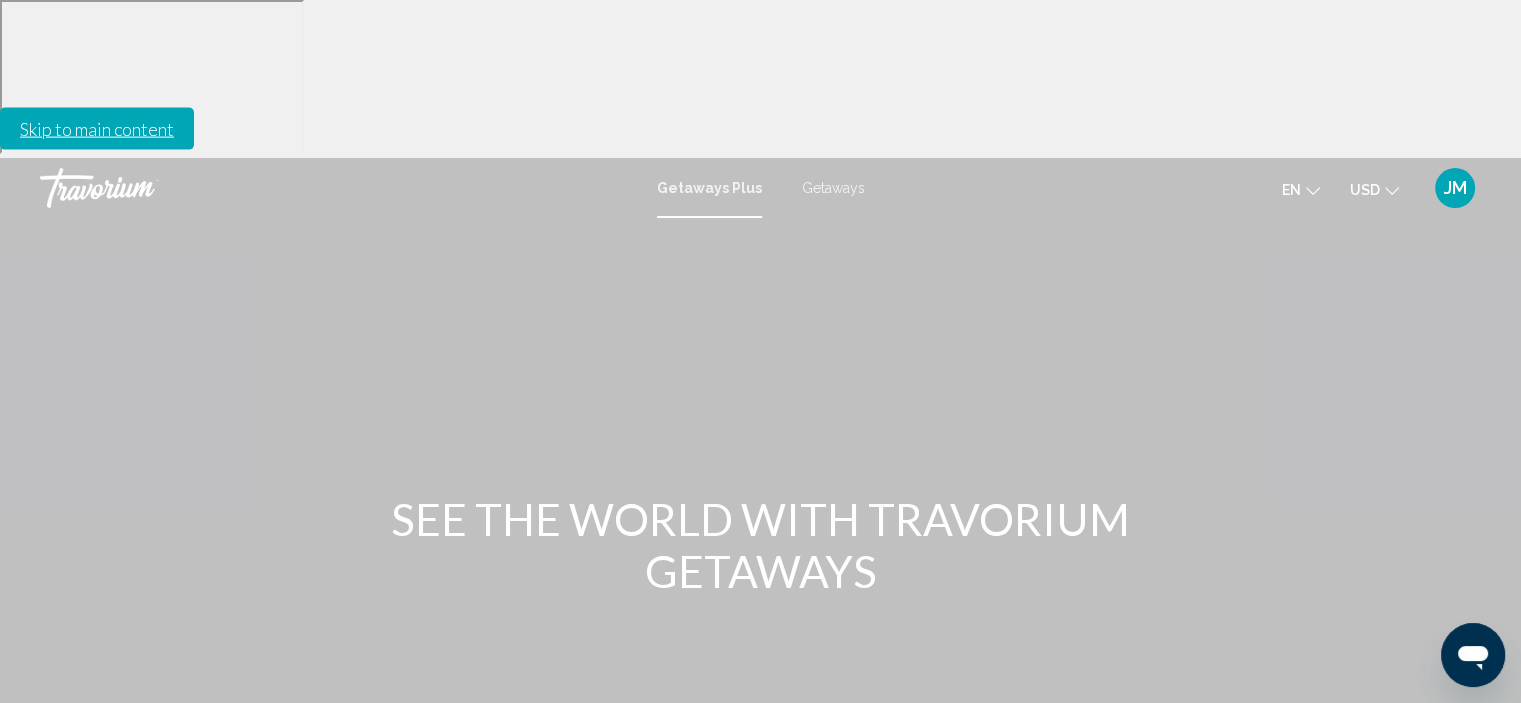 click on "Destination All Destinations" at bounding box center [229, 765] 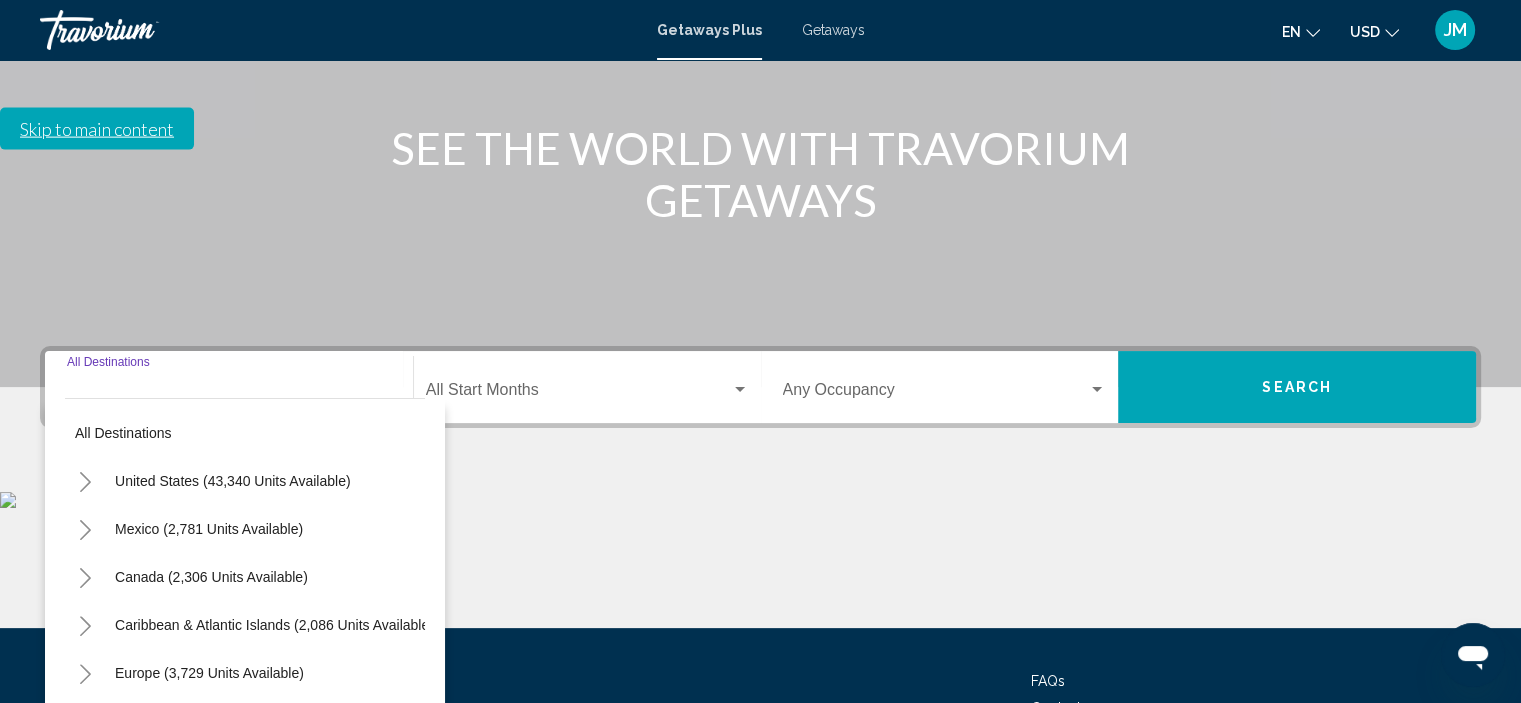scroll, scrollTop: 382, scrollLeft: 0, axis: vertical 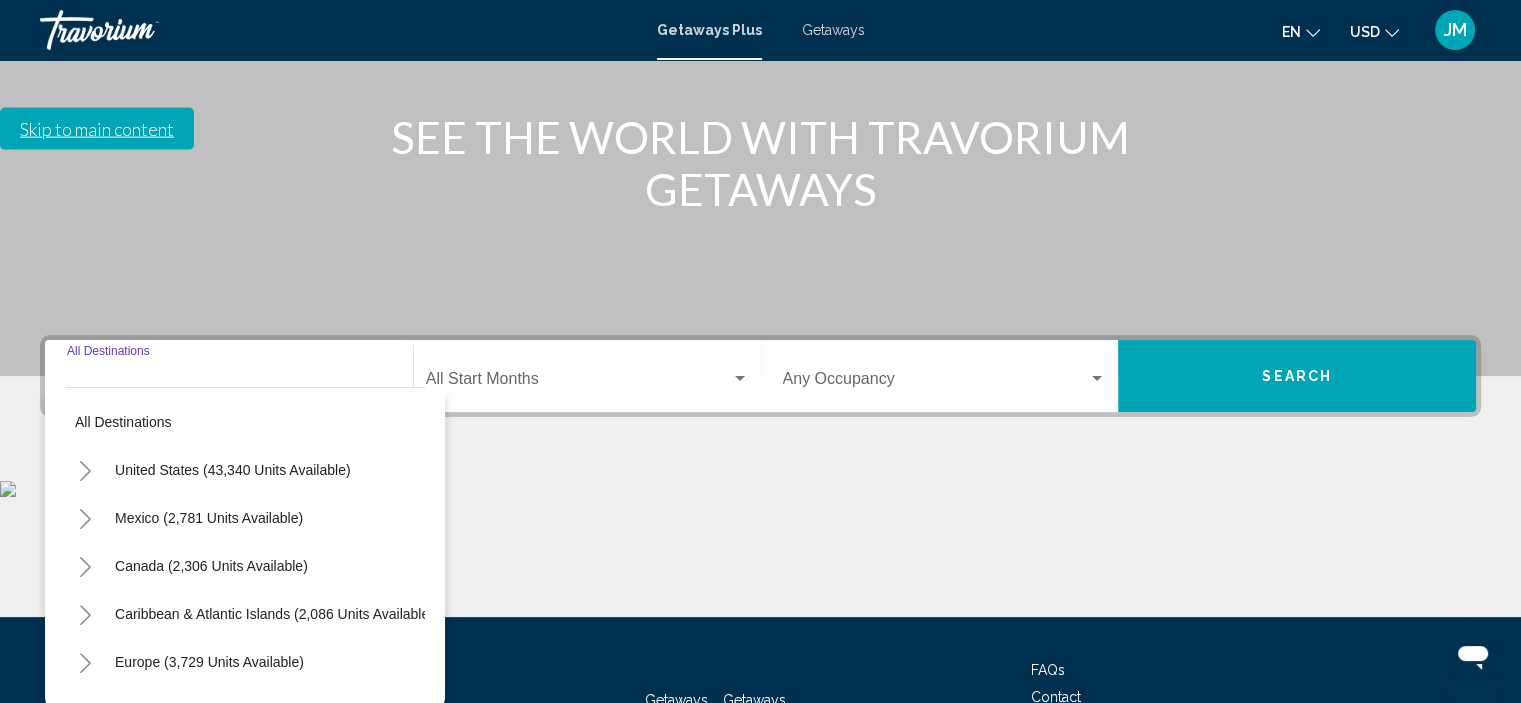 click 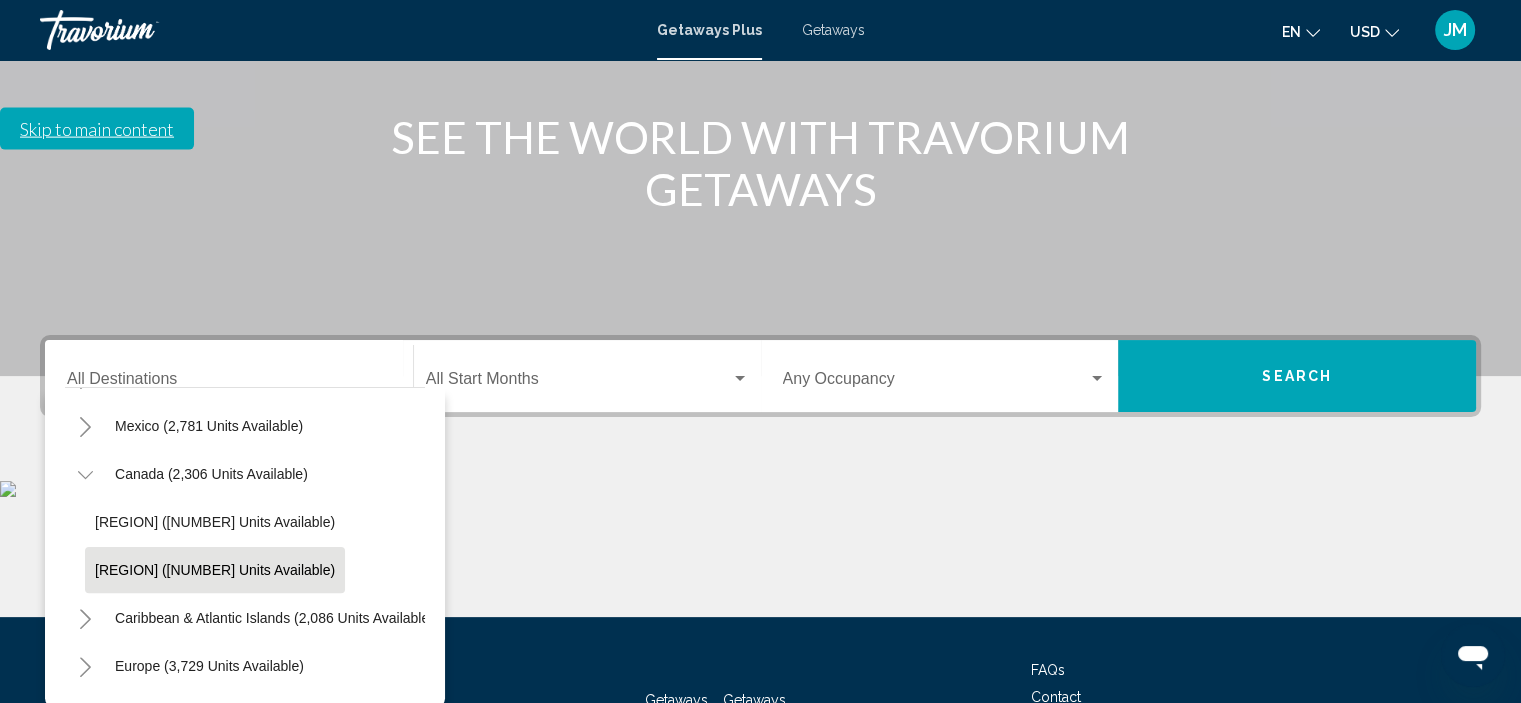 scroll, scrollTop: 100, scrollLeft: 0, axis: vertical 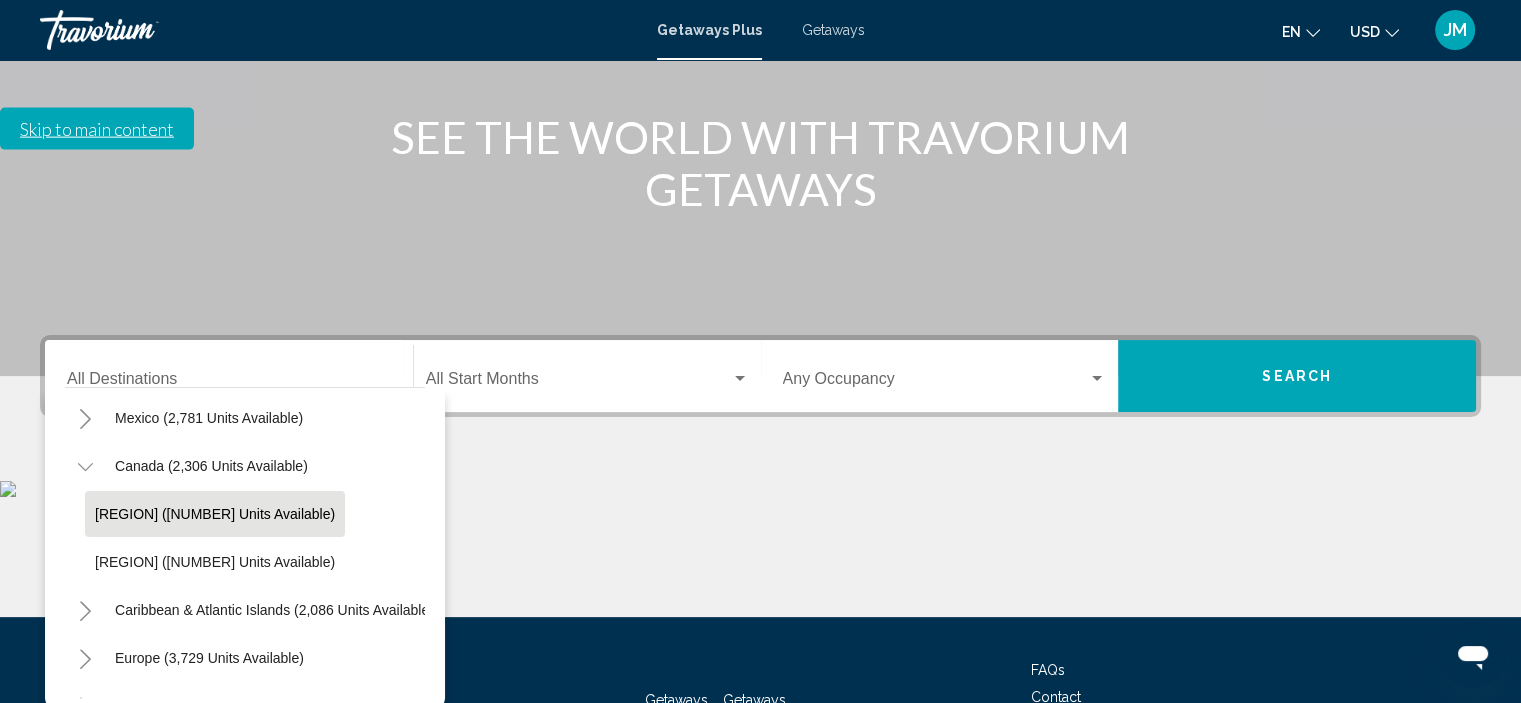 click on "[REGION] ([NUMBER] units available)" 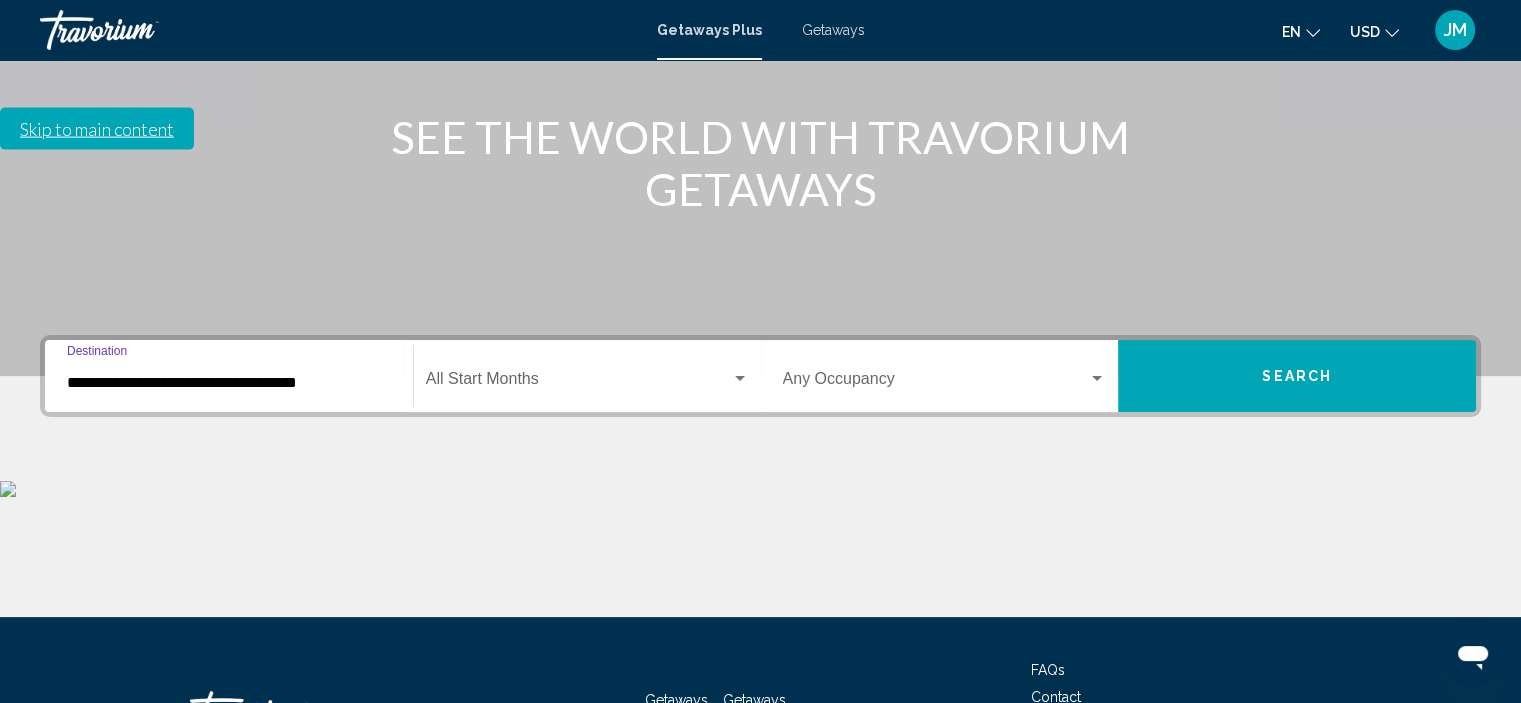 click at bounding box center (740, 379) 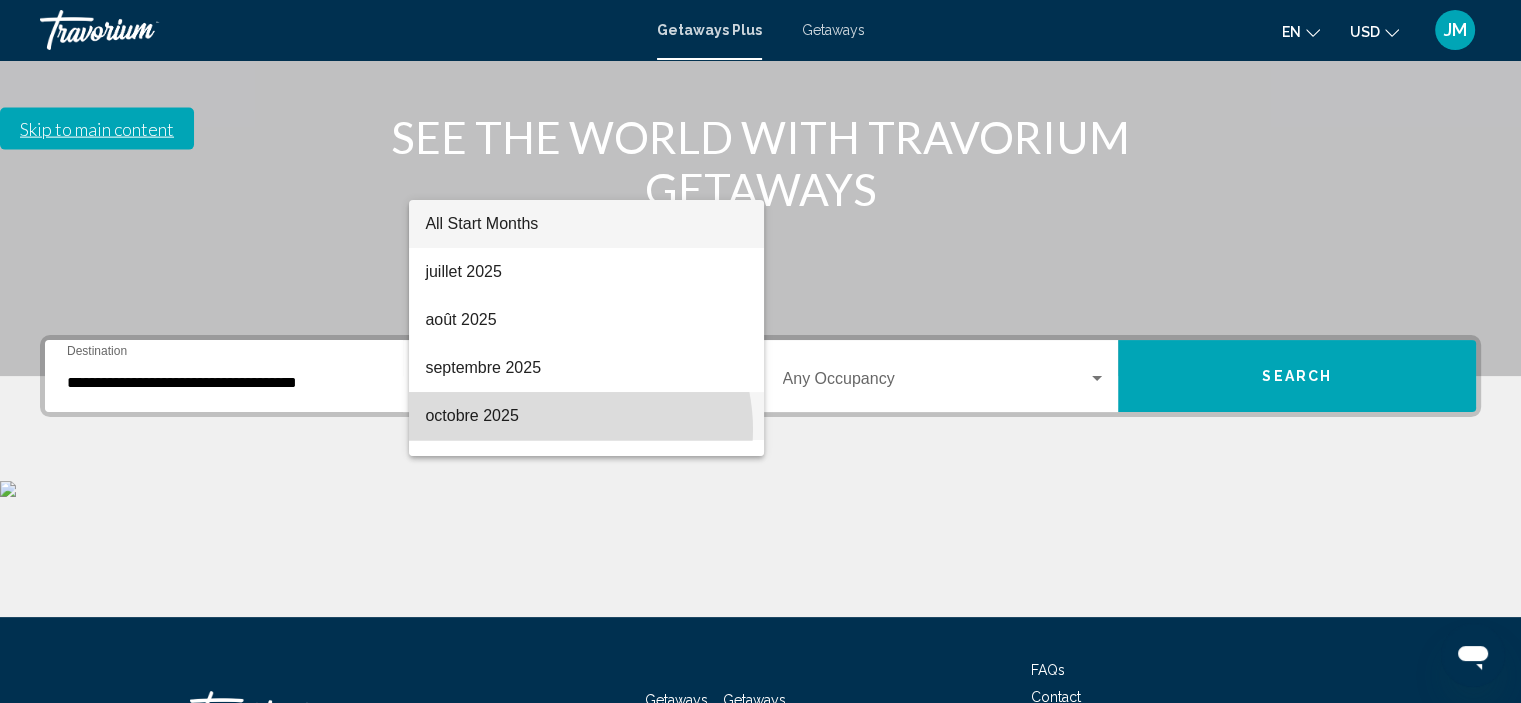 click on "octobre 2025" at bounding box center (586, 416) 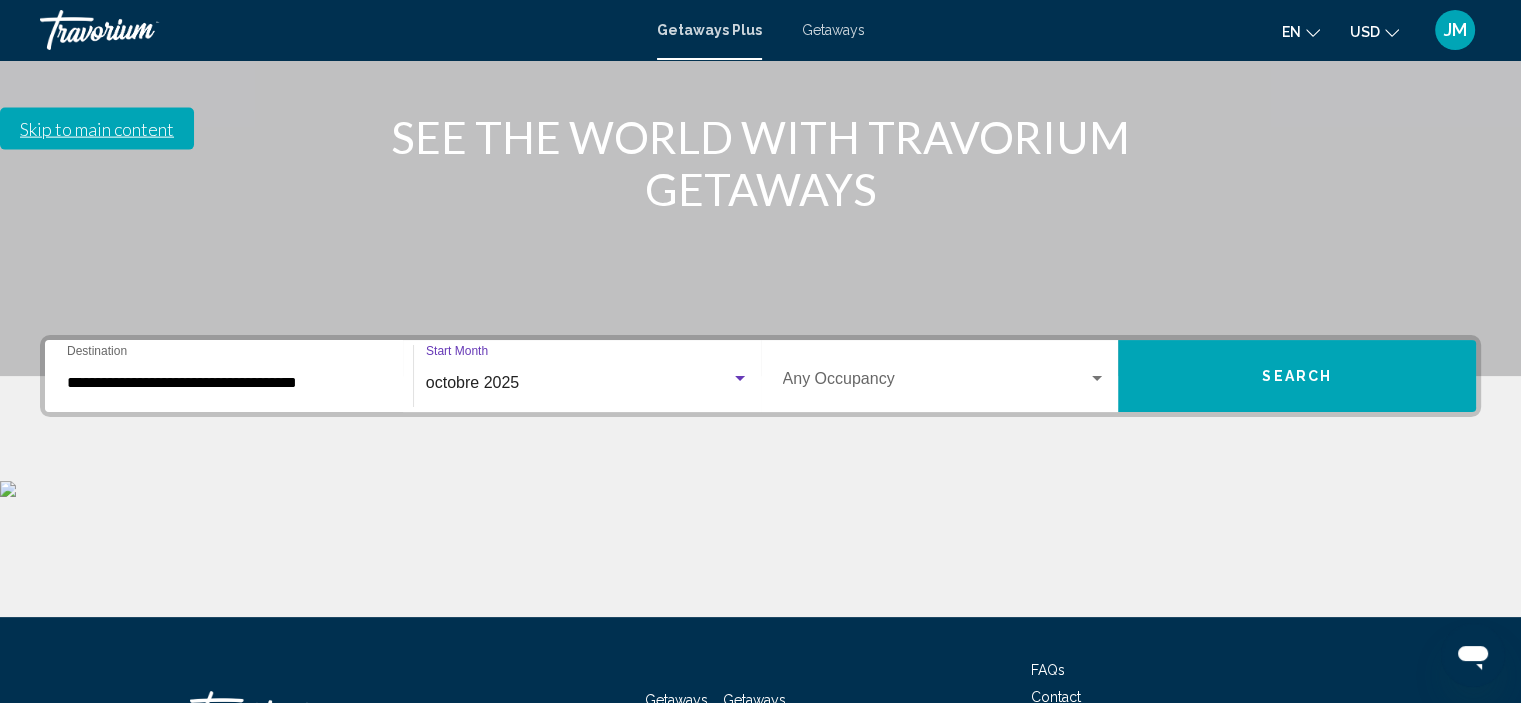 click on "Search" at bounding box center (1297, 376) 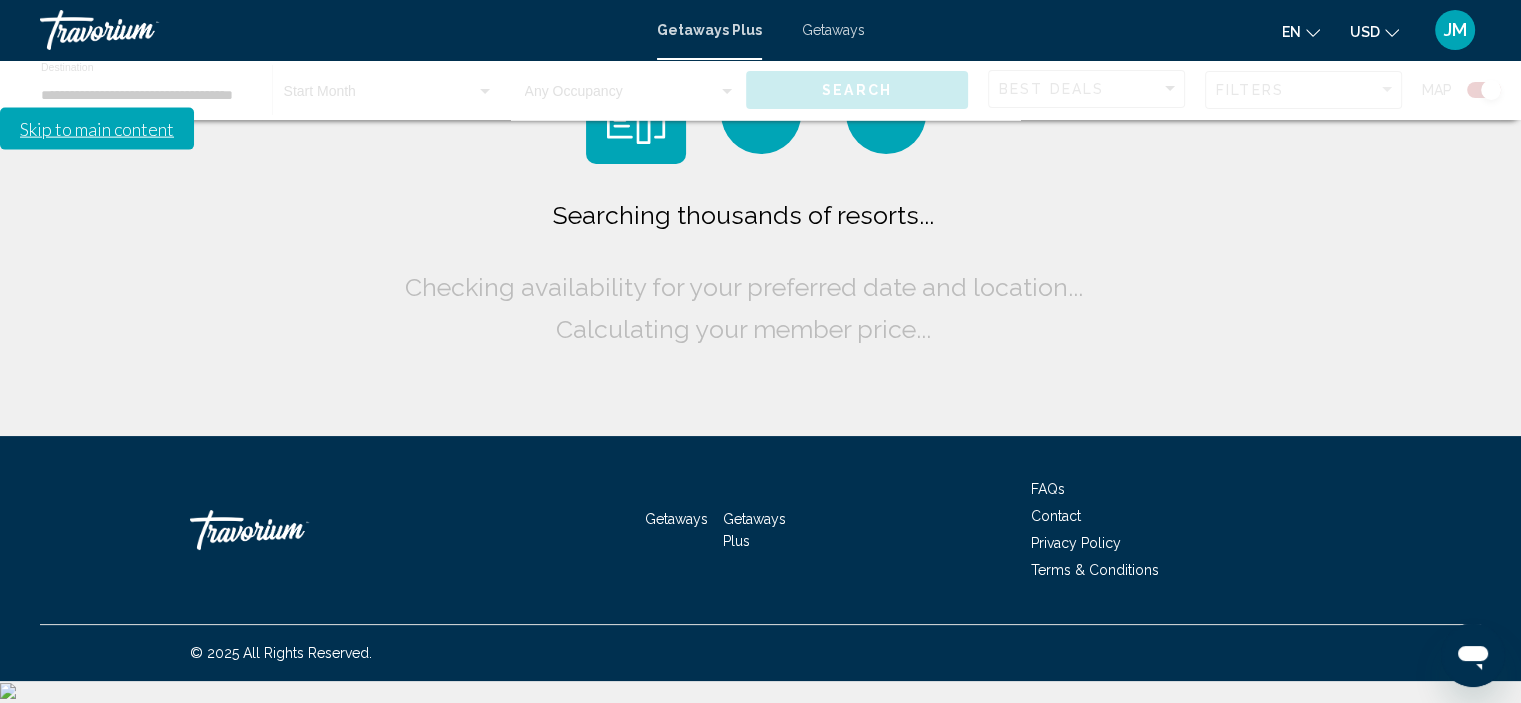 scroll, scrollTop: 0, scrollLeft: 0, axis: both 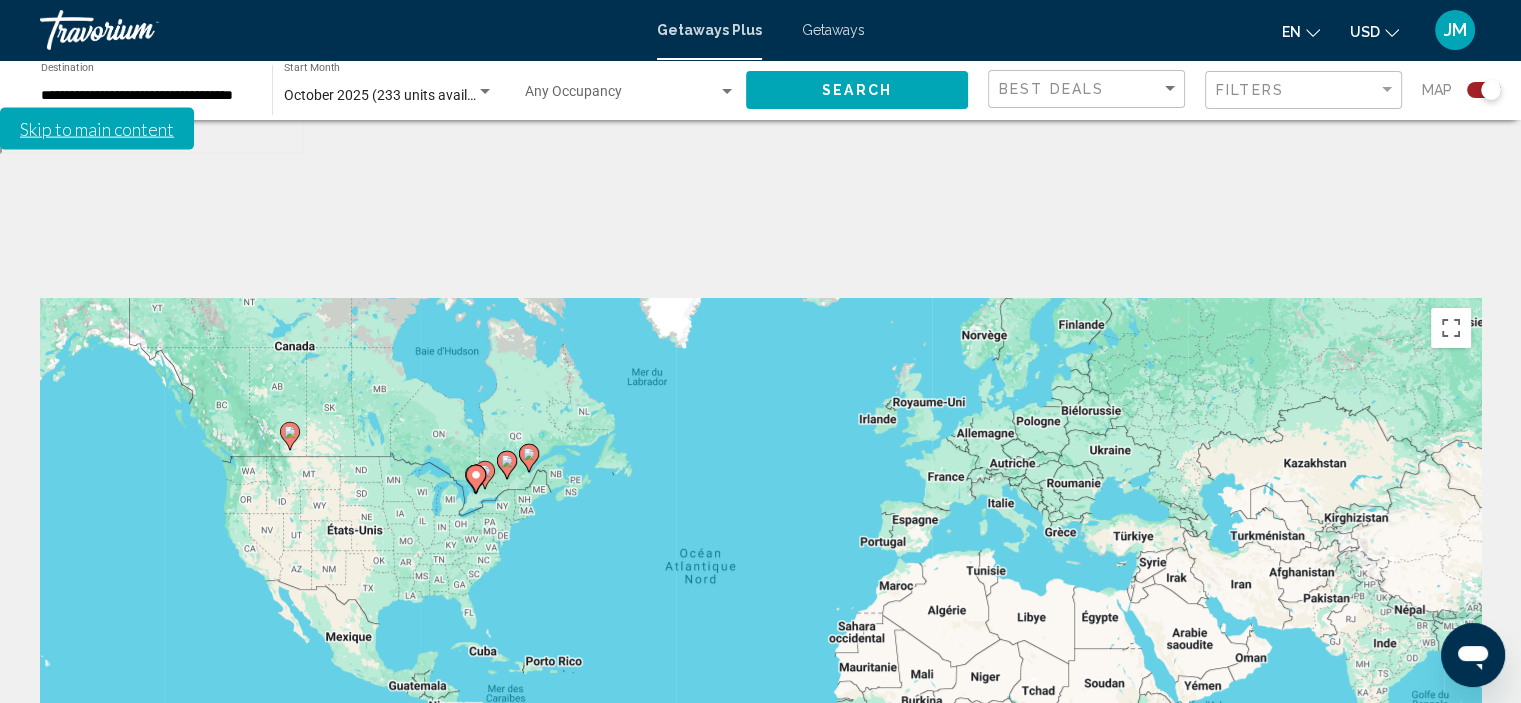 click at bounding box center [1451, 813] 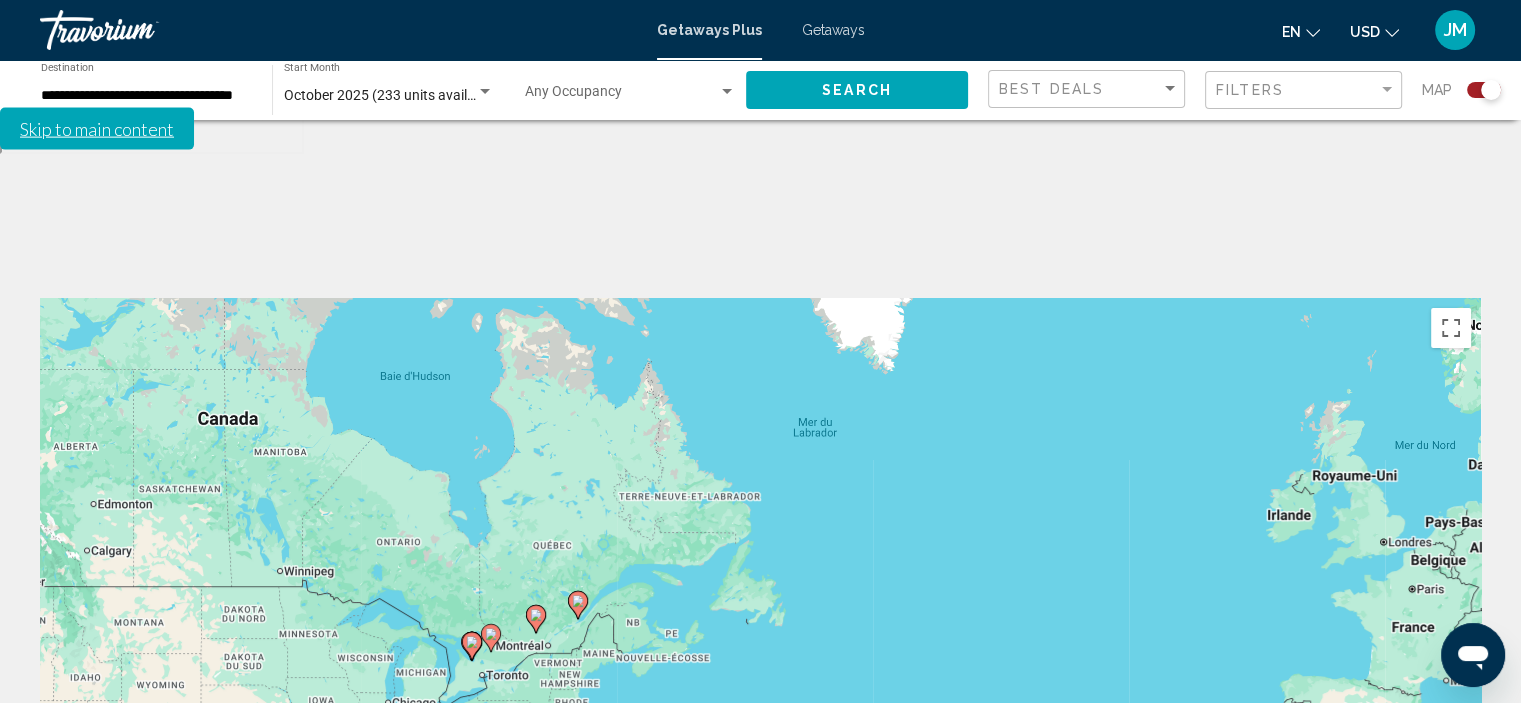 drag, startPoint x: 430, startPoint y: 366, endPoint x: 708, endPoint y: 636, distance: 387.5358 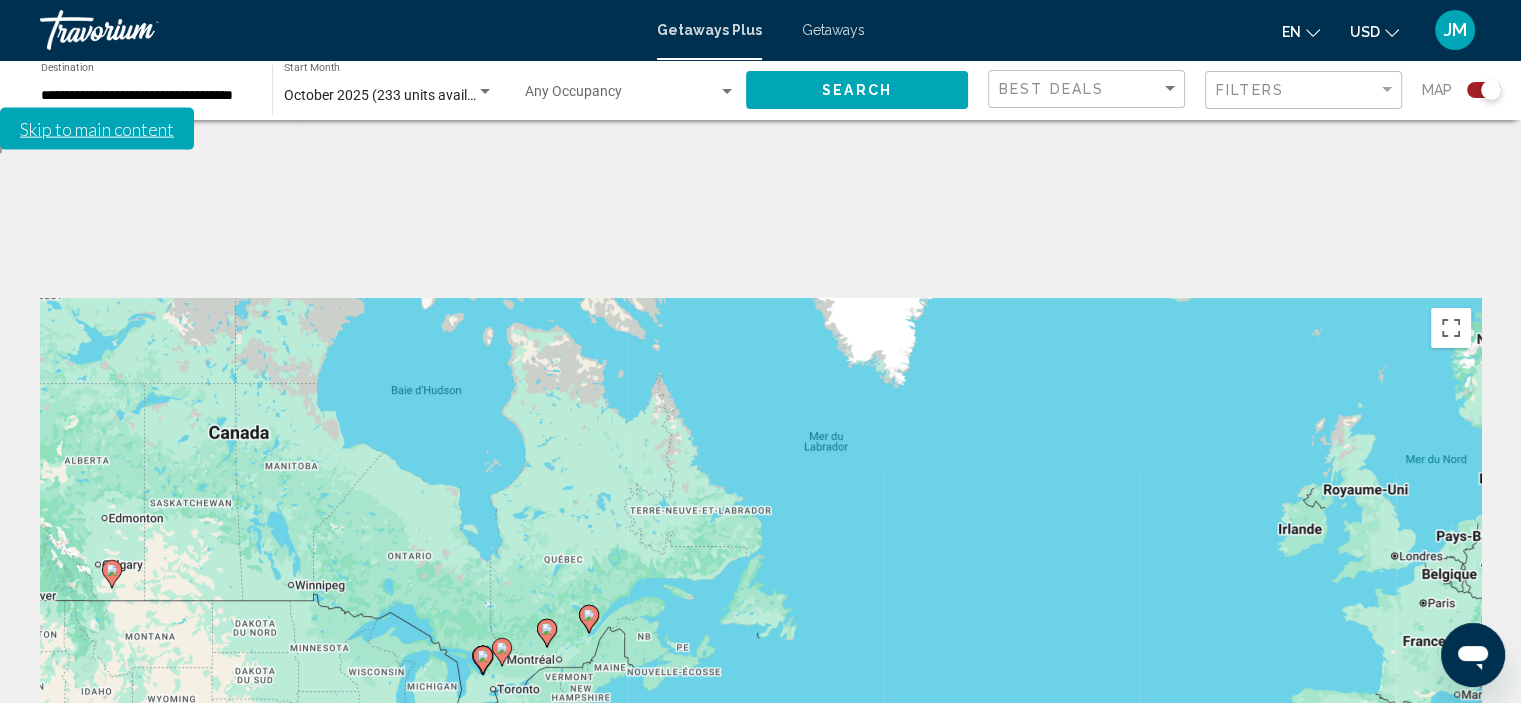click at bounding box center [1451, 813] 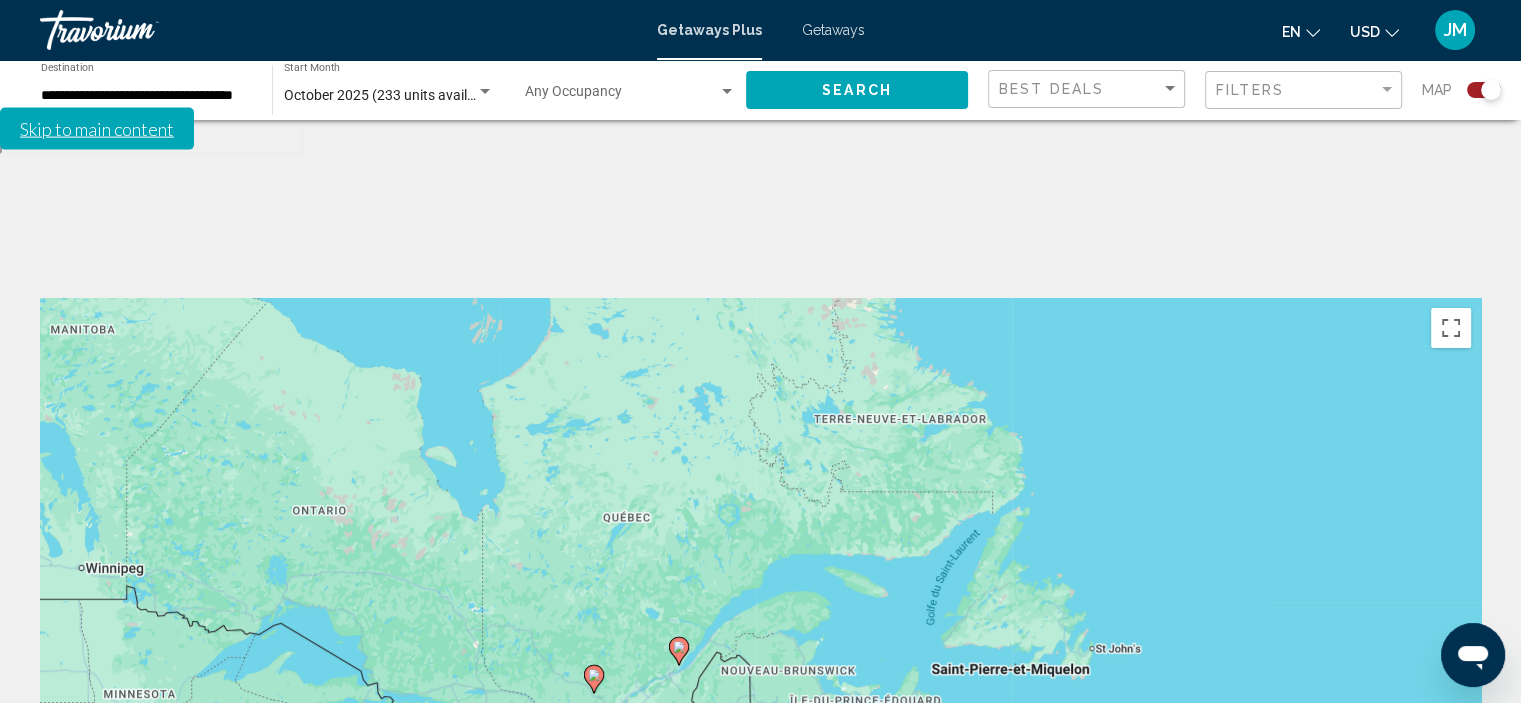 drag, startPoint x: 651, startPoint y: 593, endPoint x: 842, endPoint y: 587, distance: 191.09422 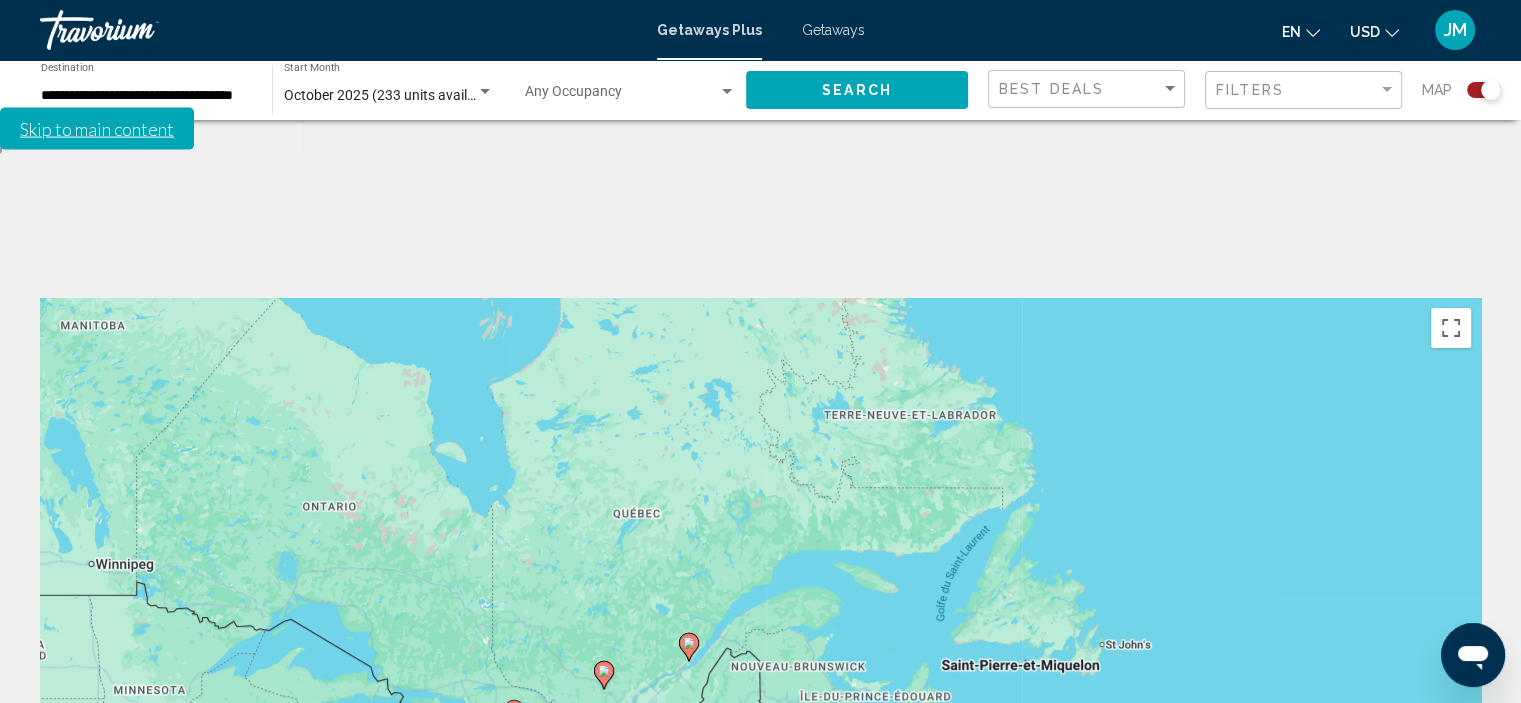 click at bounding box center [1451, 813] 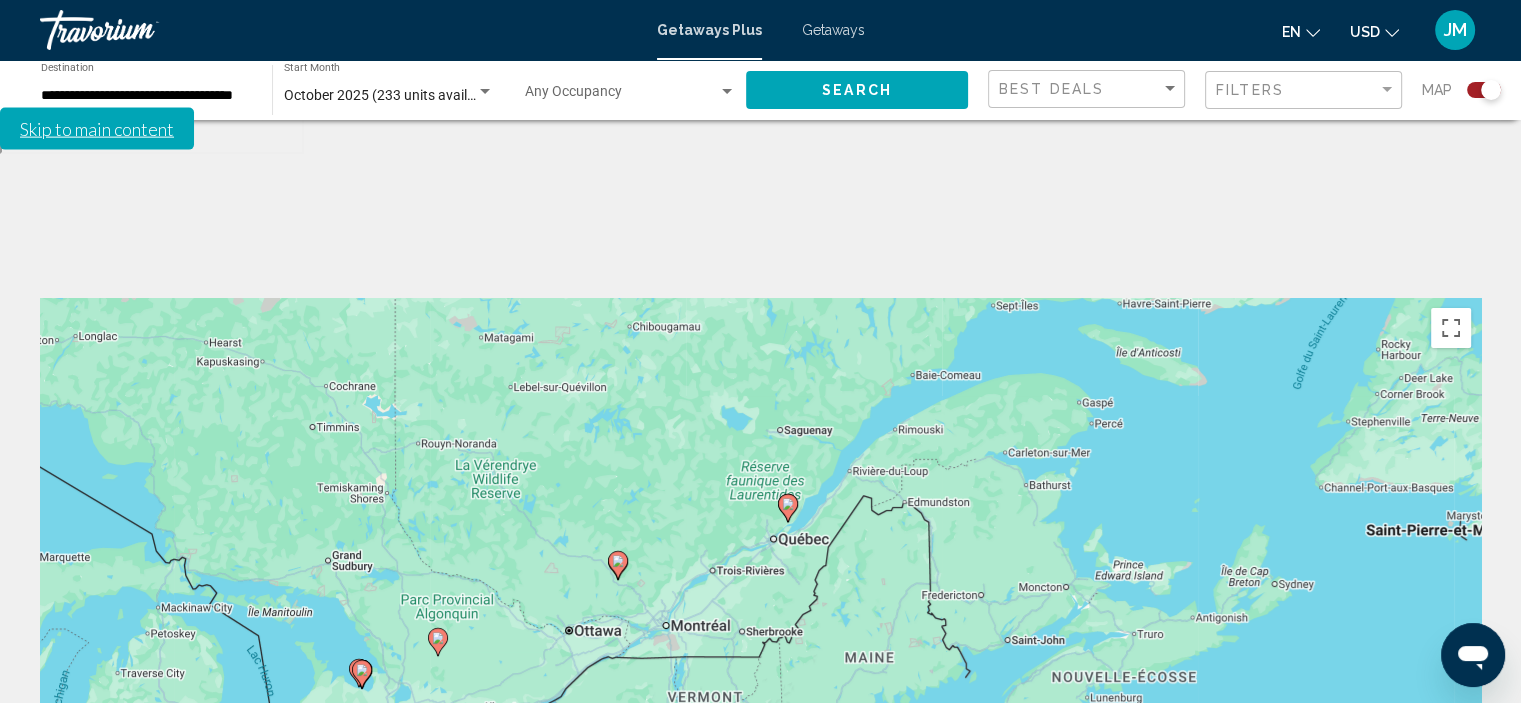 drag, startPoint x: 877, startPoint y: 601, endPoint x: 1059, endPoint y: 394, distance: 275.632 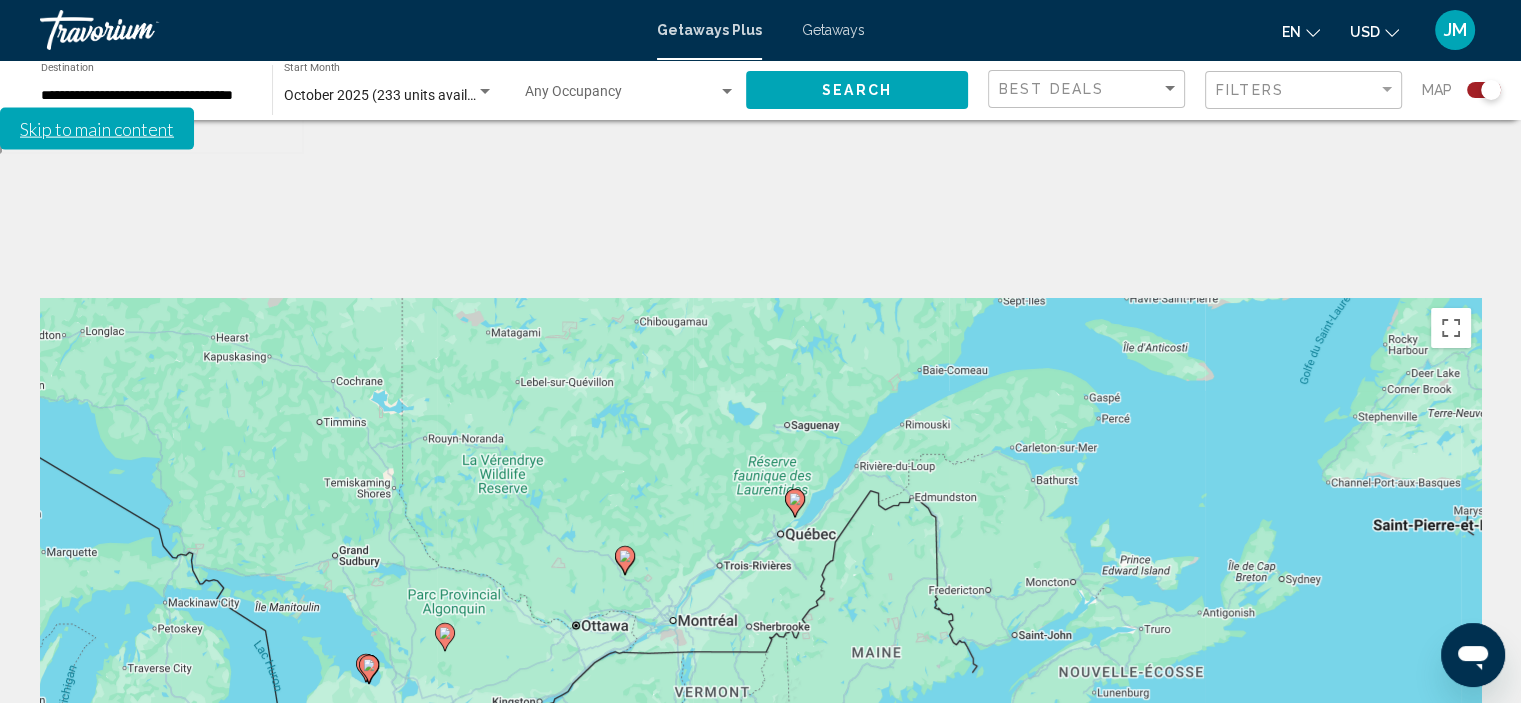 click 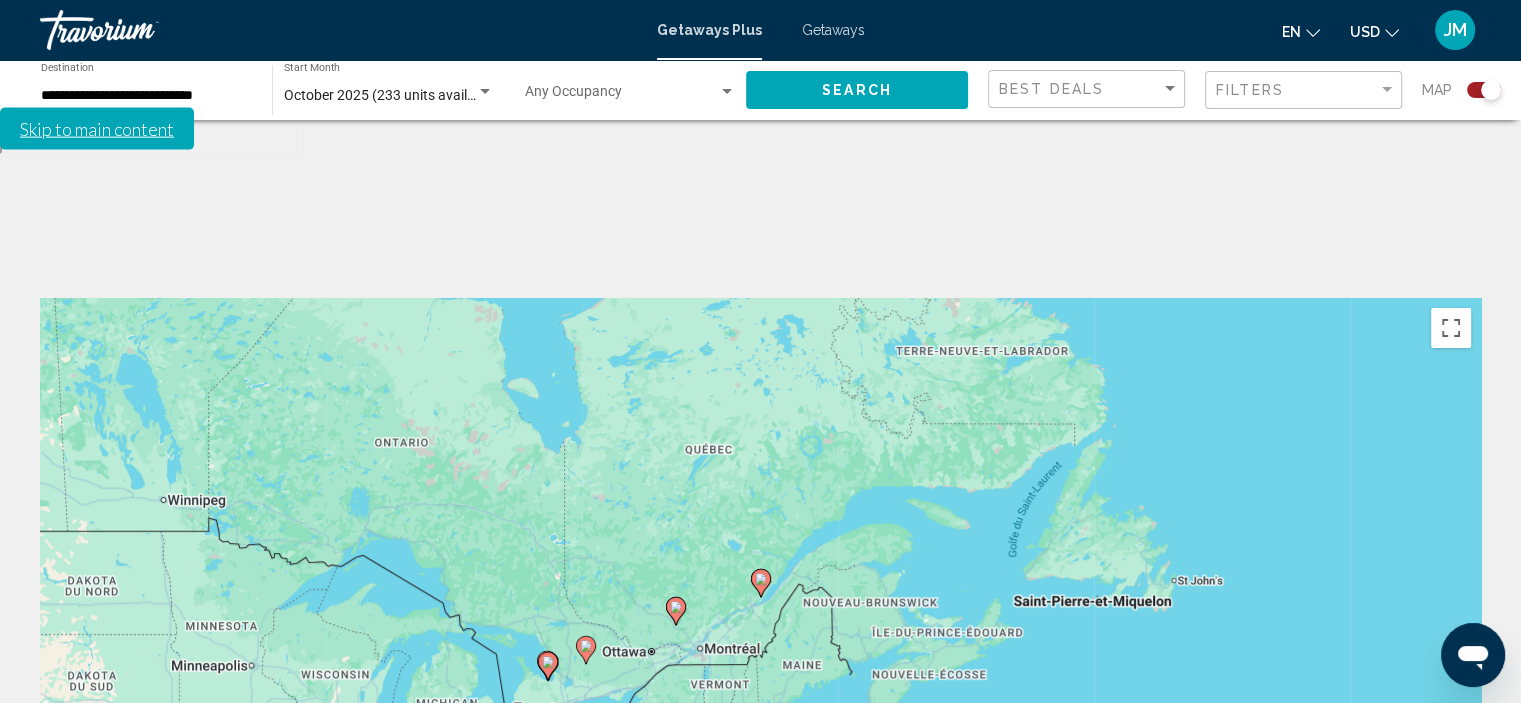 click 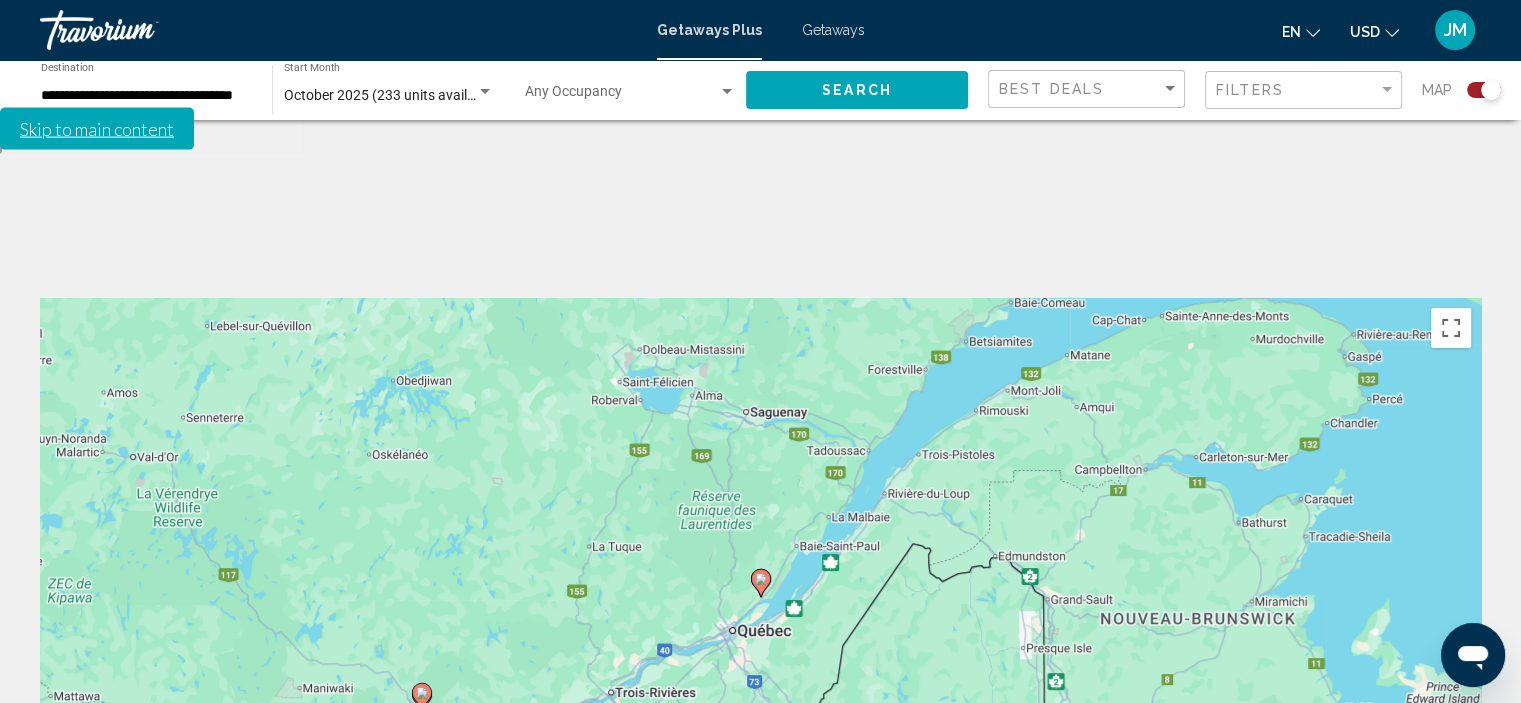 click 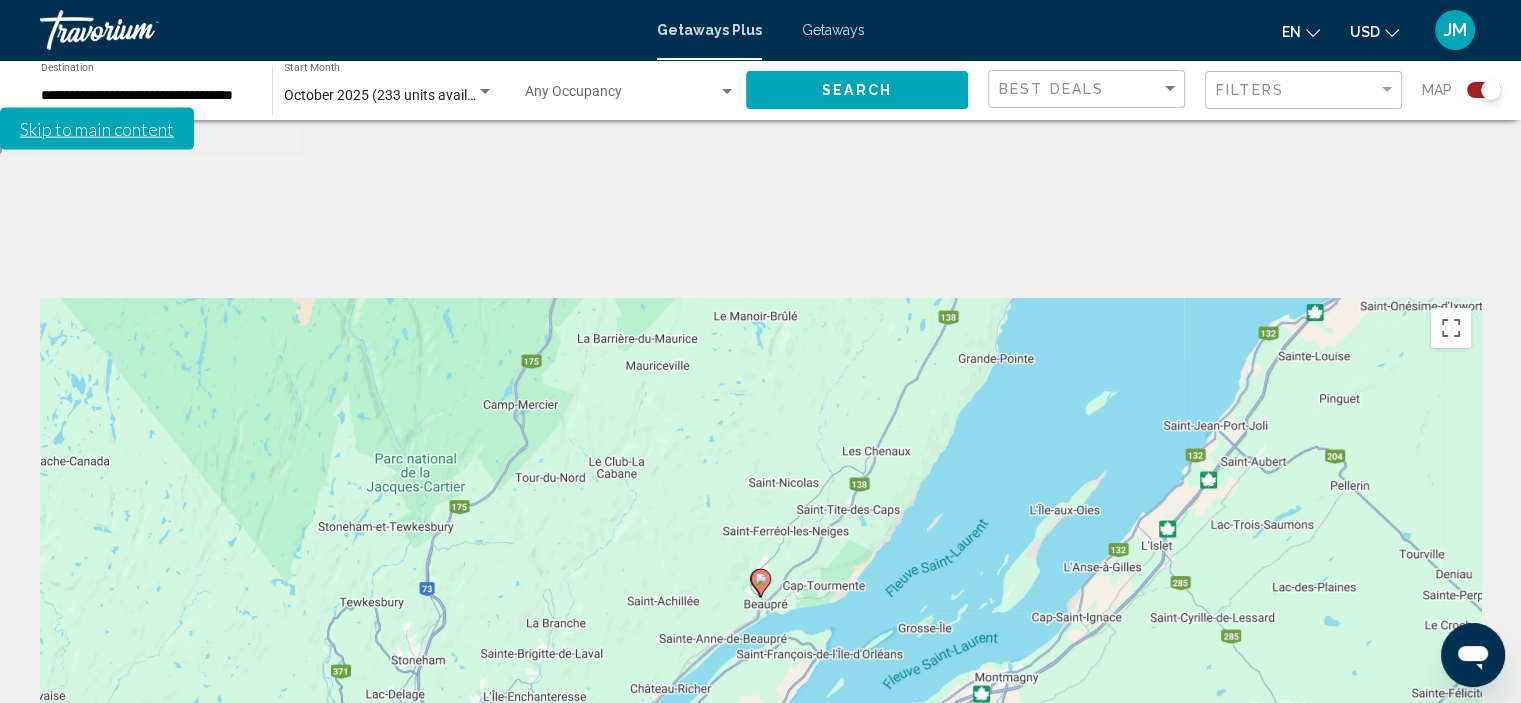click 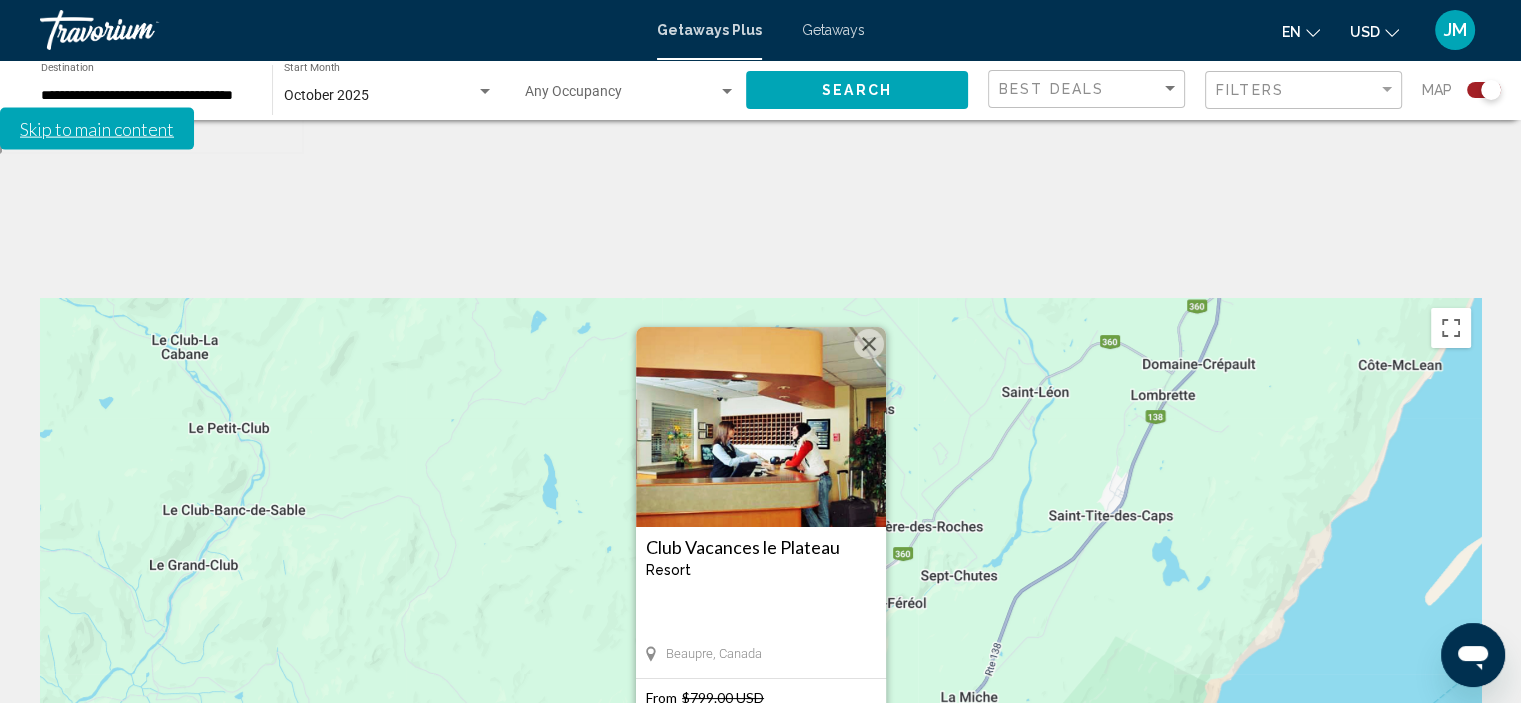 click at bounding box center (869, 344) 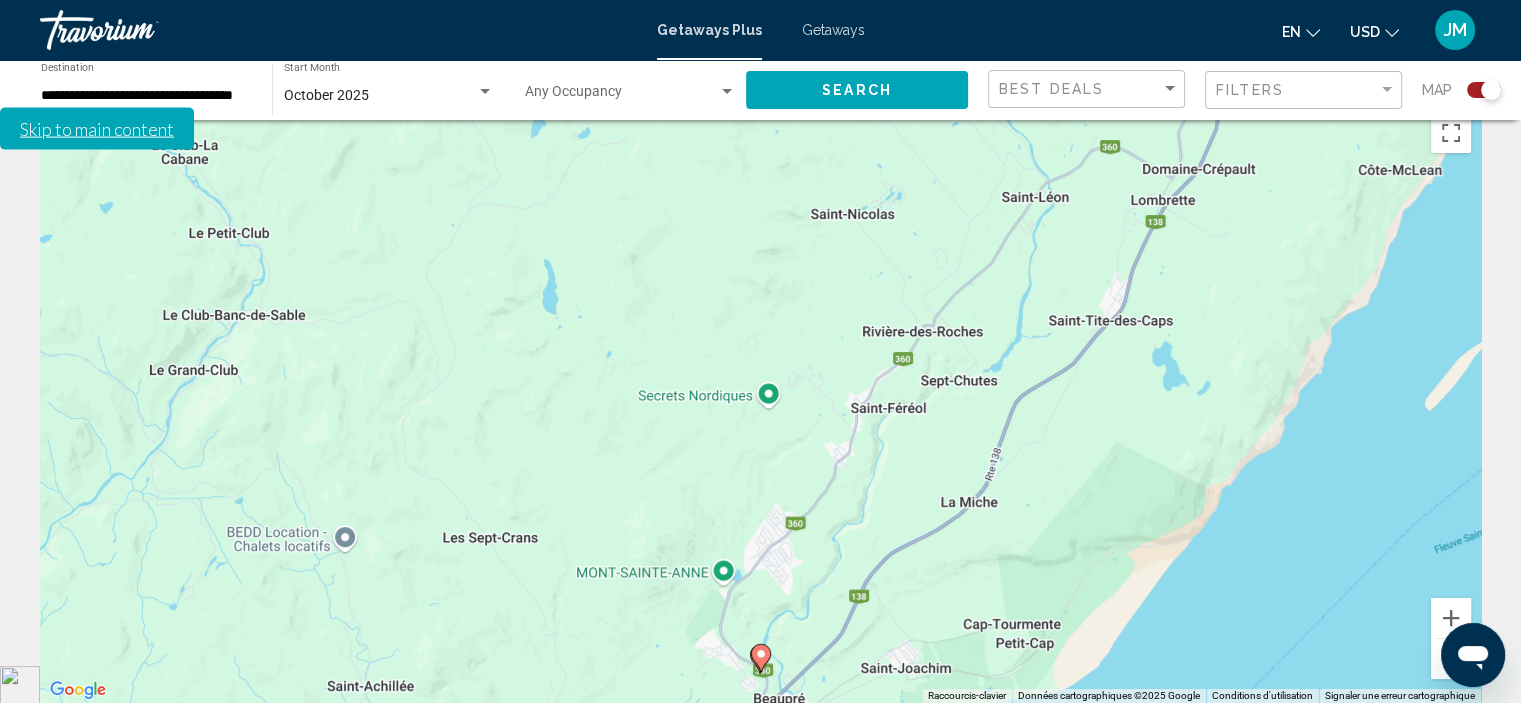 scroll, scrollTop: 200, scrollLeft: 0, axis: vertical 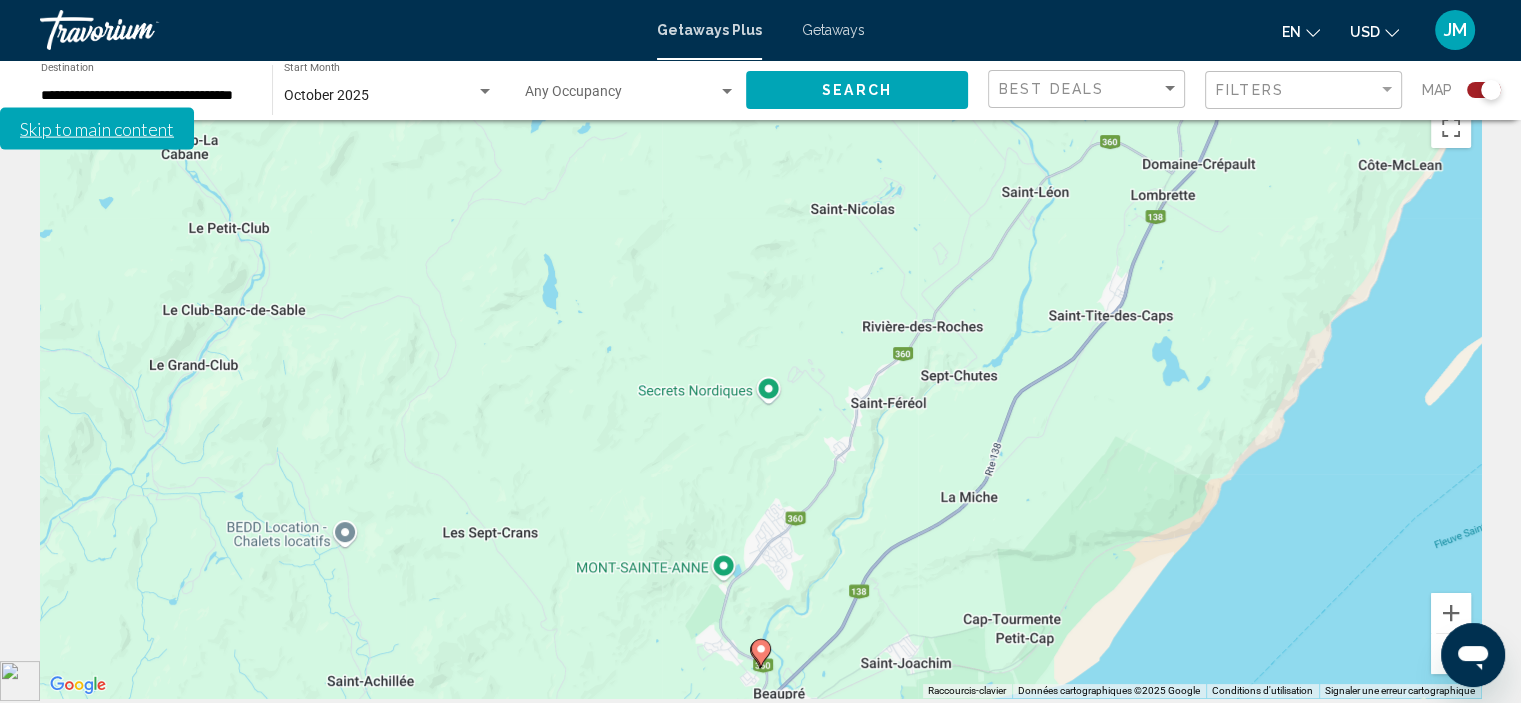 click at bounding box center [1451, 654] 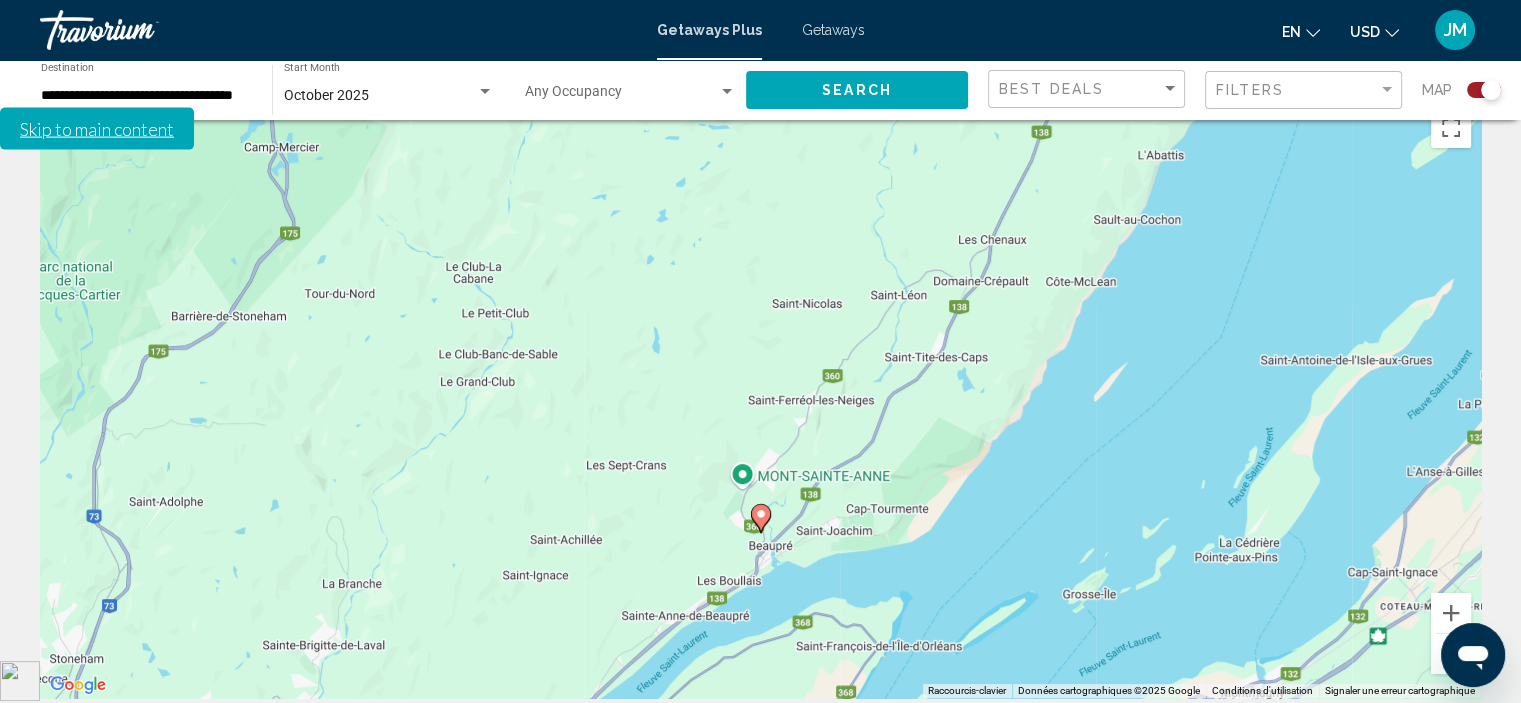 click at bounding box center (1451, 654) 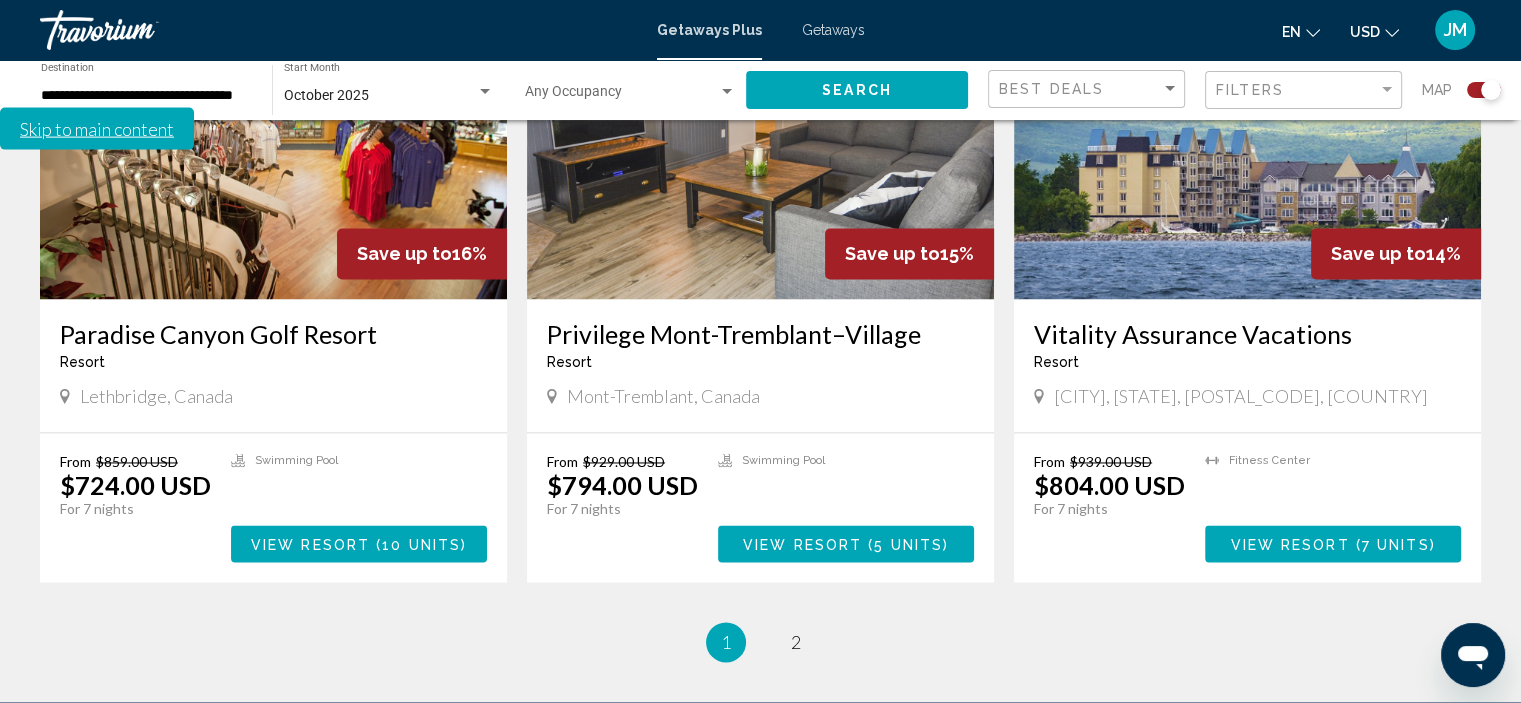 scroll, scrollTop: 3000, scrollLeft: 0, axis: vertical 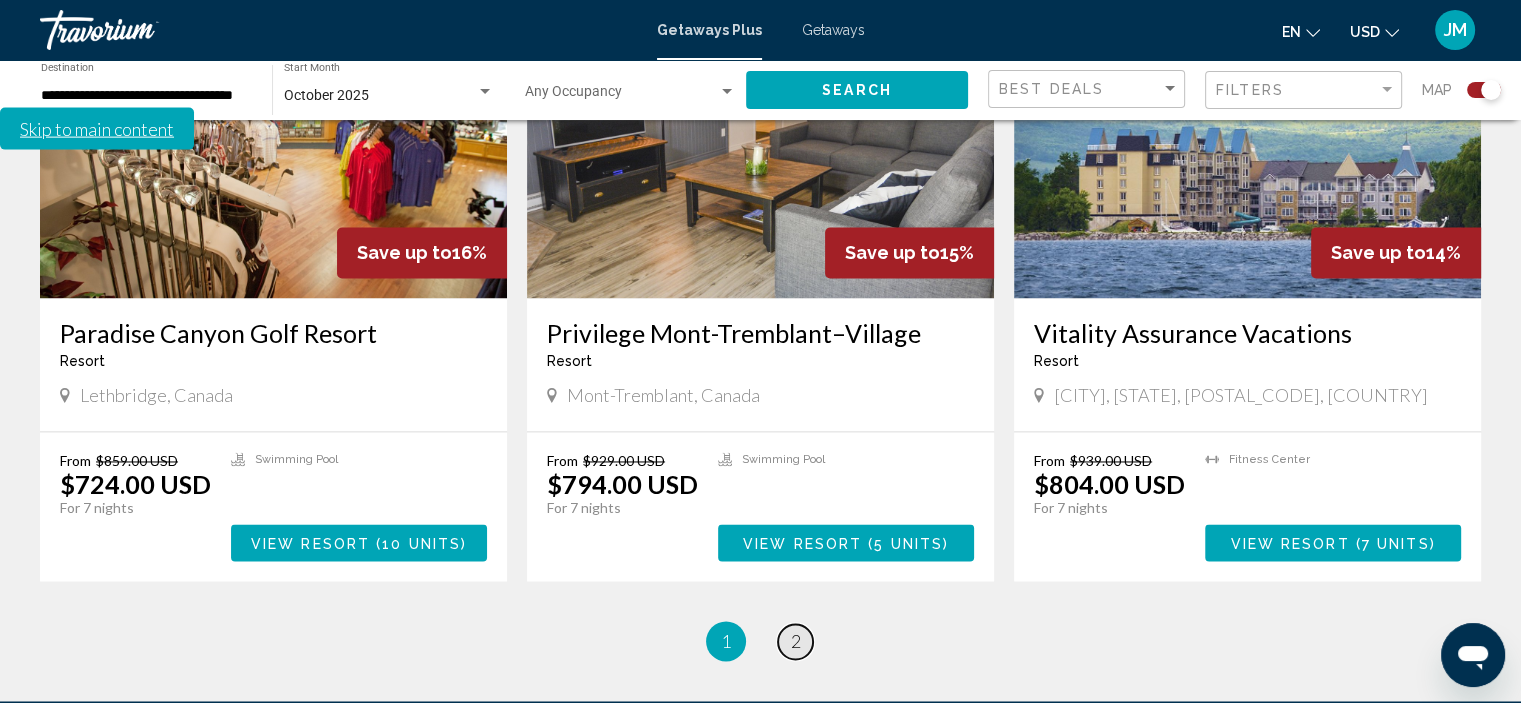 click on "page  2" at bounding box center (795, 641) 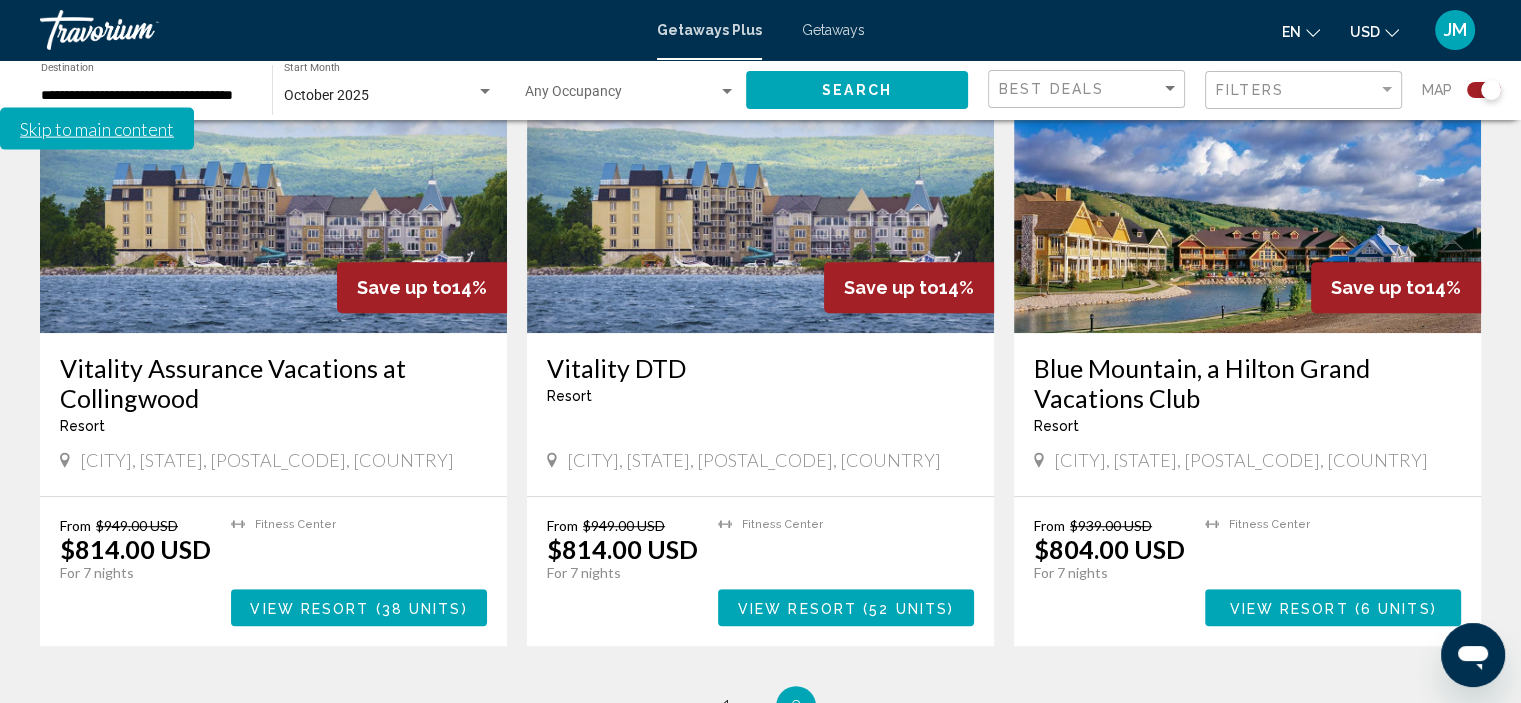 scroll, scrollTop: 1000, scrollLeft: 0, axis: vertical 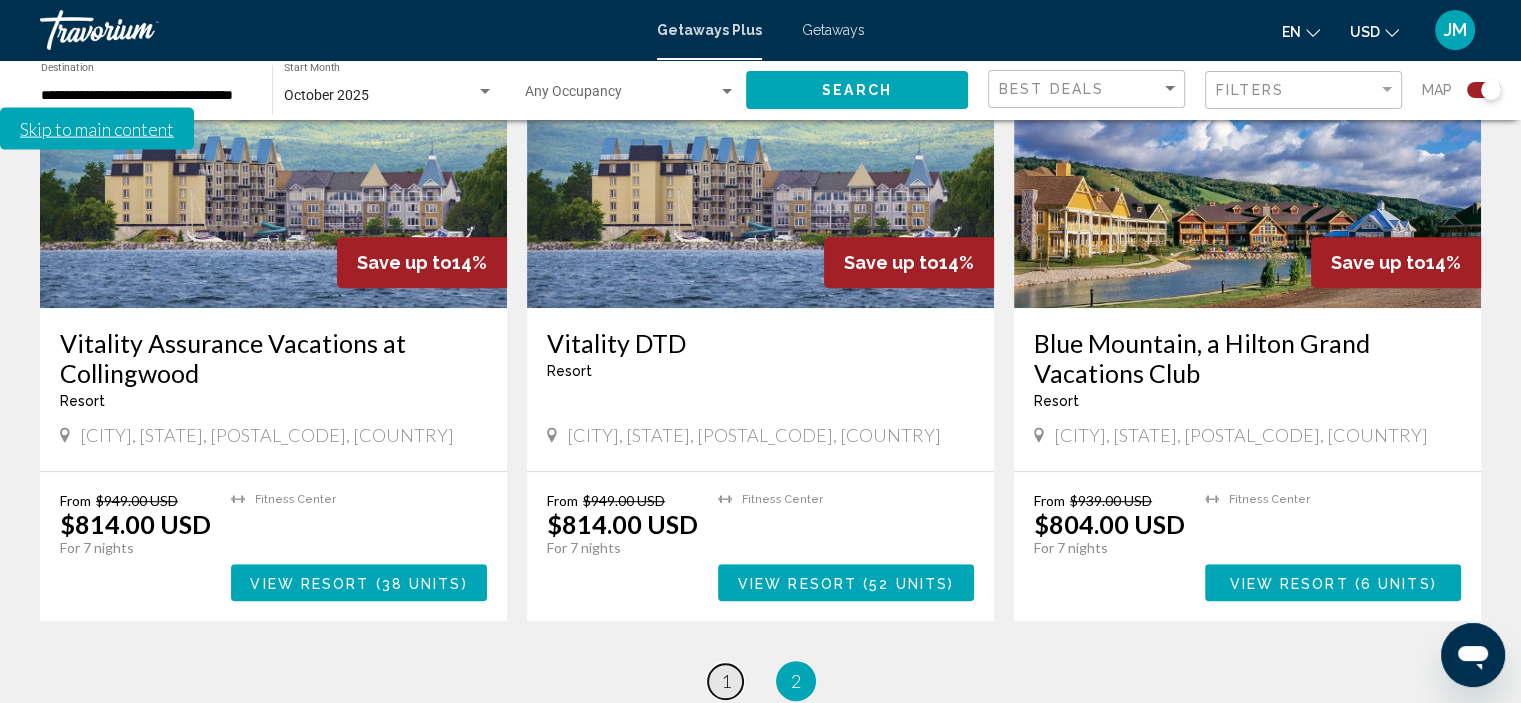 click on "1" at bounding box center (726, 681) 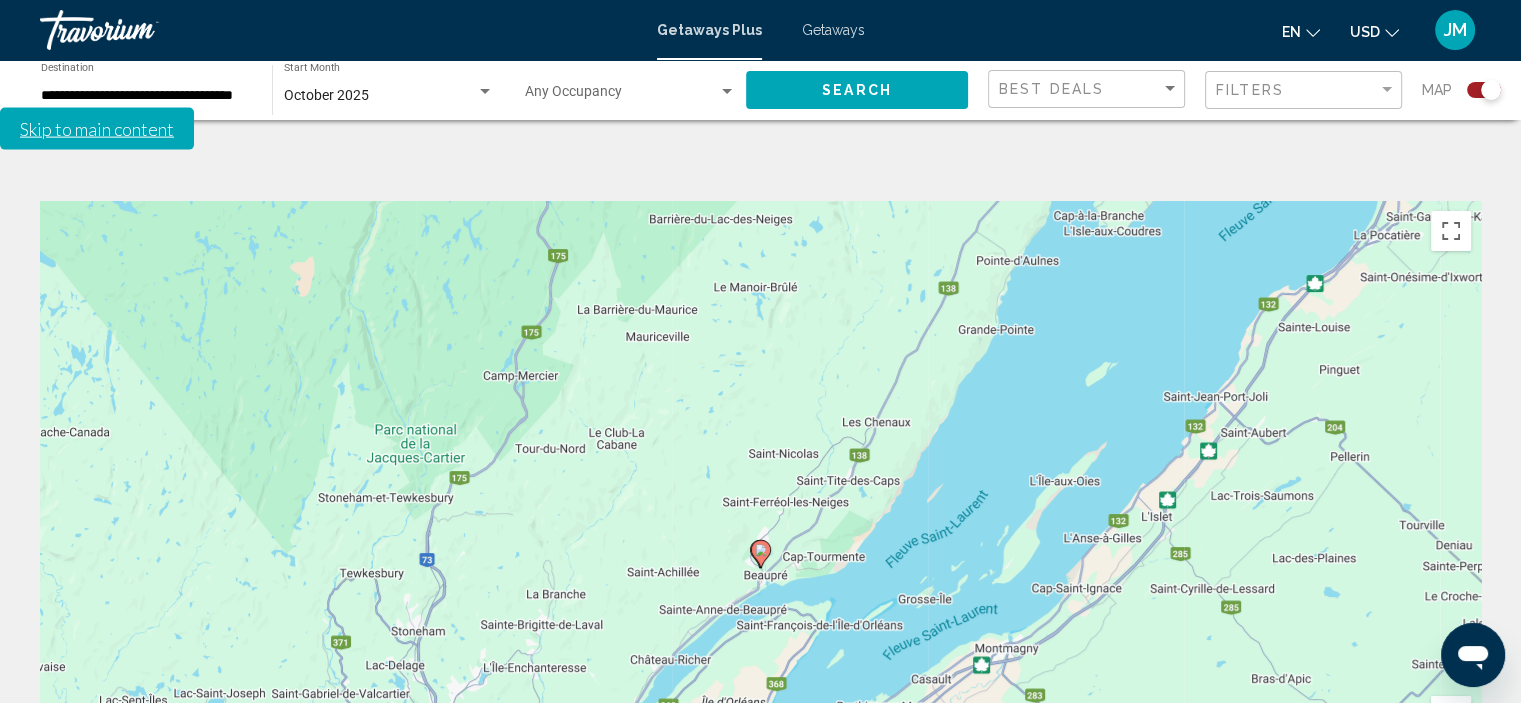 scroll, scrollTop: 100, scrollLeft: 0, axis: vertical 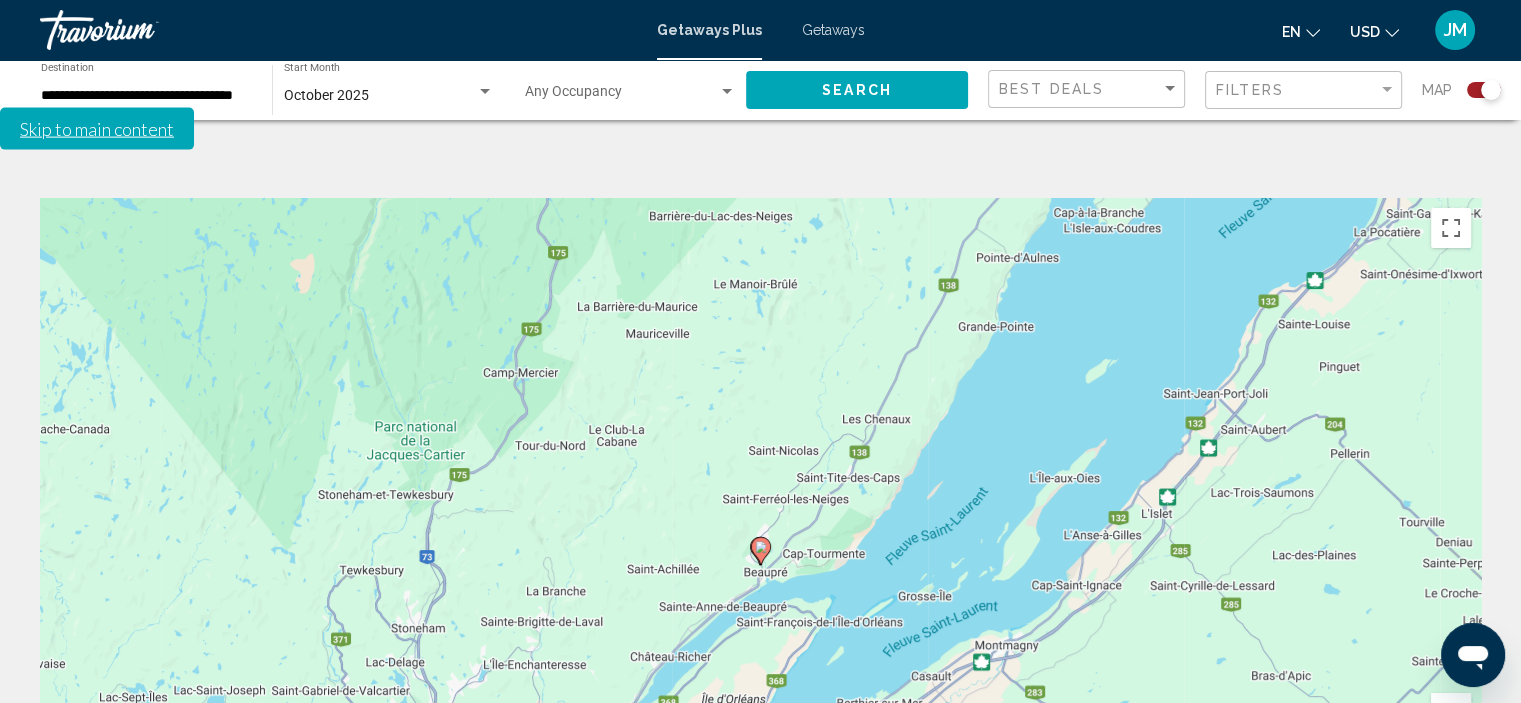 click at bounding box center (1451, 754) 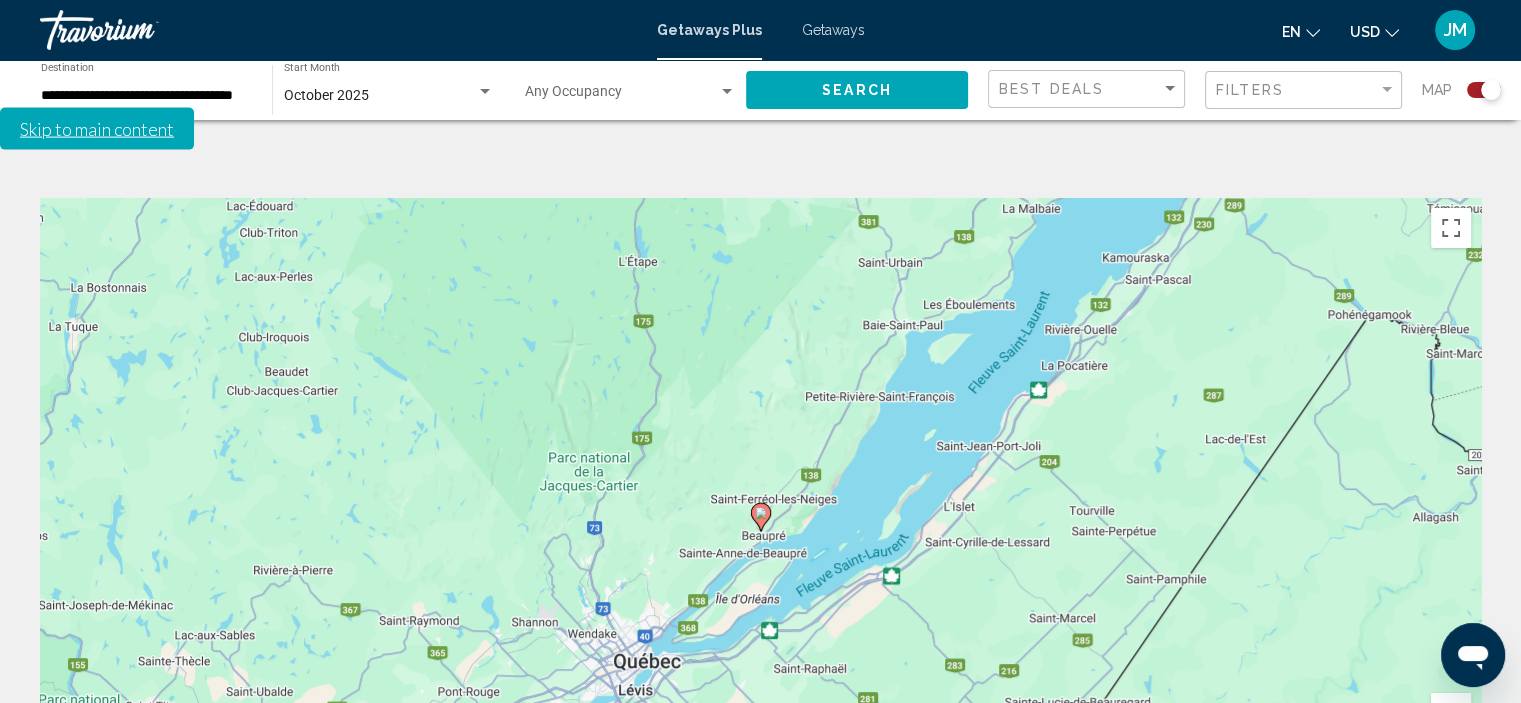 click at bounding box center [1451, 754] 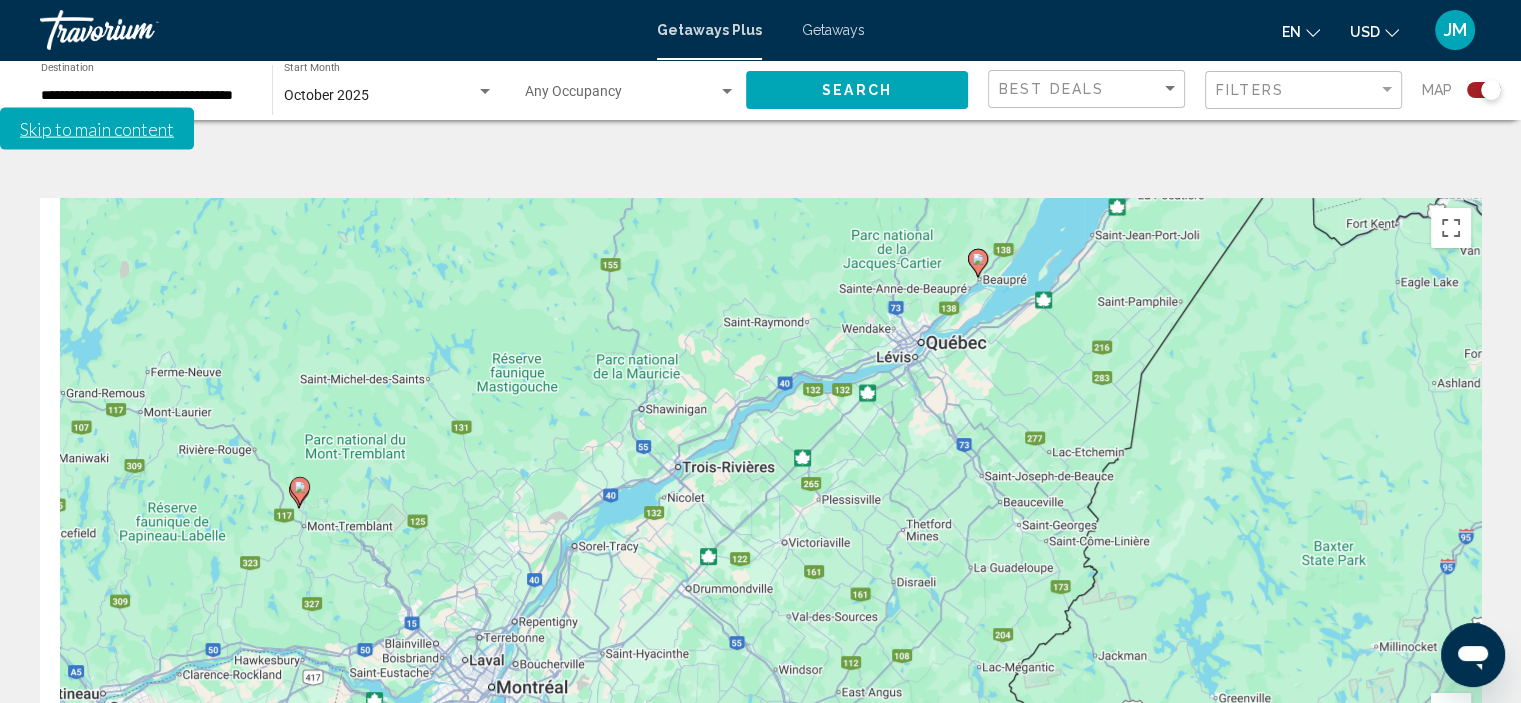 drag, startPoint x: 1055, startPoint y: 558, endPoint x: 1295, endPoint y: 307, distance: 347.27655 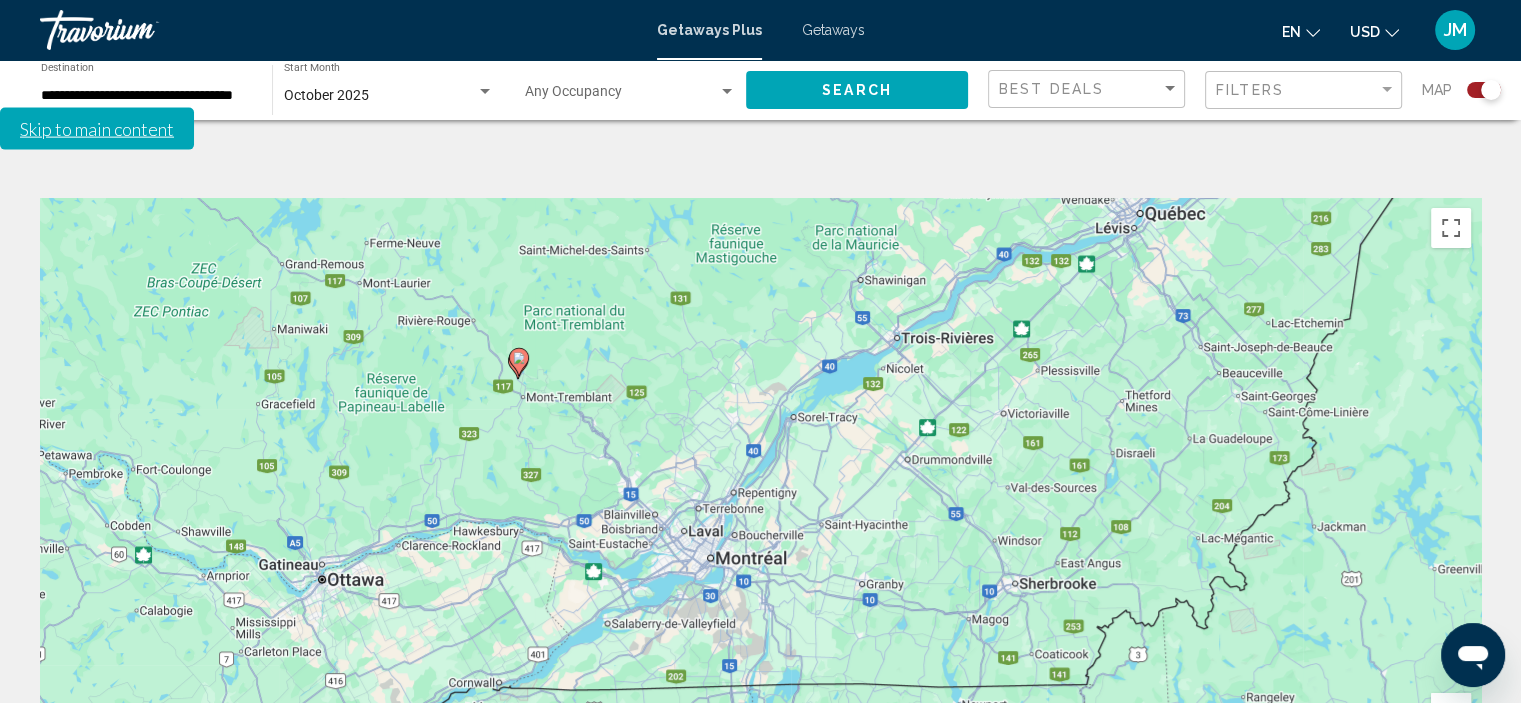 drag, startPoint x: 804, startPoint y: 520, endPoint x: 1011, endPoint y: 421, distance: 229.45587 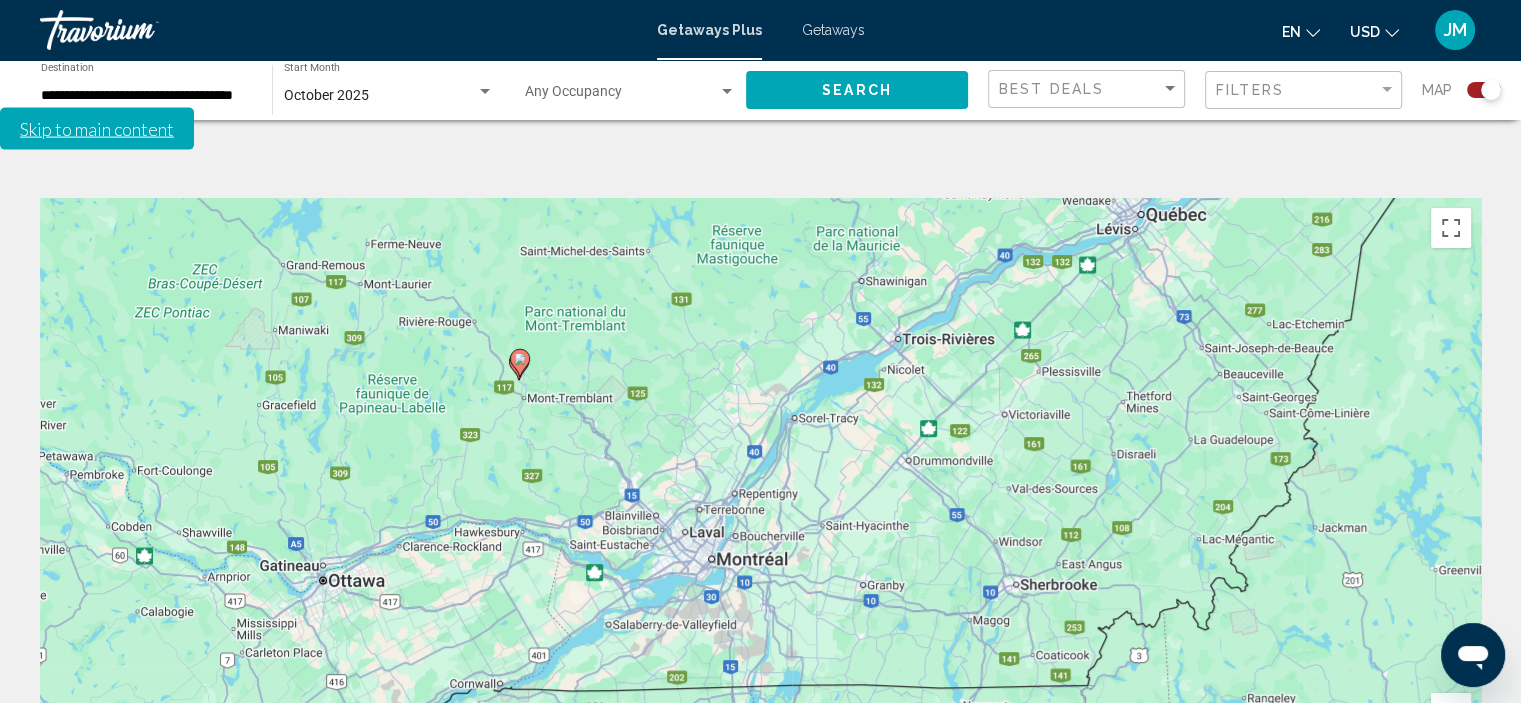 click at bounding box center [1451, 754] 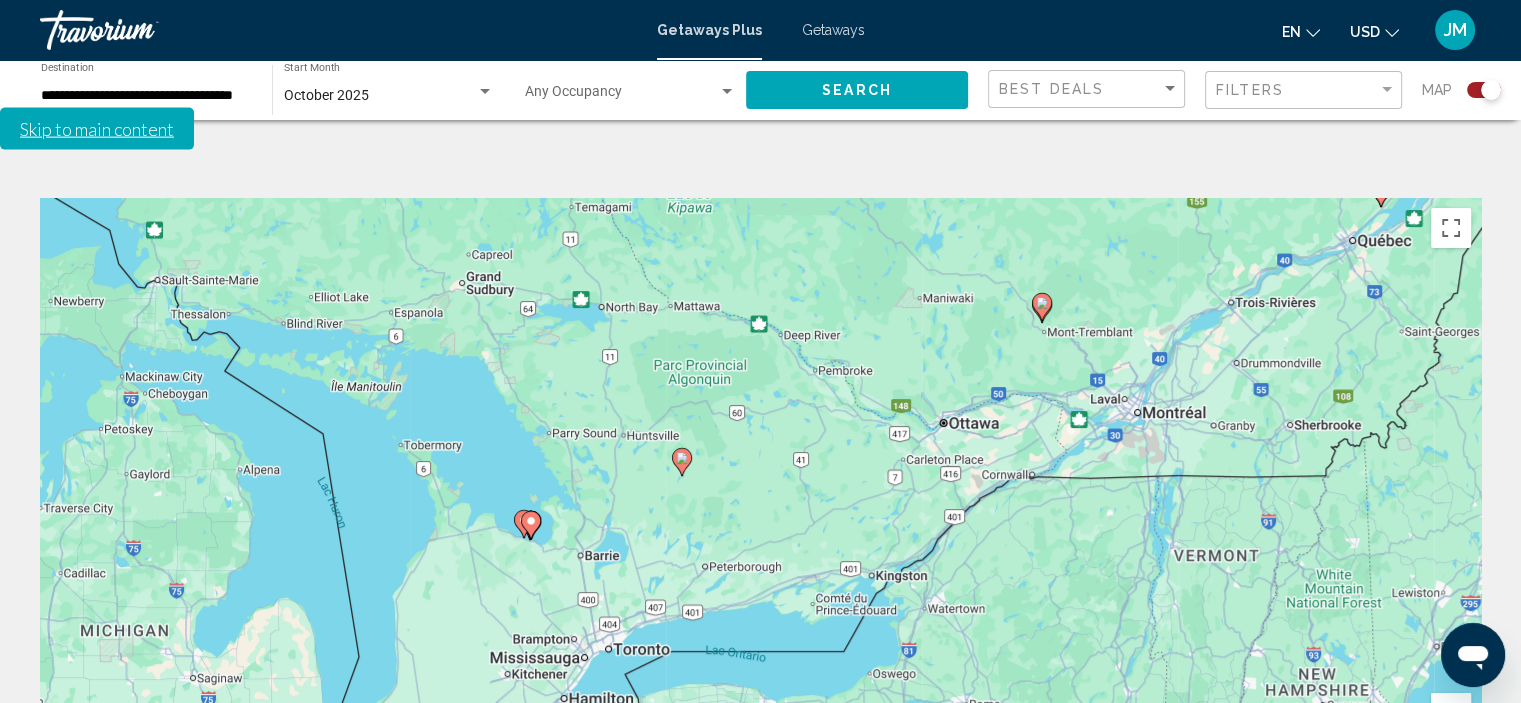 drag, startPoint x: 510, startPoint y: 535, endPoint x: 913, endPoint y: 419, distance: 419.3626 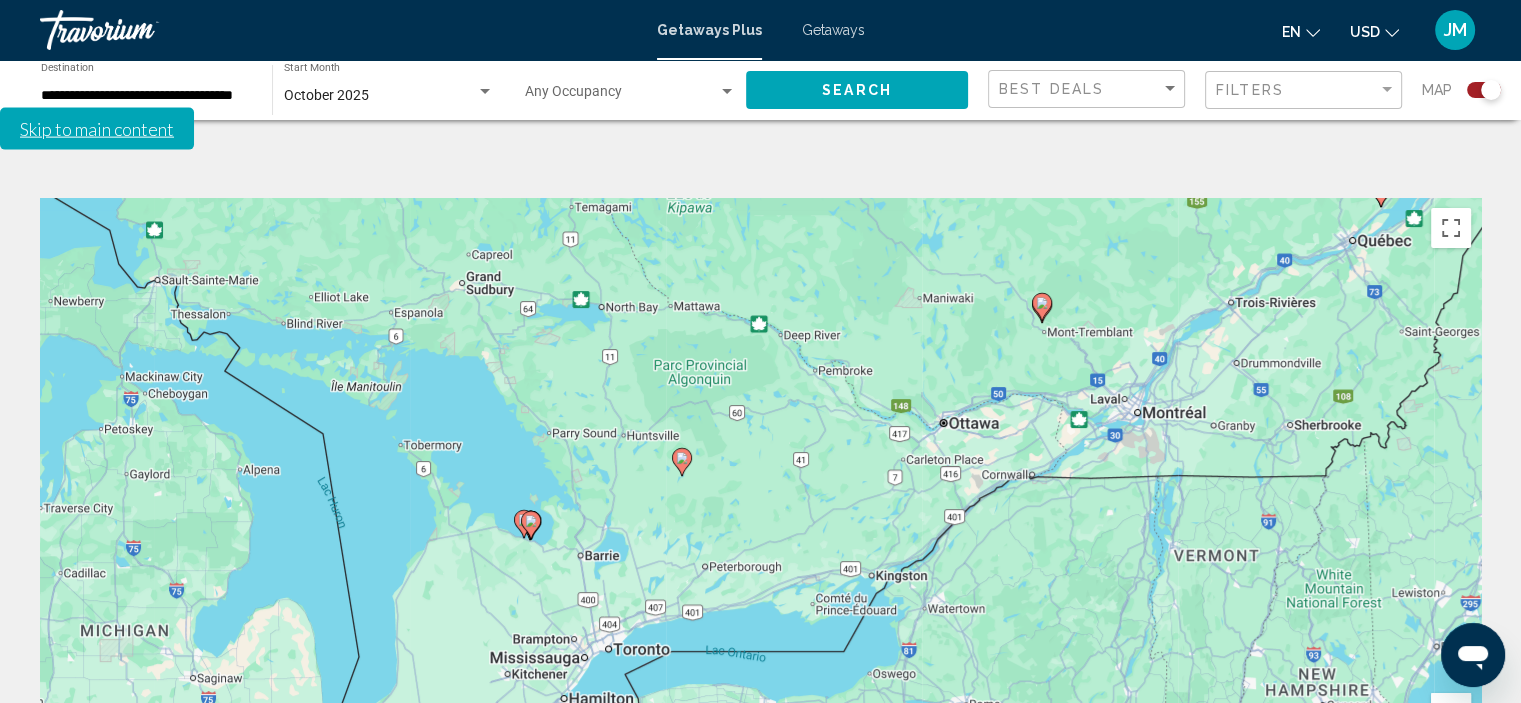 click on "Pour activer le glissement du marqueur avec le clavier, appuyez sur Alt+Entrée. Déplacez ensuite le marqueur à l'aide des touches fléchées. Pour terminer le glissement, appuyez sur la touche Entrée. Pour annuler, appuyez sur Échap." at bounding box center (760, 498) 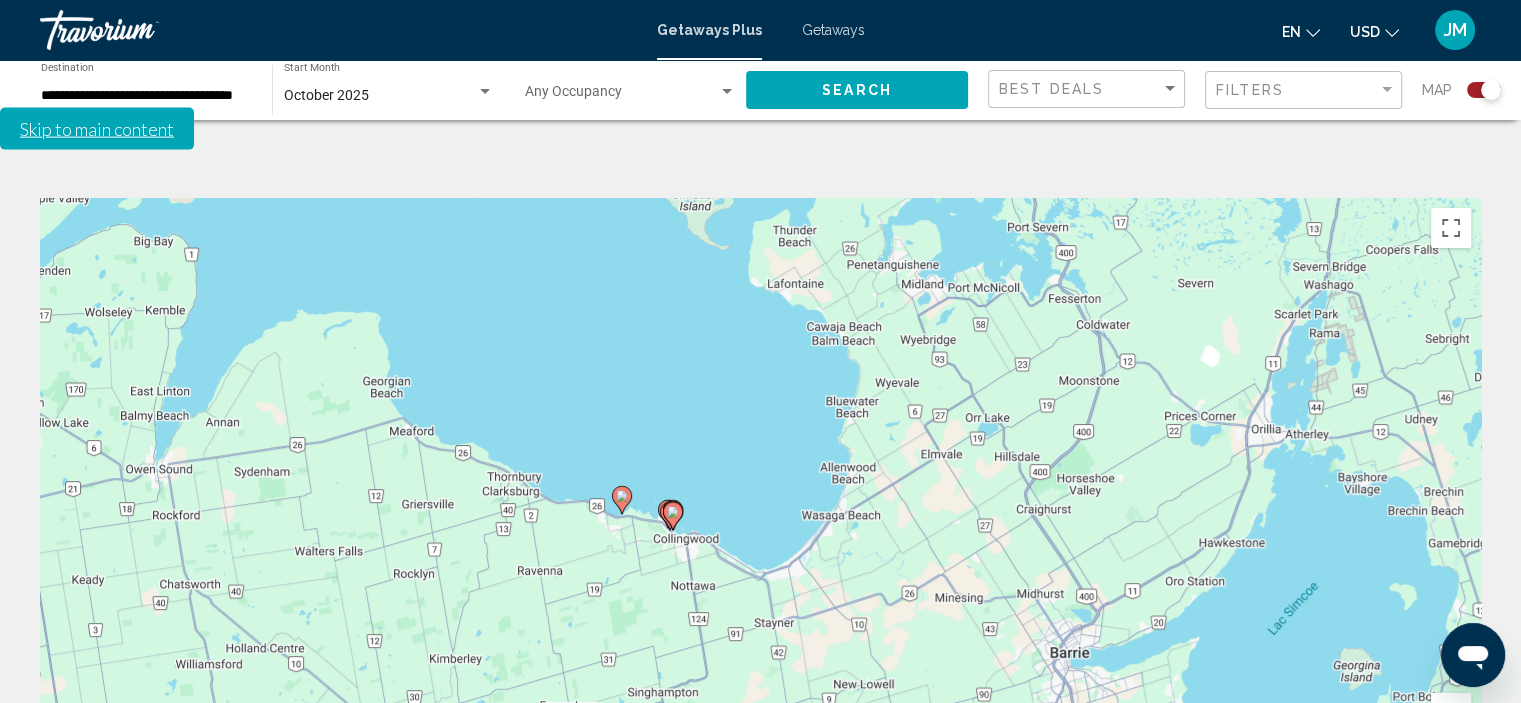 drag, startPoint x: 726, startPoint y: 390, endPoint x: 632, endPoint y: 436, distance: 104.6518 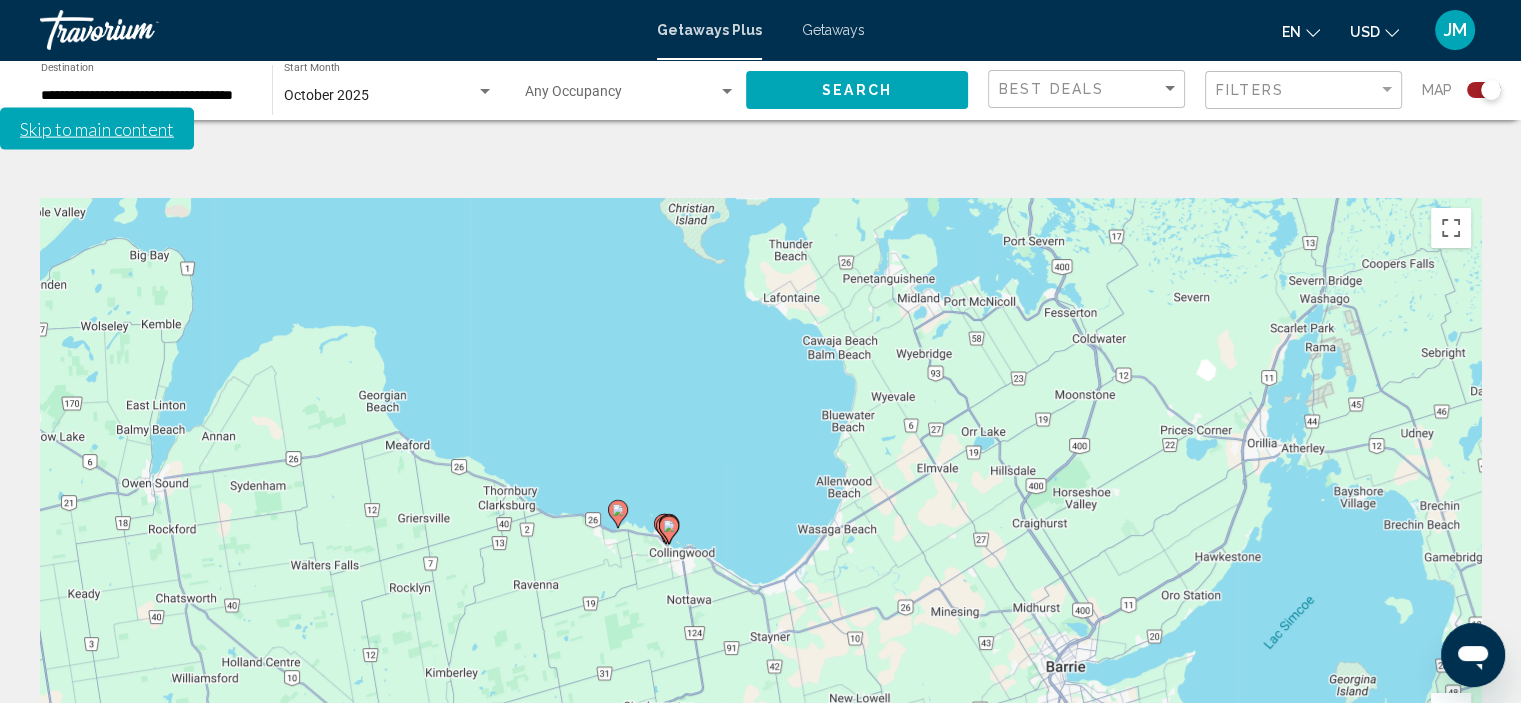 click on "Pour activer le glissement du marqueur avec le clavier, appuyez sur Alt+Entrée. Déplacez ensuite le marqueur à l'aide des touches fléchées. Pour terminer le glissement, appuyez sur la touche Entrée. Pour annuler, appuyez sur Échap." at bounding box center (760, 498) 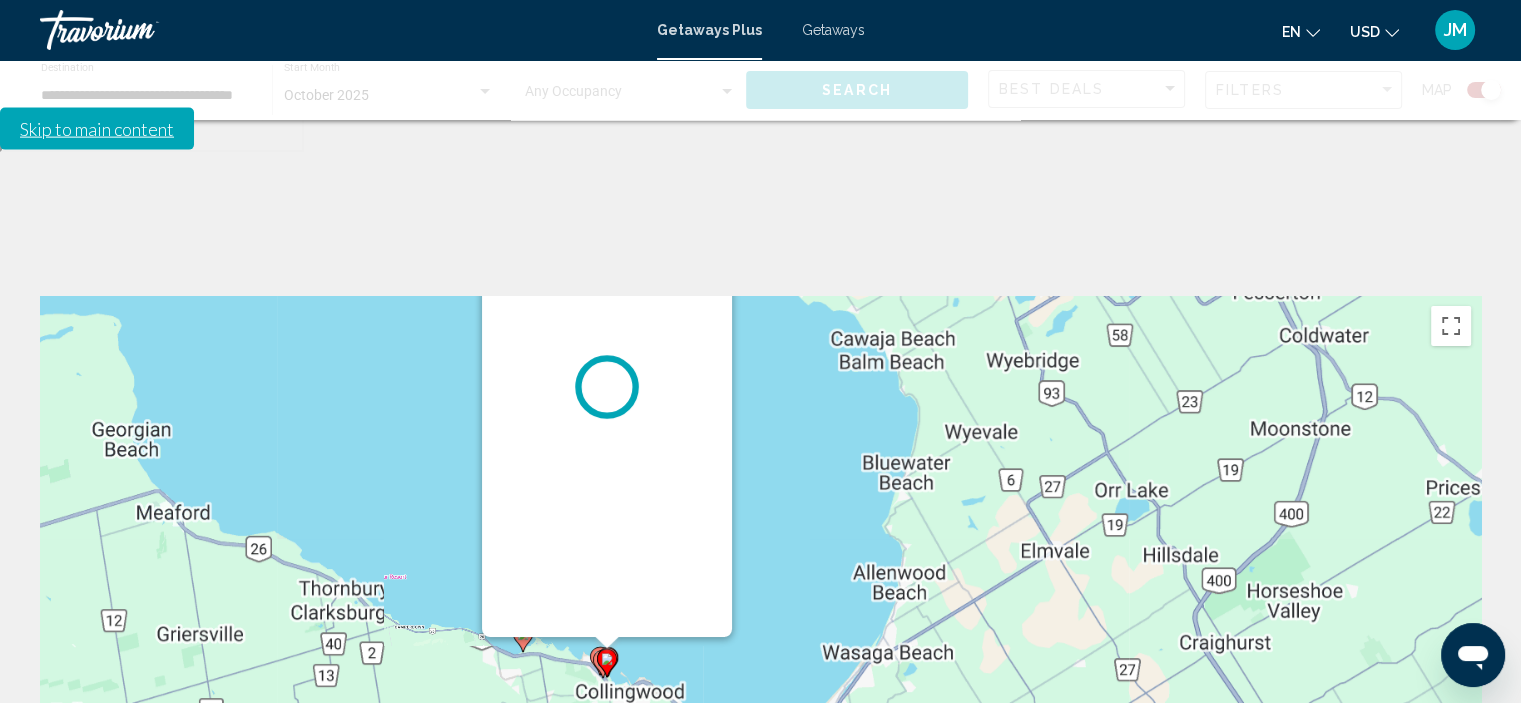 scroll, scrollTop: 0, scrollLeft: 0, axis: both 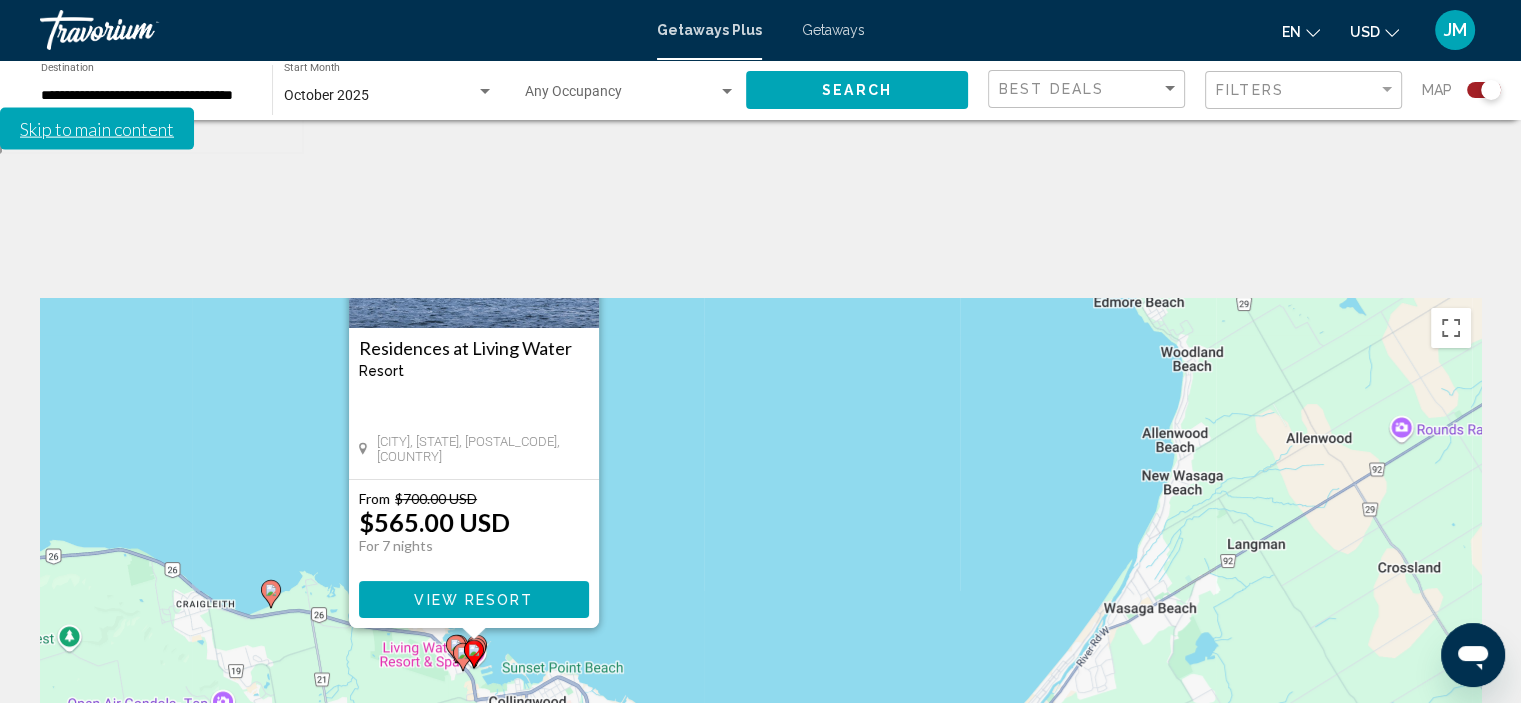 drag, startPoint x: 259, startPoint y: 691, endPoint x: 368, endPoint y: 493, distance: 226.01991 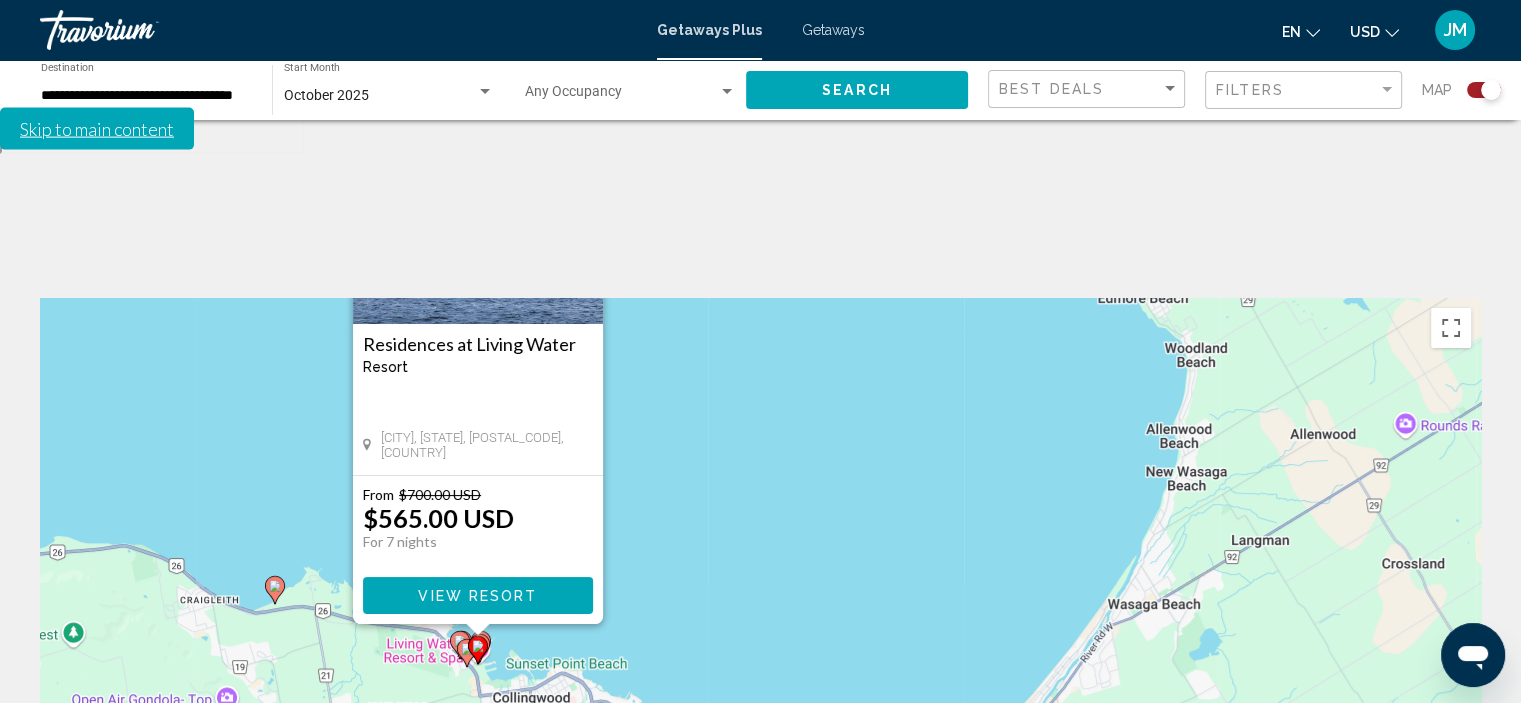 click 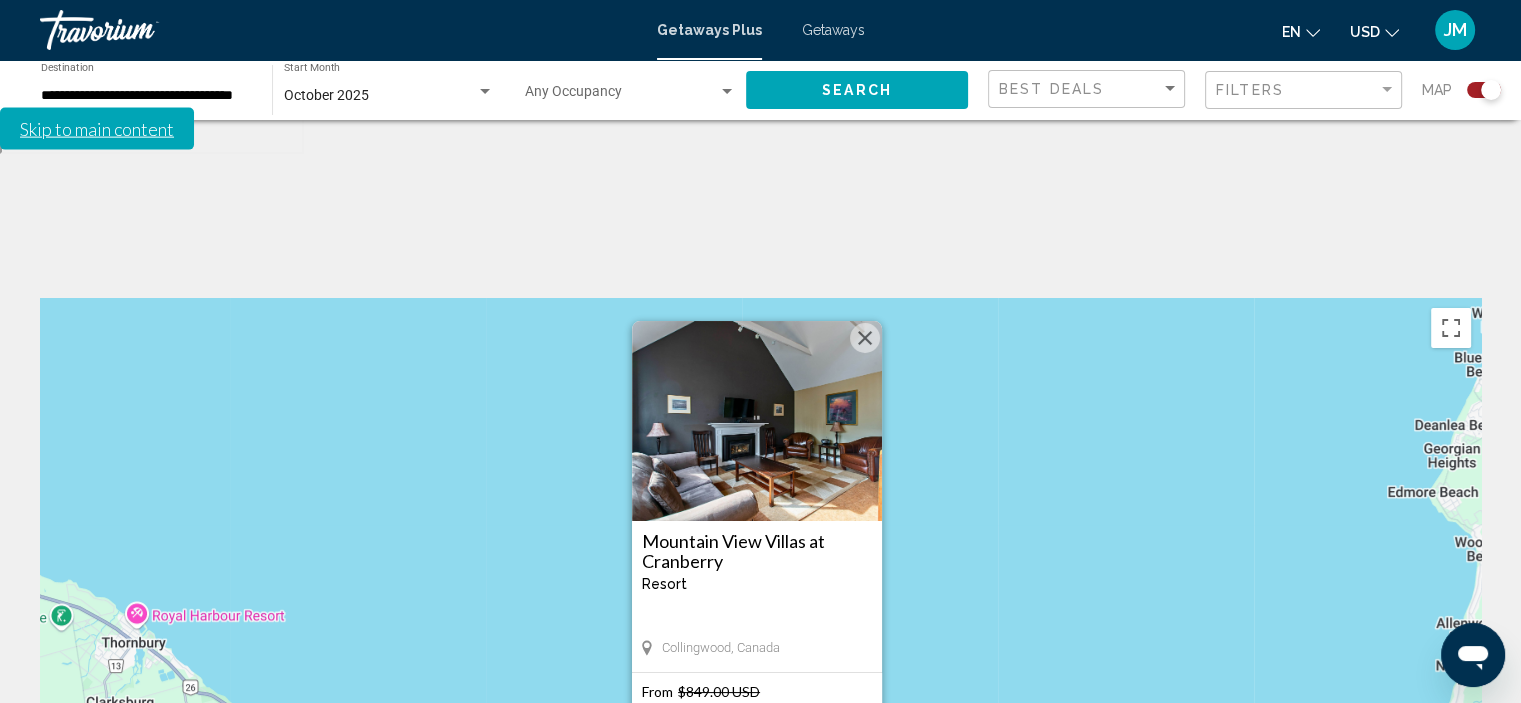 drag, startPoint x: 607, startPoint y: 679, endPoint x: 598, endPoint y: 668, distance: 14.21267 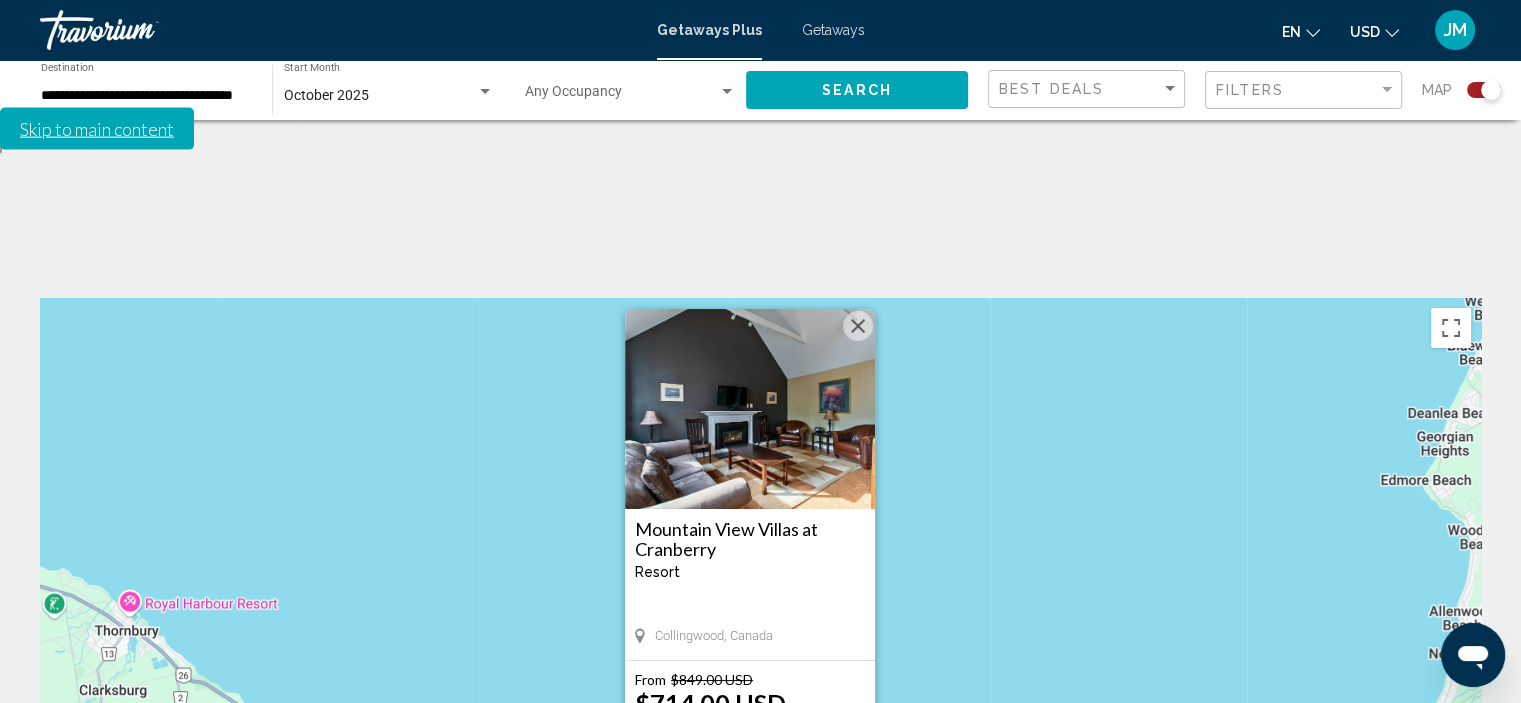 click on "Pour activer le glissement du marqueur avec le clavier, appuyez sur Alt+Entrée. Déplacez ensuite le marqueur à l'aide des touches fléchées. Pour terminer le glissement, appuyez sur la touche Entrée. Pour annuler, Échap.  Mountain View Villas at Cranberry  Resort  -  This is an adults only resort
[CITY], [COUNTRY] From $849.00 USD $714.00 USD For 7 nights You save  $135.00 USD  View Resort" at bounding box center [760, 598] 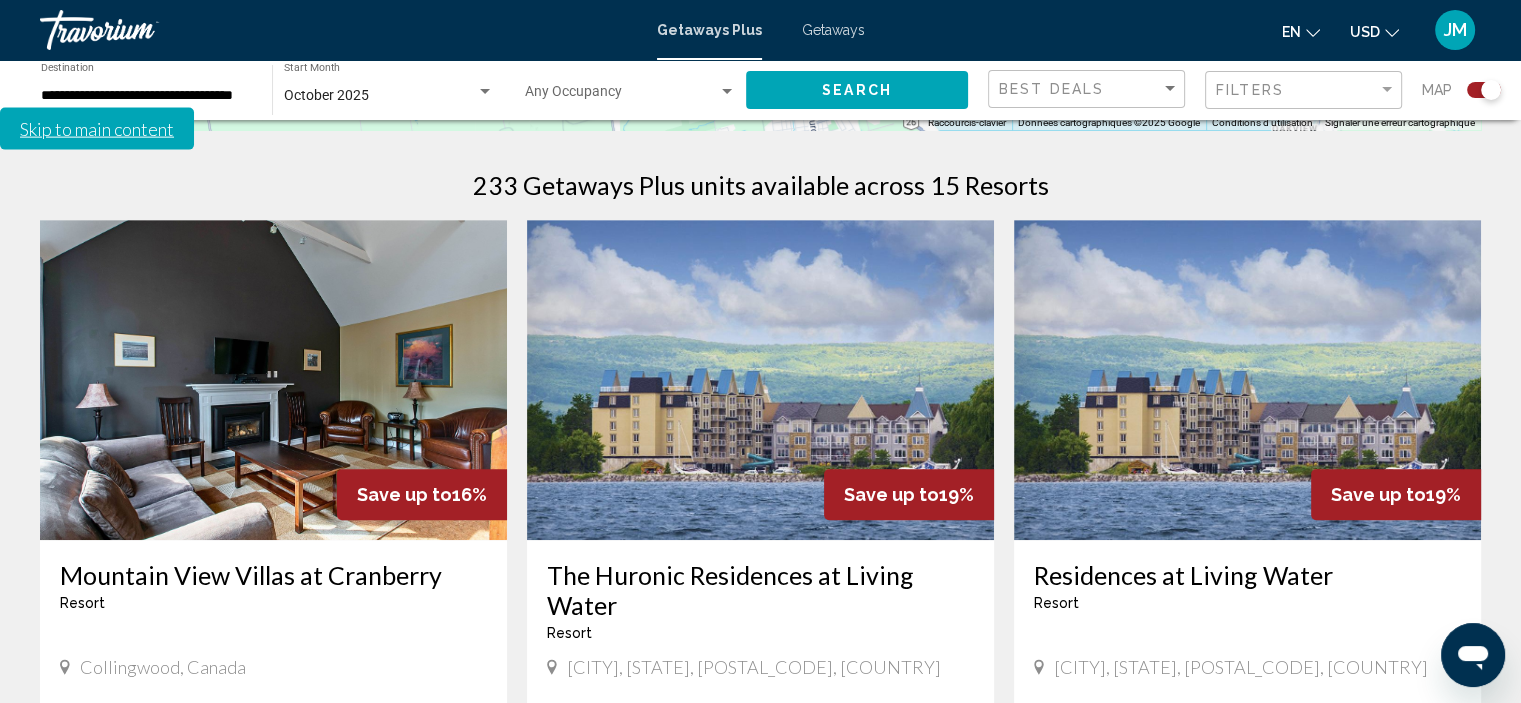 scroll, scrollTop: 800, scrollLeft: 0, axis: vertical 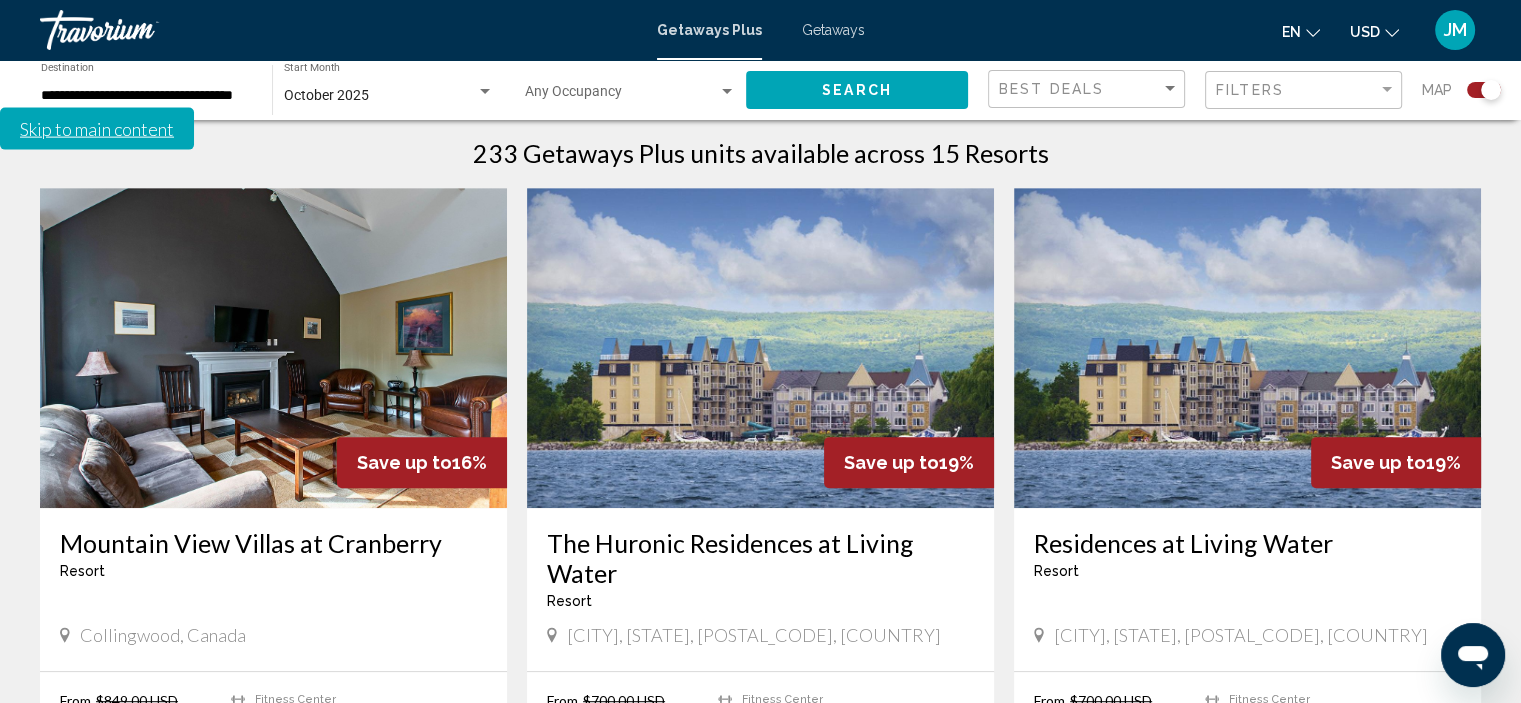 click on "View Resort" at bounding box center [1289, 783] 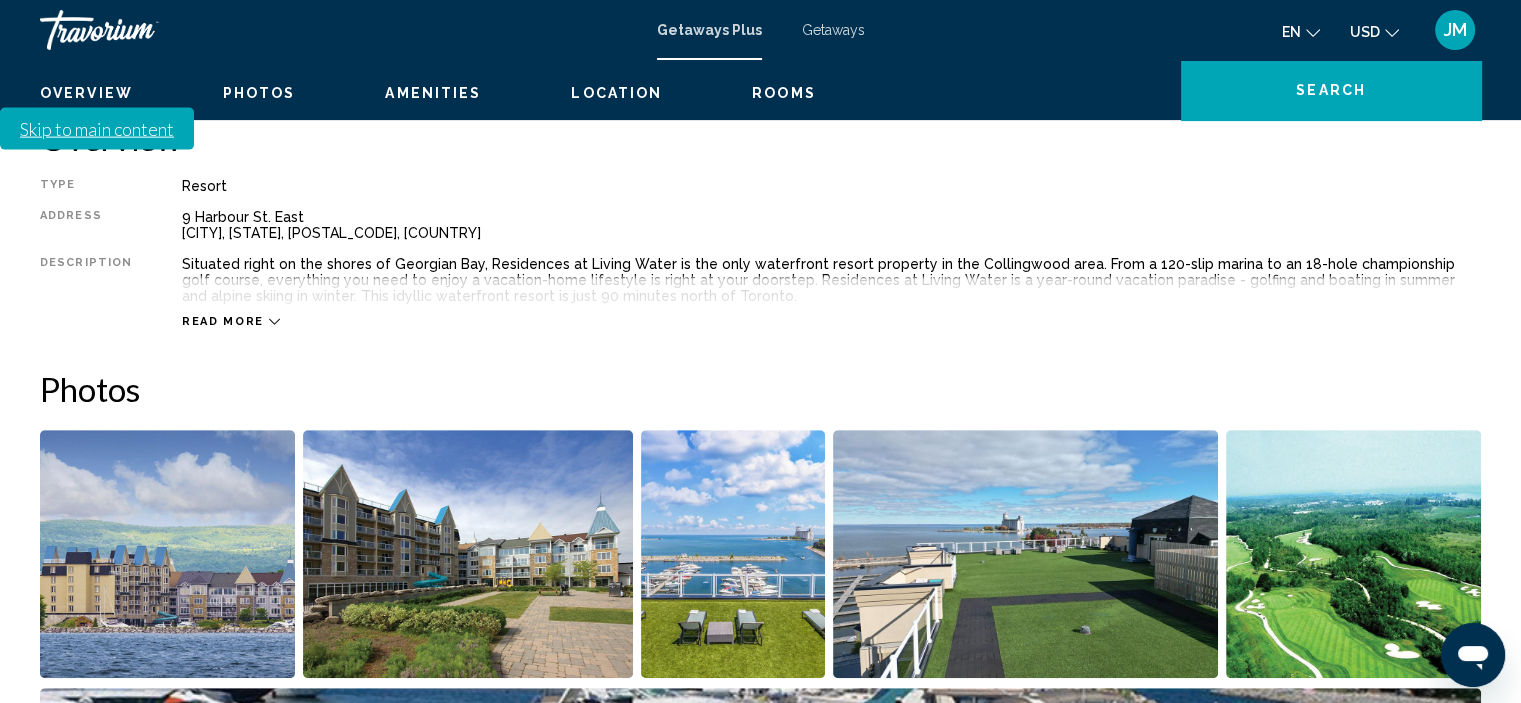 scroll, scrollTop: 8, scrollLeft: 0, axis: vertical 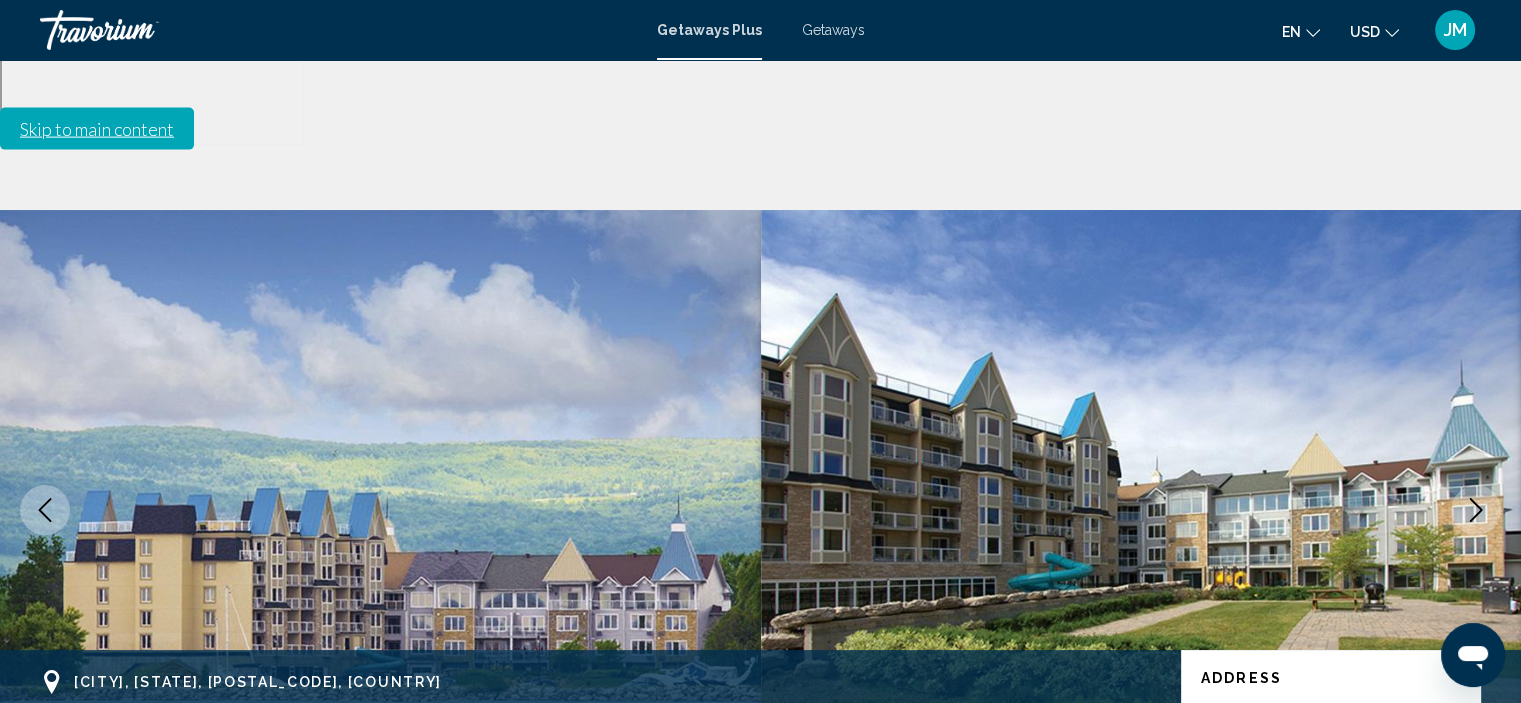 click 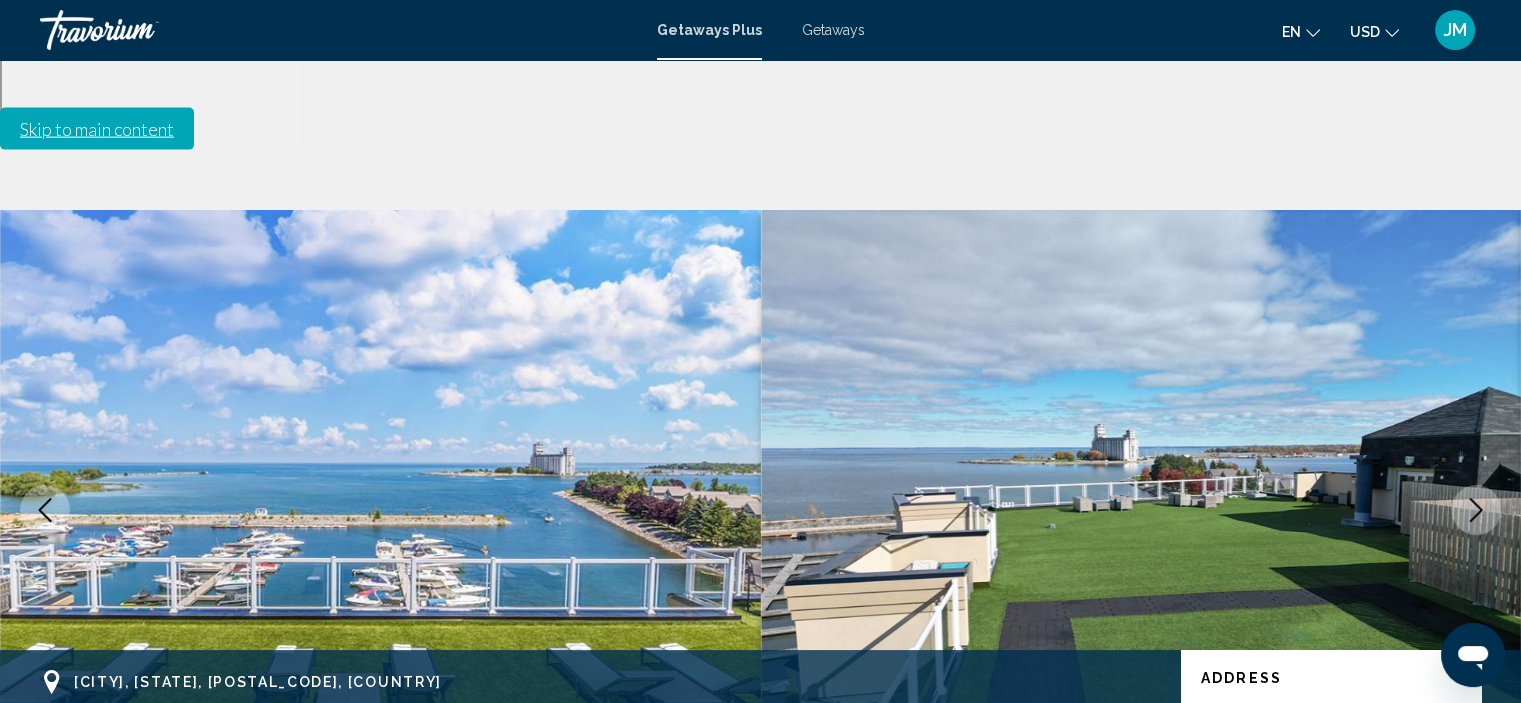 click 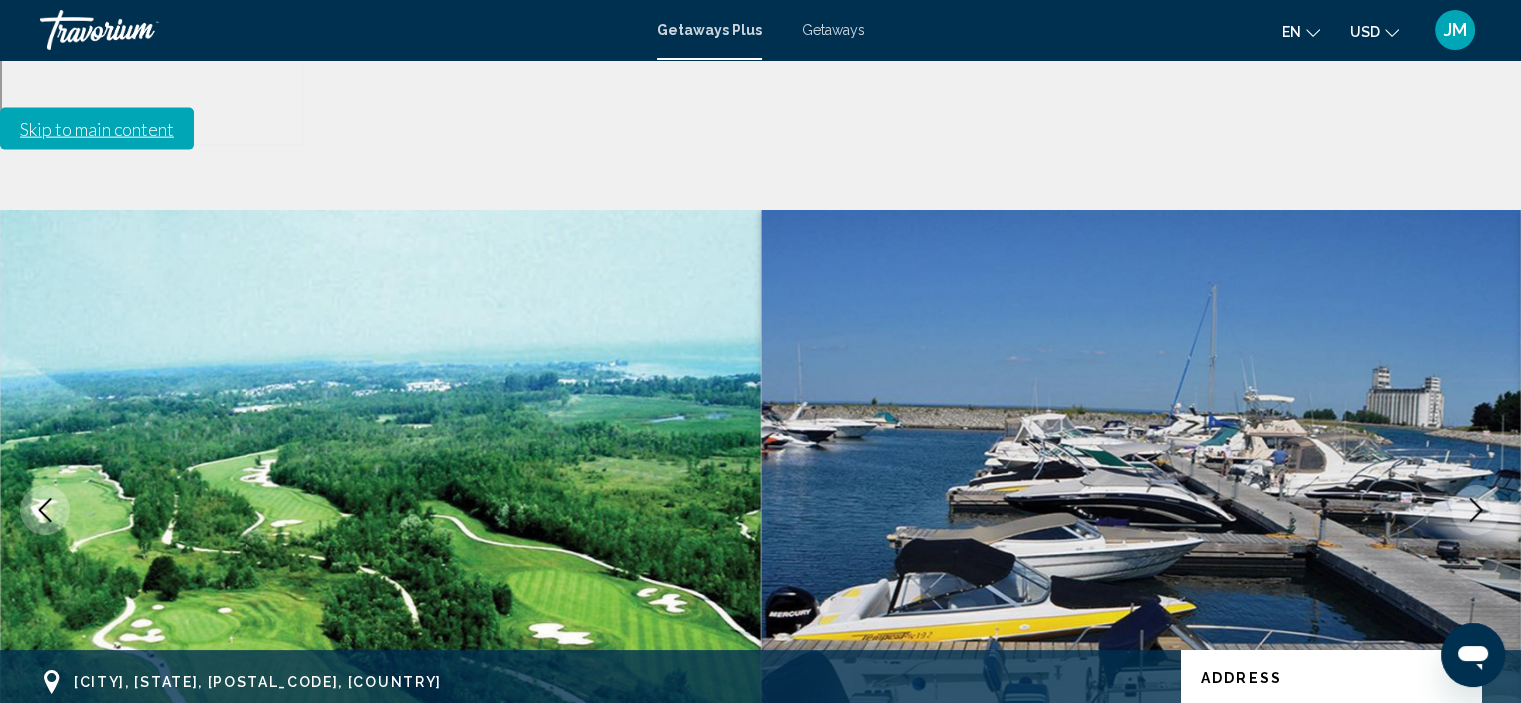 click 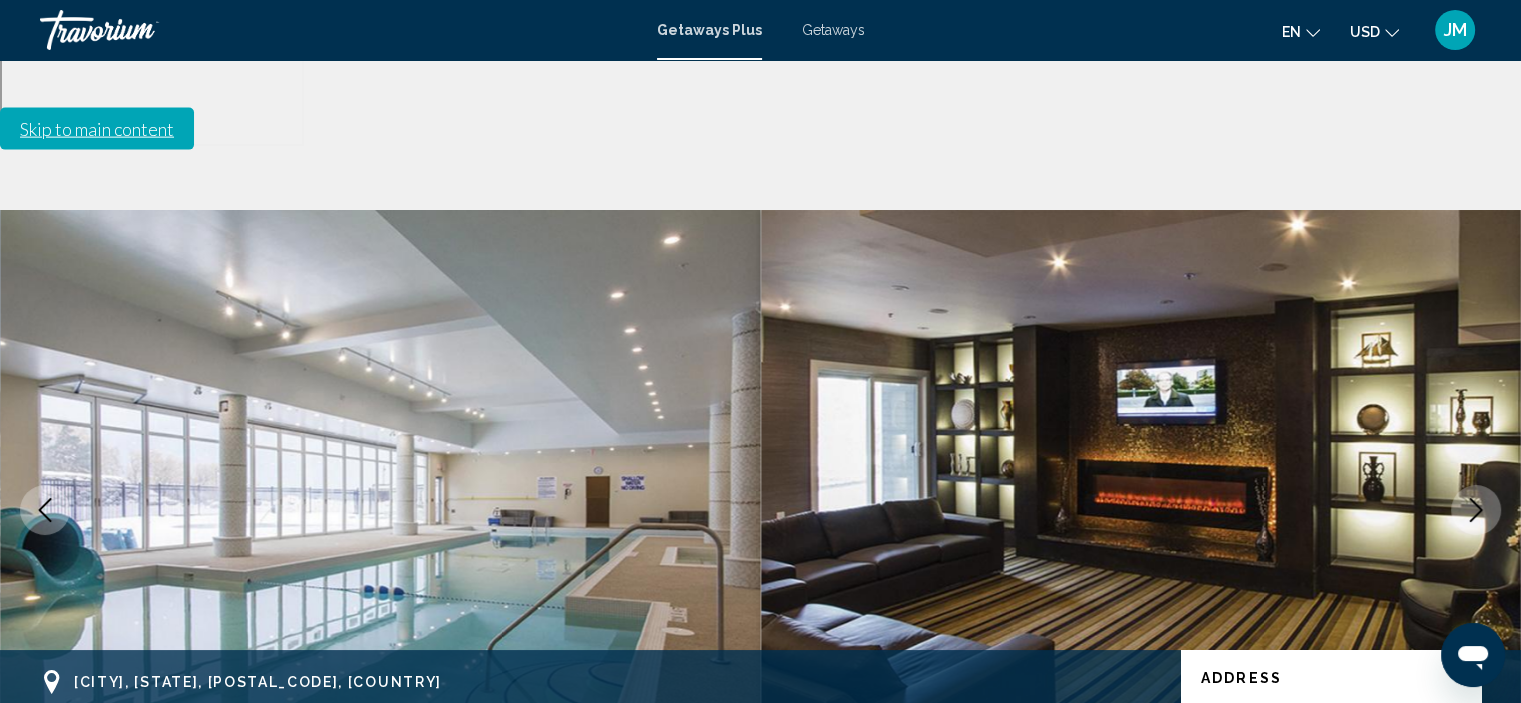 click 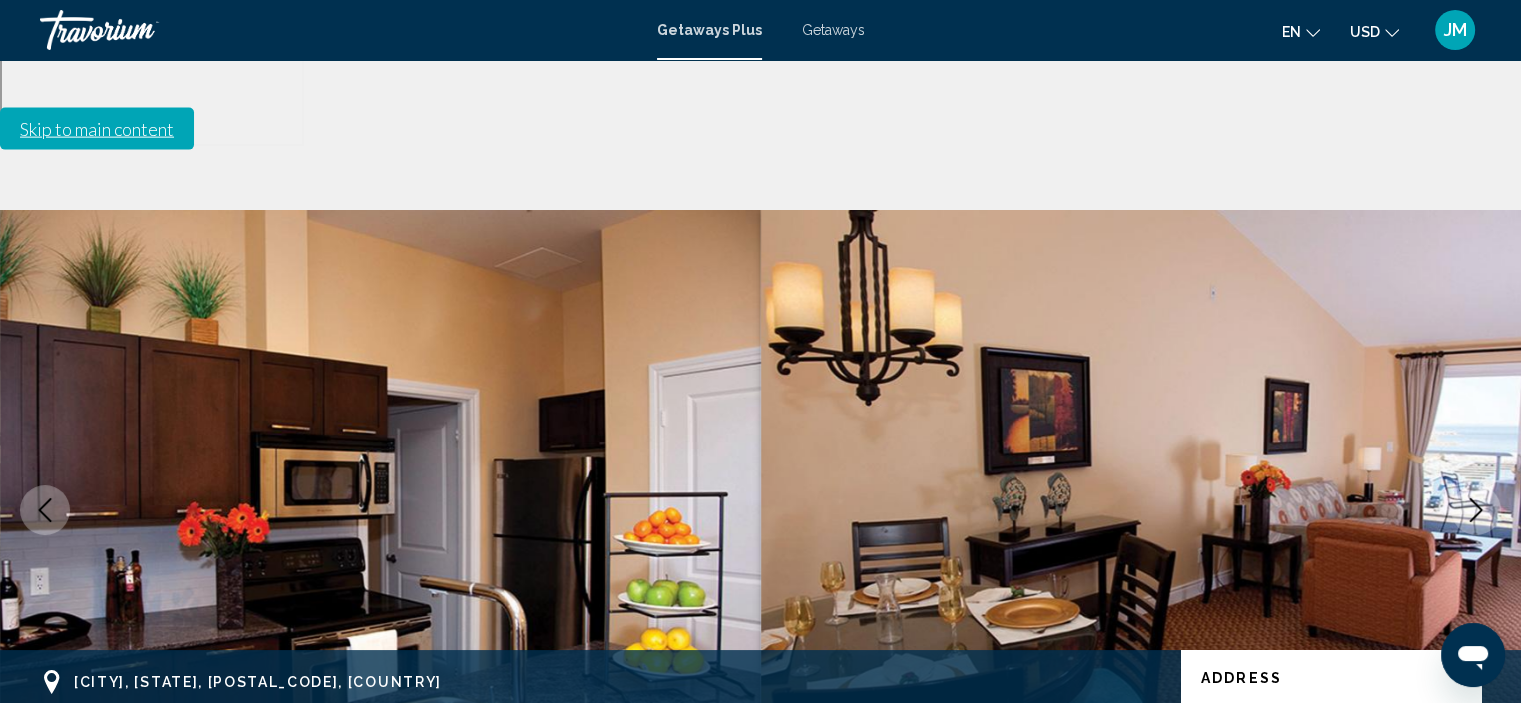click 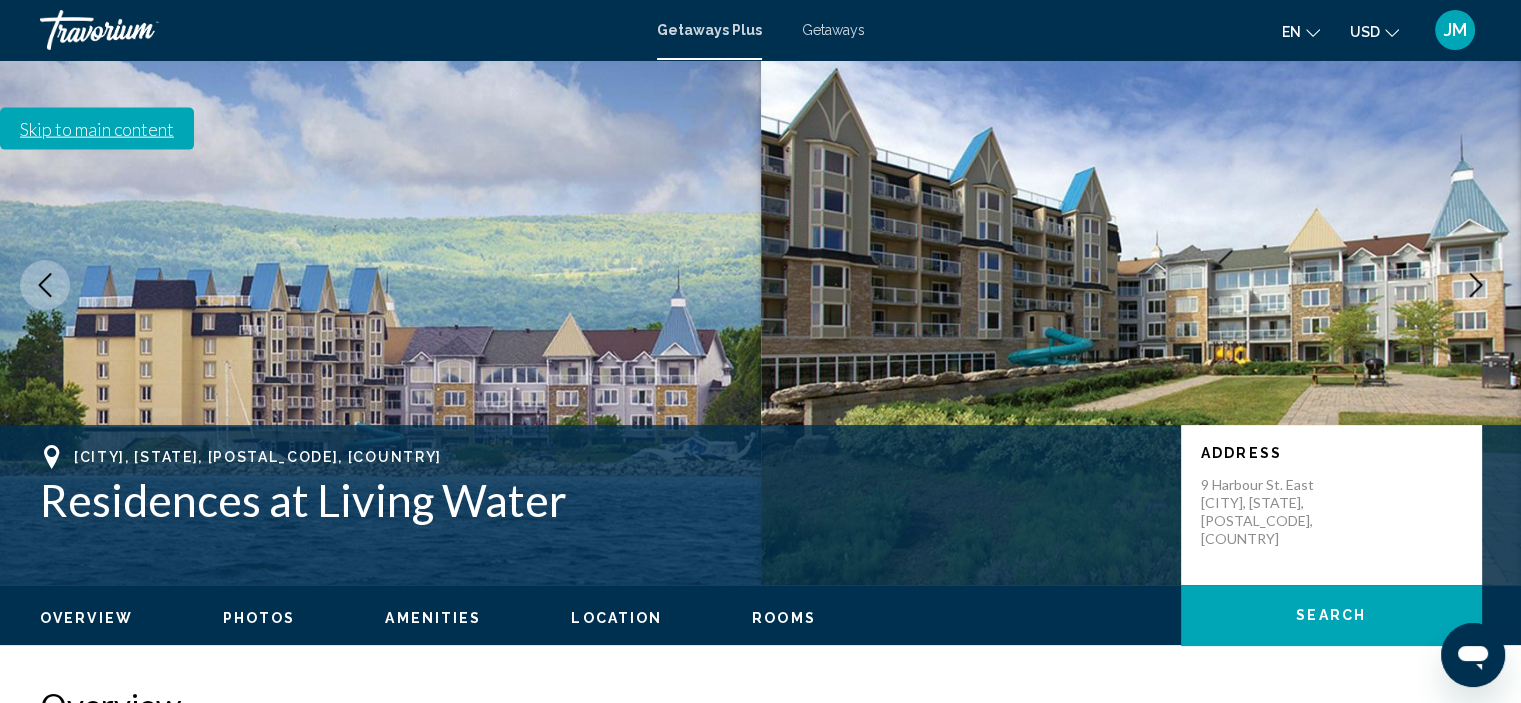 scroll, scrollTop: 300, scrollLeft: 0, axis: vertical 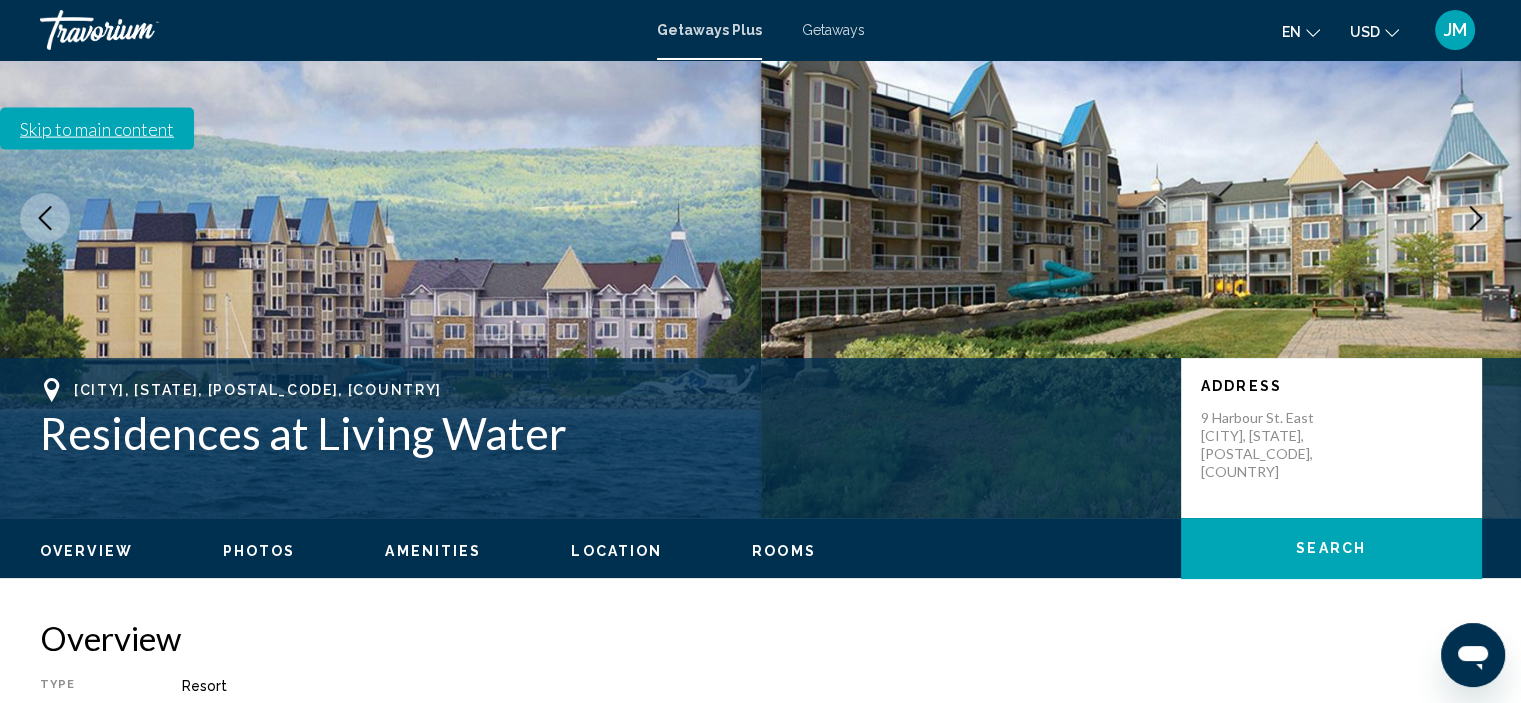 click on "Read more" at bounding box center (223, 821) 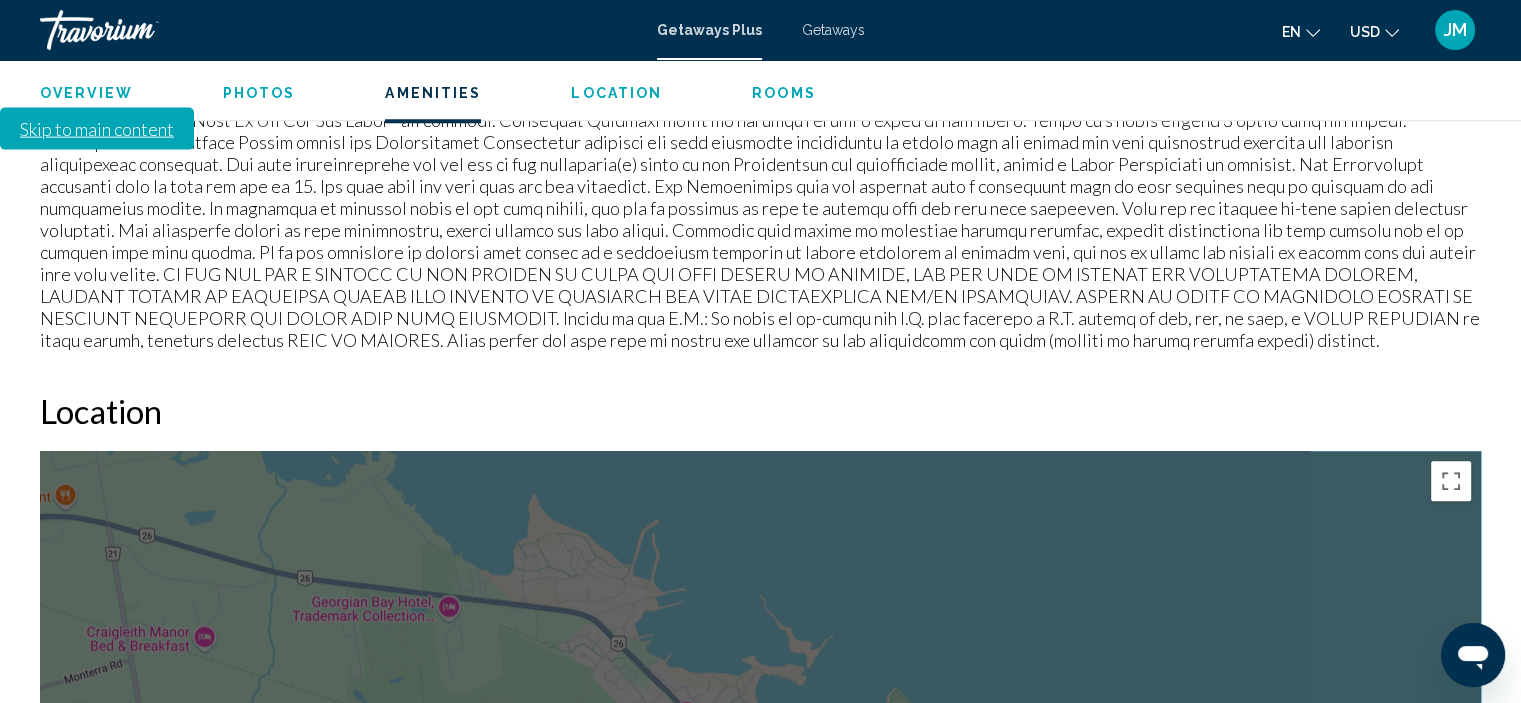 scroll, scrollTop: 2400, scrollLeft: 0, axis: vertical 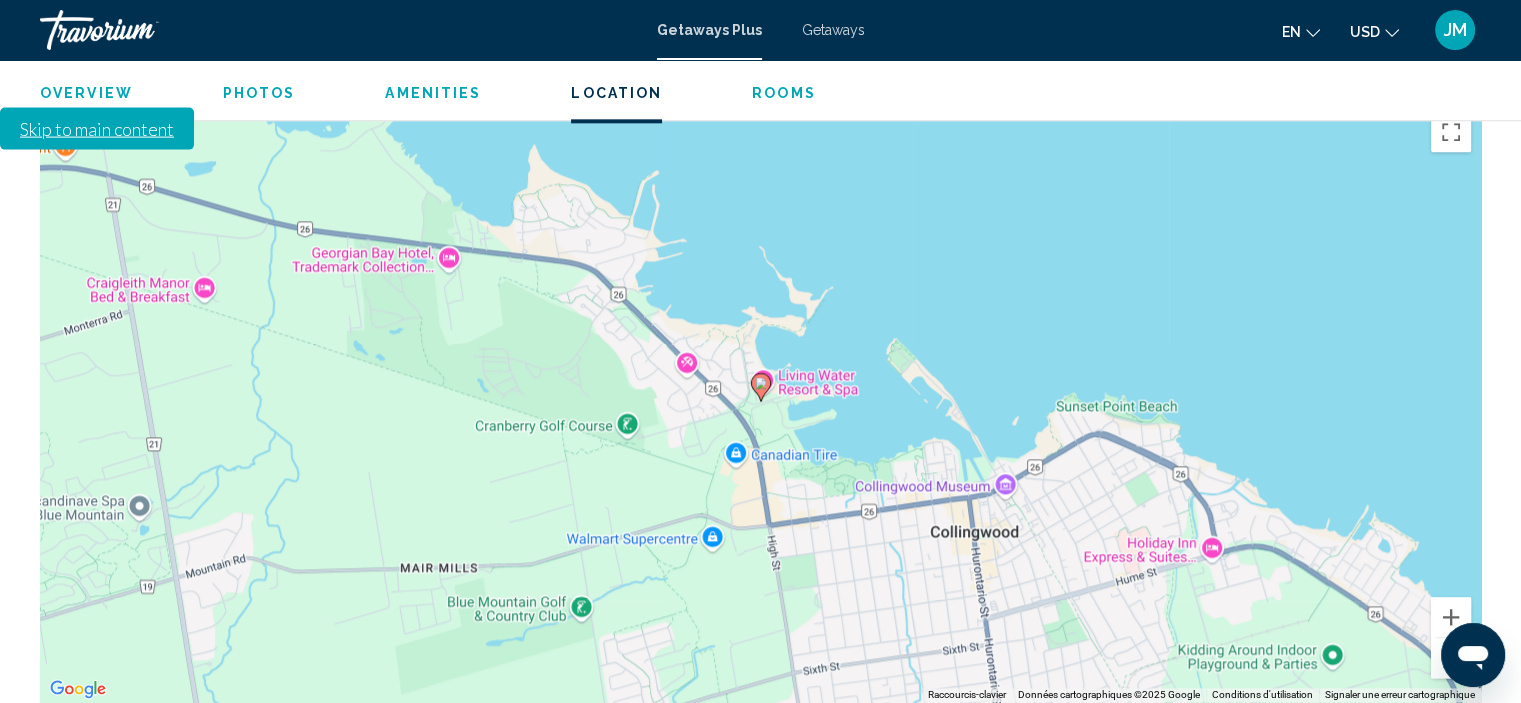 click at bounding box center (1451, 658) 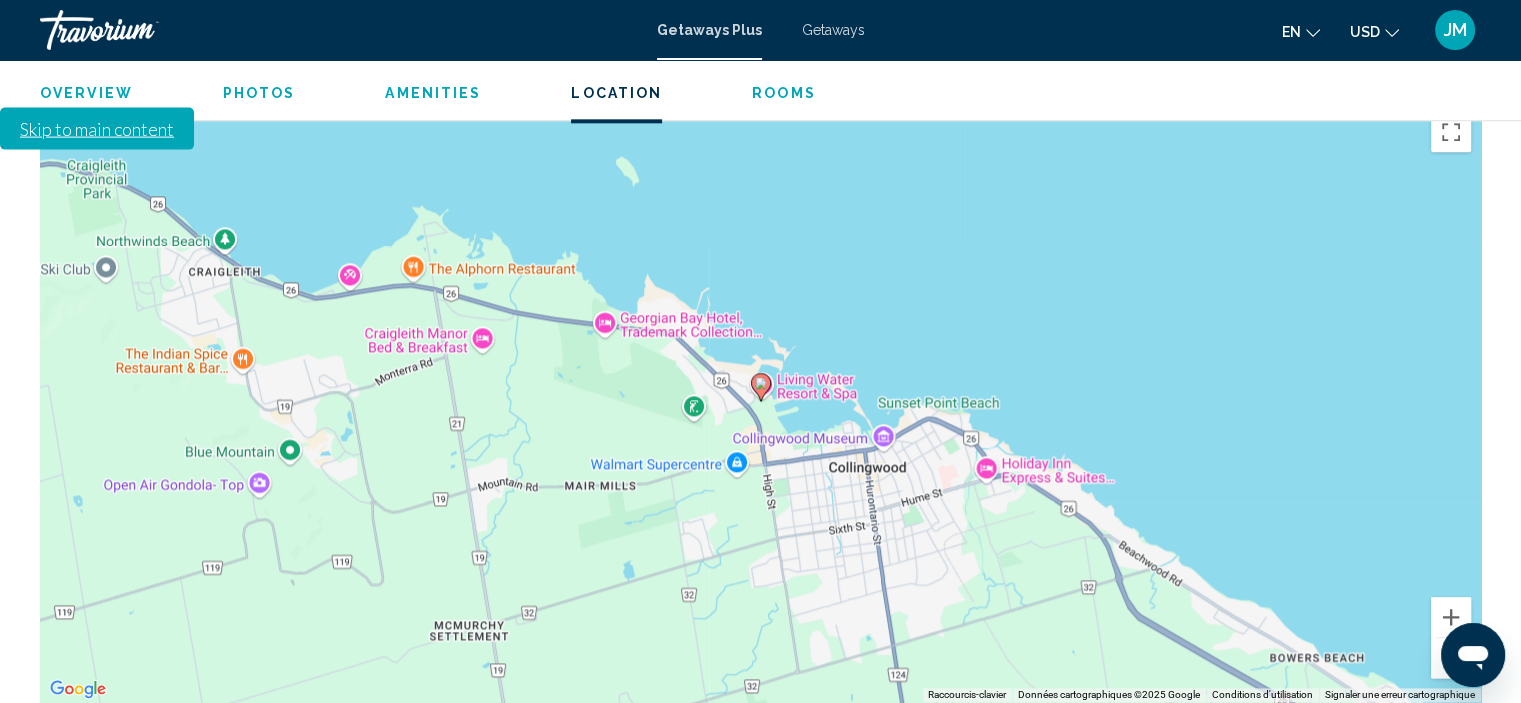 click at bounding box center (1451, 658) 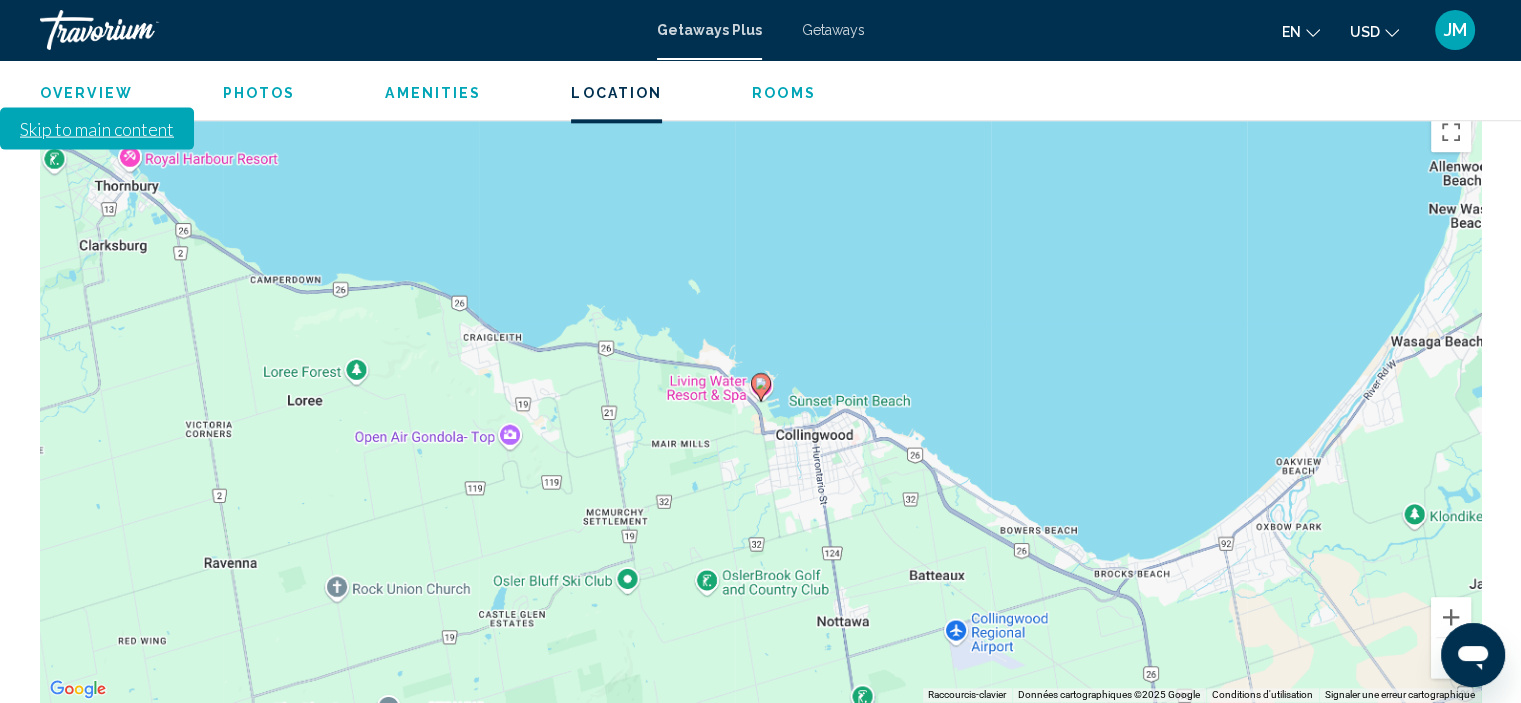 click at bounding box center [1451, 658] 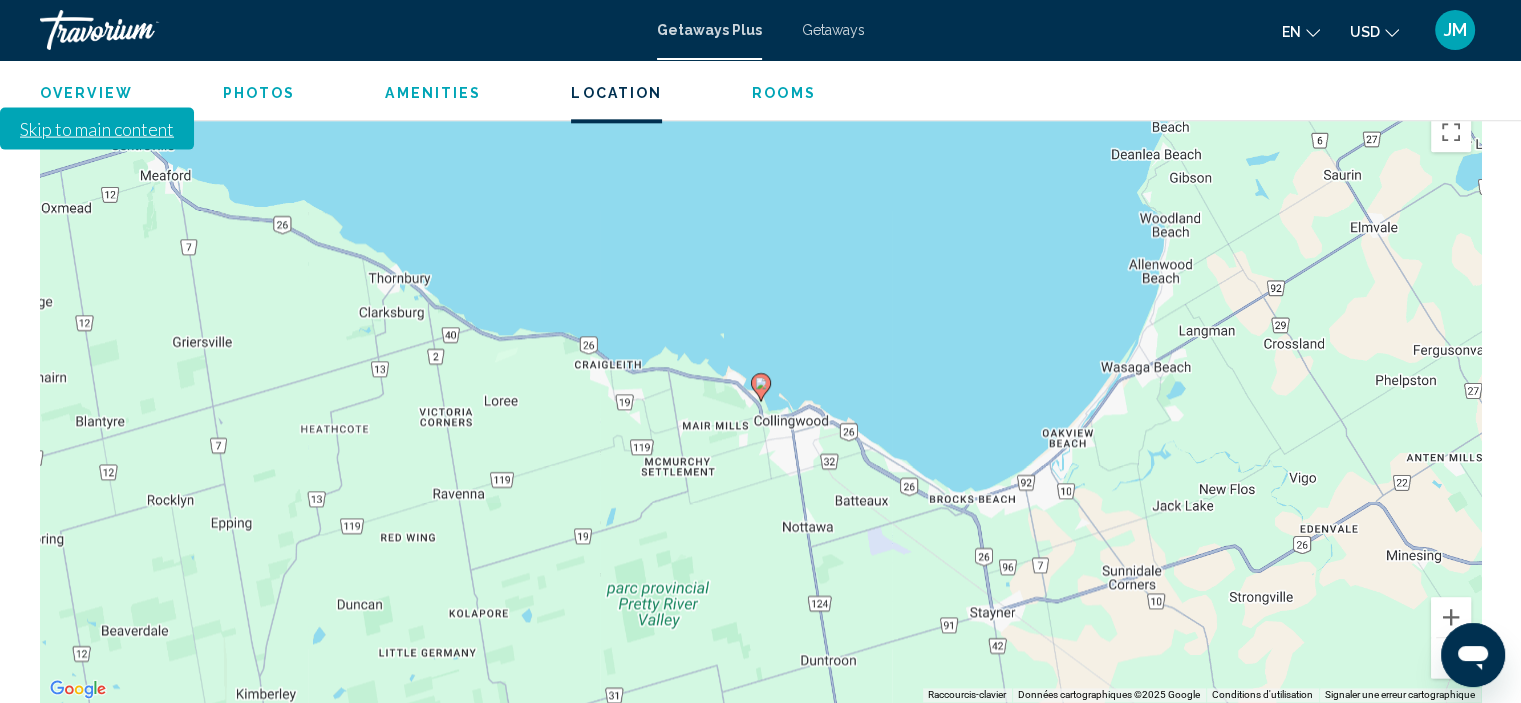 click at bounding box center [1451, 658] 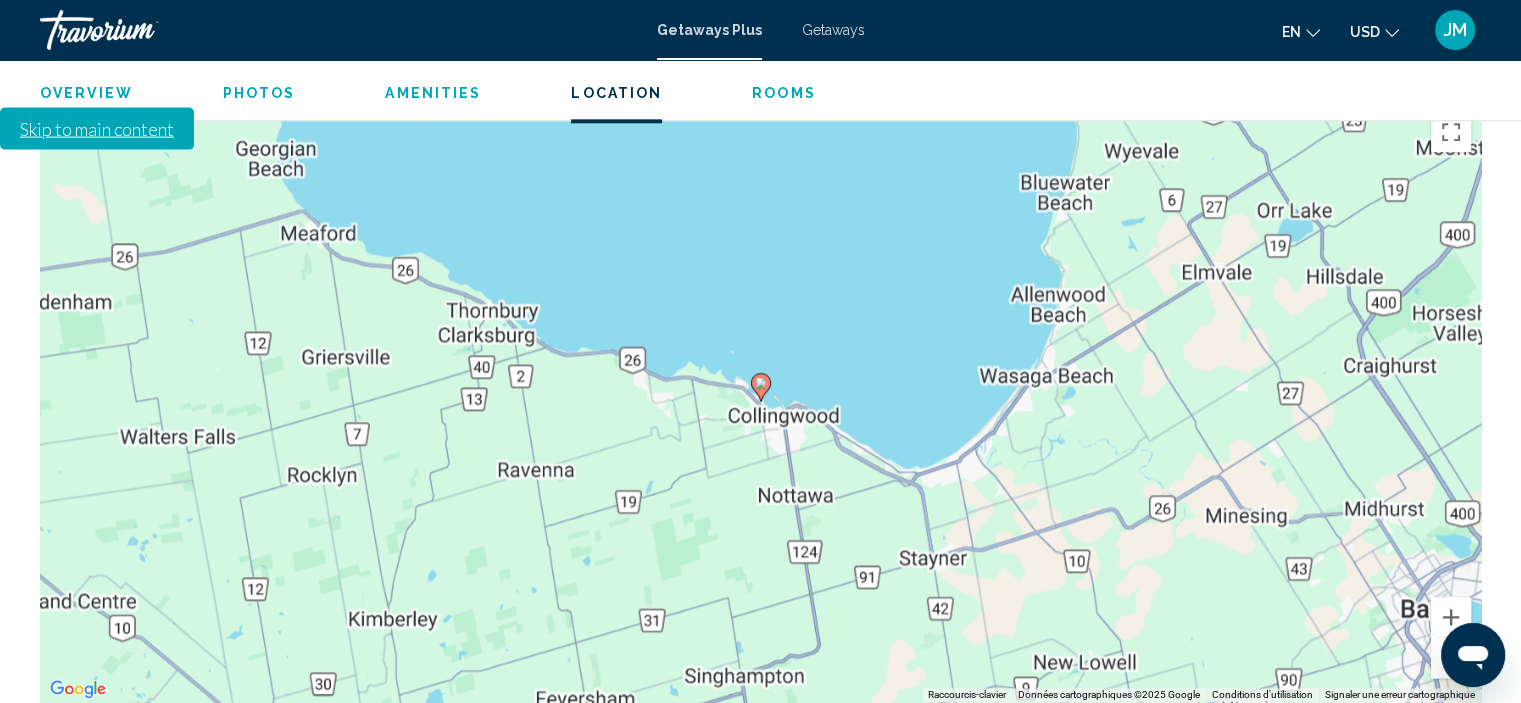 click at bounding box center [1451, 658] 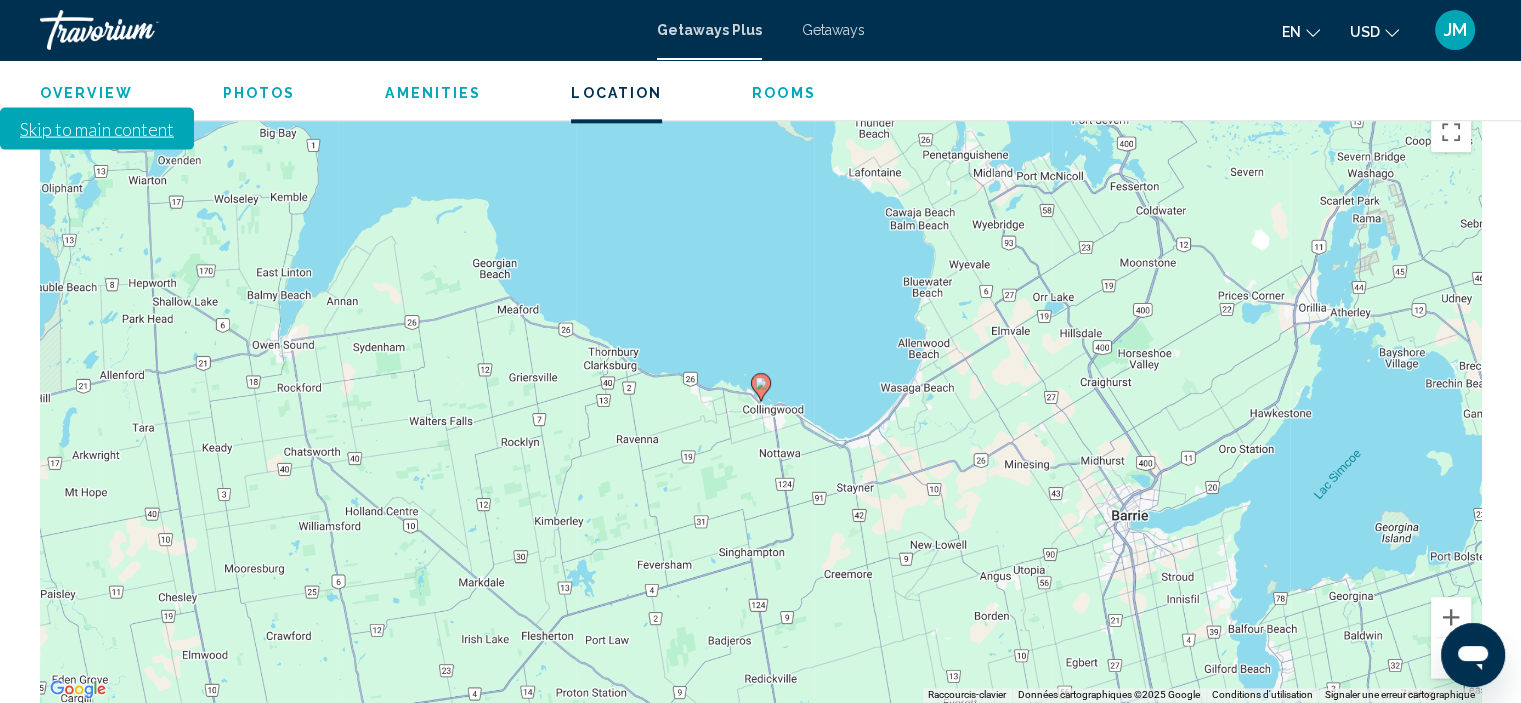 click at bounding box center [1451, 658] 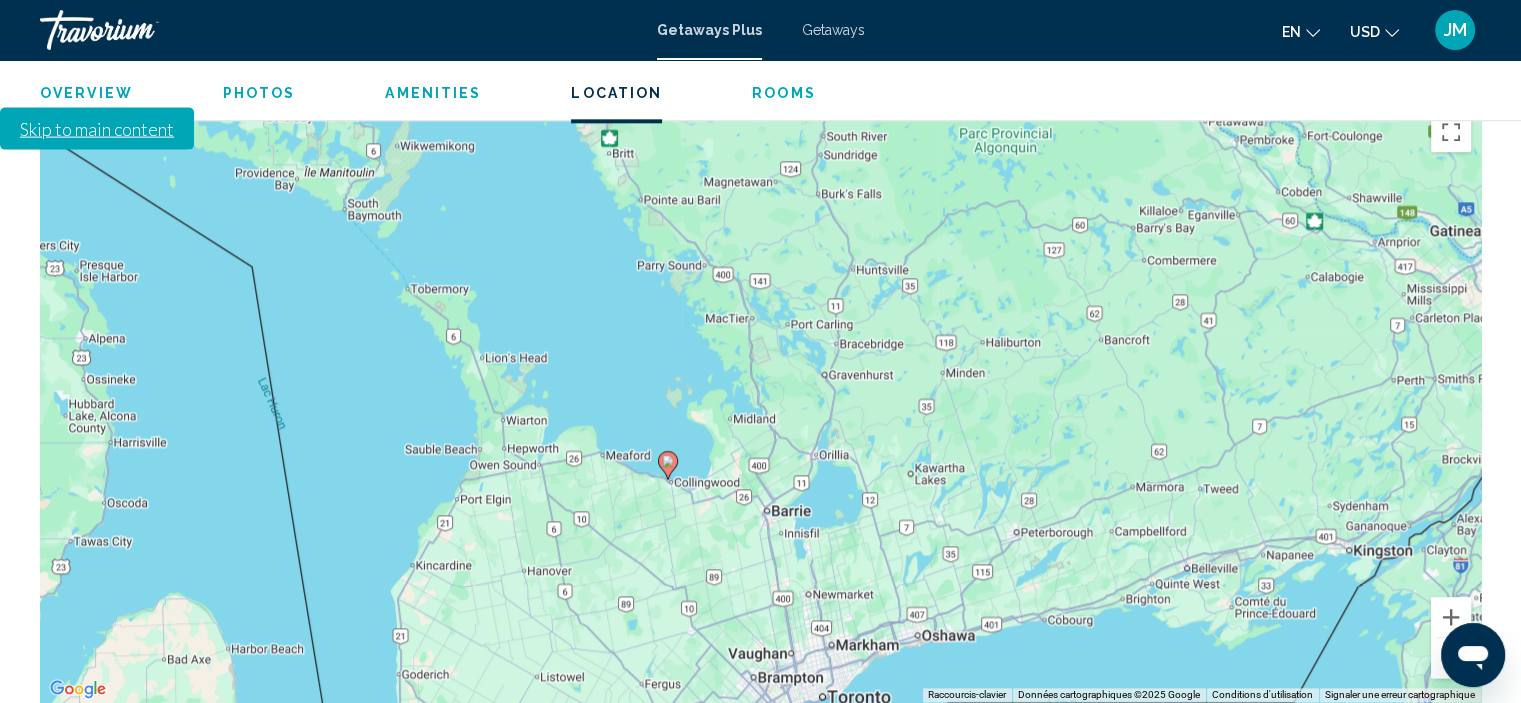 drag, startPoint x: 981, startPoint y: 391, endPoint x: 886, endPoint y: 469, distance: 122.91867 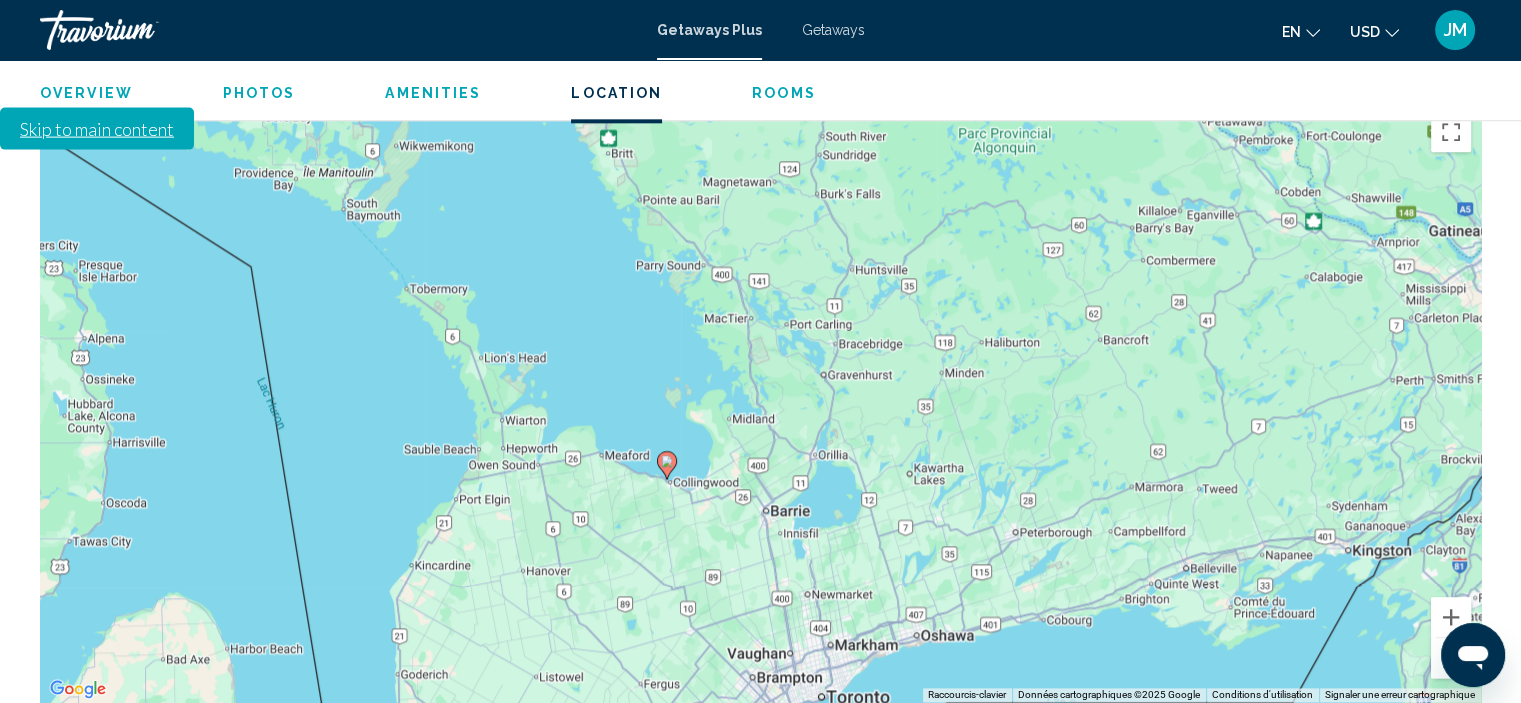 click at bounding box center [1451, 658] 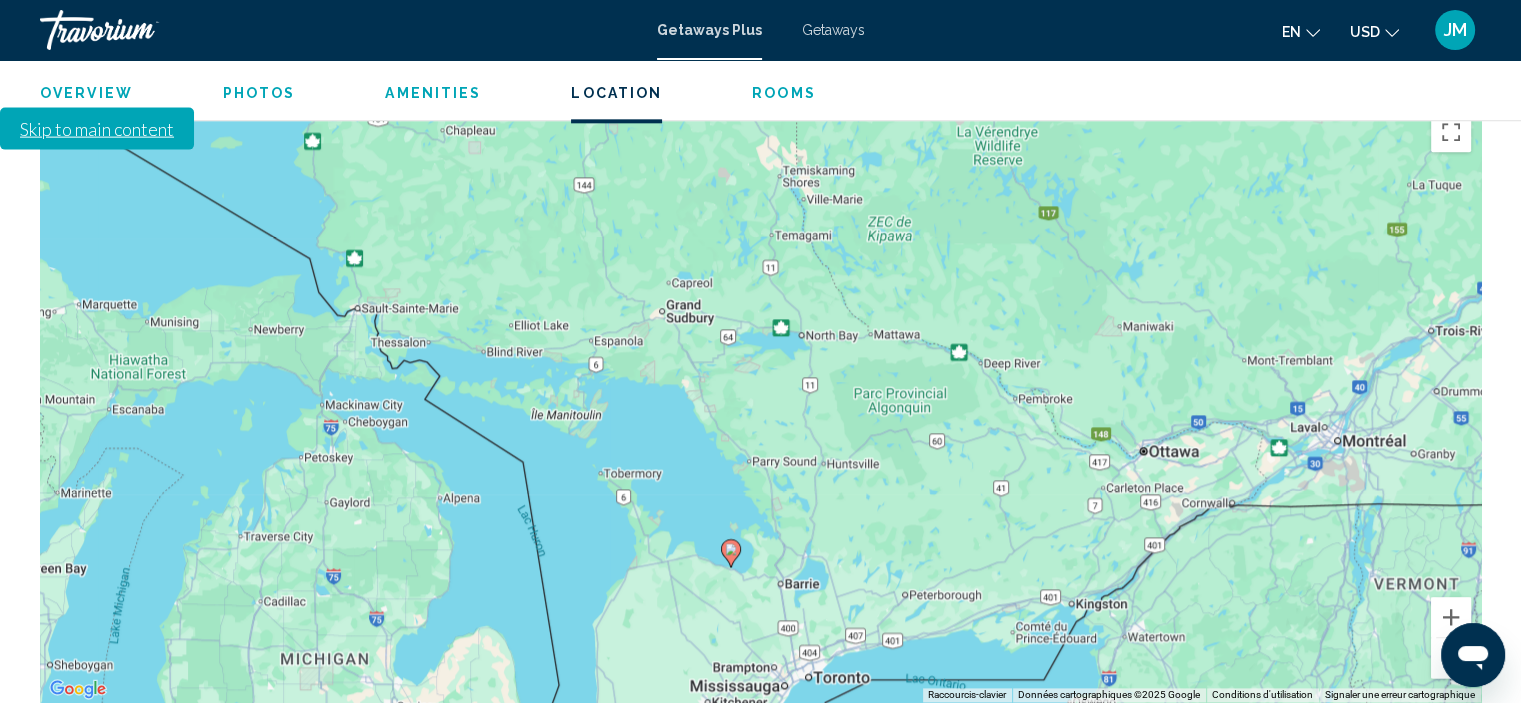 drag, startPoint x: 935, startPoint y: 319, endPoint x: 952, endPoint y: 448, distance: 130.11533 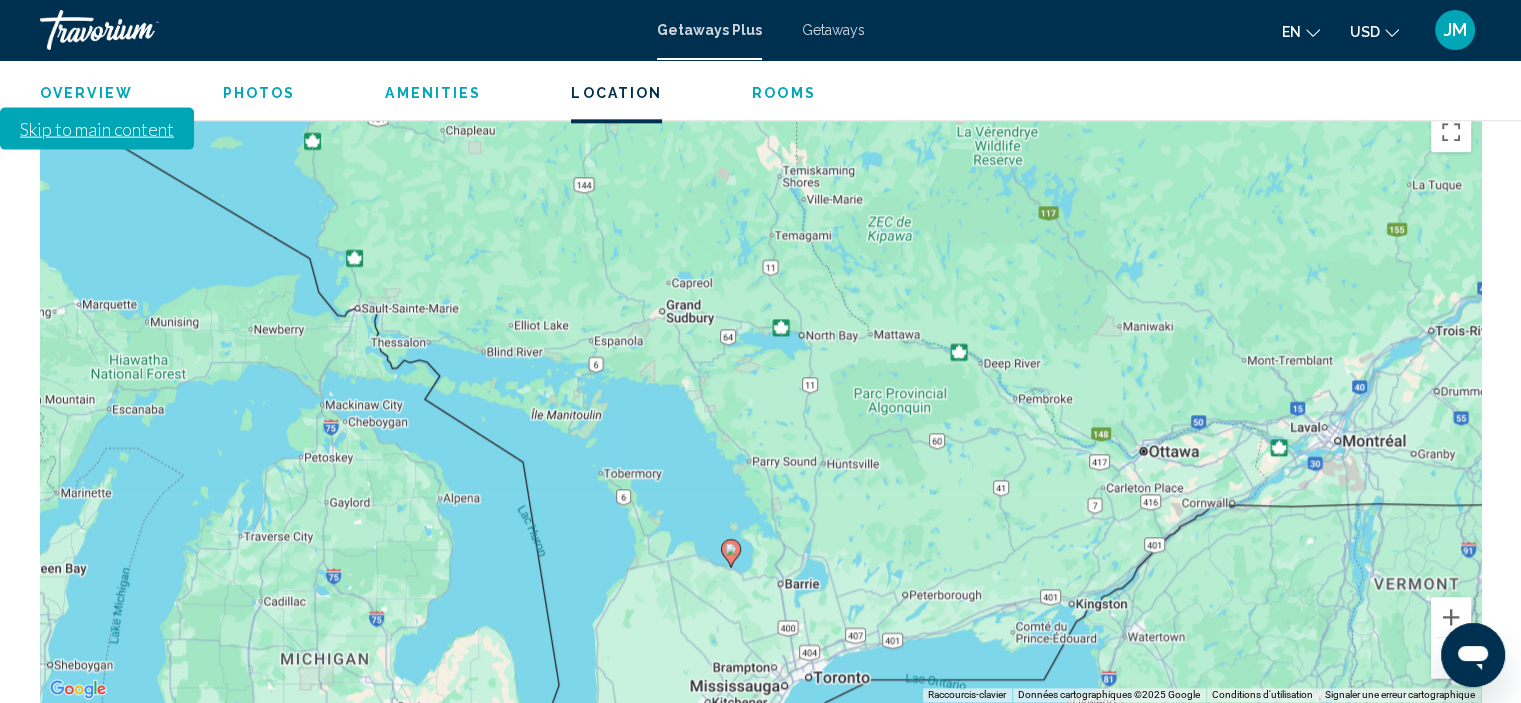 click 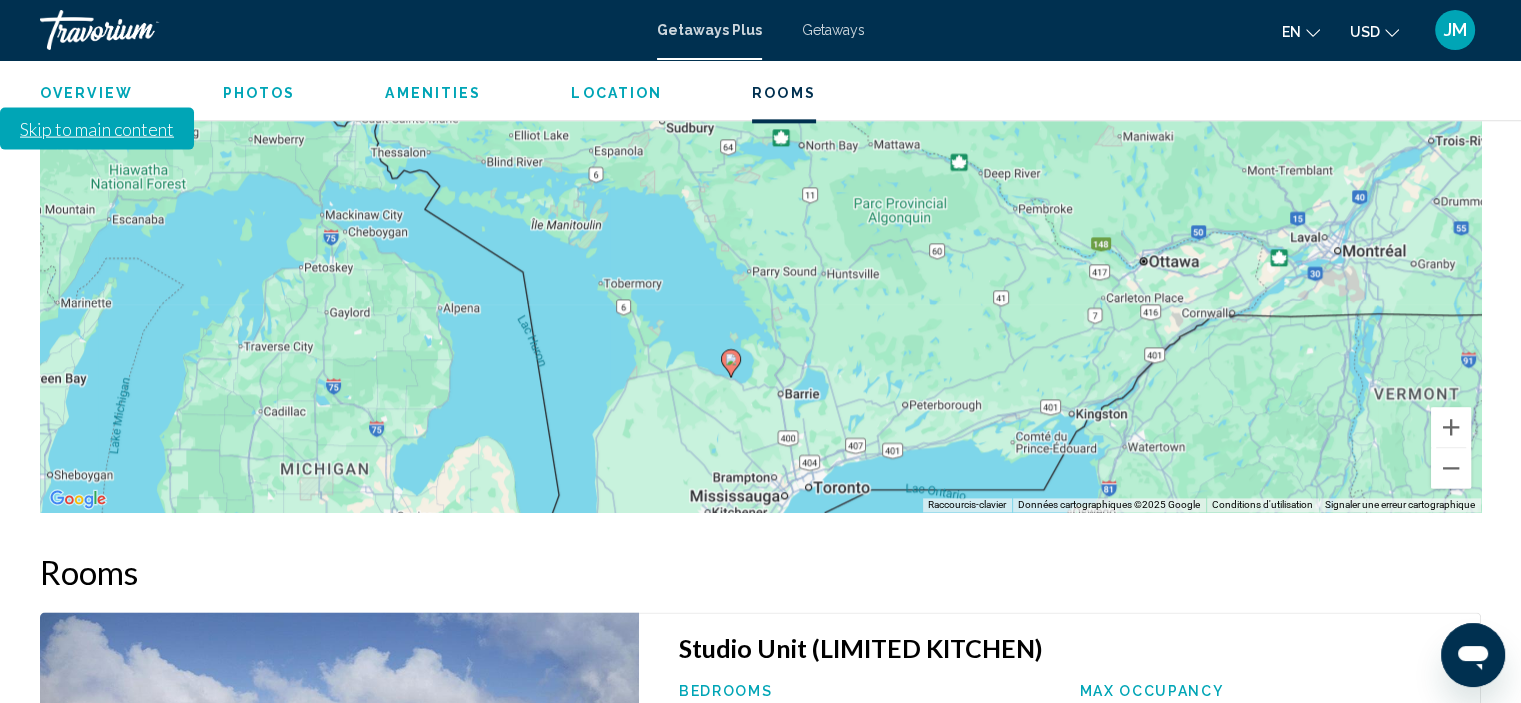 scroll, scrollTop: 2500, scrollLeft: 0, axis: vertical 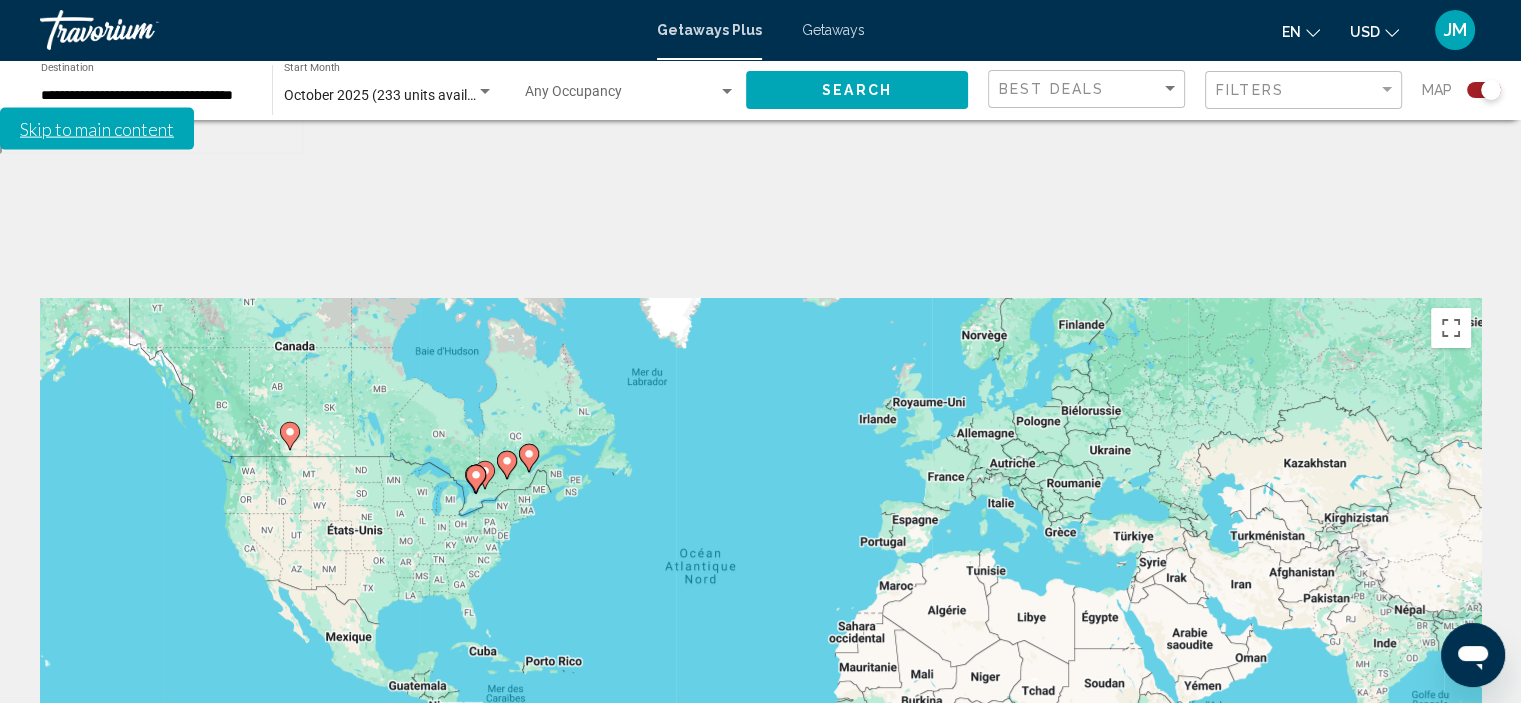 click at bounding box center [1451, 813] 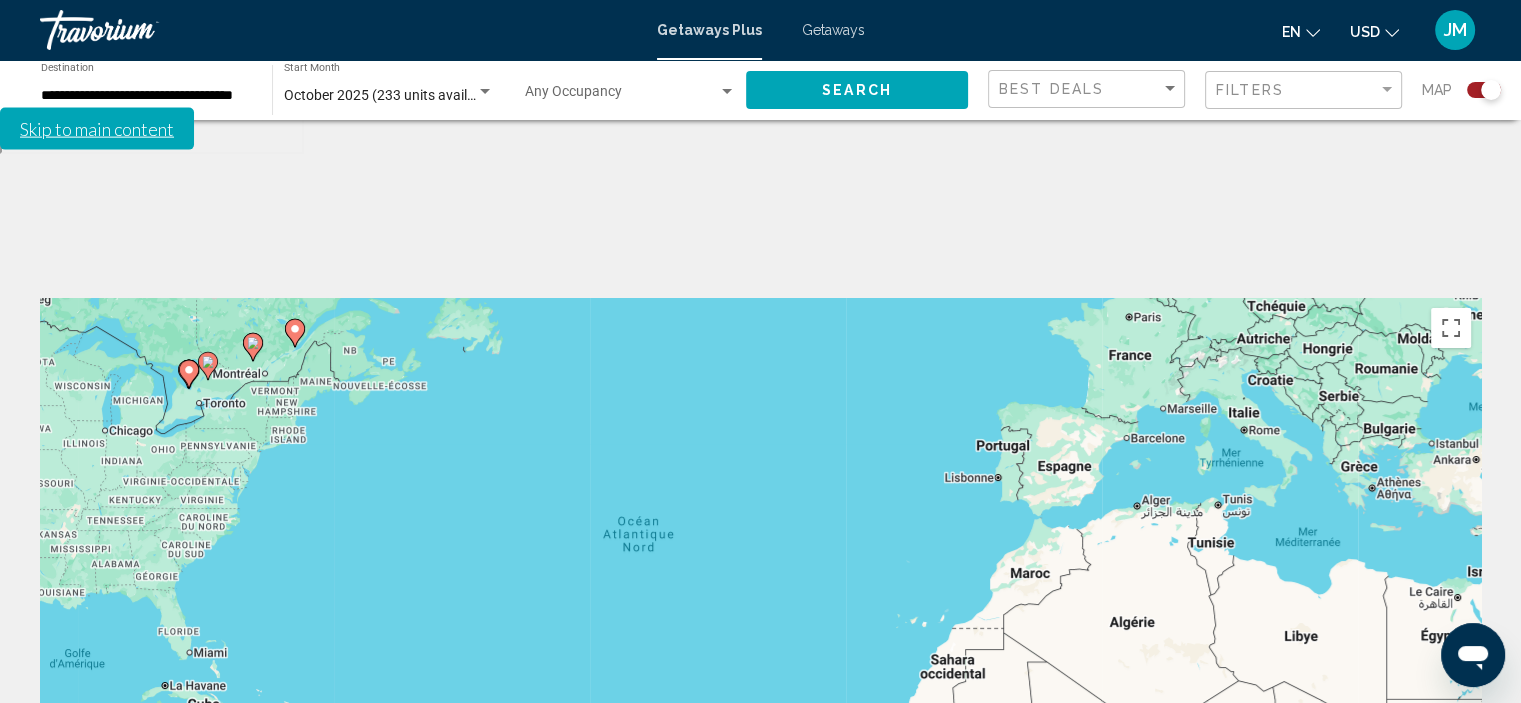 click at bounding box center (1451, 813) 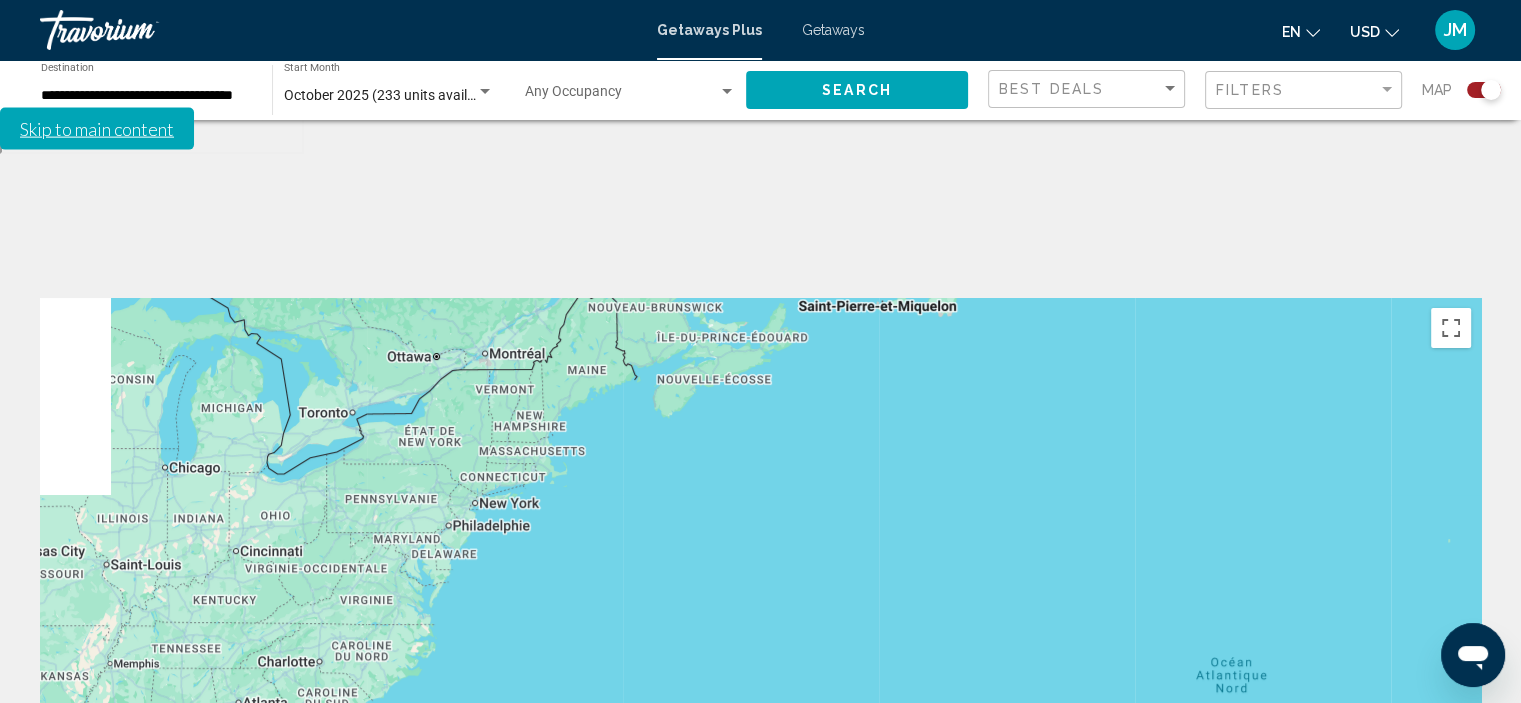 drag, startPoint x: 203, startPoint y: 283, endPoint x: 1006, endPoint y: 503, distance: 832.59174 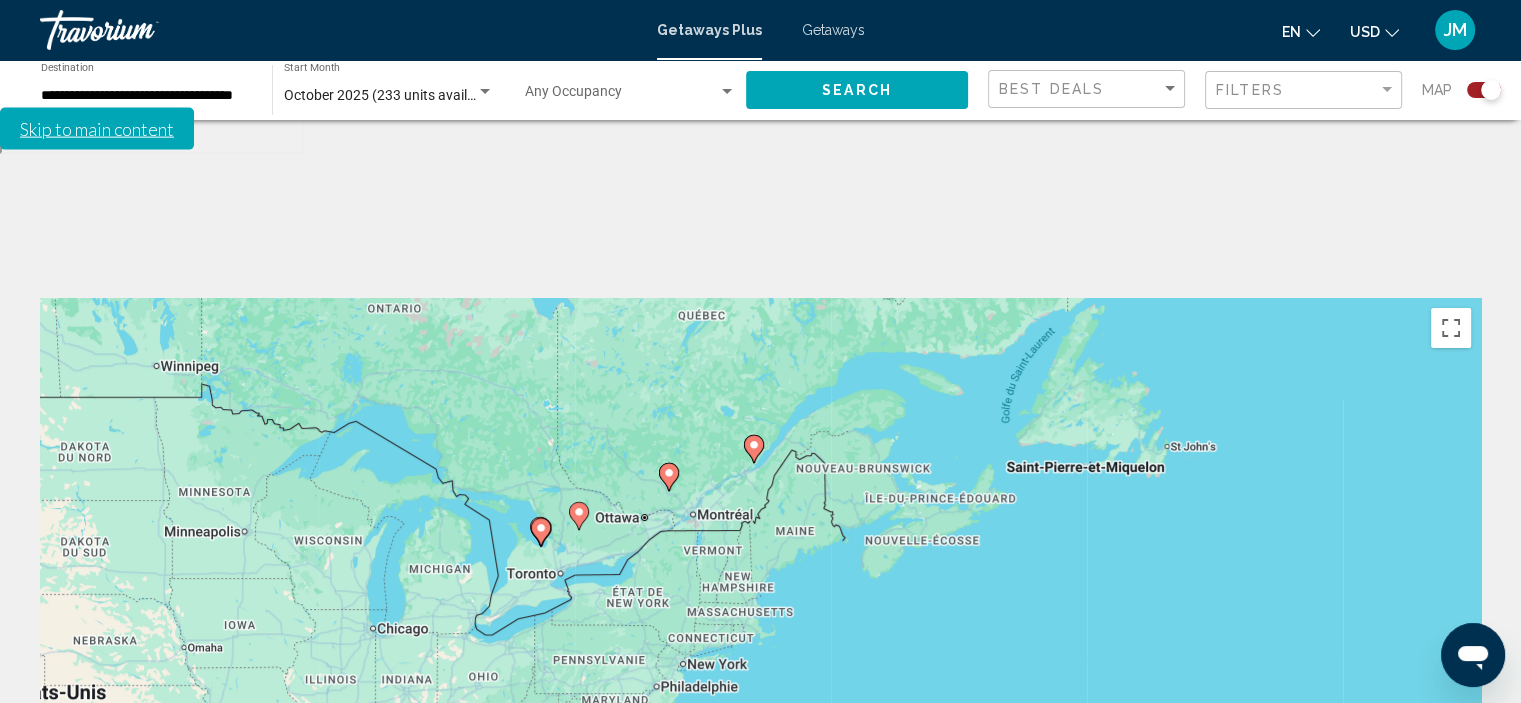 drag, startPoint x: 624, startPoint y: 391, endPoint x: 642, endPoint y: 519, distance: 129.25943 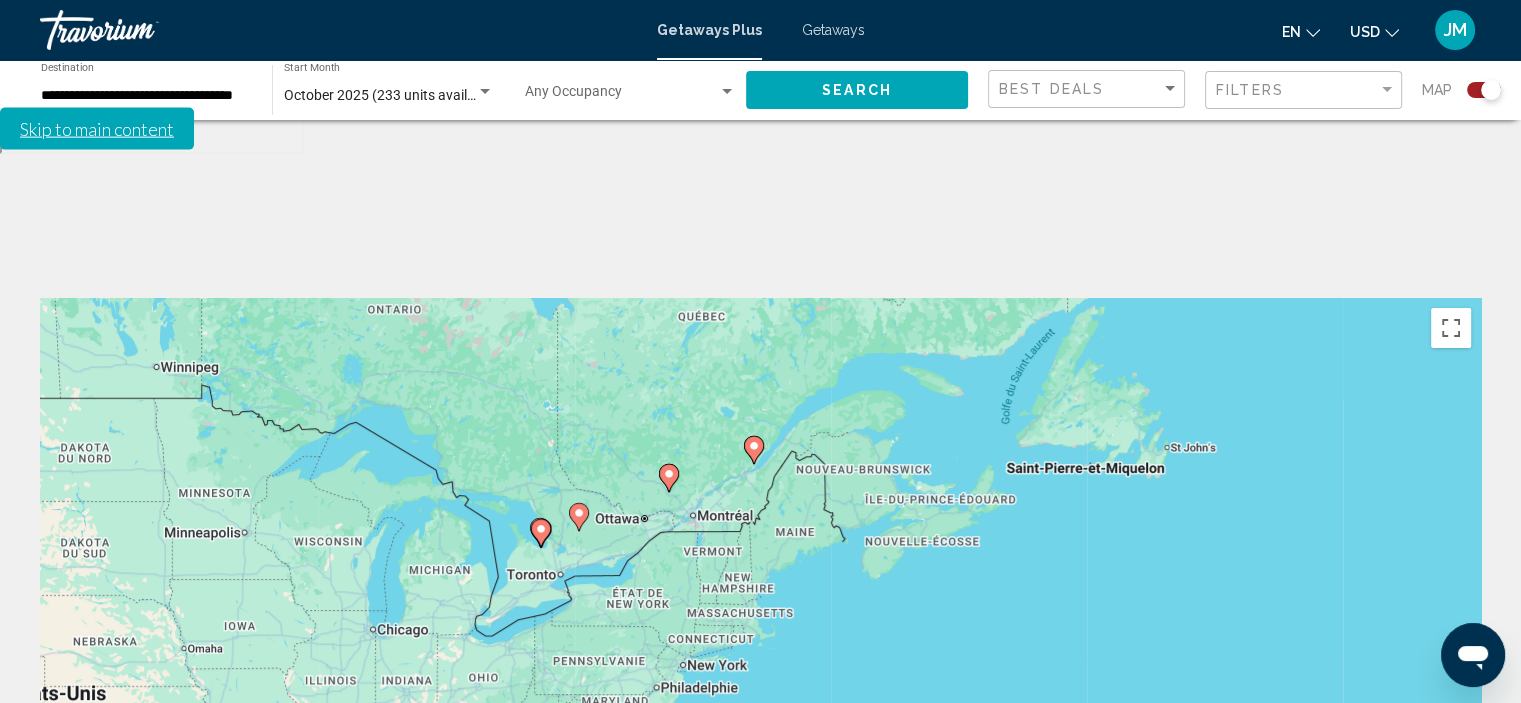 click at bounding box center (541, 533) 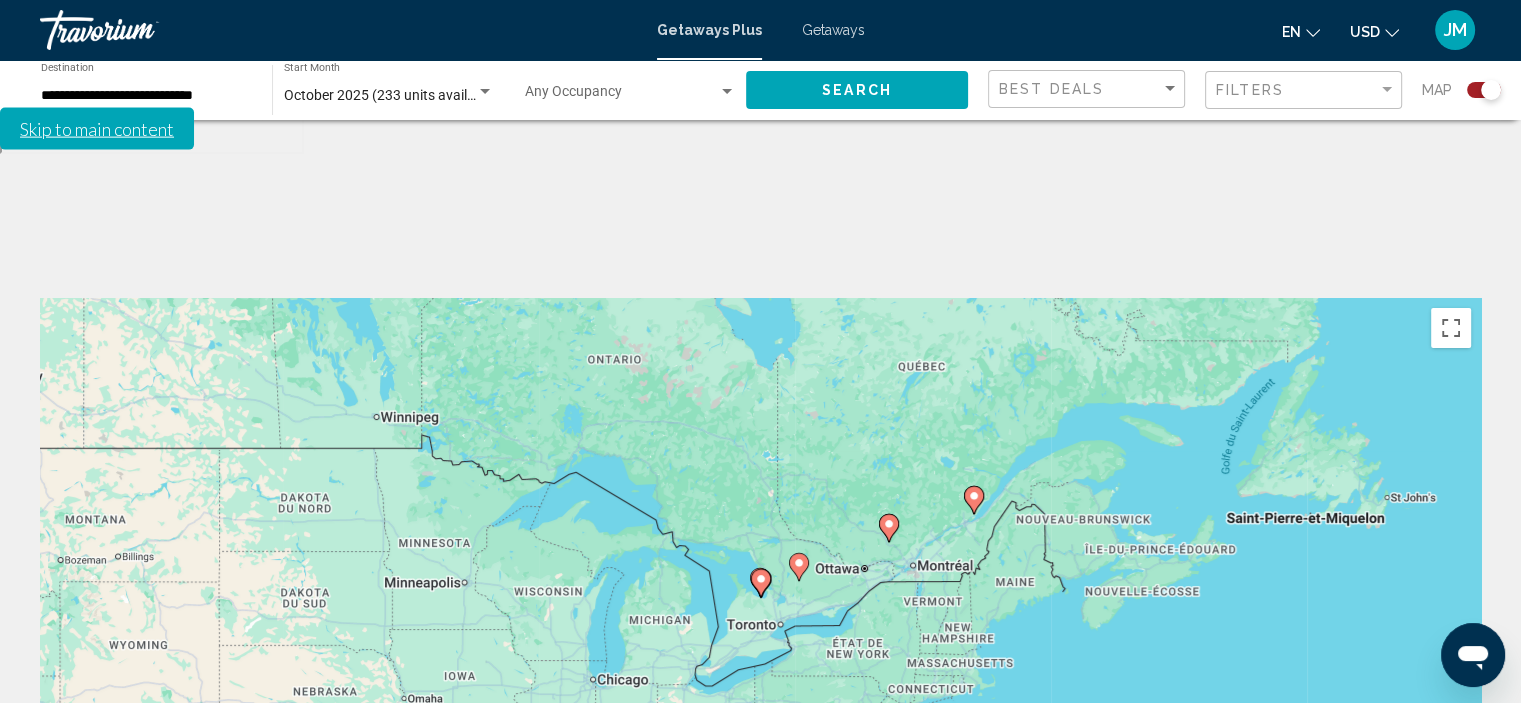 click on "Pour naviguer, utilisez les touches fléchées. Pour activer le glissement du marqueur avec le clavier, appuyez sur Alt+Entrée. Déplacez ensuite le marqueur à l'aide des touches fléchées. Pour terminer le glissement, appuyez sur la touche Entrée. Pour annuler, appuyez sur Échap." at bounding box center [760, 598] 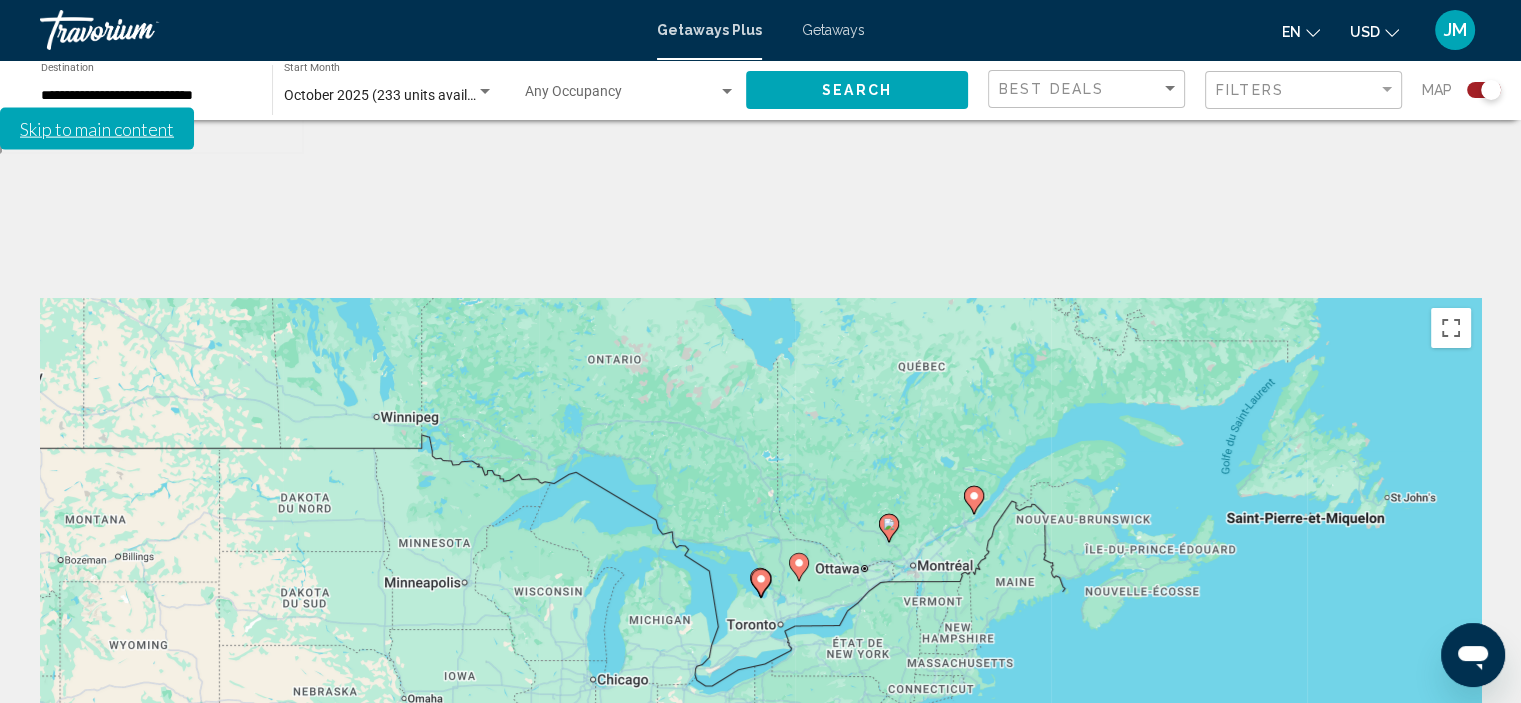click at bounding box center [761, 583] 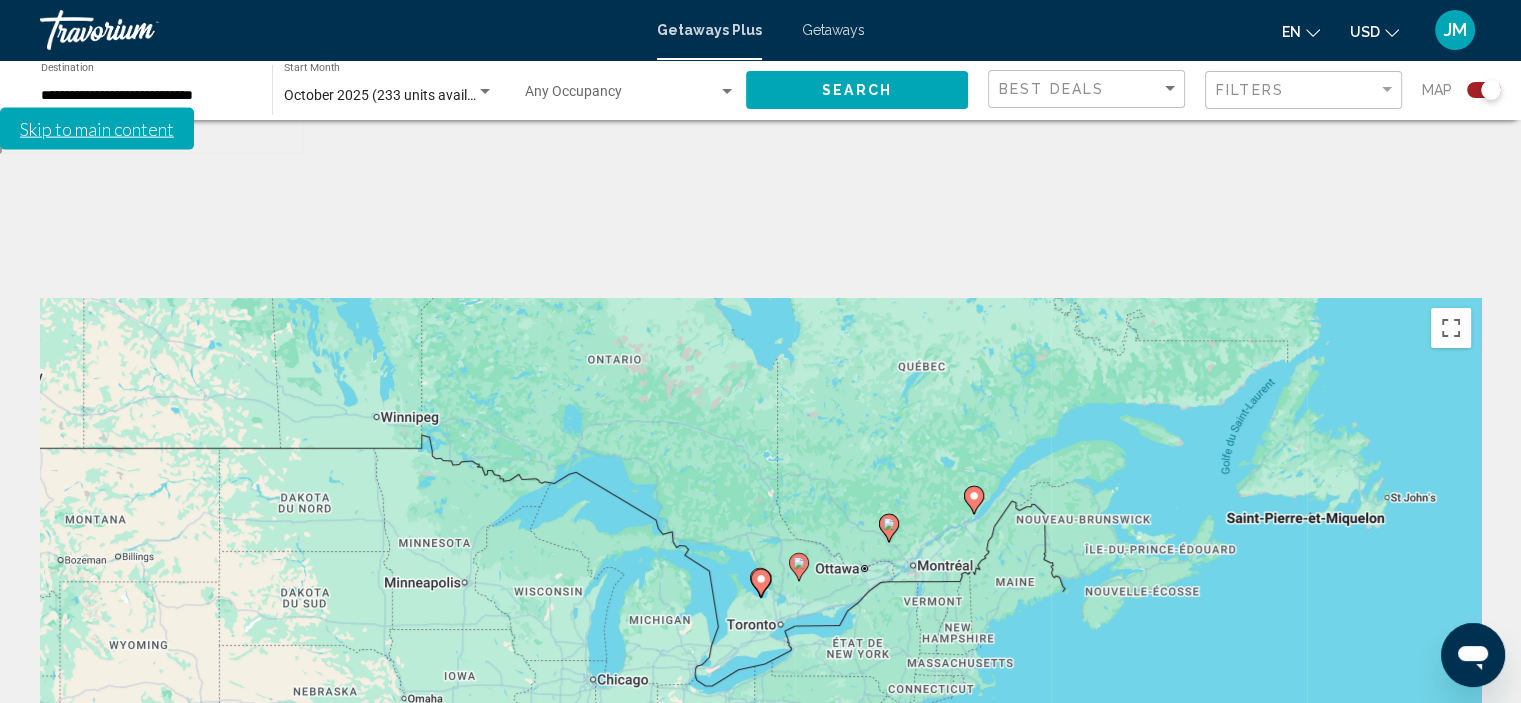 type on "**********" 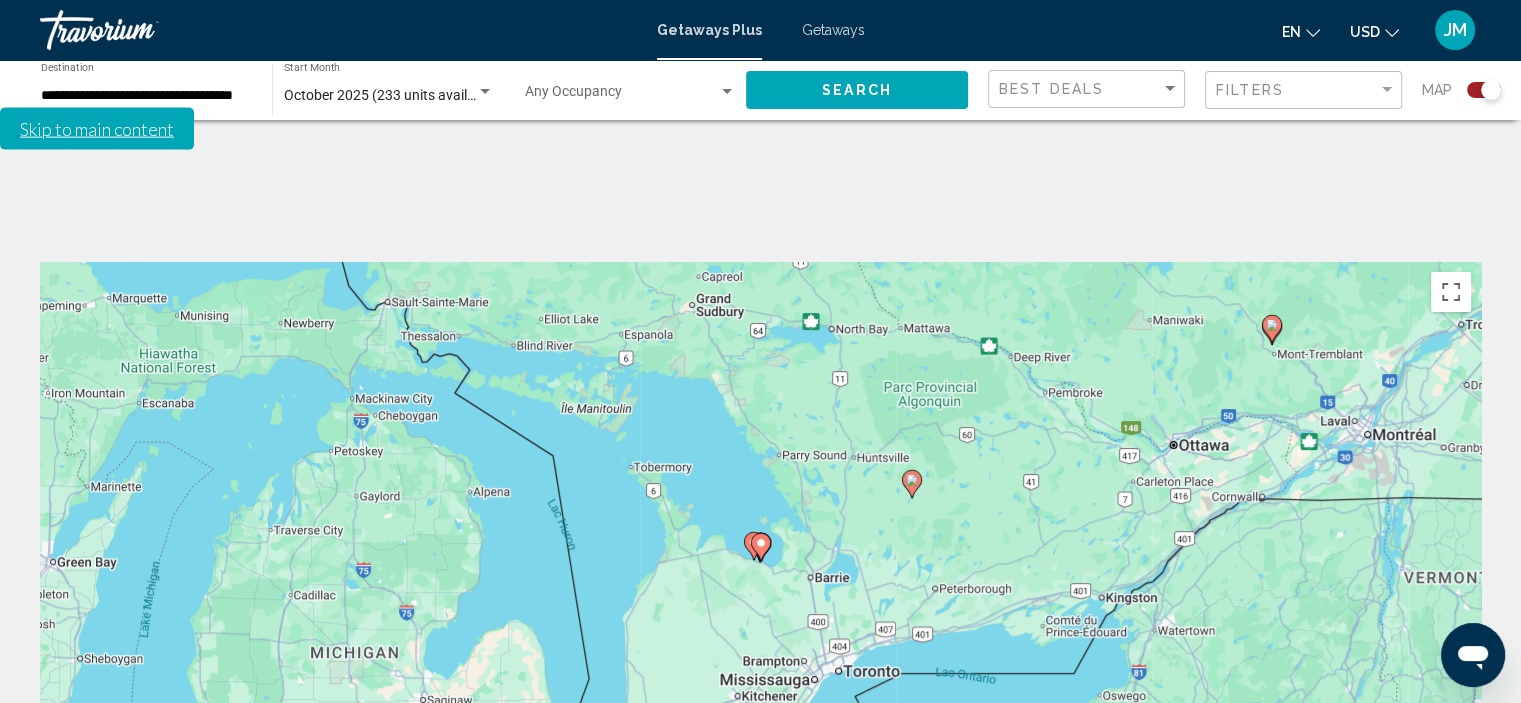 scroll, scrollTop: 0, scrollLeft: 0, axis: both 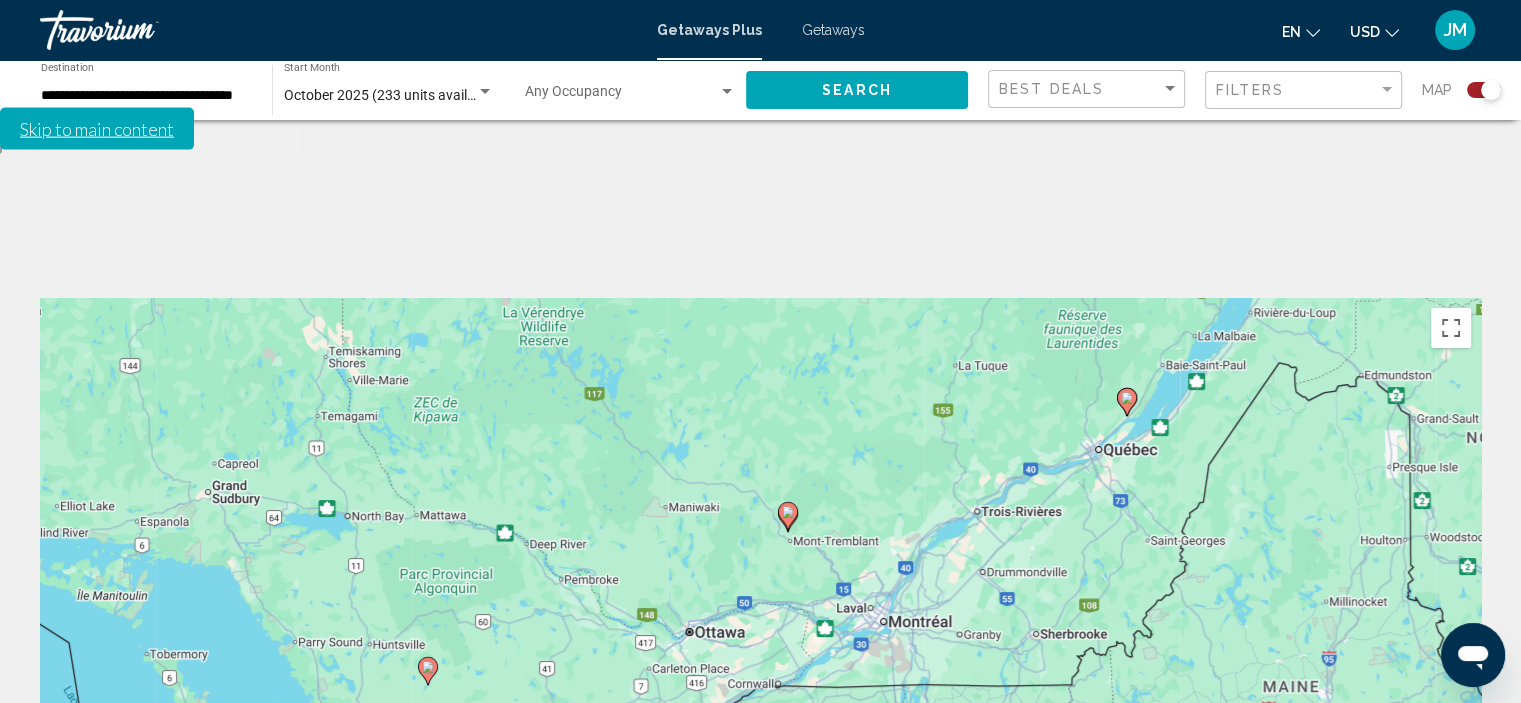 drag, startPoint x: 1170, startPoint y: 407, endPoint x: 661, endPoint y: 562, distance: 532.0771 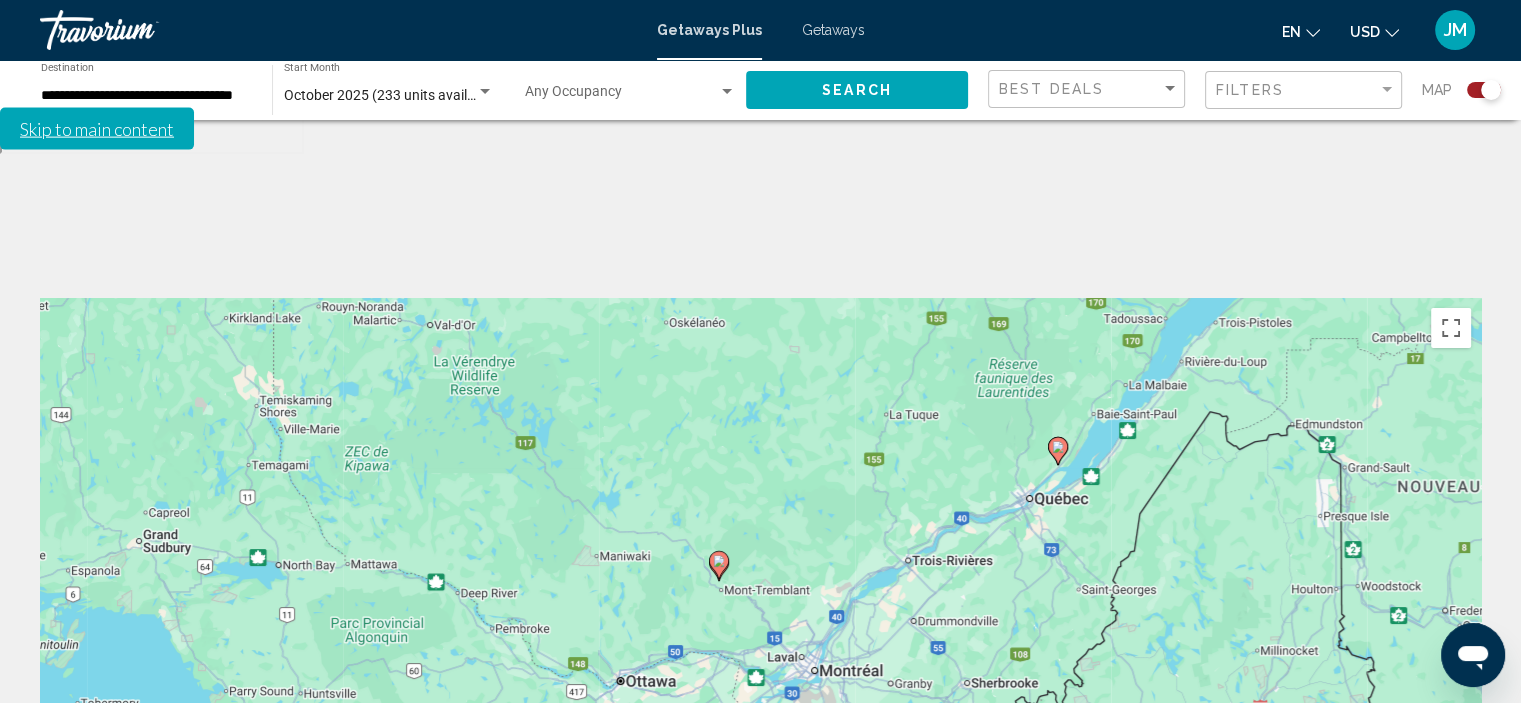 drag, startPoint x: 1094, startPoint y: 392, endPoint x: 1049, endPoint y: 455, distance: 77.42093 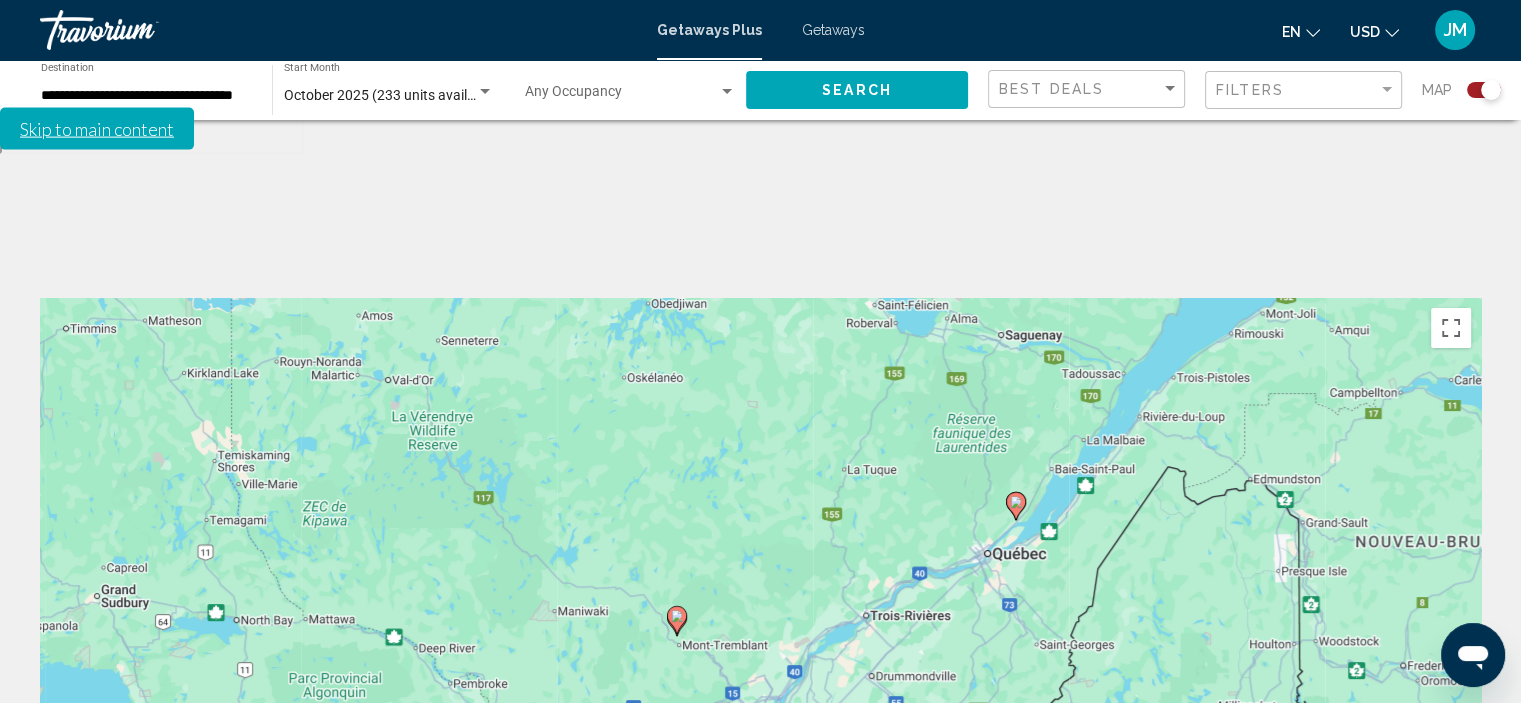 click 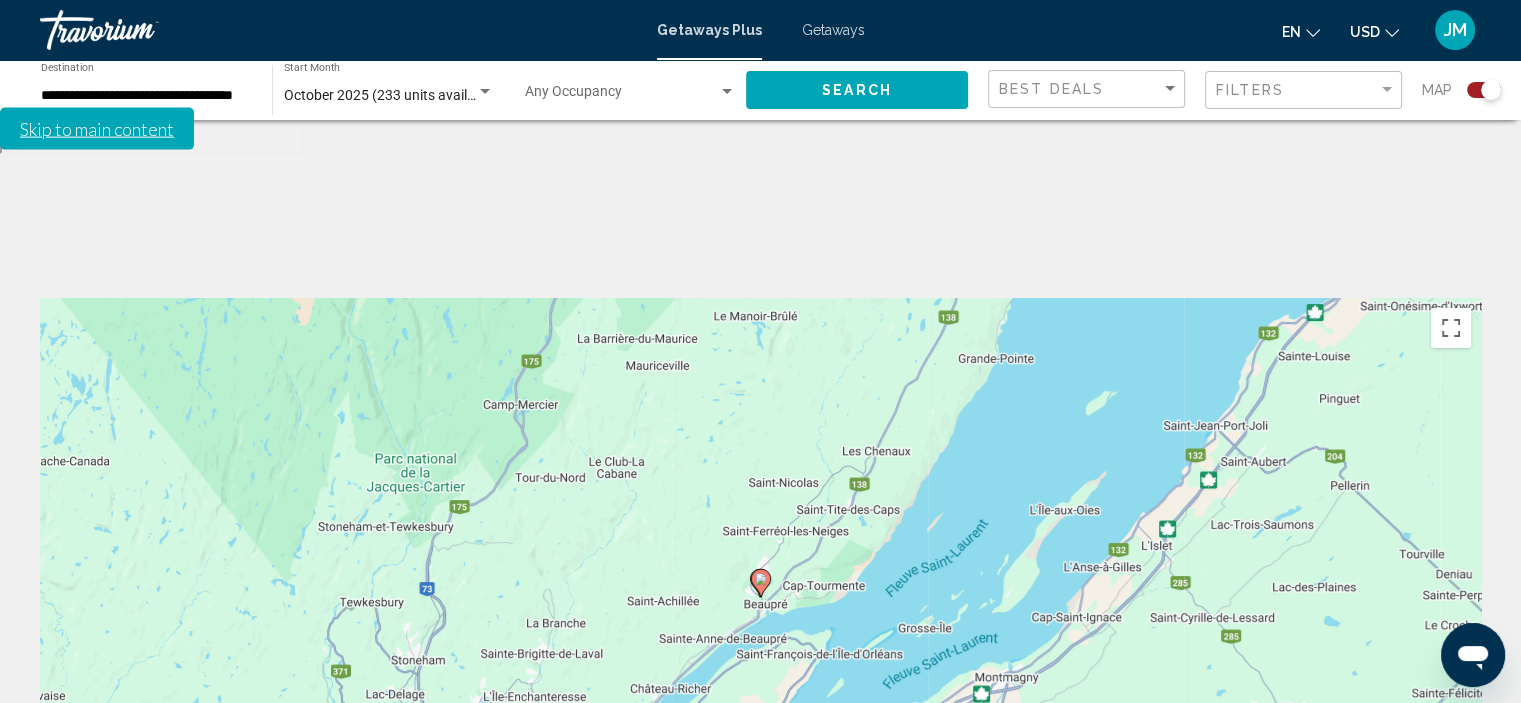 click 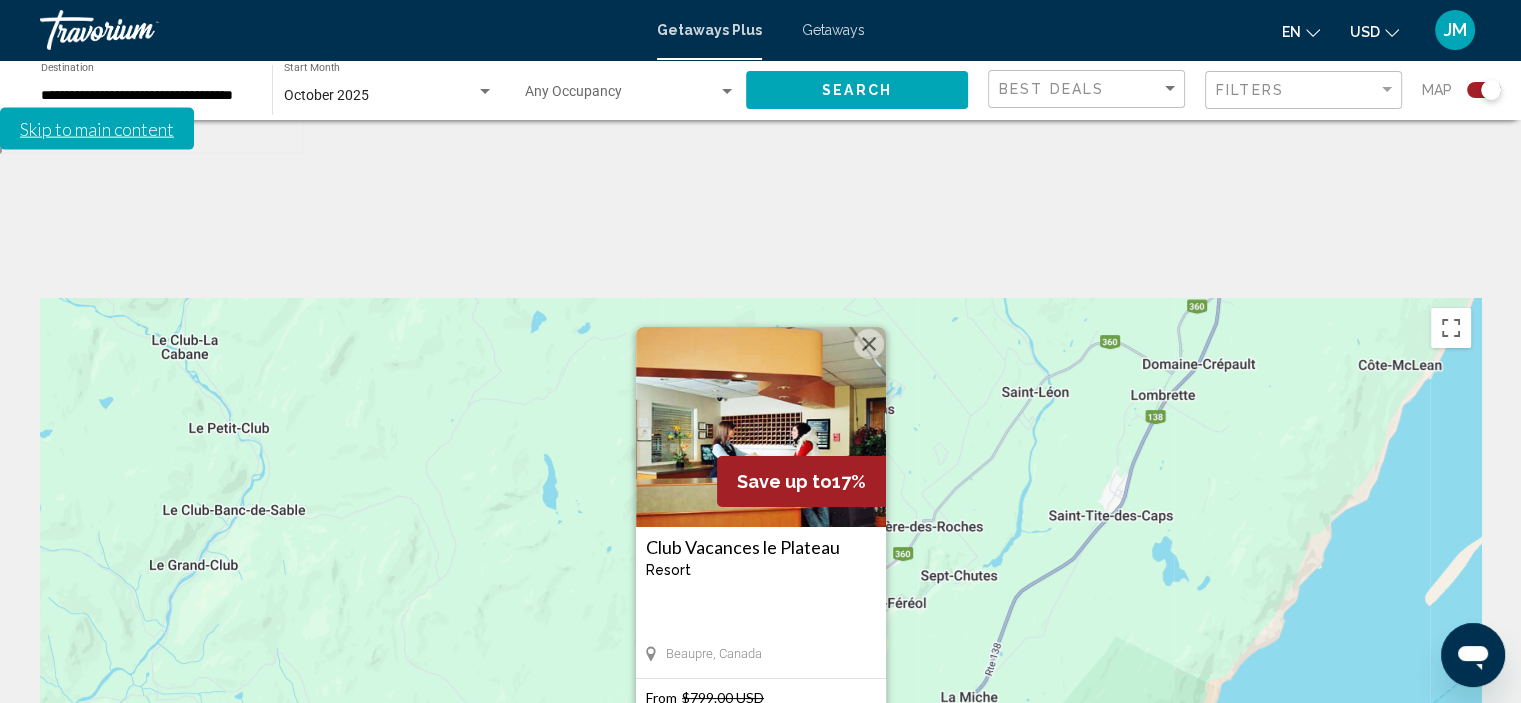 click on "View Resort" at bounding box center (761, 798) 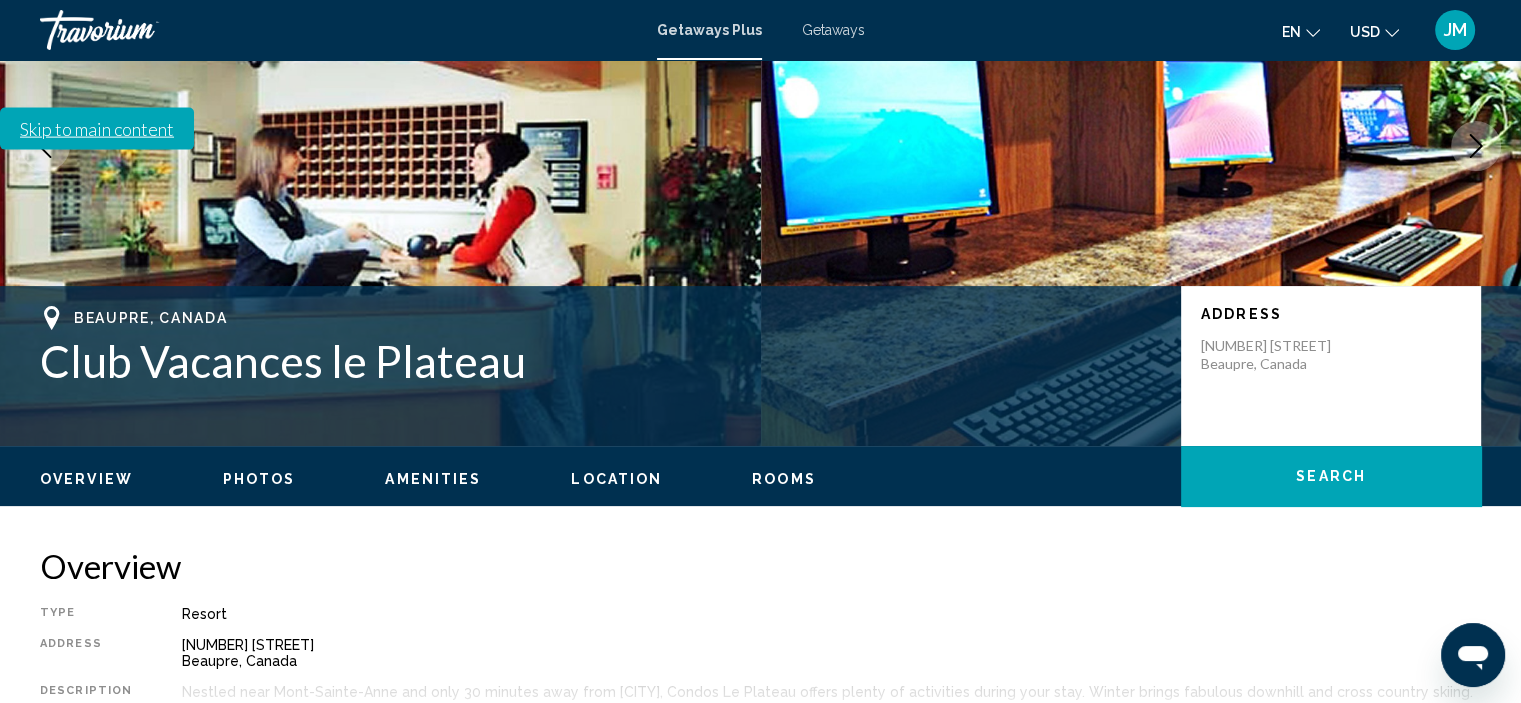 scroll, scrollTop: 408, scrollLeft: 0, axis: vertical 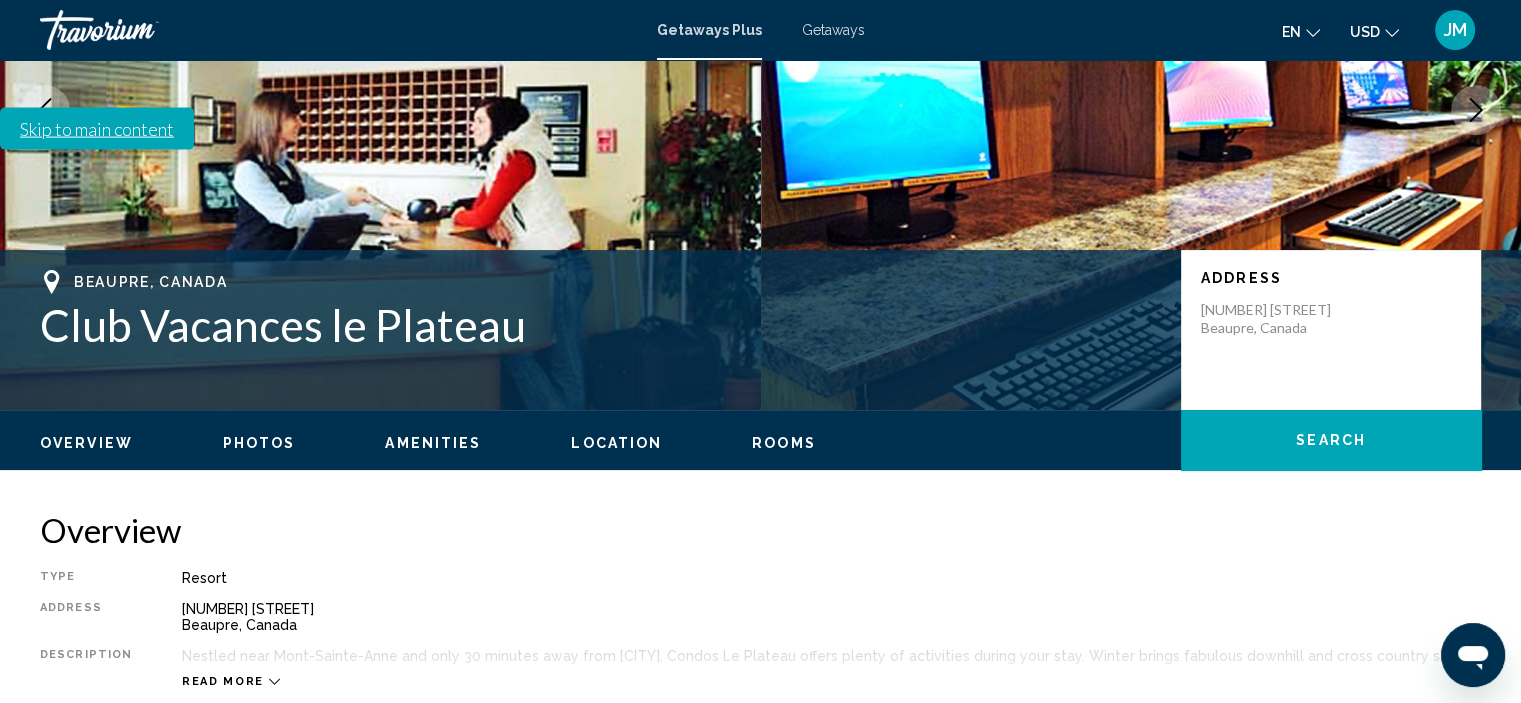 click on "Read more" at bounding box center [831, 661] 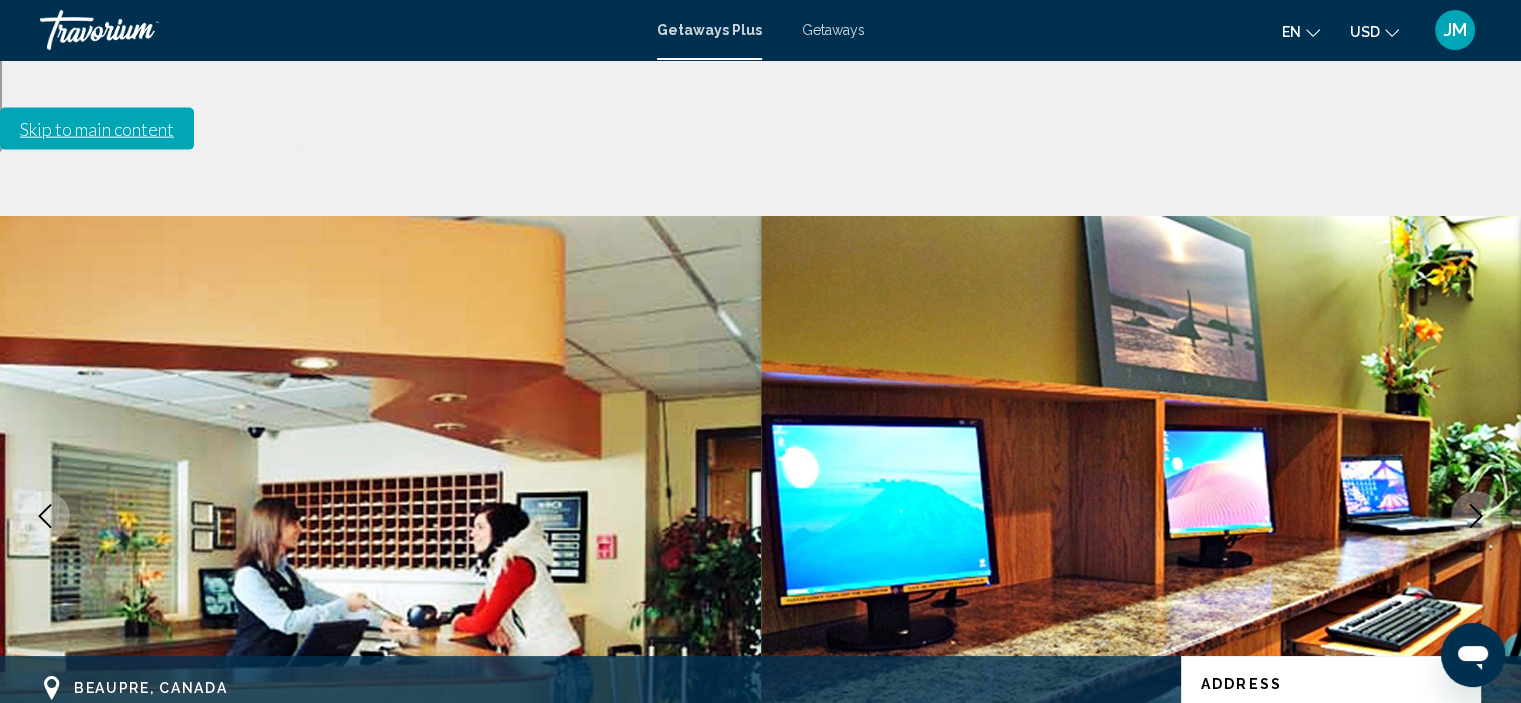 scroll, scrollTop: 0, scrollLeft: 0, axis: both 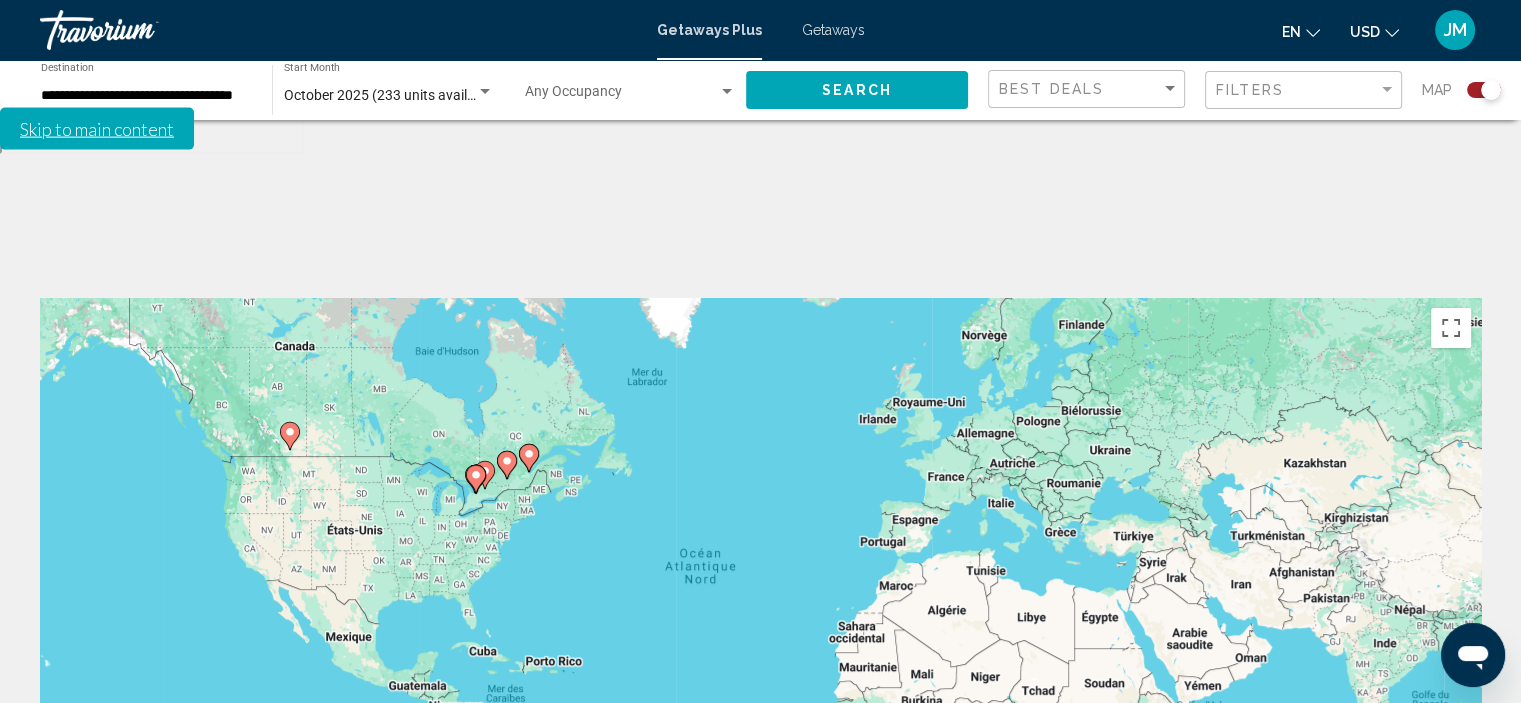 click on "Pour activer le glissement du marqueur avec le clavier, appuyez sur Alt+Entrée. Déplacez ensuite le marqueur à l'aide des touches fléchées. Pour terminer le glissement, appuyez sur la touche Entrée. Pour annuler, appuyez sur Échap." at bounding box center [760, 598] 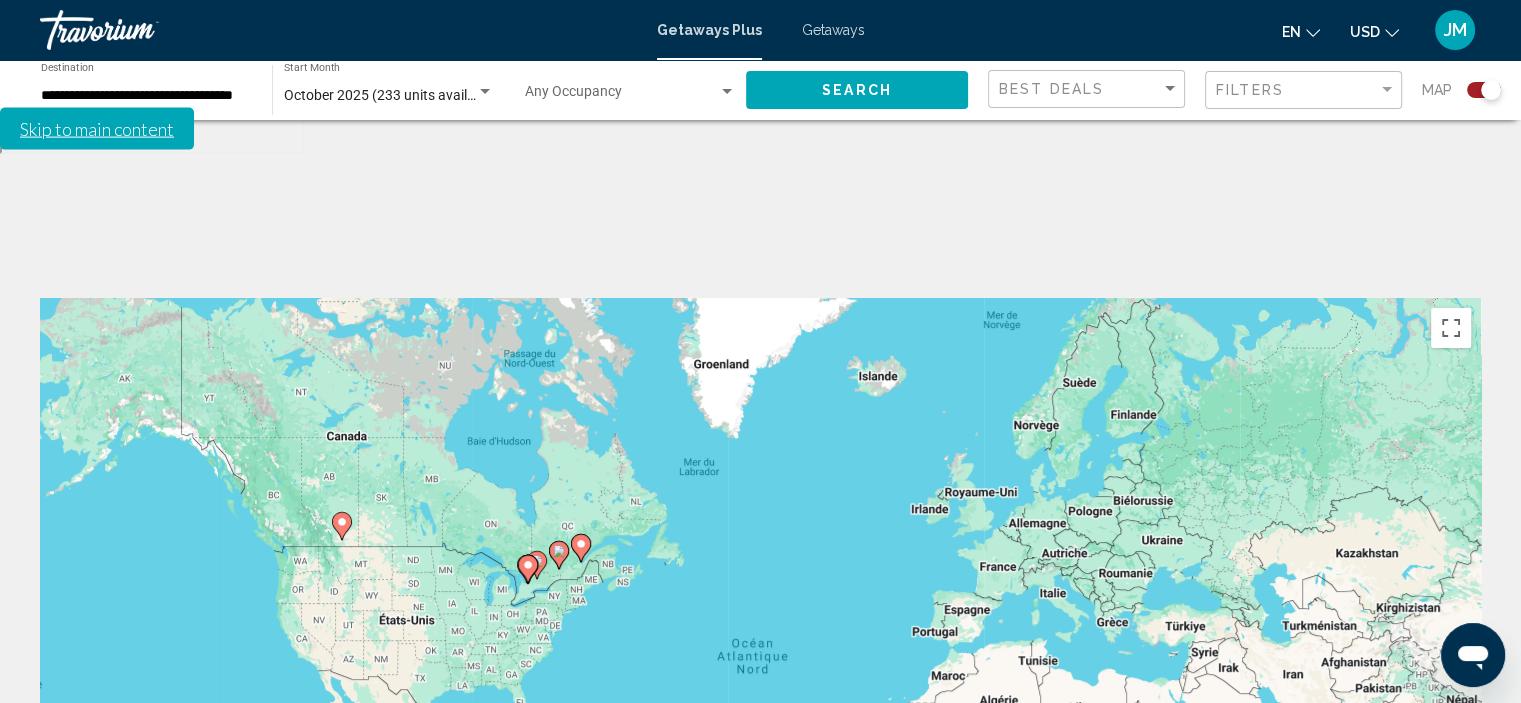 drag, startPoint x: 556, startPoint y: 390, endPoint x: 611, endPoint y: 486, distance: 110.63905 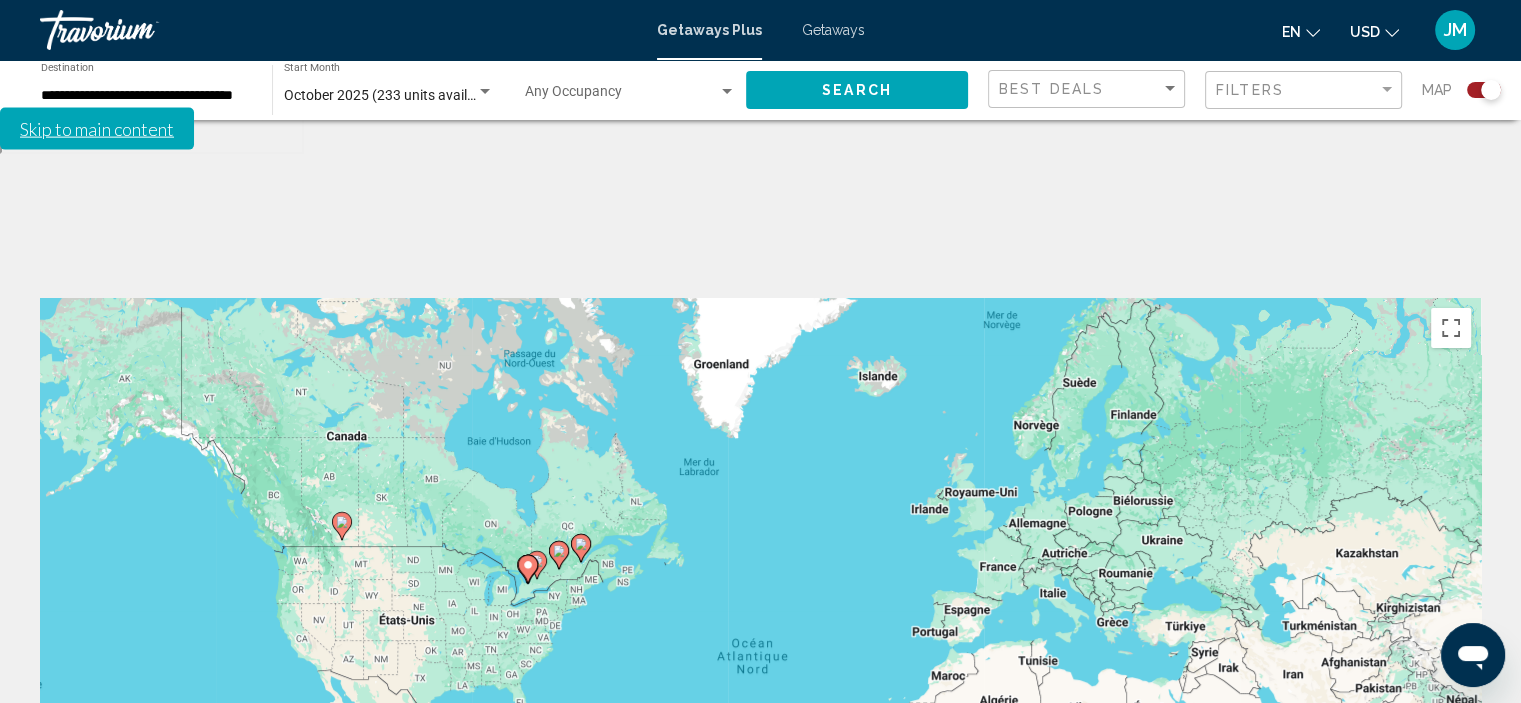 click on "Pour activer le glissement du marqueur avec le clavier, appuyez sur Alt+Entrée. Déplacez ensuite le marqueur à l'aide des touches fléchées. Pour terminer le glissement, appuyez sur la touche Entrée. Pour annuler, appuyez sur Échap." at bounding box center (760, 598) 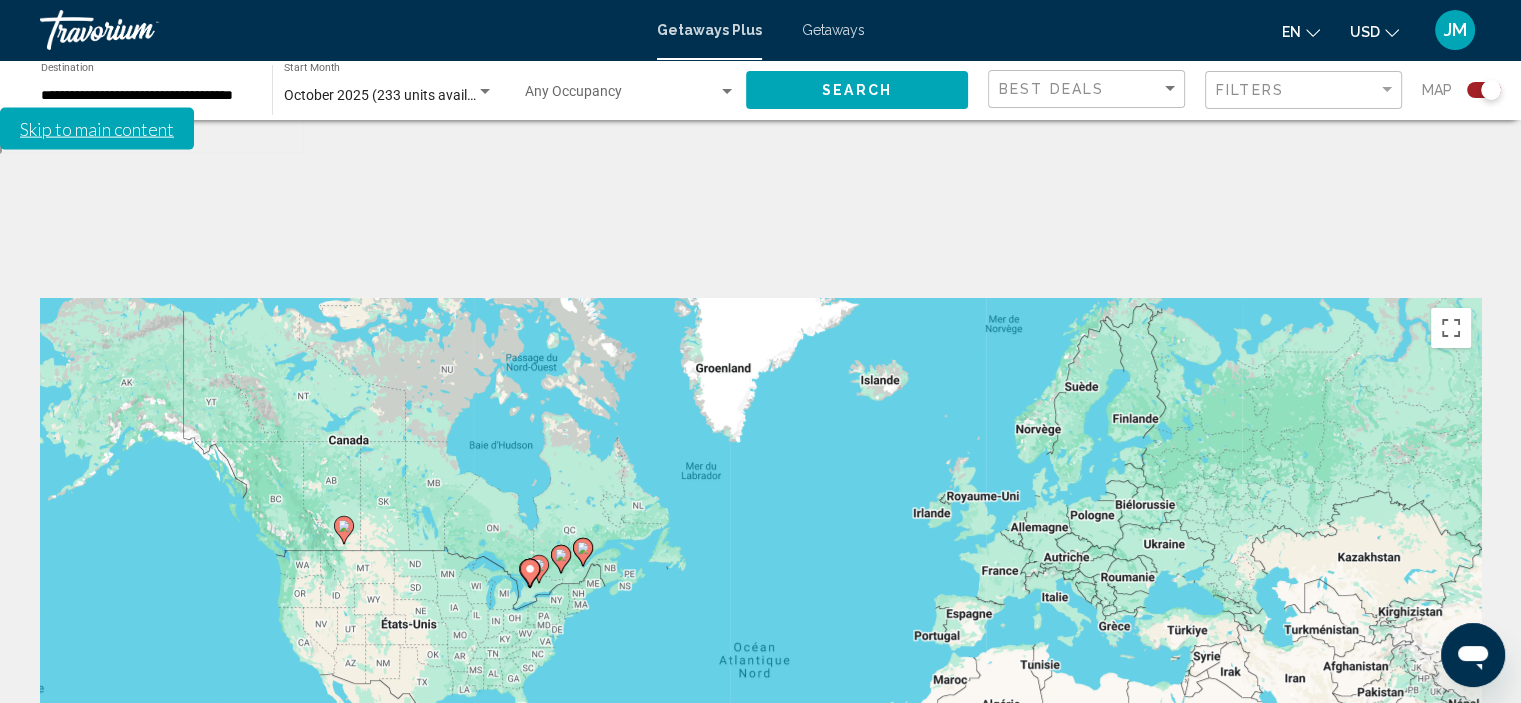 click on "Pour activer le glissement du marqueur avec le clavier, appuyez sur Alt+Entrée. Déplacez ensuite le marqueur à l'aide des touches fléchées. Pour terminer le glissement, appuyez sur la touche Entrée. Pour annuler, appuyez sur Échap." at bounding box center [760, 598] 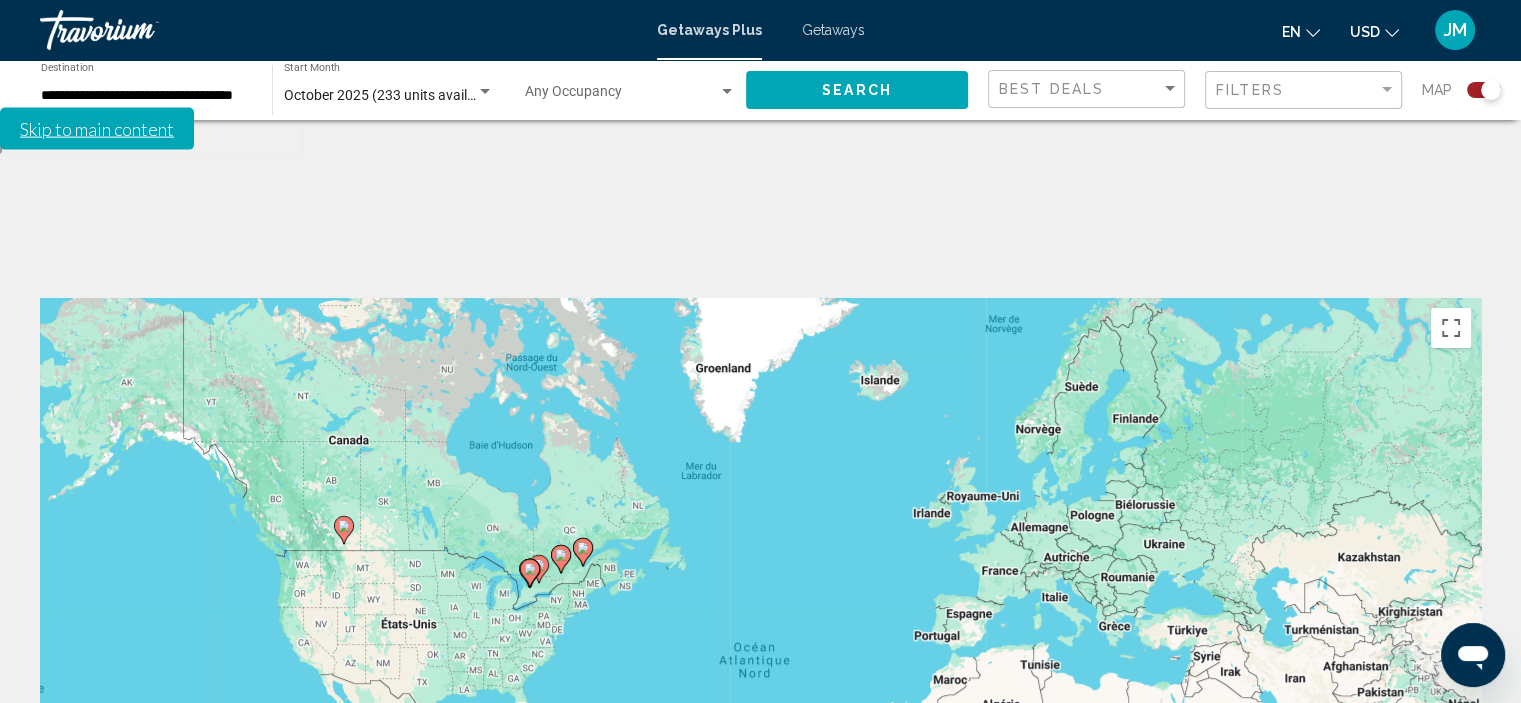 click at bounding box center [530, 573] 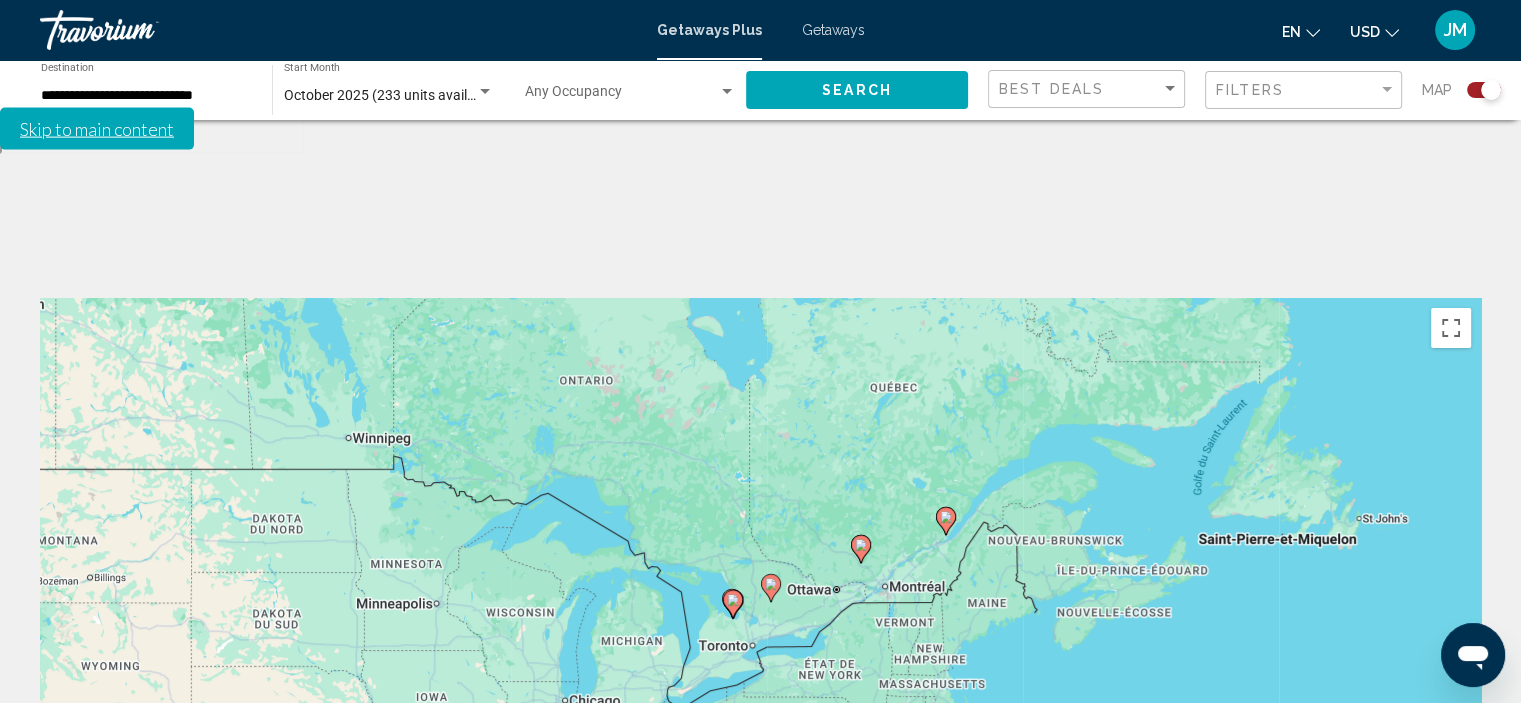 drag, startPoint x: 816, startPoint y: 475, endPoint x: 716, endPoint y: 519, distance: 109.252 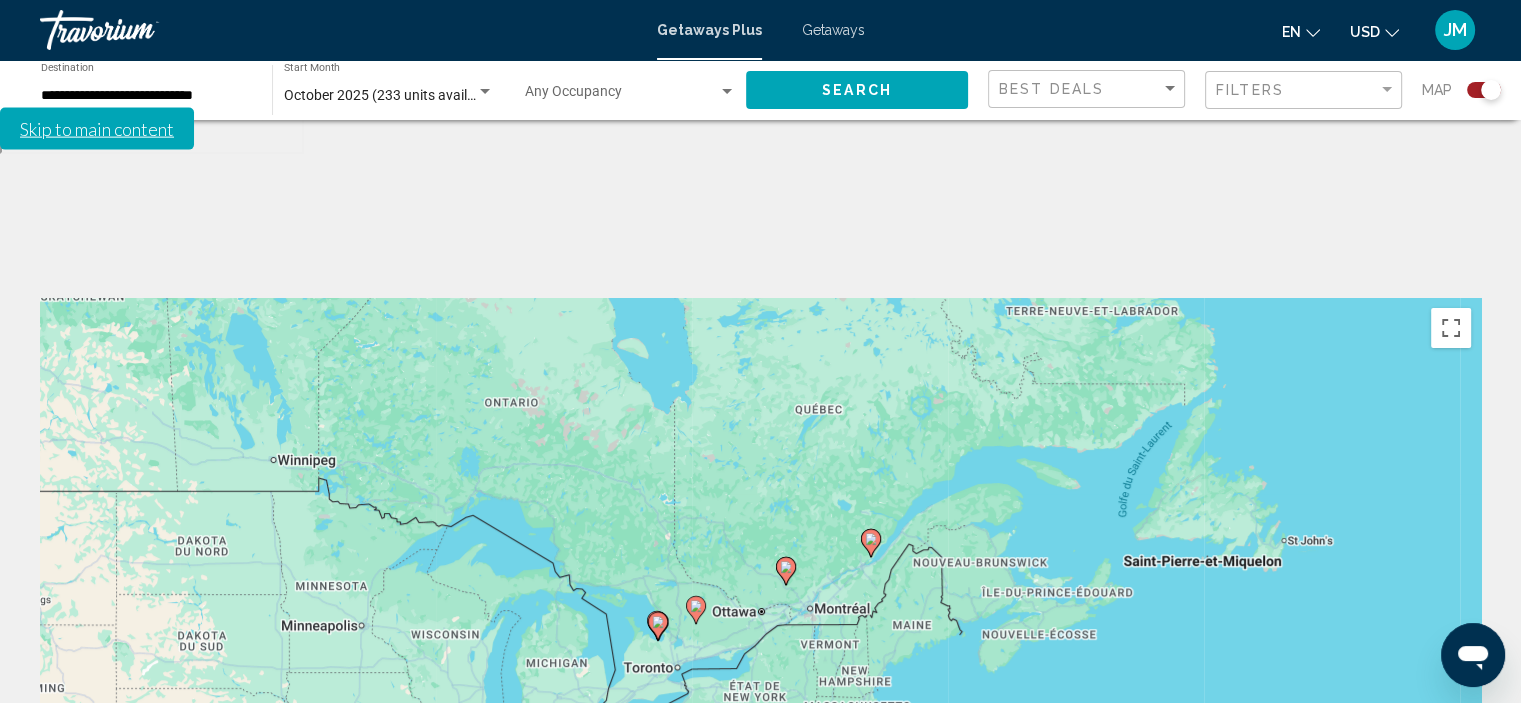 click on "Pour activer le glissement du marqueur avec le clavier, appuyez sur Alt+Entrée. Déplacez ensuite le marqueur à l'aide des touches fléchées. Pour terminer le glissement, appuyez sur la touche Entrée. Pour annuler, appuyez sur Échap." at bounding box center [760, 598] 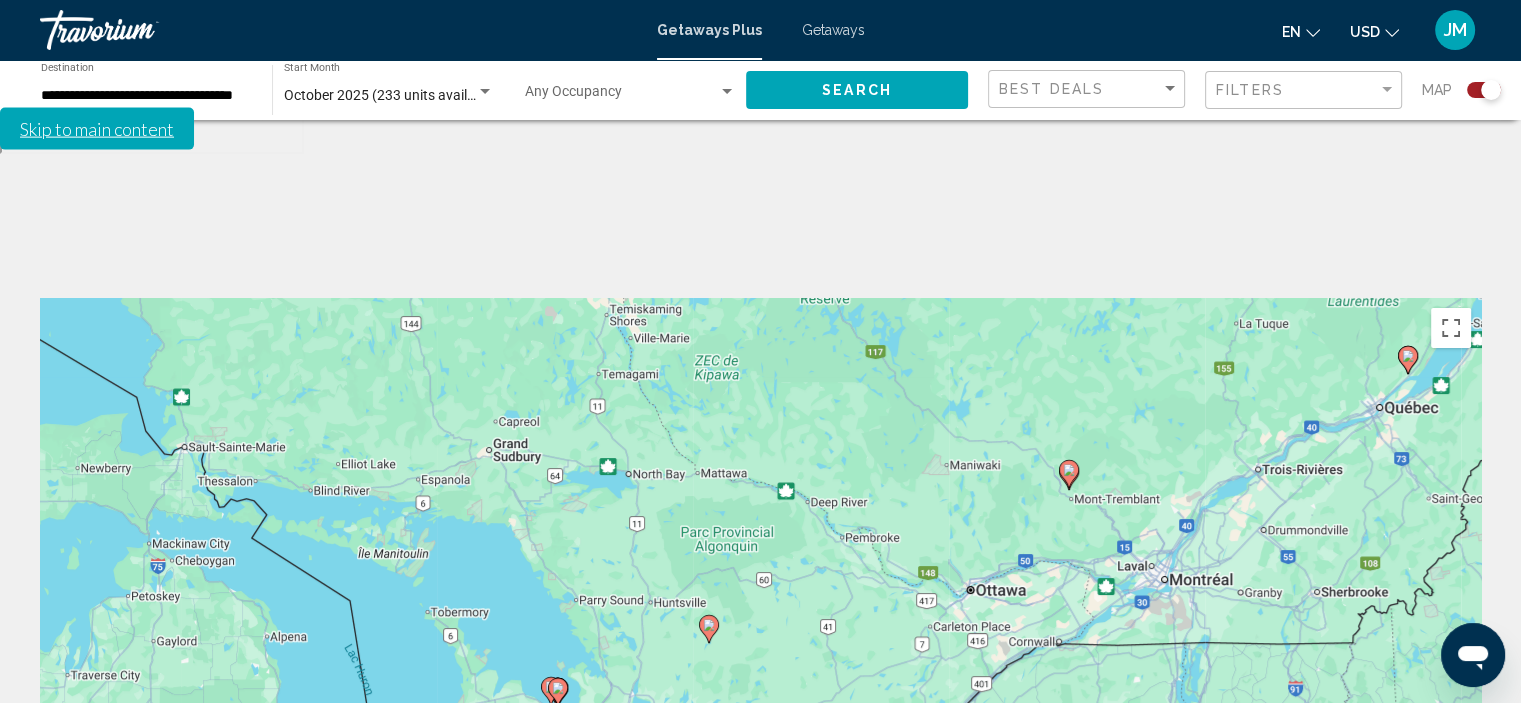 drag, startPoint x: 647, startPoint y: 573, endPoint x: 885, endPoint y: 476, distance: 257.00778 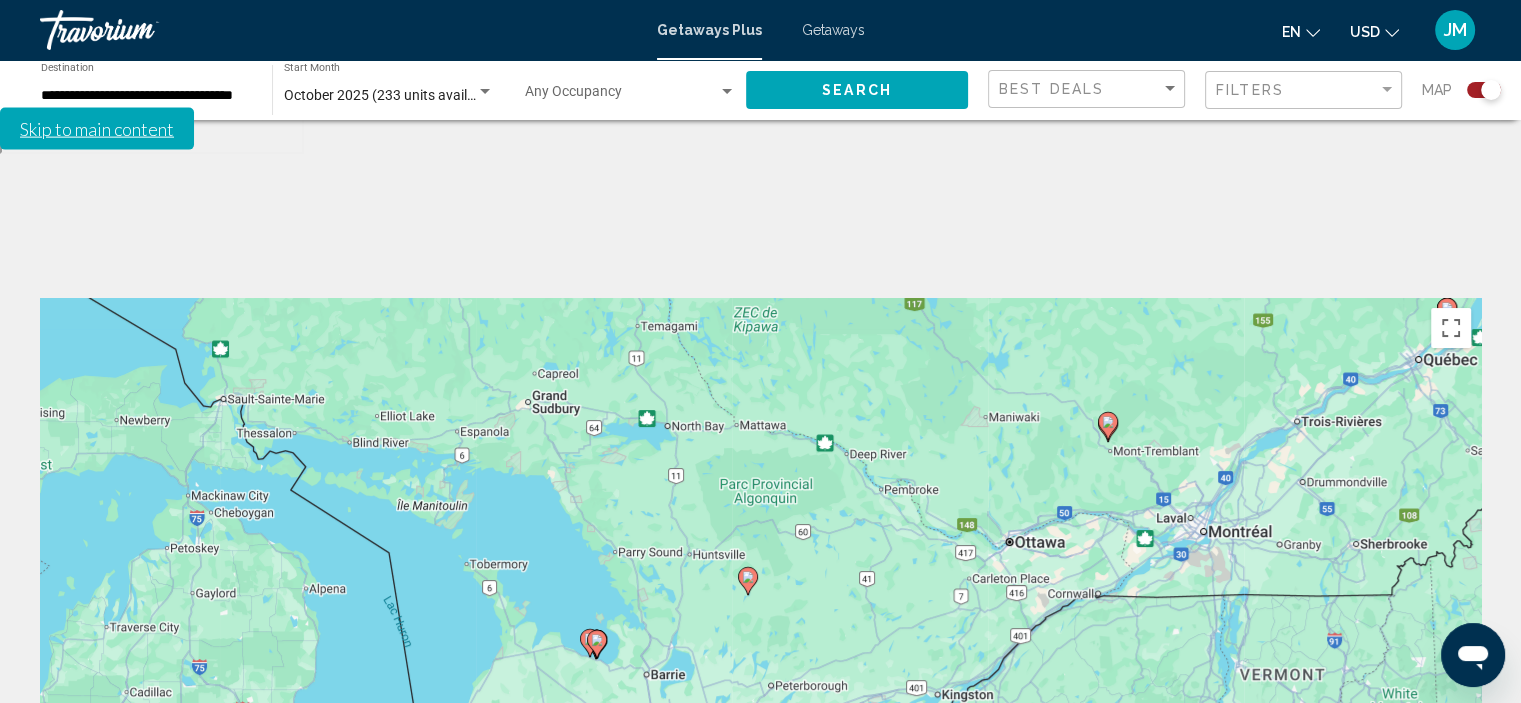 click at bounding box center (597, 644) 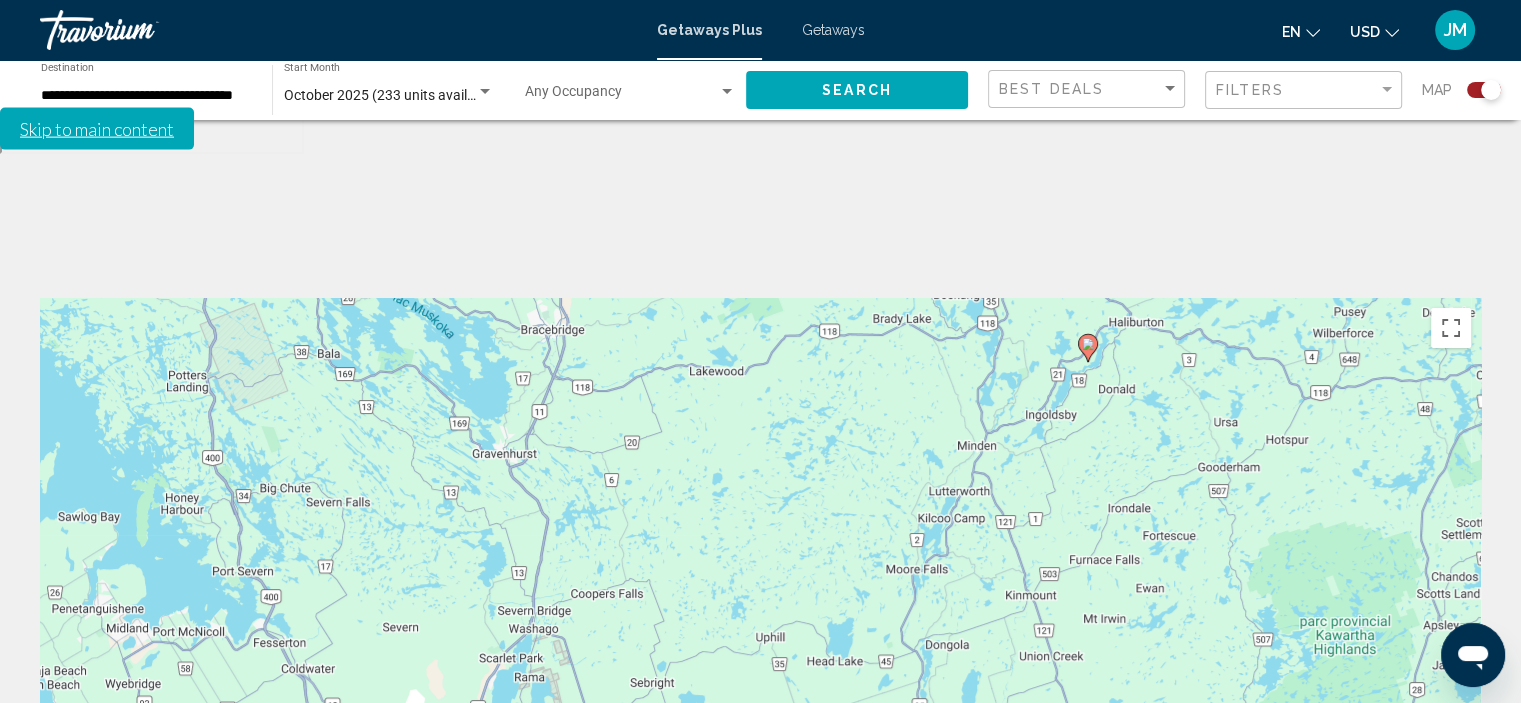 drag, startPoint x: 408, startPoint y: 543, endPoint x: 842, endPoint y: 327, distance: 484.78036 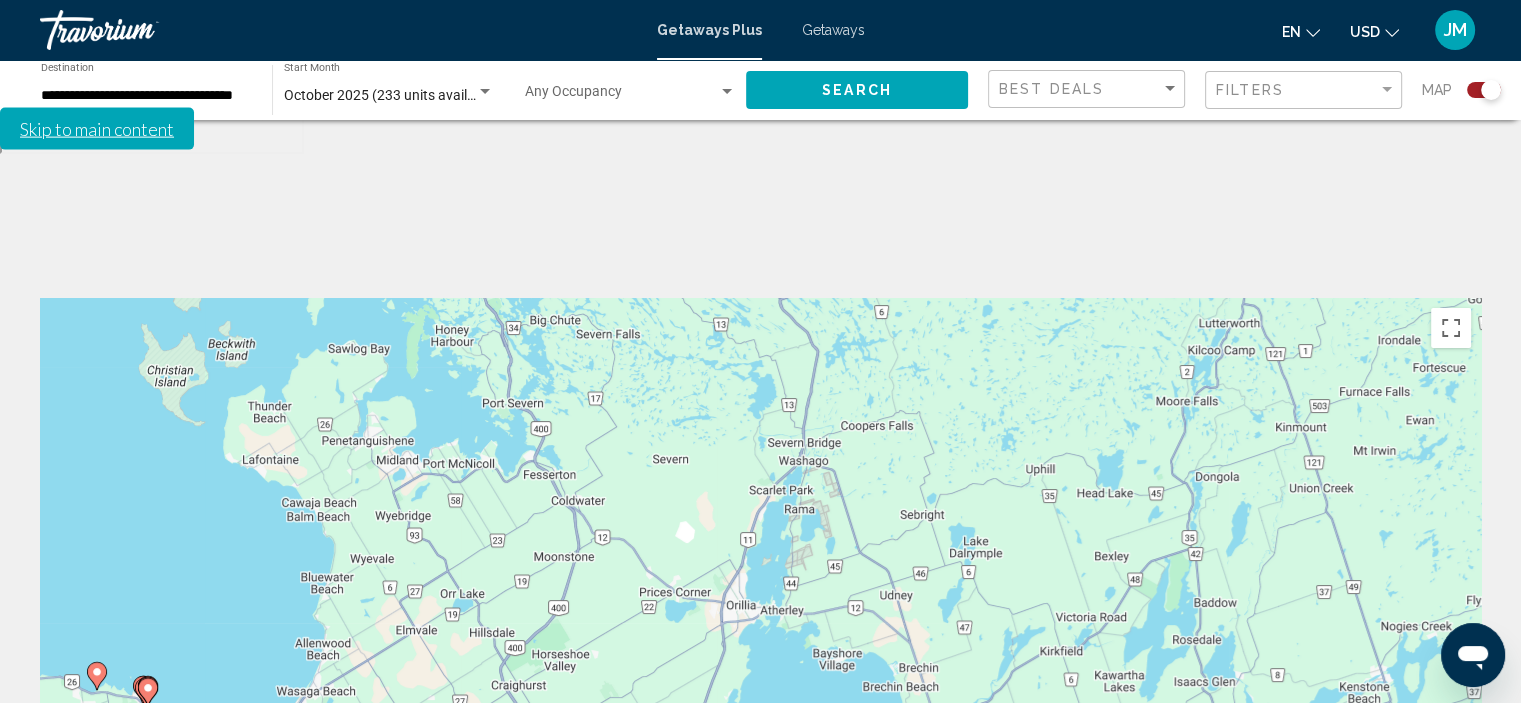drag, startPoint x: 793, startPoint y: 414, endPoint x: 981, endPoint y: 275, distance: 233.80548 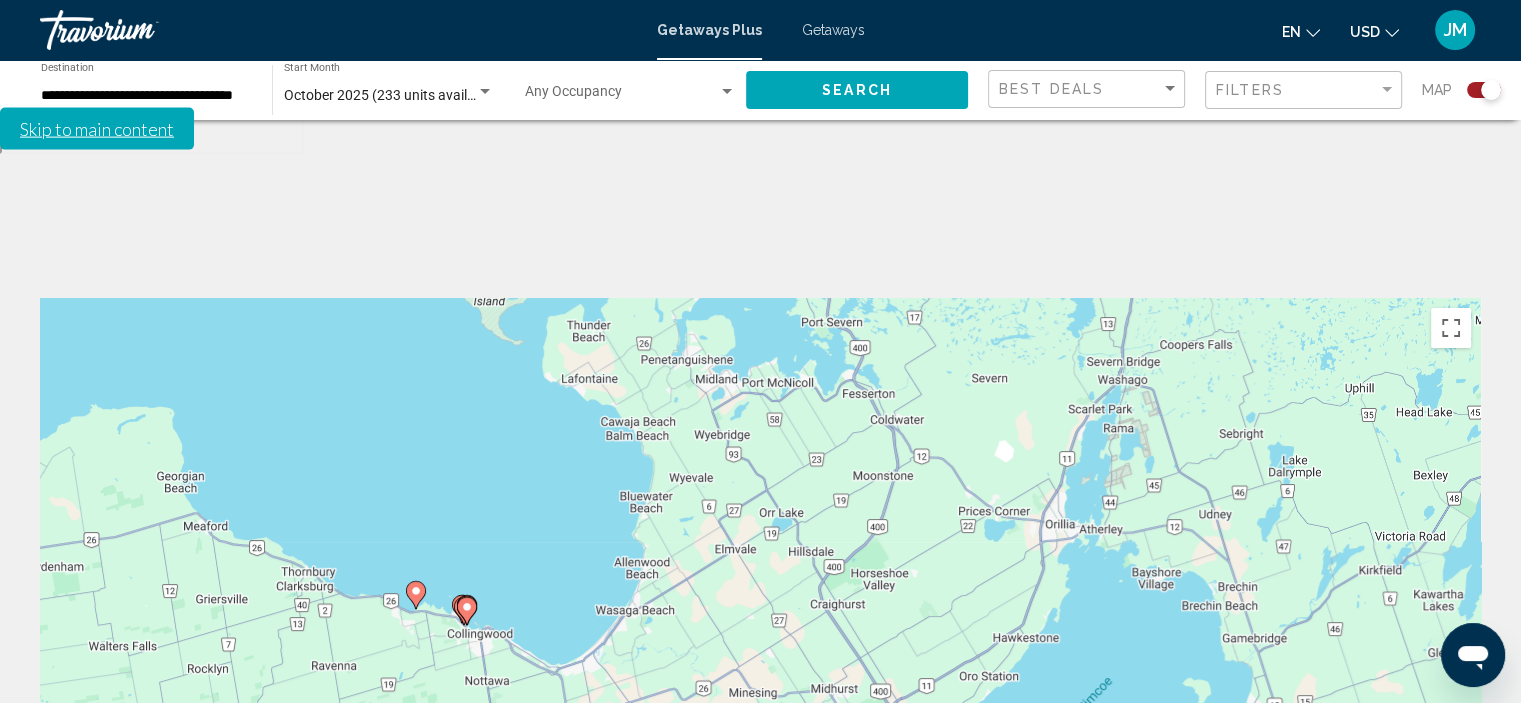 drag, startPoint x: 499, startPoint y: 495, endPoint x: 783, endPoint y: 457, distance: 286.53098 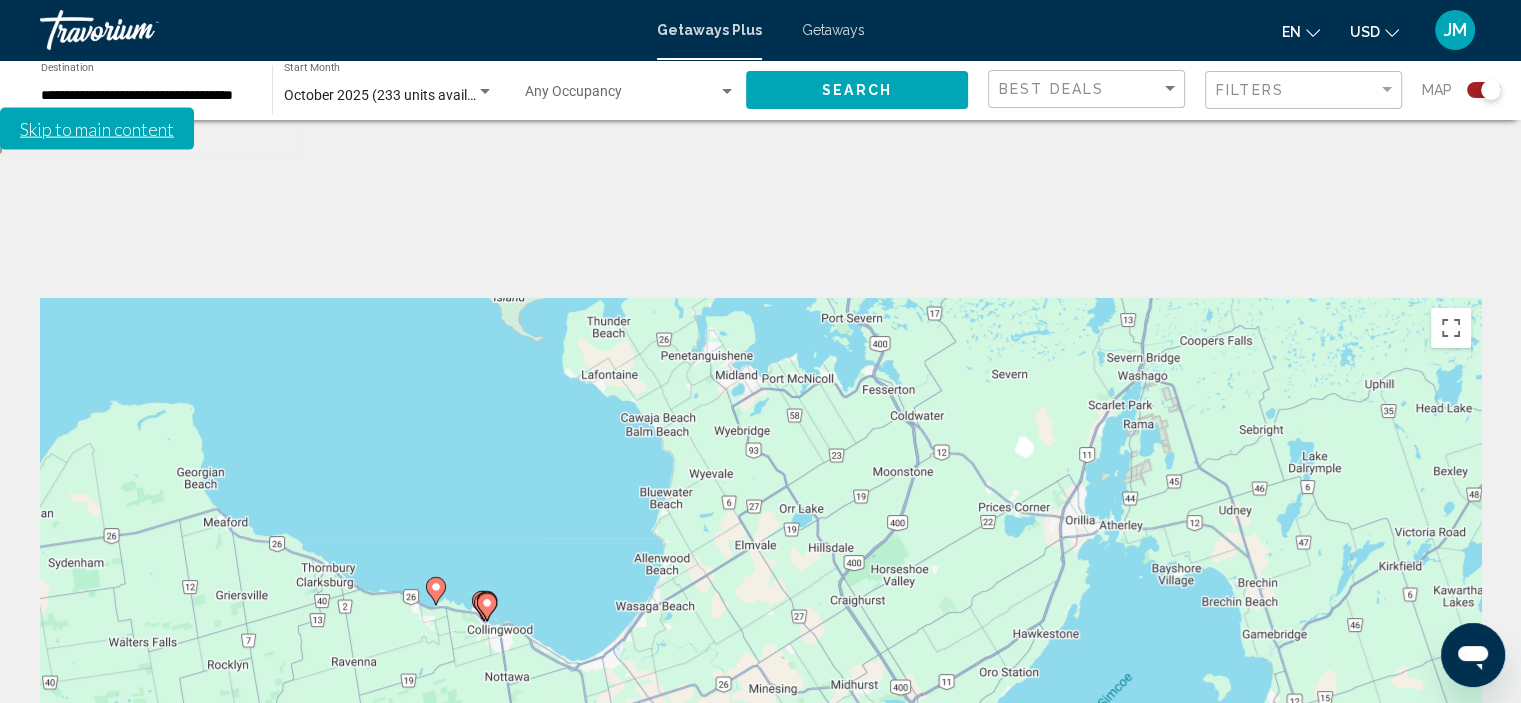 click 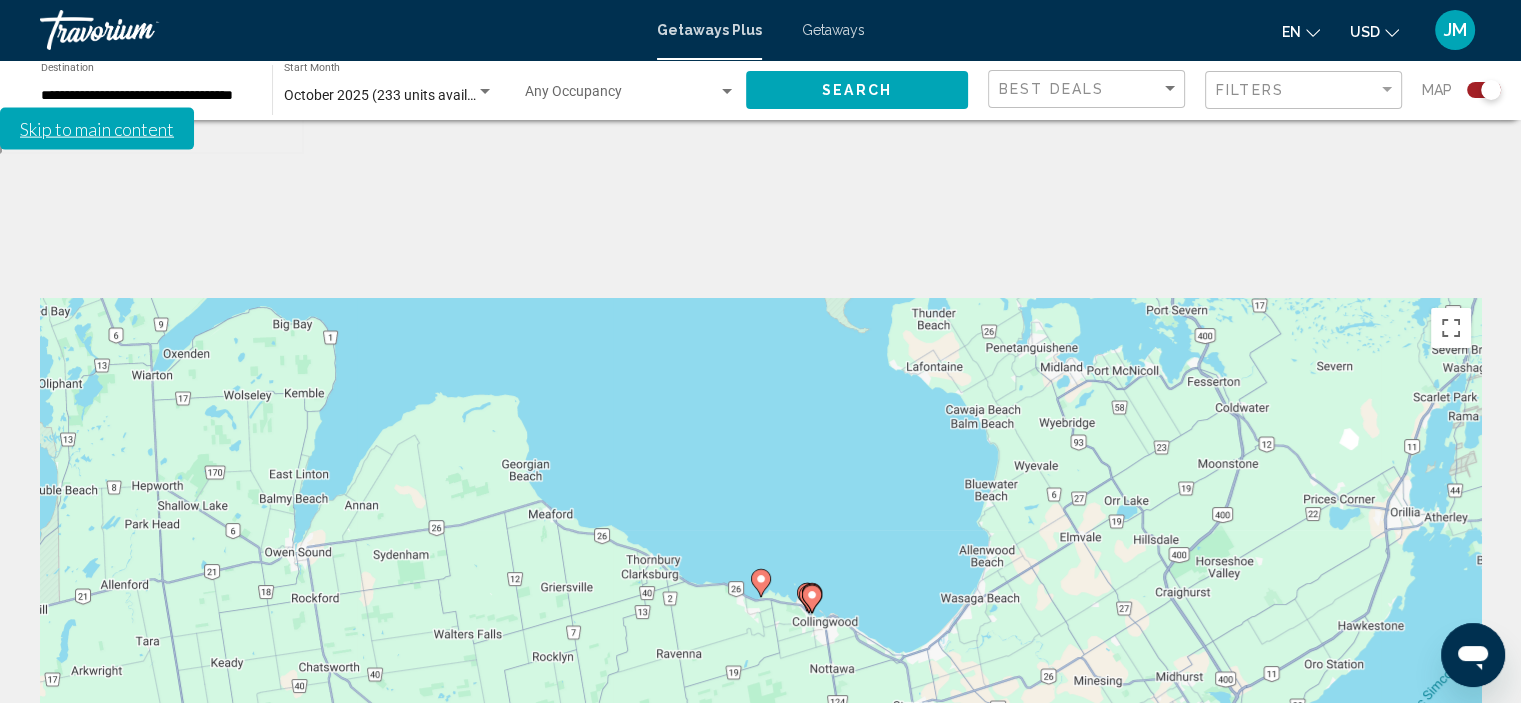 click 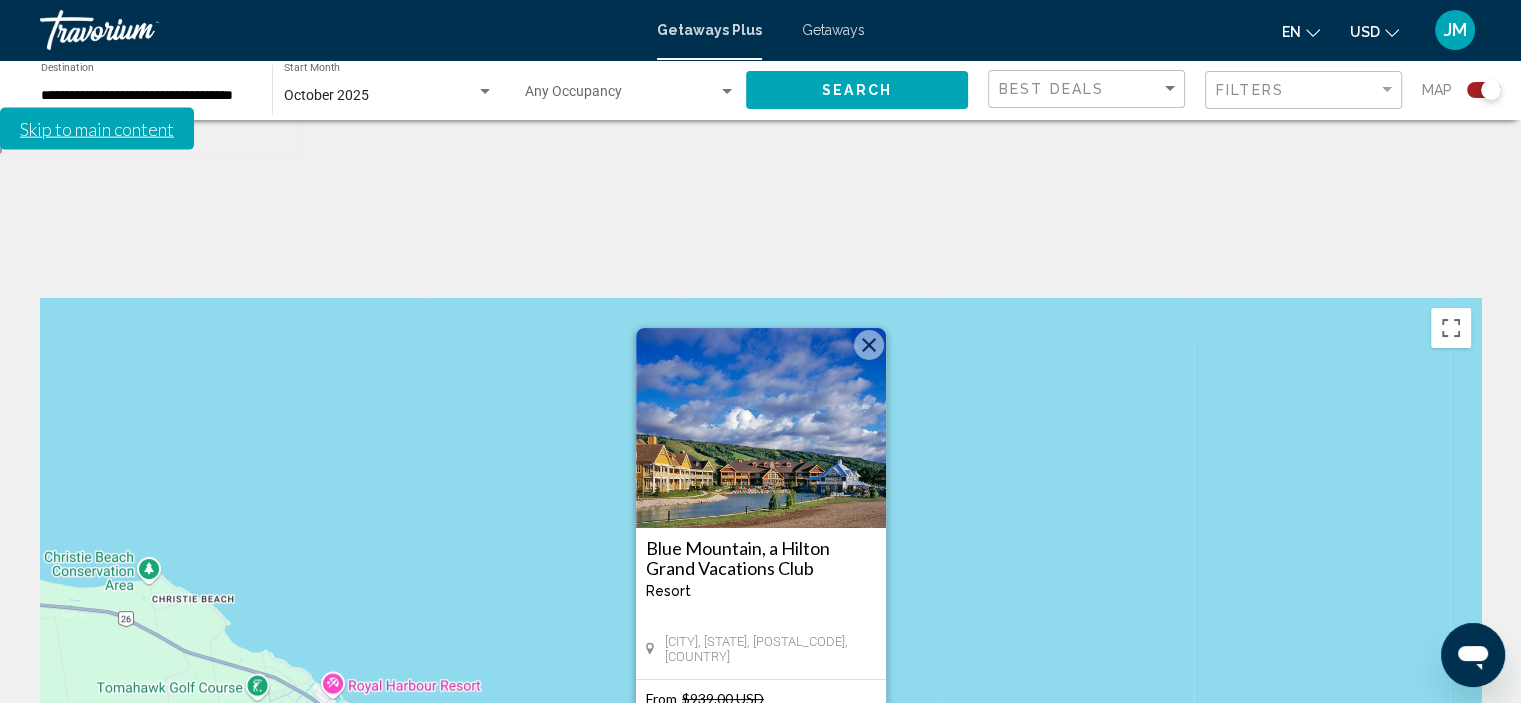 click on "View Resort" at bounding box center [760, 800] 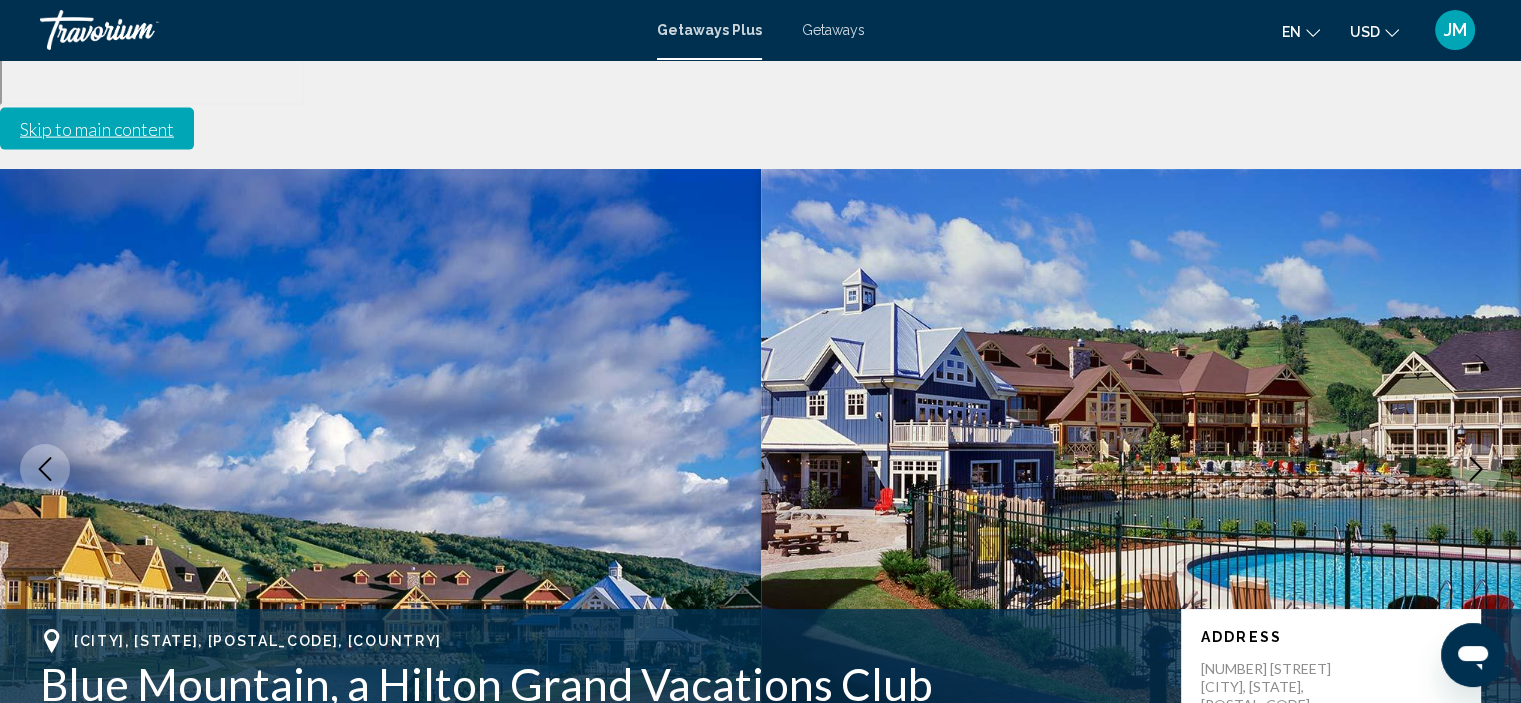 scroll, scrollTop: 0, scrollLeft: 0, axis: both 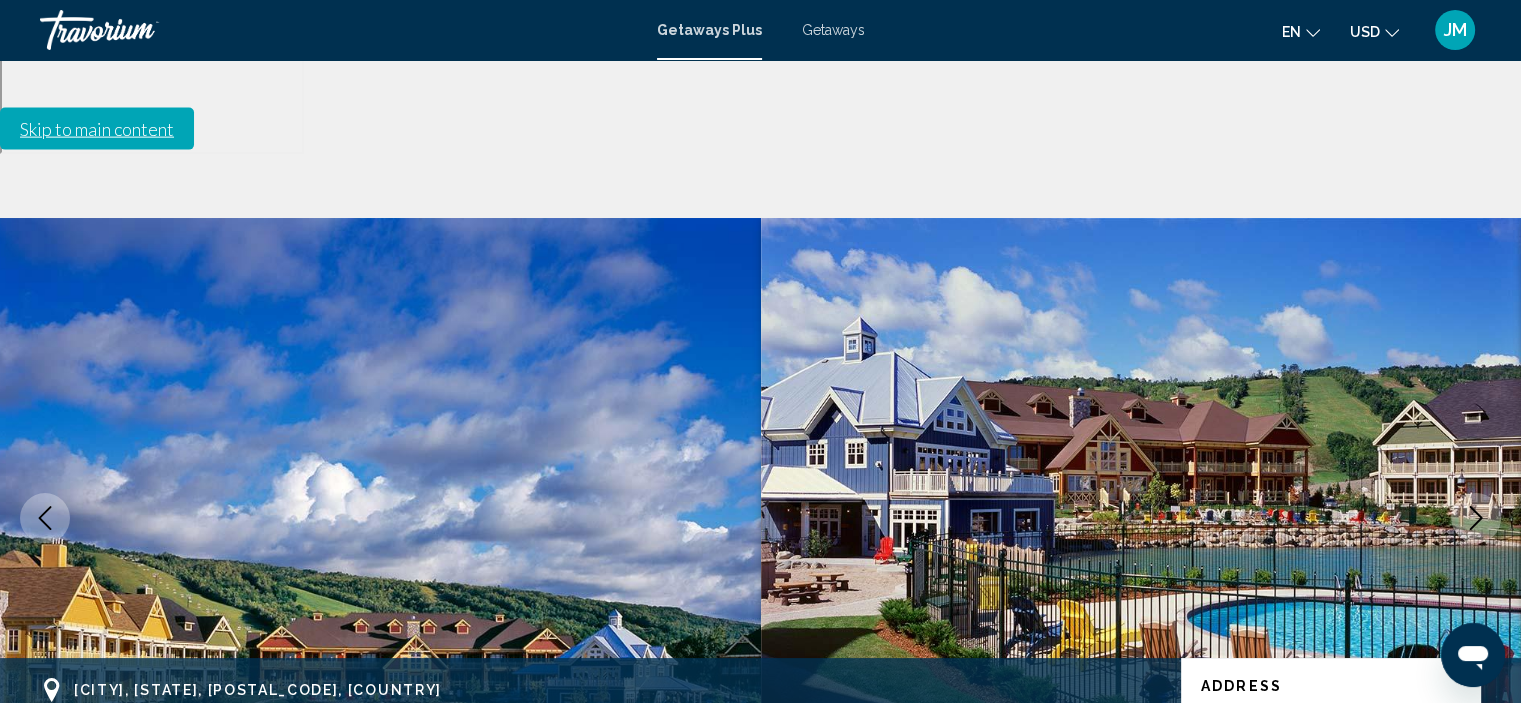click on "Getaways Plus" at bounding box center [709, 30] 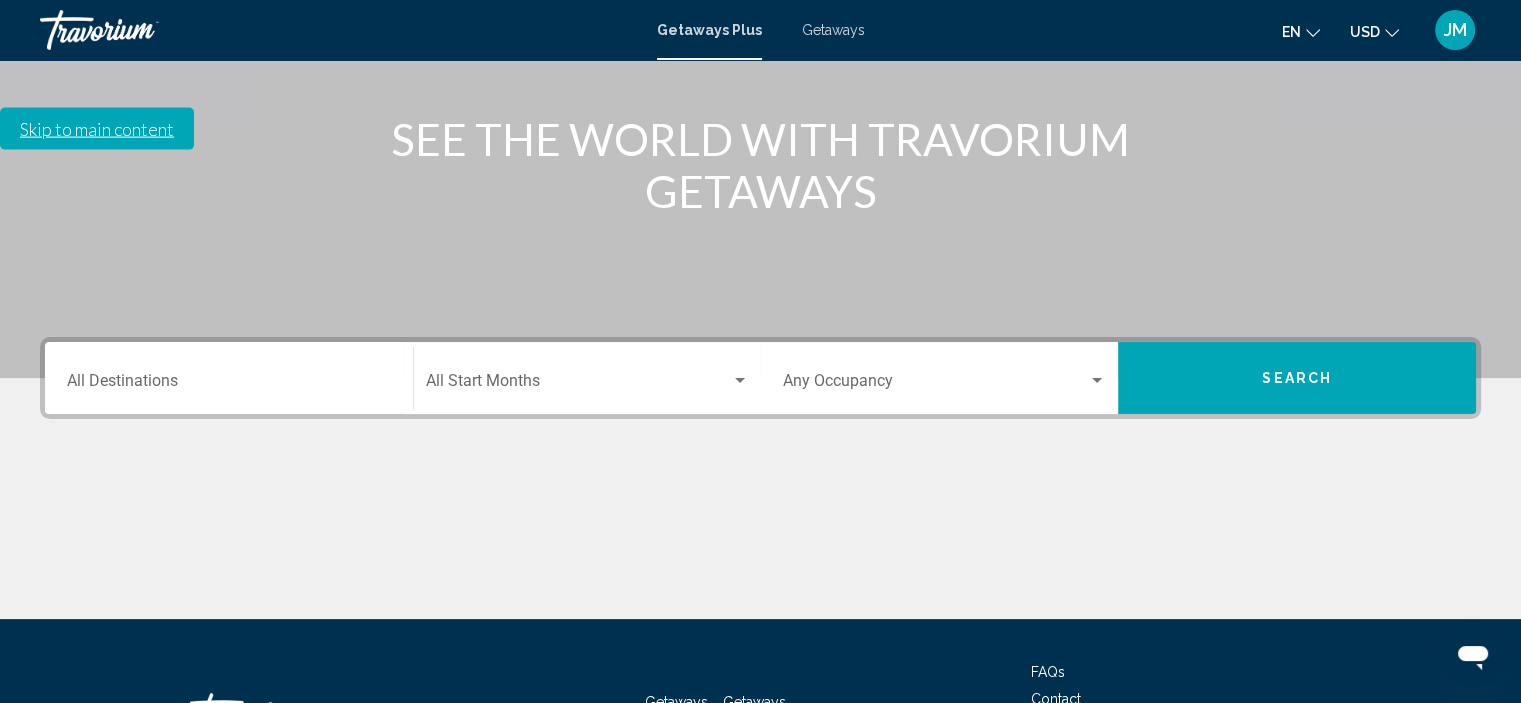 scroll, scrollTop: 382, scrollLeft: 0, axis: vertical 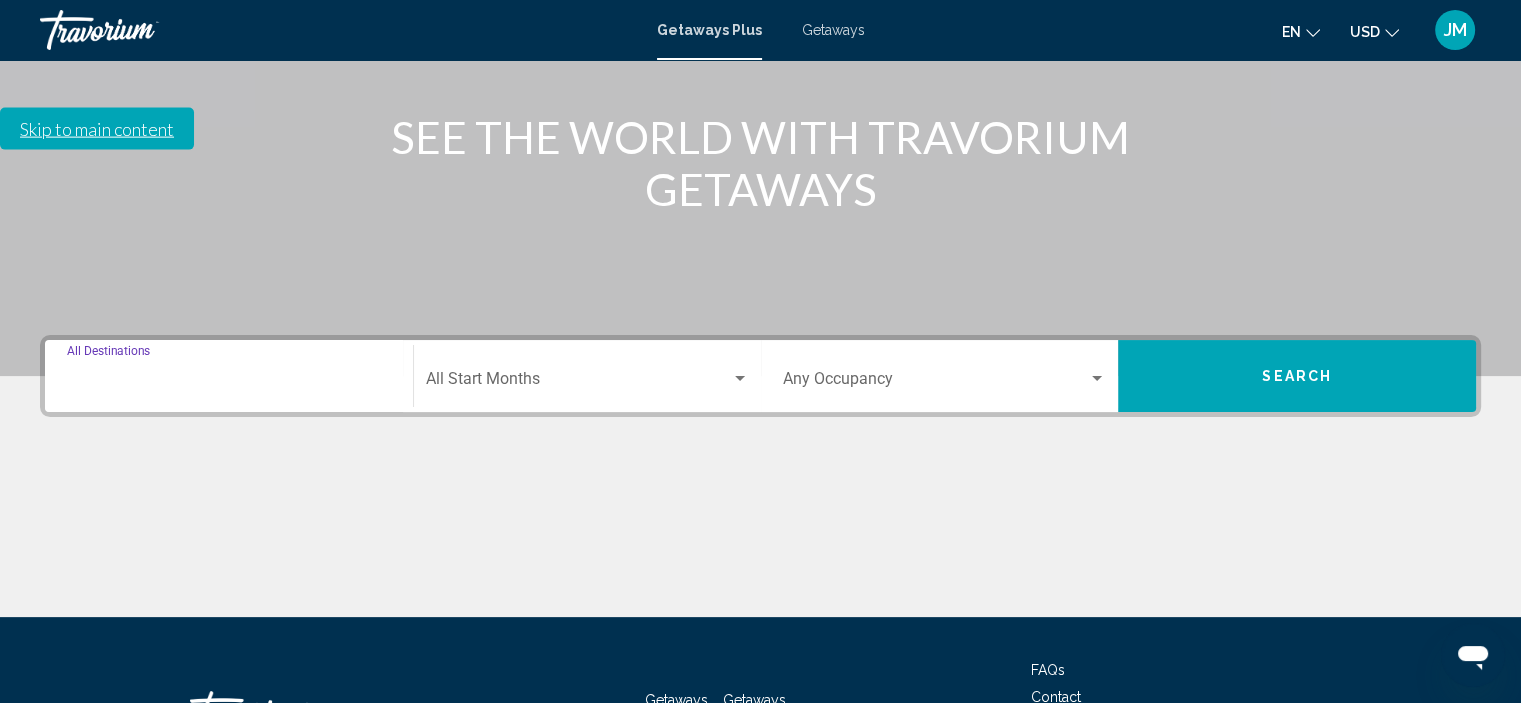 click on "Destination All Destinations" at bounding box center (229, 383) 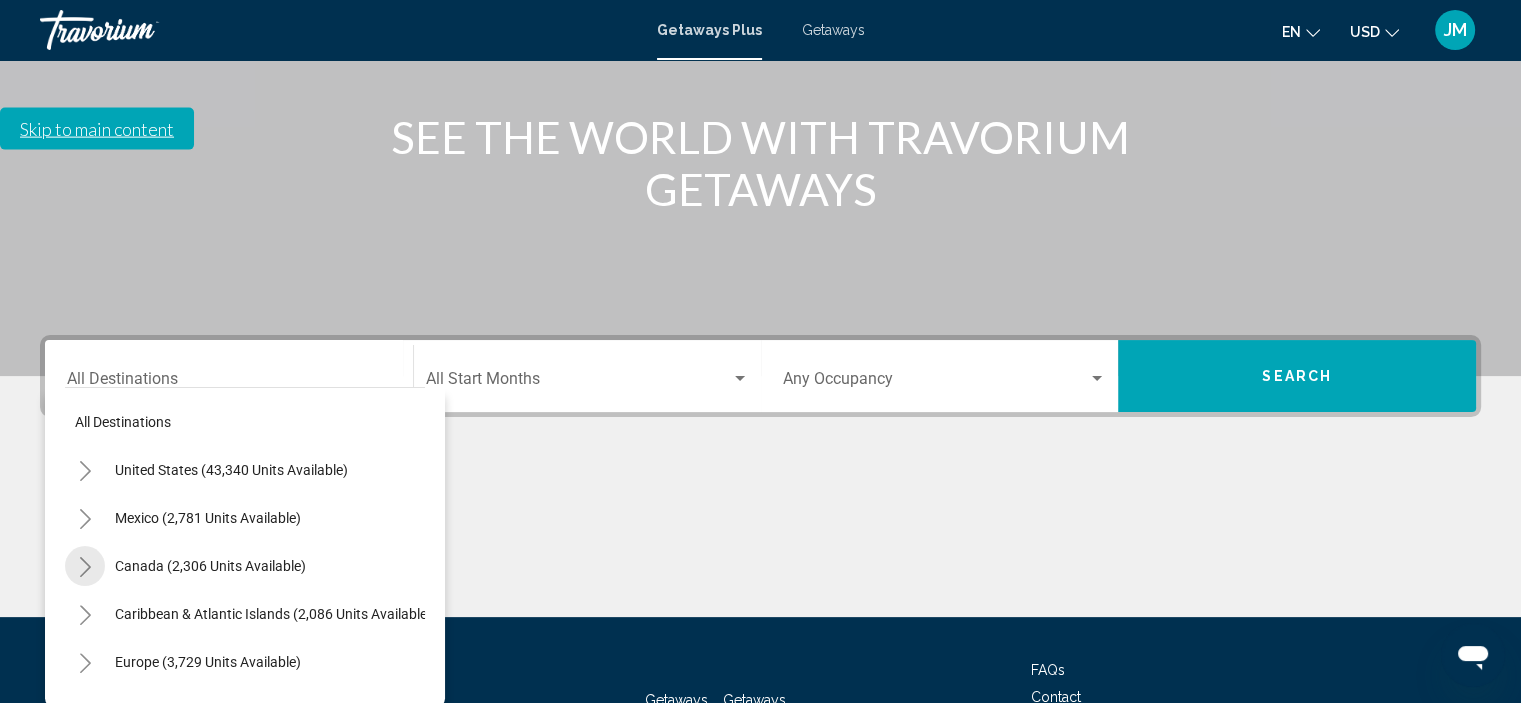 click 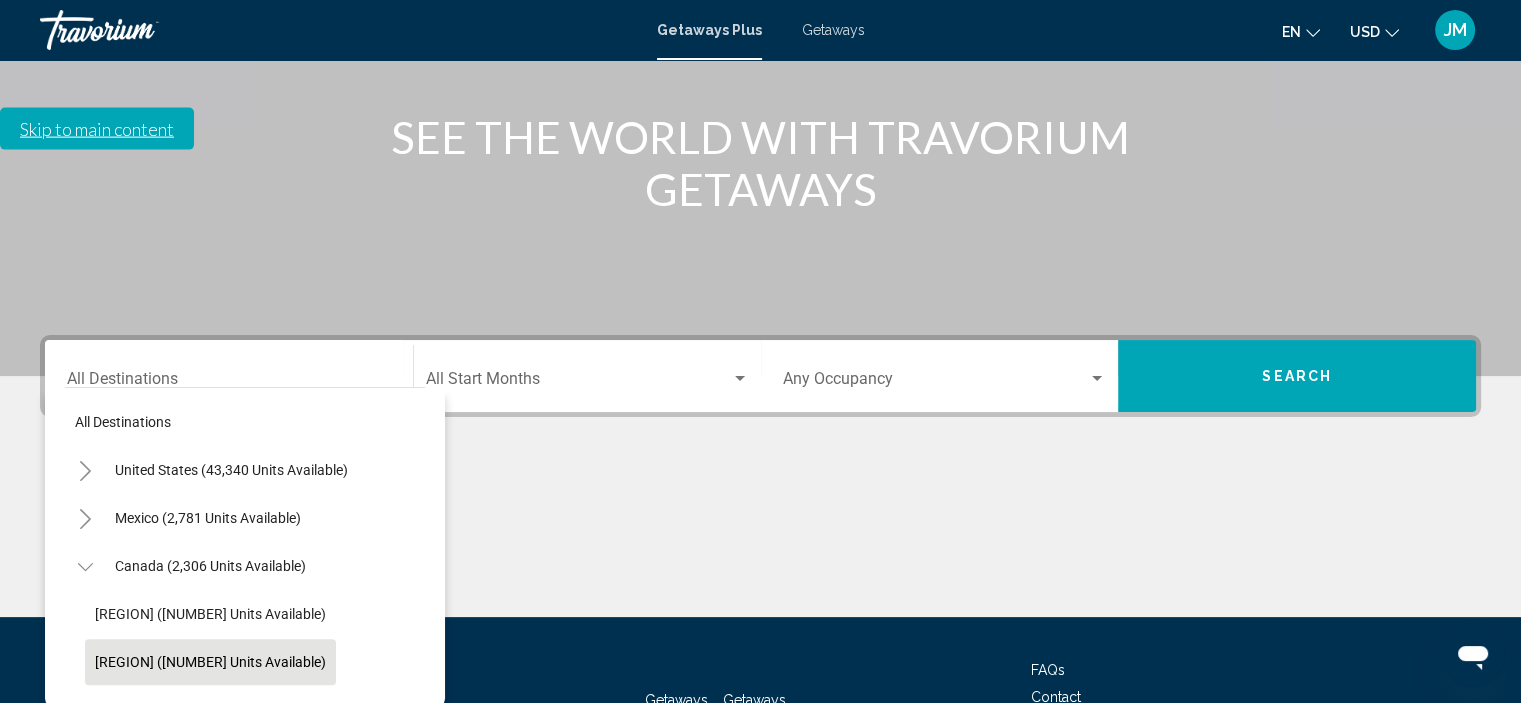 click on "[REGION] ([NUMBER] units available)" 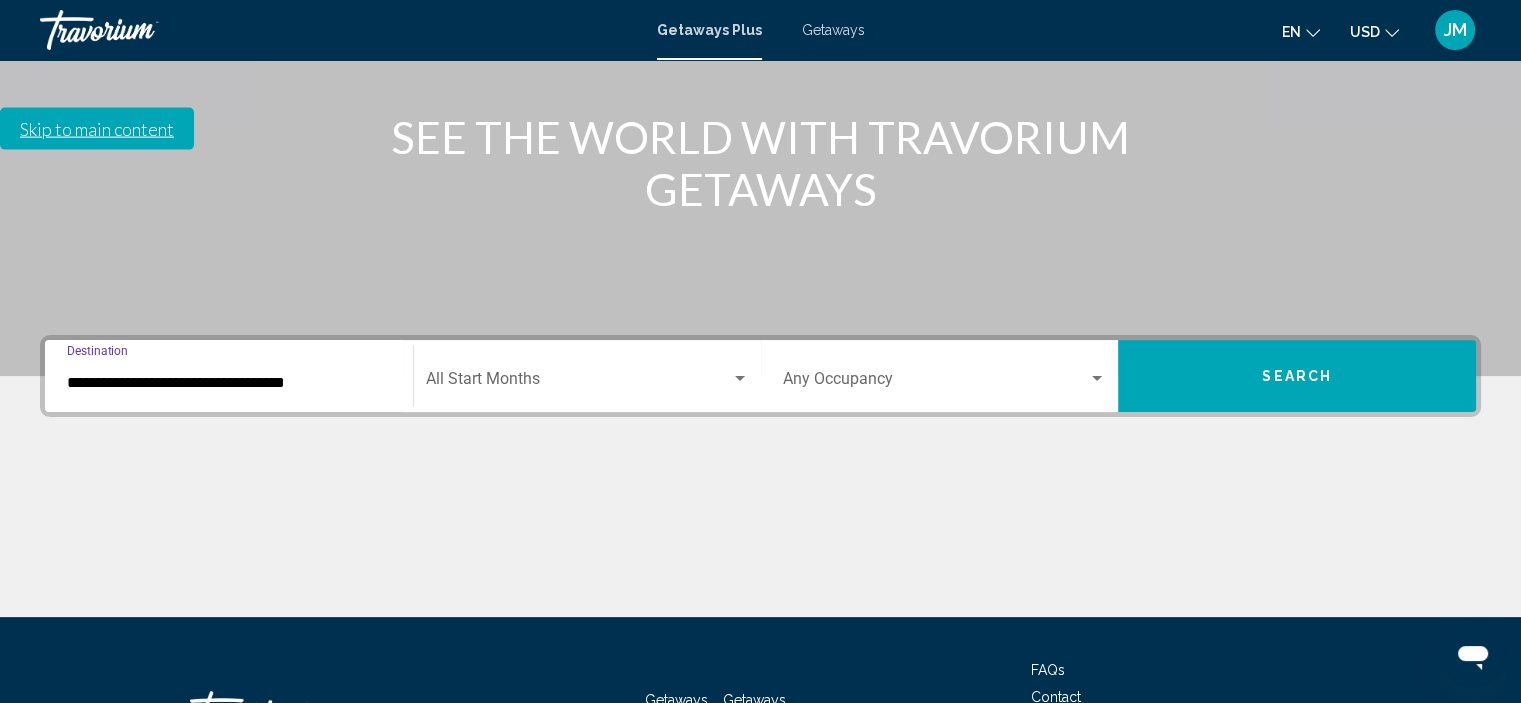 click at bounding box center [740, 378] 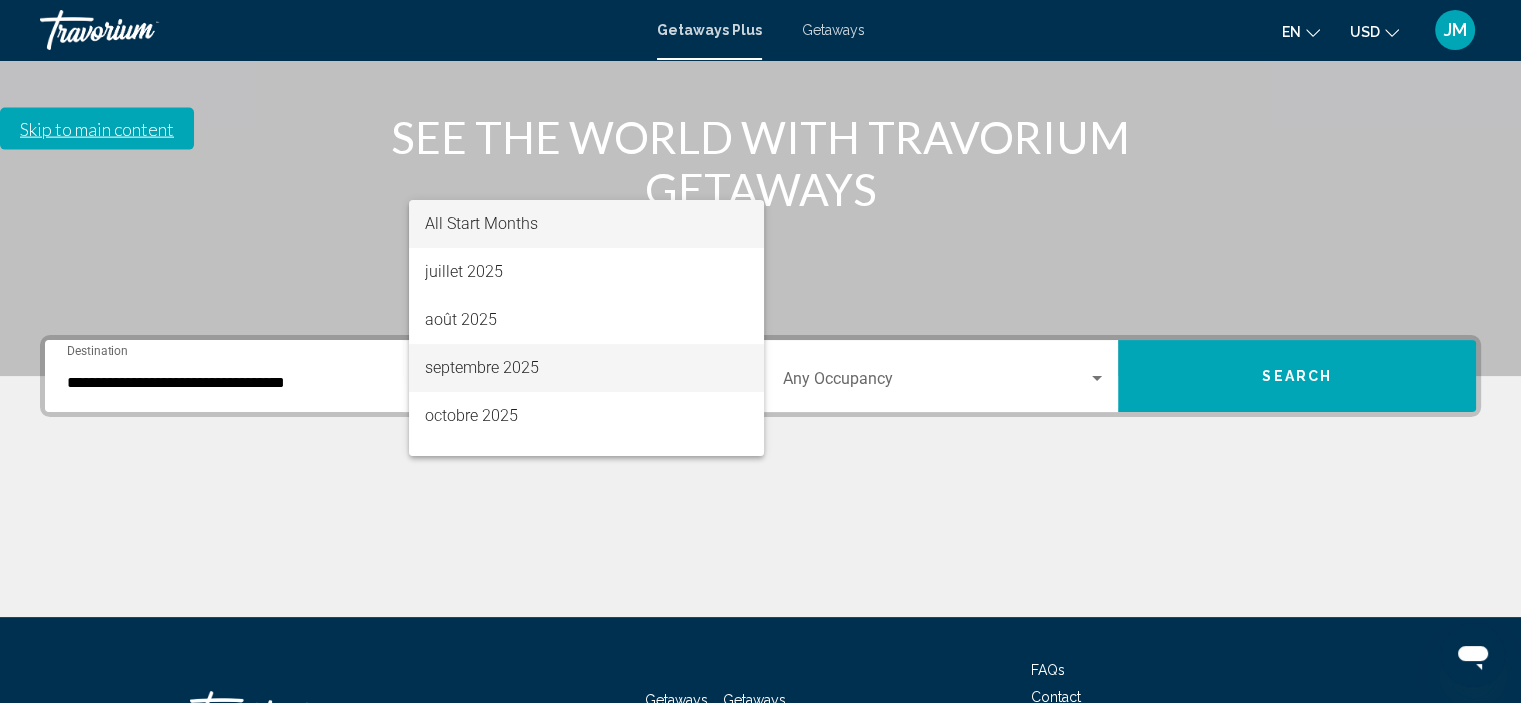 click on "septembre 2025" at bounding box center [586, 368] 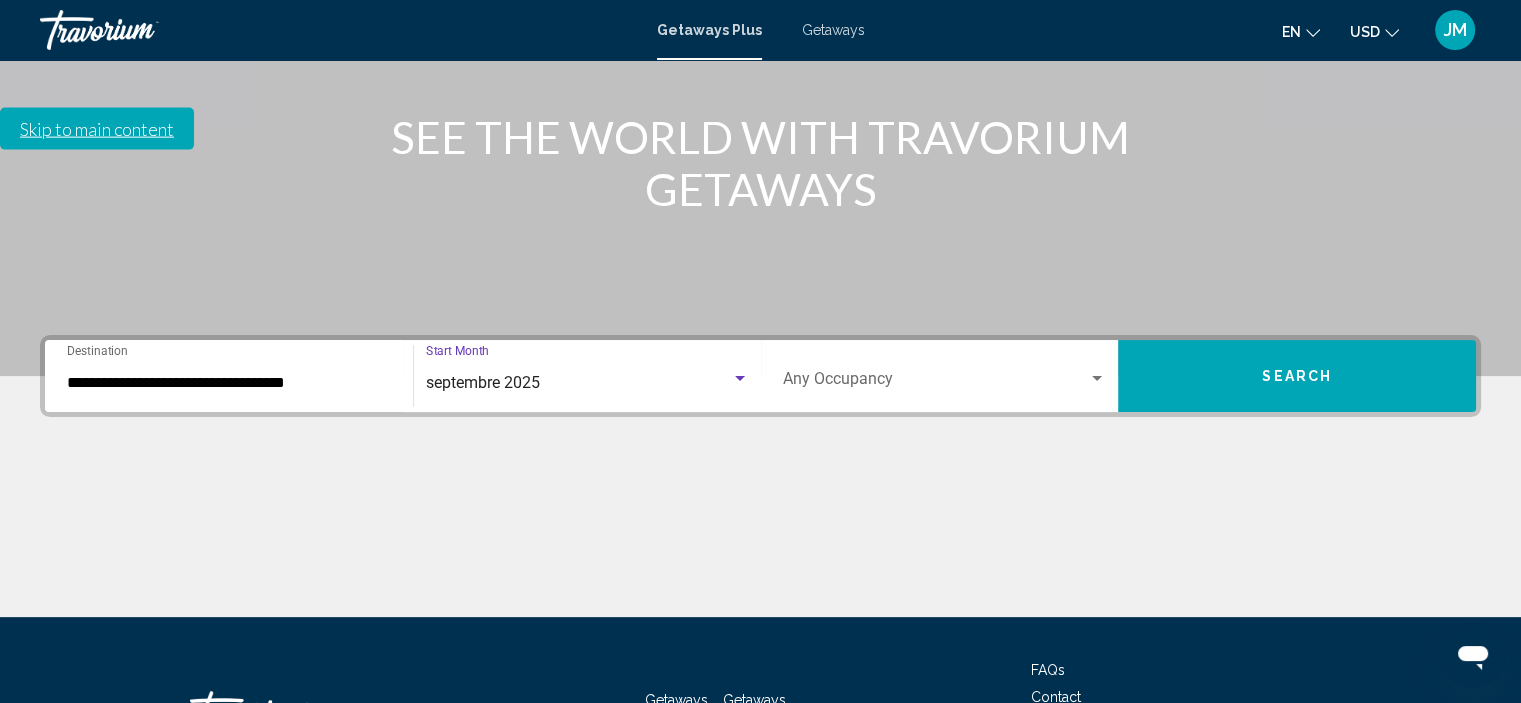 click on "Search" at bounding box center [1297, 376] 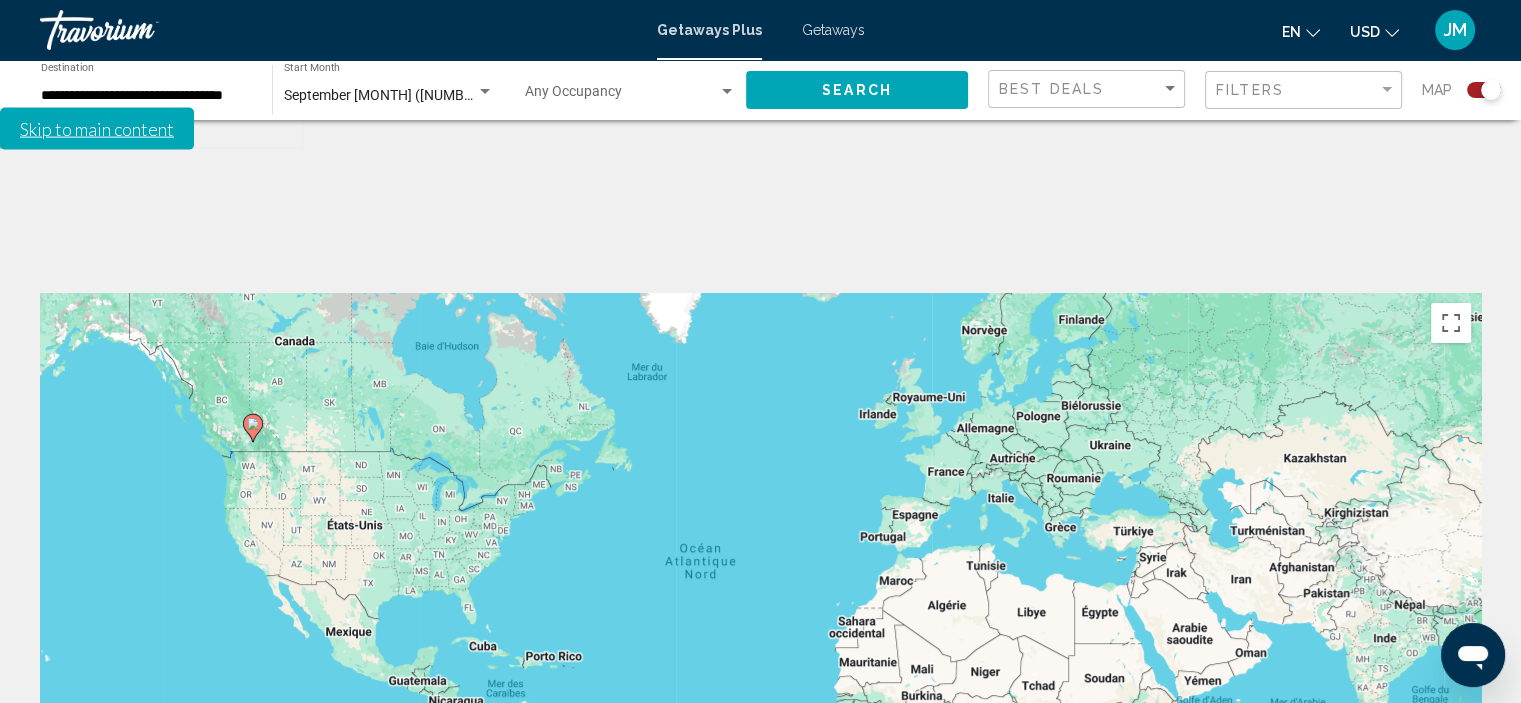scroll, scrollTop: 0, scrollLeft: 0, axis: both 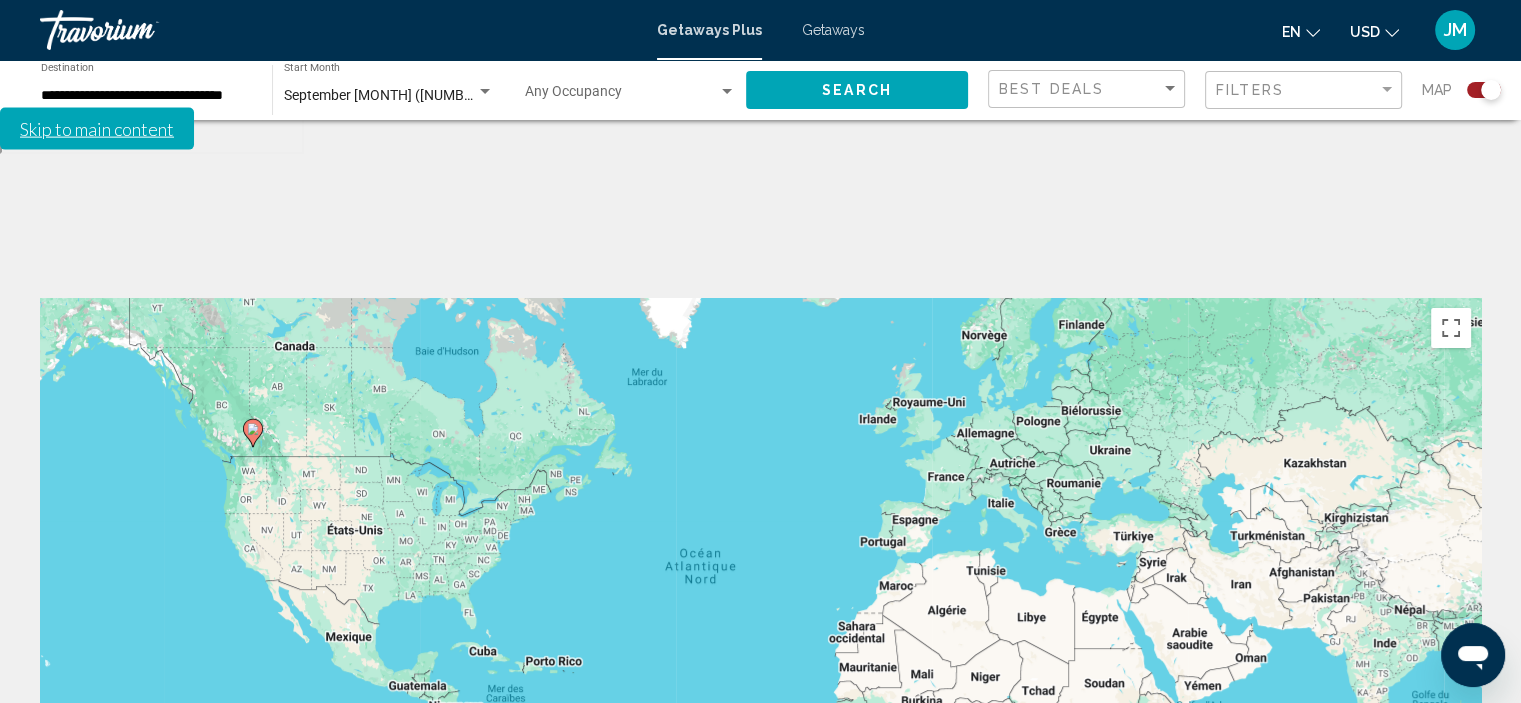 click on "Getaways" at bounding box center (833, 30) 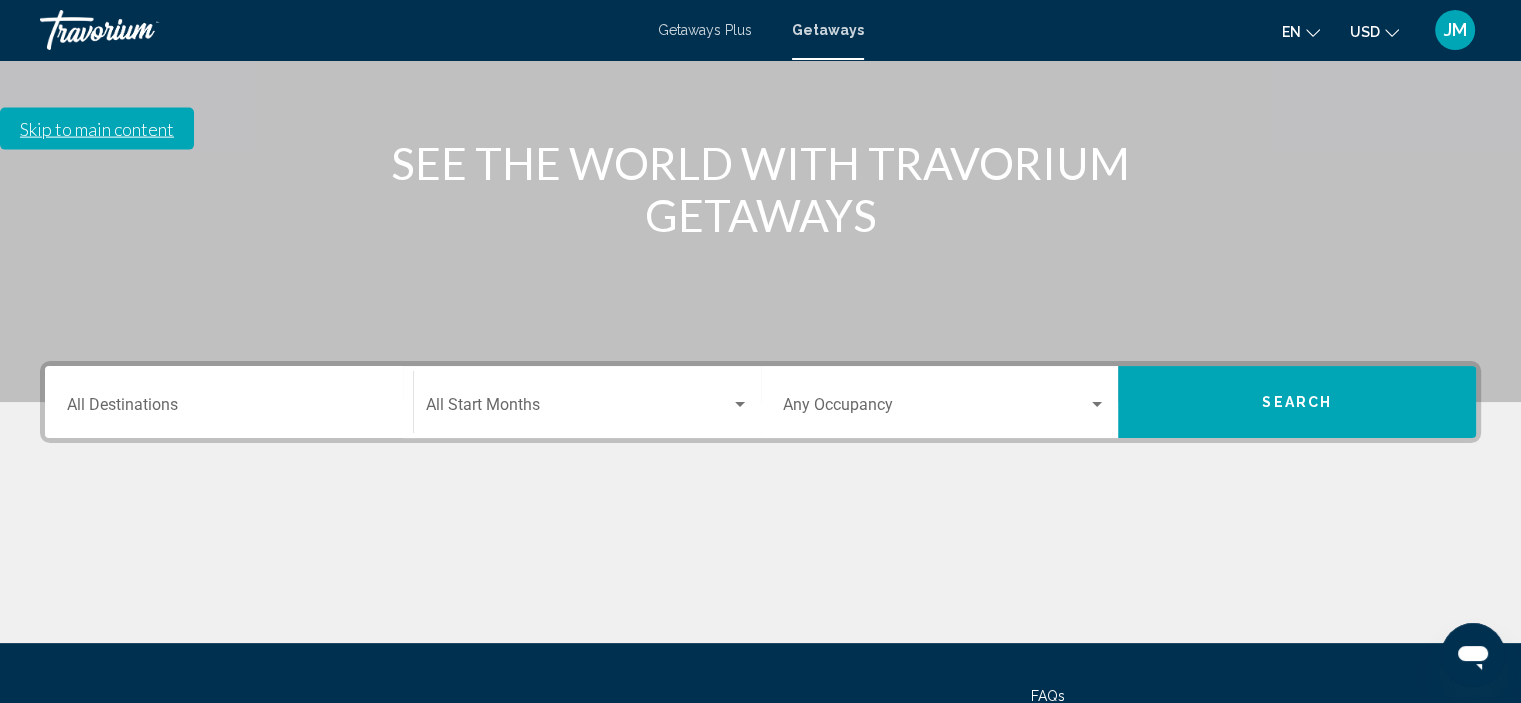 scroll, scrollTop: 382, scrollLeft: 0, axis: vertical 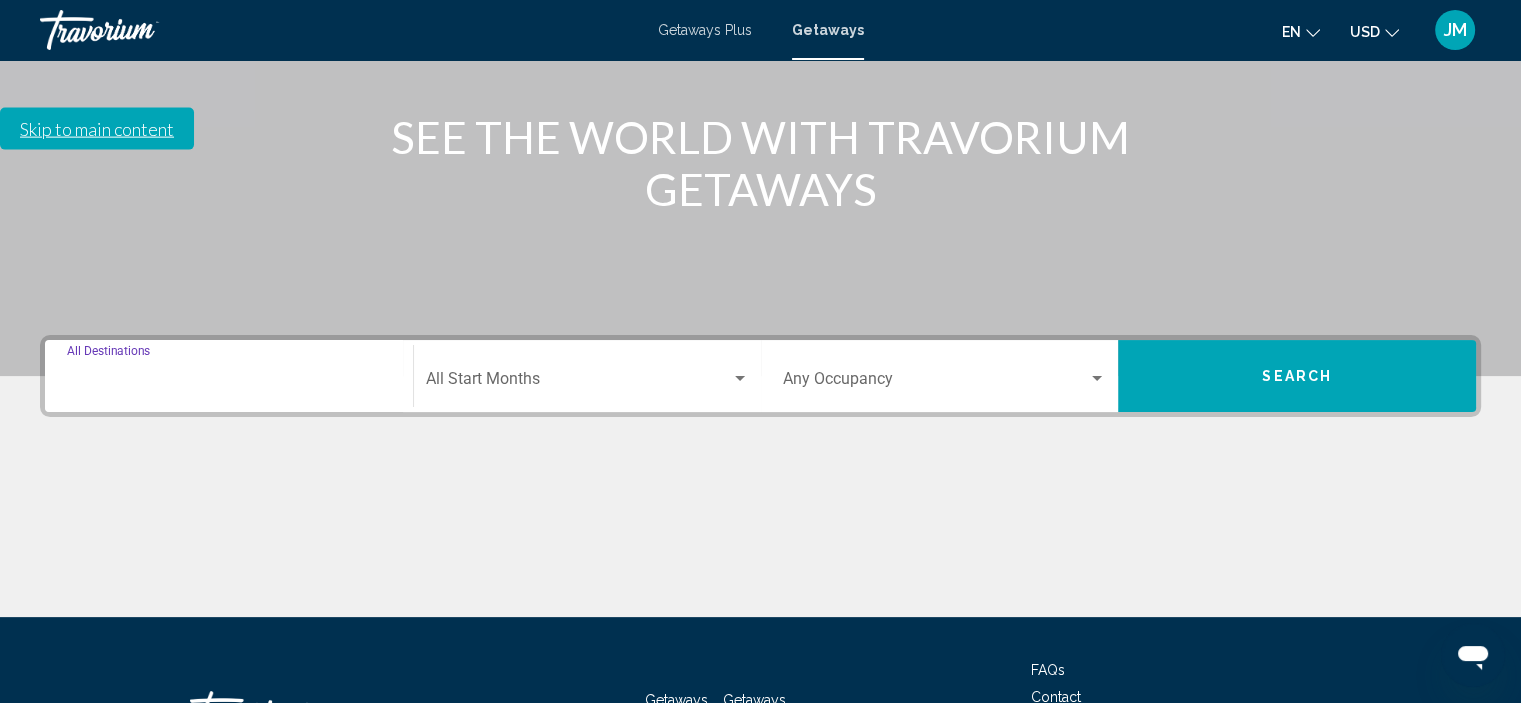 click on "Destination All Destinations" at bounding box center (229, 383) 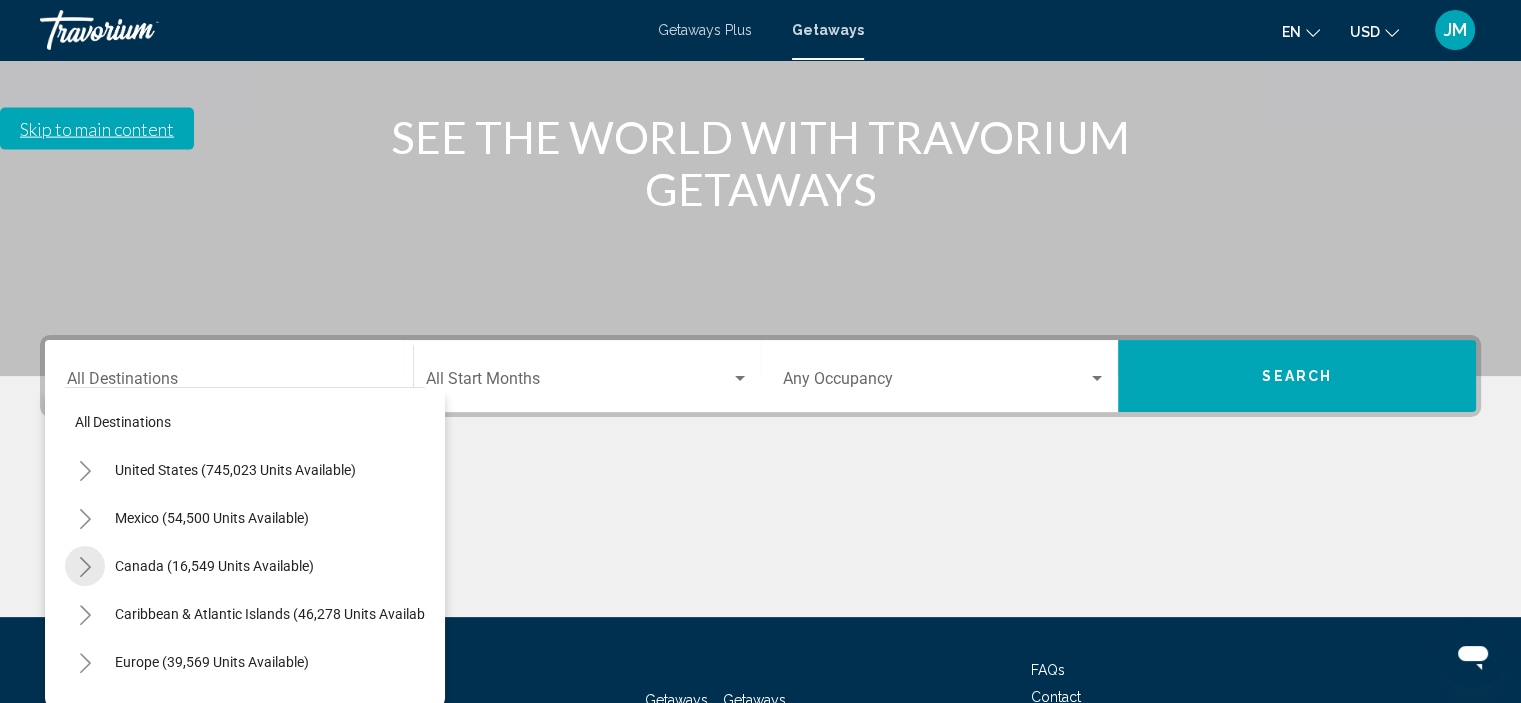 click 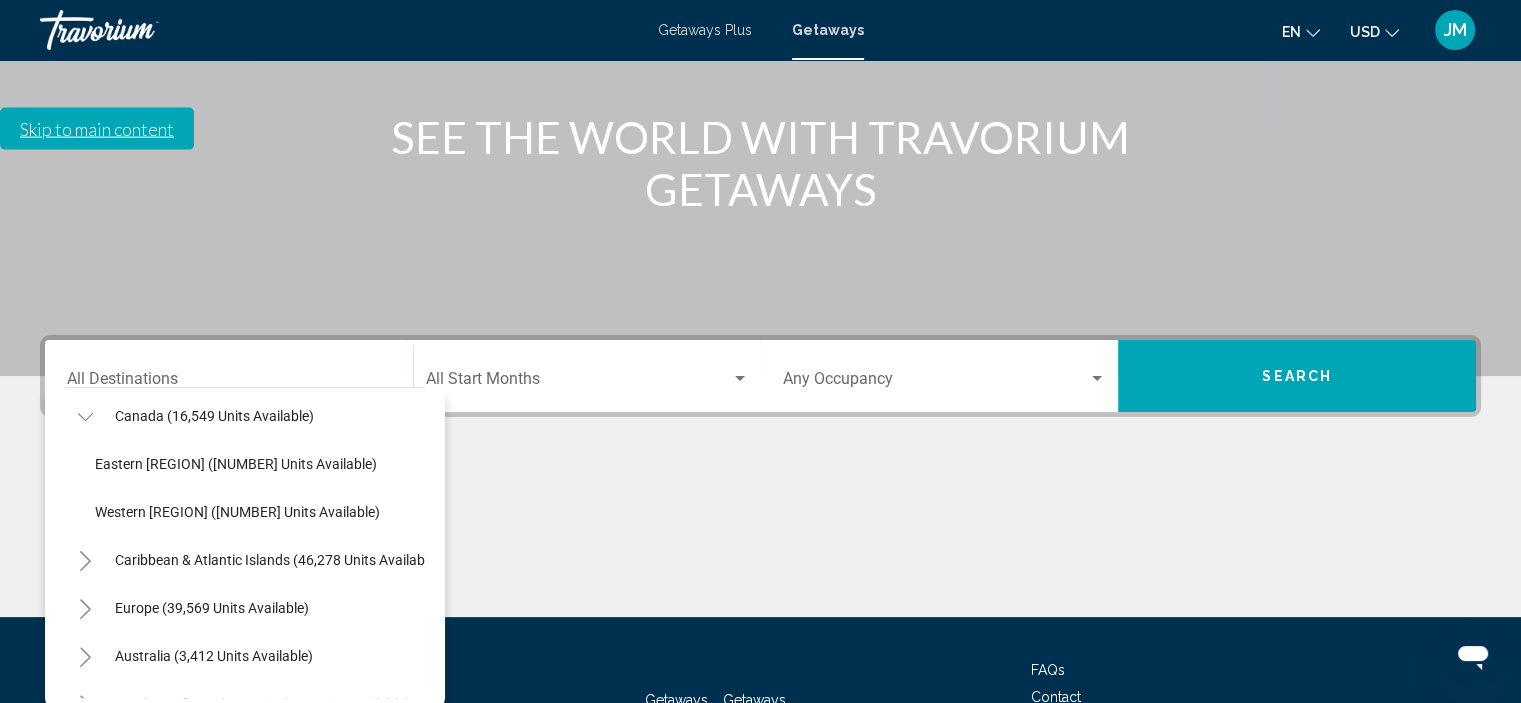 scroll, scrollTop: 200, scrollLeft: 0, axis: vertical 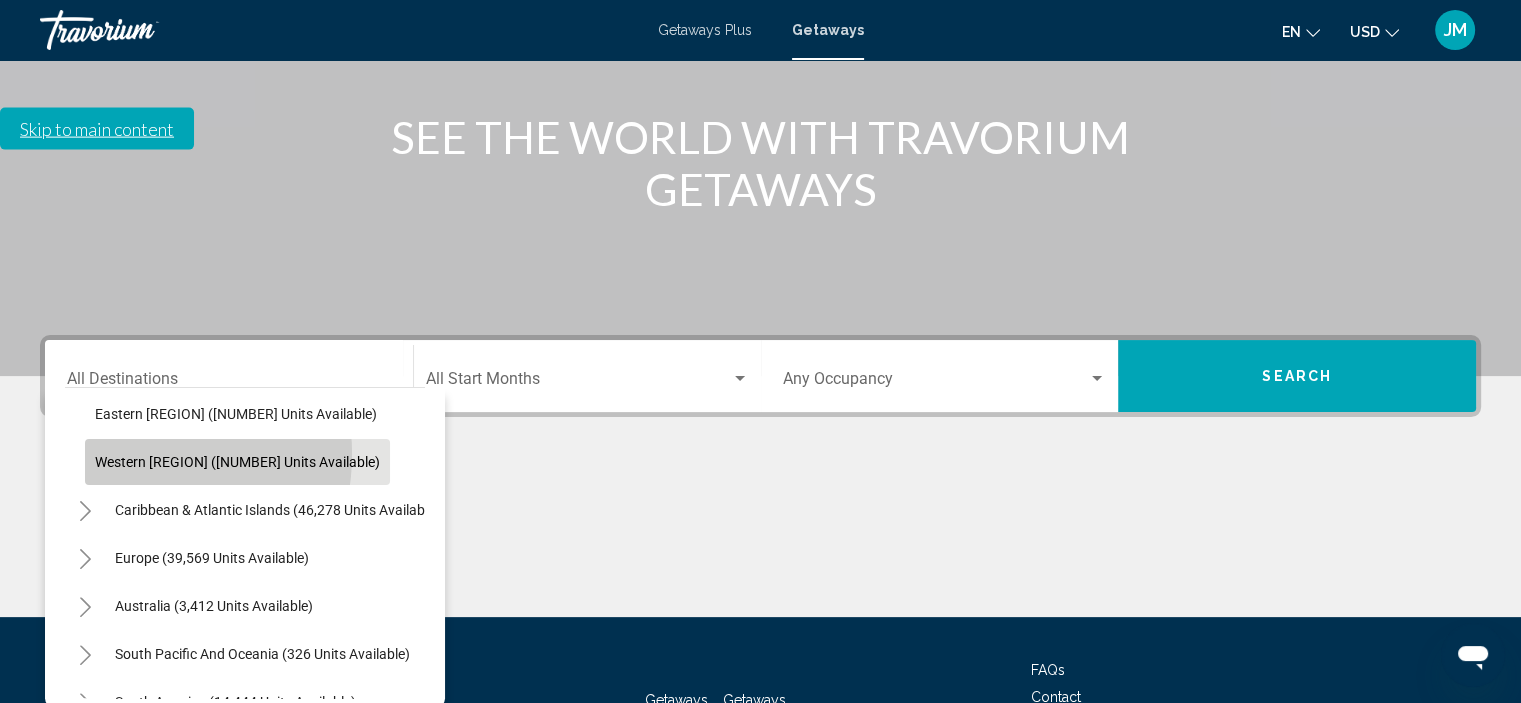click on "Western [REGION] ([NUMBER] units available)" 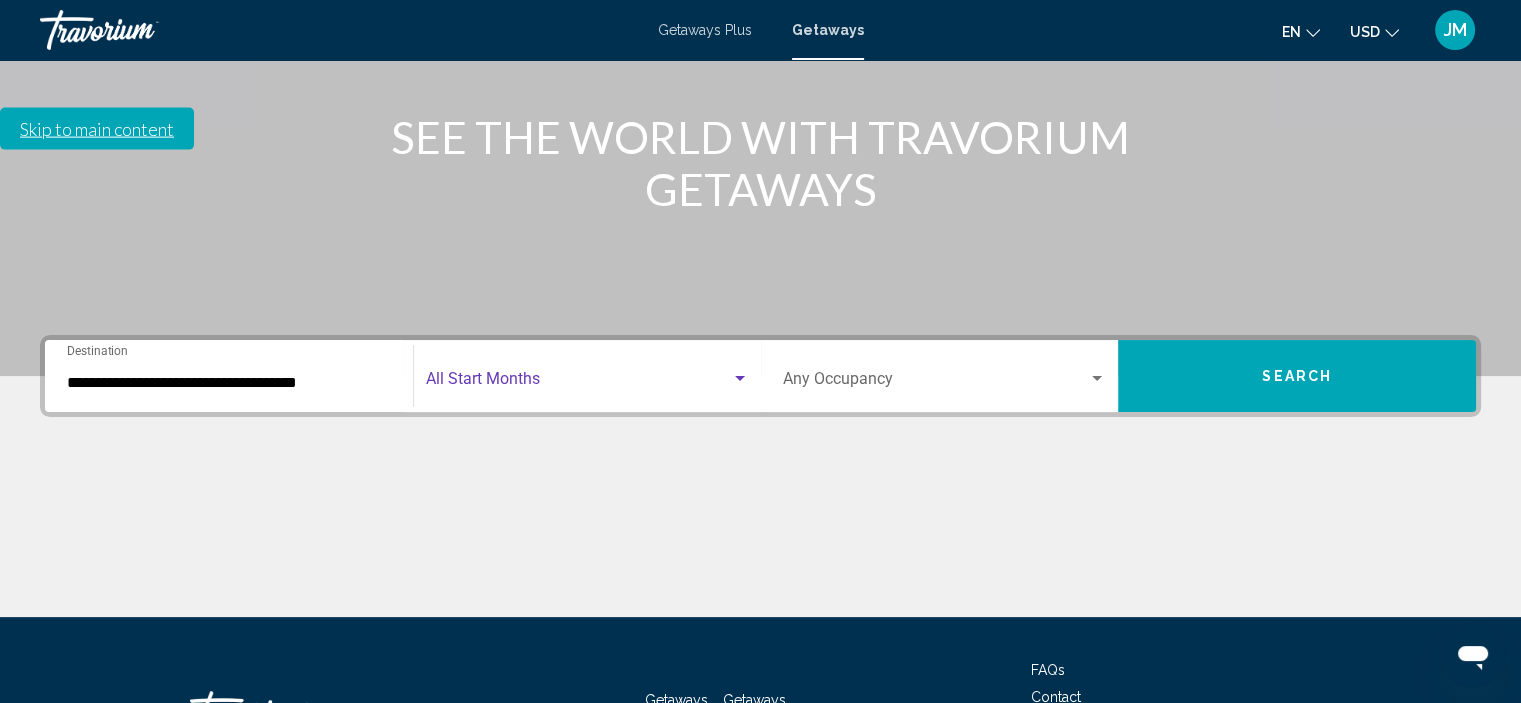 click at bounding box center [578, 383] 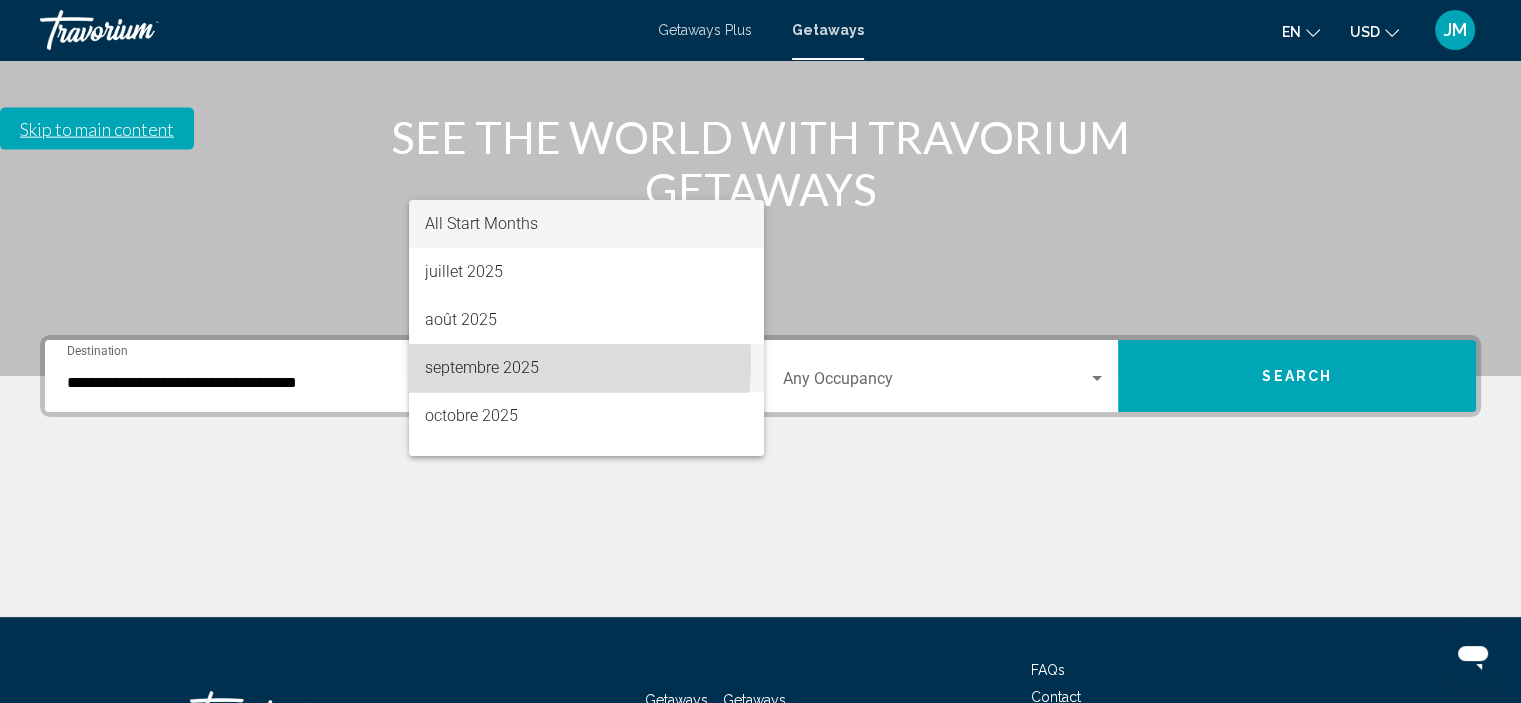 click on "septembre 2025" at bounding box center (586, 368) 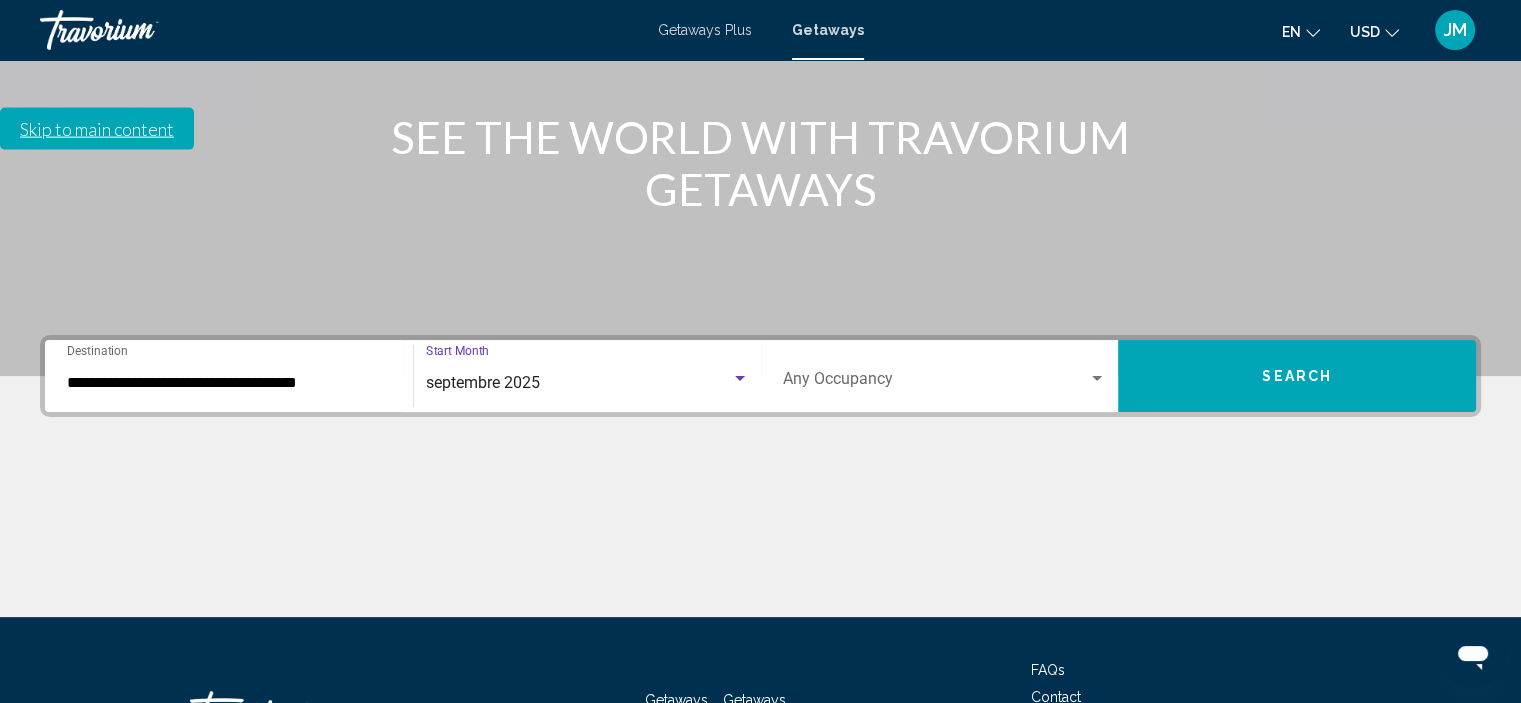 click on "Search" at bounding box center (1297, 377) 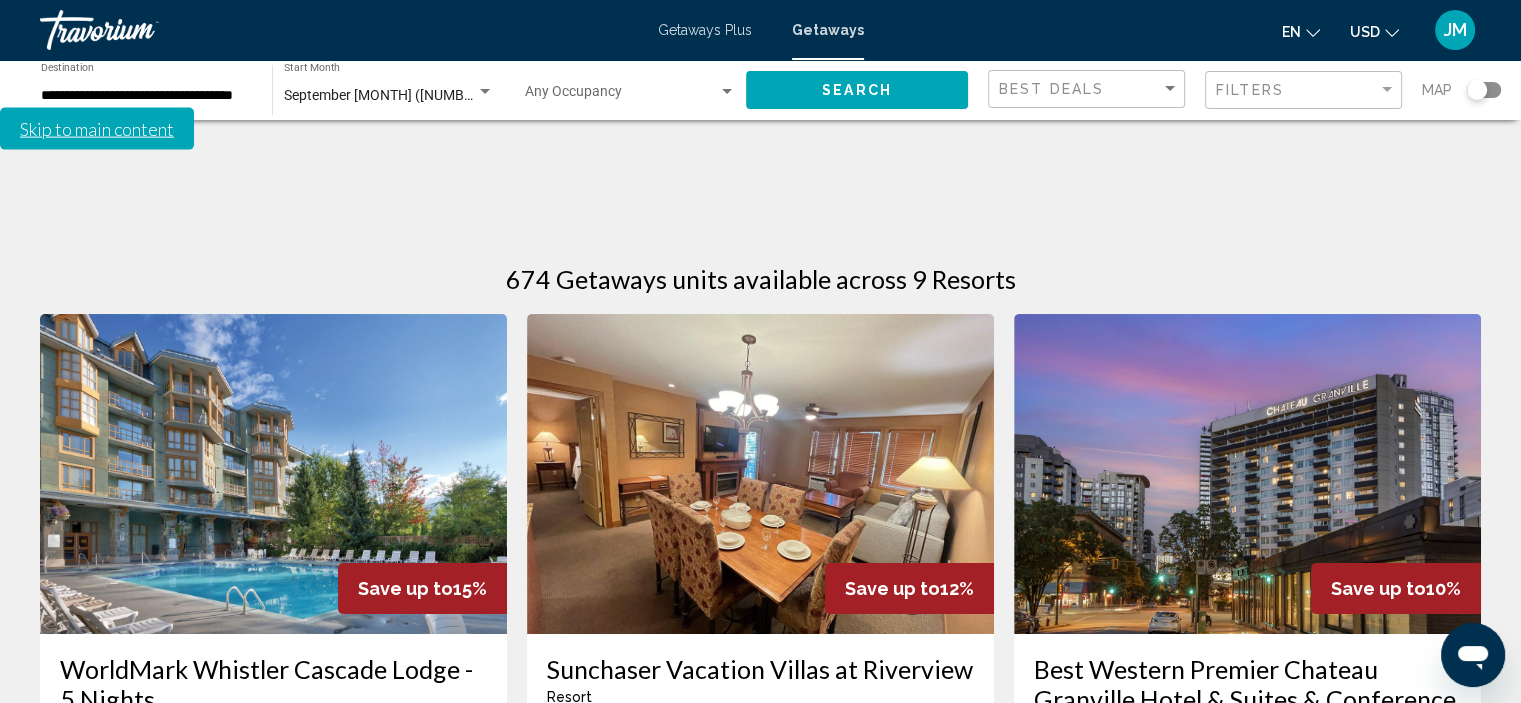 scroll, scrollTop: 0, scrollLeft: 0, axis: both 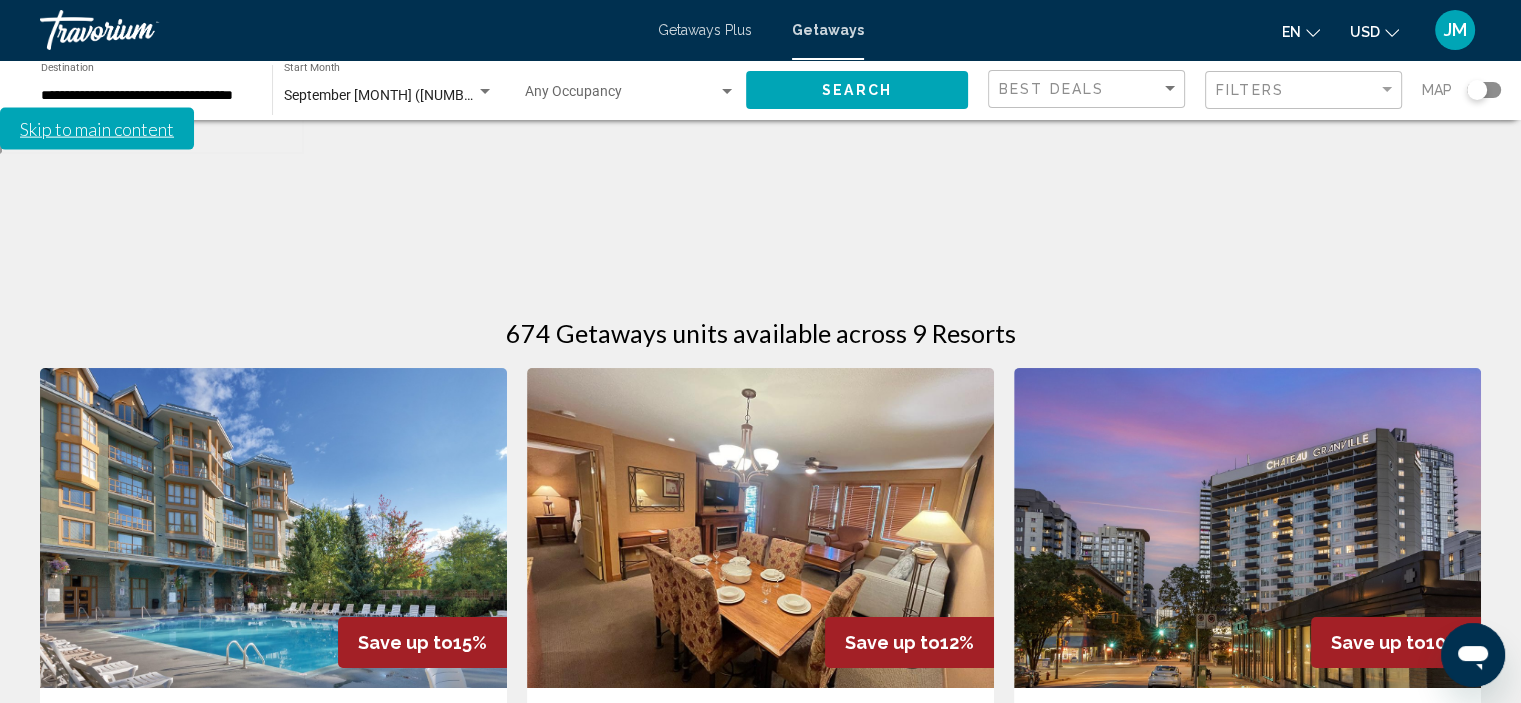 click 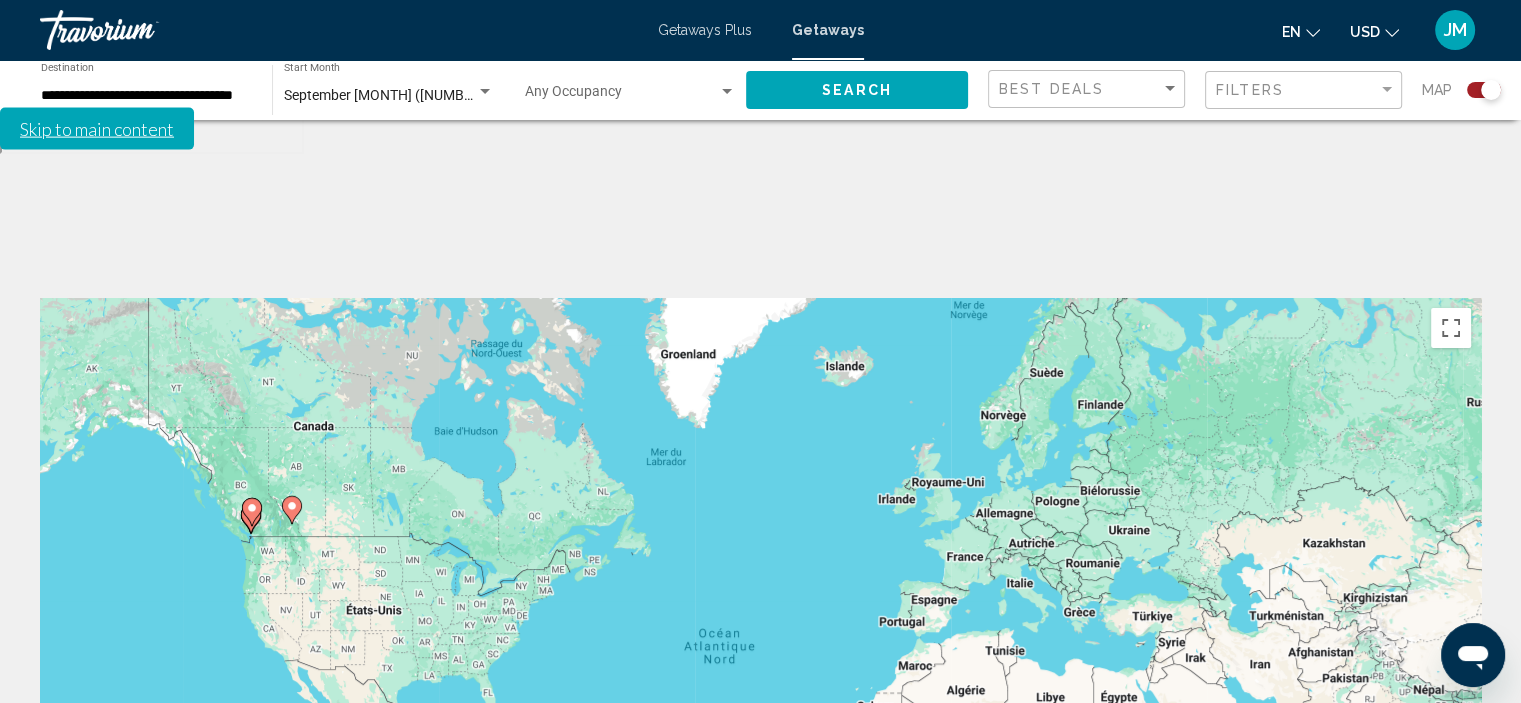 drag, startPoint x: 264, startPoint y: 321, endPoint x: 285, endPoint y: 411, distance: 92.417534 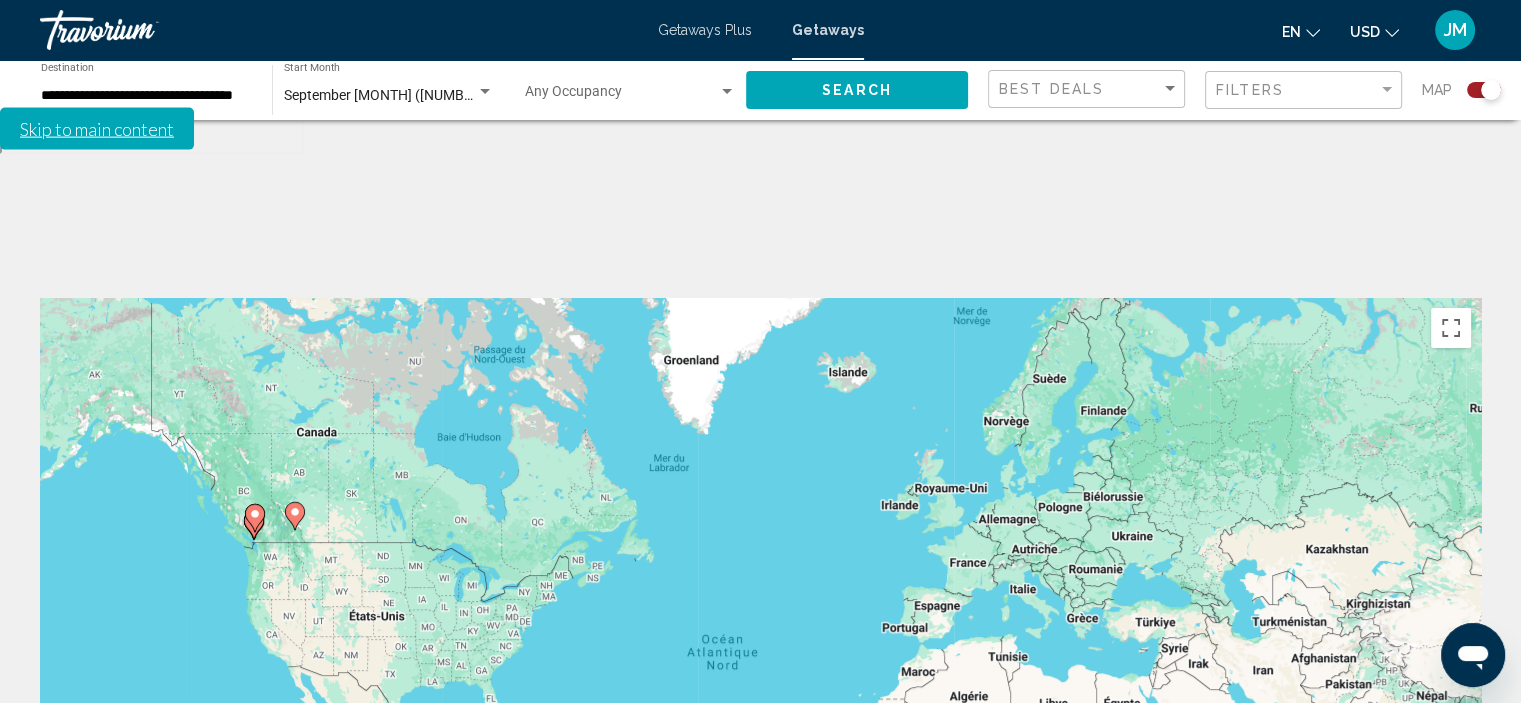 click at bounding box center (1451, 813) 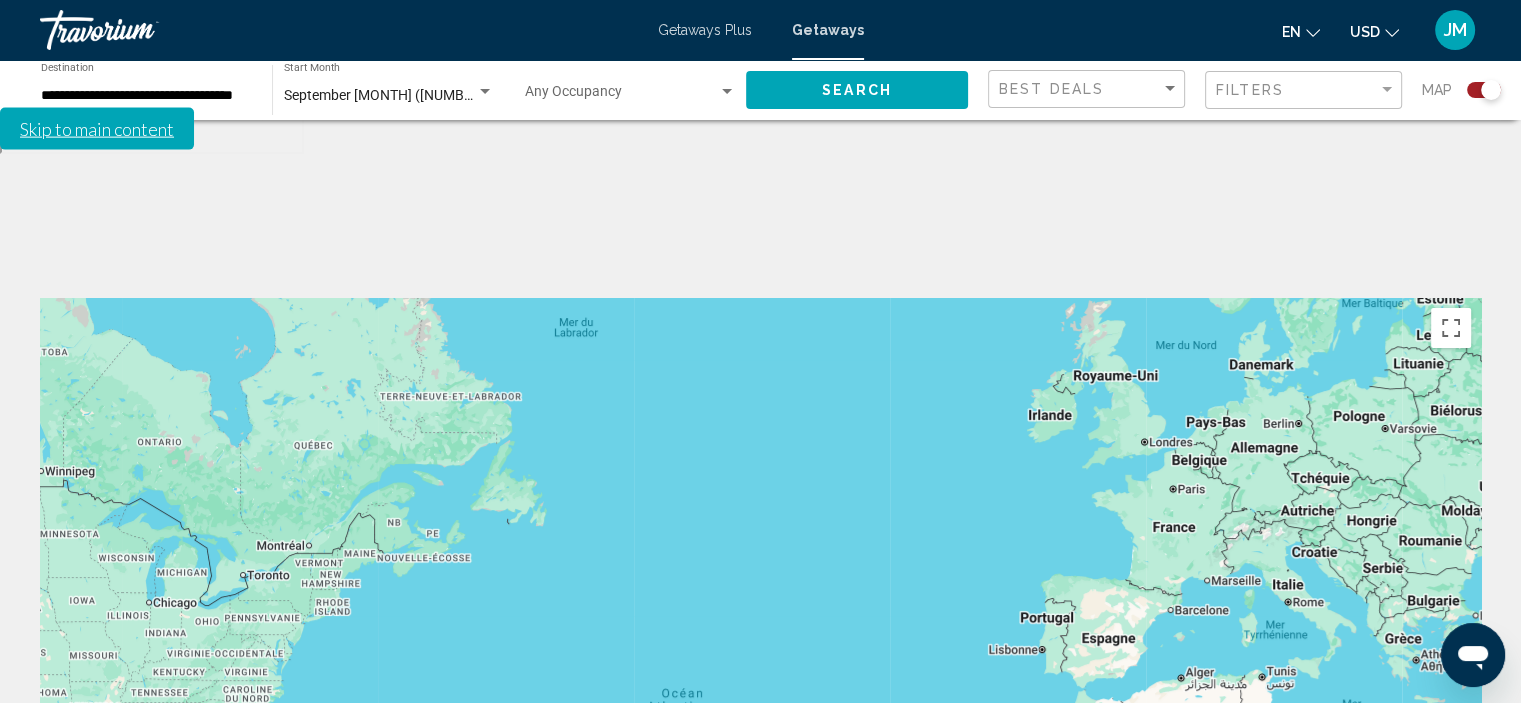 click at bounding box center (1451, 813) 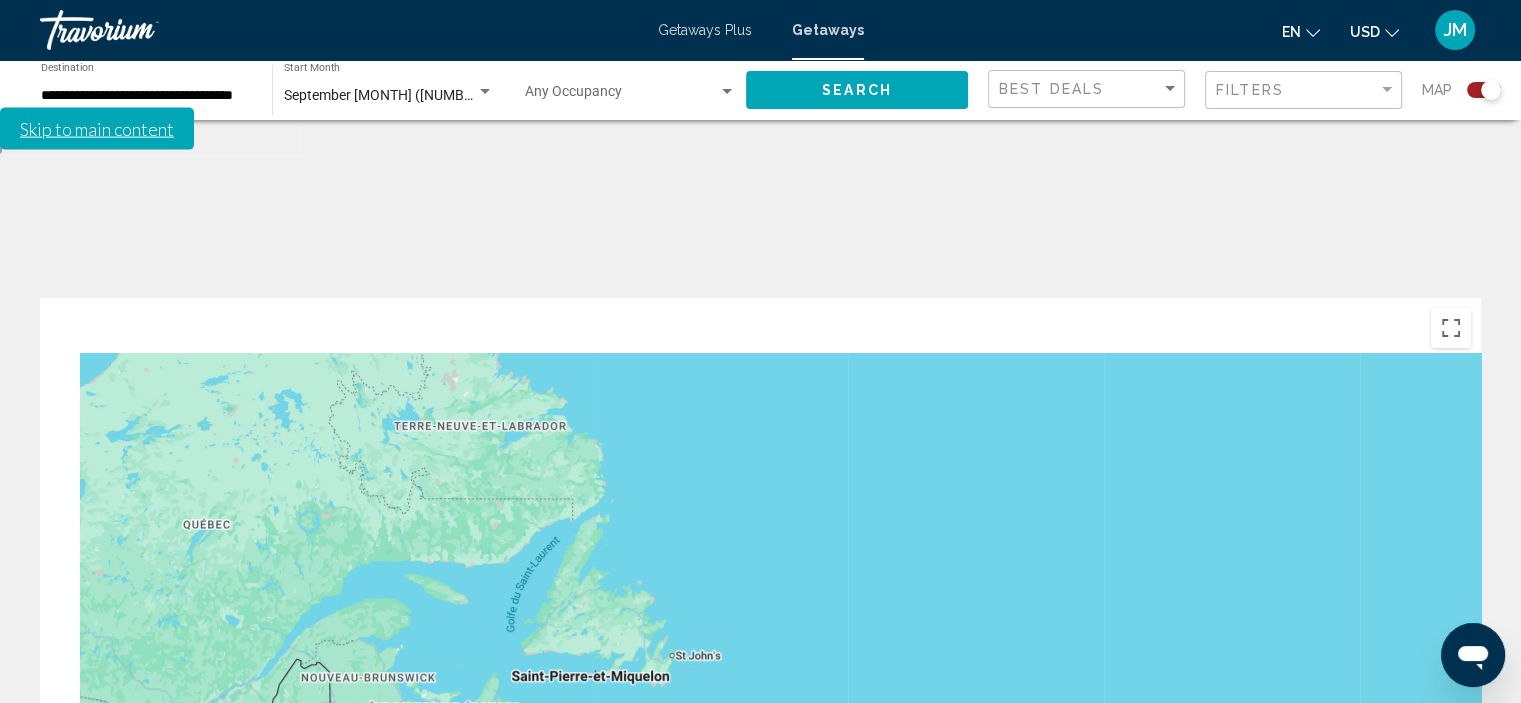 drag, startPoint x: 224, startPoint y: 269, endPoint x: 1124, endPoint y: 652, distance: 978.1048 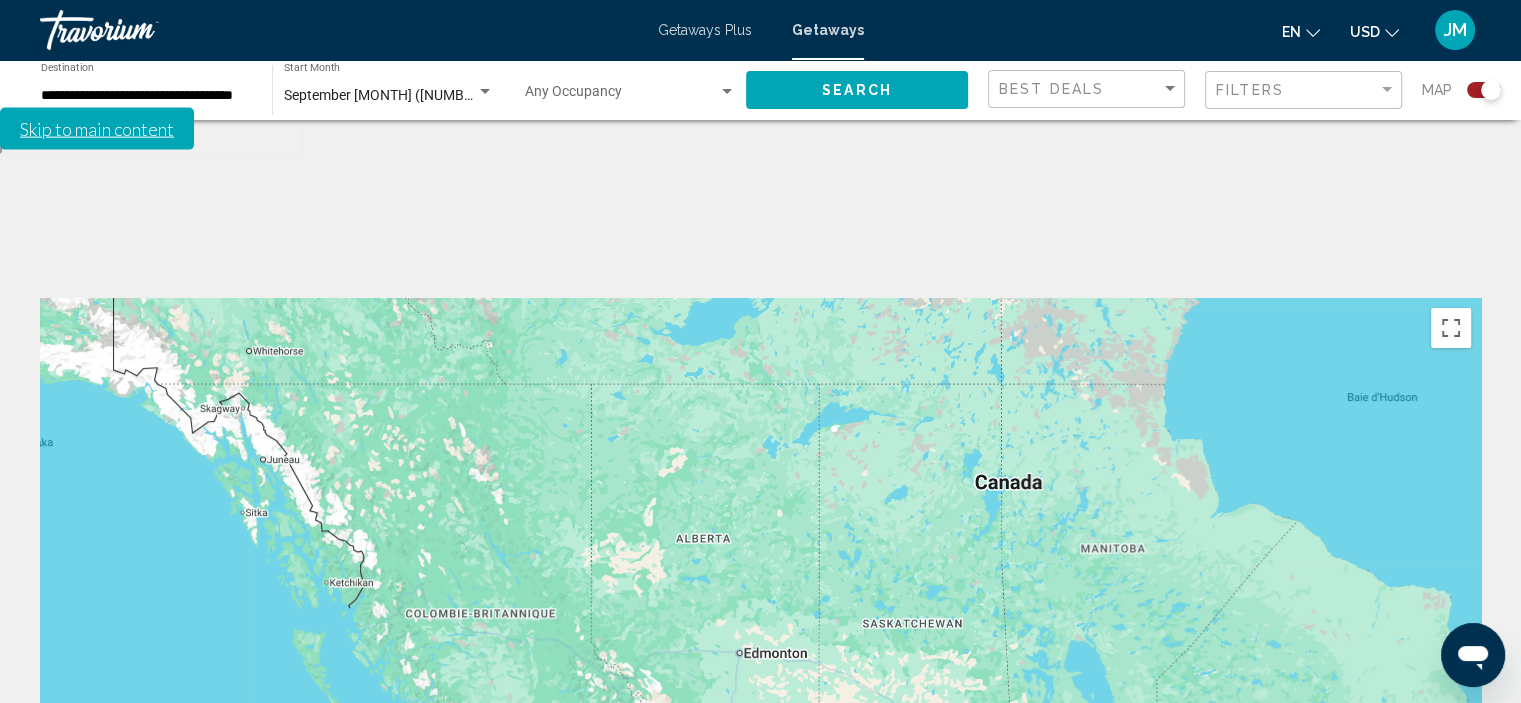 drag, startPoint x: 585, startPoint y: 500, endPoint x: 785, endPoint y: 404, distance: 221.84679 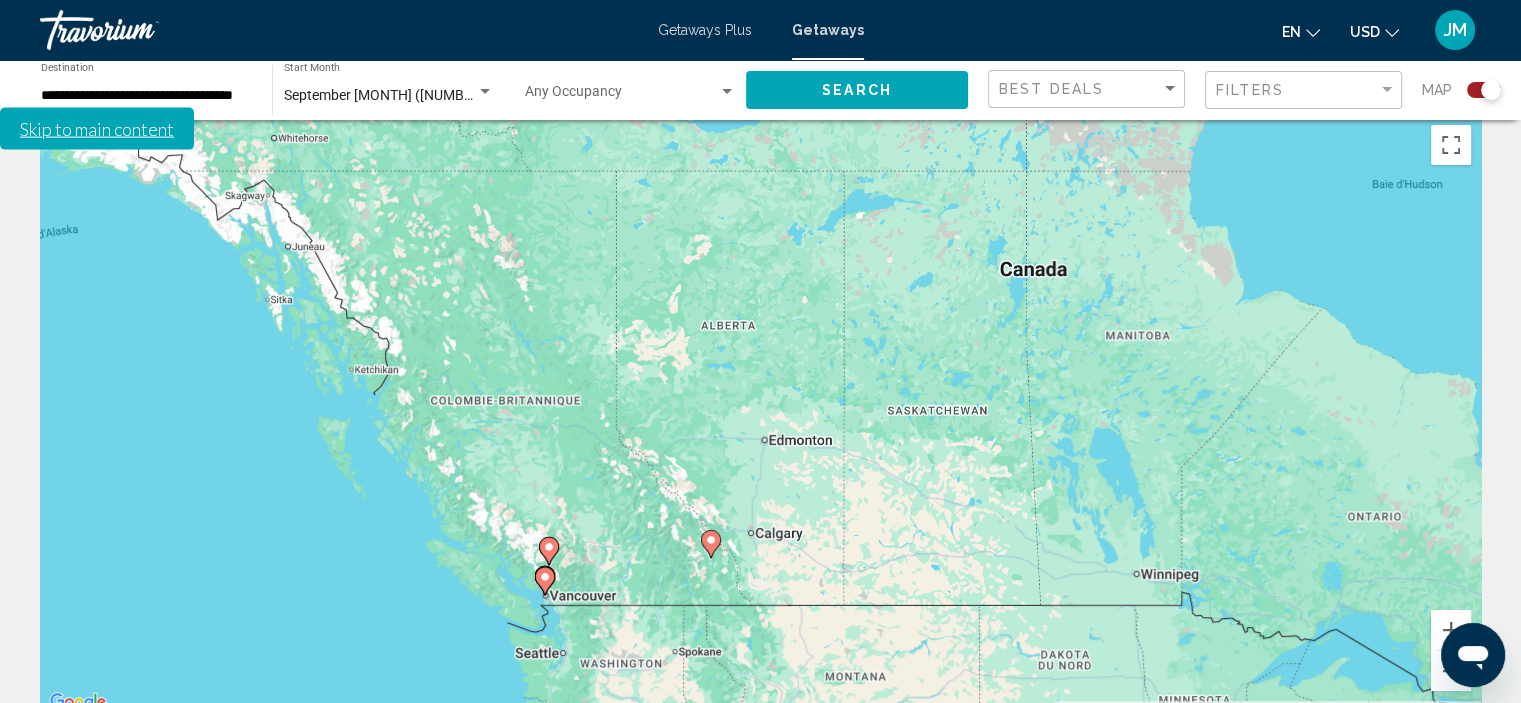 scroll, scrollTop: 200, scrollLeft: 0, axis: vertical 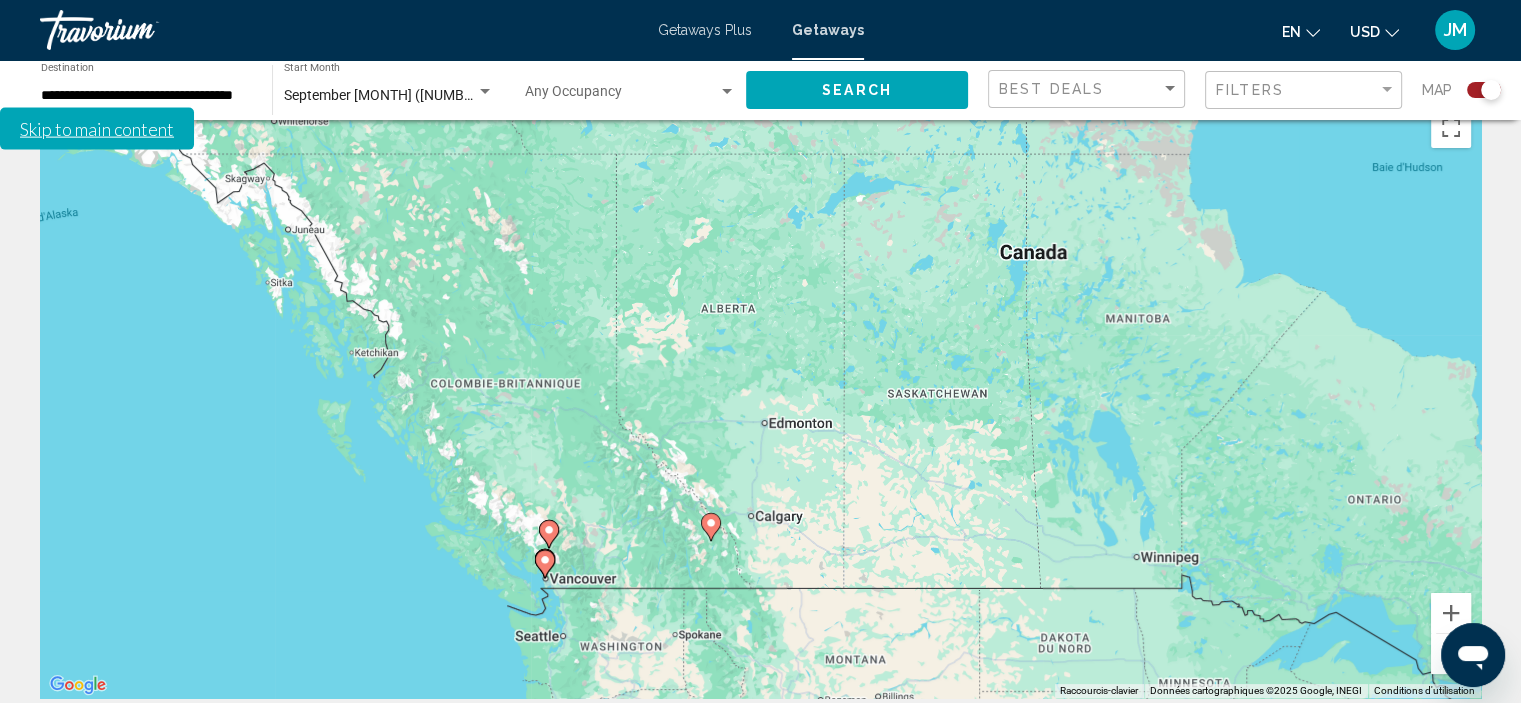 click on "Pour activer le glissement du marqueur avec le clavier, appuyez sur Alt+Entrée. Déplacez ensuite le marqueur à l'aide des touches fléchées. Pour terminer le glissement, appuyez sur la touche Entrée. Pour annuler, appuyez sur Échap." at bounding box center (760, 398) 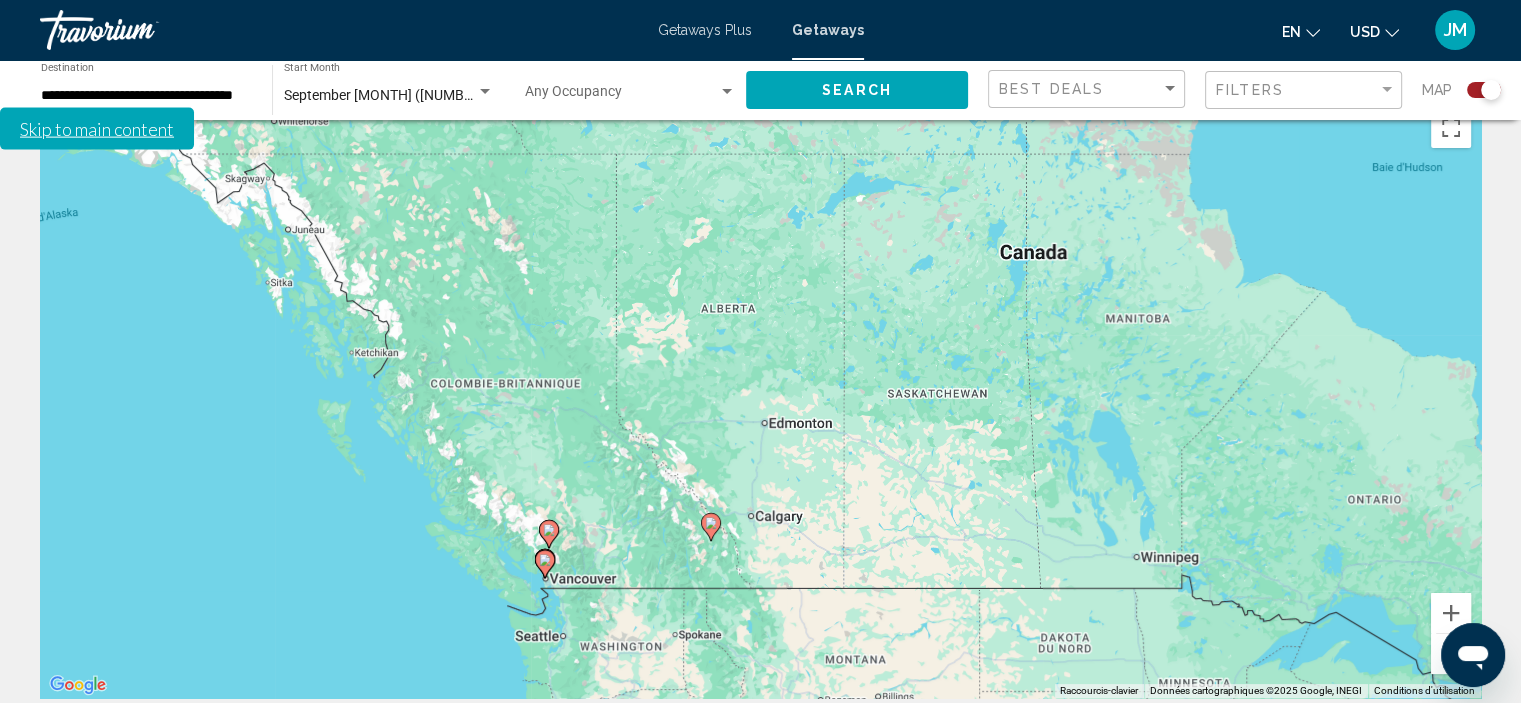 click on "Pour activer le glissement du marqueur avec le clavier, appuyez sur Alt+Entrée. Déplacez ensuite le marqueur à l'aide des touches fléchées. Pour terminer le glissement, appuyez sur la touche Entrée. Pour annuler, appuyez sur Échap." at bounding box center (760, 398) 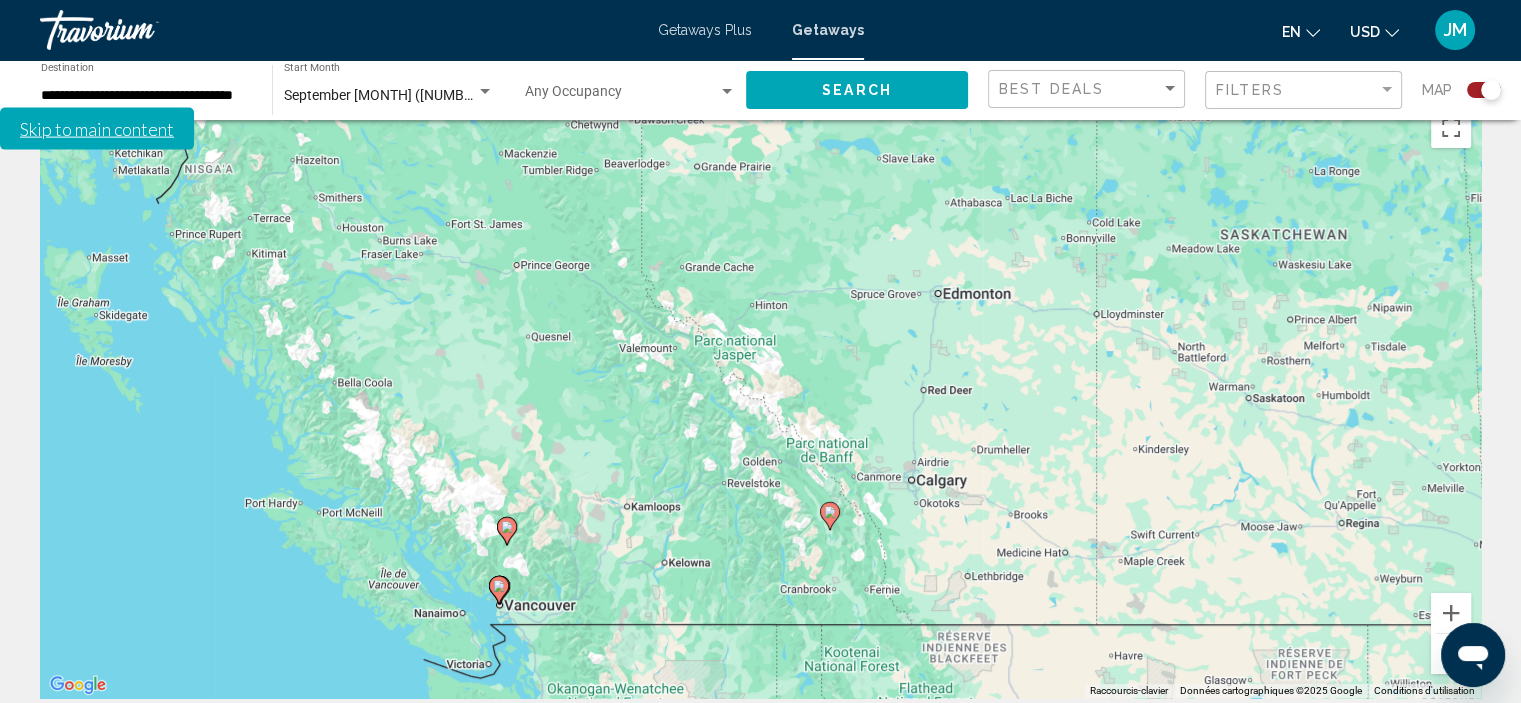 click on "Pour activer le glissement du marqueur avec le clavier, appuyez sur Alt+Entrée. Déplacez ensuite le marqueur à l'aide des touches fléchées. Pour terminer le glissement, appuyez sur la touche Entrée. Pour annuler, appuyez sur Échap." at bounding box center (760, 398) 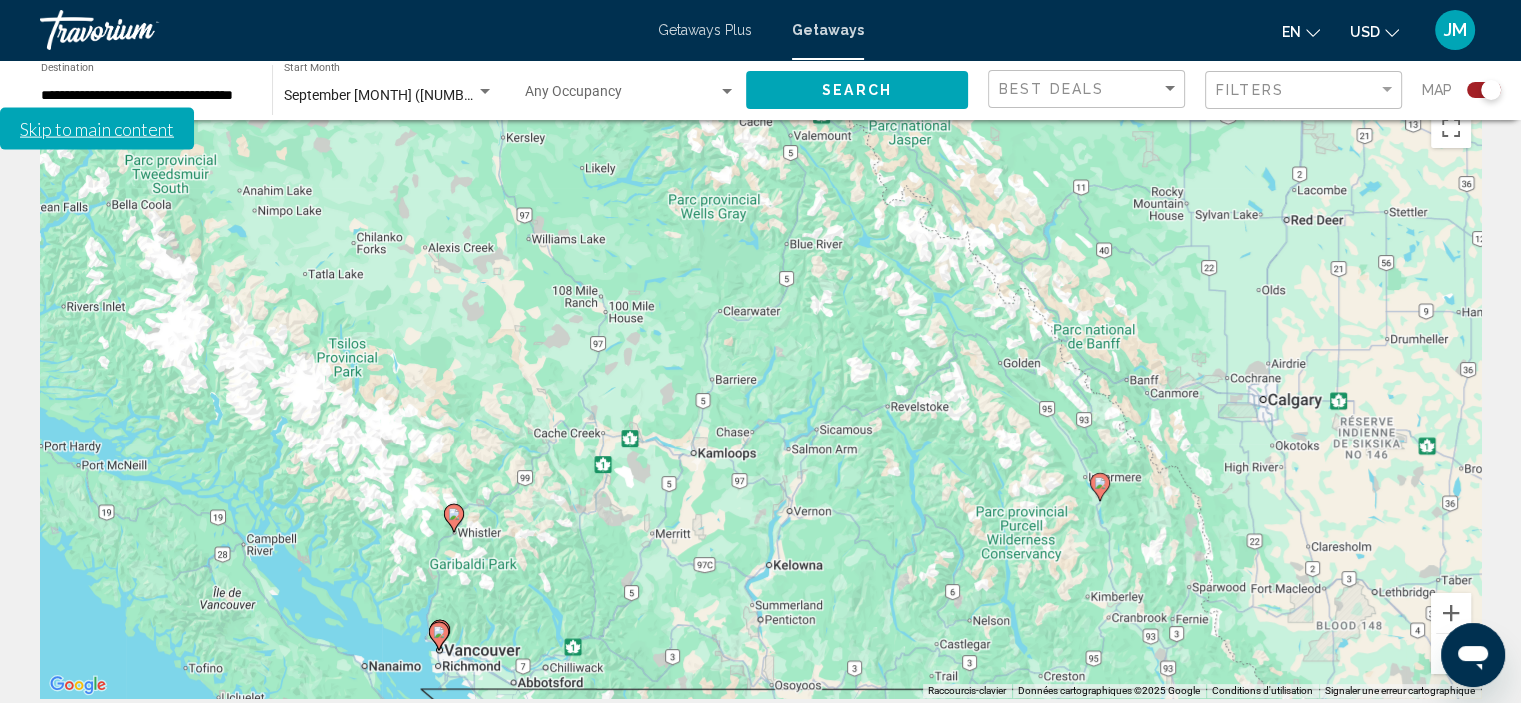 click on "Pour activer le glissement du marqueur avec le clavier, appuyez sur Alt+Entrée. Déplacez ensuite le marqueur à l'aide des touches fléchées. Pour terminer le glissement, appuyez sur la touche Entrée. Pour annuler, appuyez sur Échap." at bounding box center [760, 398] 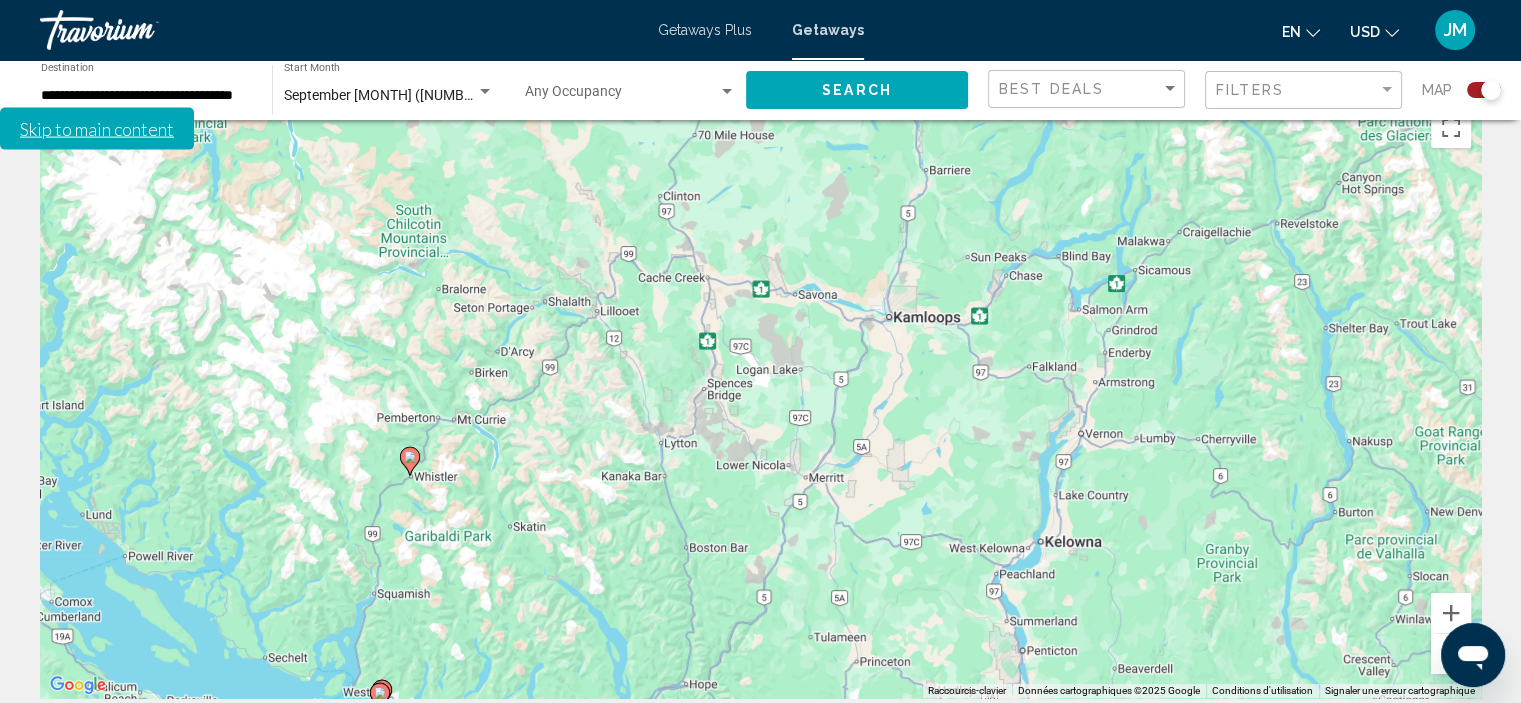 click on "Pour activer le glissement du marqueur avec le clavier, appuyez sur Alt+Entrée. Déplacez ensuite le marqueur à l'aide des touches fléchées. Pour terminer le glissement, appuyez sur la touche Entrée. Pour annuler, appuyez sur Échap." at bounding box center (760, 398) 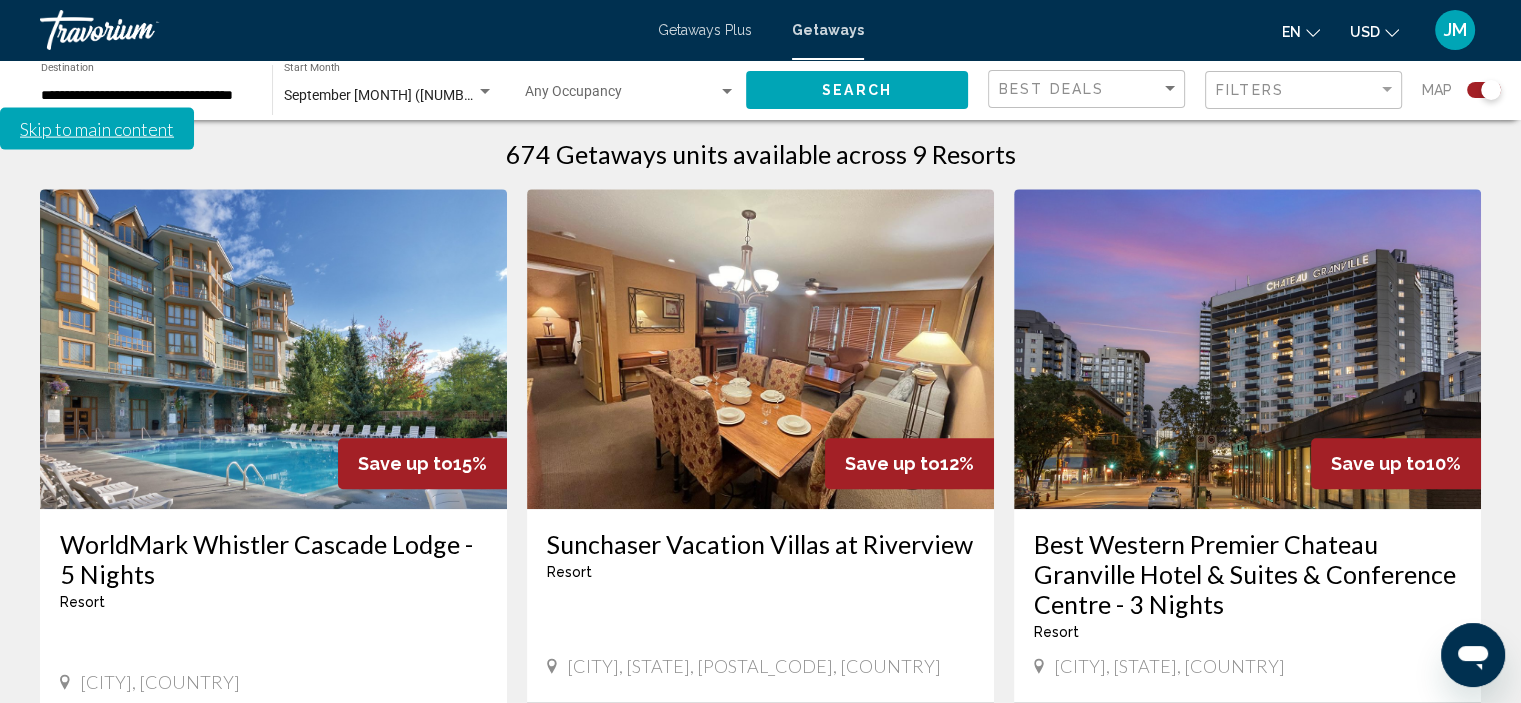 scroll, scrollTop: 800, scrollLeft: 0, axis: vertical 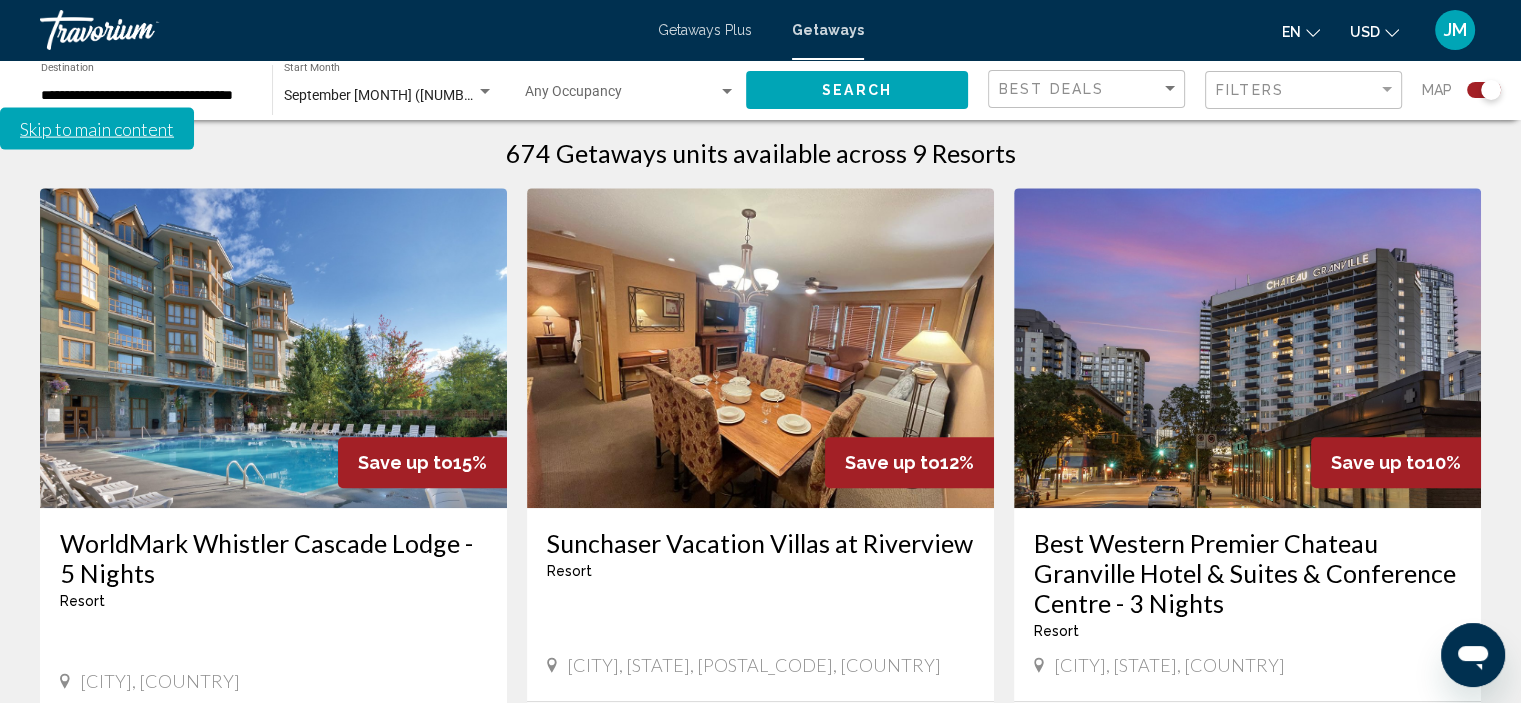 click on "View Resort" at bounding box center (315, 829) 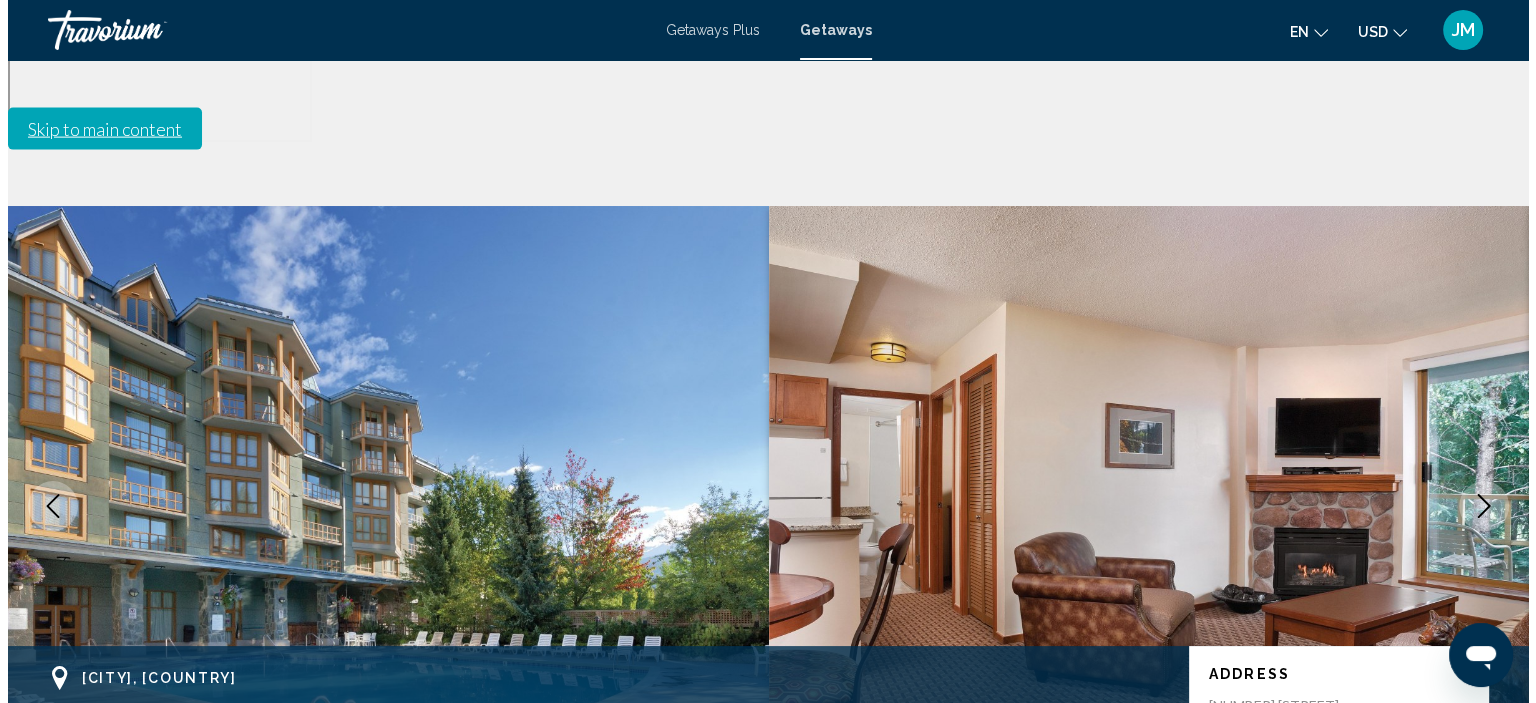 scroll, scrollTop: 0, scrollLeft: 0, axis: both 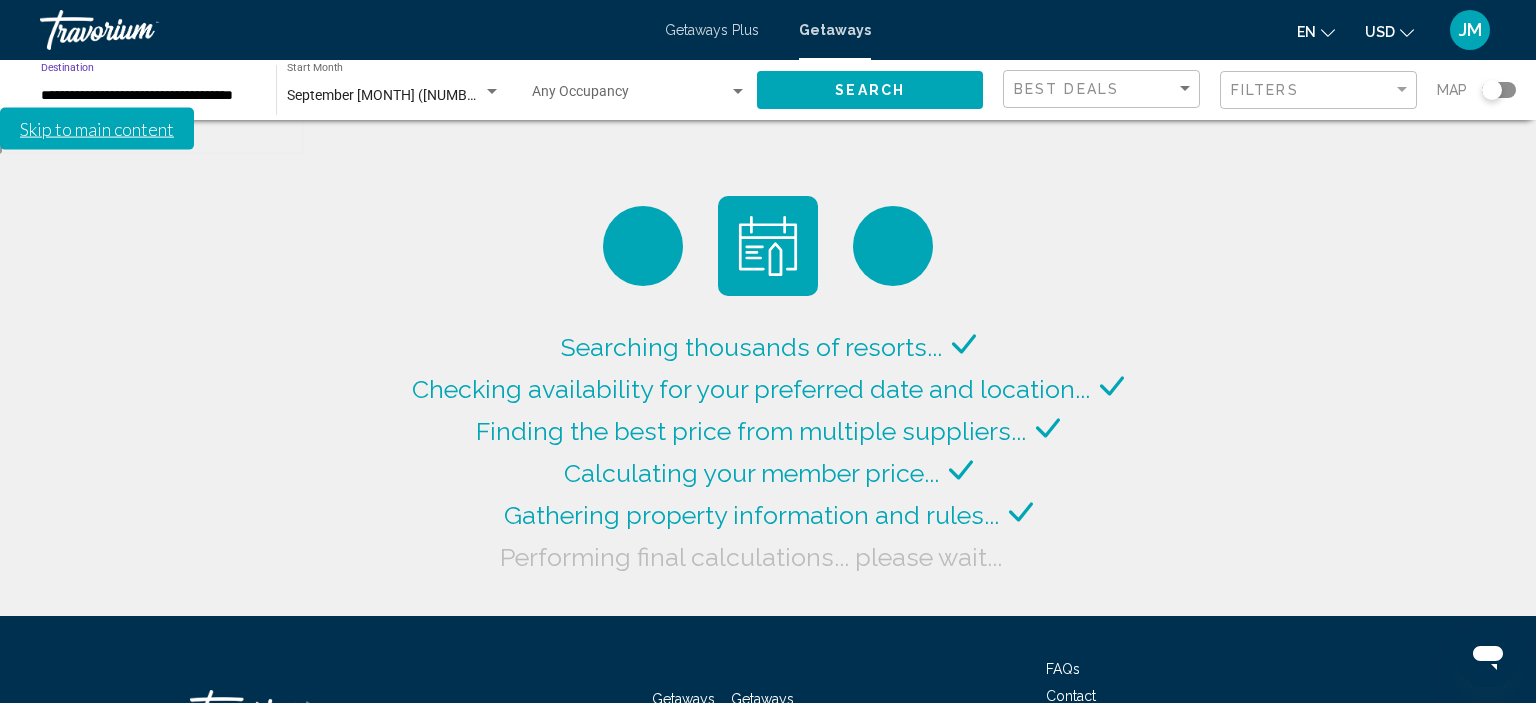 click on "**********" at bounding box center (148, 96) 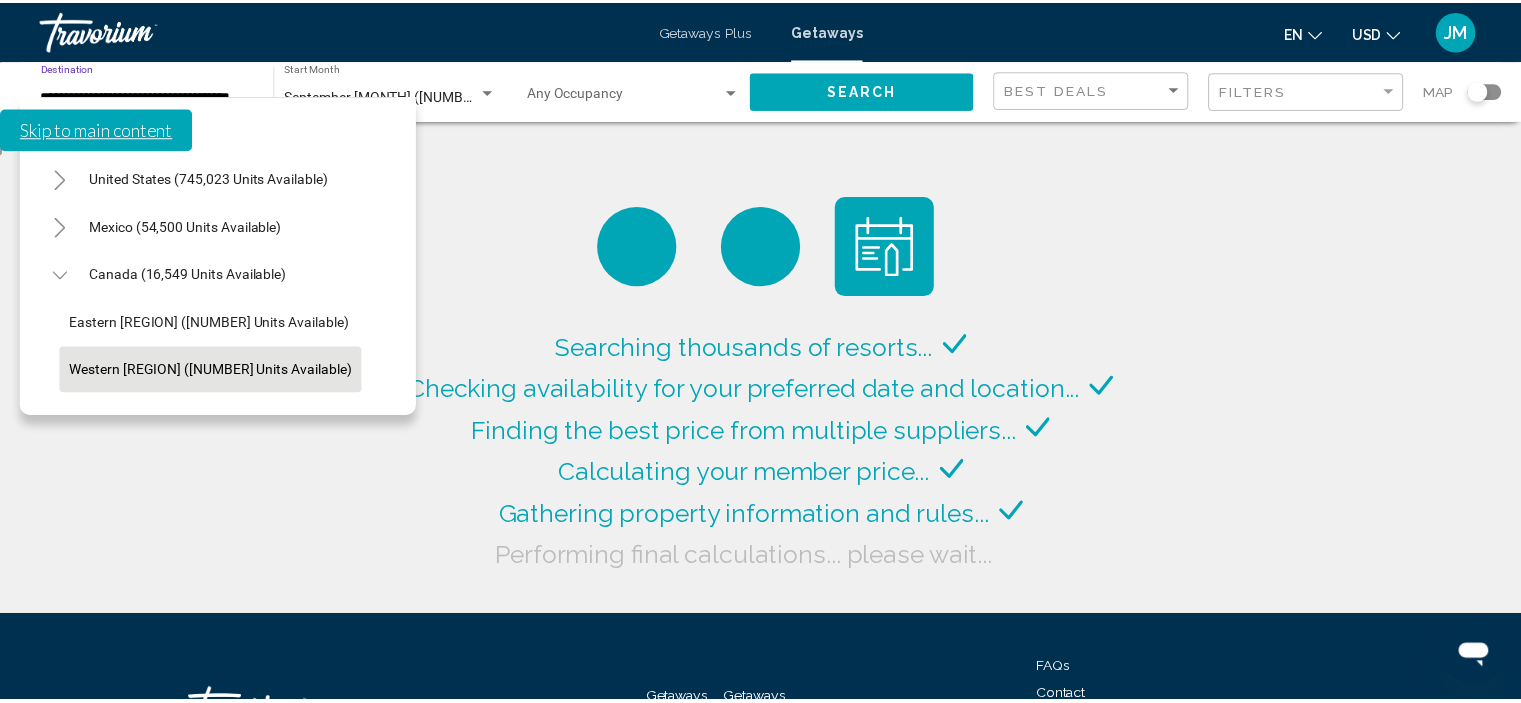 scroll, scrollTop: 126, scrollLeft: 0, axis: vertical 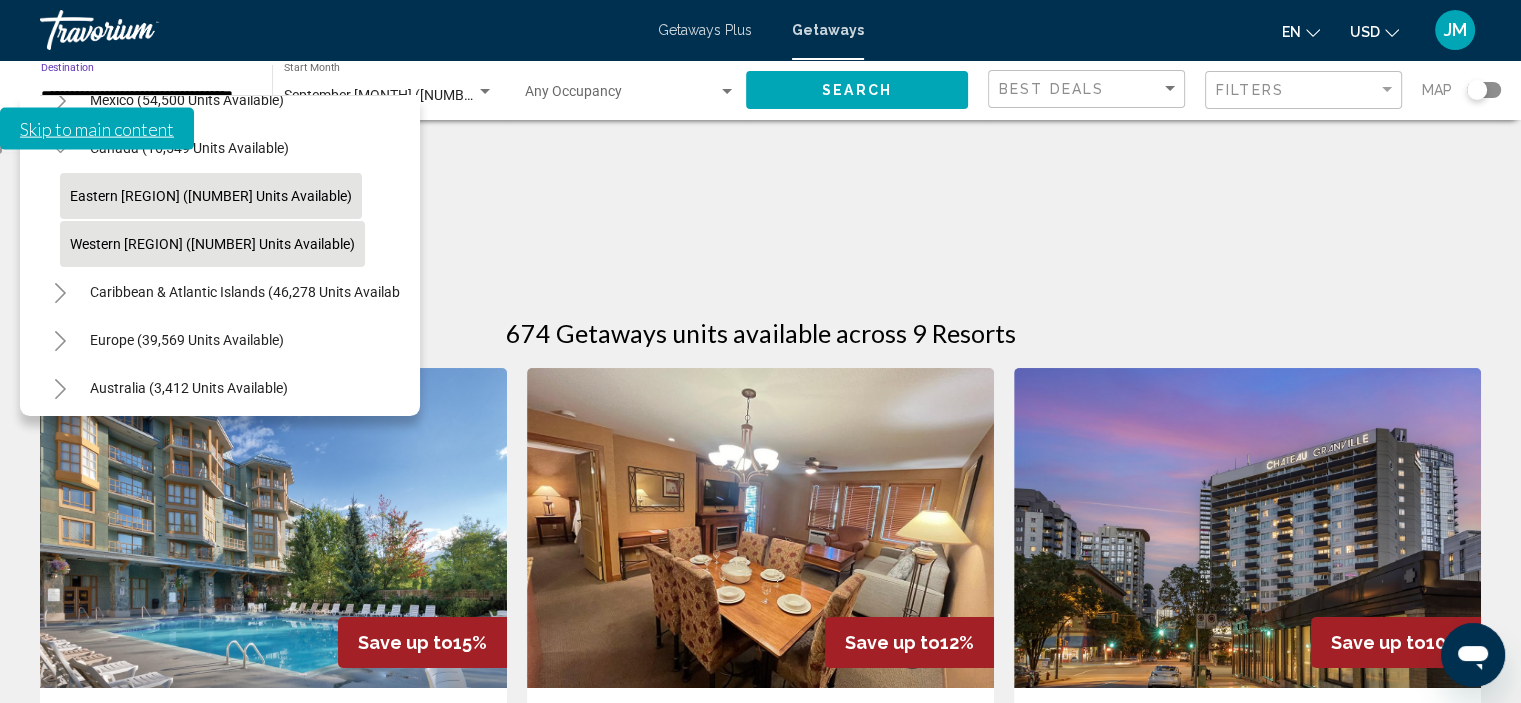 click on "Eastern [REGION] ([NUMBER] units available)" 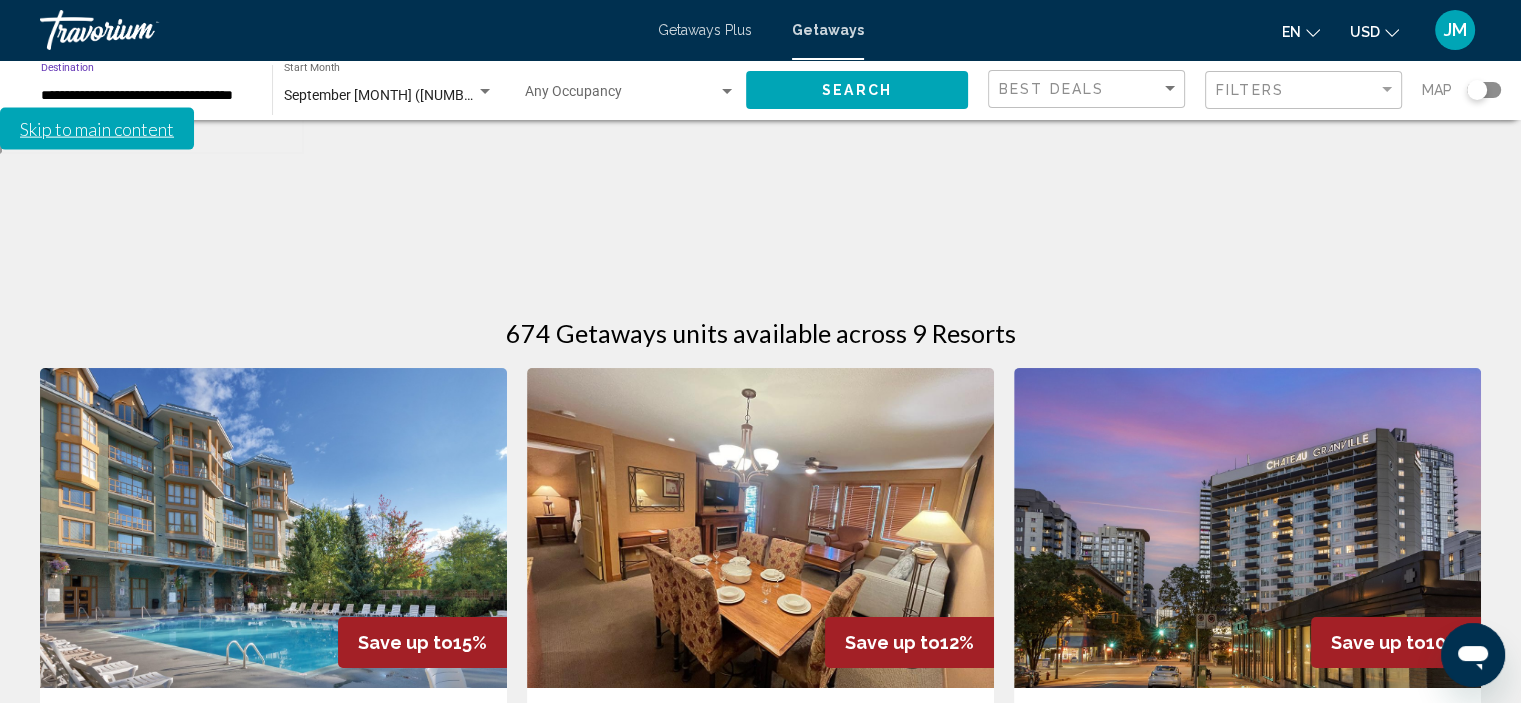 click on "Search" 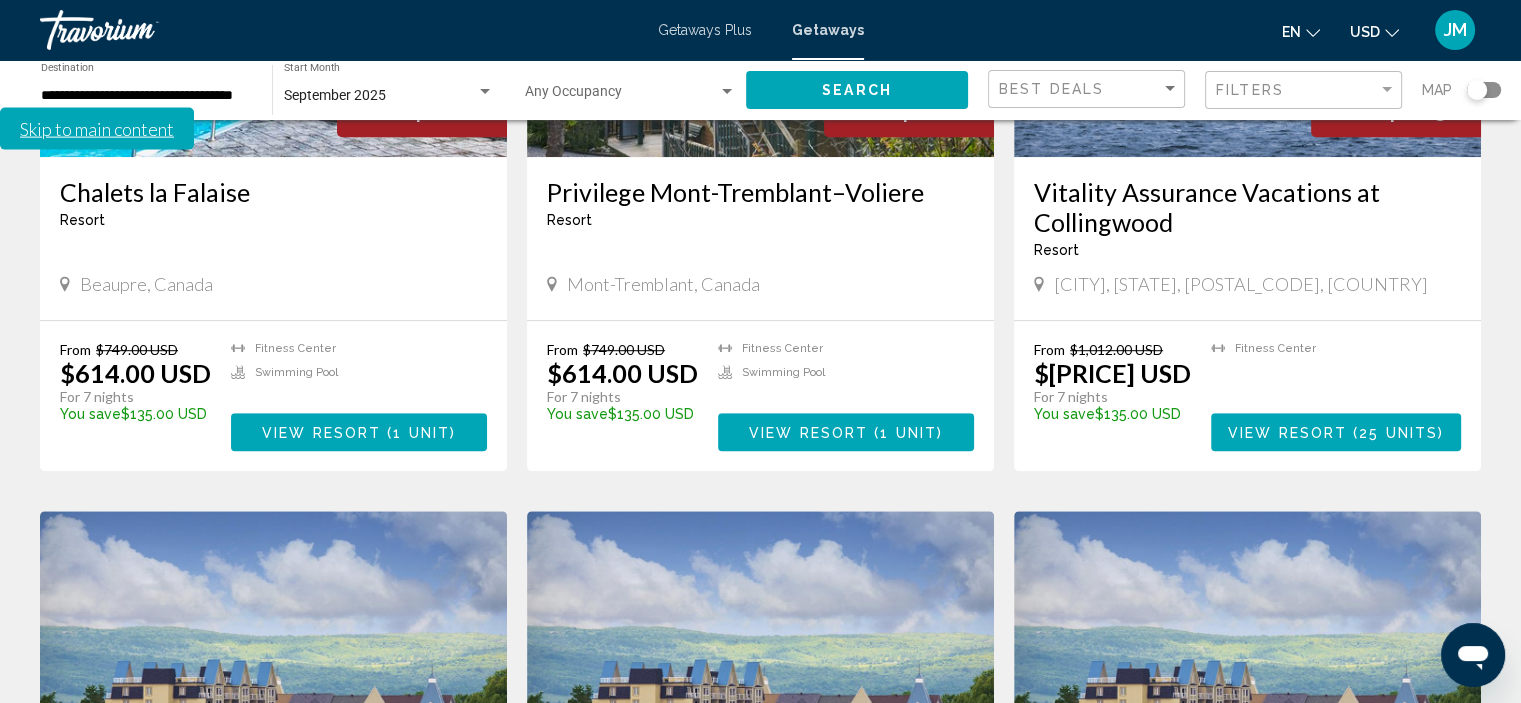 scroll, scrollTop: 908, scrollLeft: 0, axis: vertical 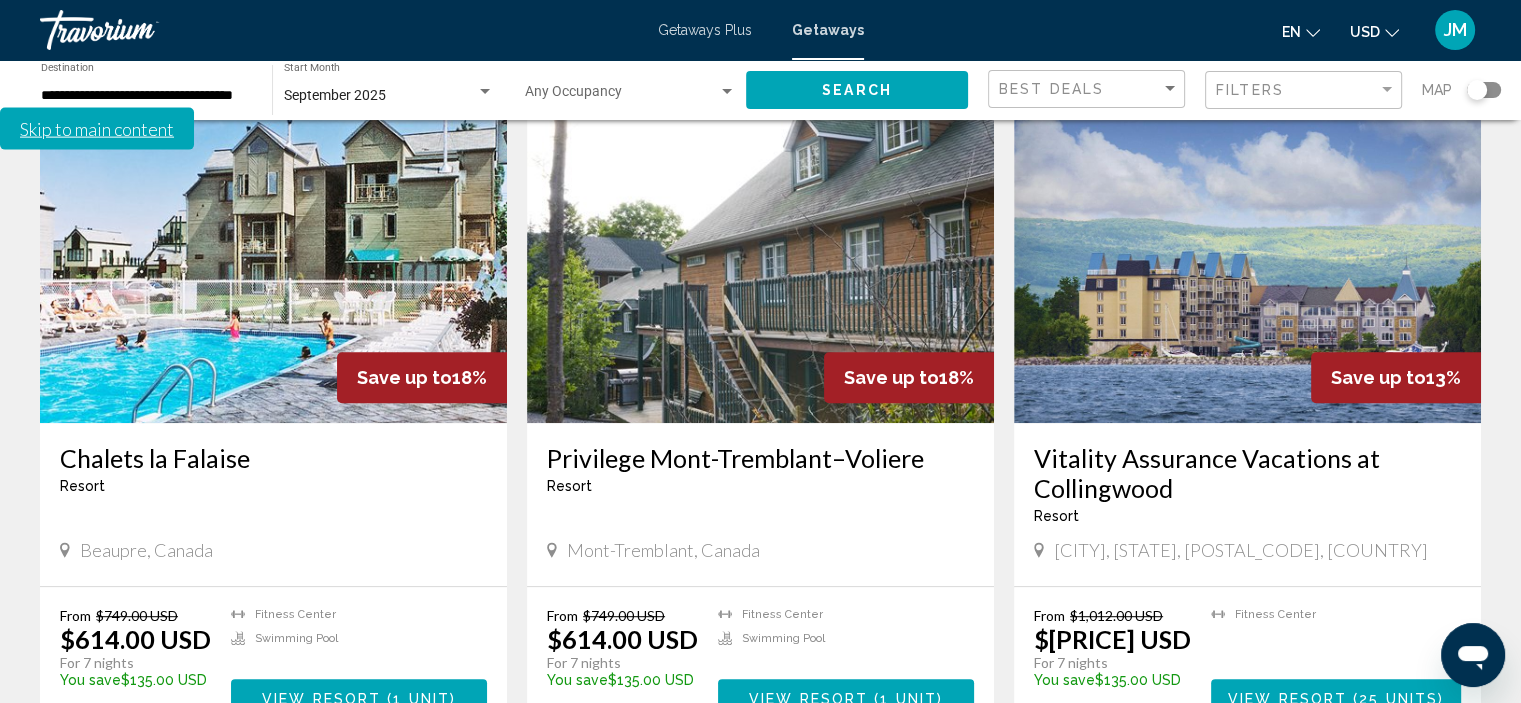 click 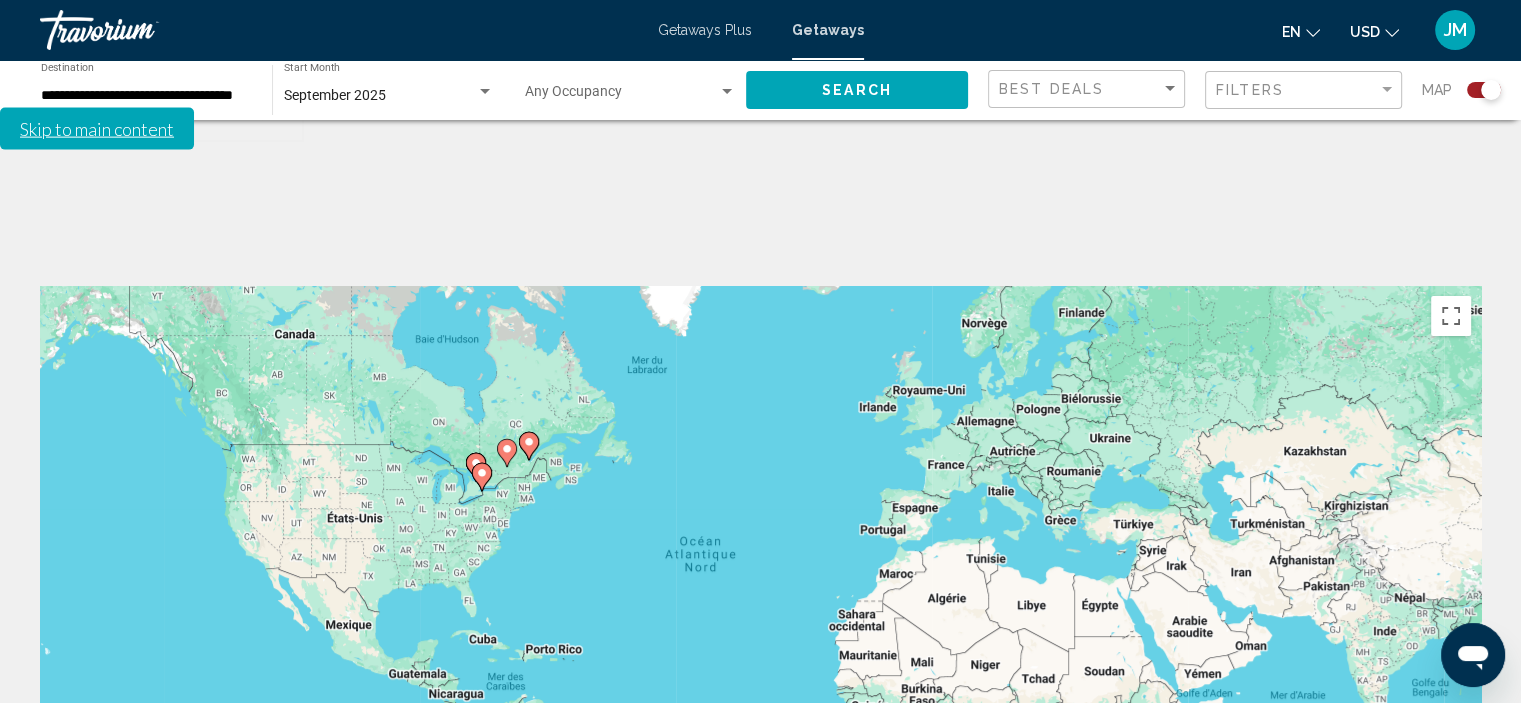 scroll, scrollTop: 0, scrollLeft: 0, axis: both 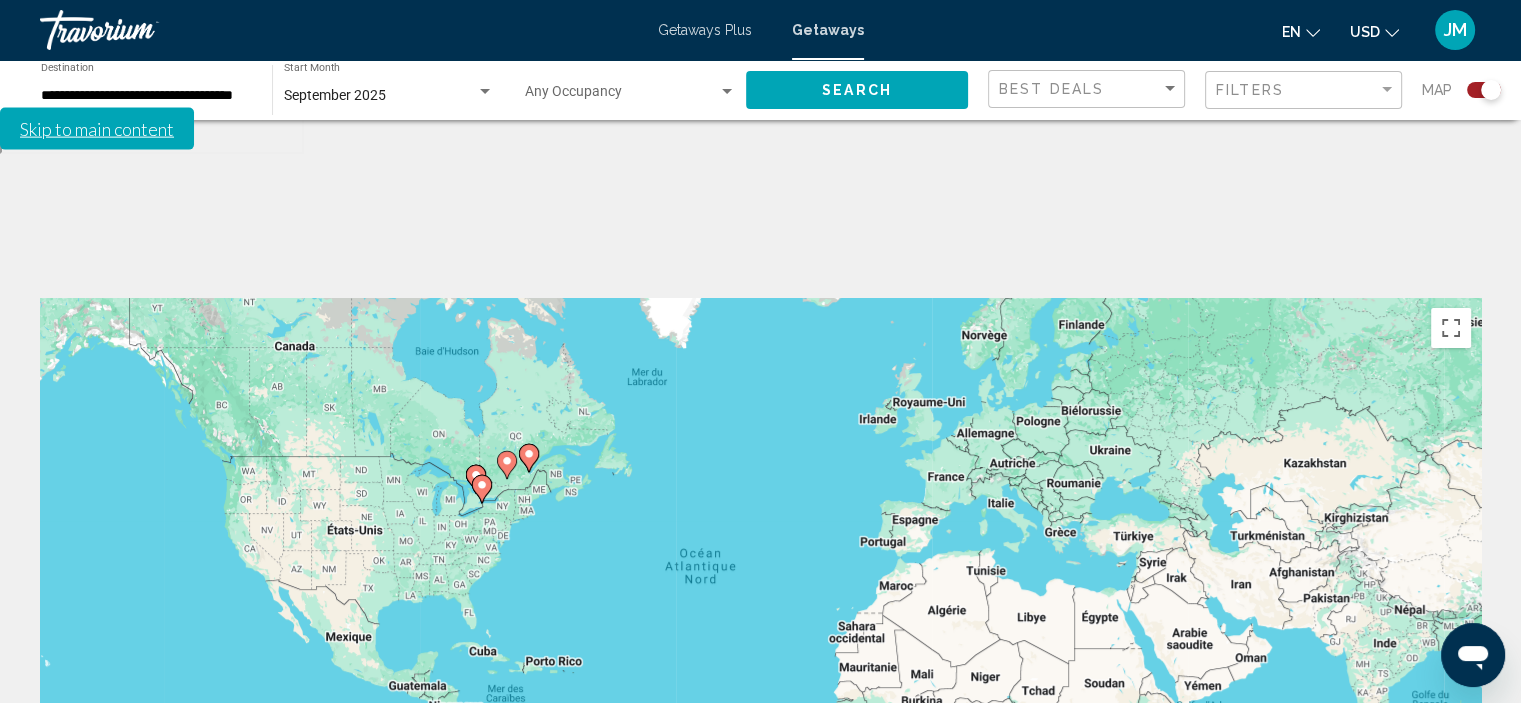 click 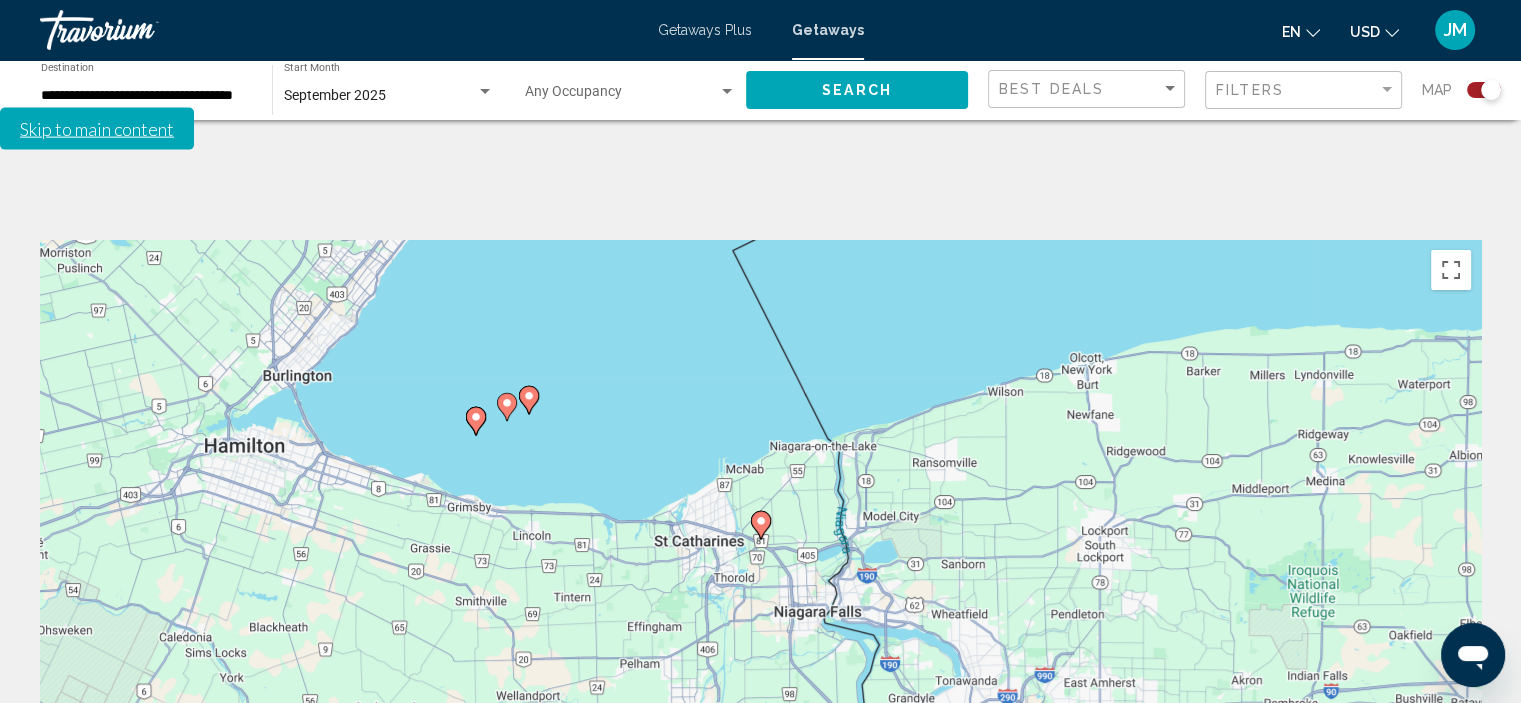 scroll, scrollTop: 0, scrollLeft: 0, axis: both 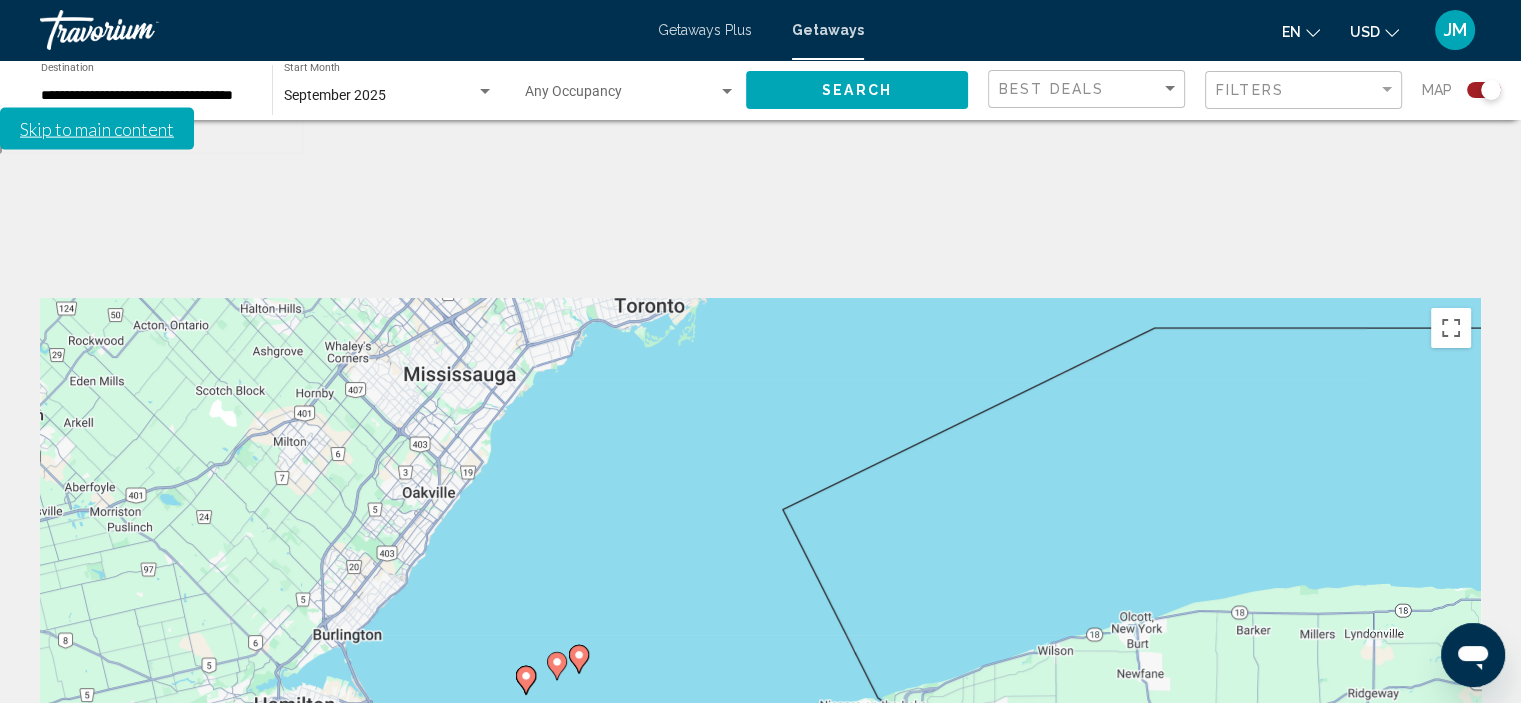 drag, startPoint x: 547, startPoint y: 438, endPoint x: 616, endPoint y: 654, distance: 226.75317 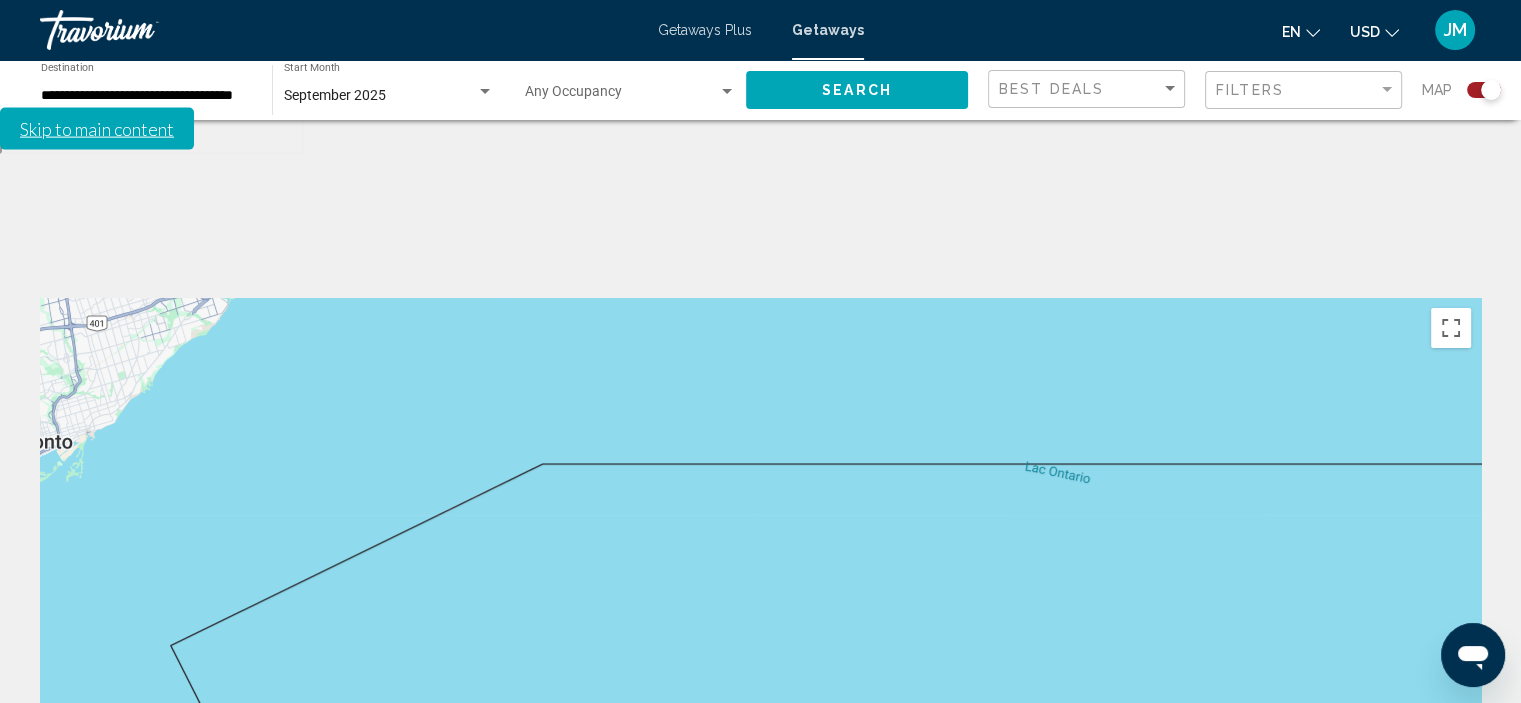drag, startPoint x: 639, startPoint y: 440, endPoint x: 120, endPoint y: 555, distance: 531.5882 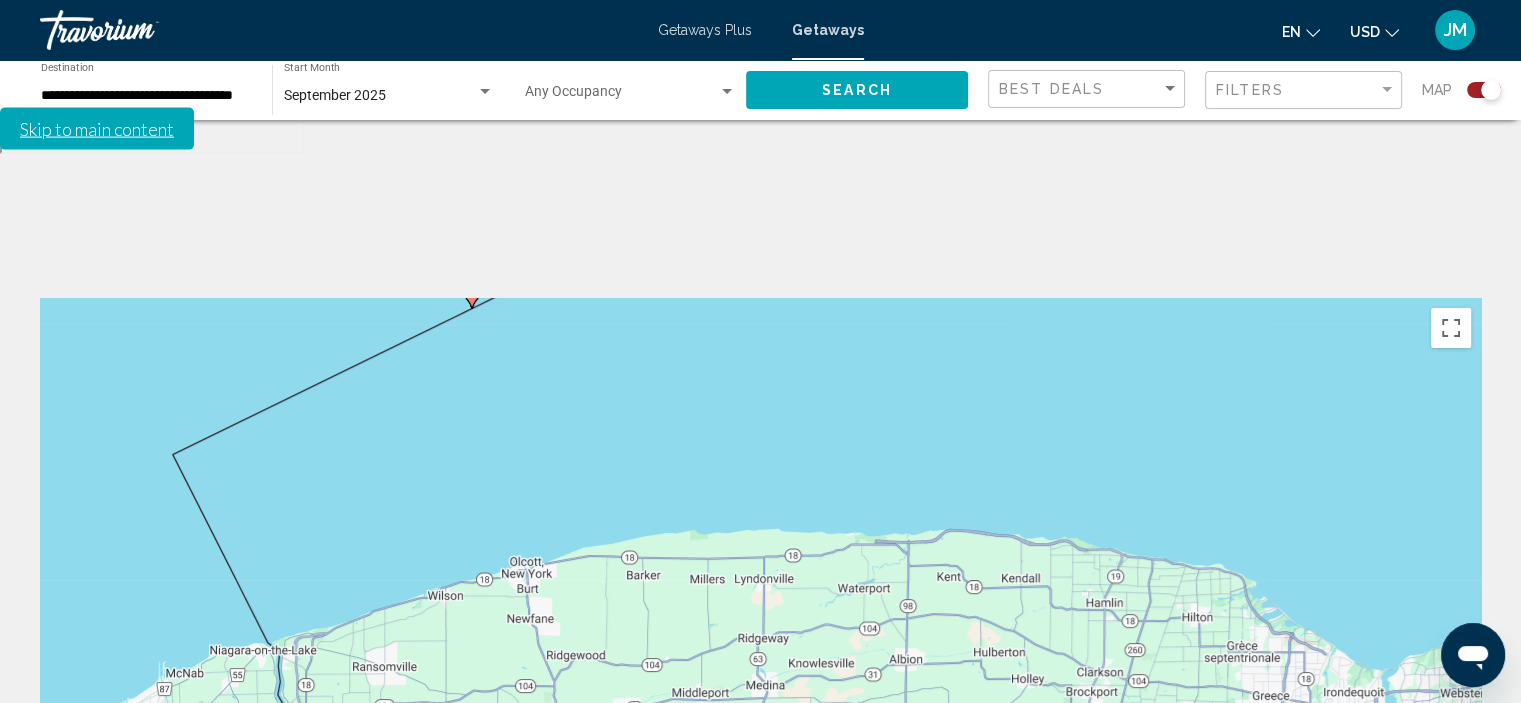 drag, startPoint x: 850, startPoint y: 543, endPoint x: 840, endPoint y: 352, distance: 191.2616 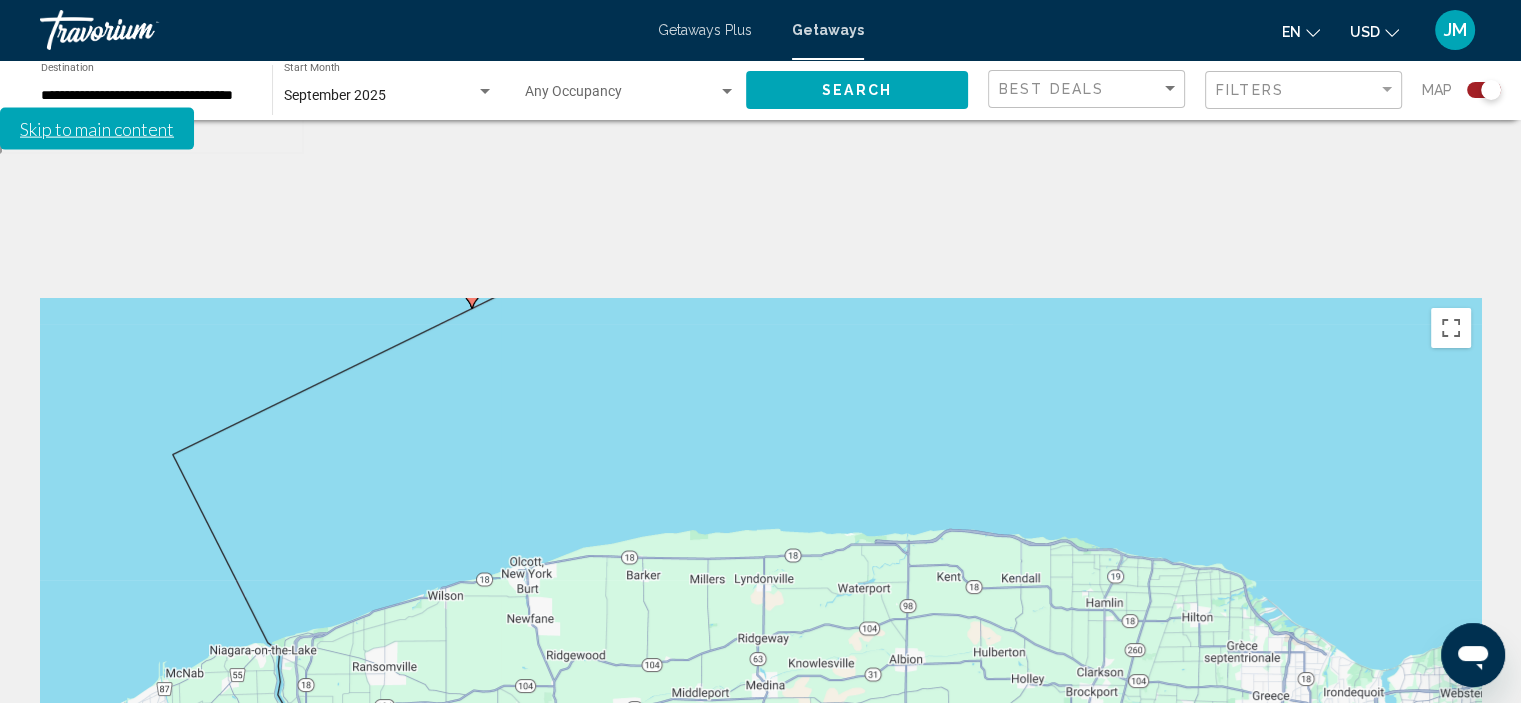 click on "Pour activer le glissement du marqueur avec le clavier, appuyez sur Alt+Entrée. Déplacez ensuite le marqueur à l'aide des touches fléchées. Pour terminer le glissement, appuyez sur la touche Entrée. Pour annuler, appuyez sur Échap." at bounding box center [760, 598] 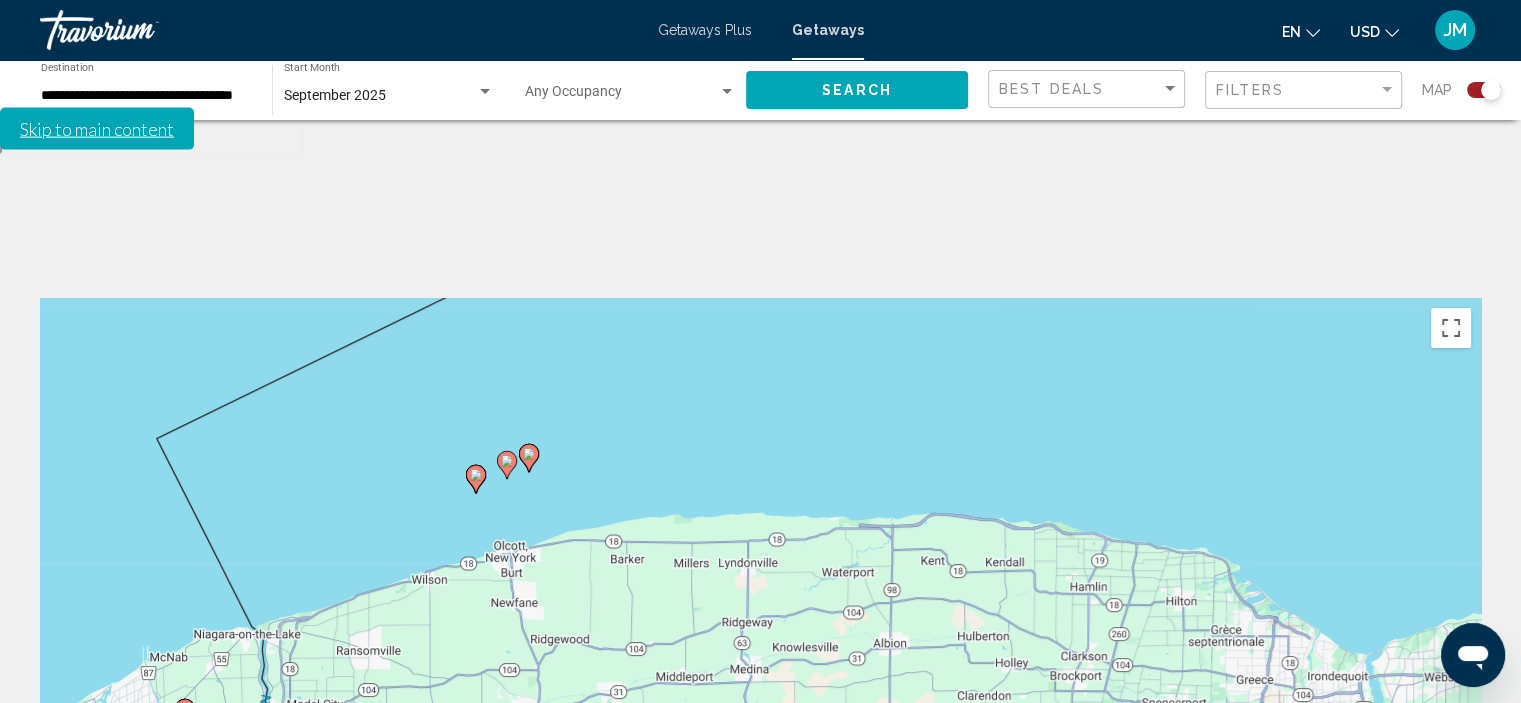 click at bounding box center [1451, 813] 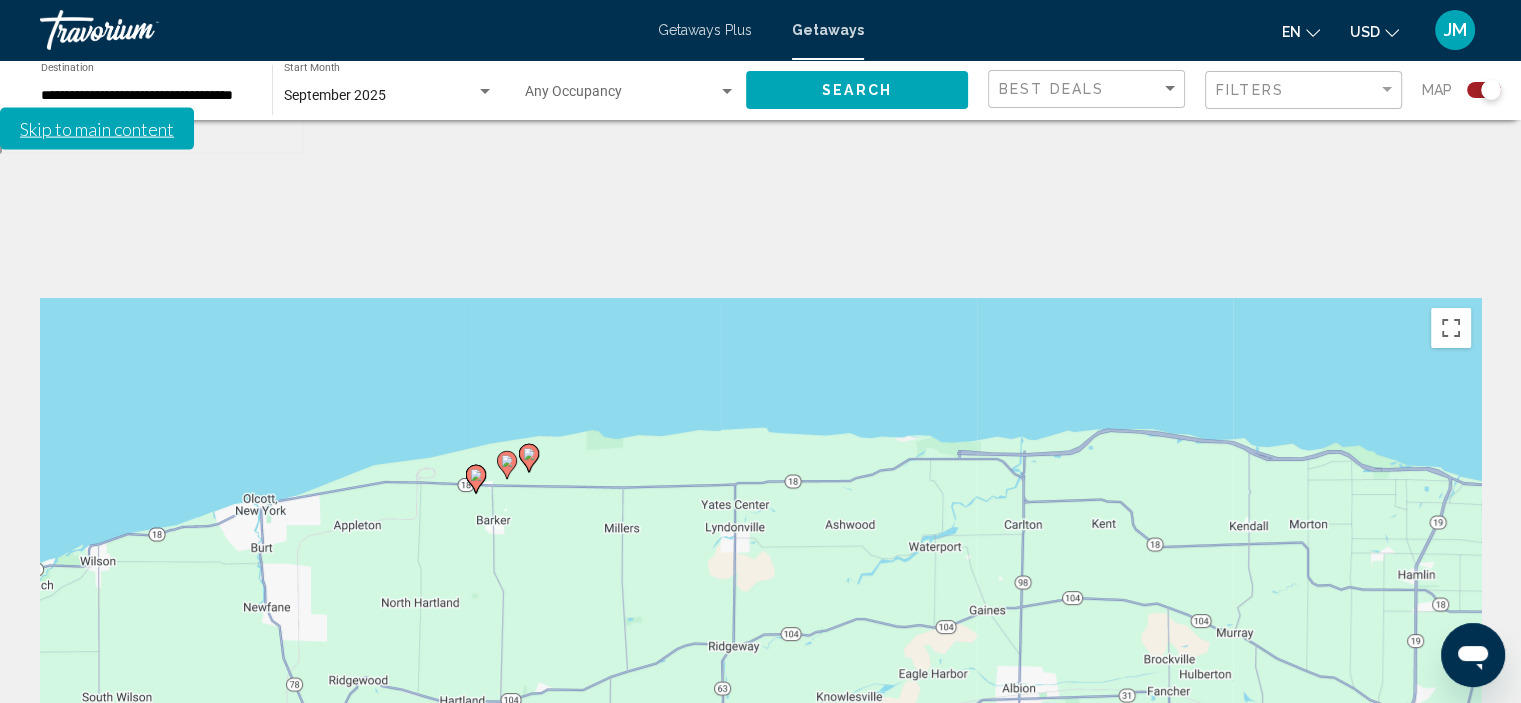 click at bounding box center (1451, 854) 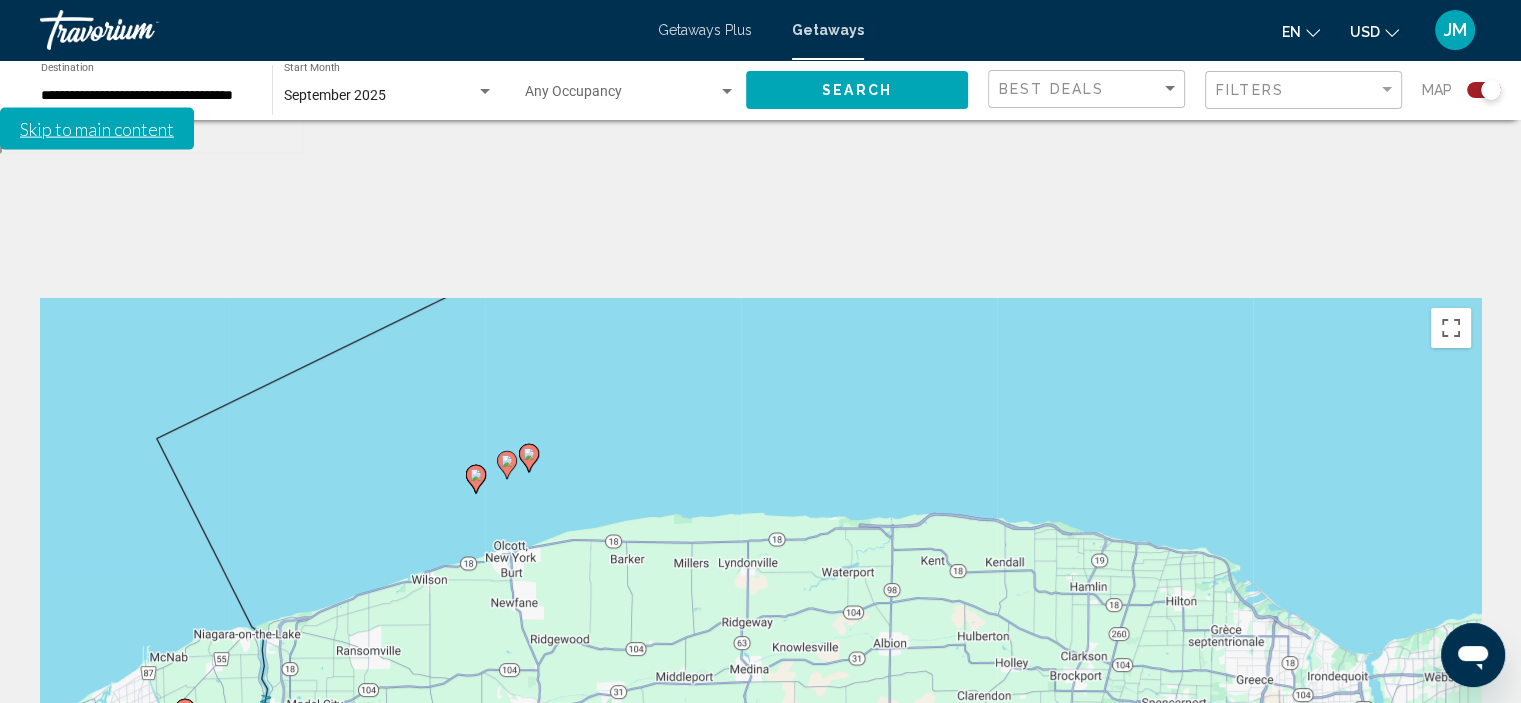 click at bounding box center [1451, 854] 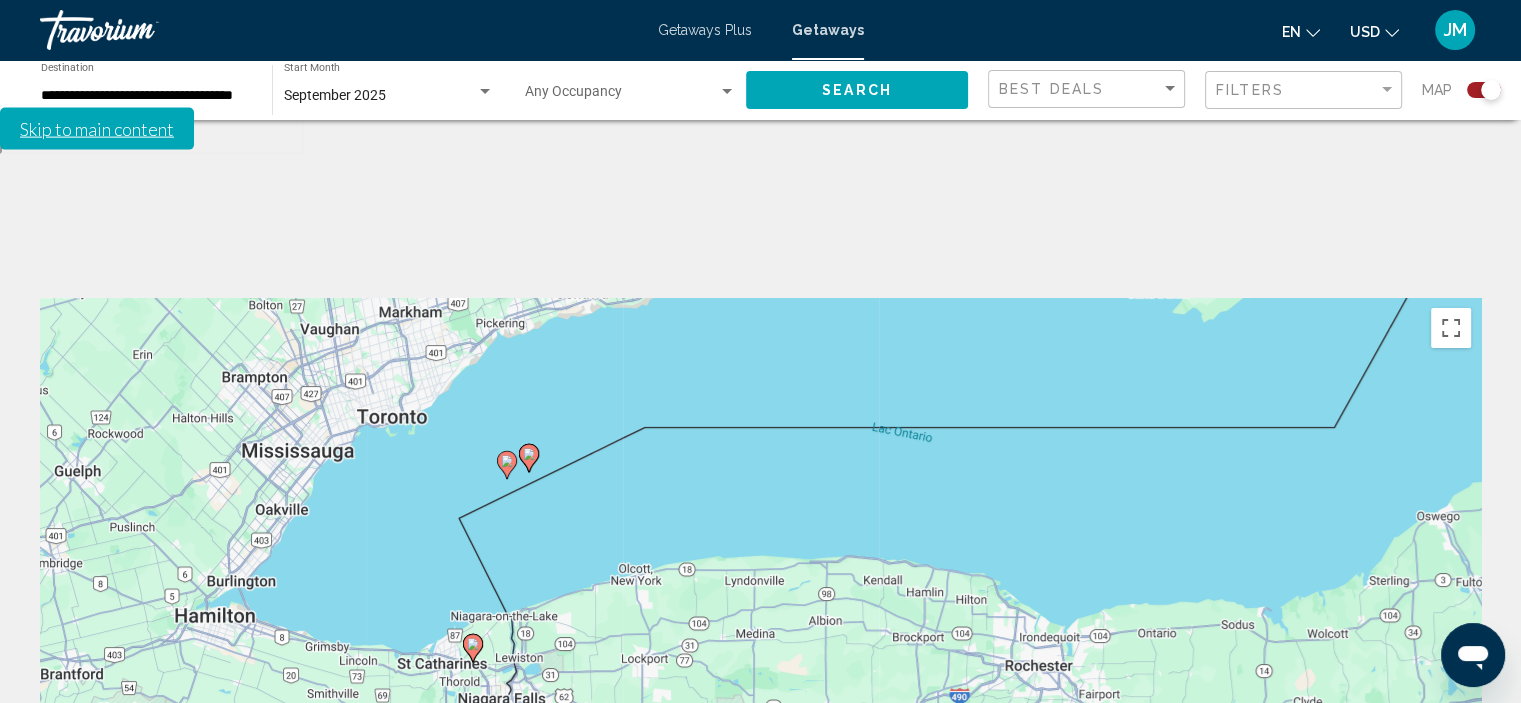 click at bounding box center (1451, 854) 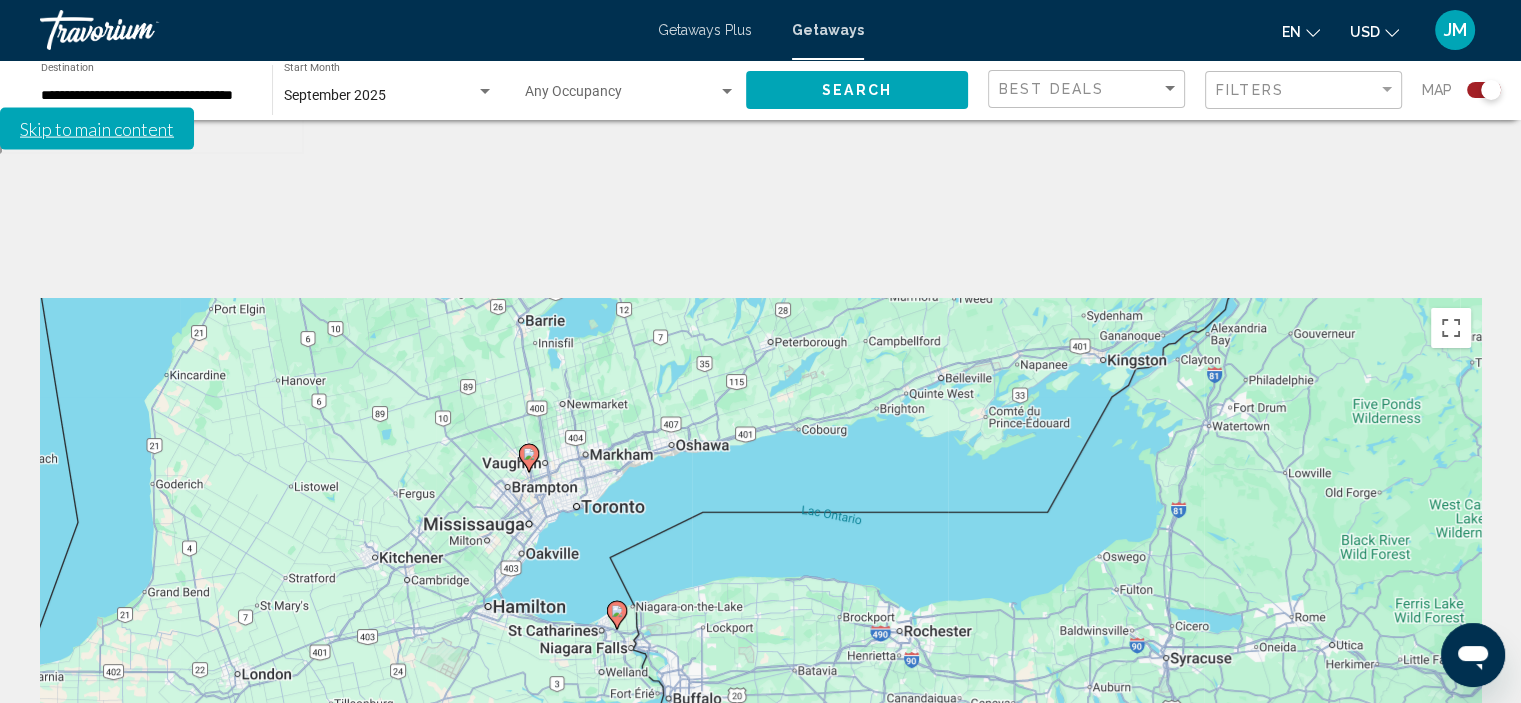 click at bounding box center (1451, 854) 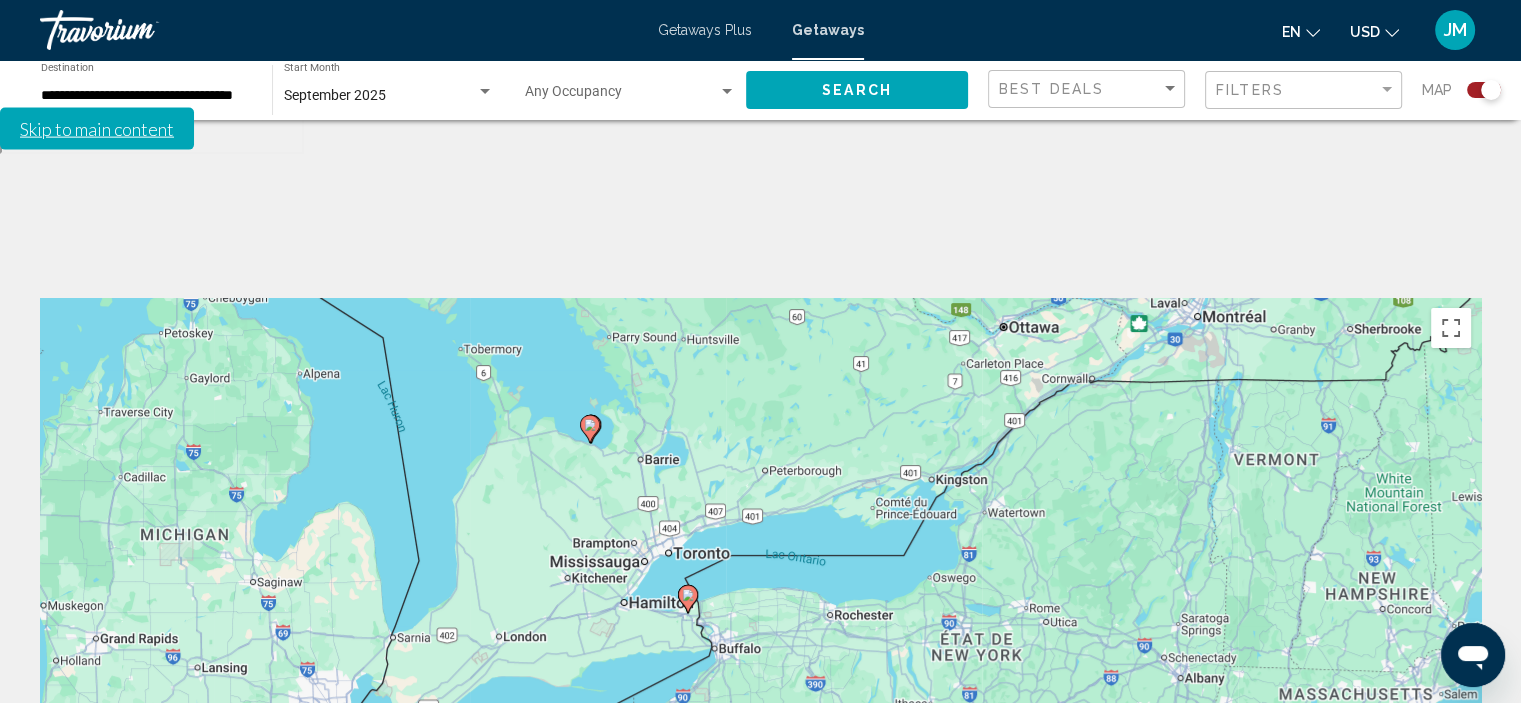 click 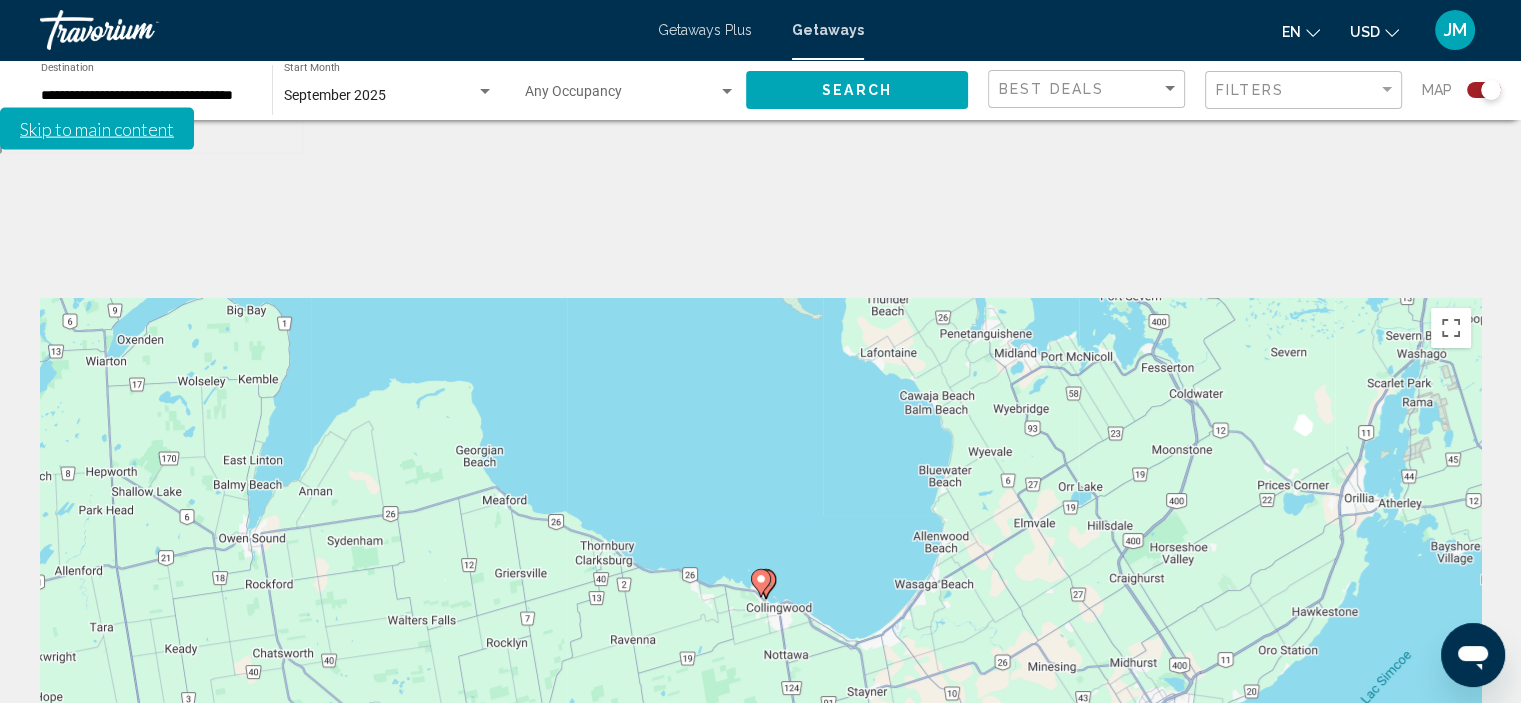 click at bounding box center (761, 583) 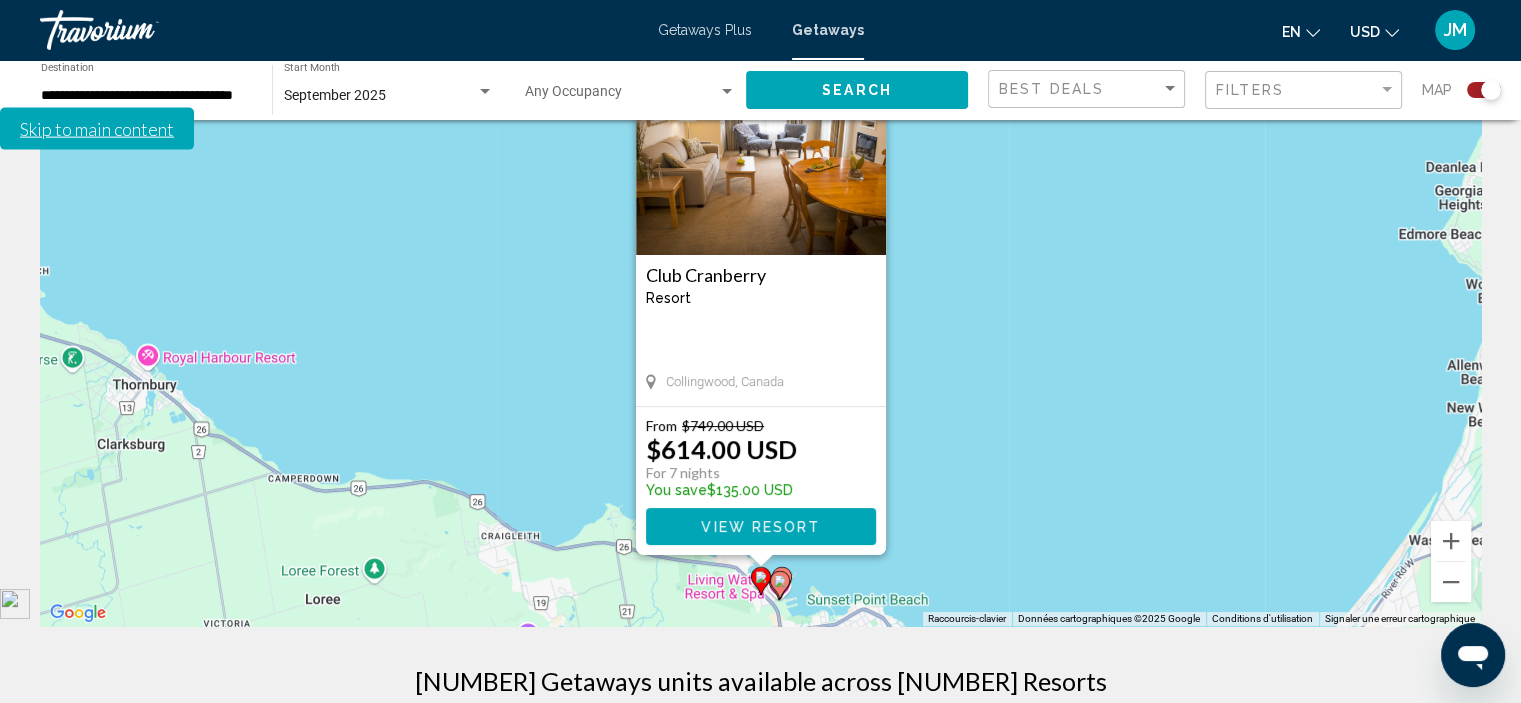 scroll, scrollTop: 300, scrollLeft: 0, axis: vertical 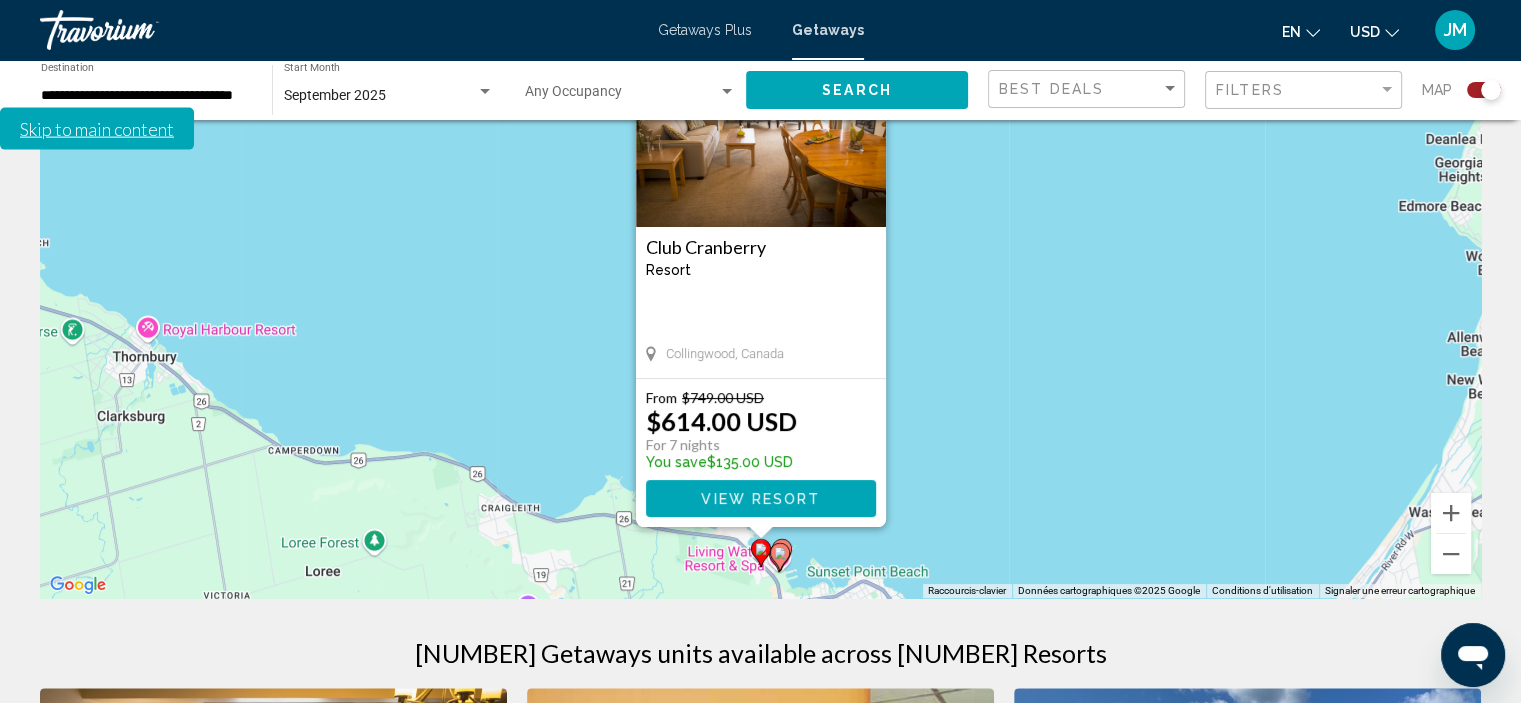 click 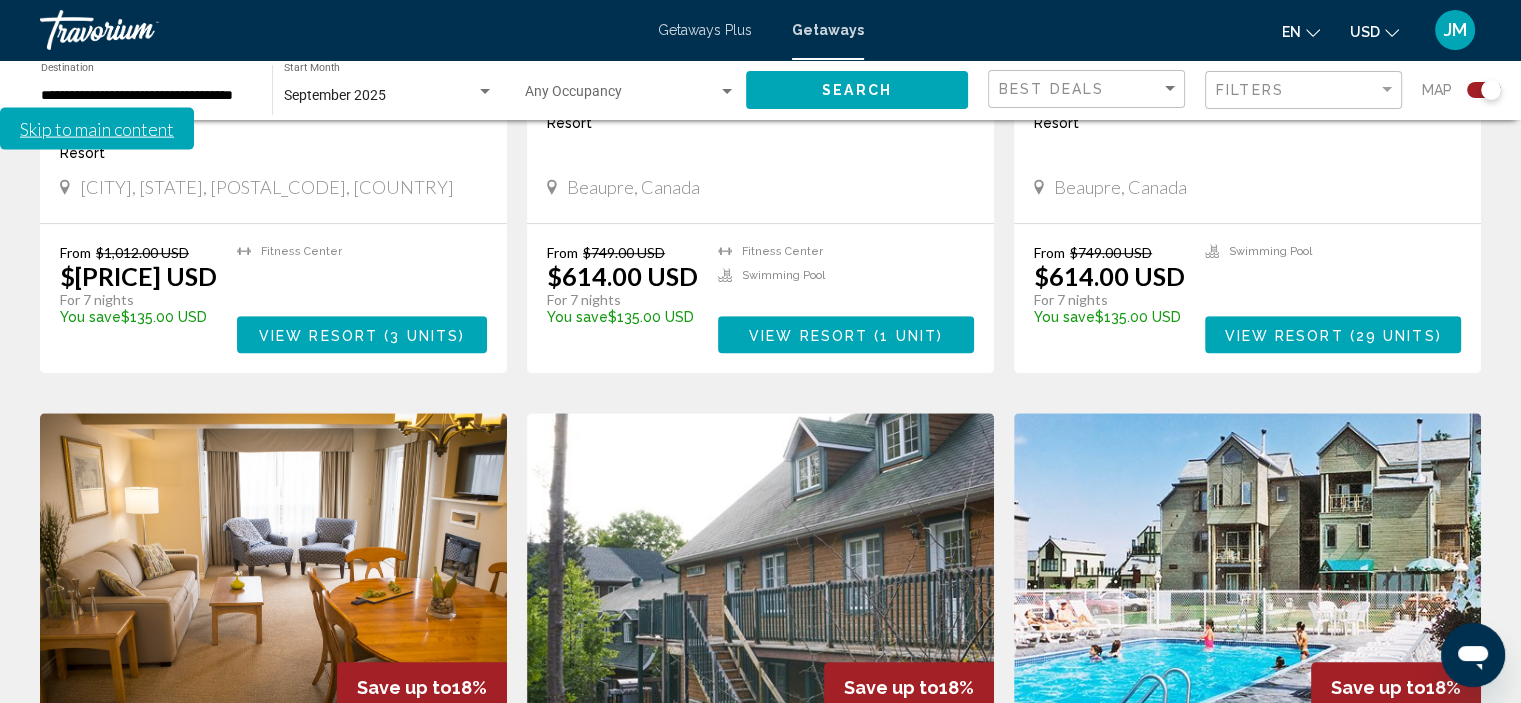 scroll, scrollTop: 1500, scrollLeft: 0, axis: vertical 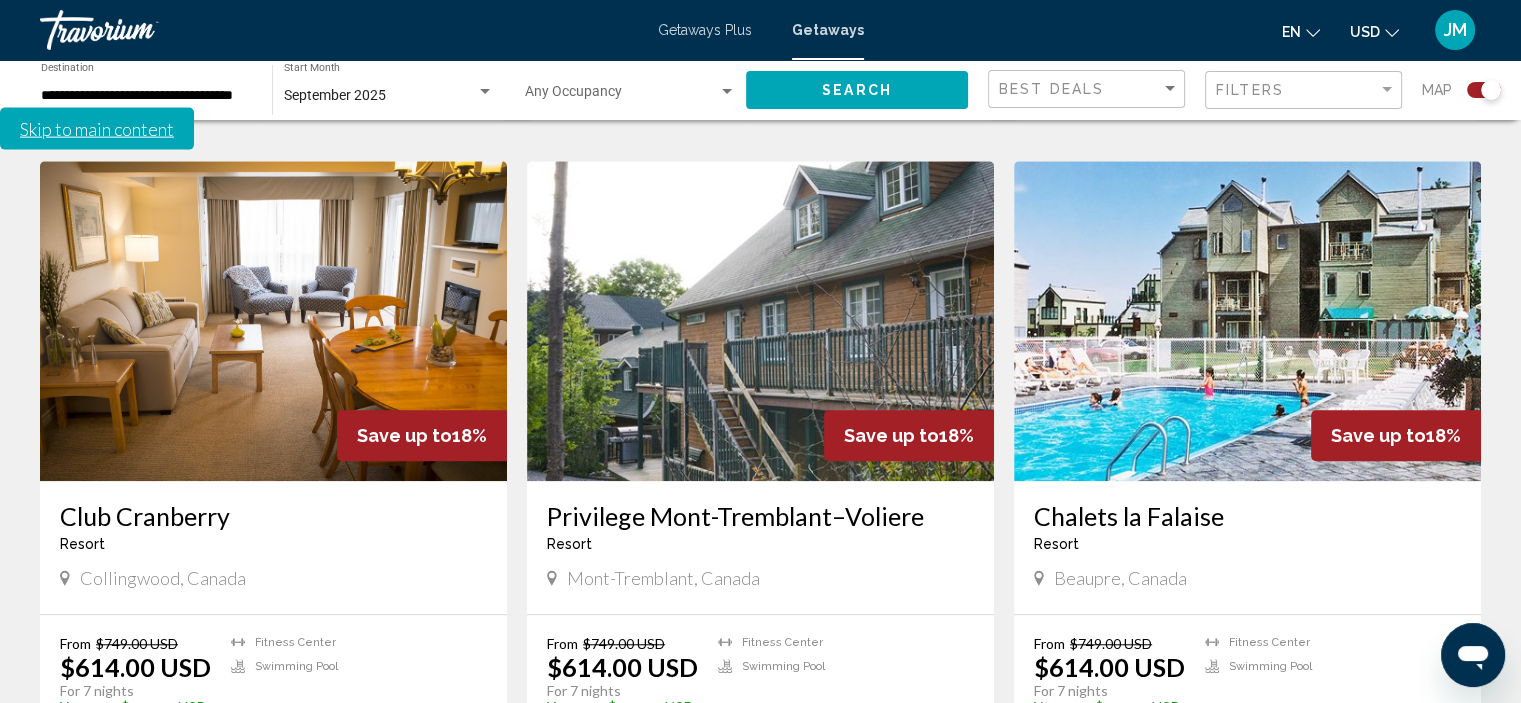 click on "View Resort" at bounding box center [1295, 727] 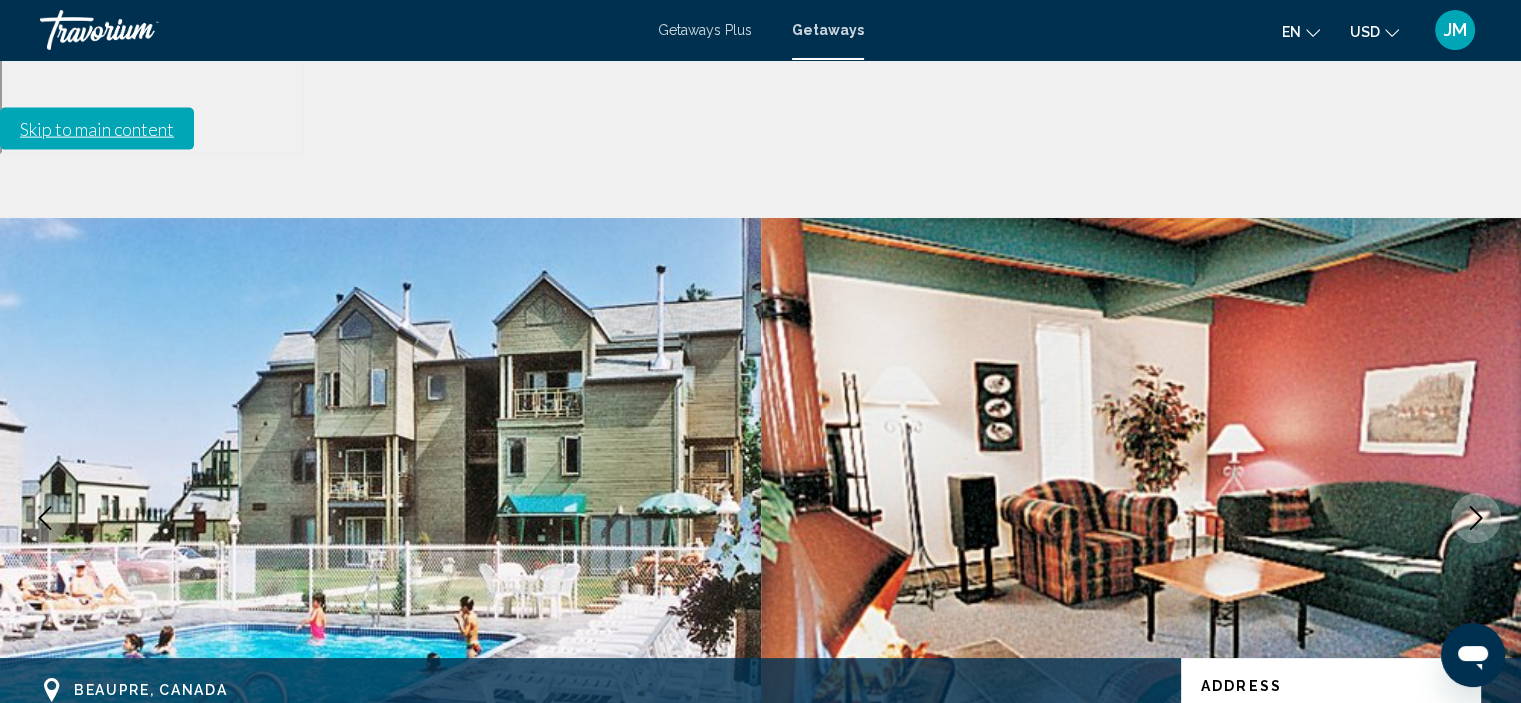 scroll, scrollTop: 400, scrollLeft: 0, axis: vertical 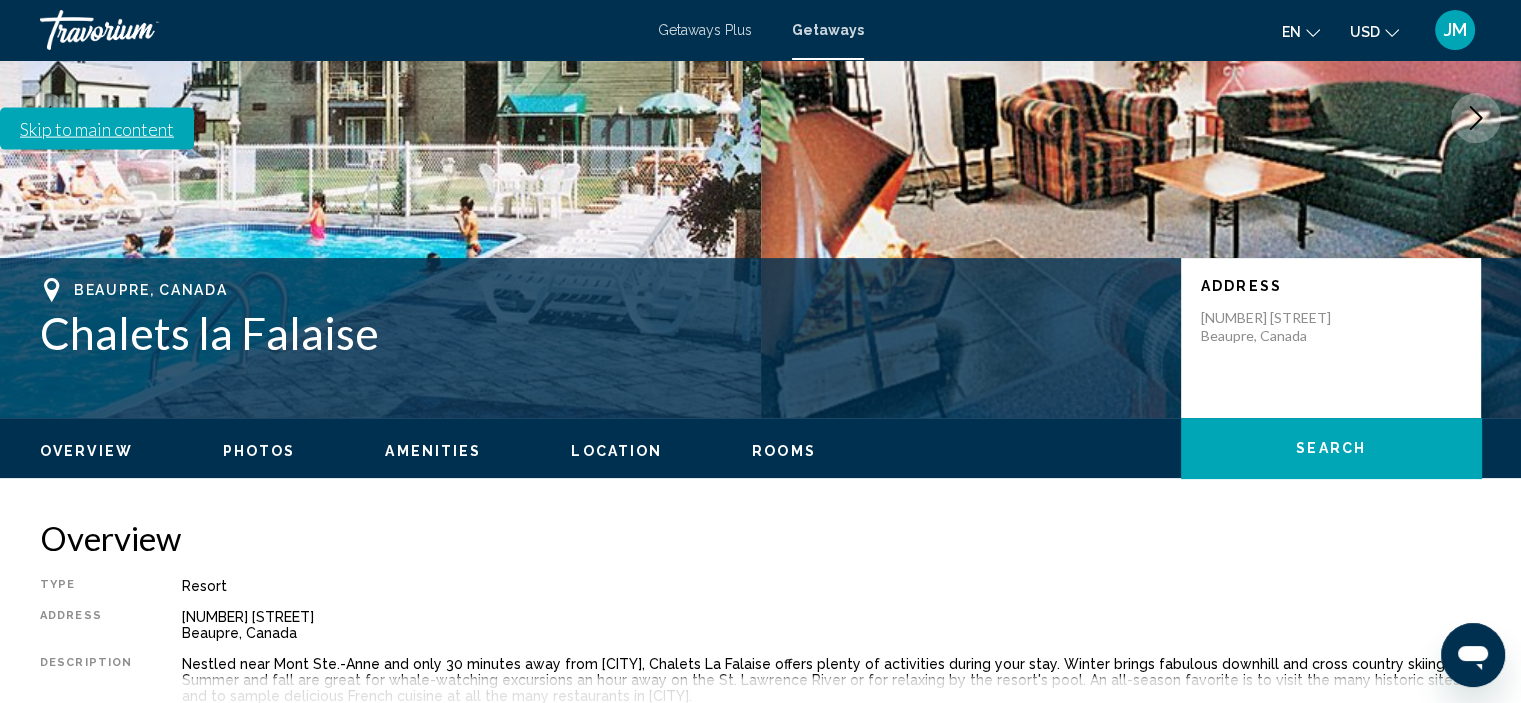 click on "Photos" at bounding box center [259, 451] 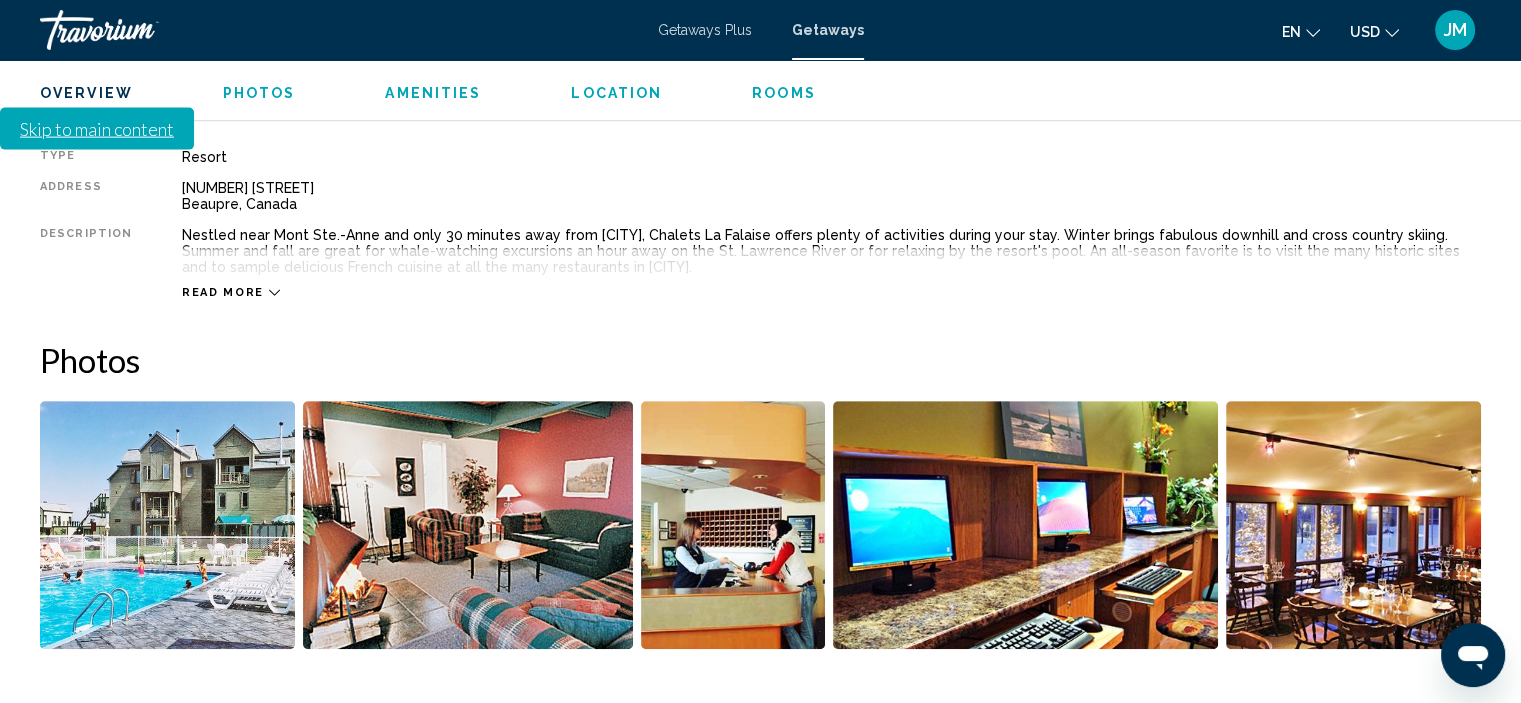 scroll, scrollTop: 891, scrollLeft: 0, axis: vertical 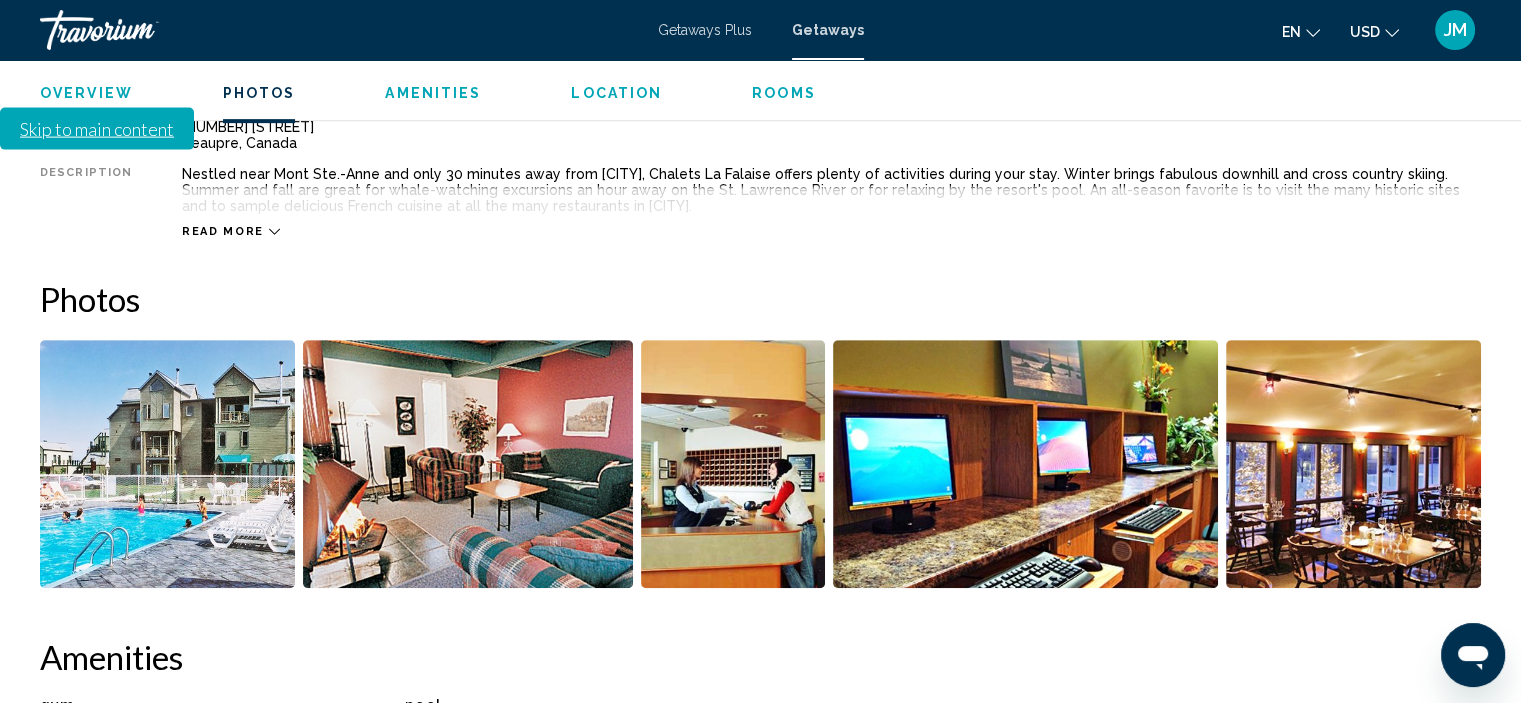 click at bounding box center [1025, 464] 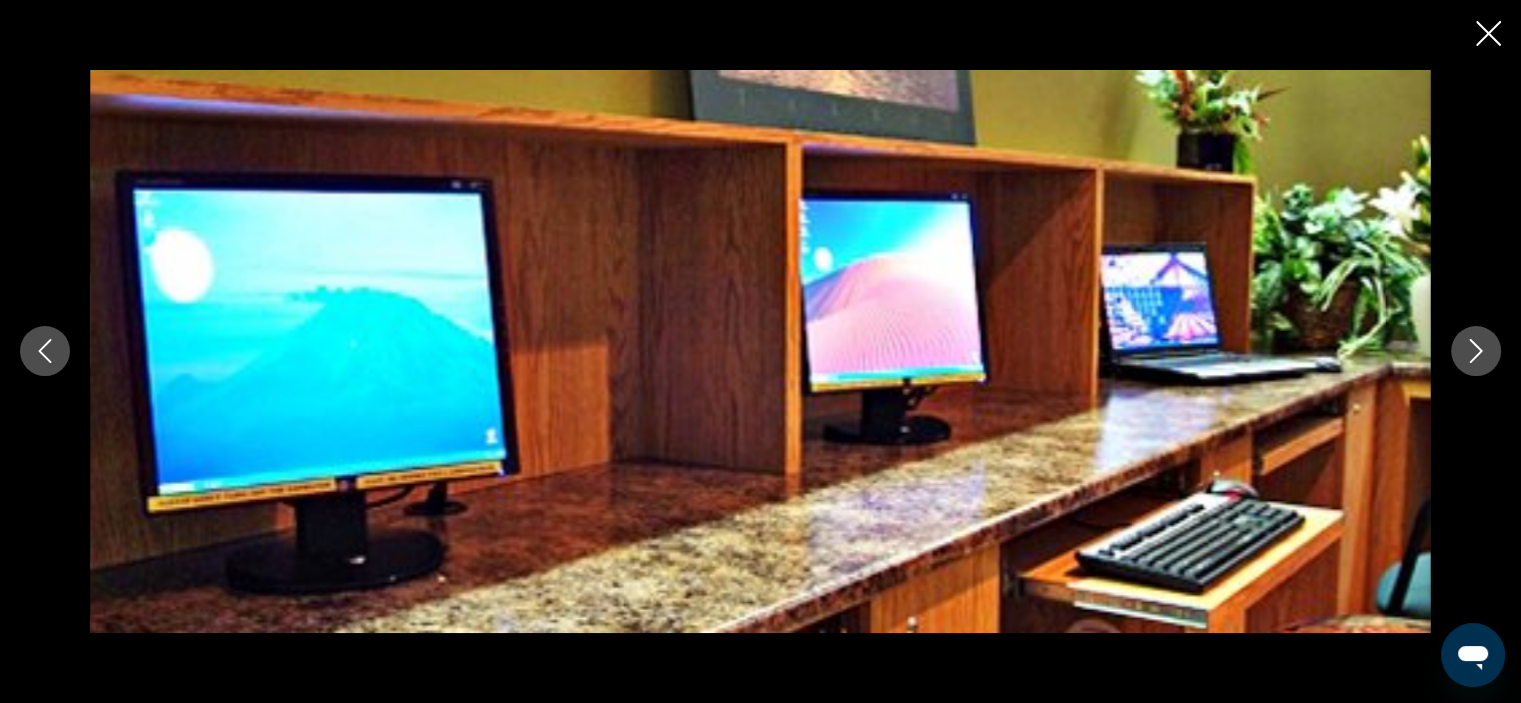 click 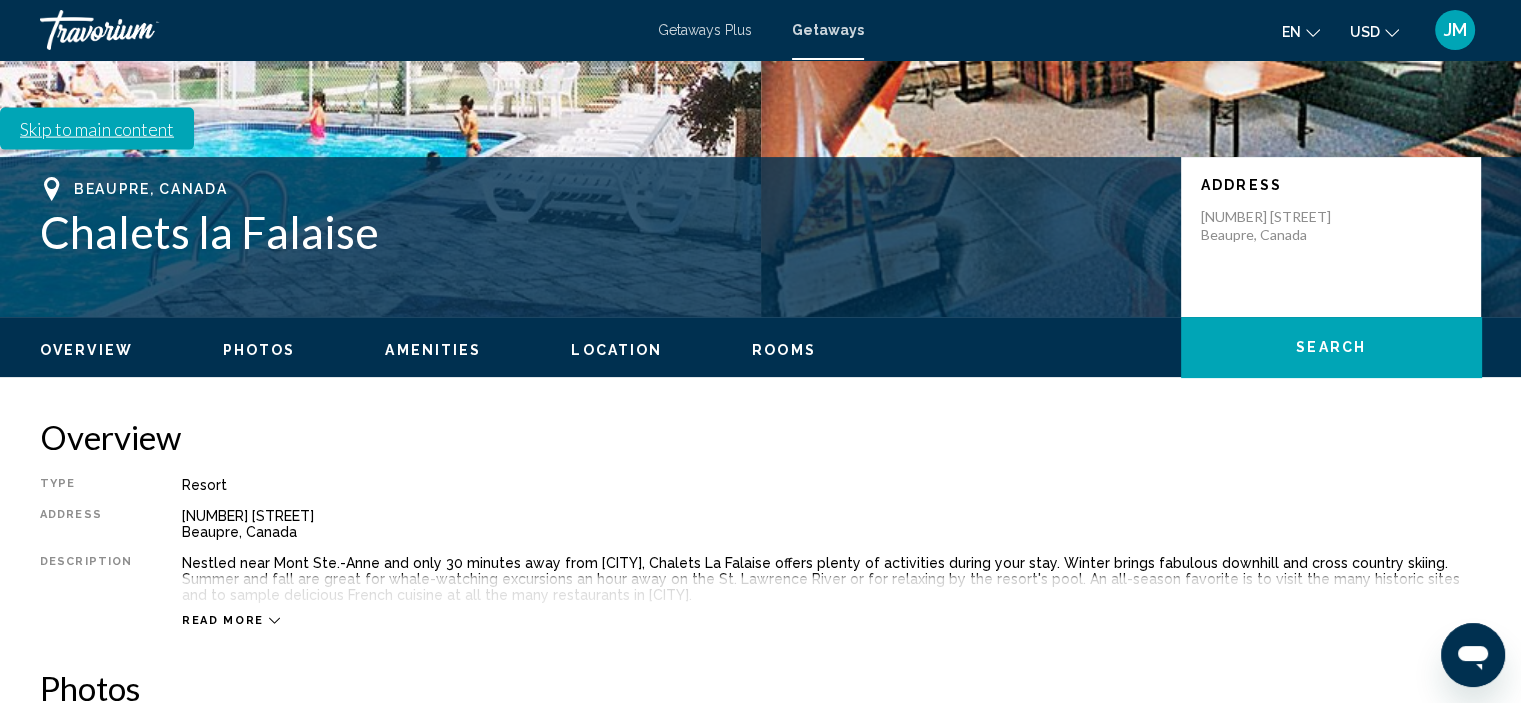 scroll, scrollTop: 491, scrollLeft: 0, axis: vertical 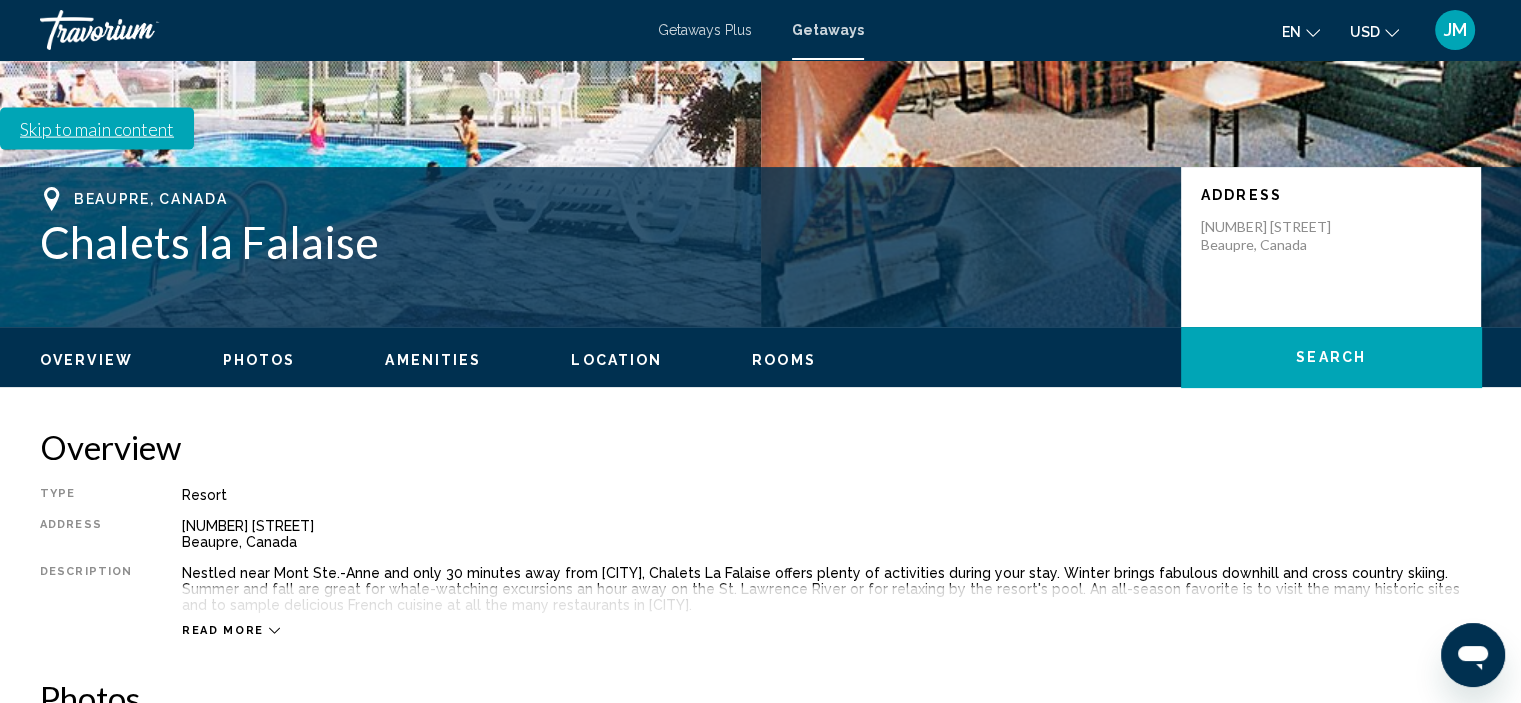 click on "Overview" at bounding box center (86, 360) 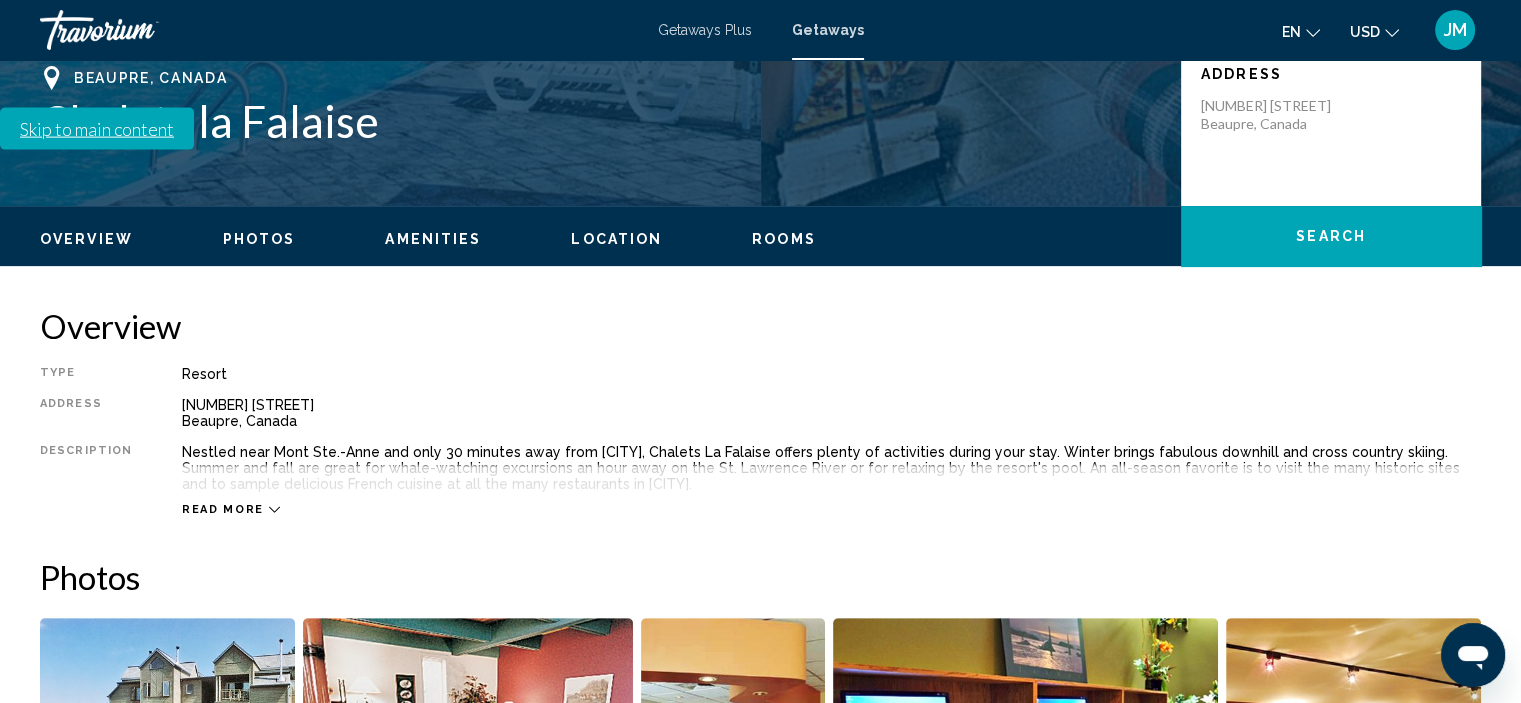 scroll, scrollTop: 640, scrollLeft: 0, axis: vertical 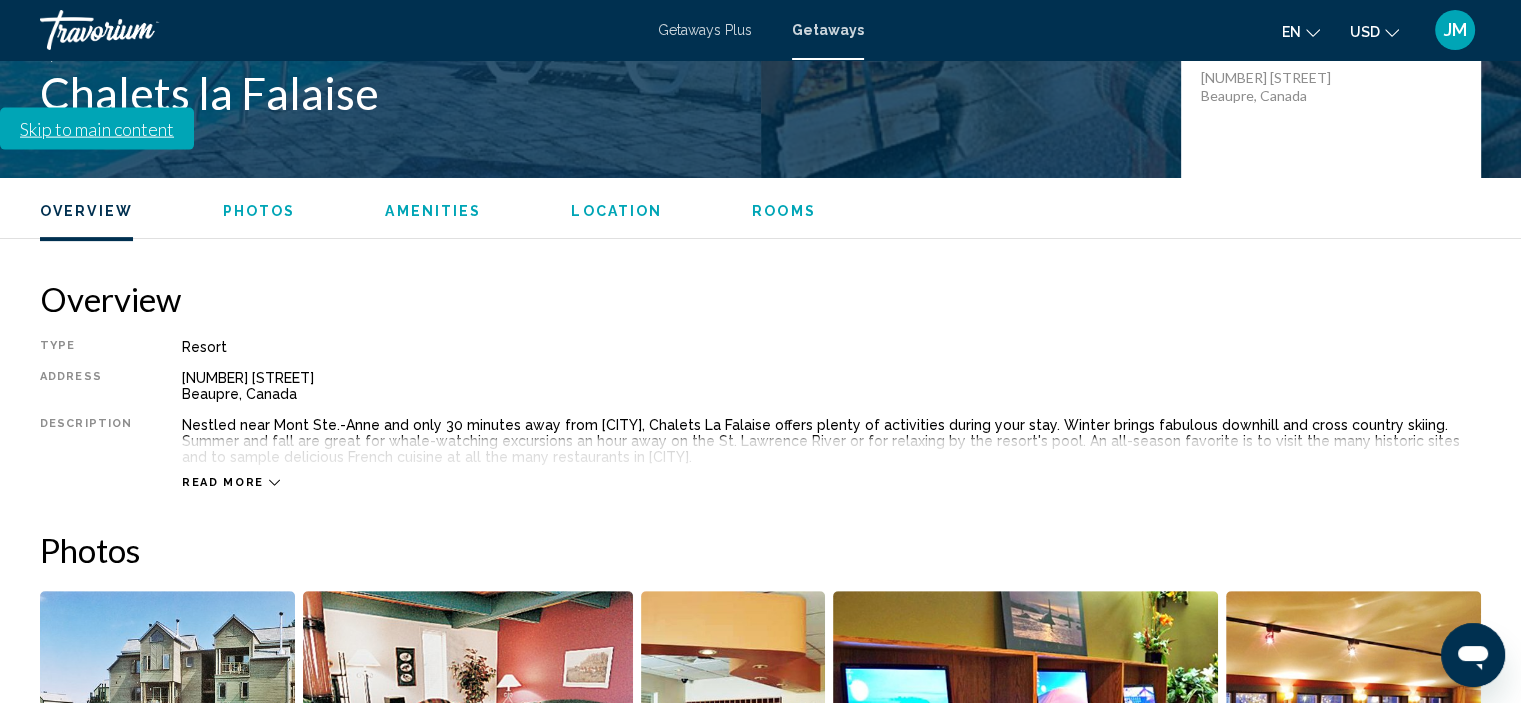 click 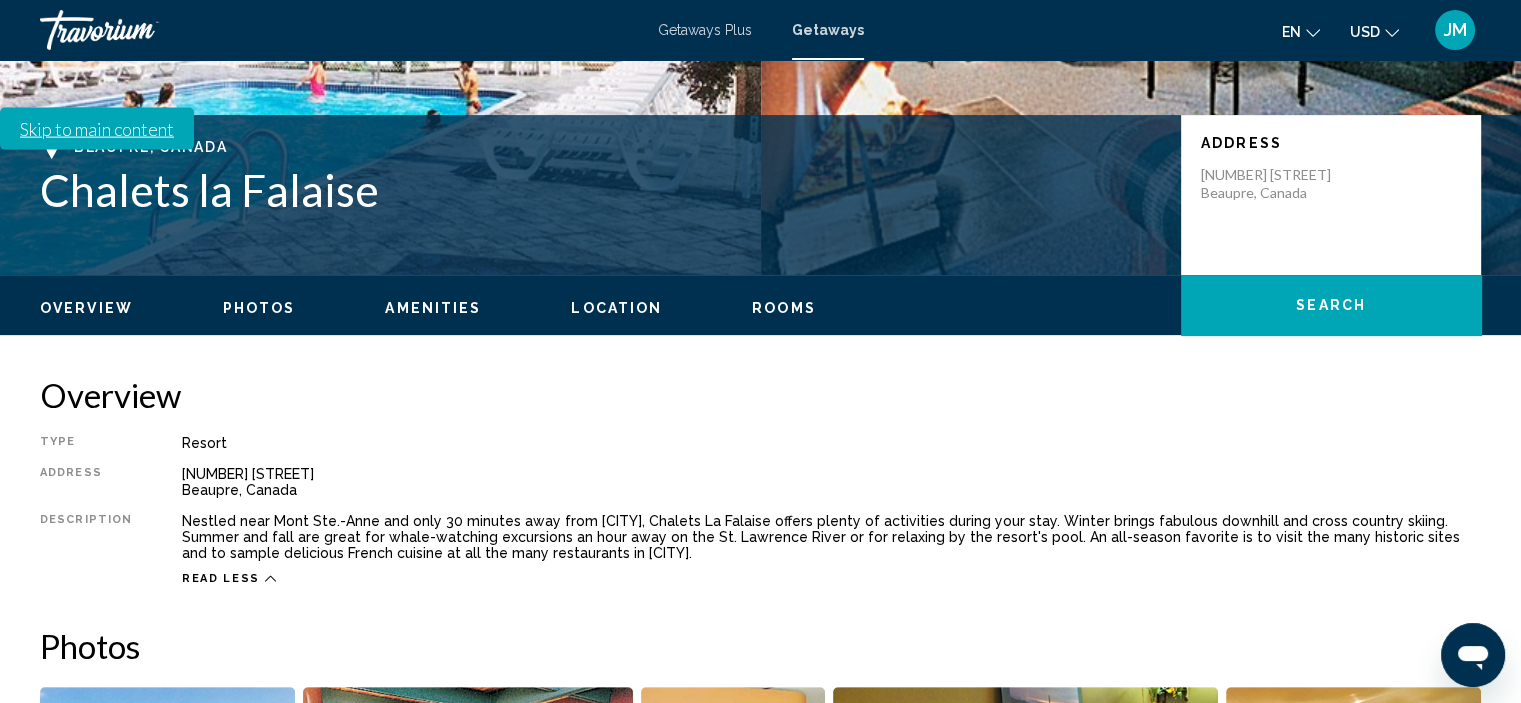 scroll, scrollTop: 540, scrollLeft: 0, axis: vertical 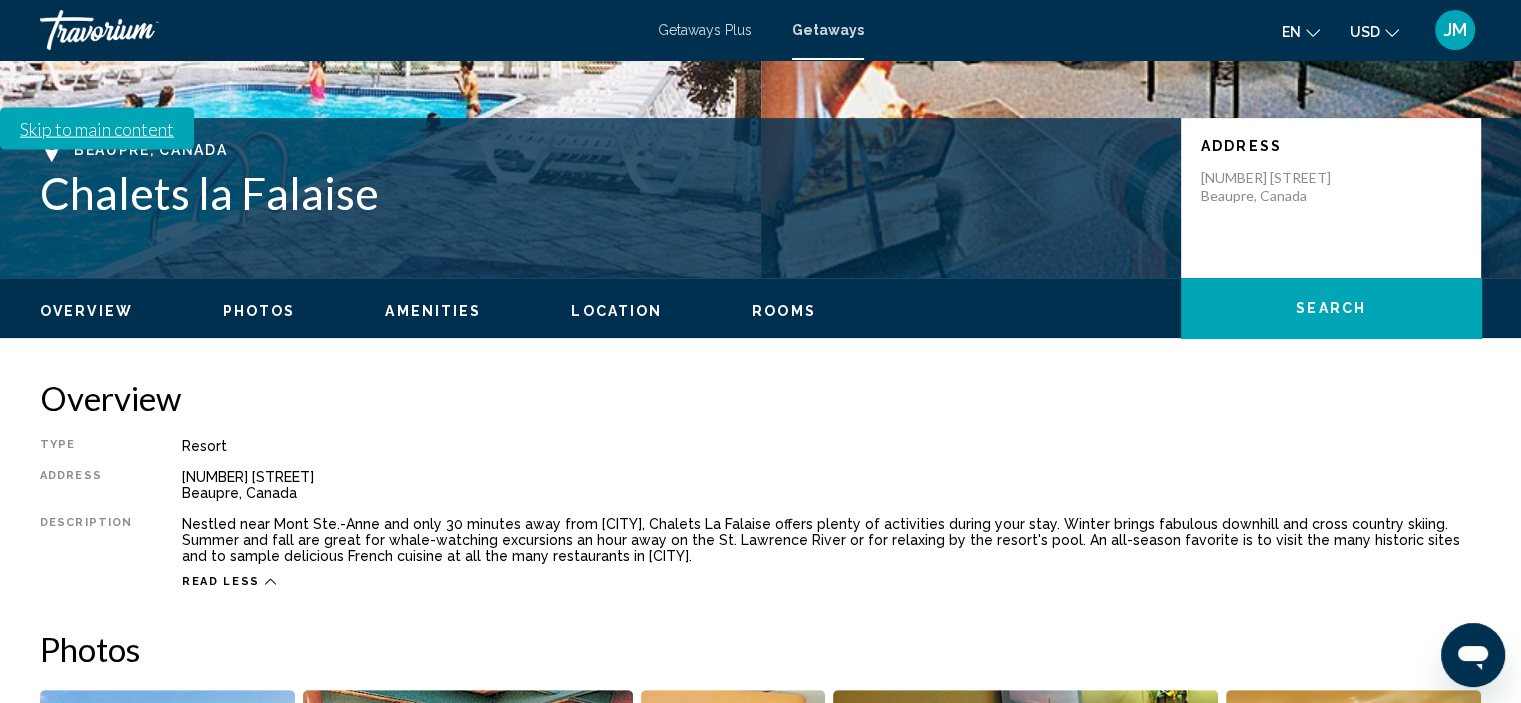 click on "Location" at bounding box center [616, 311] 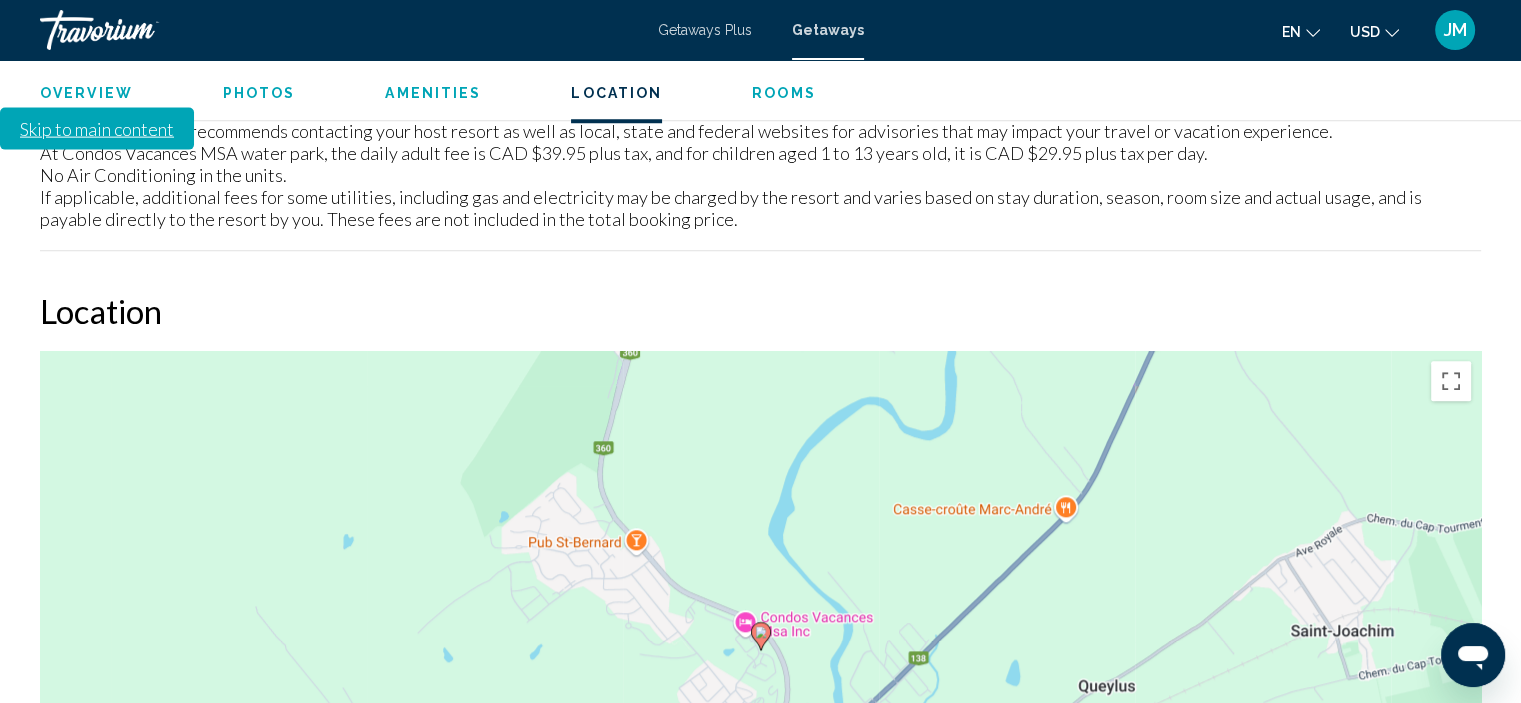 scroll, scrollTop: 1776, scrollLeft: 0, axis: vertical 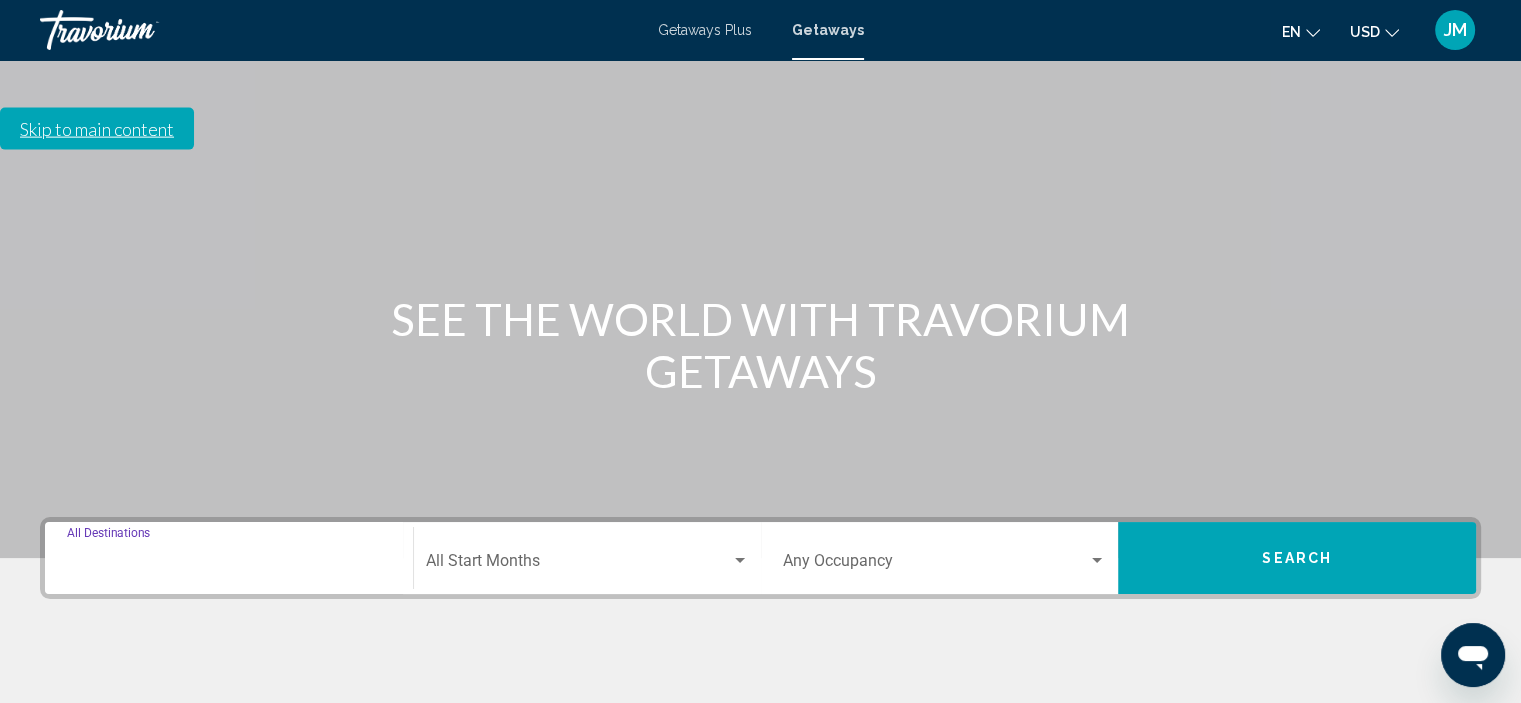 click on "Destination All Destinations" at bounding box center [229, 565] 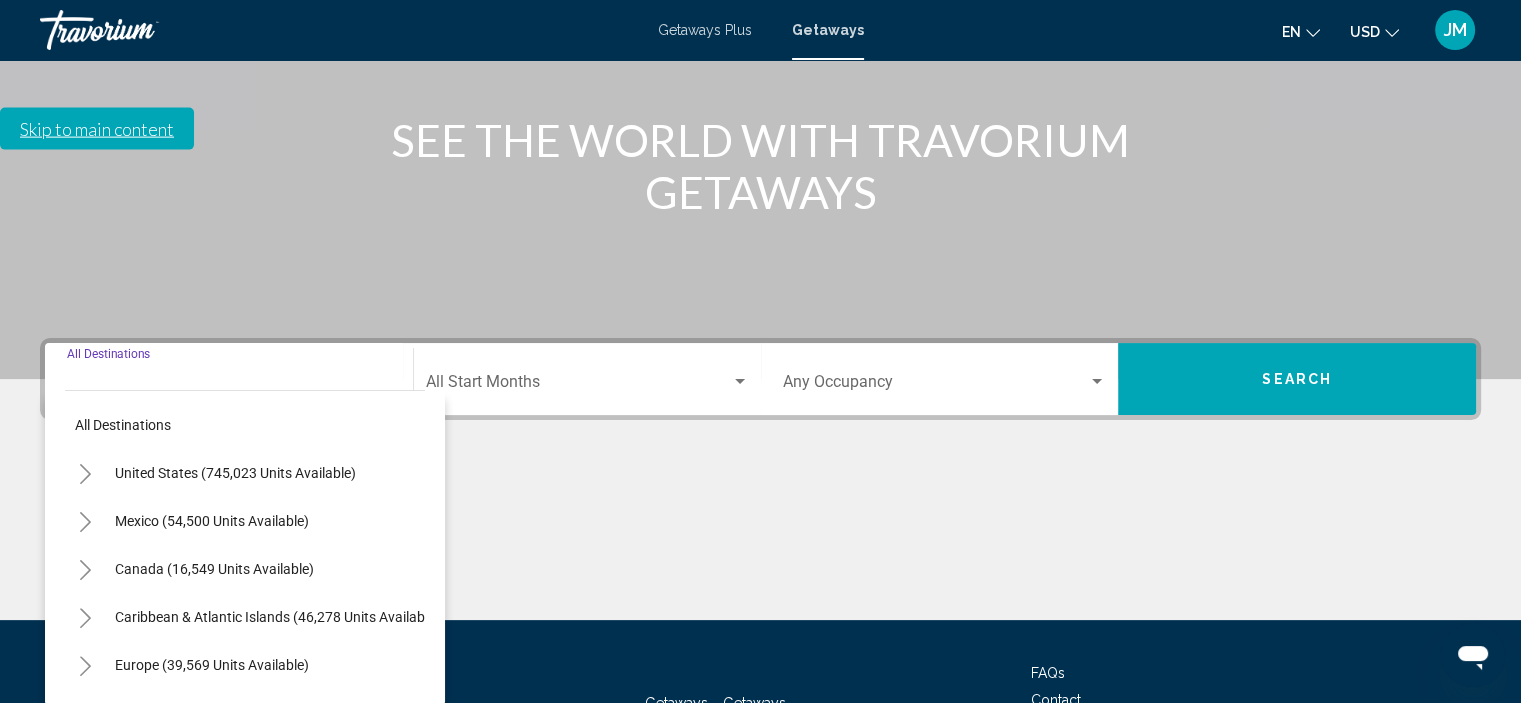 scroll, scrollTop: 382, scrollLeft: 0, axis: vertical 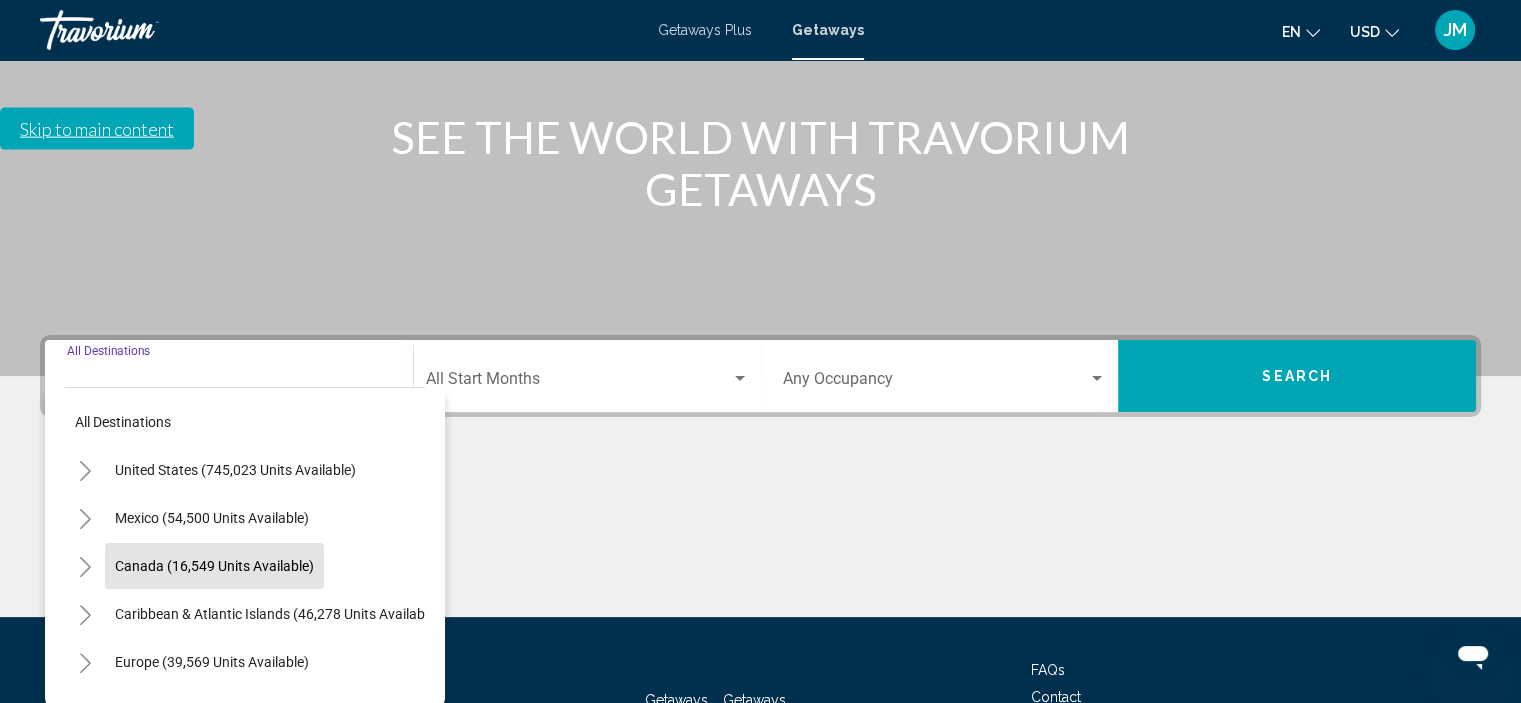 click on "Canada (16,549 units available)" at bounding box center (277, 614) 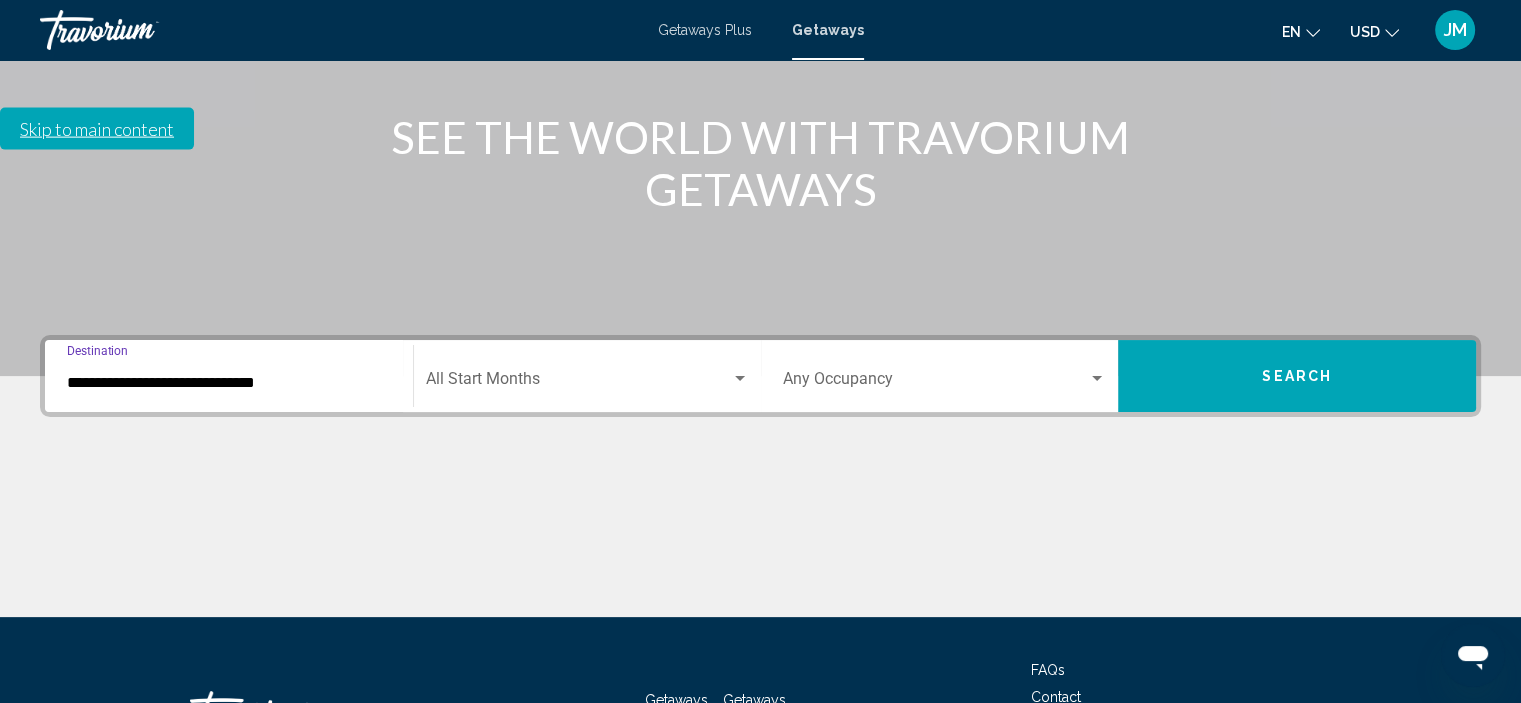 click at bounding box center [740, 378] 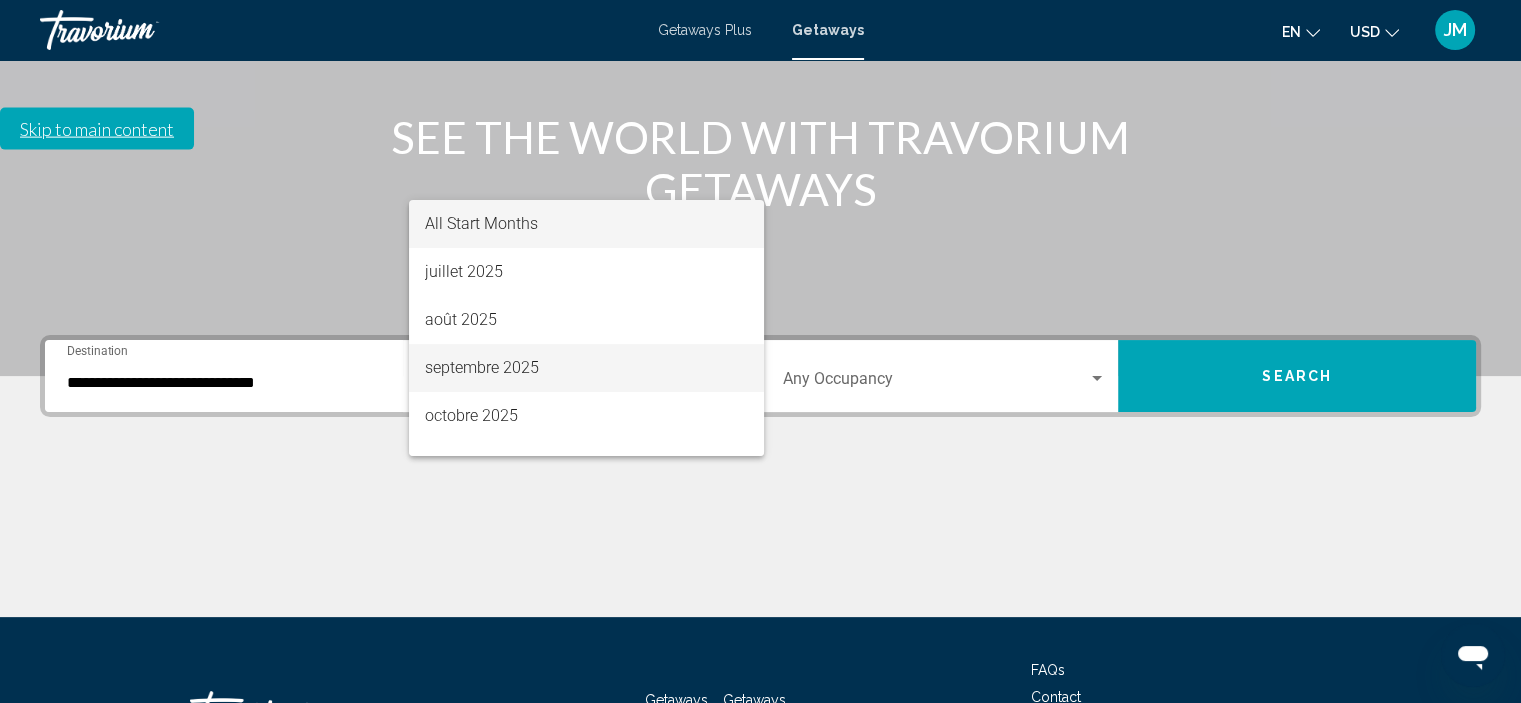 click on "septembre 2025" at bounding box center (586, 368) 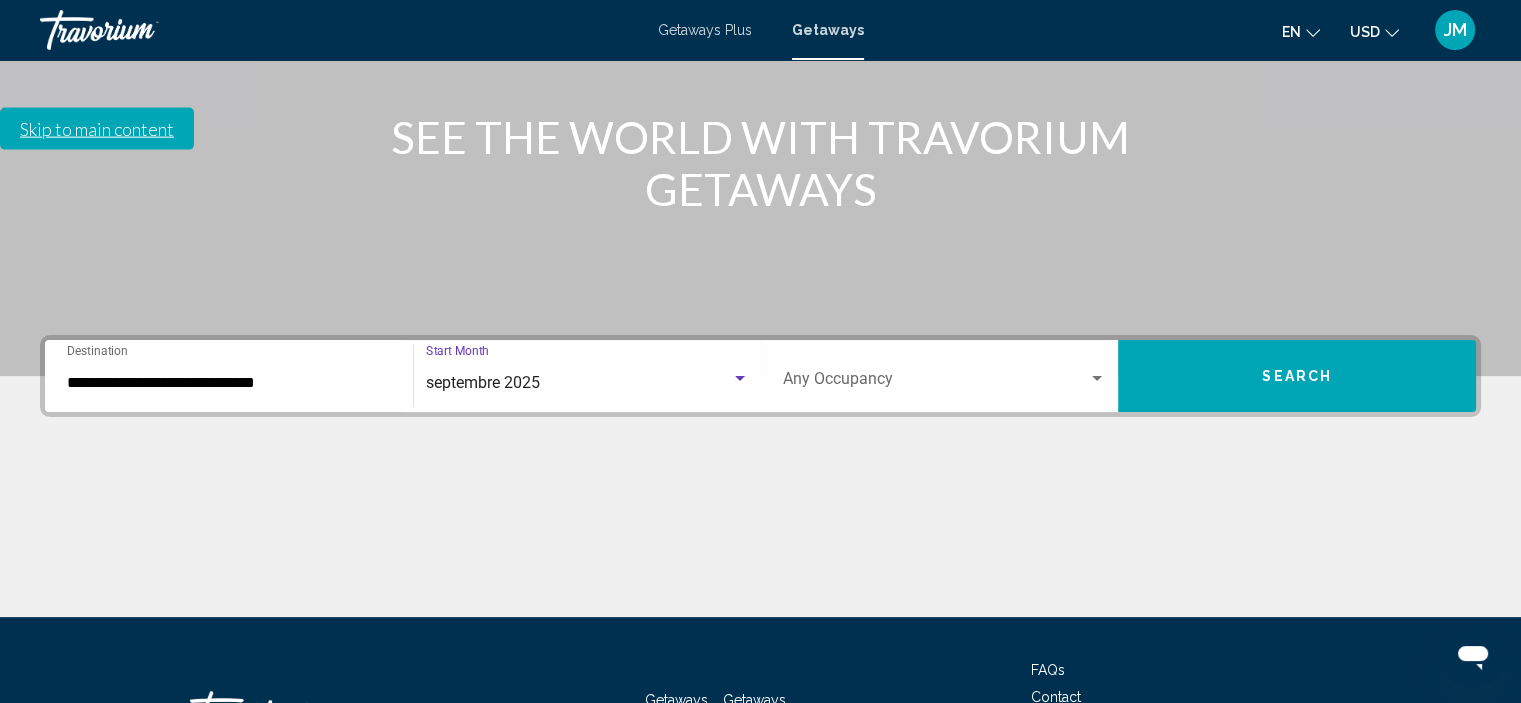 click on "Search" at bounding box center [1297, 376] 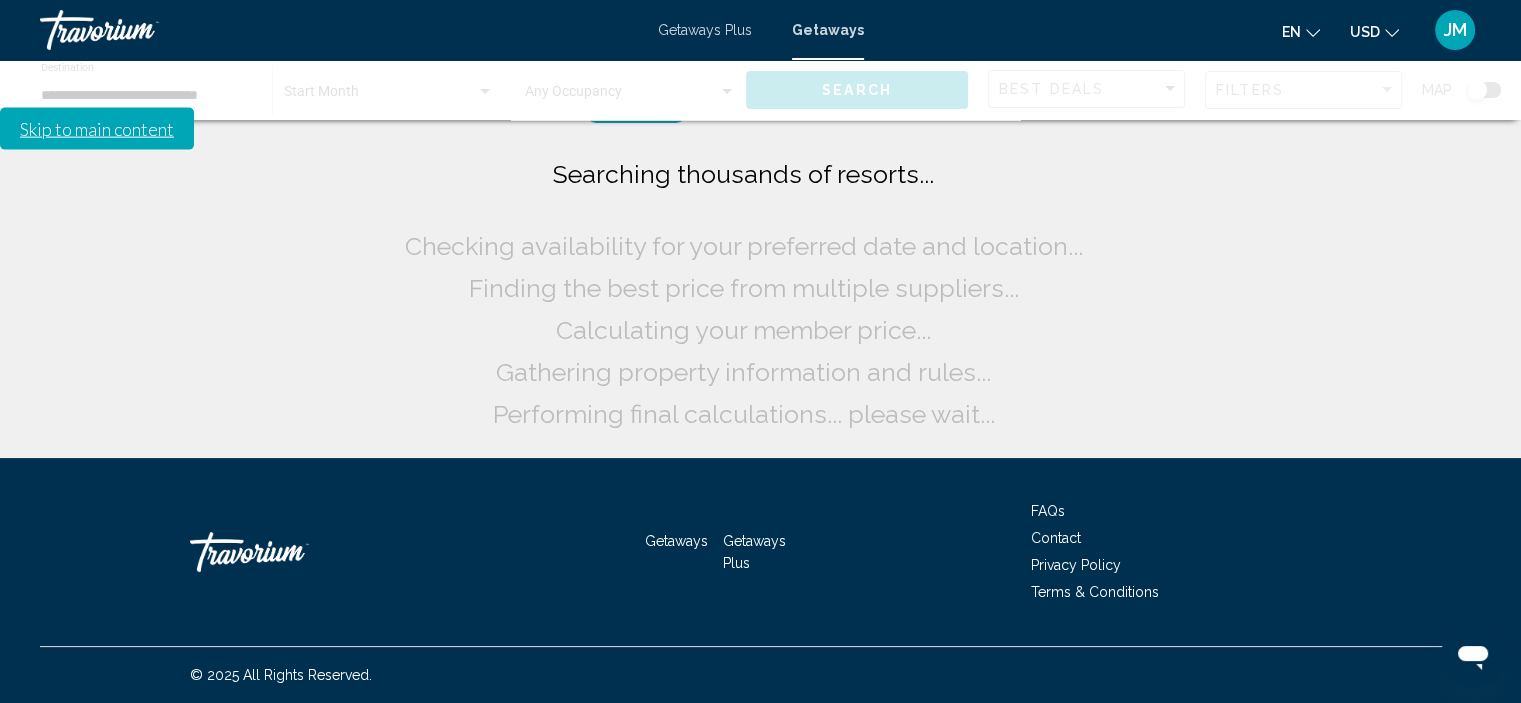 scroll, scrollTop: 0, scrollLeft: 0, axis: both 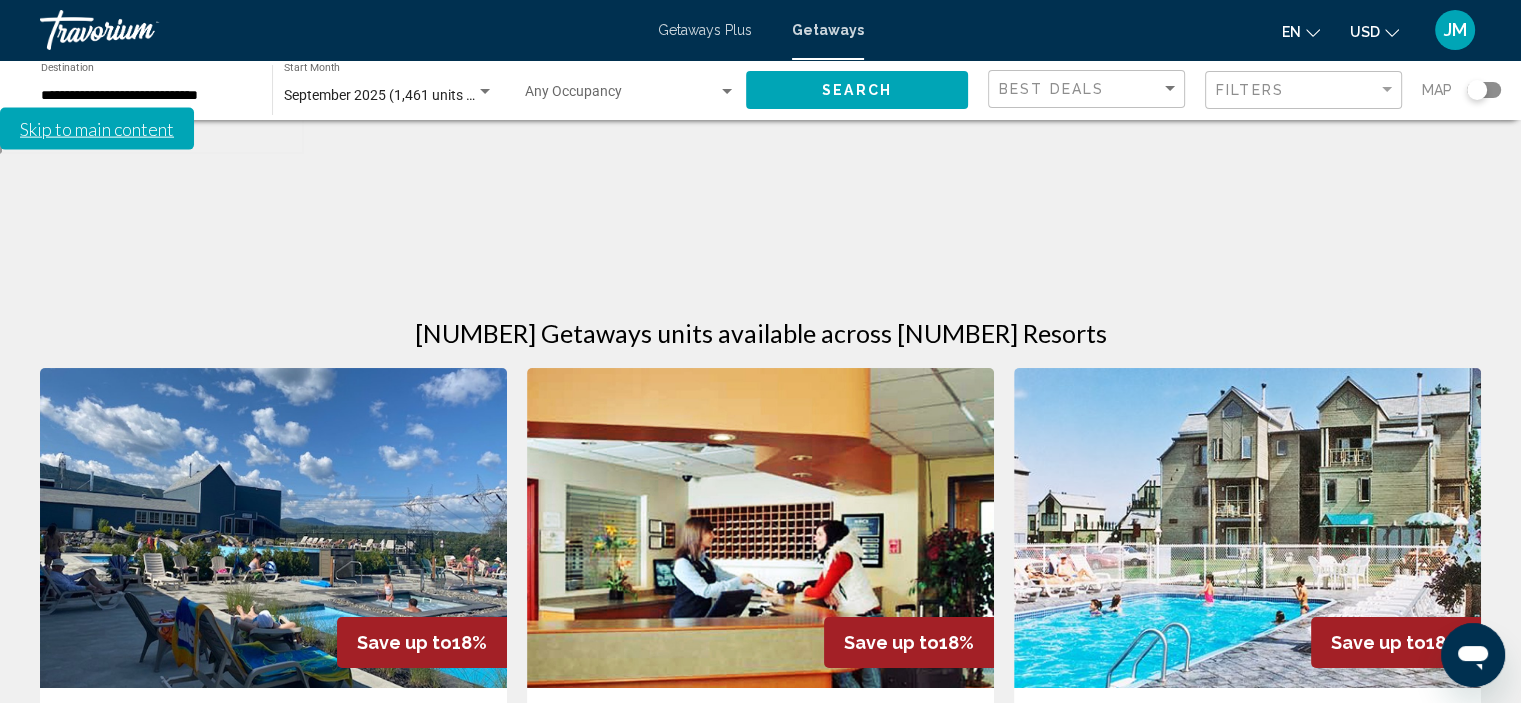 click 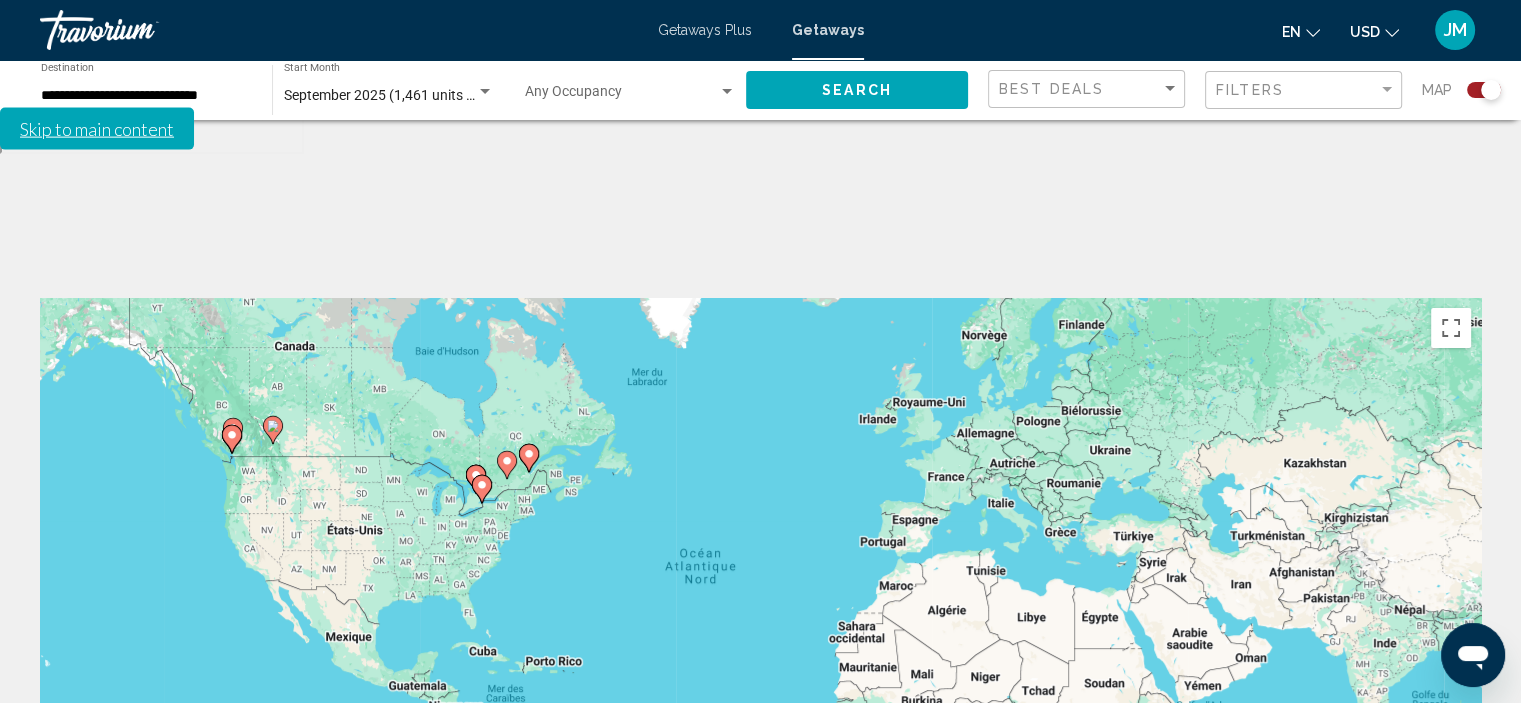 click 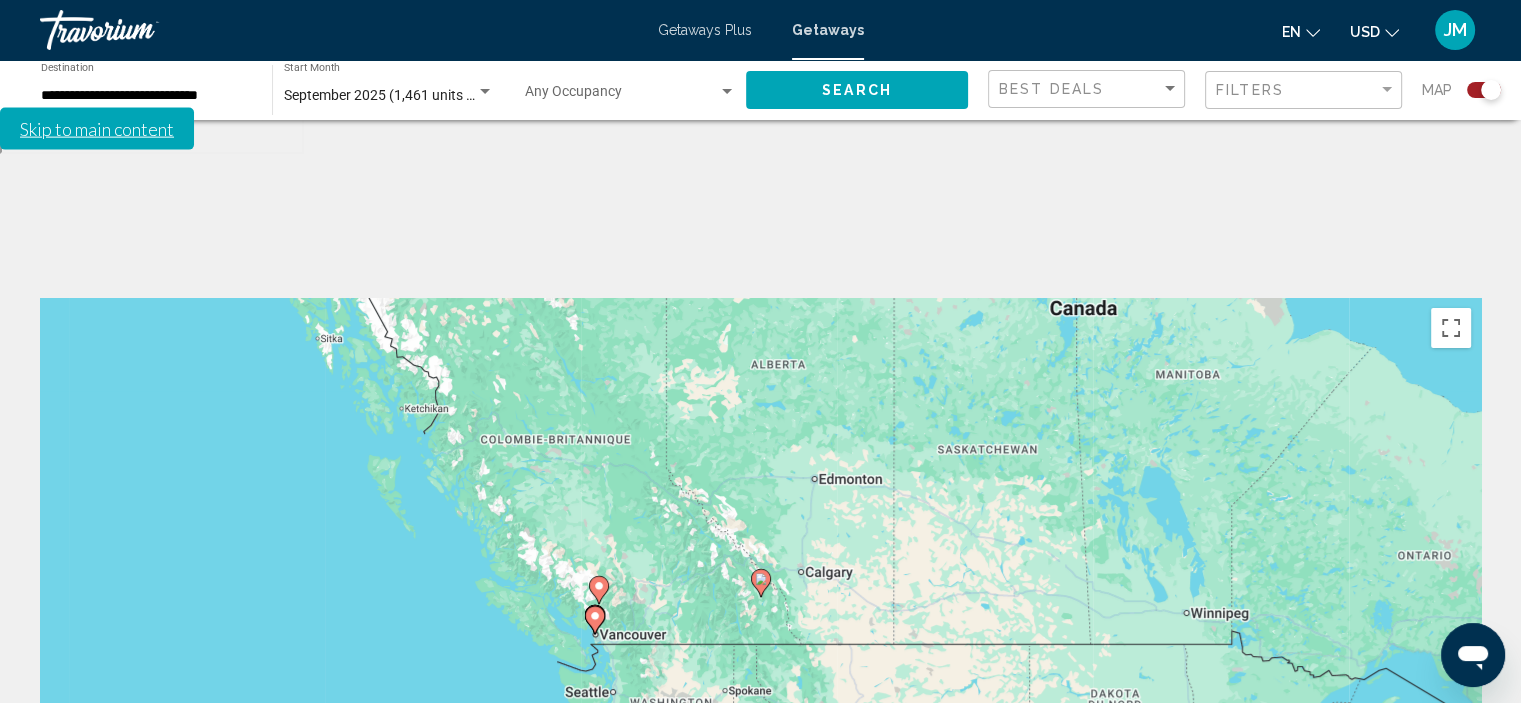 click 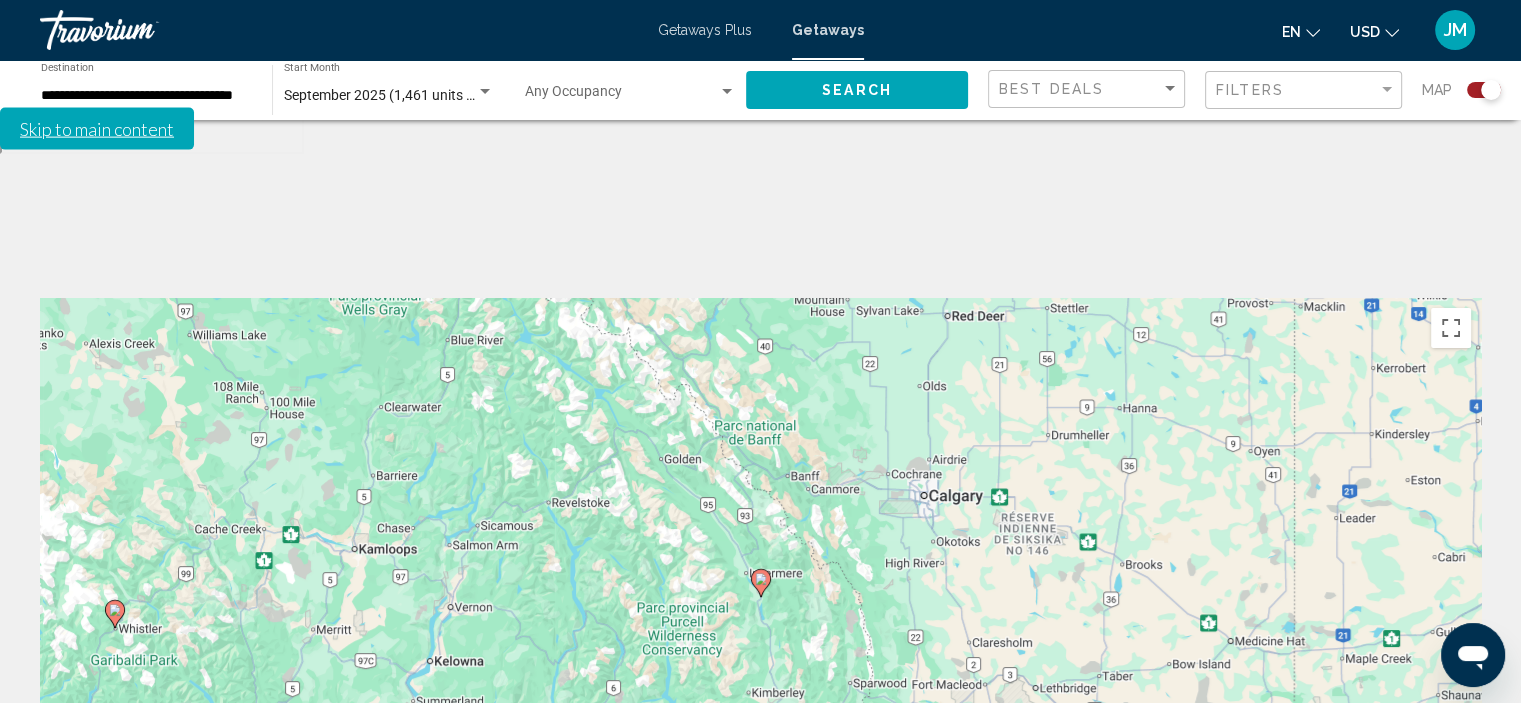 click 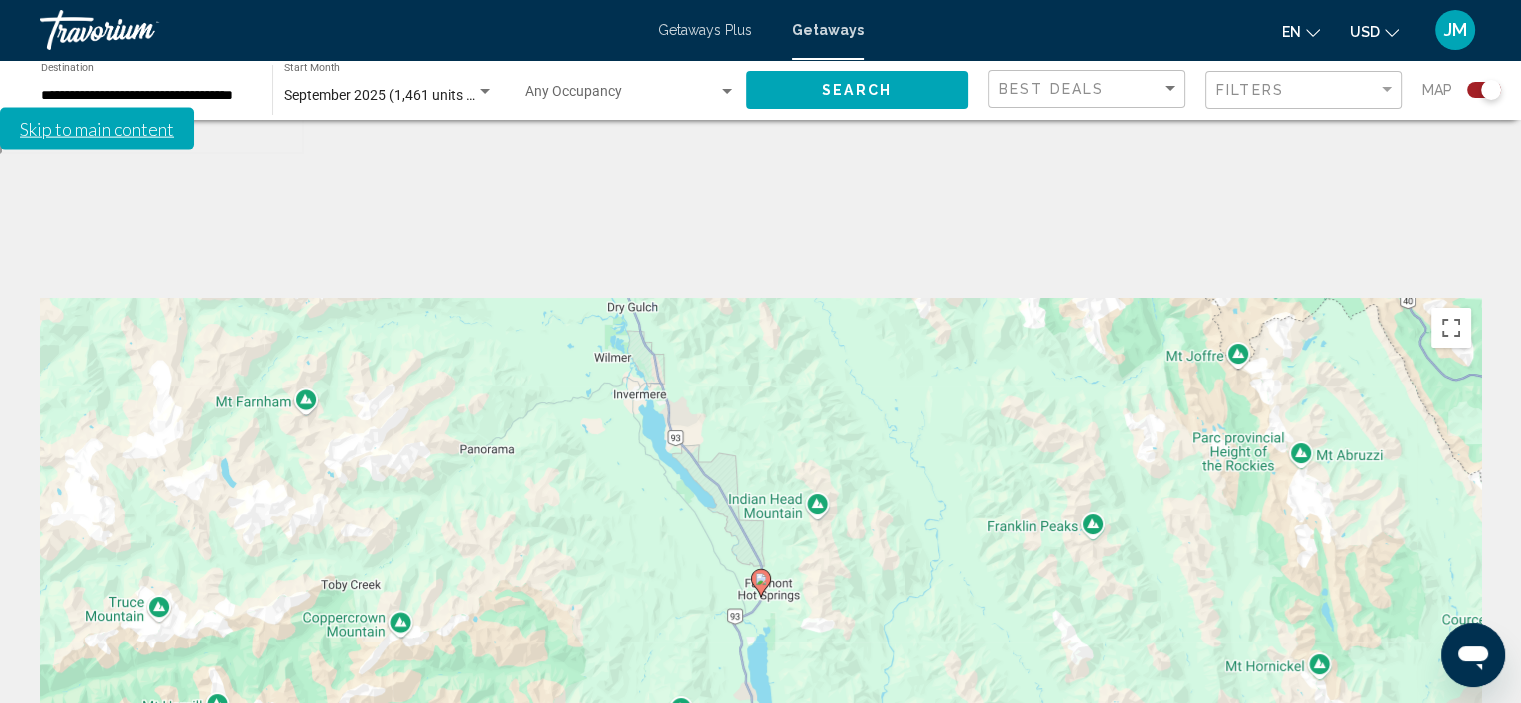 click 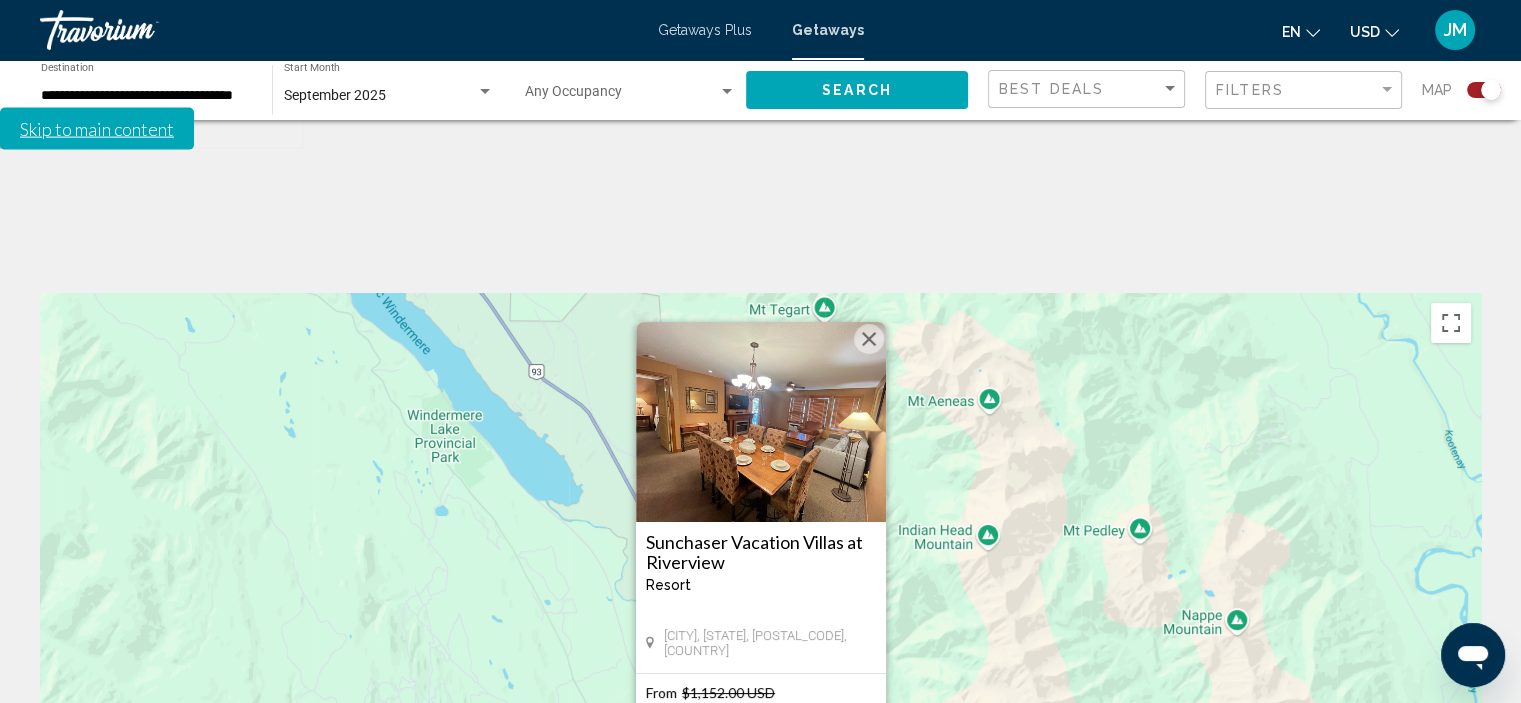 scroll, scrollTop: 0, scrollLeft: 0, axis: both 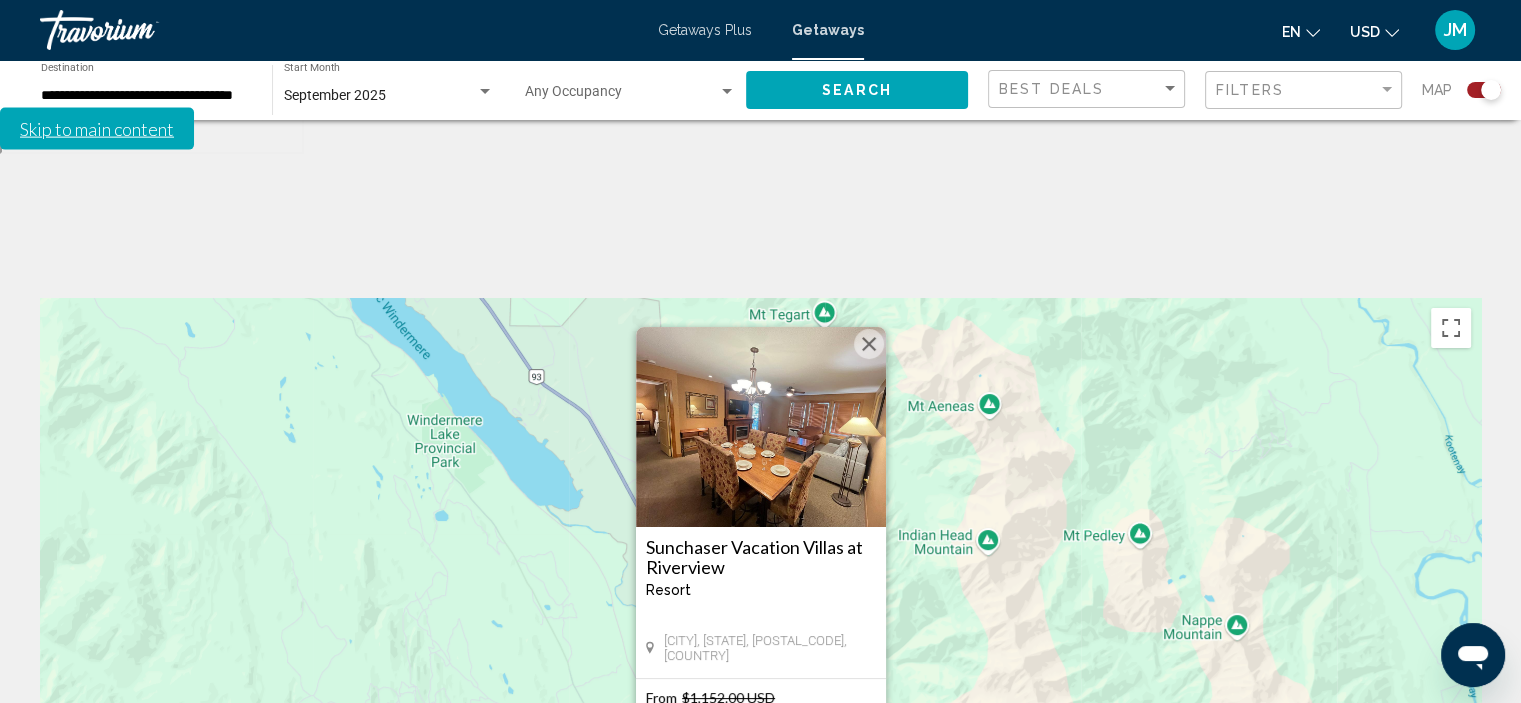 click at bounding box center (1451, 854) 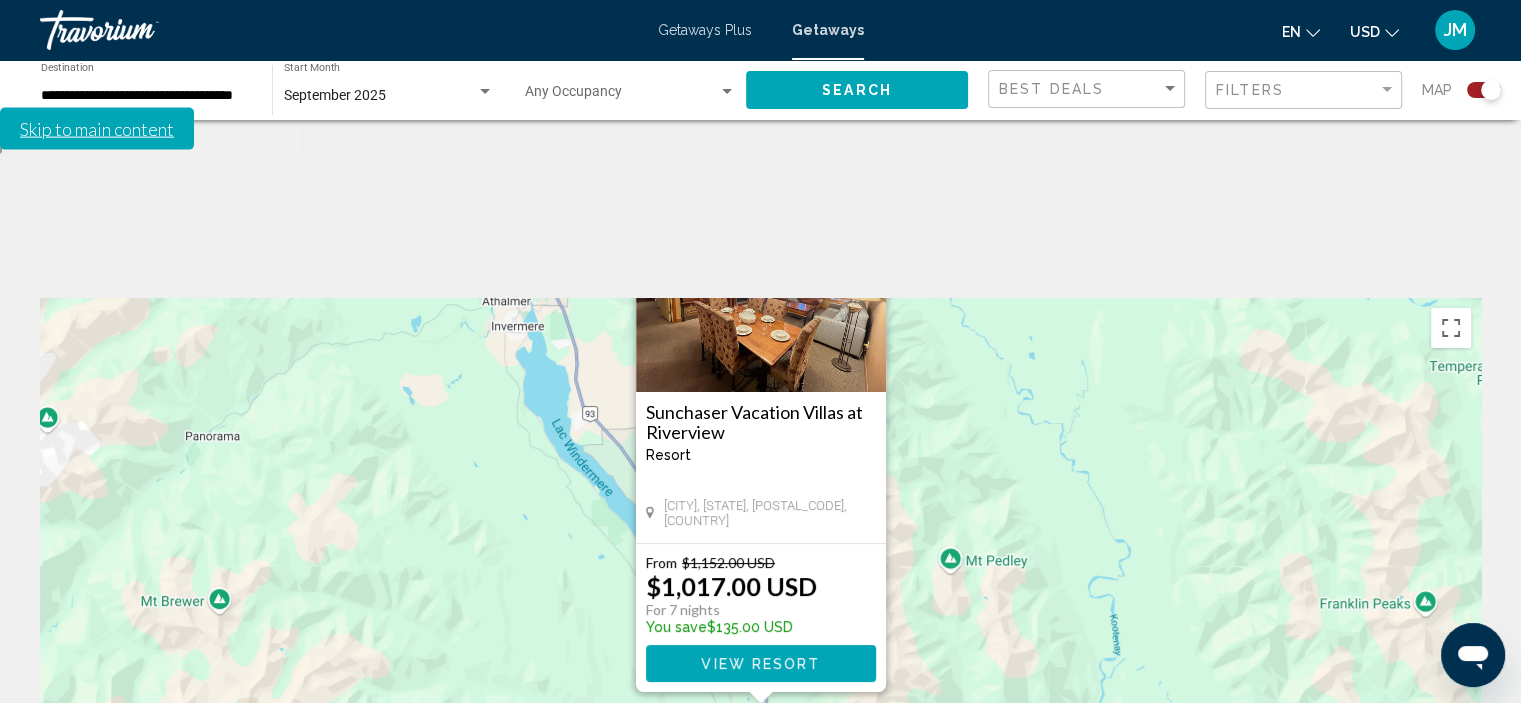 click at bounding box center (1451, 854) 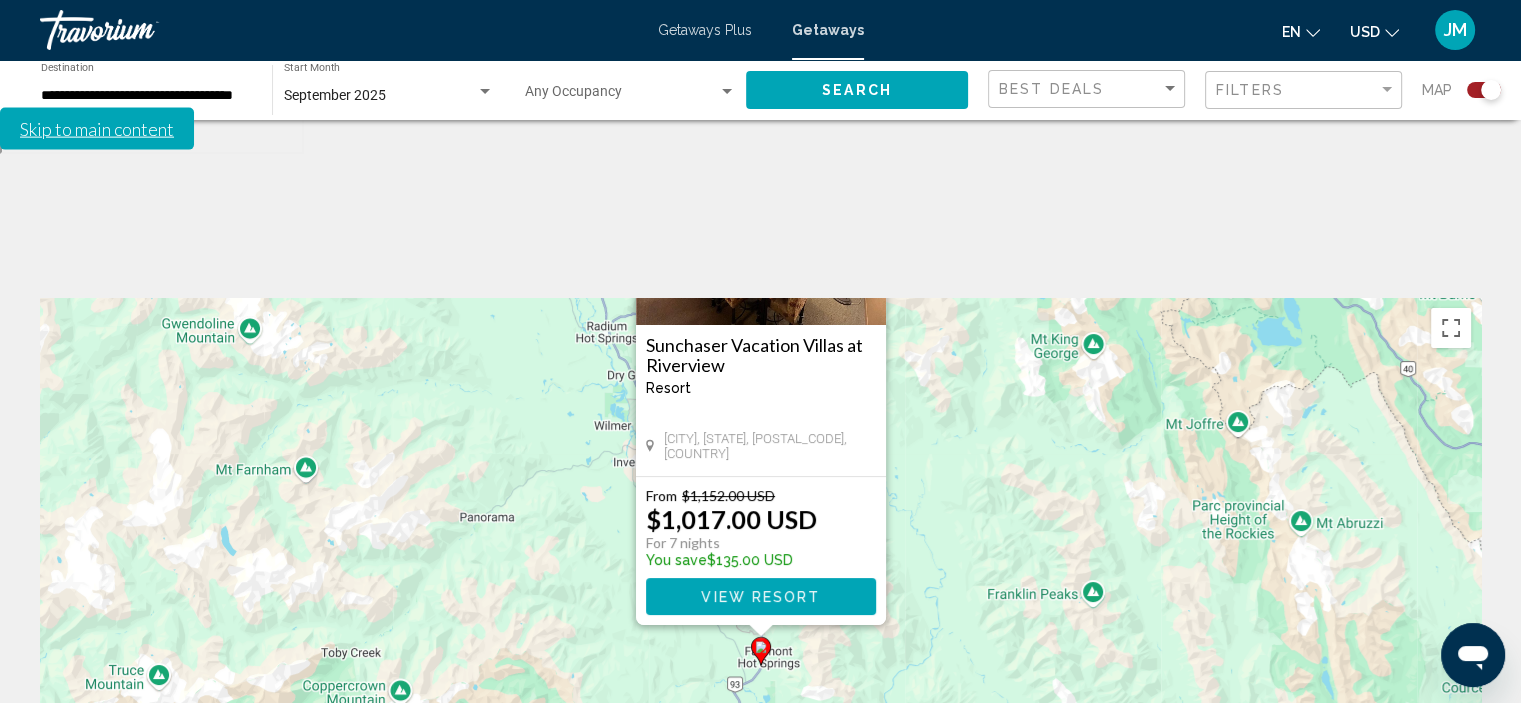 click at bounding box center (1451, 854) 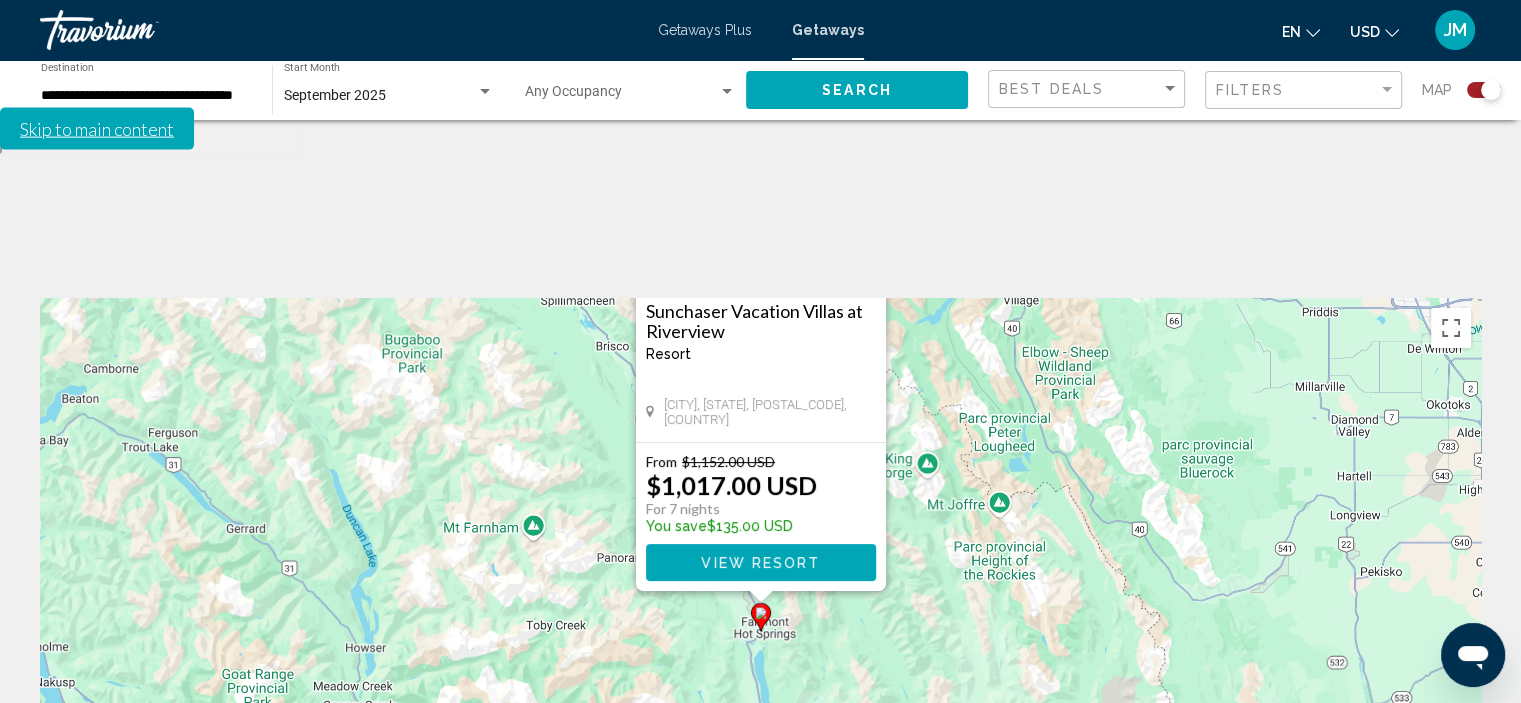 click at bounding box center [1451, 854] 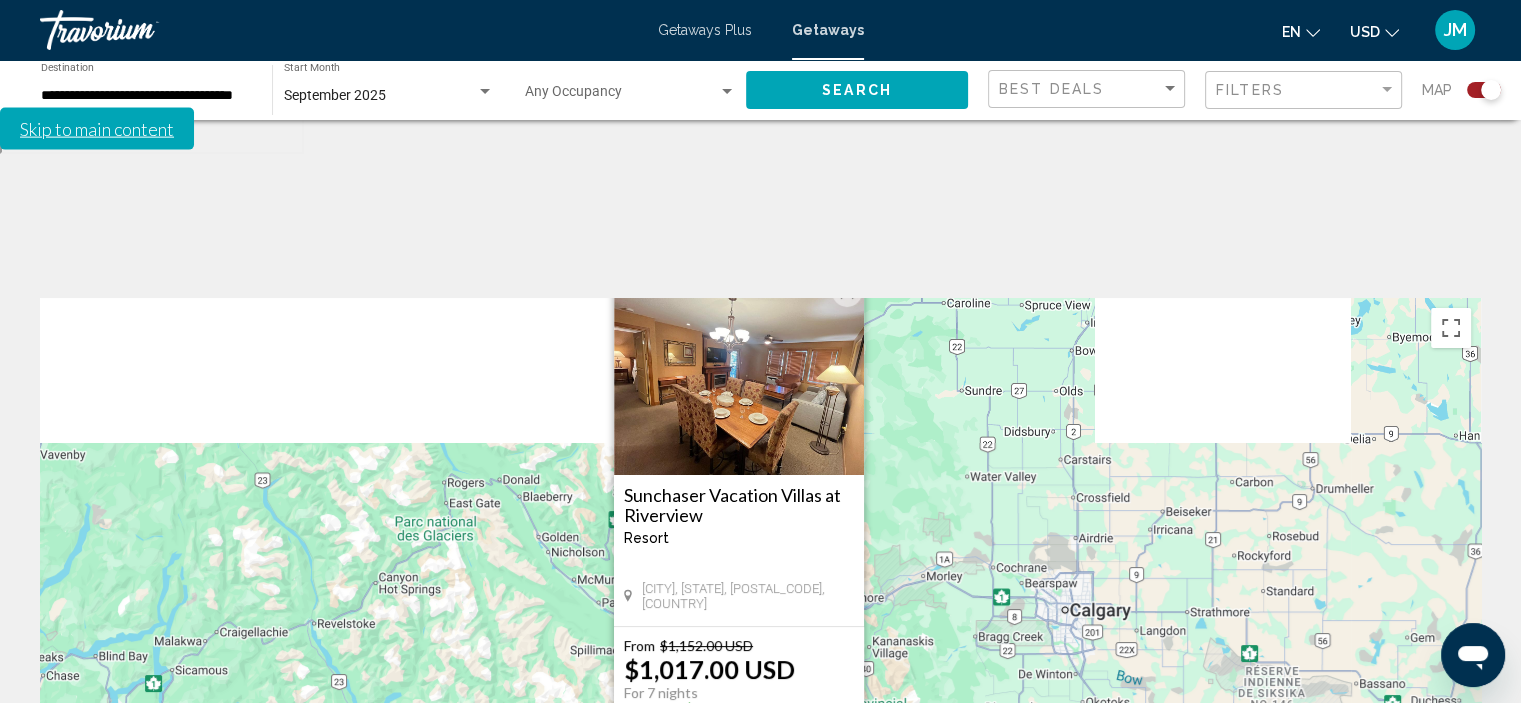 drag, startPoint x: 1098, startPoint y: 472, endPoint x: 1074, endPoint y: 679, distance: 208.38666 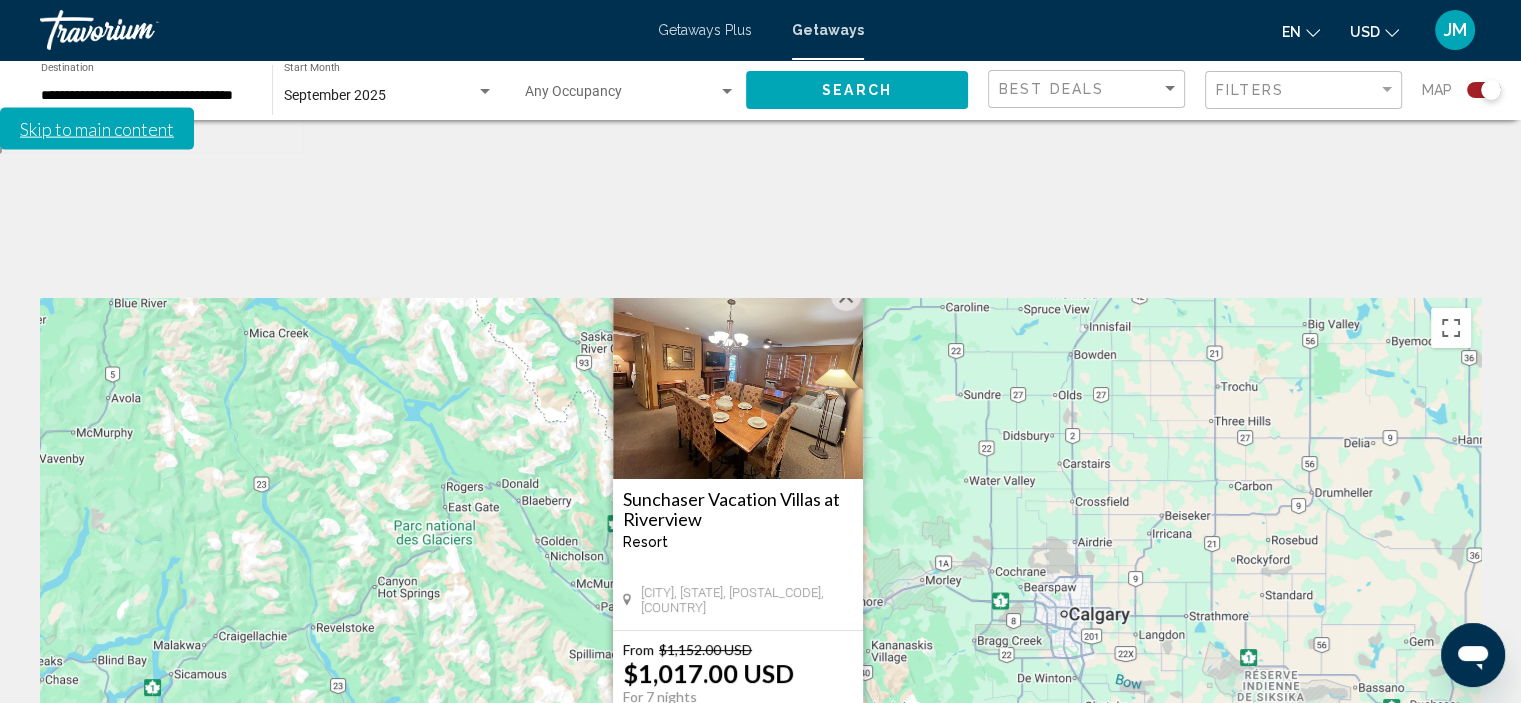 click at bounding box center (846, 296) 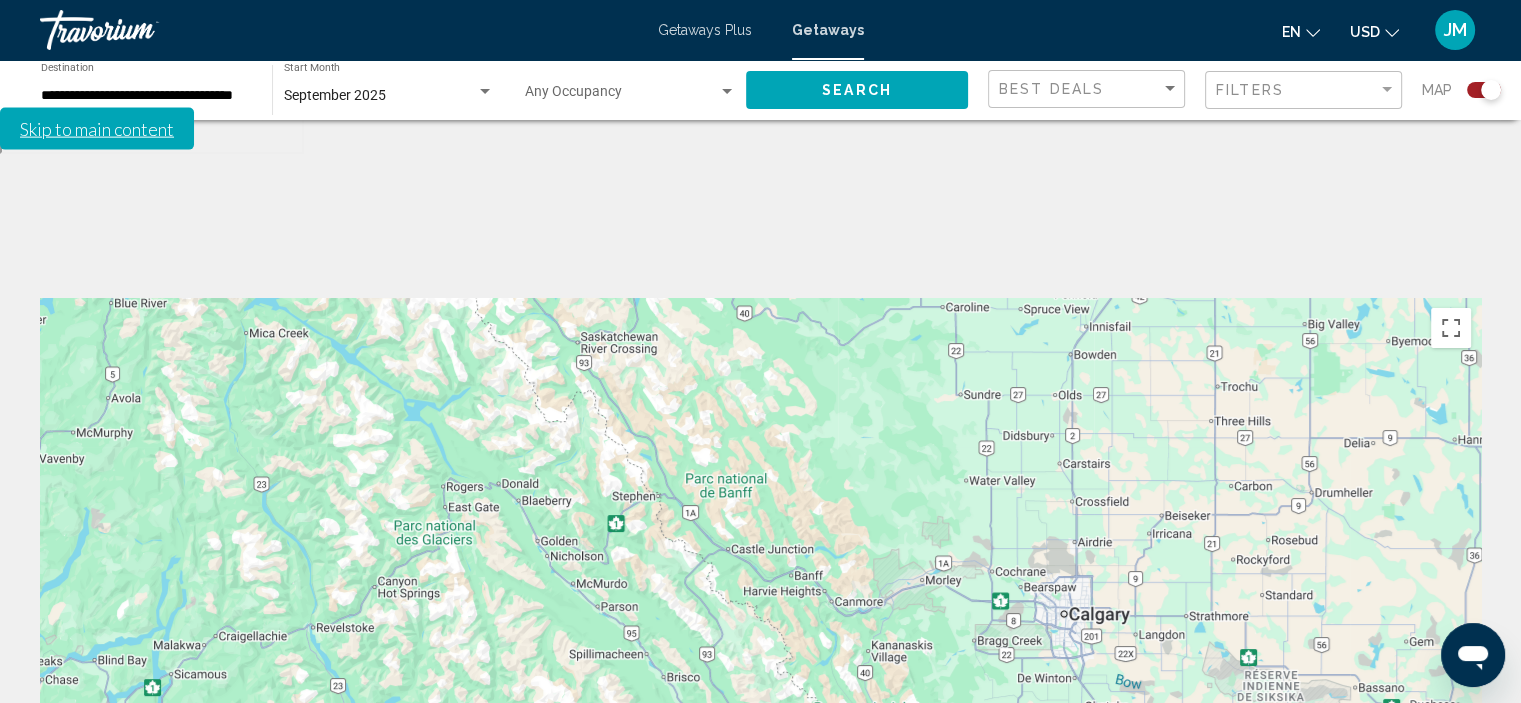 click at bounding box center (1451, 854) 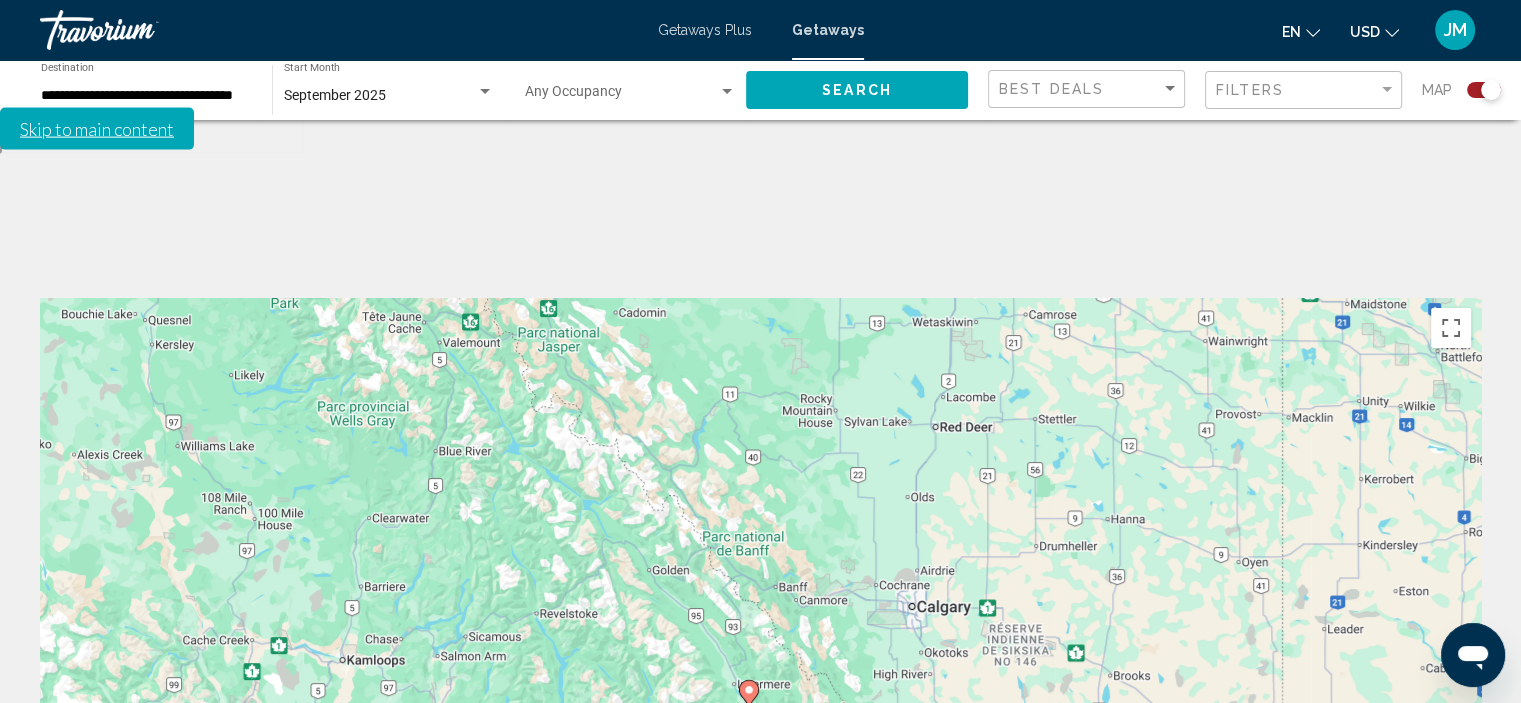 click at bounding box center (1451, 854) 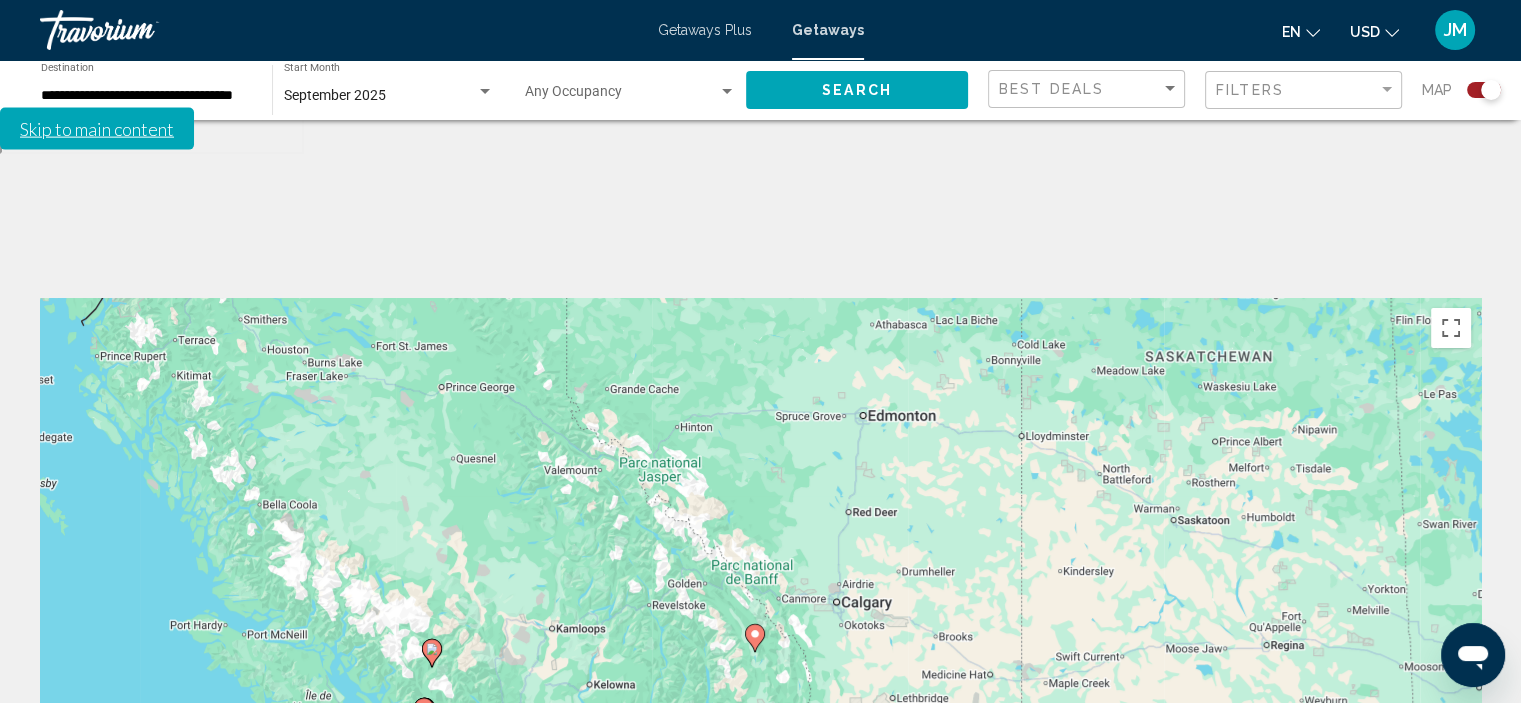 click at bounding box center (1451, 854) 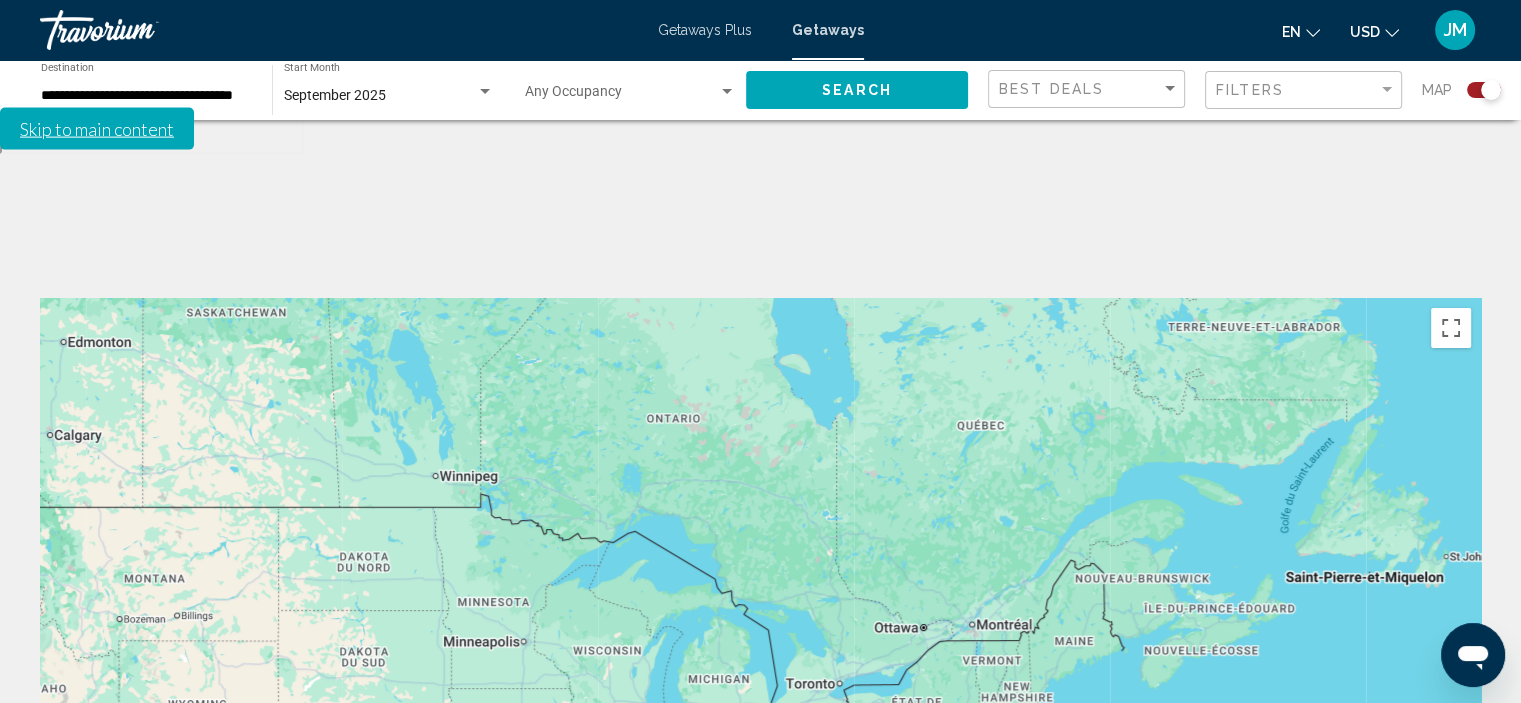 drag, startPoint x: 1175, startPoint y: 572, endPoint x: 424, endPoint y: 407, distance: 768.91223 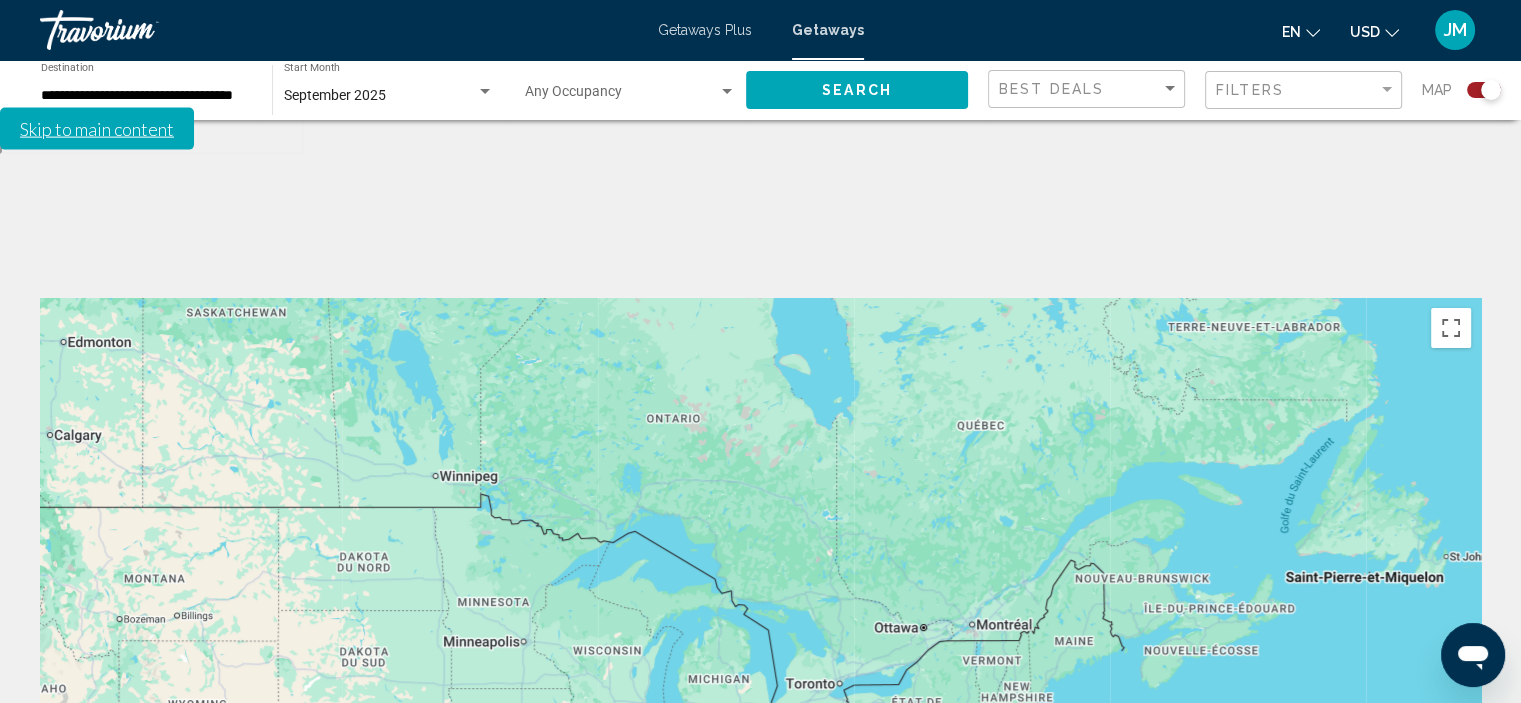 click at bounding box center (1451, 854) 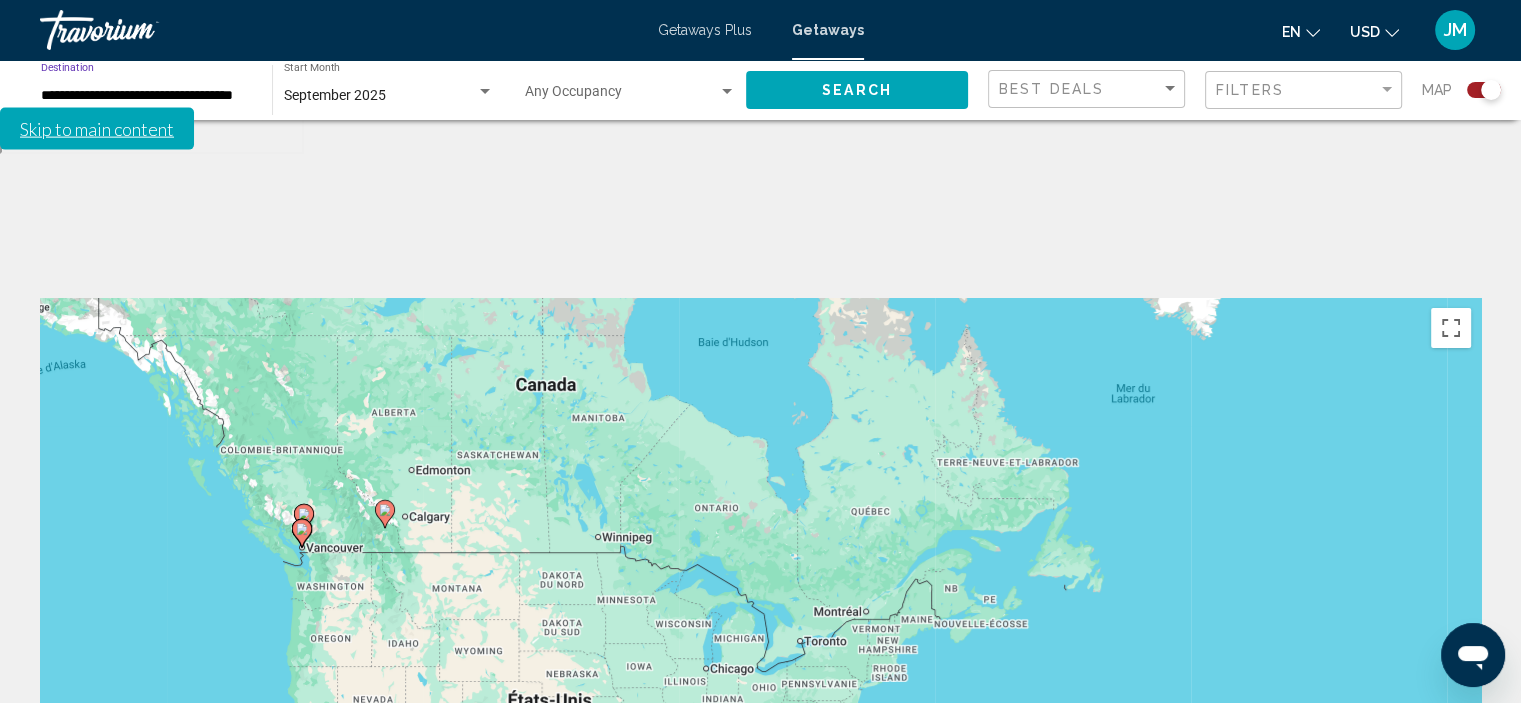 click on "**********" at bounding box center [146, 96] 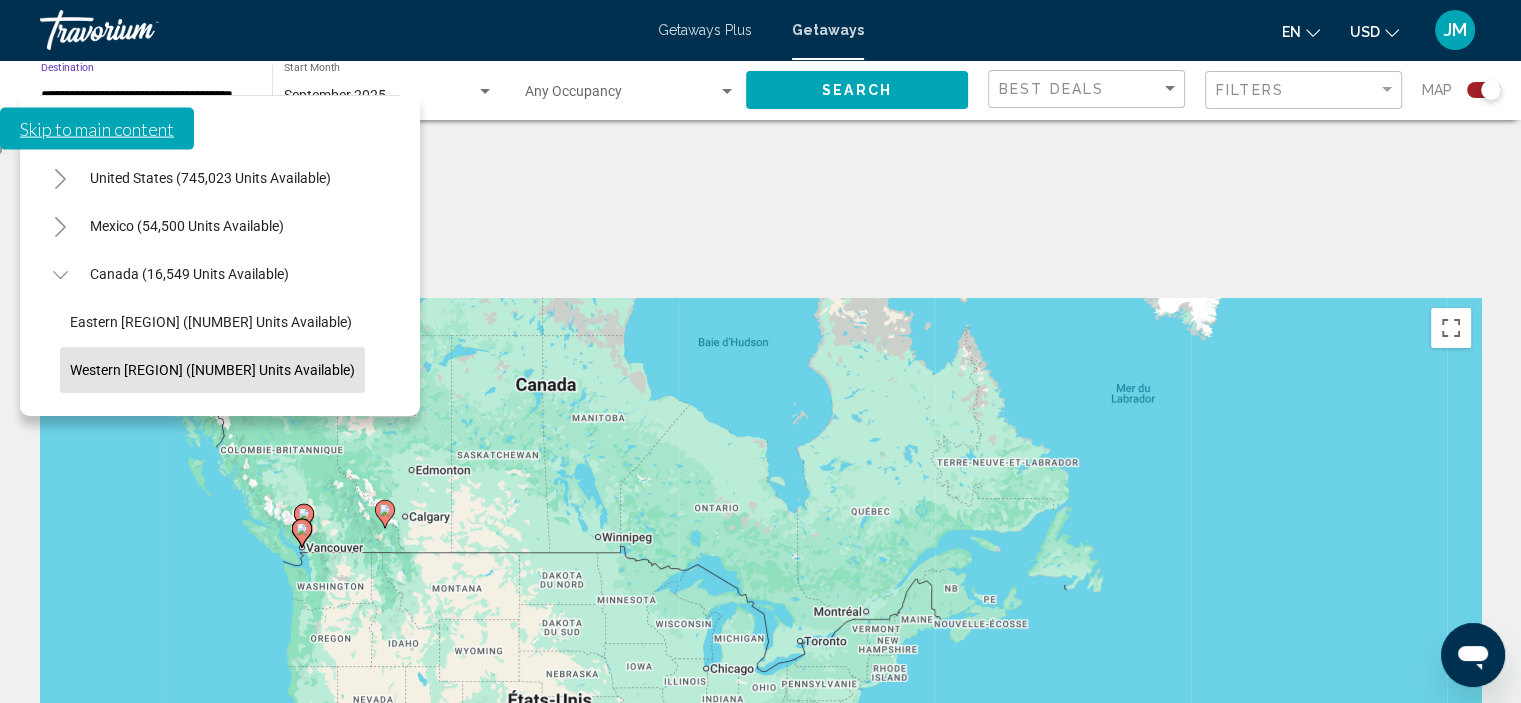 scroll, scrollTop: 126, scrollLeft: 0, axis: vertical 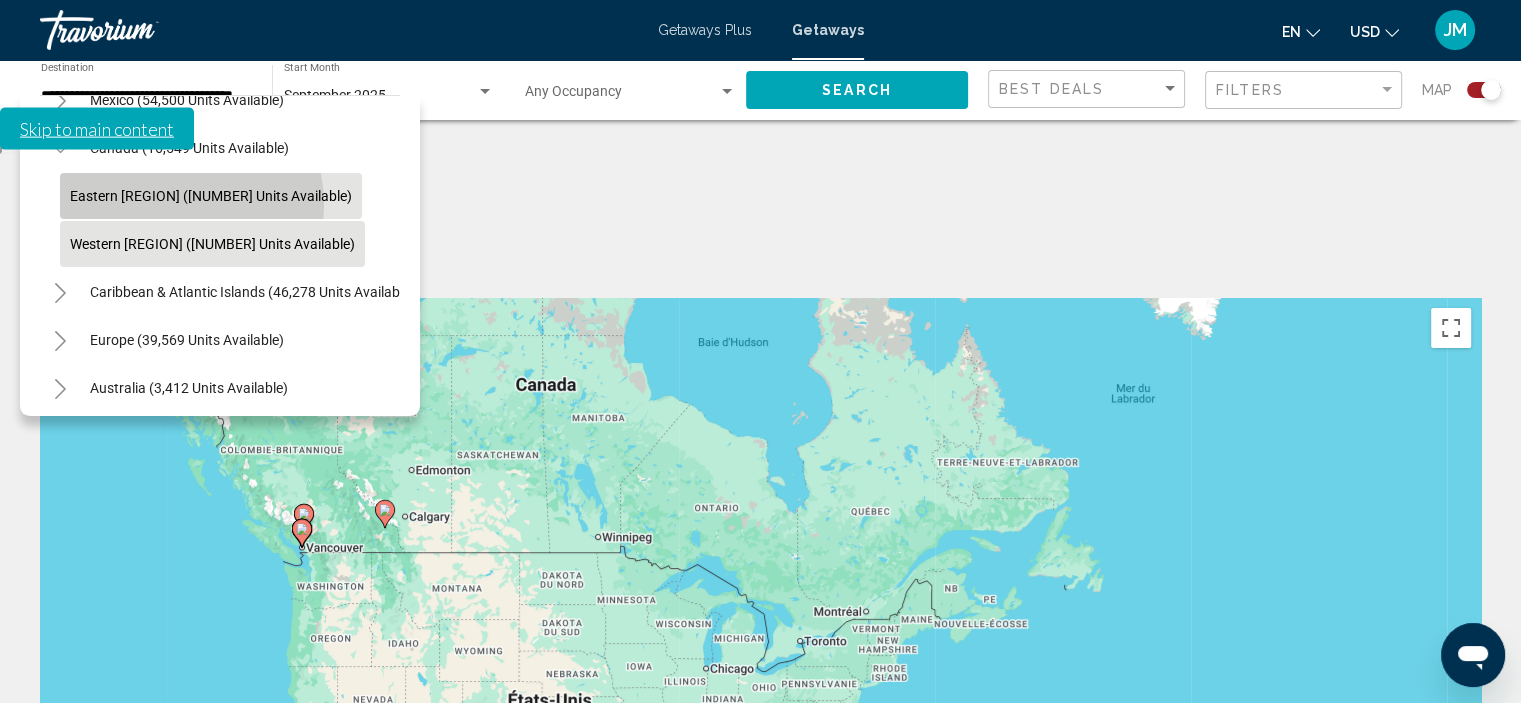 click on "Eastern [REGION] ([NUMBER] units available)" 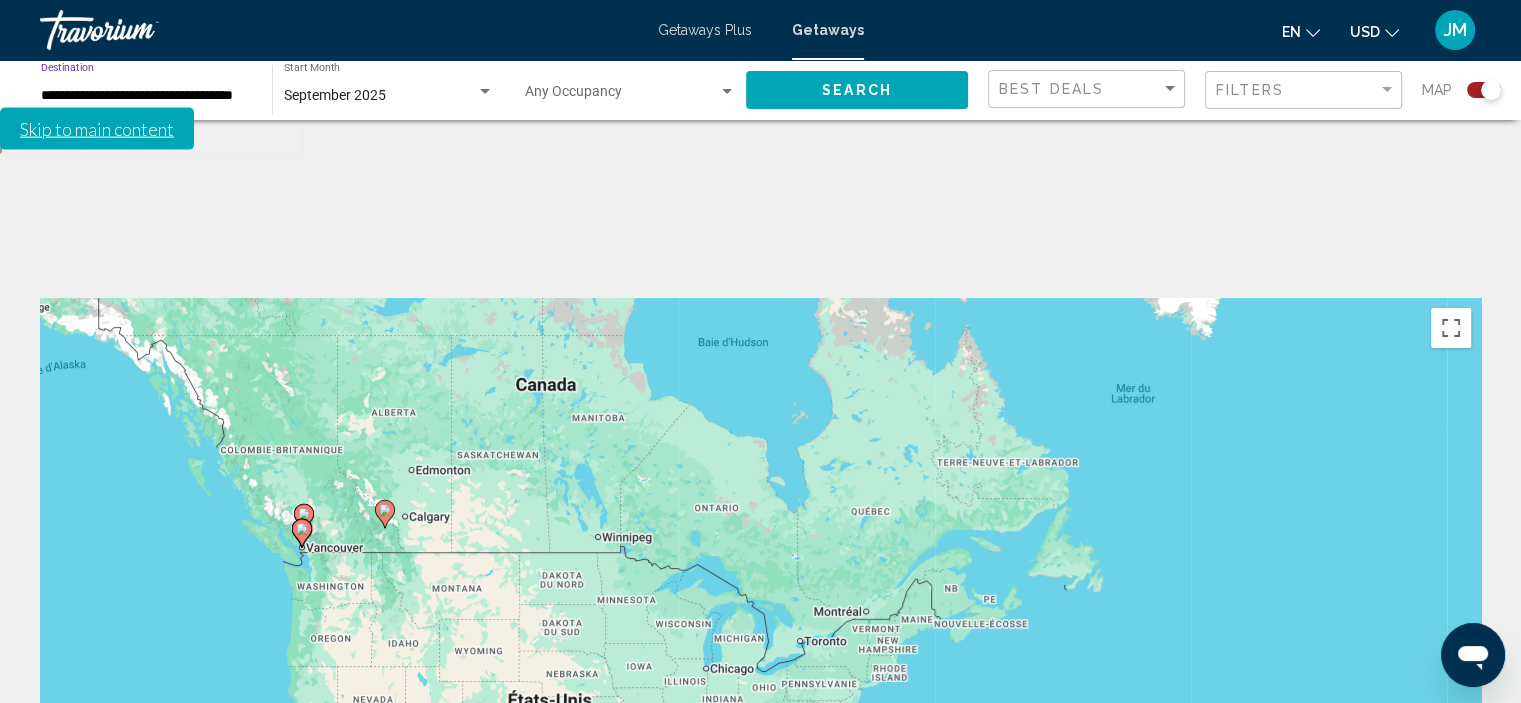 click on "Search" 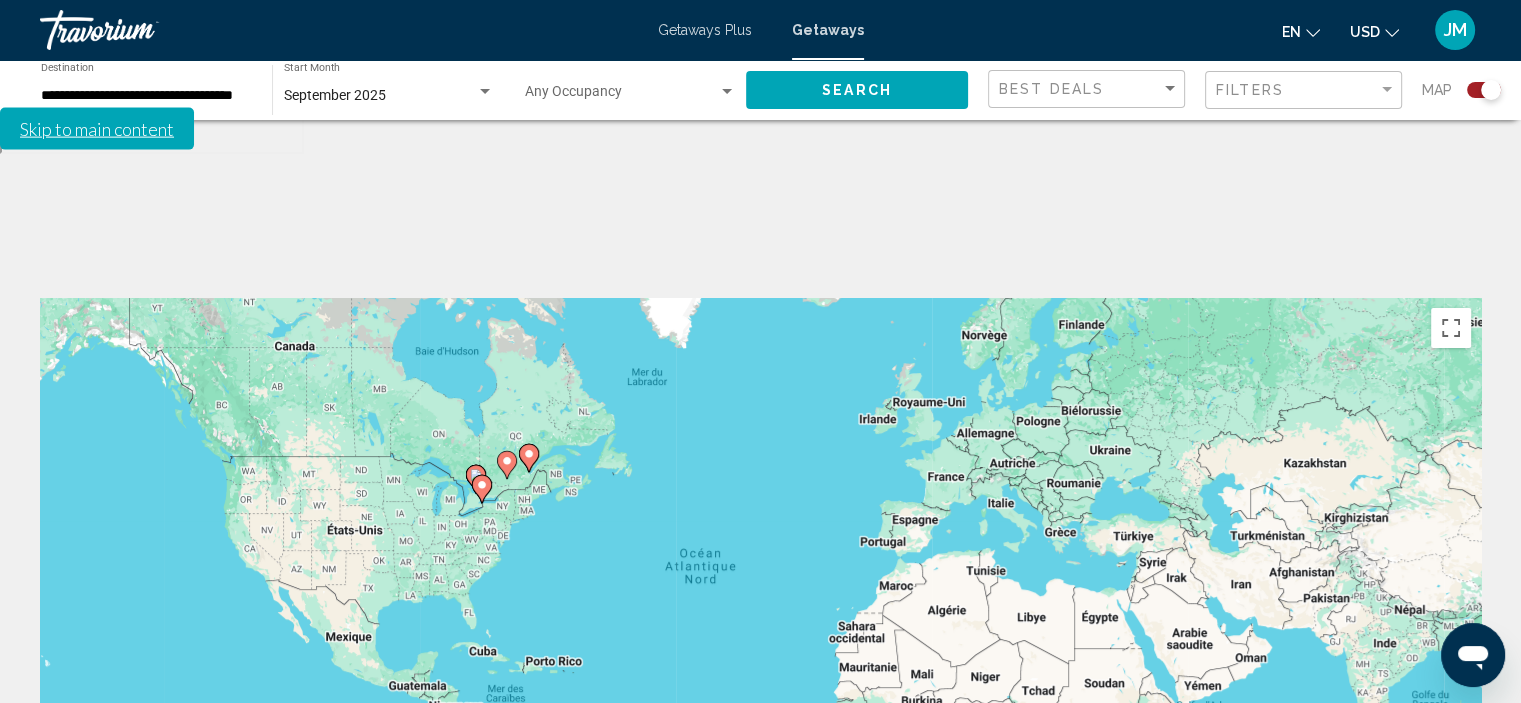click 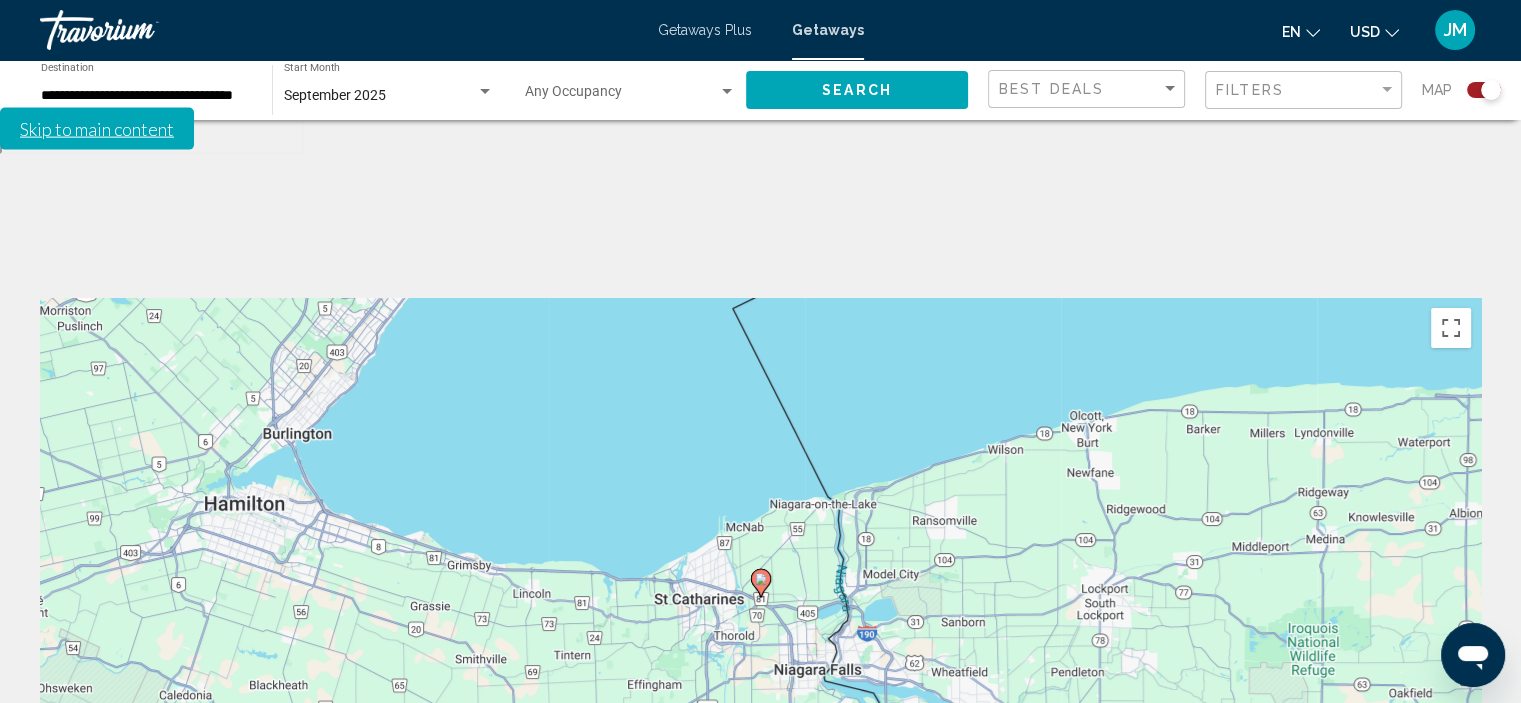 click at bounding box center (1451, 854) 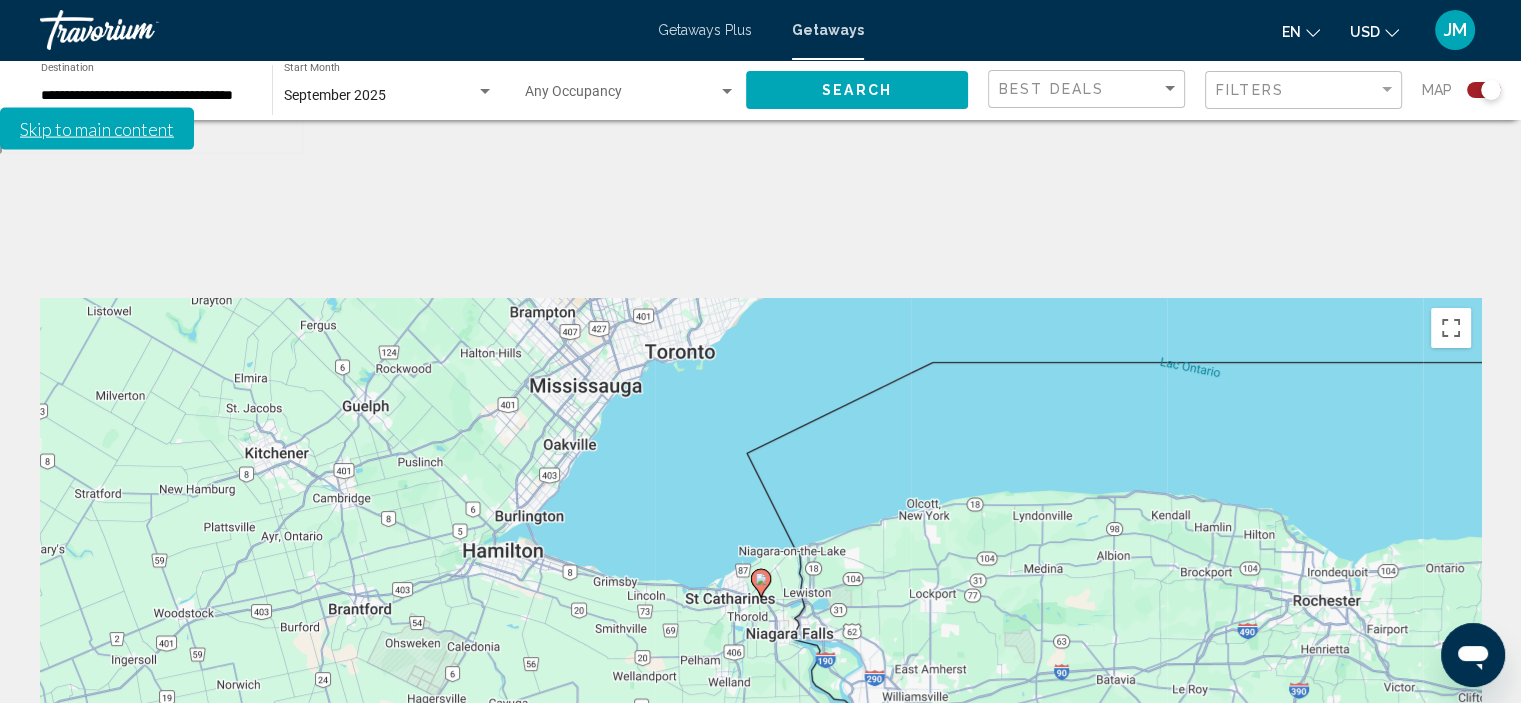 click at bounding box center (1451, 854) 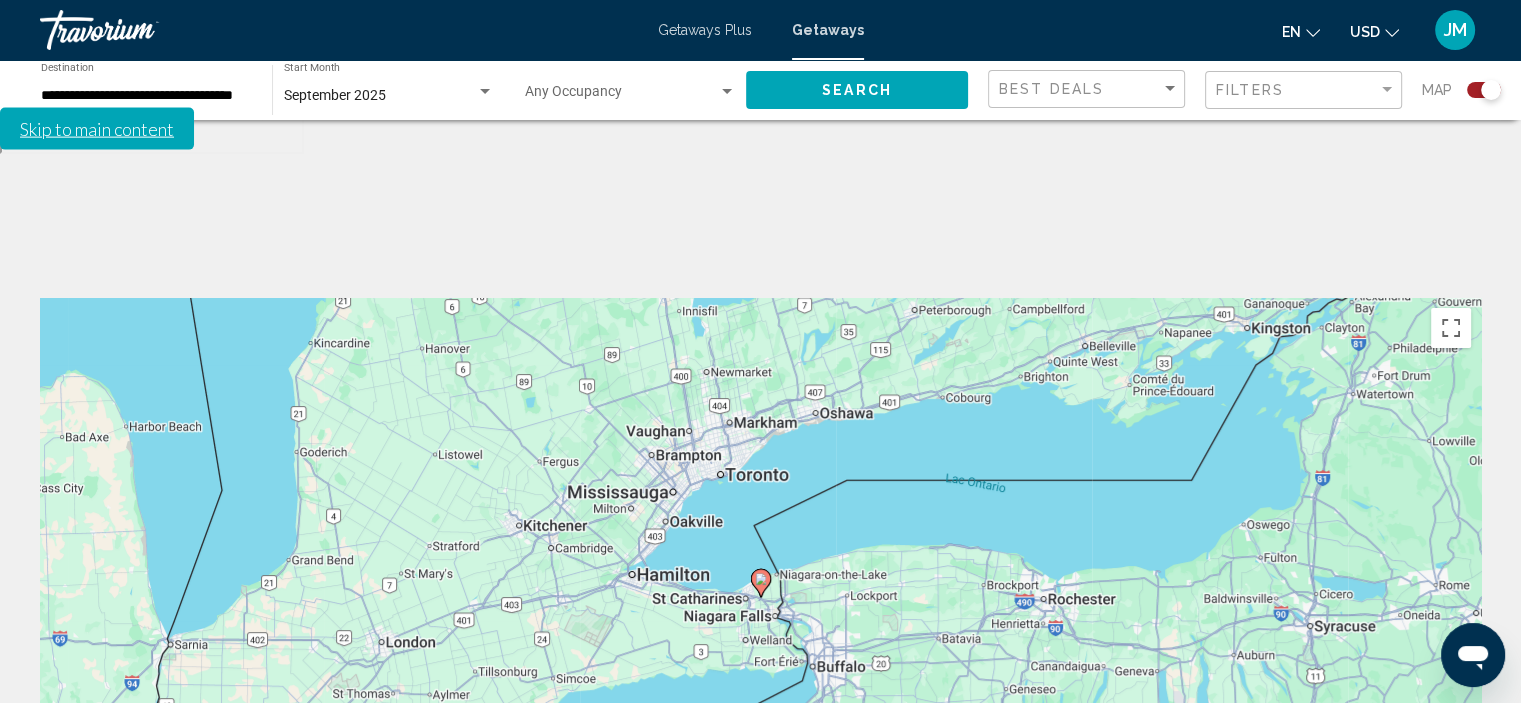 click at bounding box center [1451, 854] 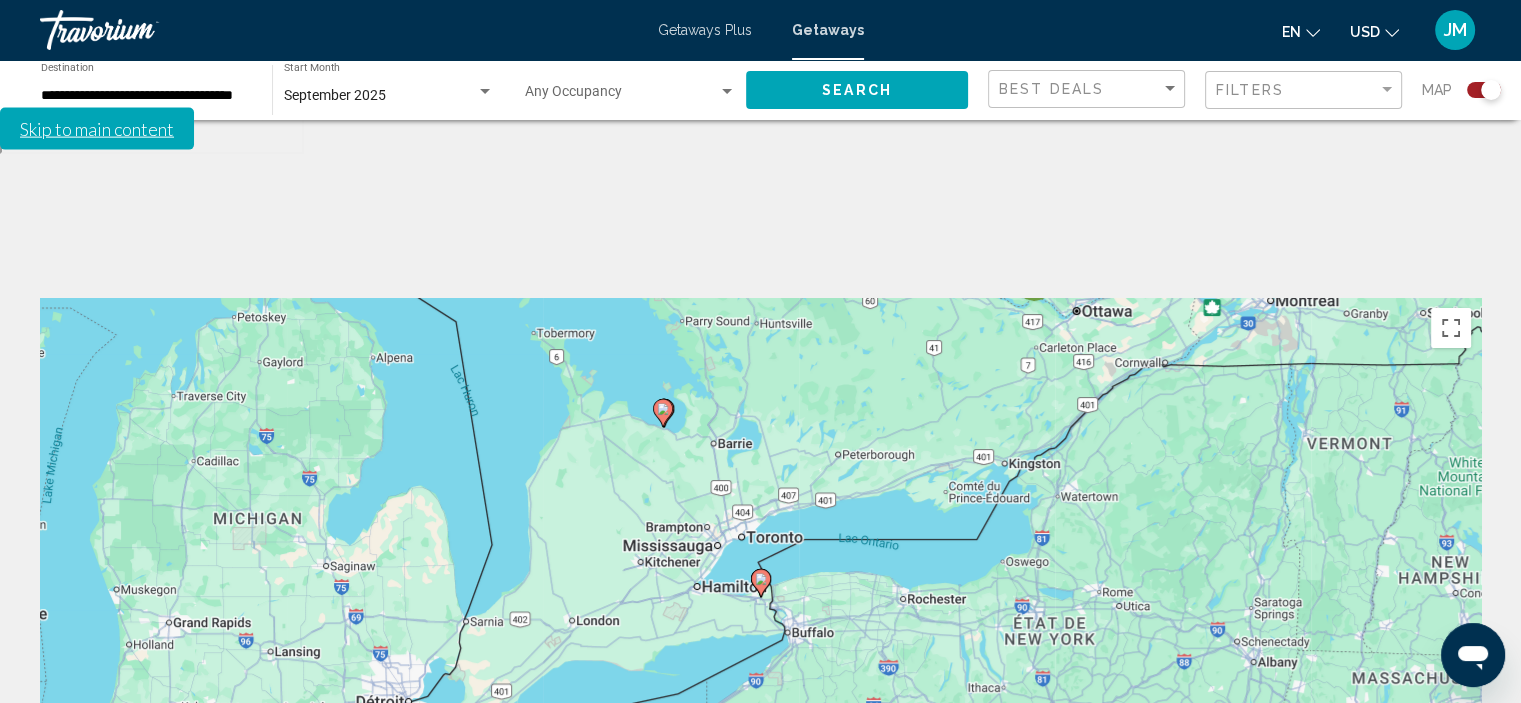 click at bounding box center (1451, 854) 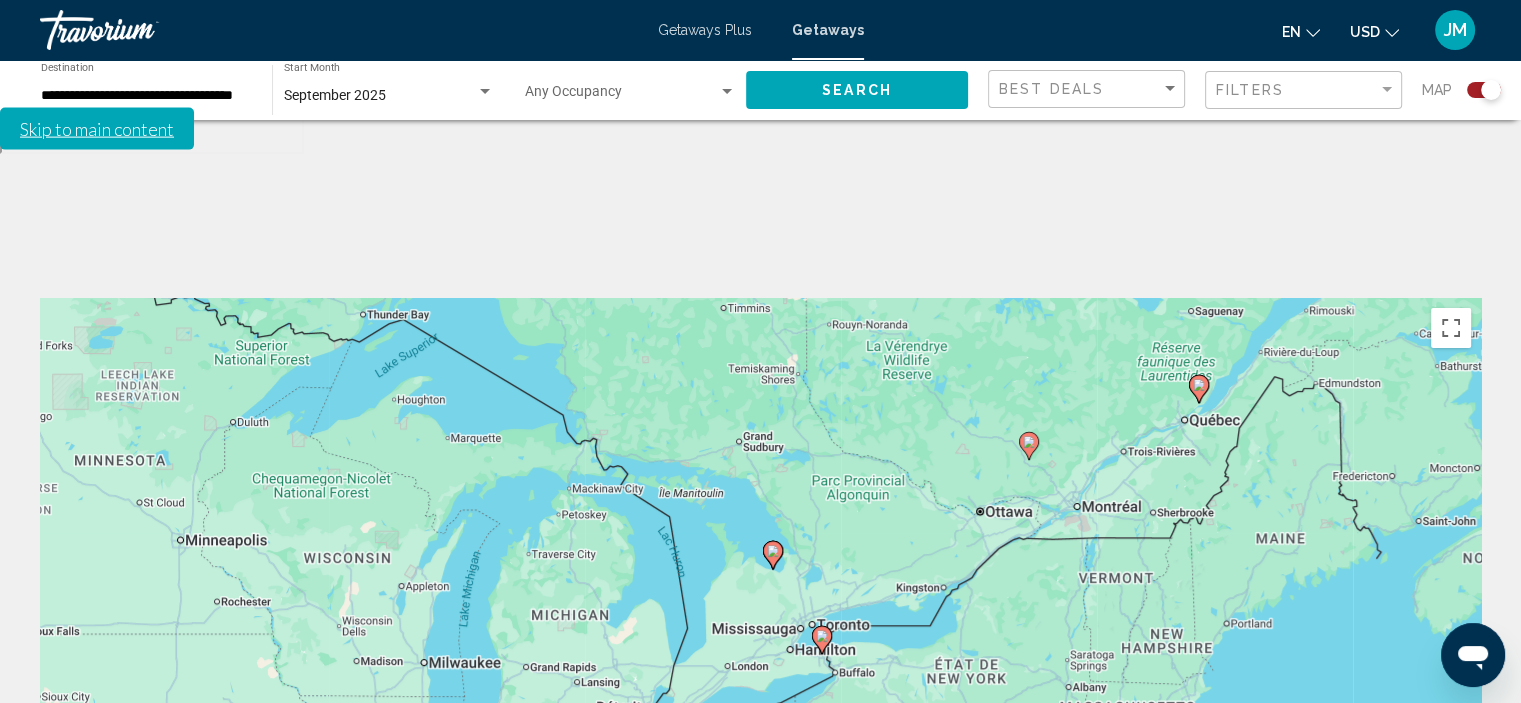 drag, startPoint x: 1006, startPoint y: 485, endPoint x: 1064, endPoint y: 539, distance: 79.24645 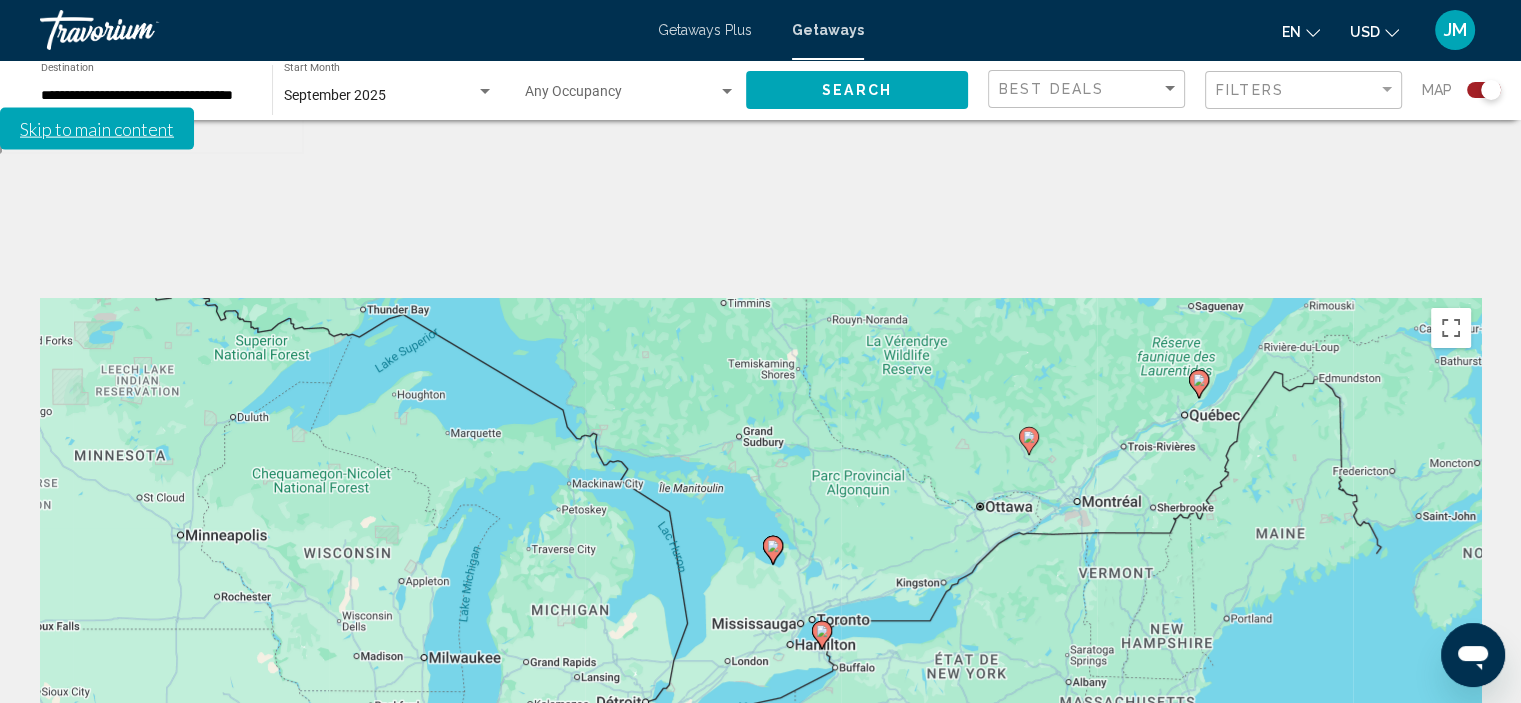 click 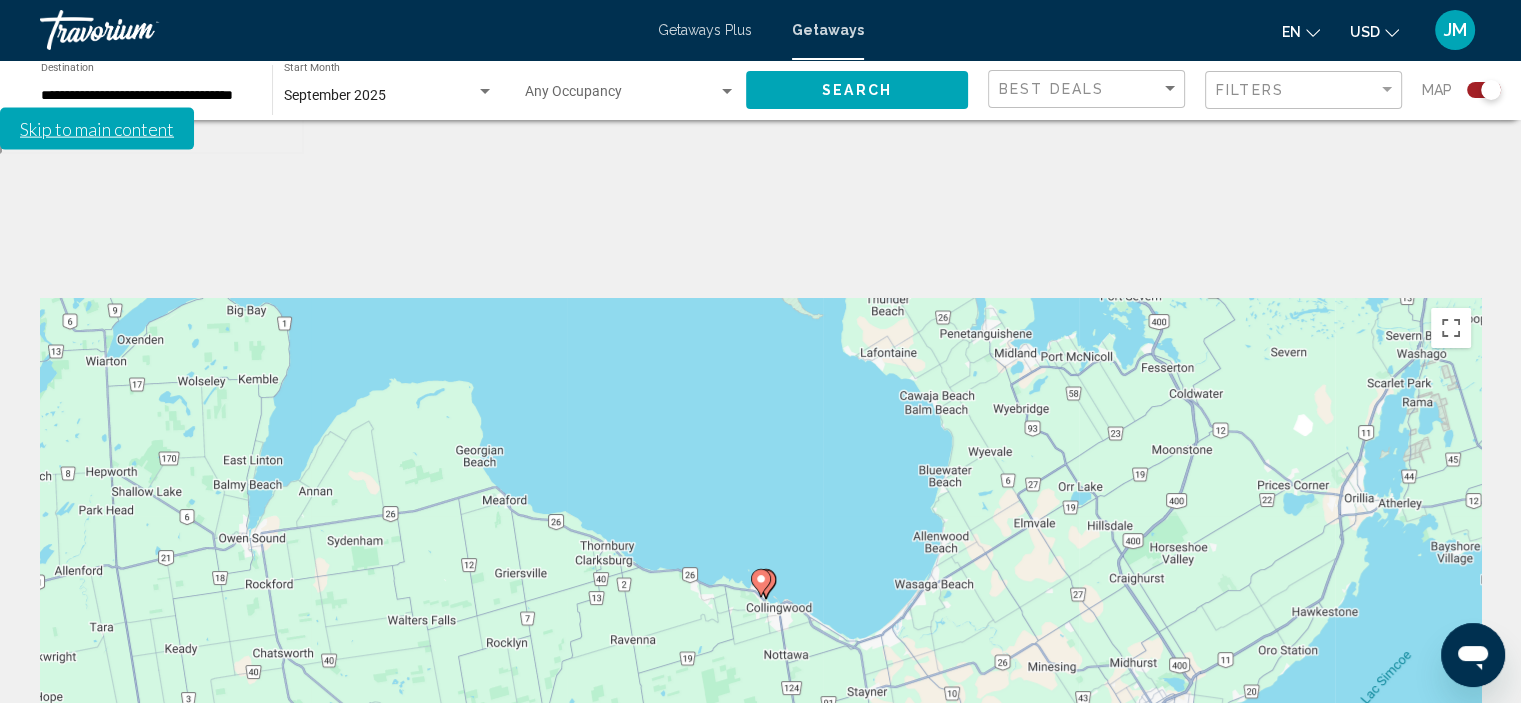 click 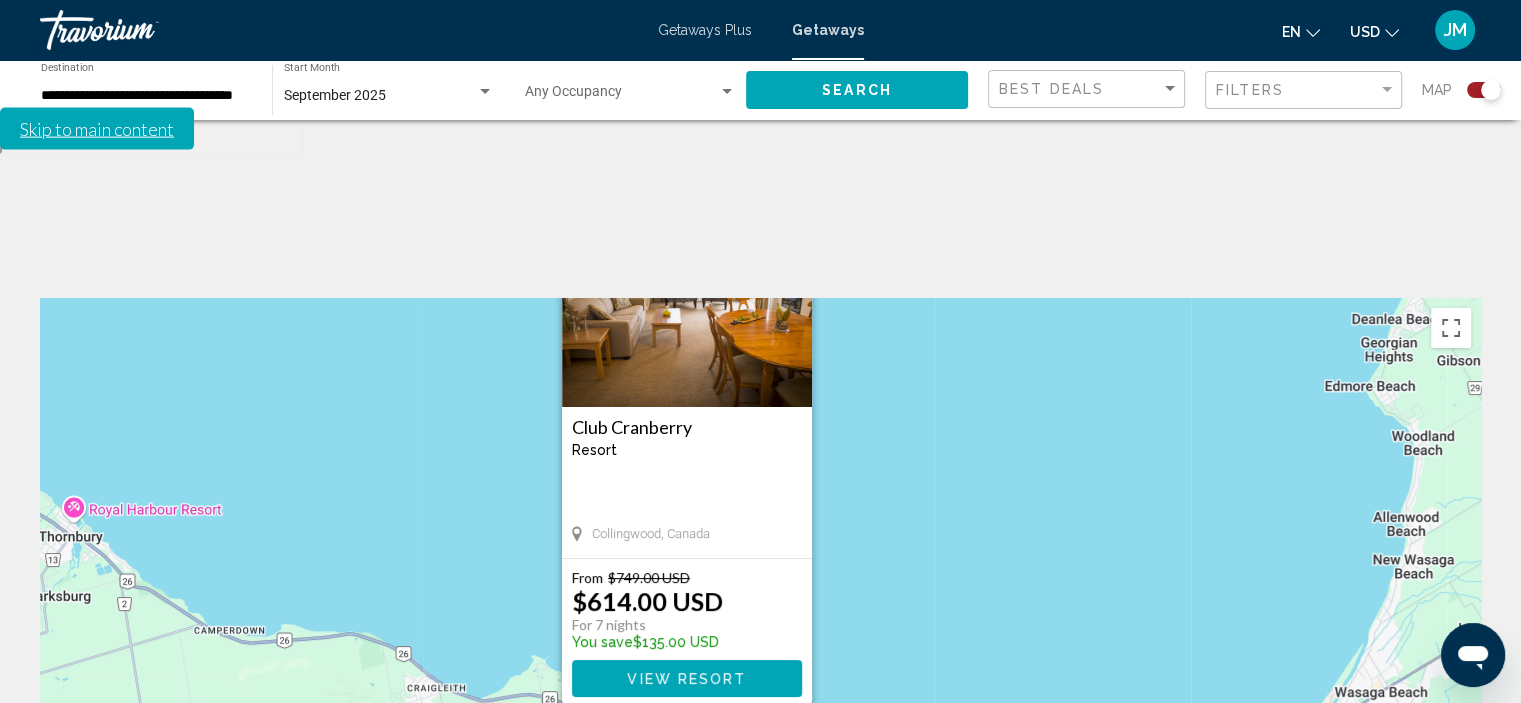 drag, startPoint x: 613, startPoint y: 615, endPoint x: 517, endPoint y: 459, distance: 183.17204 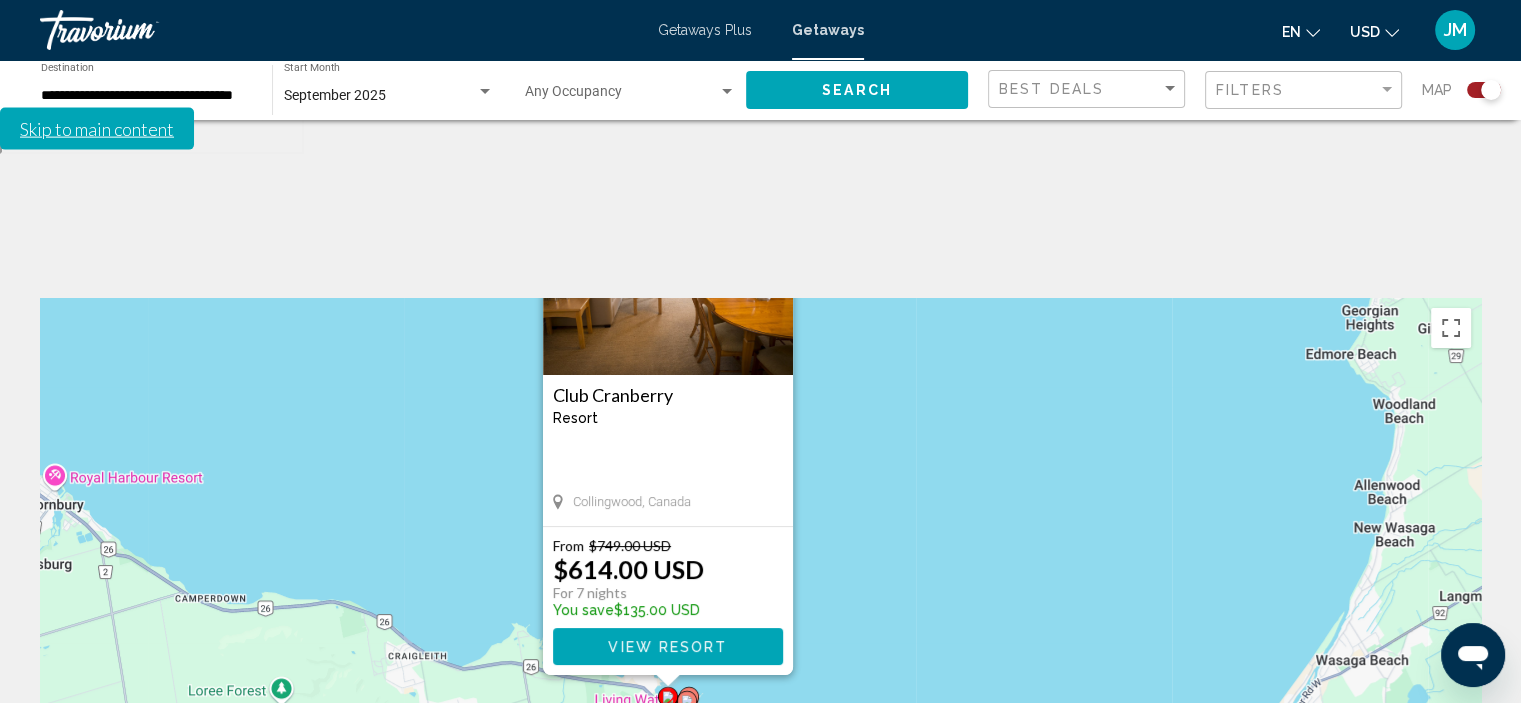 click 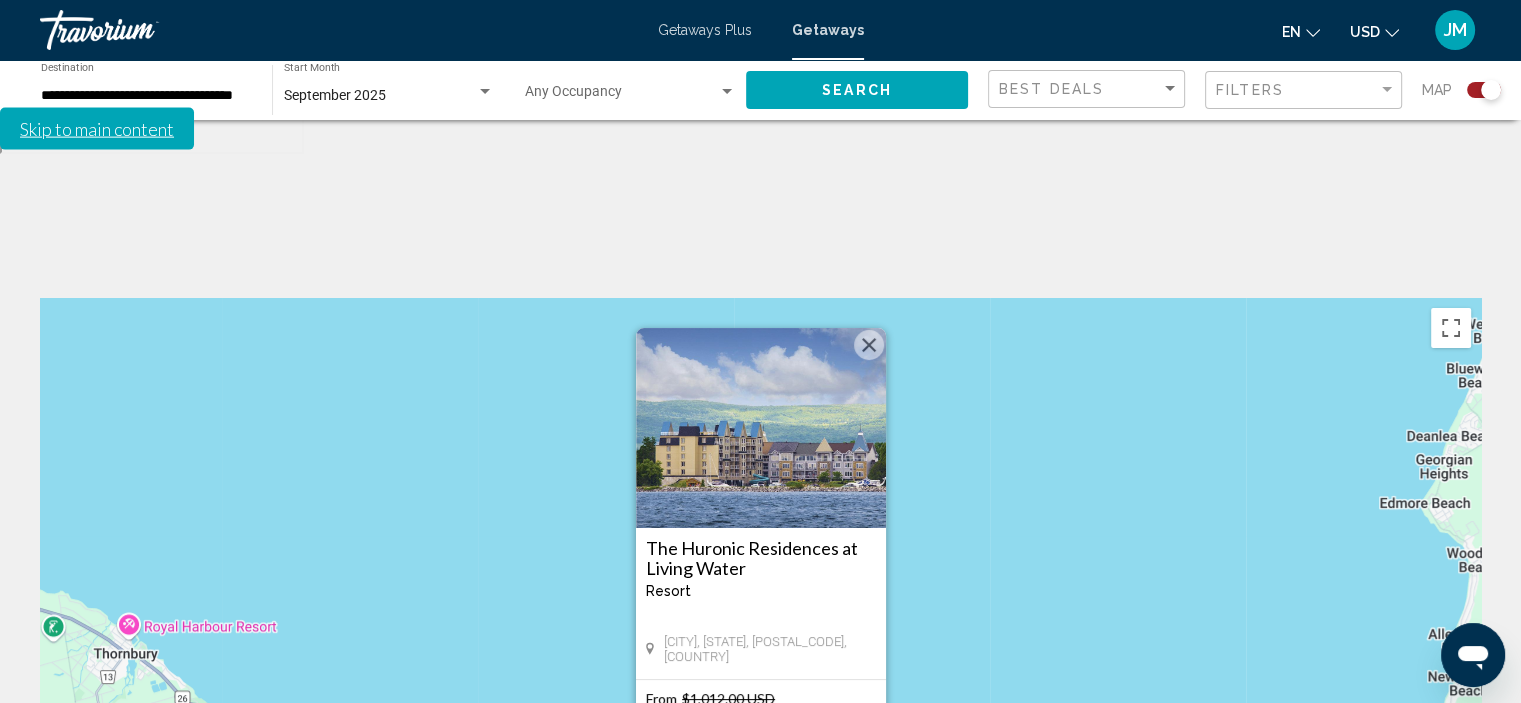click on "View Resort" at bounding box center (760, 800) 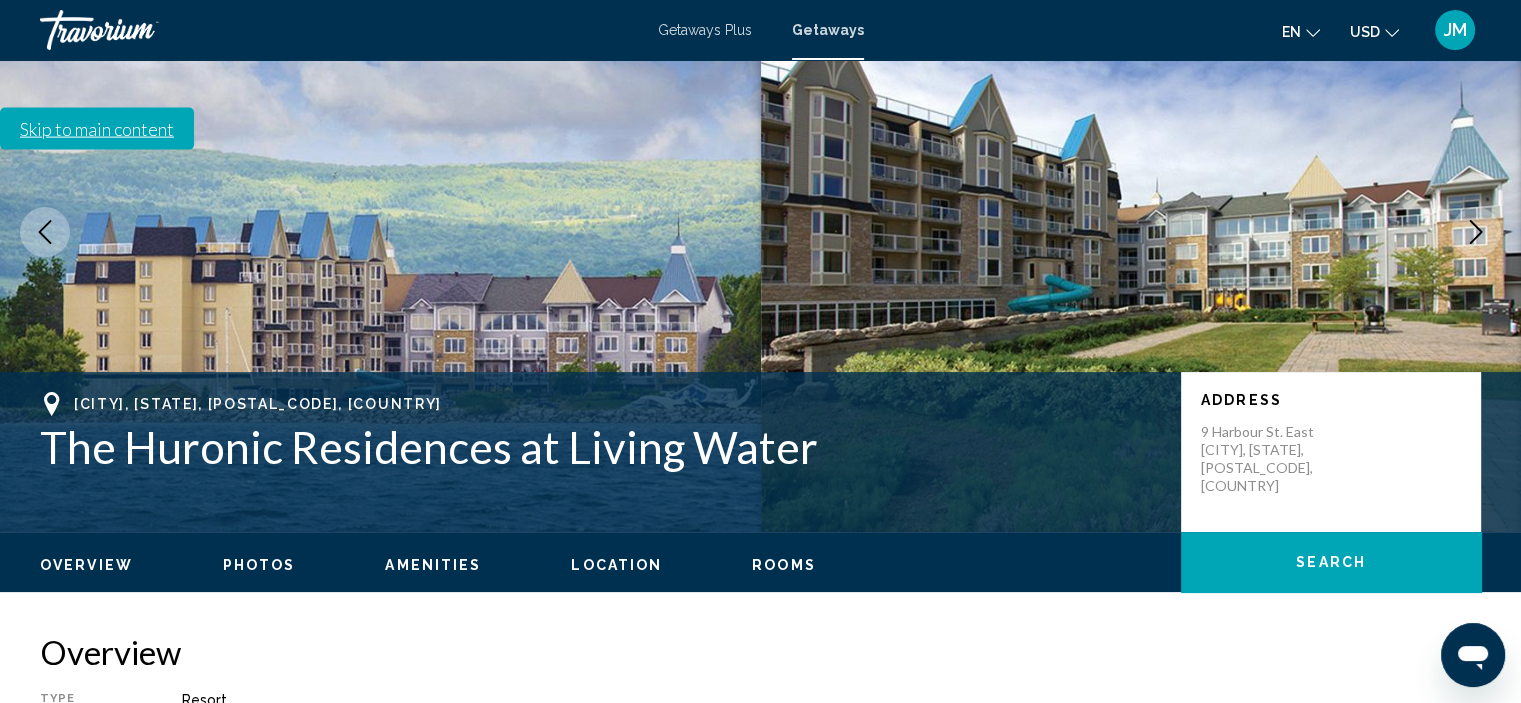 scroll, scrollTop: 300, scrollLeft: 0, axis: vertical 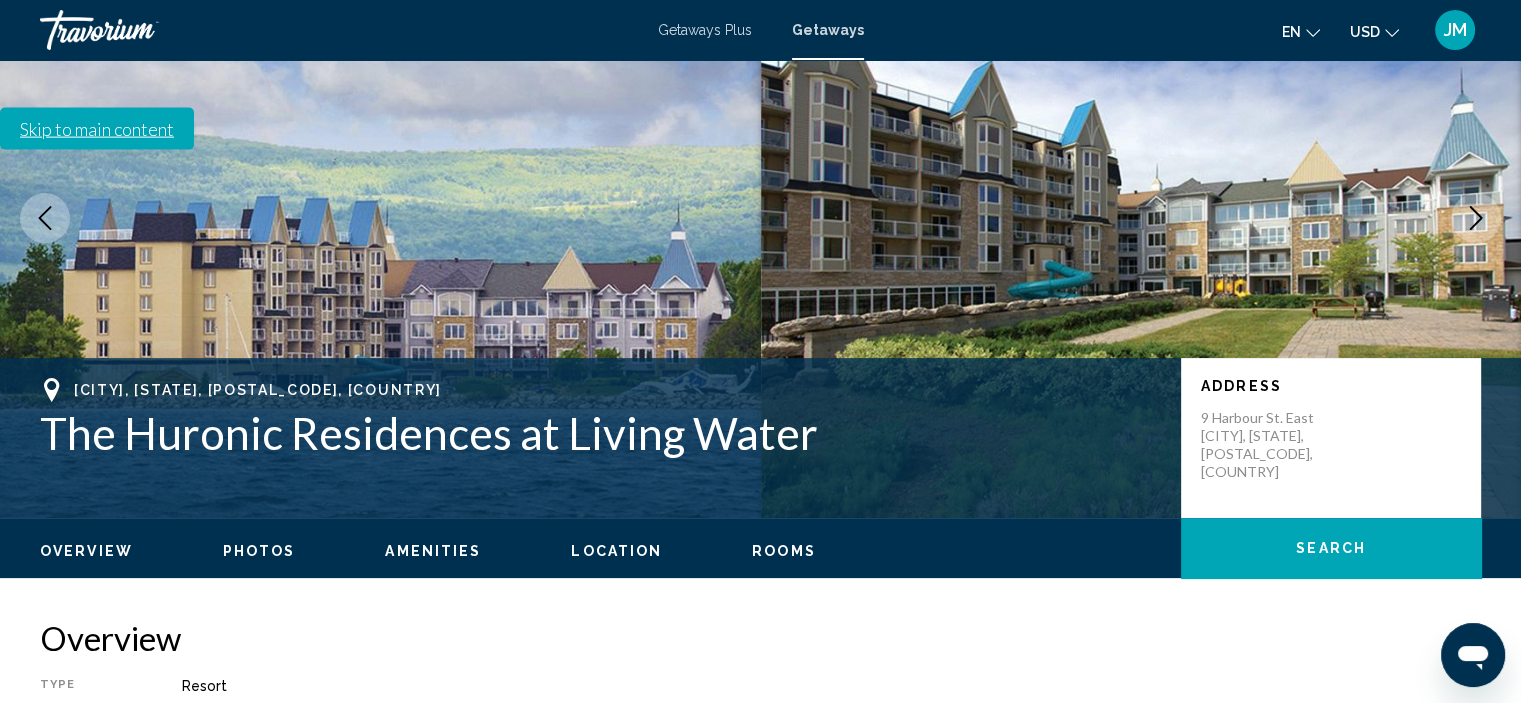 click on "Photos" at bounding box center (259, 551) 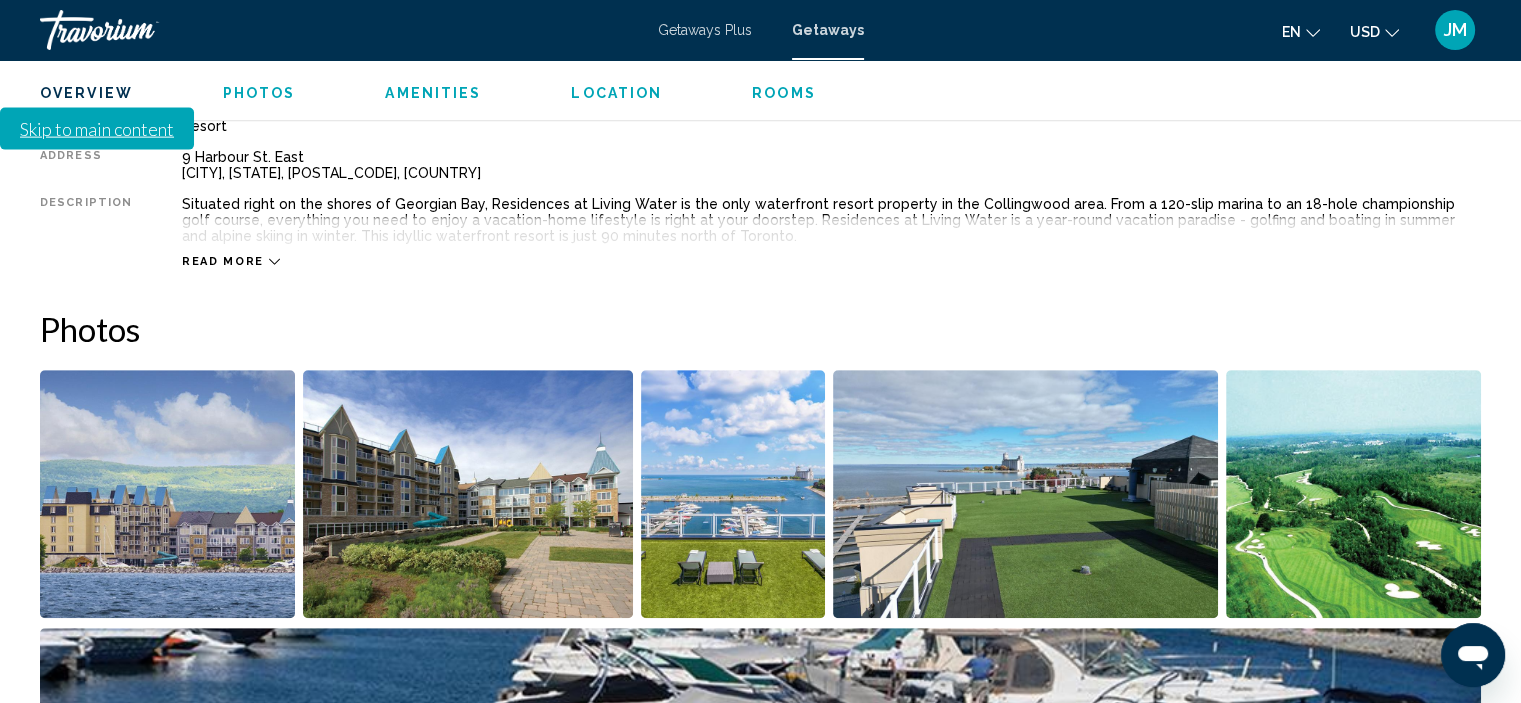 scroll, scrollTop: 891, scrollLeft: 0, axis: vertical 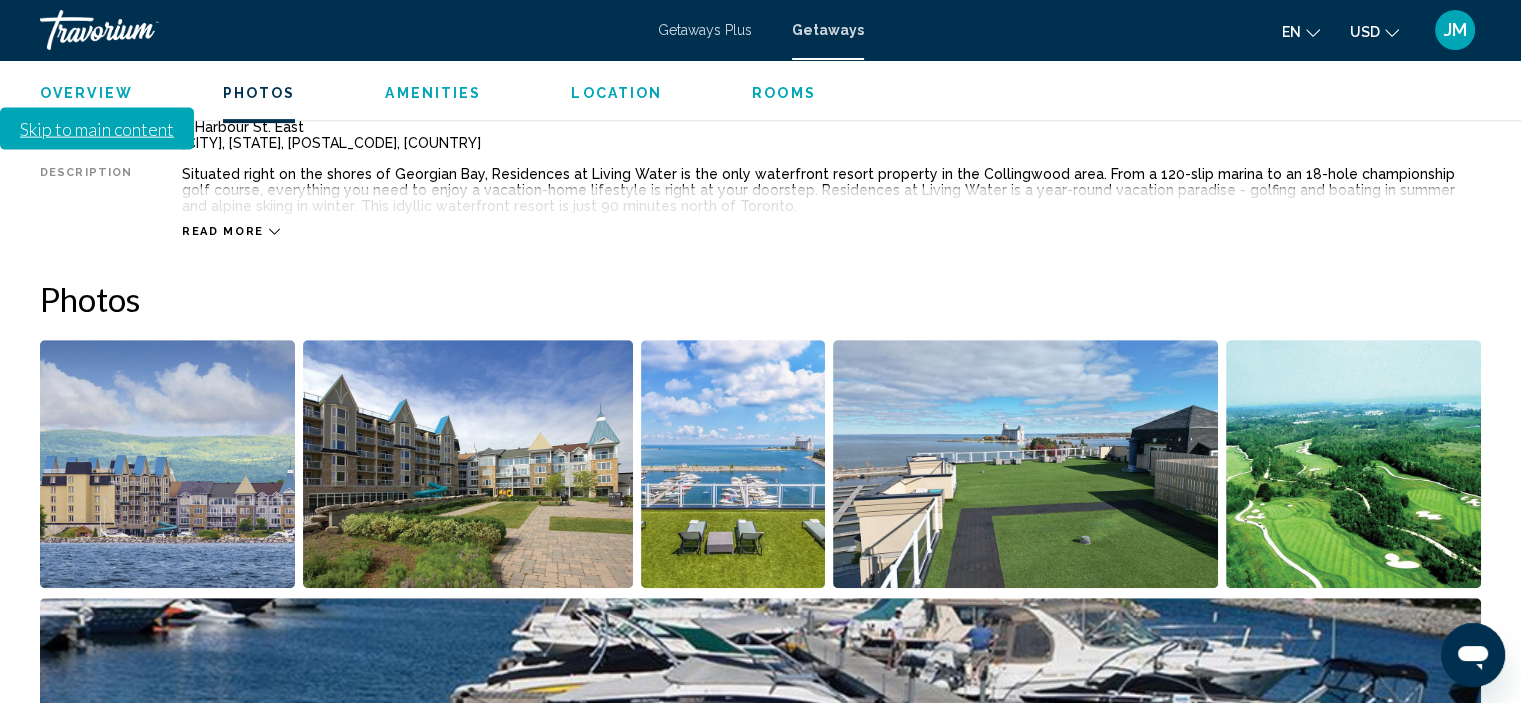 click at bounding box center (167, 464) 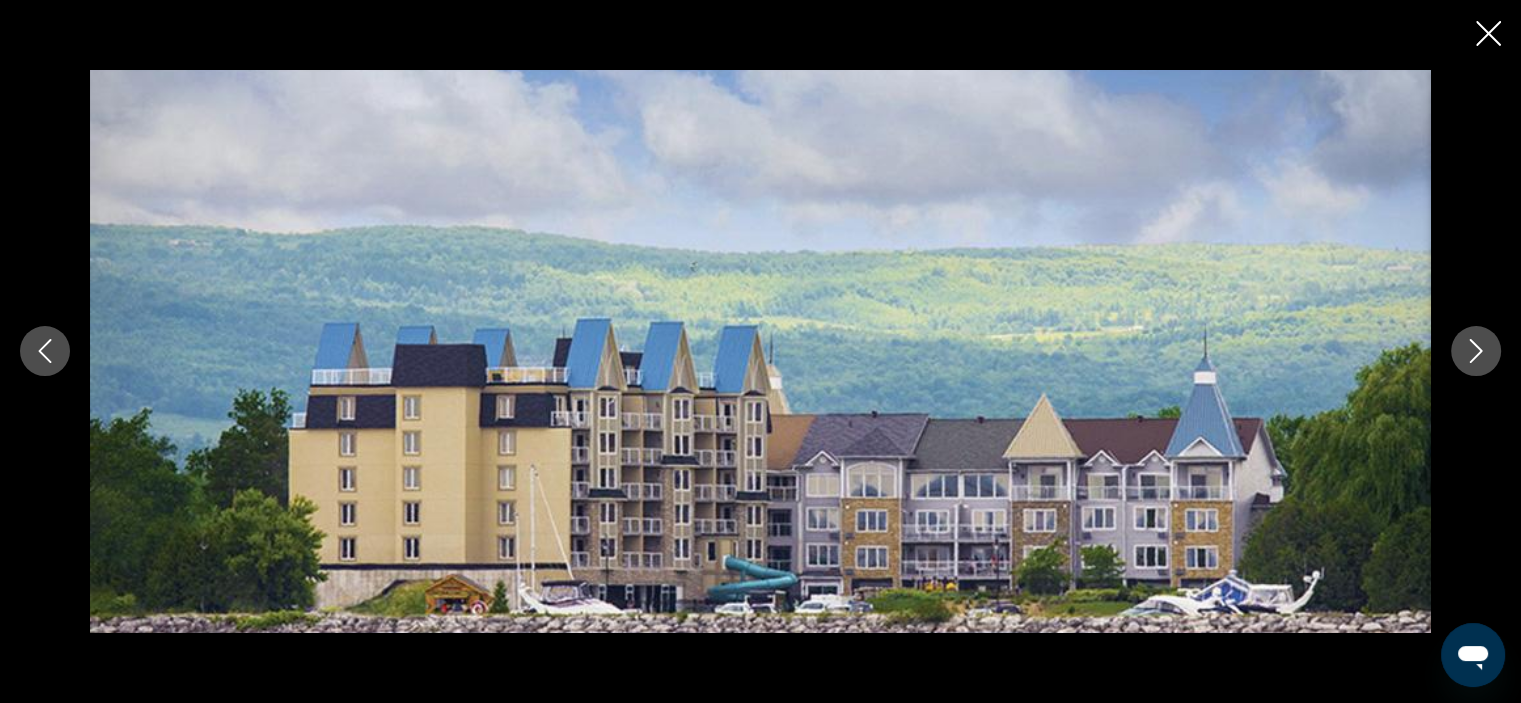 click 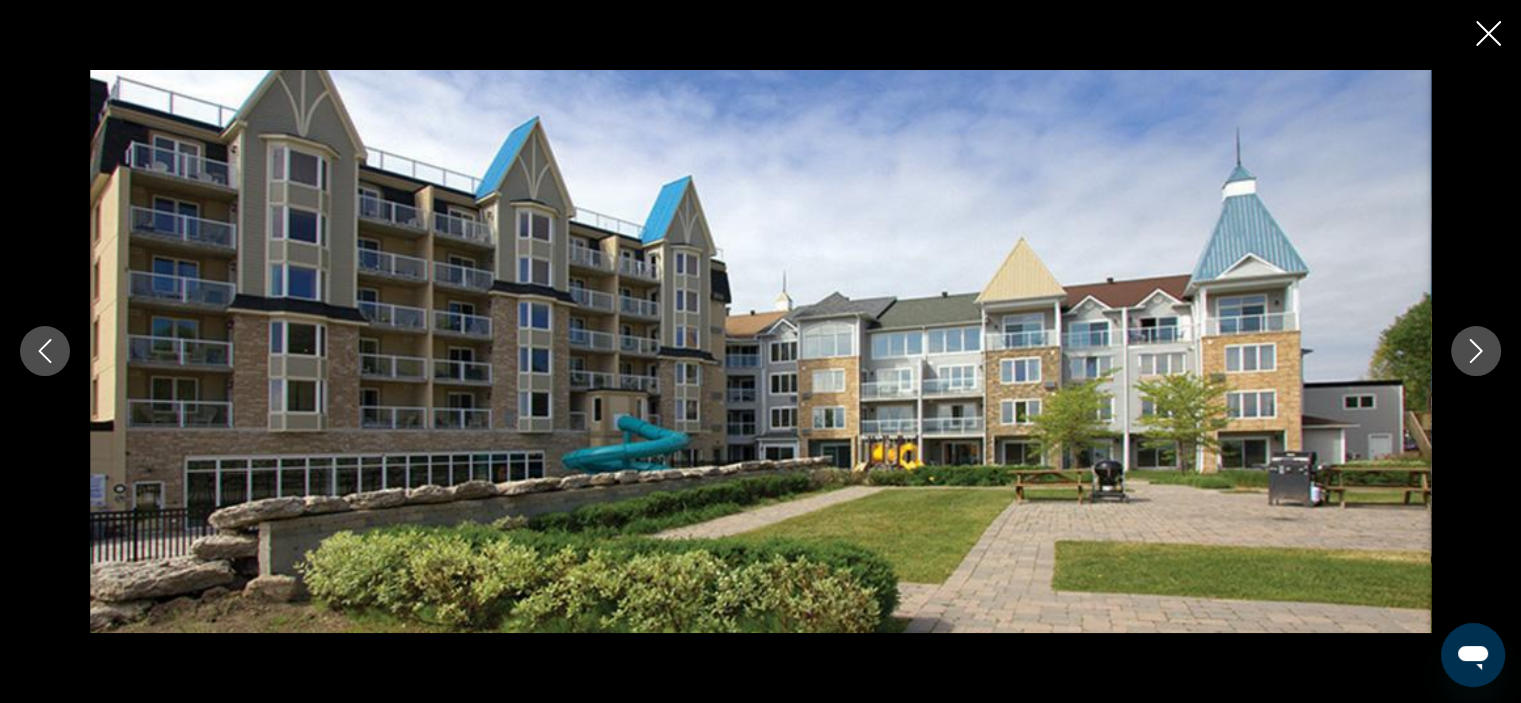 click 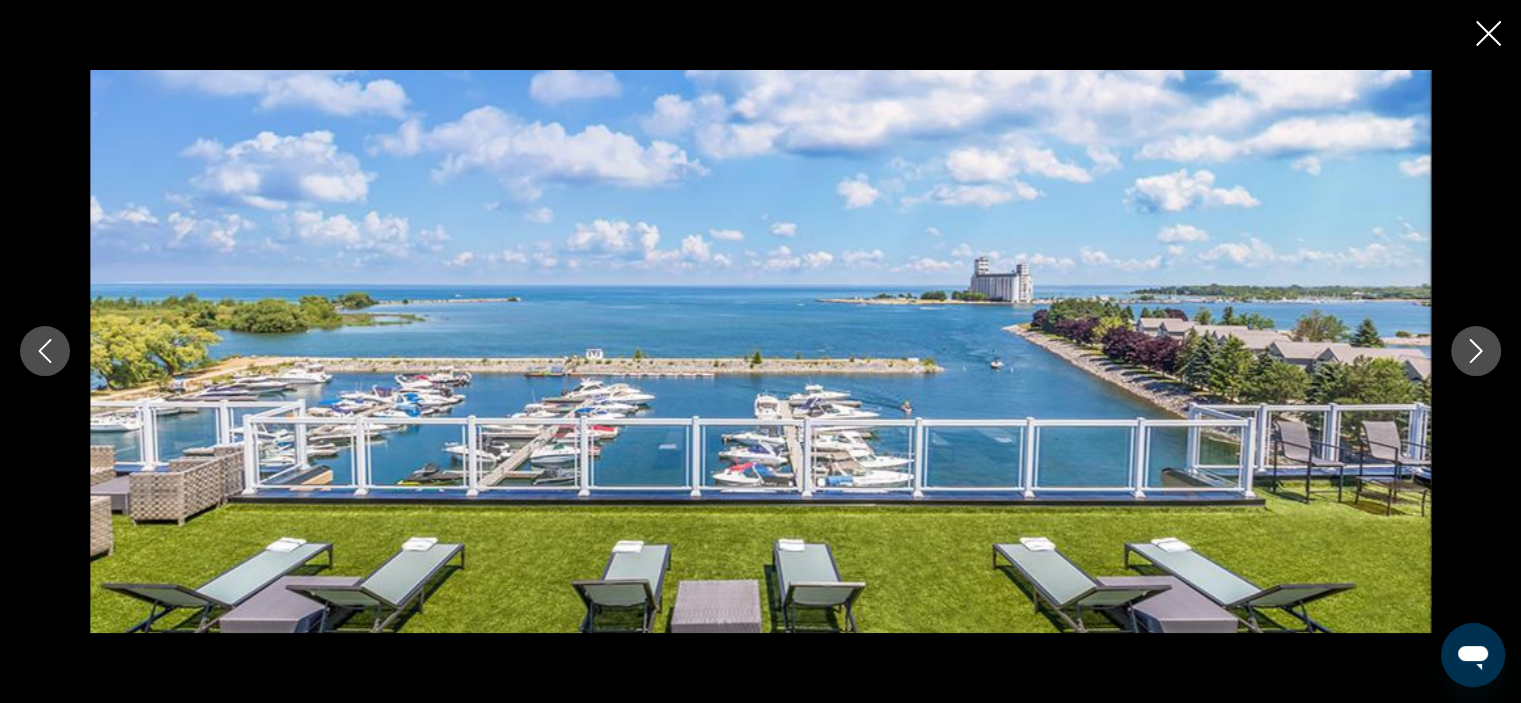 click 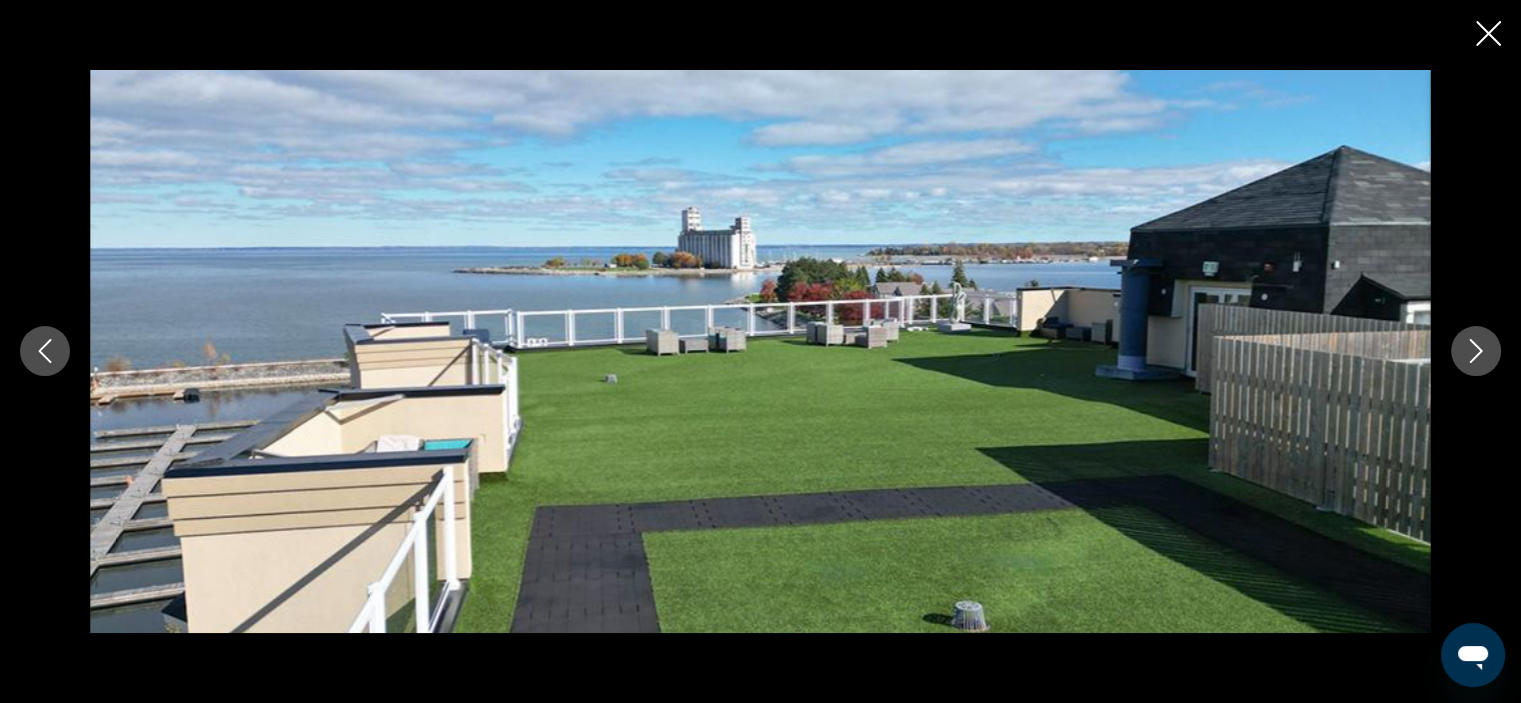 click 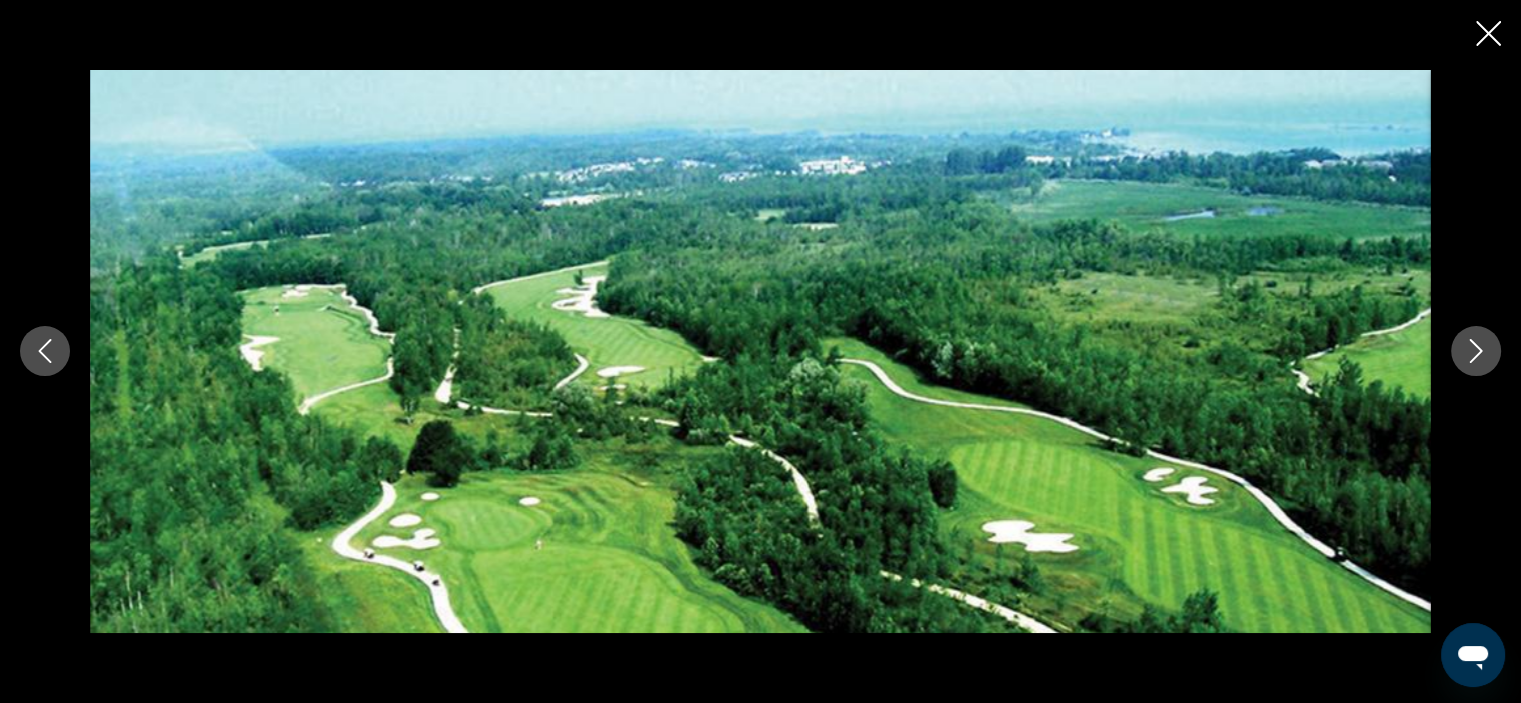 click 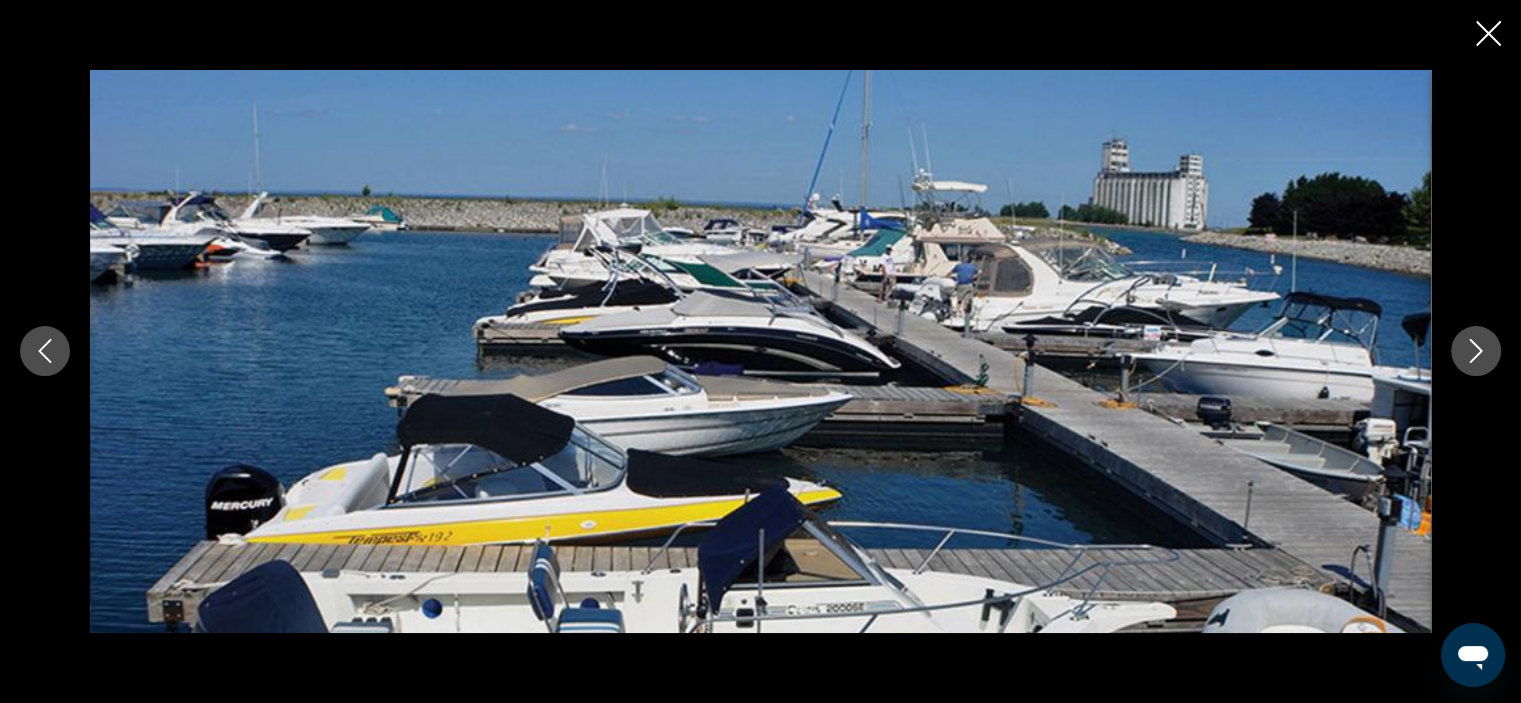 click 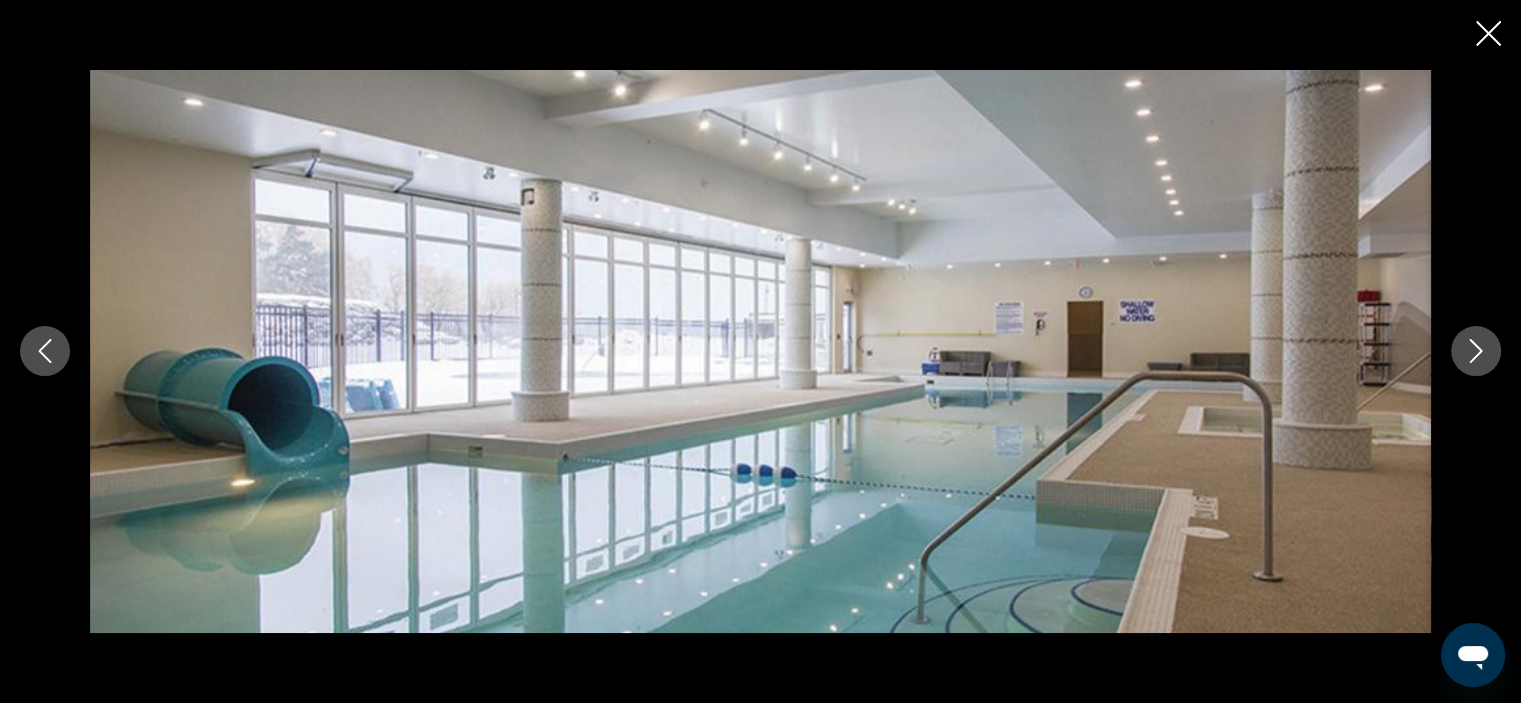 click 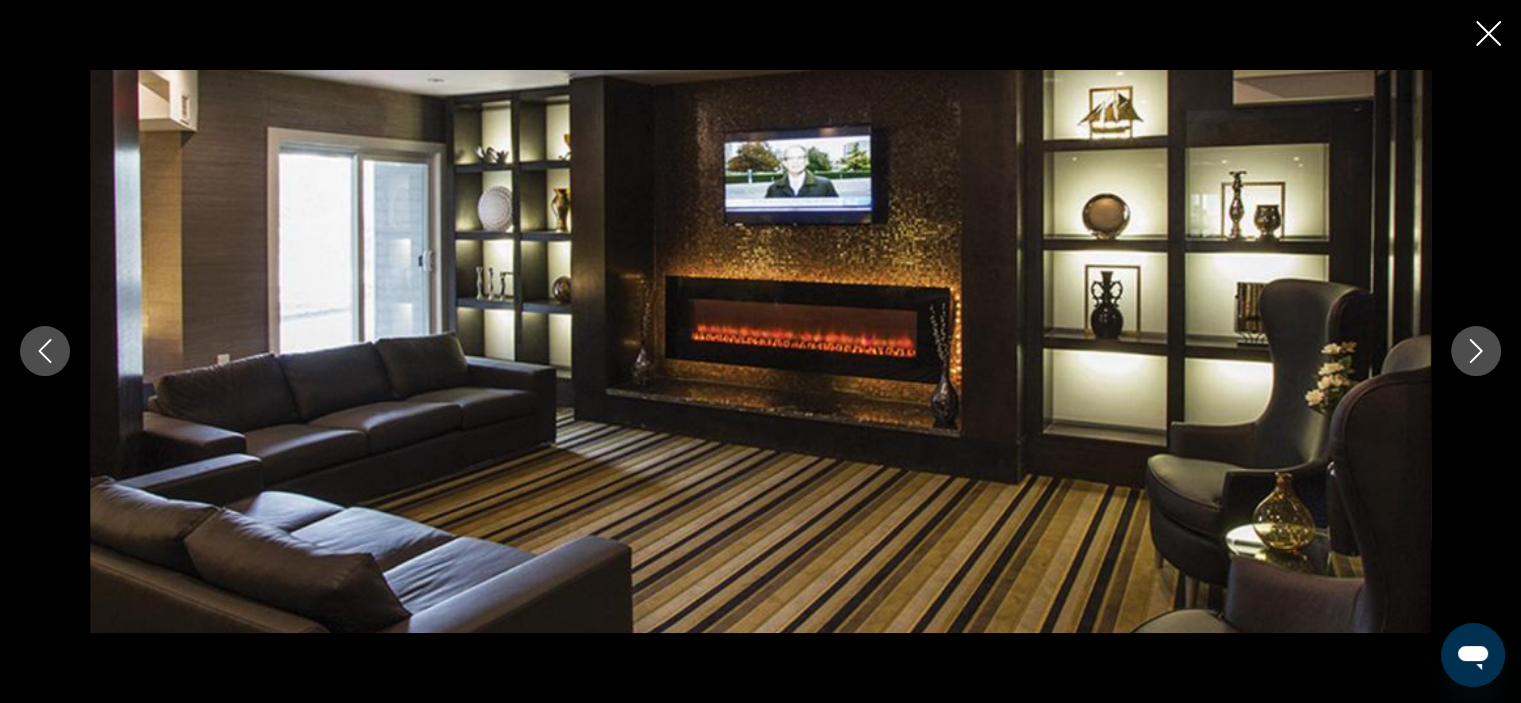 click 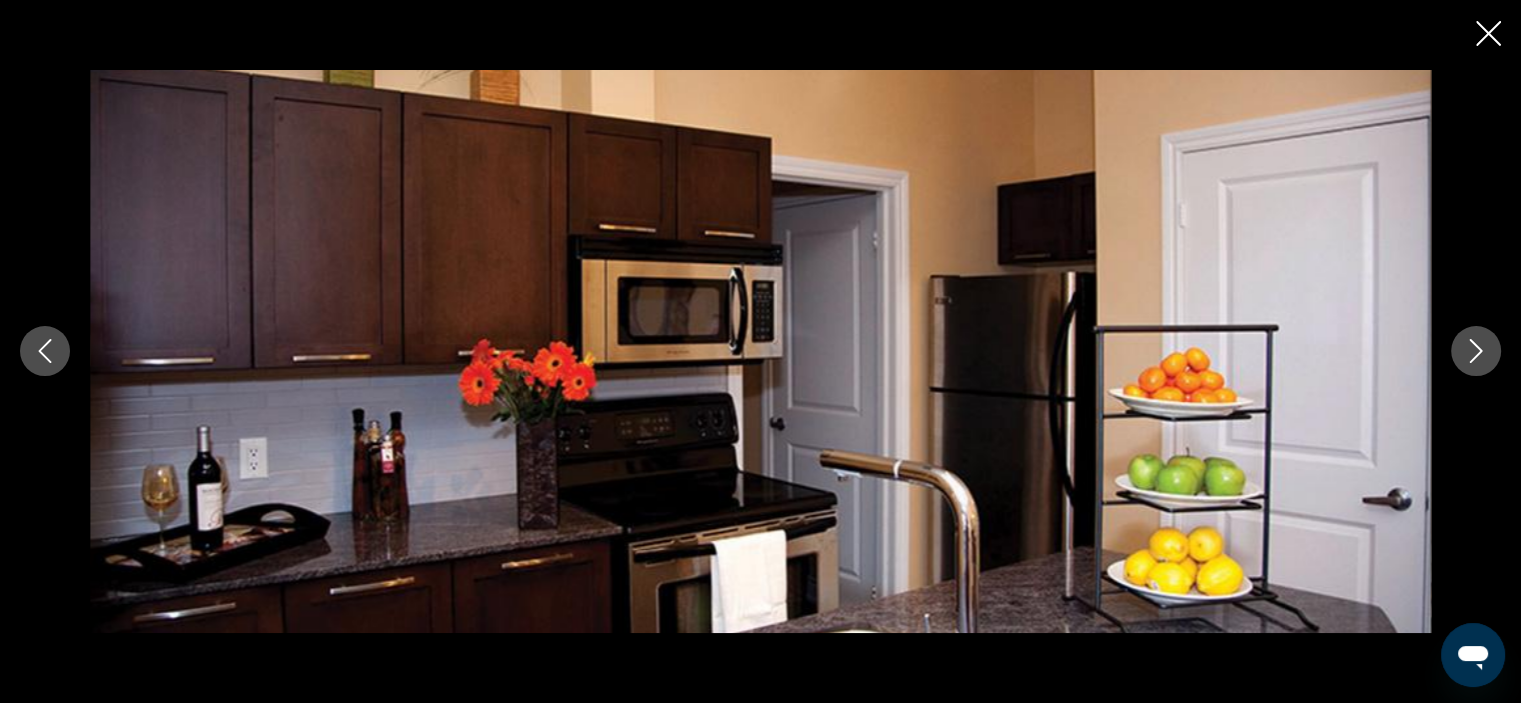 click 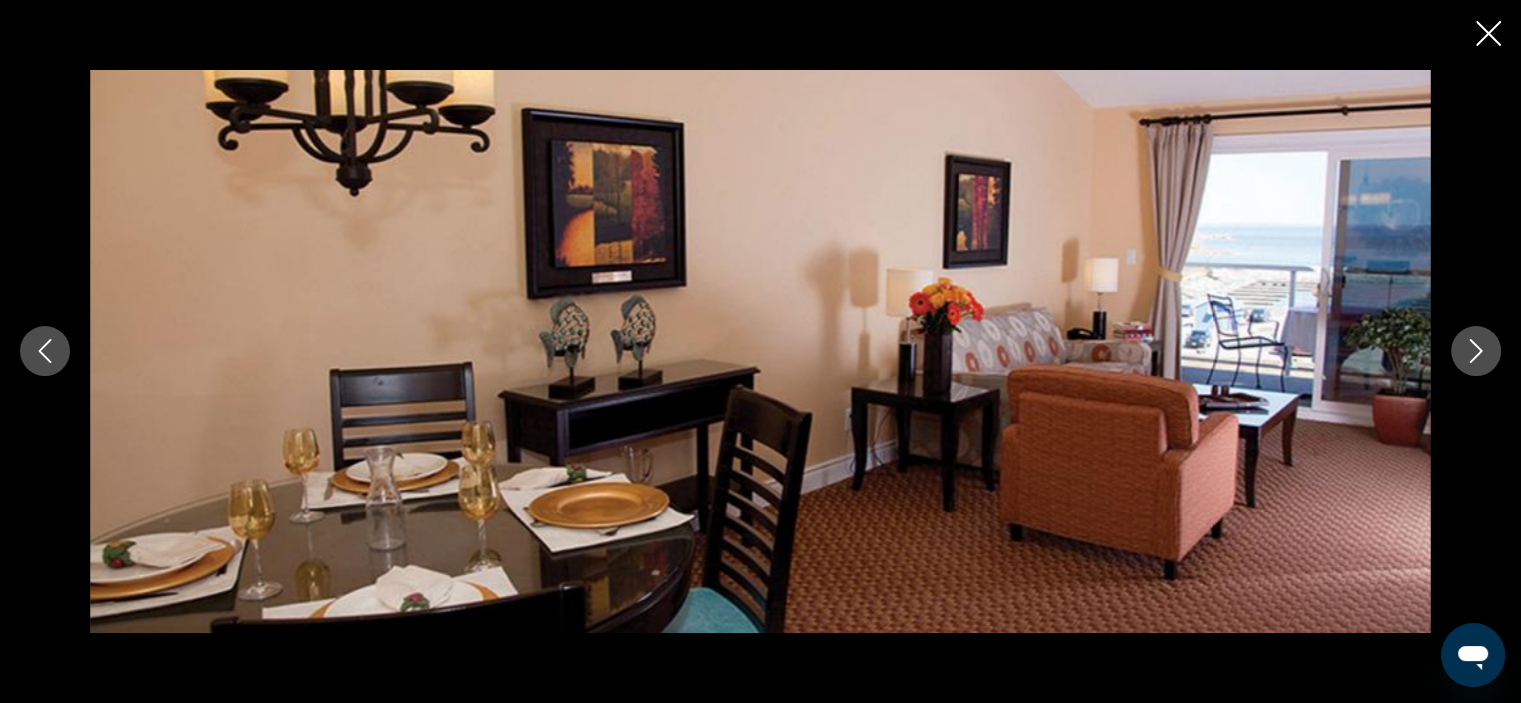 click 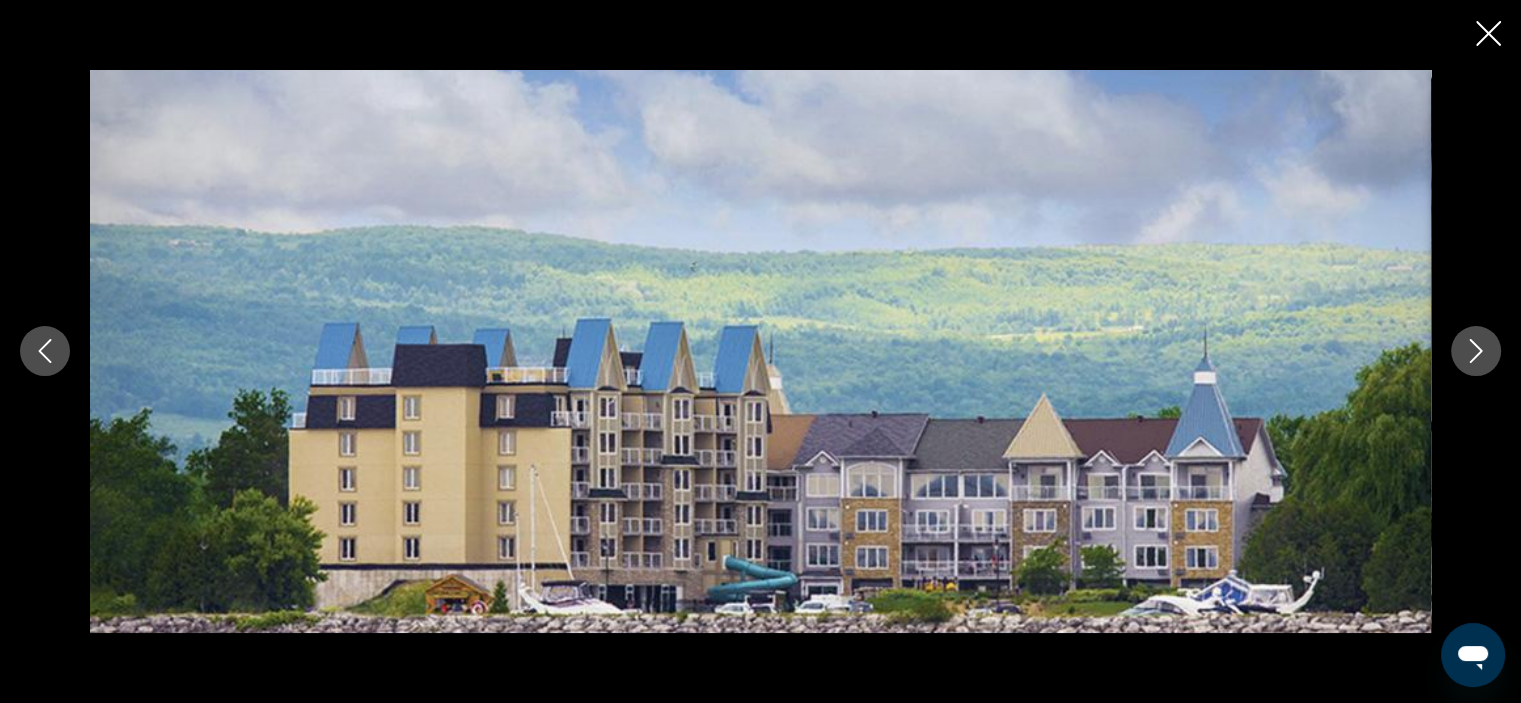 drag, startPoint x: 1347, startPoint y: 1, endPoint x: 1428, endPoint y: 38, distance: 89.050545 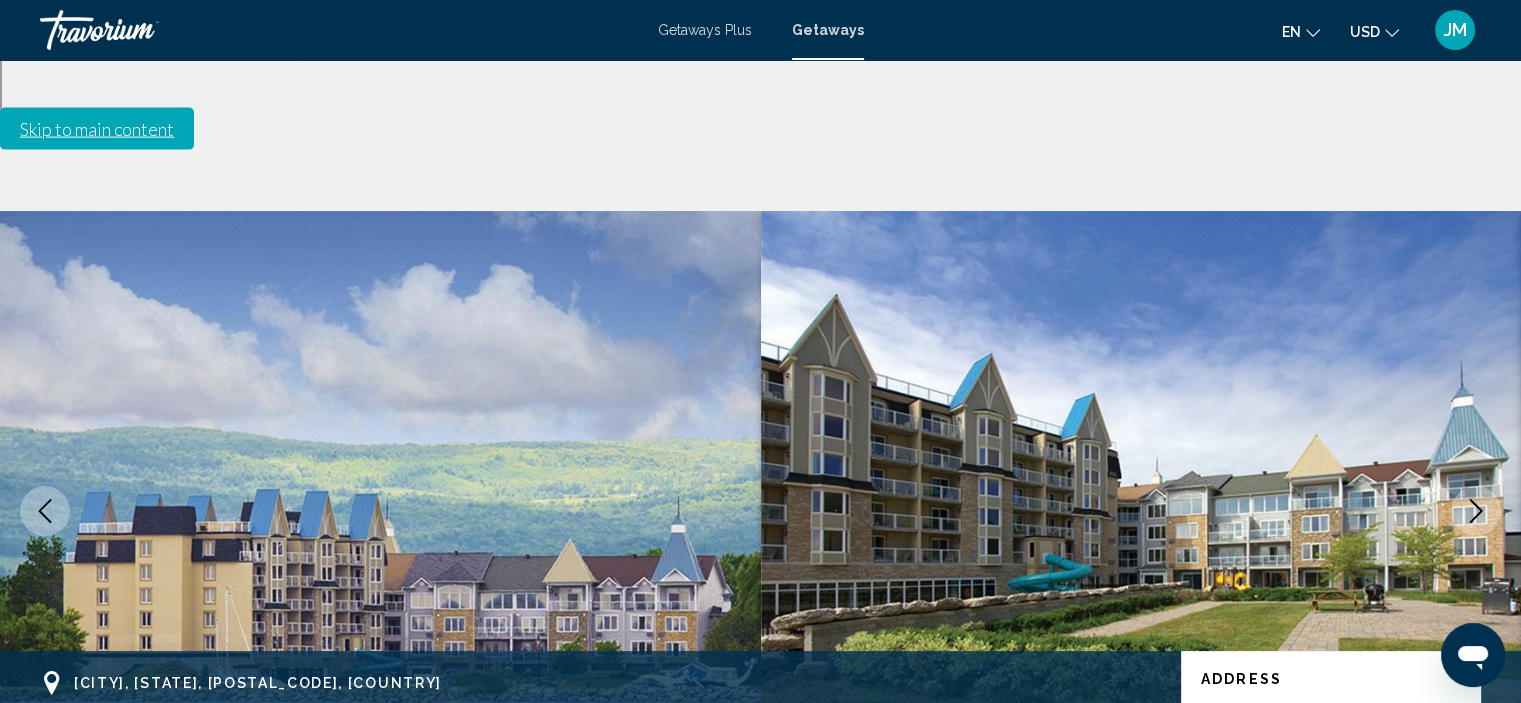 scroll, scrollTop: 0, scrollLeft: 0, axis: both 